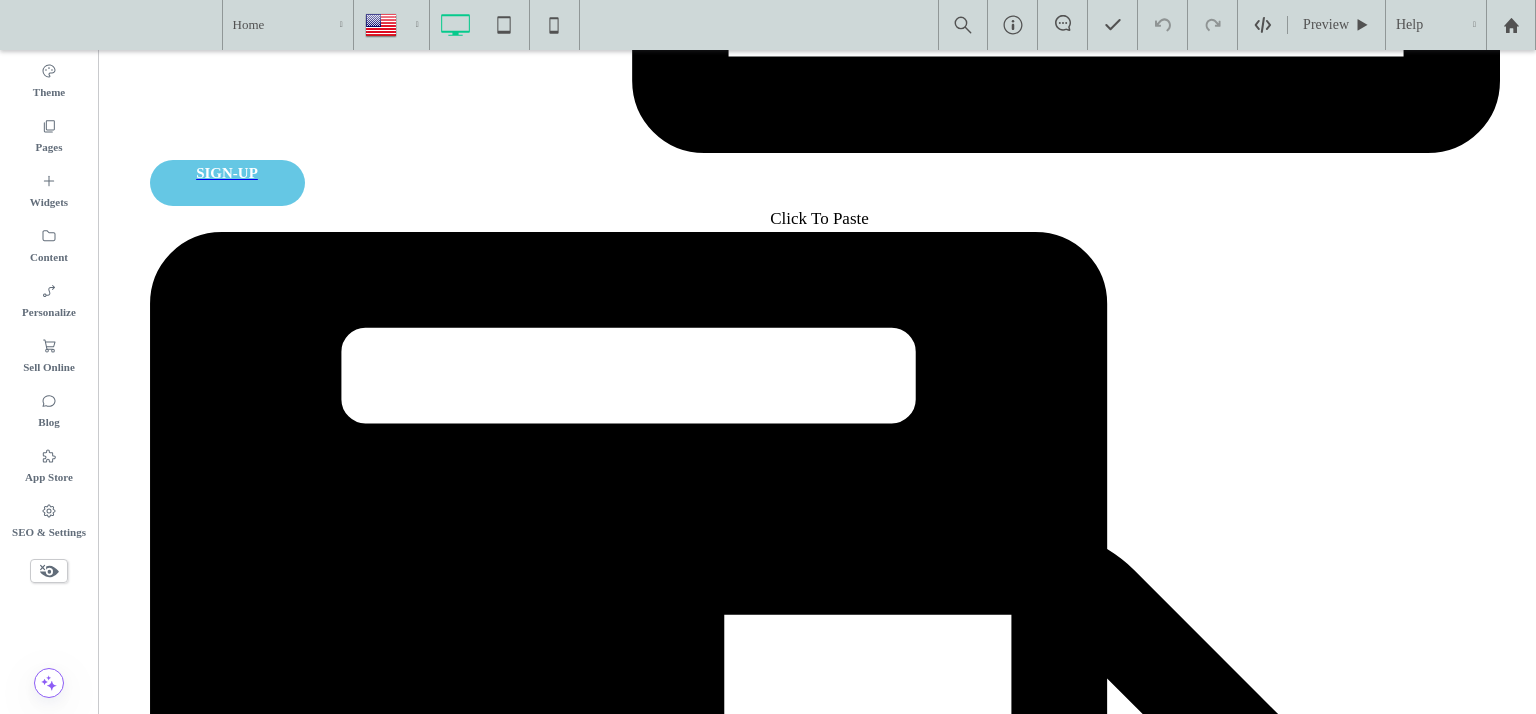 scroll, scrollTop: 5640, scrollLeft: 0, axis: vertical 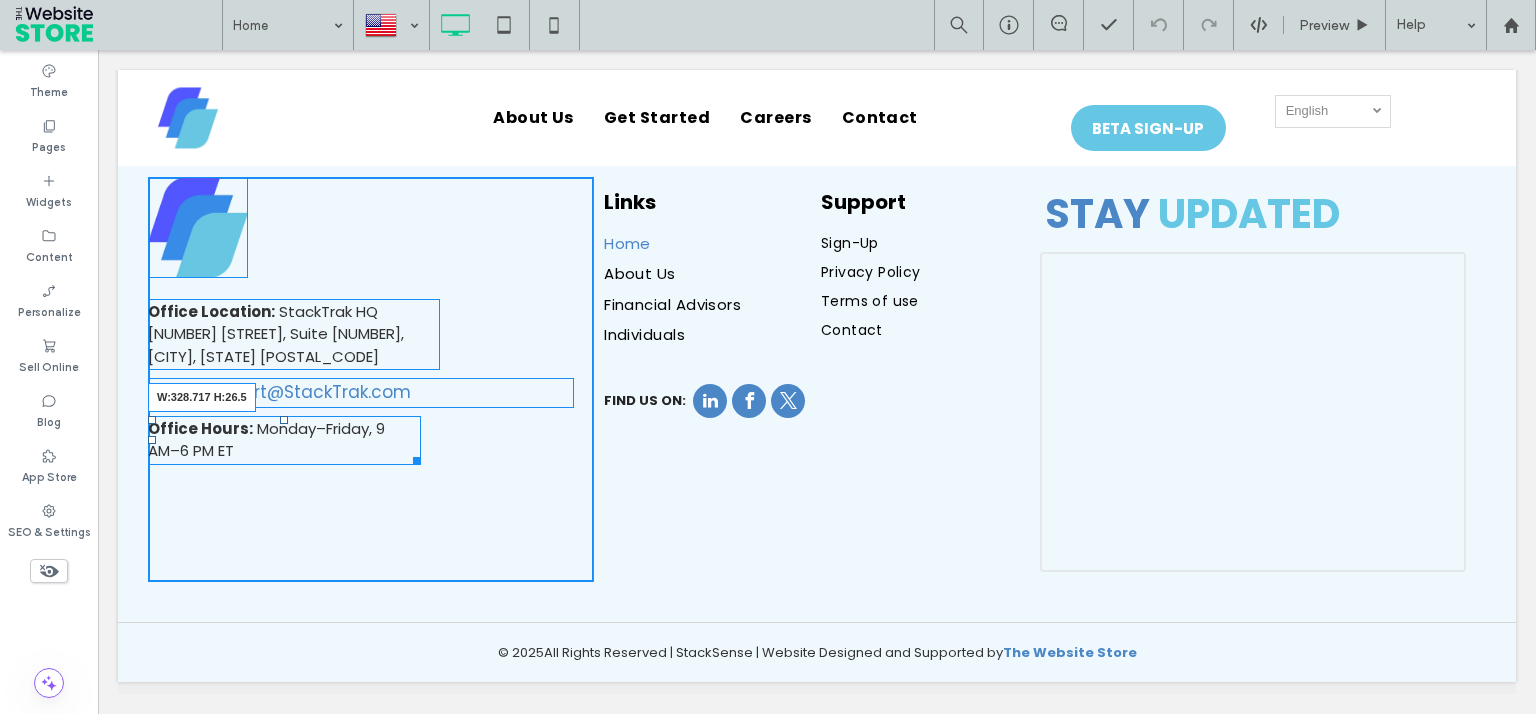 click on "Office Location:
StackTrak HQ [NUMBER] [STREET], Suite [NUMBER], [CITY], [STATE] [POSTAL_CODE]
Email:
support@example.com
Office Hours:
Monday–Friday, 9 AM–6 PM ET W:328.717 H:26.5
Click To Paste" at bounding box center (371, 379) 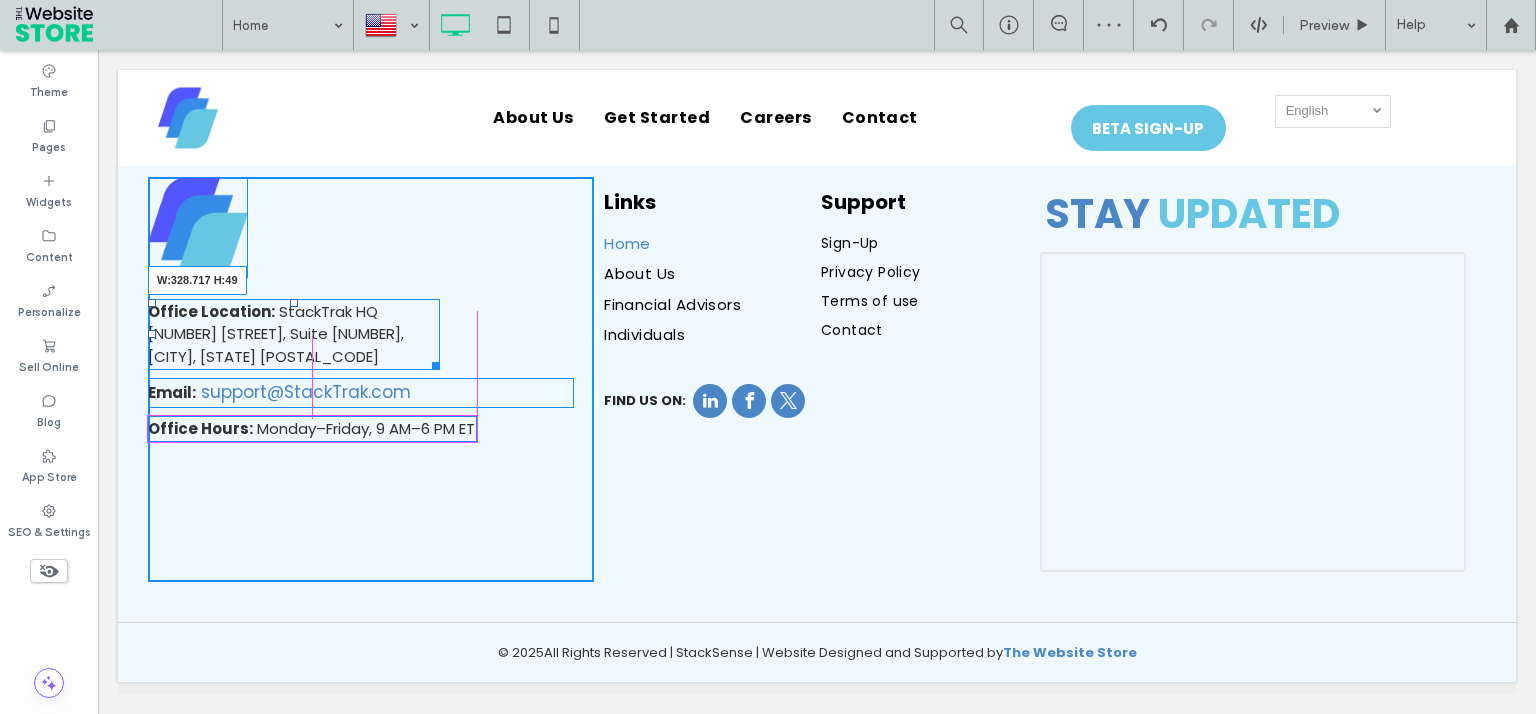 drag, startPoint x: 435, startPoint y: 354, endPoint x: 572, endPoint y: 404, distance: 145.83896 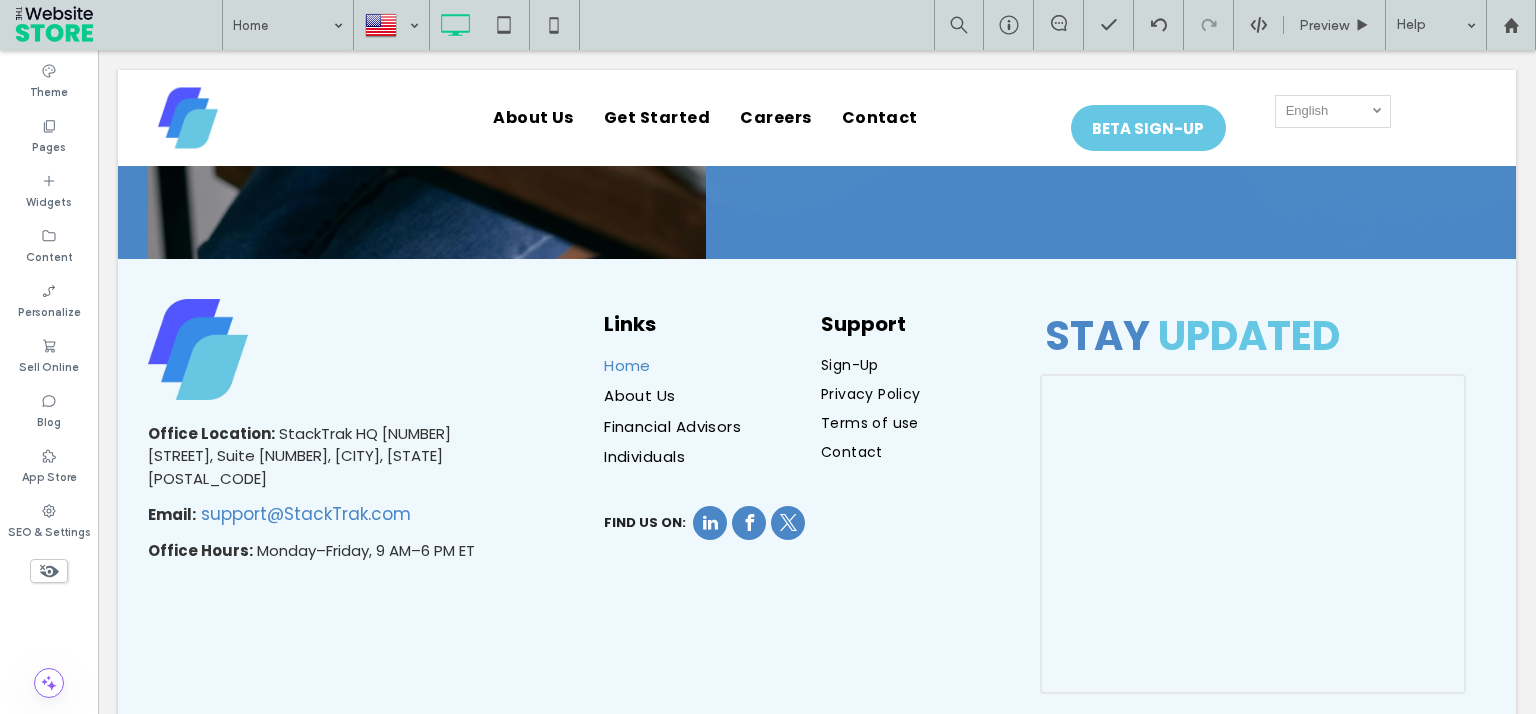 scroll, scrollTop: 5640, scrollLeft: 0, axis: vertical 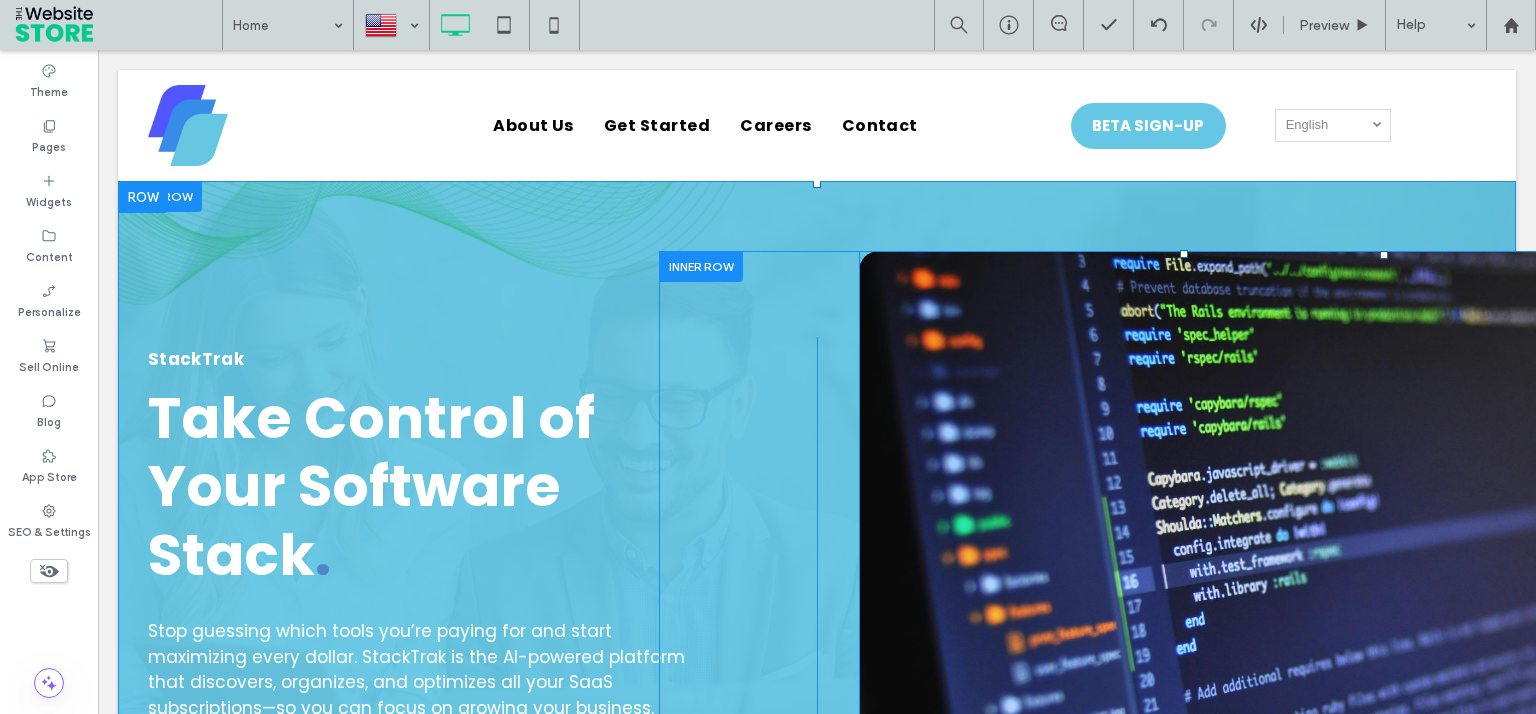 click at bounding box center (1384, 599) 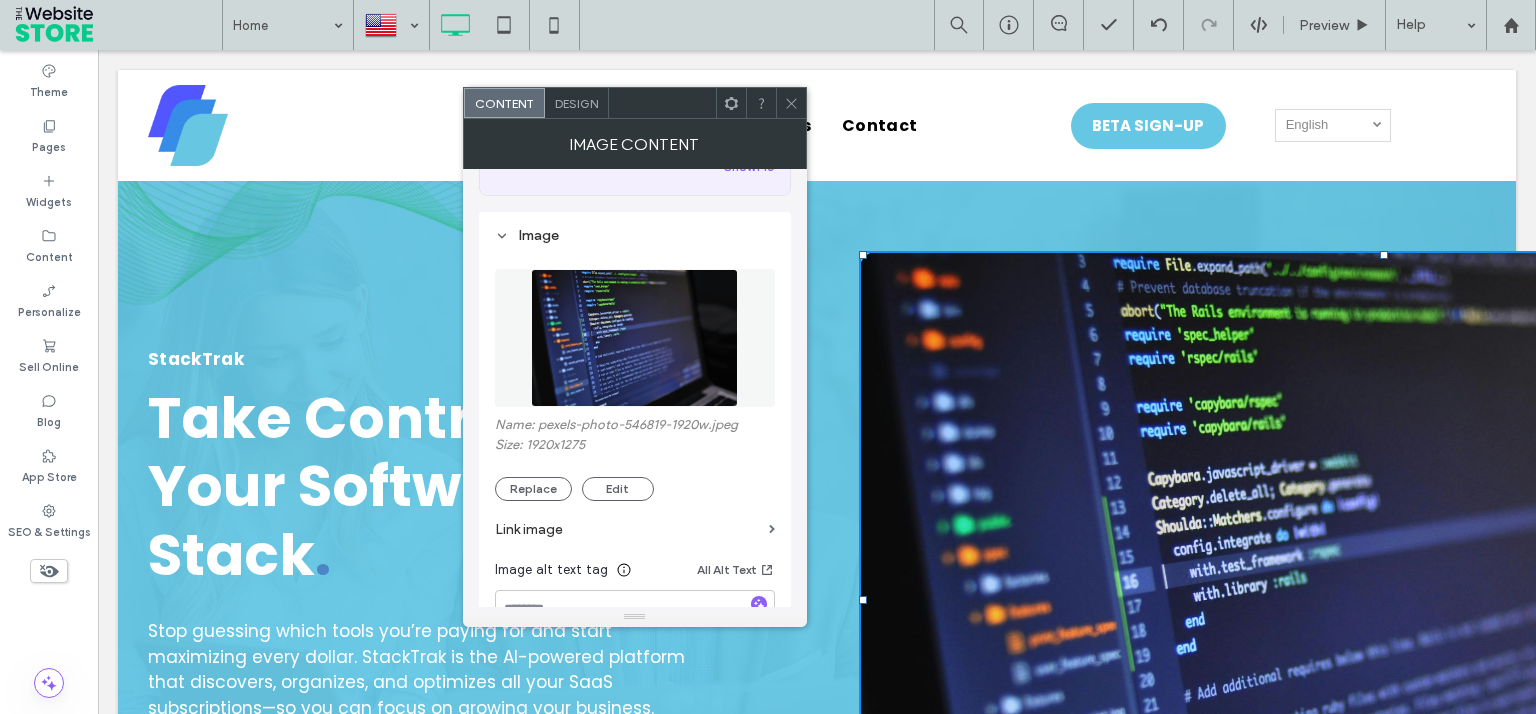 scroll, scrollTop: 400, scrollLeft: 0, axis: vertical 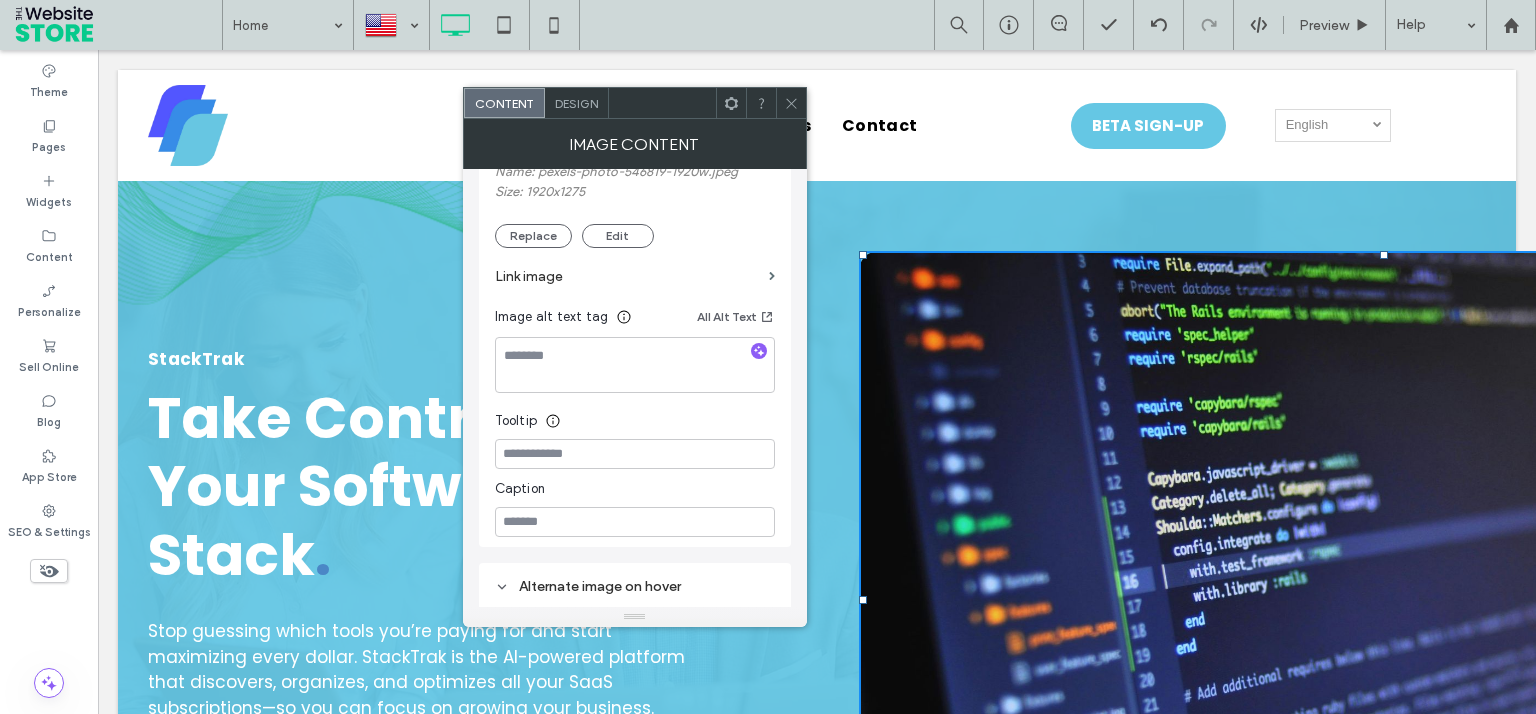 click 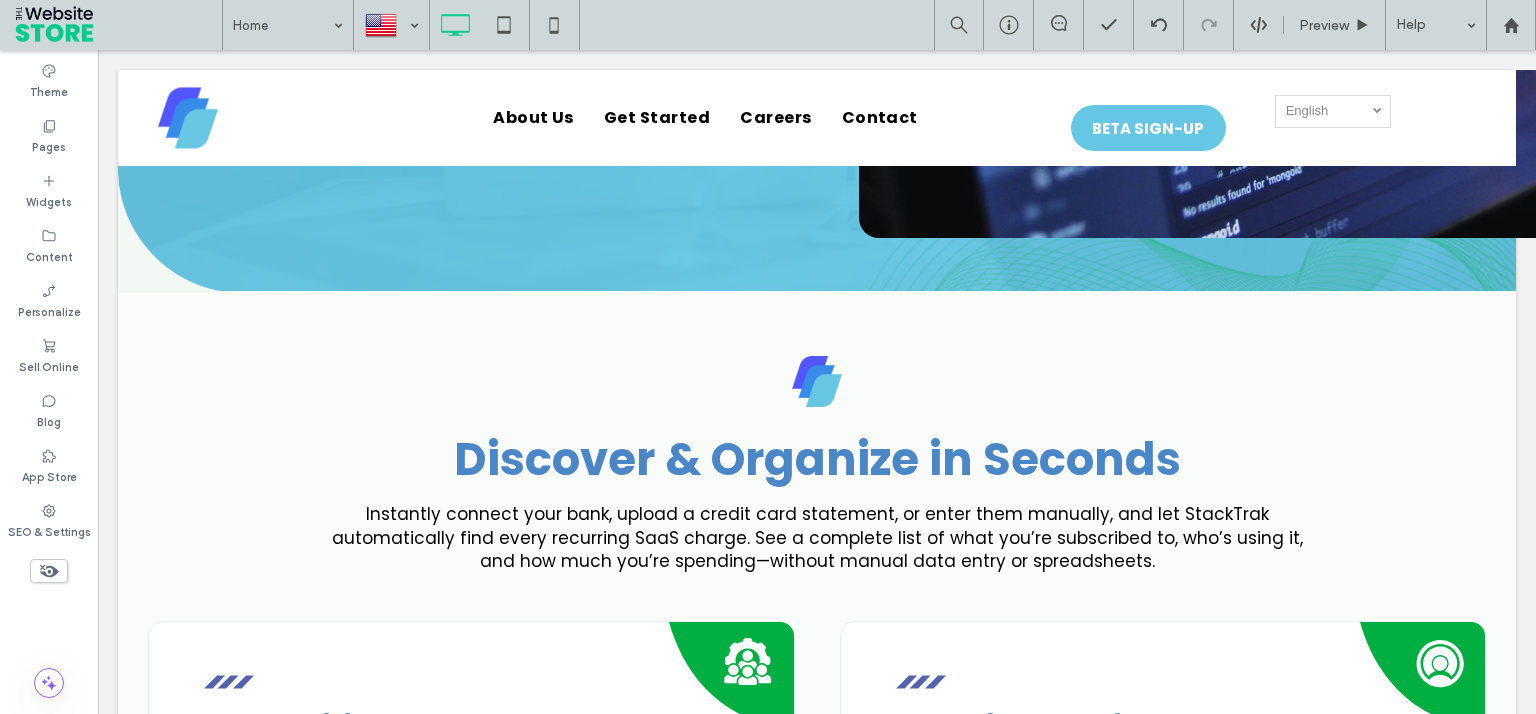 scroll, scrollTop: 976, scrollLeft: 0, axis: vertical 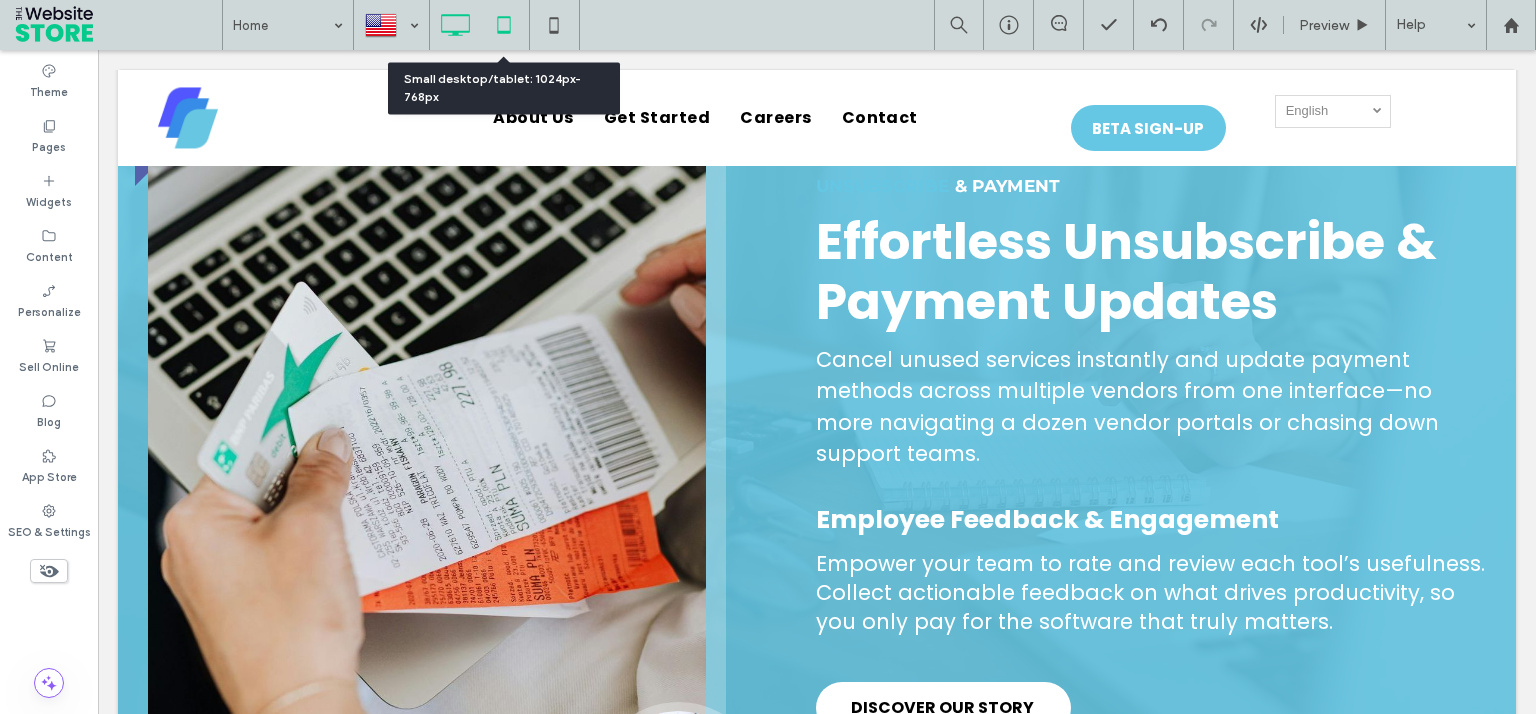drag, startPoint x: 514, startPoint y: 28, endPoint x: 209, endPoint y: 76, distance: 308.75394 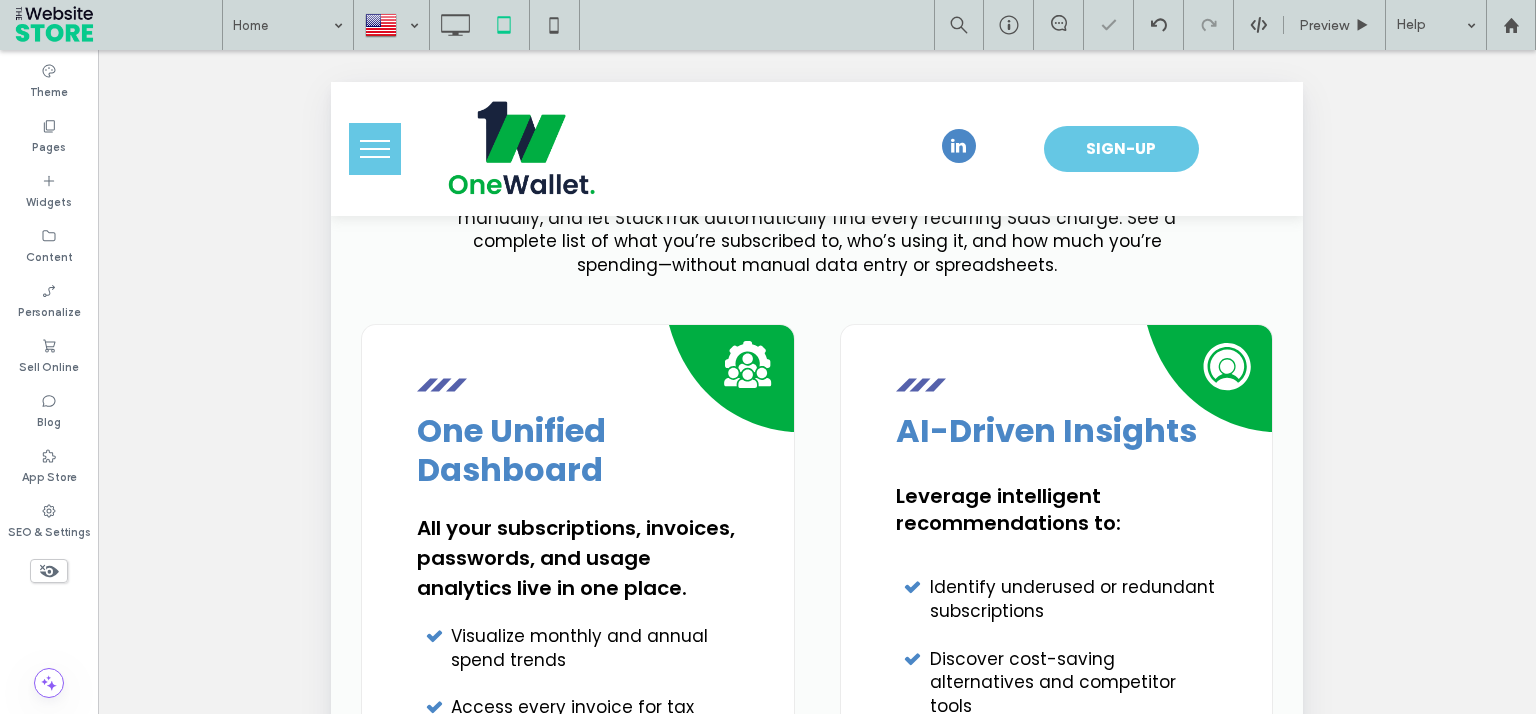 scroll, scrollTop: 0, scrollLeft: 0, axis: both 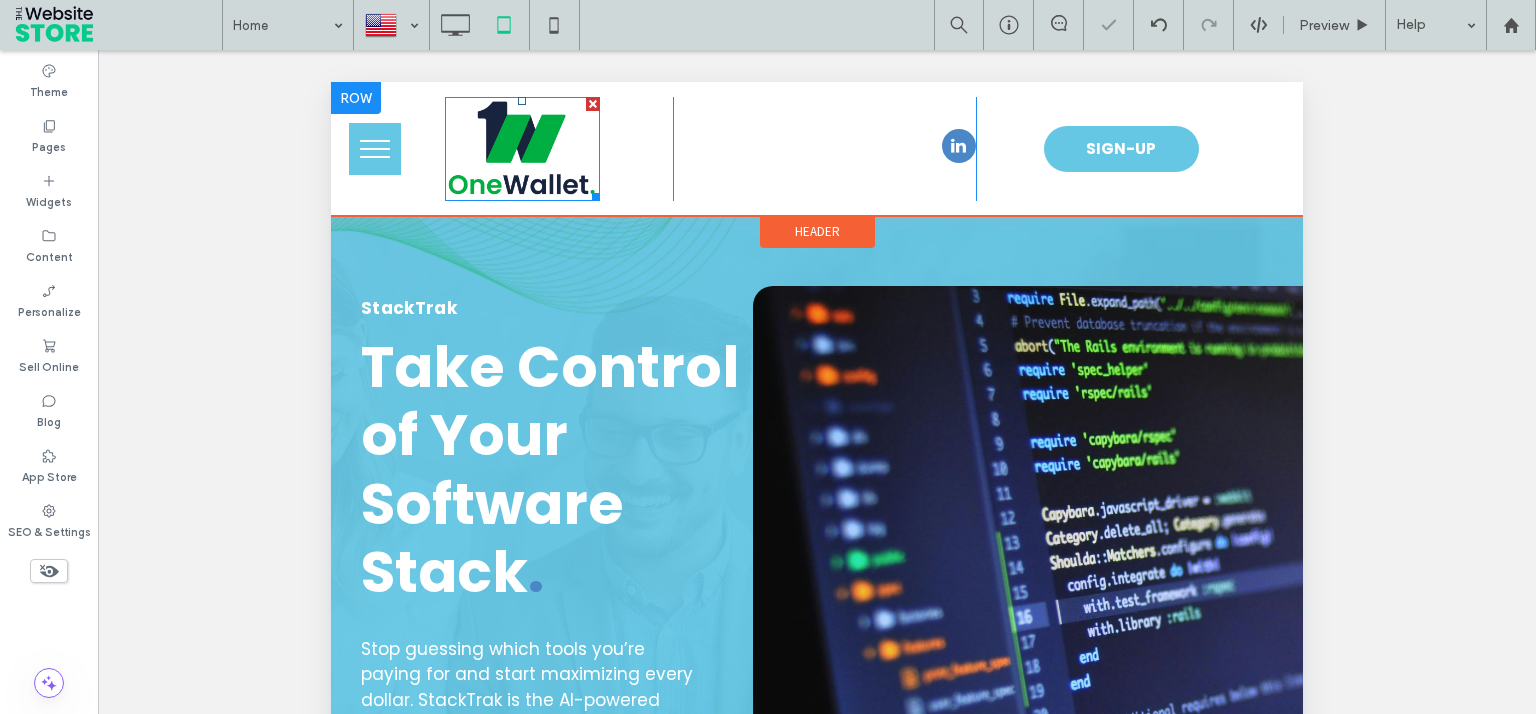 click at bounding box center [522, 149] 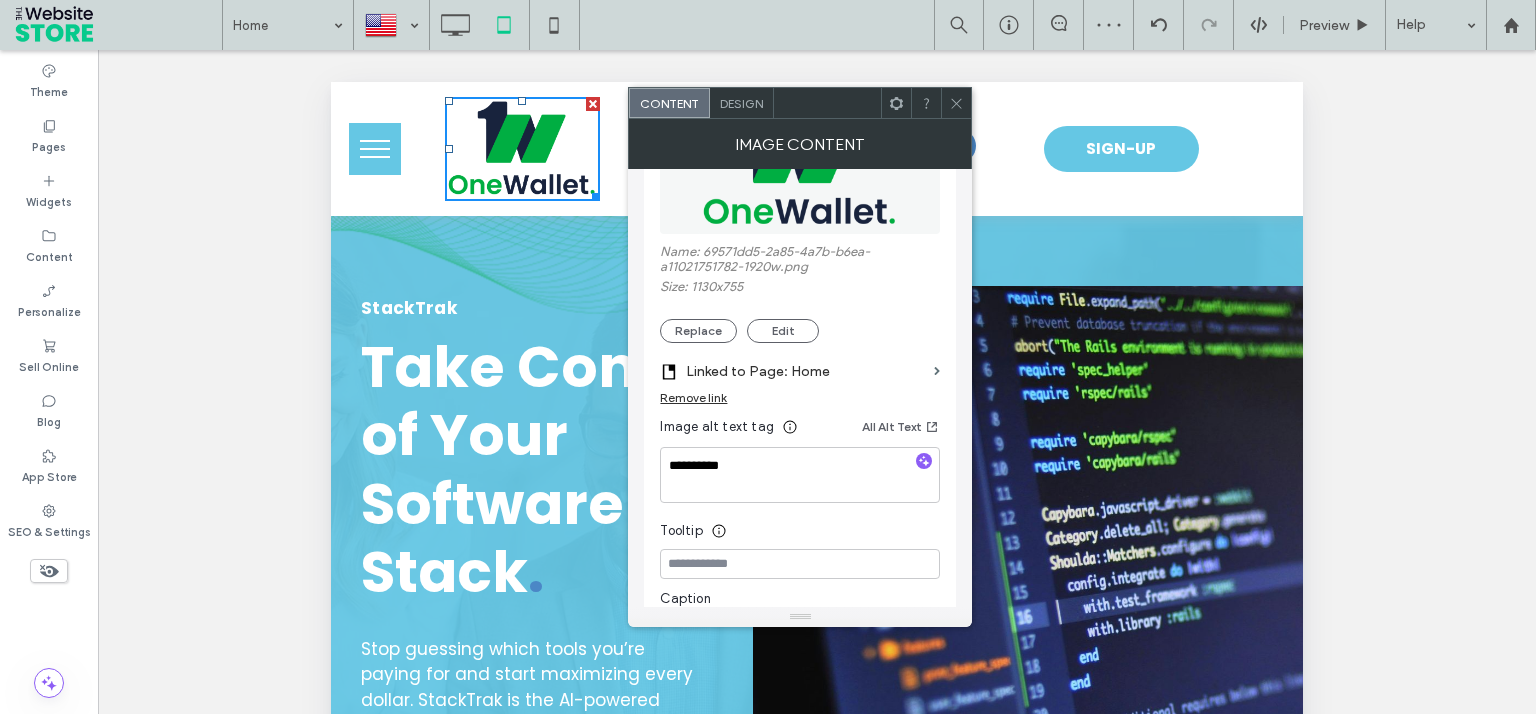 scroll, scrollTop: 400, scrollLeft: 0, axis: vertical 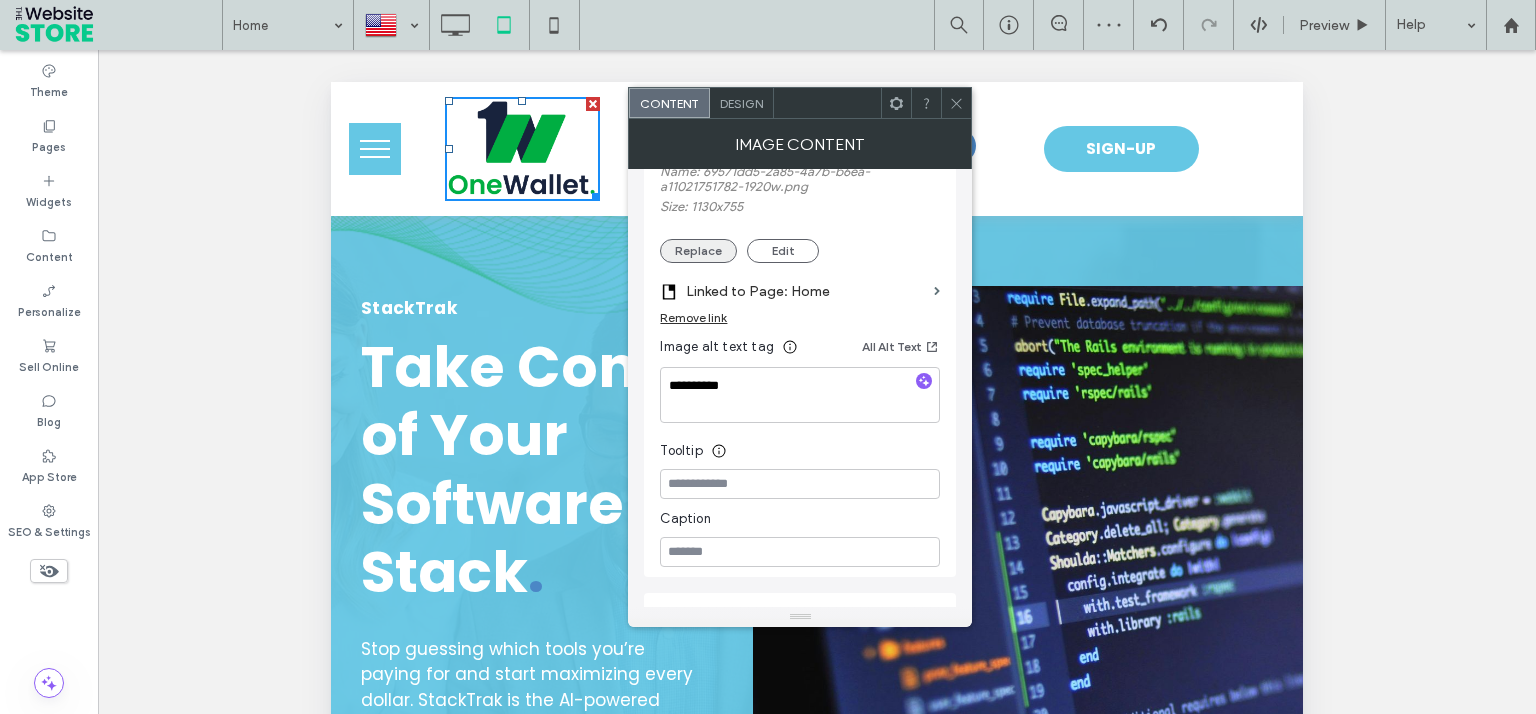 click on "Replace" at bounding box center [698, 251] 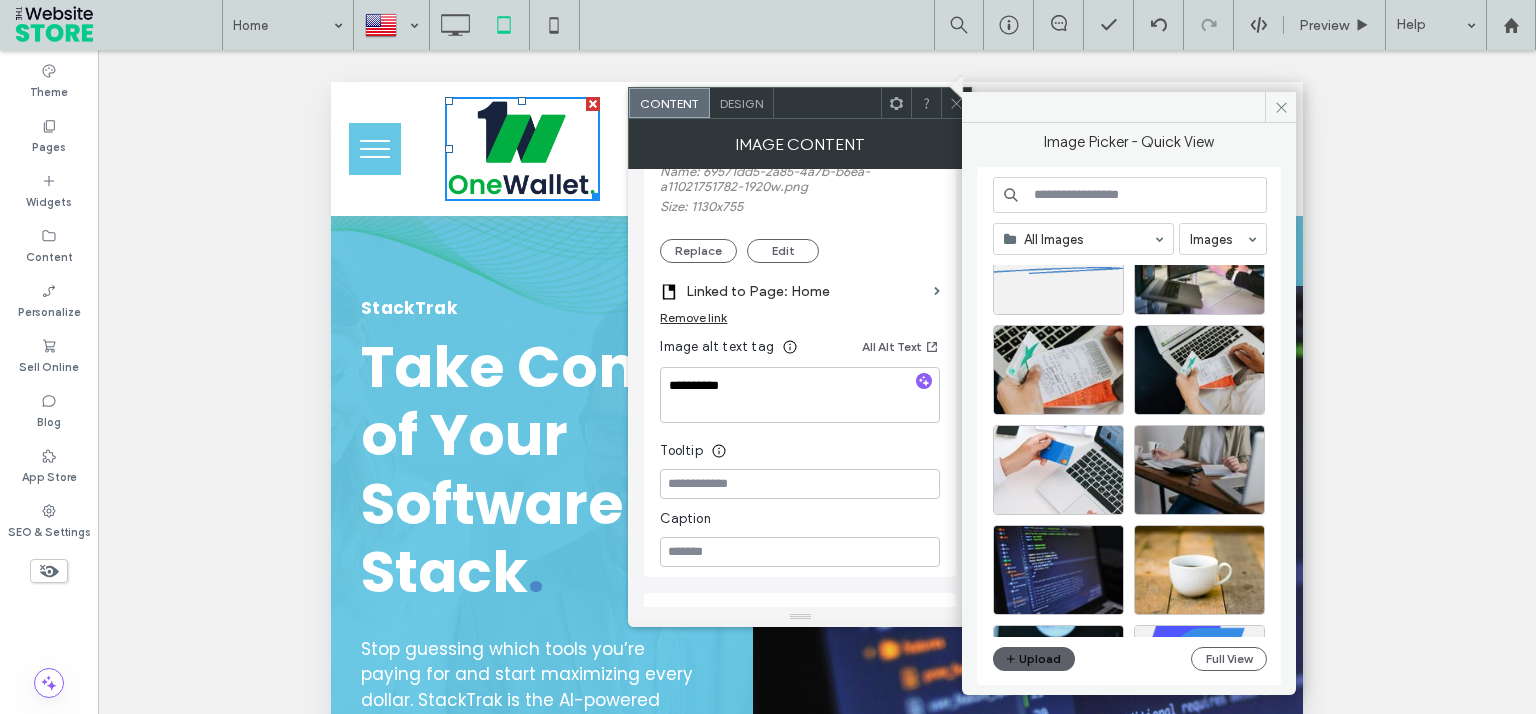 scroll, scrollTop: 857, scrollLeft: 0, axis: vertical 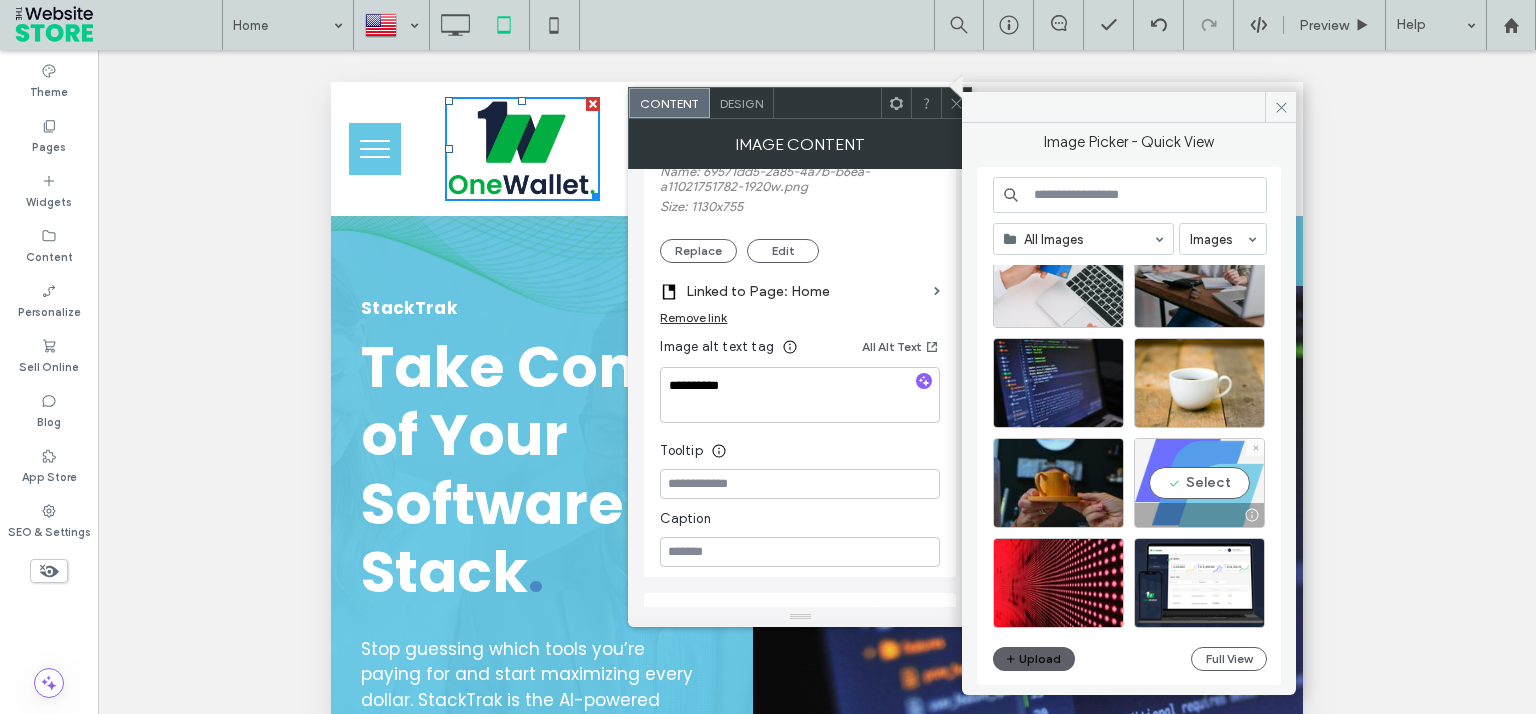 click on "Select" at bounding box center (1199, 483) 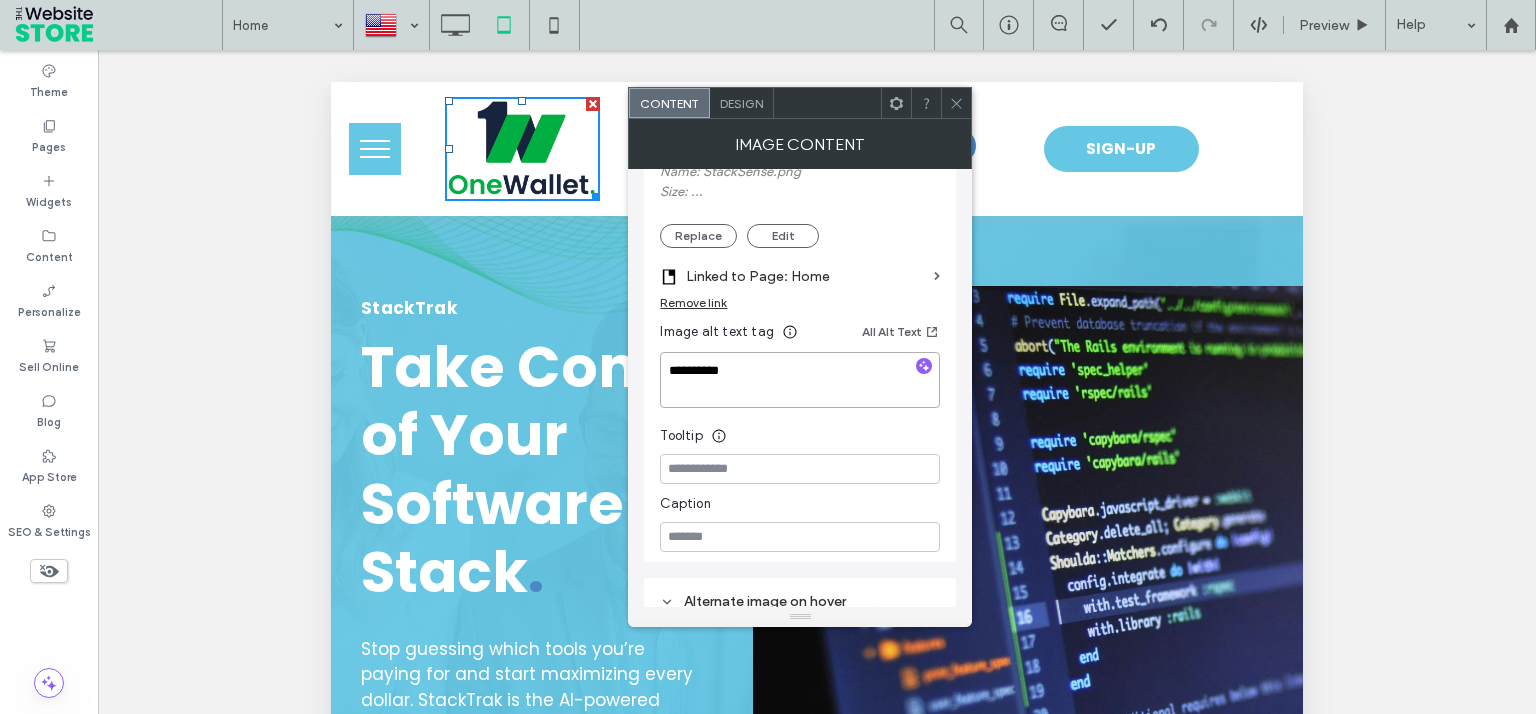 click on "**********" at bounding box center [800, 380] 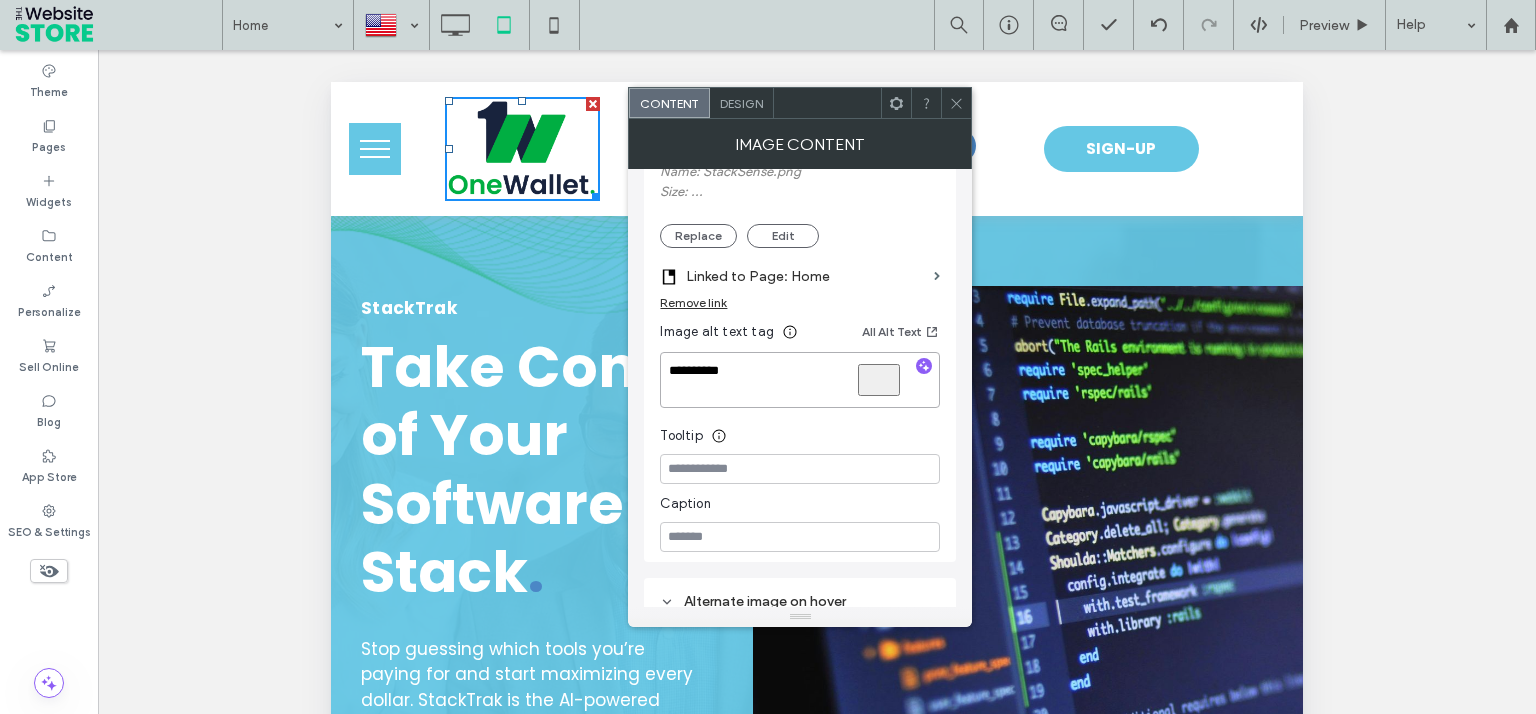 paste 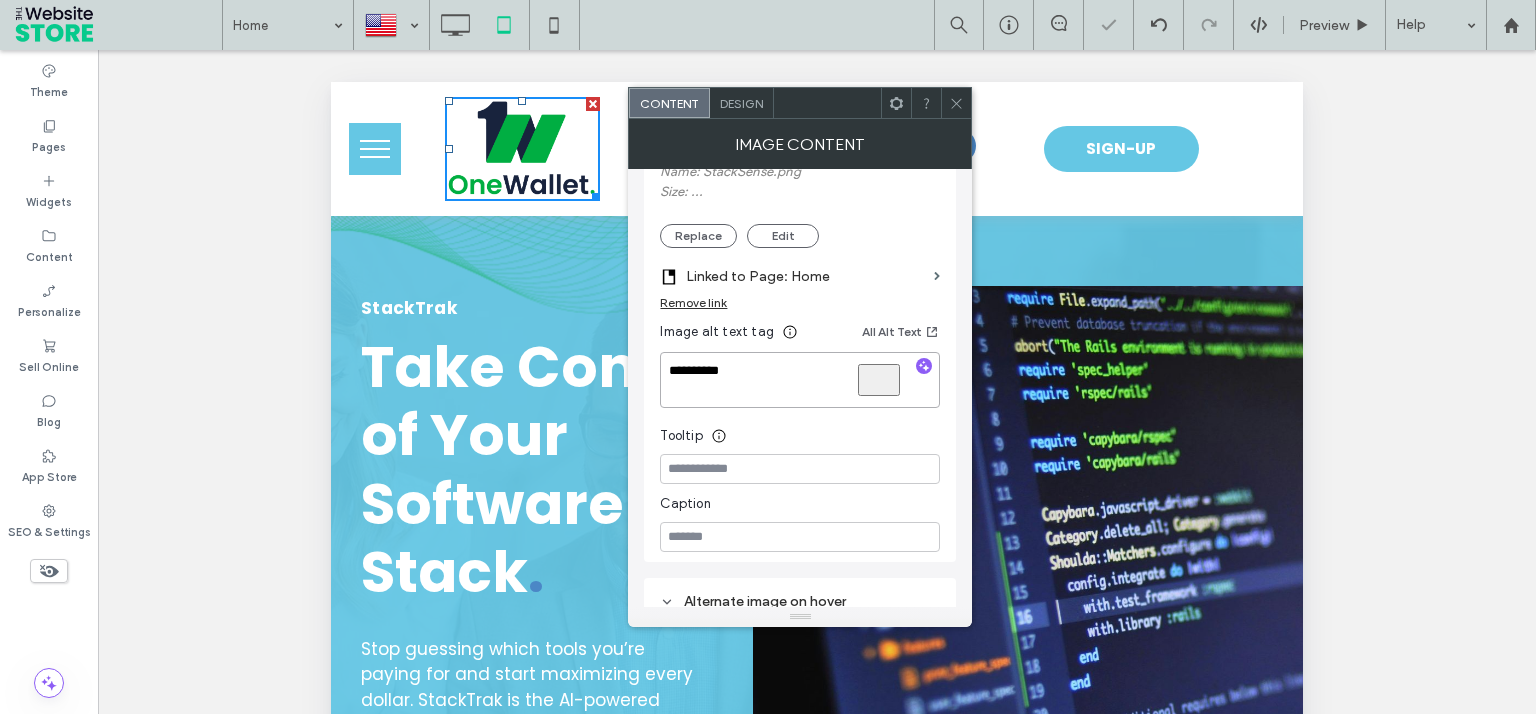 type on "**********" 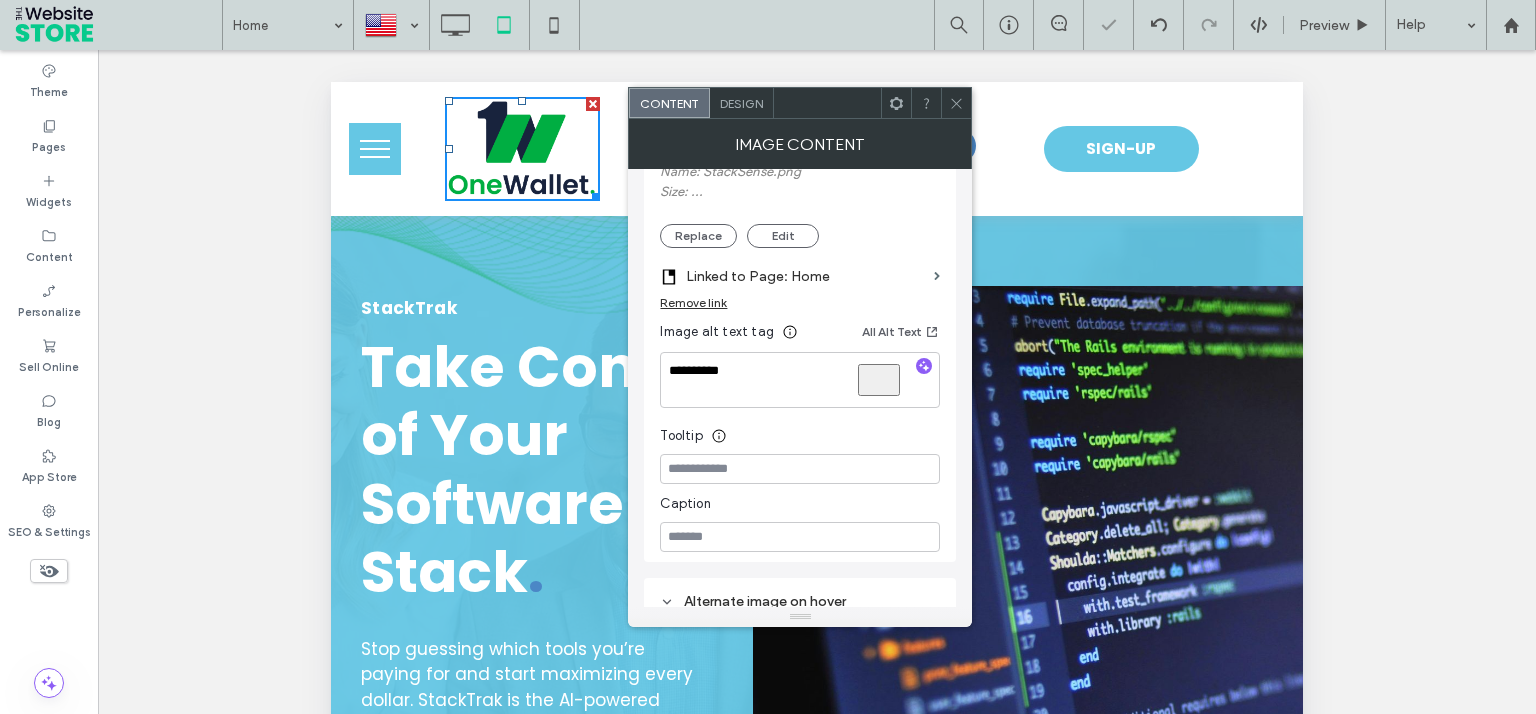 click on "Image alt text tag All Alt Text" at bounding box center [800, 336] 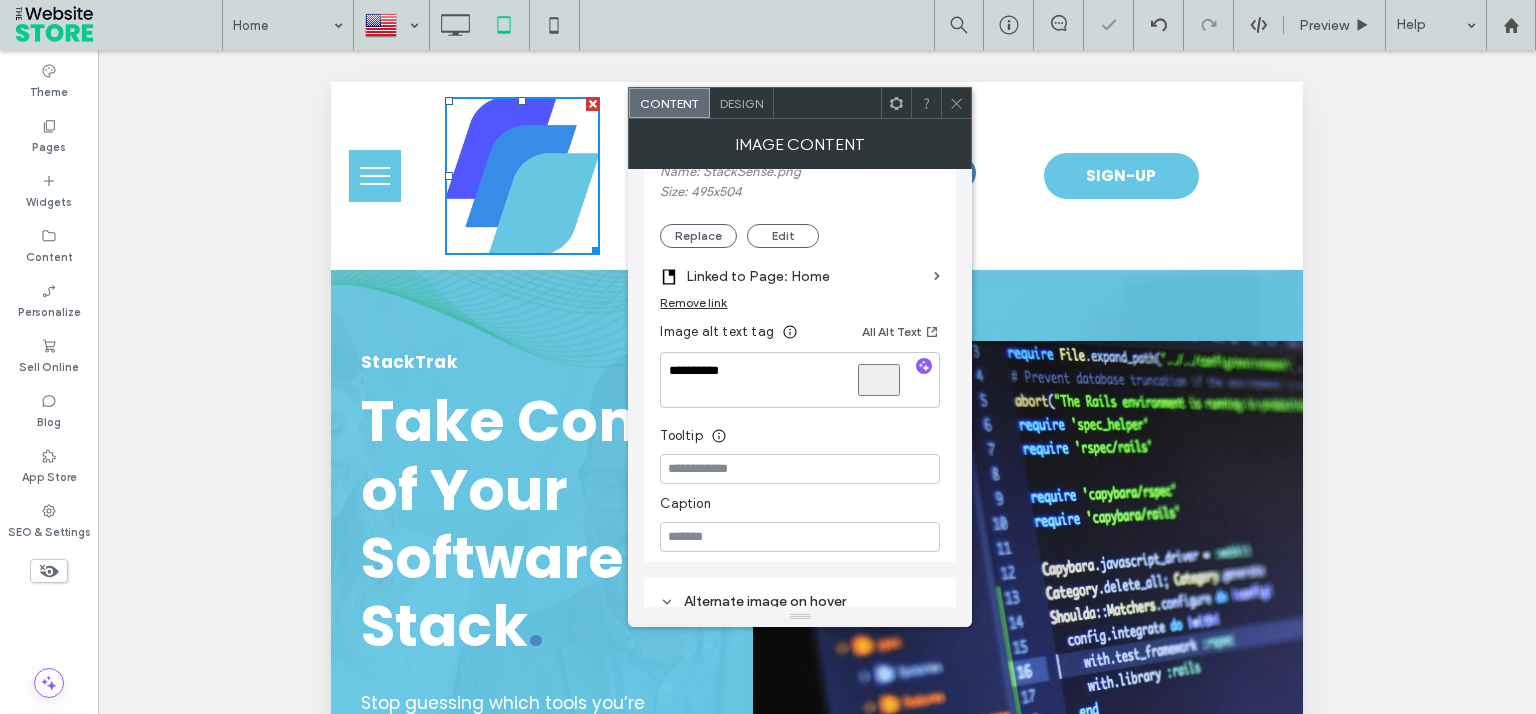 click on "Design" at bounding box center [742, 103] 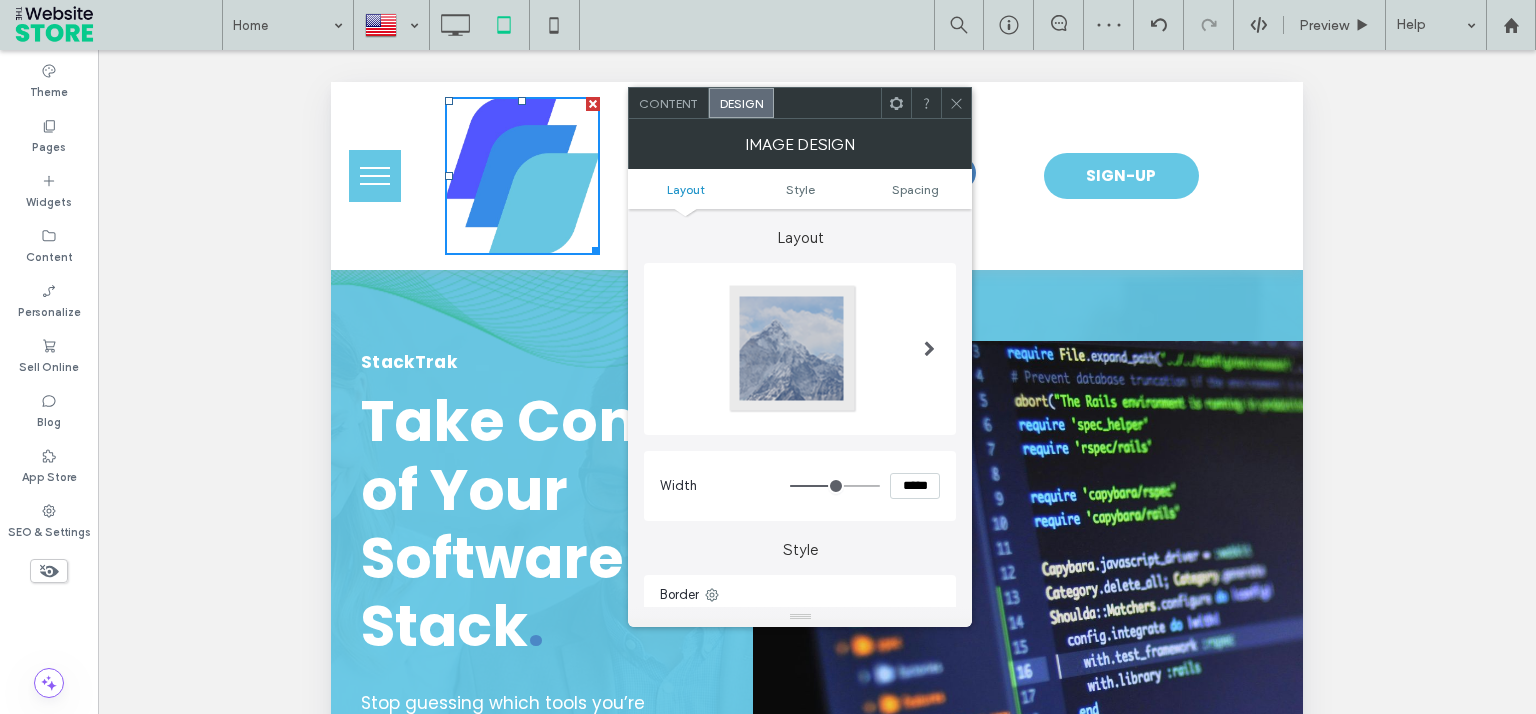 click on "*****" at bounding box center [915, 486] 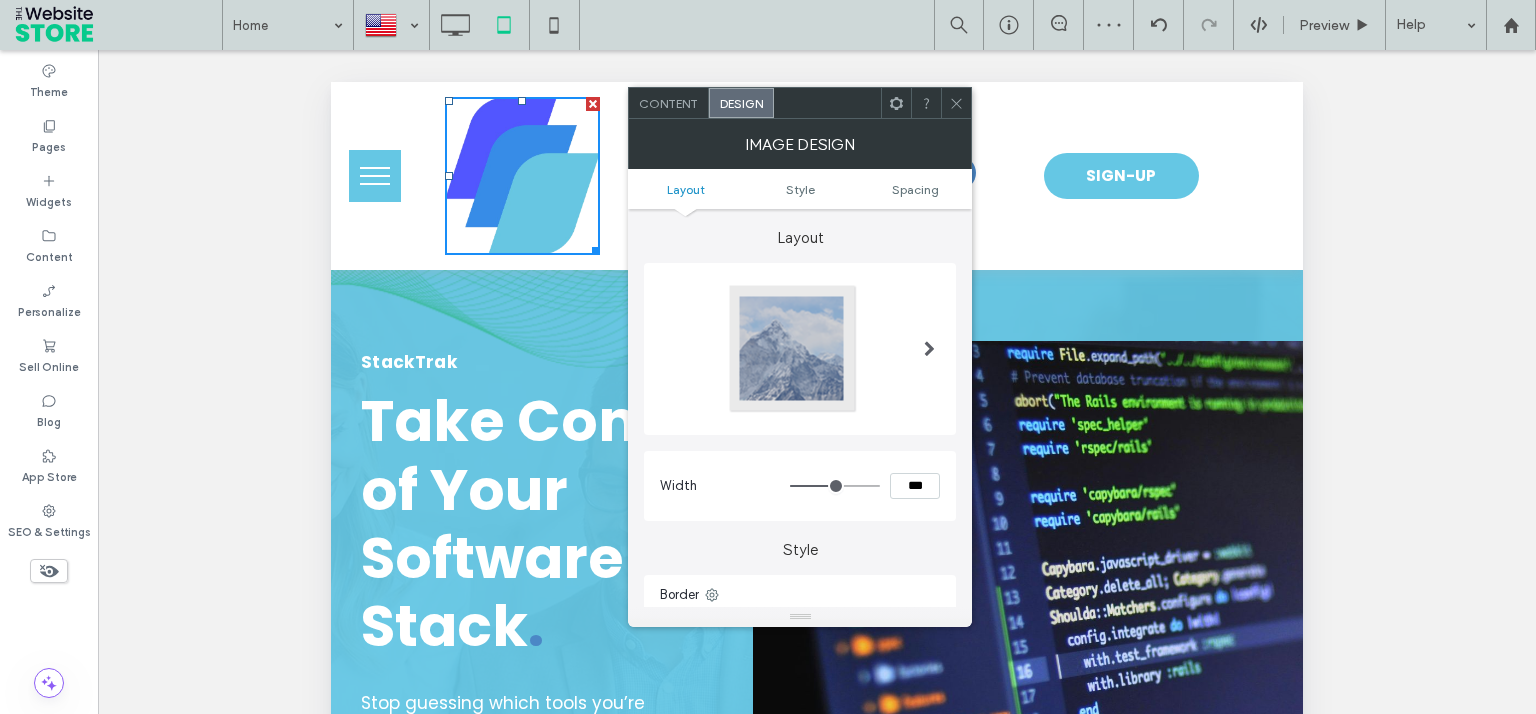 type on "*****" 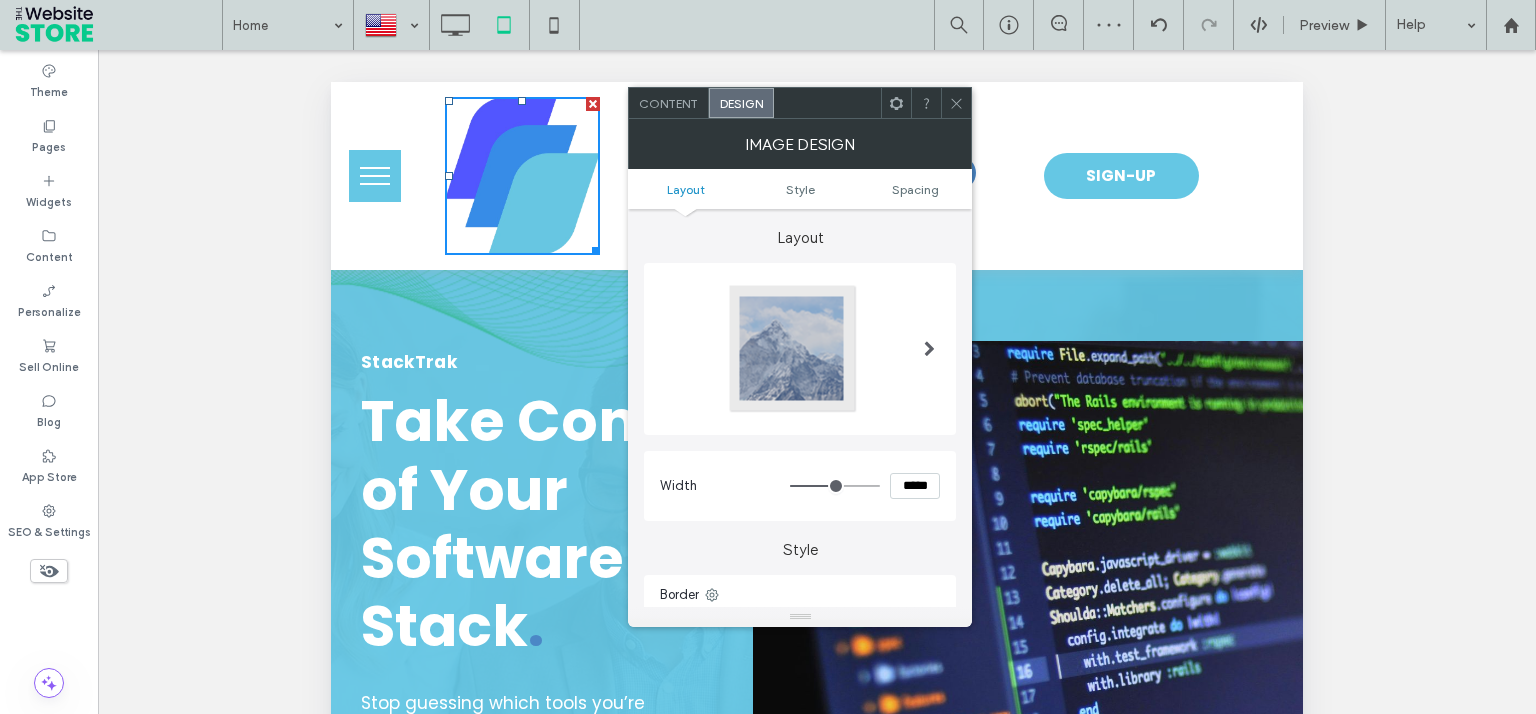 type on "***" 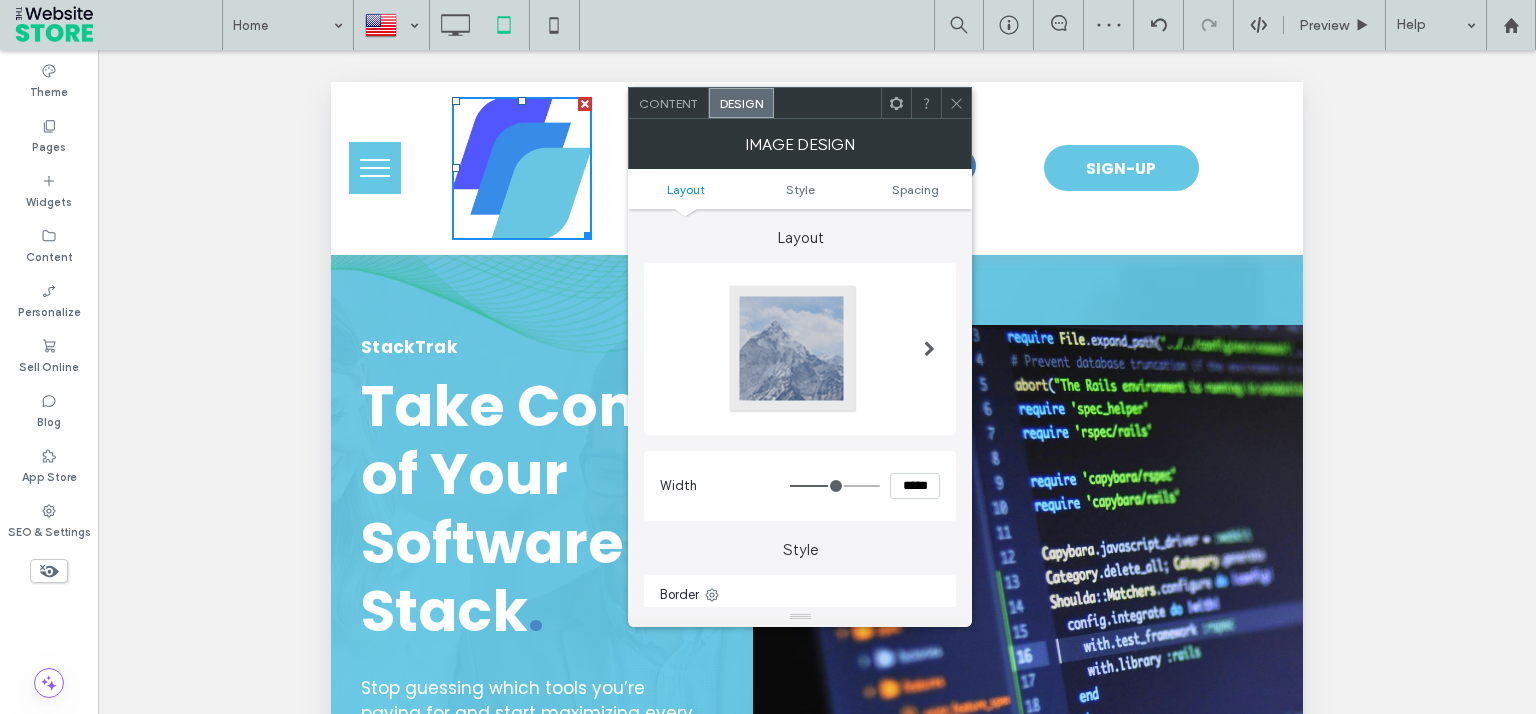 click on "*****" at bounding box center (915, 486) 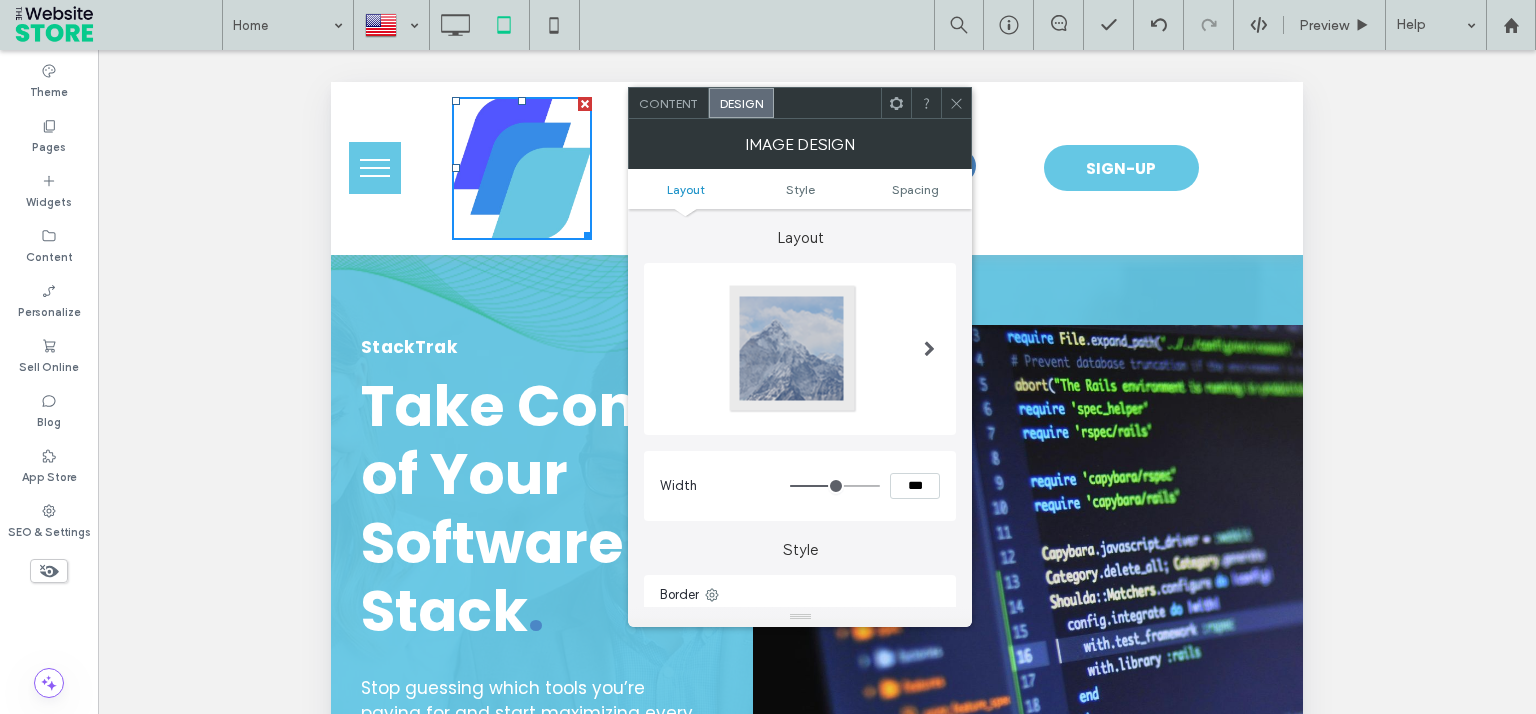 type on "*****" 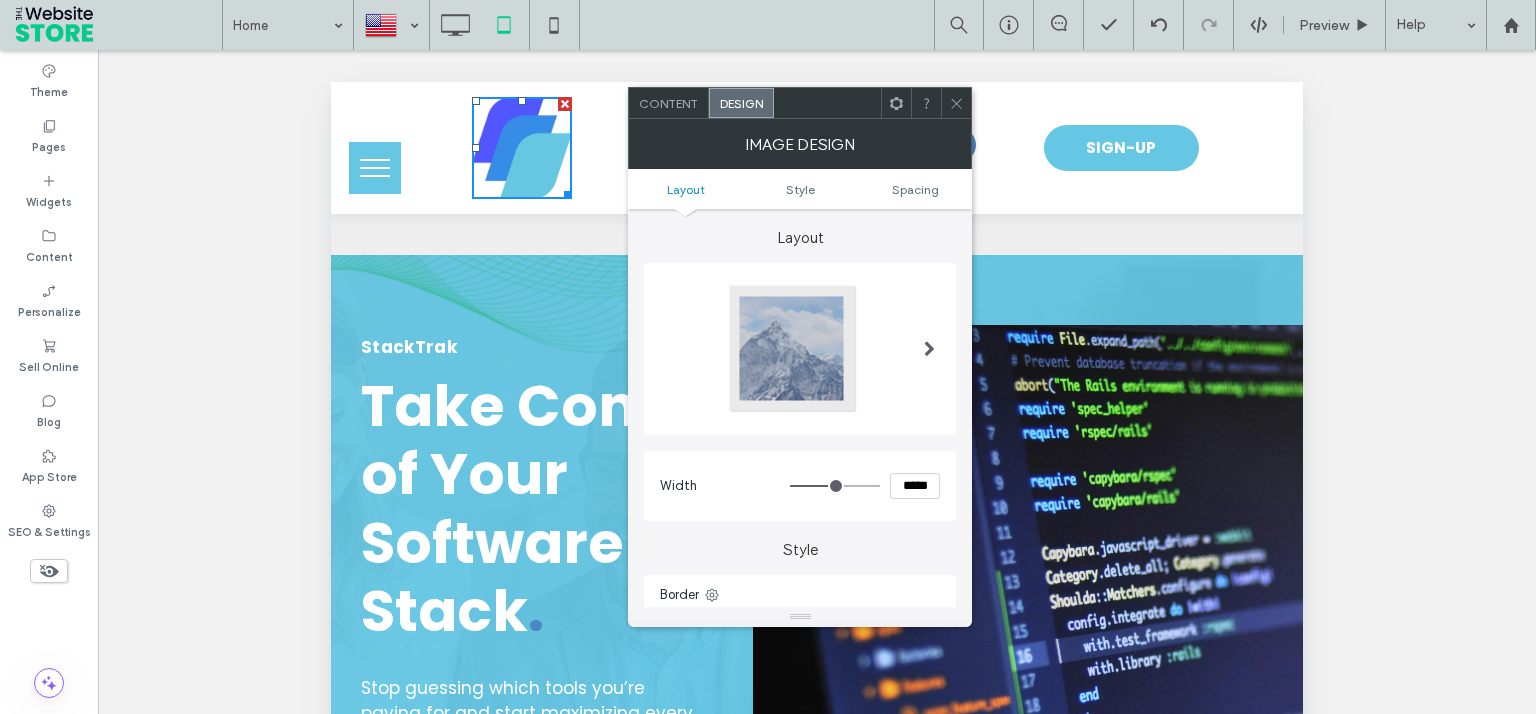 type on "***" 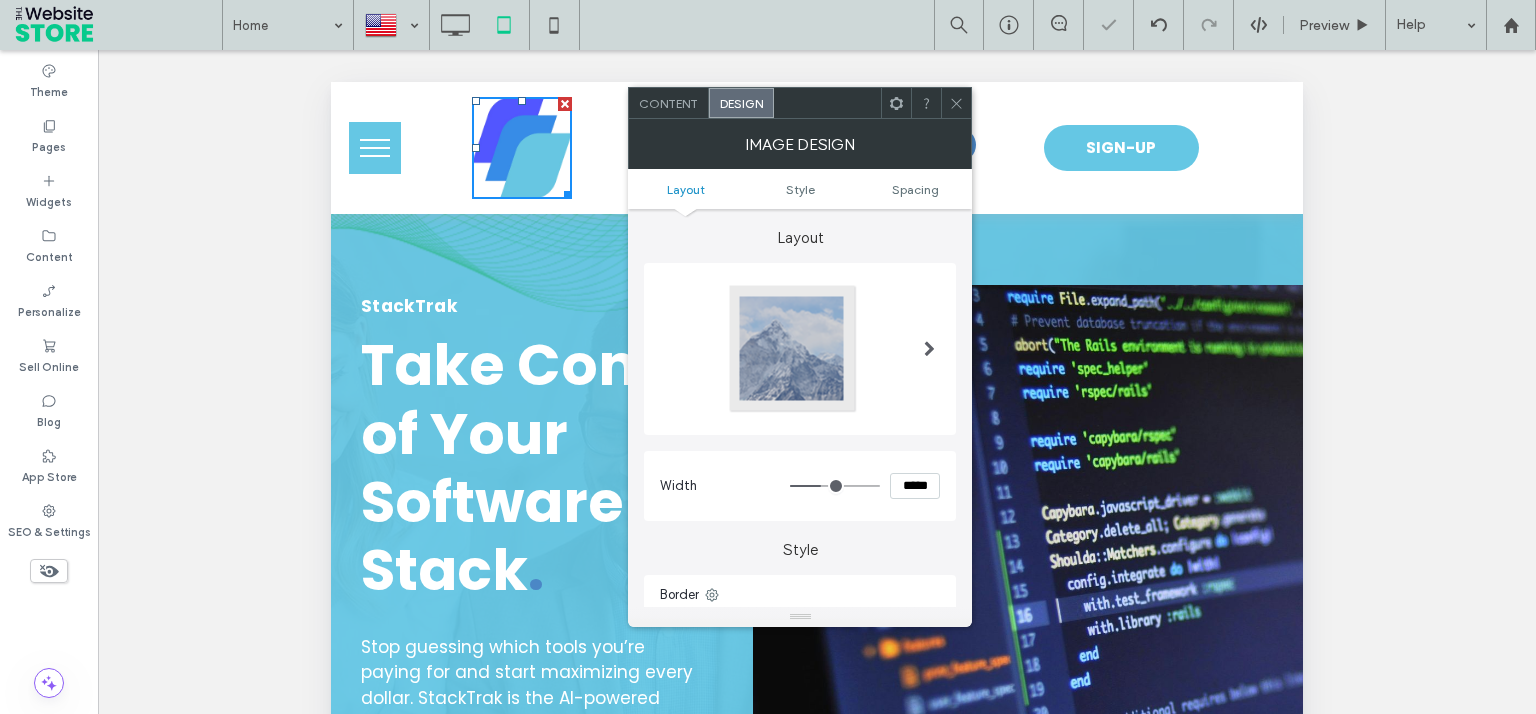 click at bounding box center [956, 103] 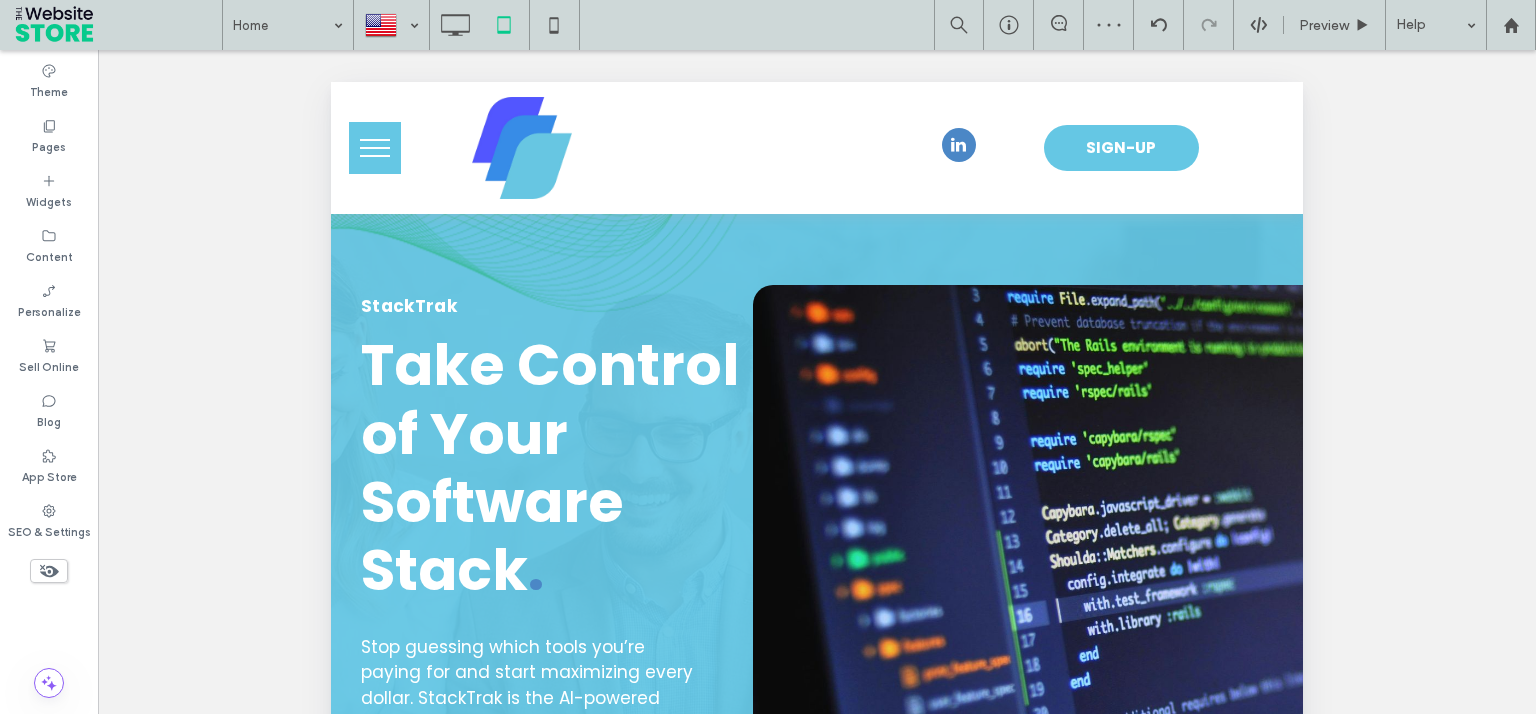 click at bounding box center (375, 148) 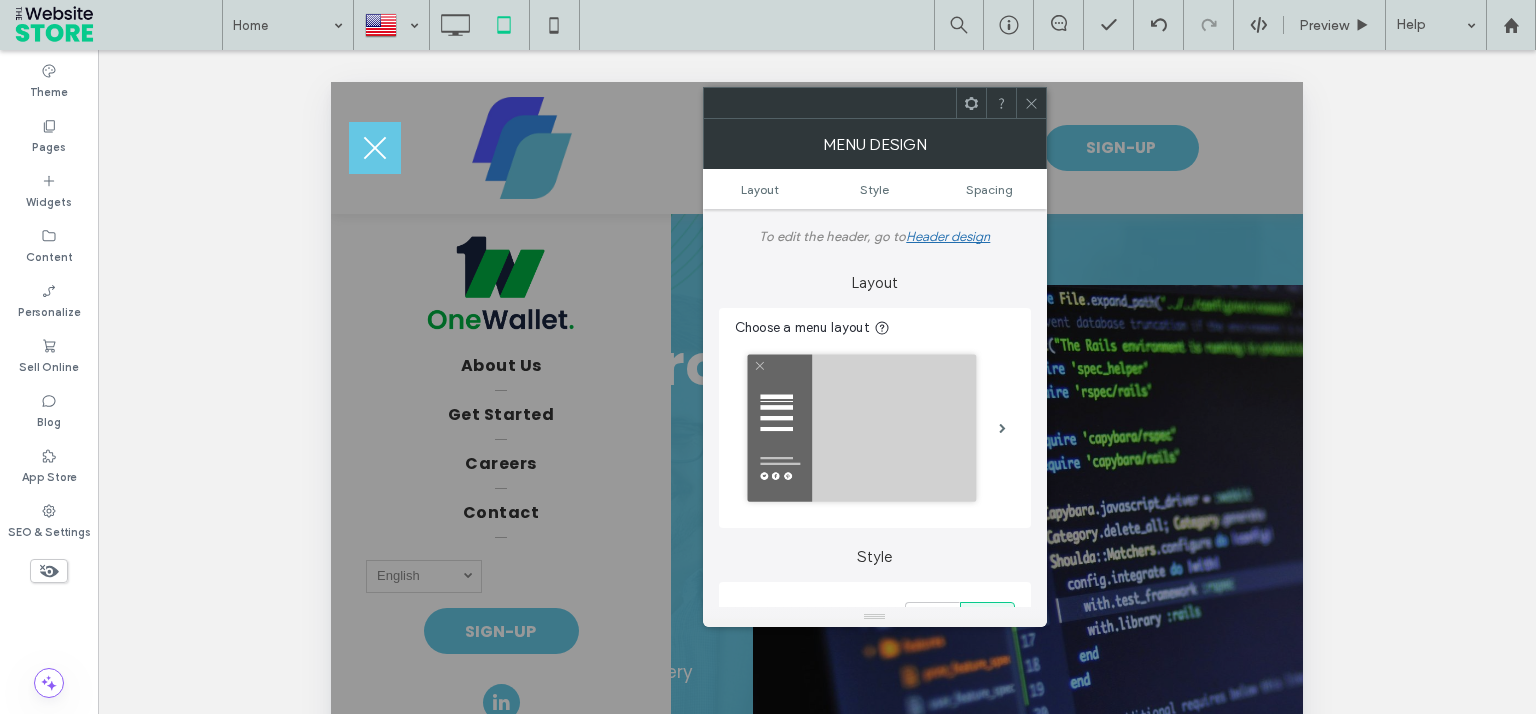 click 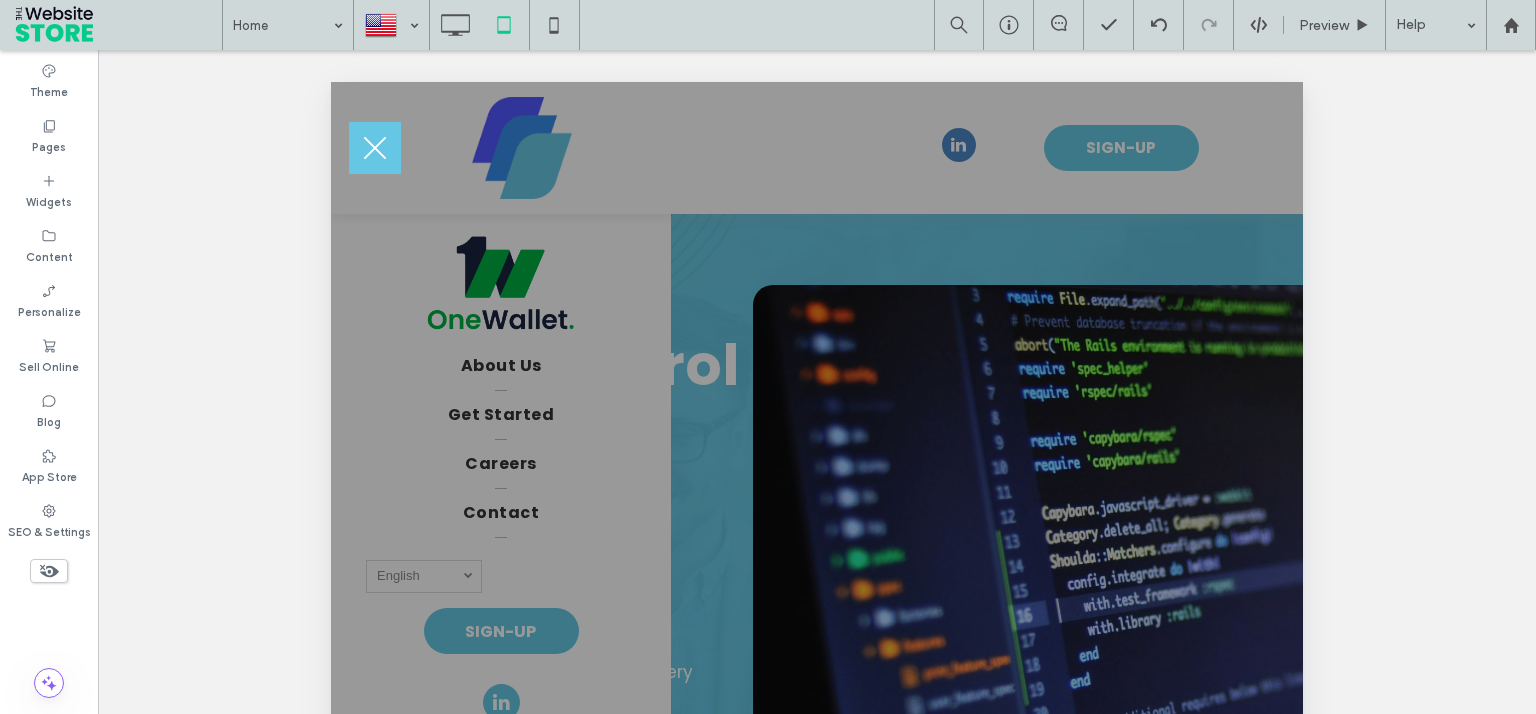 click at bounding box center (375, 148) 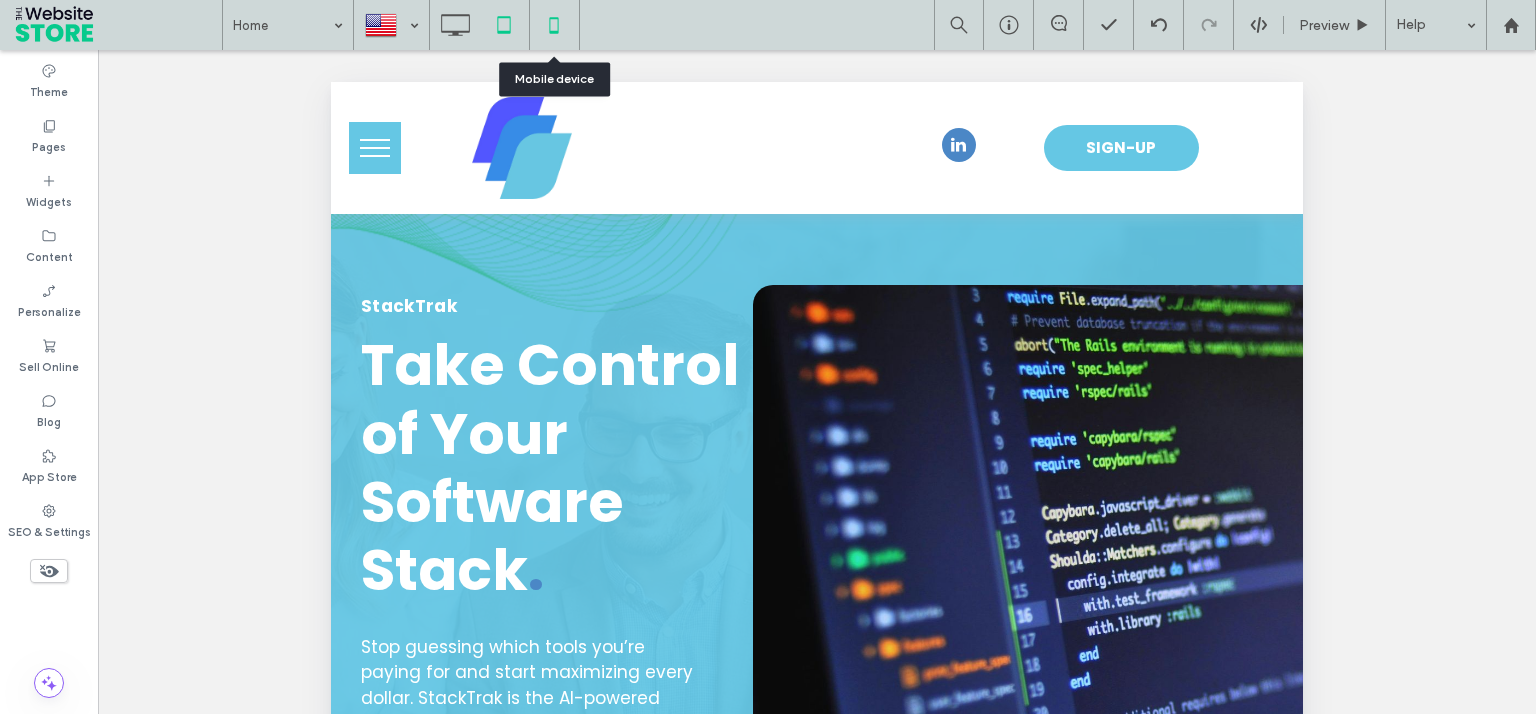 click 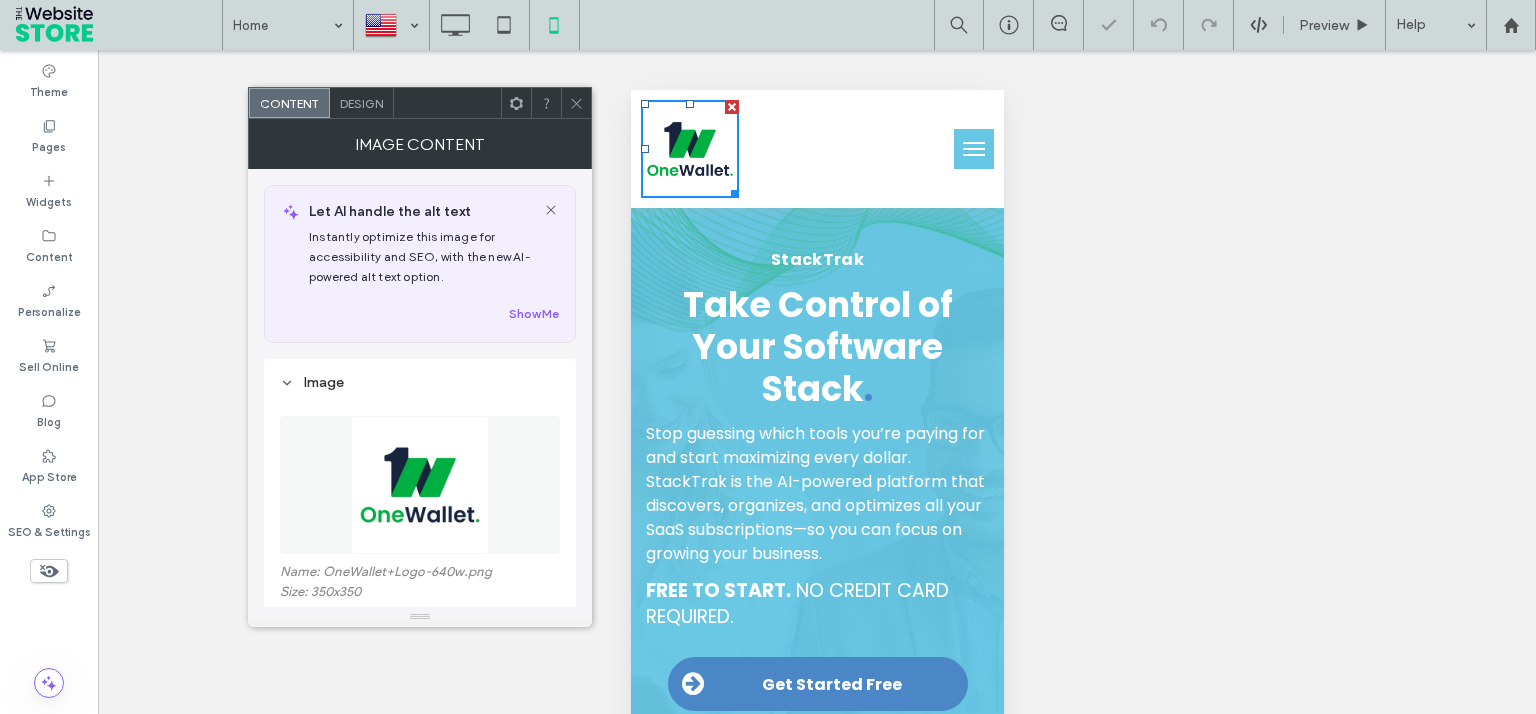 scroll, scrollTop: 0, scrollLeft: 0, axis: both 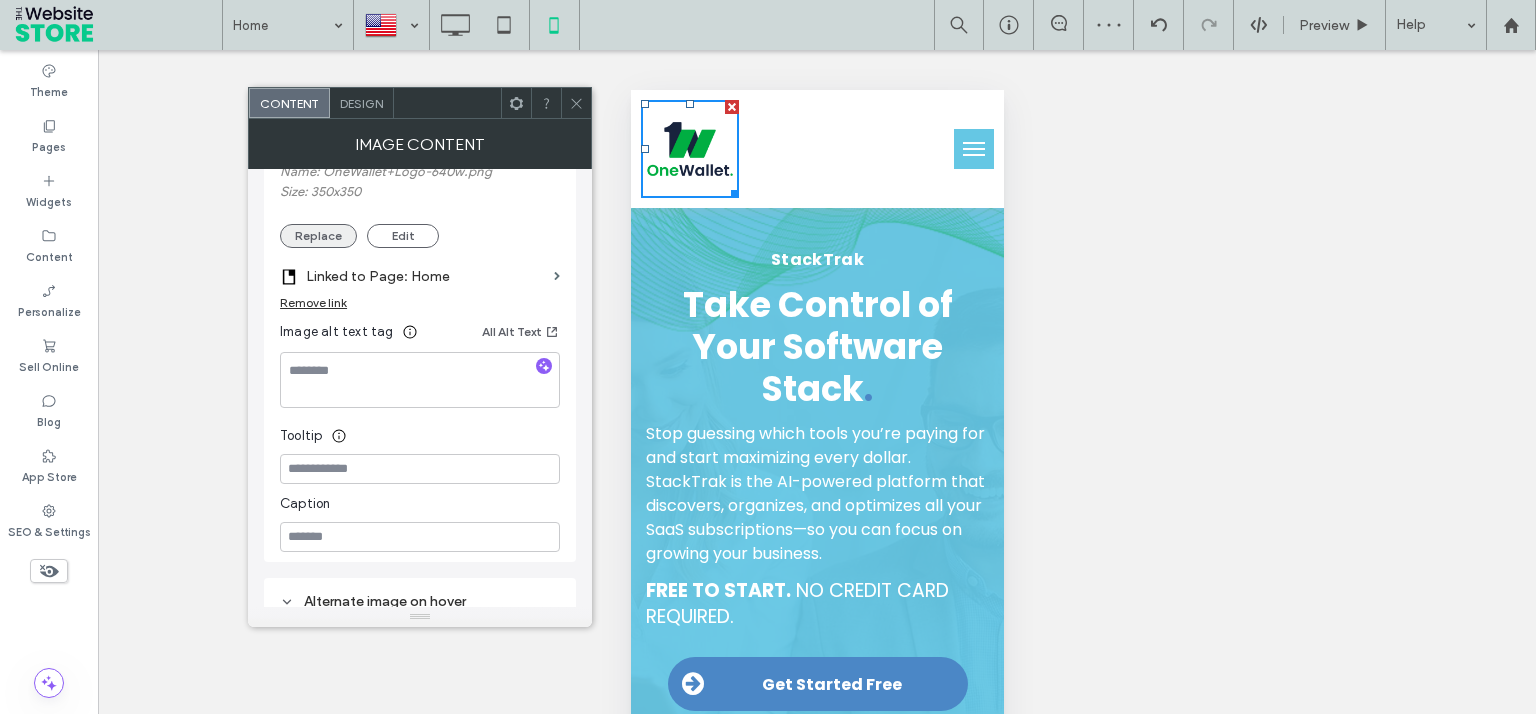 click on "Replace" at bounding box center [318, 236] 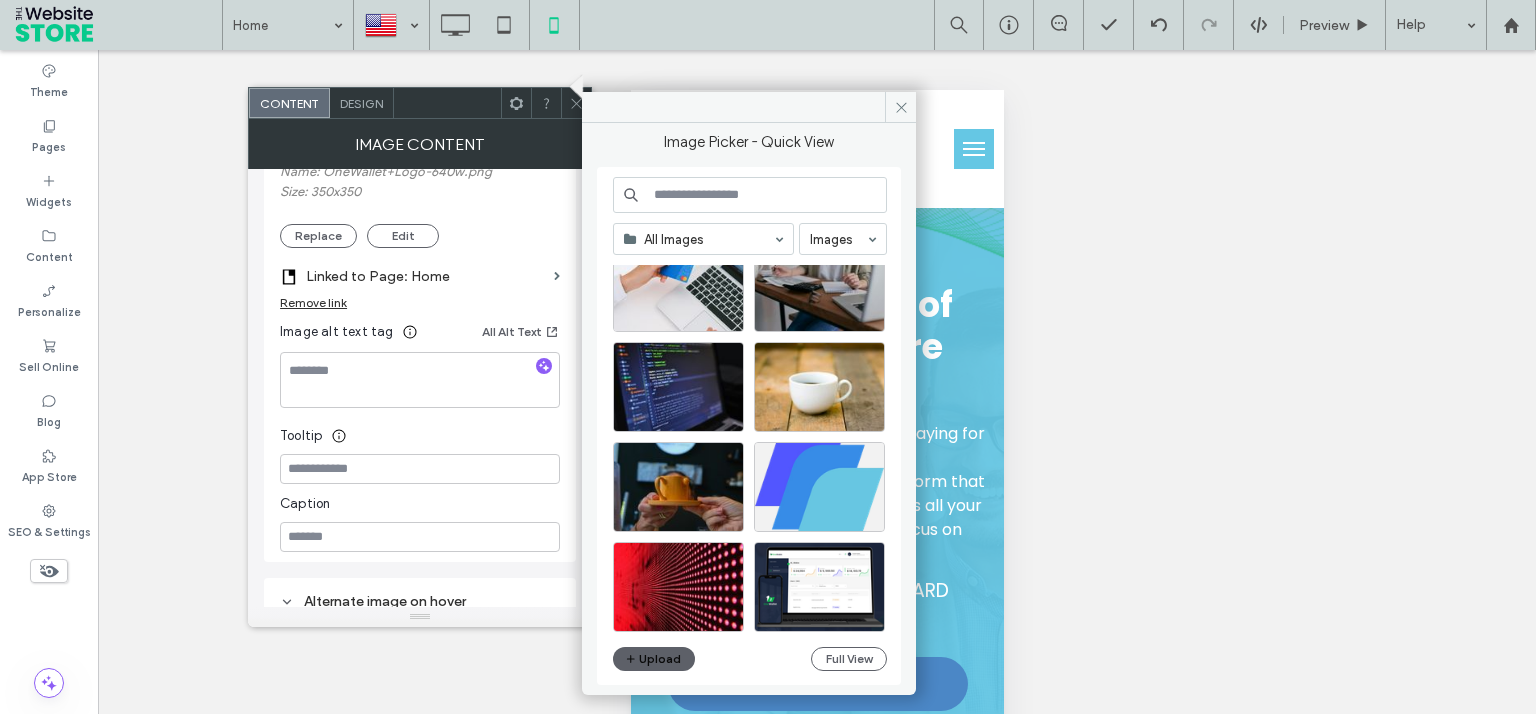 scroll, scrollTop: 857, scrollLeft: 0, axis: vertical 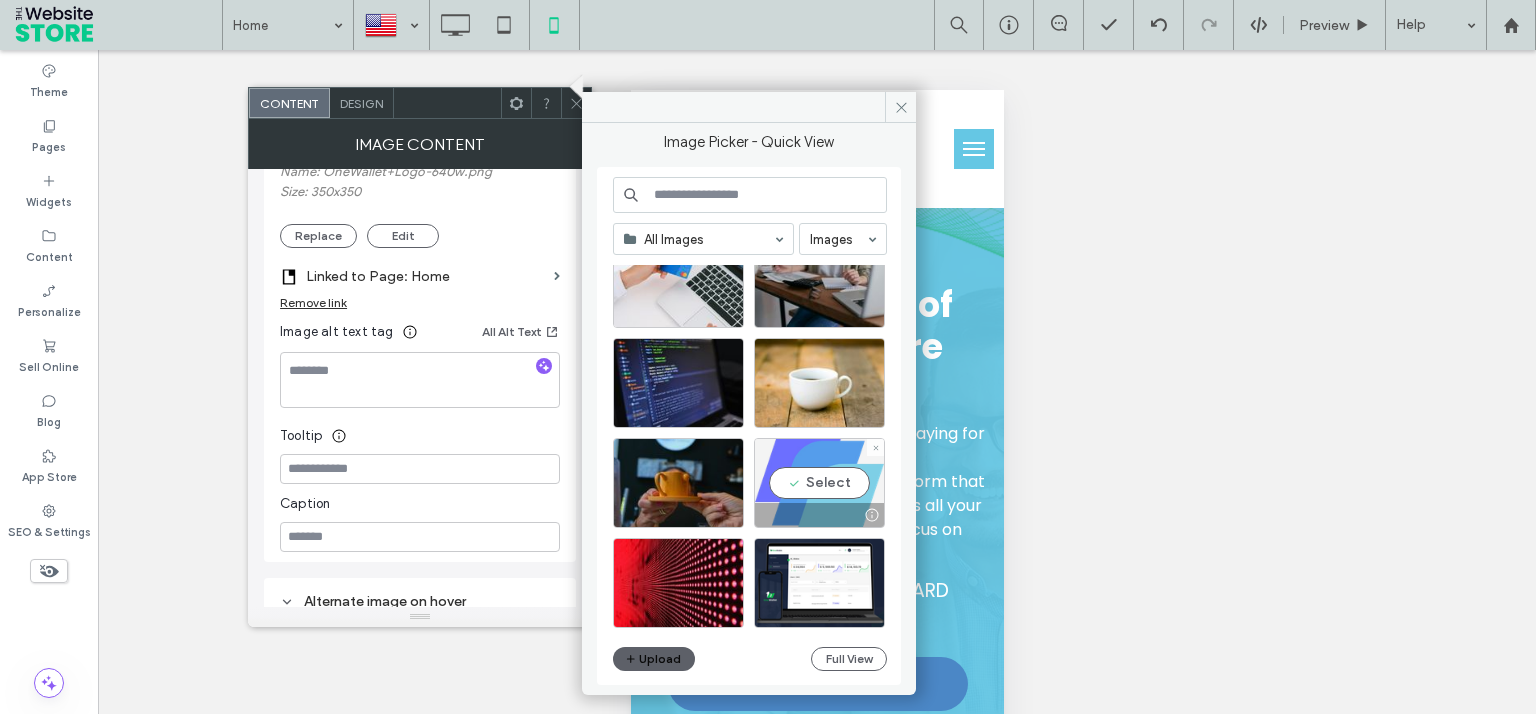 click on "Select" at bounding box center [819, 483] 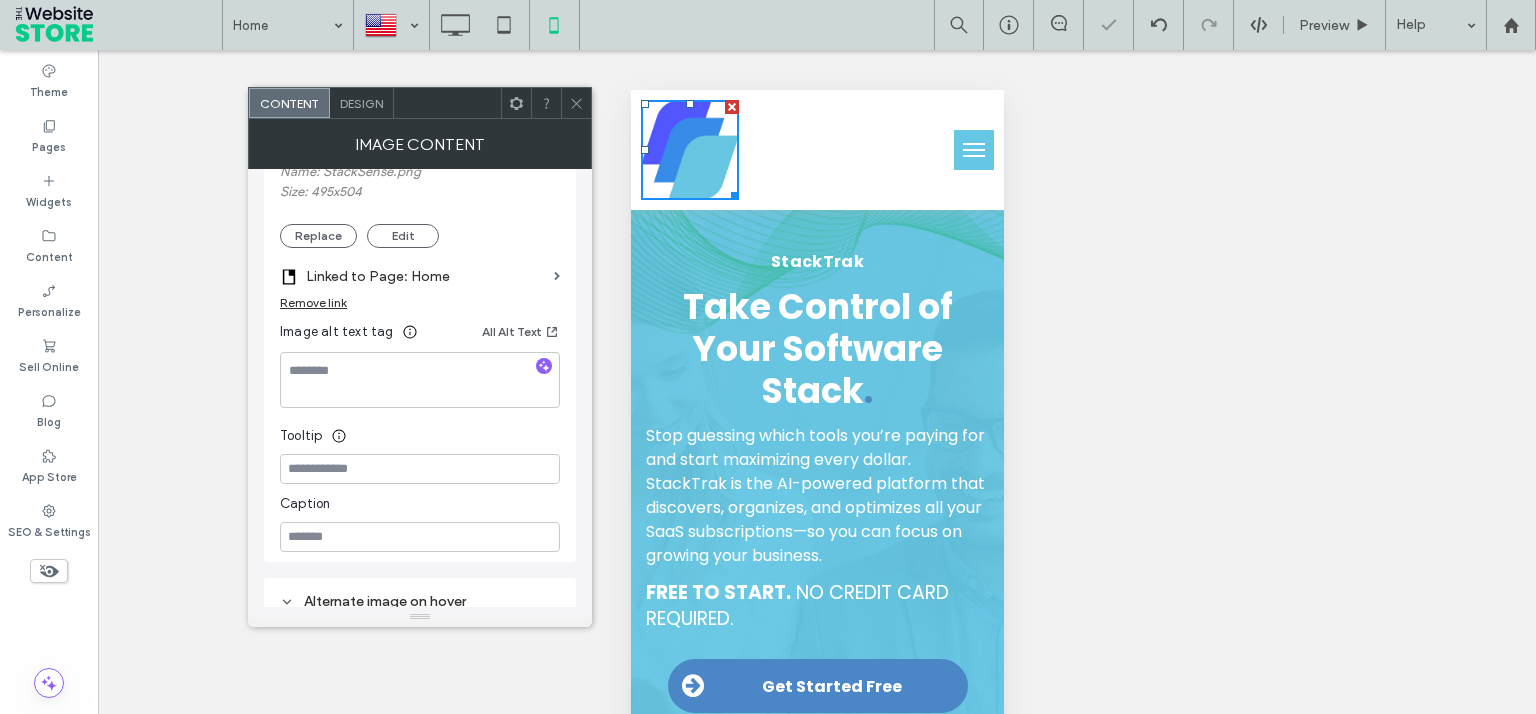 click on "Design" at bounding box center [361, 103] 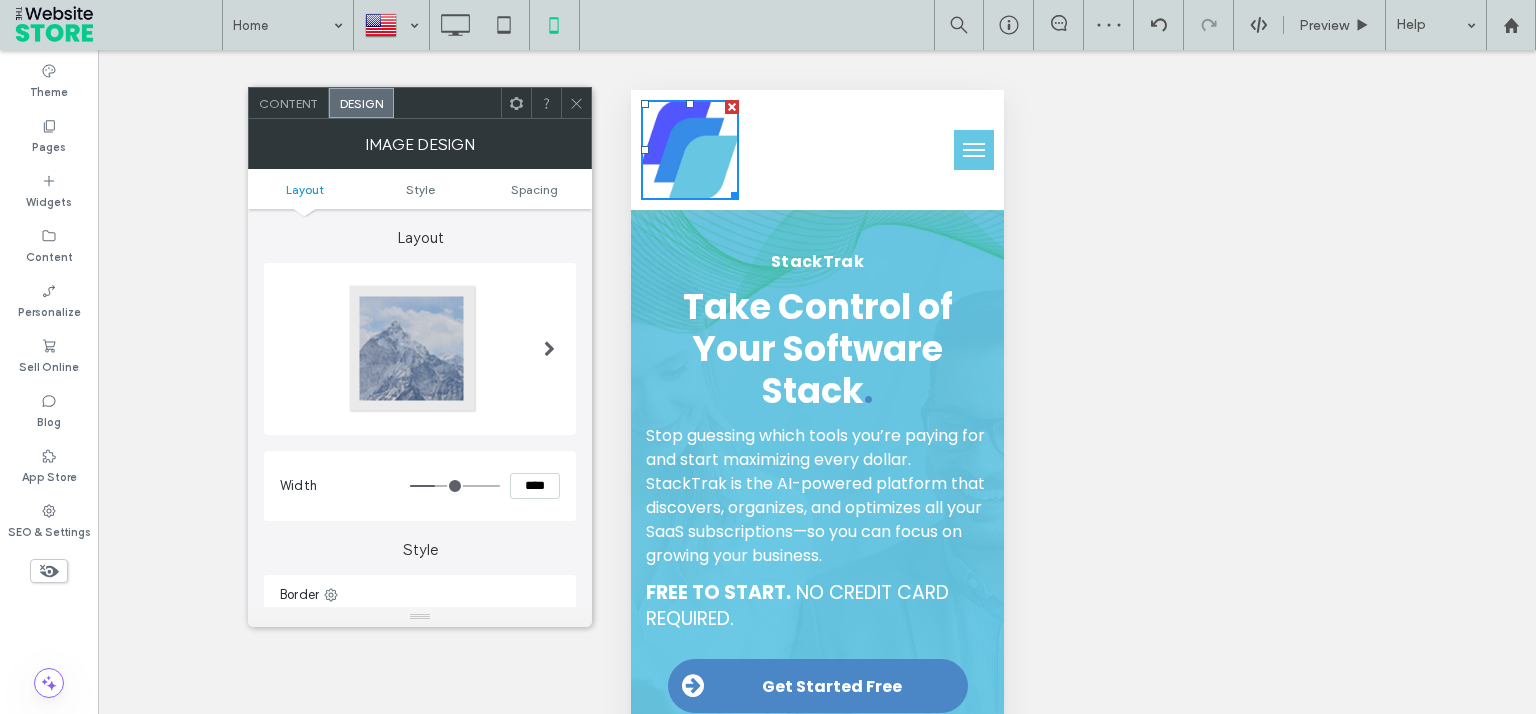 click on "****" at bounding box center [535, 486] 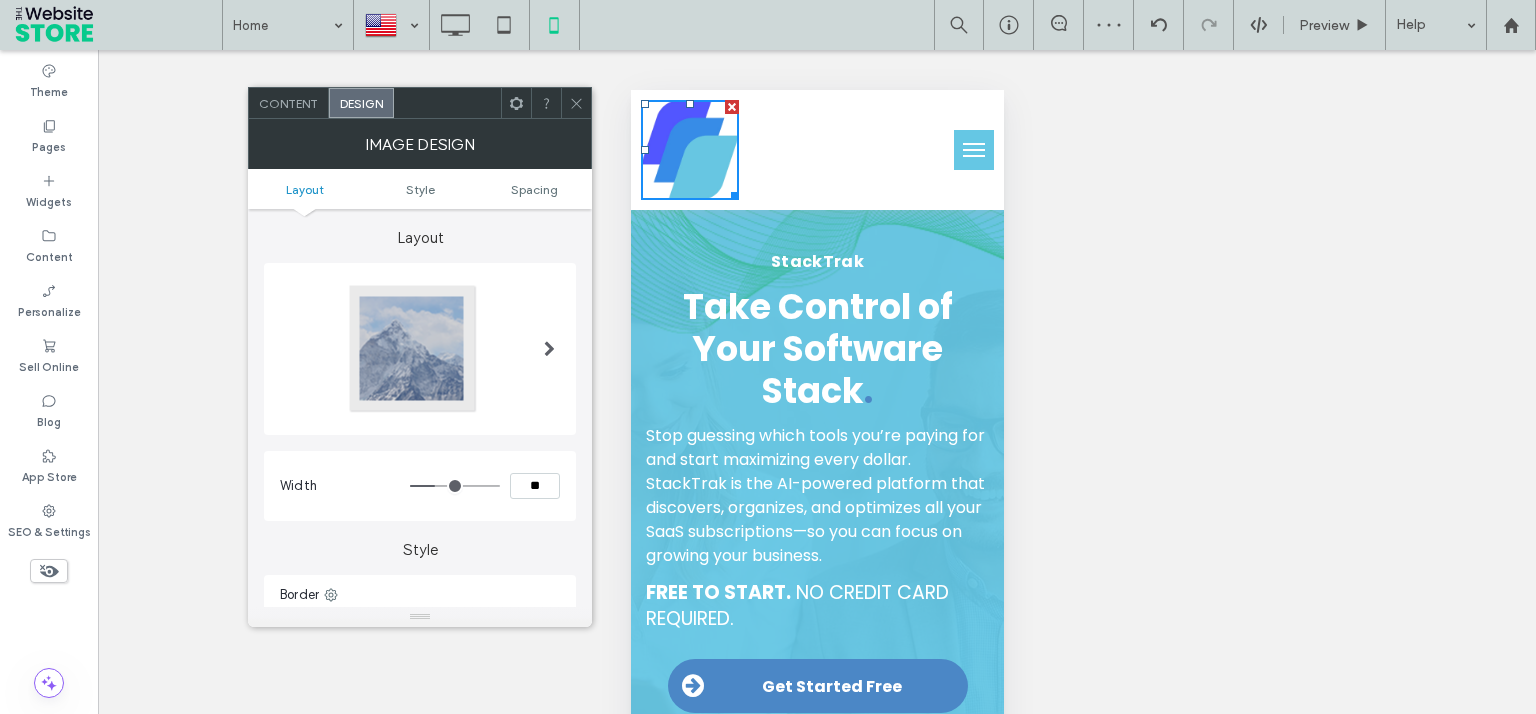 type on "****" 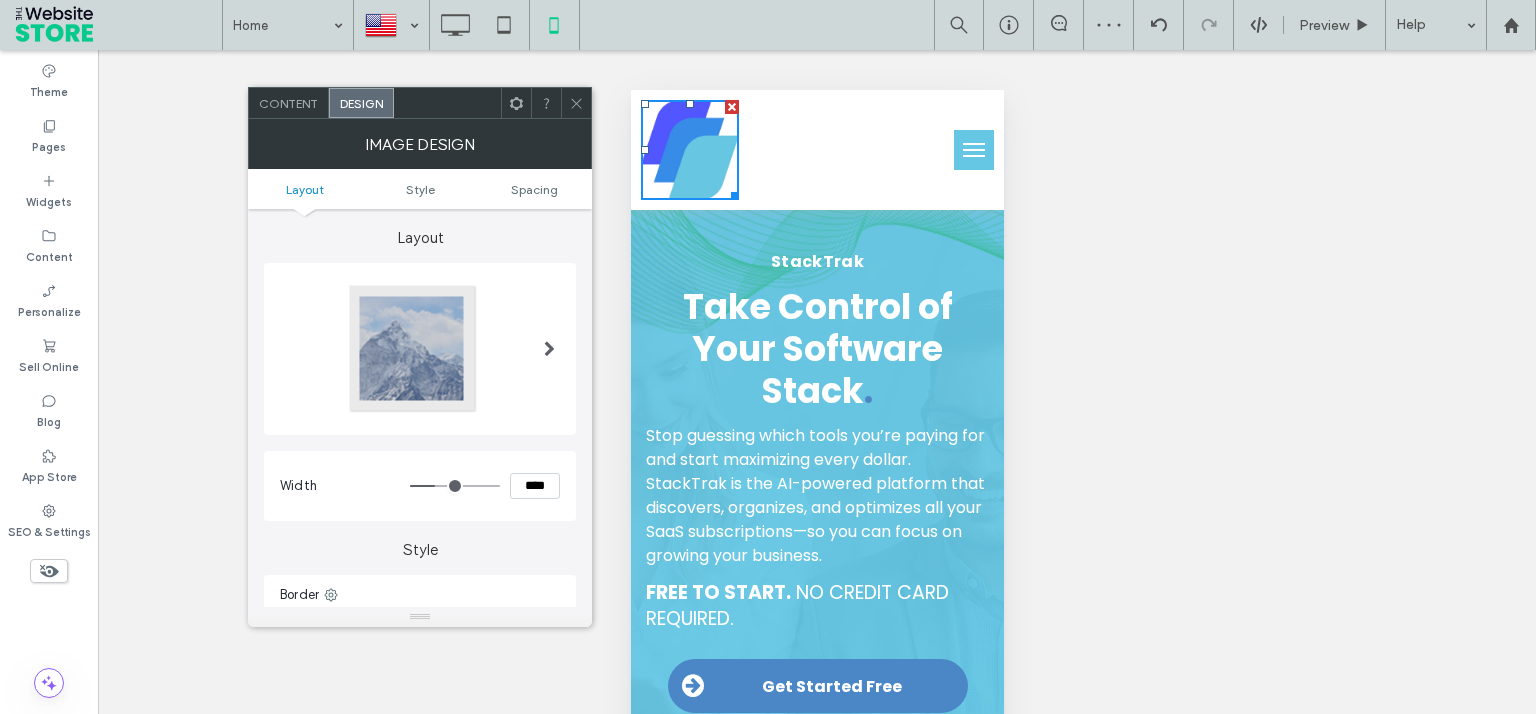 type on "**" 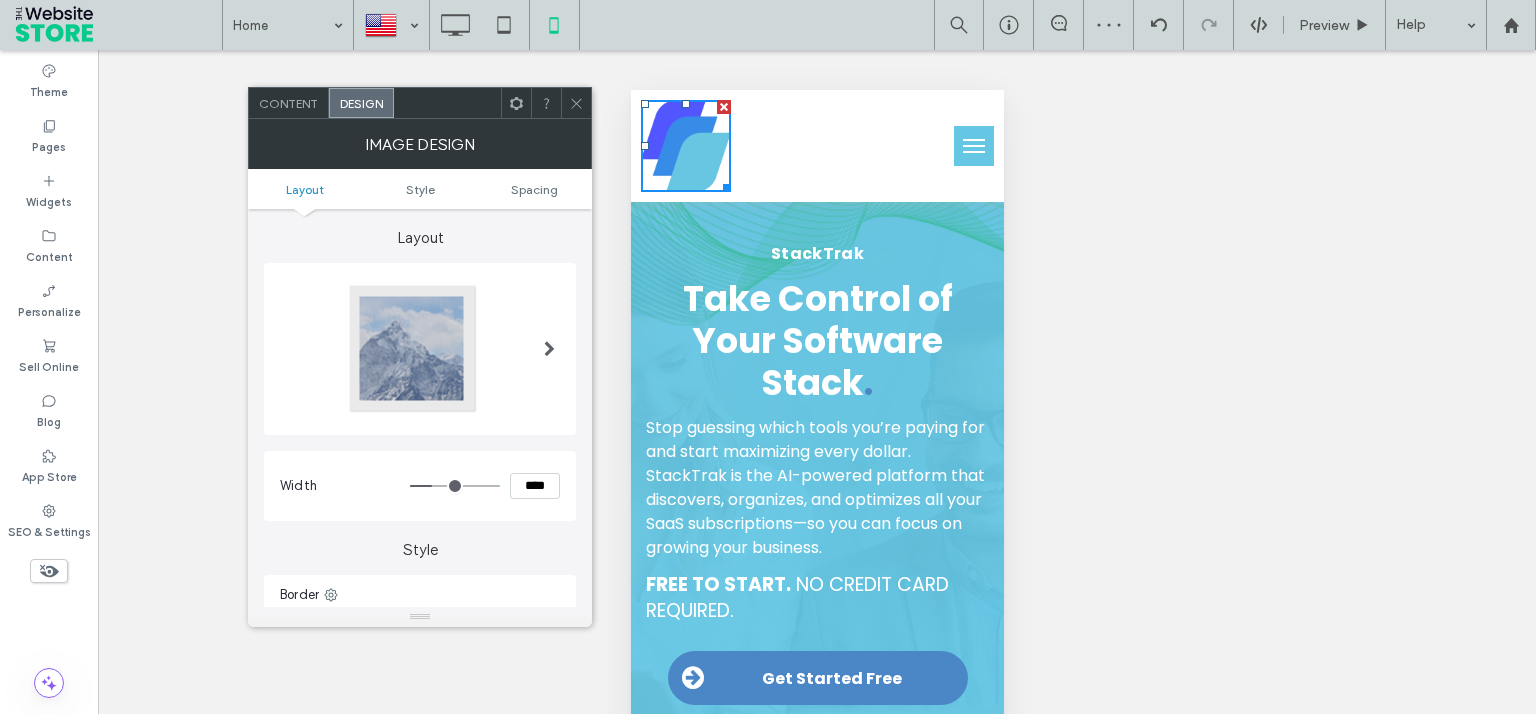 click 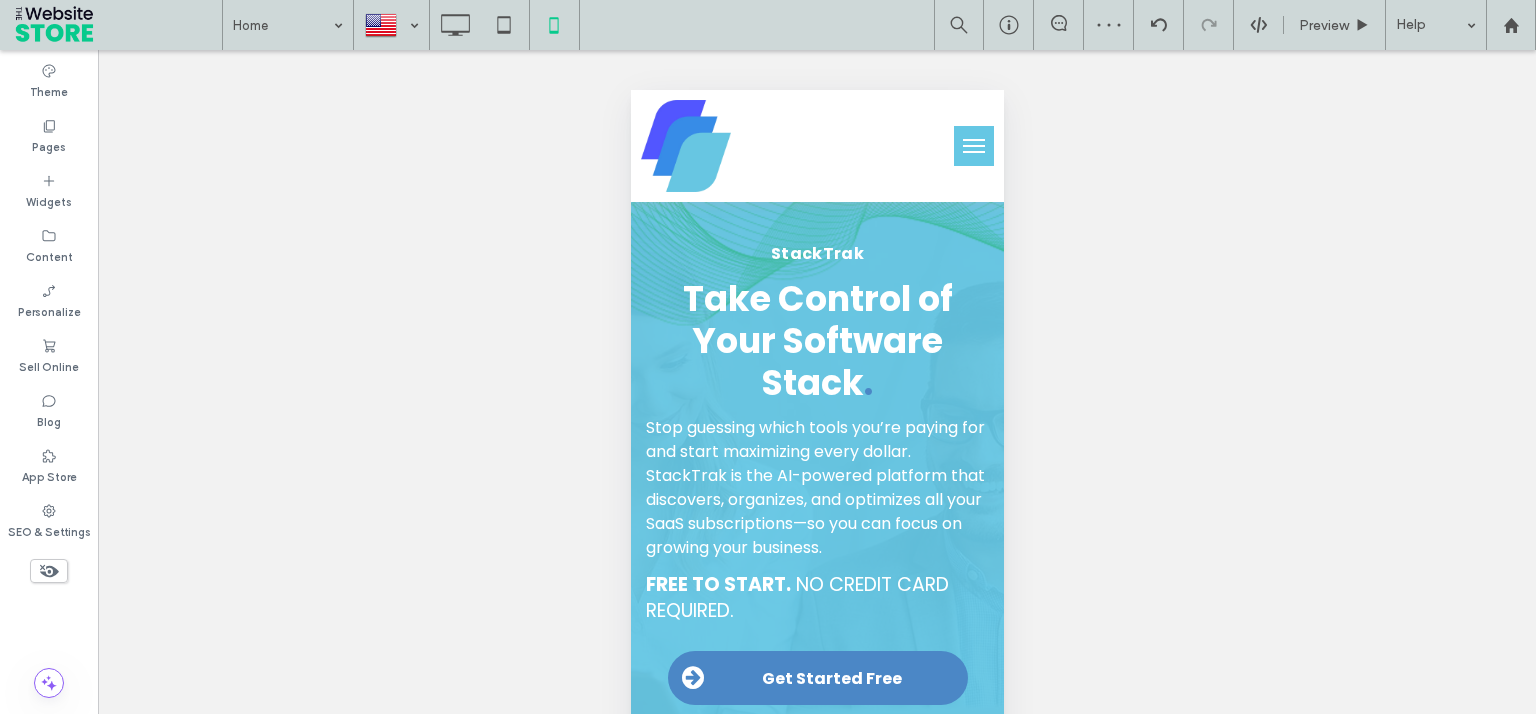 click at bounding box center (973, 146) 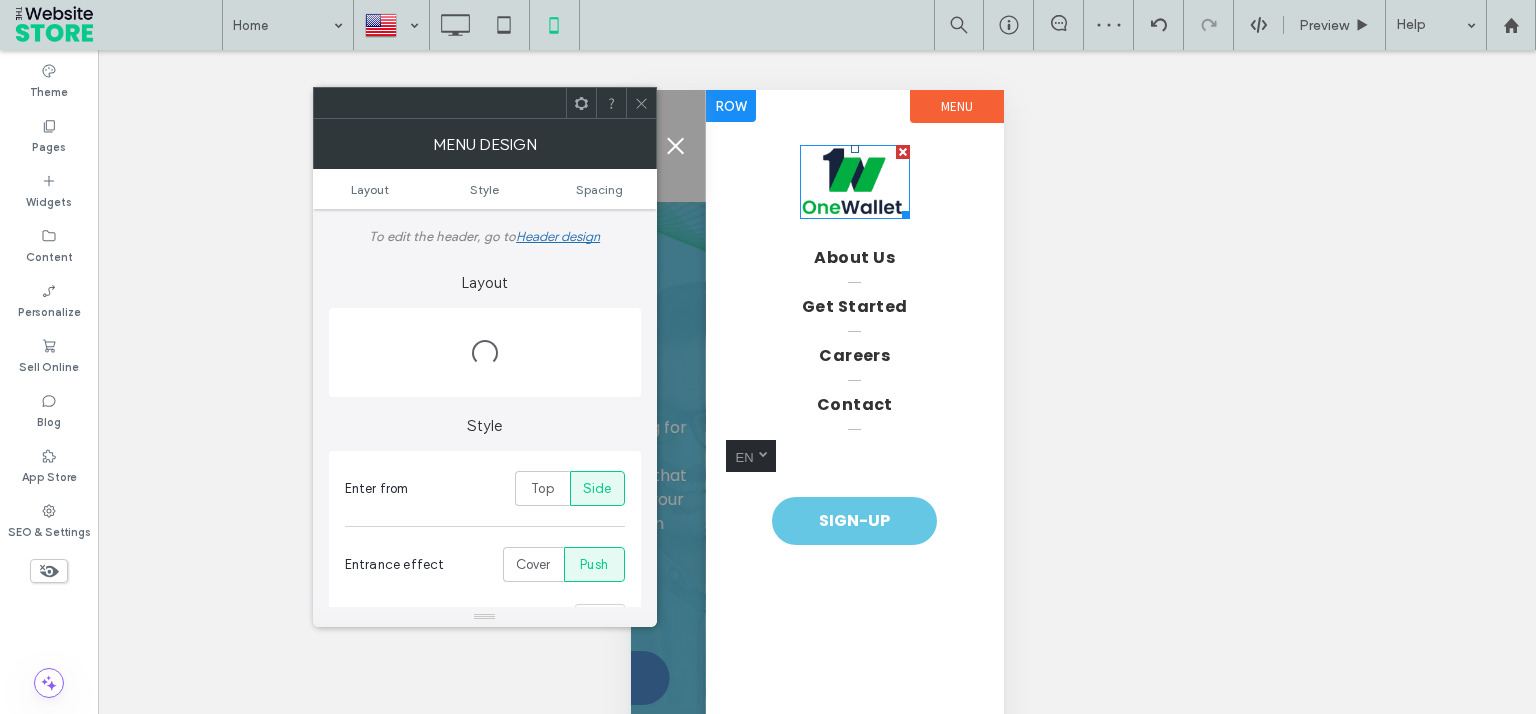 click at bounding box center [854, 182] 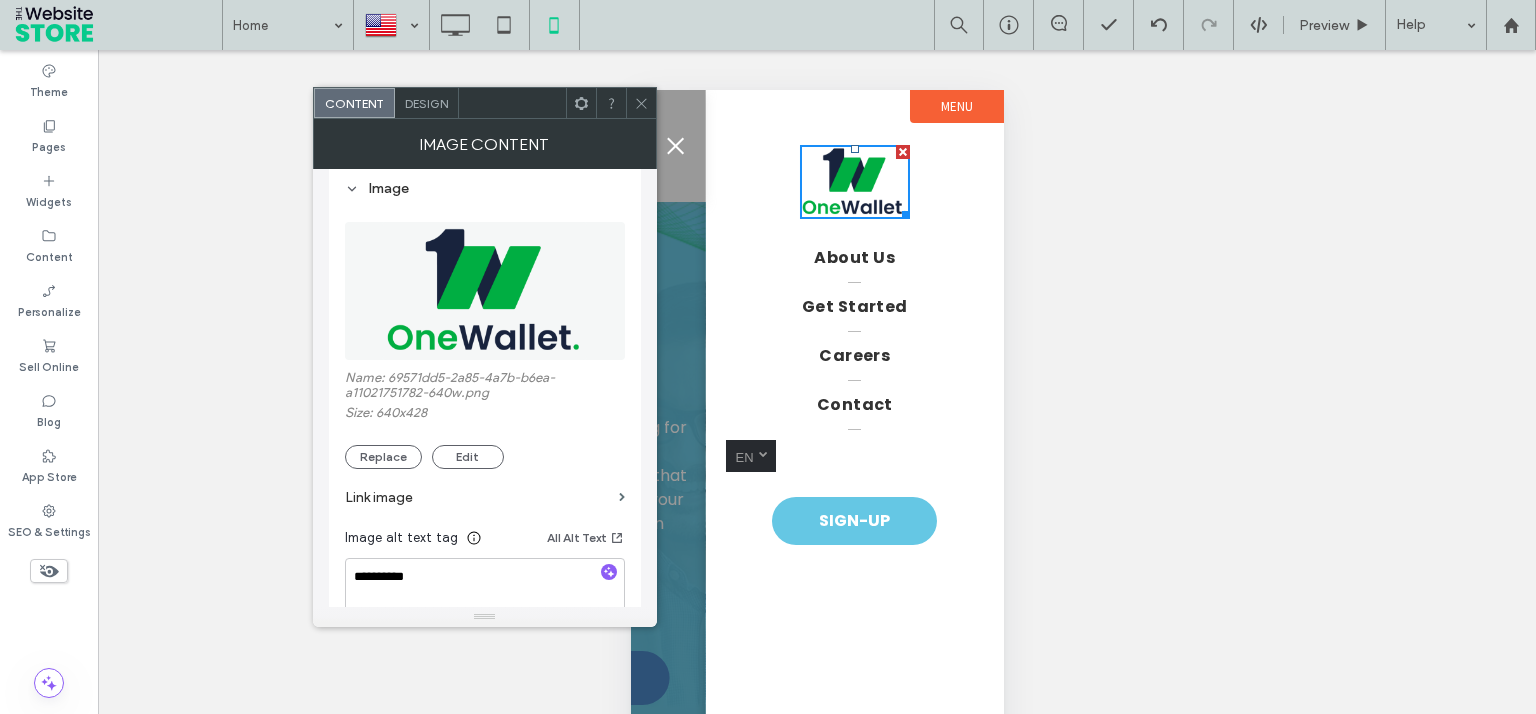 scroll, scrollTop: 400, scrollLeft: 0, axis: vertical 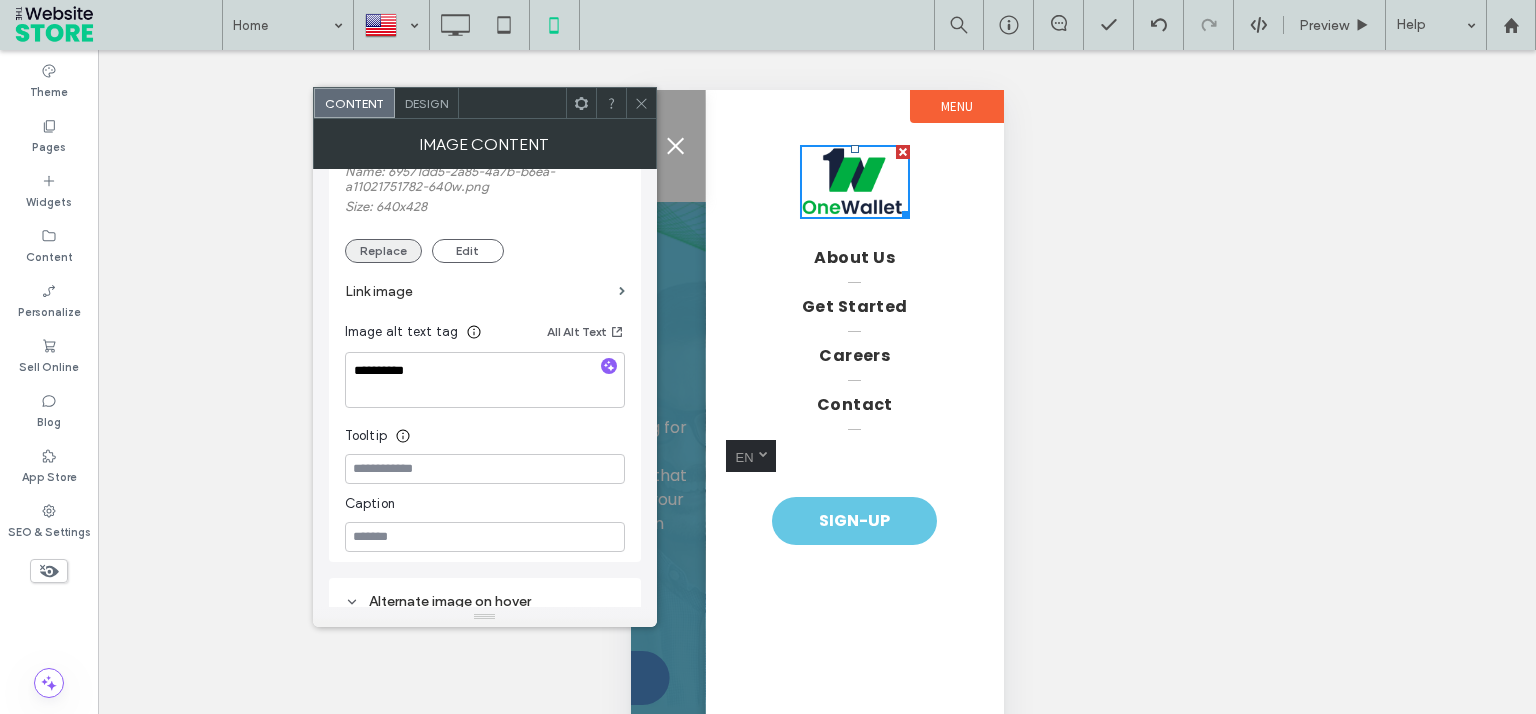 click on "Replace" at bounding box center [383, 251] 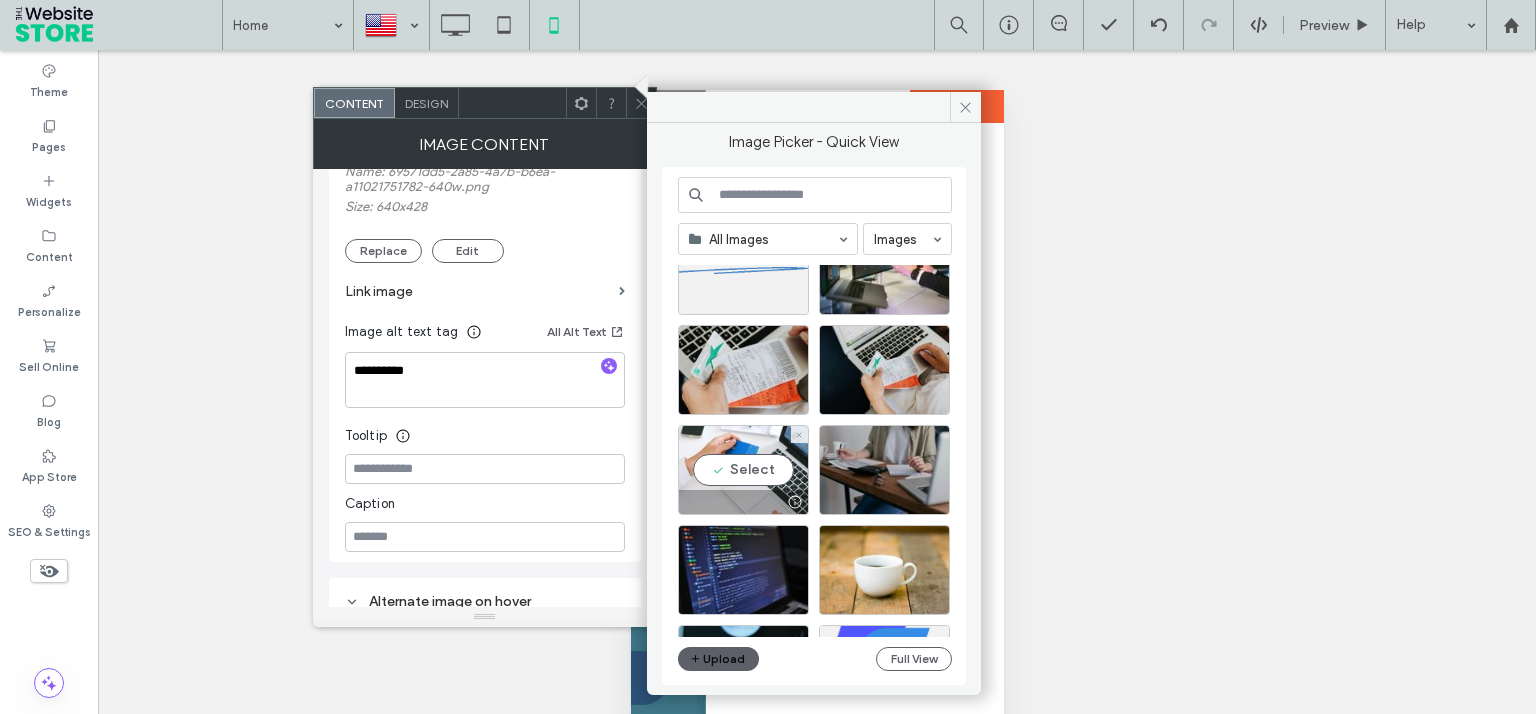scroll, scrollTop: 857, scrollLeft: 0, axis: vertical 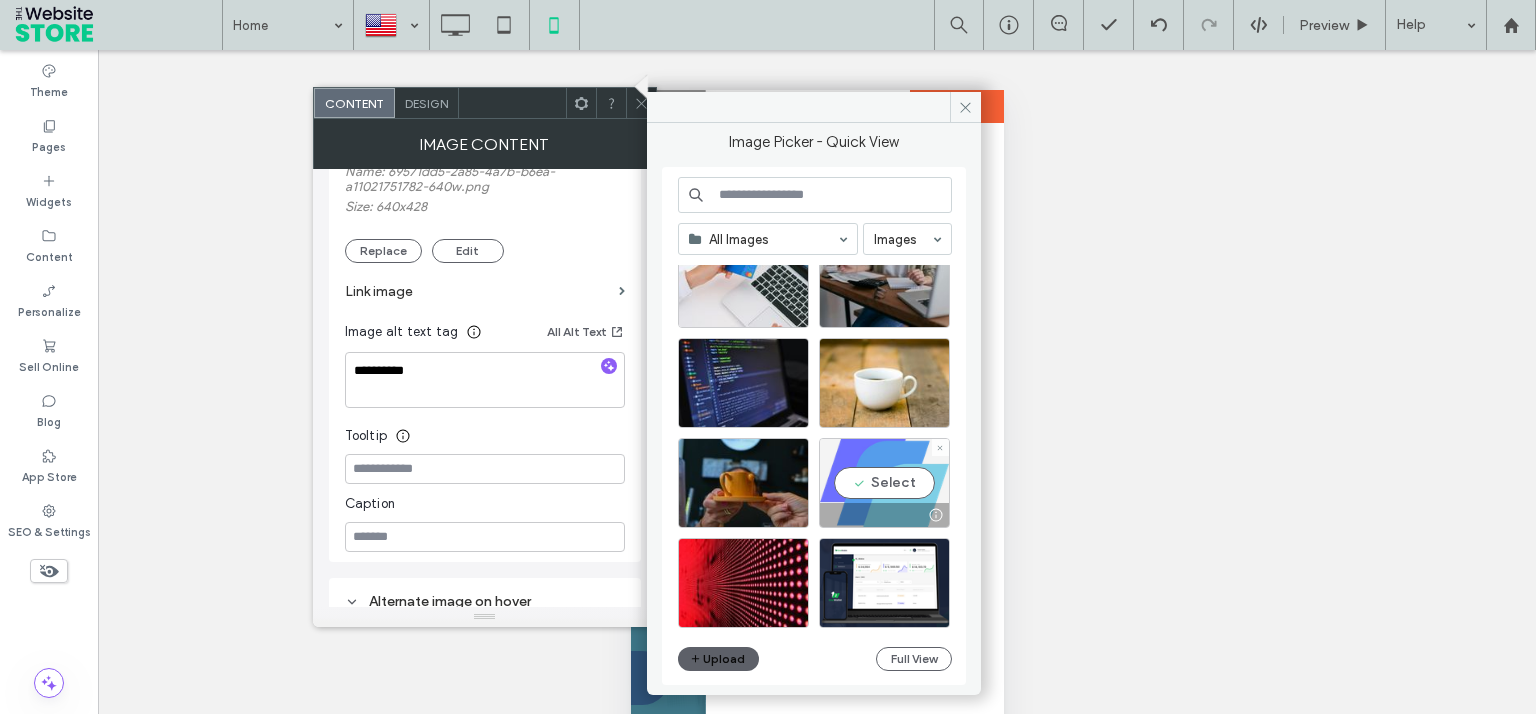 click on "Select" at bounding box center (884, 483) 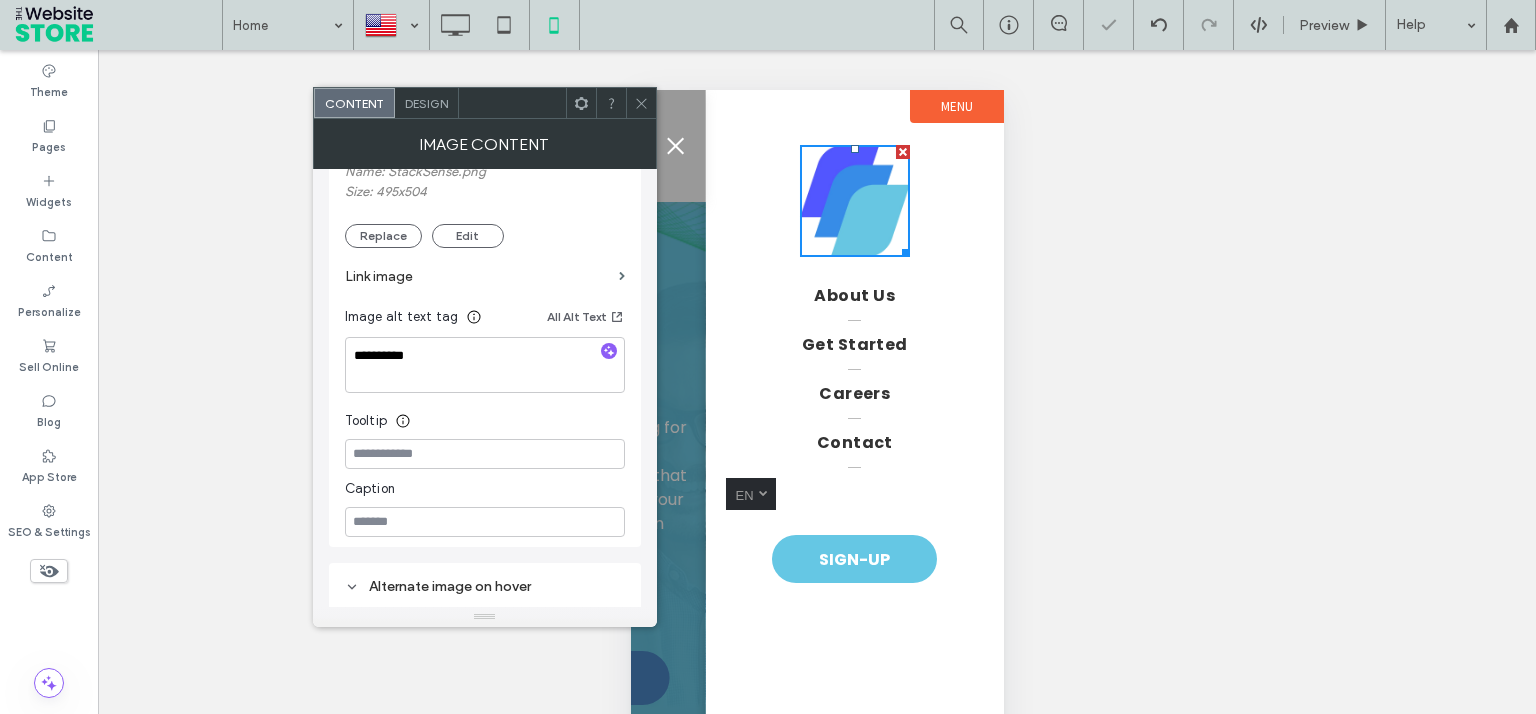 click 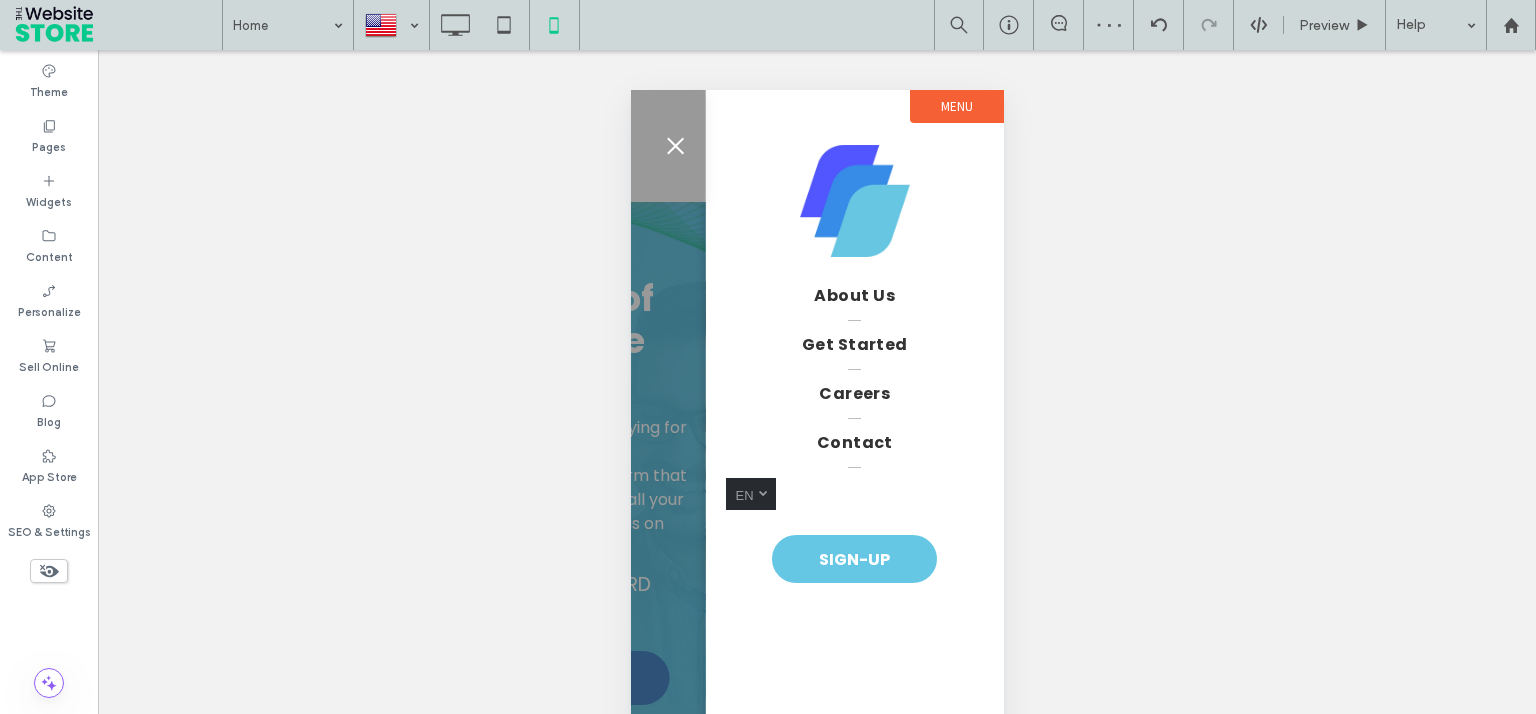 click at bounding box center (675, 146) 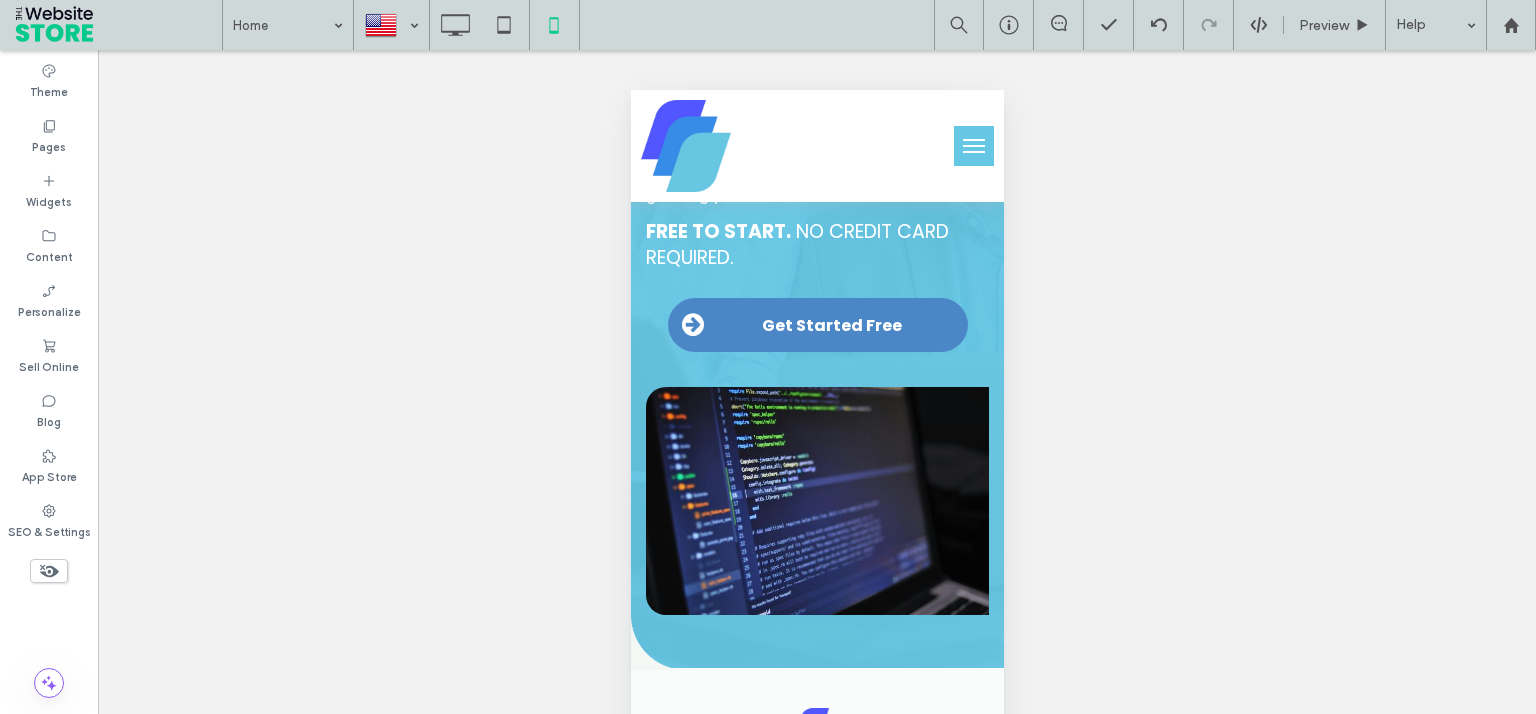 scroll, scrollTop: 329, scrollLeft: 0, axis: vertical 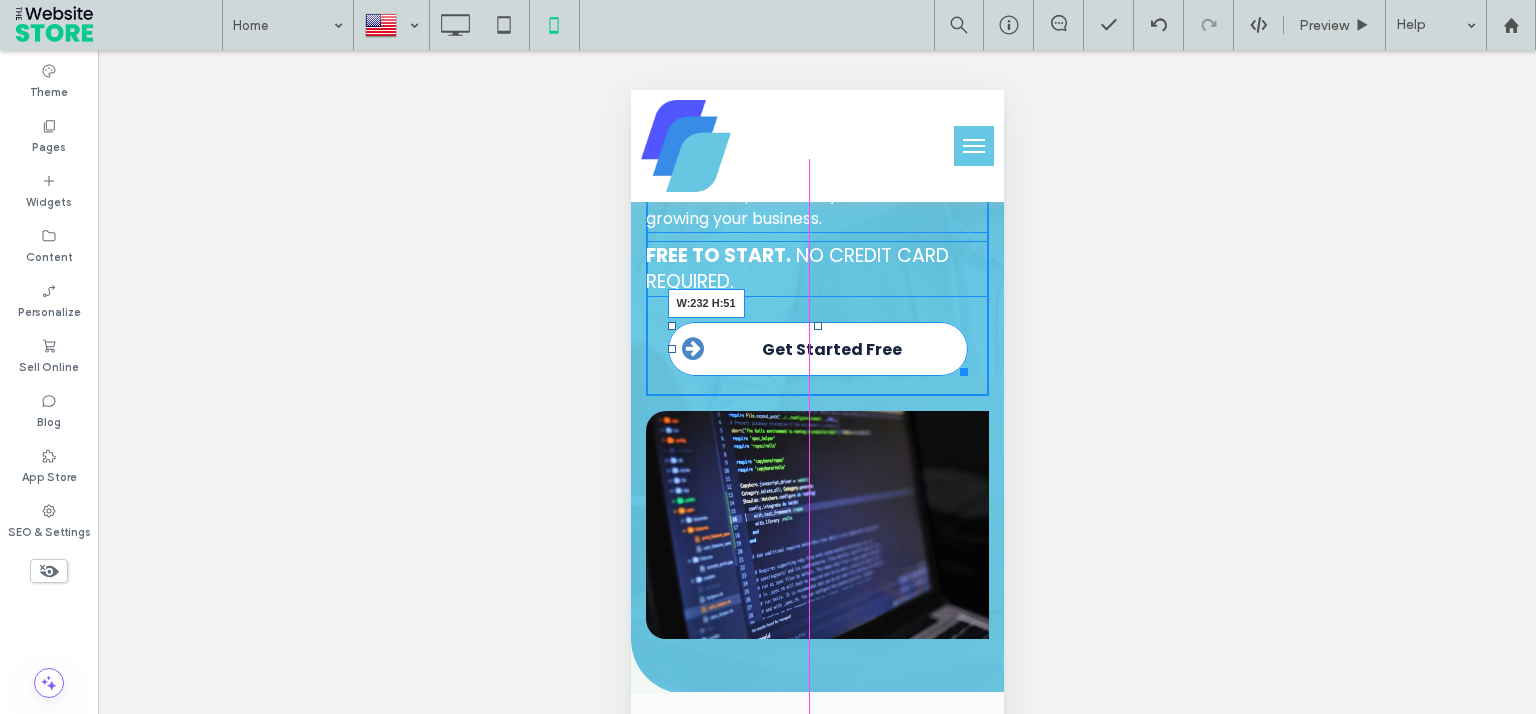 drag, startPoint x: 947, startPoint y: 367, endPoint x: 1535, endPoint y: 456, distance: 594.6974 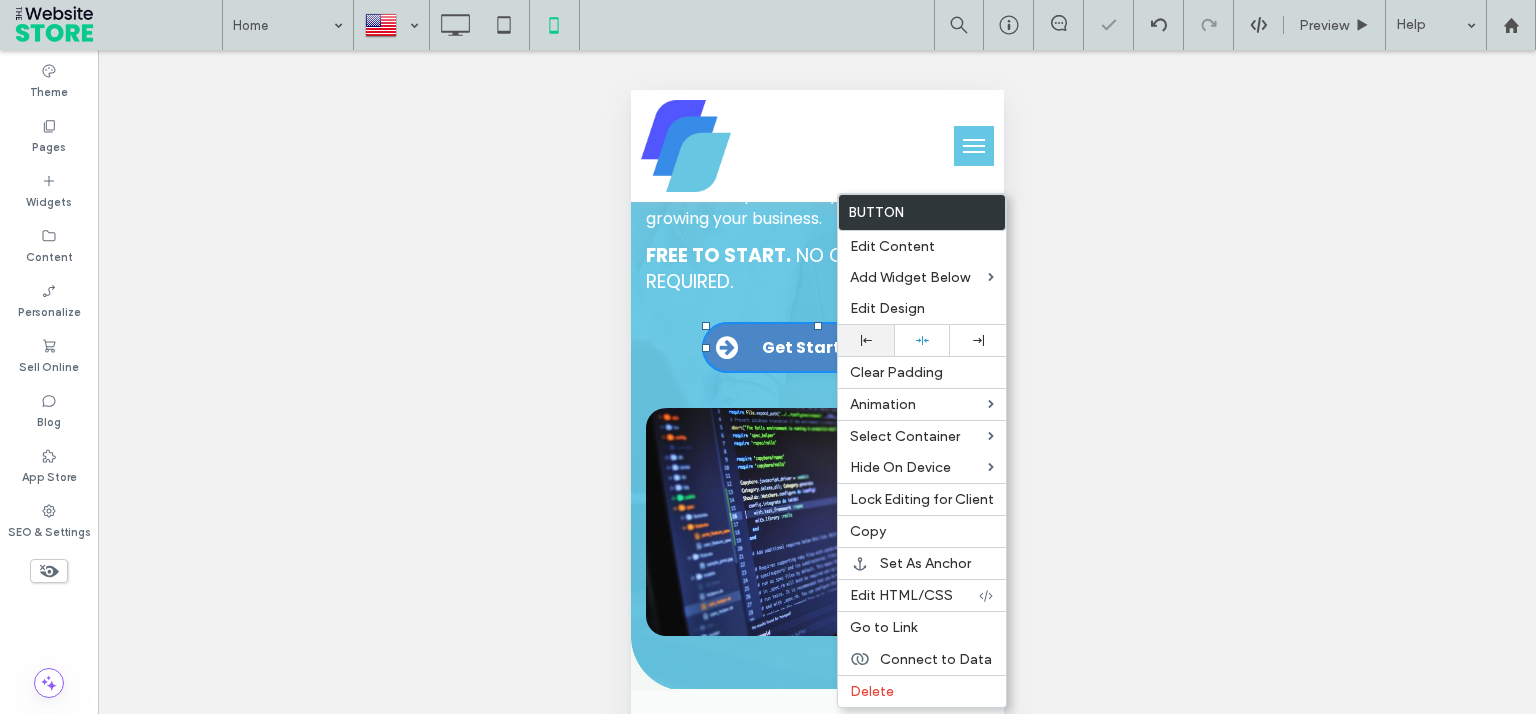 click at bounding box center (866, 340) 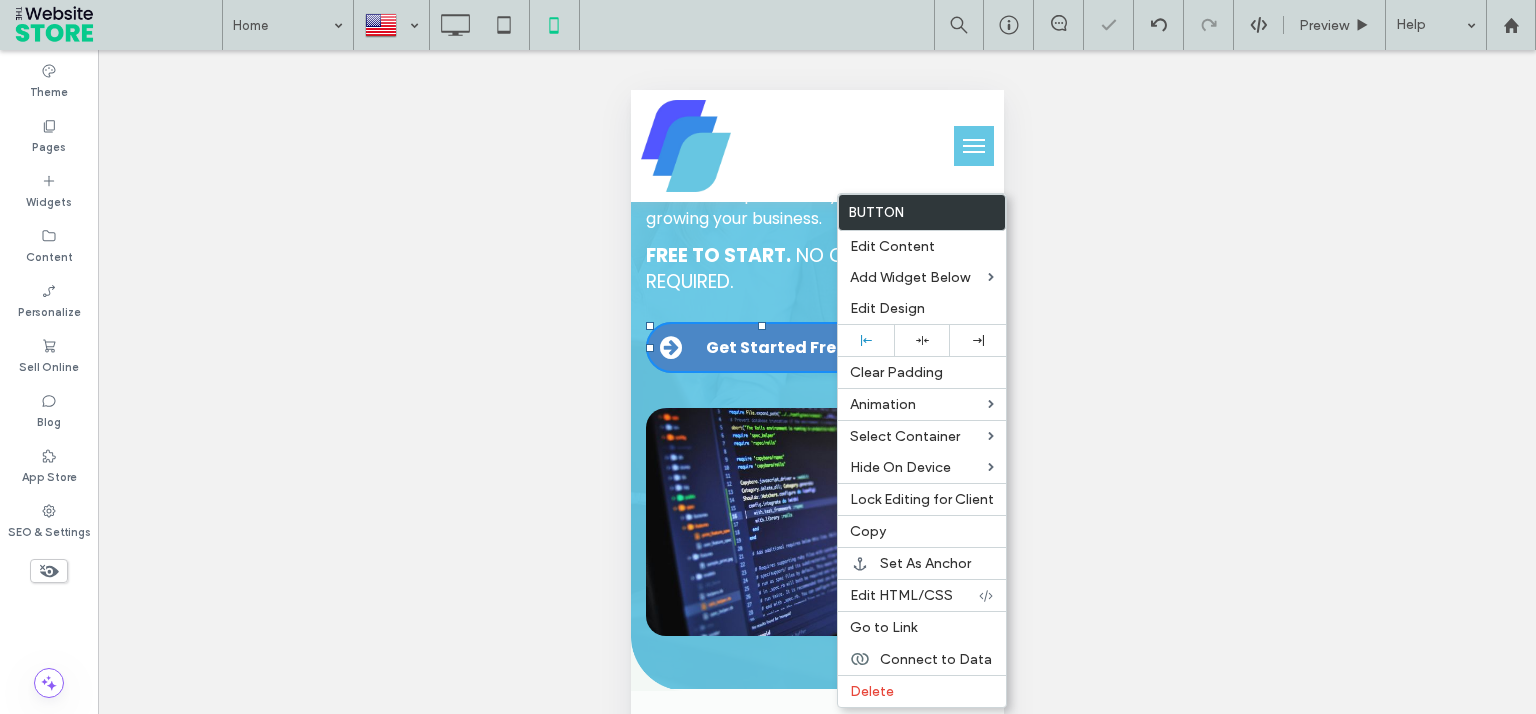 click on "StackTrak
Take Control of Your Software Stack .
Stop guessing which tools you’re paying for and start maximizing every dollar. StackTrak is the AI-powered platform that discovers, organizes, and optimizes all your SaaS subscriptions—so you can focus on growing your business.
Free to start.
No credit card required.
Get Started Free
Click To Paste" at bounding box center [816, 148] 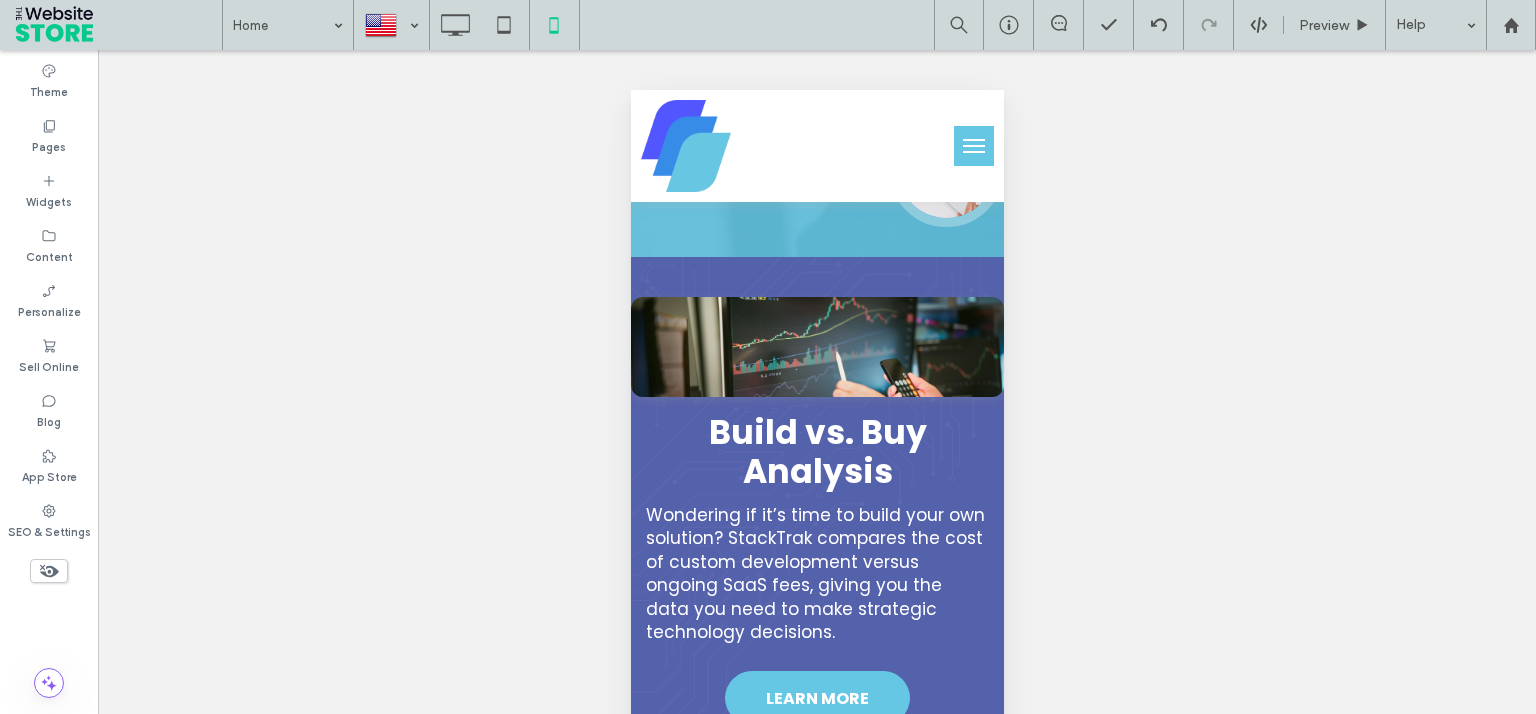 scroll, scrollTop: 3573, scrollLeft: 0, axis: vertical 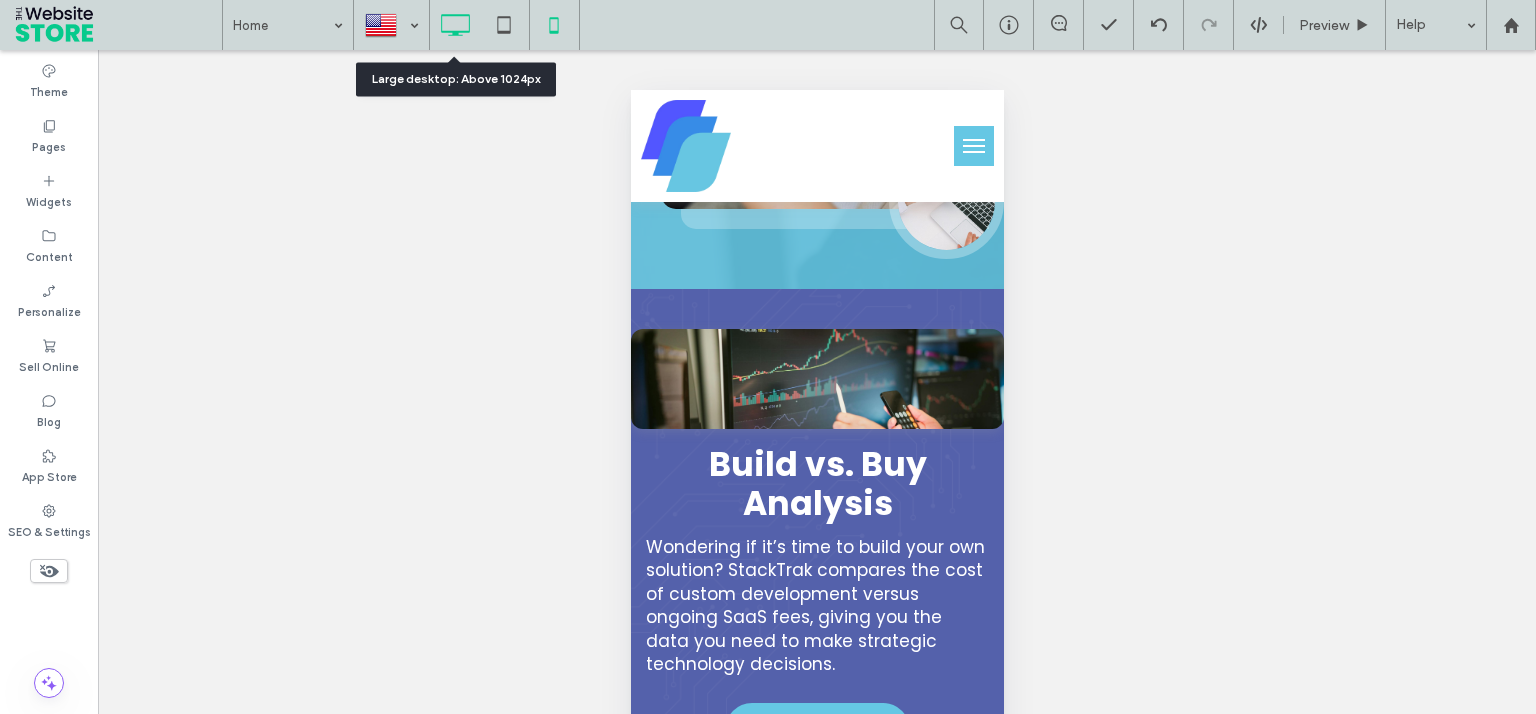 click 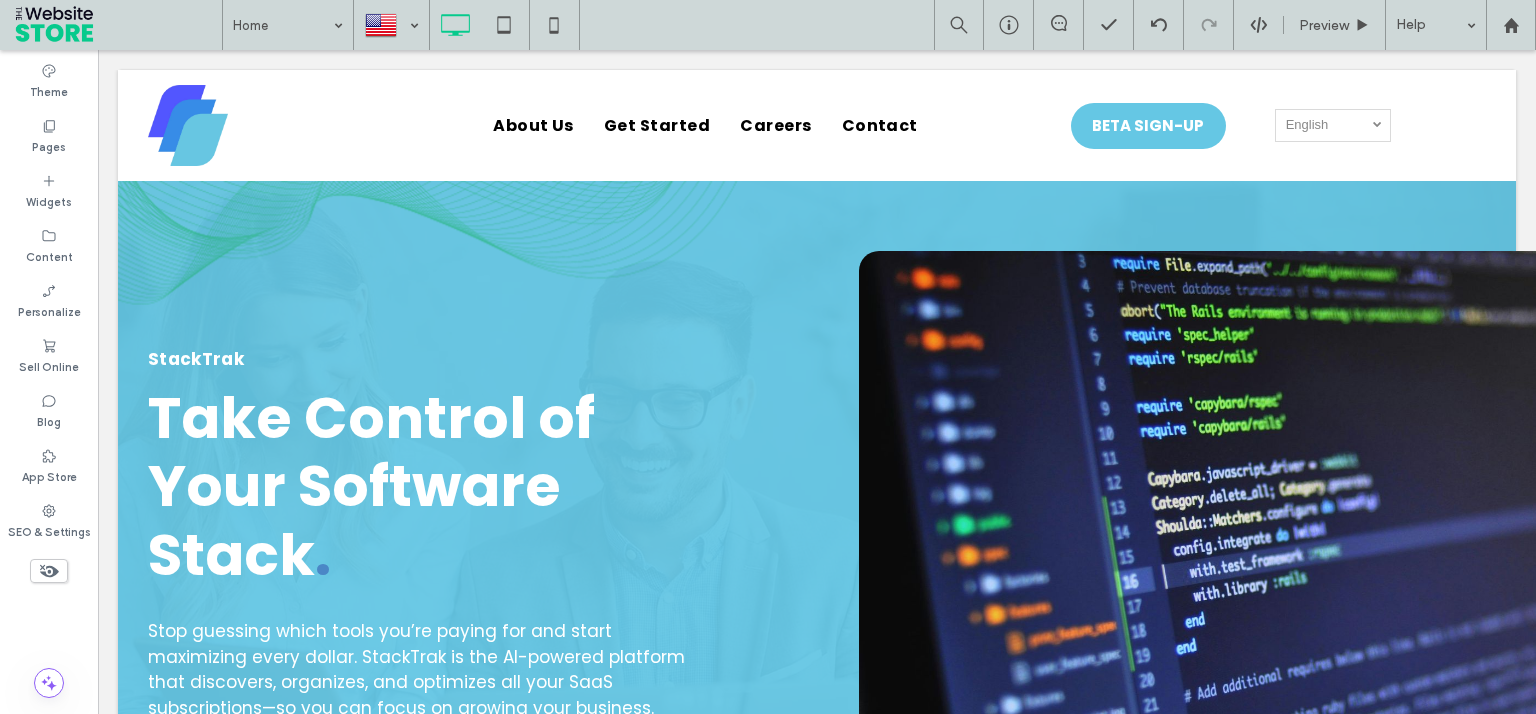 scroll, scrollTop: 0, scrollLeft: 0, axis: both 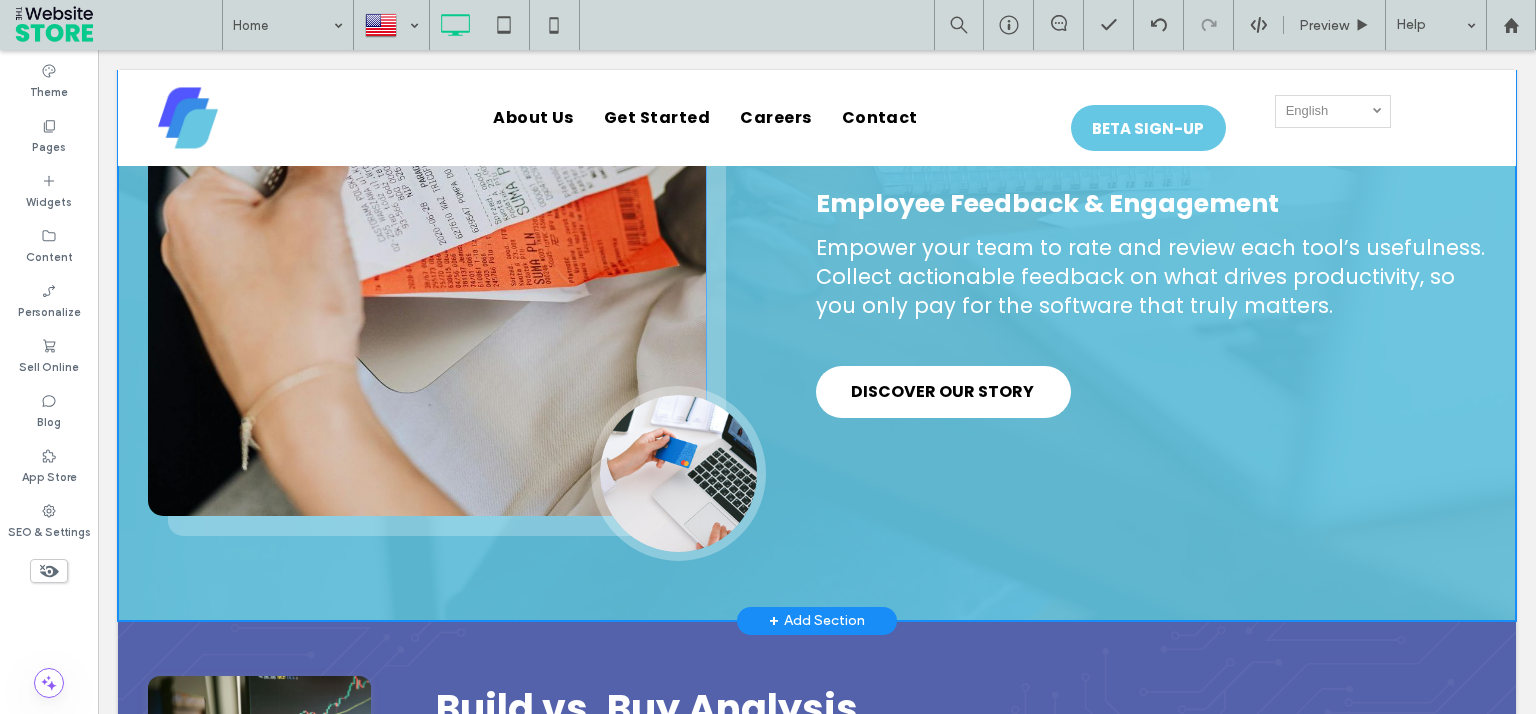 click on "Unsubscribe
& Payment
Effortless Unsubscribe & Payment Updates
Cancel unused services instantly and update payment methods across multiple vendors from one interface—no more navigating a dozen vendor portals or chasing down support teams.
Employee Feedback & Engagement
Empower your team to rate and review each tool’s usefulness. Collect actionable feedback on what drives productivity, so you only pay for the software that truly matters.
DISCOVER OUR STORY
Click To Paste" at bounding box center [1096, 138] 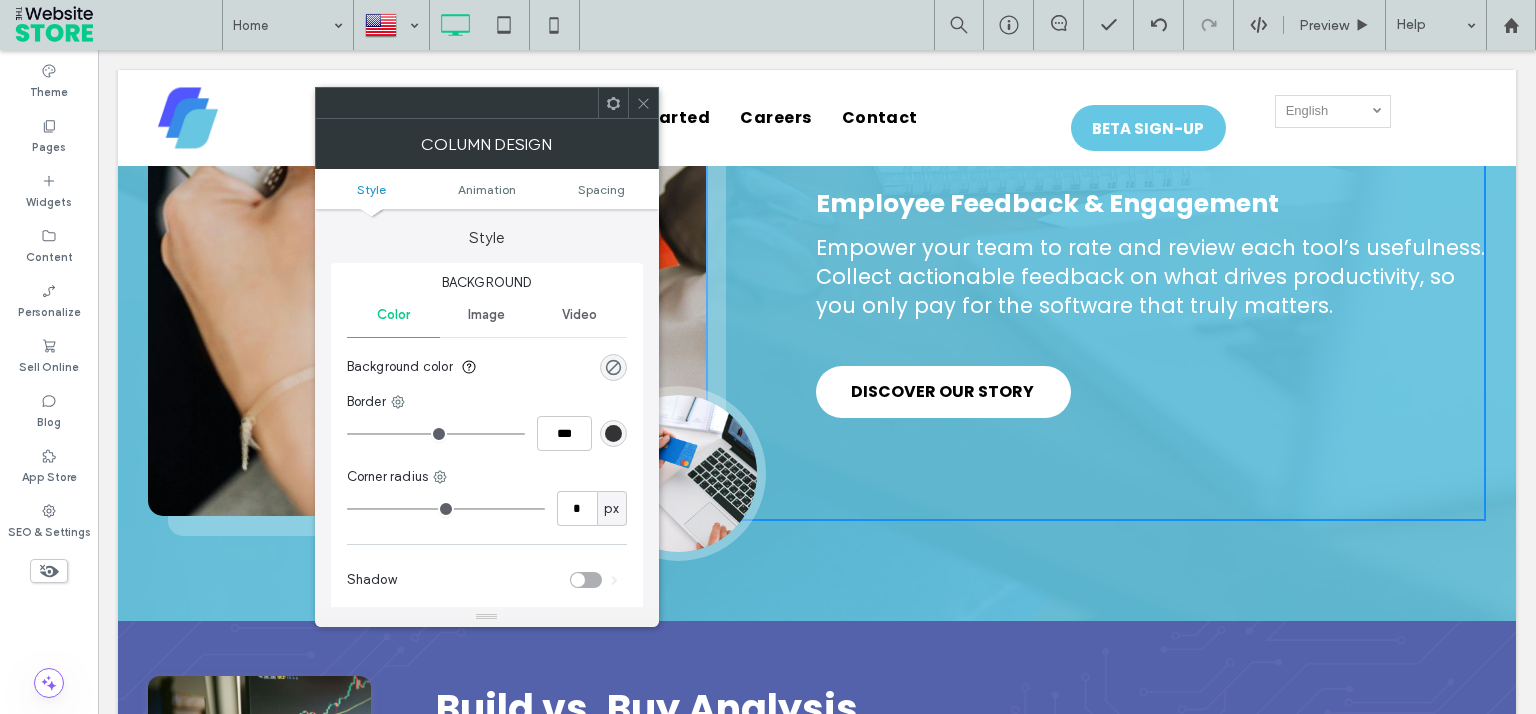 click at bounding box center (427, 135) 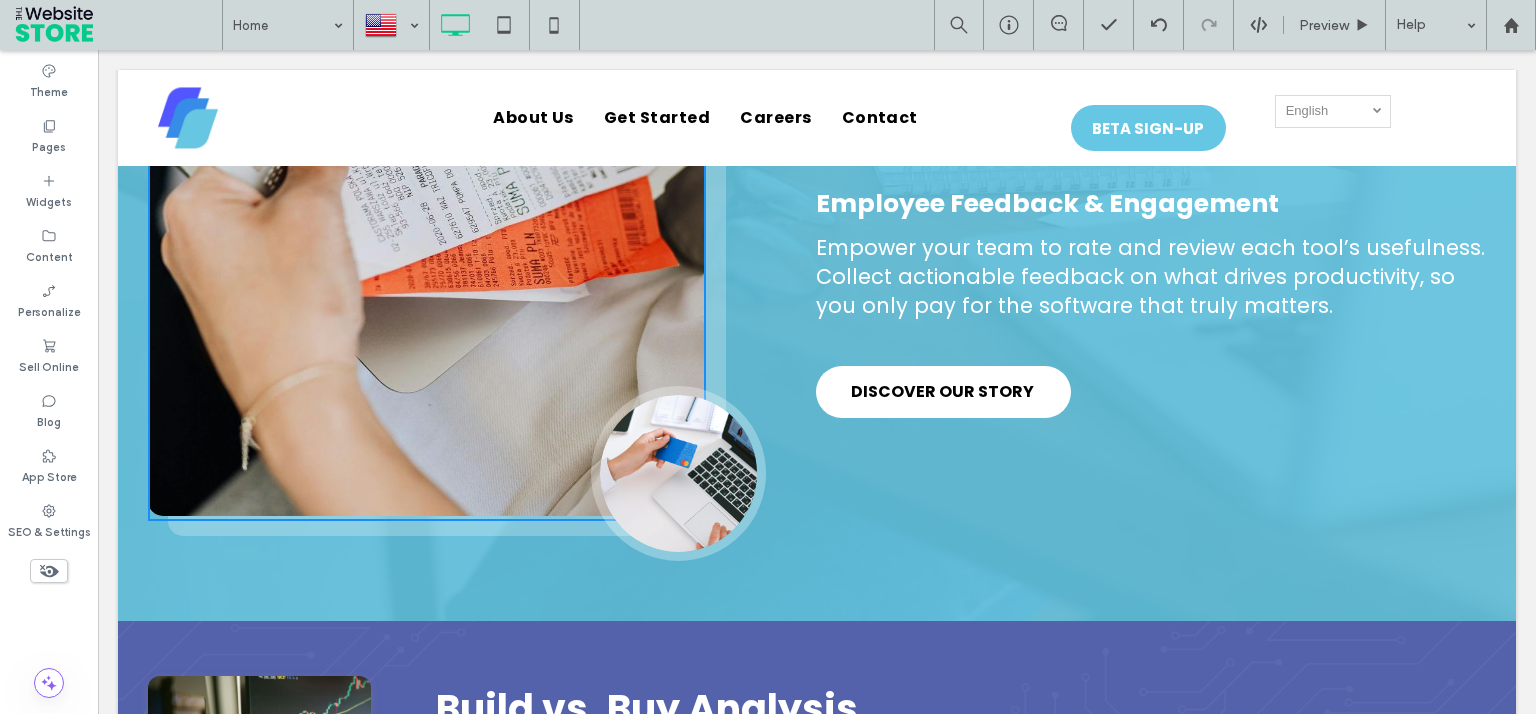 click at bounding box center (427, 135) 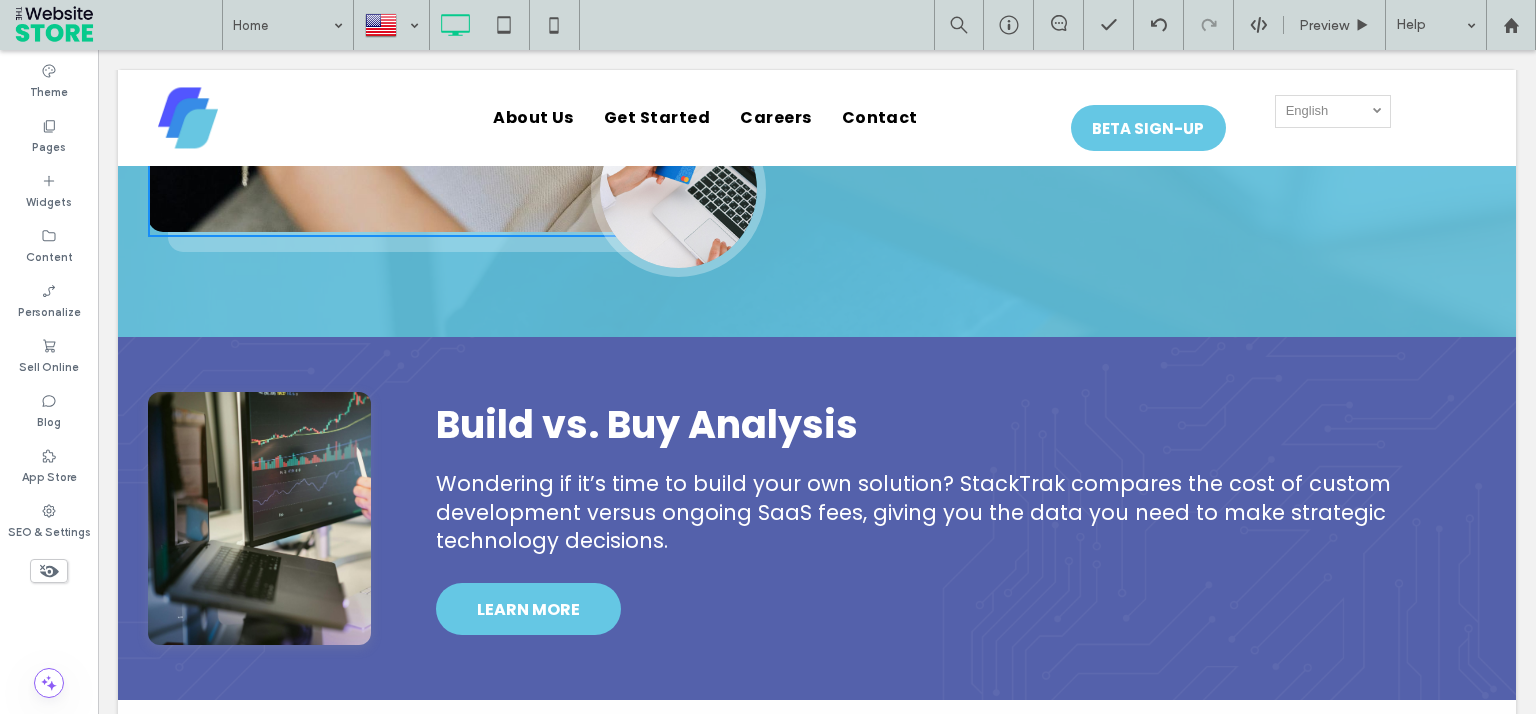 scroll, scrollTop: 2576, scrollLeft: 0, axis: vertical 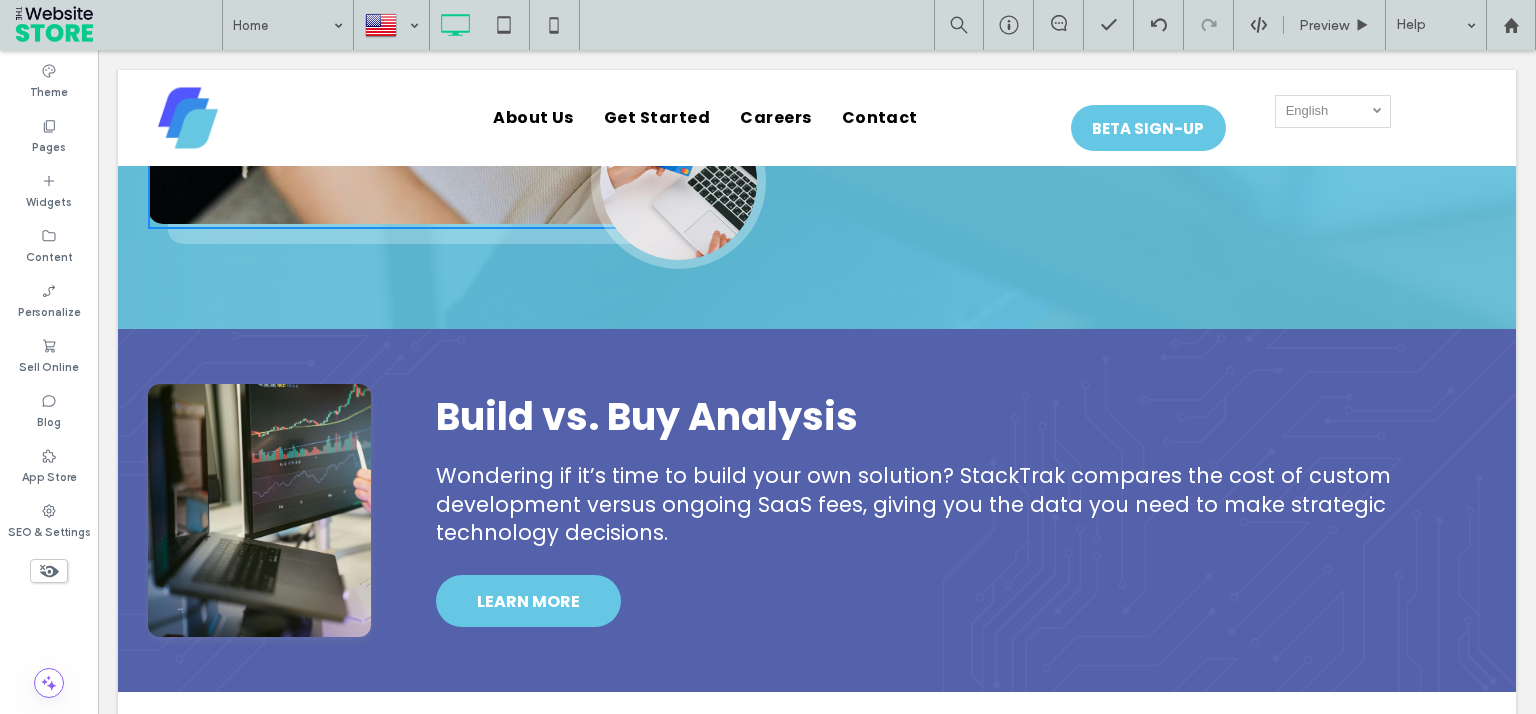 click on "Click To Paste
Build vs. Buy Analysis
Wondering if it’s time to build your own solution? StackTrak compares the cost of custom development versus ongoing SaaS fees, giving you the data you need to make strategic technology decisions.
LEARN MORE
Click To Paste
Row + Add Section" at bounding box center (817, 511) 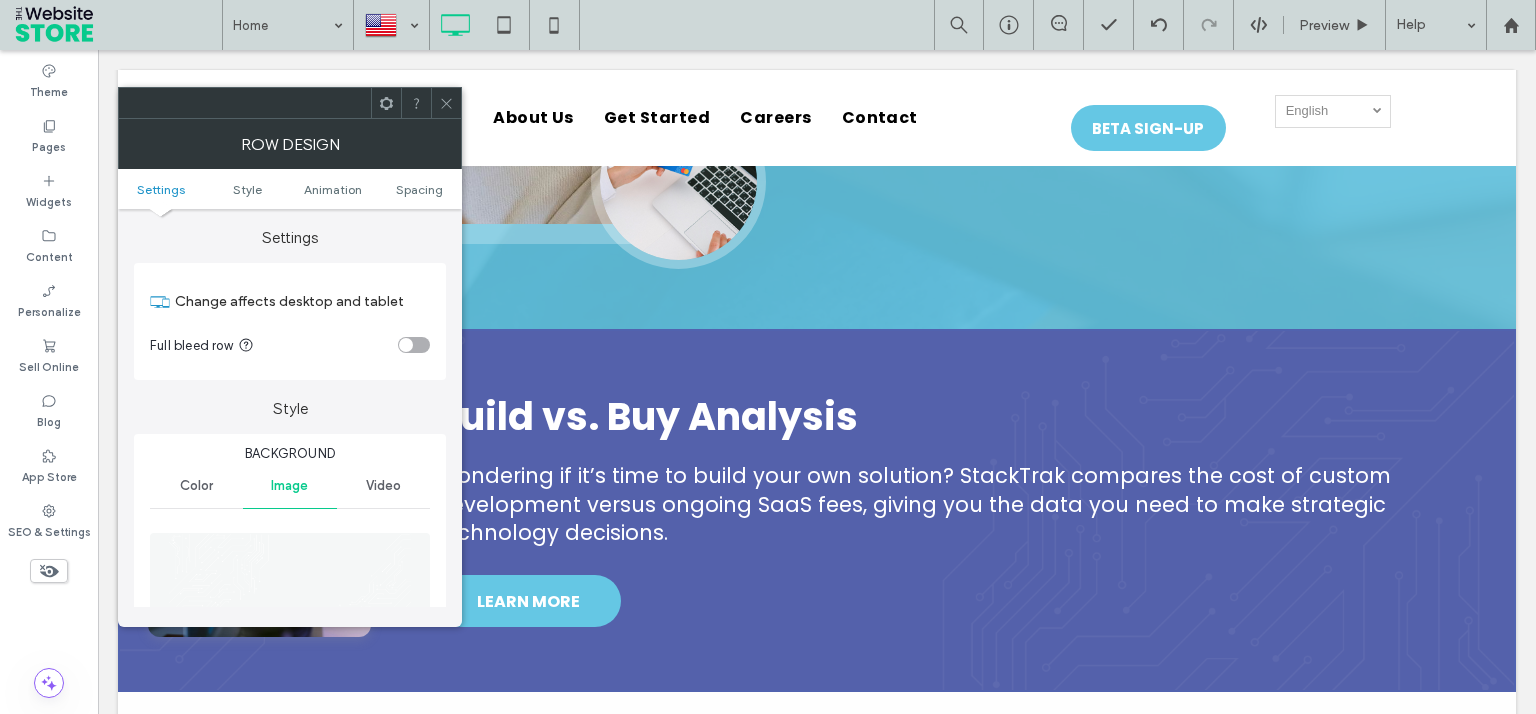 click on "Color" at bounding box center [196, 486] 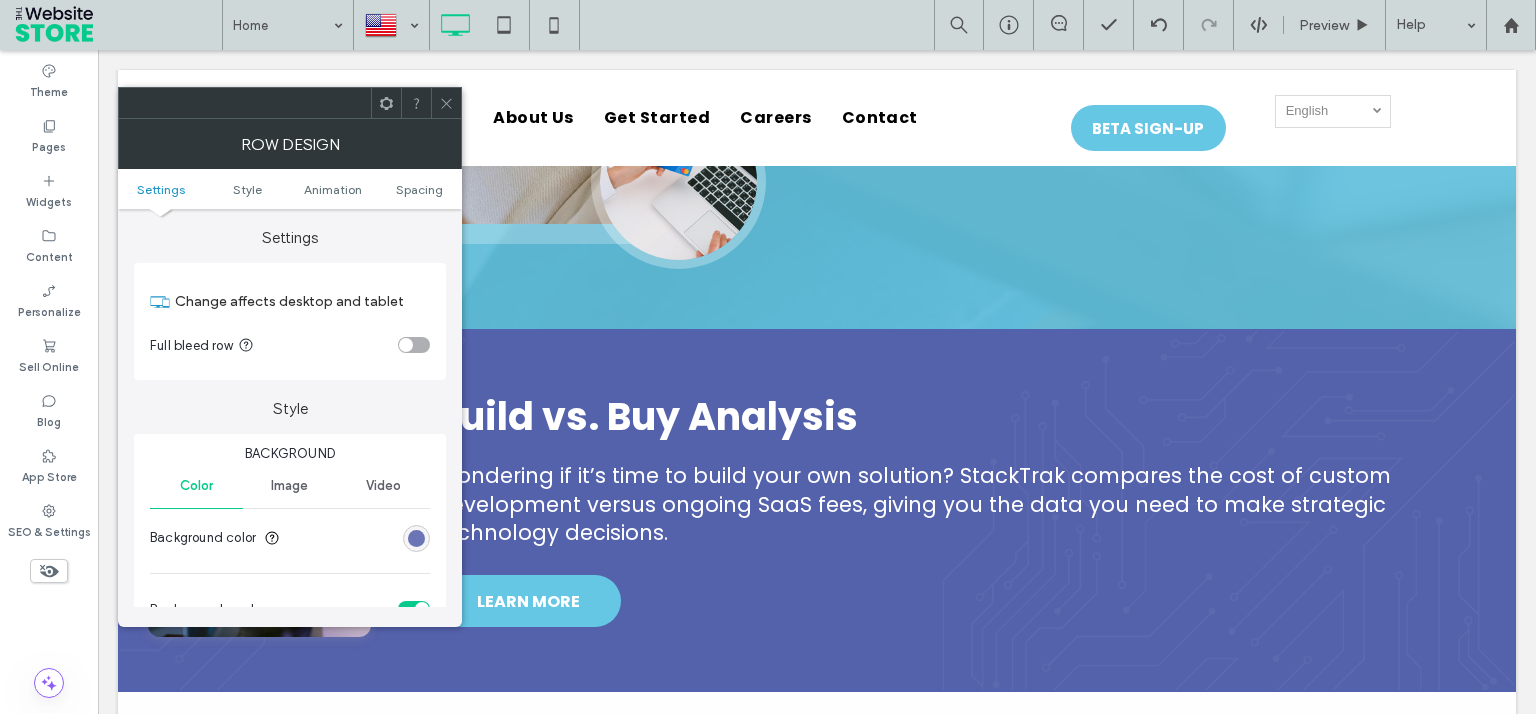 click at bounding box center [416, 538] 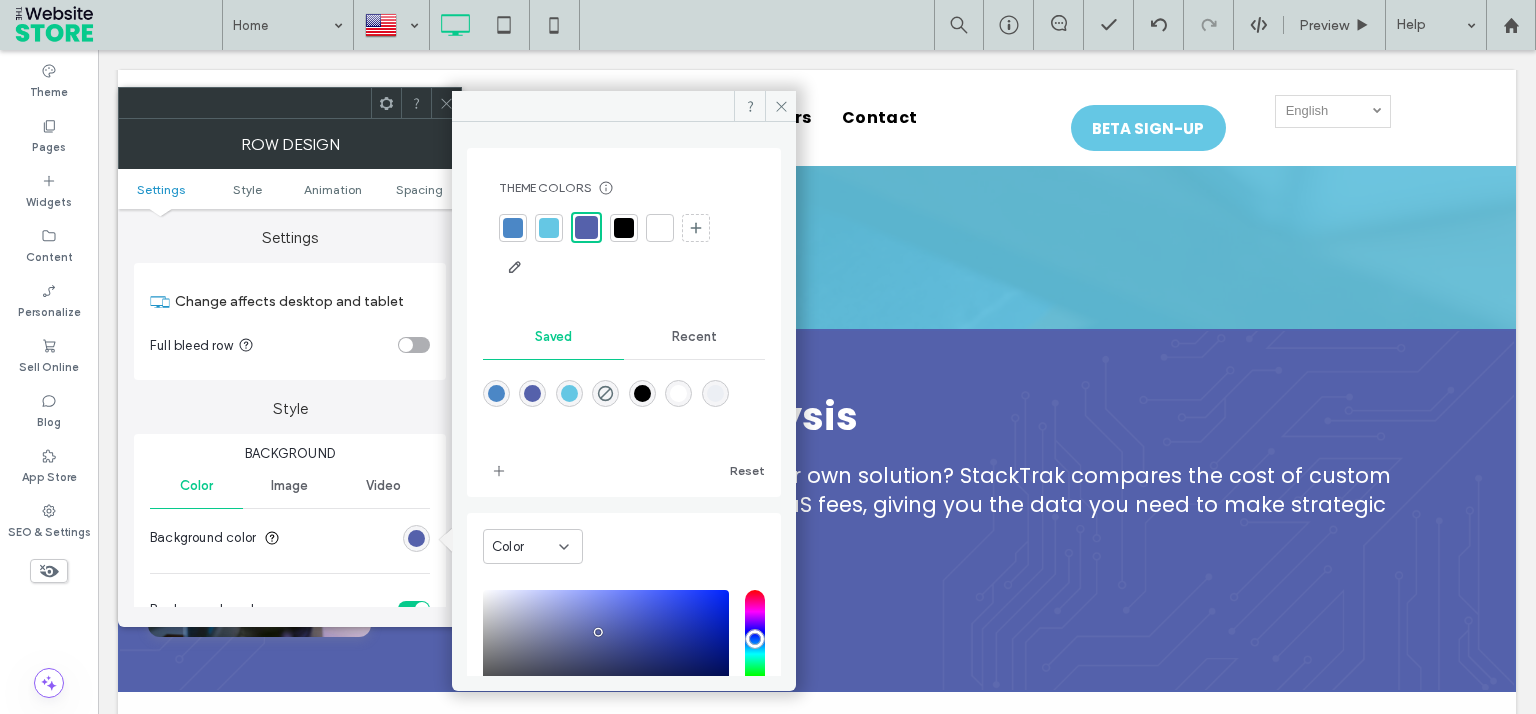 click at bounding box center [513, 228] 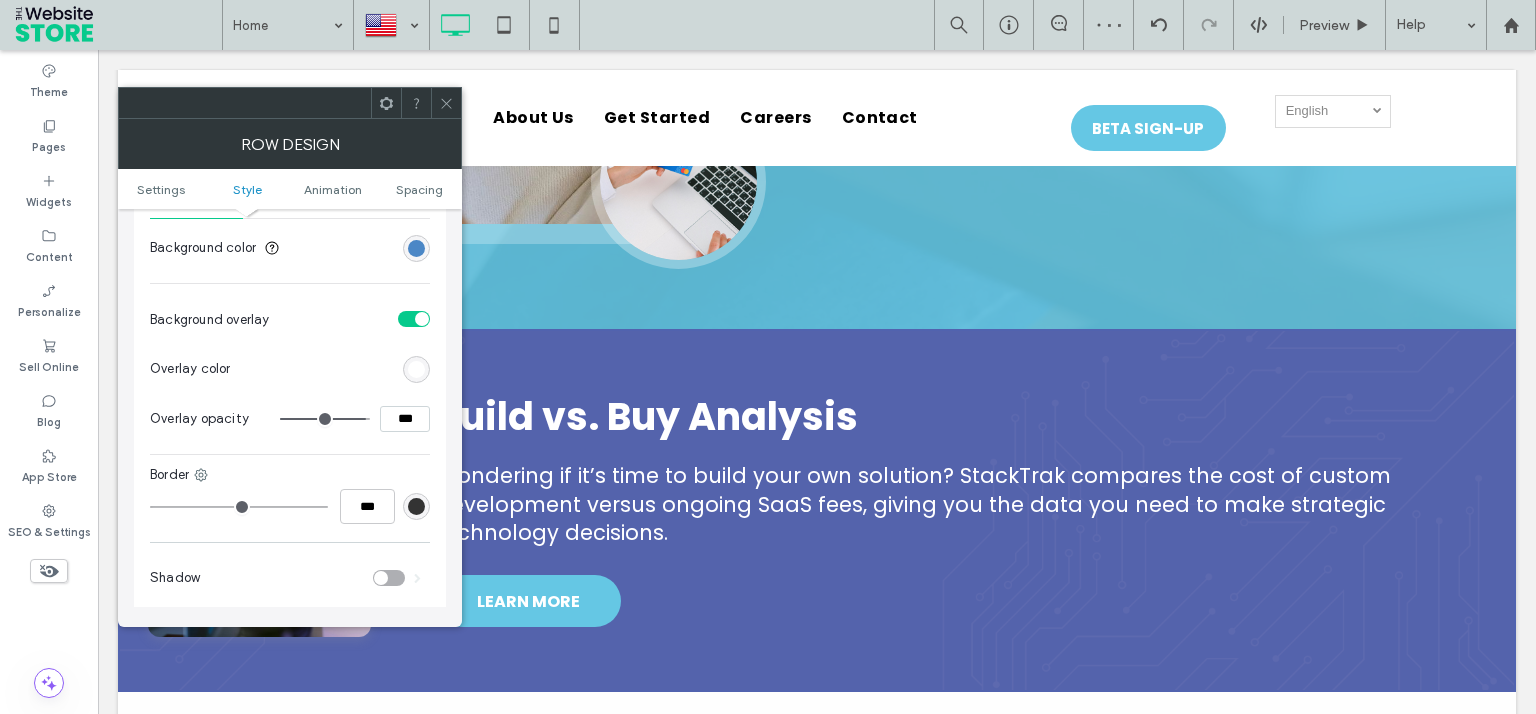 scroll, scrollTop: 360, scrollLeft: 0, axis: vertical 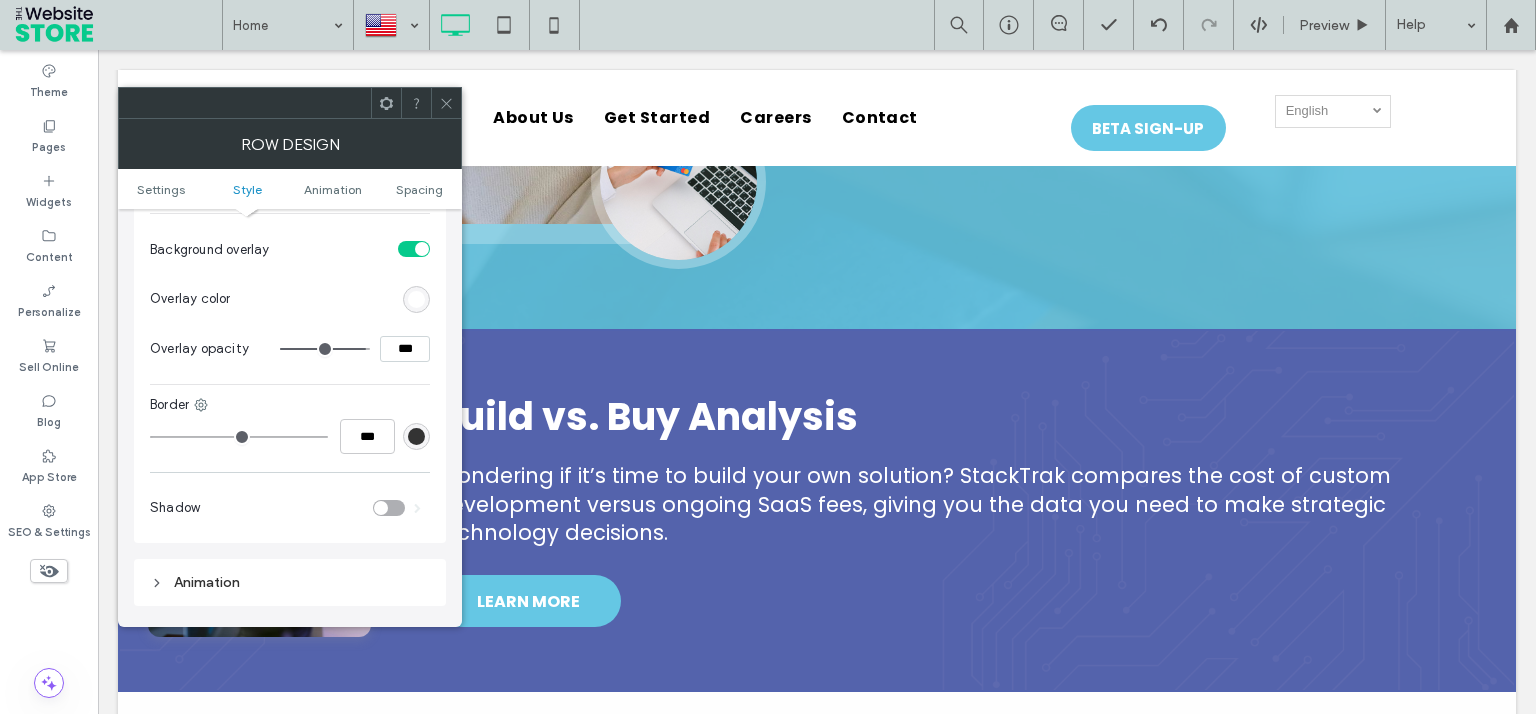 click at bounding box center (416, 299) 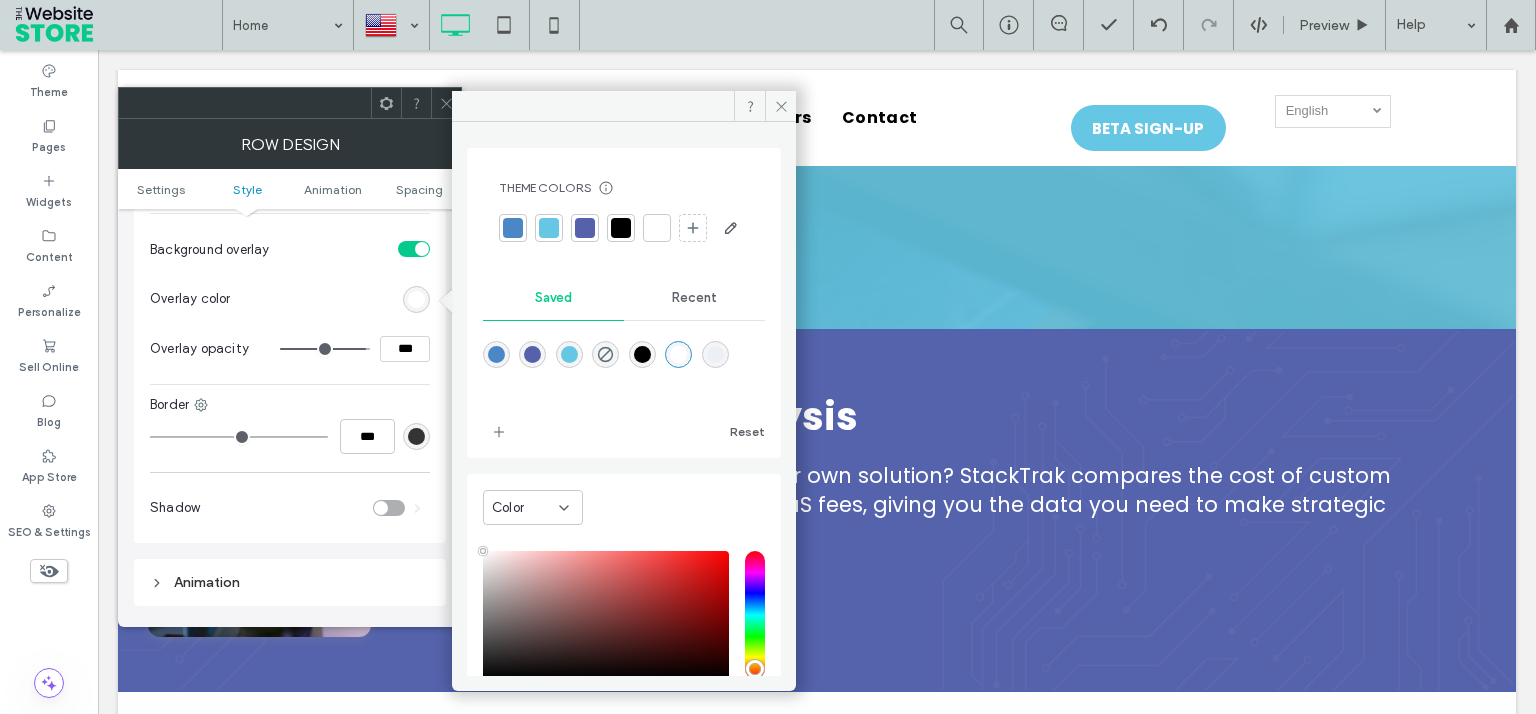 click 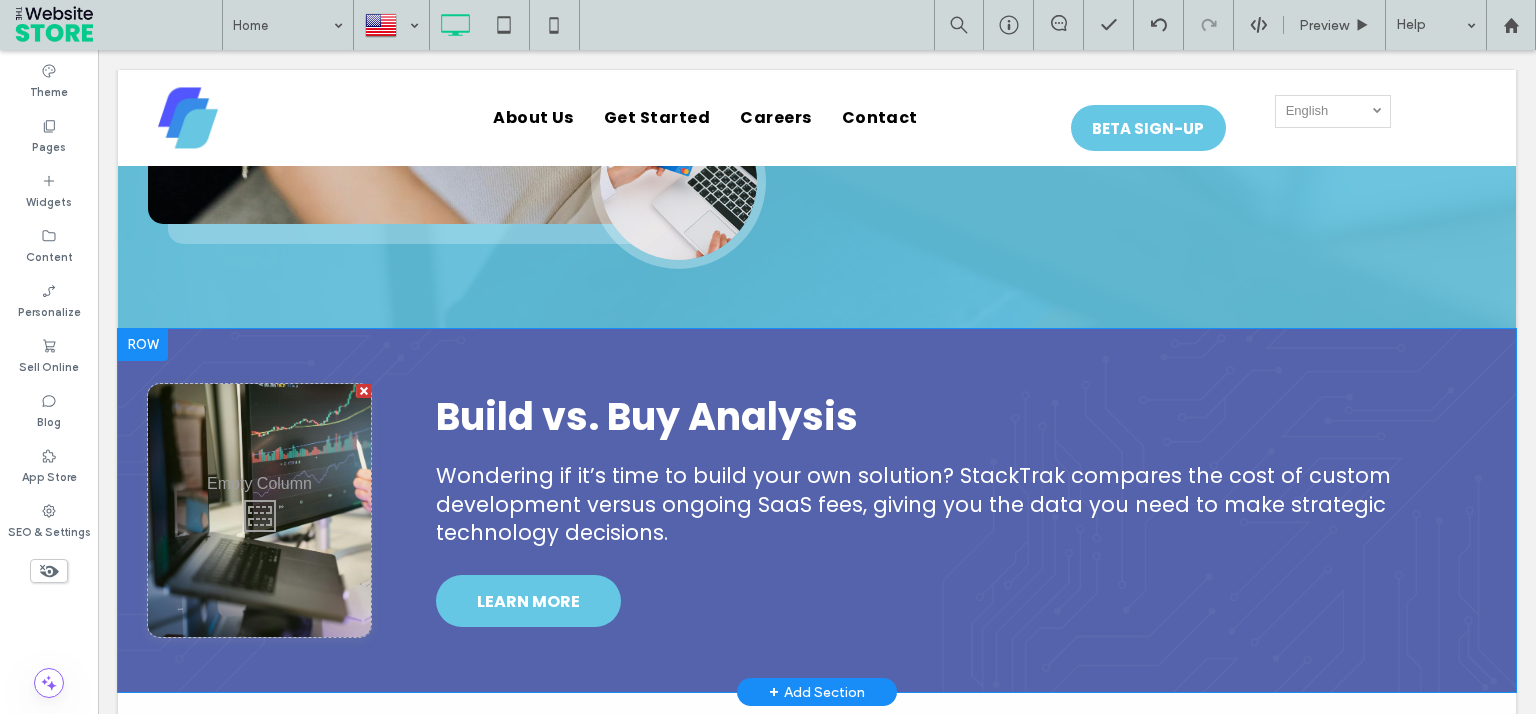 click on "Click To Paste
Build vs. Buy Analysis
Wondering if it’s time to build your own solution? StackTrak compares the cost of custom development versus ongoing SaaS fees, giving you the data you need to make strategic technology decisions.
LEARN MORE
Click To Paste
Row + Add Section" at bounding box center (817, 511) 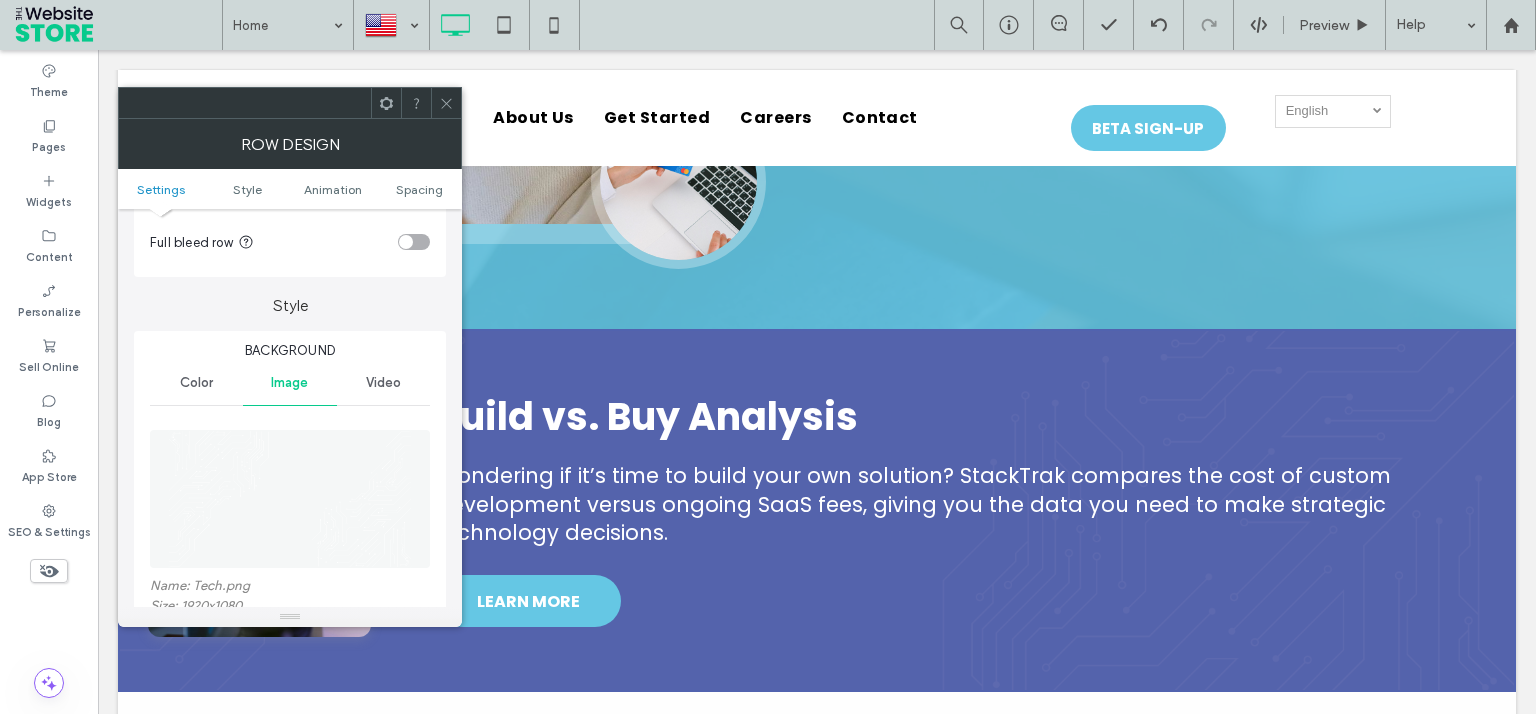 scroll, scrollTop: 0, scrollLeft: 0, axis: both 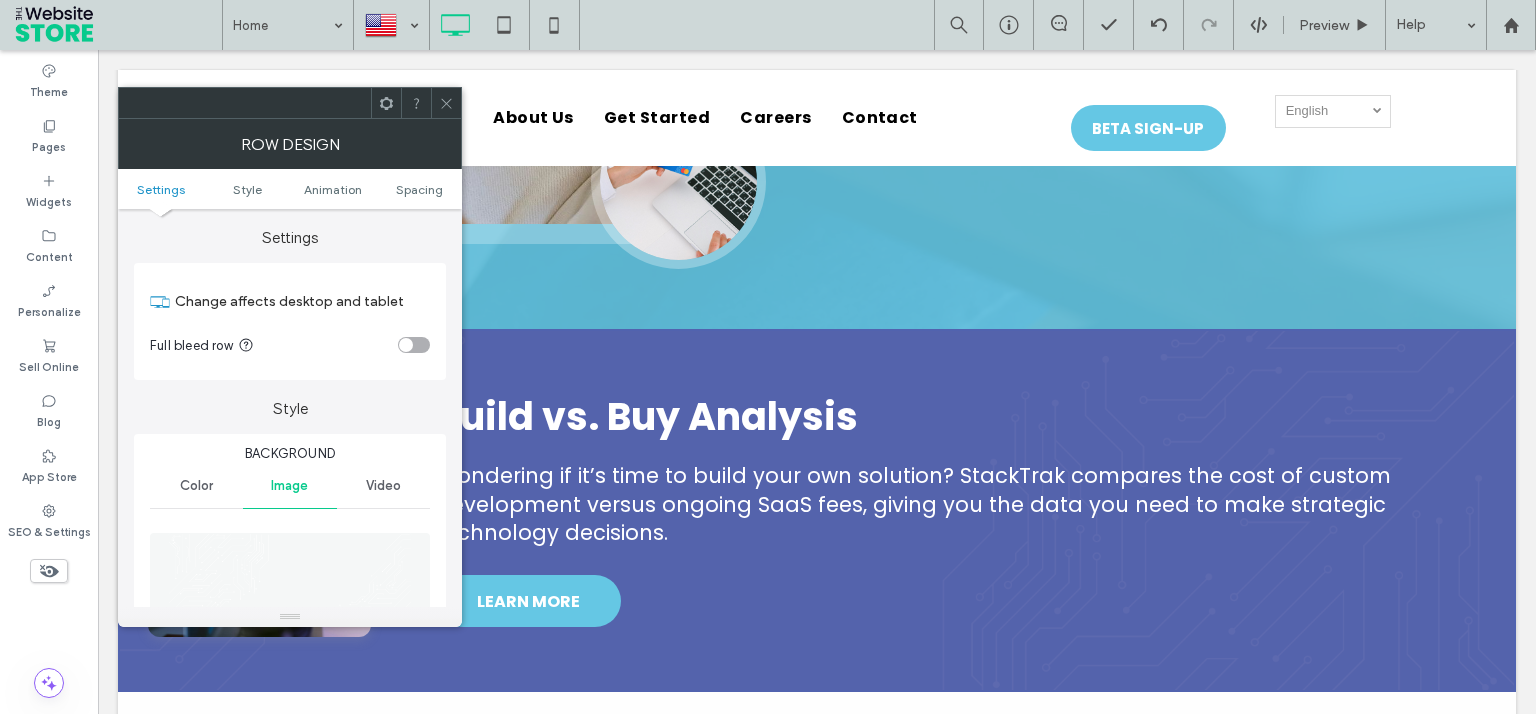 click on "Color" at bounding box center [196, 486] 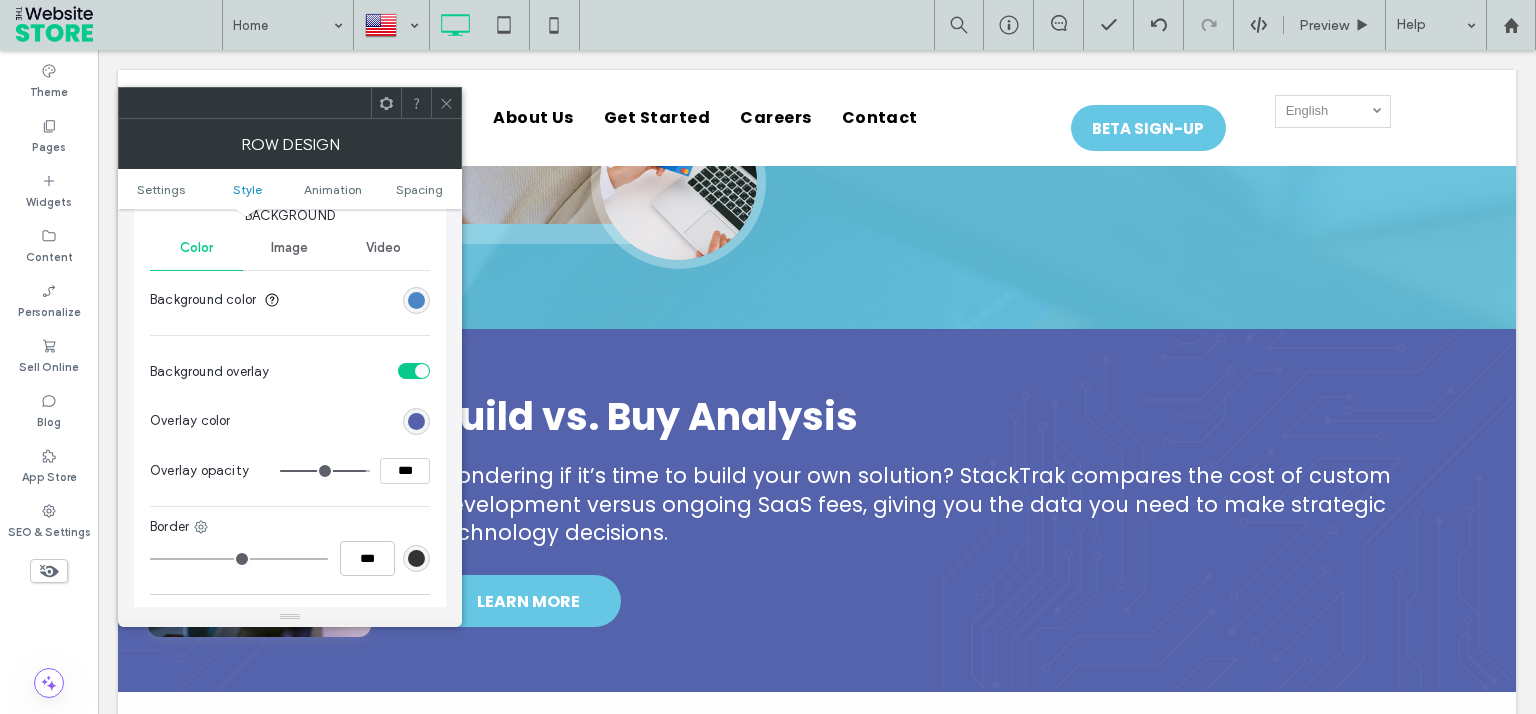 scroll, scrollTop: 360, scrollLeft: 0, axis: vertical 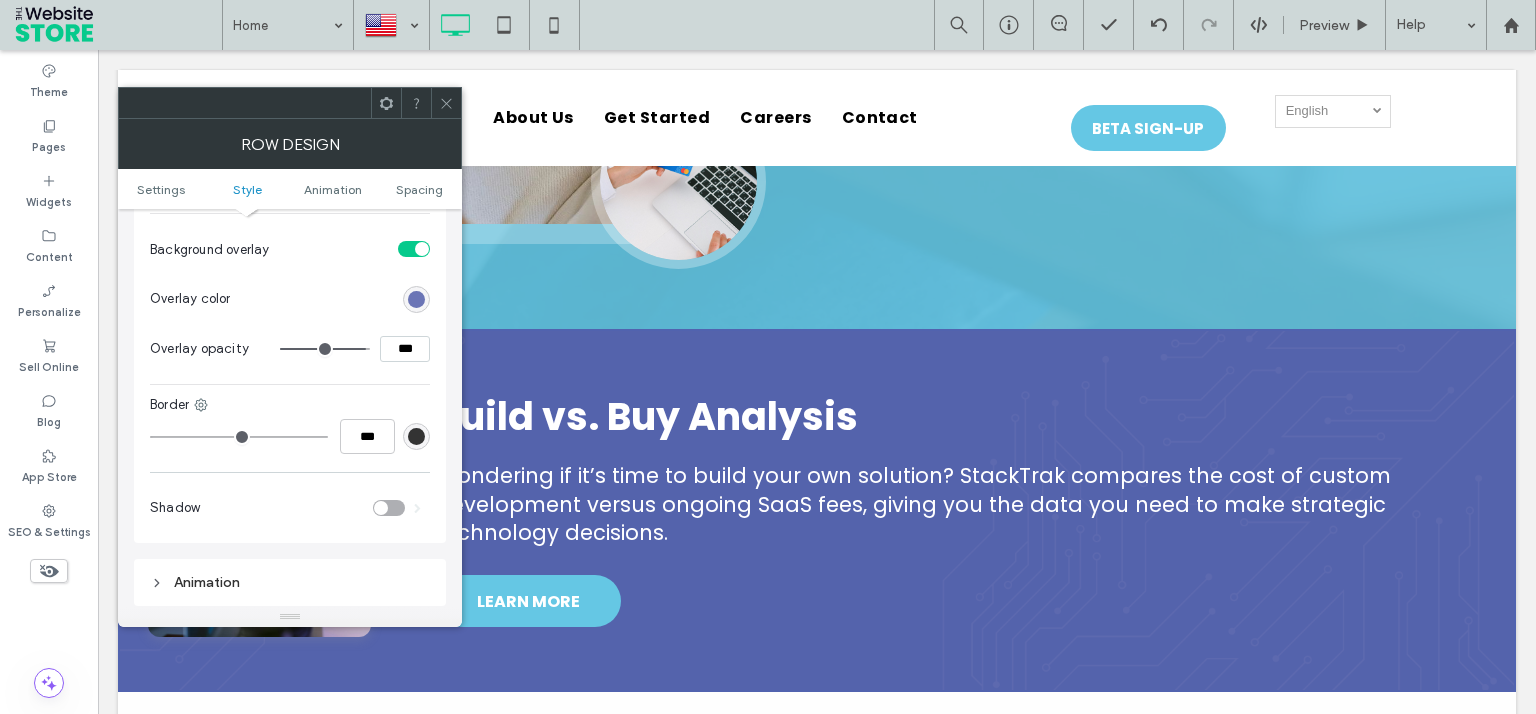 click at bounding box center [416, 299] 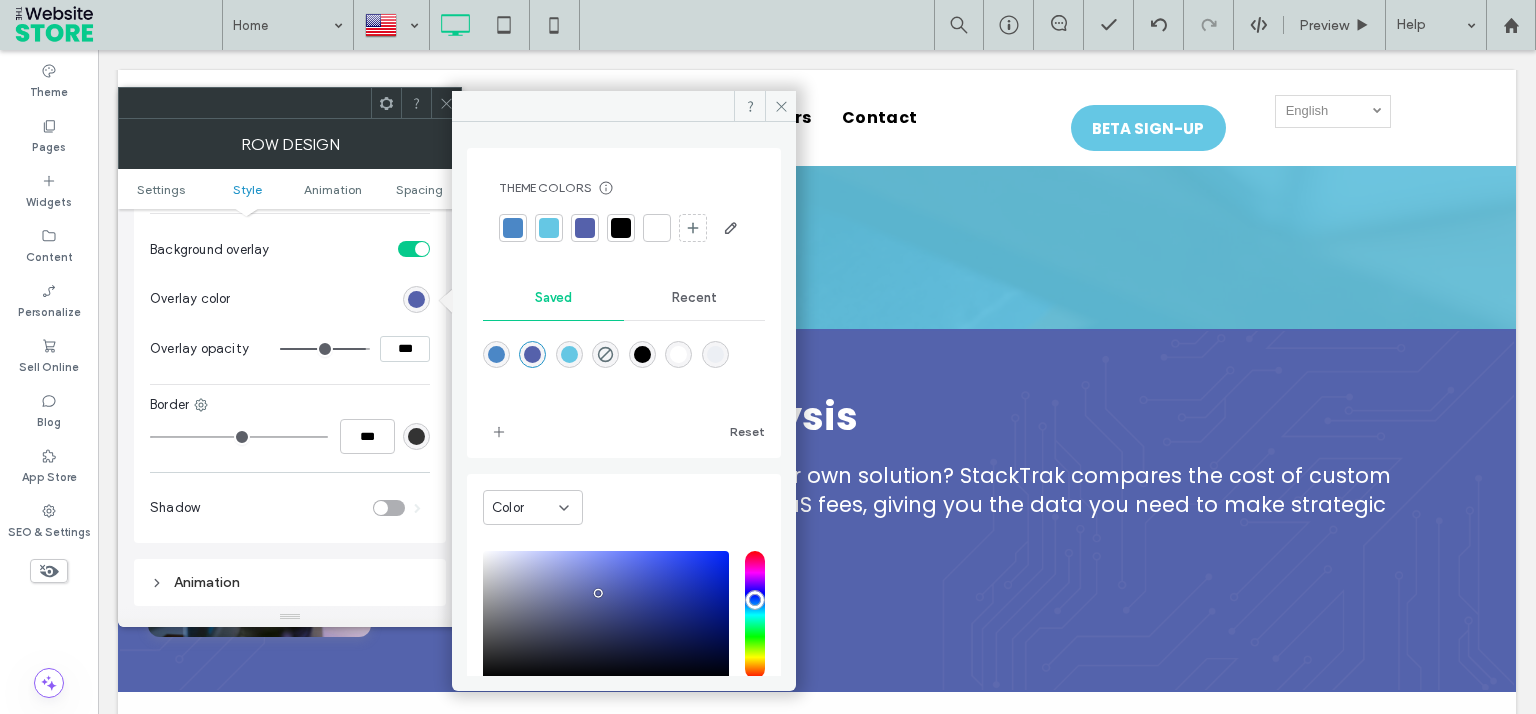 click at bounding box center (513, 228) 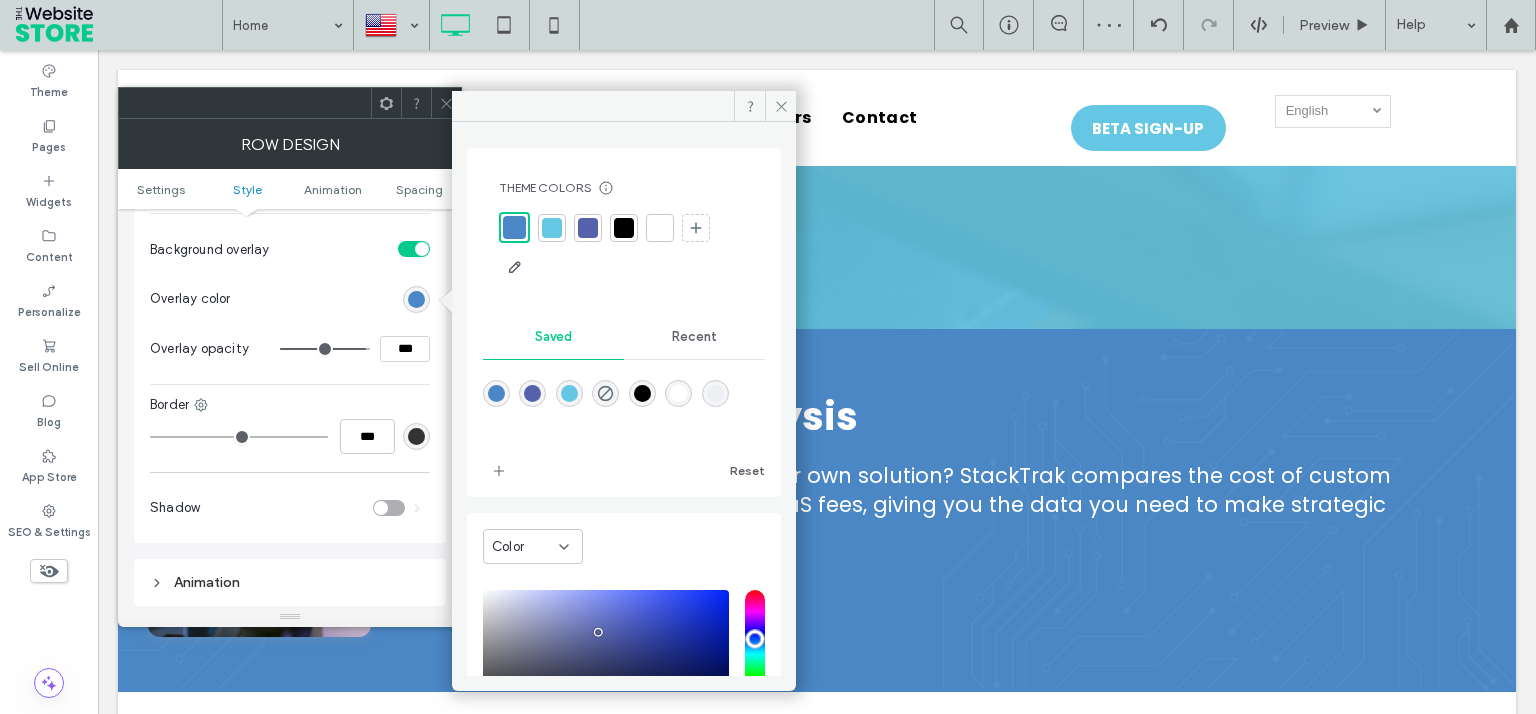 click at bounding box center (624, 106) 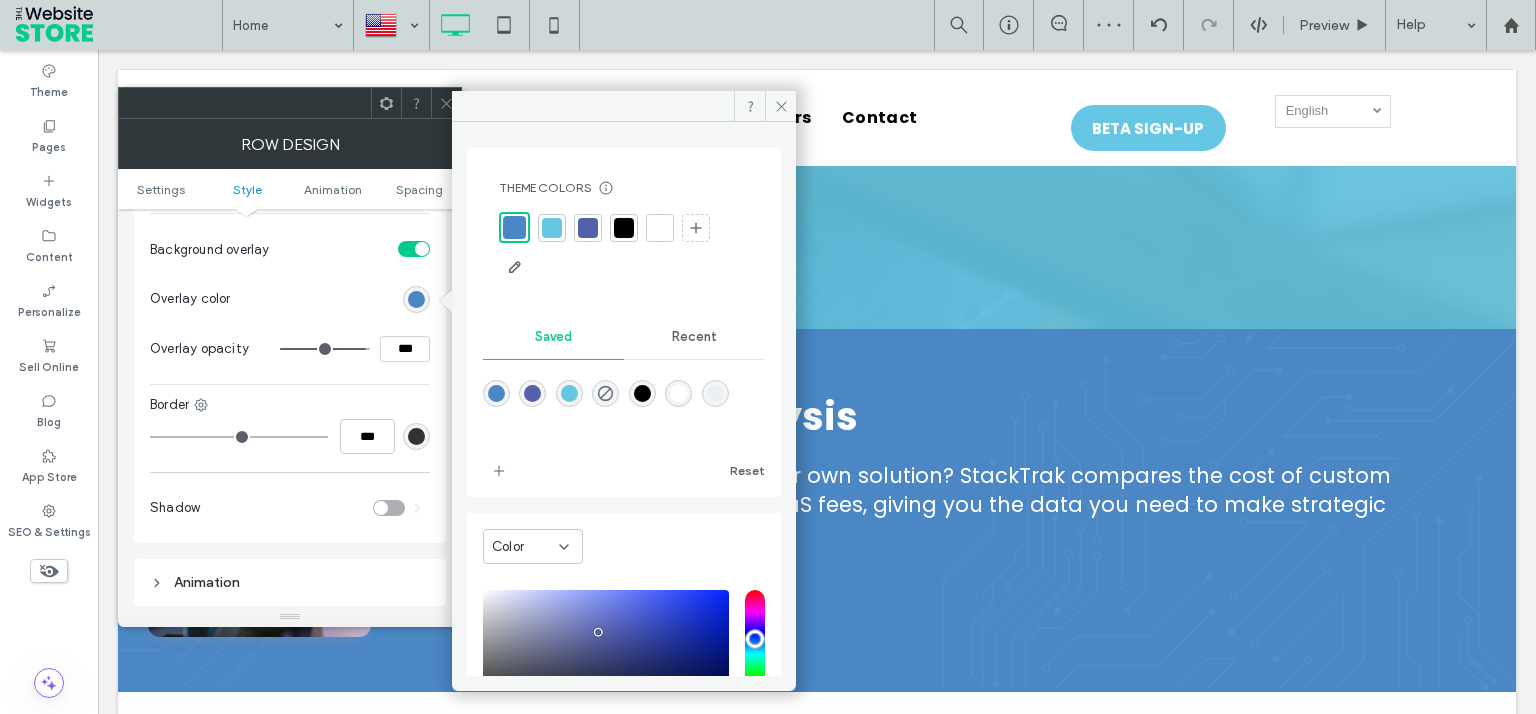 click at bounding box center [446, 103] 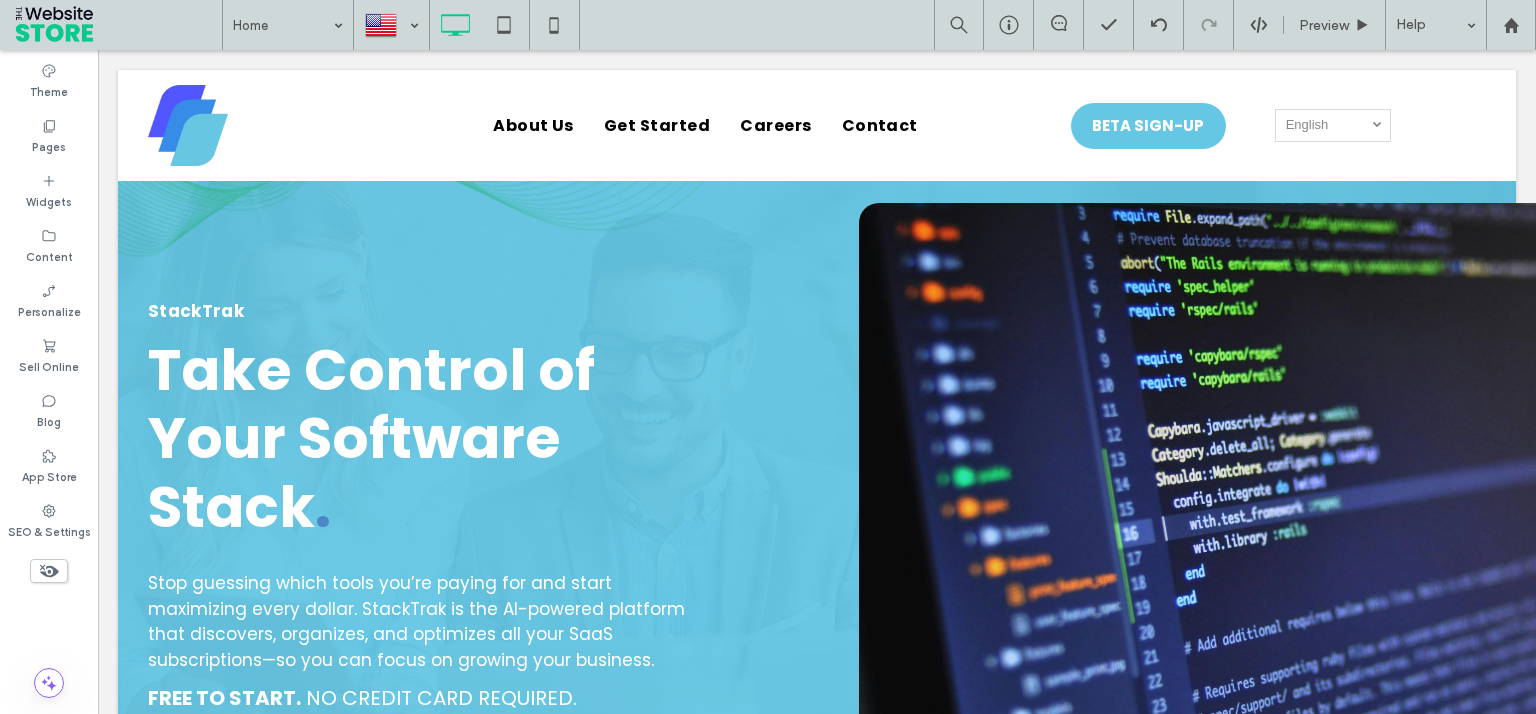 scroll, scrollTop: 0, scrollLeft: 0, axis: both 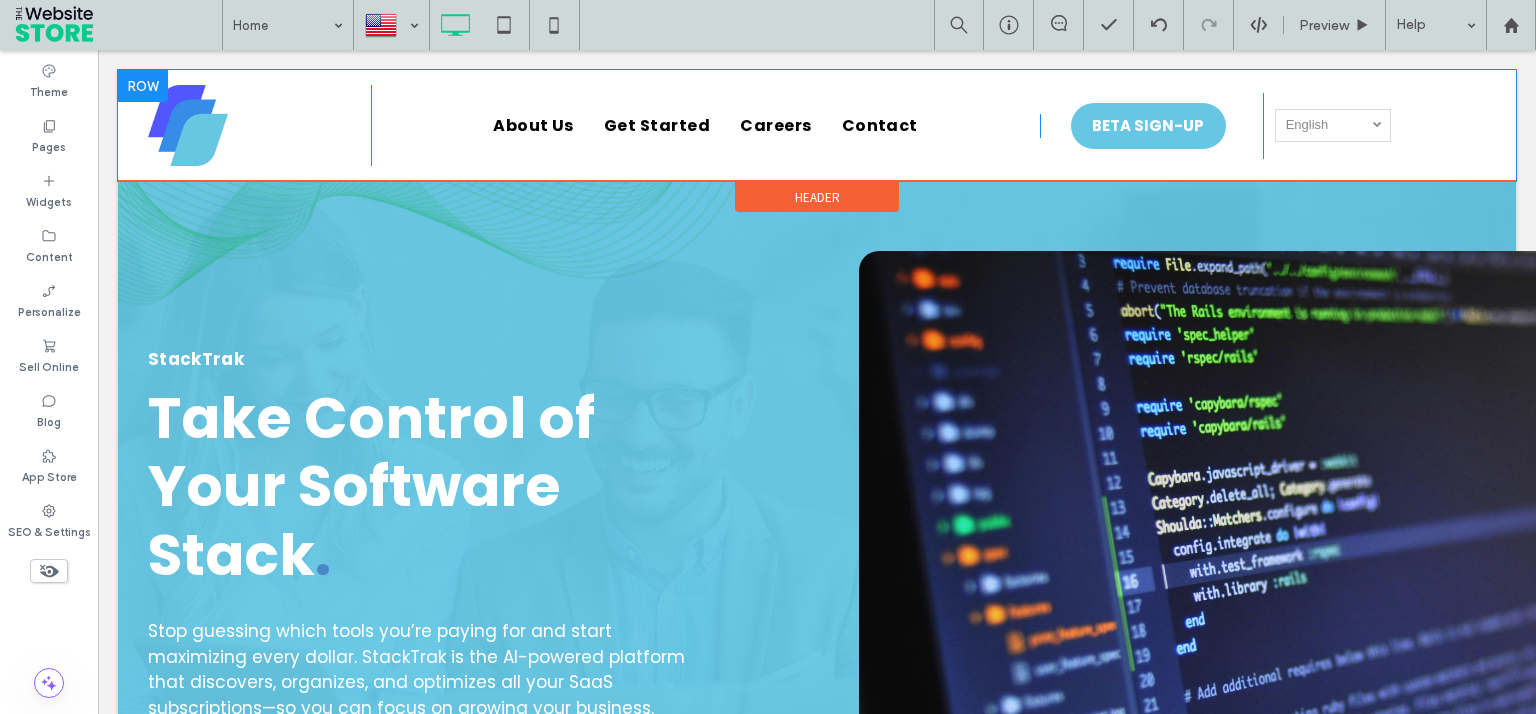 click at bounding box center [143, 86] 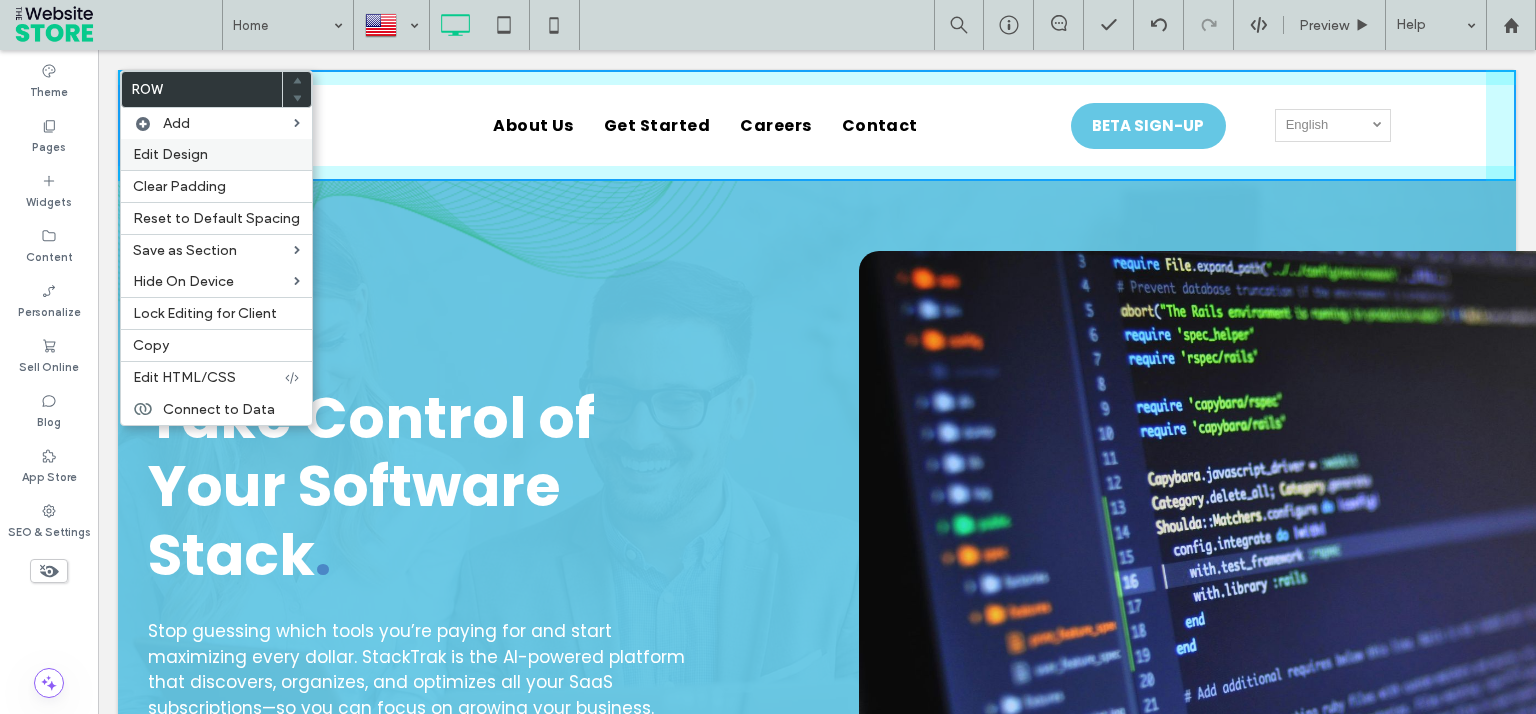 click on "Edit Design" at bounding box center [170, 154] 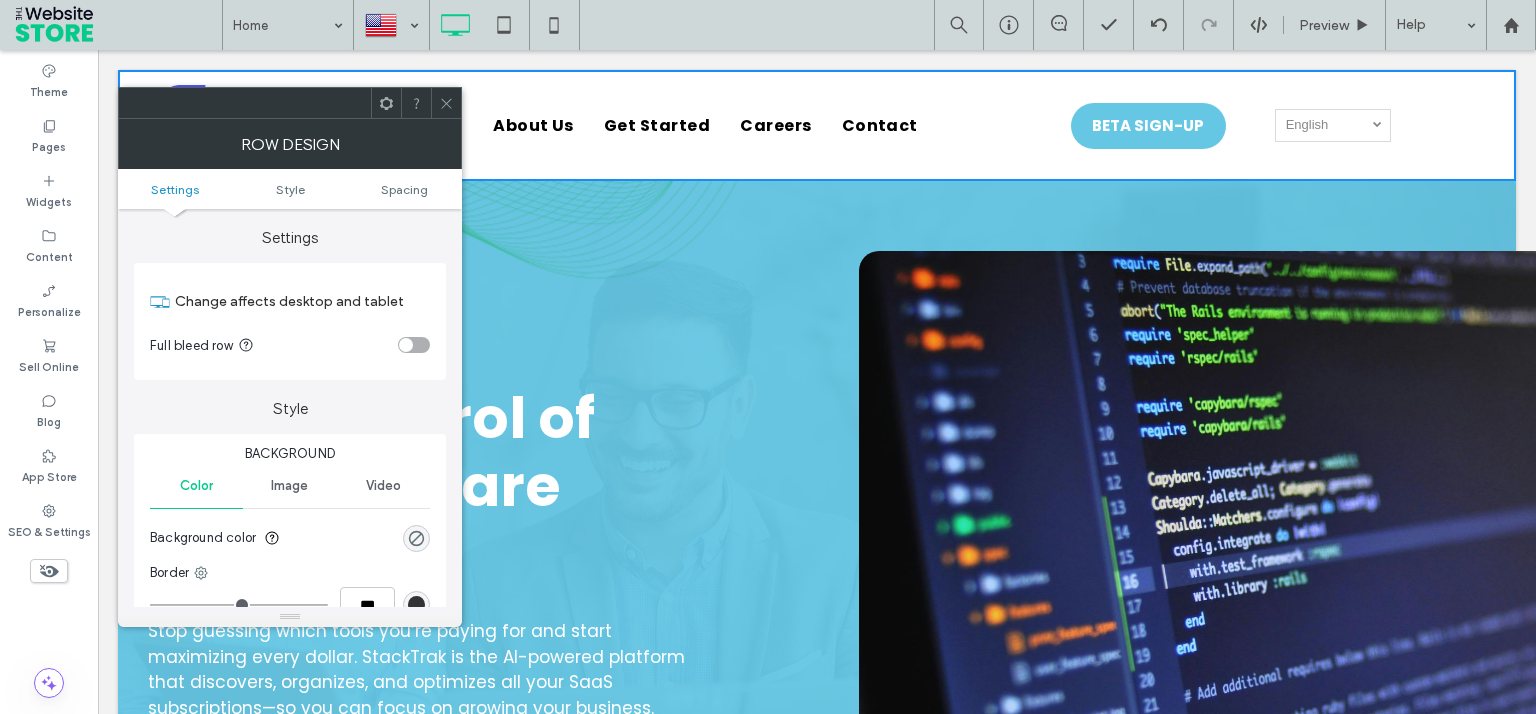 click 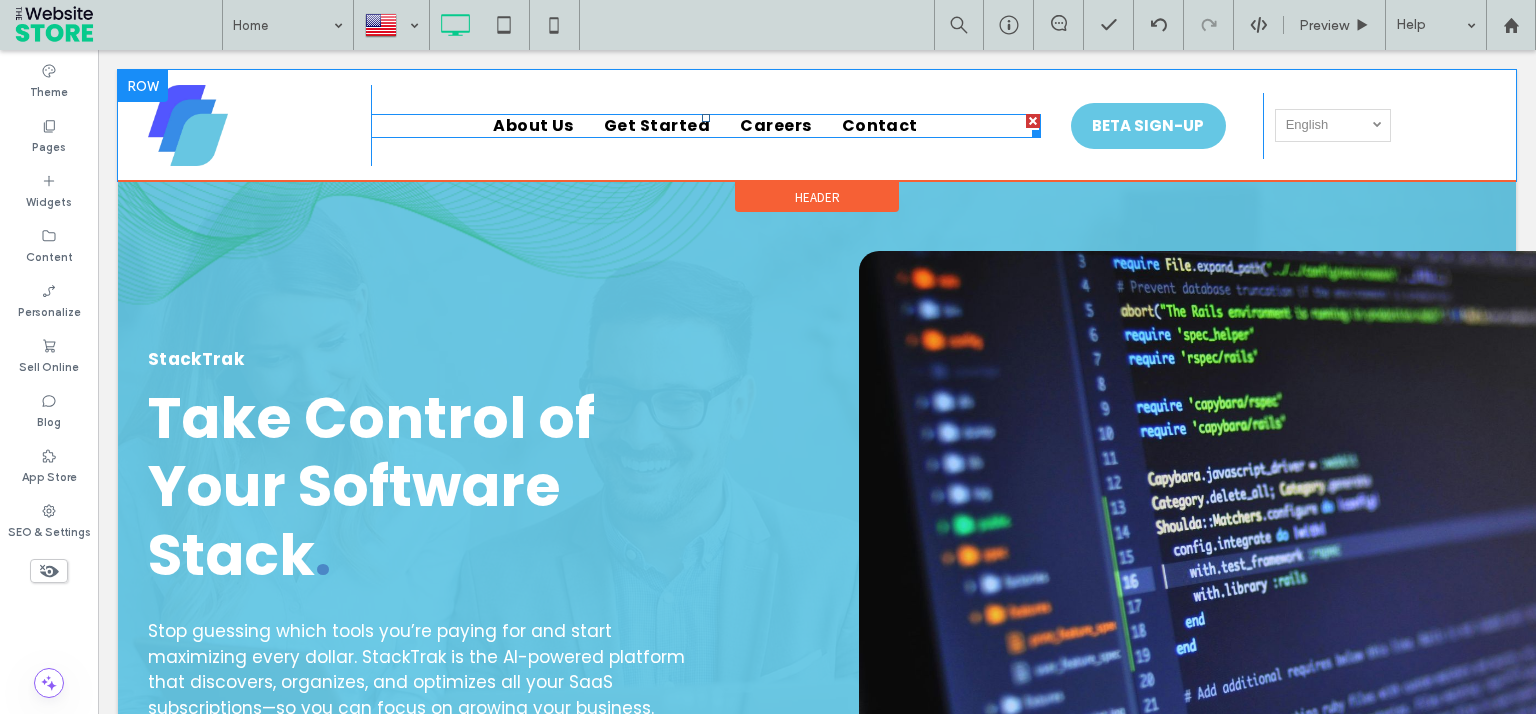 click on "Contact" at bounding box center [880, 126] 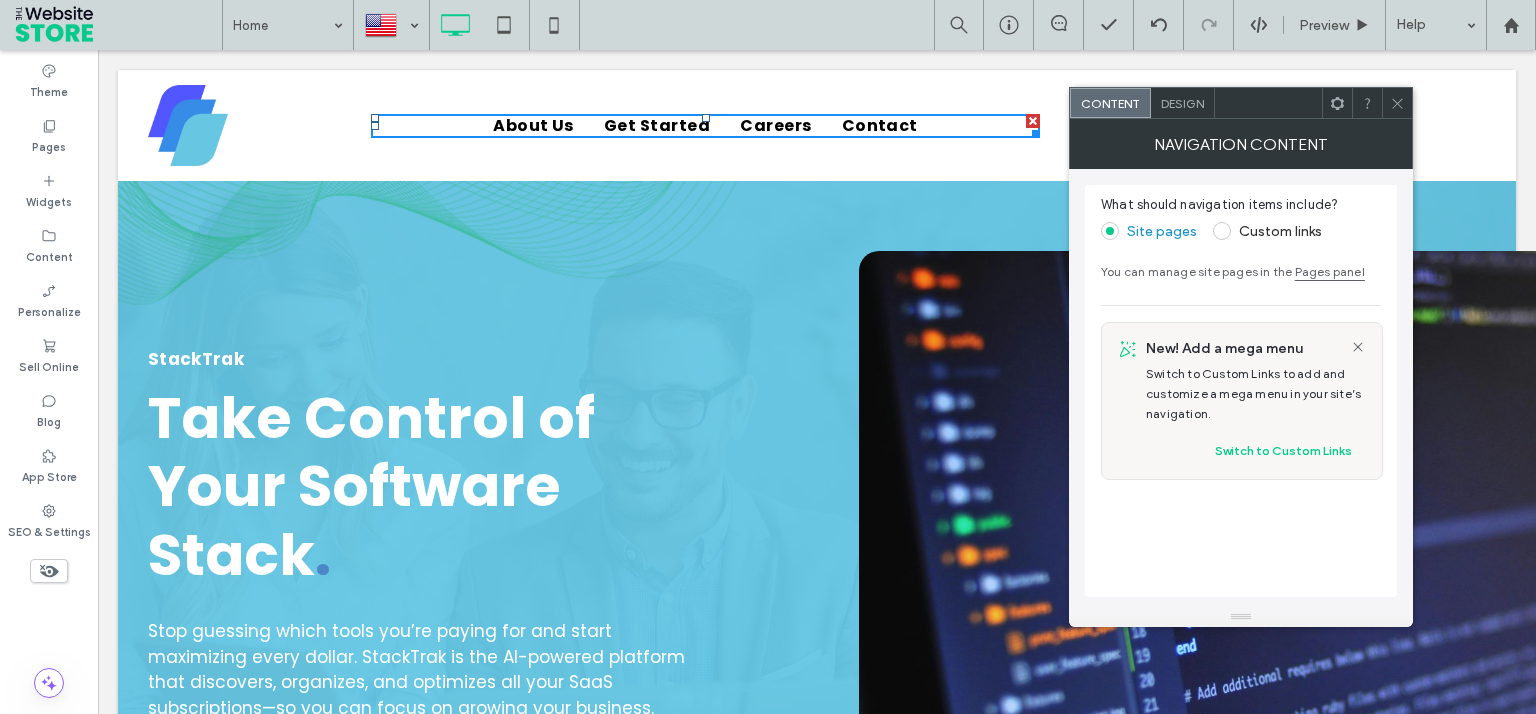 click at bounding box center (1397, 103) 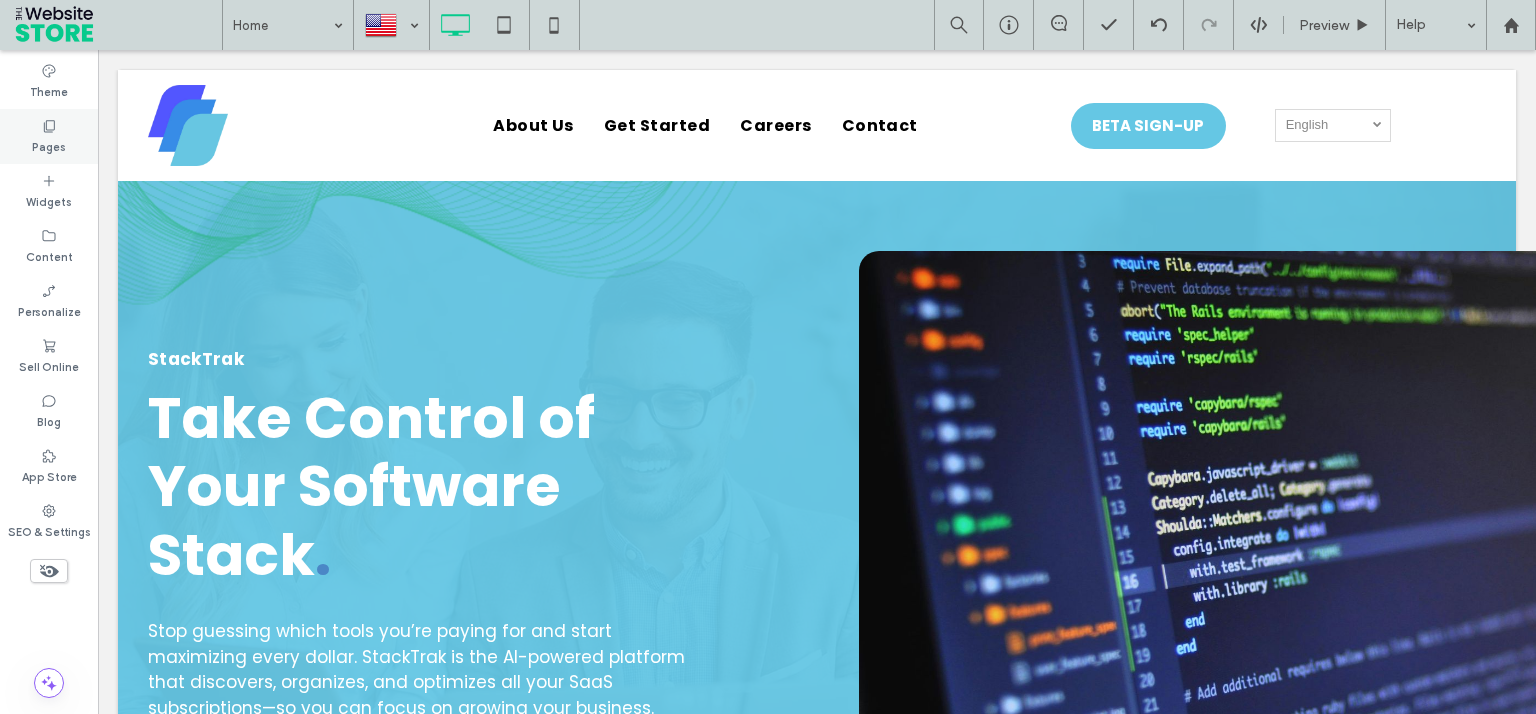 click on "Pages" at bounding box center (49, 136) 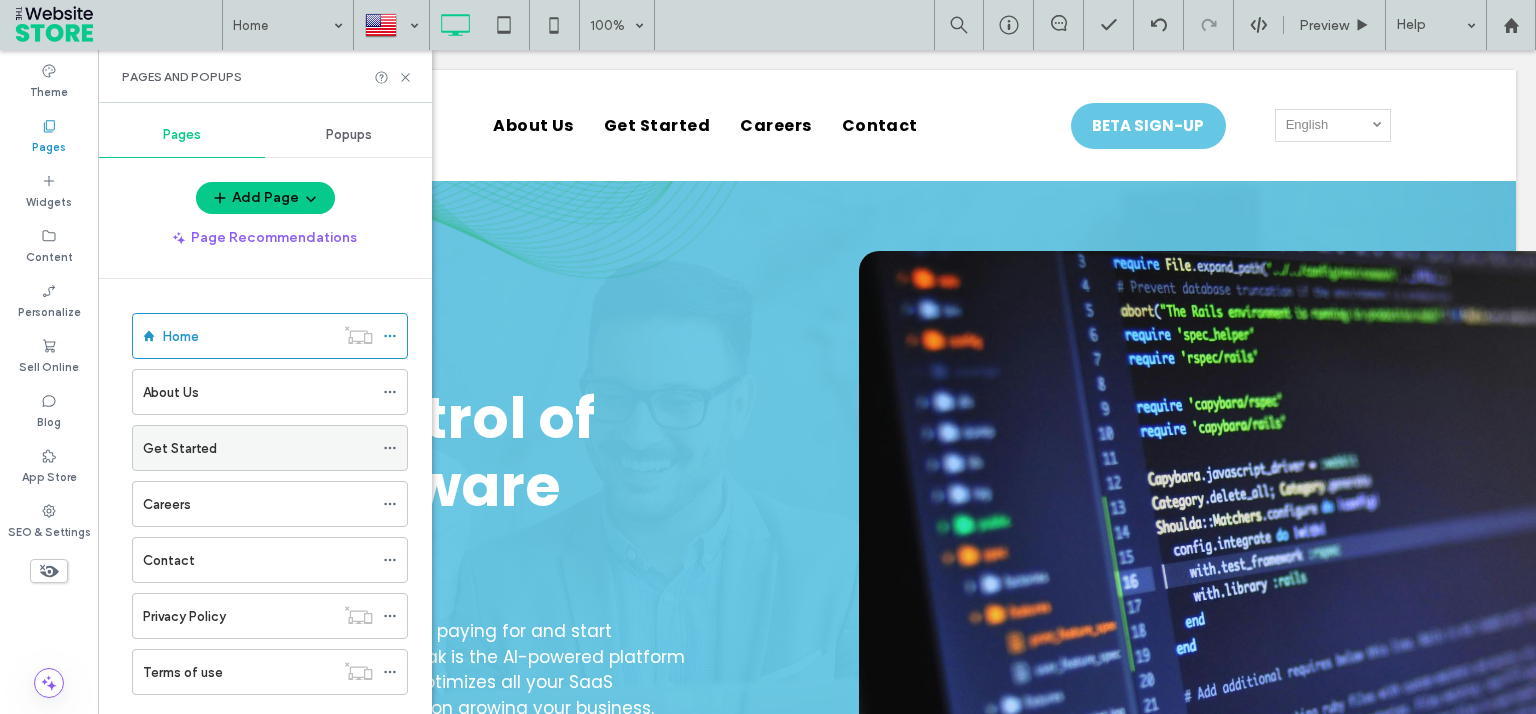 scroll, scrollTop: 93, scrollLeft: 0, axis: vertical 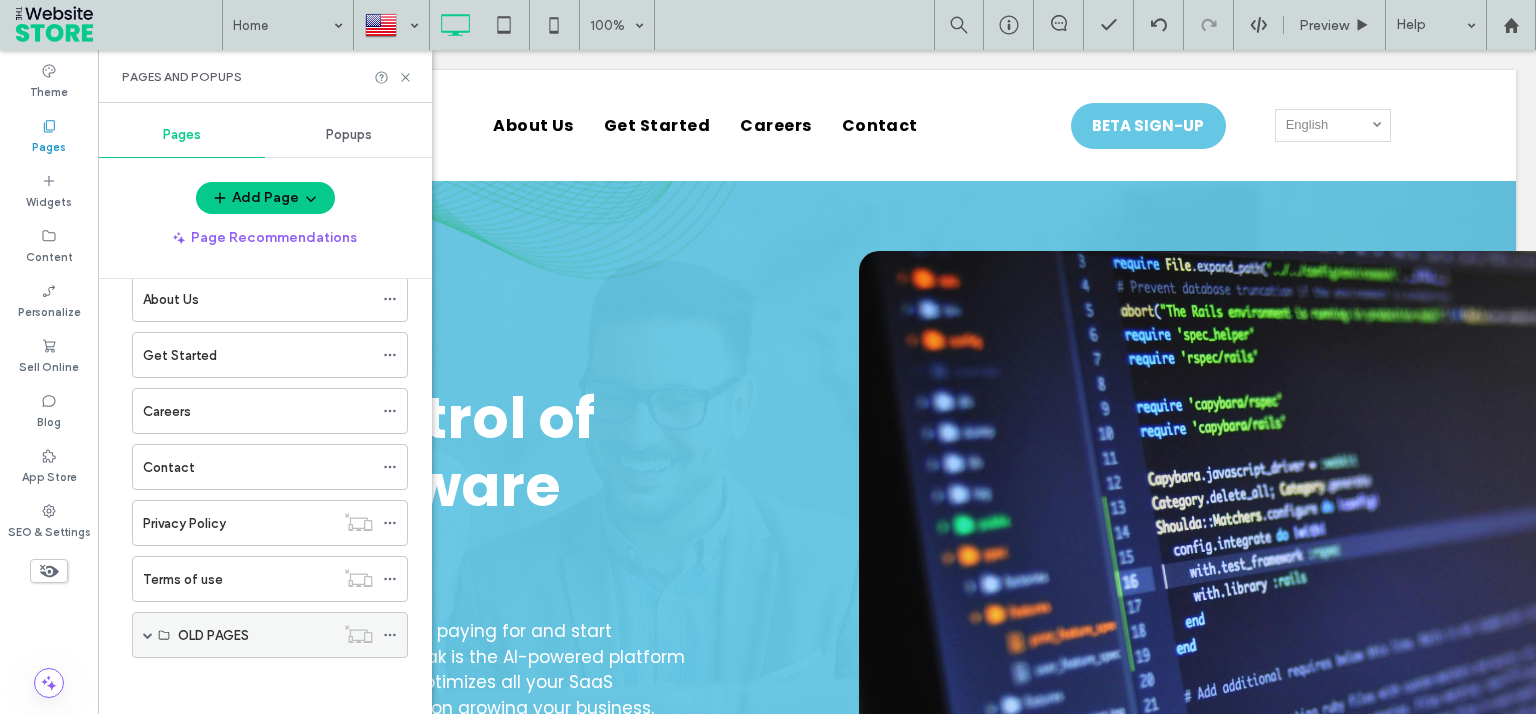 click at bounding box center [148, 635] 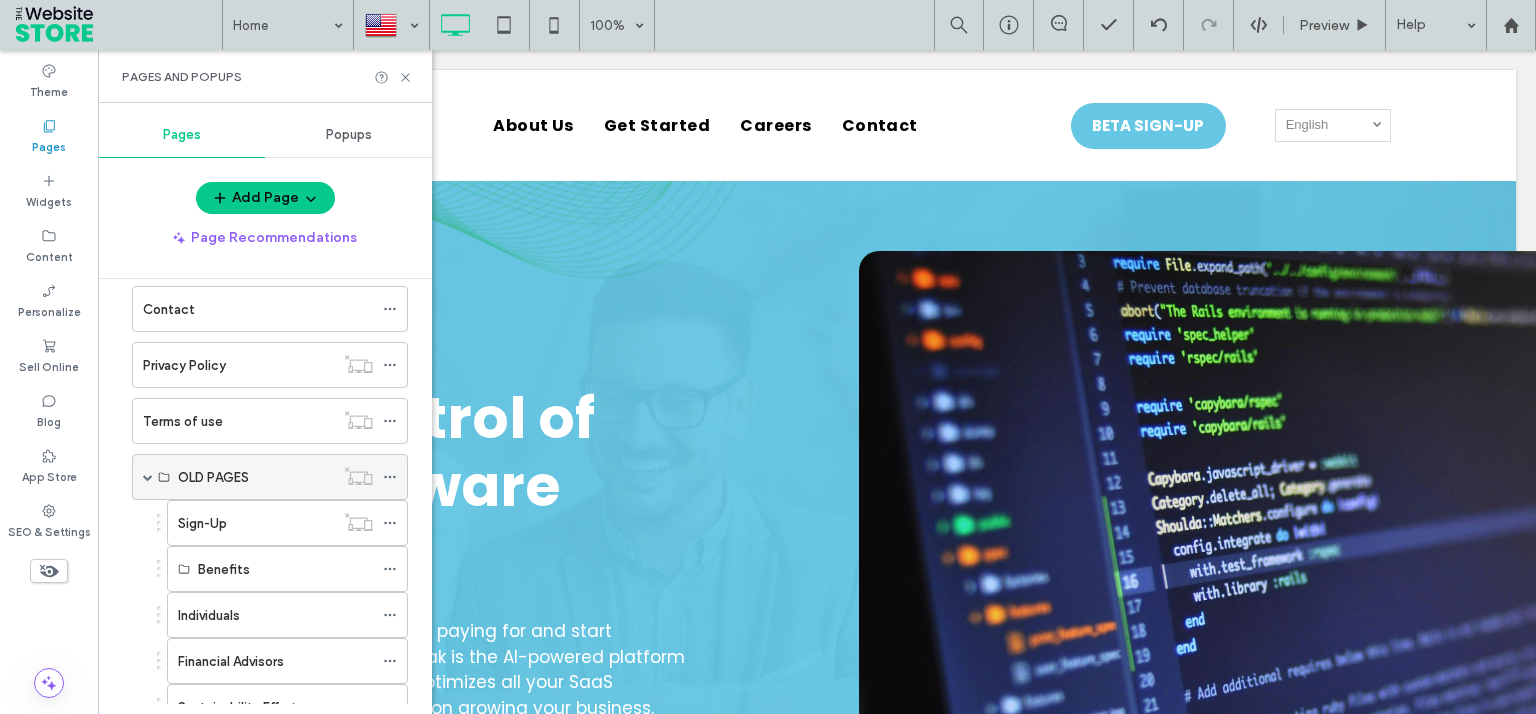 scroll, scrollTop: 367, scrollLeft: 0, axis: vertical 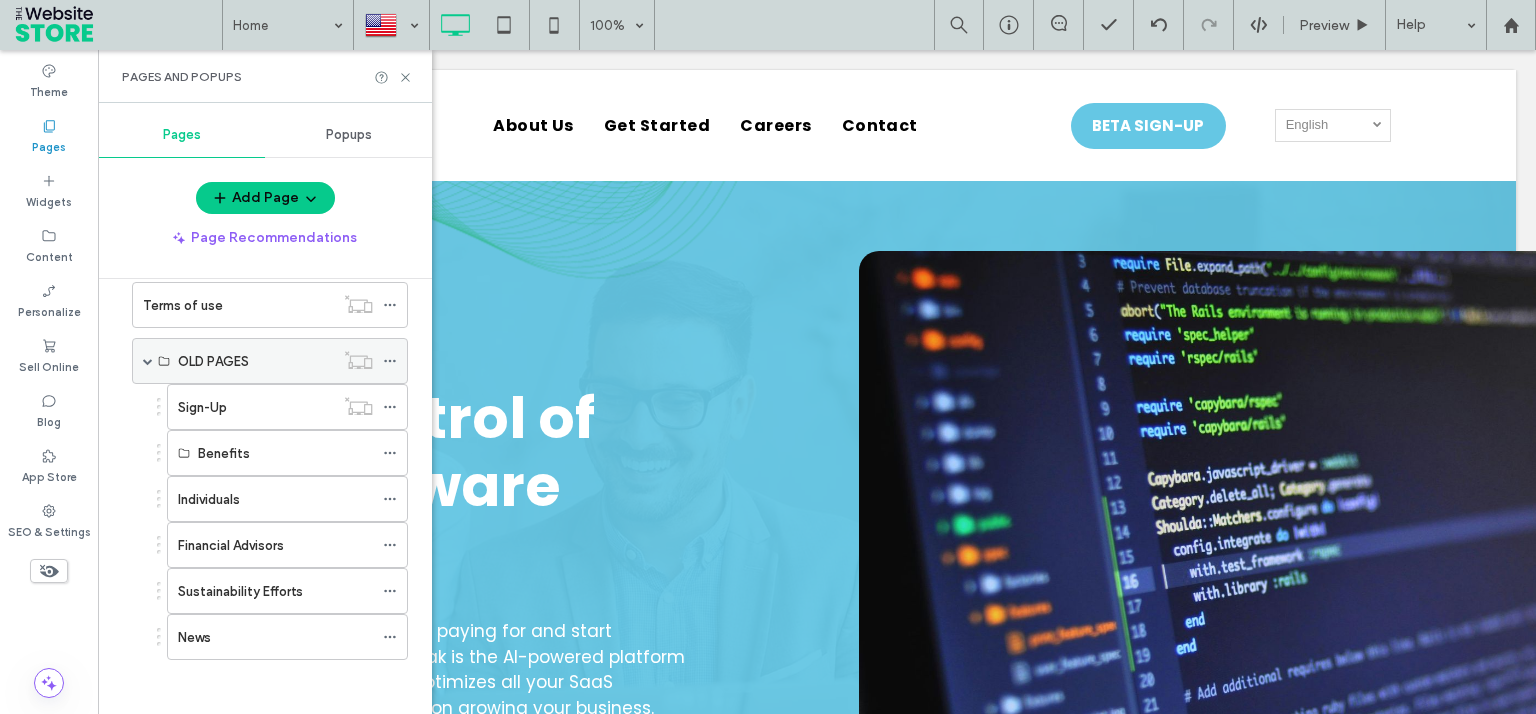click at bounding box center [148, 361] 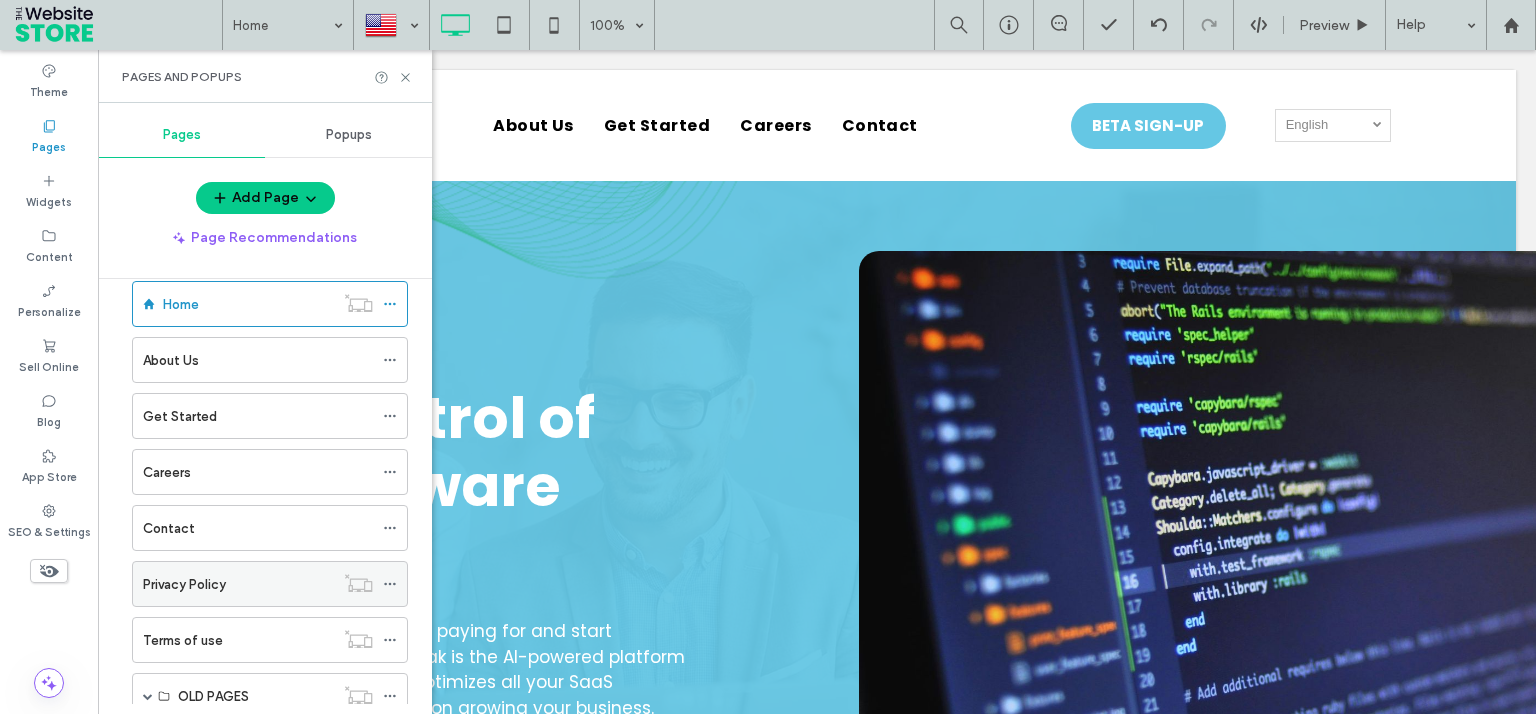 scroll, scrollTop: 0, scrollLeft: 0, axis: both 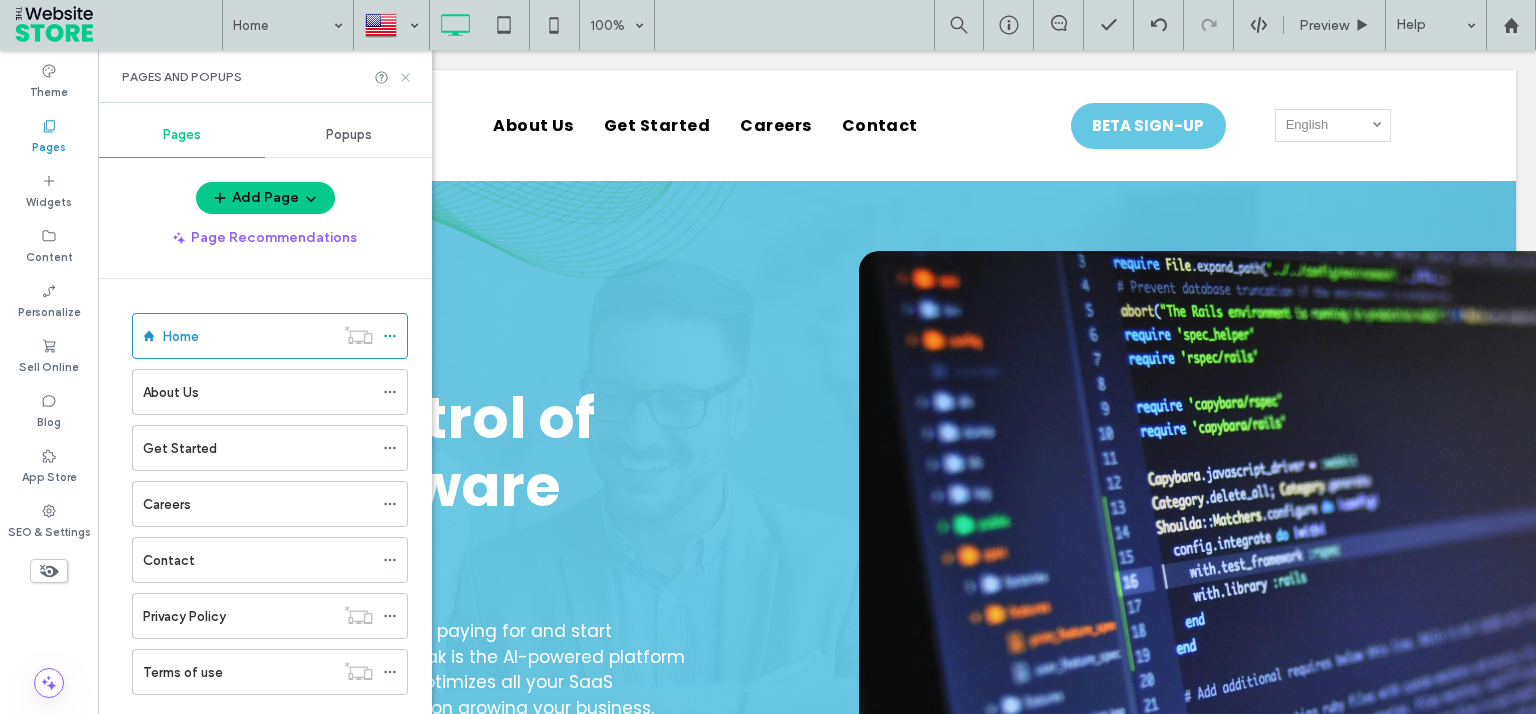click 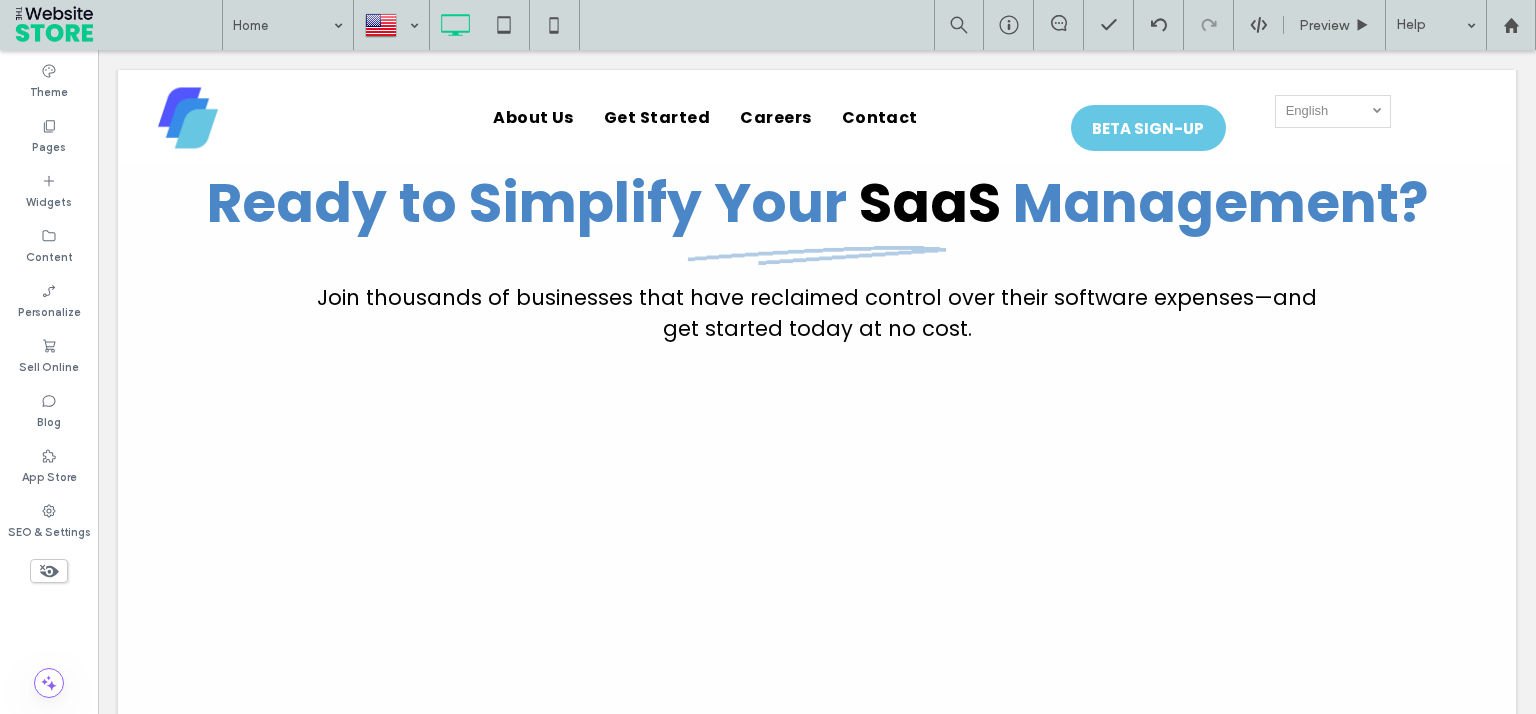 scroll, scrollTop: 1457, scrollLeft: 0, axis: vertical 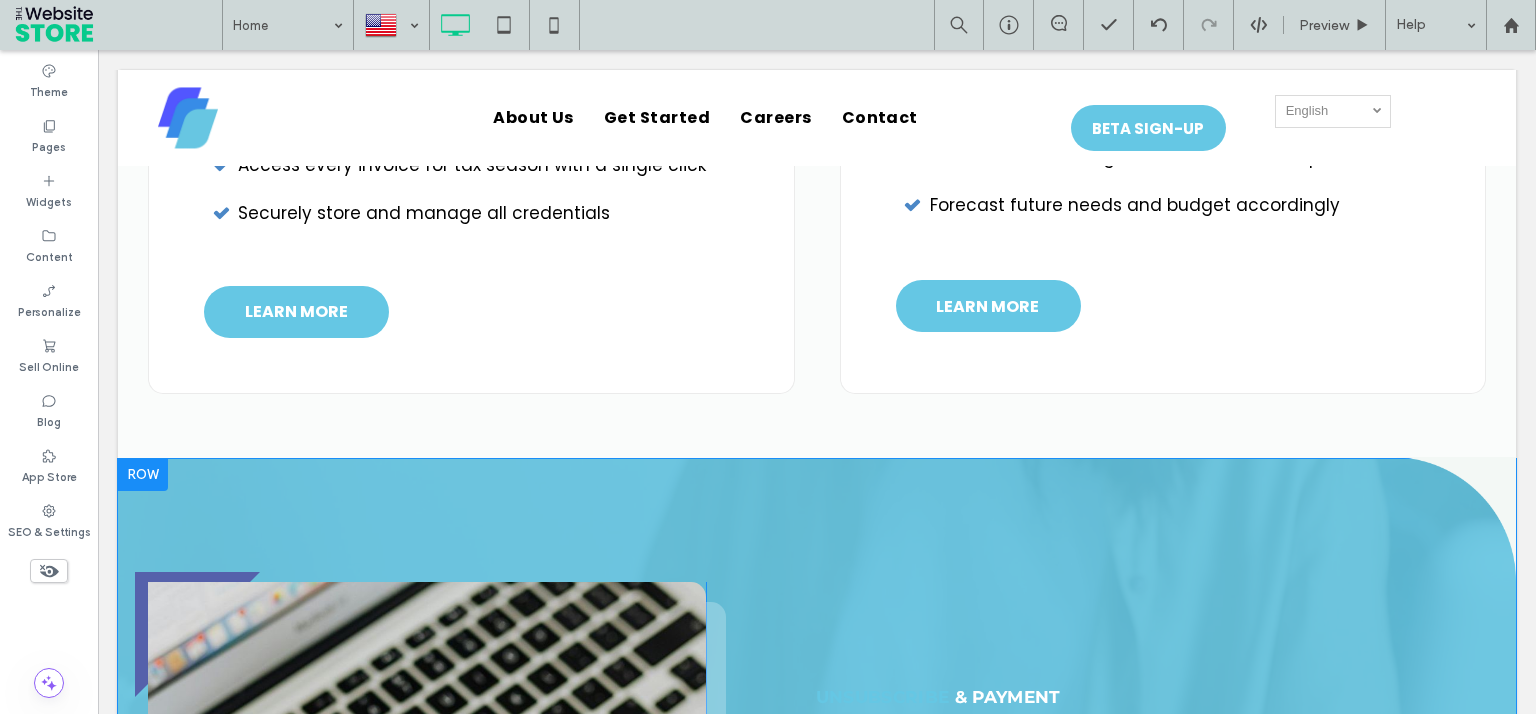 click at bounding box center (143, 475) 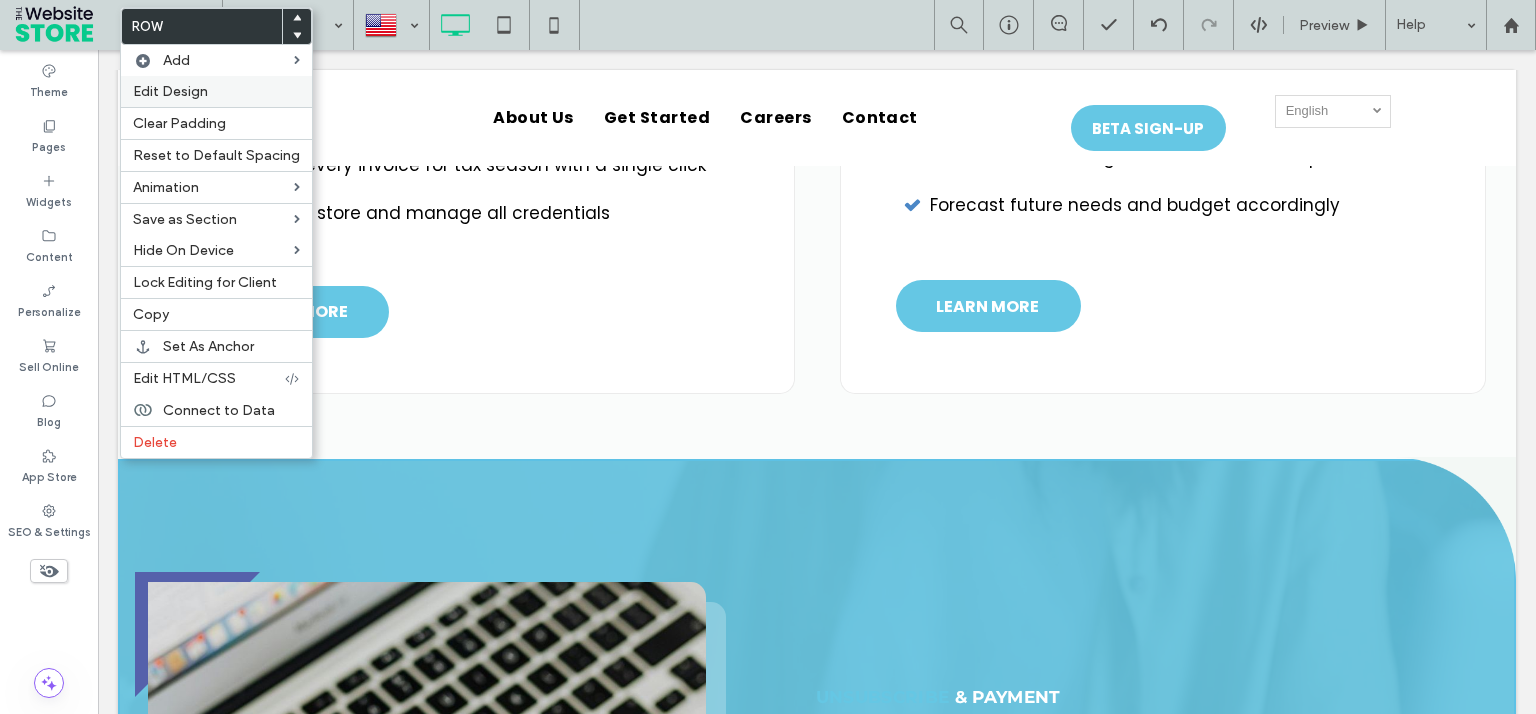 click on "Edit Design" at bounding box center [216, 91] 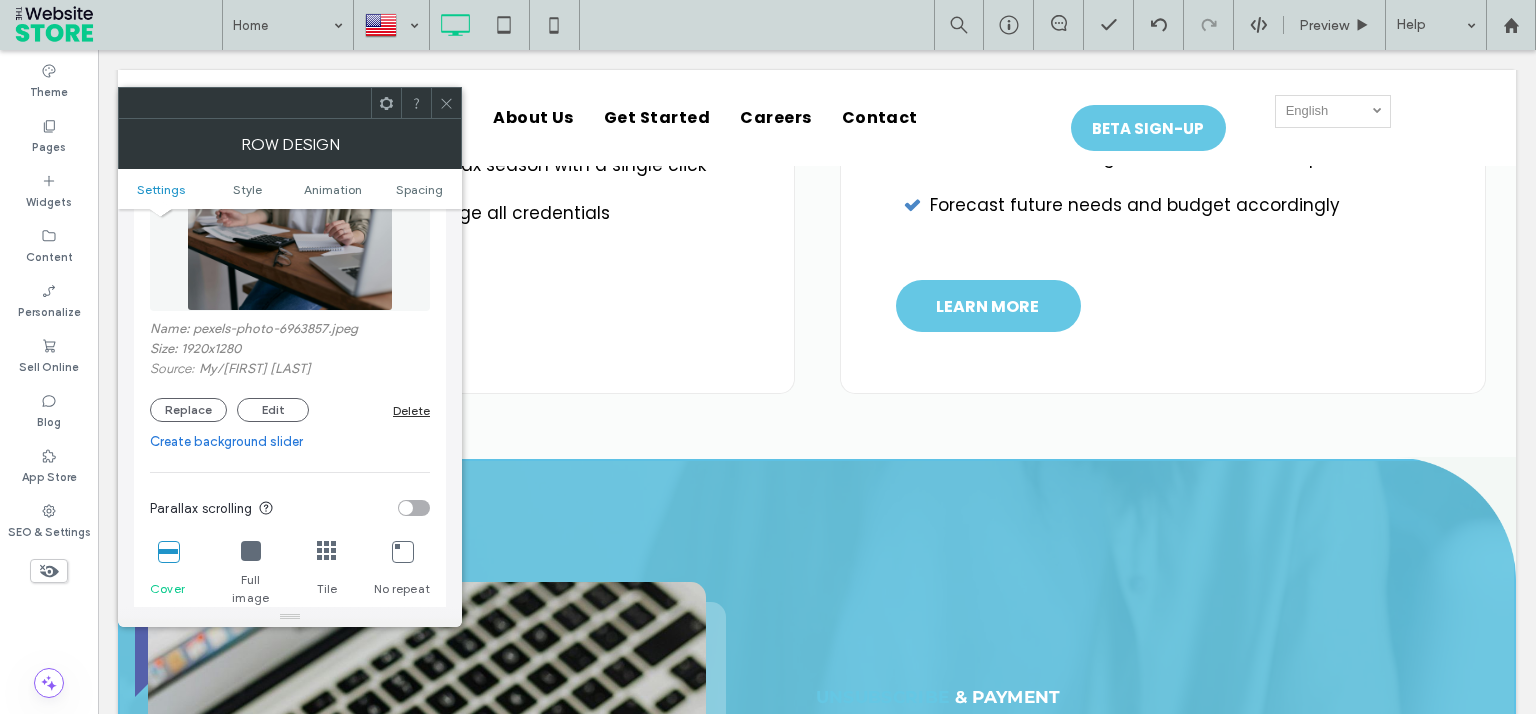 scroll, scrollTop: 0, scrollLeft: 0, axis: both 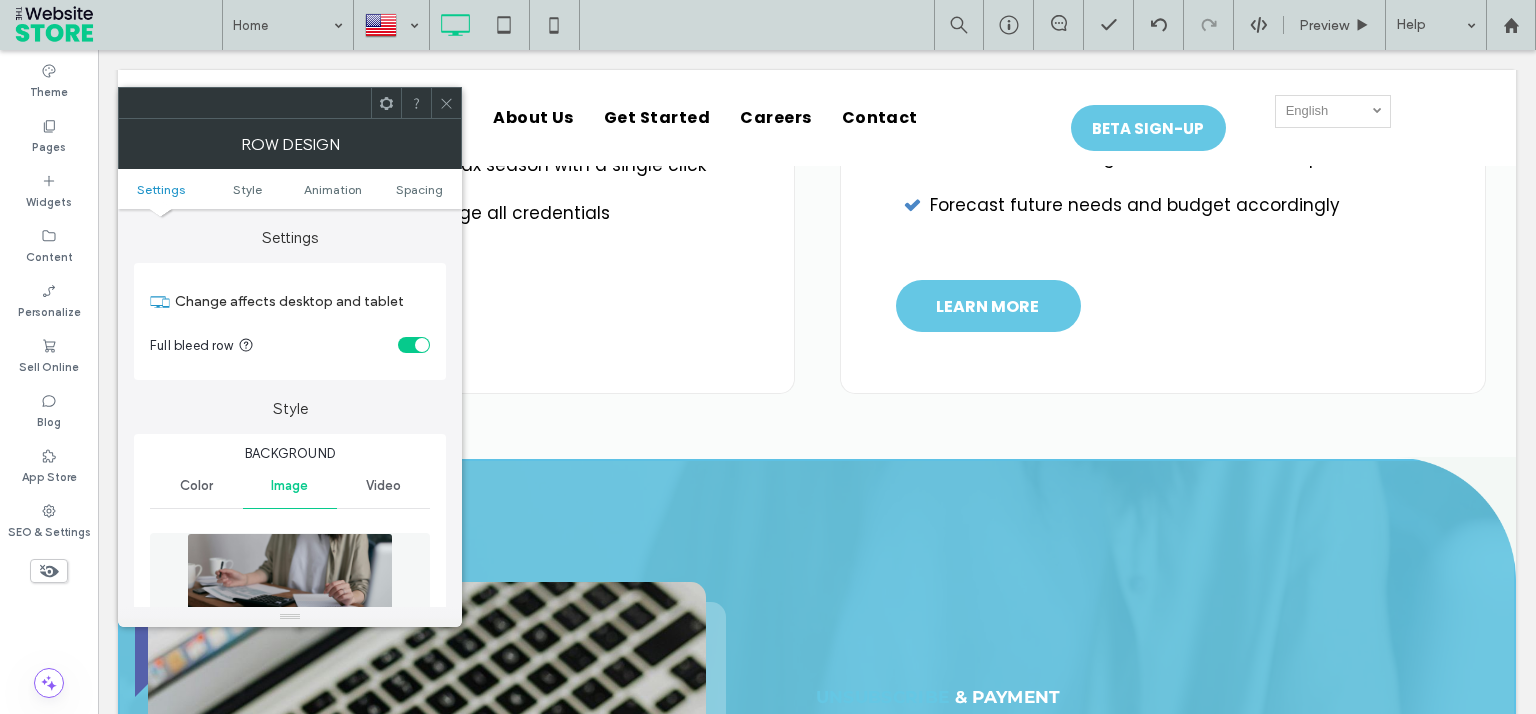 click on "Color" at bounding box center (196, 486) 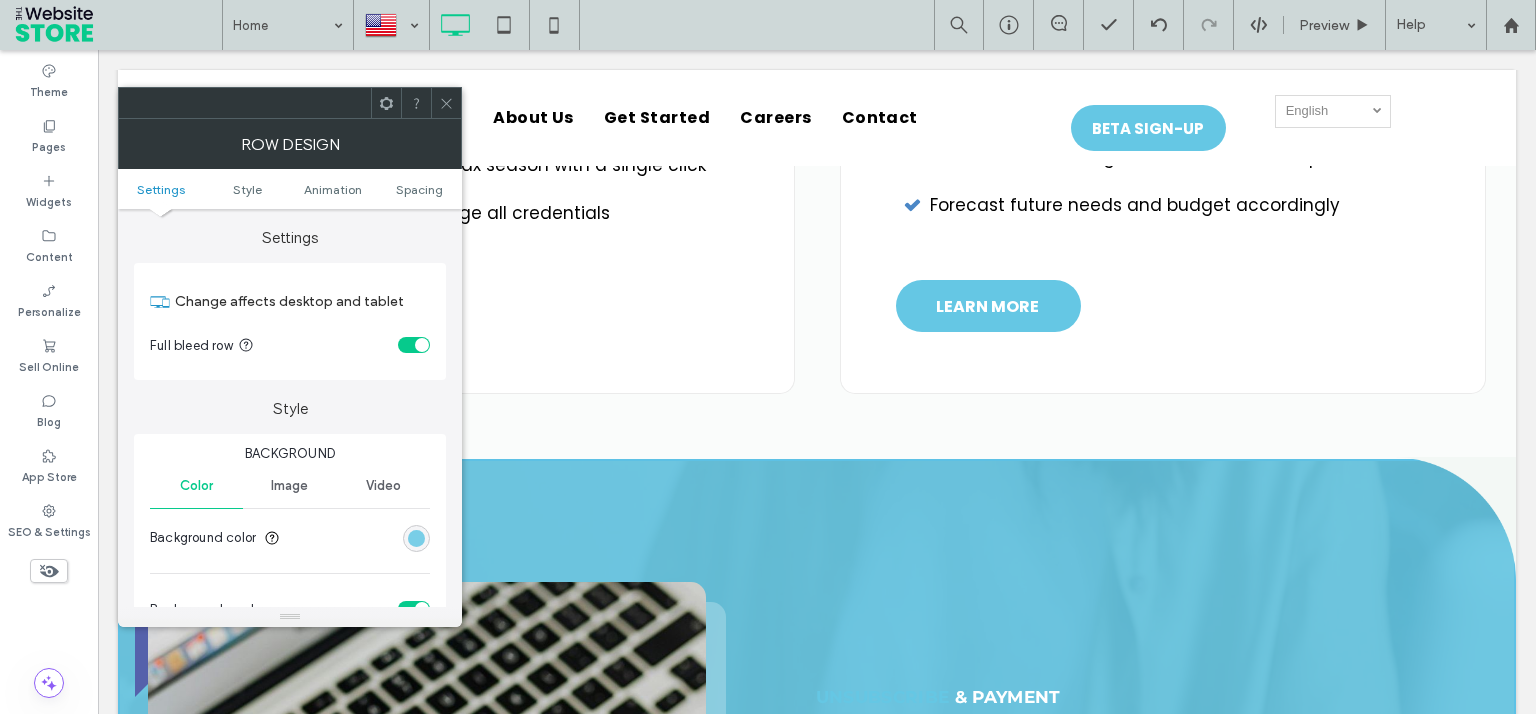 click at bounding box center [416, 538] 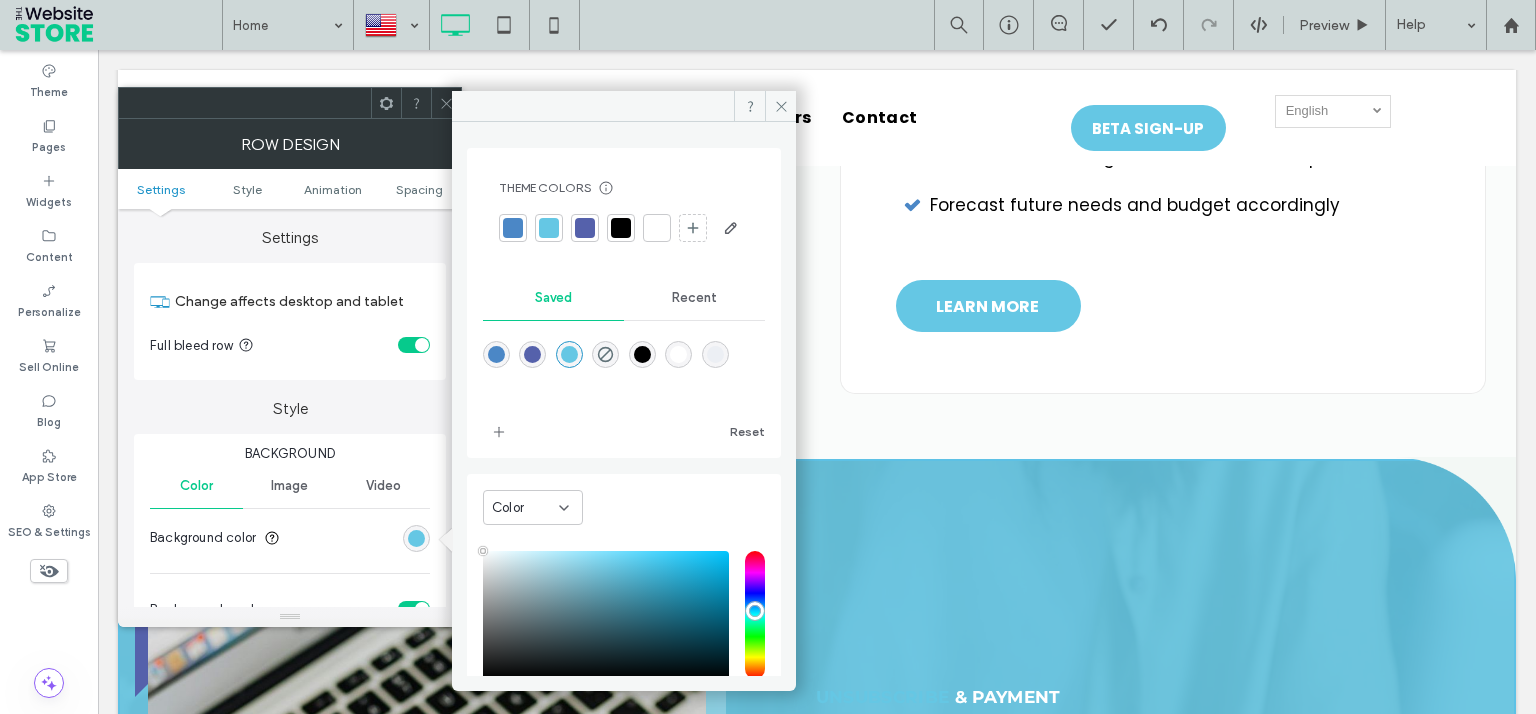 type on "****" 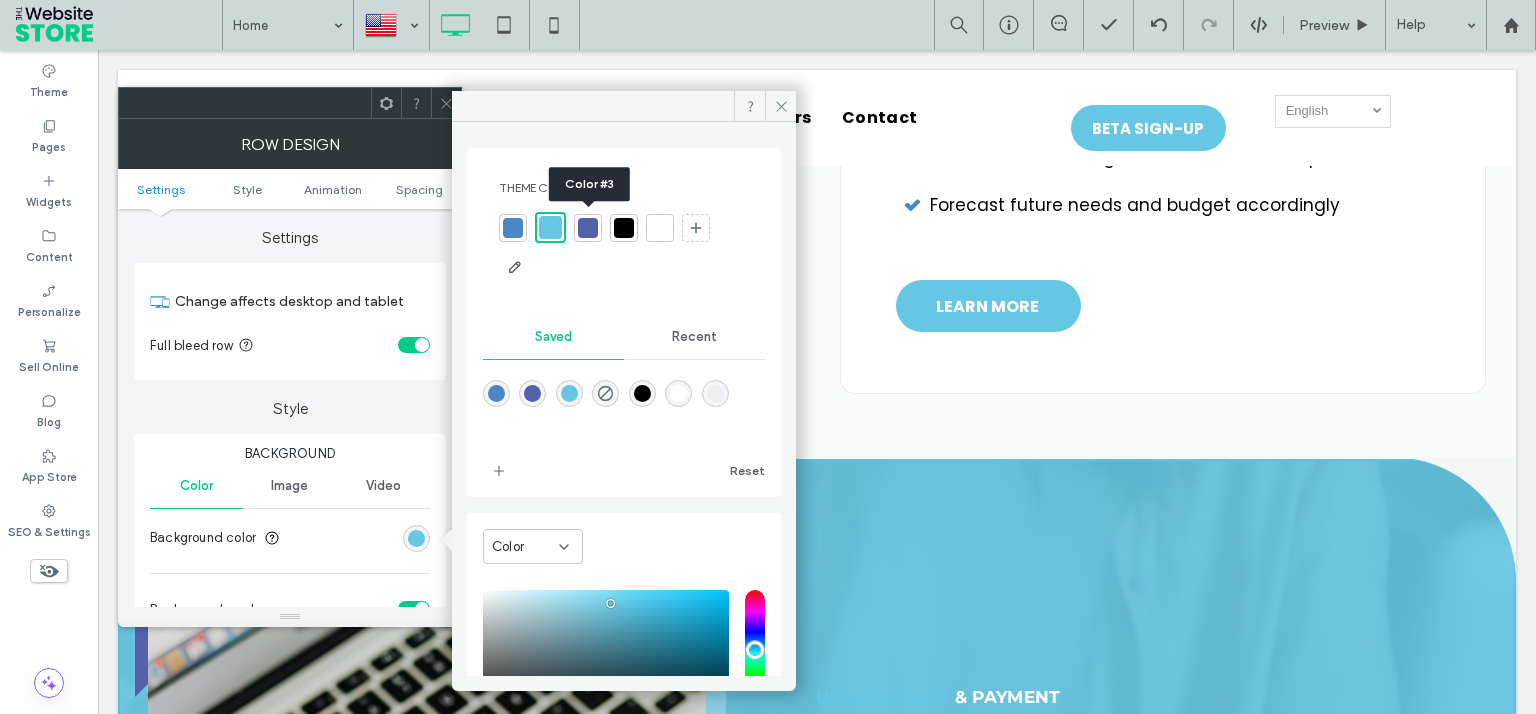 click at bounding box center [588, 228] 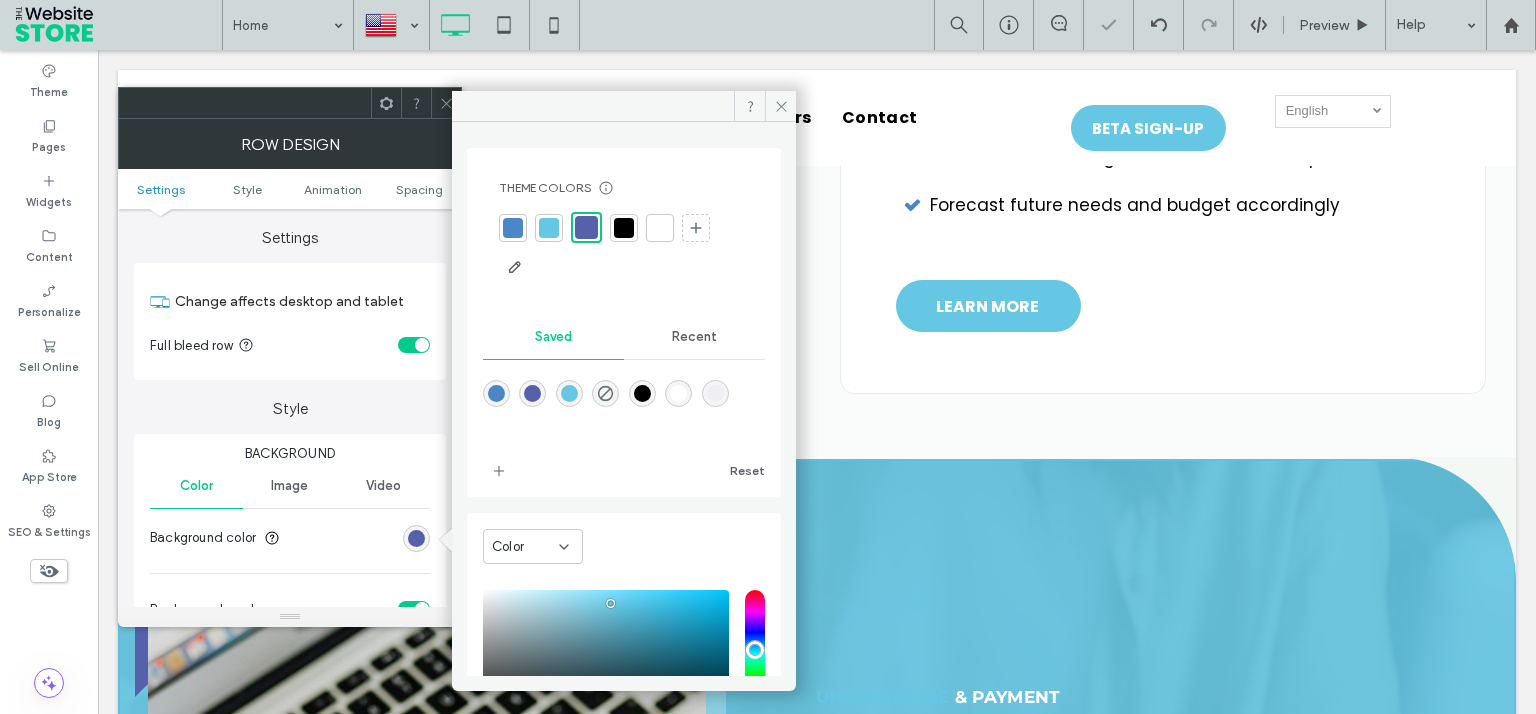scroll, scrollTop: 360, scrollLeft: 0, axis: vertical 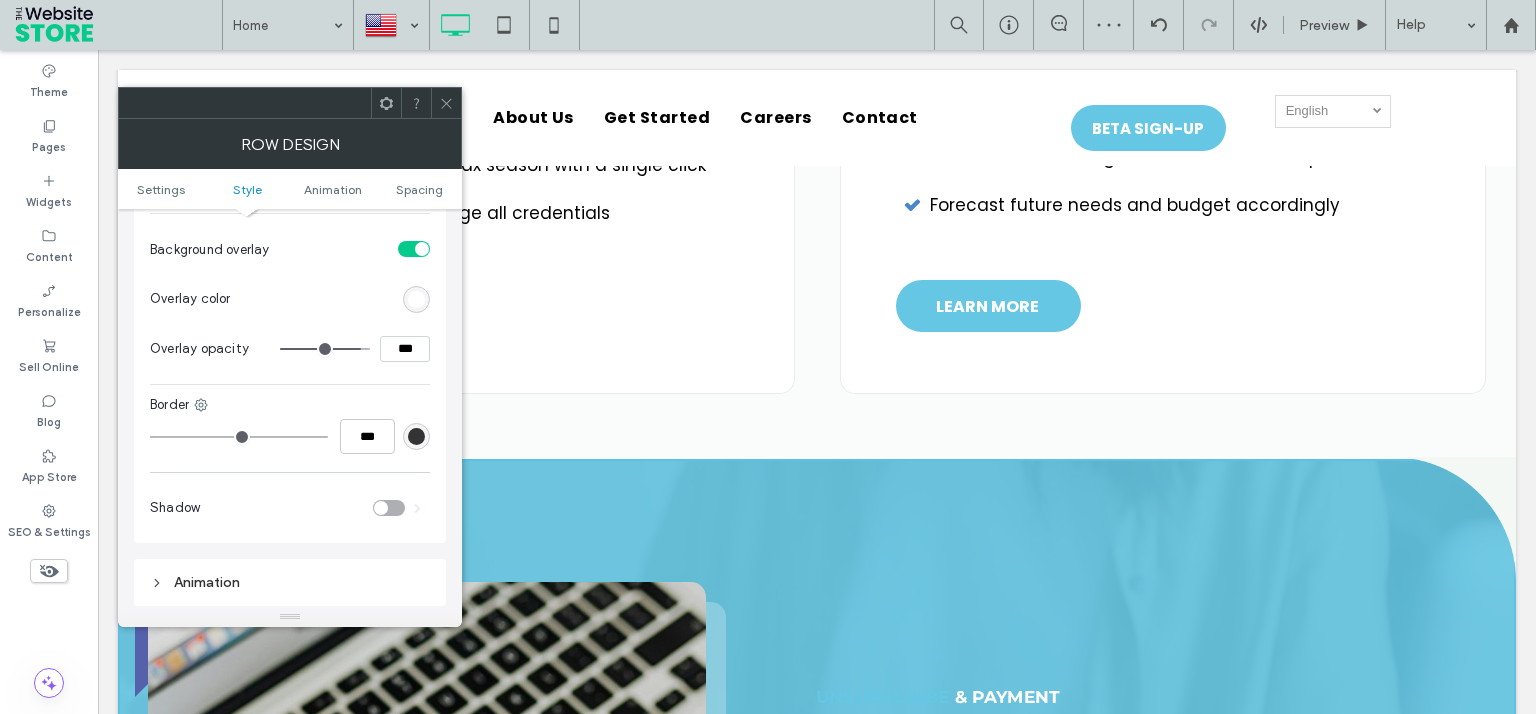 click at bounding box center [416, 299] 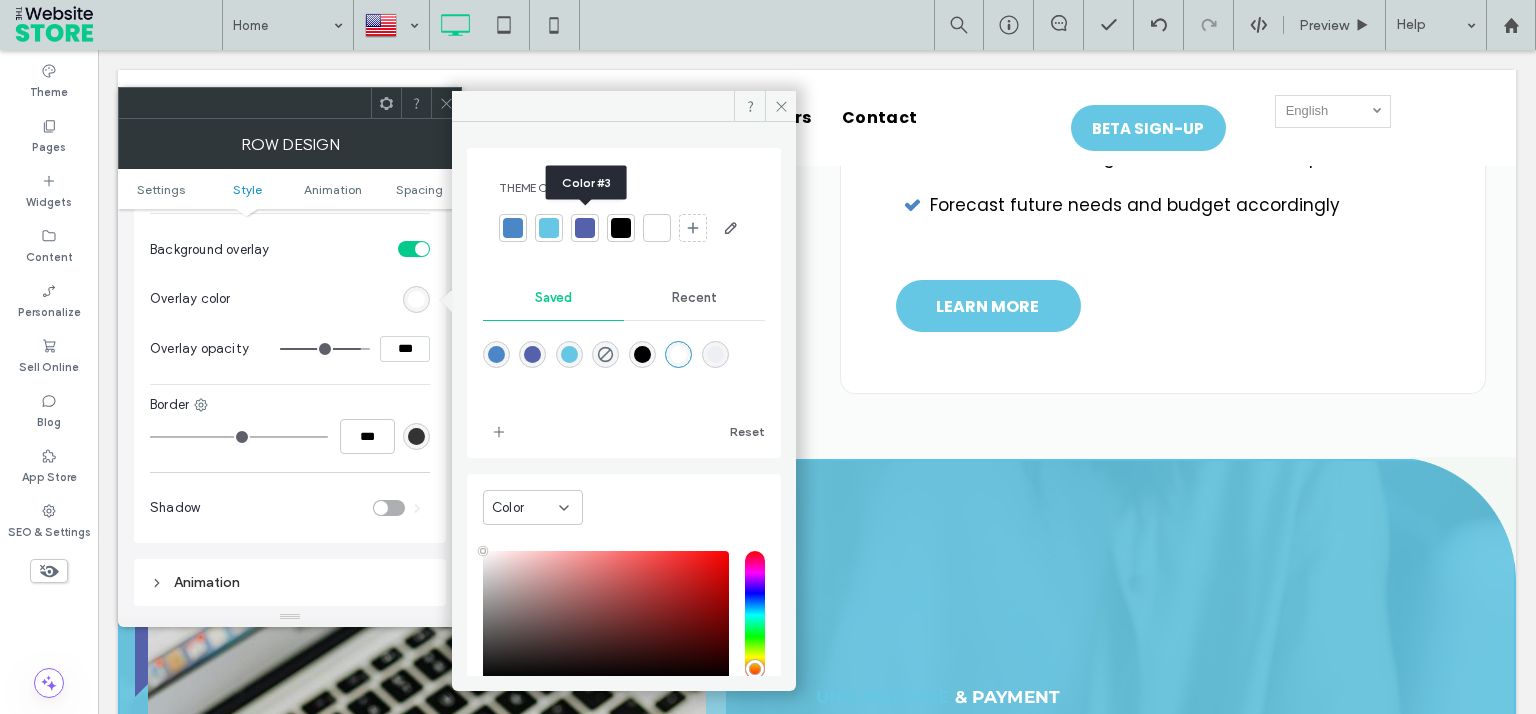 click at bounding box center (585, 228) 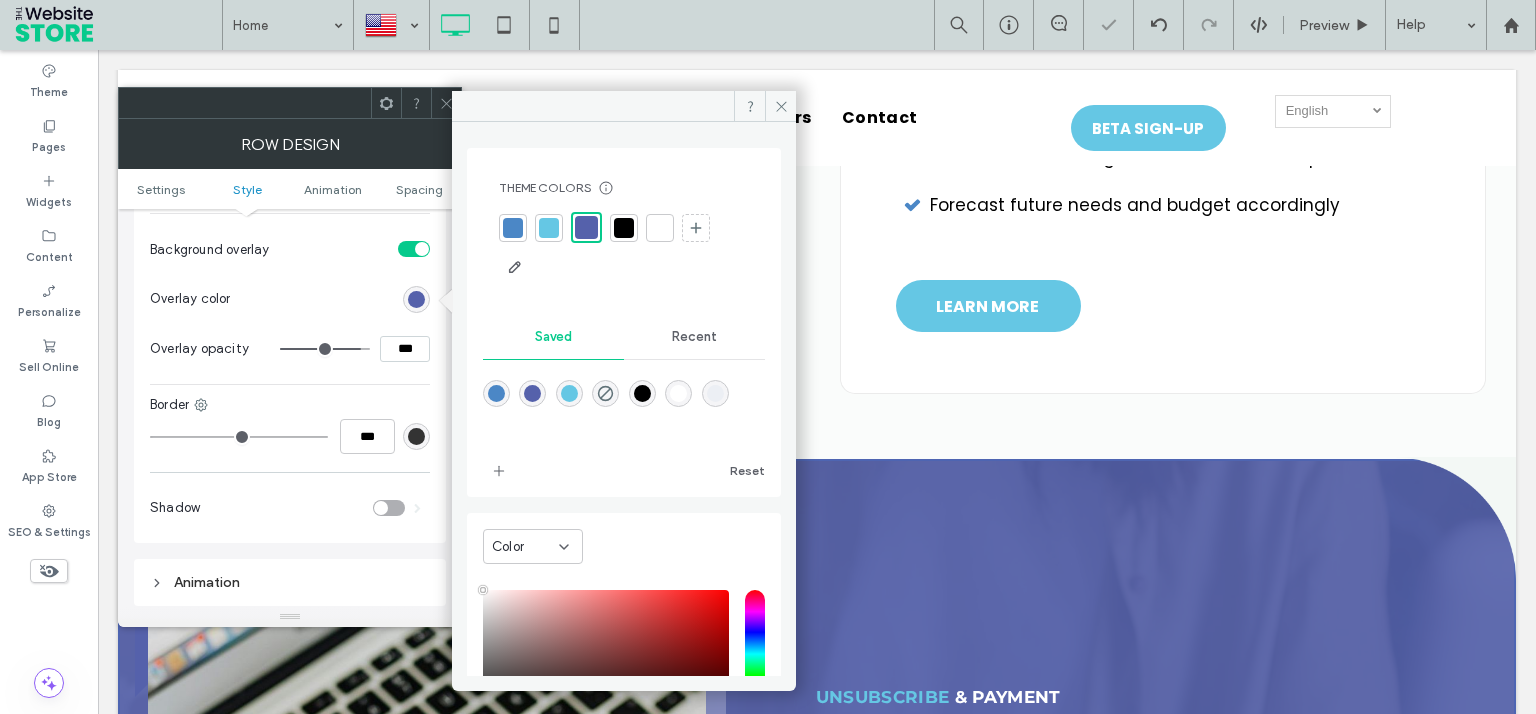 click 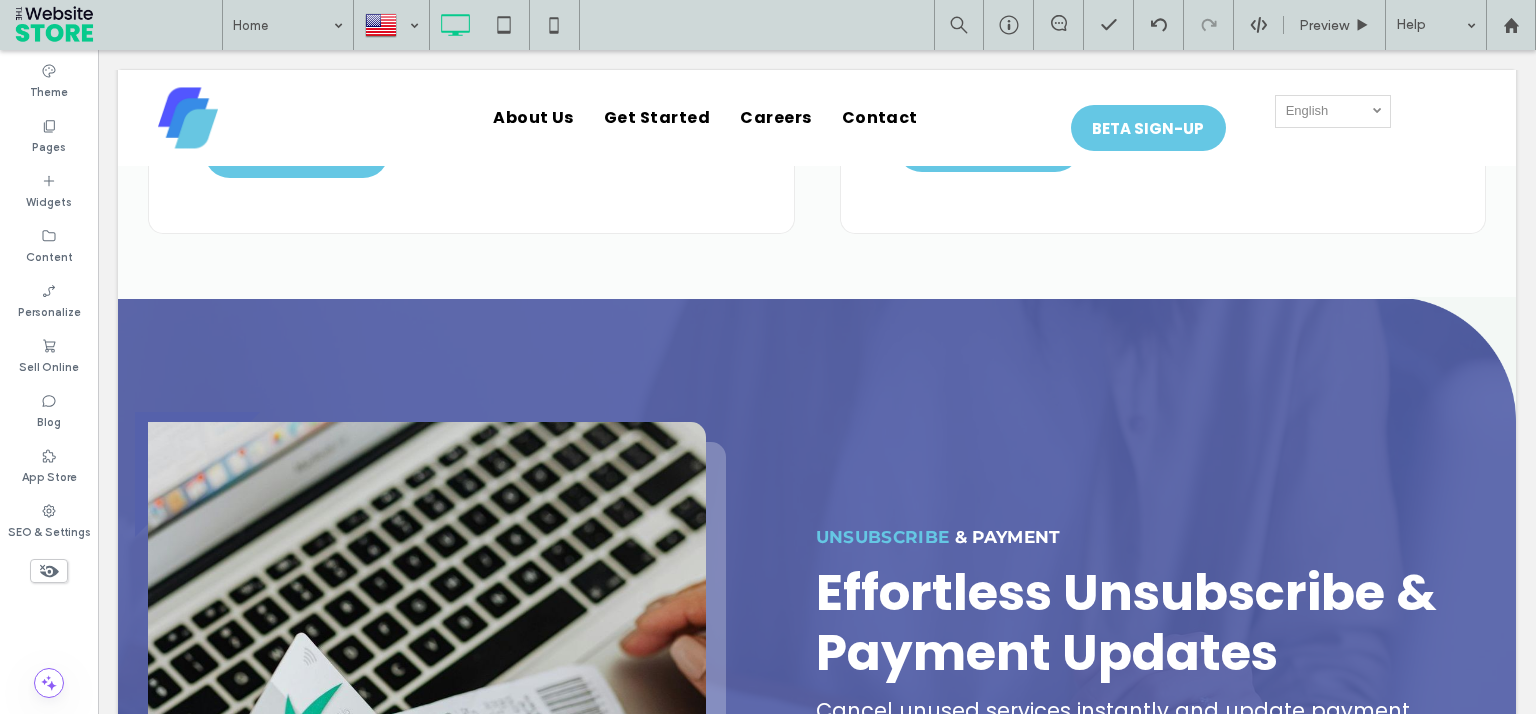 scroll, scrollTop: 1657, scrollLeft: 0, axis: vertical 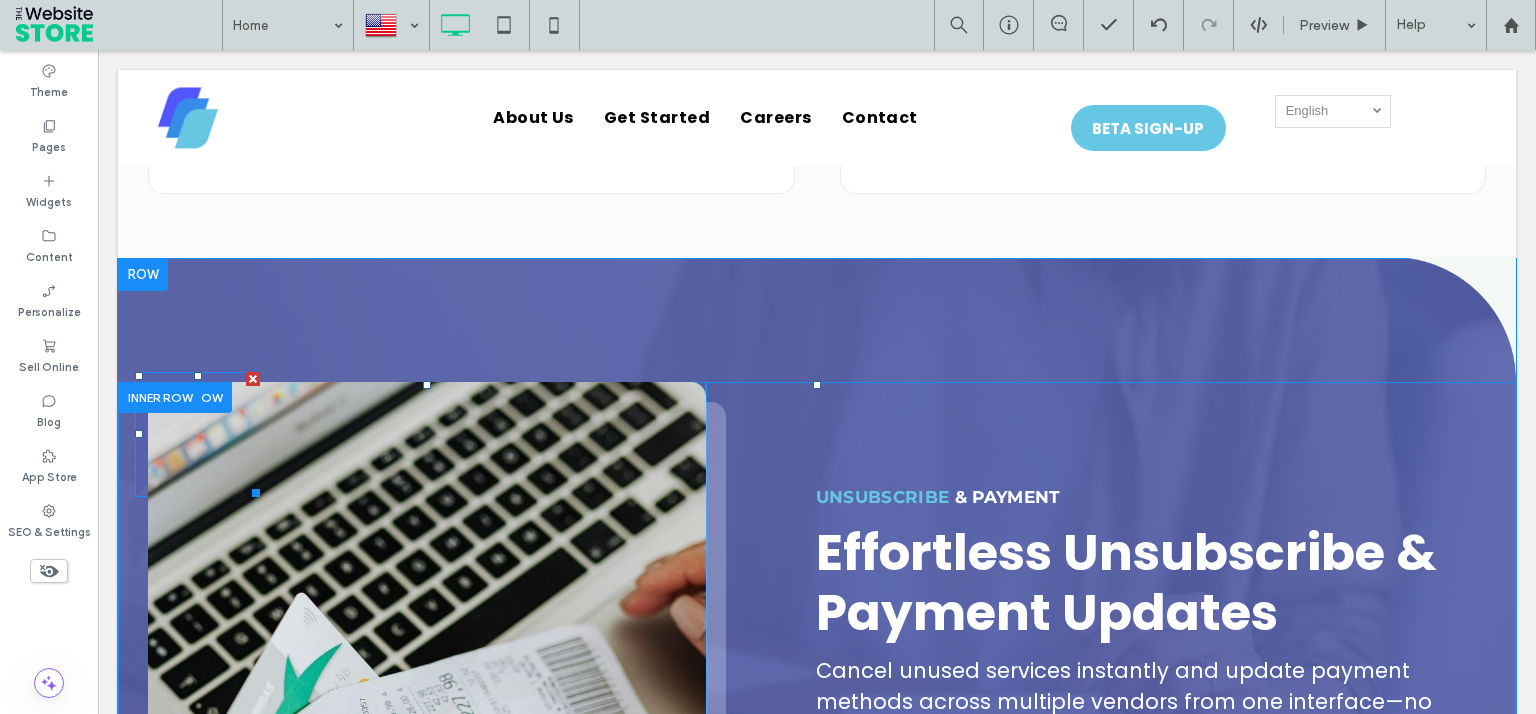 click 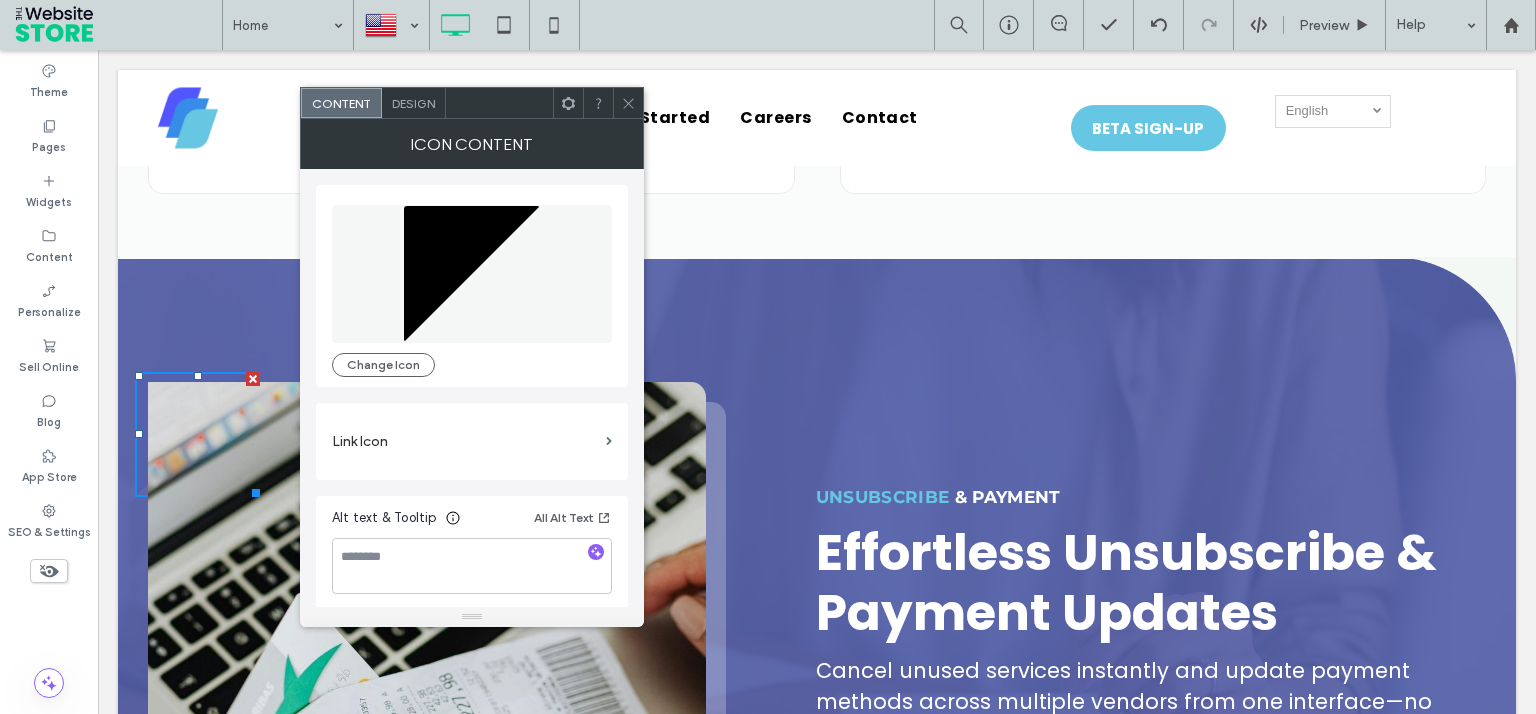 click on "Design" at bounding box center [413, 103] 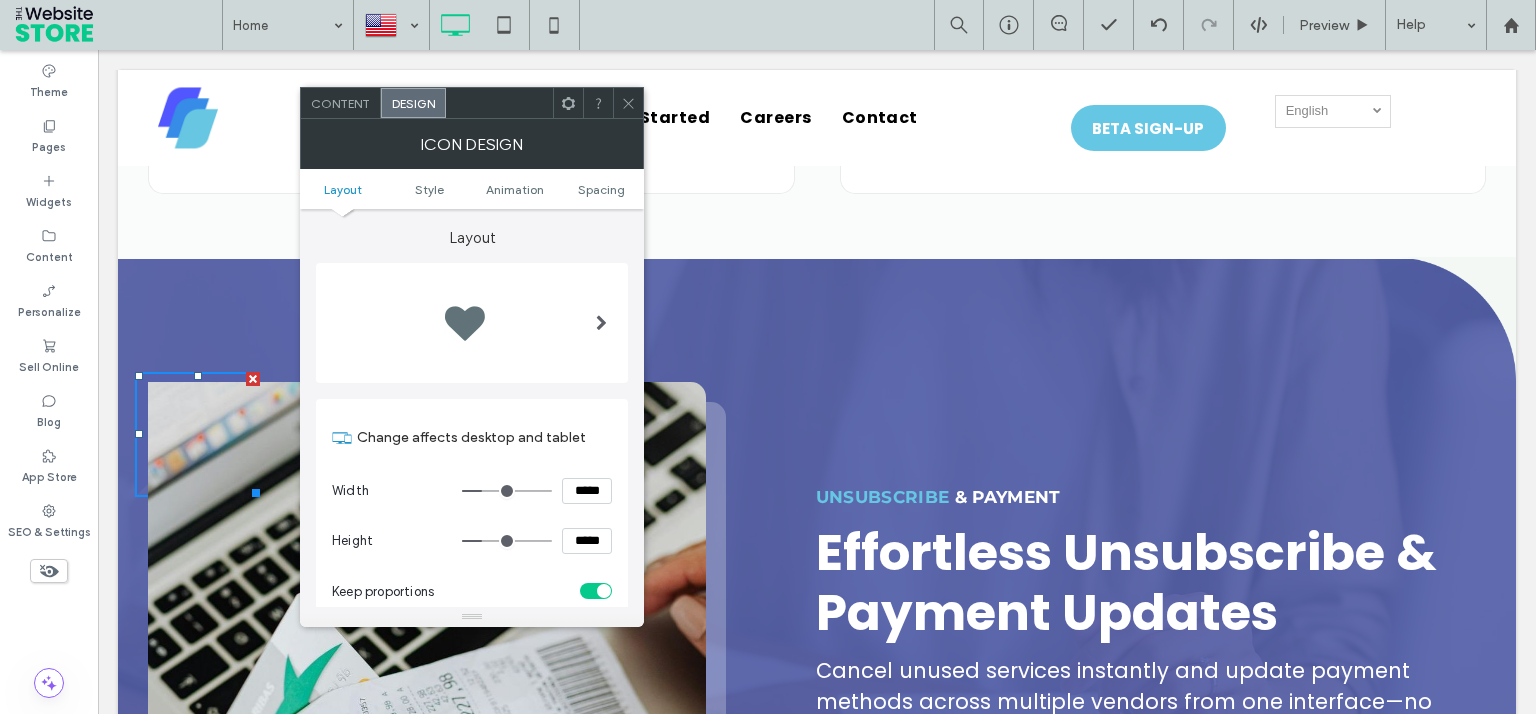 scroll, scrollTop: 360, scrollLeft: 0, axis: vertical 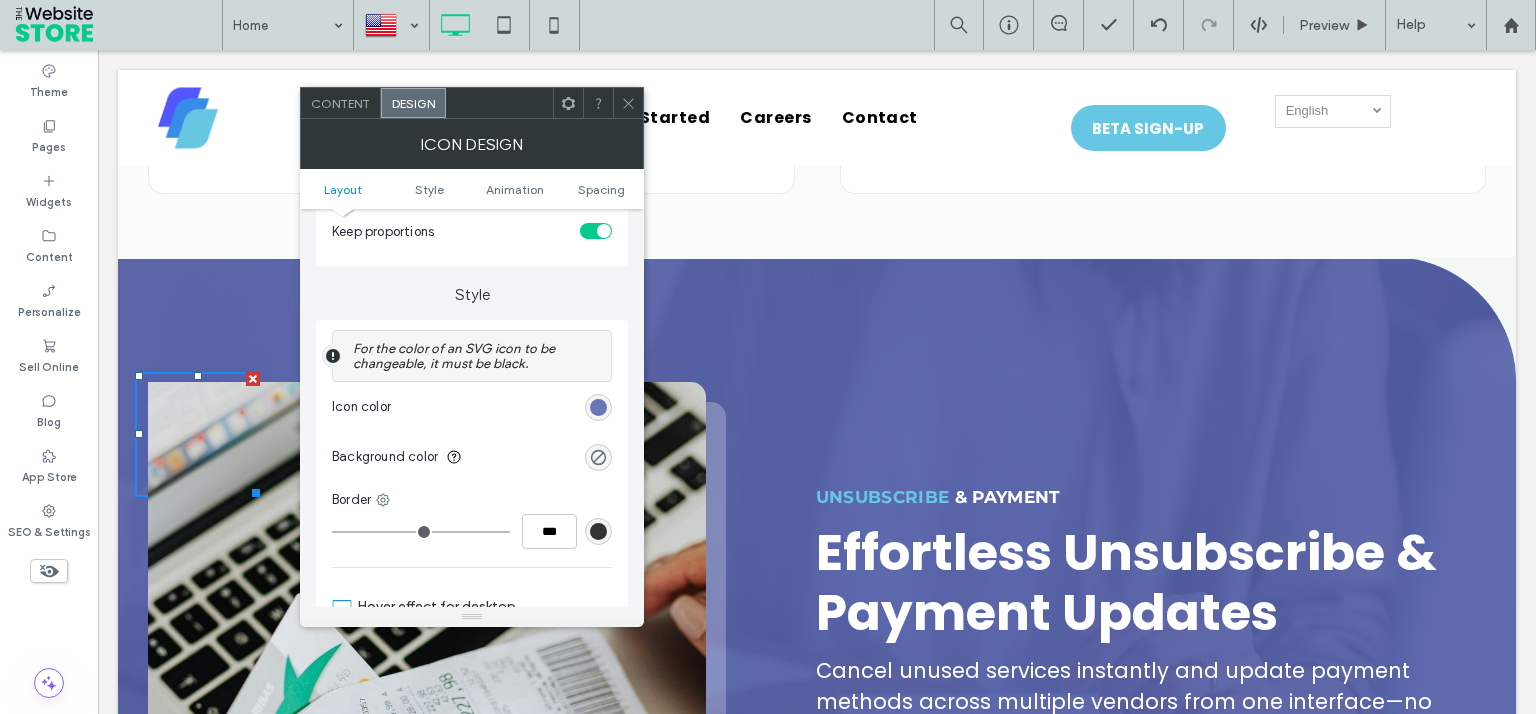 click at bounding box center [598, 407] 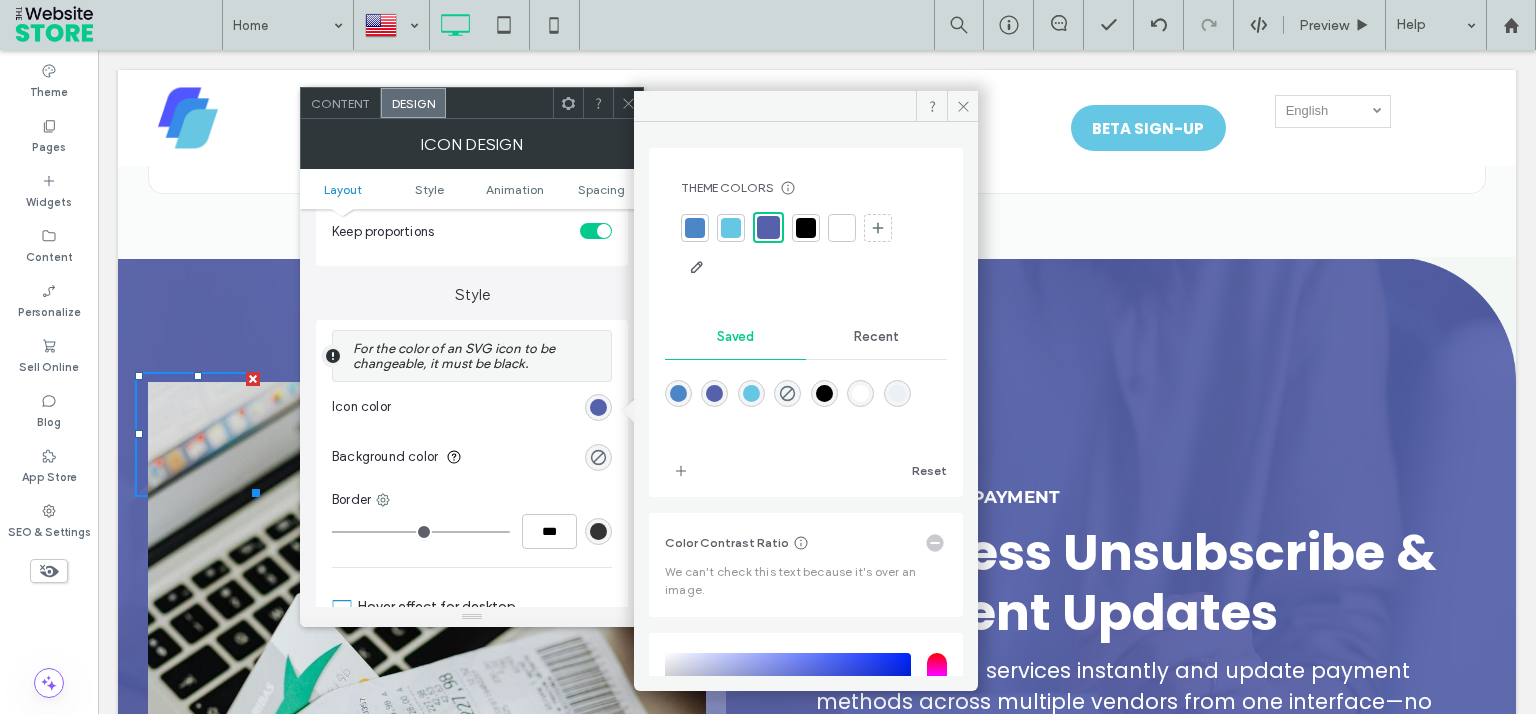 click at bounding box center (695, 228) 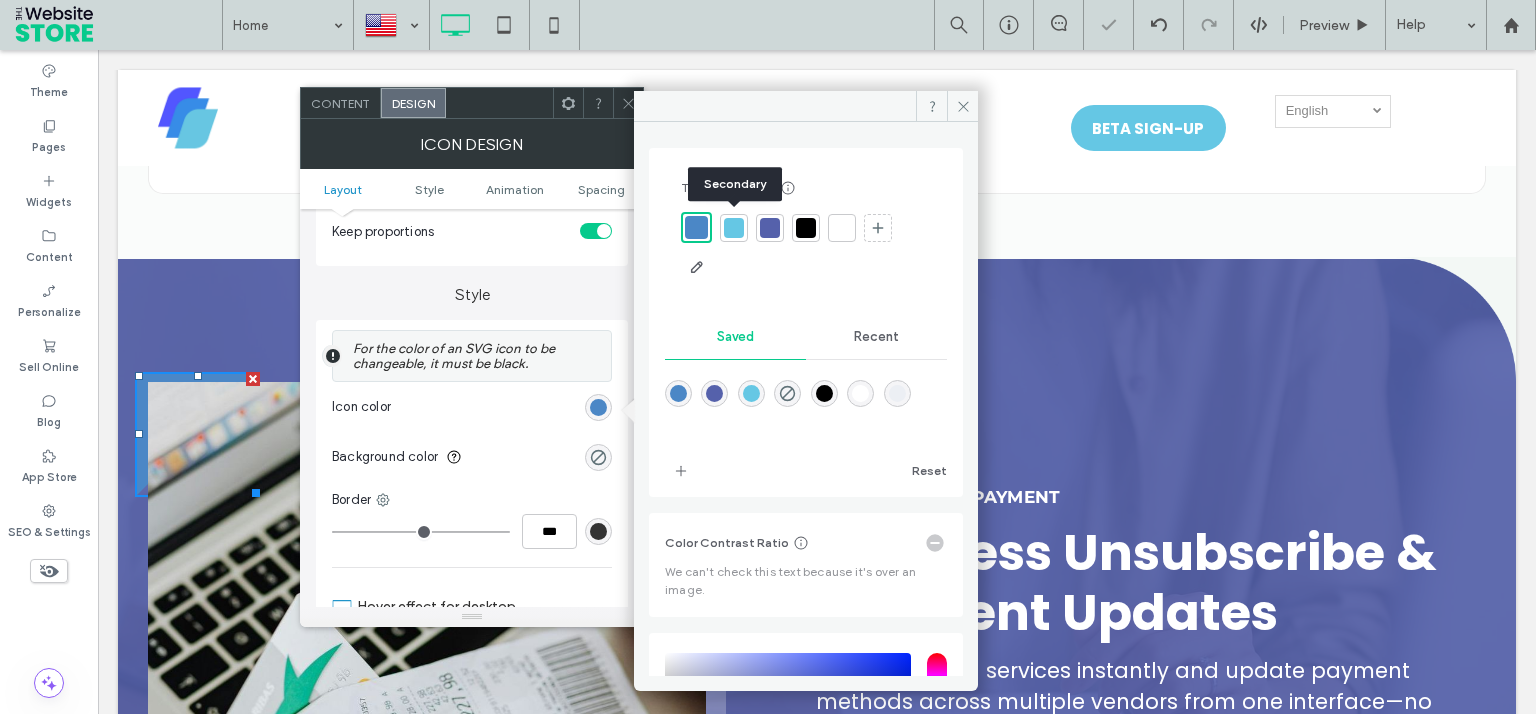 click at bounding box center (734, 228) 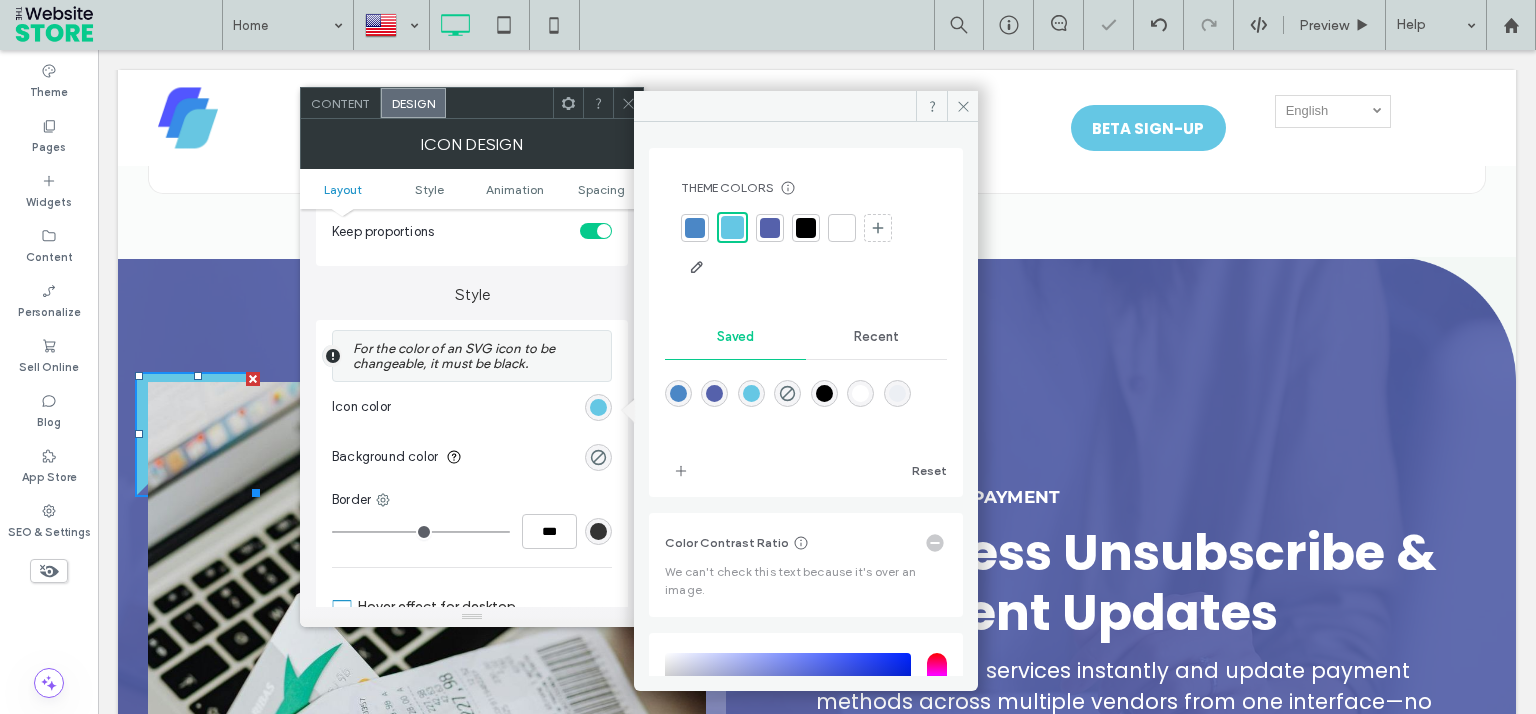 click 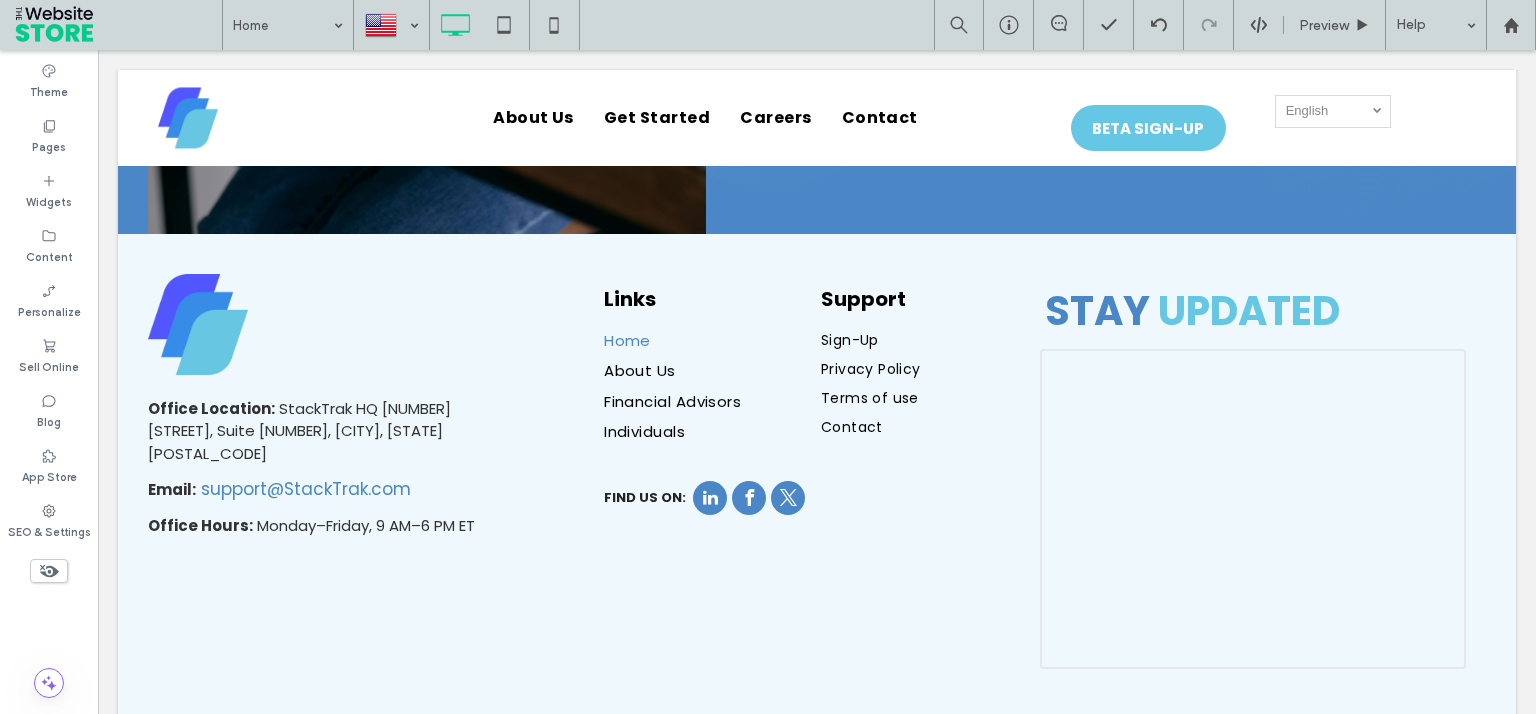 scroll, scrollTop: 5534, scrollLeft: 0, axis: vertical 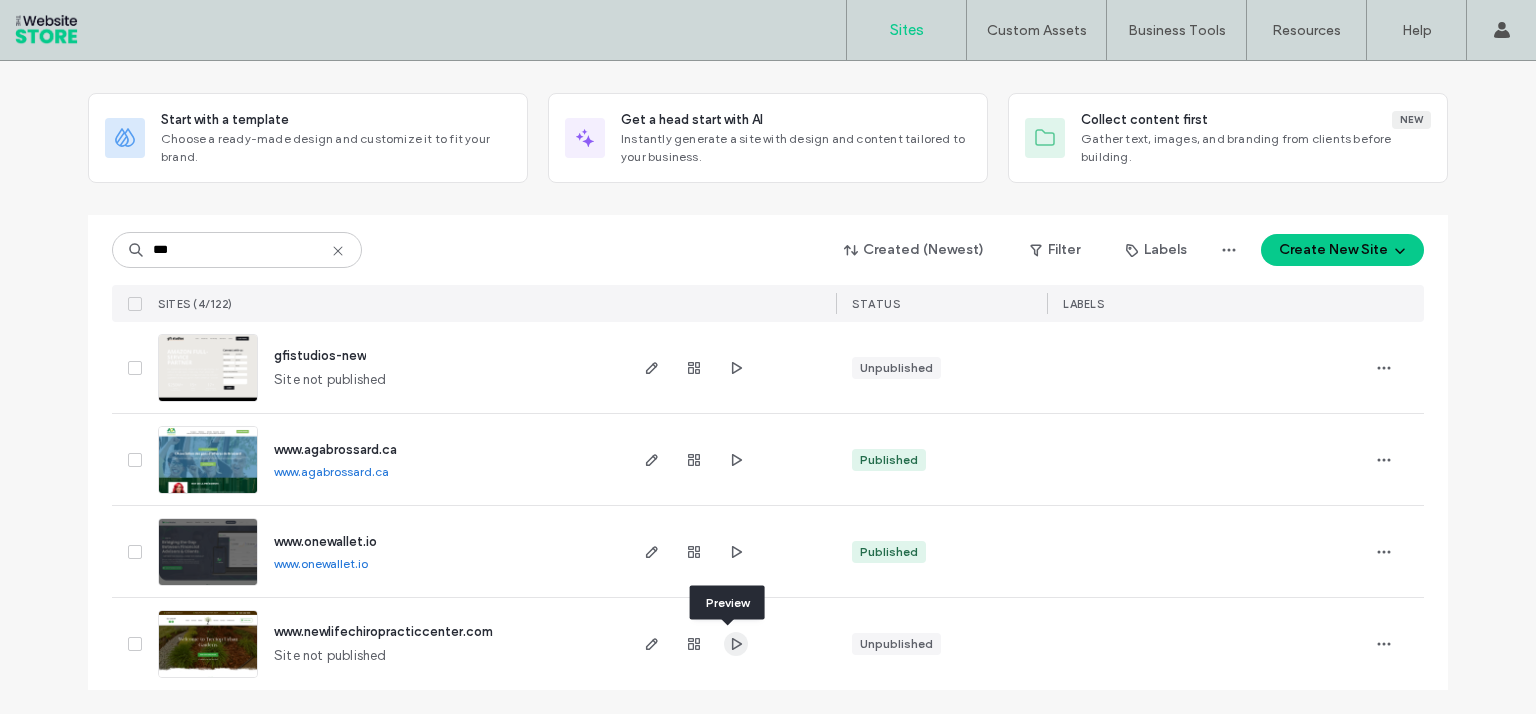 type on "***" 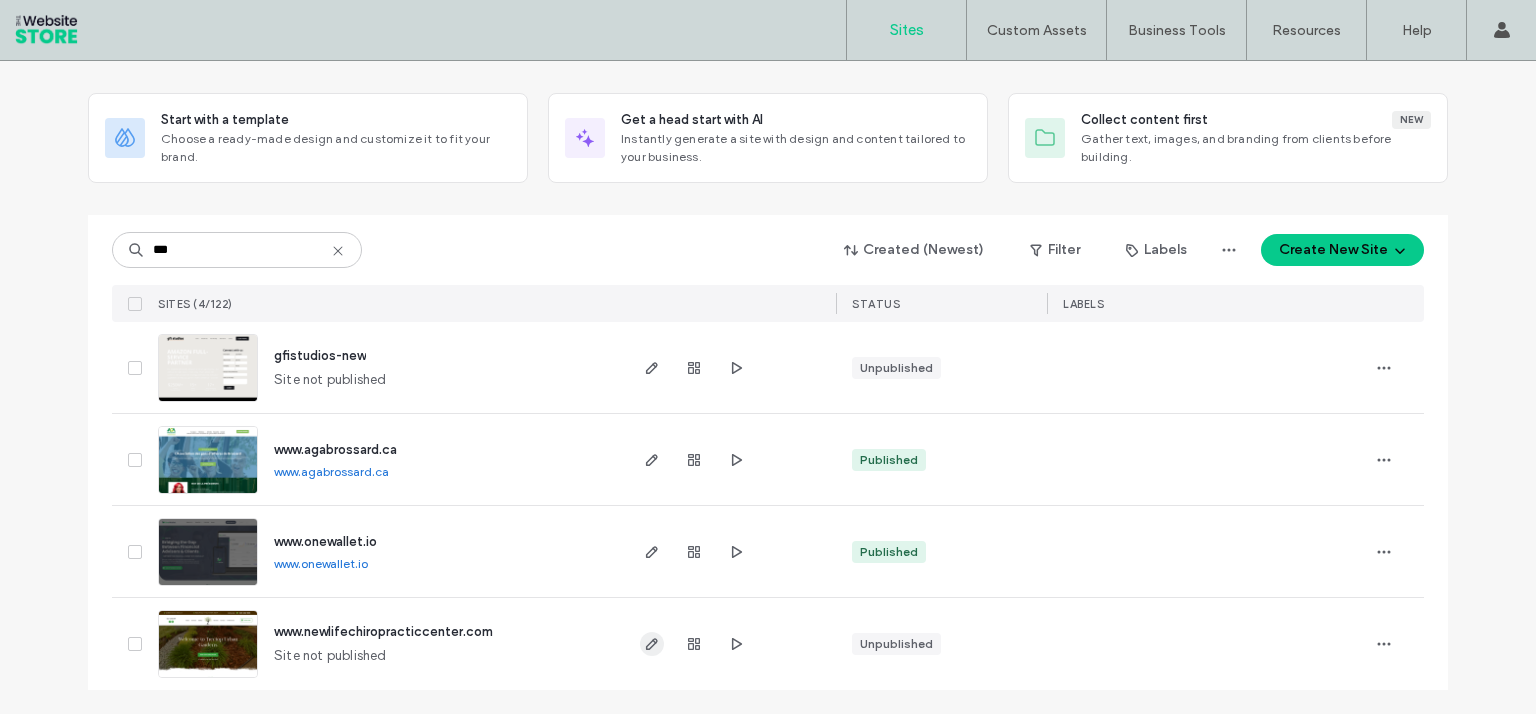 click 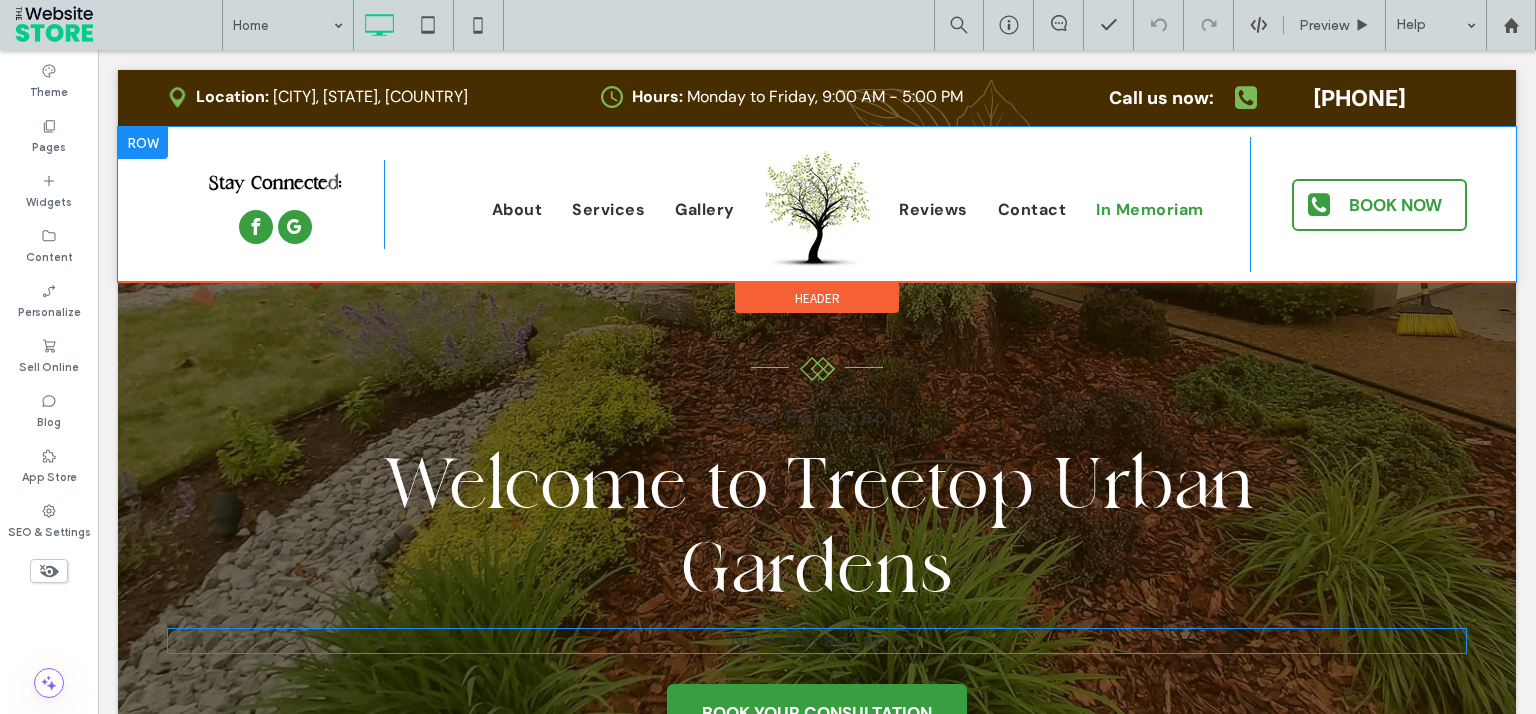 scroll, scrollTop: 0, scrollLeft: 0, axis: both 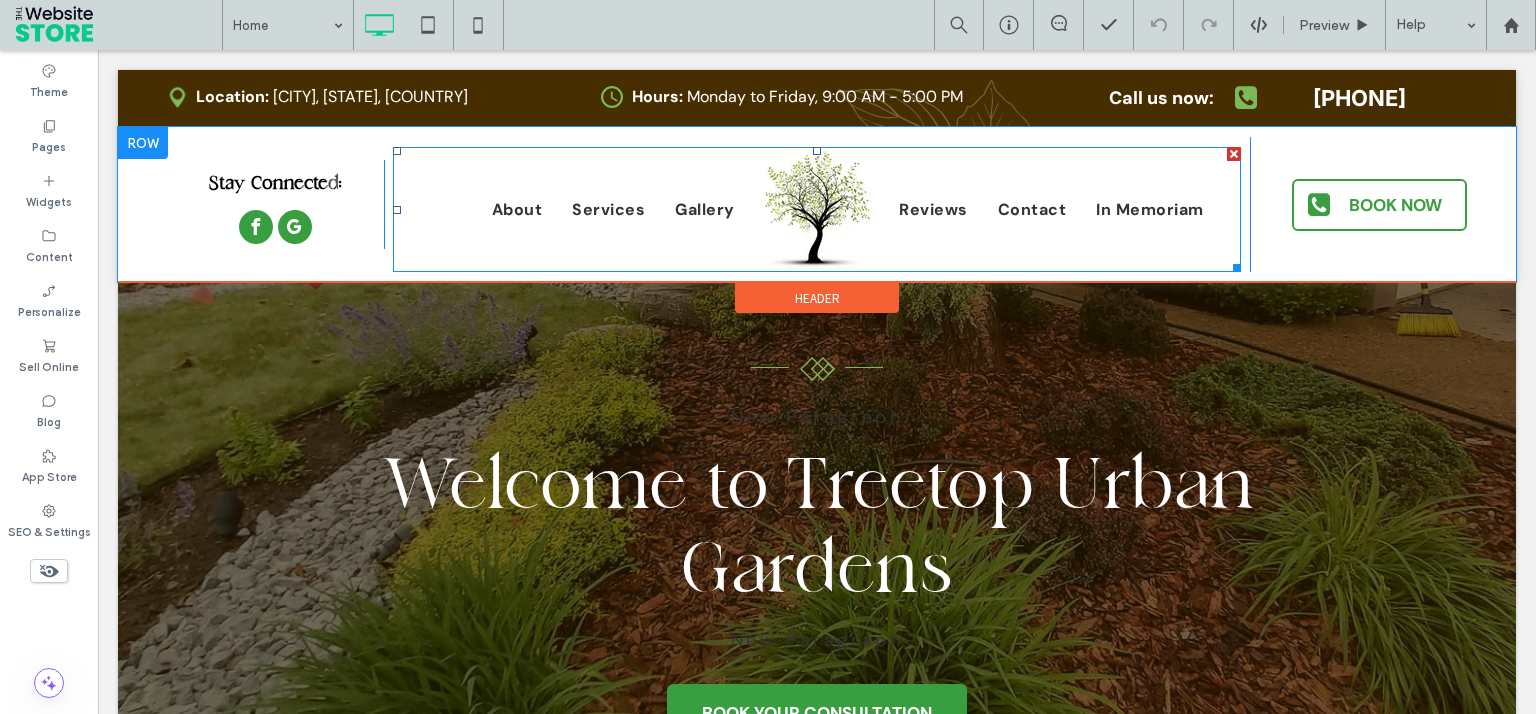click at bounding box center (816, 209) 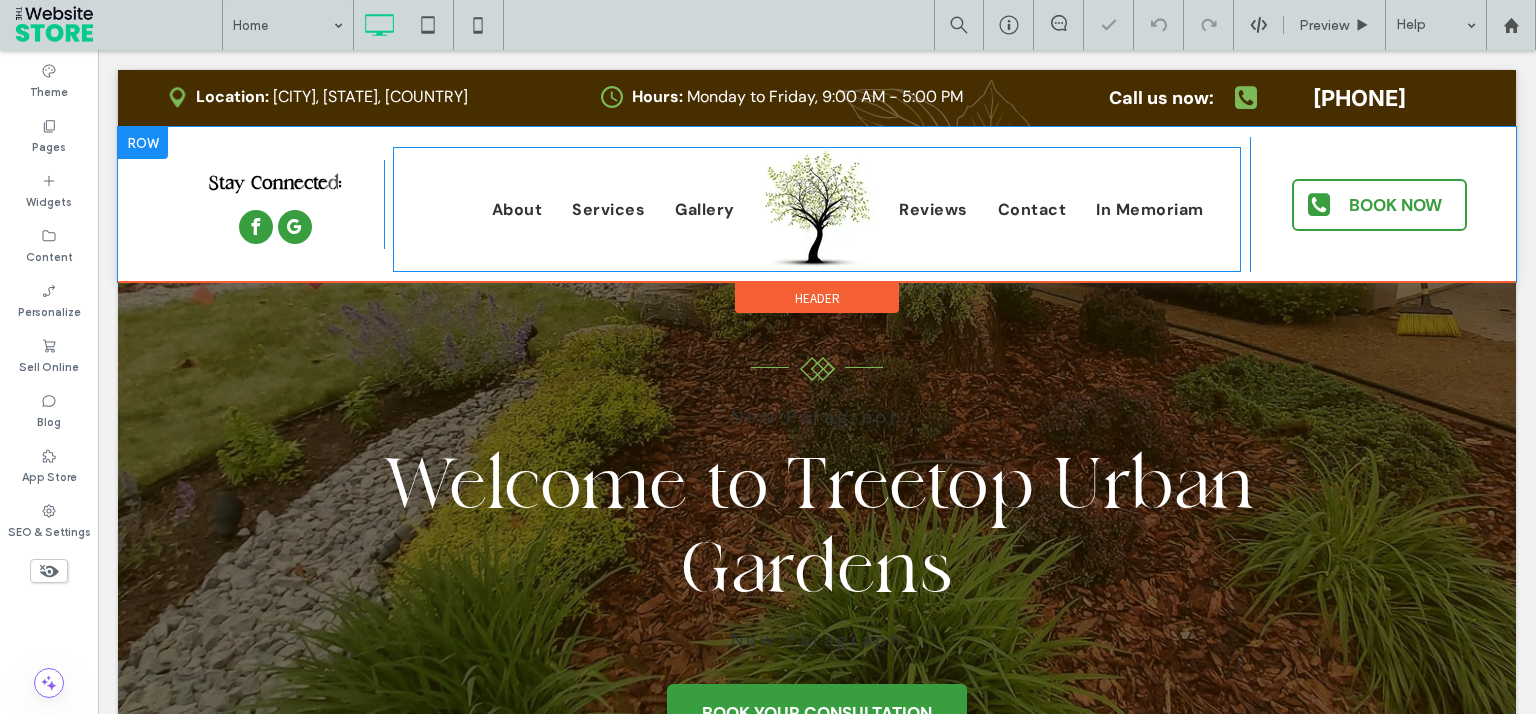 click at bounding box center [816, 209] 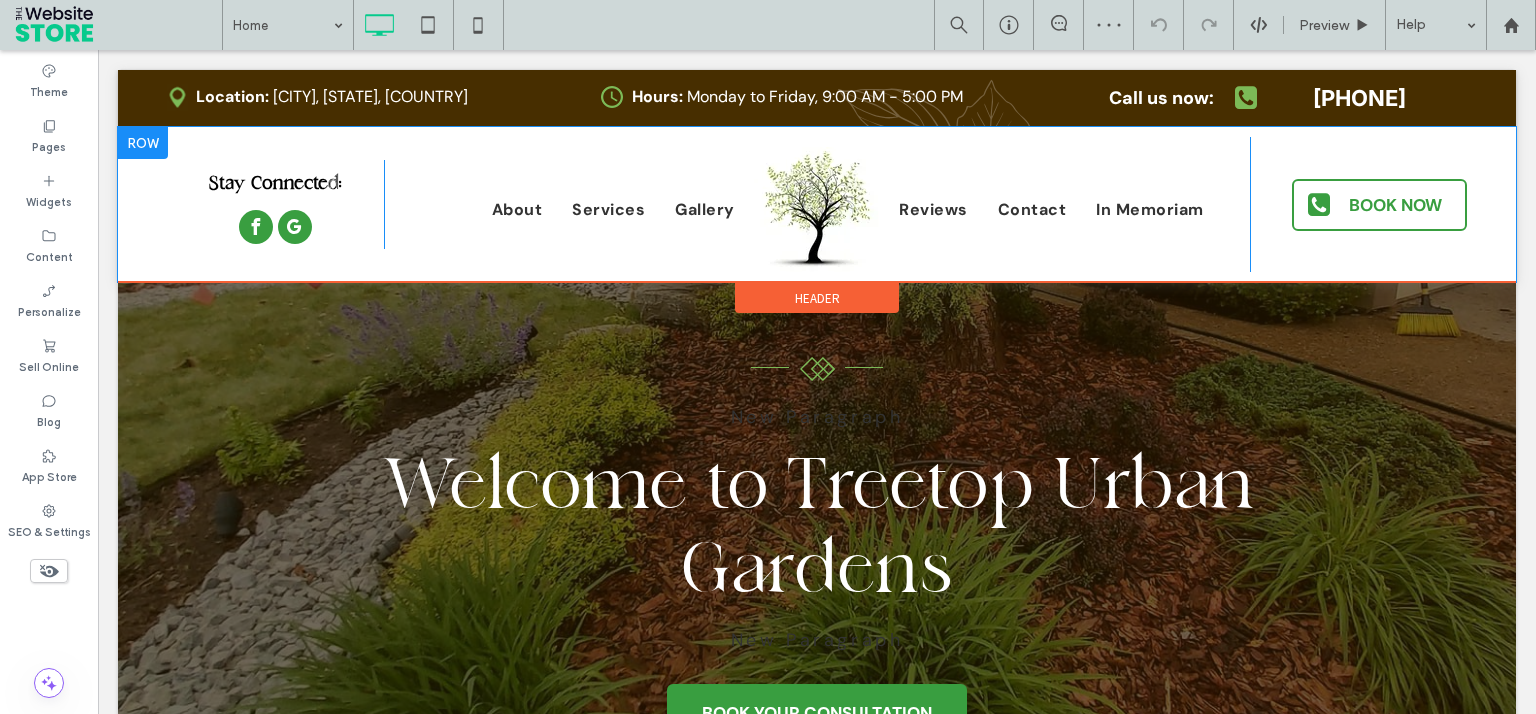 scroll, scrollTop: 0, scrollLeft: 0, axis: both 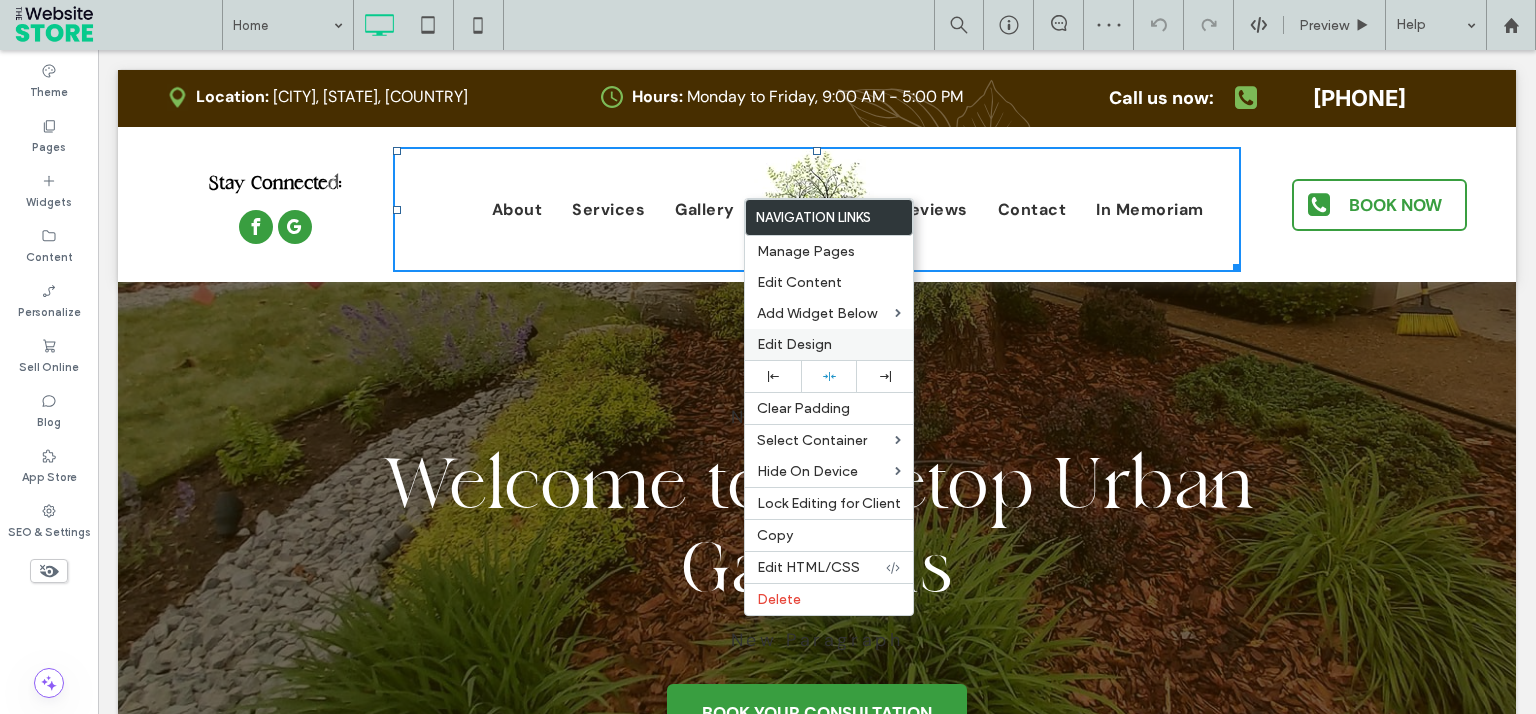 click on "Edit Design" at bounding box center (794, 344) 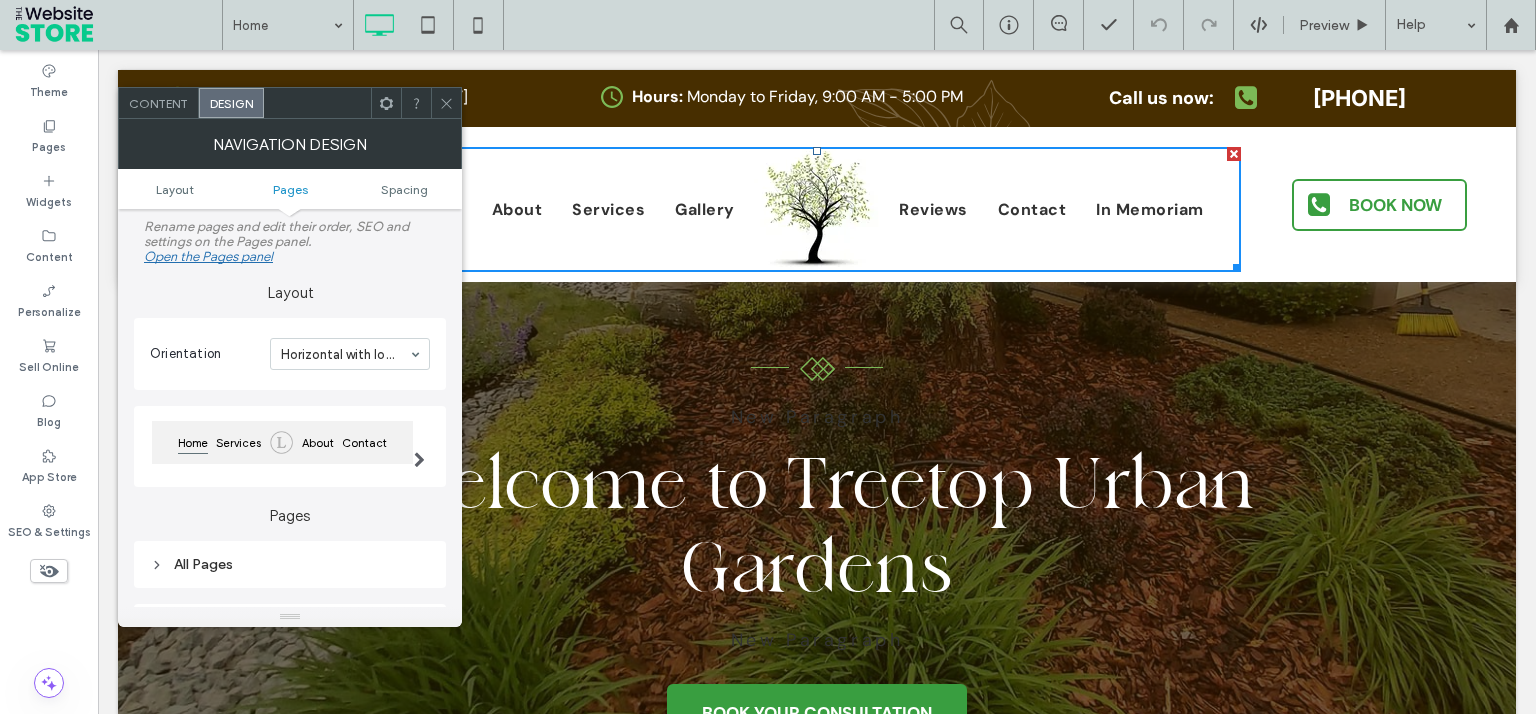 scroll, scrollTop: 360, scrollLeft: 0, axis: vertical 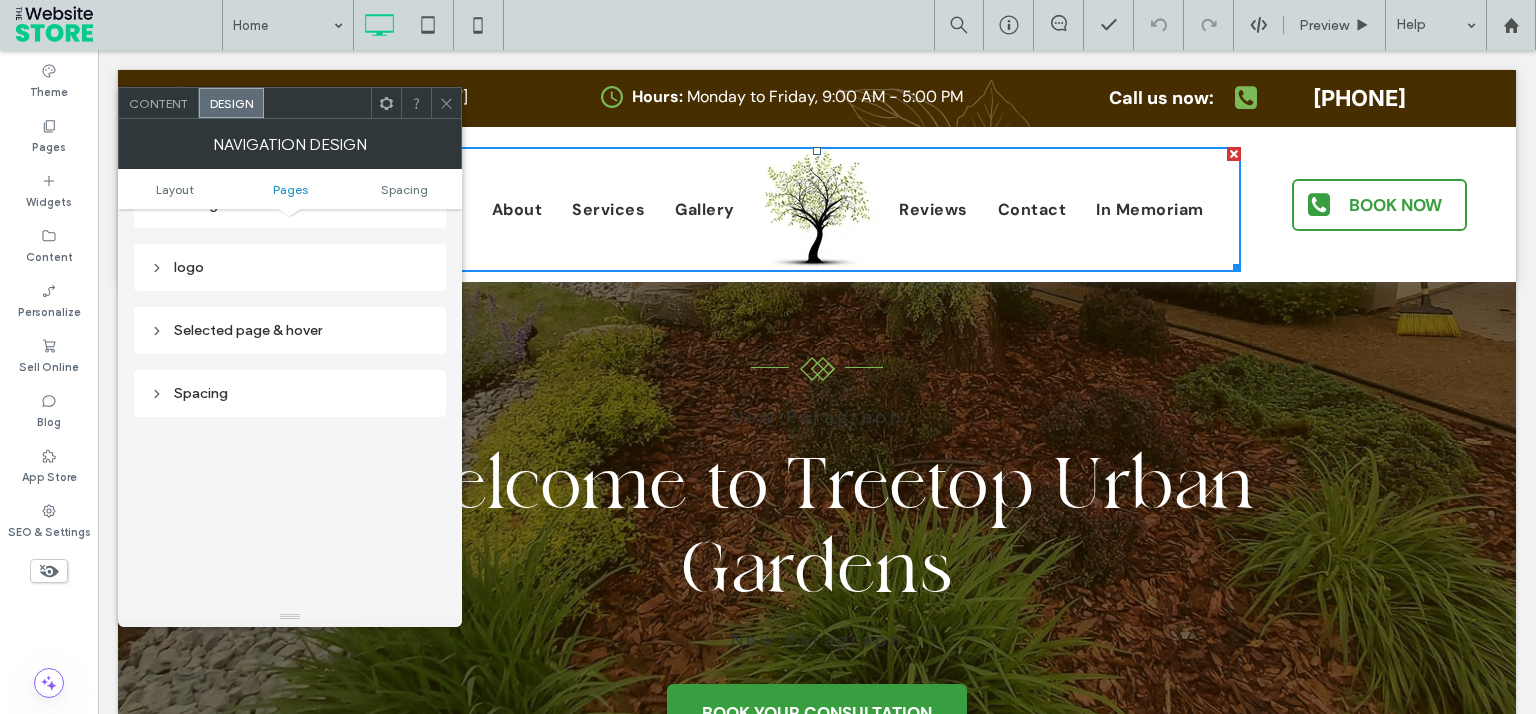 click on "logo" at bounding box center (290, 267) 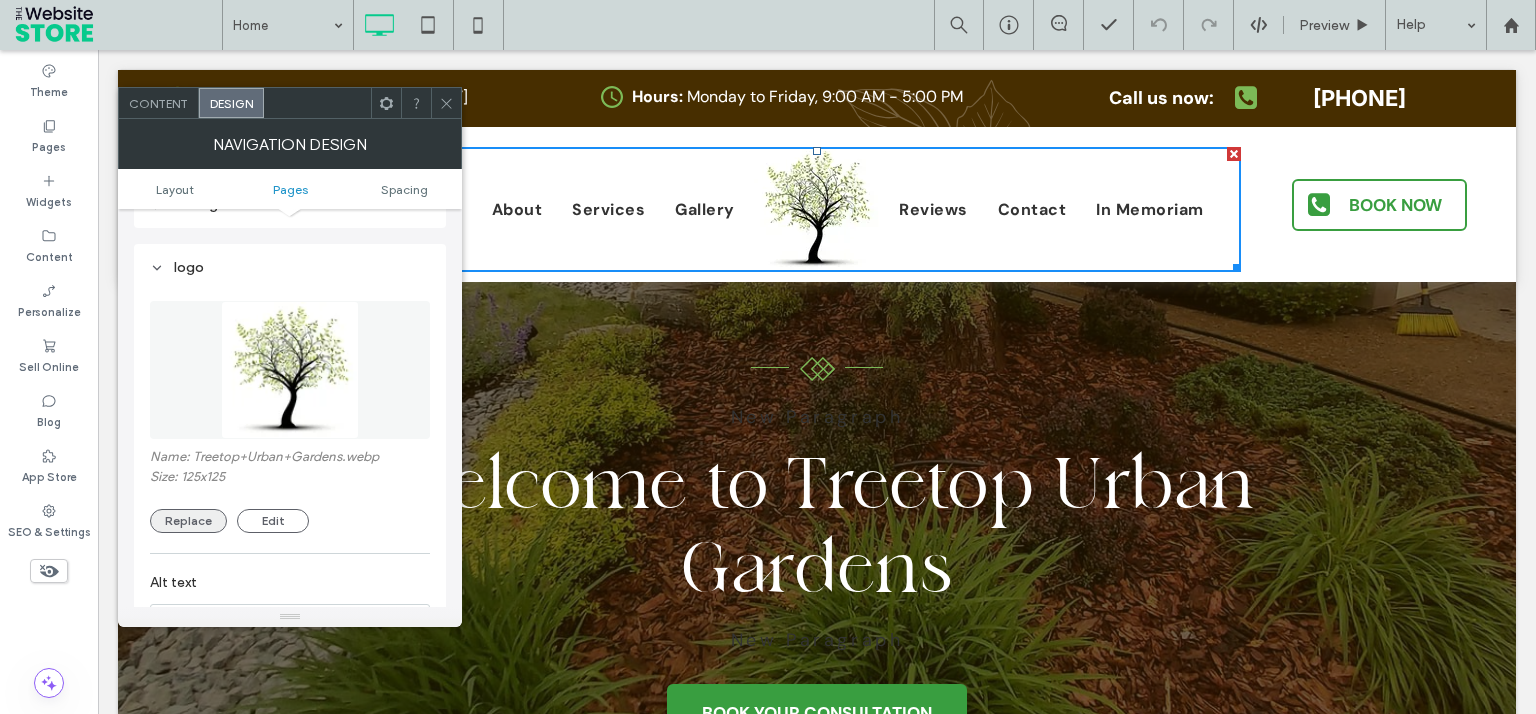 click on "Replace" at bounding box center [188, 521] 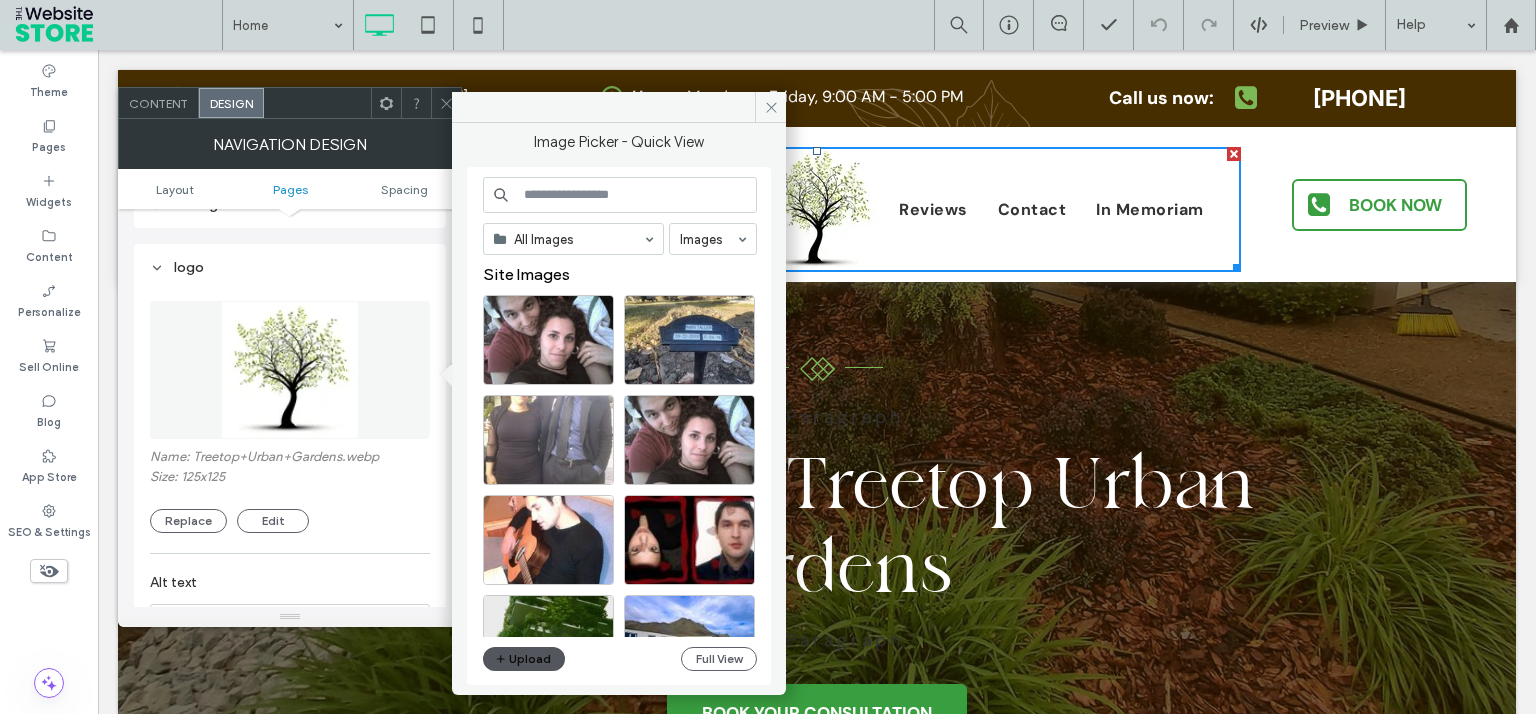 click on "Upload" at bounding box center (524, 659) 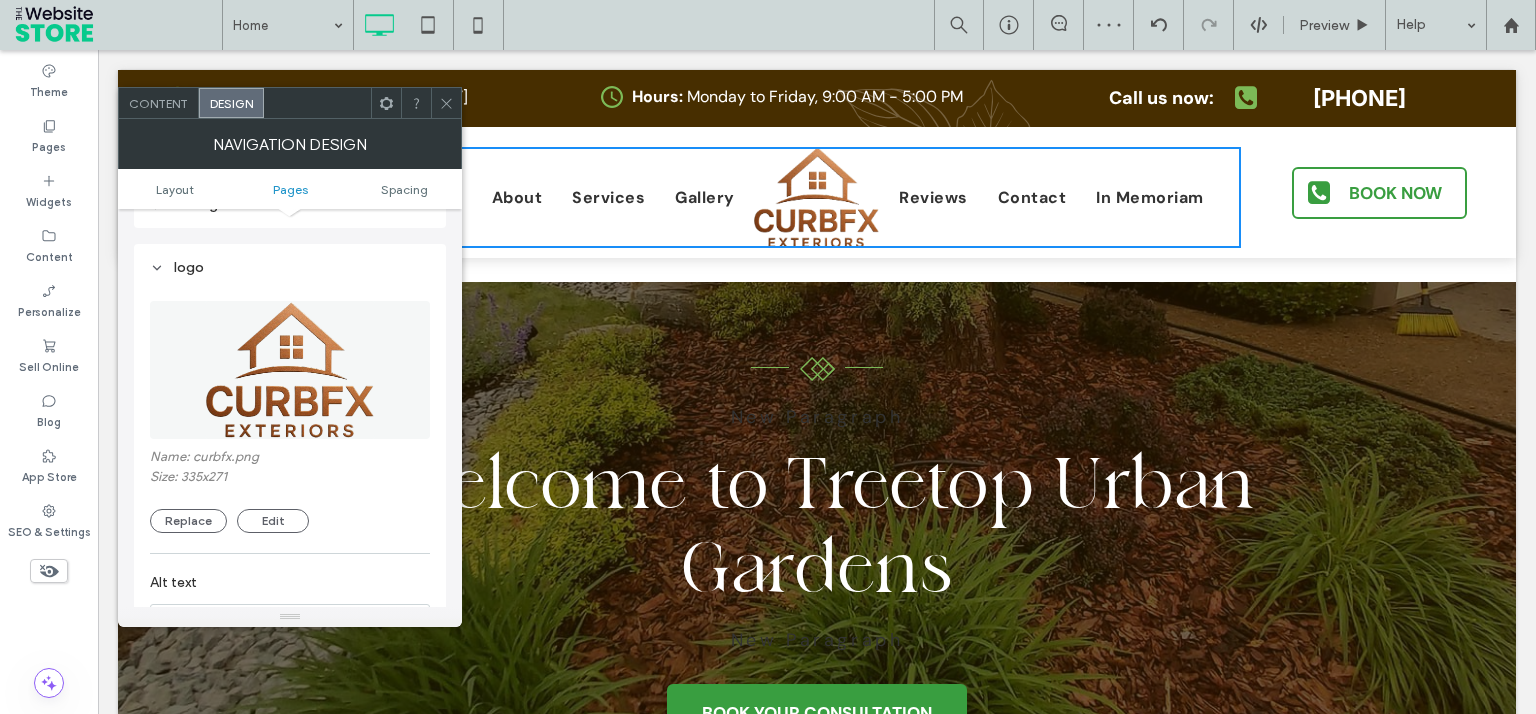 click 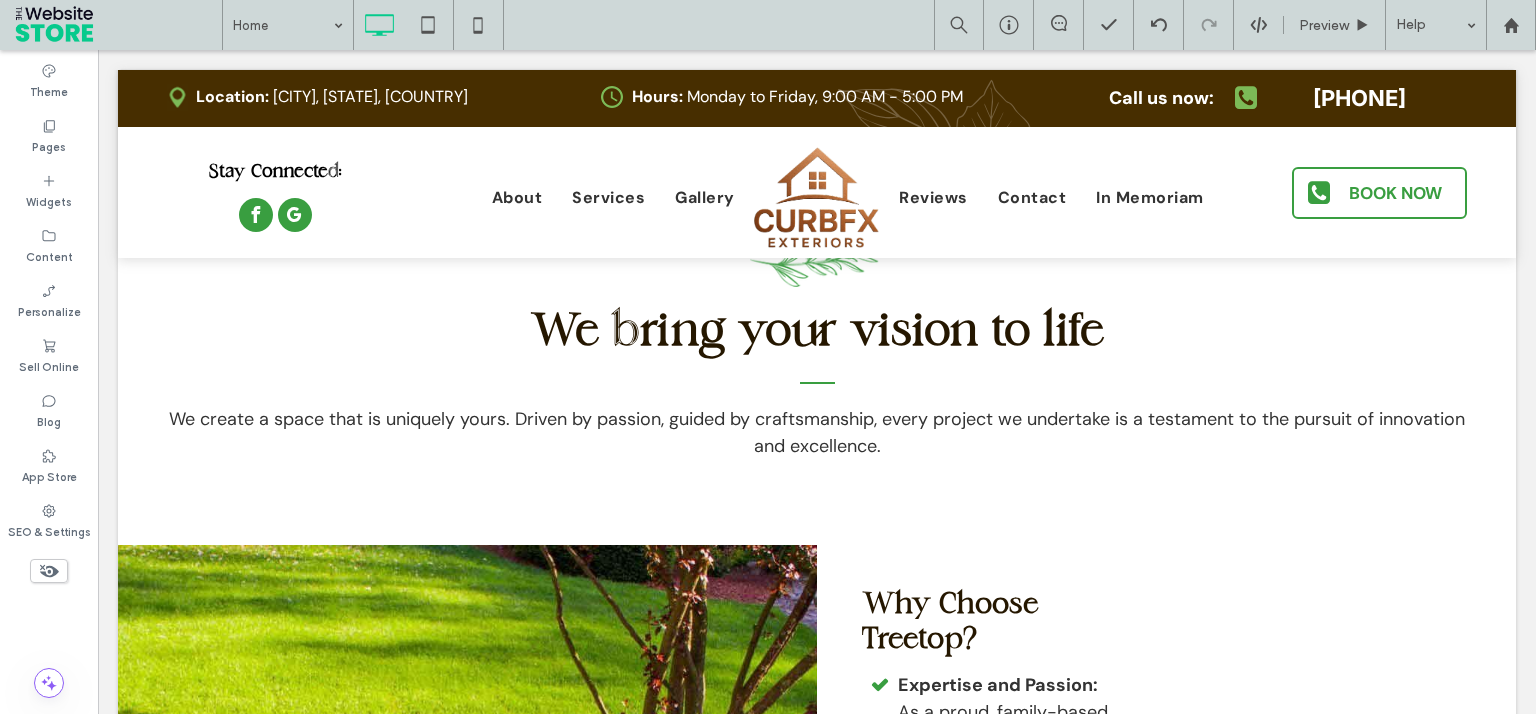 scroll, scrollTop: 0, scrollLeft: 0, axis: both 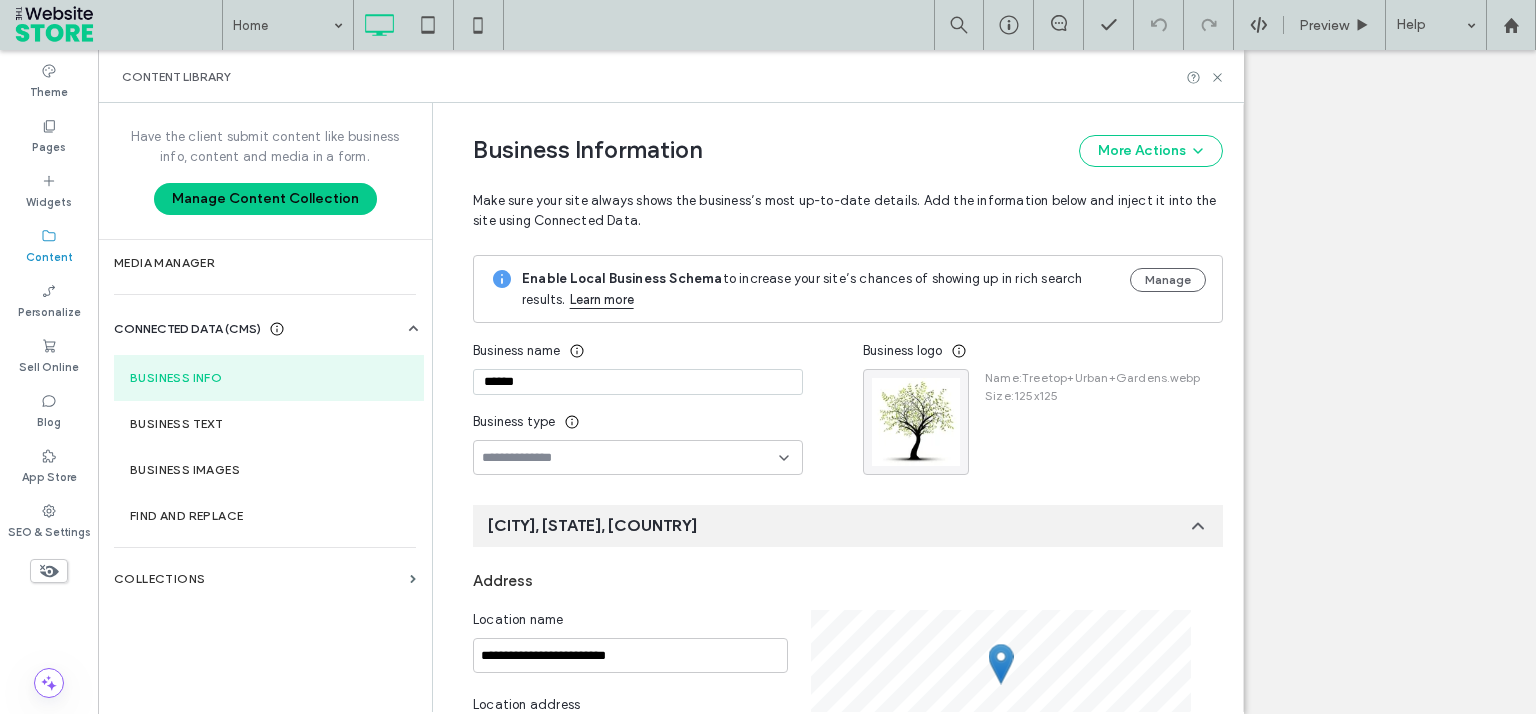click at bounding box center [916, 422] 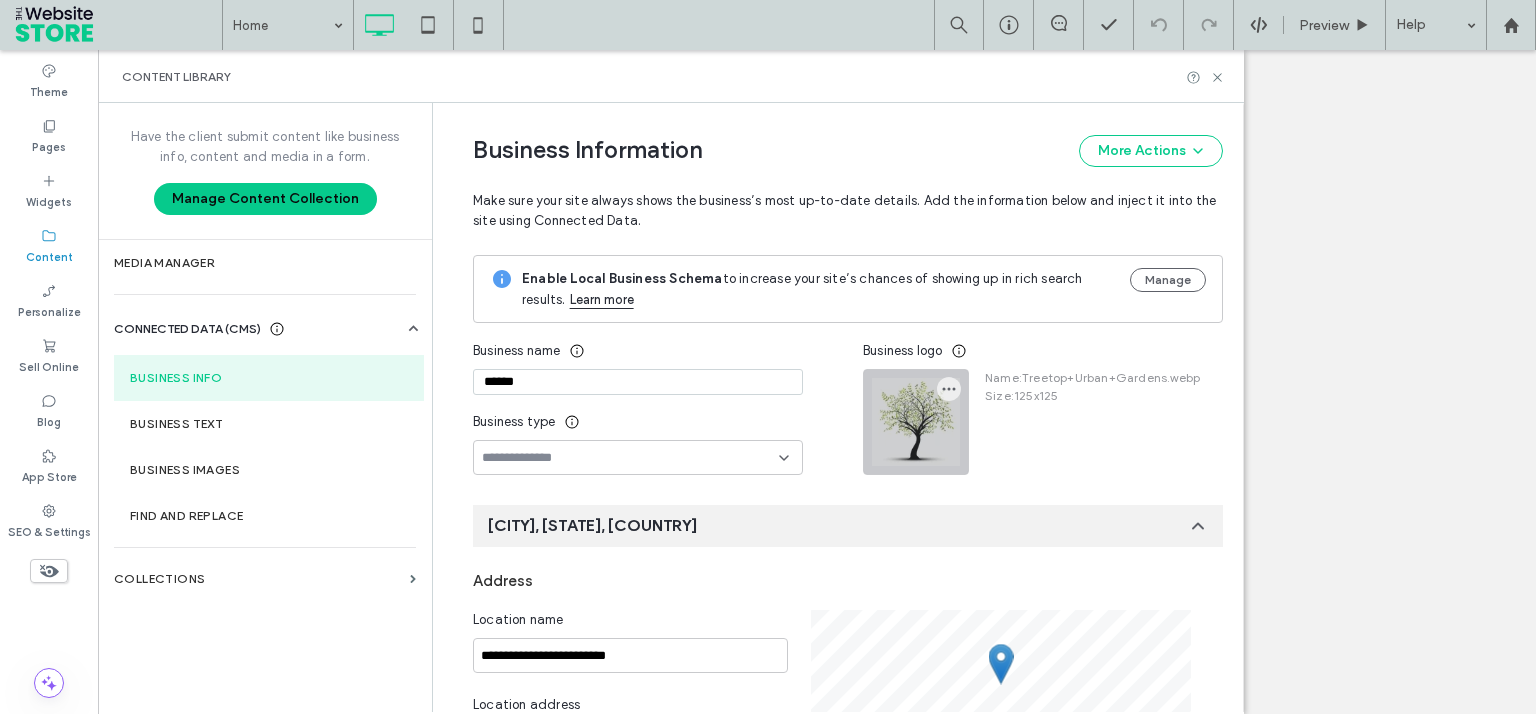 scroll, scrollTop: 0, scrollLeft: 0, axis: both 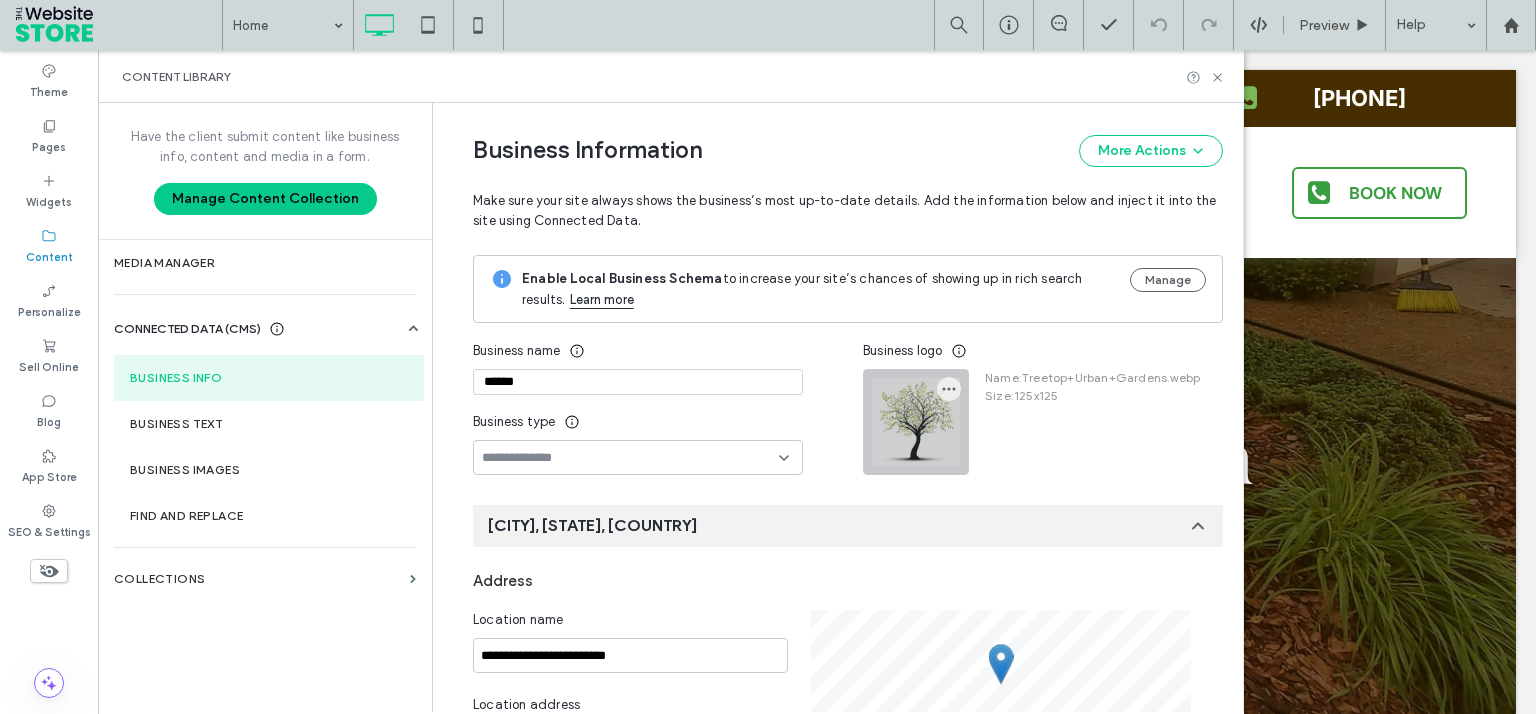 click at bounding box center [916, 422] 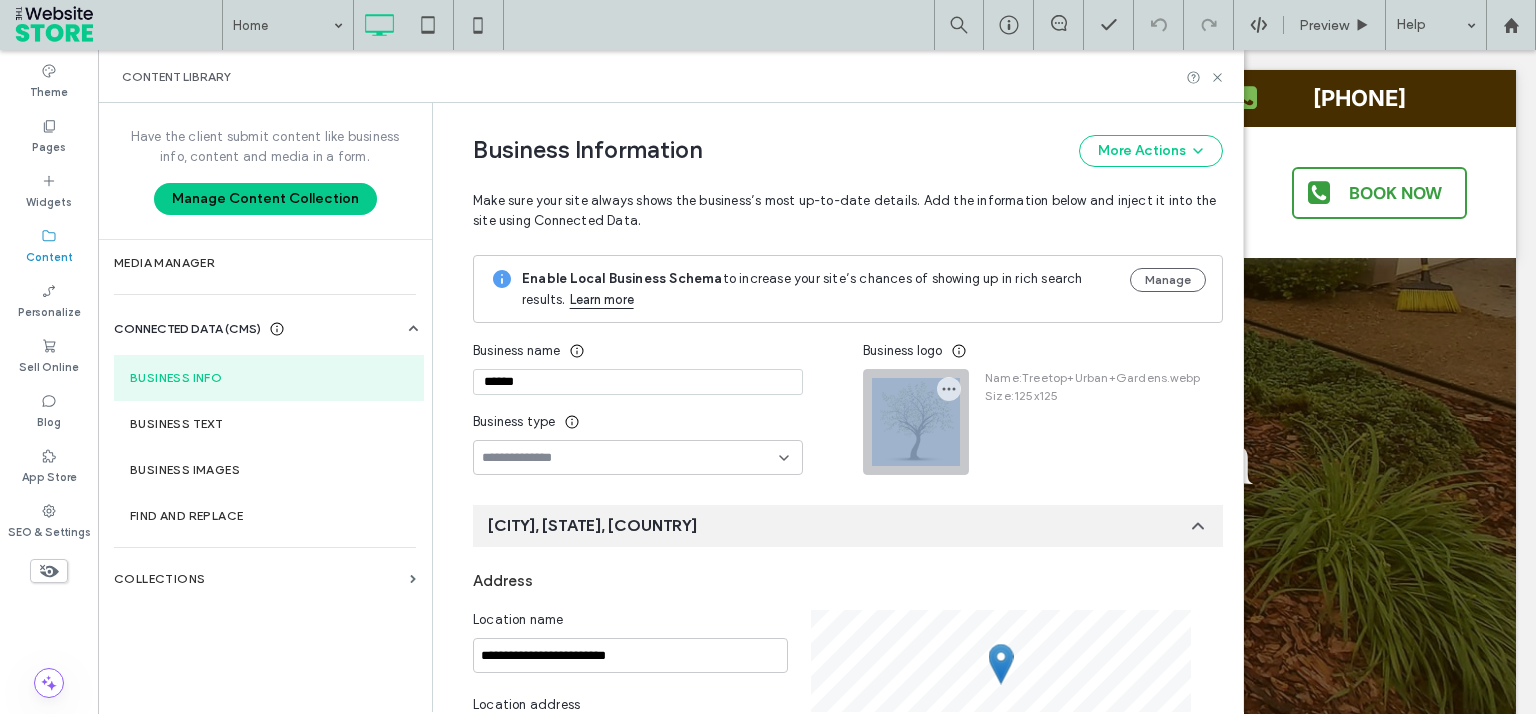 drag, startPoint x: 918, startPoint y: 452, endPoint x: 1274, endPoint y: 389, distance: 361.53146 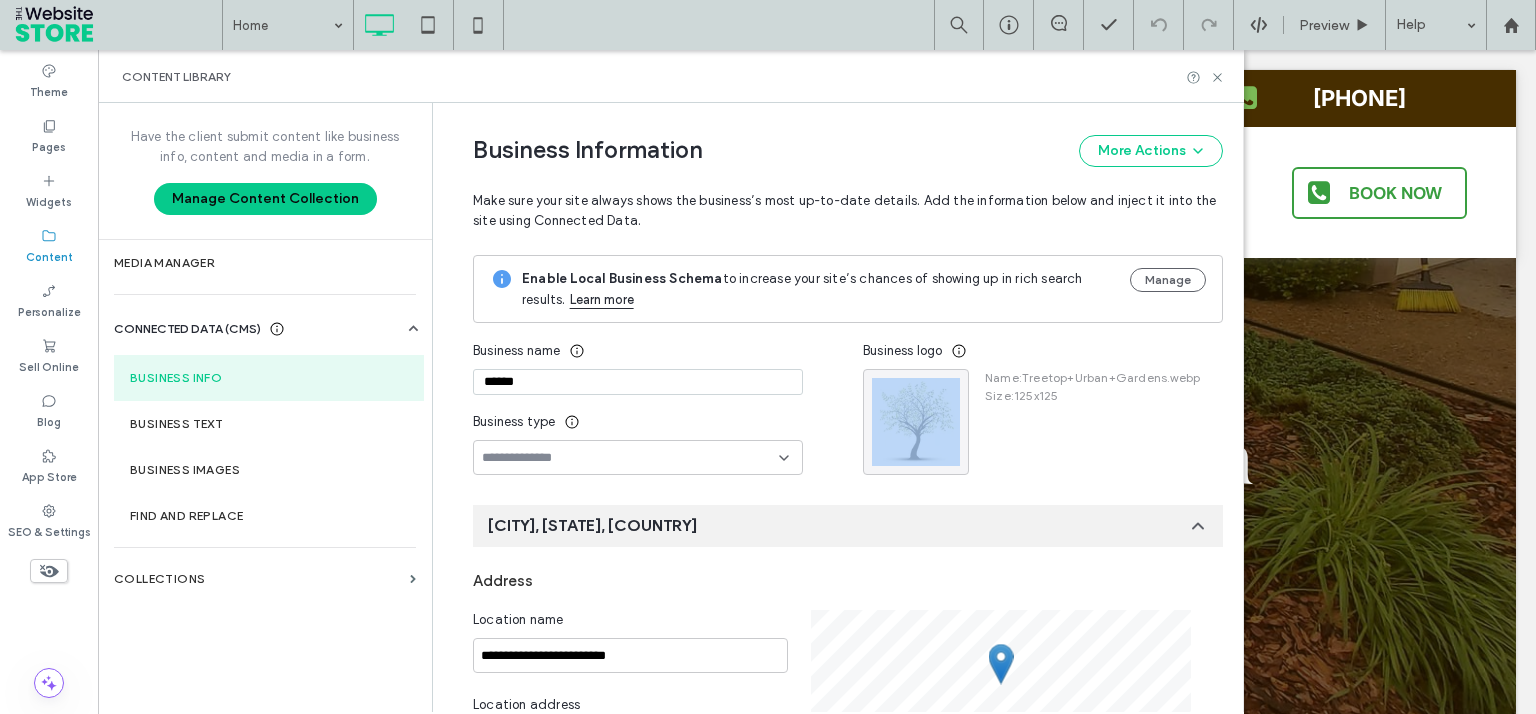 scroll, scrollTop: 0, scrollLeft: 0, axis: both 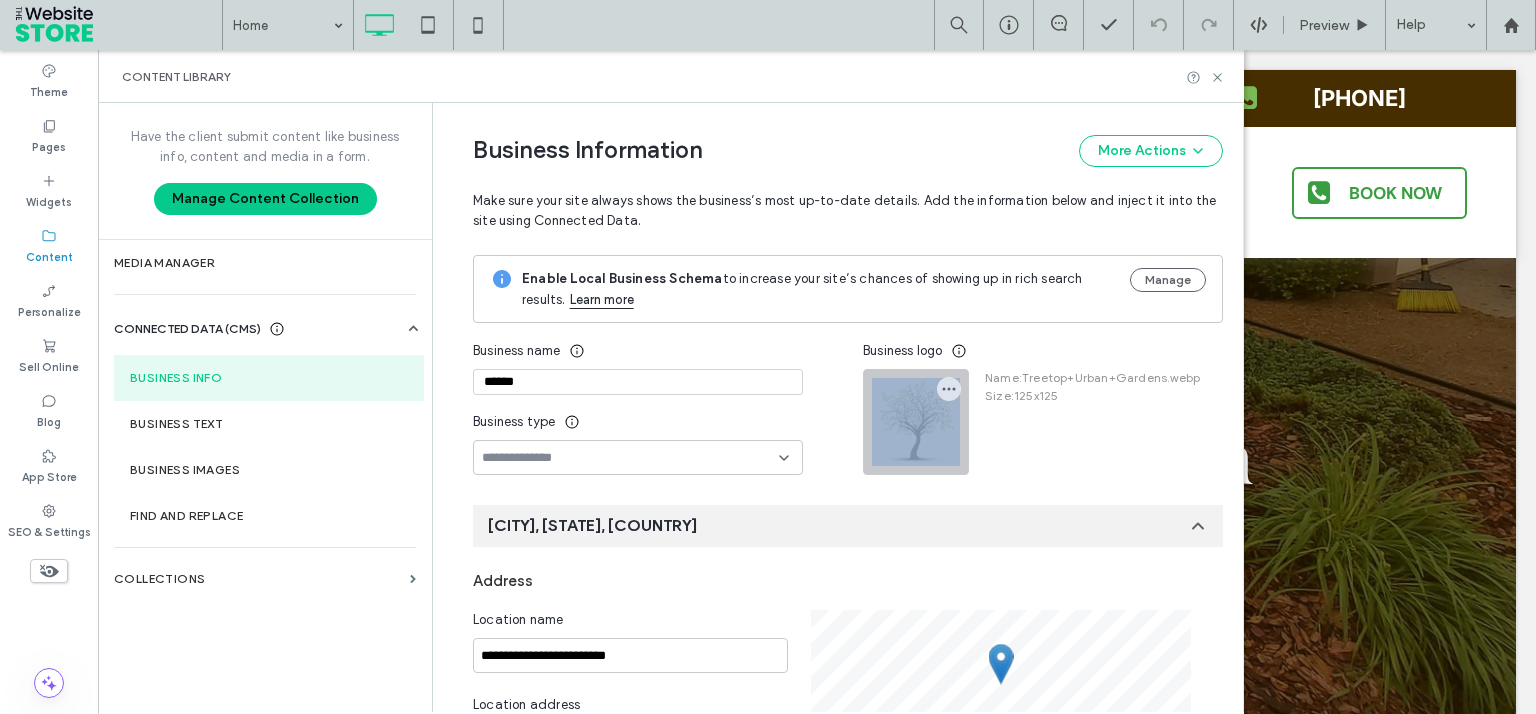 click at bounding box center [916, 422] 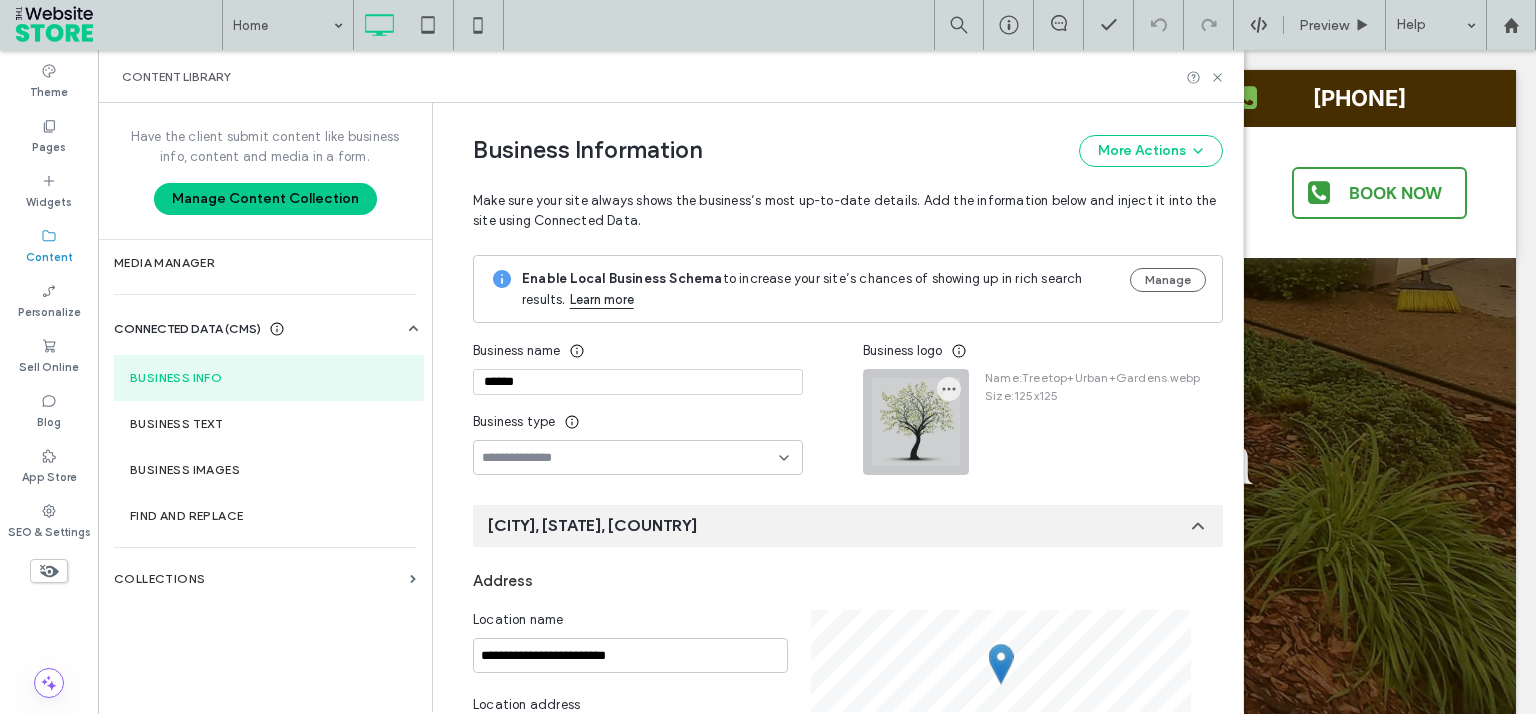 click at bounding box center (916, 422) 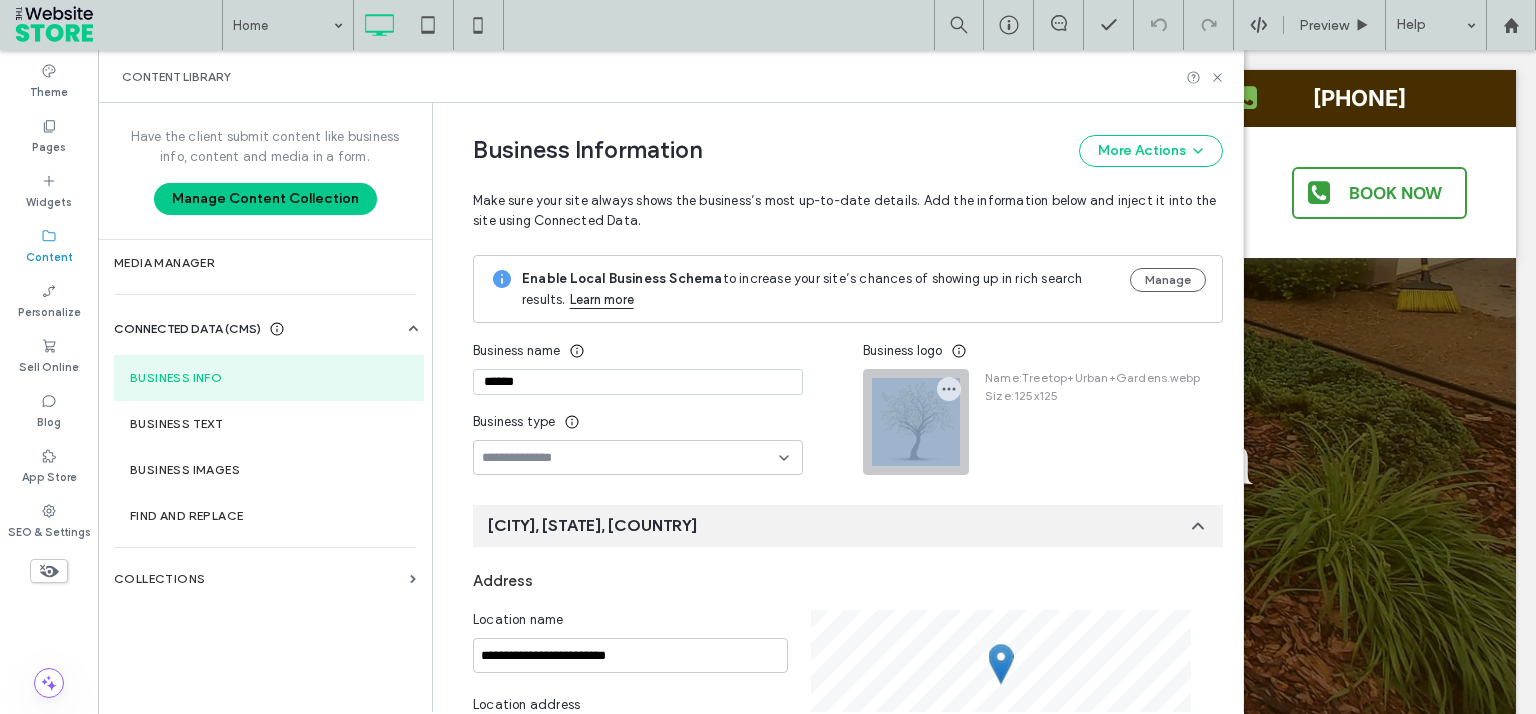 click at bounding box center (916, 422) 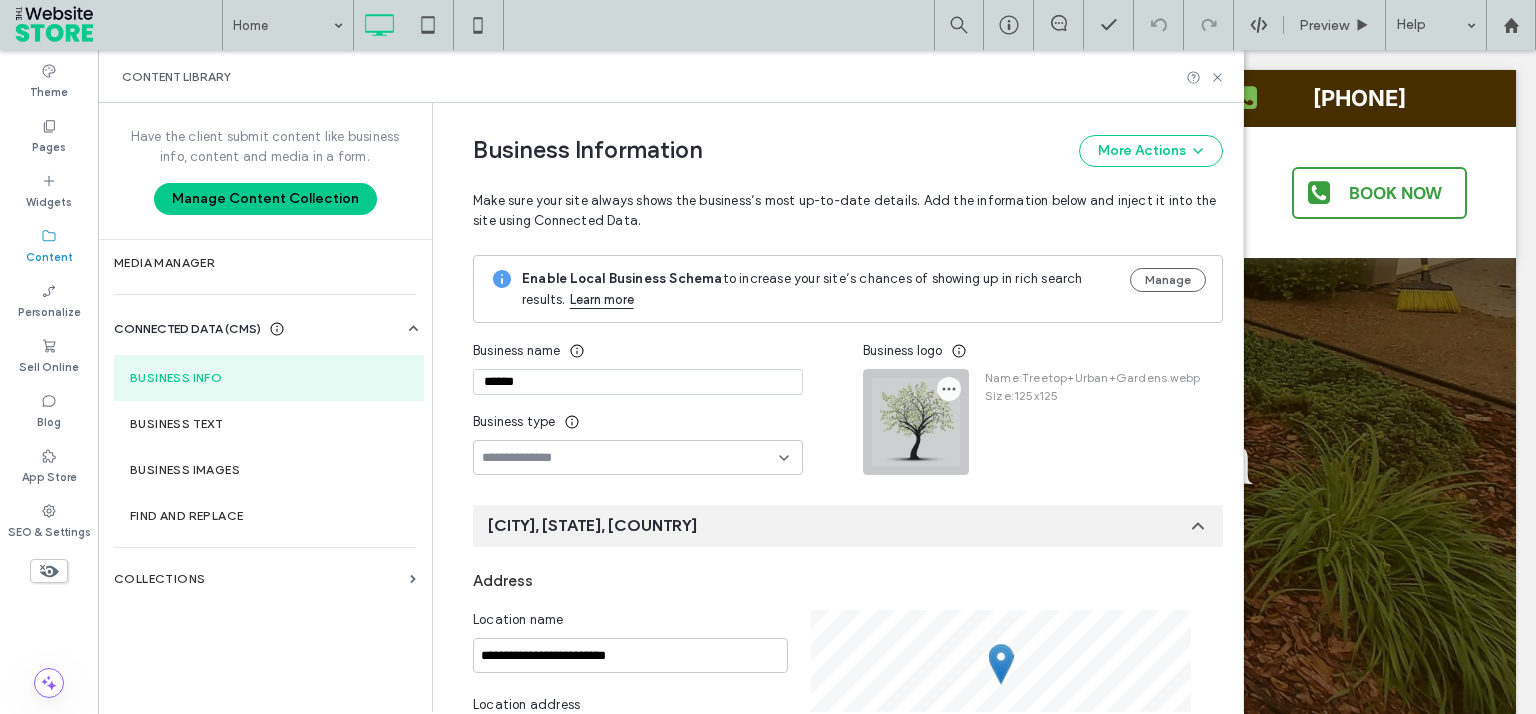 click 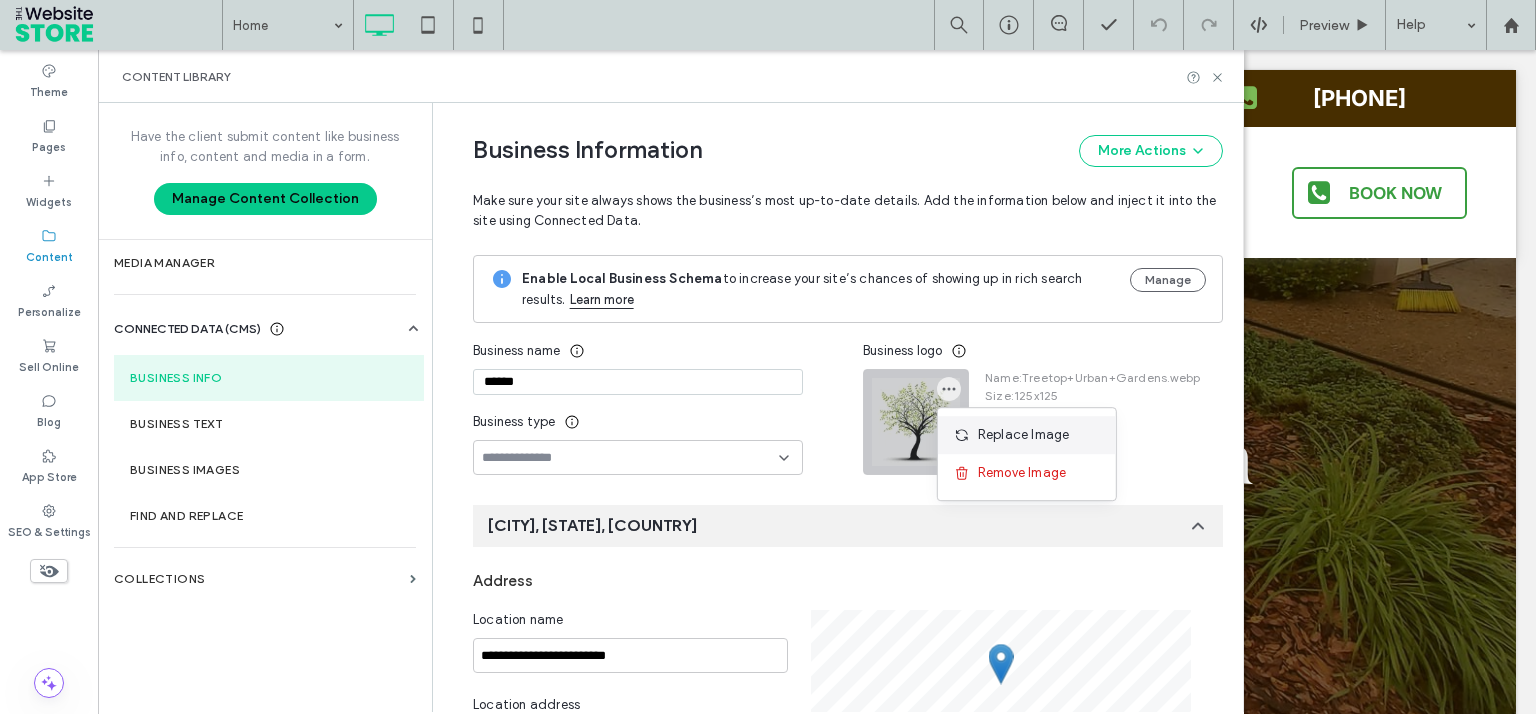 click on "Replace Image" at bounding box center (1024, 435) 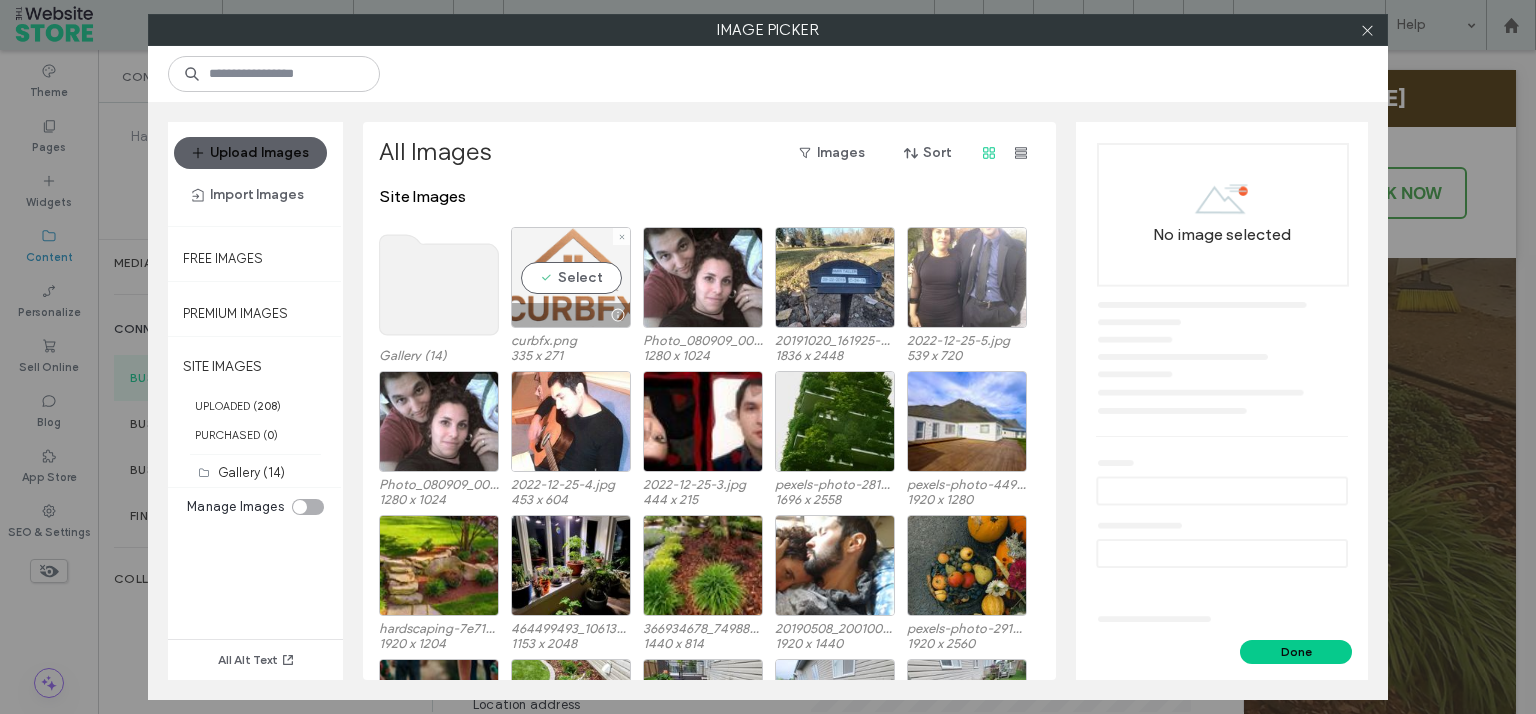 click on "Select" at bounding box center (571, 277) 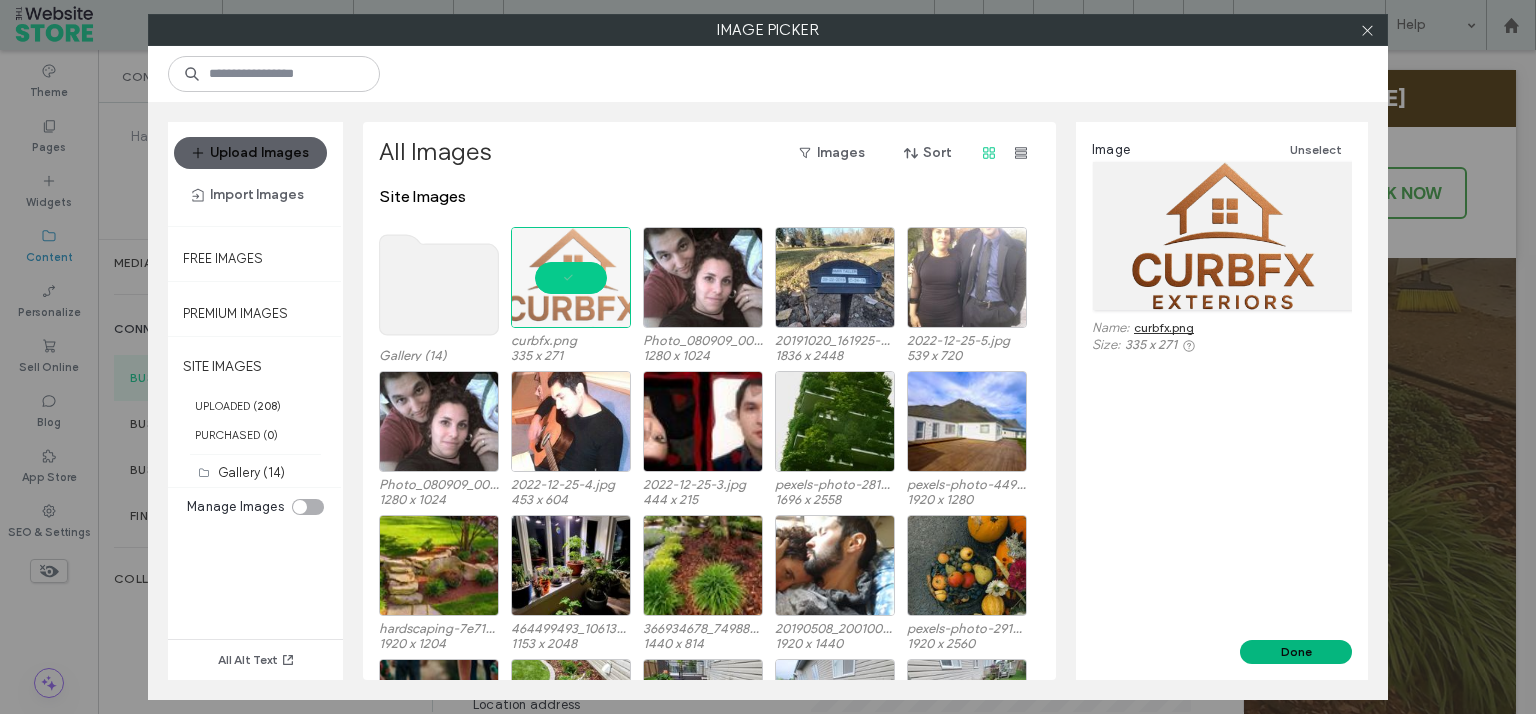 click on "Done" at bounding box center [1296, 652] 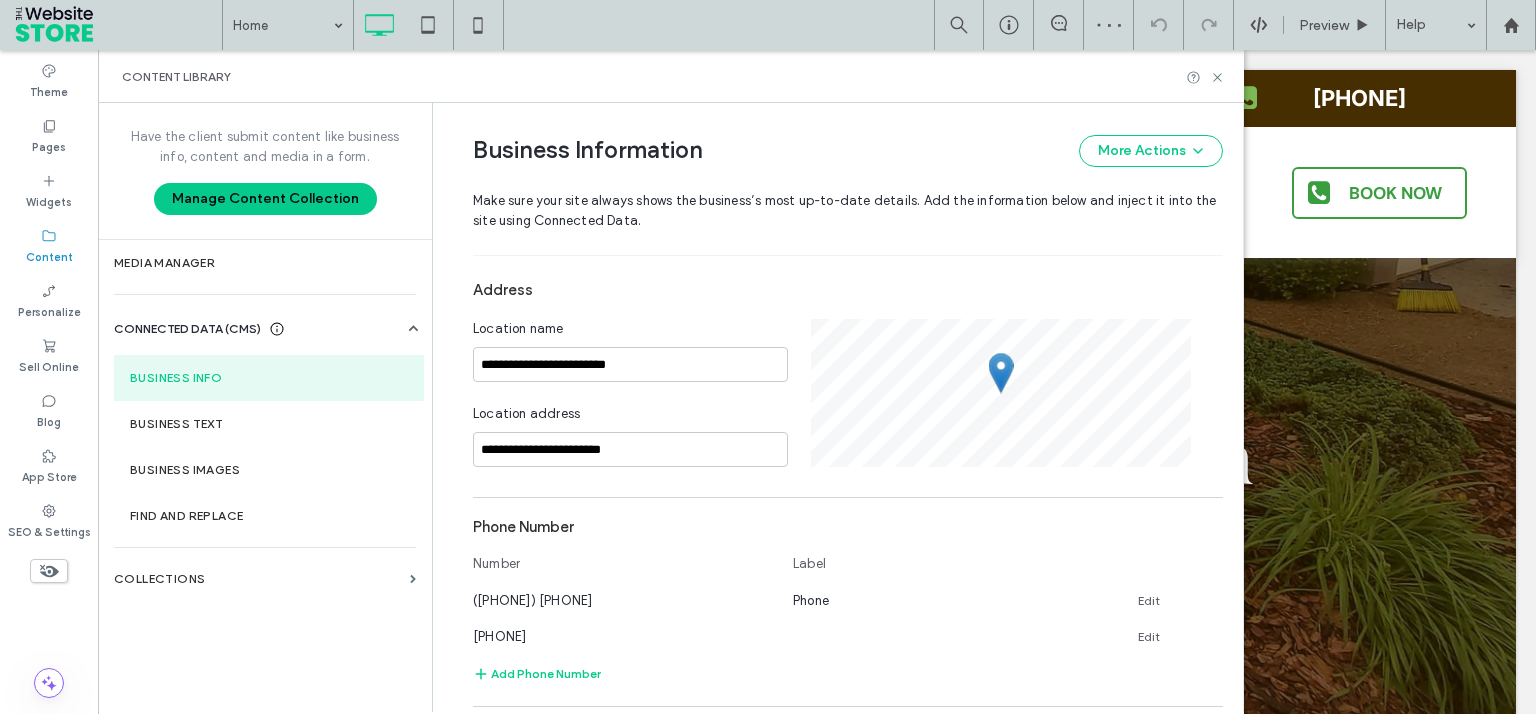 scroll, scrollTop: 0, scrollLeft: 0, axis: both 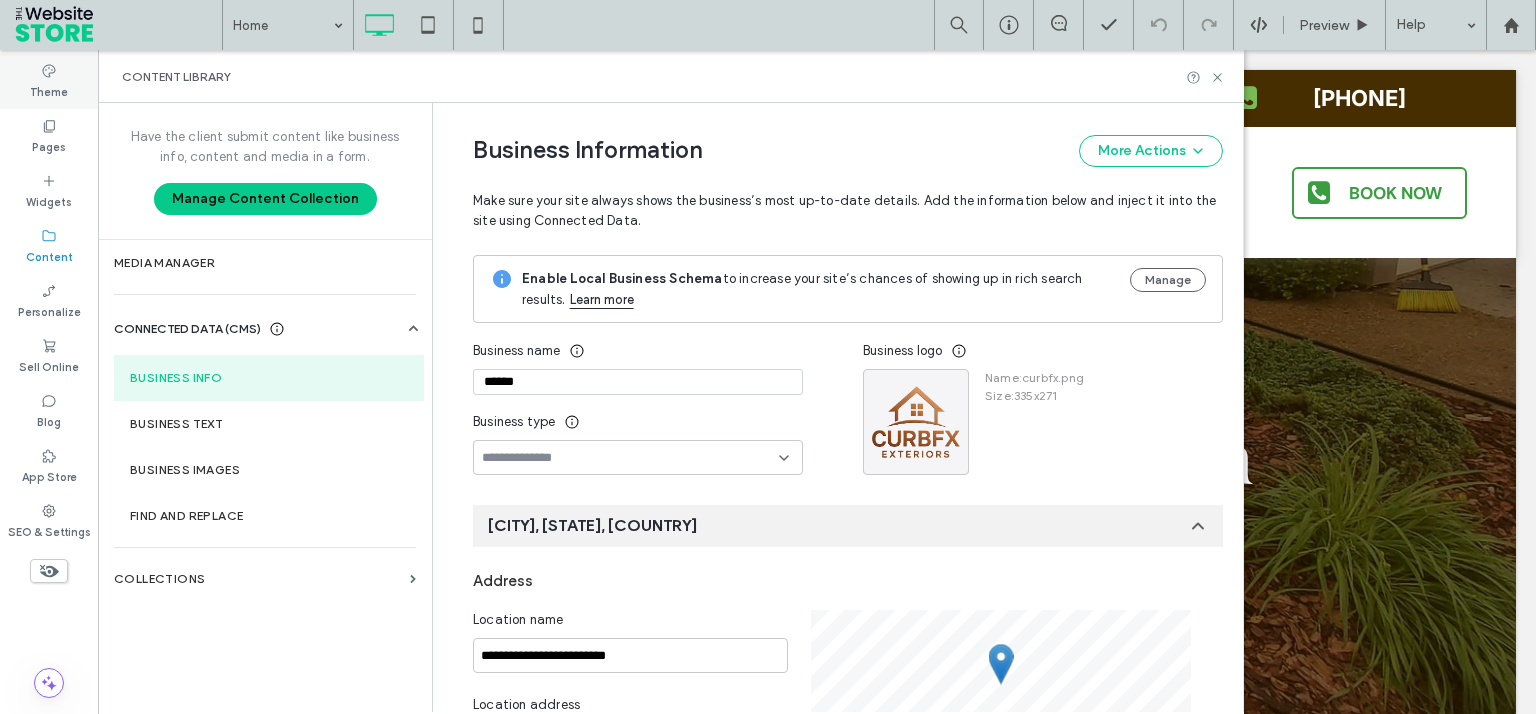 click on "Theme" at bounding box center (49, 90) 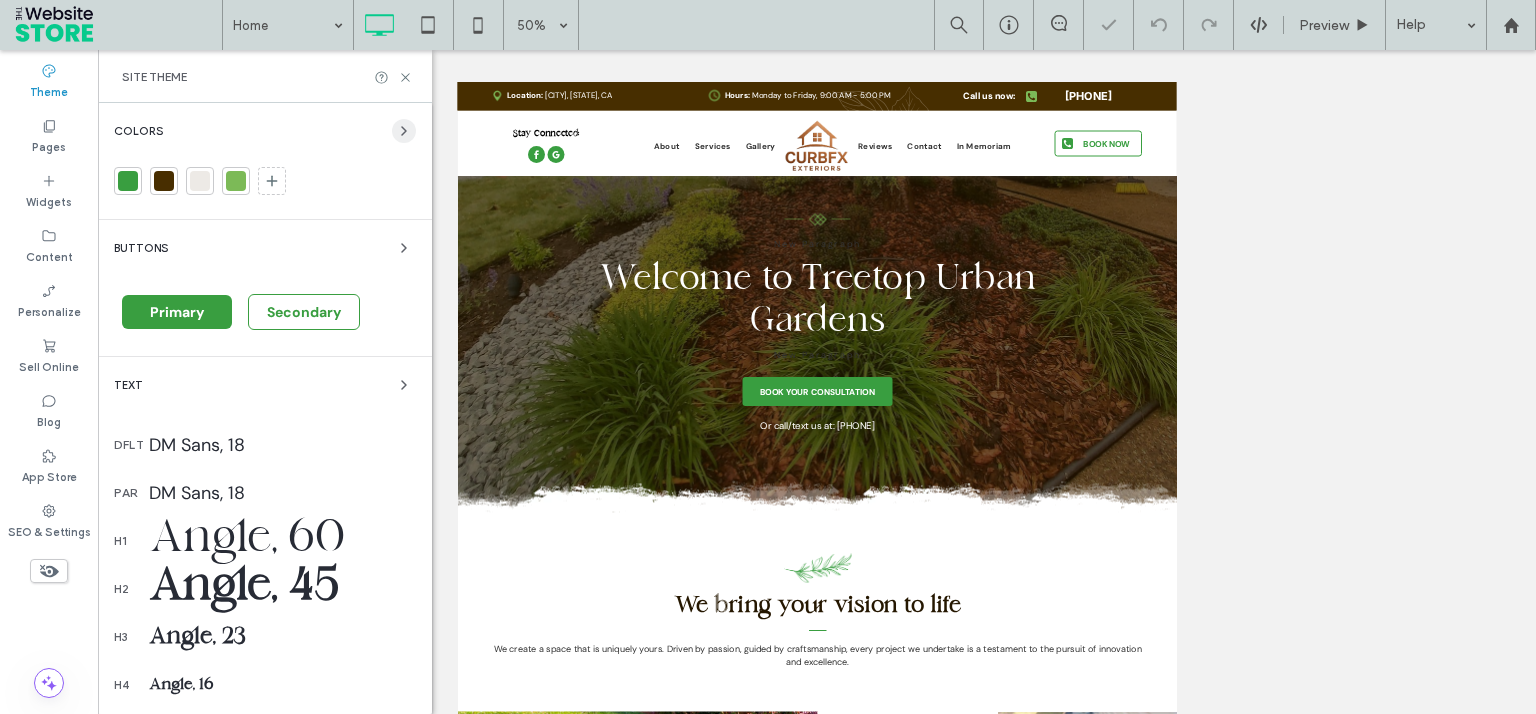 click 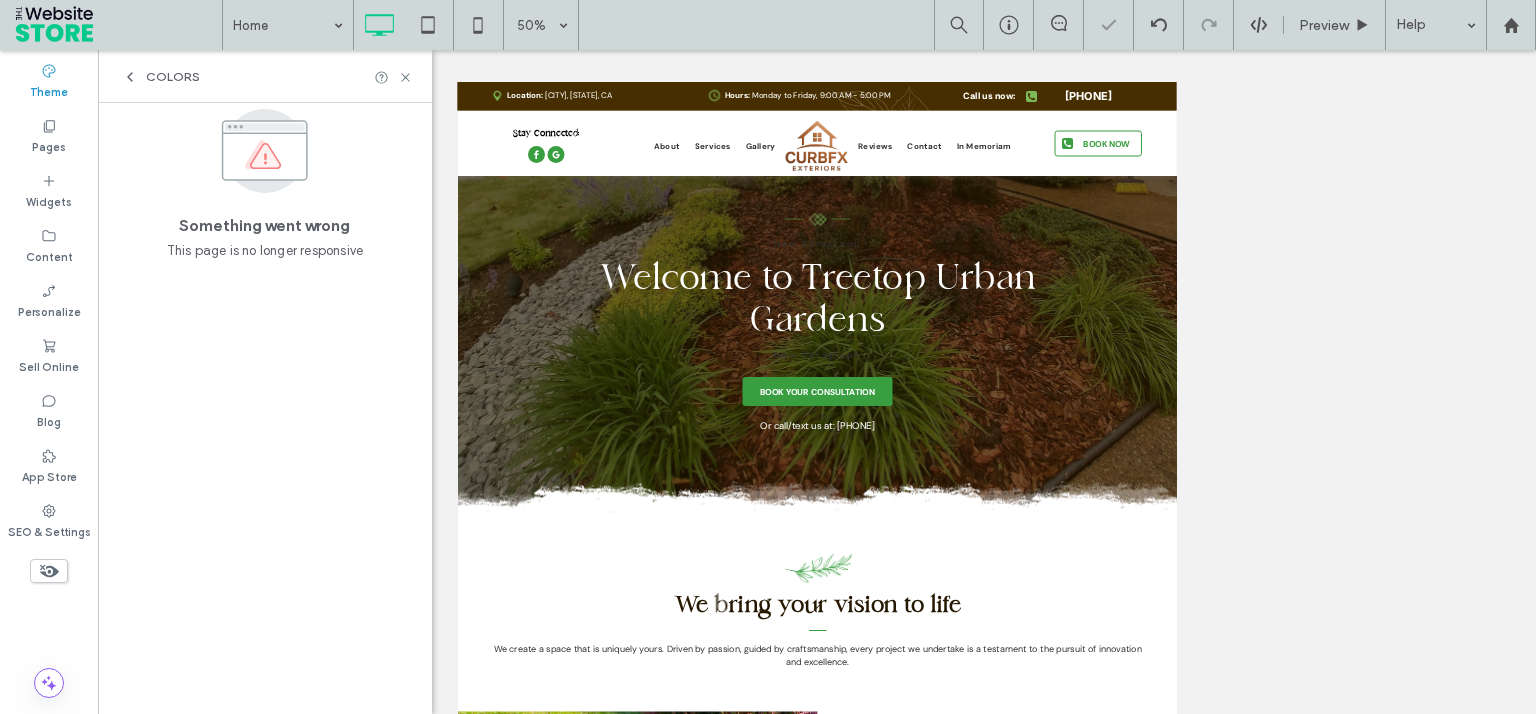 scroll, scrollTop: 0, scrollLeft: 0, axis: both 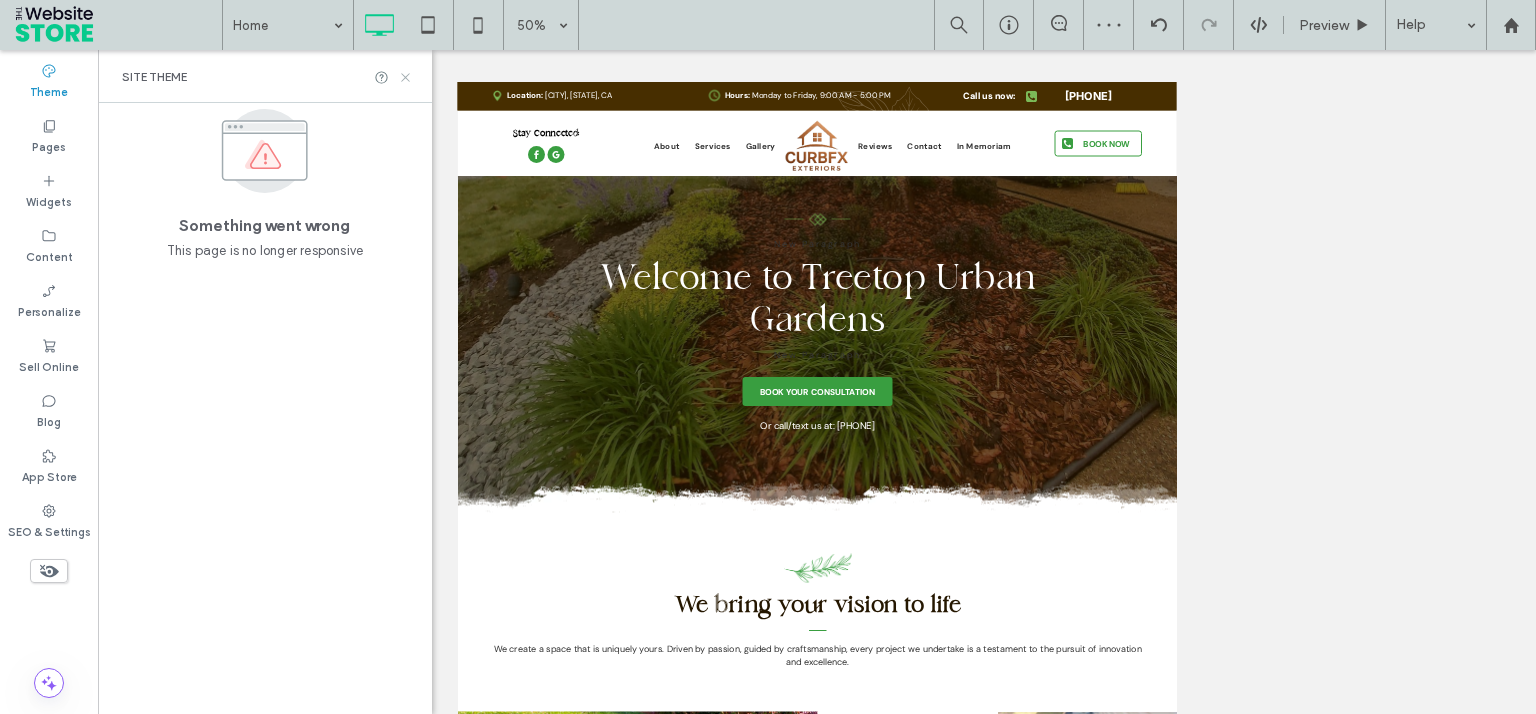 click 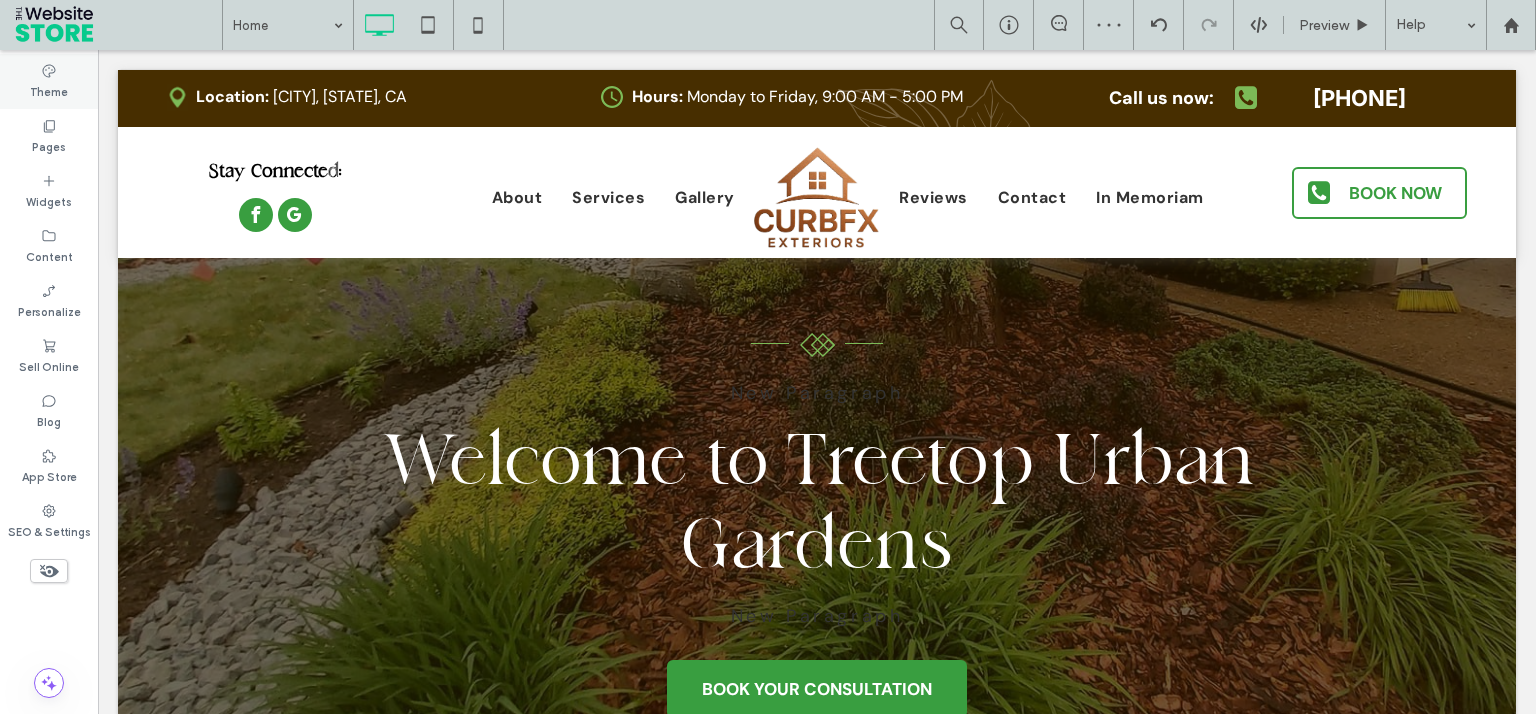click on "Theme" at bounding box center (49, 81) 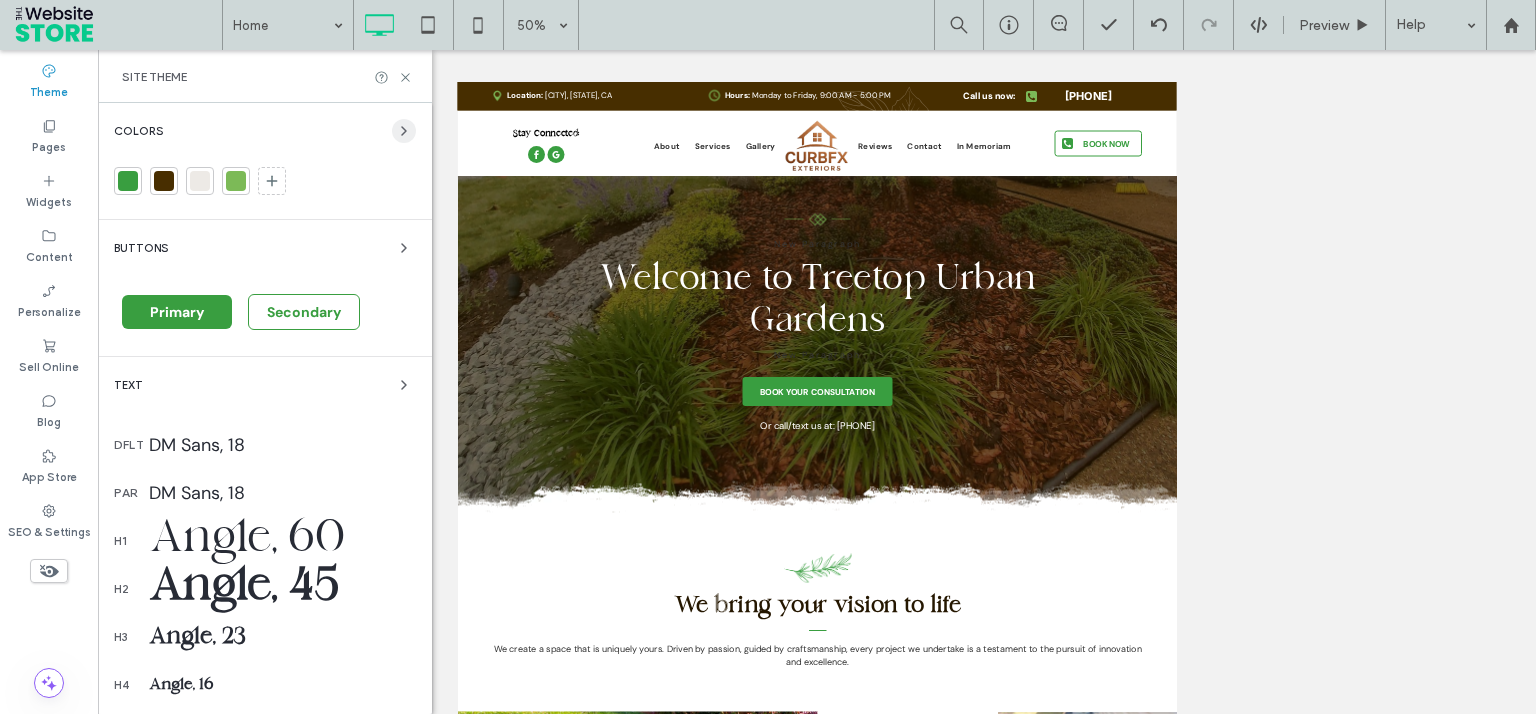 click 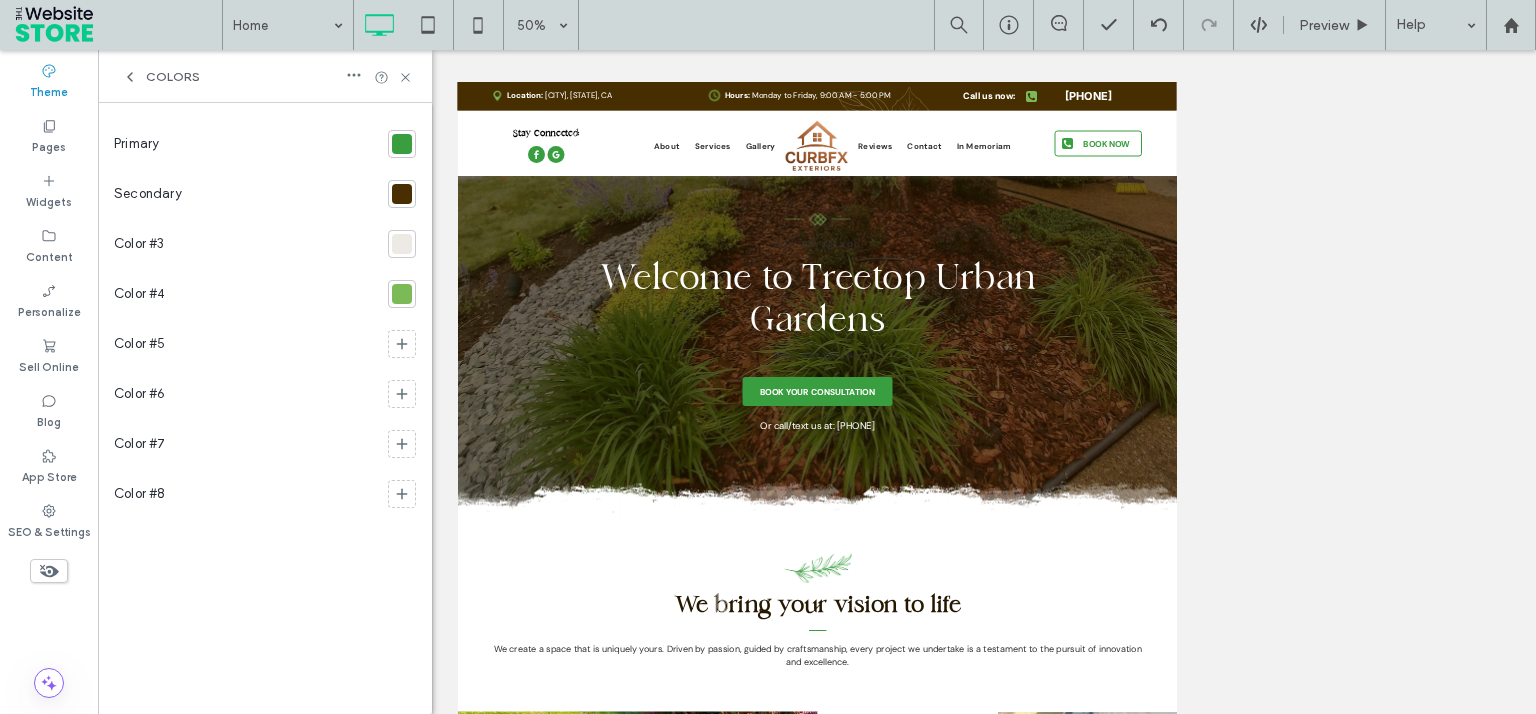 click at bounding box center [402, 144] 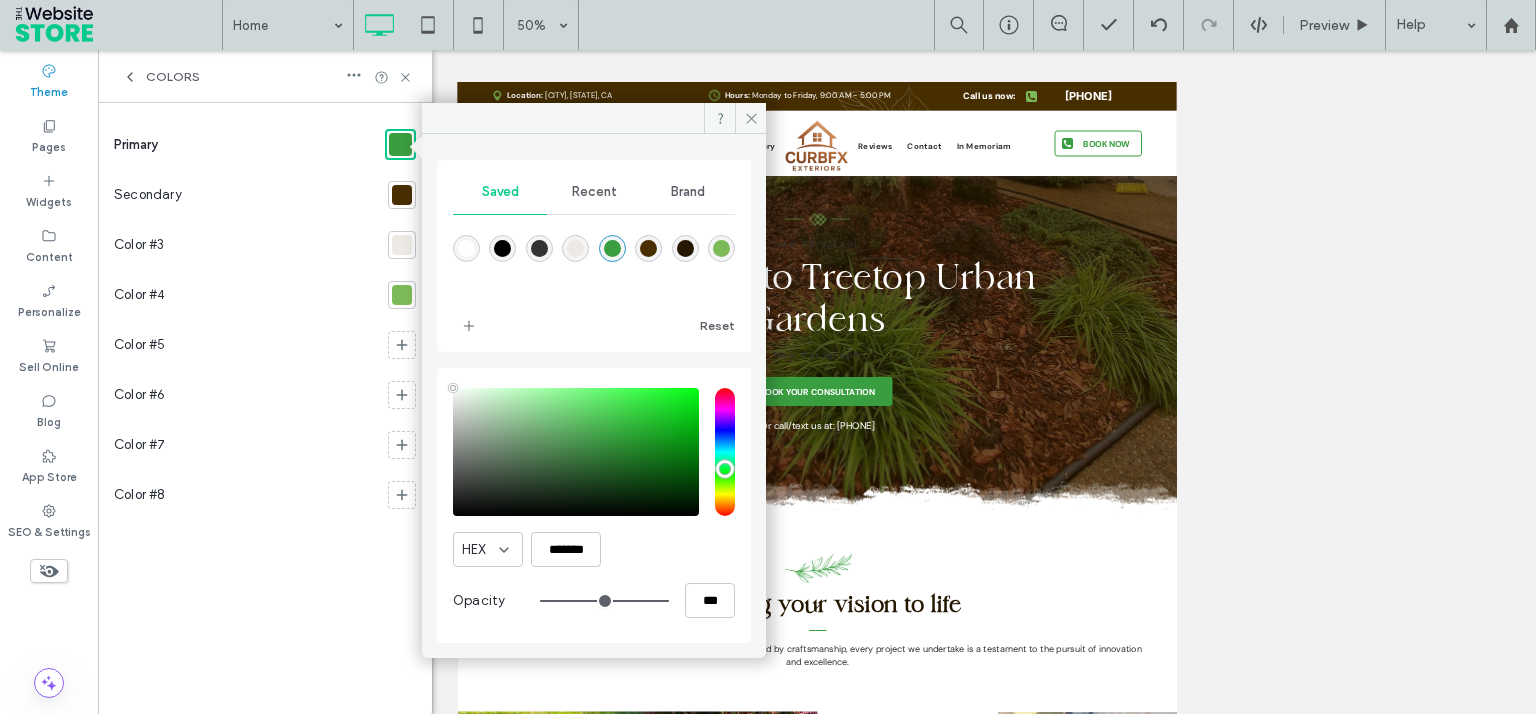 type on "****" 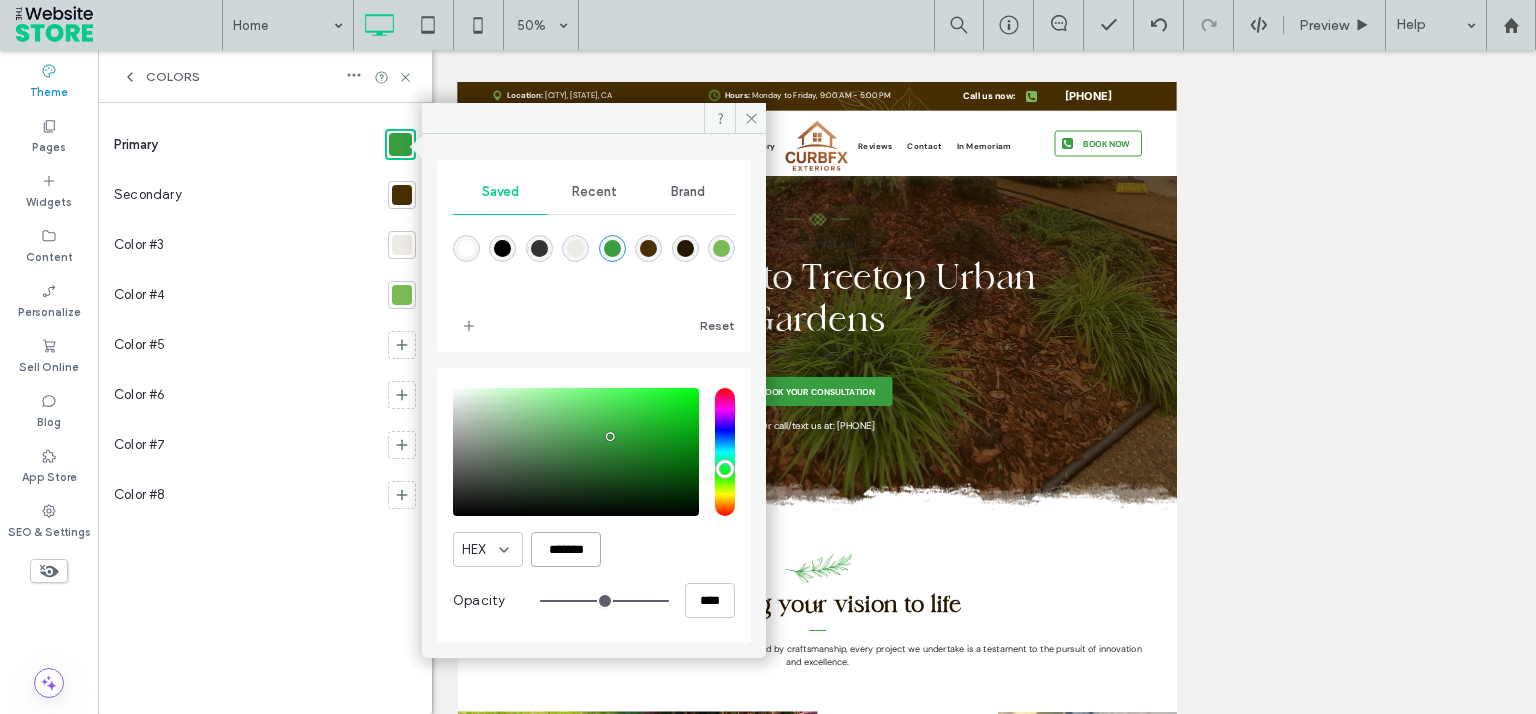 click on "*******" at bounding box center [566, 549] 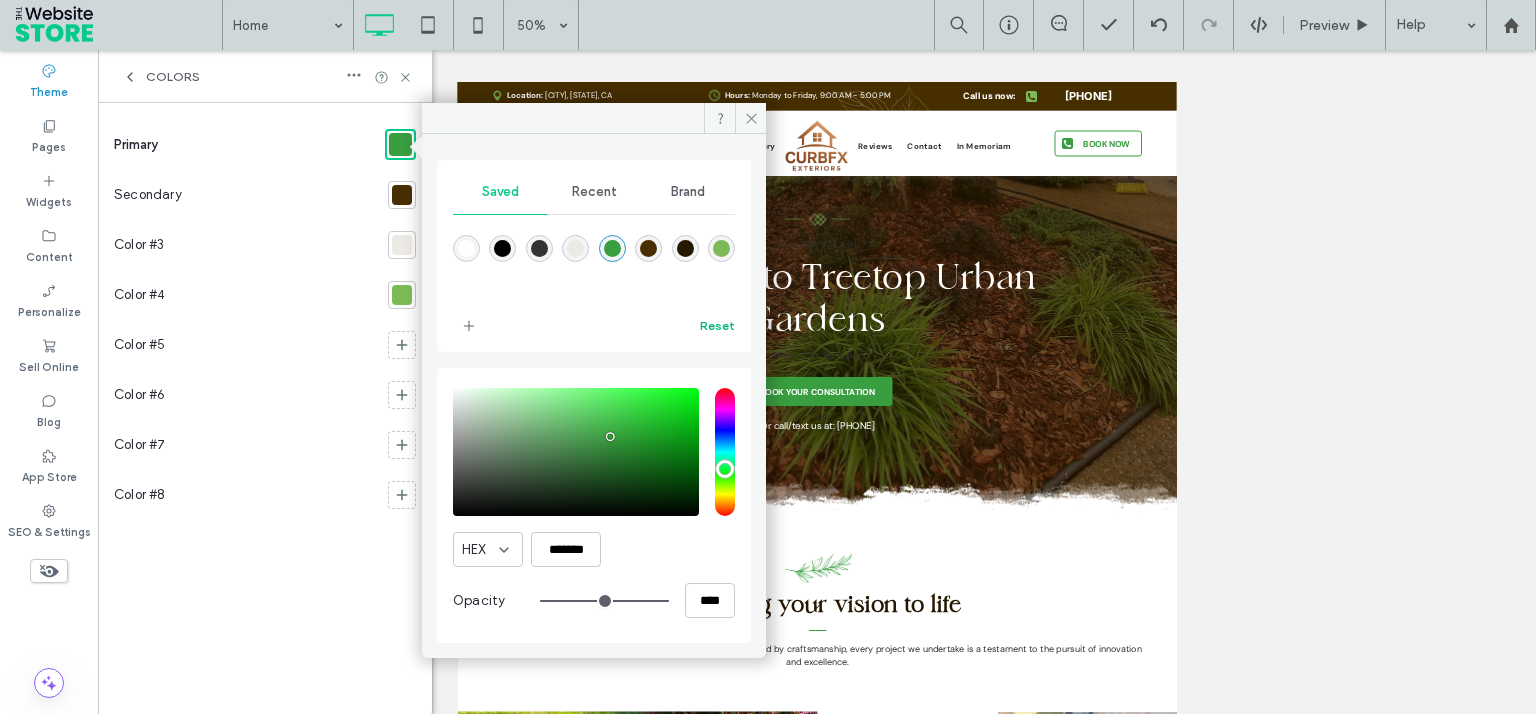 click on "Reset" at bounding box center (717, 326) 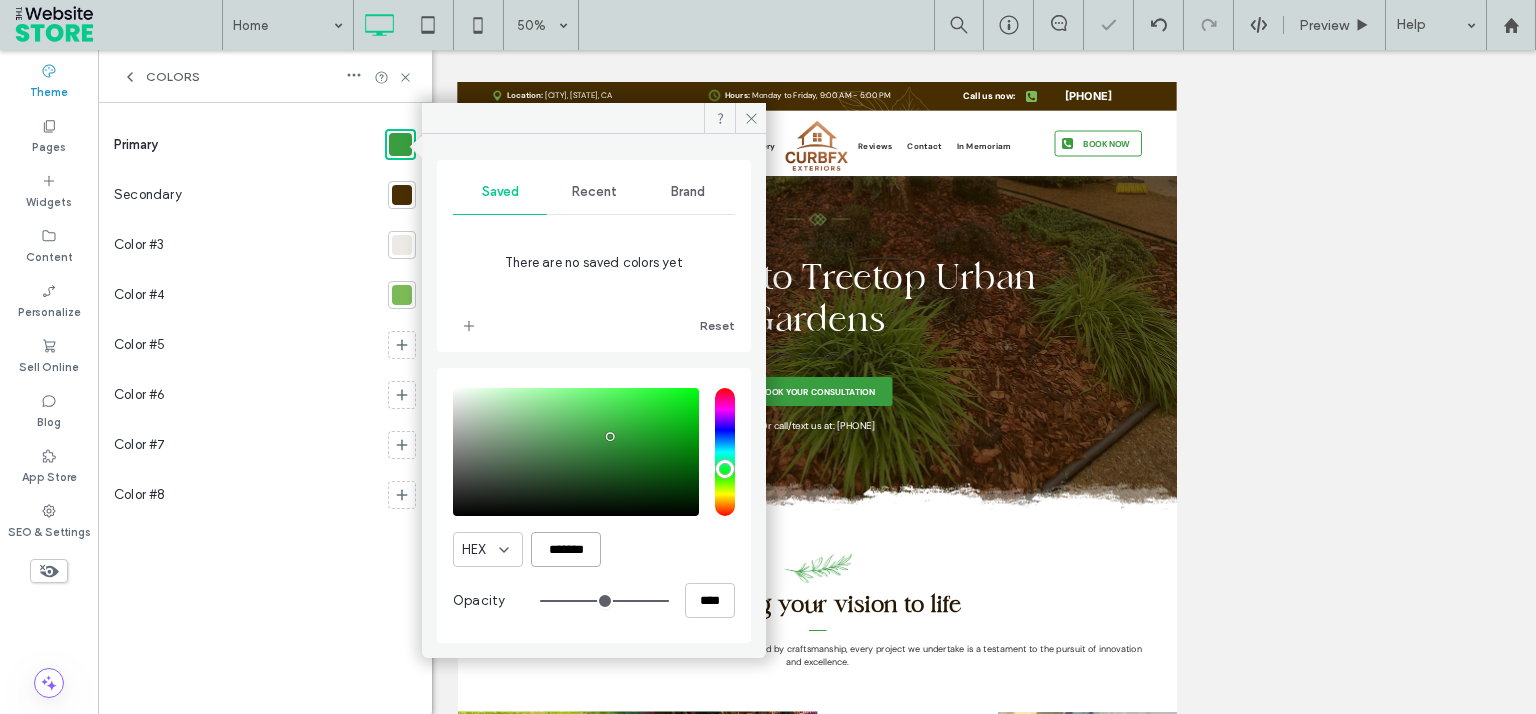 click on "*******" at bounding box center (566, 549) 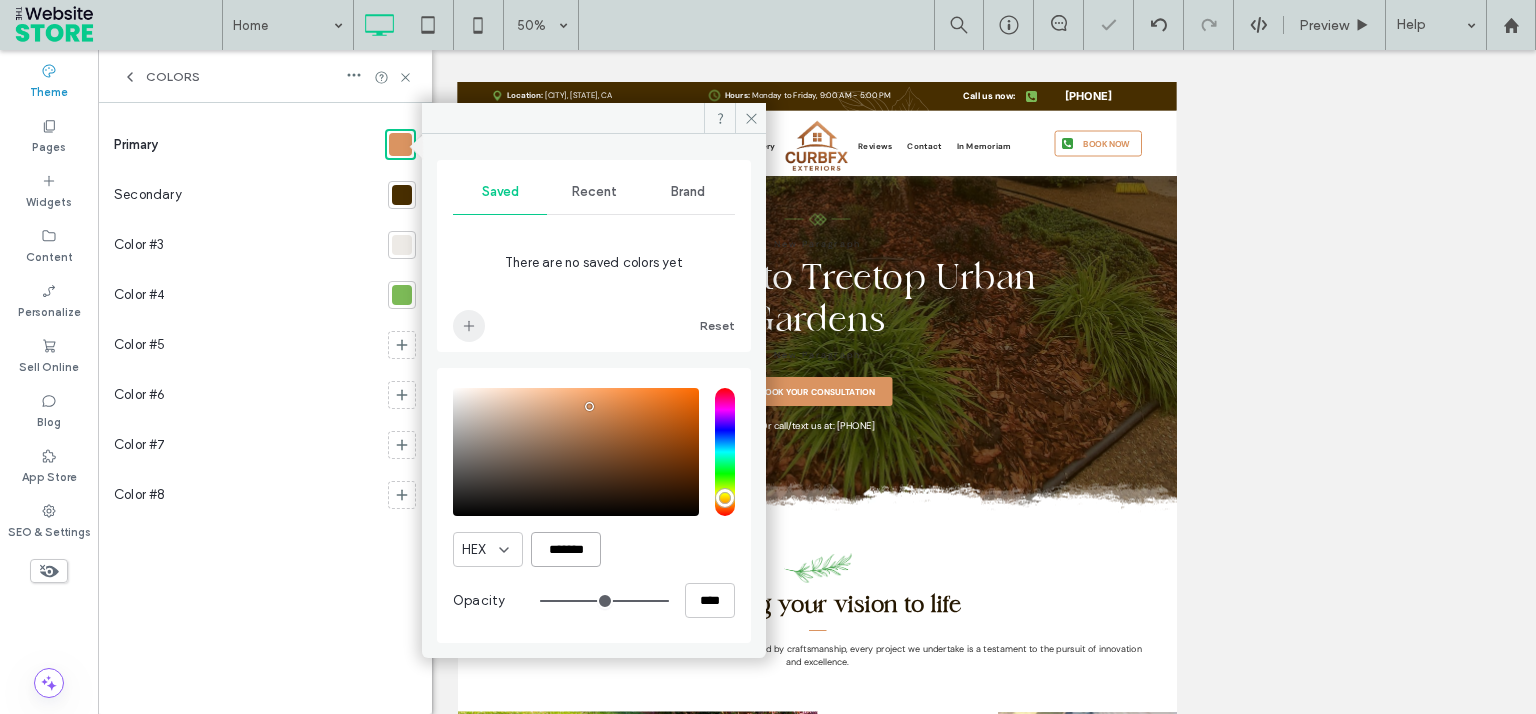 type on "*******" 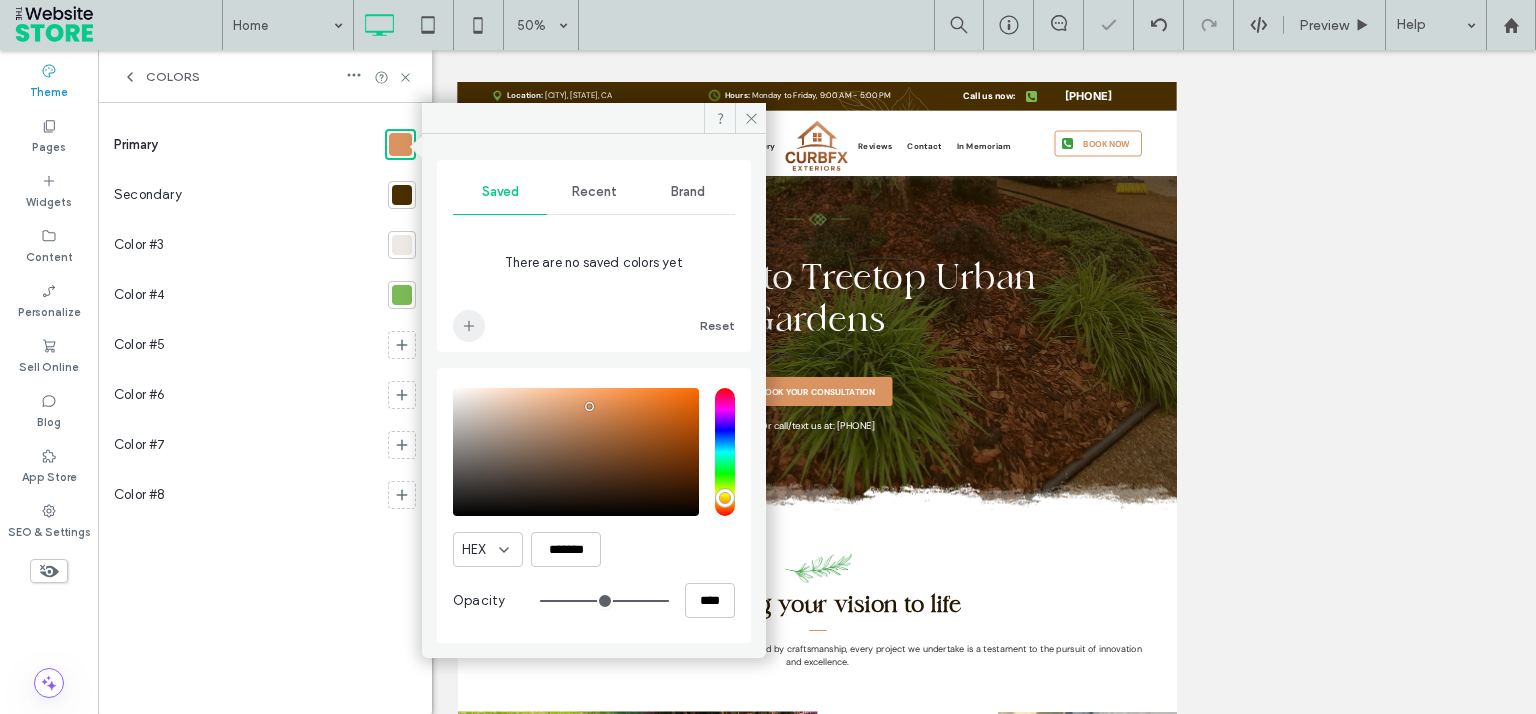 click 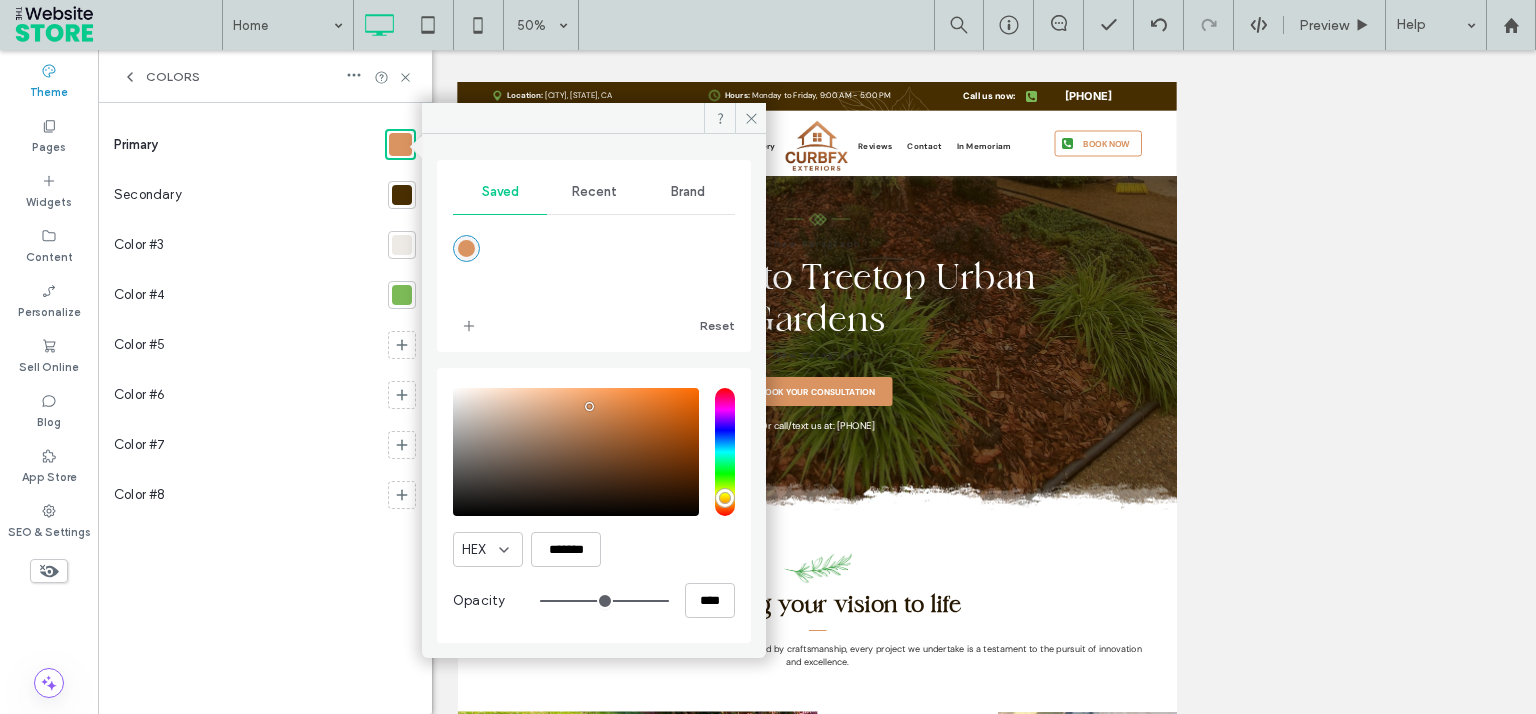 click at bounding box center (402, 195) 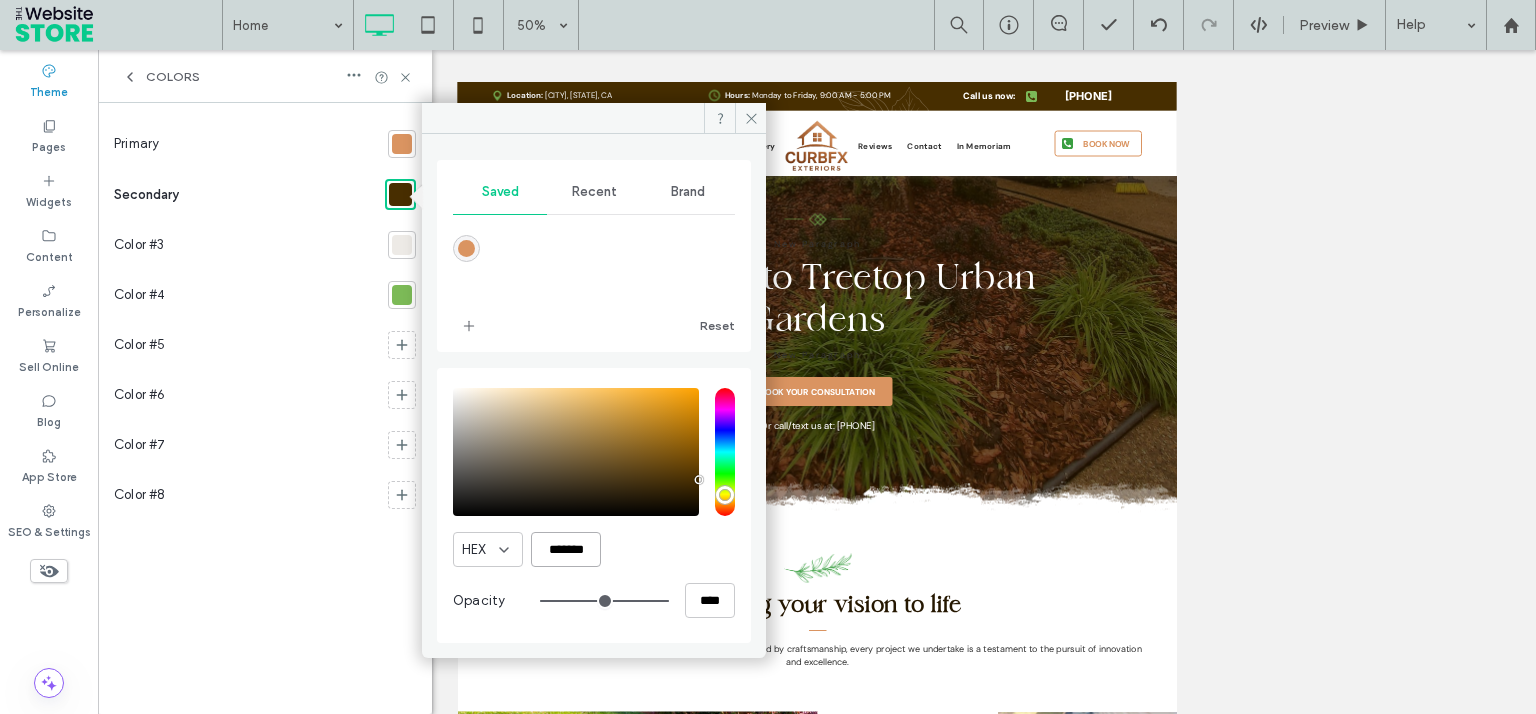 click on "*******" at bounding box center (566, 549) 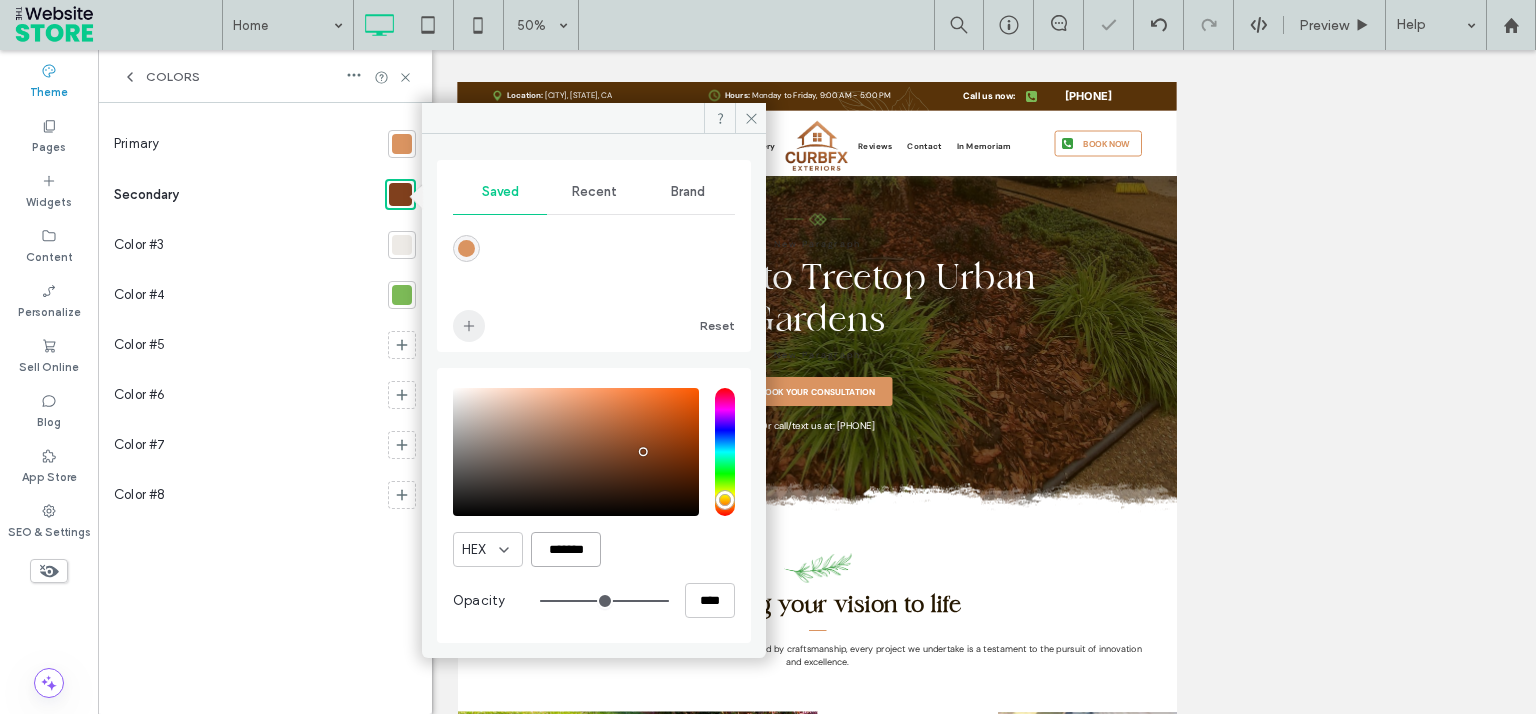 type on "*******" 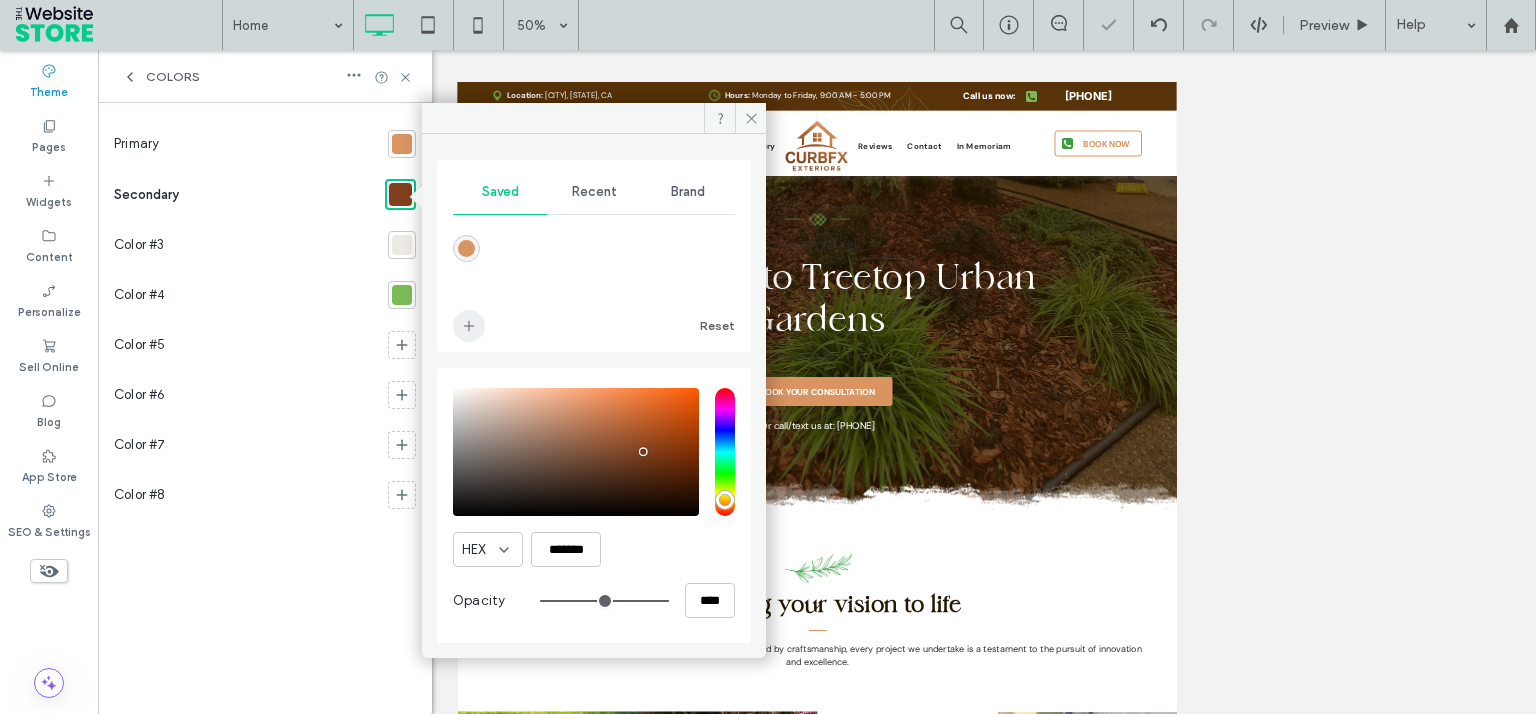 click 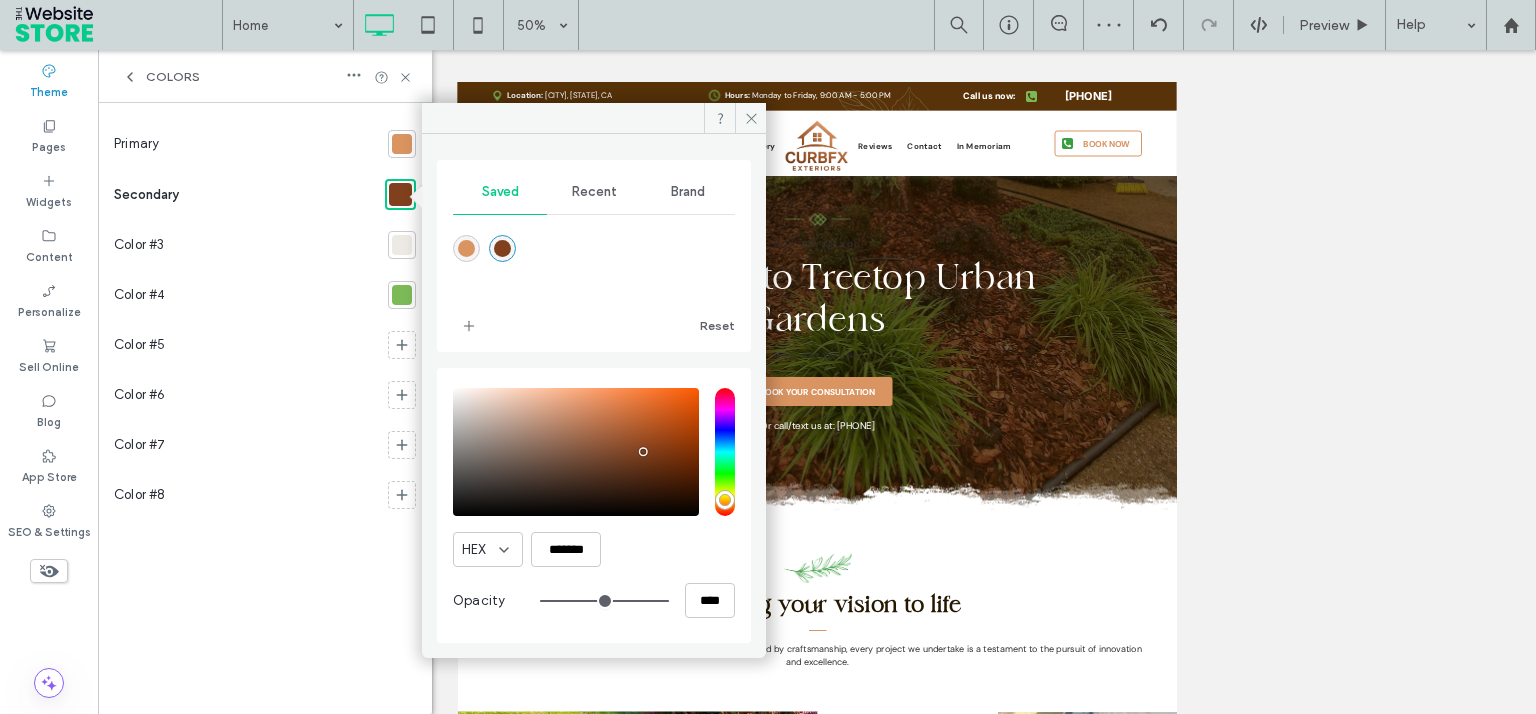 click at bounding box center [402, 245] 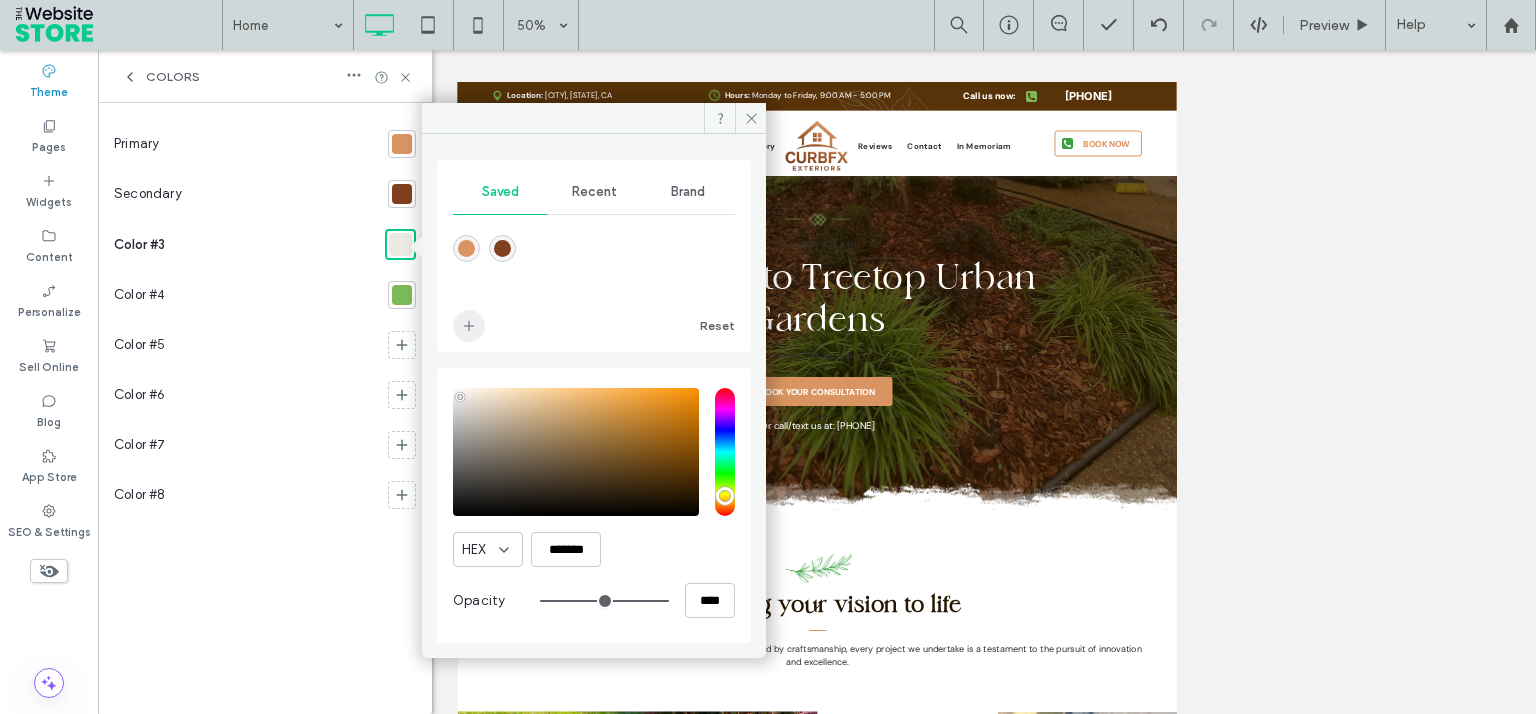 click 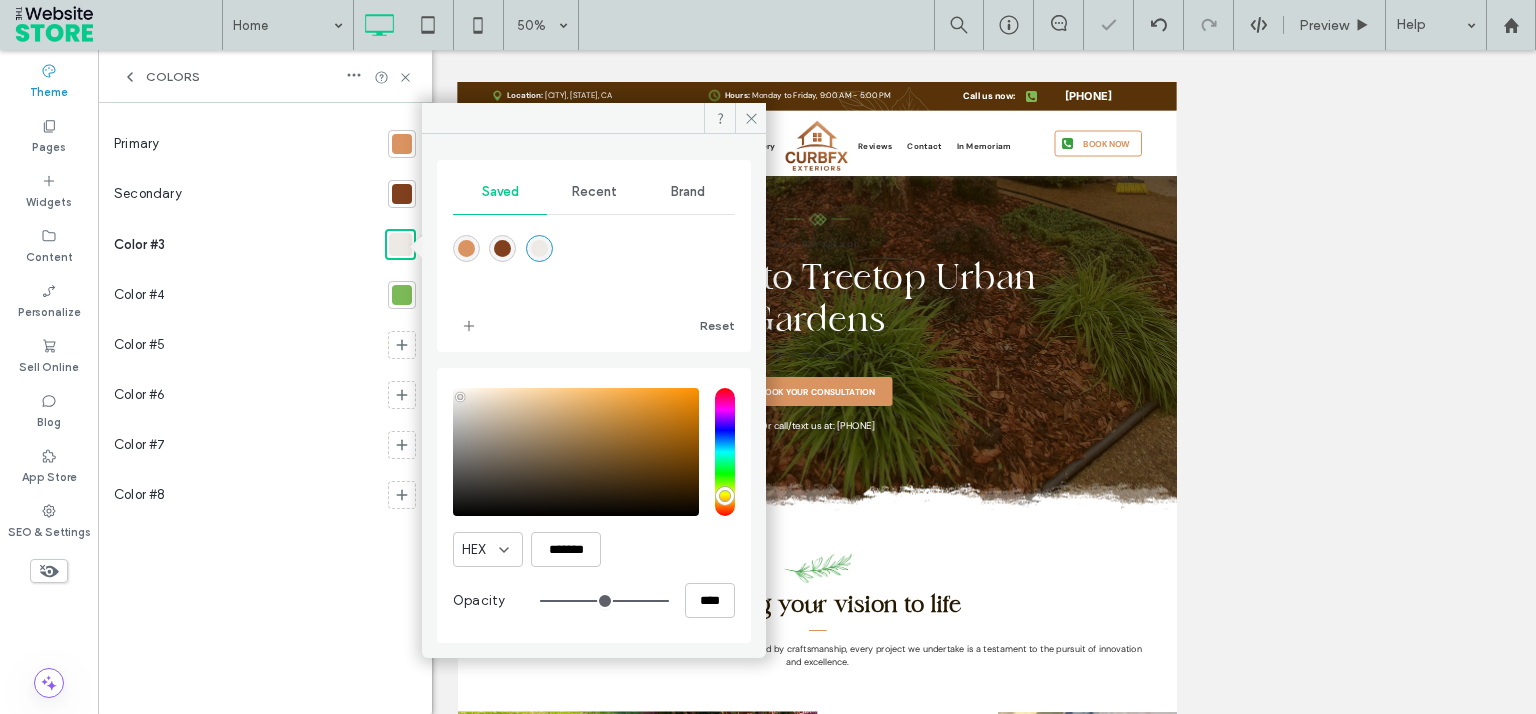 click at bounding box center [402, 295] 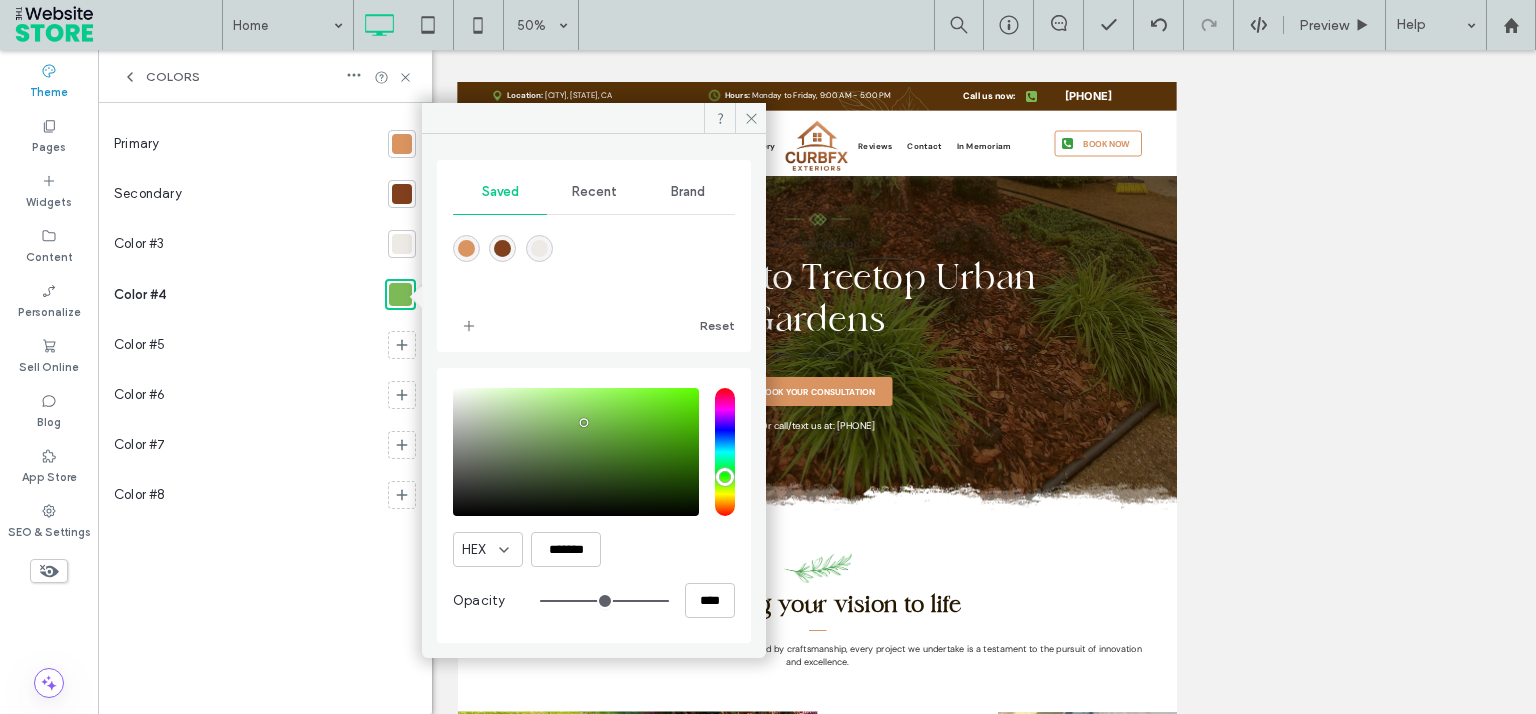 click at bounding box center [402, 244] 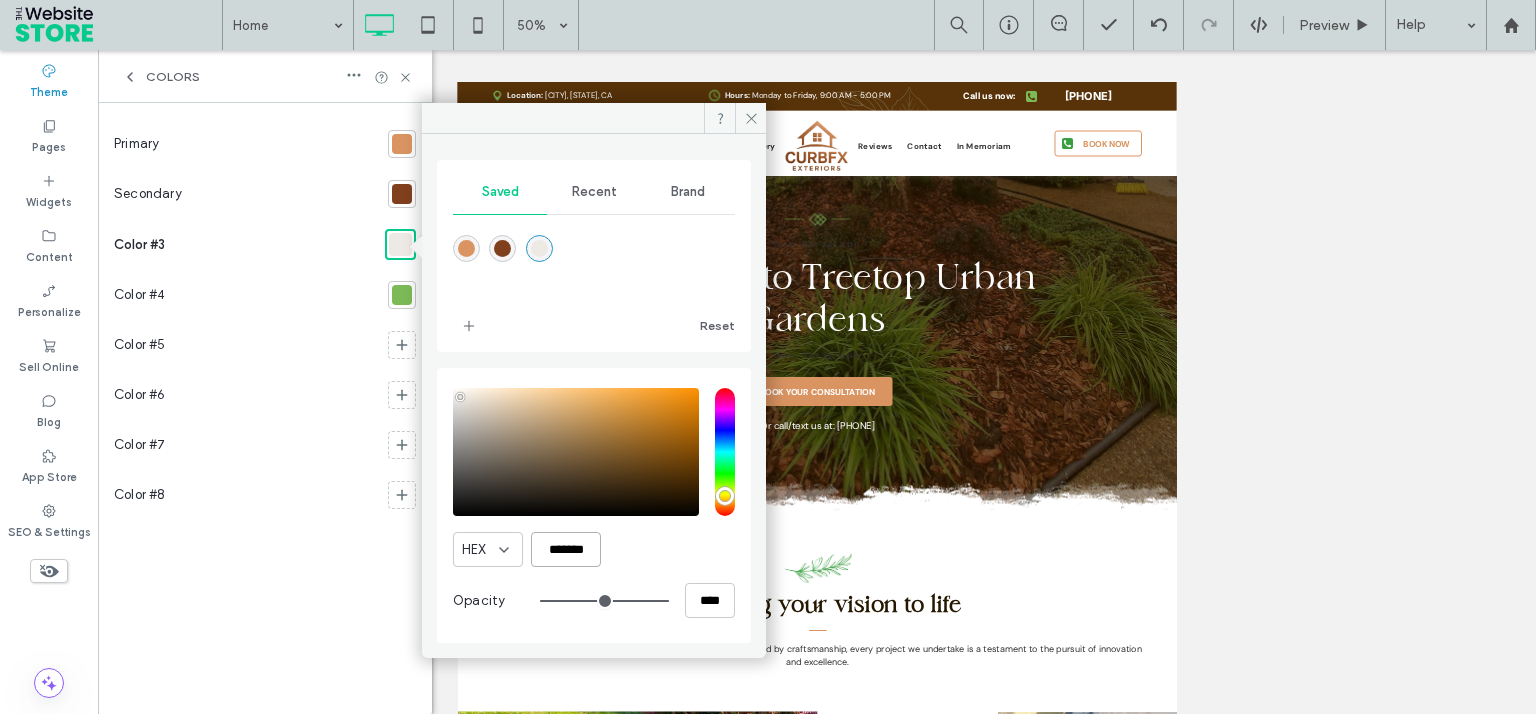 click on "*******" at bounding box center [566, 549] 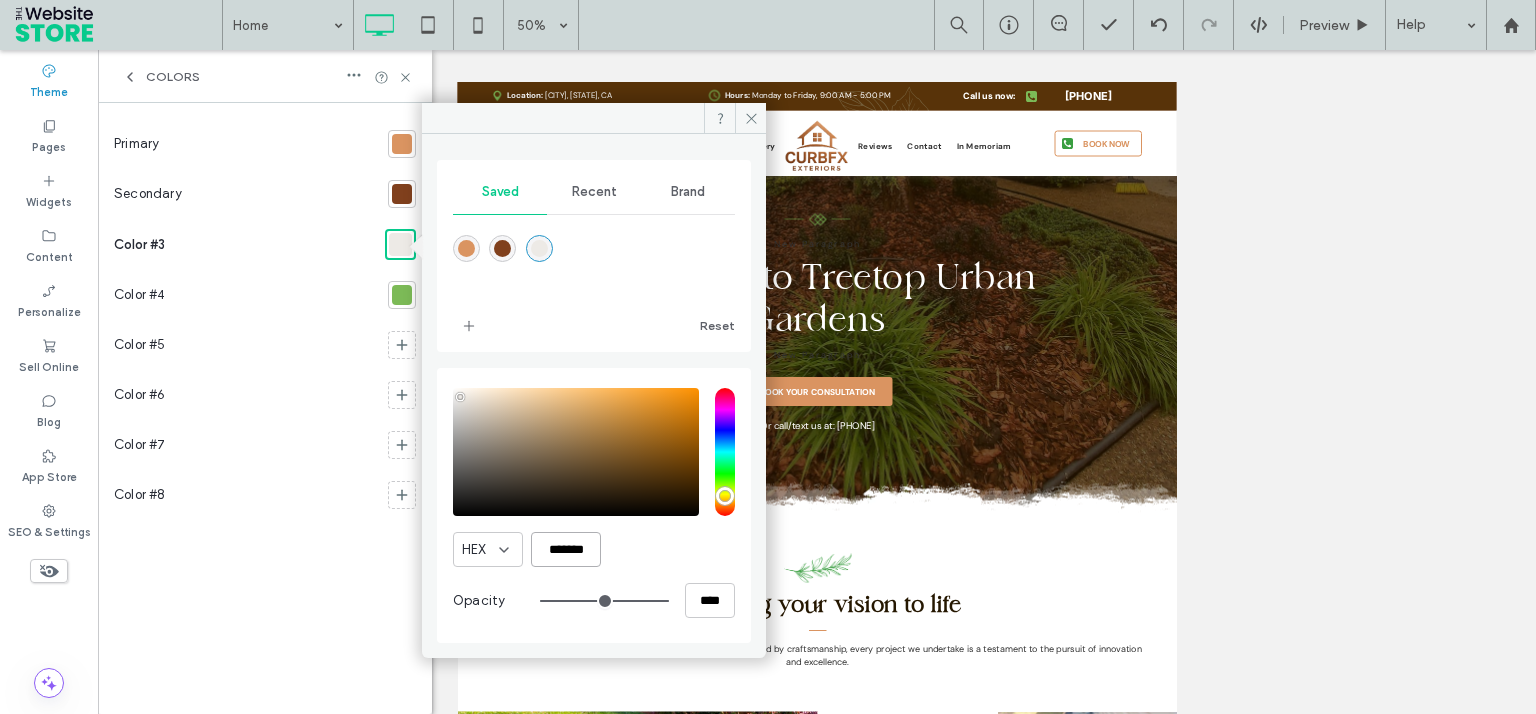 click on "*******" at bounding box center (566, 549) 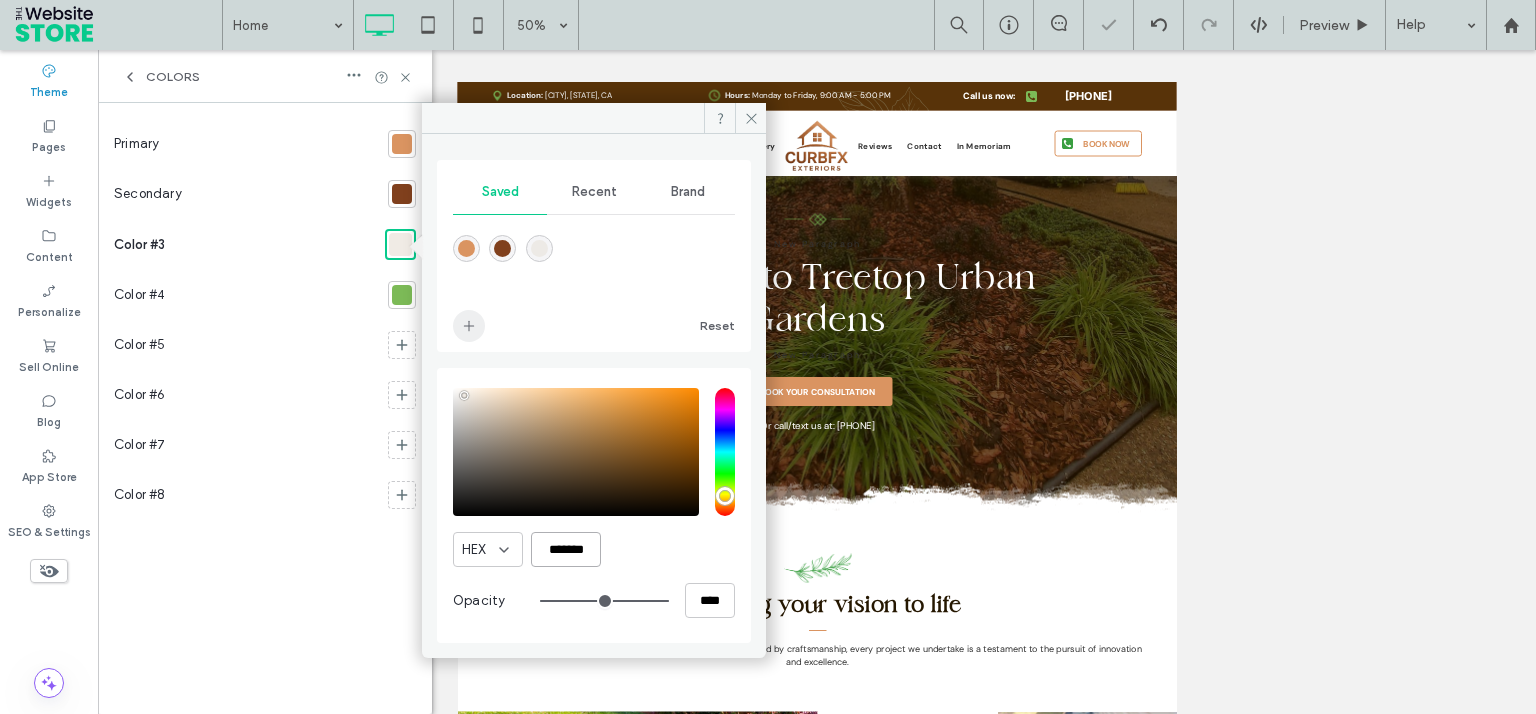 type on "*******" 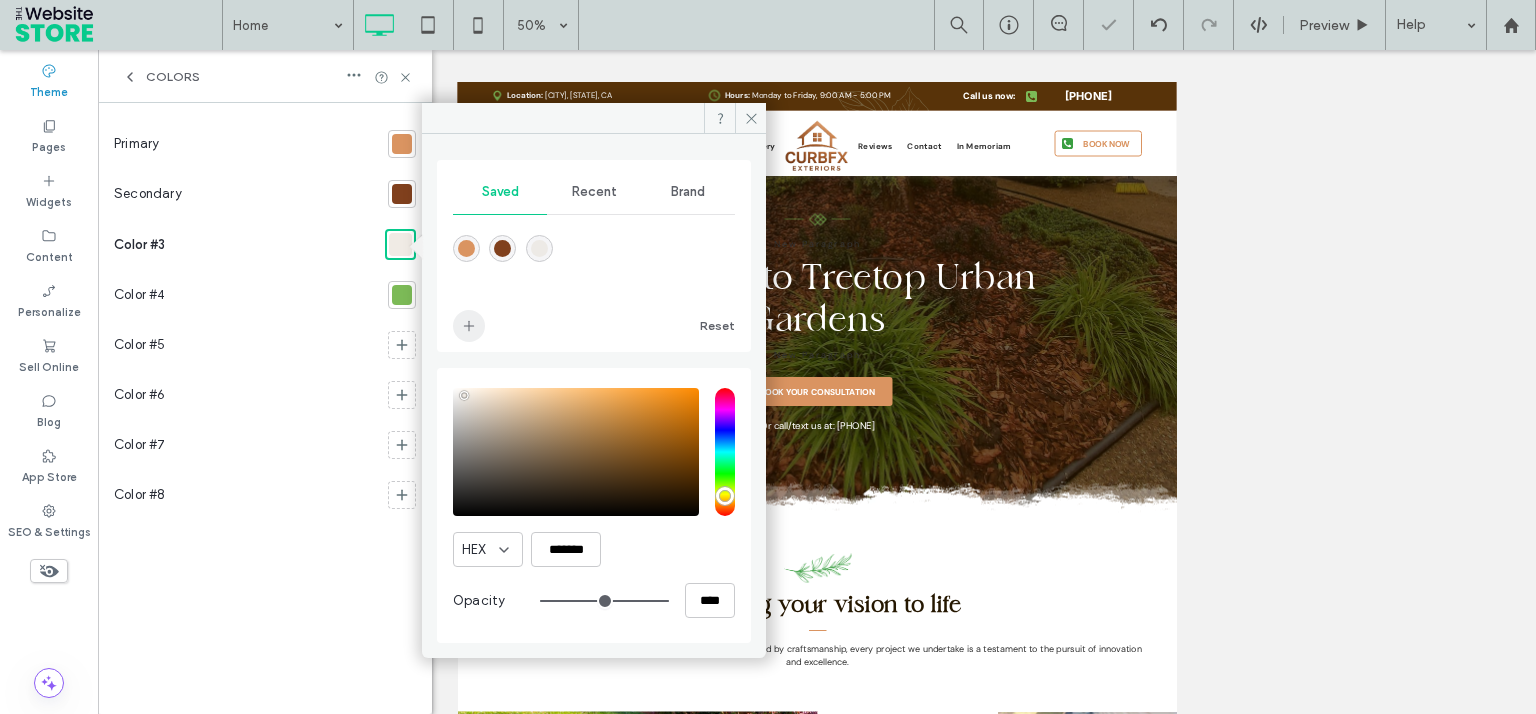 click 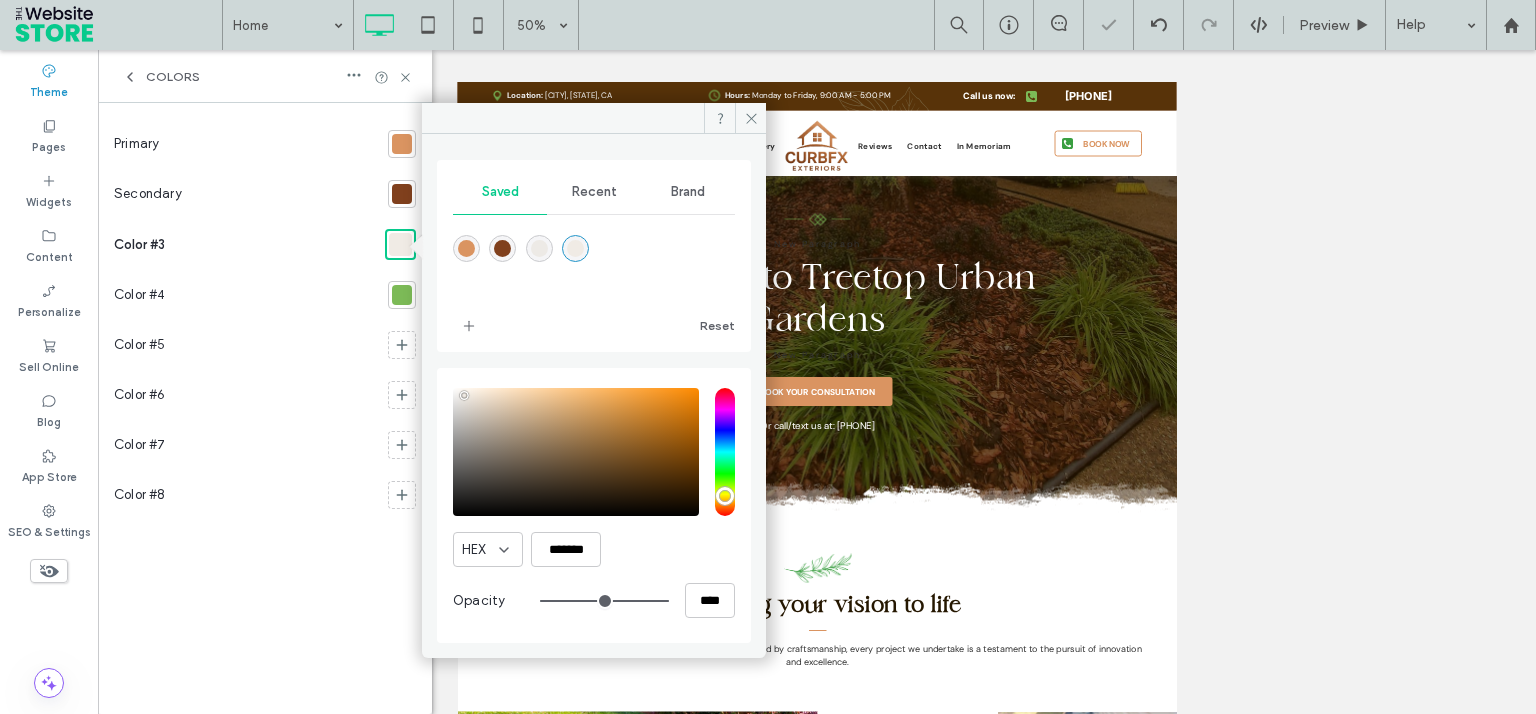 click at bounding box center (402, 295) 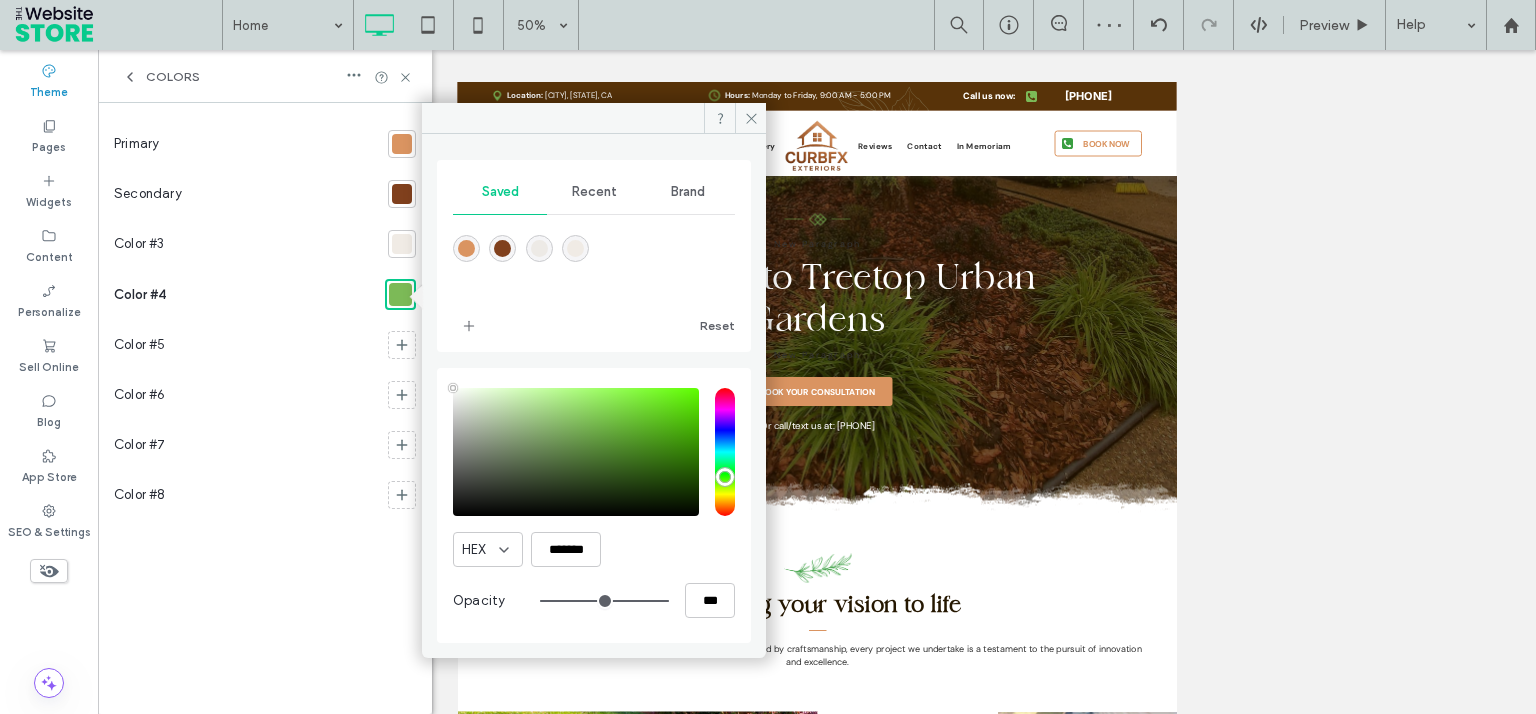 type on "****" 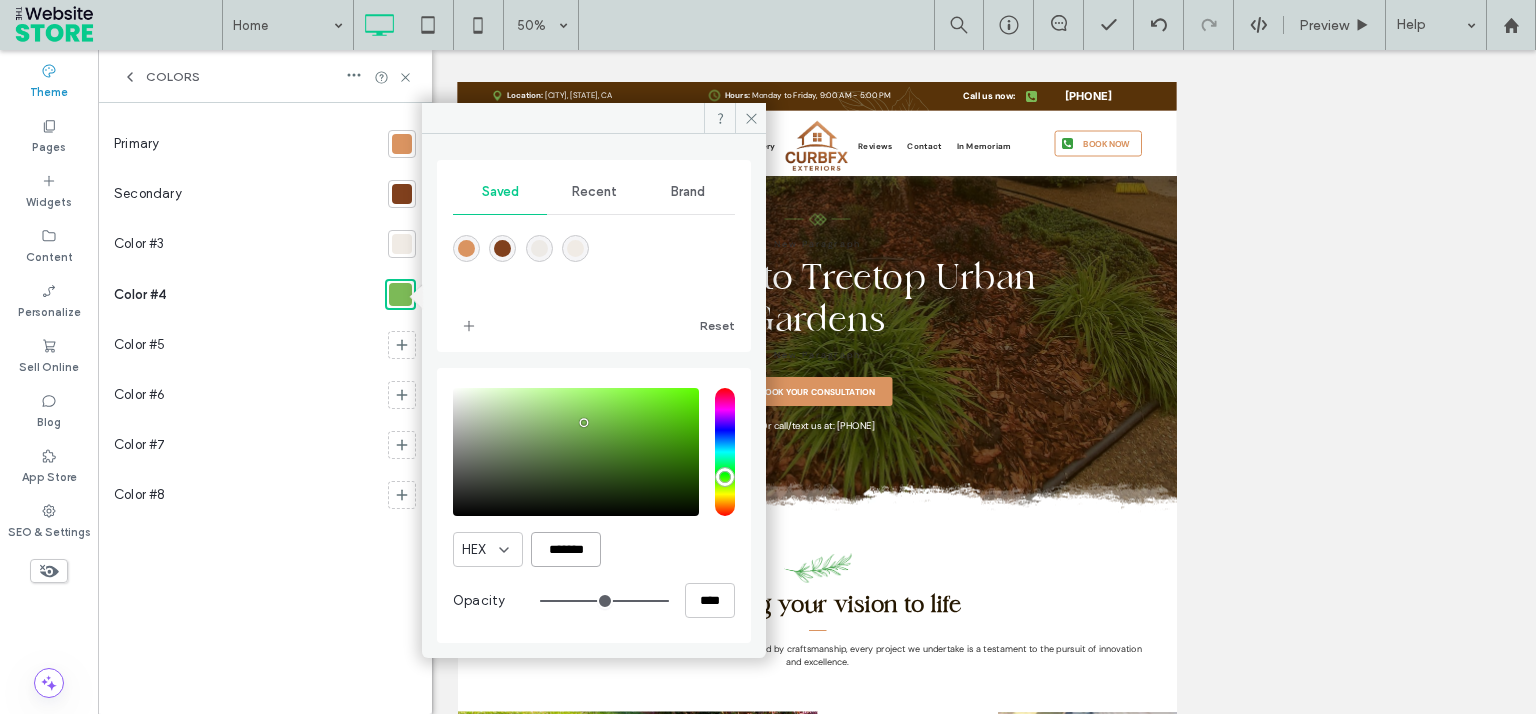 click on "*******" at bounding box center (566, 549) 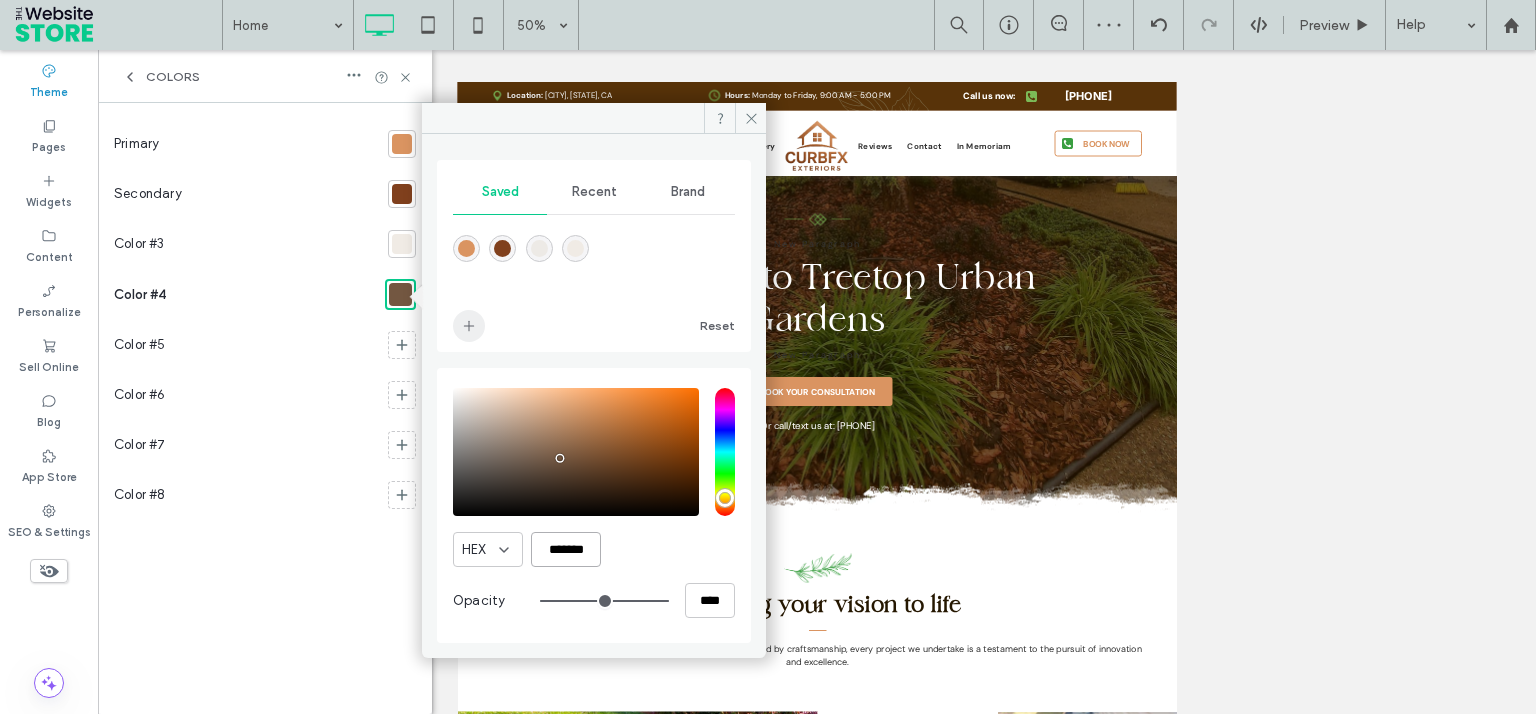 type on "*******" 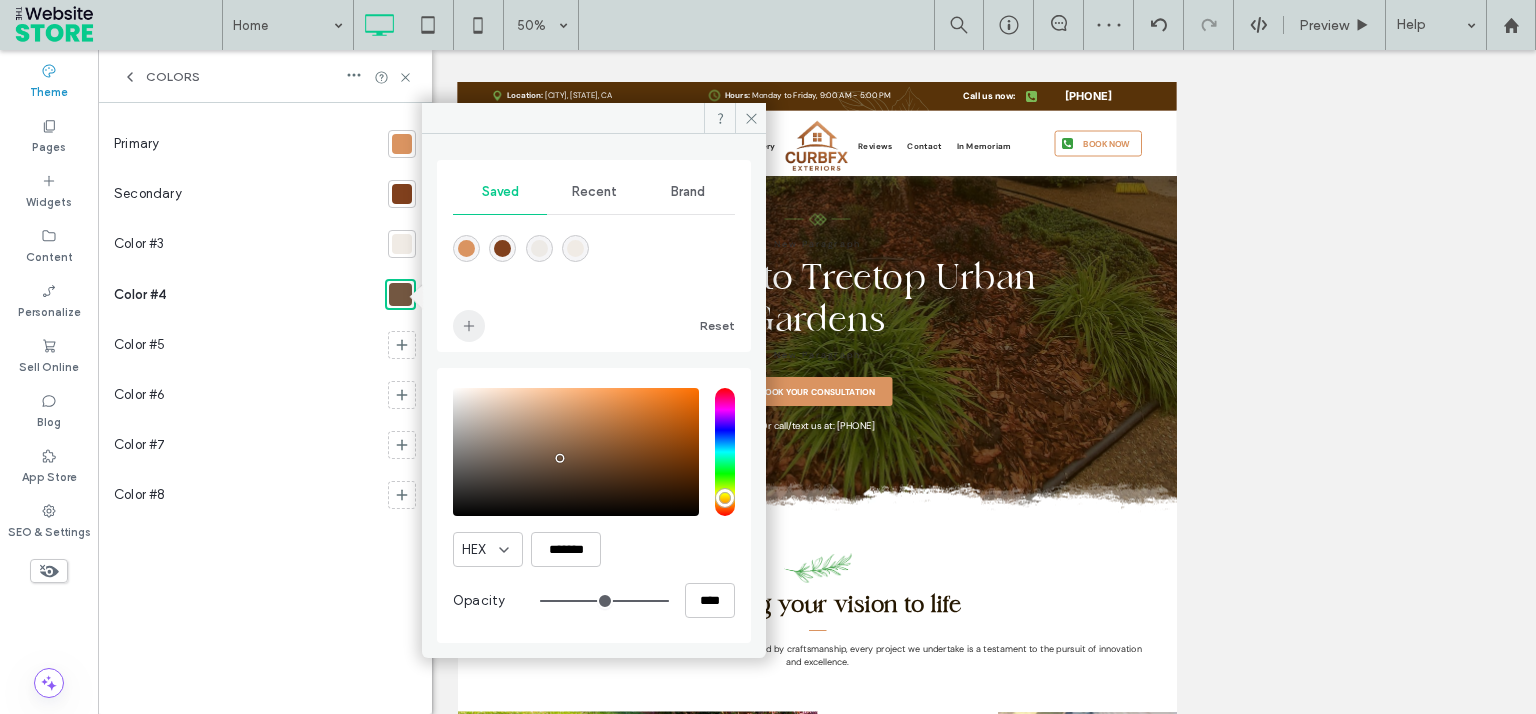 click at bounding box center [469, 326] 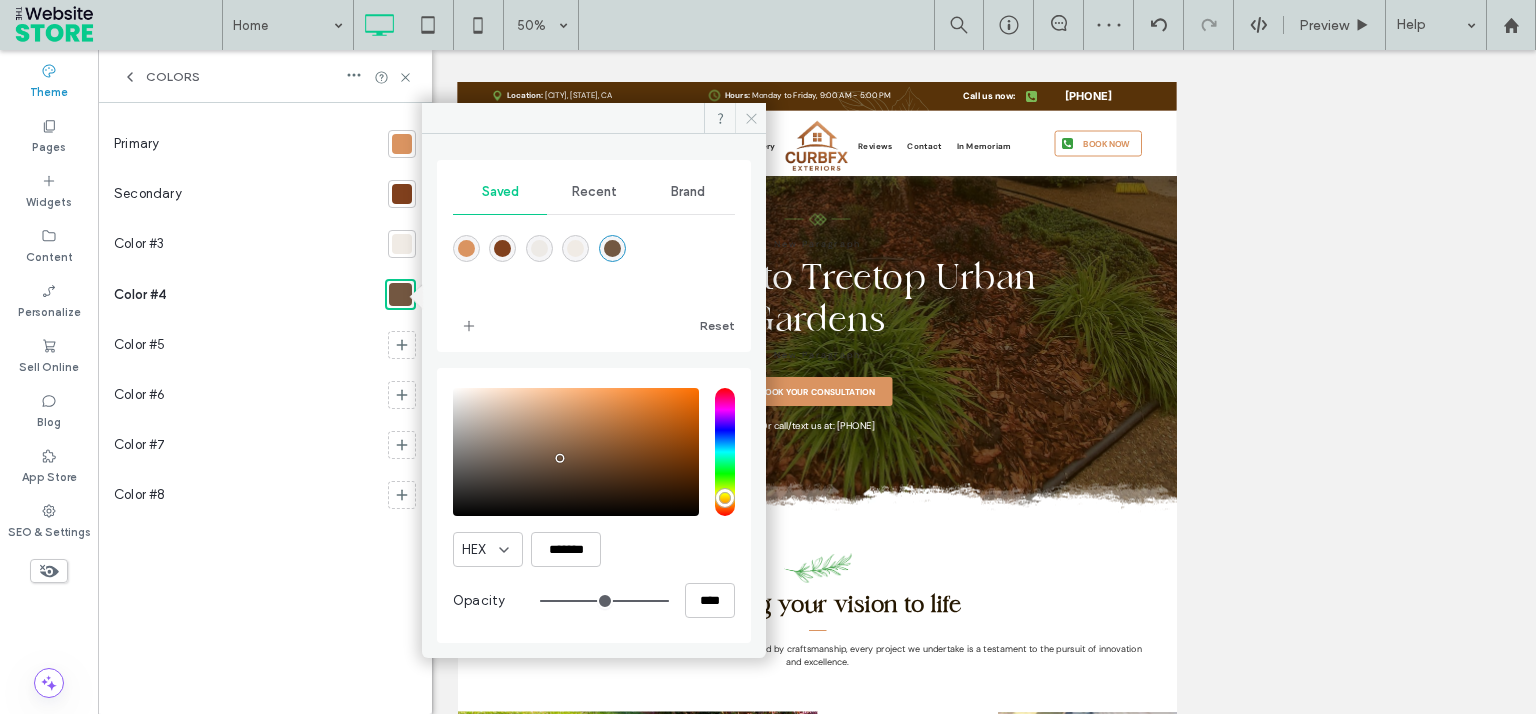 click 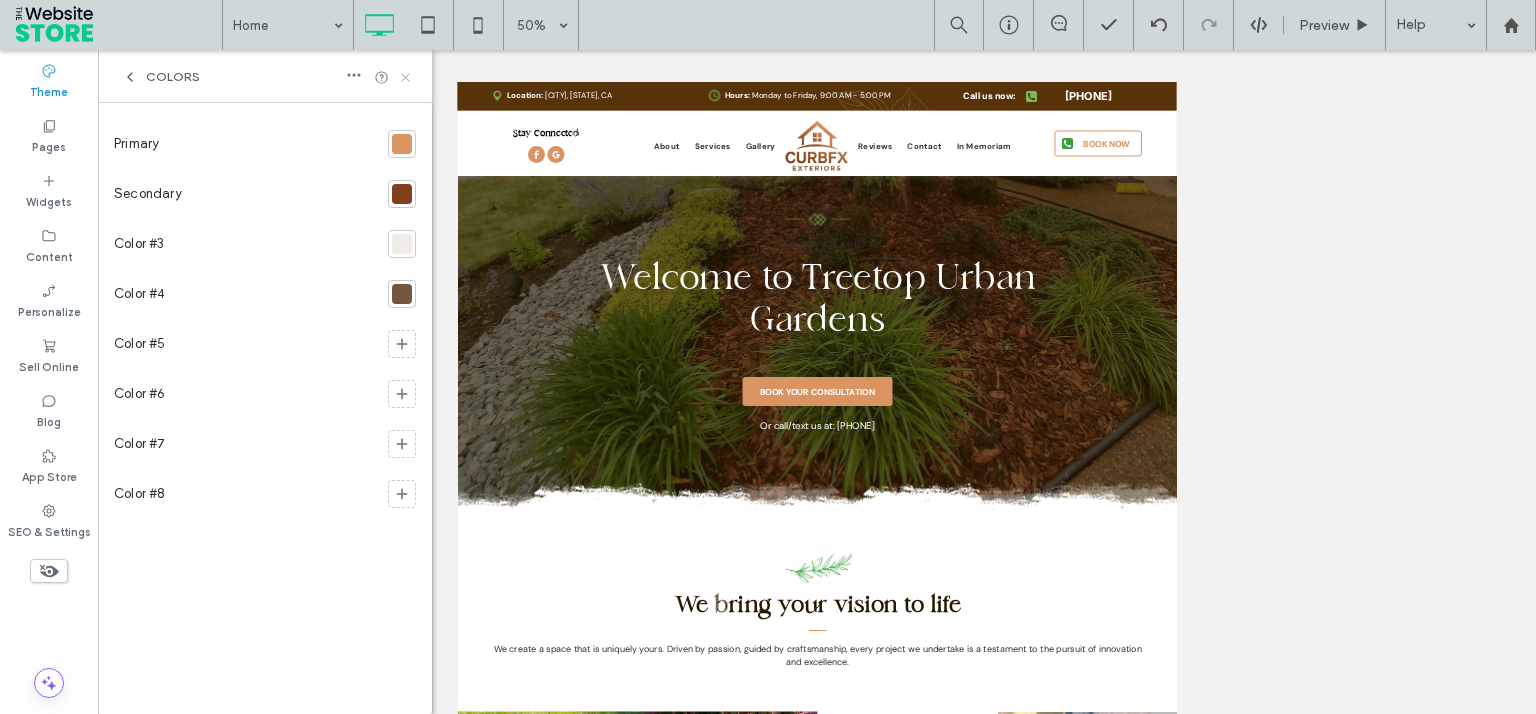 drag, startPoint x: 404, startPoint y: 82, endPoint x: 580, endPoint y: 56, distance: 177.9101 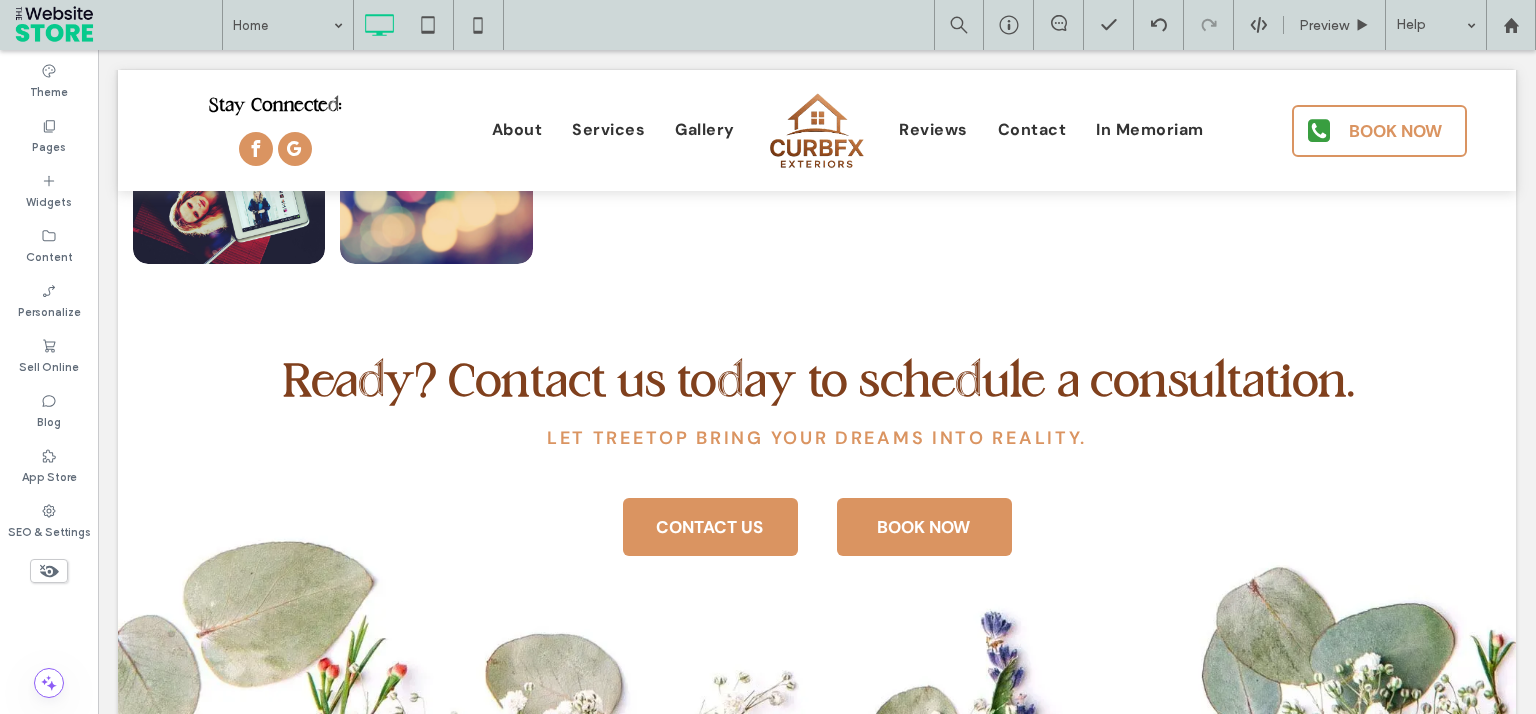 scroll, scrollTop: 5433, scrollLeft: 0, axis: vertical 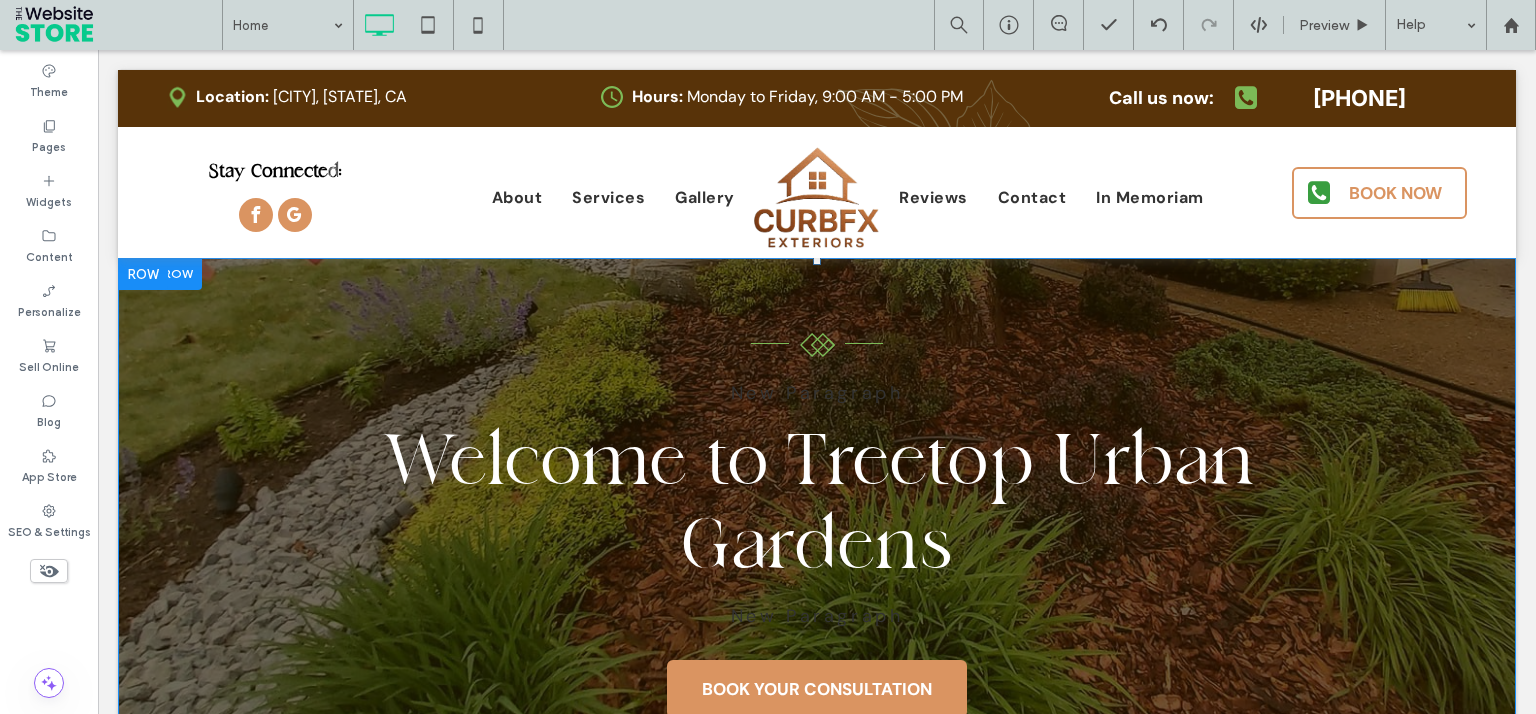 click on "New Paragraph
Welcome to Treetop Urban Gardens
New Paragraph
BOOK YOUR CONSULTATION
Or call/text us at:   825-404-1935 ﻿
Click To Paste" at bounding box center (817, 552) 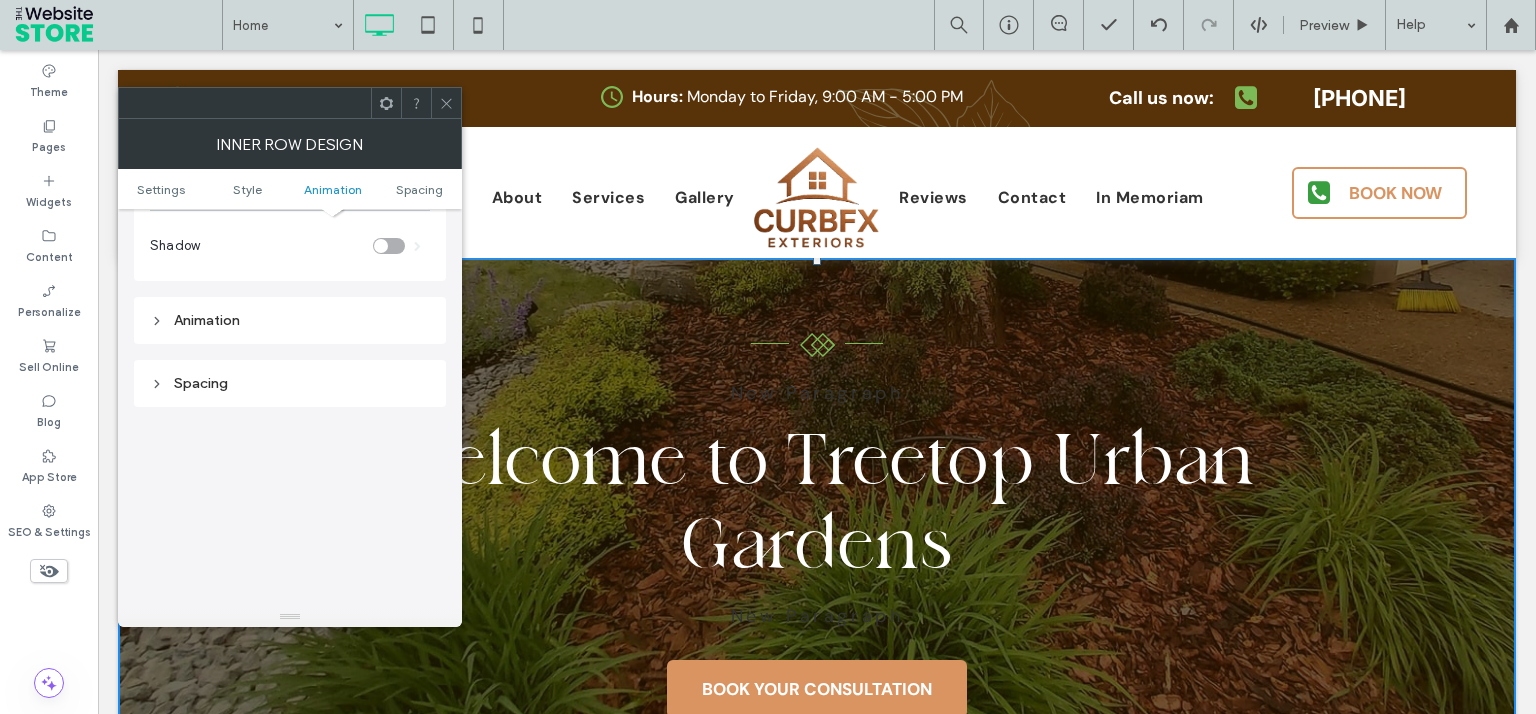 scroll, scrollTop: 639, scrollLeft: 0, axis: vertical 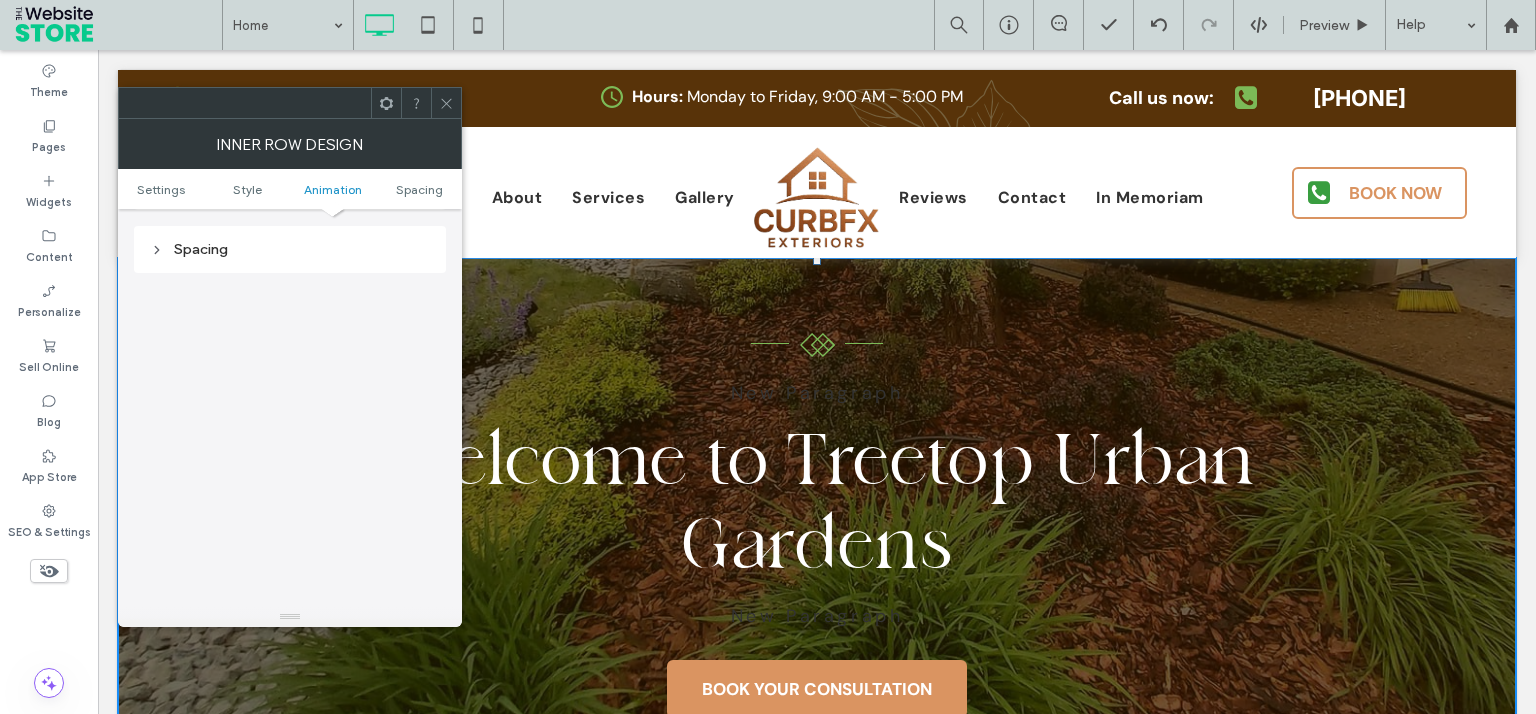 click on "Welcome to Treetop Urban Gardens" at bounding box center (817, 510) 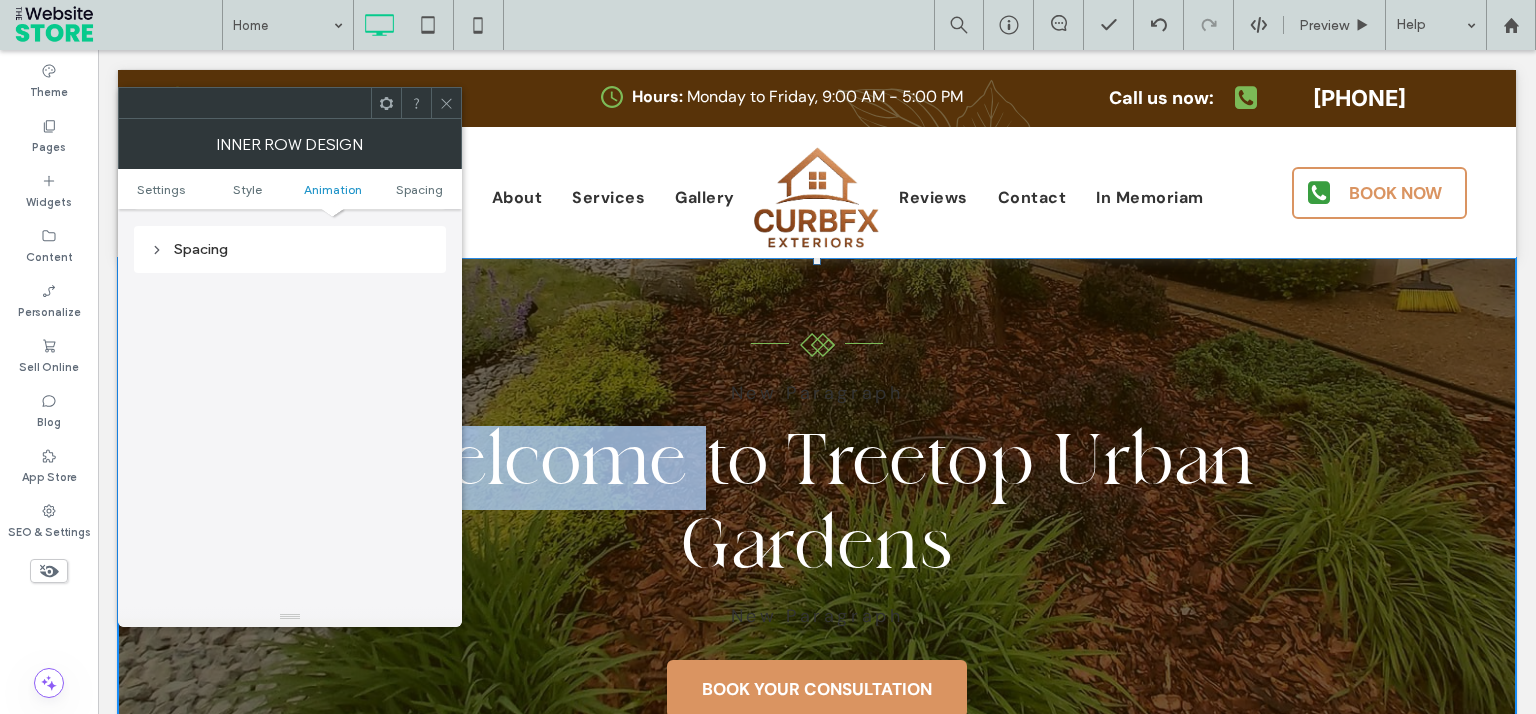 click on "Welcome to Treetop Urban Gardens" at bounding box center (817, 510) 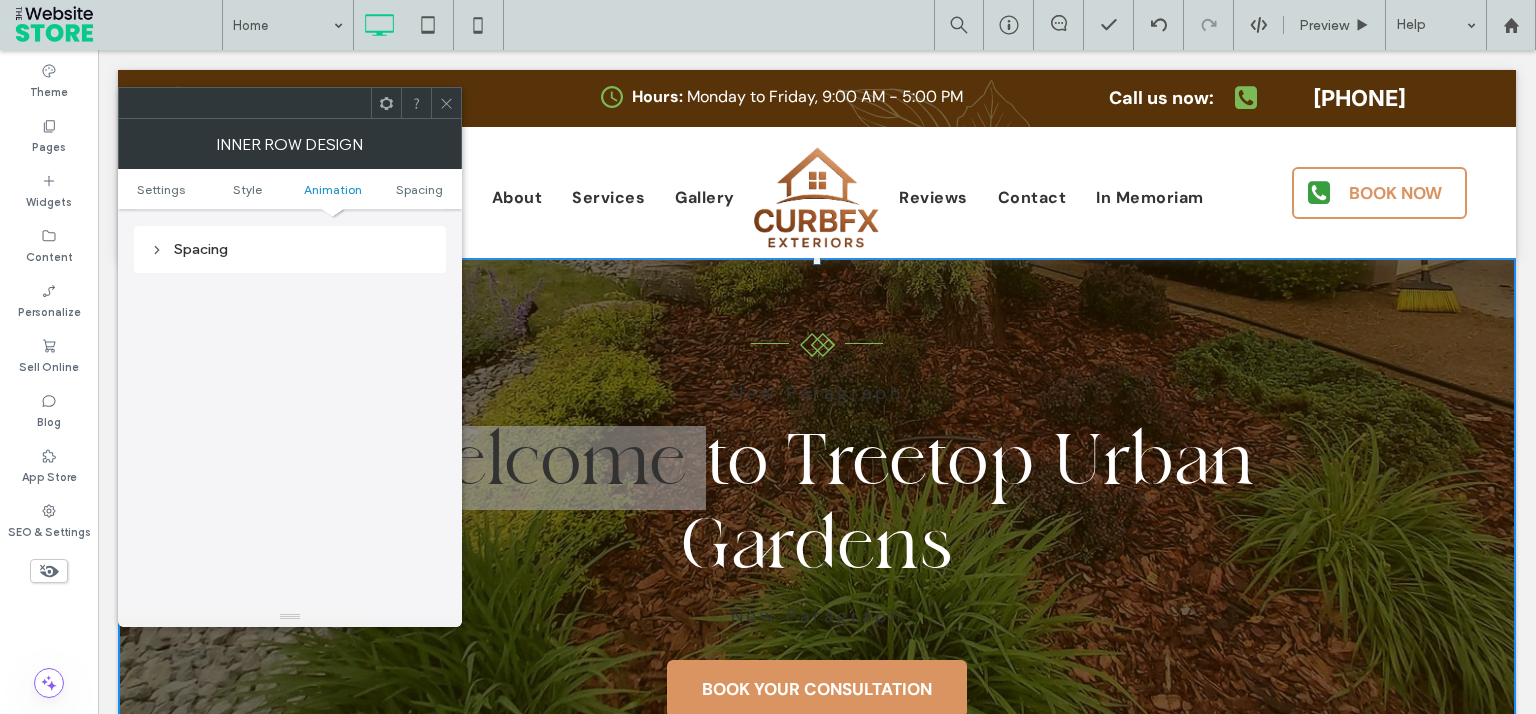 drag, startPoint x: 442, startPoint y: 106, endPoint x: 512, endPoint y: 213, distance: 127.863205 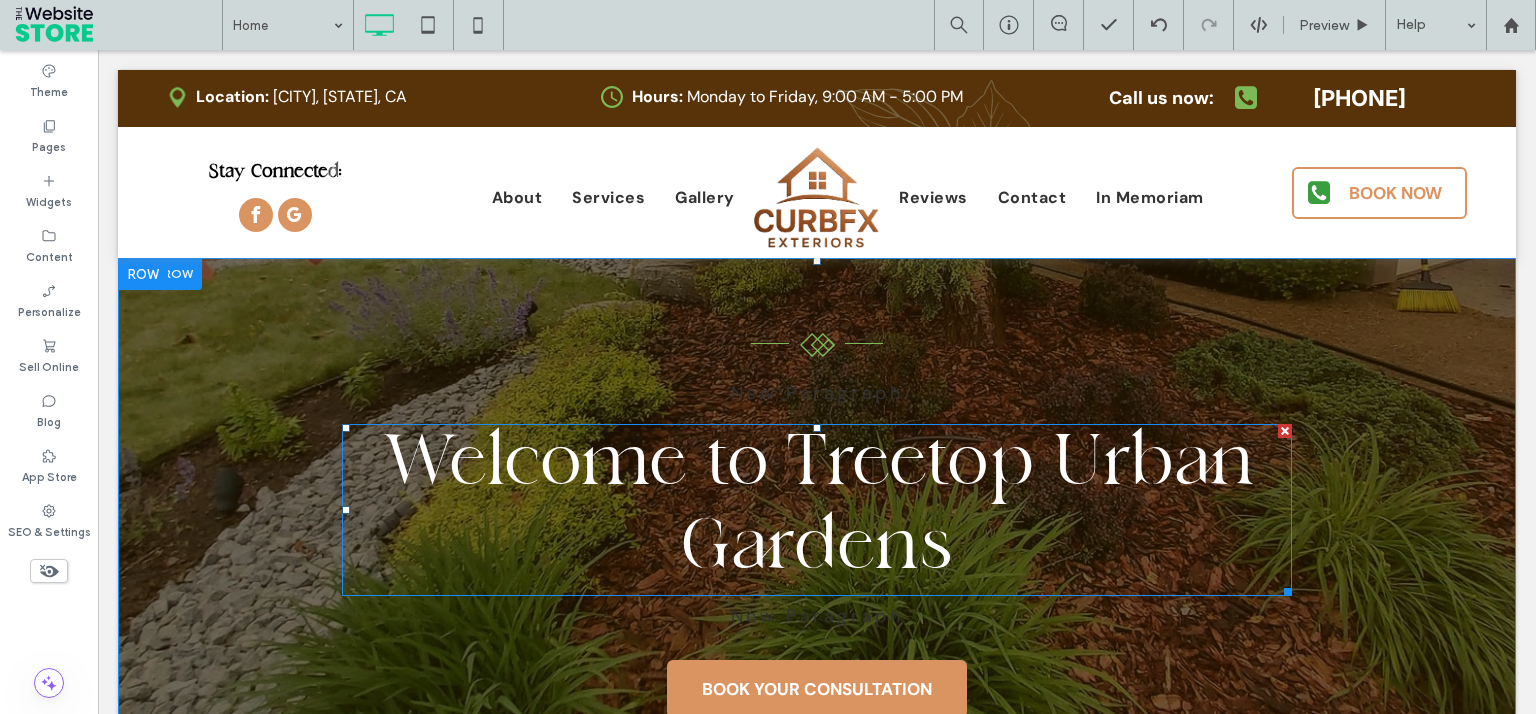 click on "Welcome to Treetop Urban Gardens" at bounding box center [817, 510] 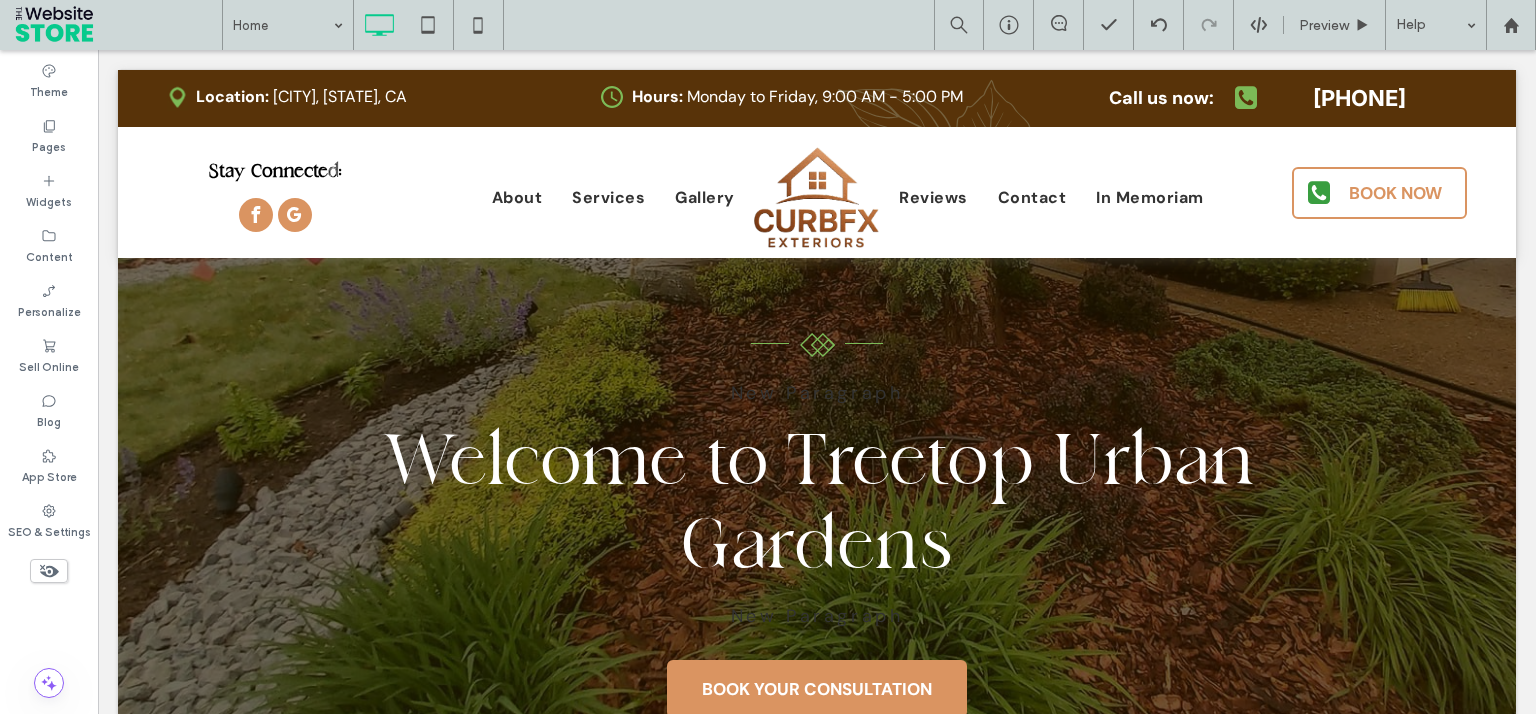 click on "Welcome to Treetop Urban Gardens" at bounding box center (817, 510) 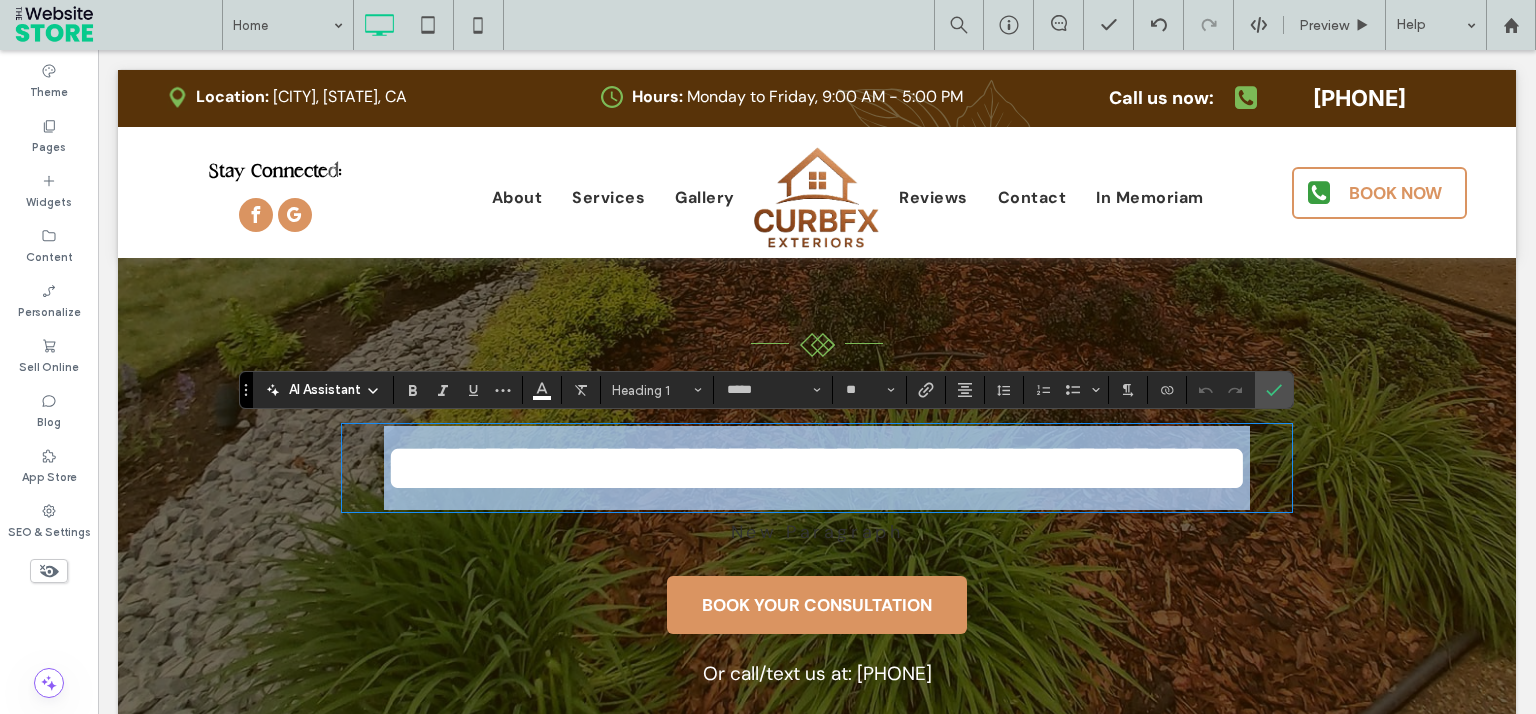 click on "**********" at bounding box center [817, 468] 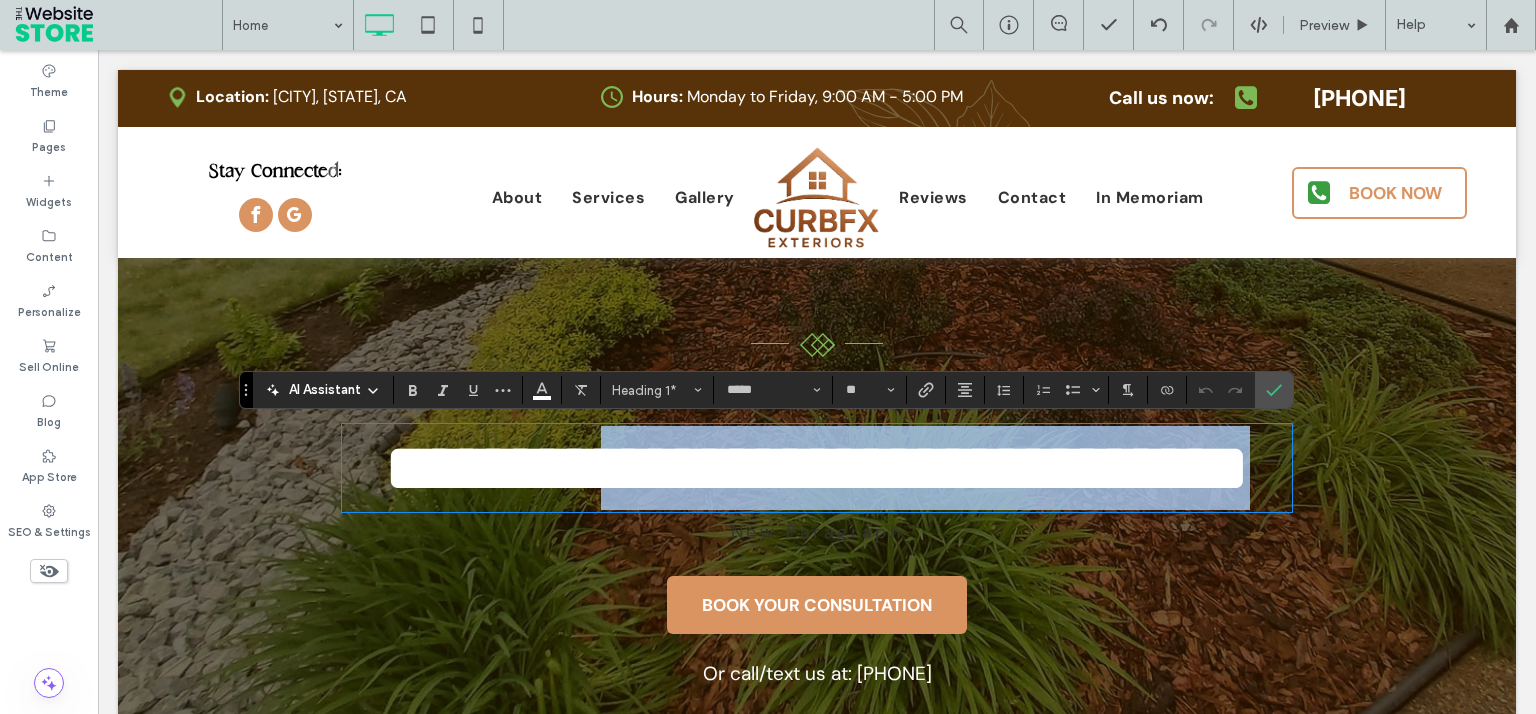 drag, startPoint x: 696, startPoint y: 454, endPoint x: 937, endPoint y: 526, distance: 251.52534 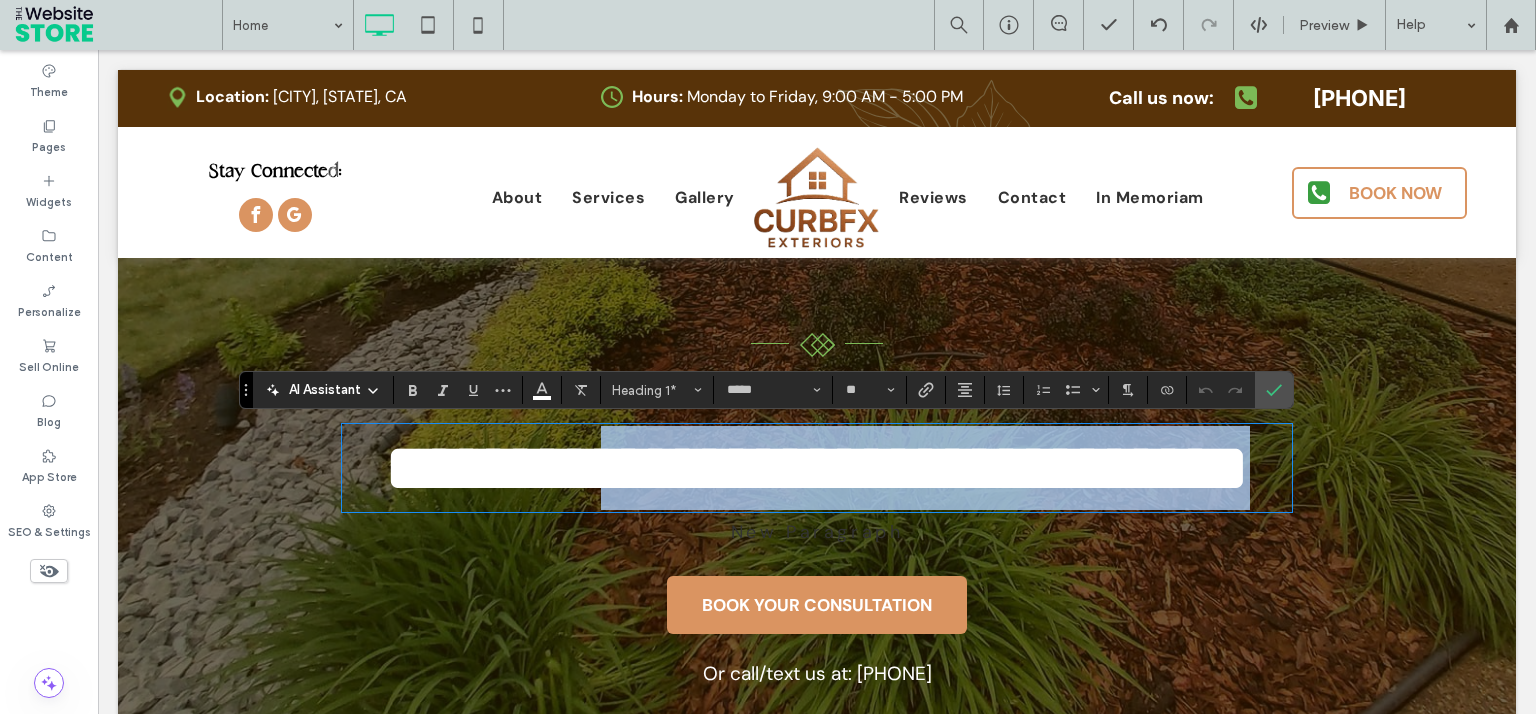 click on "**********" at bounding box center [817, 468] 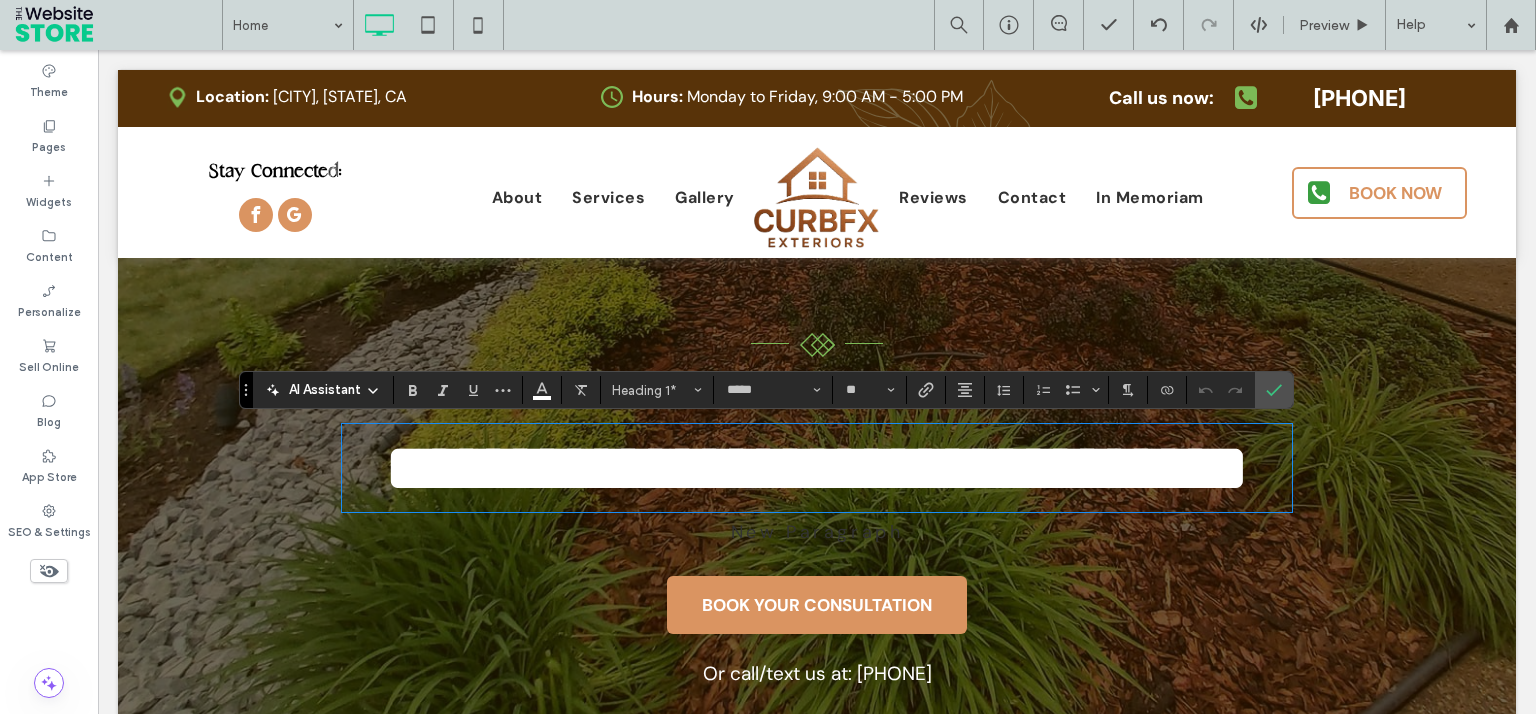 type on "*******" 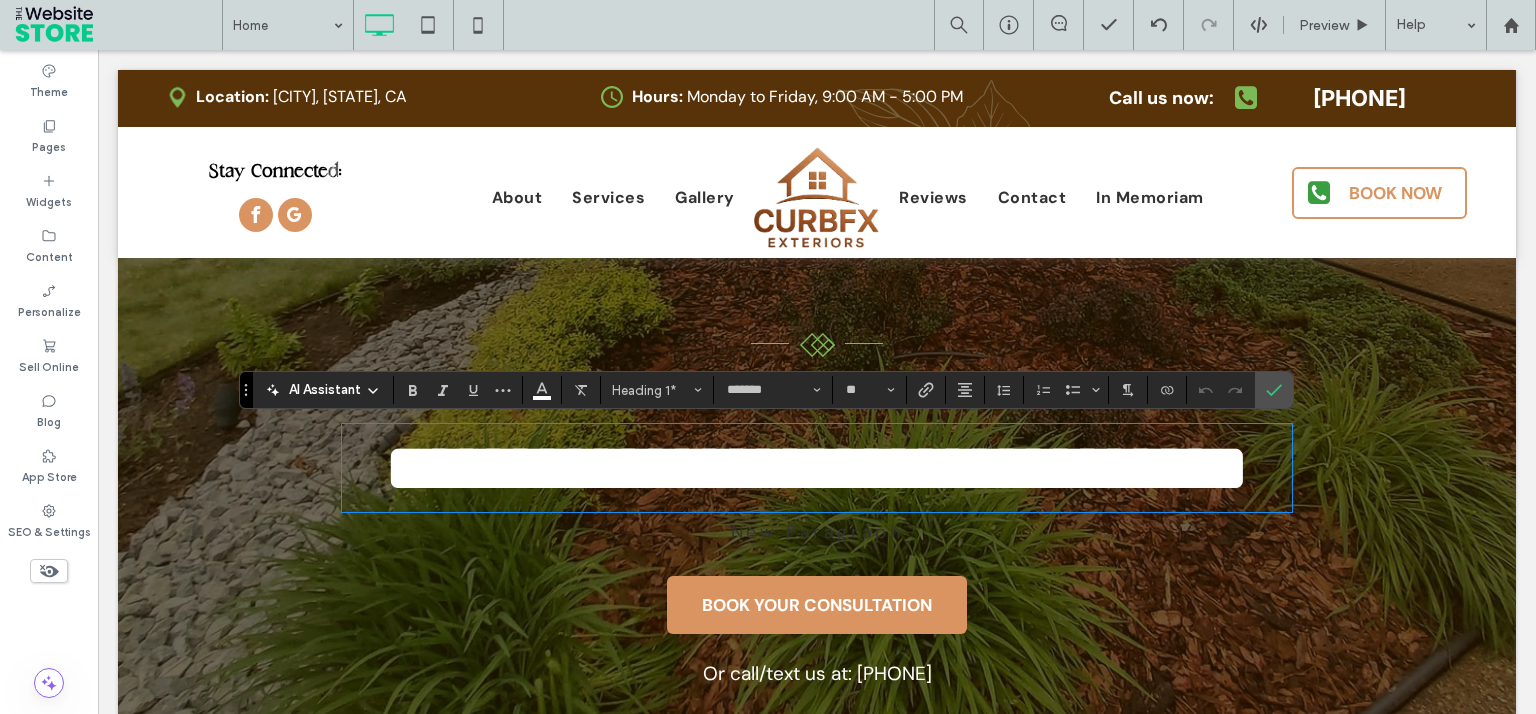 scroll, scrollTop: 0, scrollLeft: 0, axis: both 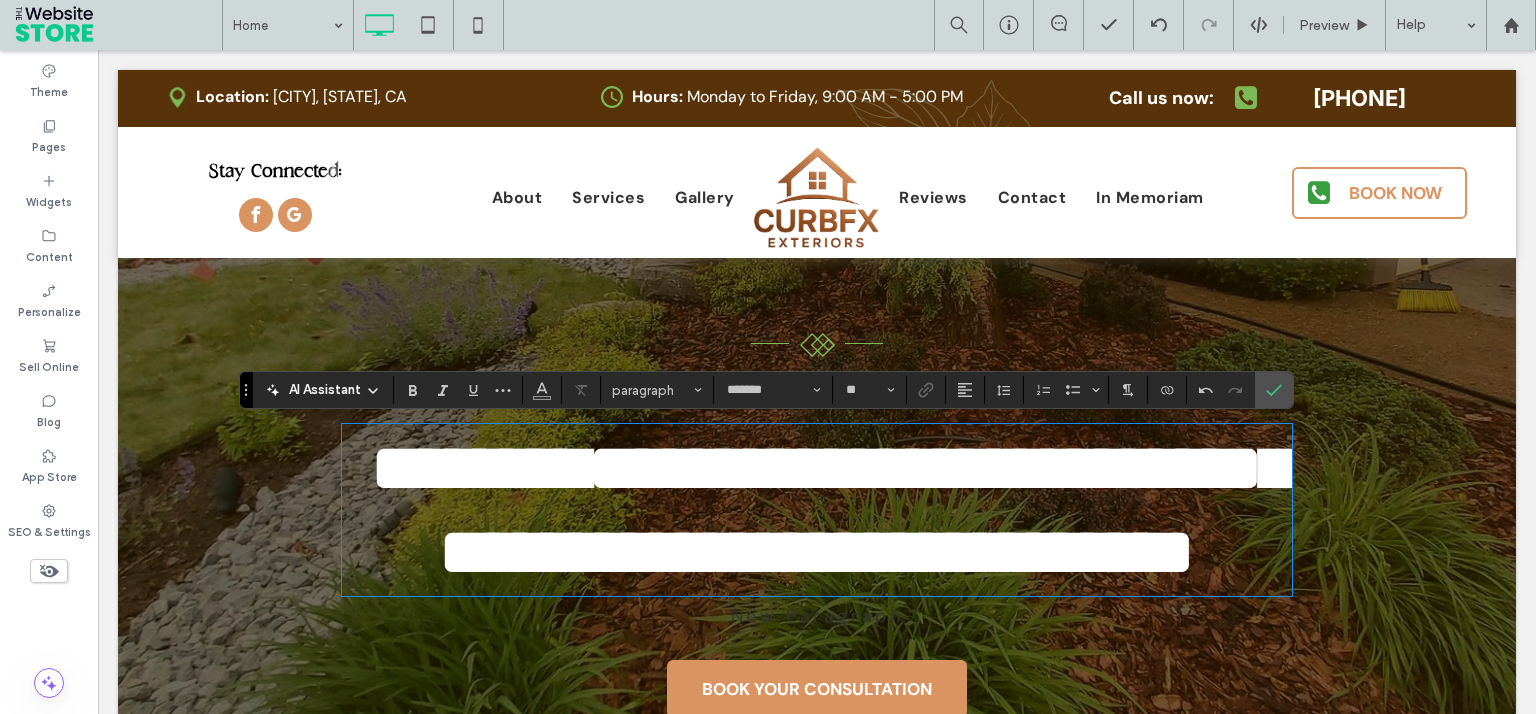 type on "*****" 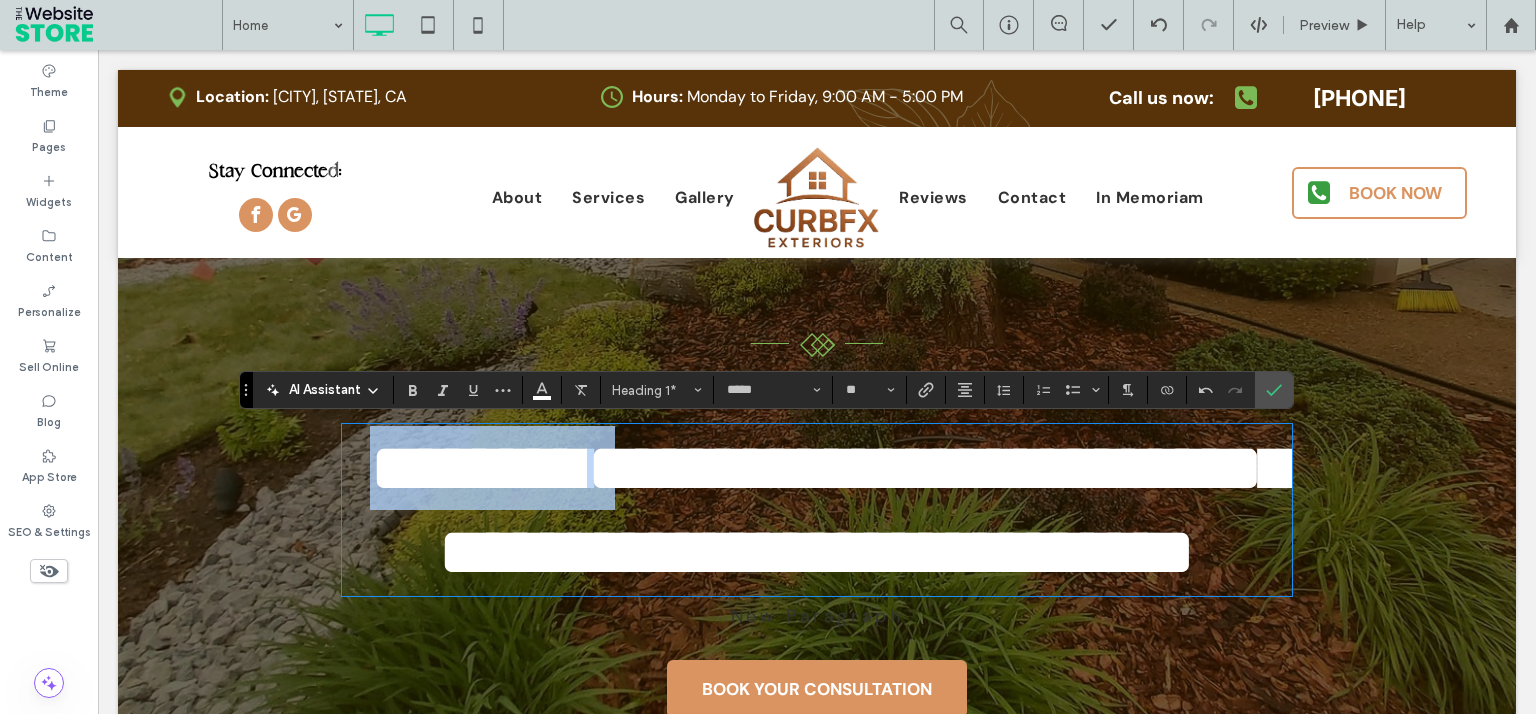 drag, startPoint x: 762, startPoint y: 450, endPoint x: 318, endPoint y: 410, distance: 445.79816 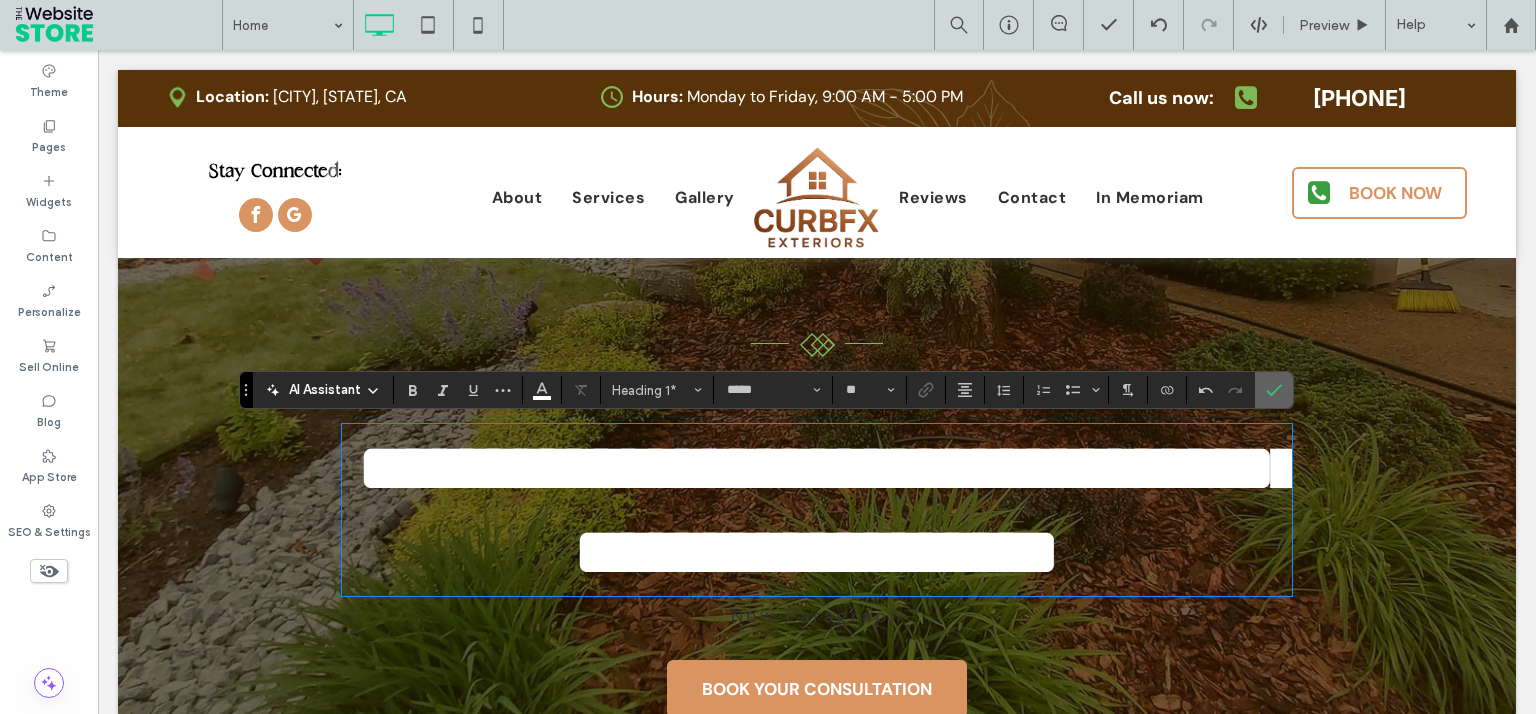 click at bounding box center [1274, 390] 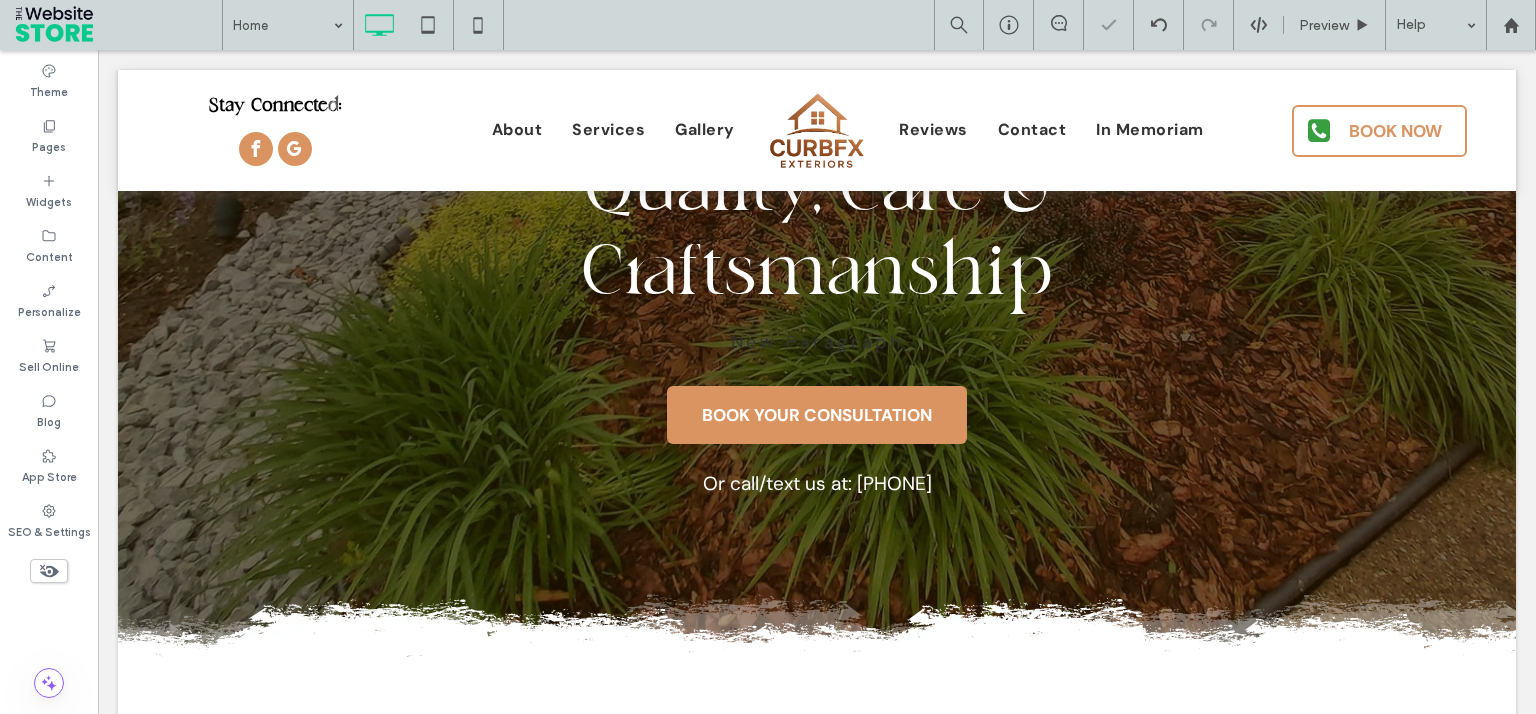 scroll, scrollTop: 404, scrollLeft: 0, axis: vertical 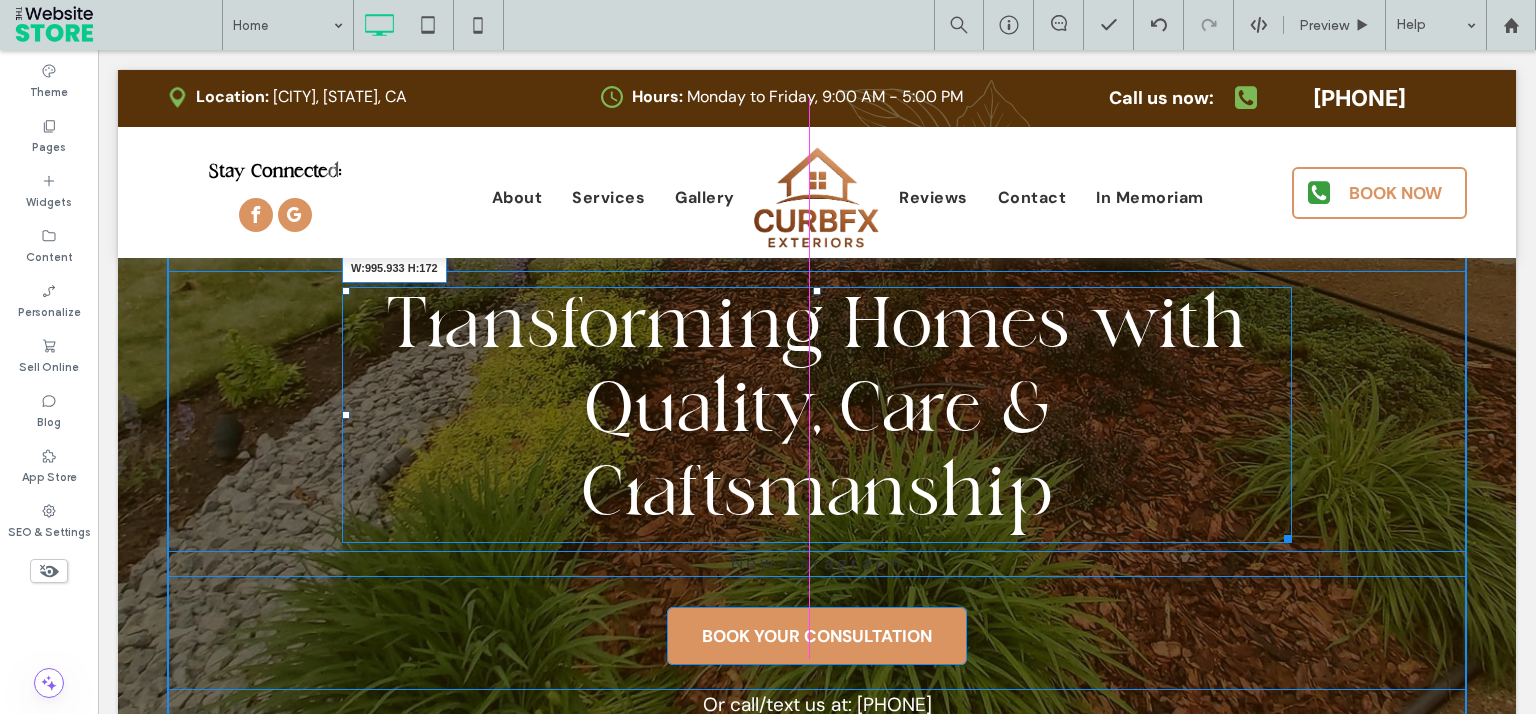 drag, startPoint x: 1281, startPoint y: 538, endPoint x: 1412, endPoint y: 585, distance: 139.17615 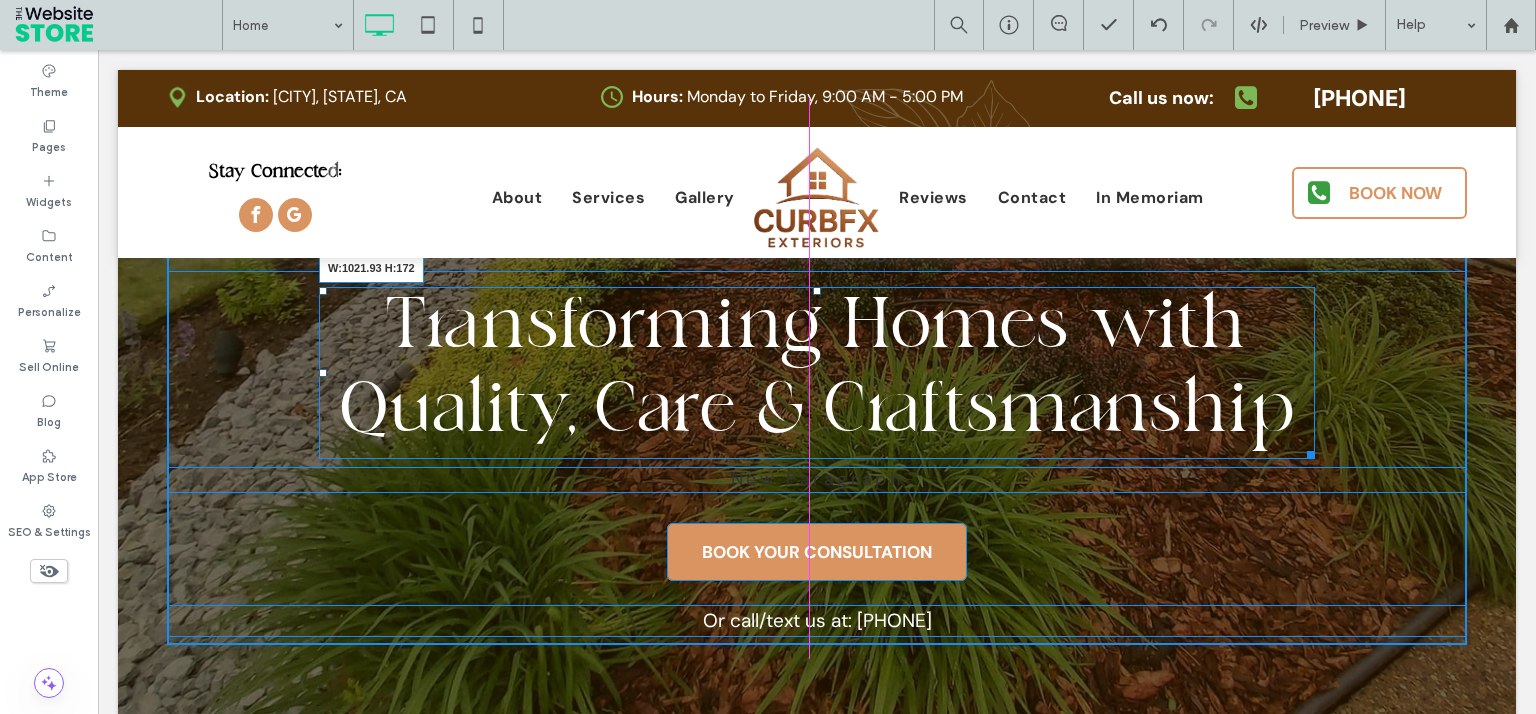 drag, startPoint x: 1304, startPoint y: 448, endPoint x: 1316, endPoint y: 446, distance: 12.165525 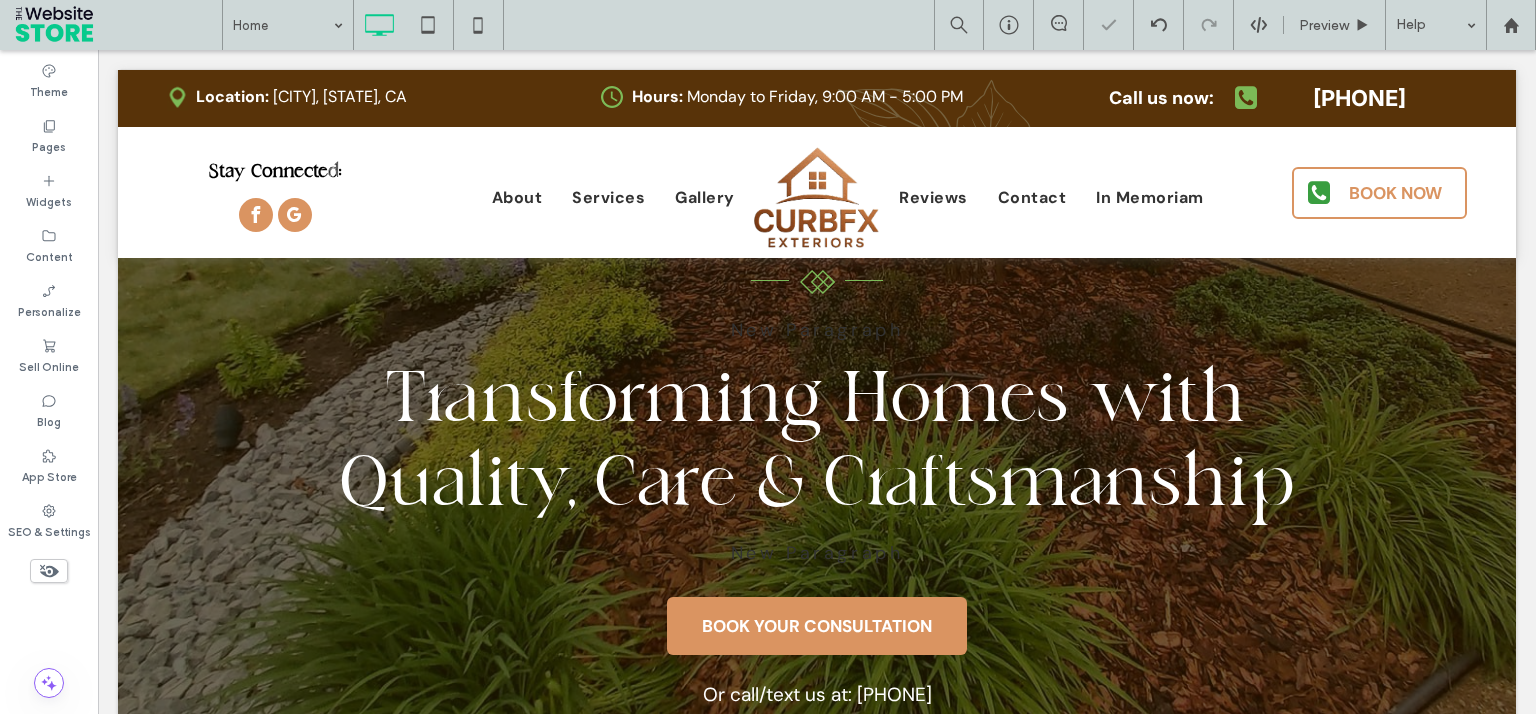 scroll, scrollTop: 0, scrollLeft: 0, axis: both 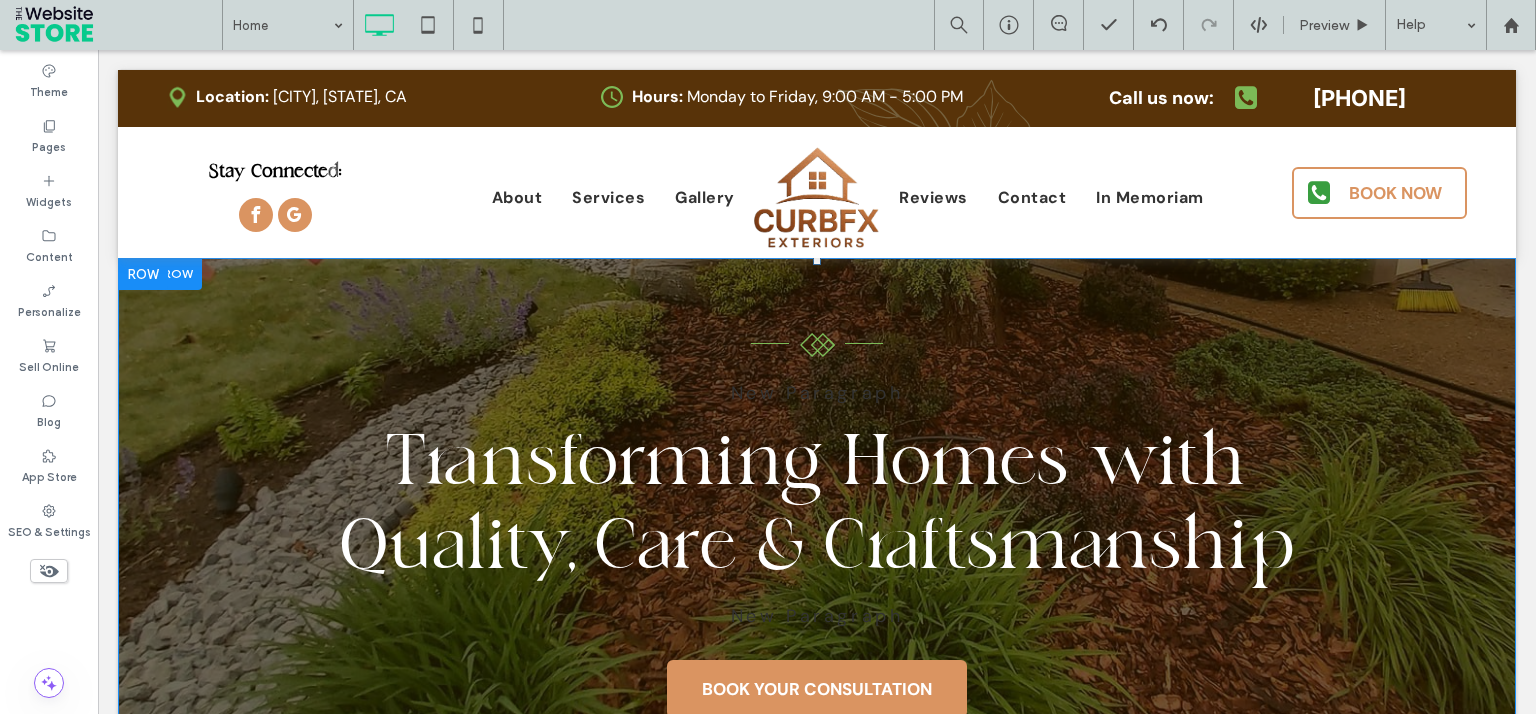 click on "New Paragraph
Transforming Homes with Quality, Care & Craftsmanship
New Paragraph
BOOK YOUR CONSULTATION
Or call/text us at:   825-404-1935 ﻿
Click To Paste" at bounding box center (817, 552) 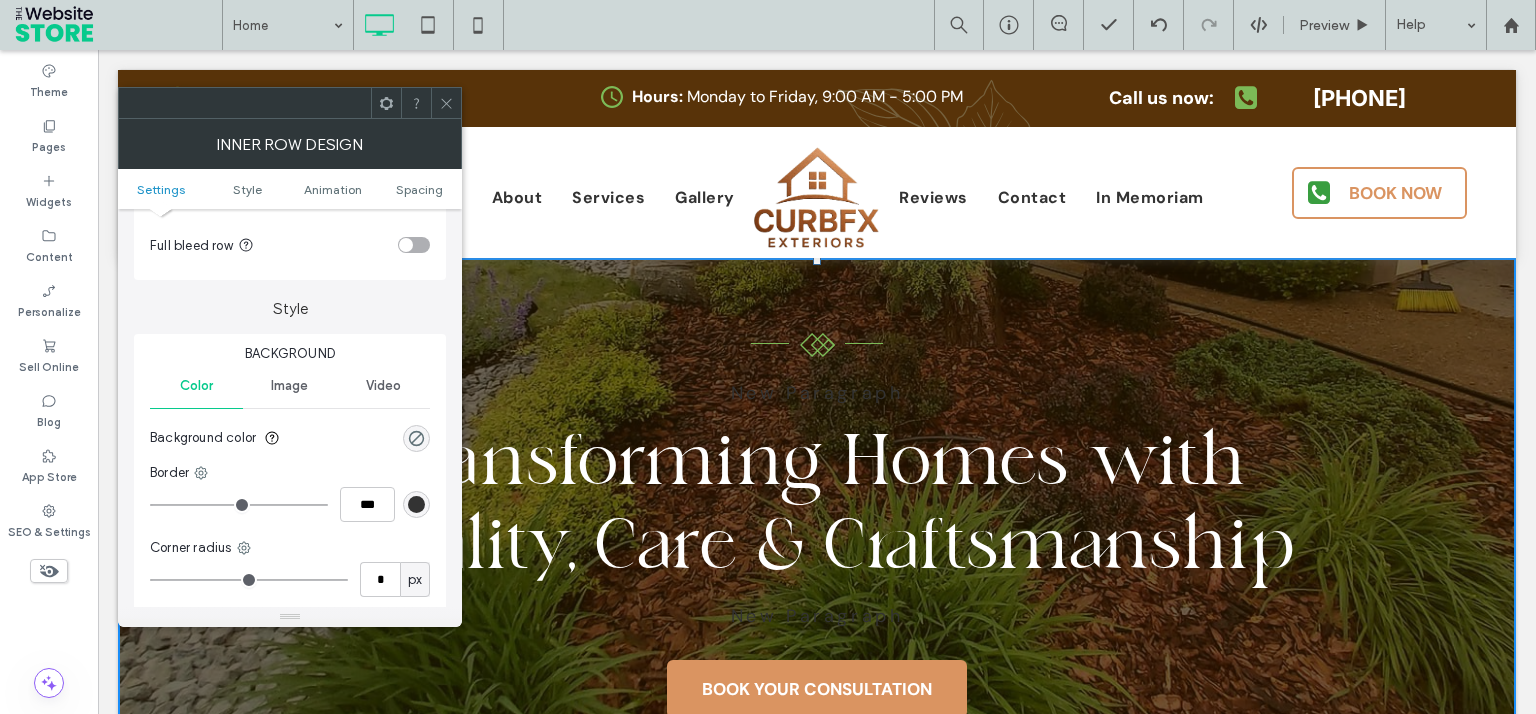 scroll, scrollTop: 0, scrollLeft: 0, axis: both 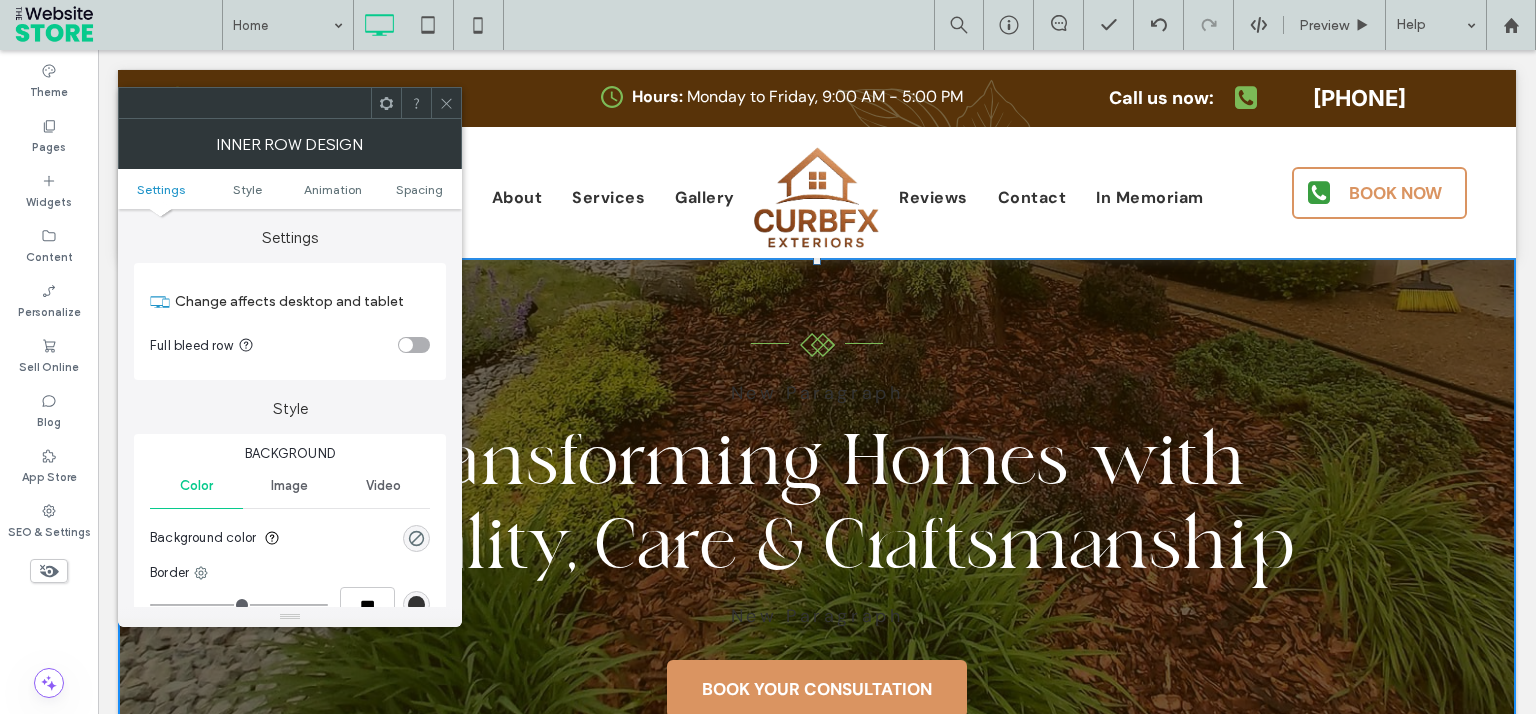 drag, startPoint x: 281, startPoint y: 482, endPoint x: 314, endPoint y: 454, distance: 43.27817 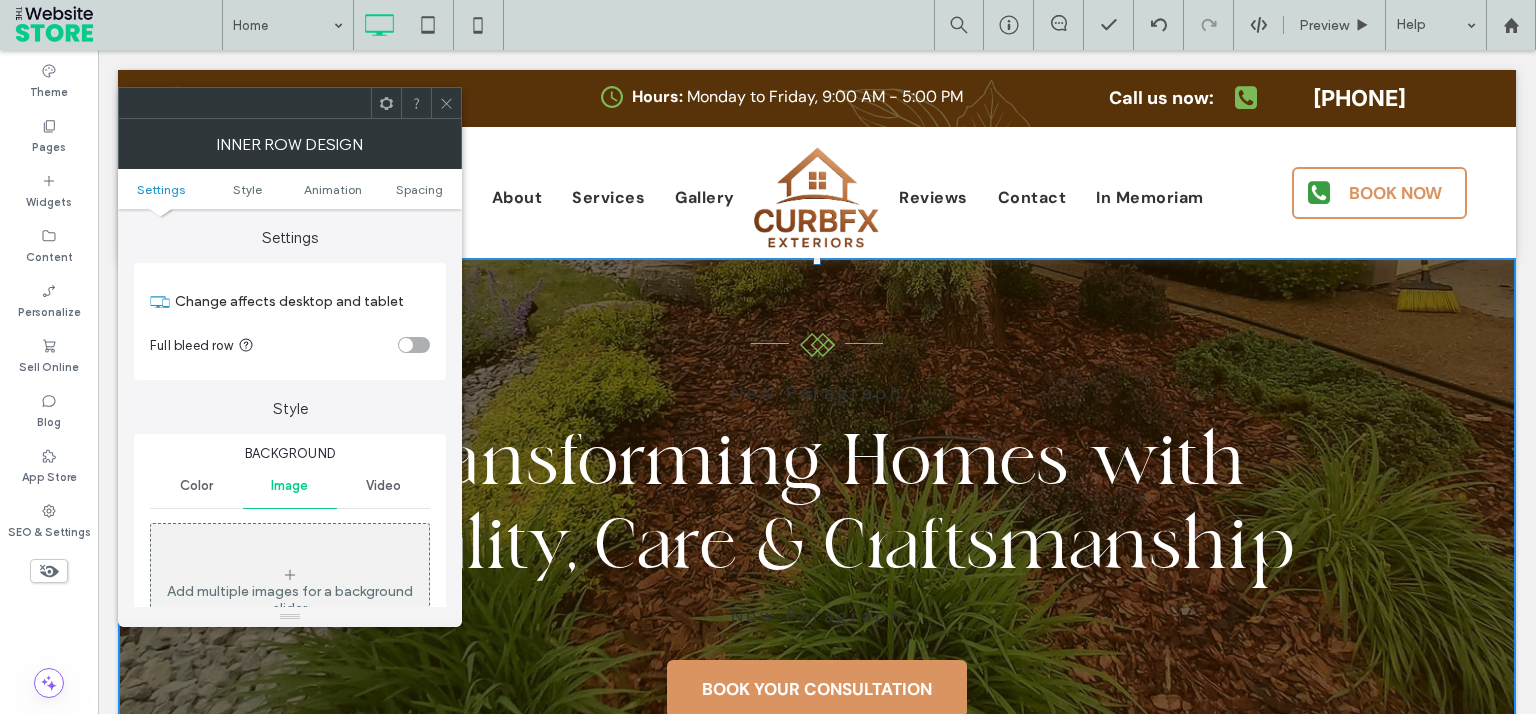 click 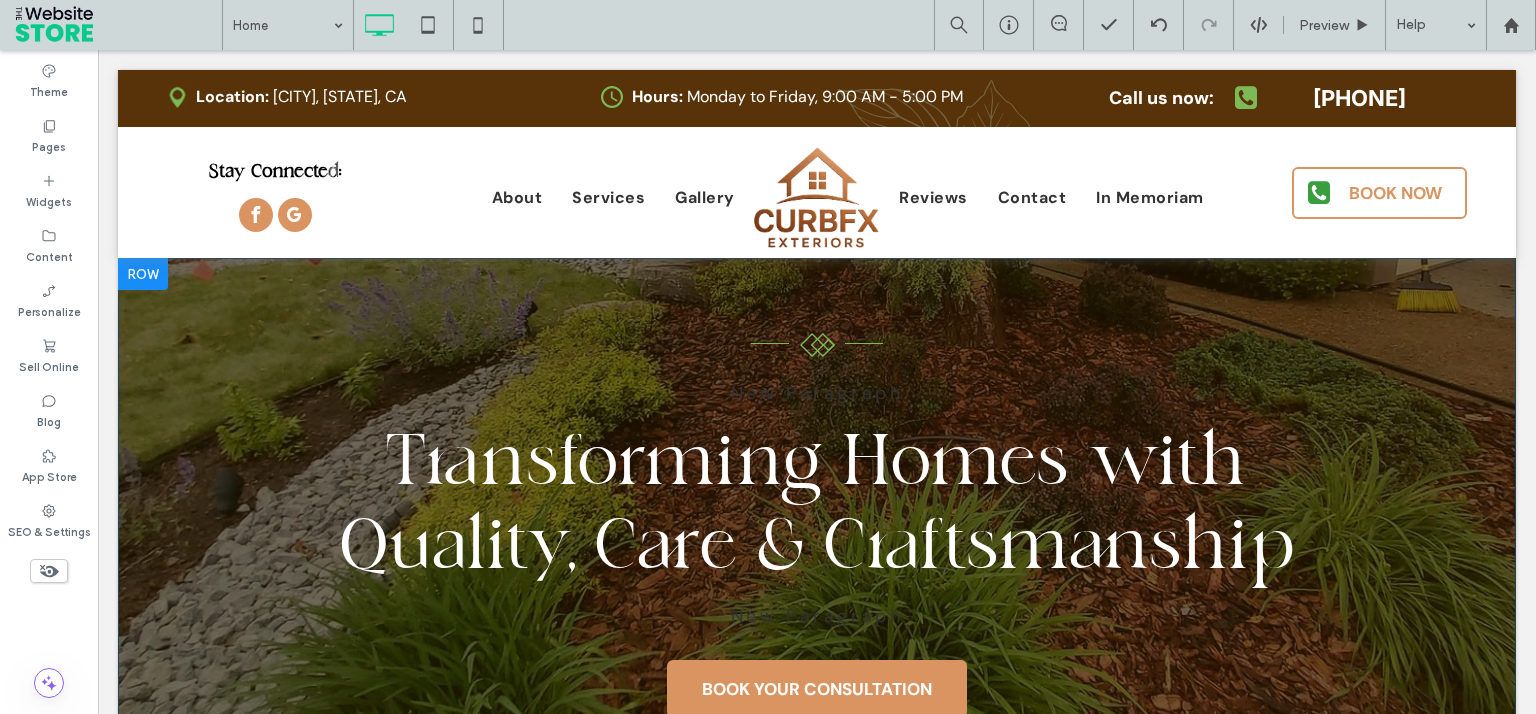 click at bounding box center (143, 274) 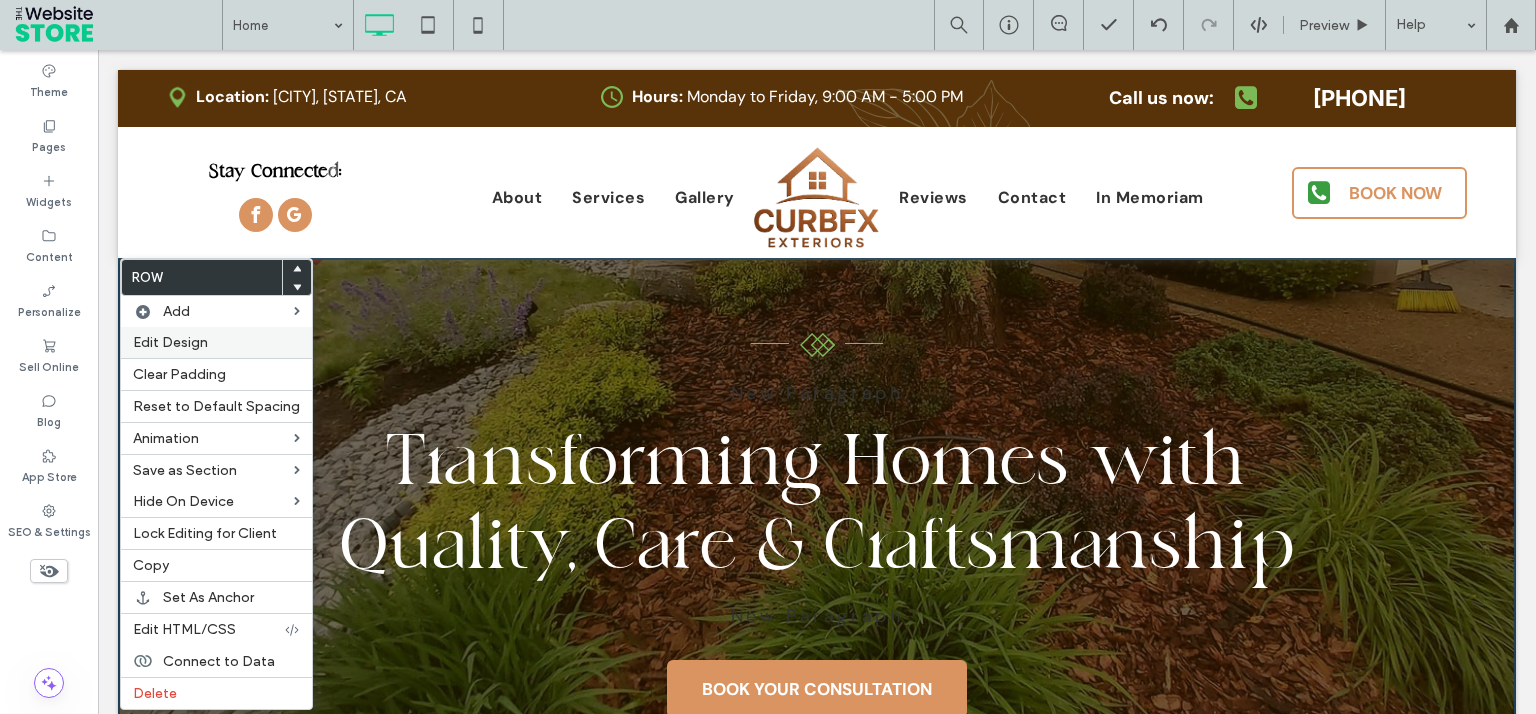 click on "Edit Design" at bounding box center (216, 342) 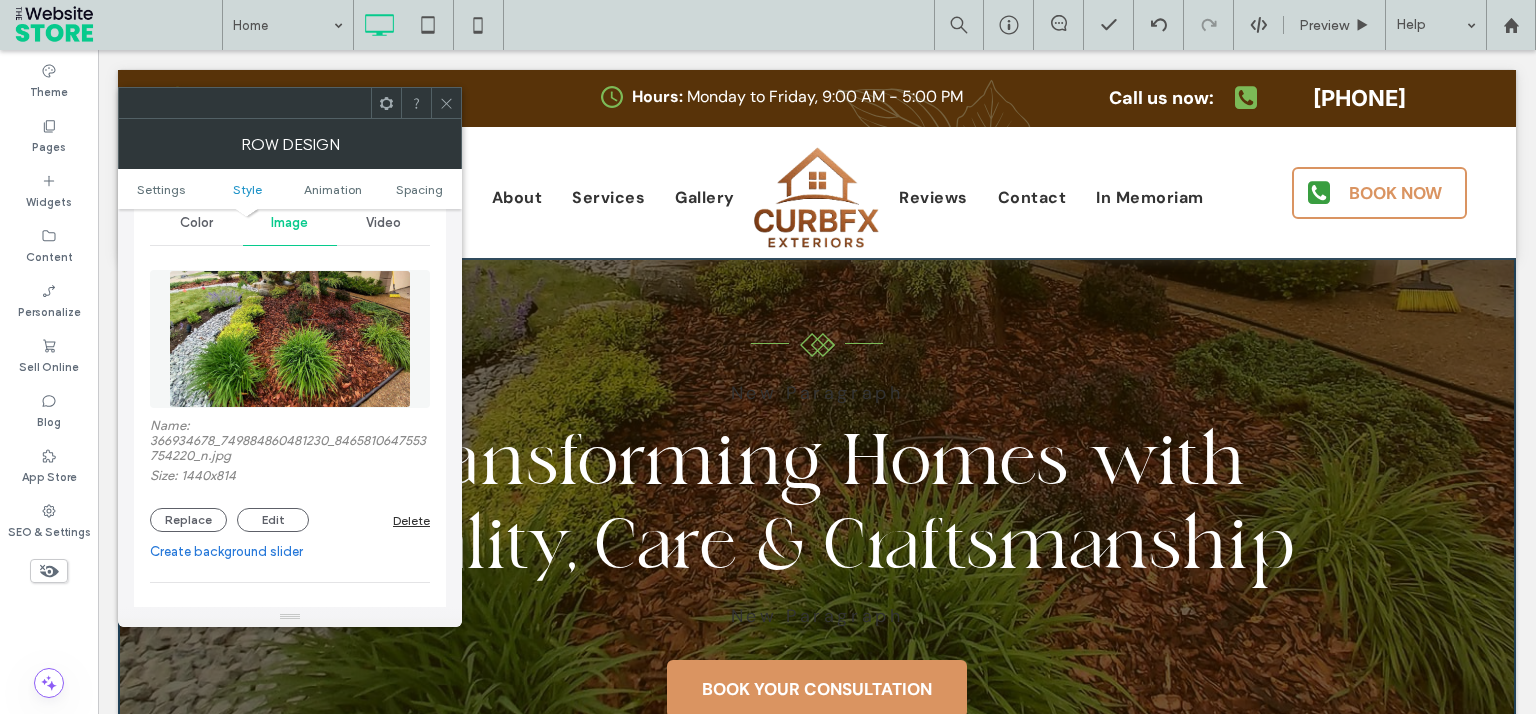 scroll, scrollTop: 360, scrollLeft: 0, axis: vertical 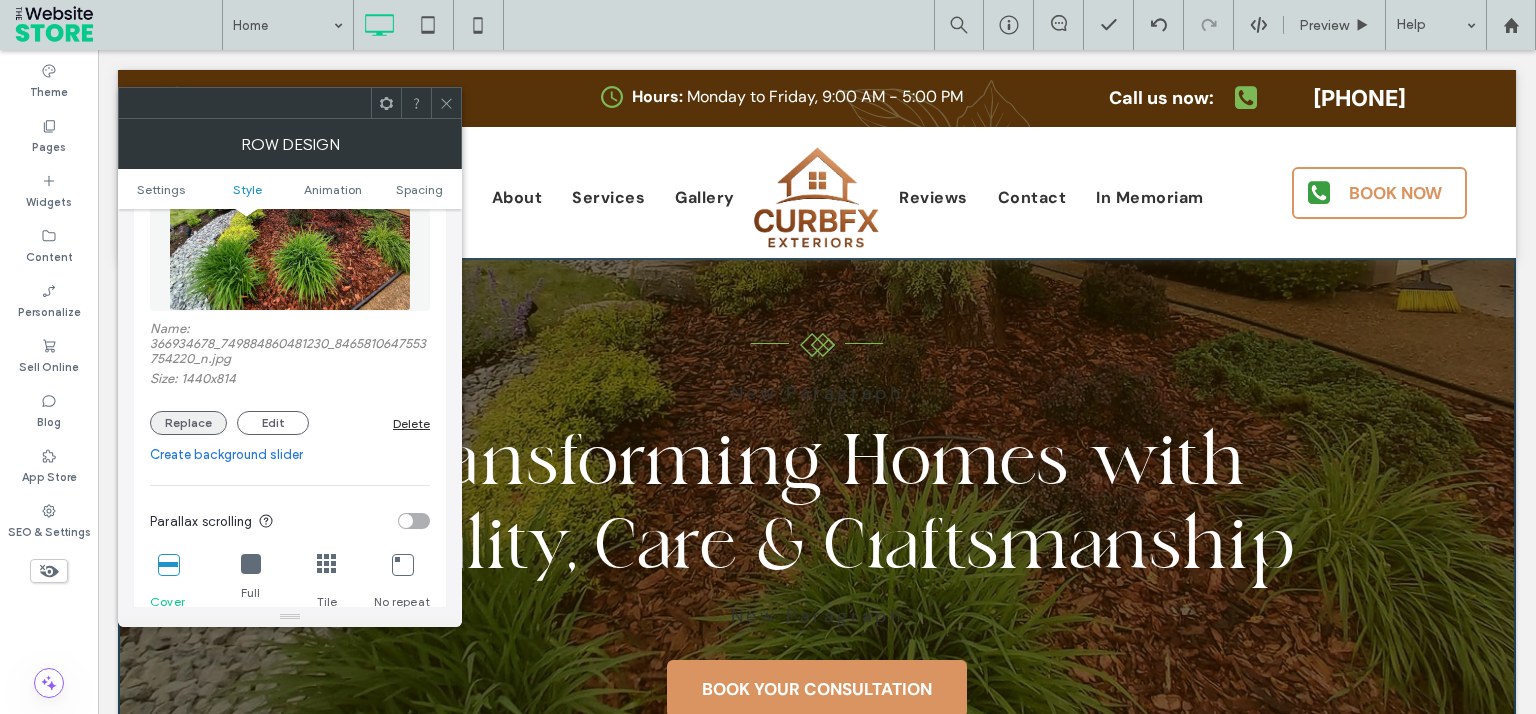 click on "Replace" at bounding box center [188, 423] 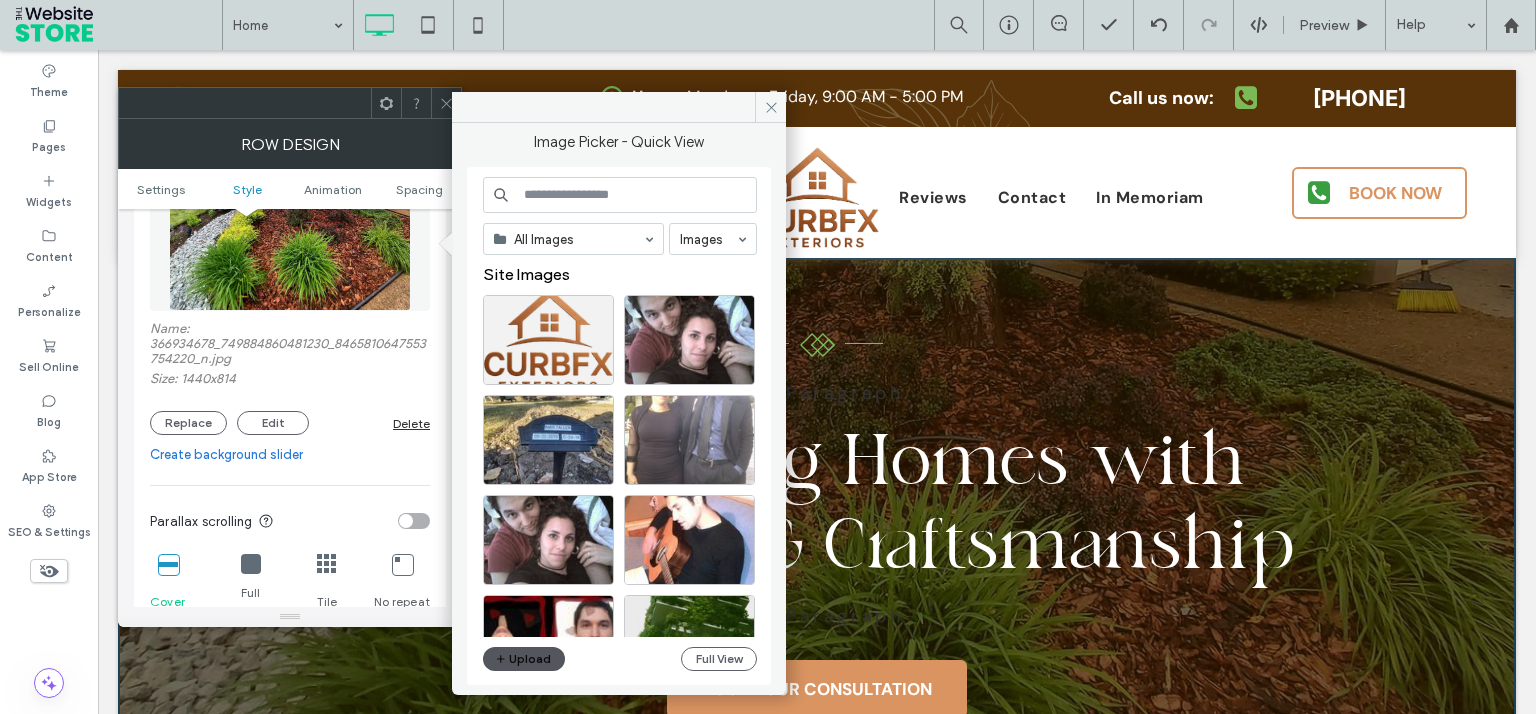 click on "Upload" at bounding box center [524, 659] 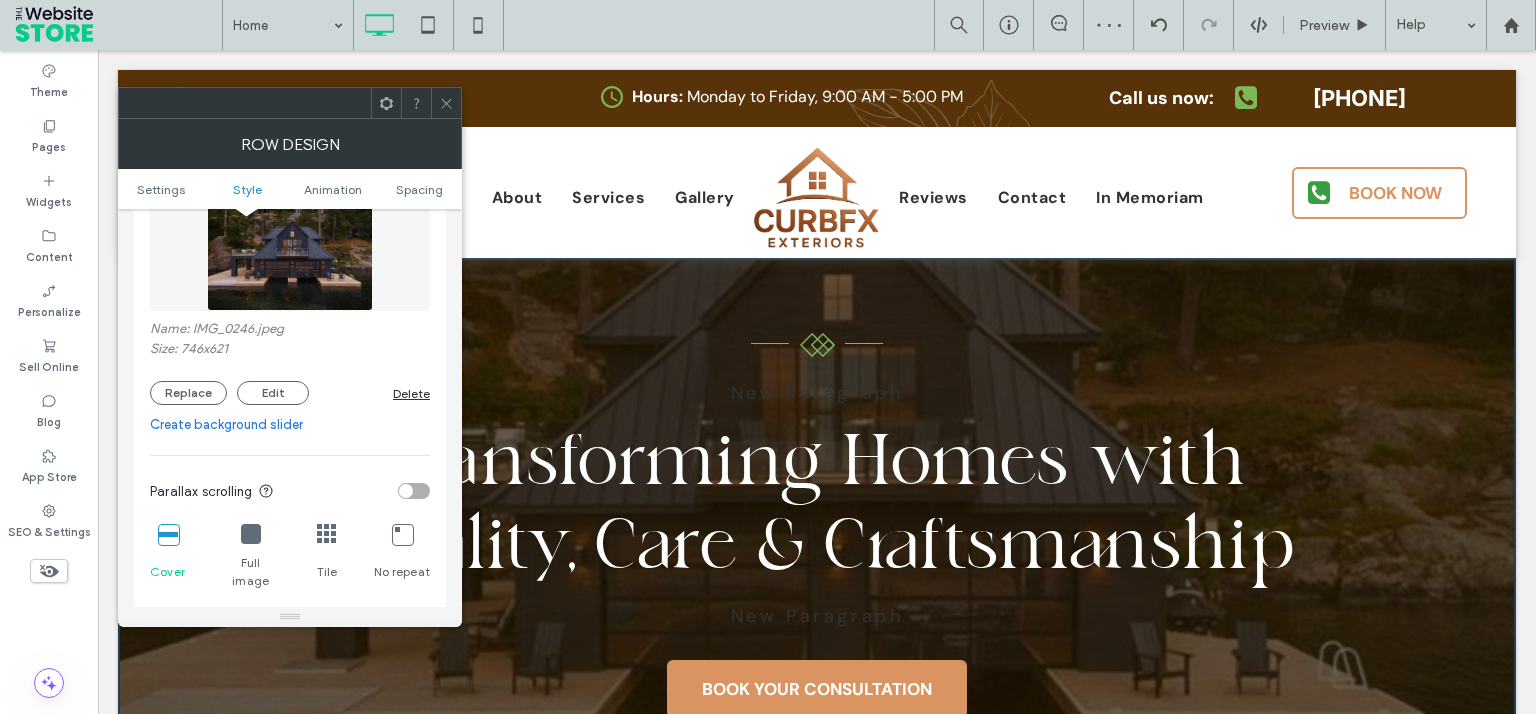 click 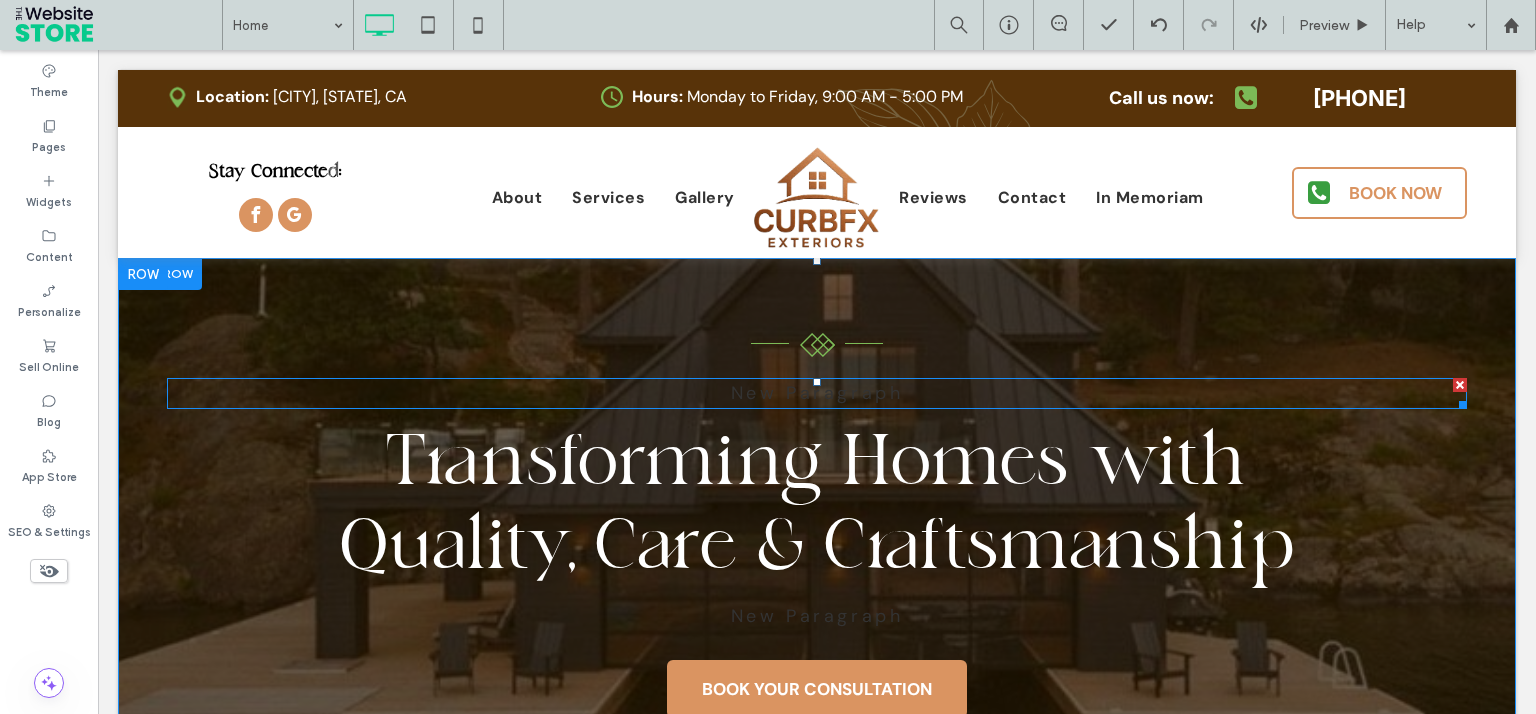 click at bounding box center [1460, 385] 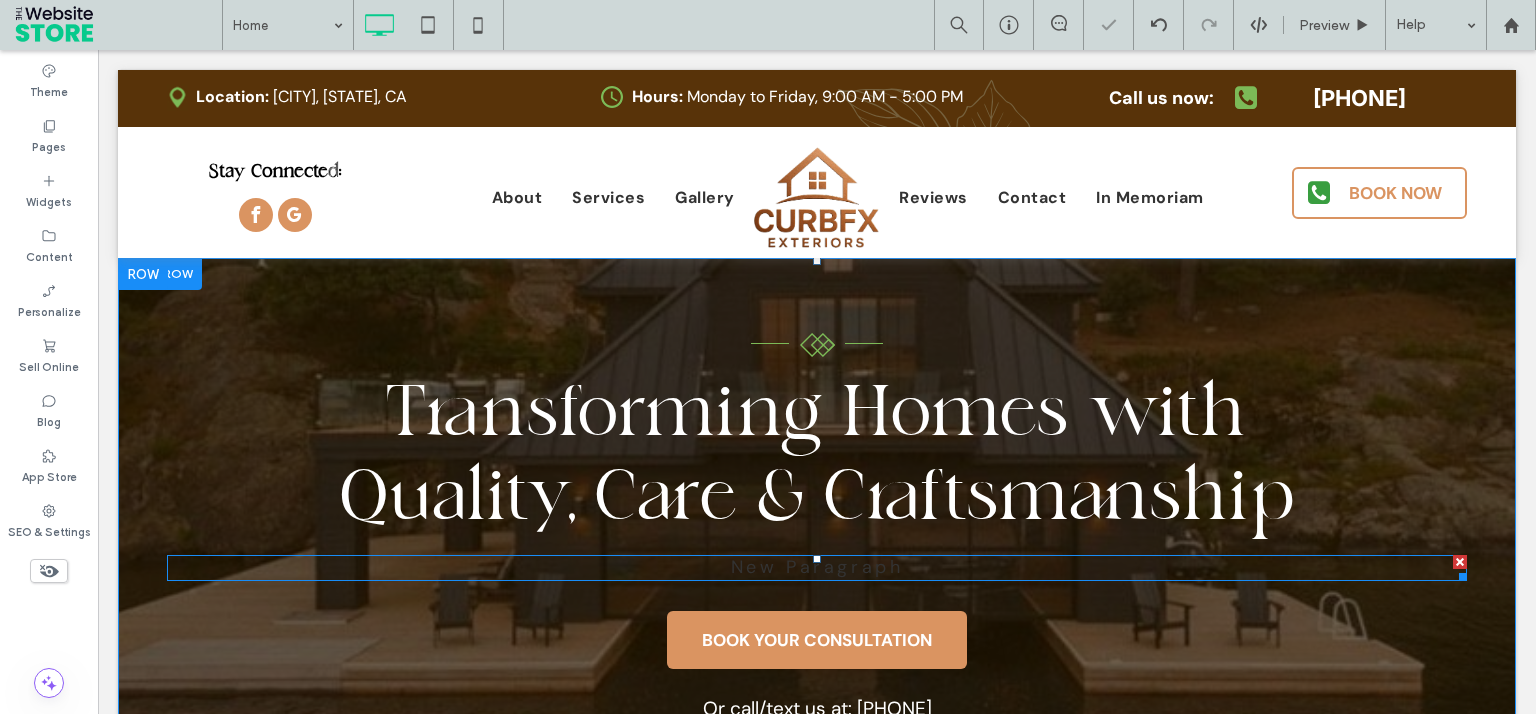 click at bounding box center [1460, 562] 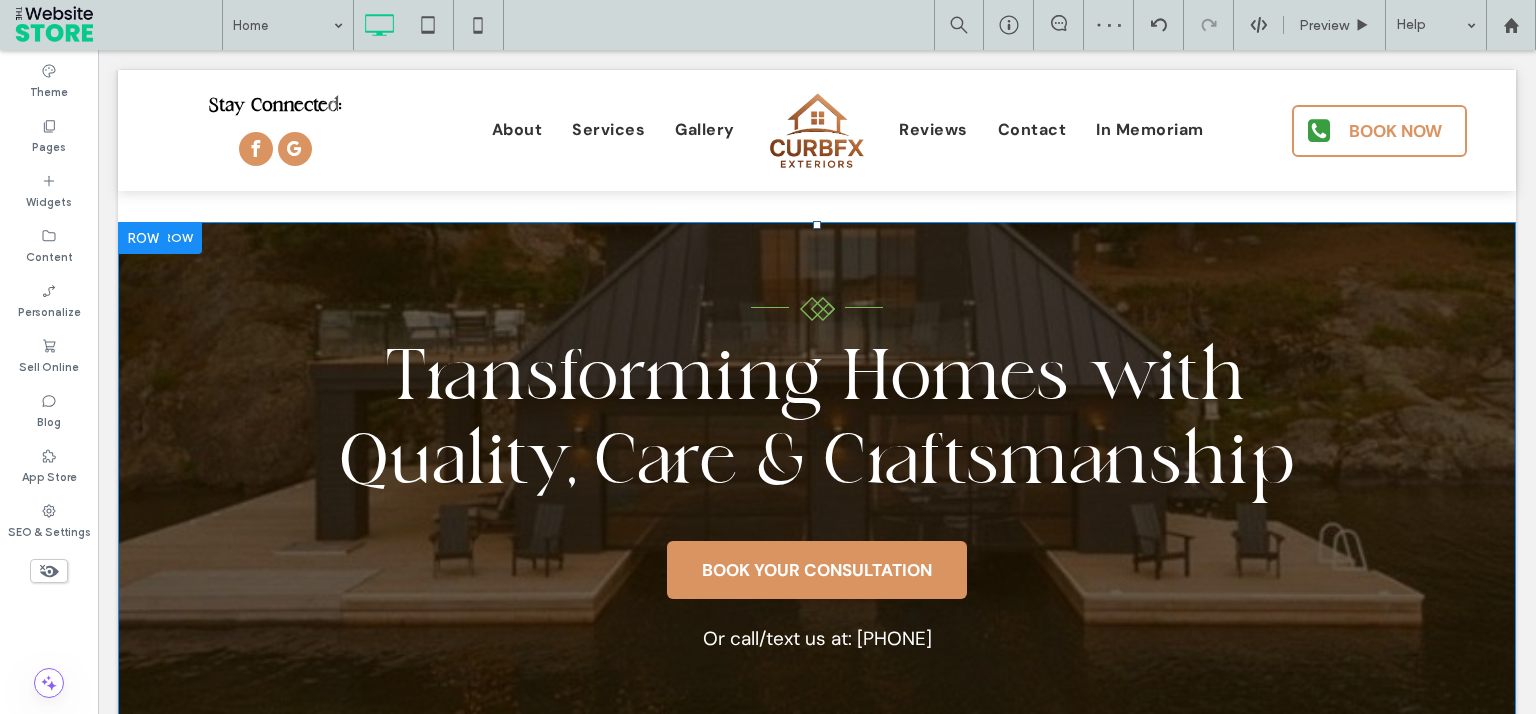 scroll, scrollTop: 0, scrollLeft: 0, axis: both 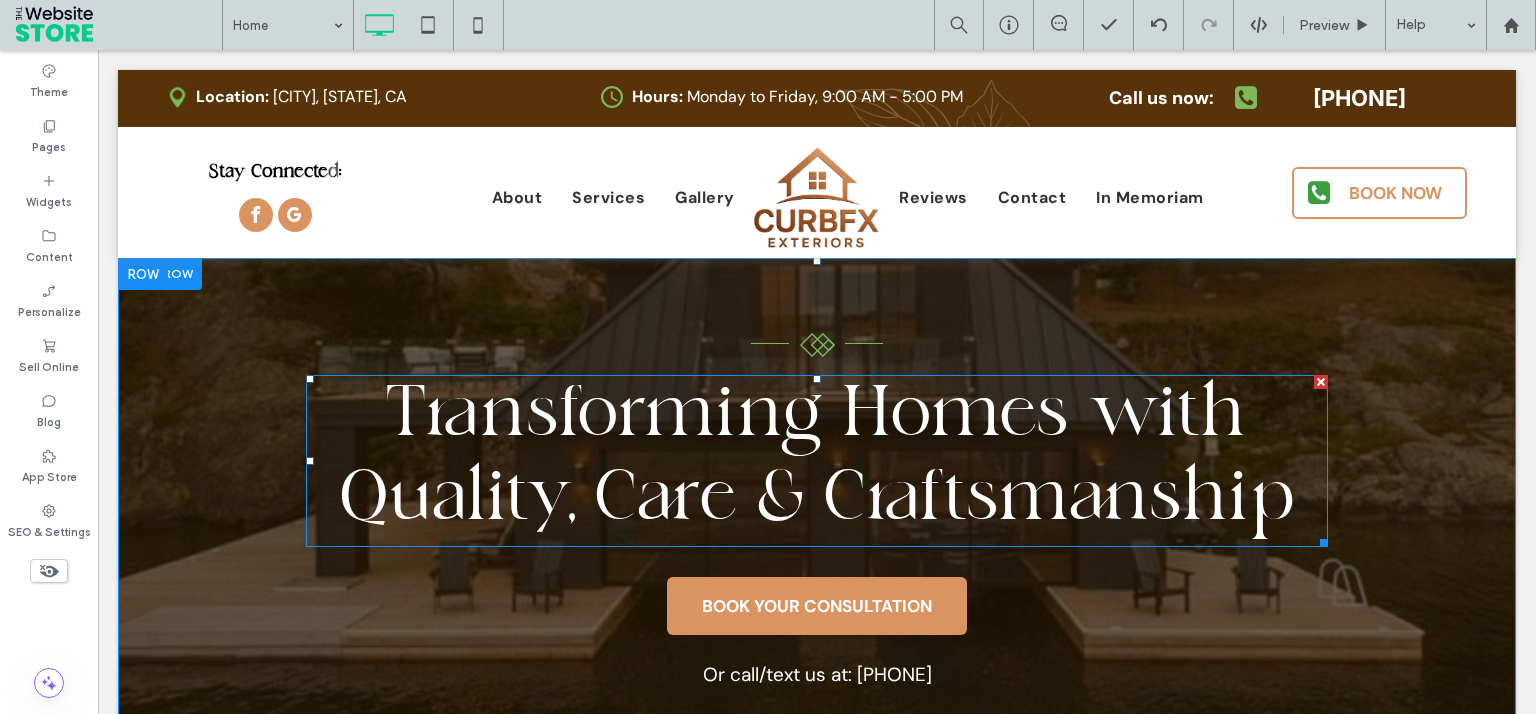 click on "Transforming Homes with Quality, Care & Craftsmanship" at bounding box center [817, 461] 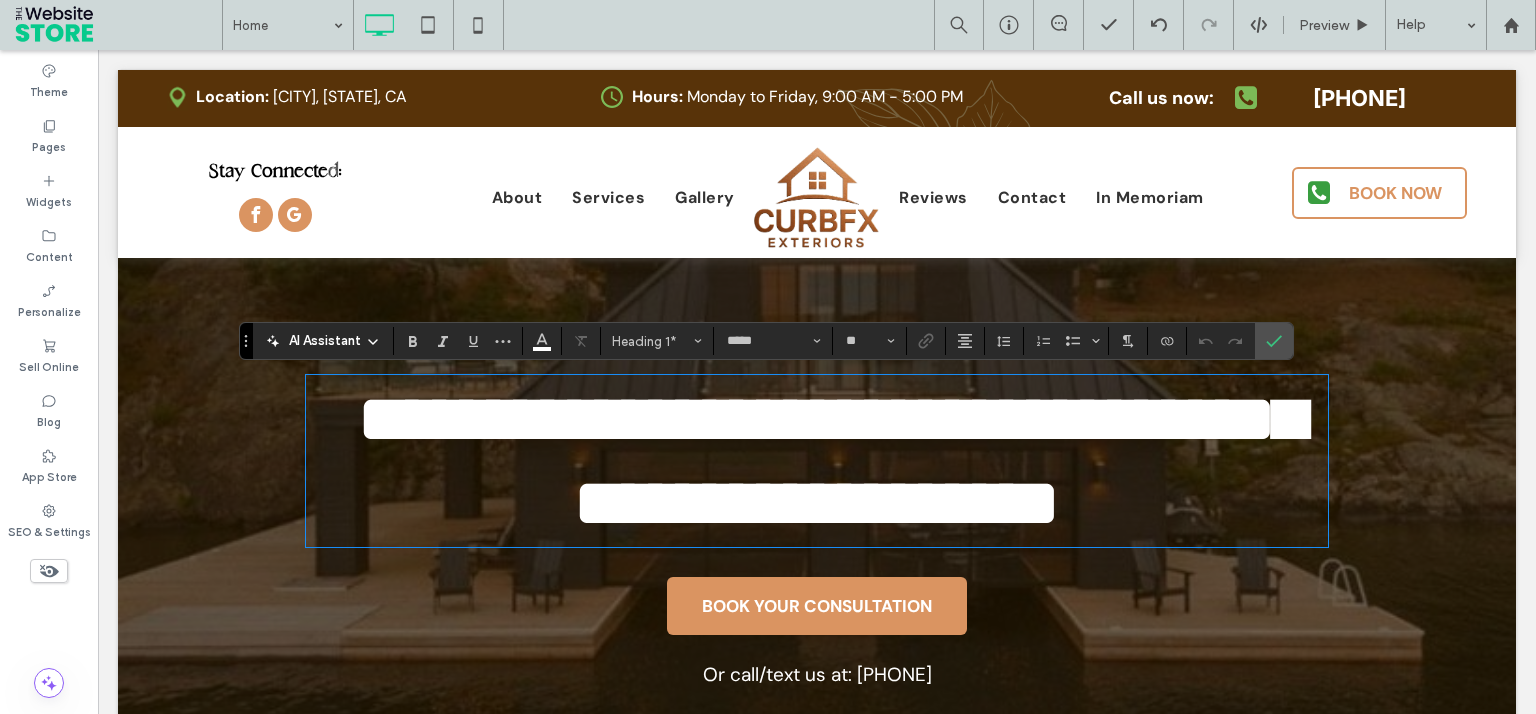 click on "**********" at bounding box center (830, 461) 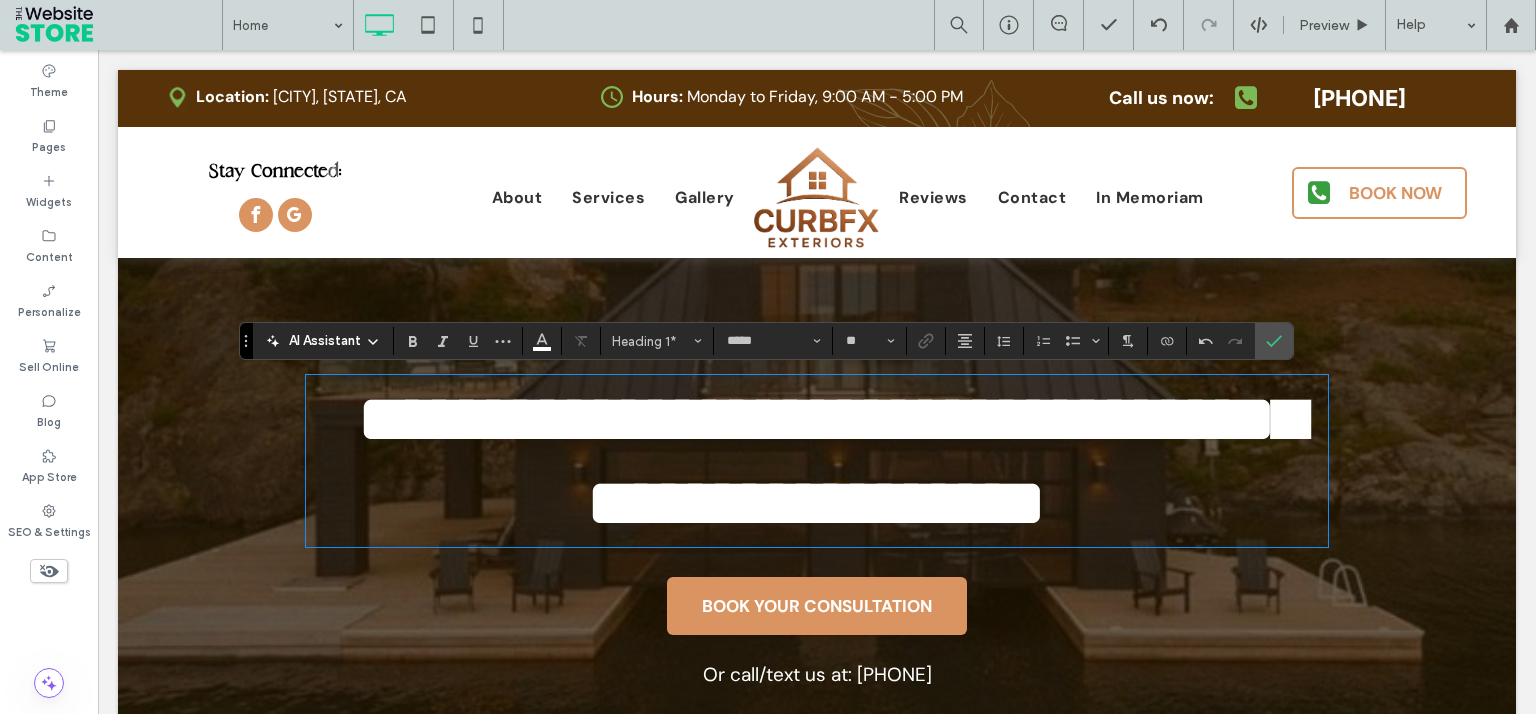 type 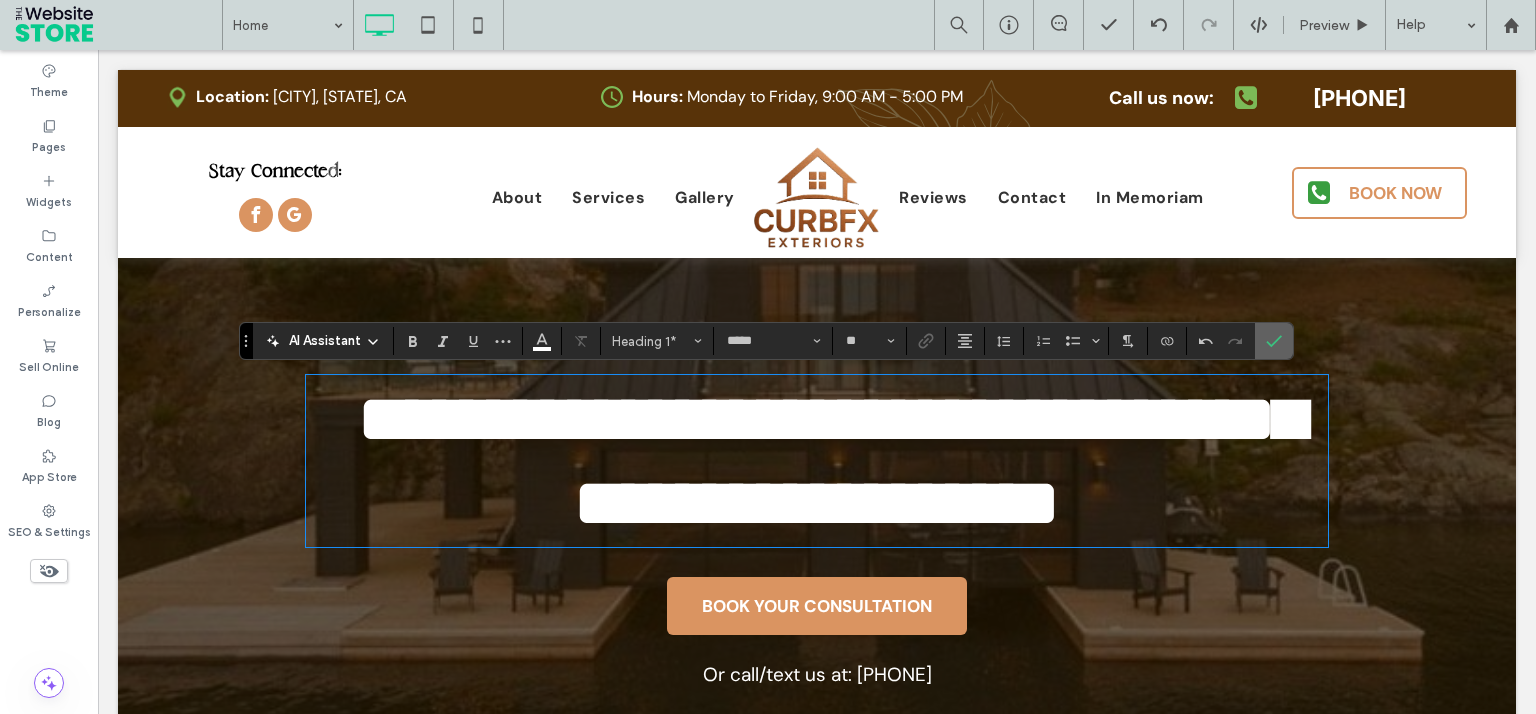 click 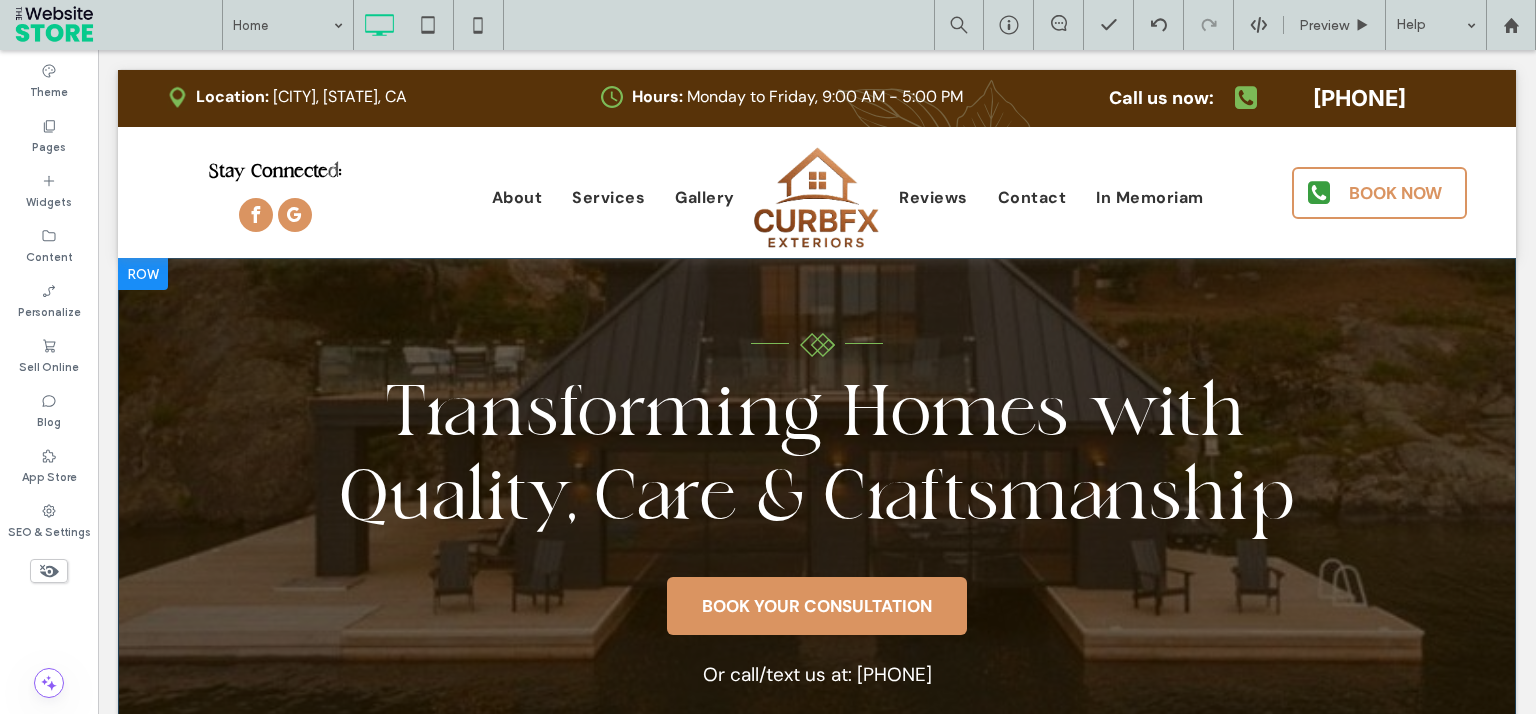 click at bounding box center (143, 274) 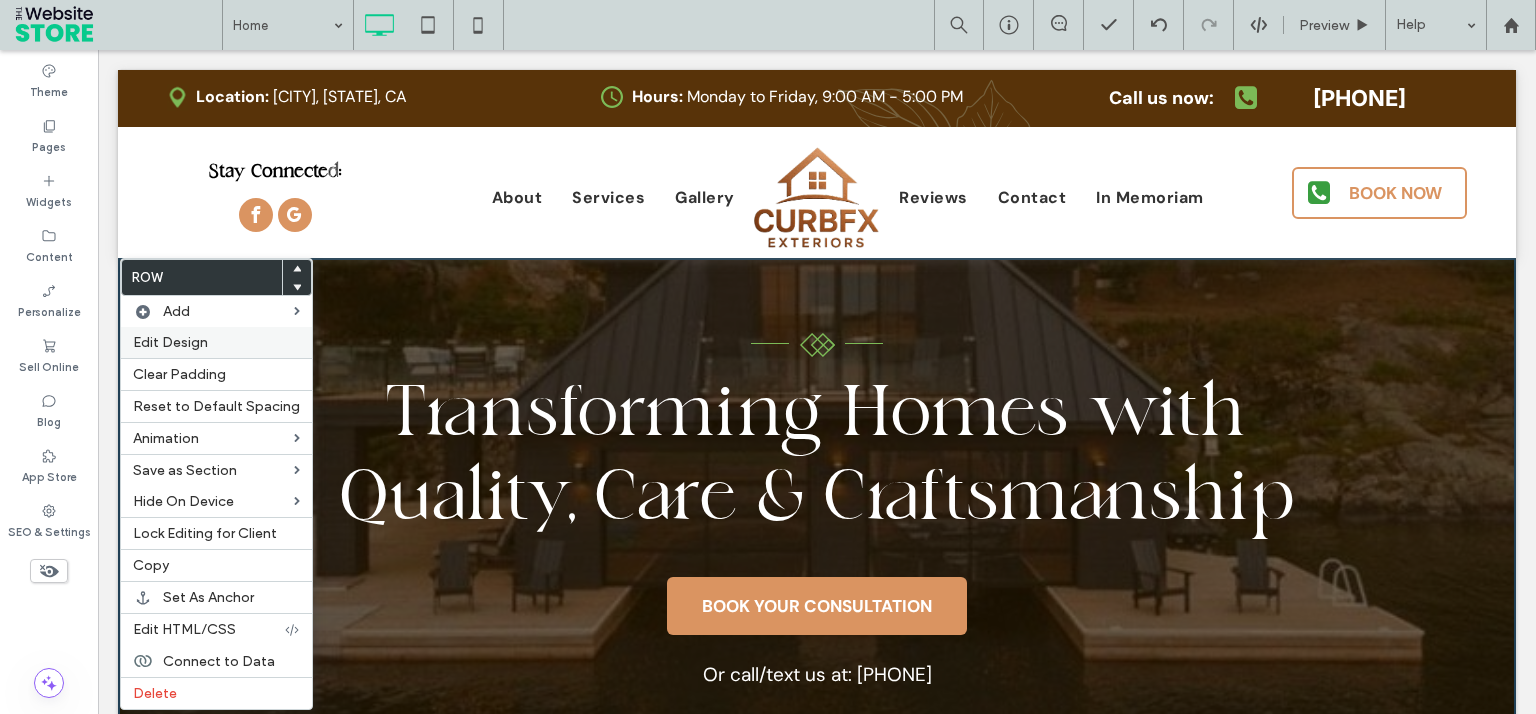 click on "Edit Design" at bounding box center (216, 342) 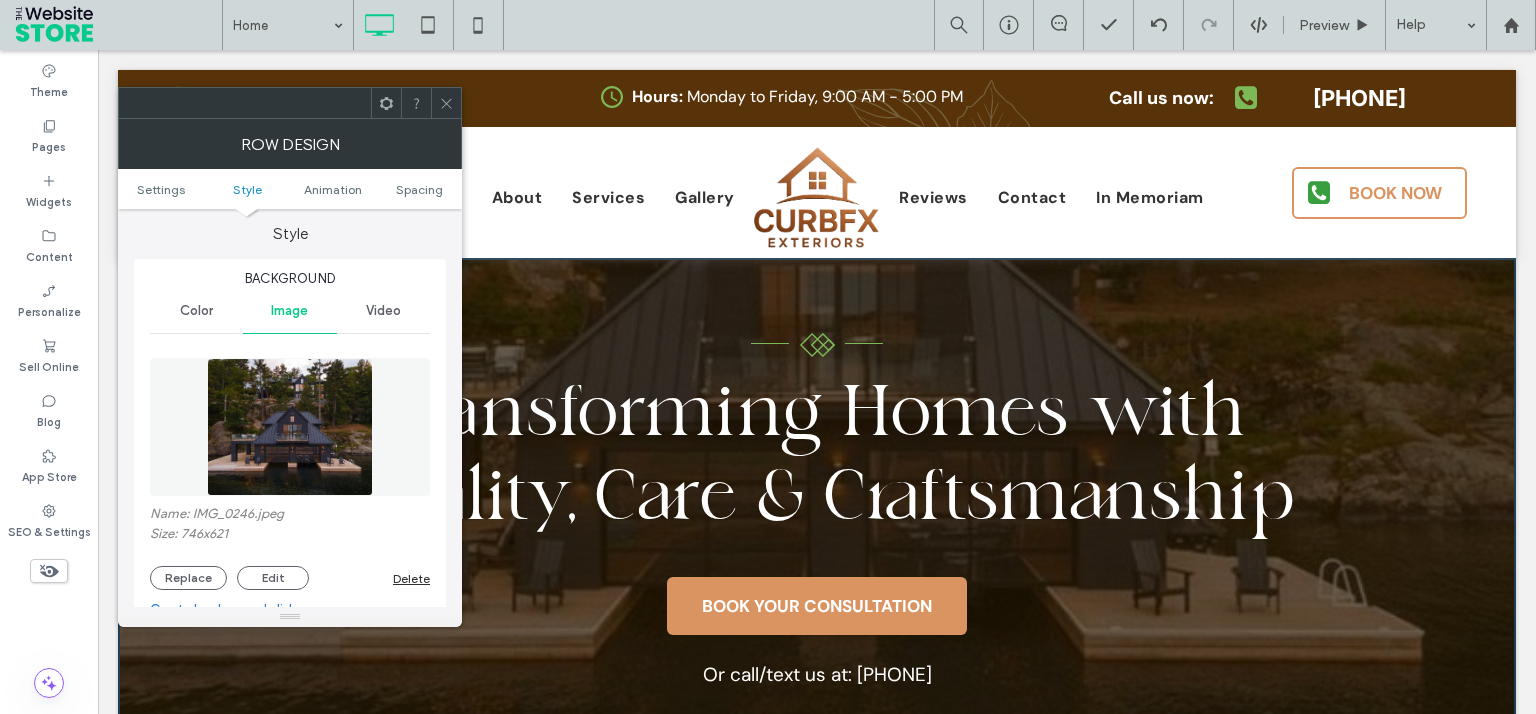 scroll, scrollTop: 360, scrollLeft: 0, axis: vertical 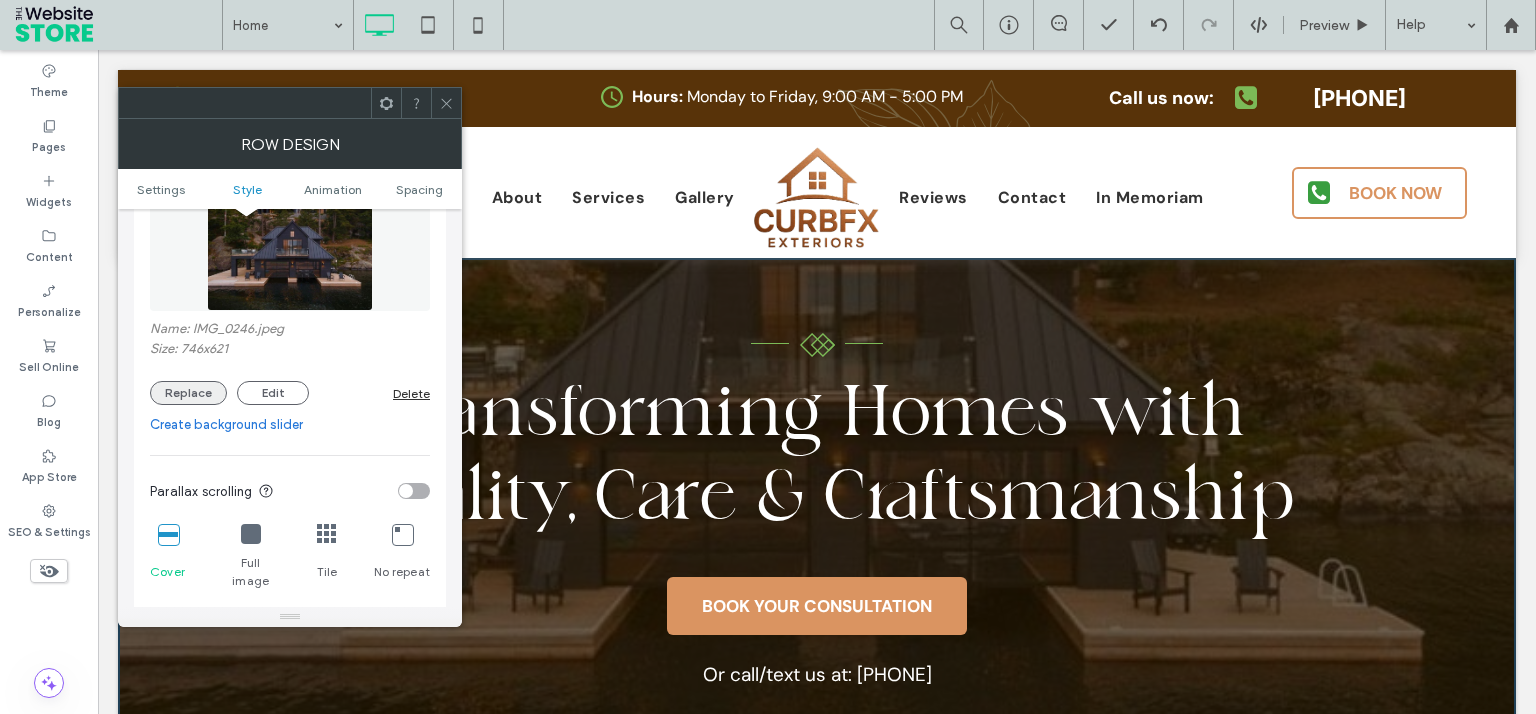 click on "Replace" at bounding box center (188, 393) 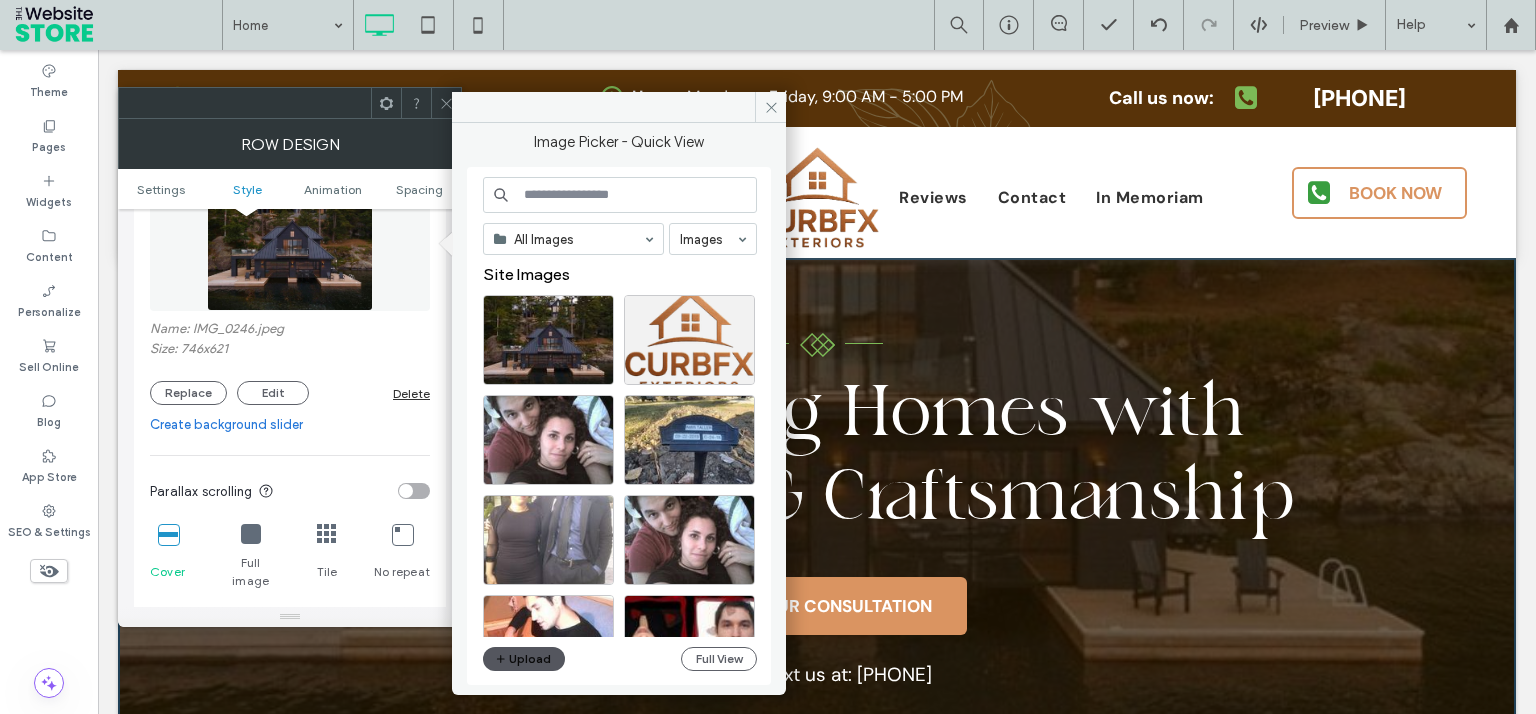 click on "Upload" at bounding box center [524, 659] 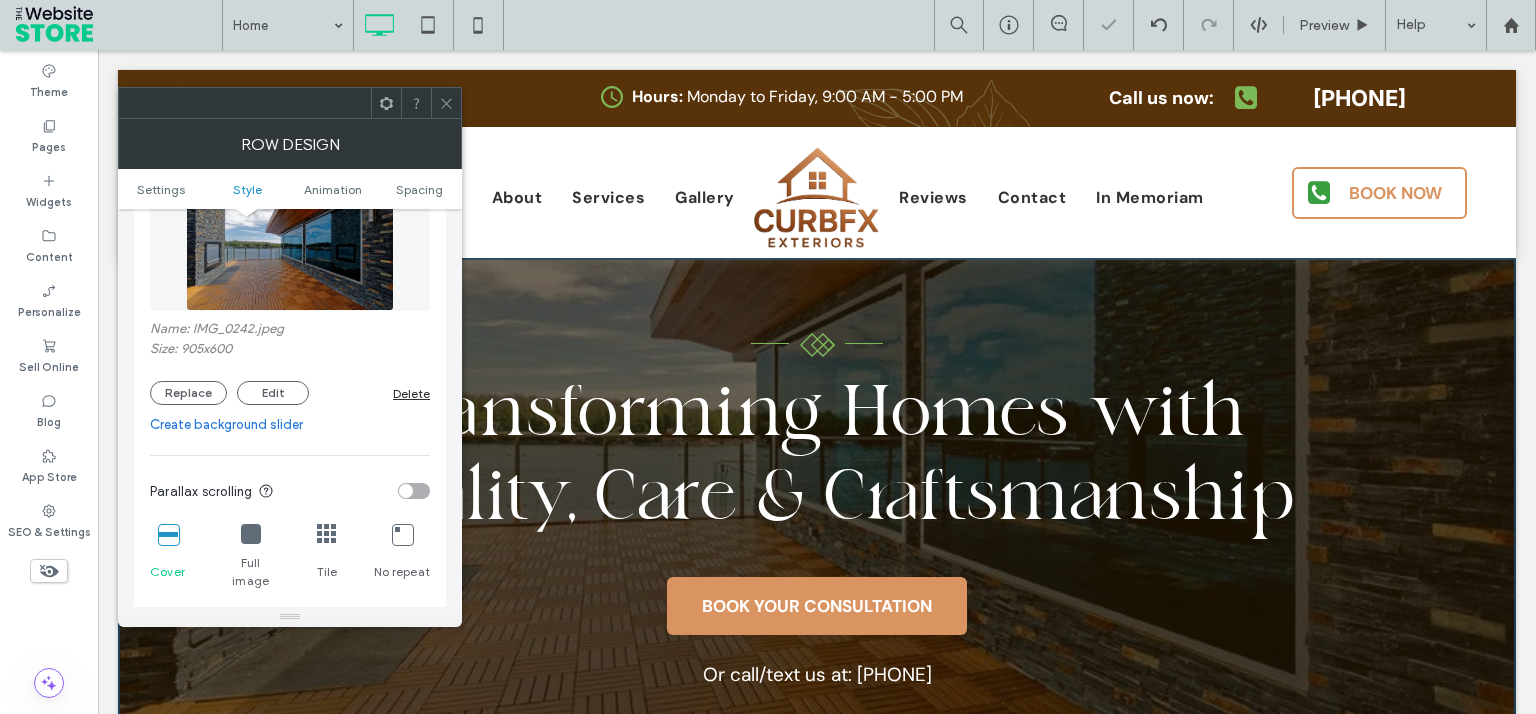 drag, startPoint x: 447, startPoint y: 108, endPoint x: 1437, endPoint y: 57, distance: 991.31274 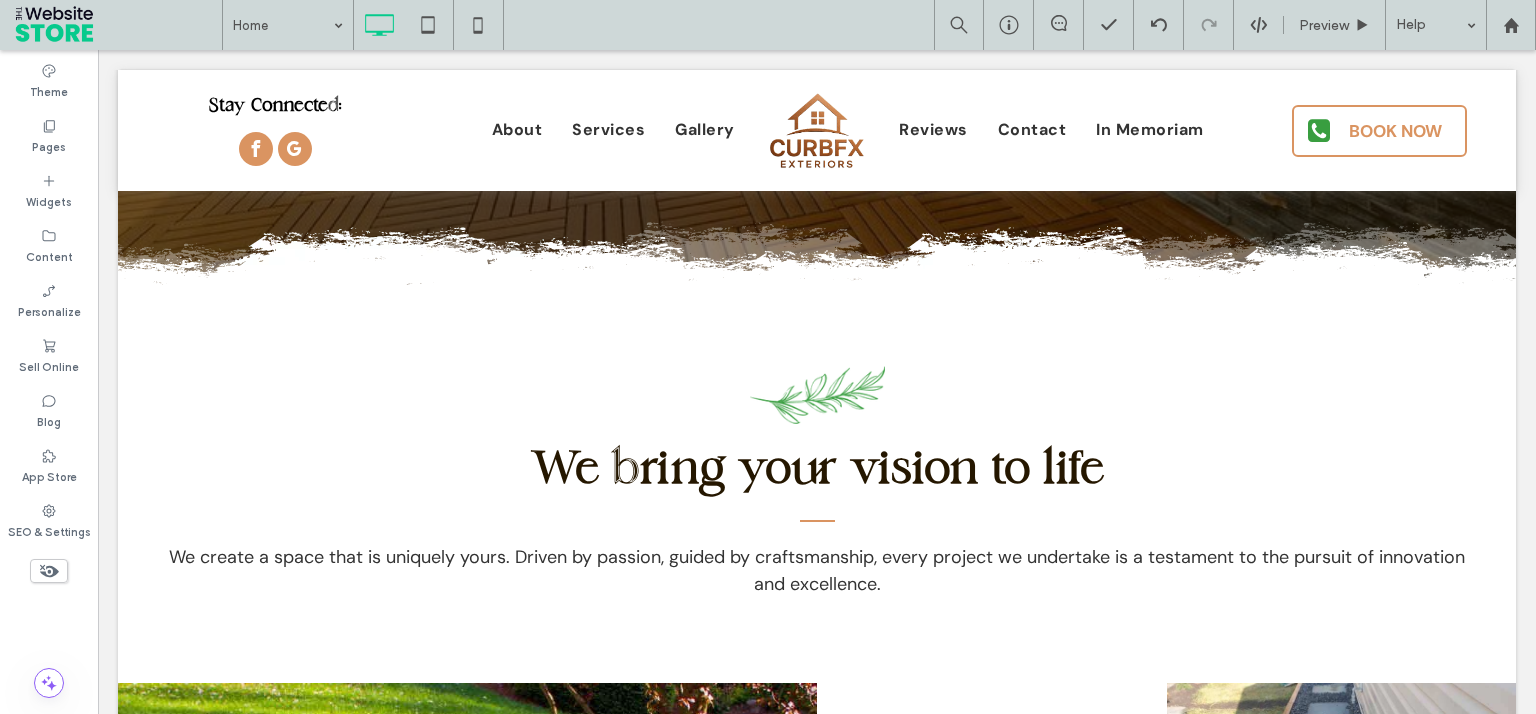 scroll, scrollTop: 0, scrollLeft: 0, axis: both 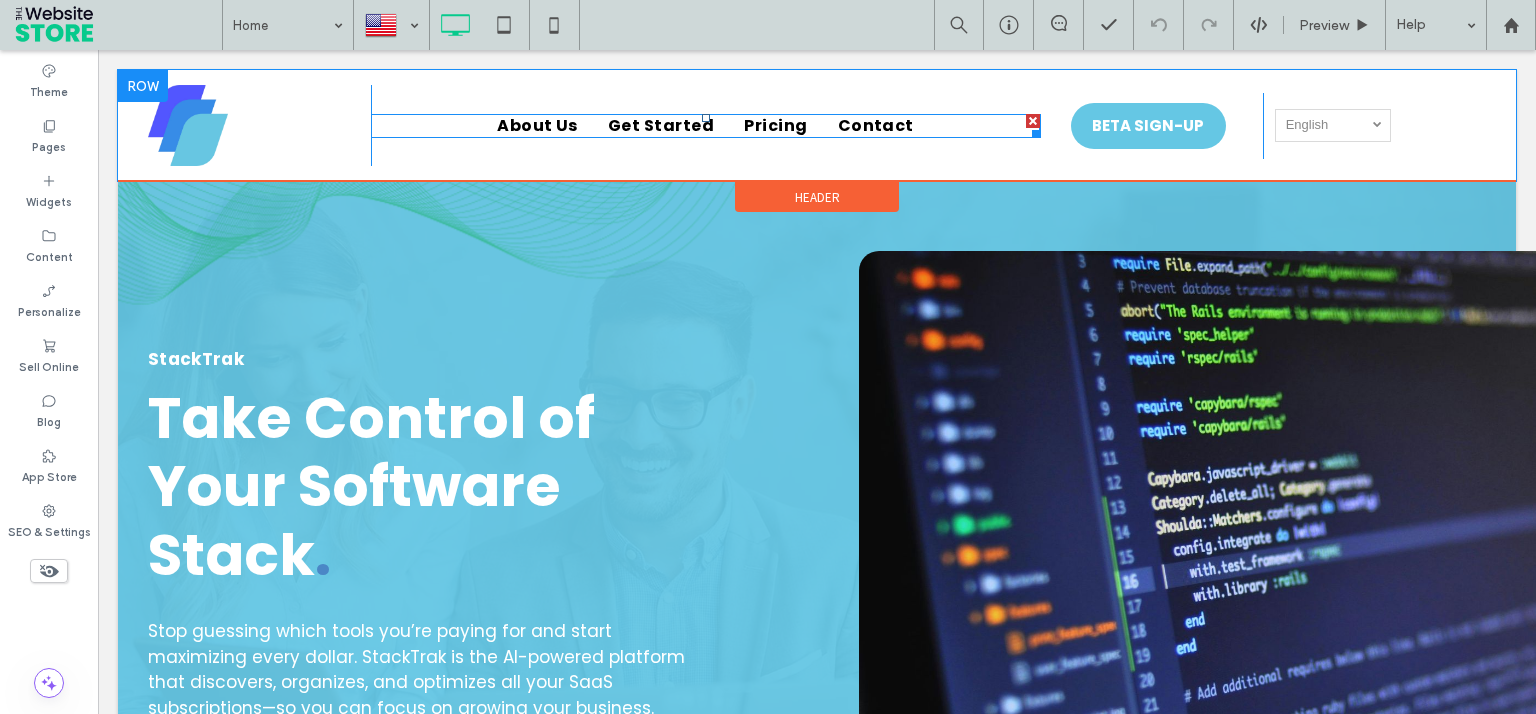 click on "Pricing" at bounding box center [775, 138] 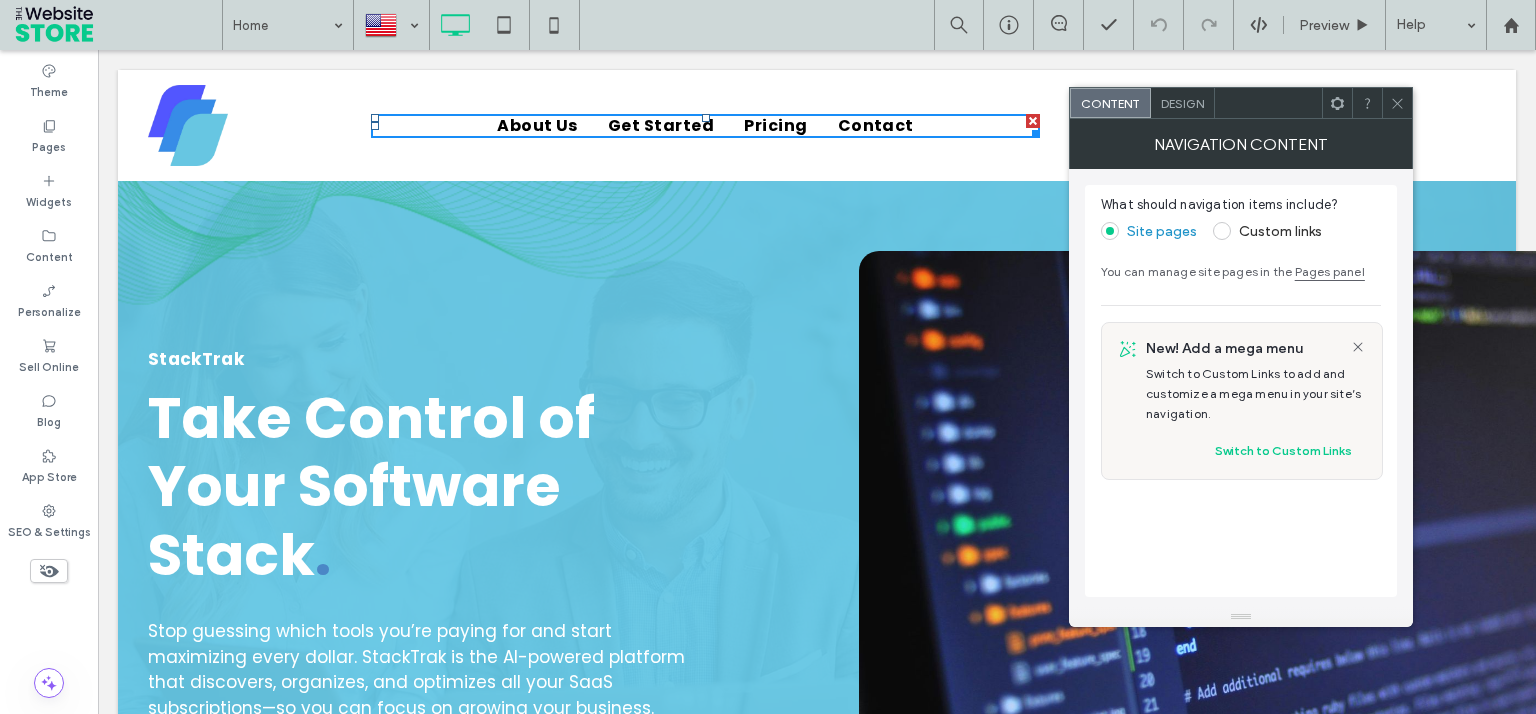 drag, startPoint x: 1397, startPoint y: 100, endPoint x: 1154, endPoint y: 94, distance: 243.07407 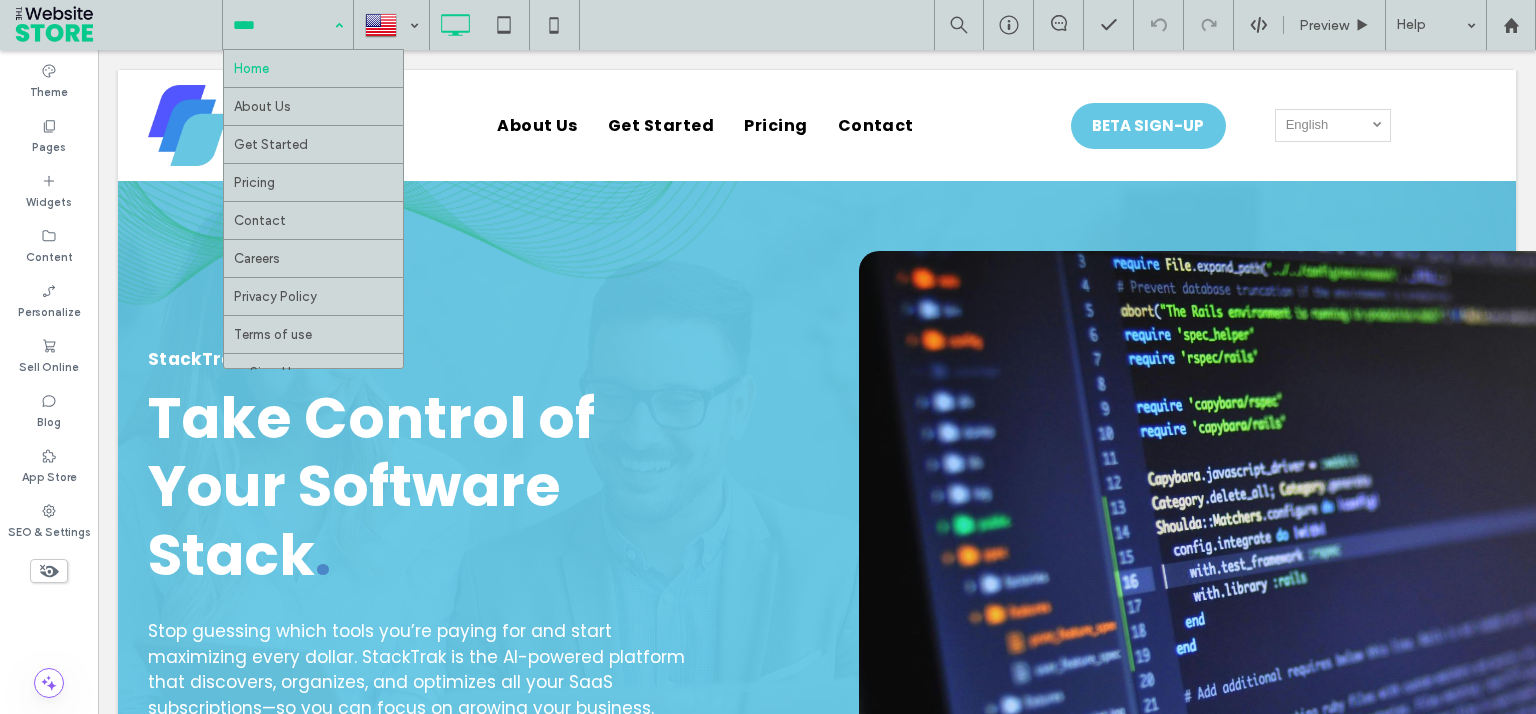 click at bounding box center (283, 25) 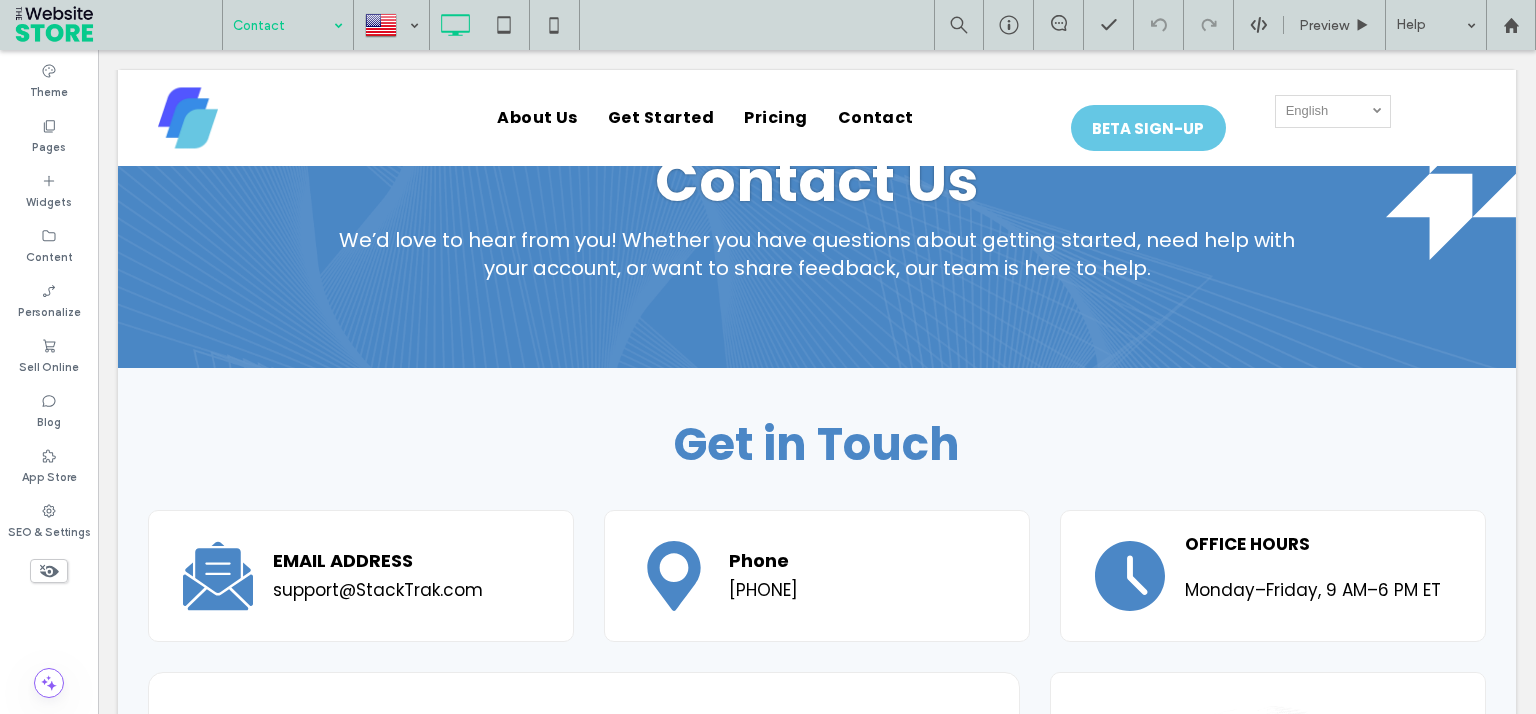 scroll, scrollTop: 0, scrollLeft: 0, axis: both 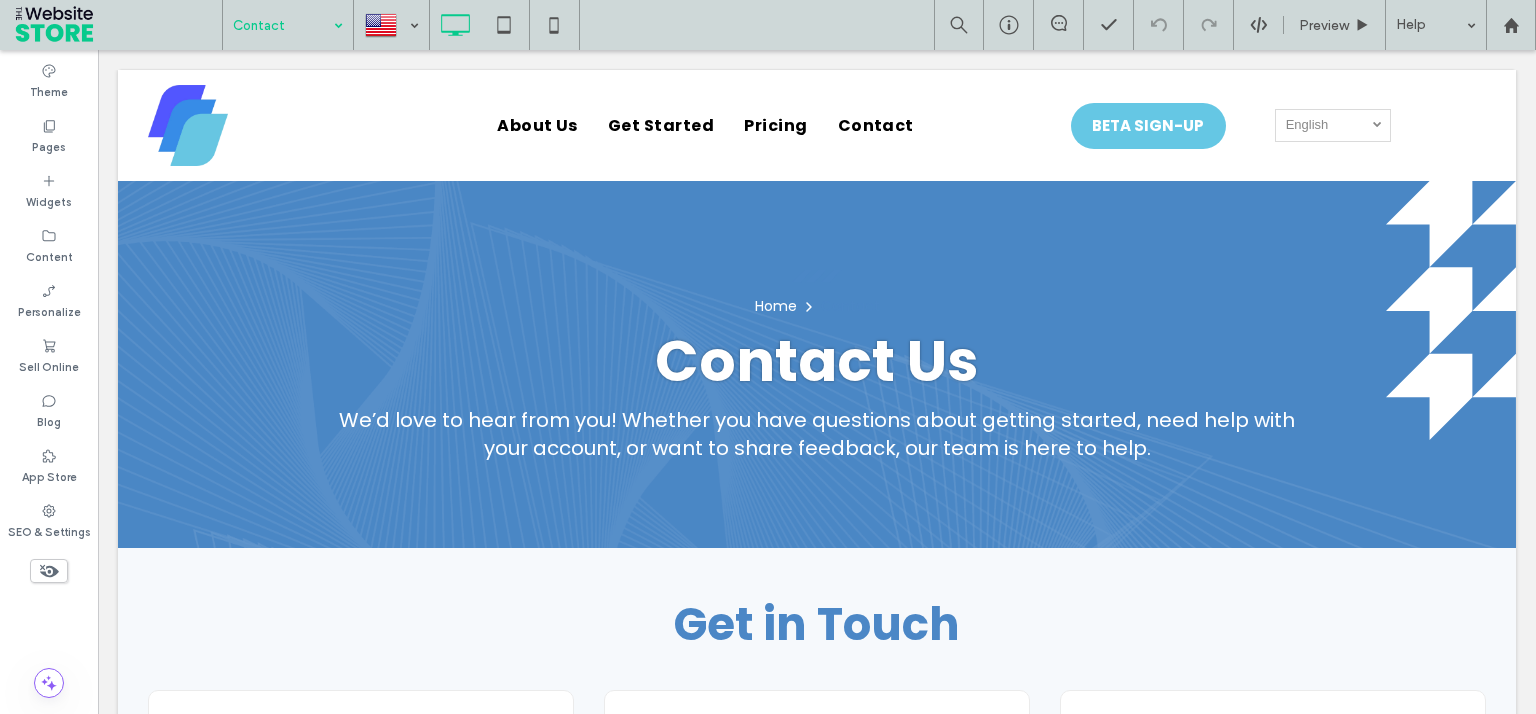 click at bounding box center [283, 25] 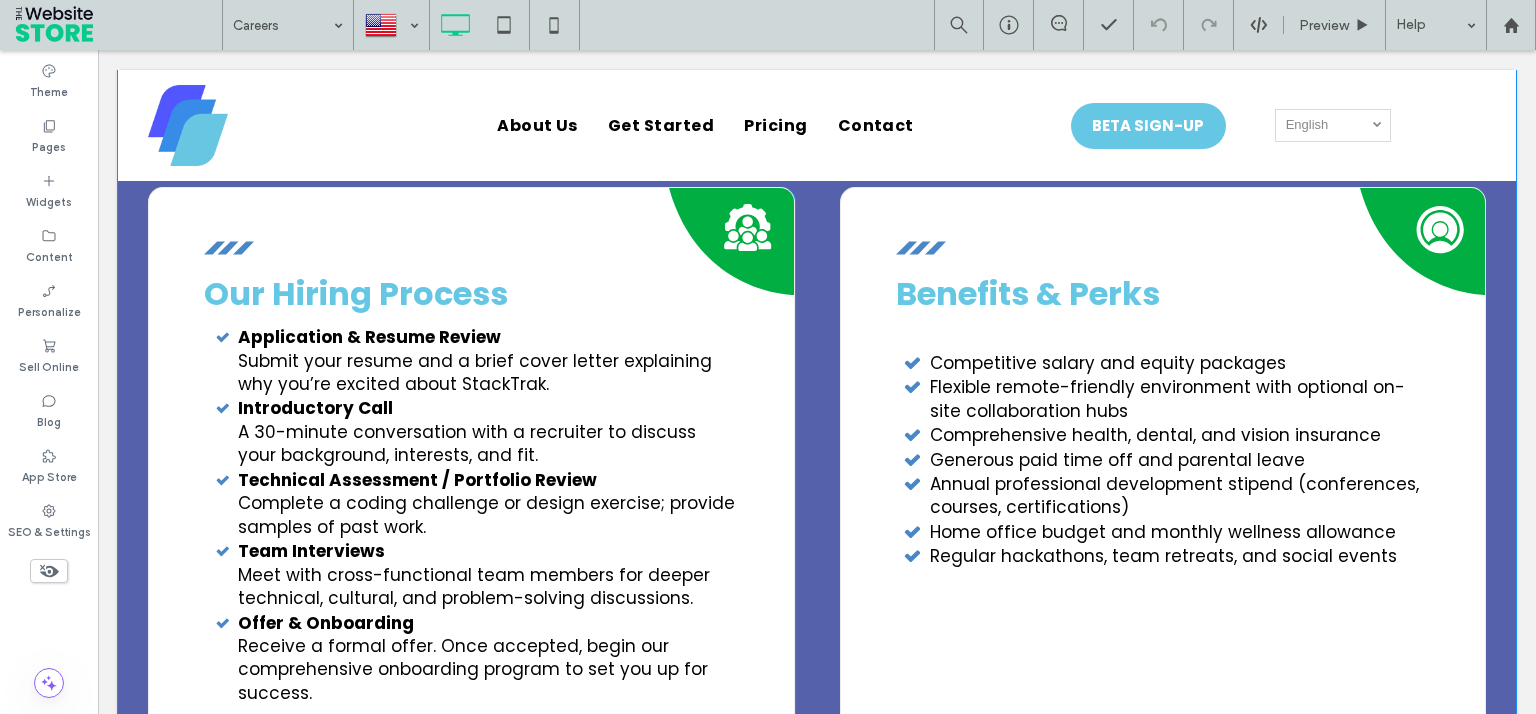scroll, scrollTop: 0, scrollLeft: 0, axis: both 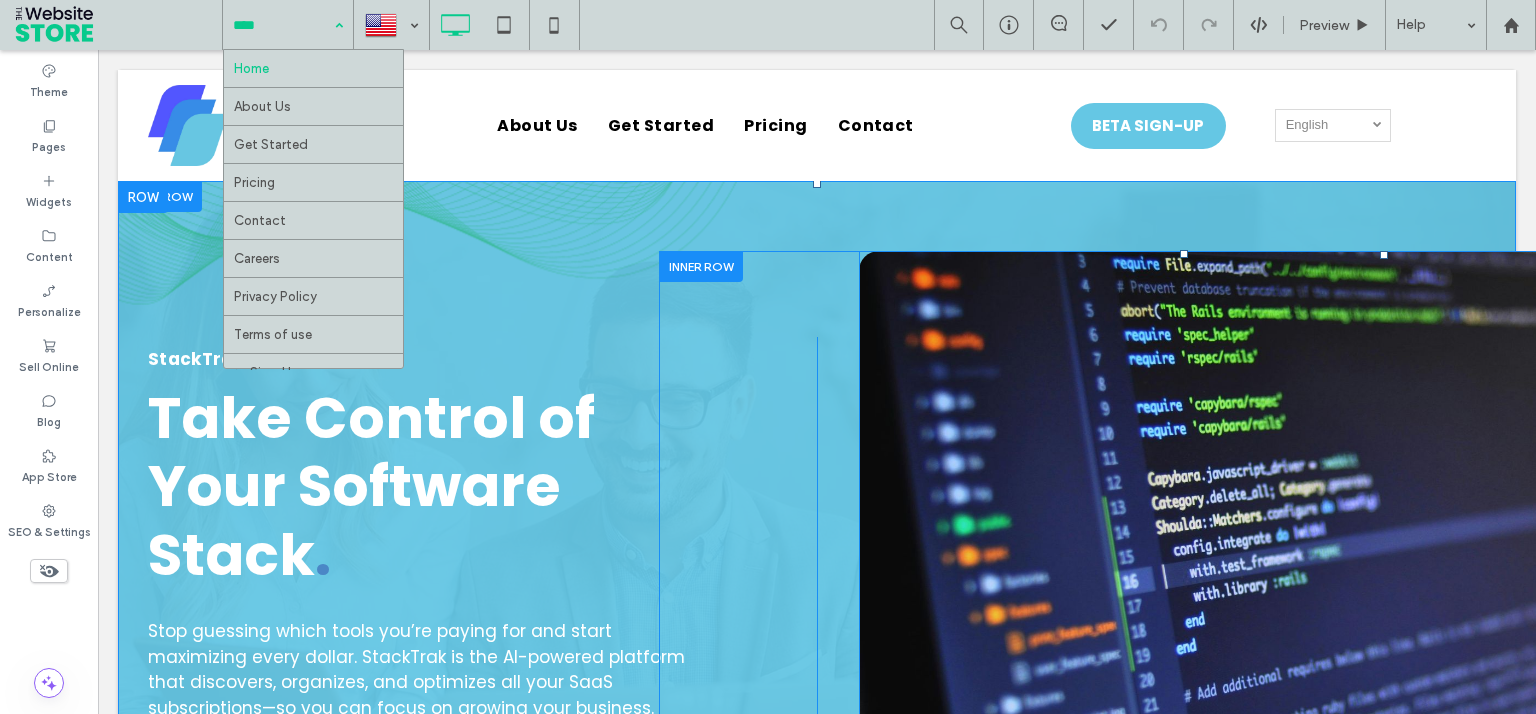 click at bounding box center (1384, 599) 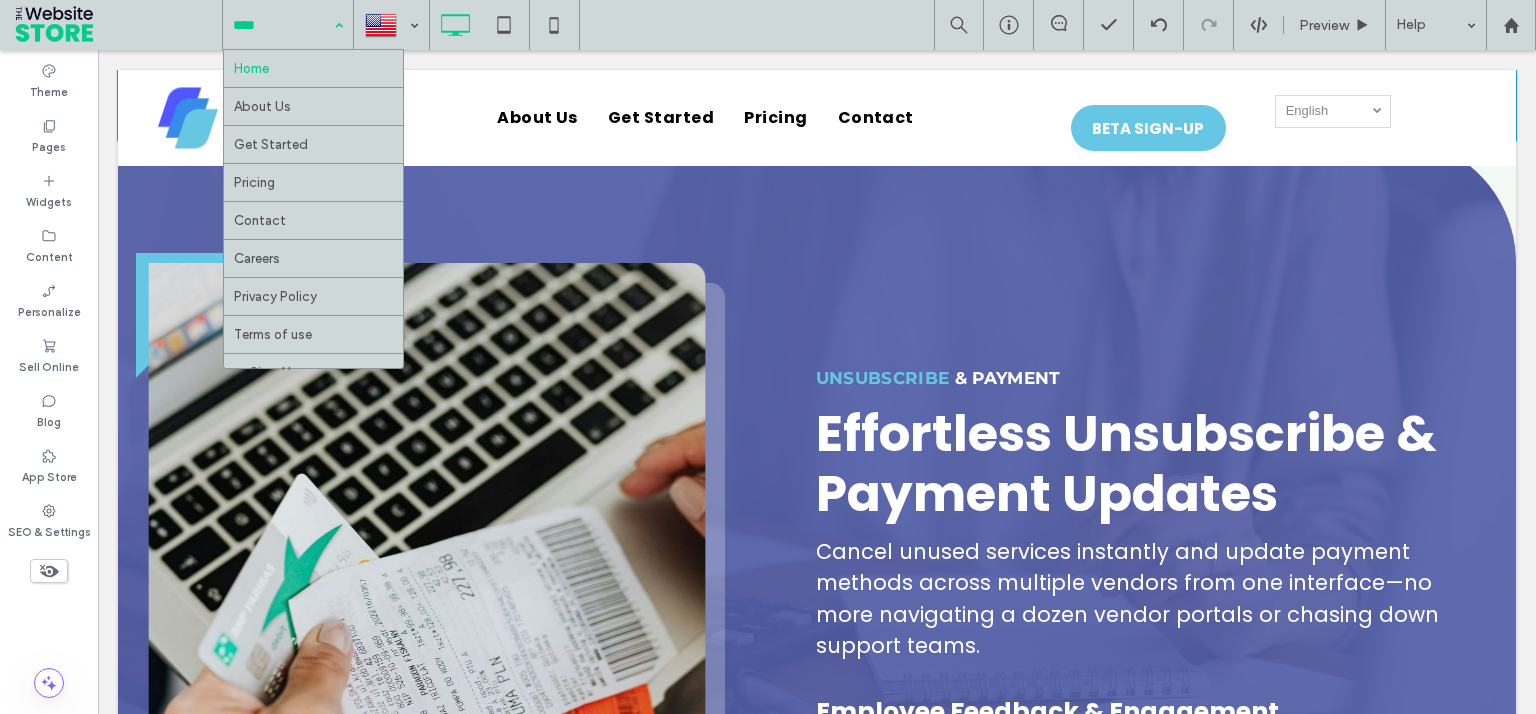 scroll, scrollTop: 1938, scrollLeft: 0, axis: vertical 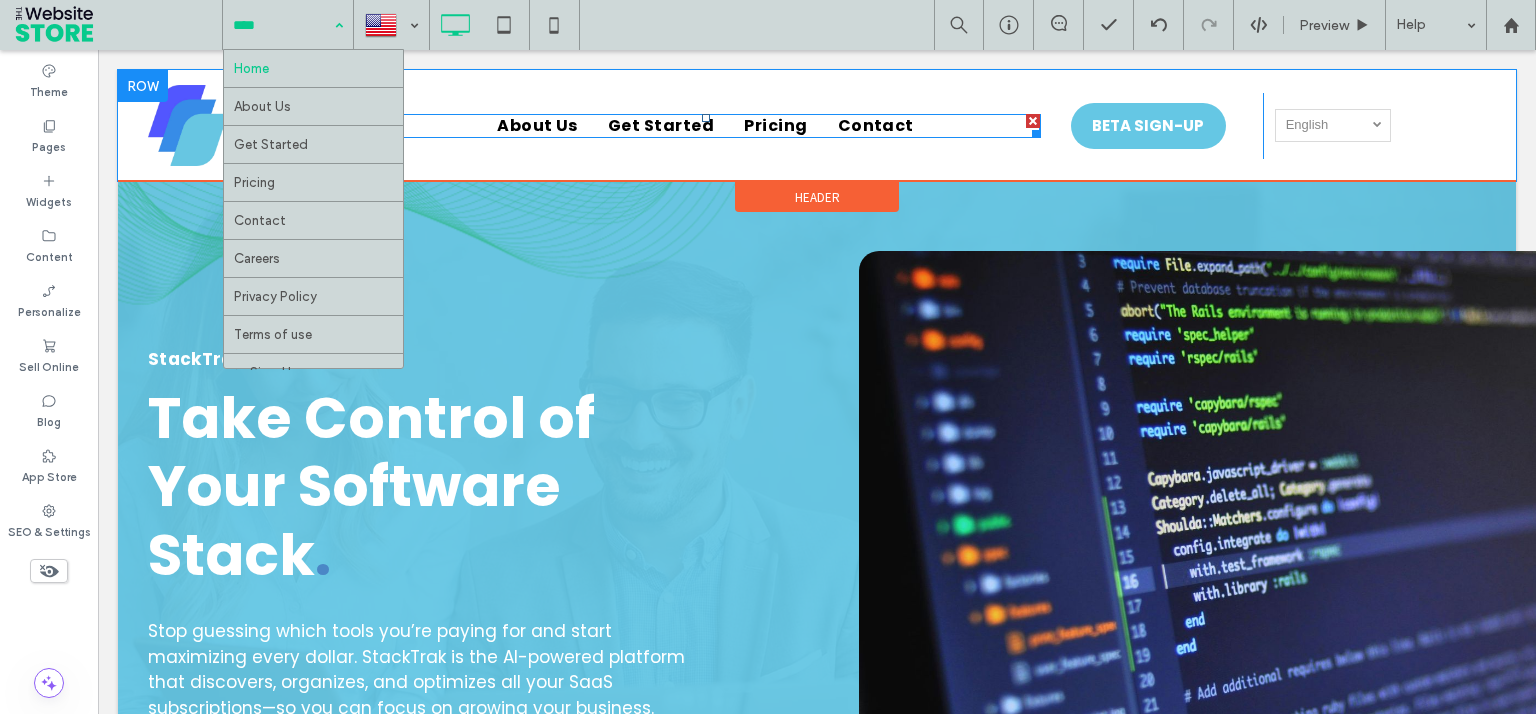 click on "Get Started" at bounding box center [661, 138] 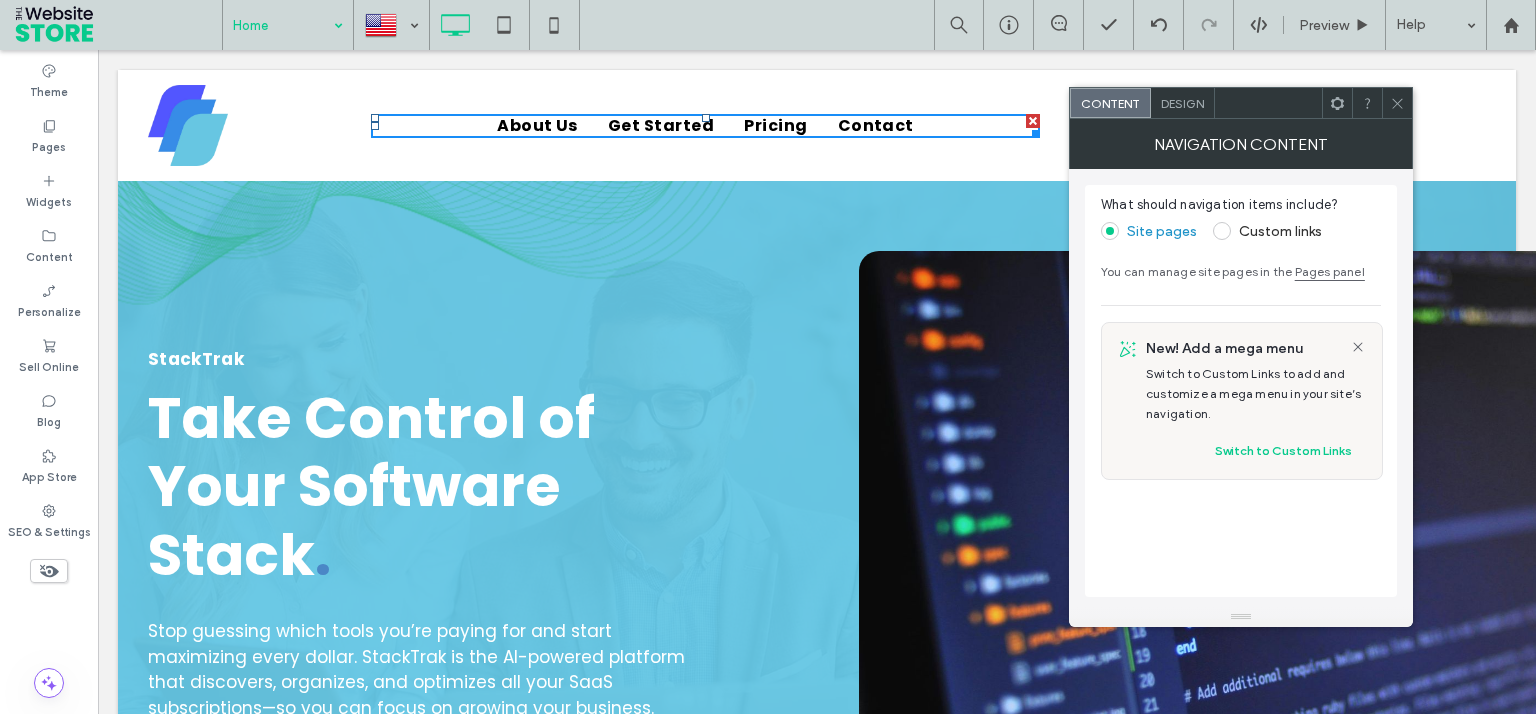 click 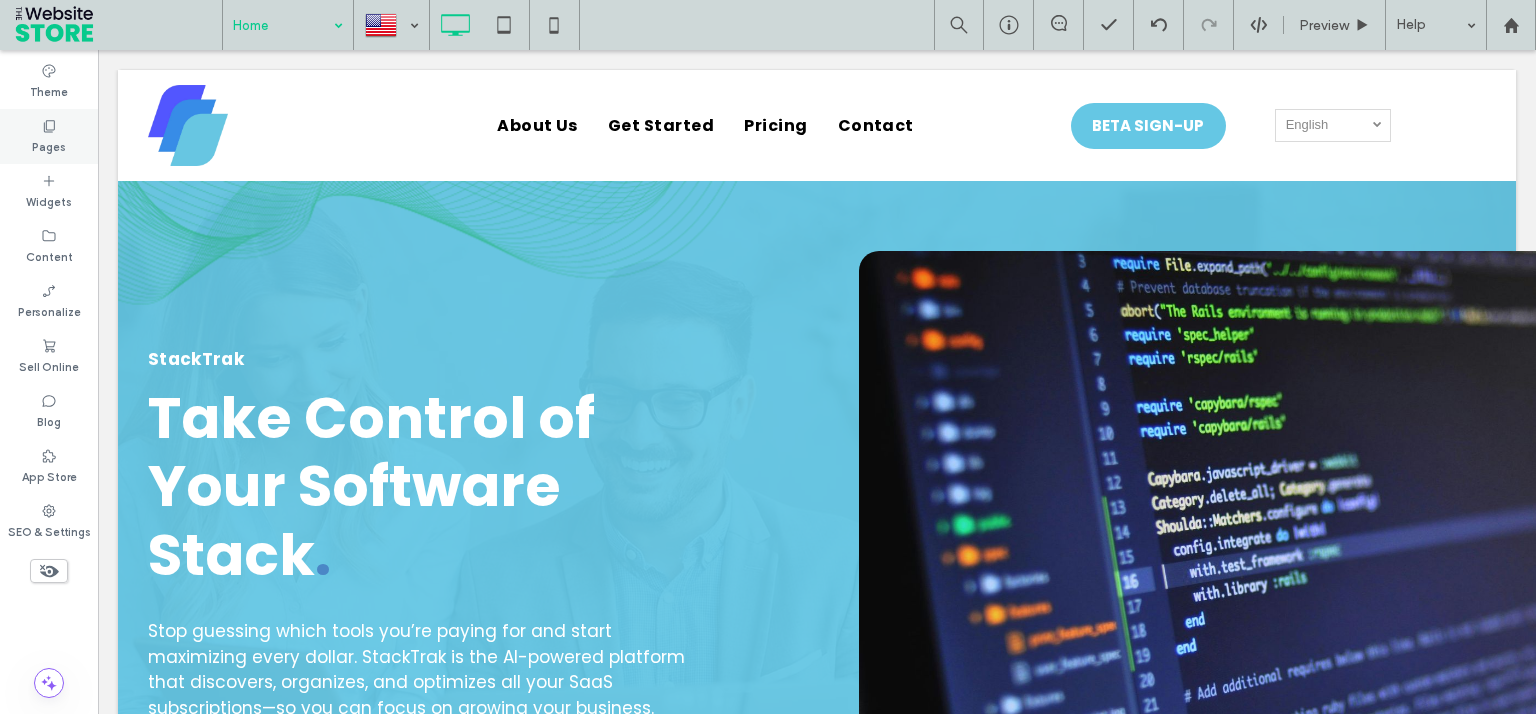 click on "Pages" at bounding box center [49, 145] 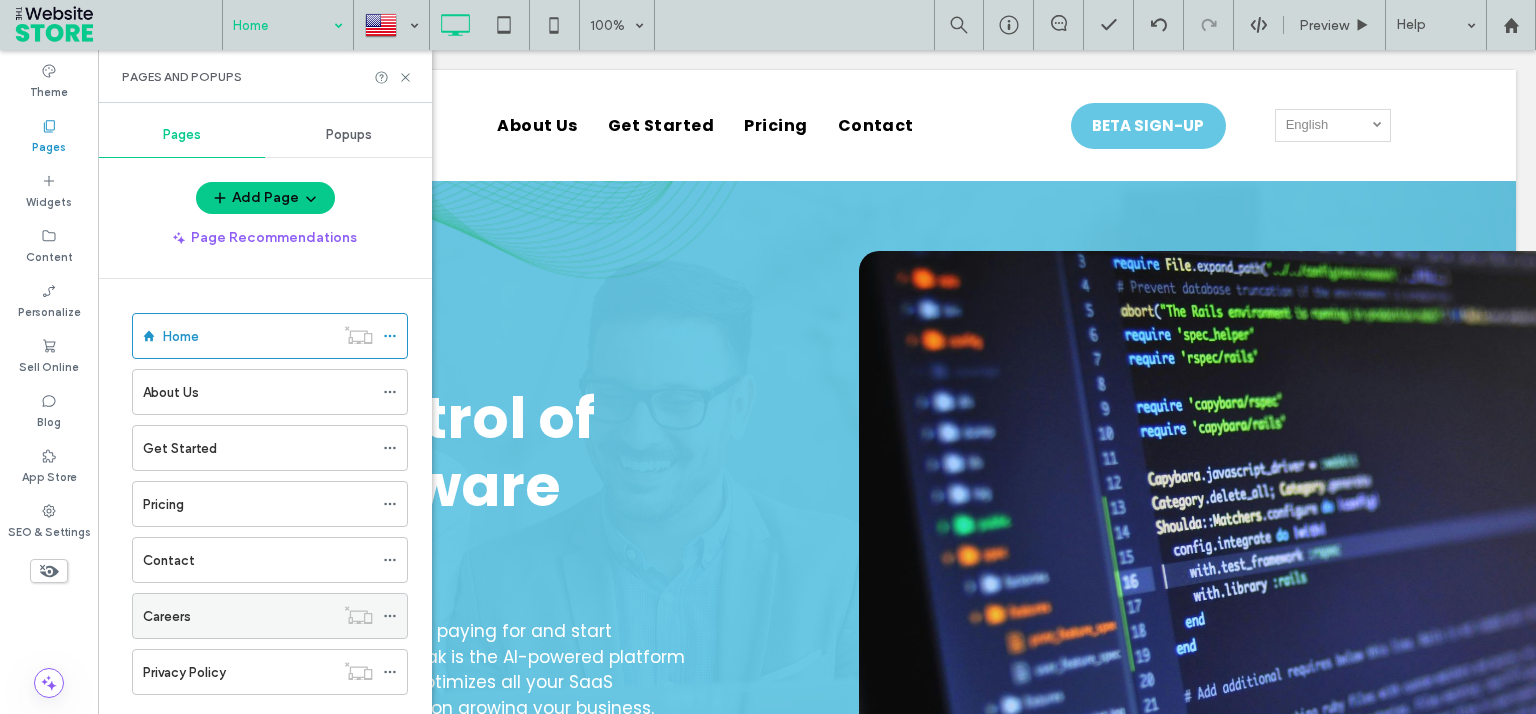 click 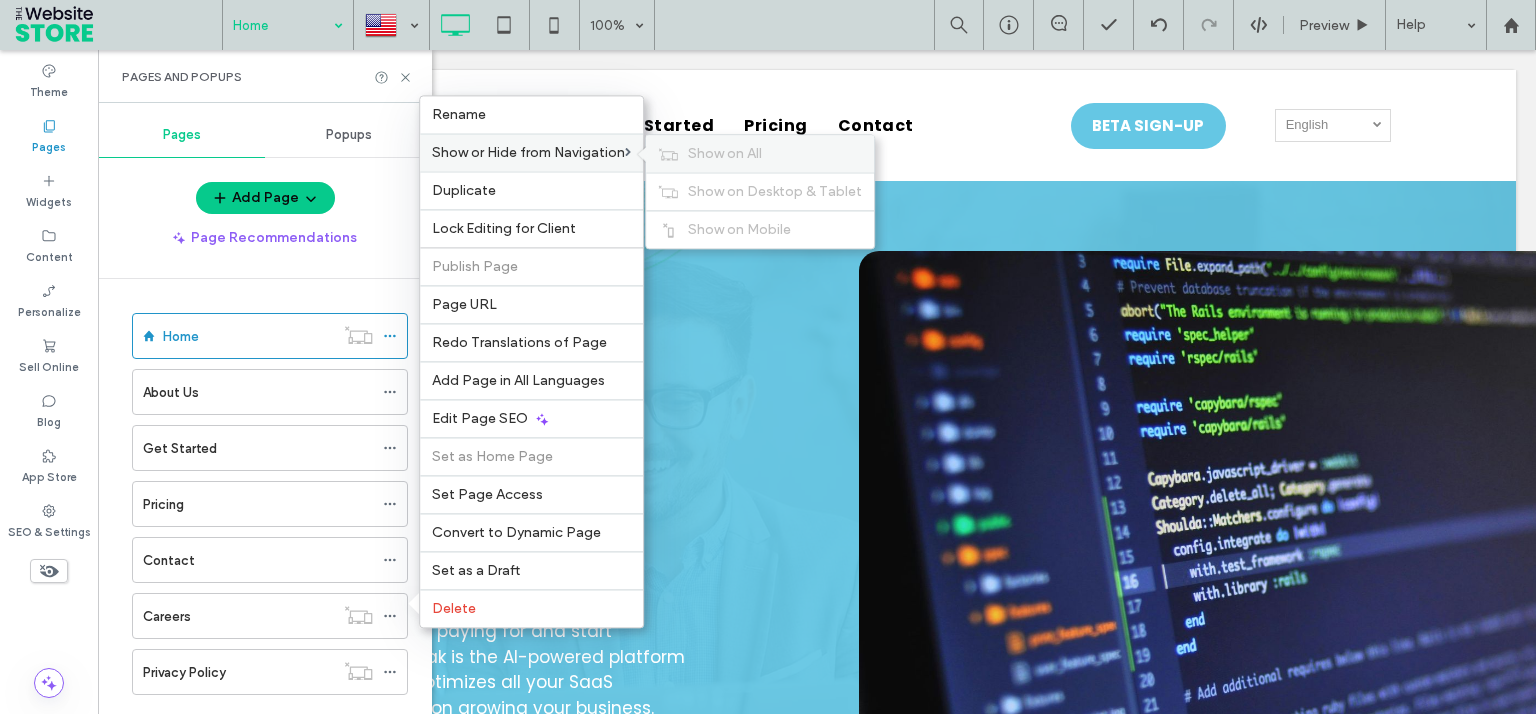 click on "Show on All" at bounding box center (725, 153) 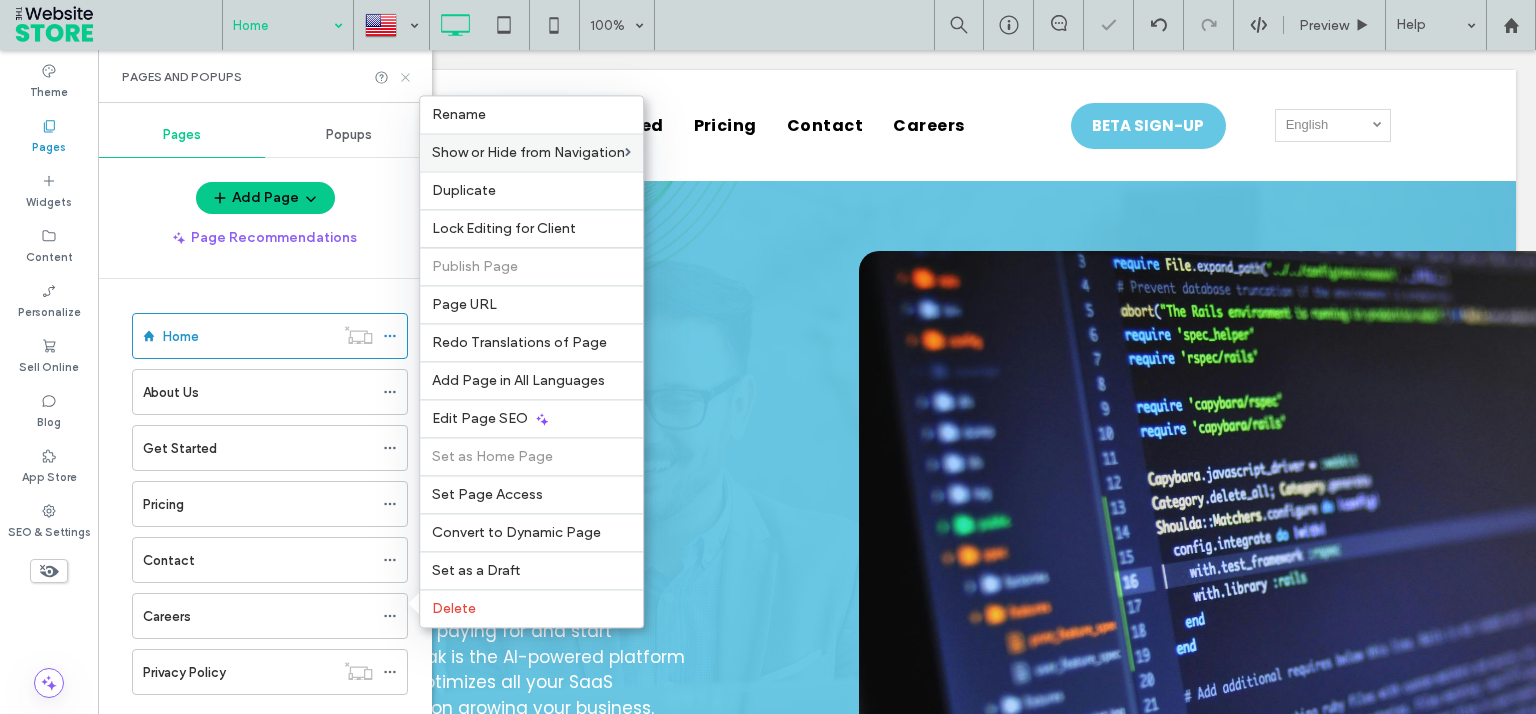 click 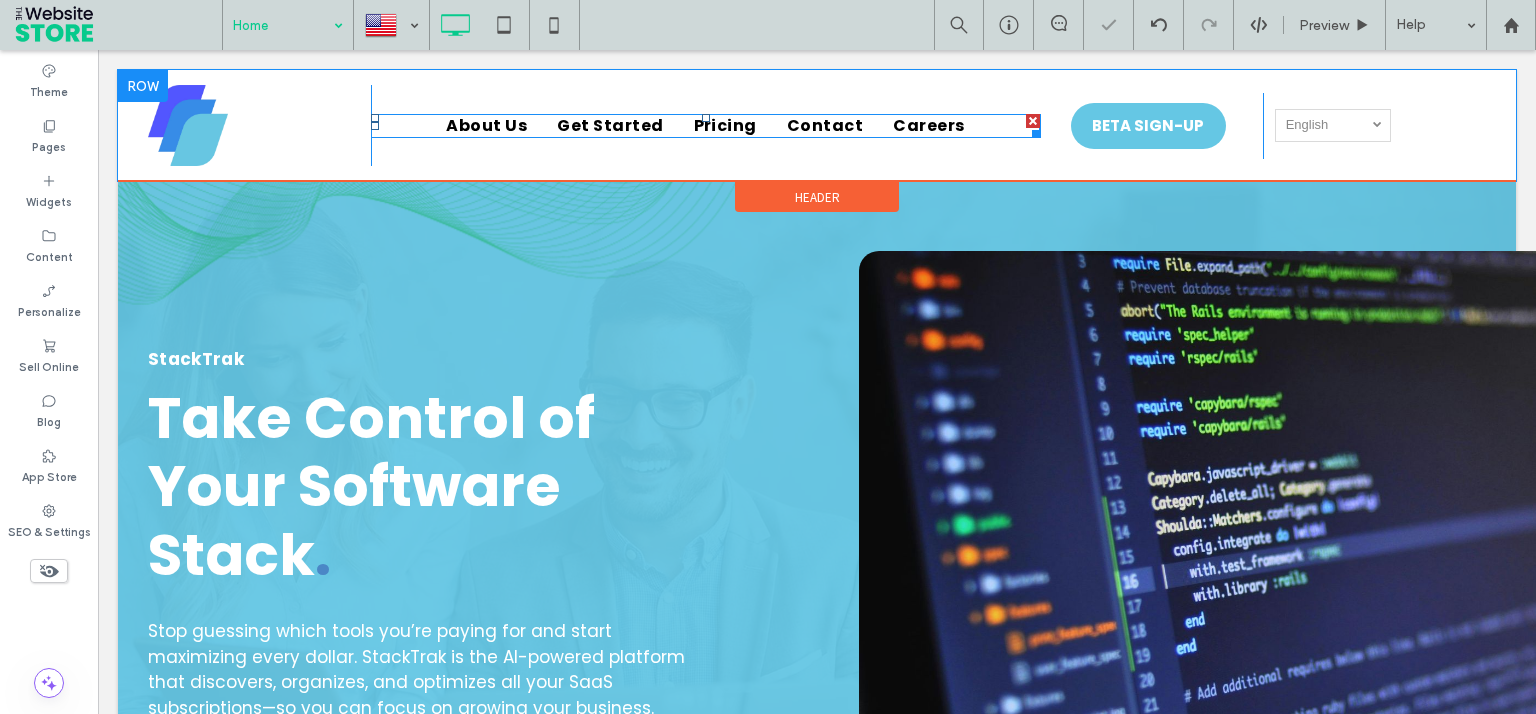 click on "About Us" at bounding box center (486, 138) 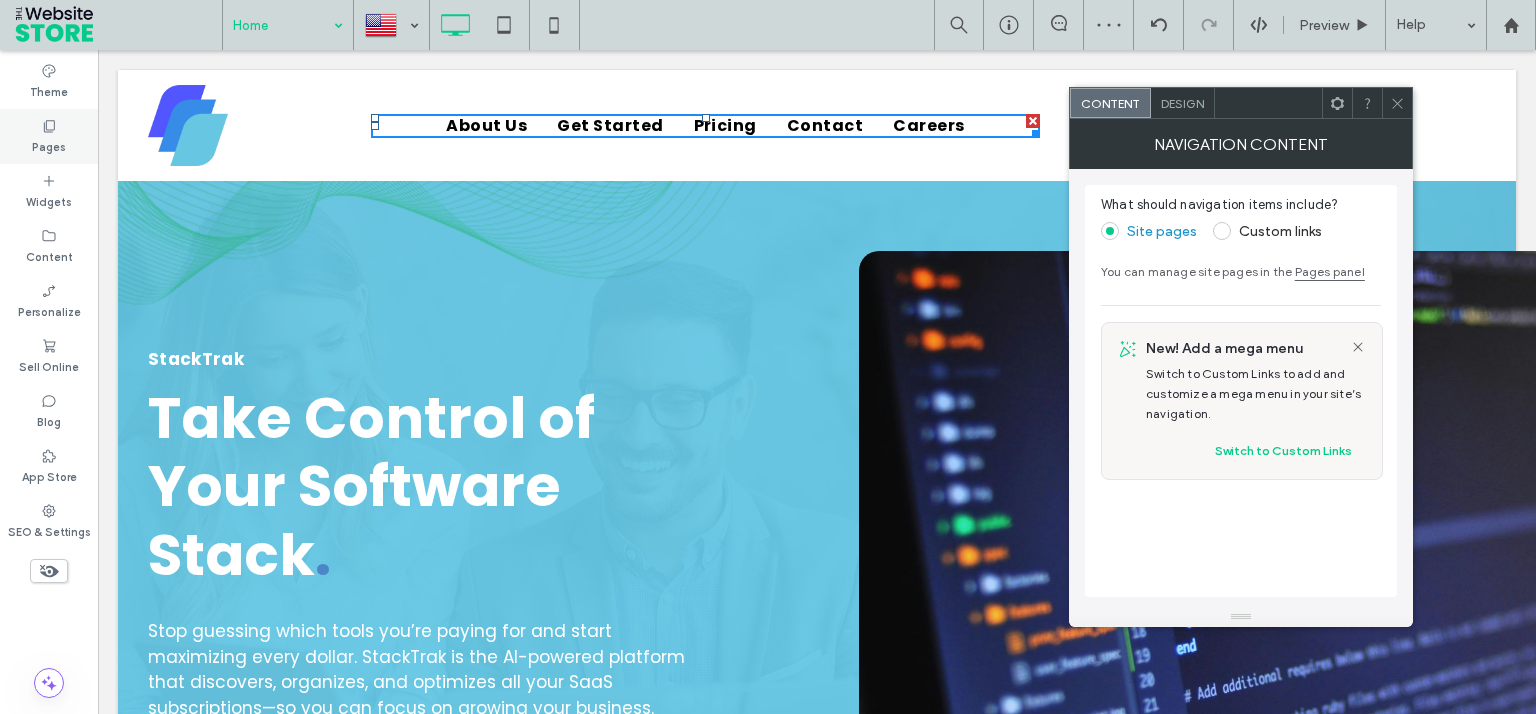 click on "Pages" at bounding box center (49, 136) 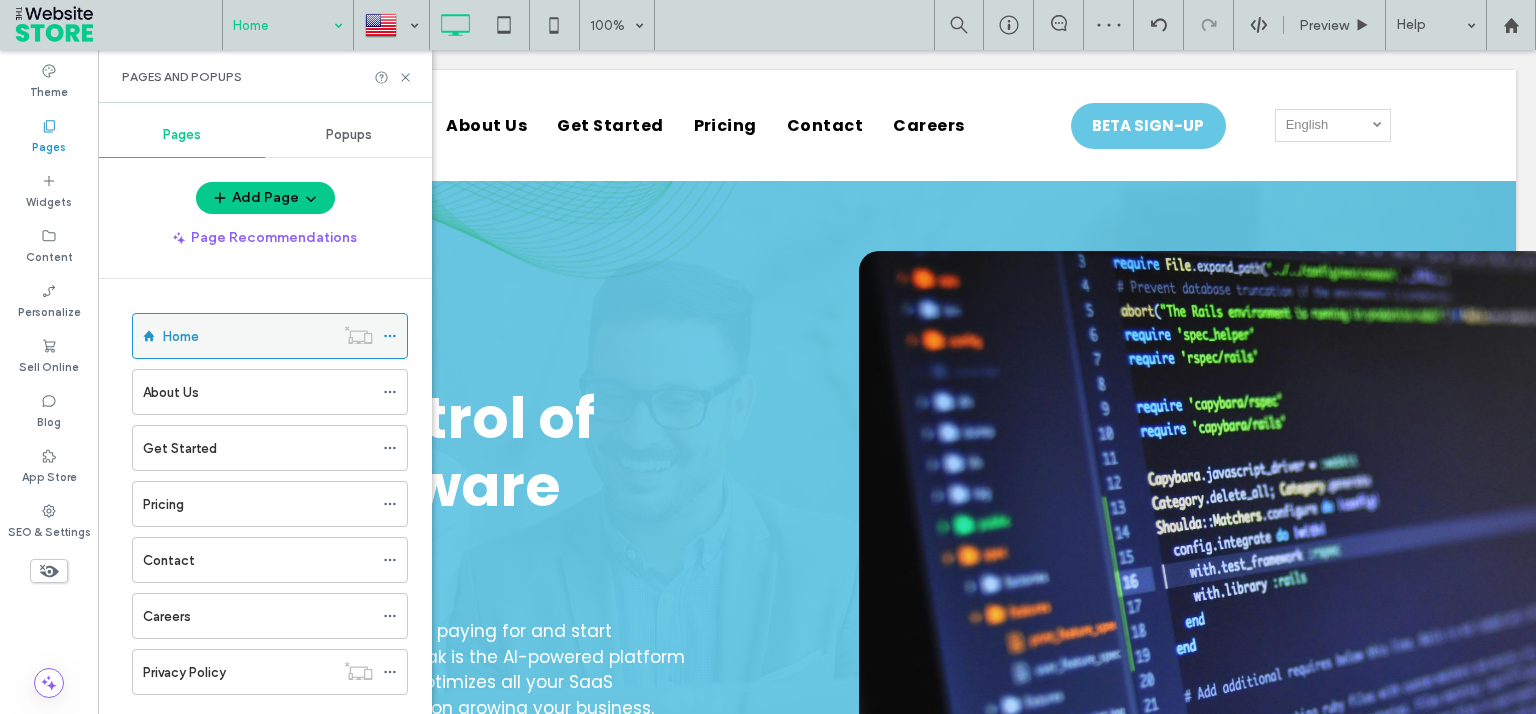 click 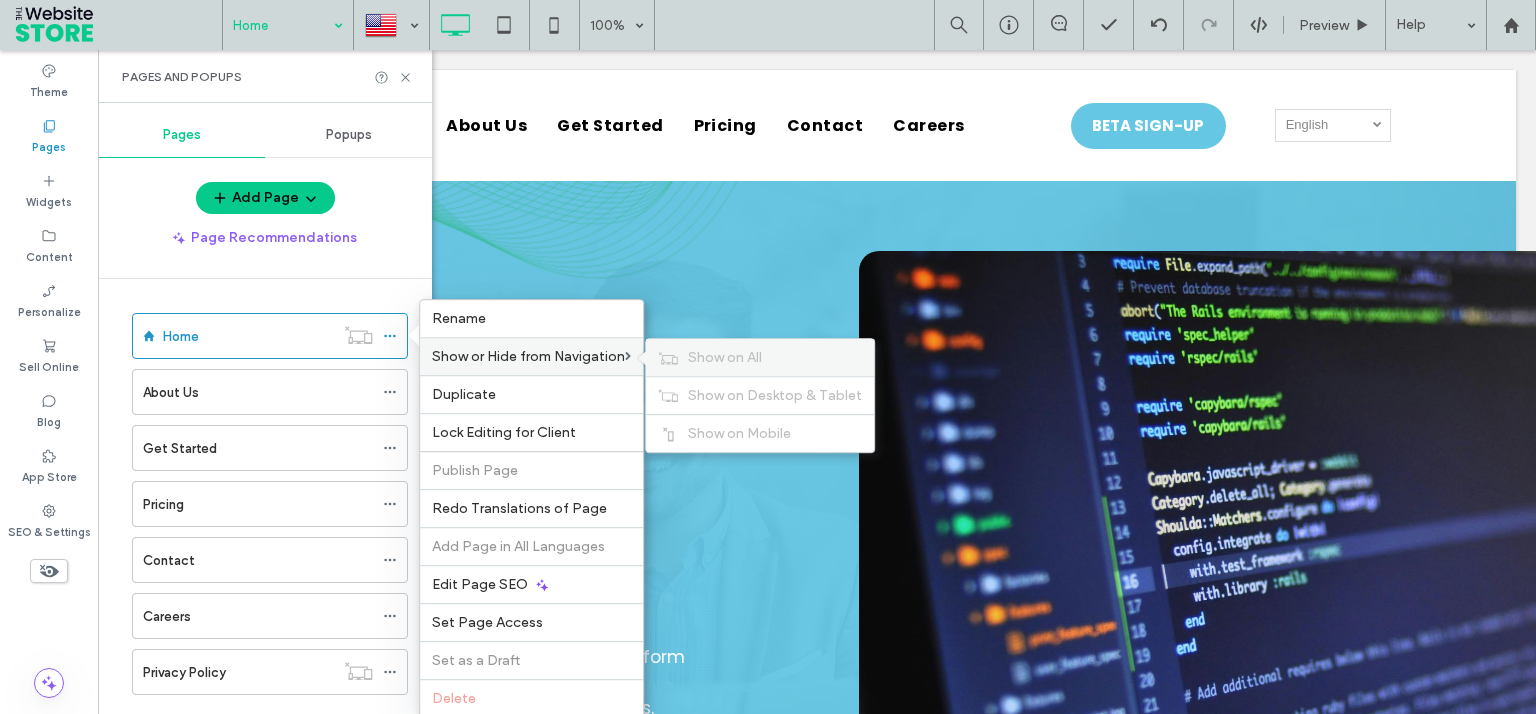 click on "Show on All" at bounding box center (725, 357) 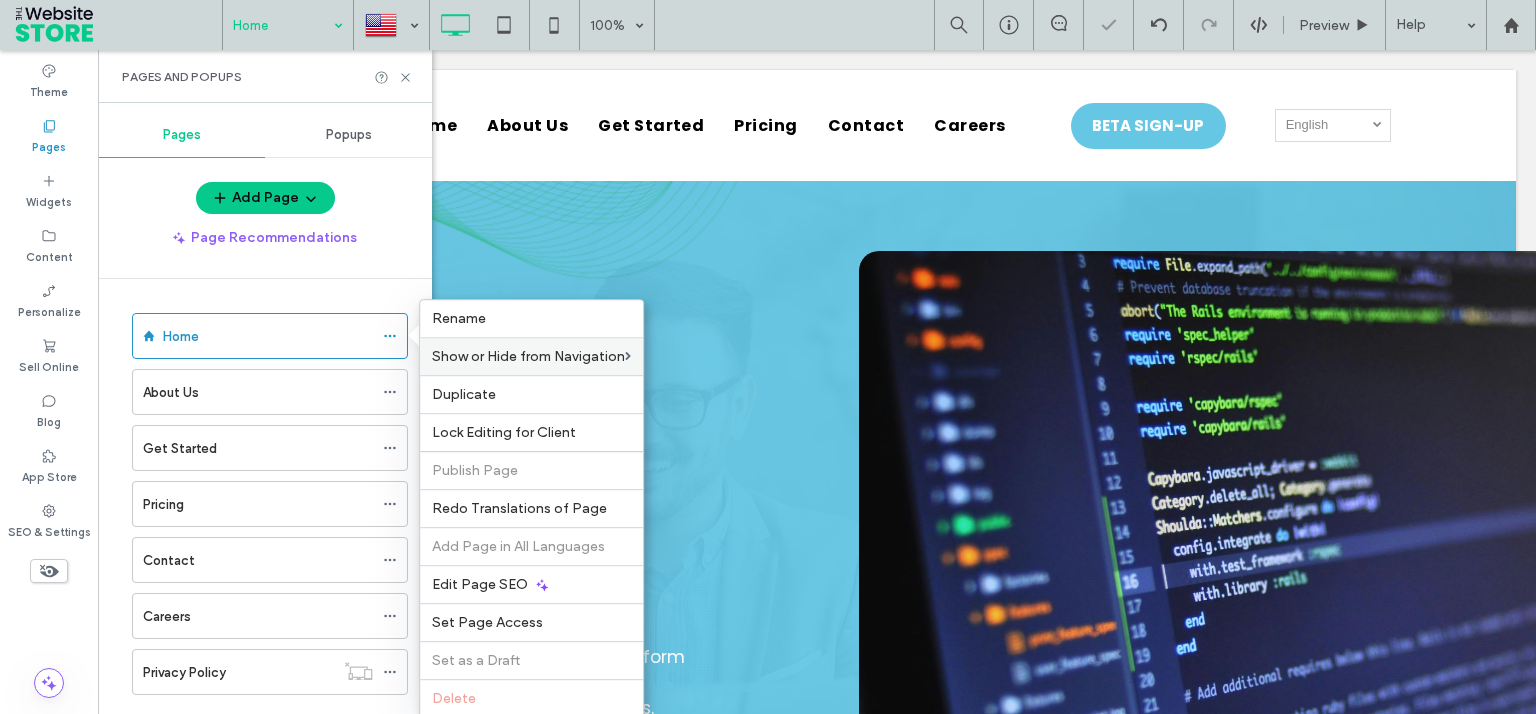 click 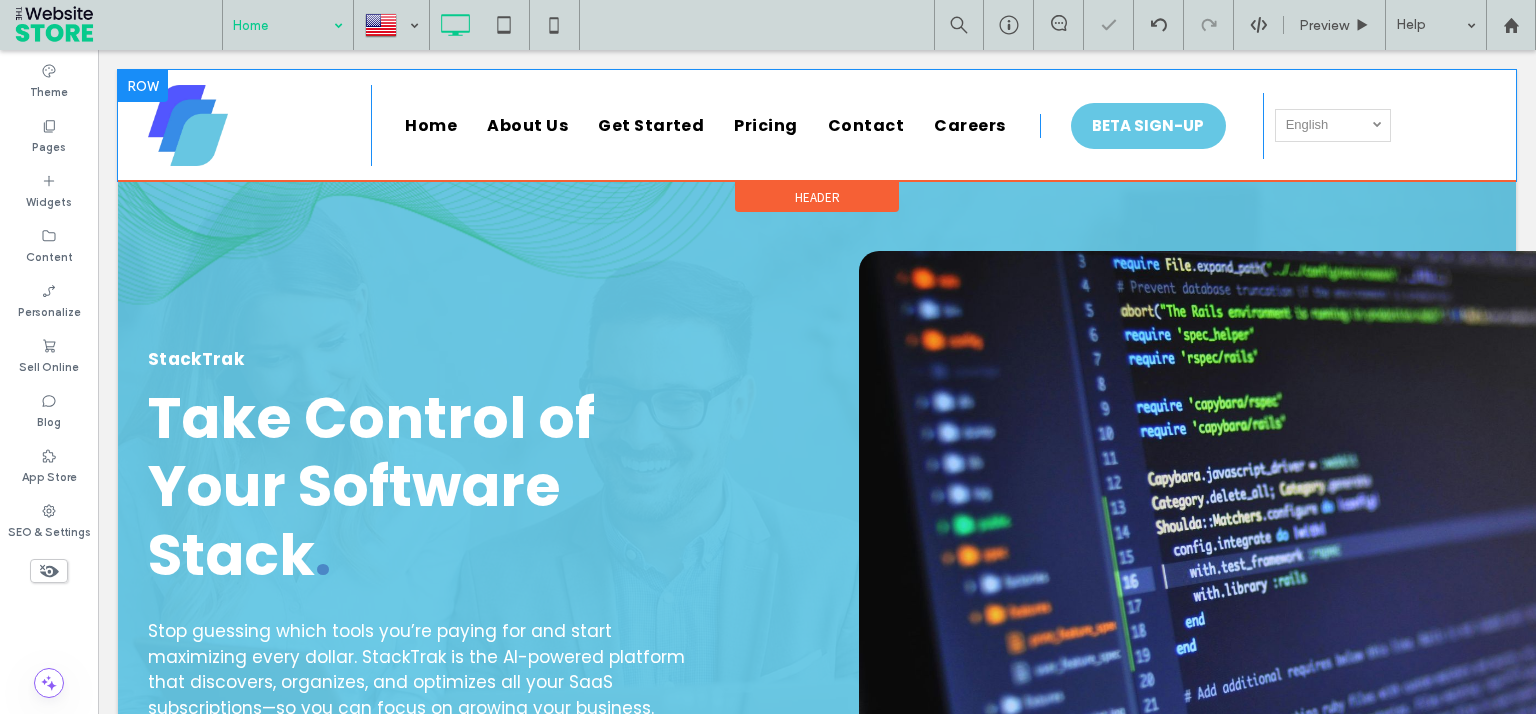 click on "Click To Paste
Home
About Us
Get Started
Pricing
Contact
Careers
Click To Paste
BETA SIGN-UP
Click To Paste
LOGIN
English
en
Français
fr
Click To Paste
Click To Paste" at bounding box center [817, 125] 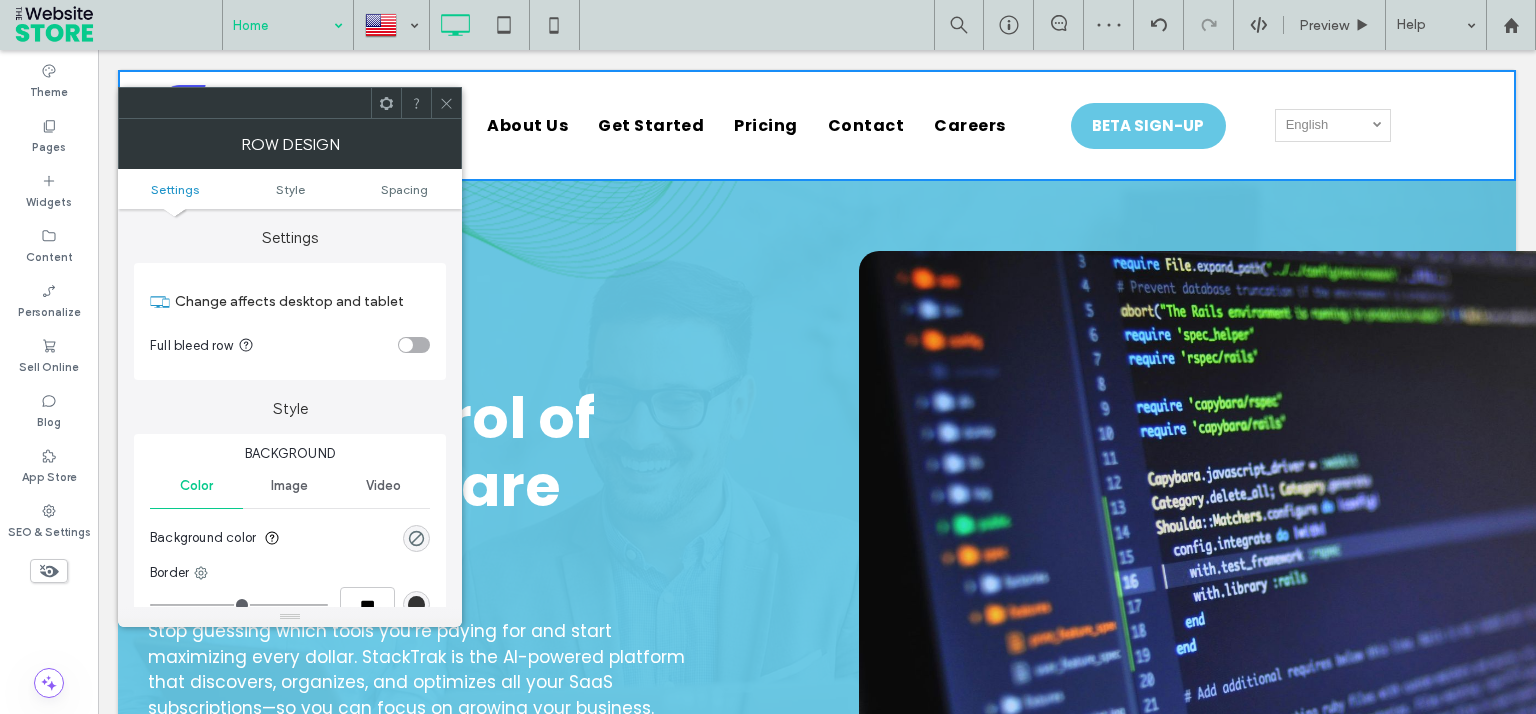 click at bounding box center [446, 103] 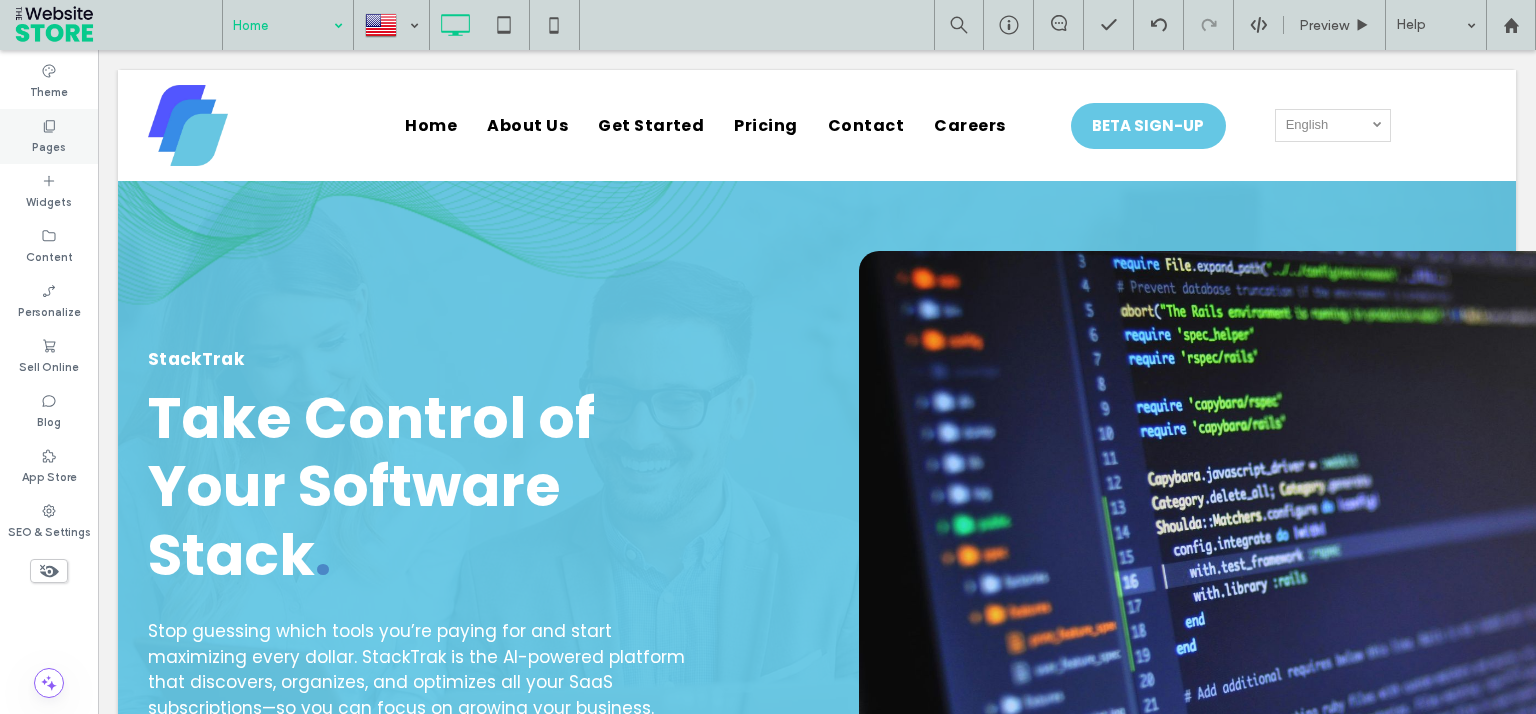 click on "Pages" at bounding box center [49, 136] 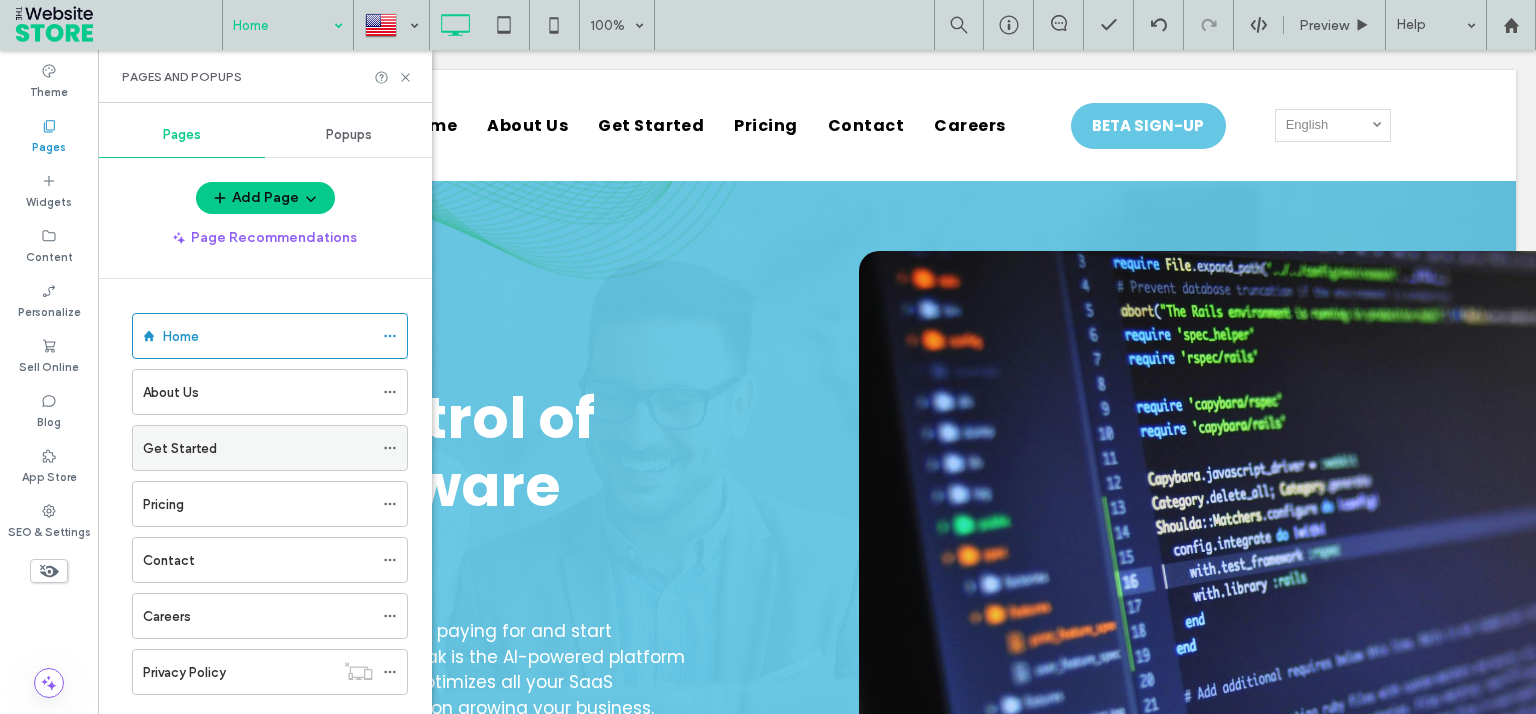 click 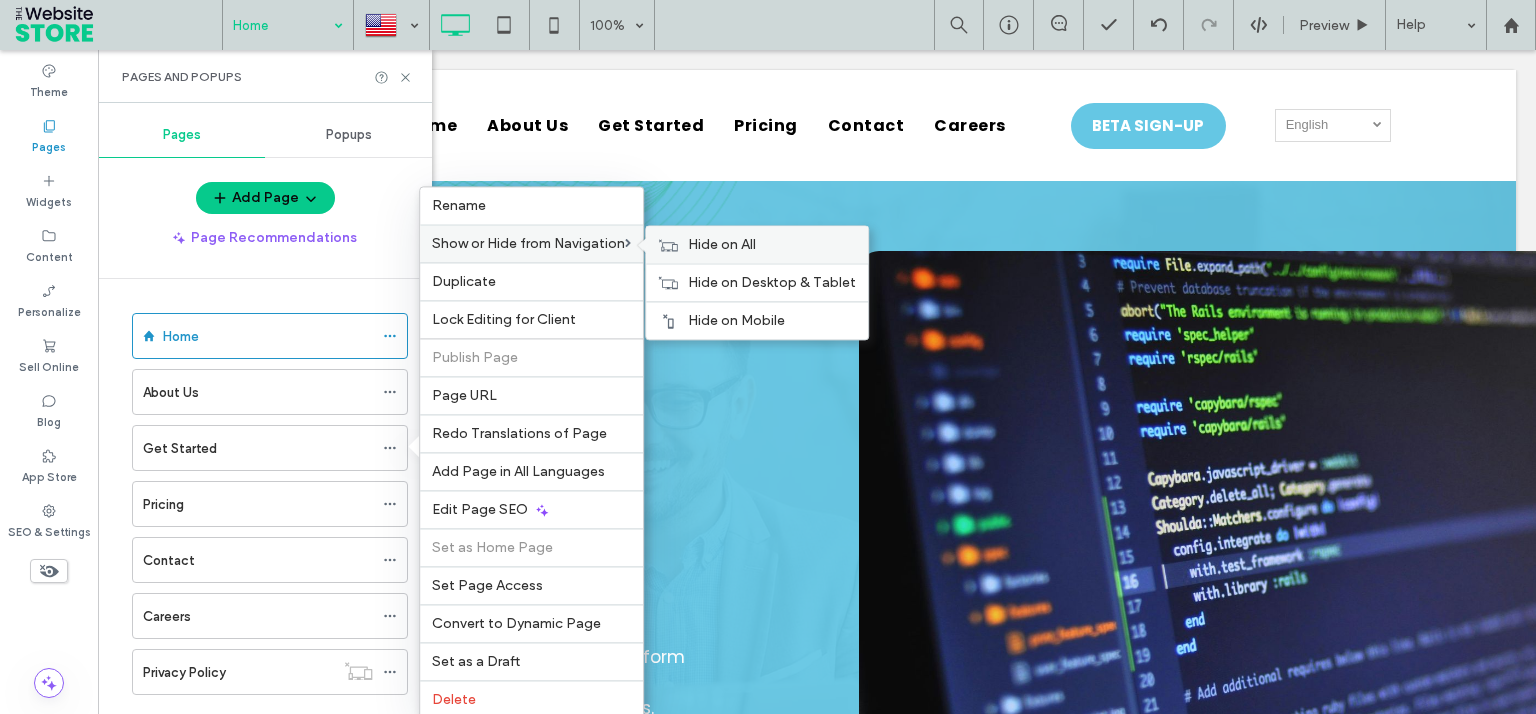 click on "Hide on All" at bounding box center [722, 244] 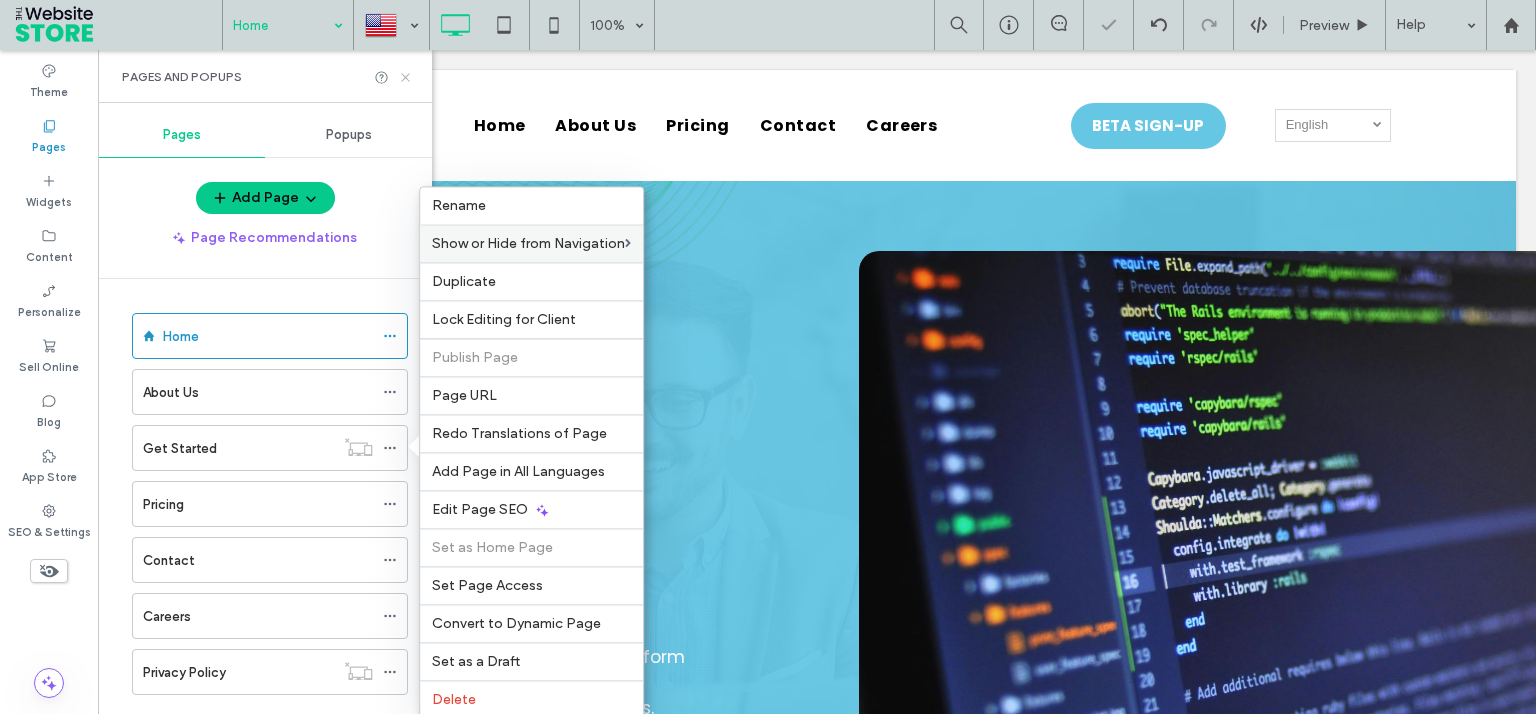 drag, startPoint x: 406, startPoint y: 76, endPoint x: 328, endPoint y: 25, distance: 93.193344 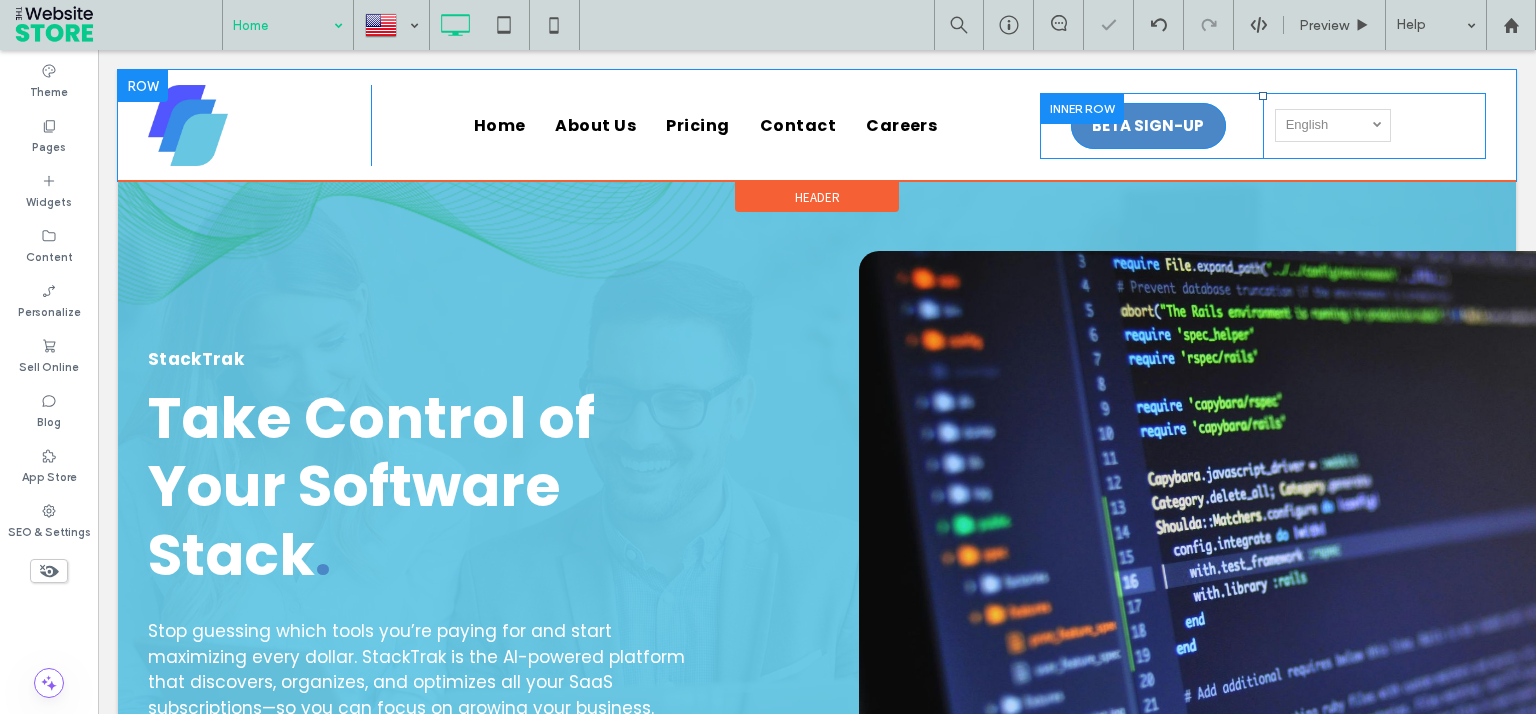 click on "BETA SIGN-UP
Click To Paste
LOGIN
English
en
Français
fr
Click To Paste" at bounding box center [1263, 126] 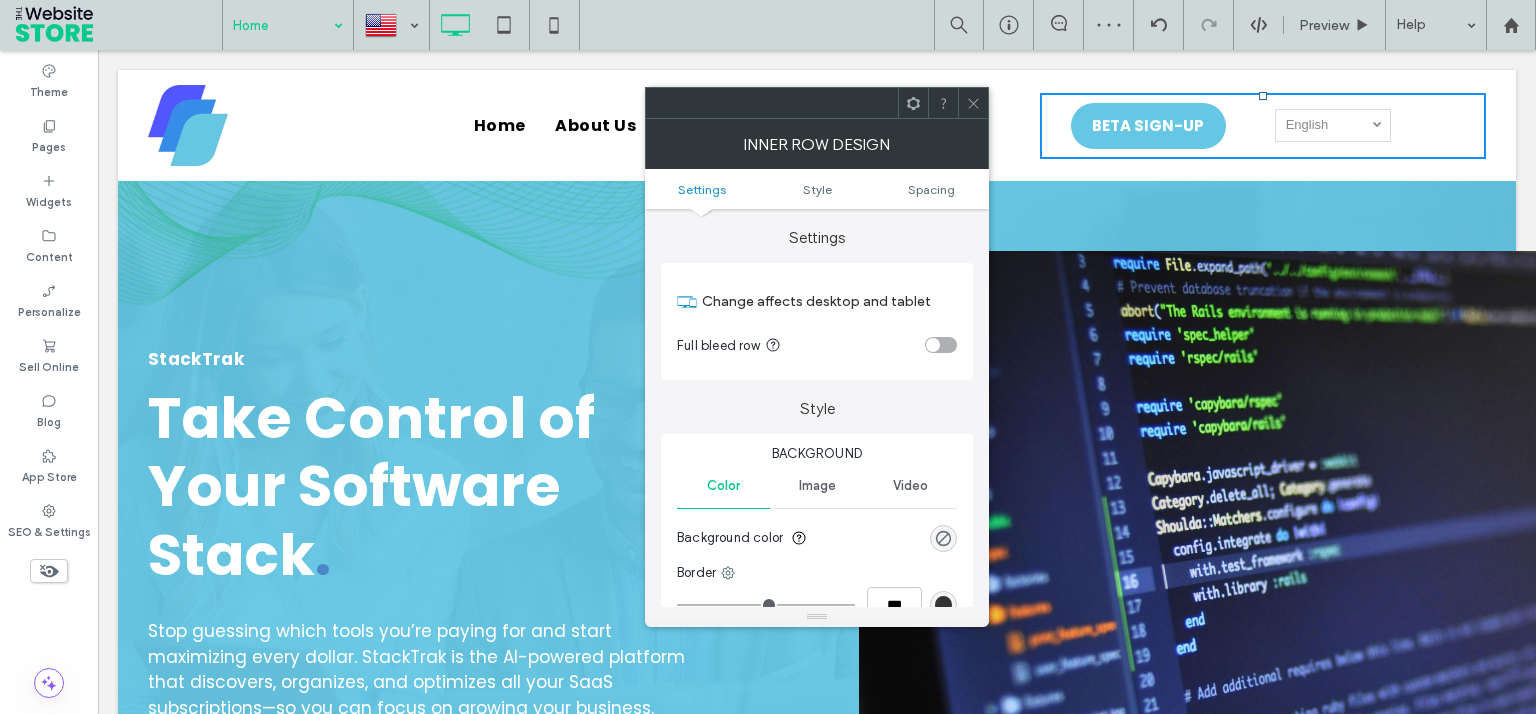 click 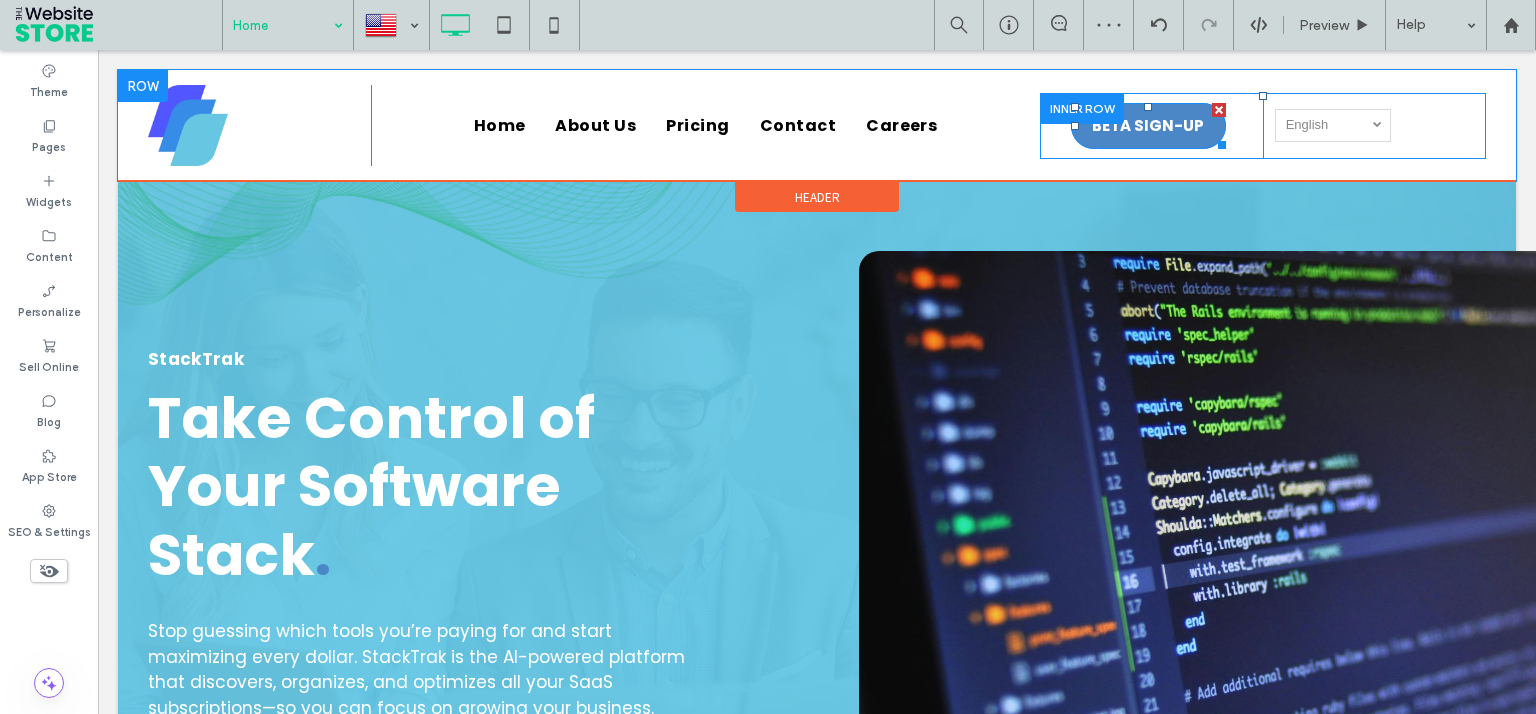 click on "BETA SIGN-UP" at bounding box center (1148, 125) 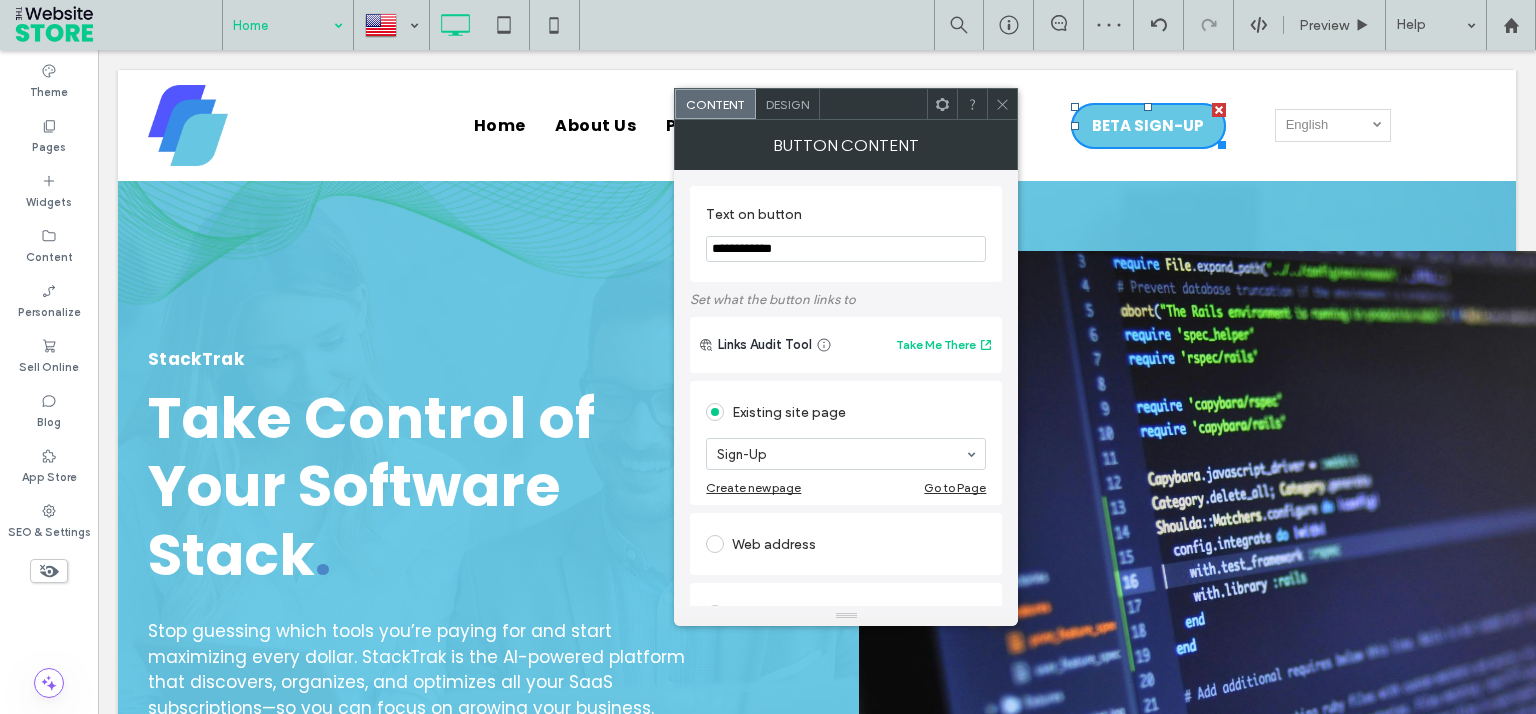 drag, startPoint x: 850, startPoint y: 246, endPoint x: 497, endPoint y: 246, distance: 353 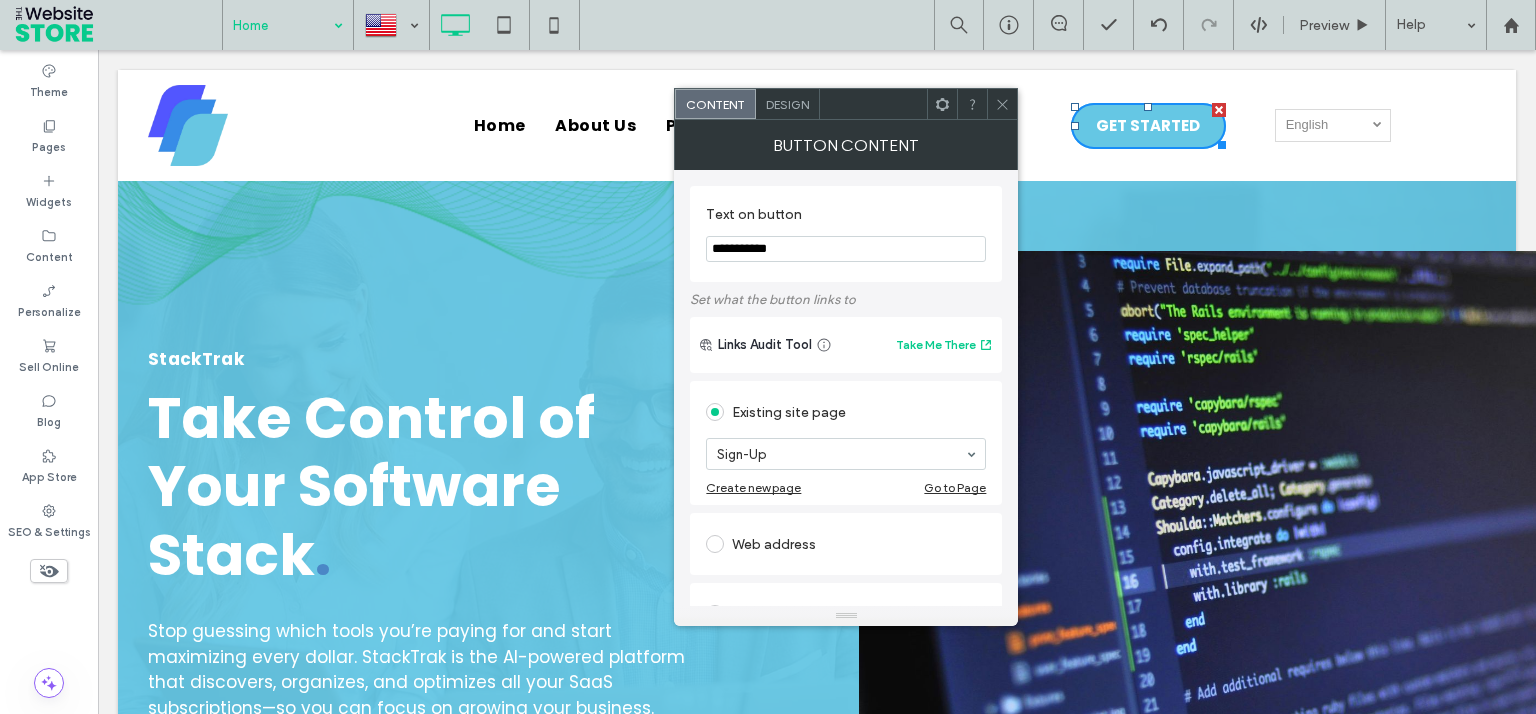 type on "**********" 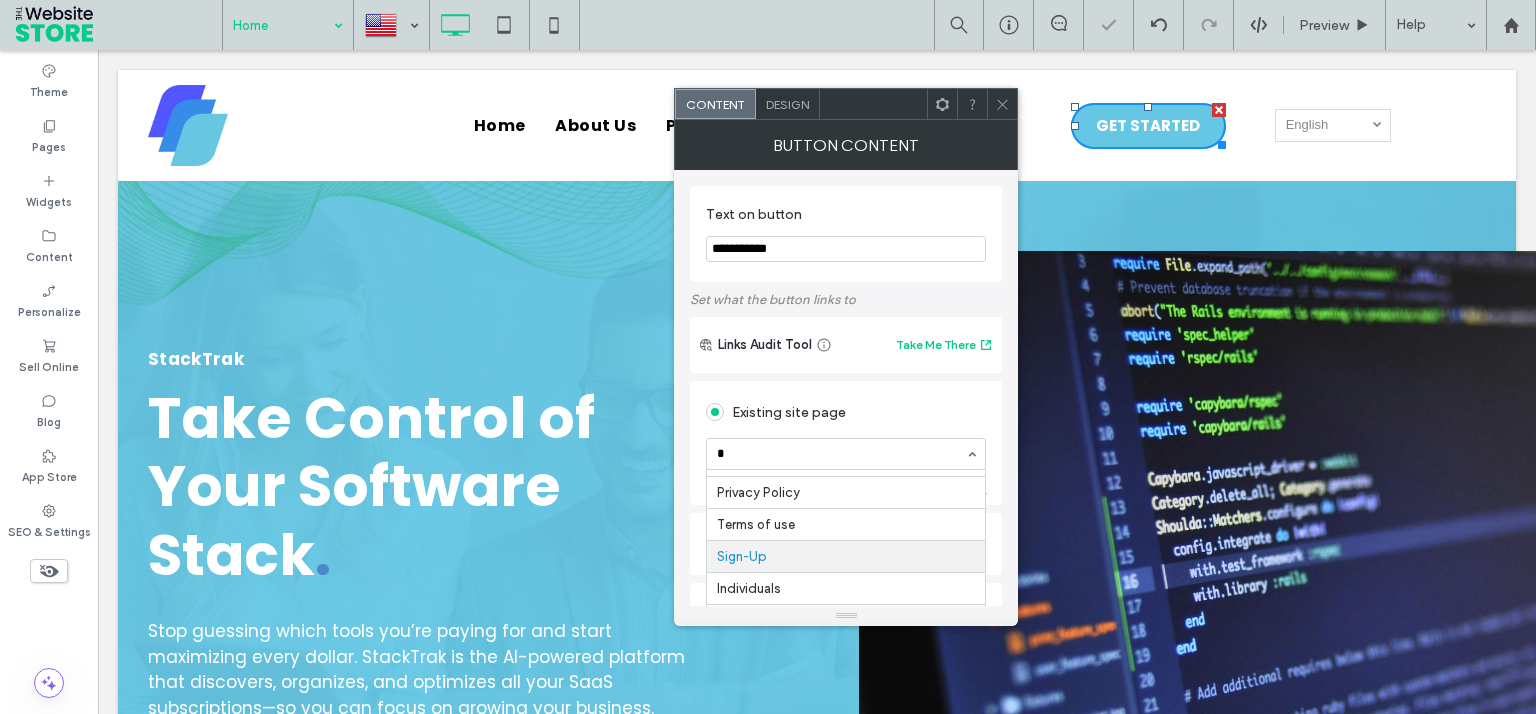 scroll, scrollTop: 0, scrollLeft: 0, axis: both 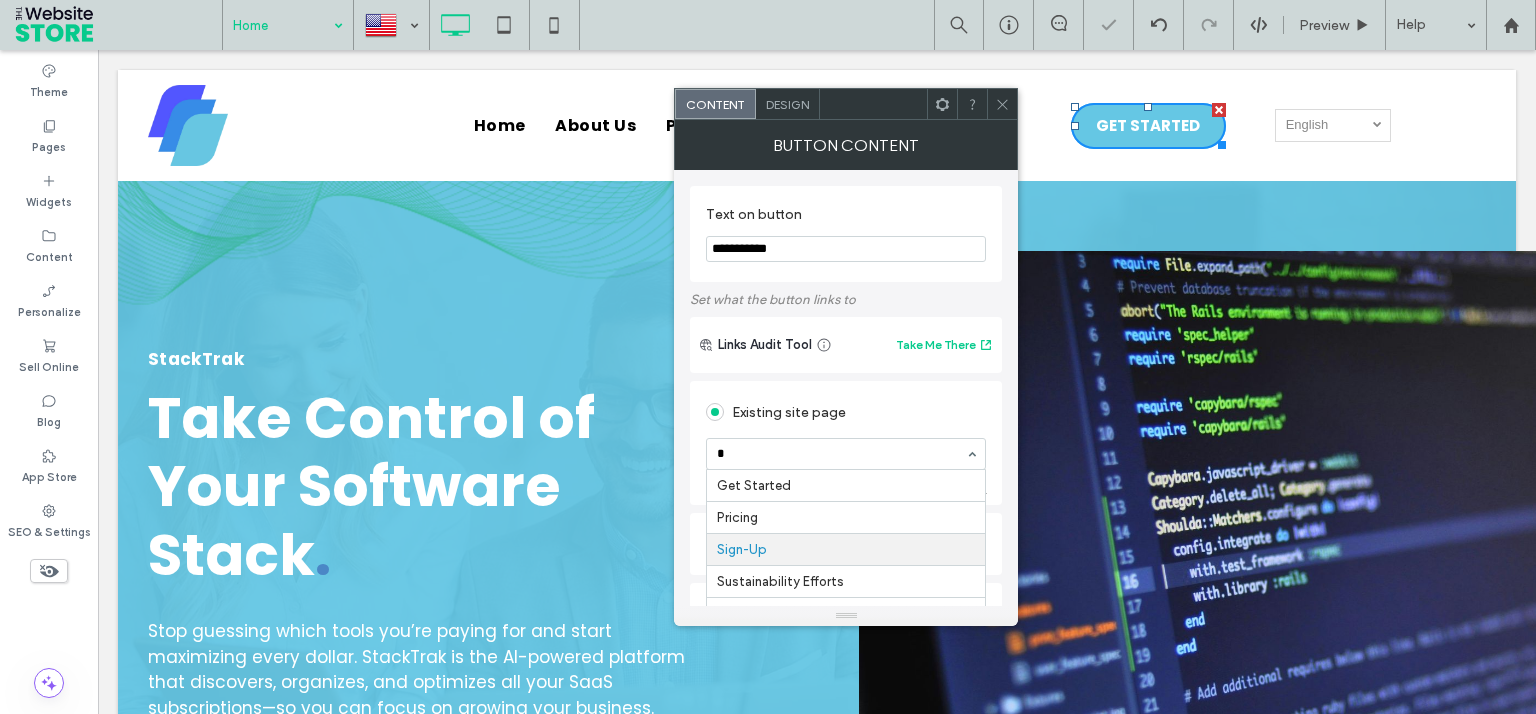 type on "**" 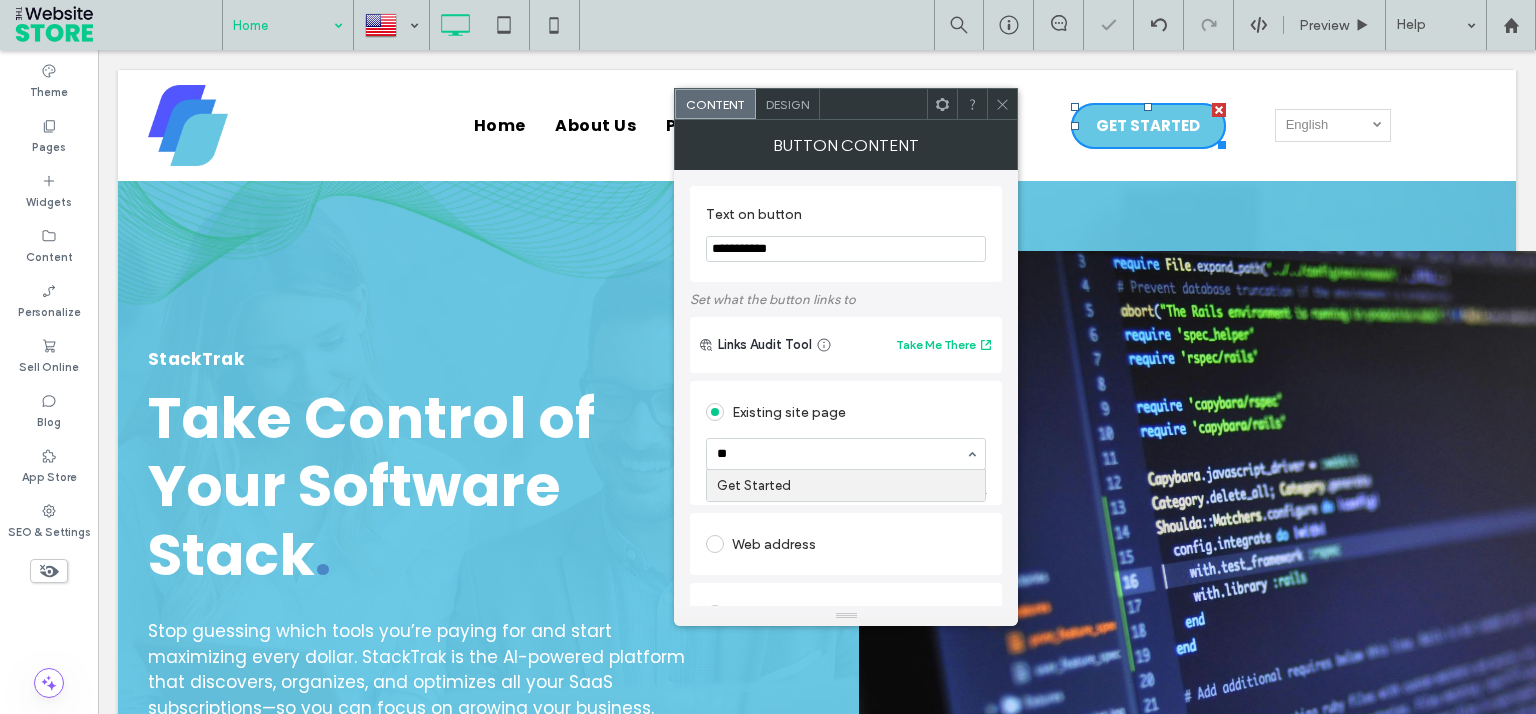 type 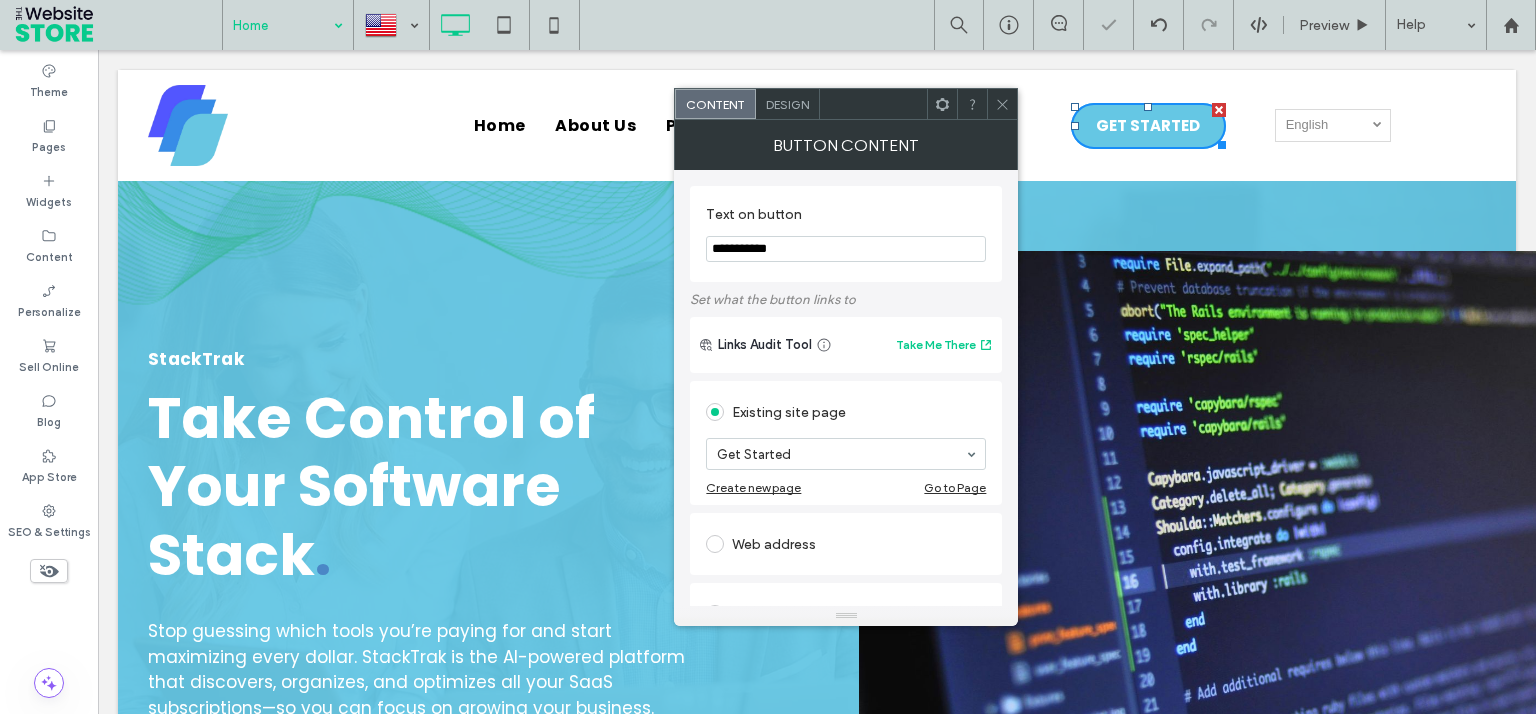 click 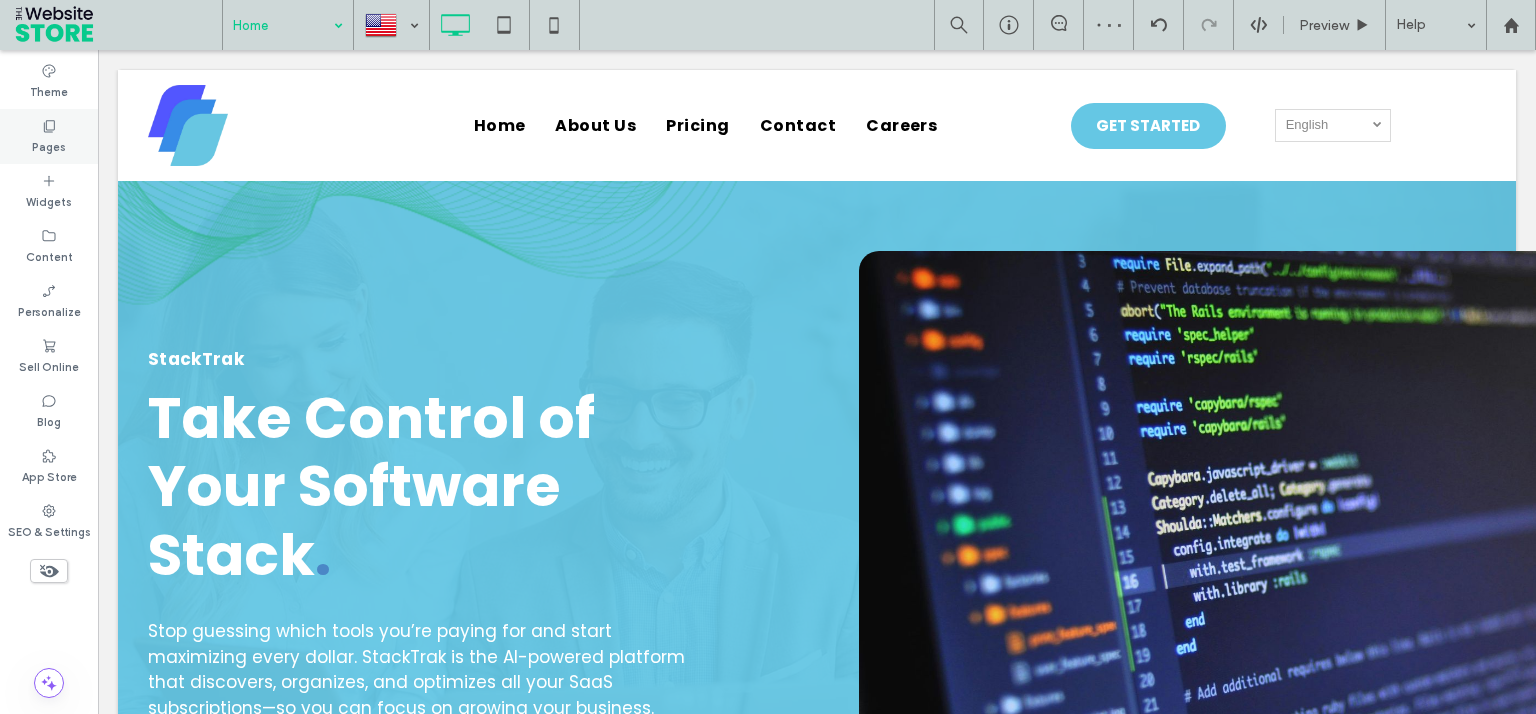 click on "Pages" at bounding box center [49, 145] 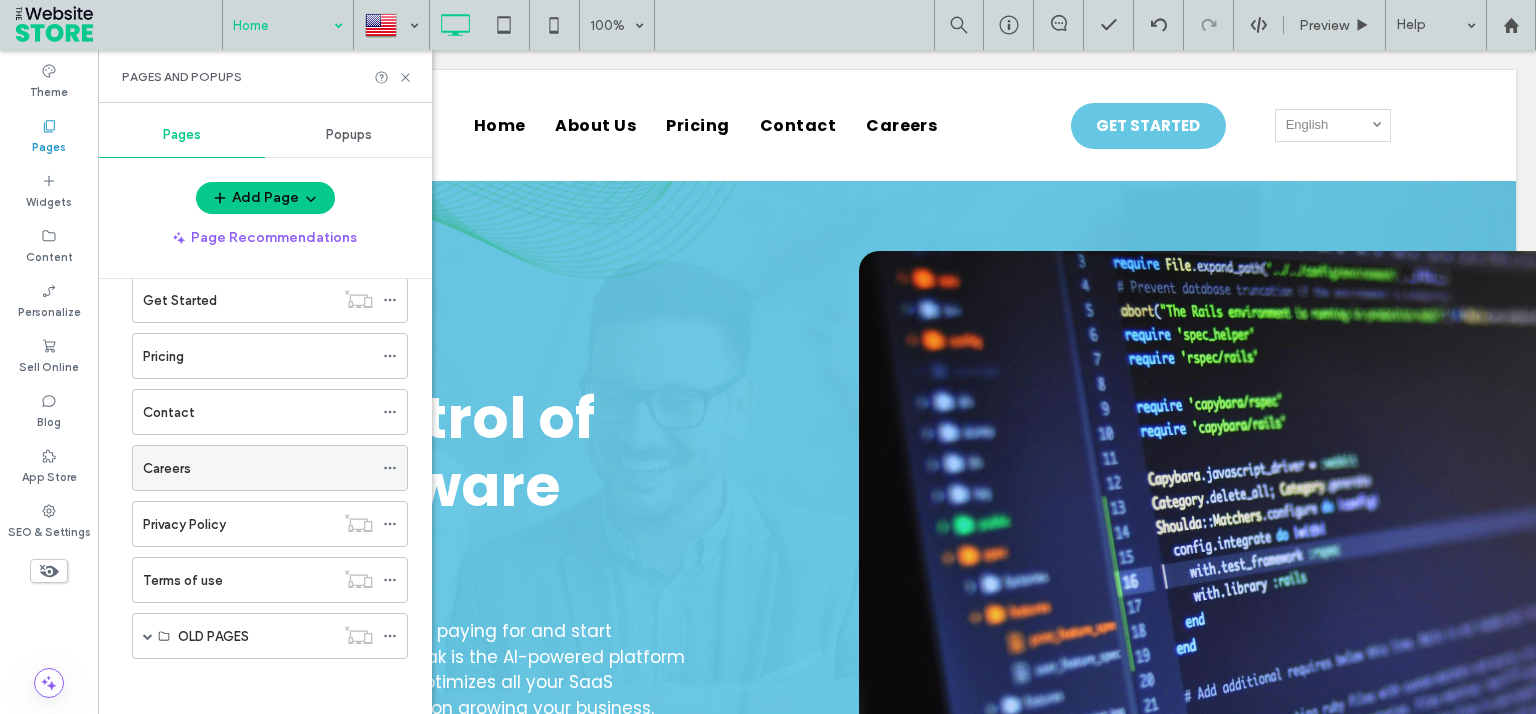 scroll, scrollTop: 93, scrollLeft: 0, axis: vertical 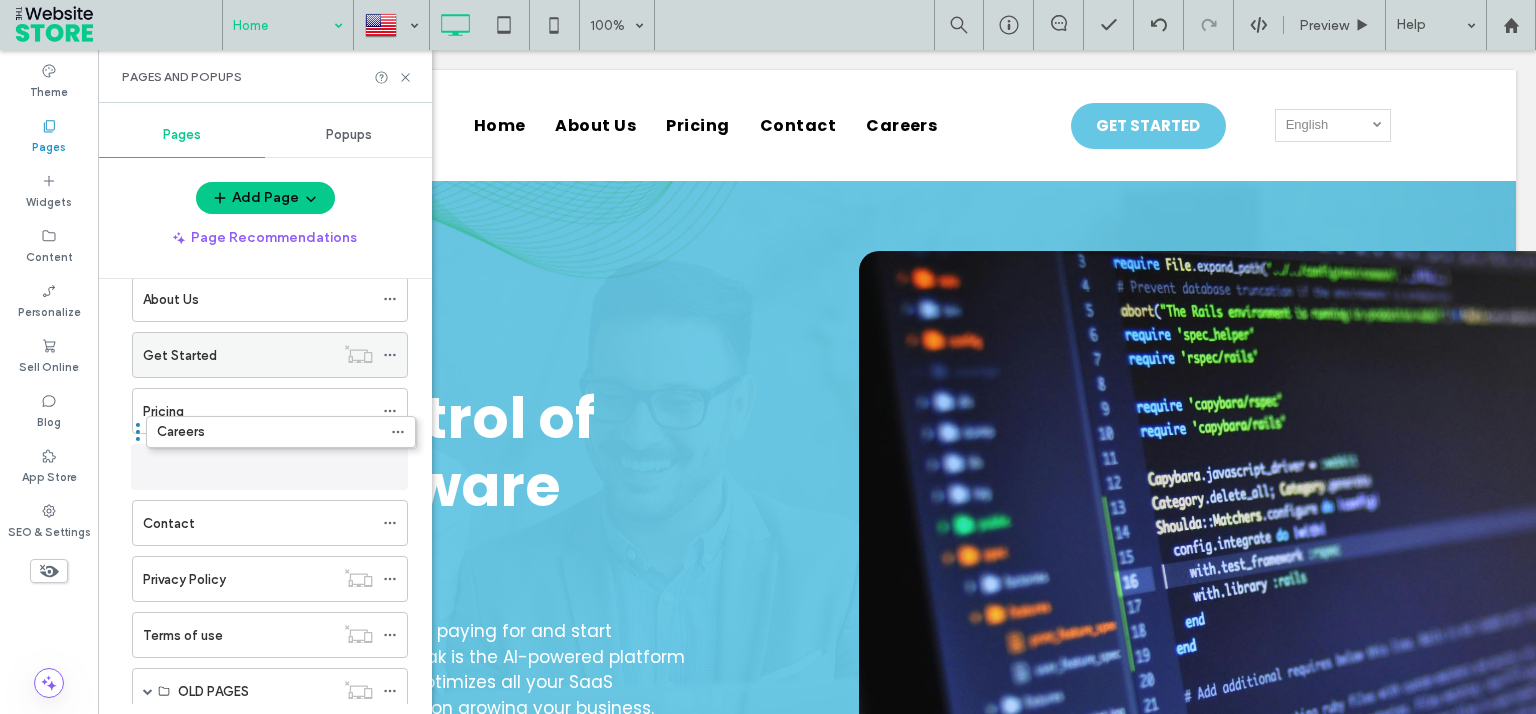 drag, startPoint x: 222, startPoint y: 475, endPoint x: 294, endPoint y: 349, distance: 145.12064 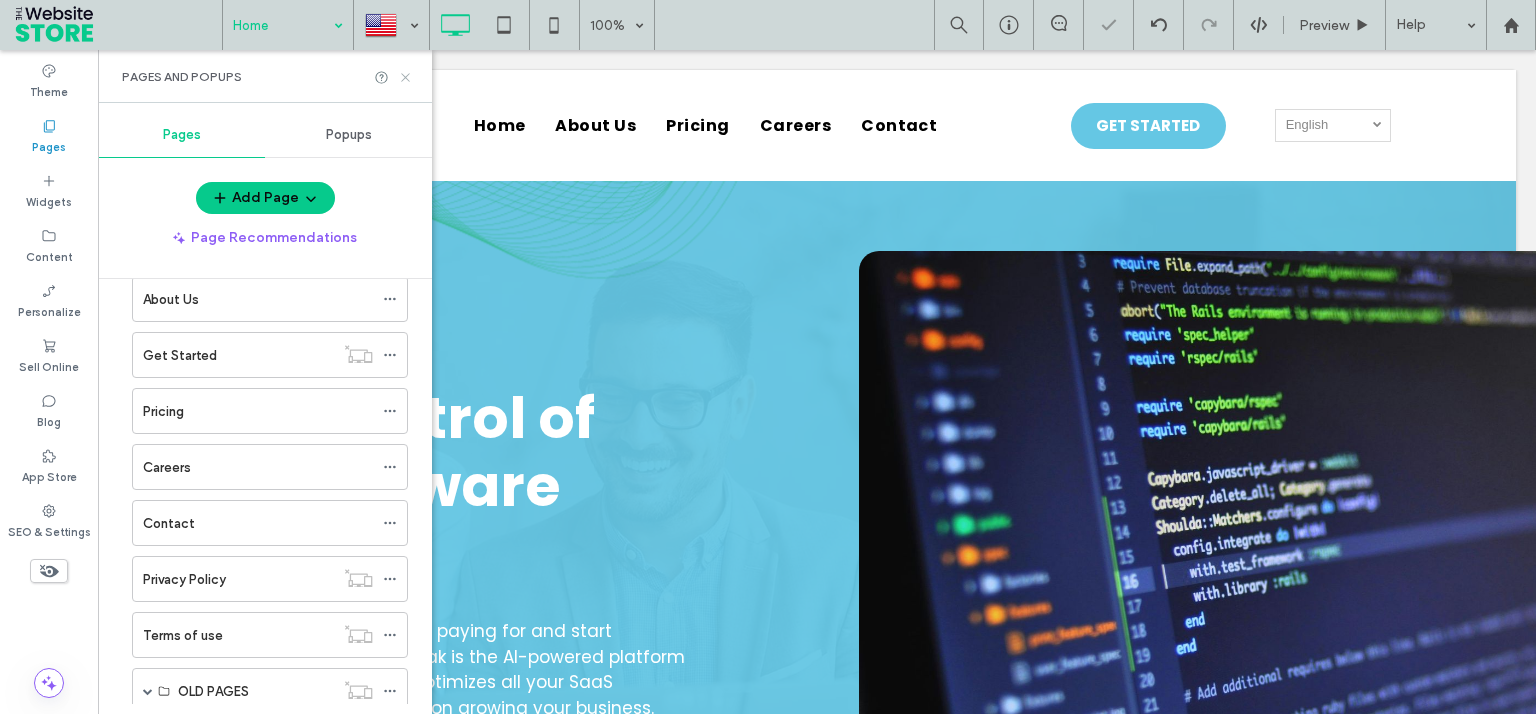 click 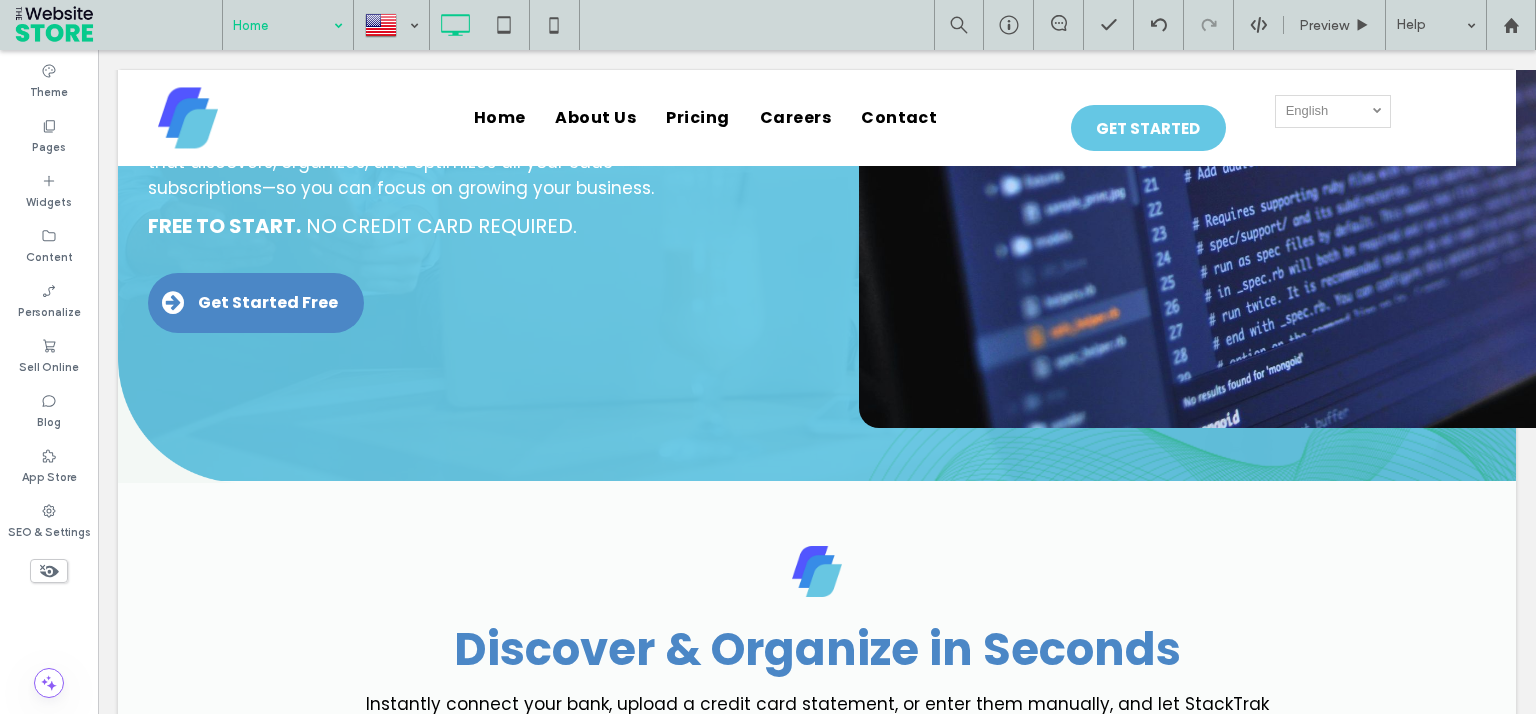 scroll, scrollTop: 959, scrollLeft: 0, axis: vertical 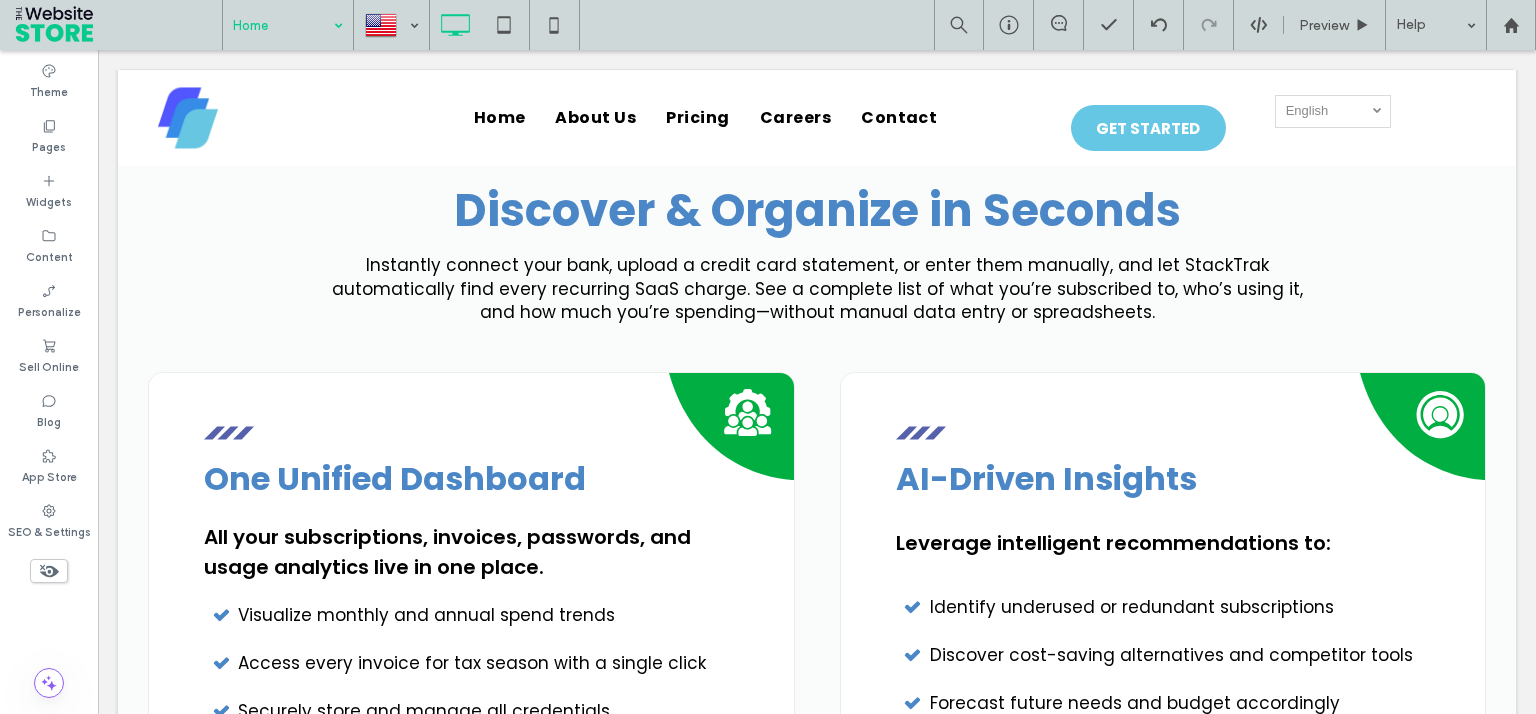 click at bounding box center (283, 25) 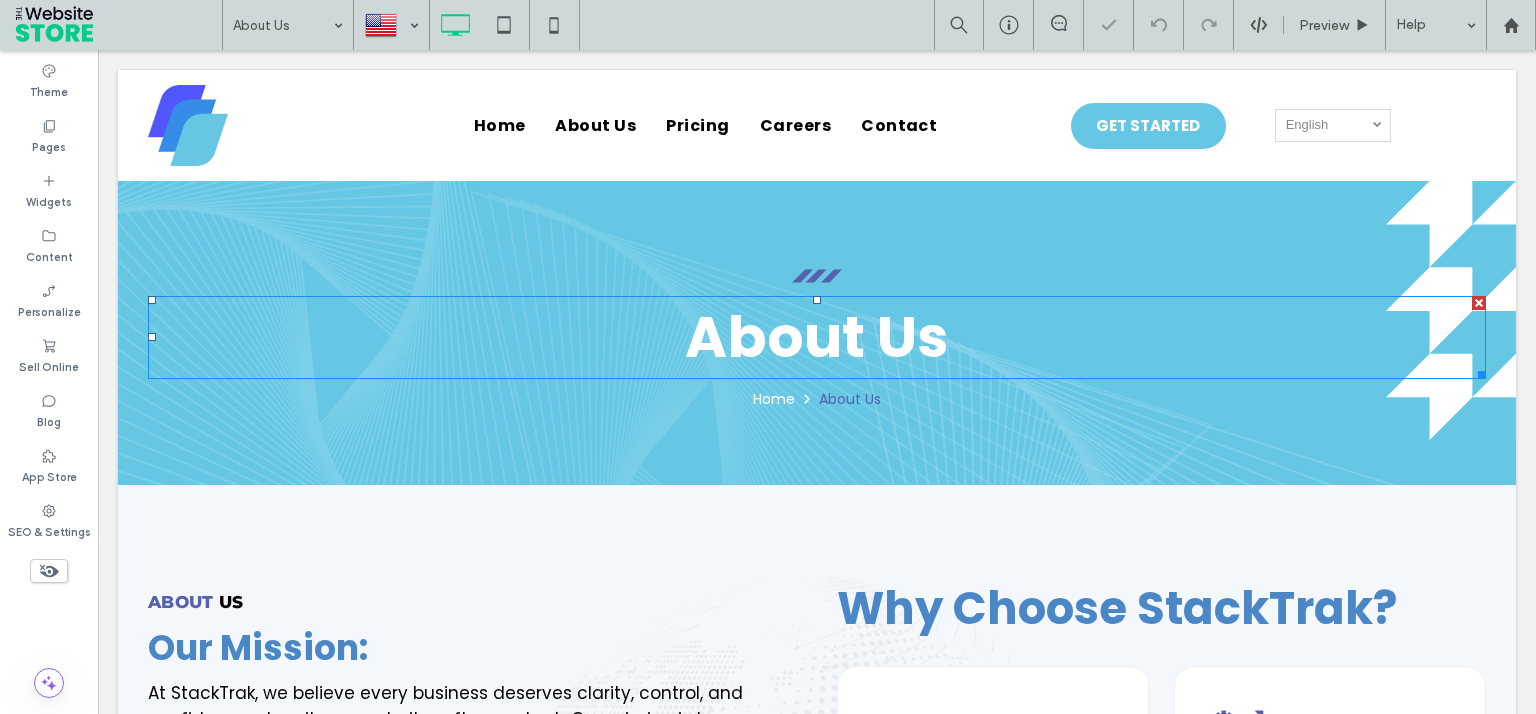 scroll, scrollTop: 0, scrollLeft: 0, axis: both 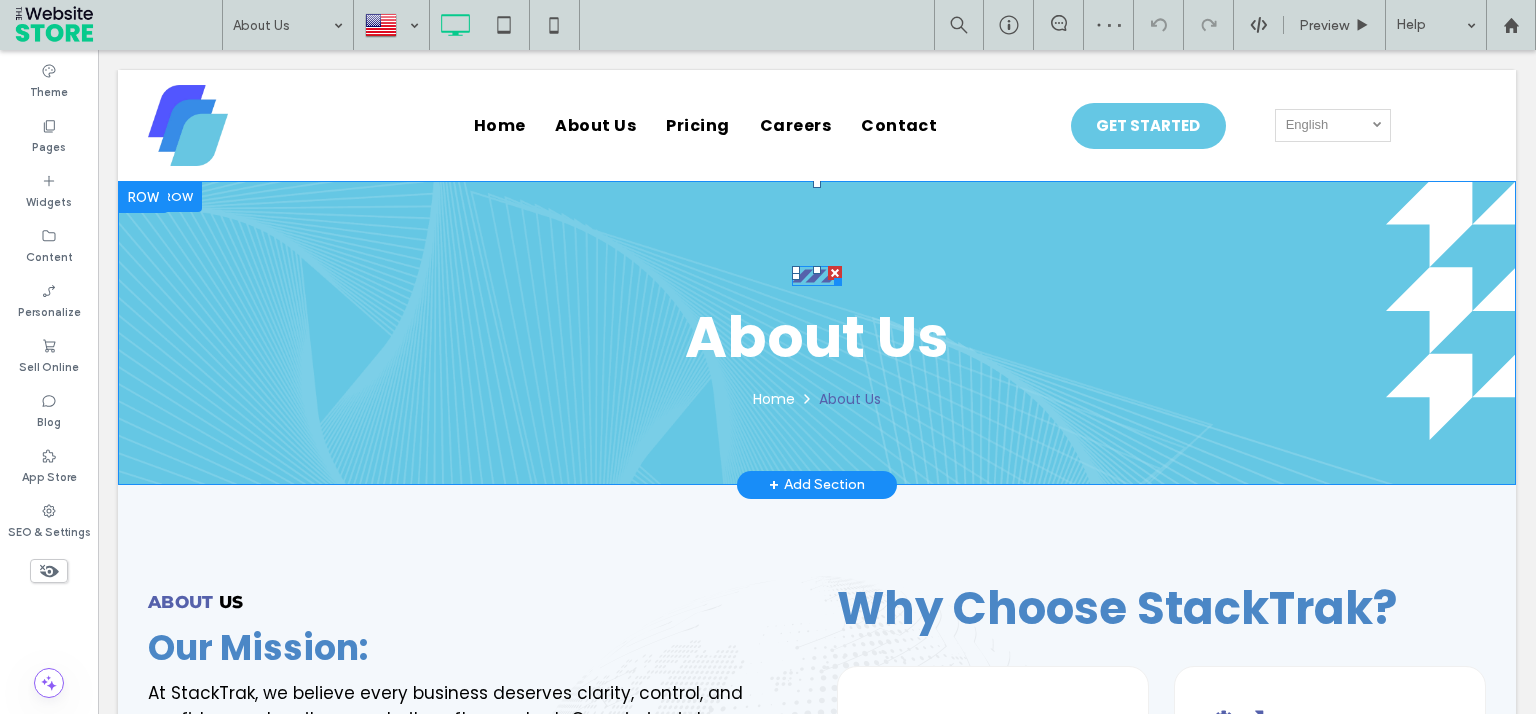 click 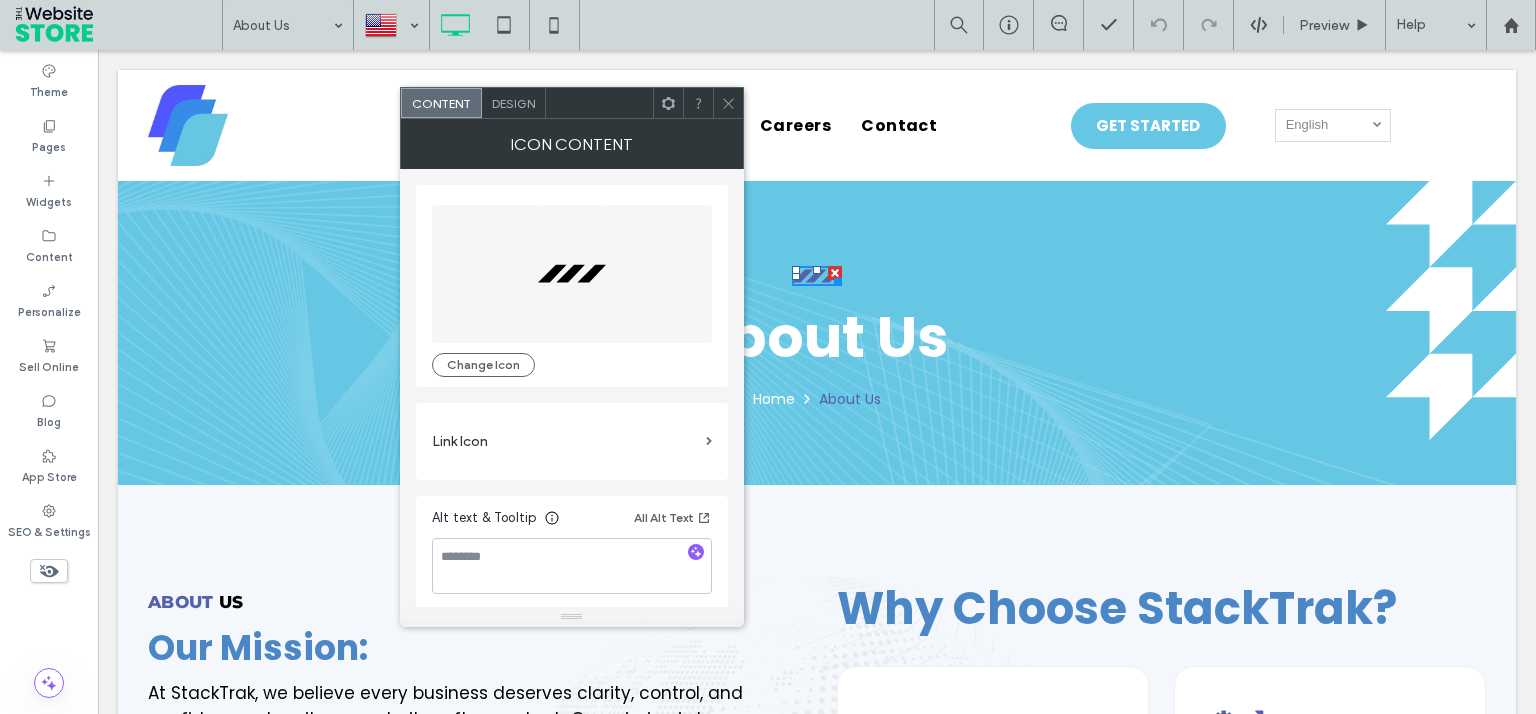 click on "Design" at bounding box center [513, 103] 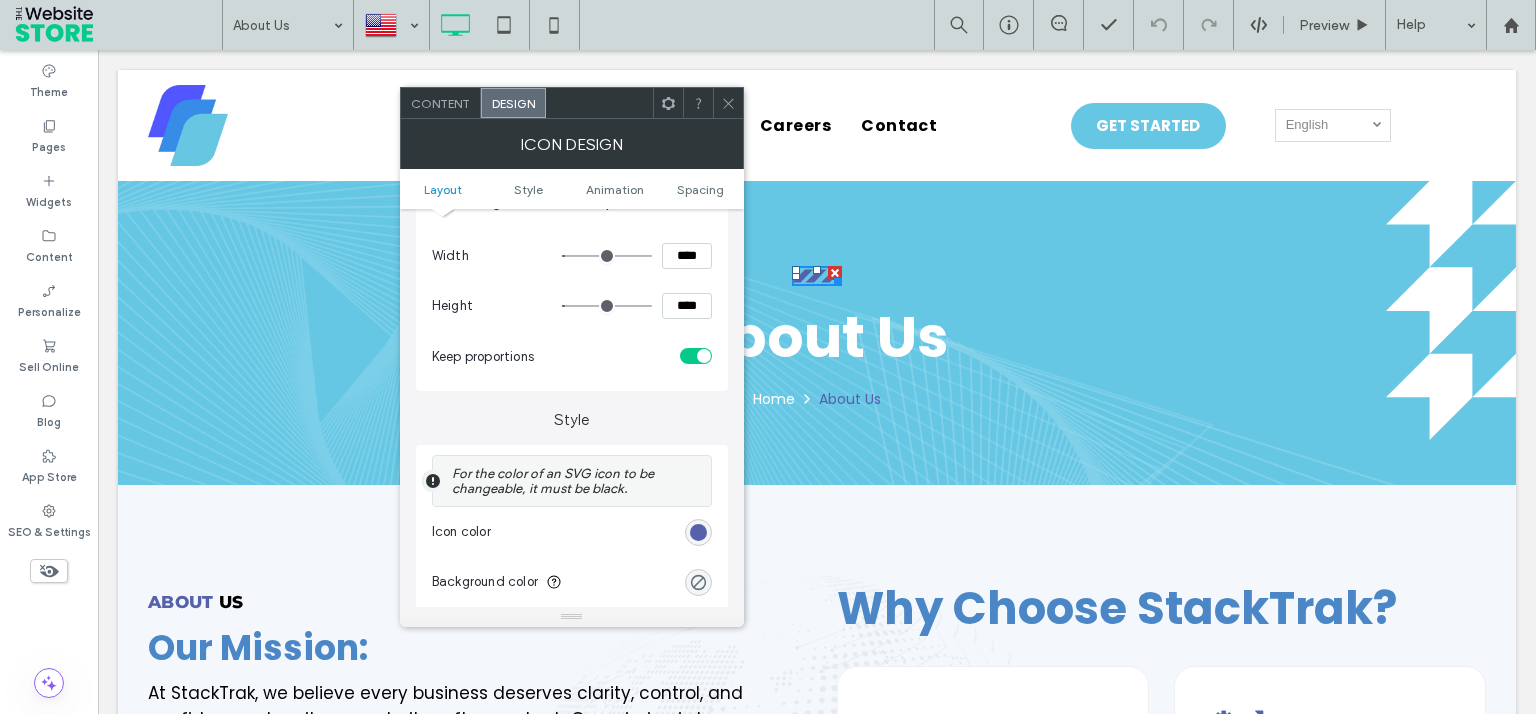 scroll, scrollTop: 360, scrollLeft: 0, axis: vertical 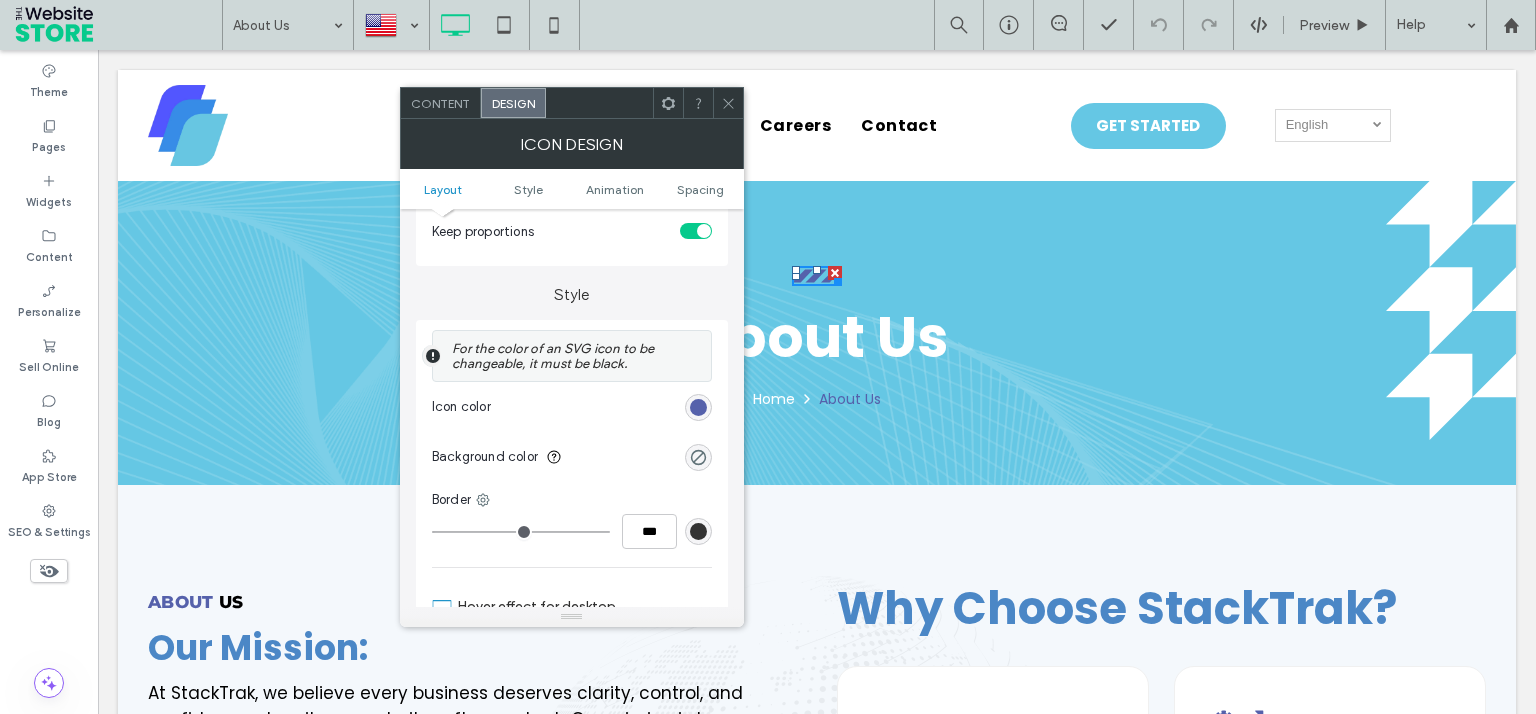 click at bounding box center [698, 407] 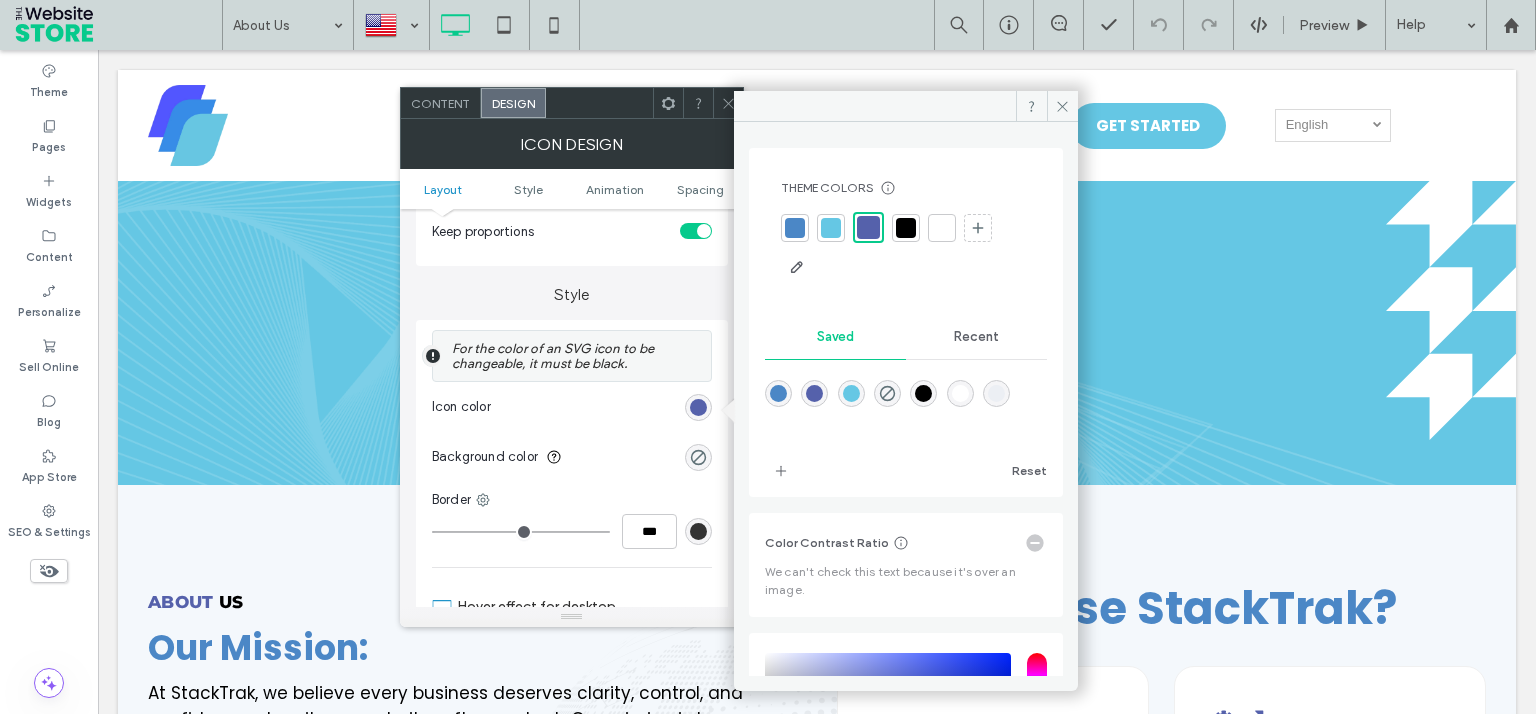 click at bounding box center [795, 228] 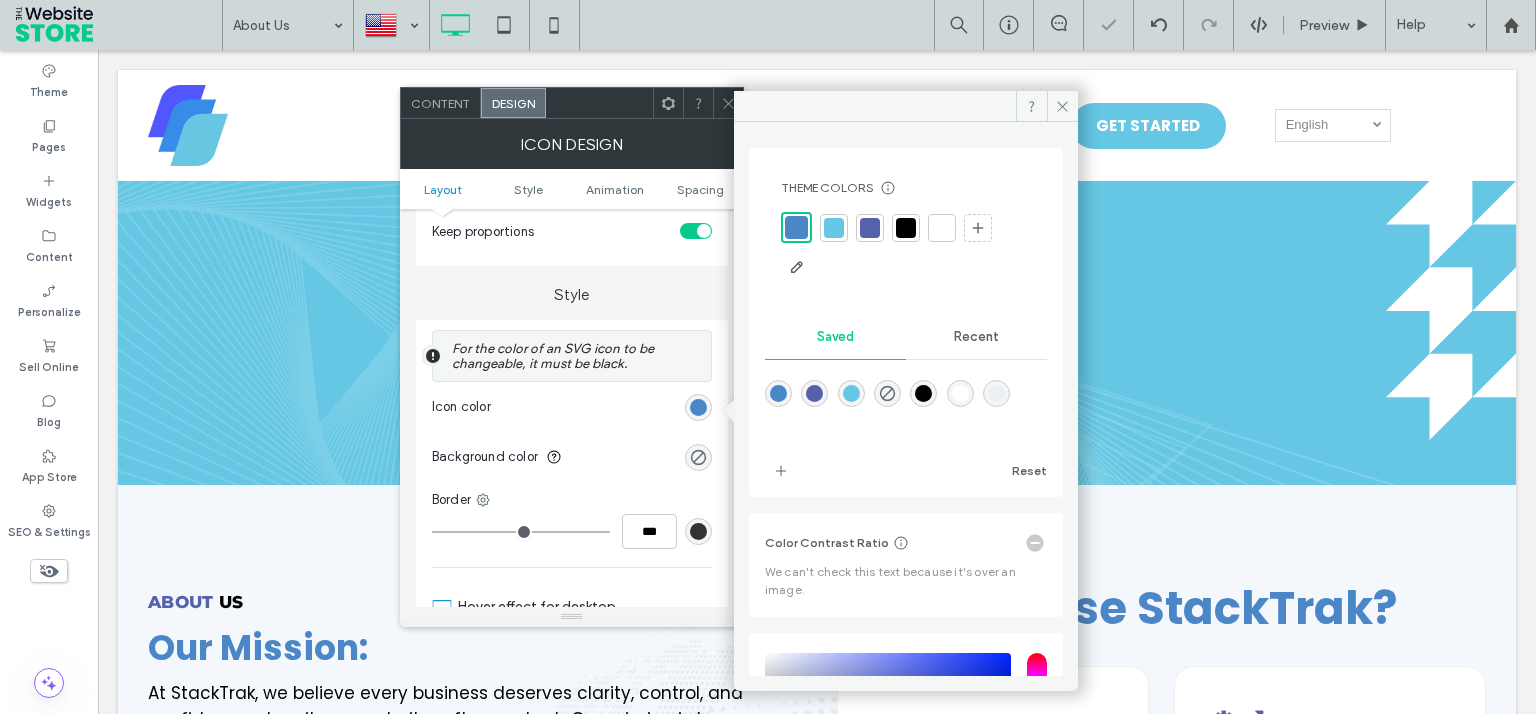 click at bounding box center [728, 103] 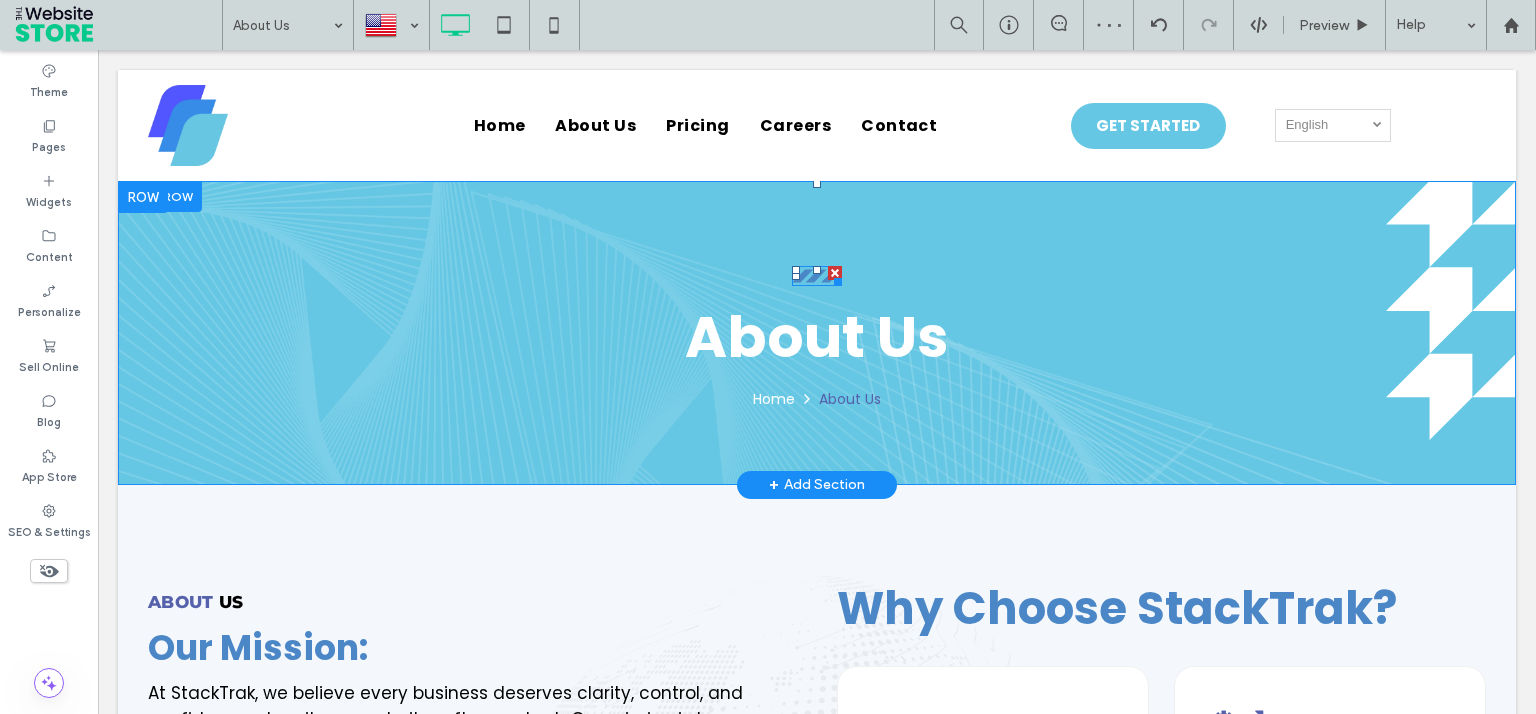 click 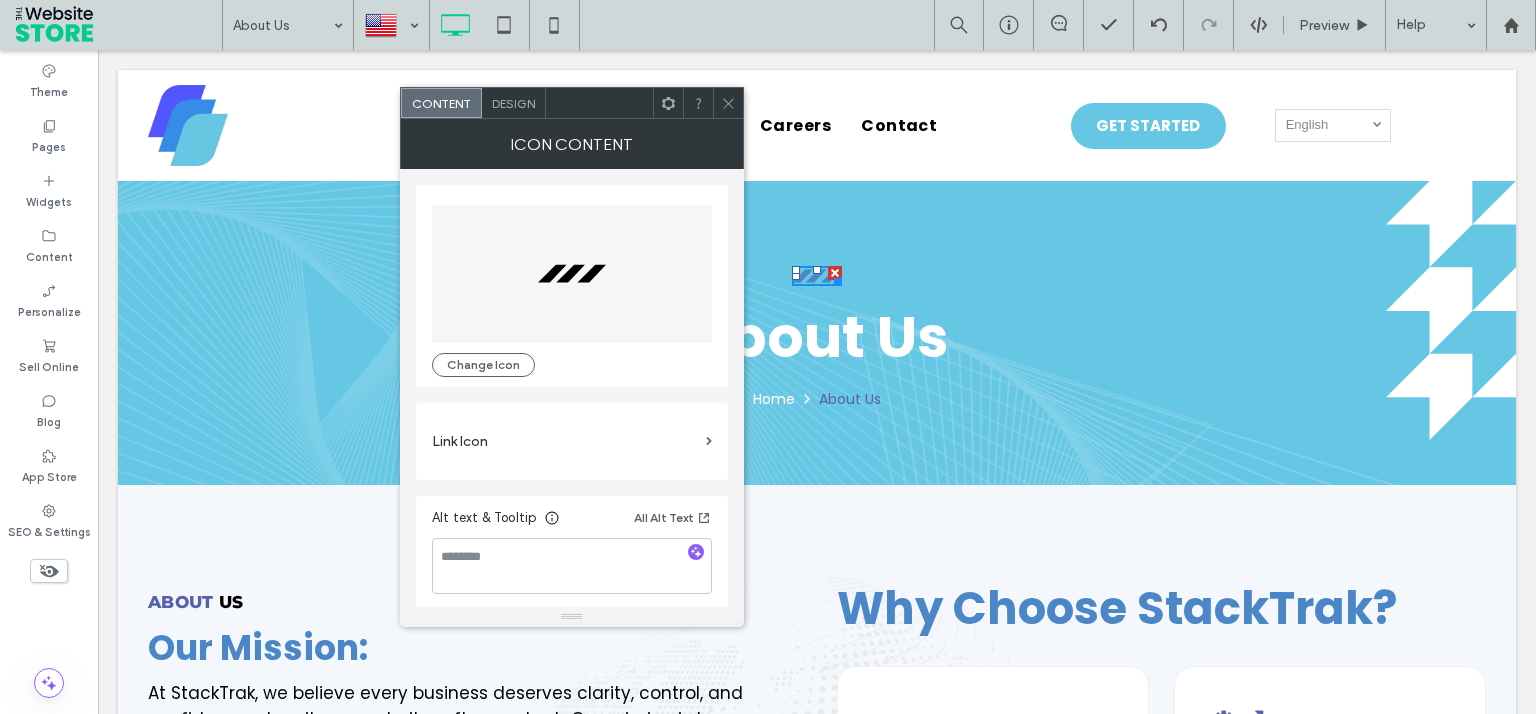 click on "Design" at bounding box center [513, 103] 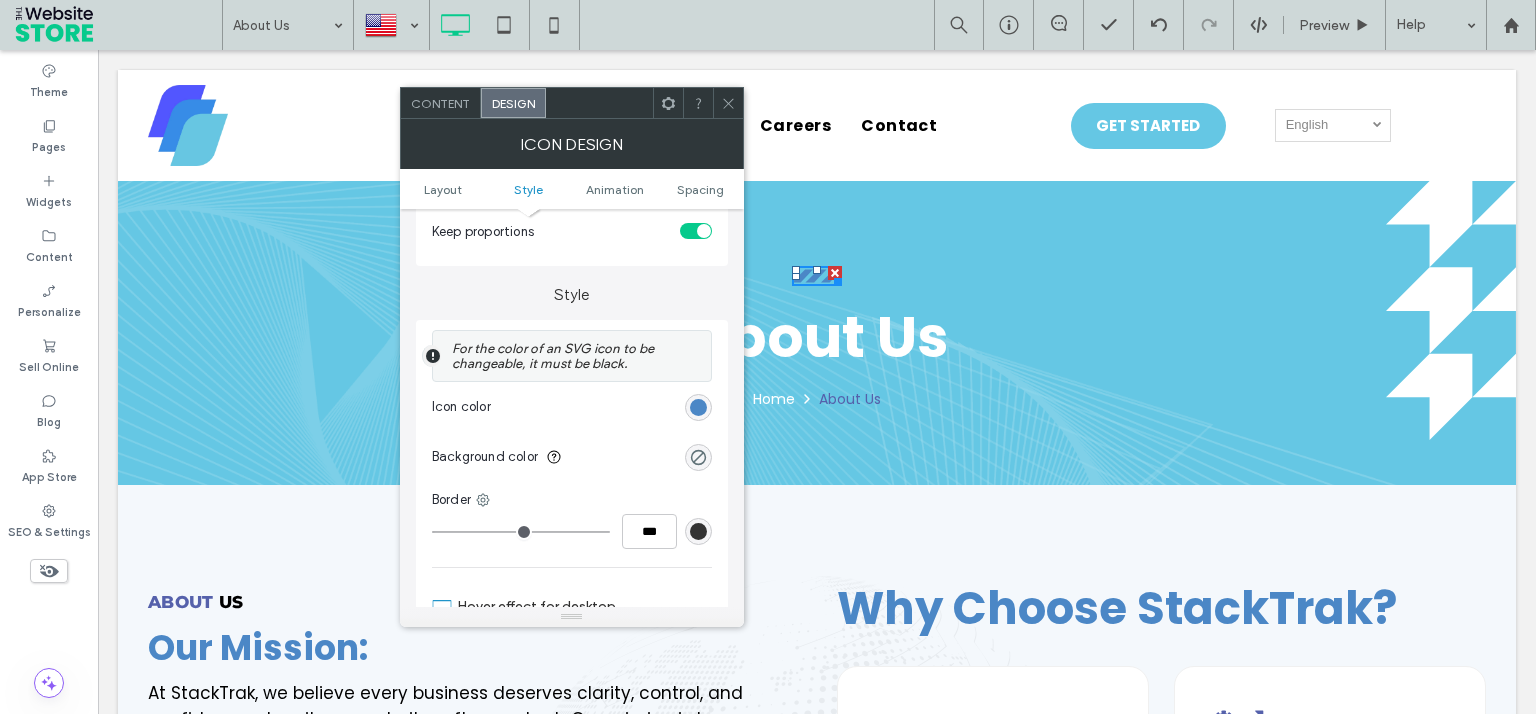 scroll, scrollTop: 720, scrollLeft: 0, axis: vertical 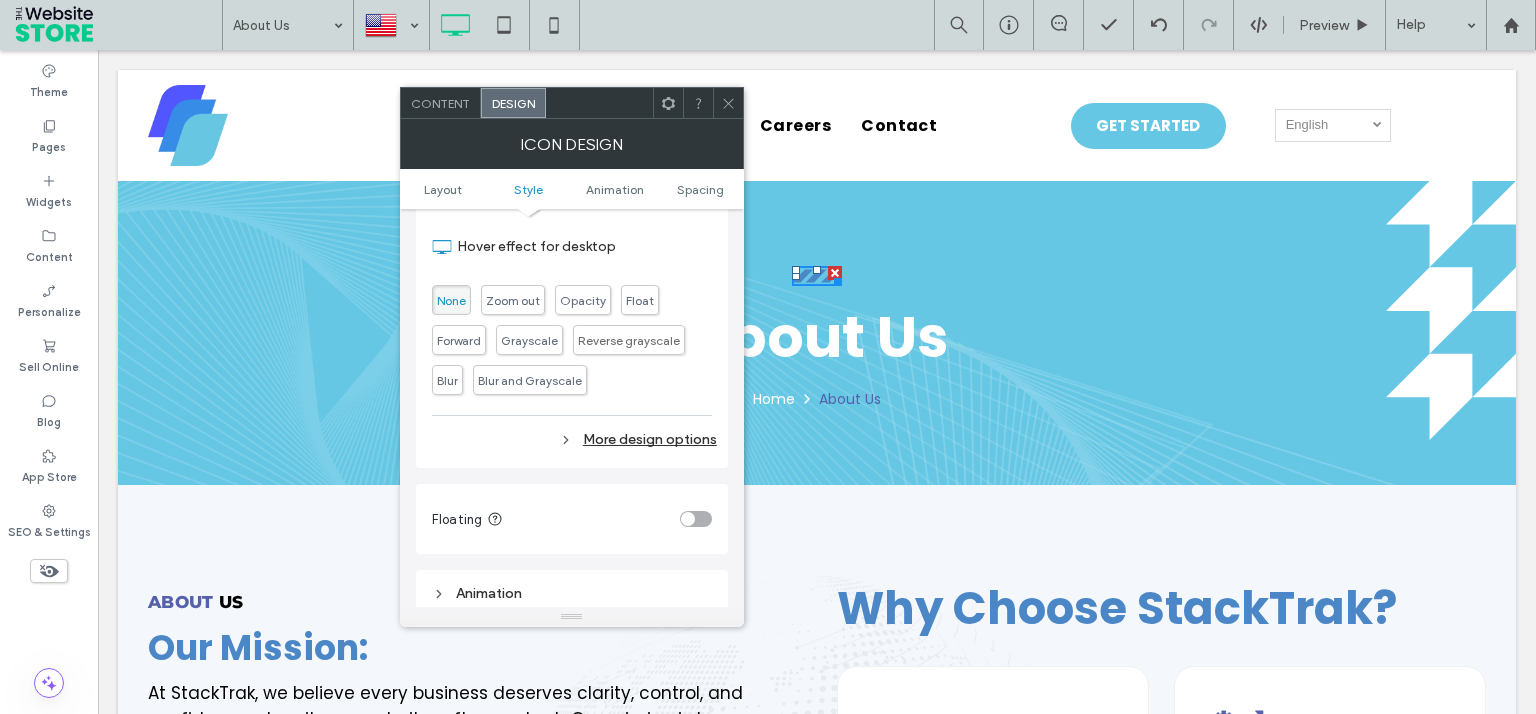 click 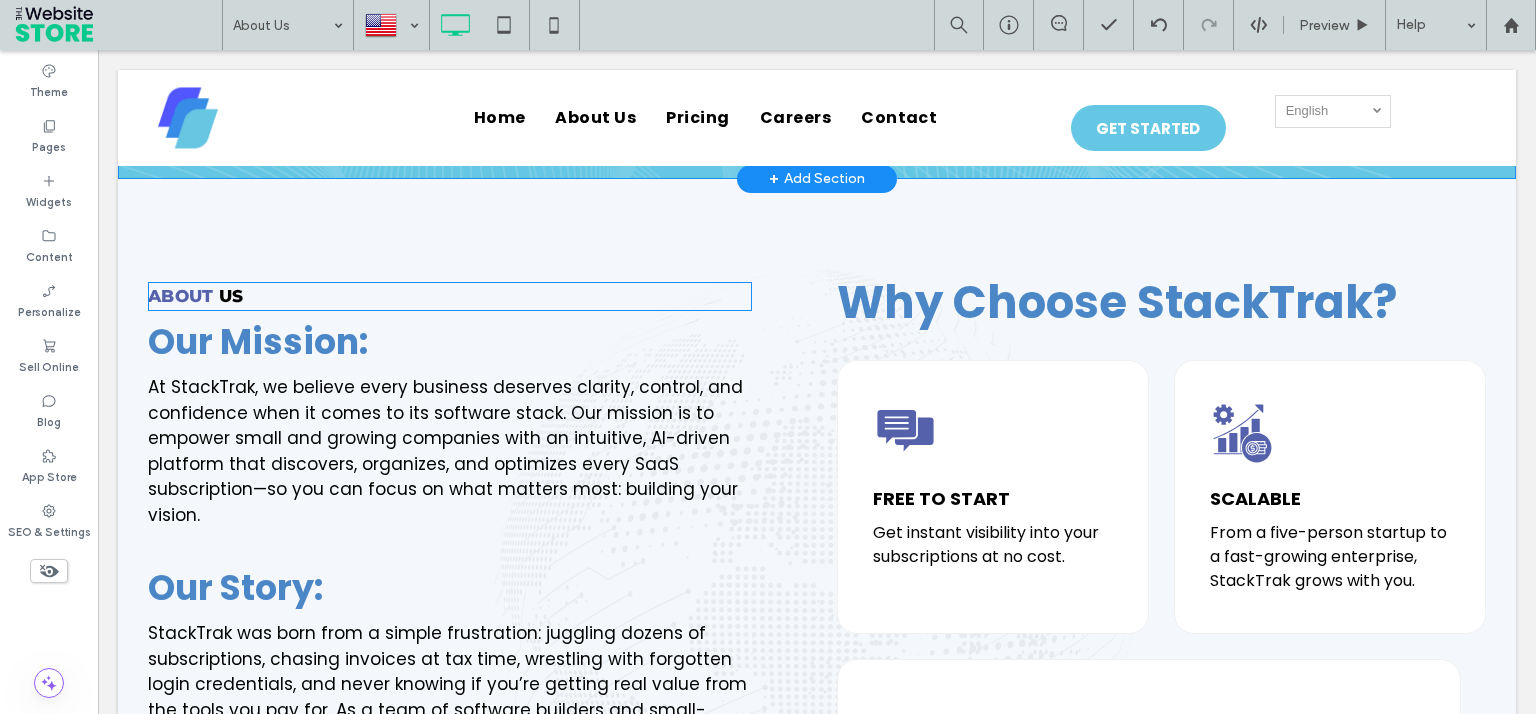scroll, scrollTop: 480, scrollLeft: 0, axis: vertical 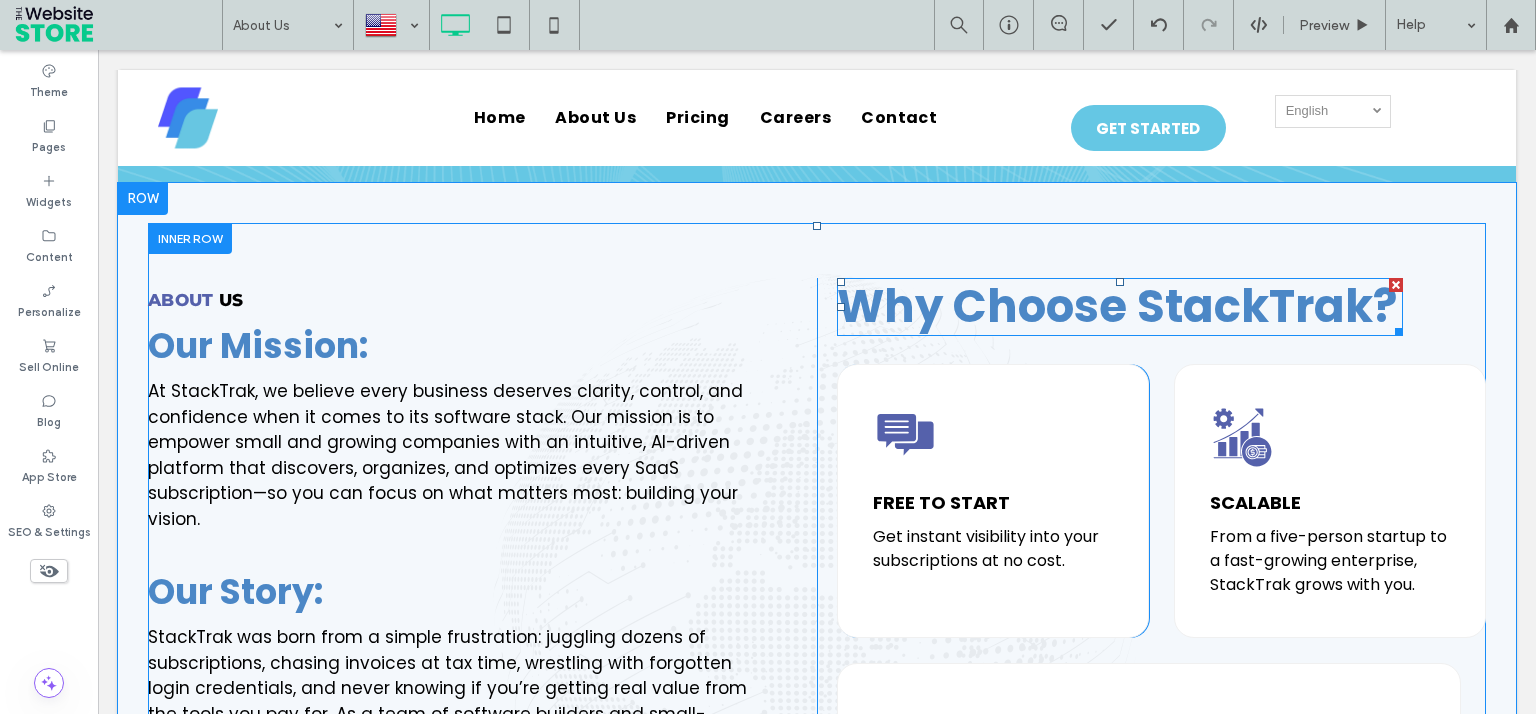 click on "Why Choose StackTrak?" at bounding box center (1117, 306) 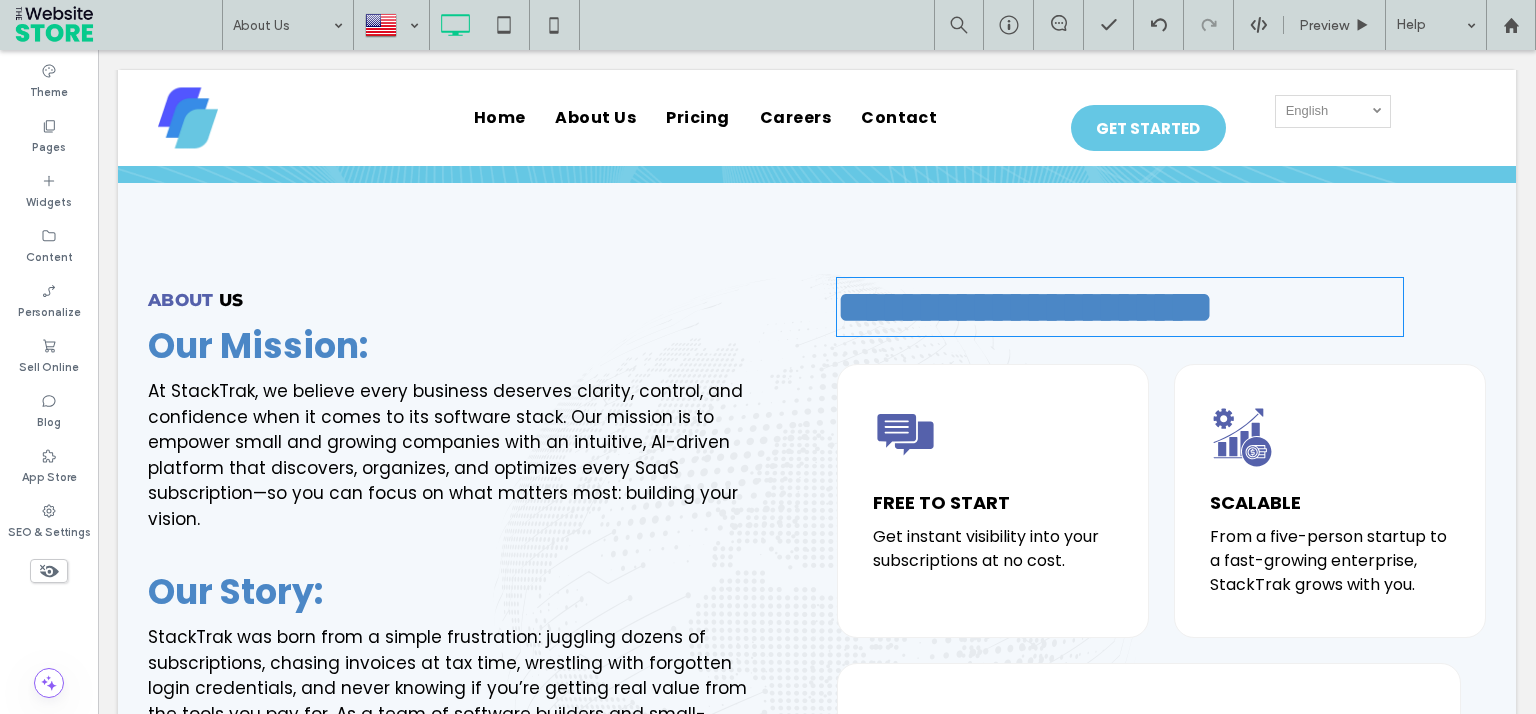 type on "*******" 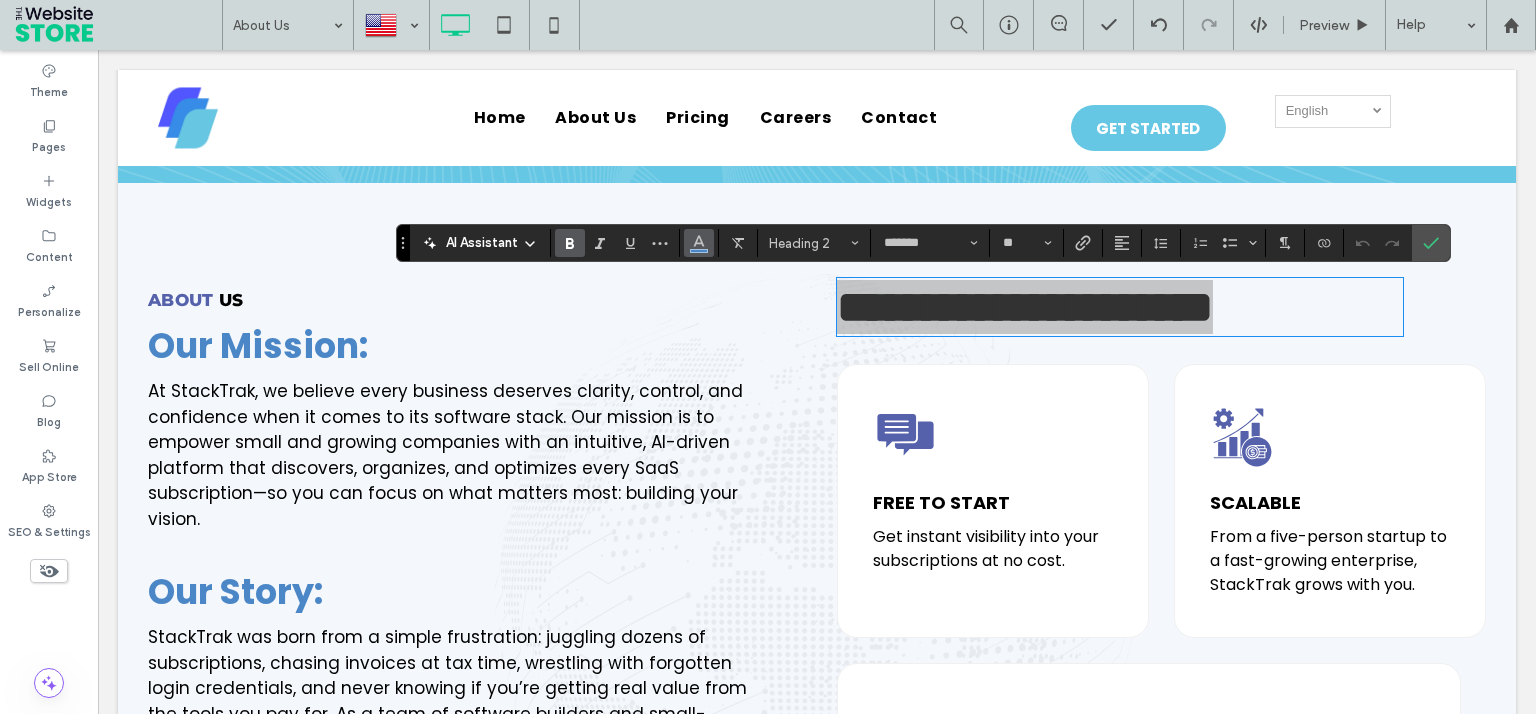 click 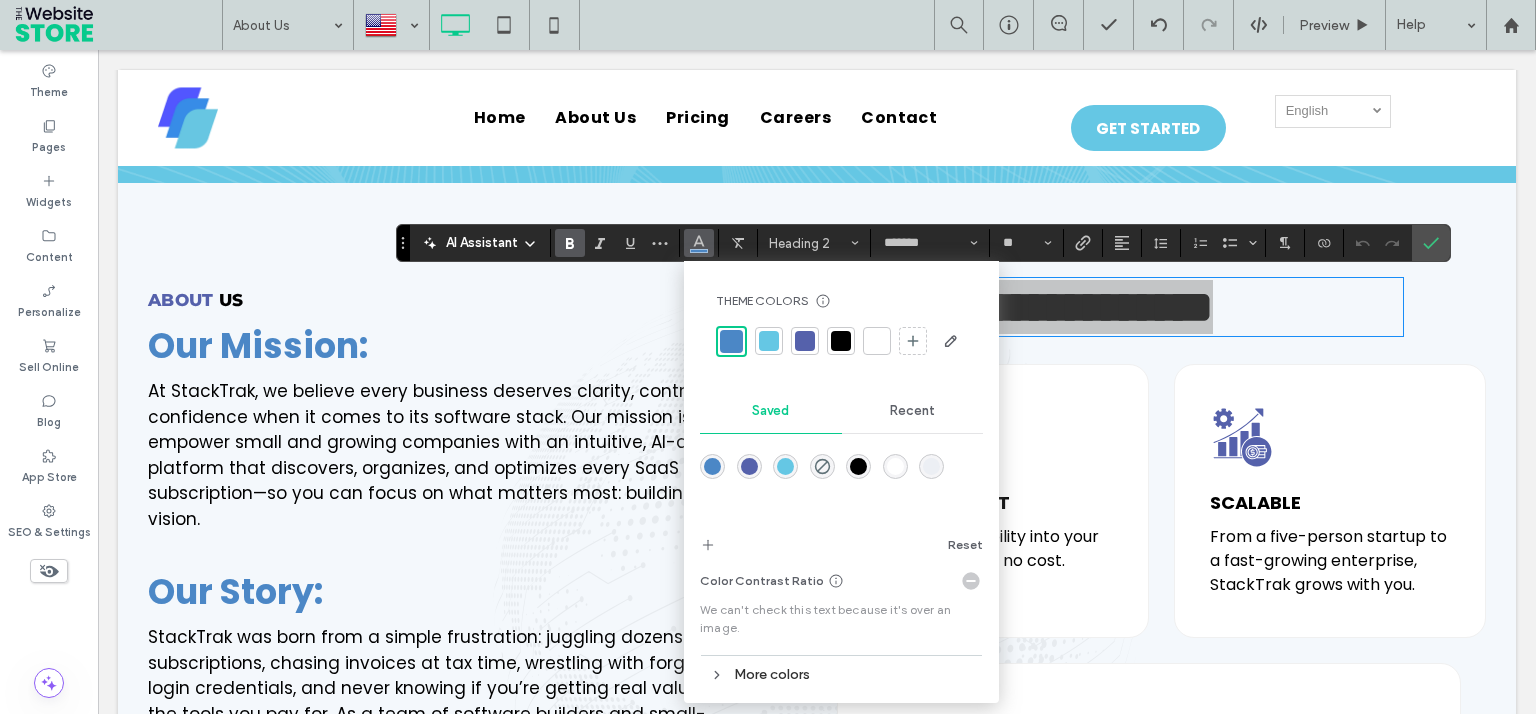 click at bounding box center (769, 341) 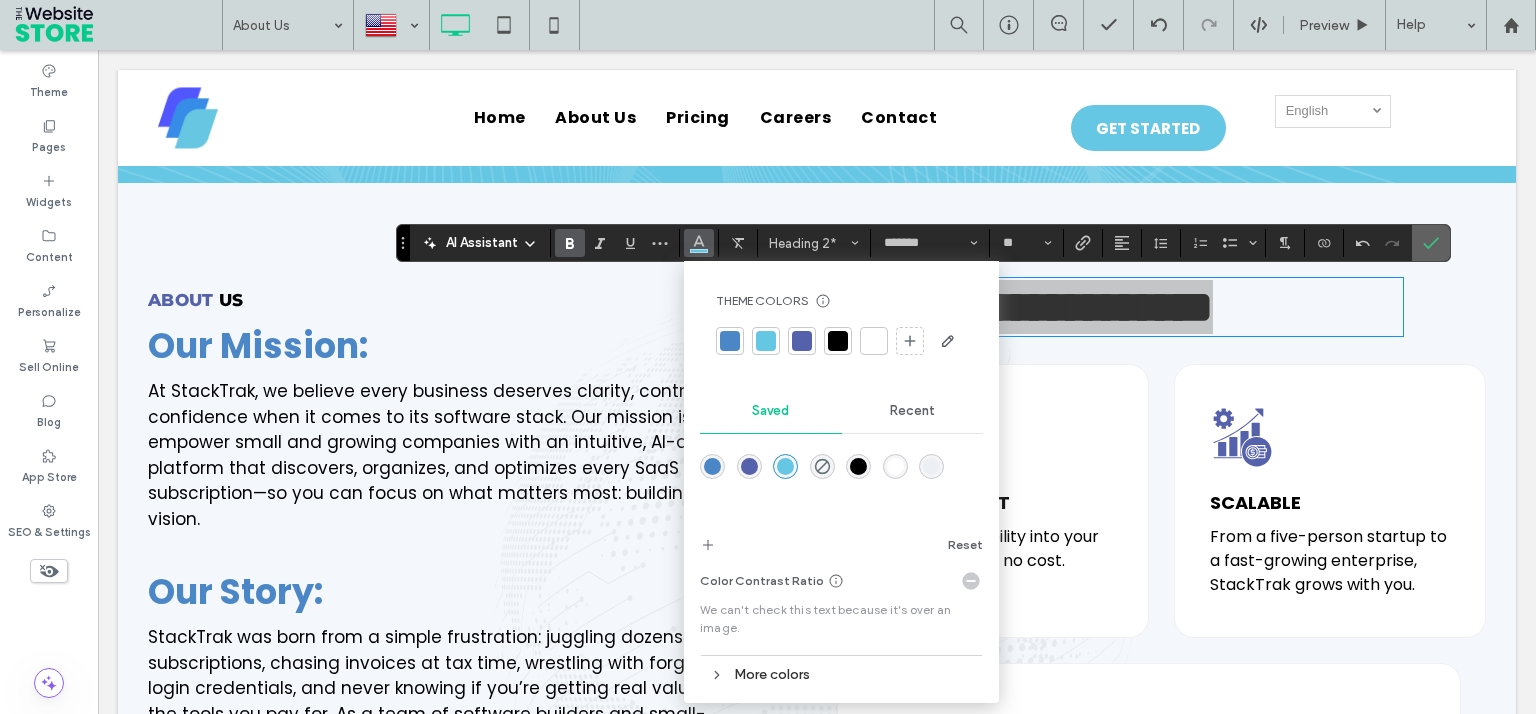 click 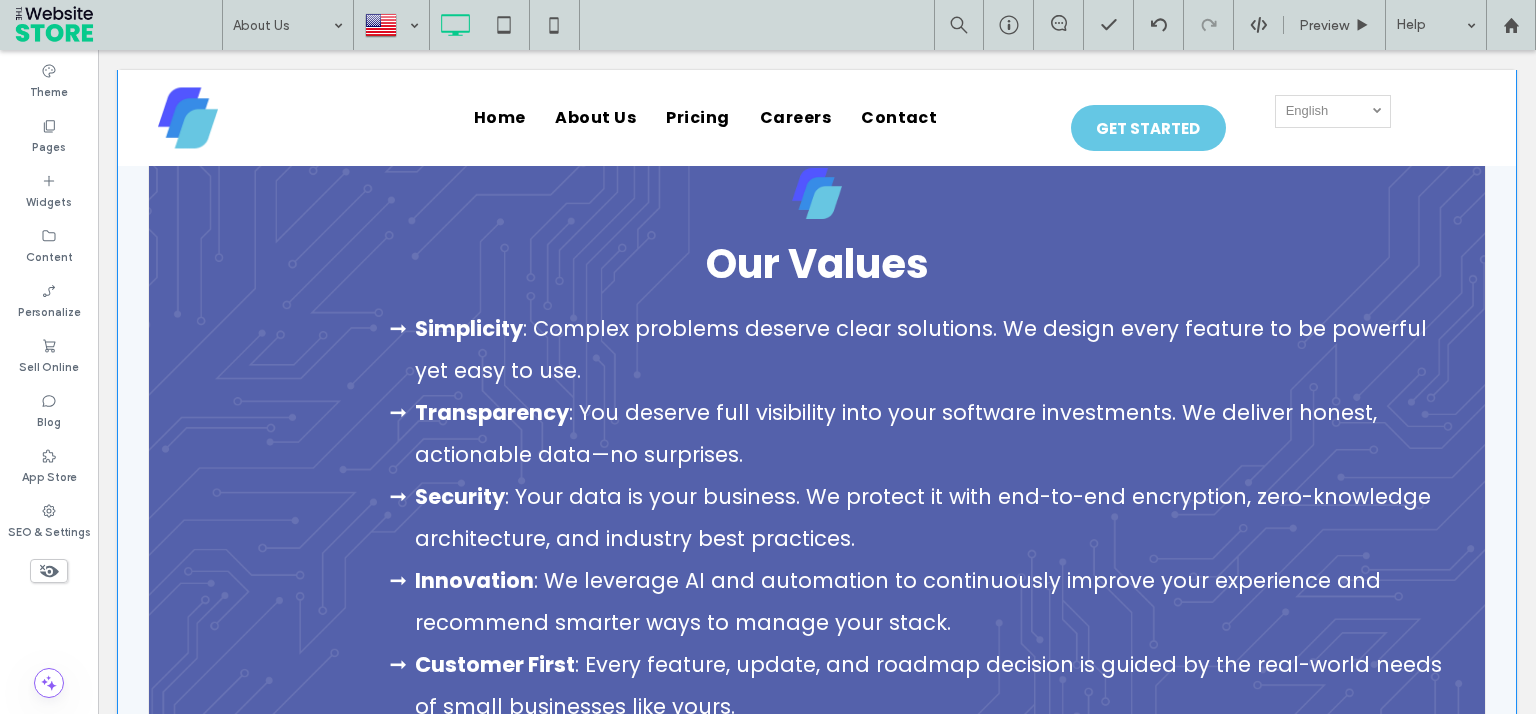 scroll, scrollTop: 1294, scrollLeft: 0, axis: vertical 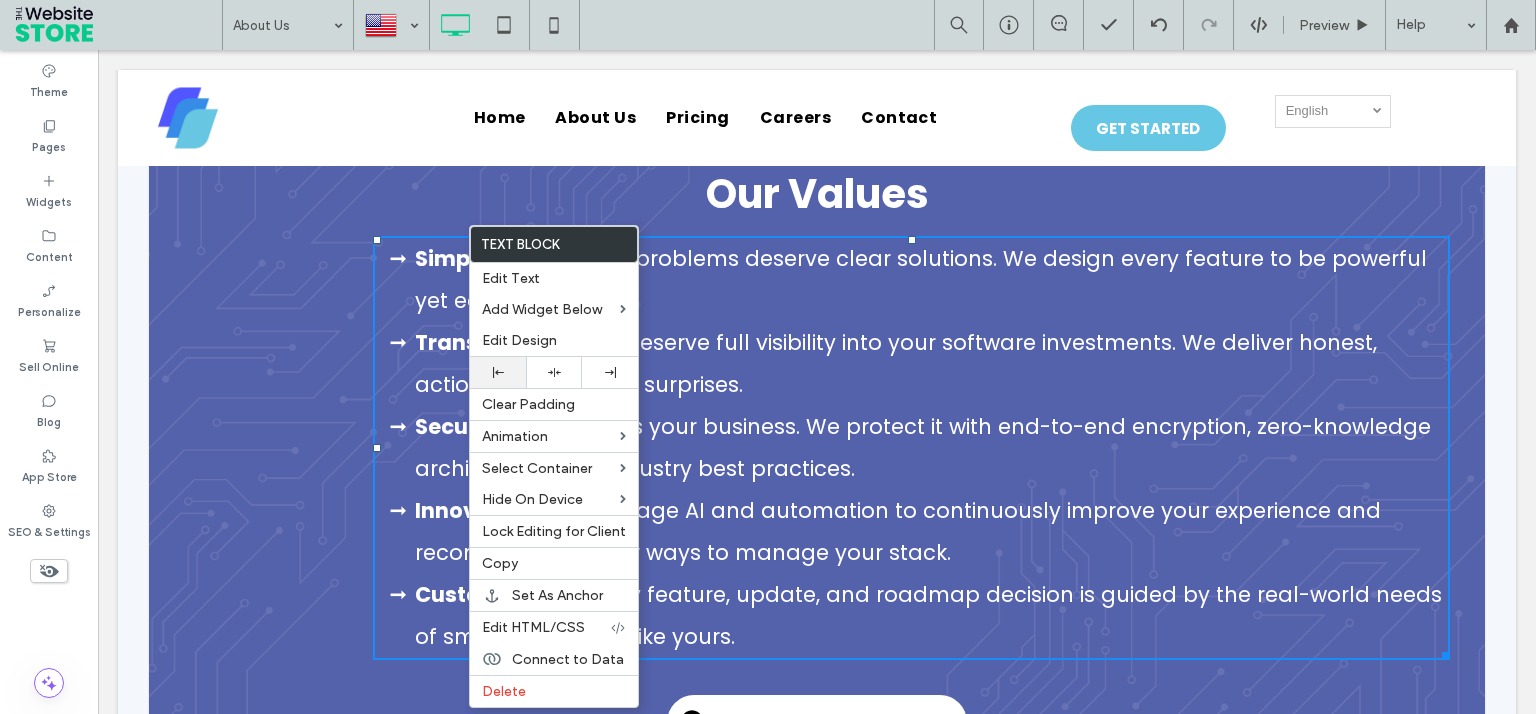 click at bounding box center [498, 372] 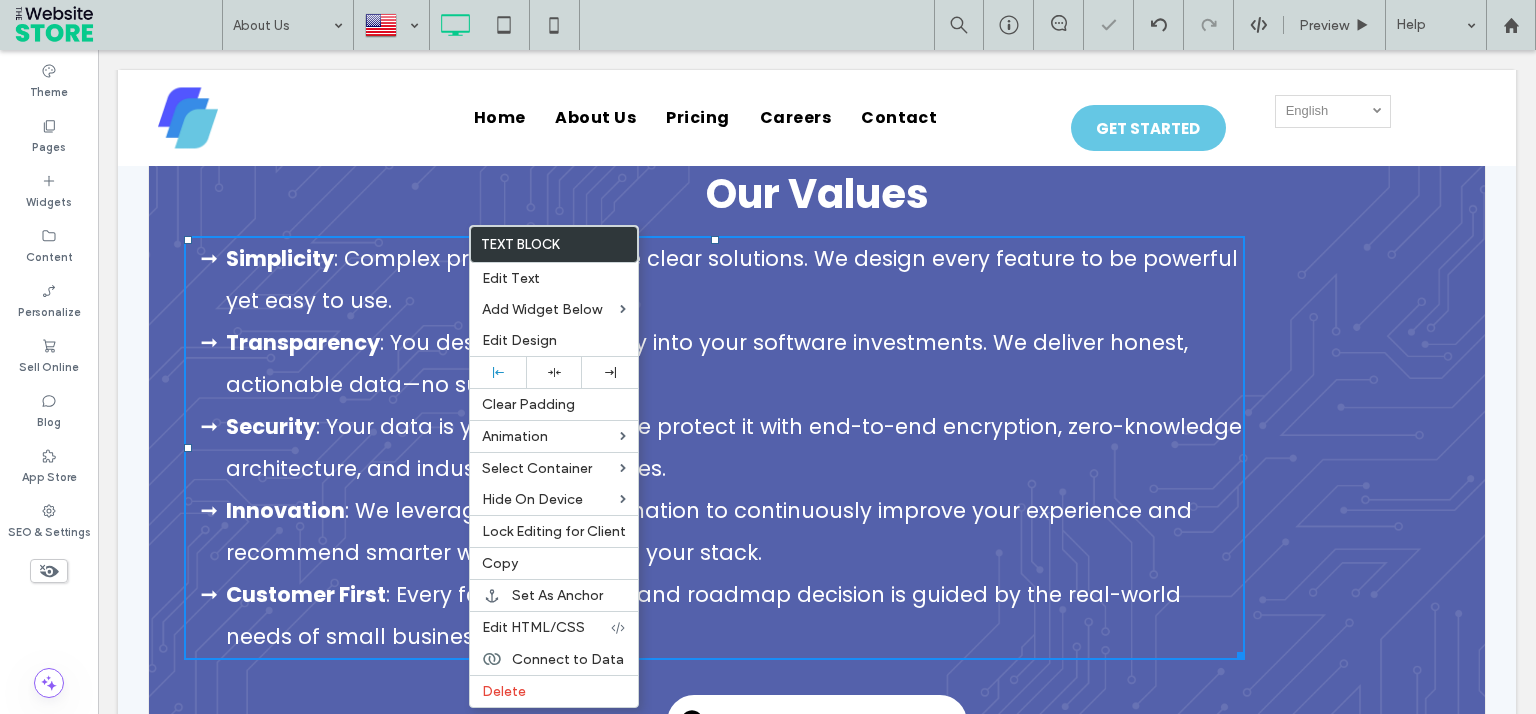 click on "Our Values
Simplicity : Complex problems deserve clear solutions. We design every feature to be powerful yet easy to use. Transparency : You deserve full visibility into your software investments. We deliver honest, actionable data—no surprises. Security : Your data is your business. We protect it with end-to-end encryption, zero-knowledge architecture, and industry best practices. Innovation : We leverage AI and automation to continuously improve your experience and recommend smarter ways to manage your stack. Customer First : Every feature, update, and roadmap decision is guided by the real-world needs of small businesses like yours.
SIGN UP FOR EARLY ACCESS
Click To Paste" at bounding box center (817, 428) 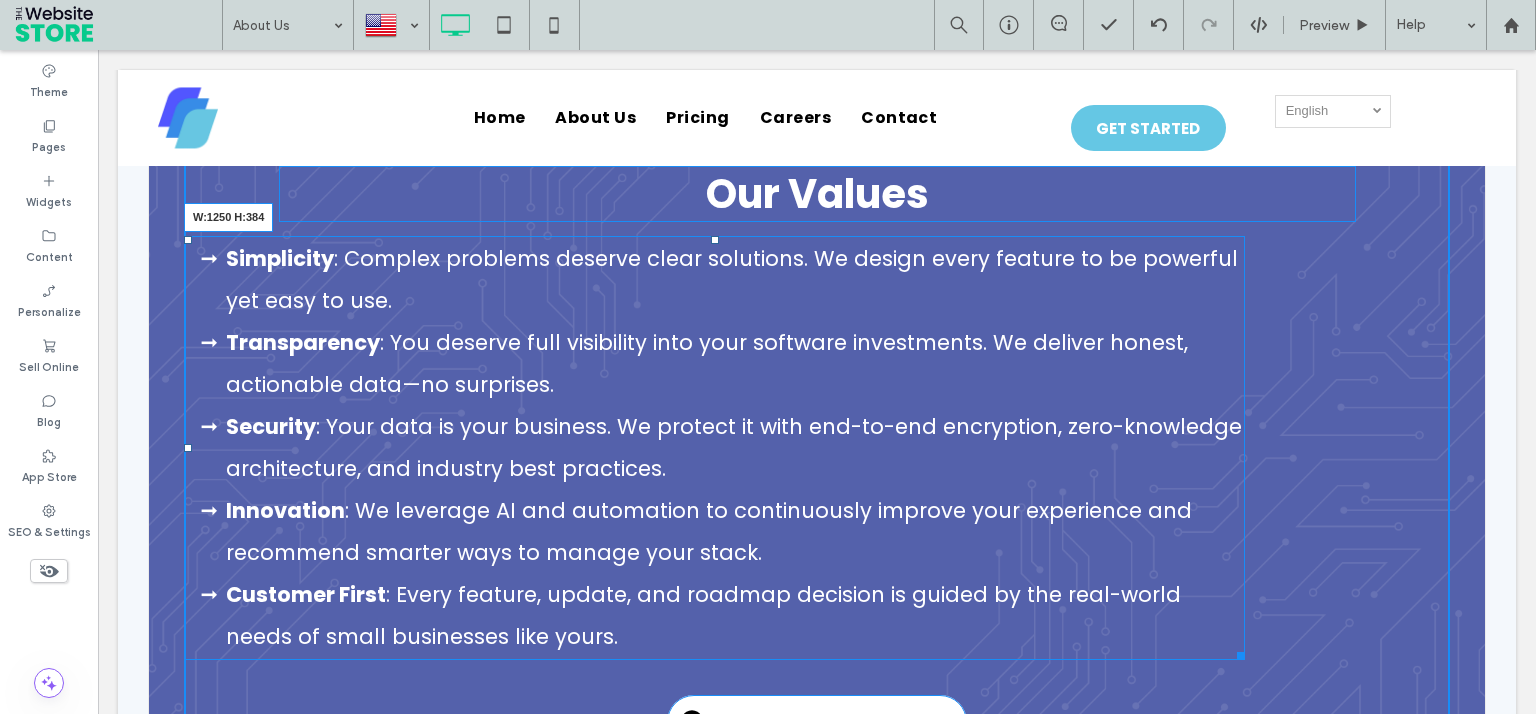 drag, startPoint x: 1241, startPoint y: 654, endPoint x: 1424, endPoint y: 700, distance: 188.69287 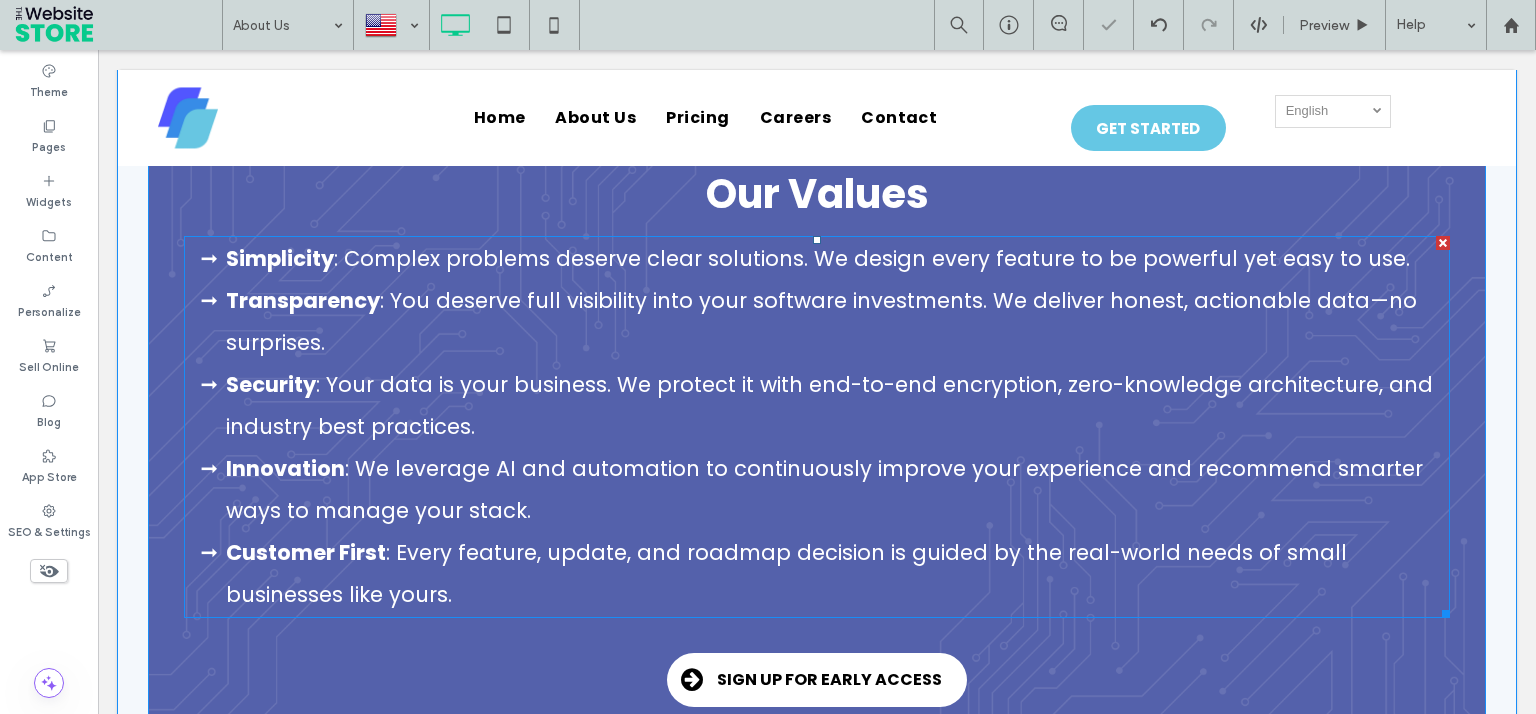 click on ": We leverage AI and automation to continuously improve your experience and recommend smarter ways to manage your stack." at bounding box center [824, 489] 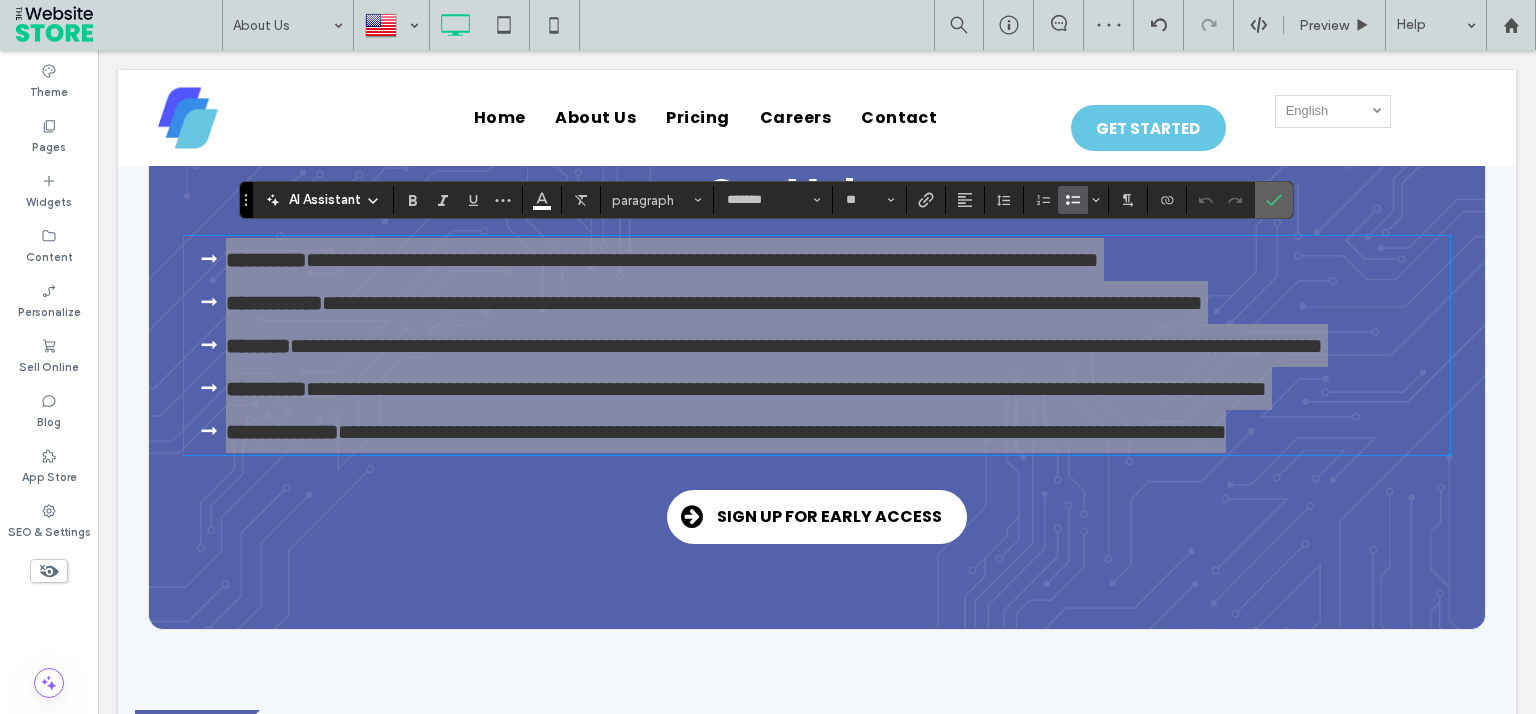 click 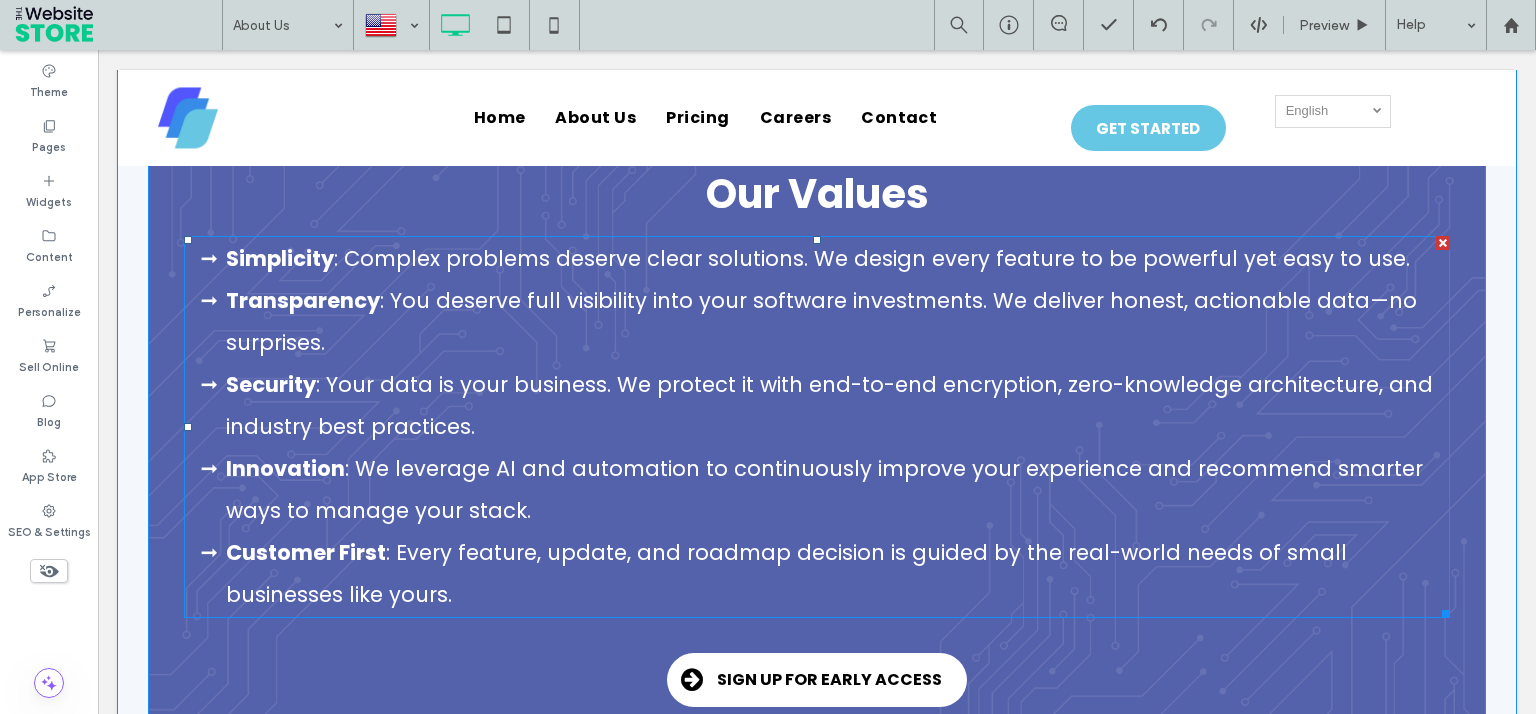 click on ": We leverage AI and automation to continuously improve your experience and recommend smarter ways to manage your stack." at bounding box center (824, 489) 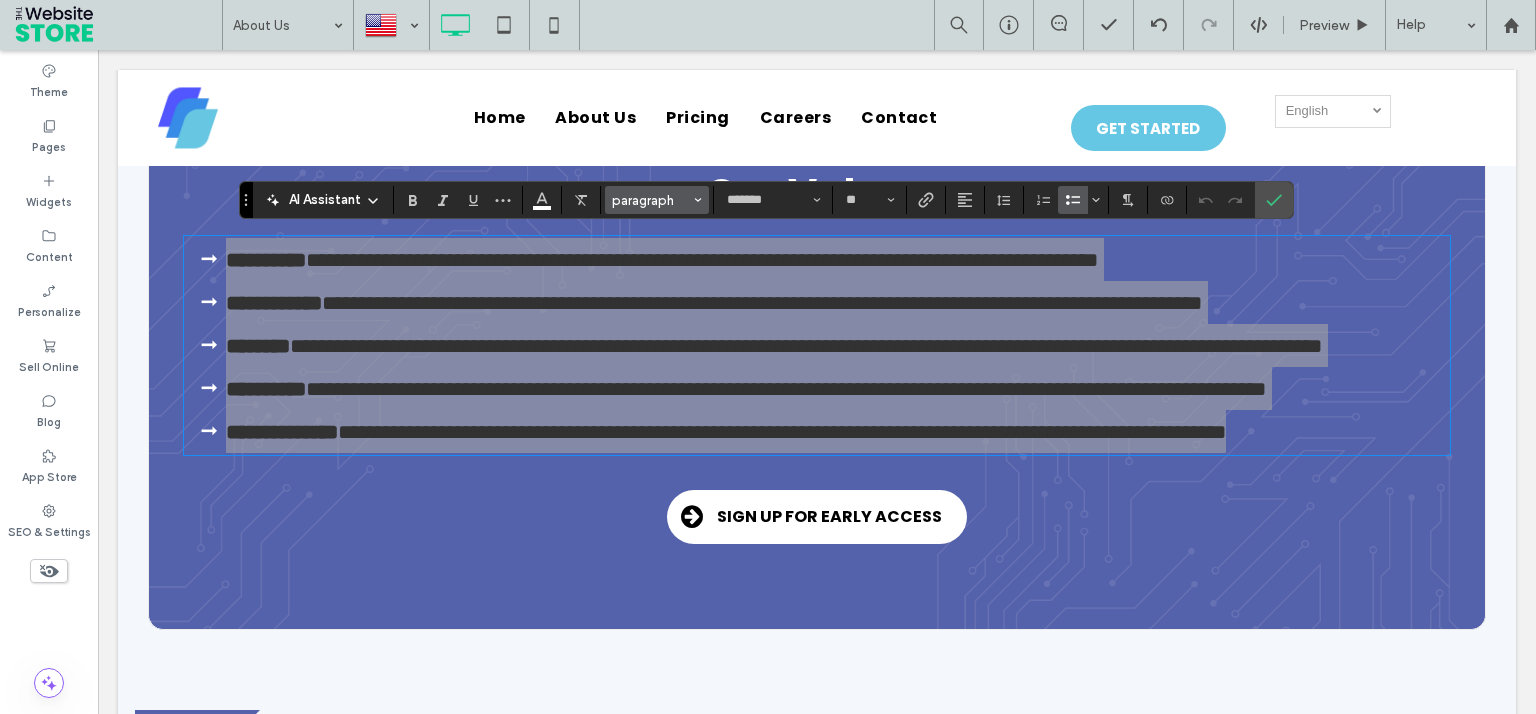 click on "paragraph" at bounding box center [651, 200] 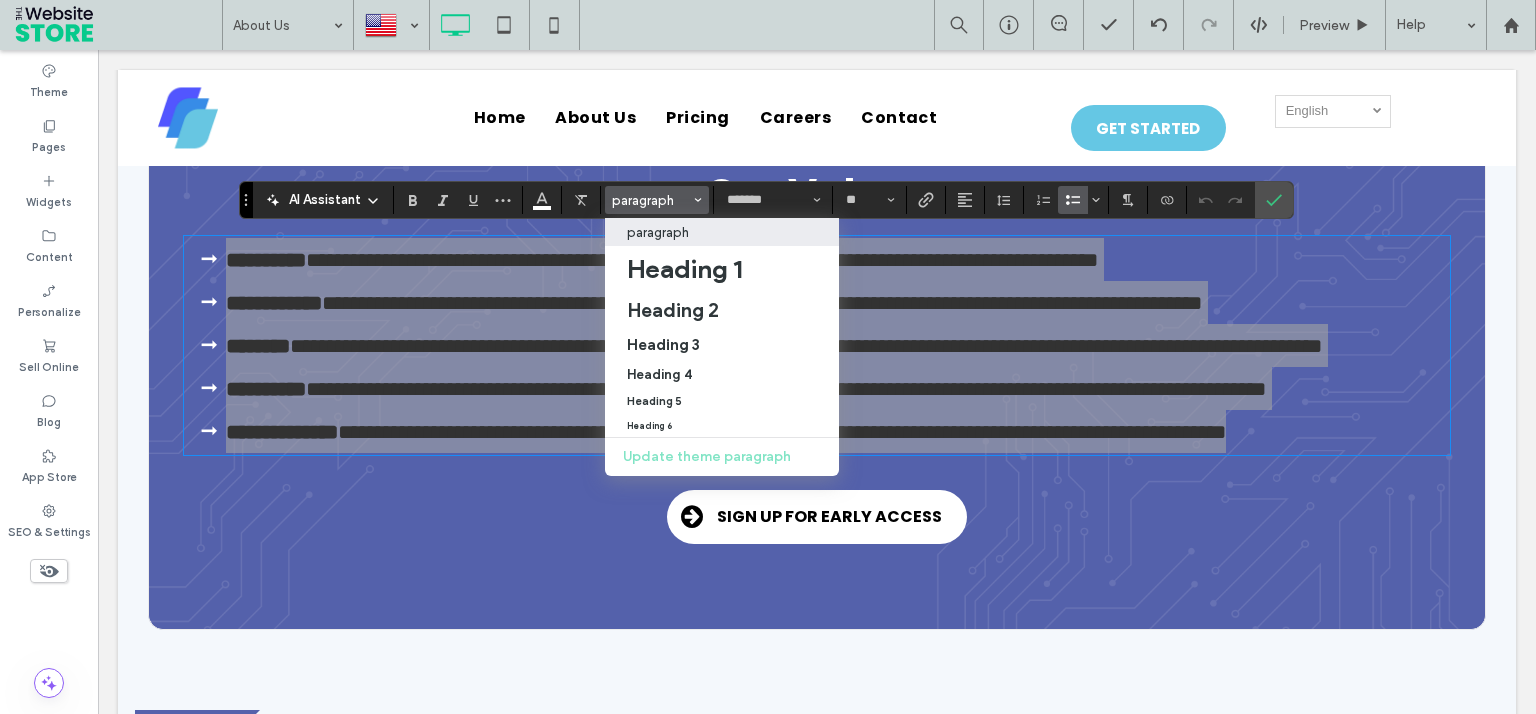 click on "paragraph" at bounding box center (658, 232) 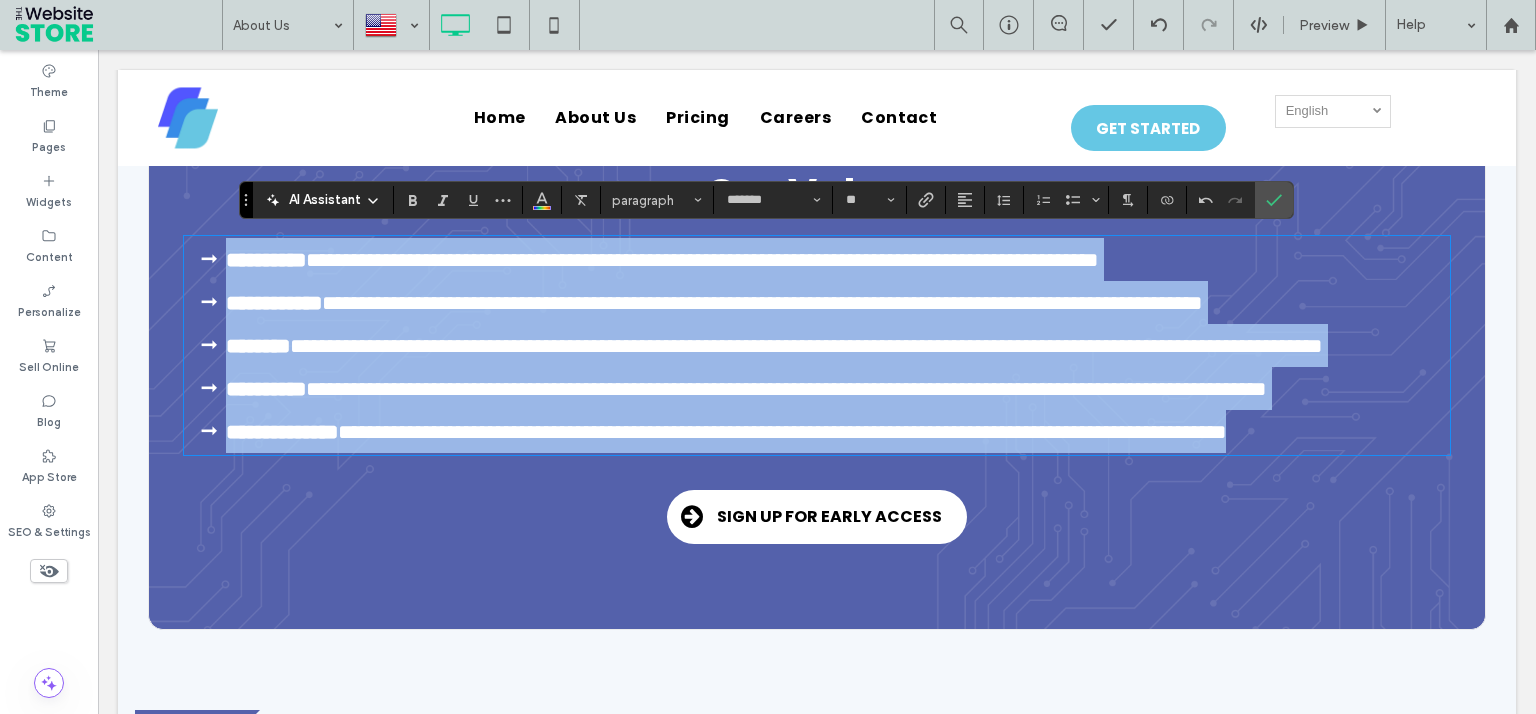 type on "**" 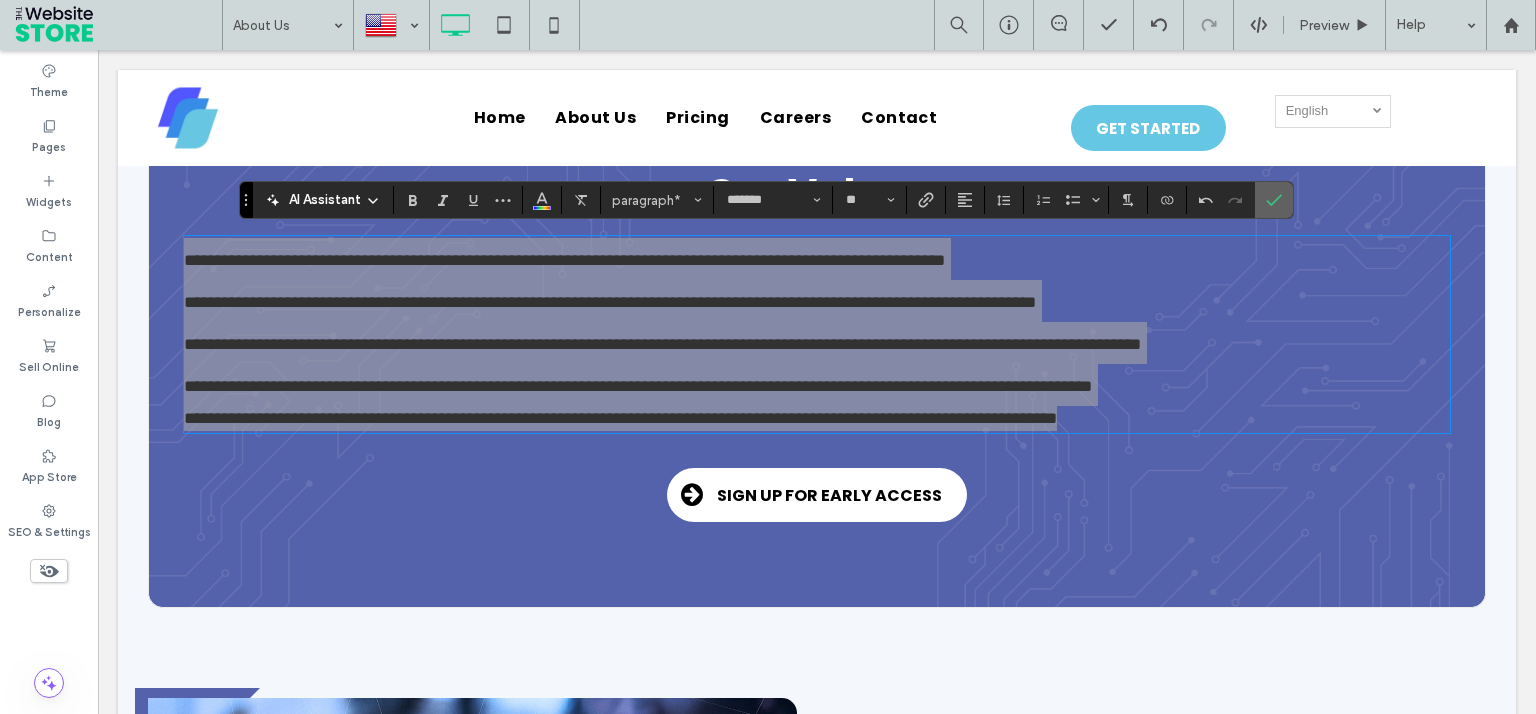 click 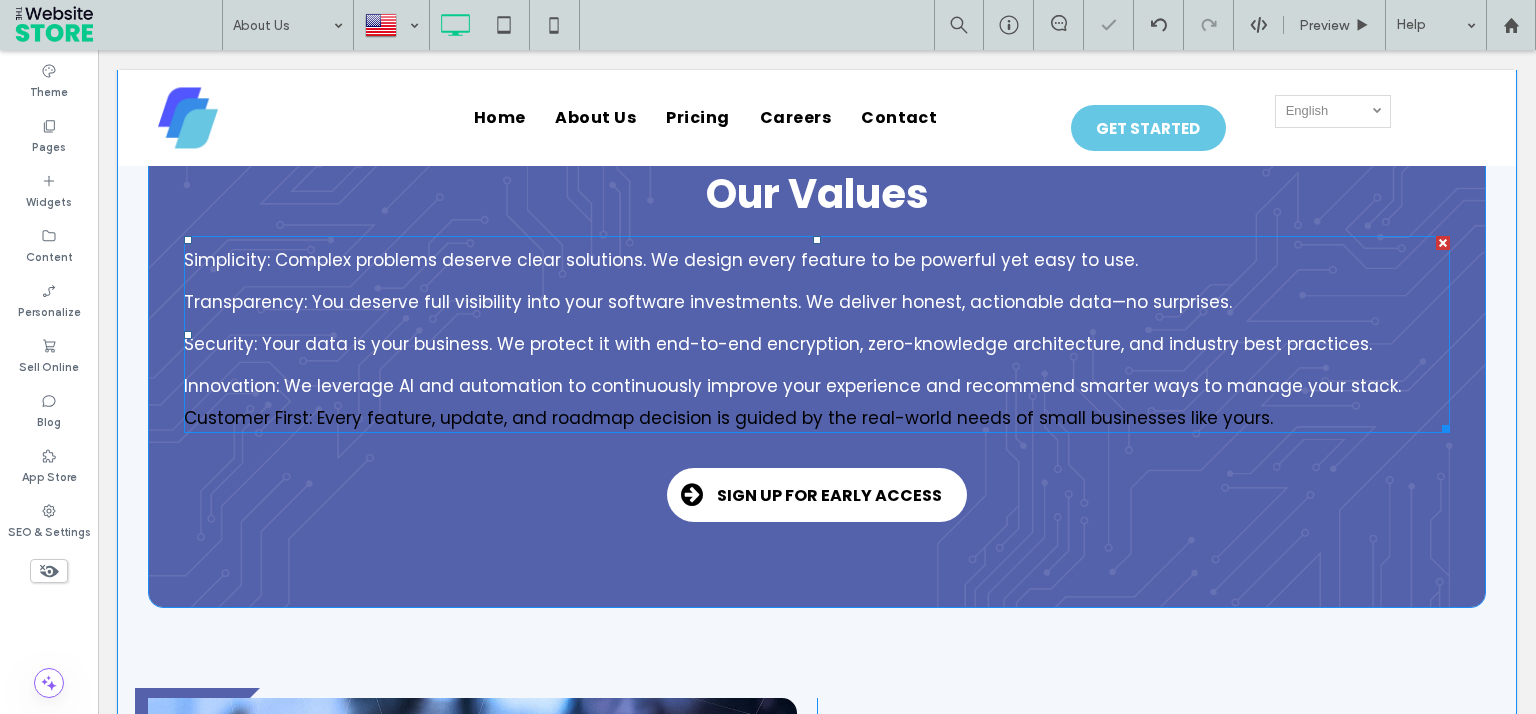 click on "Security: Your data is your business. We protect it with end-to-end encryption, zero-knowledge architecture, and industry best practices." at bounding box center (778, 344) 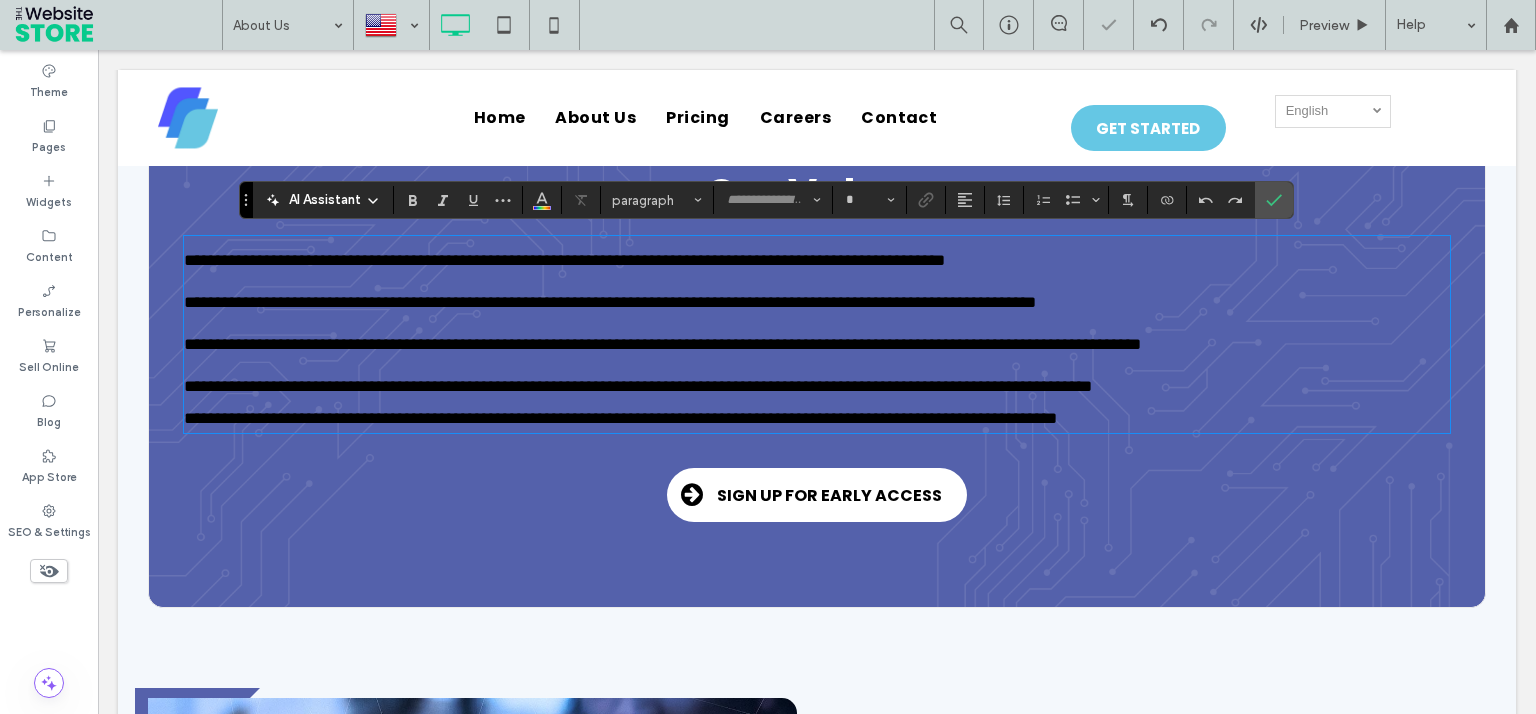 type on "*******" 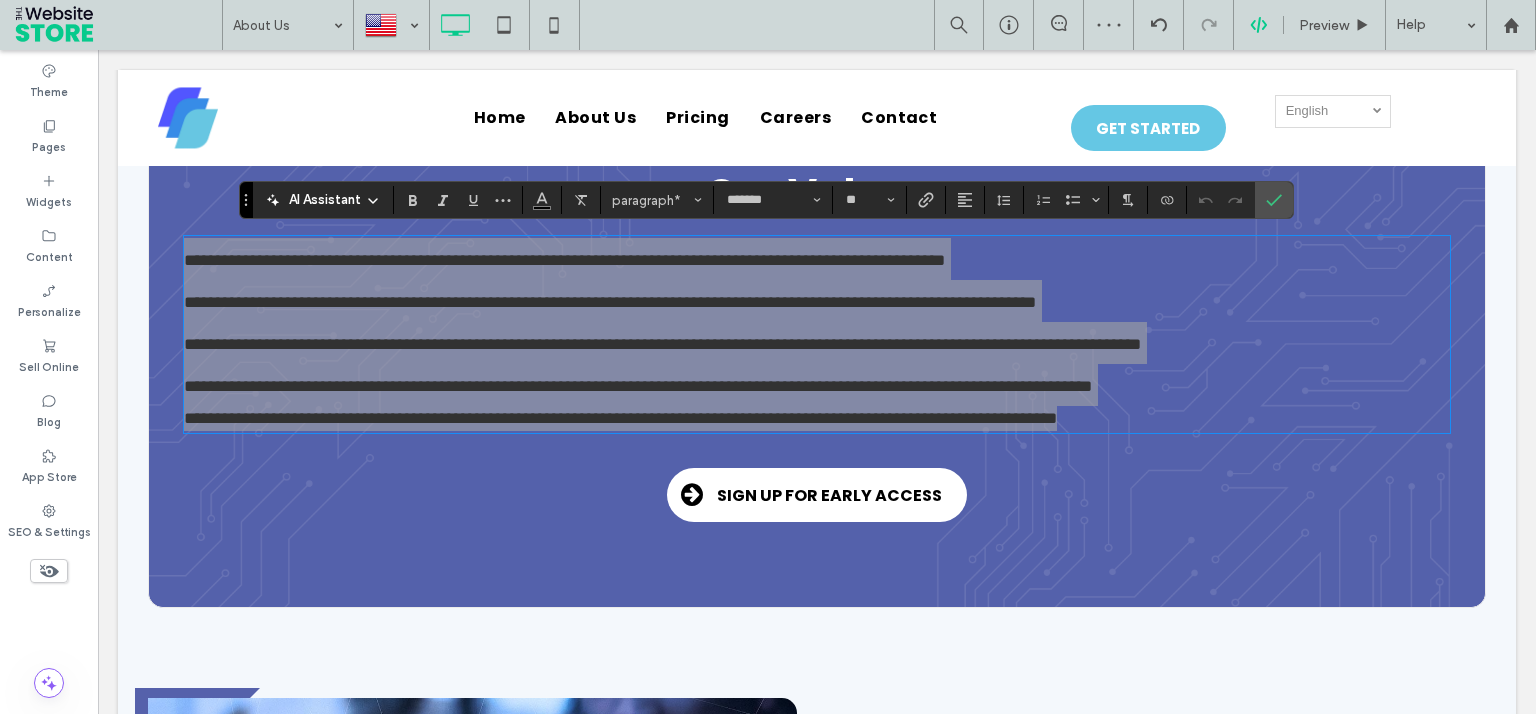click at bounding box center (1206, 200) 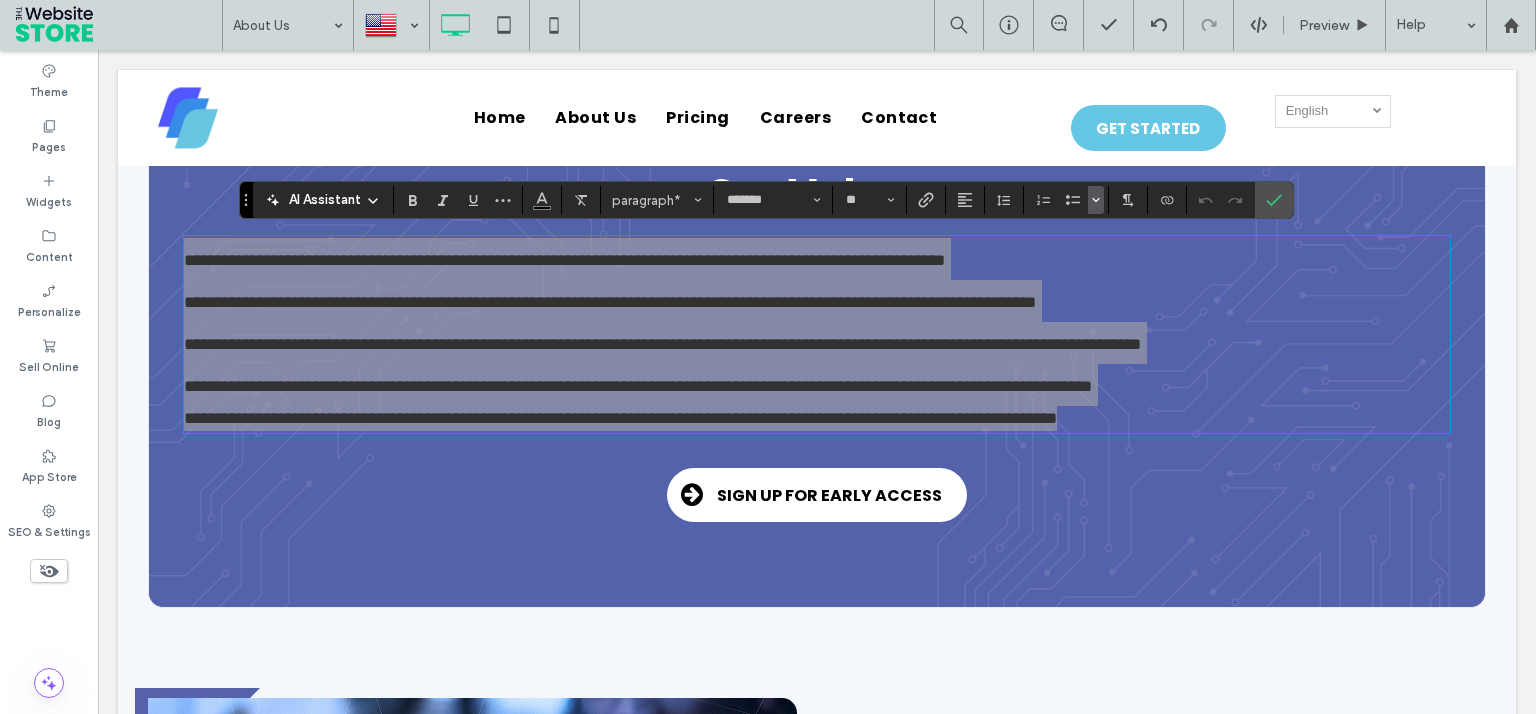 click at bounding box center (1096, 200) 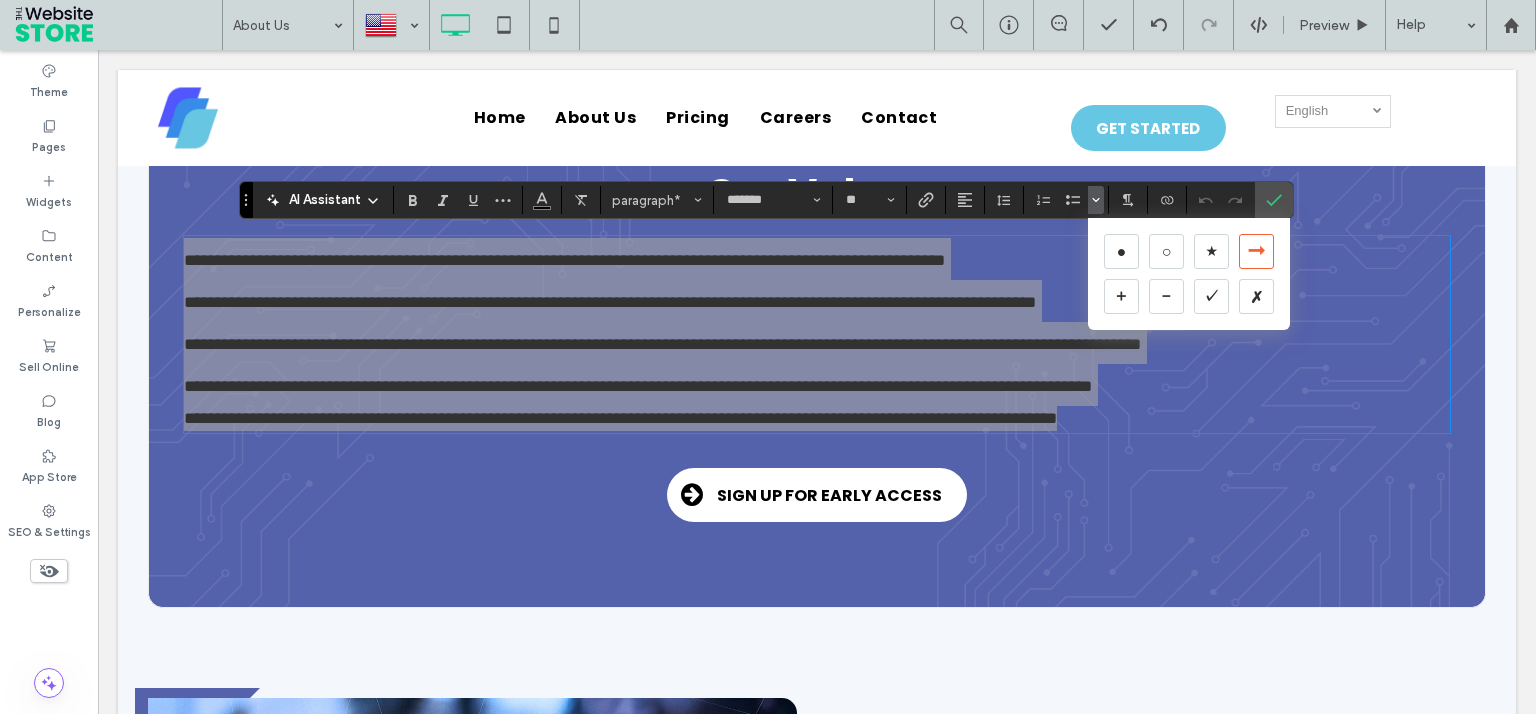 click on "➞" at bounding box center [1256, 251] 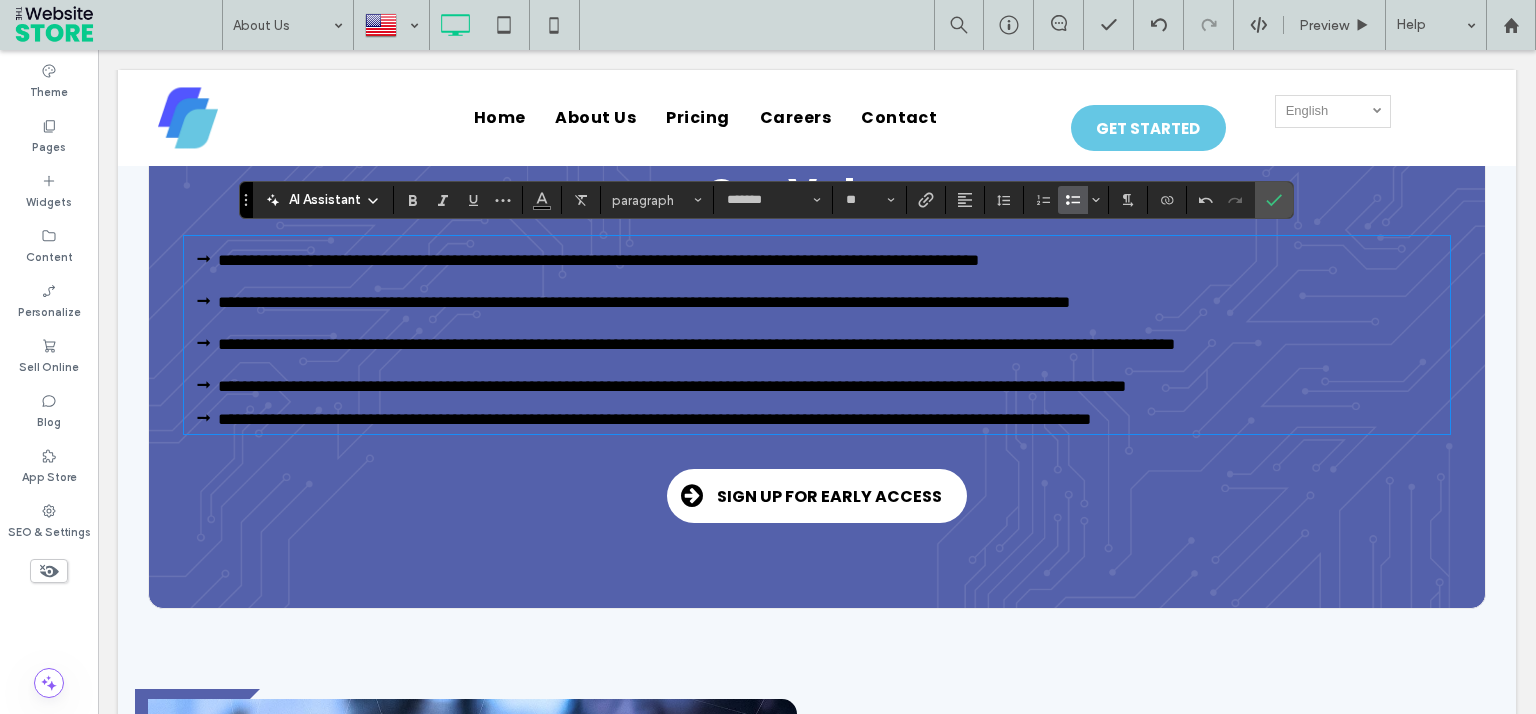 click at bounding box center (458, 200) 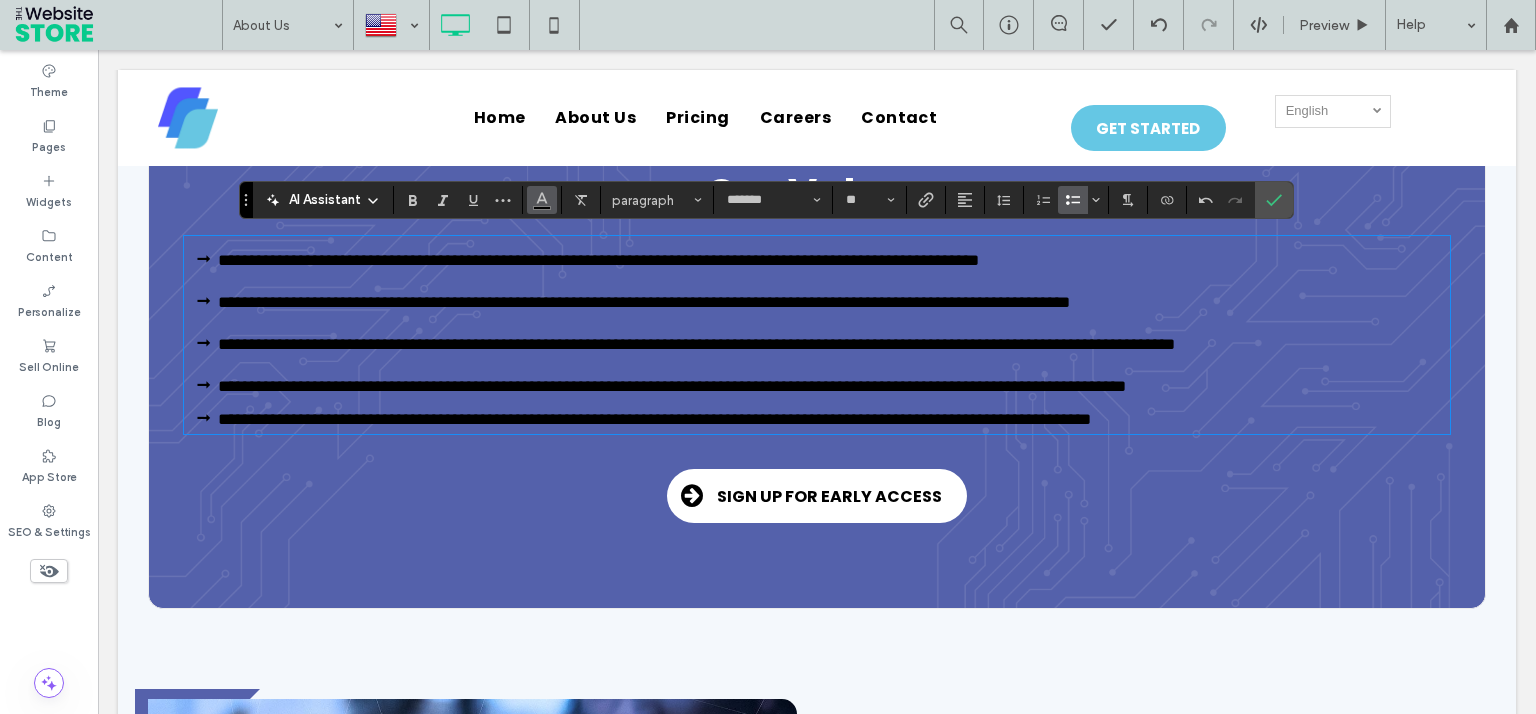click 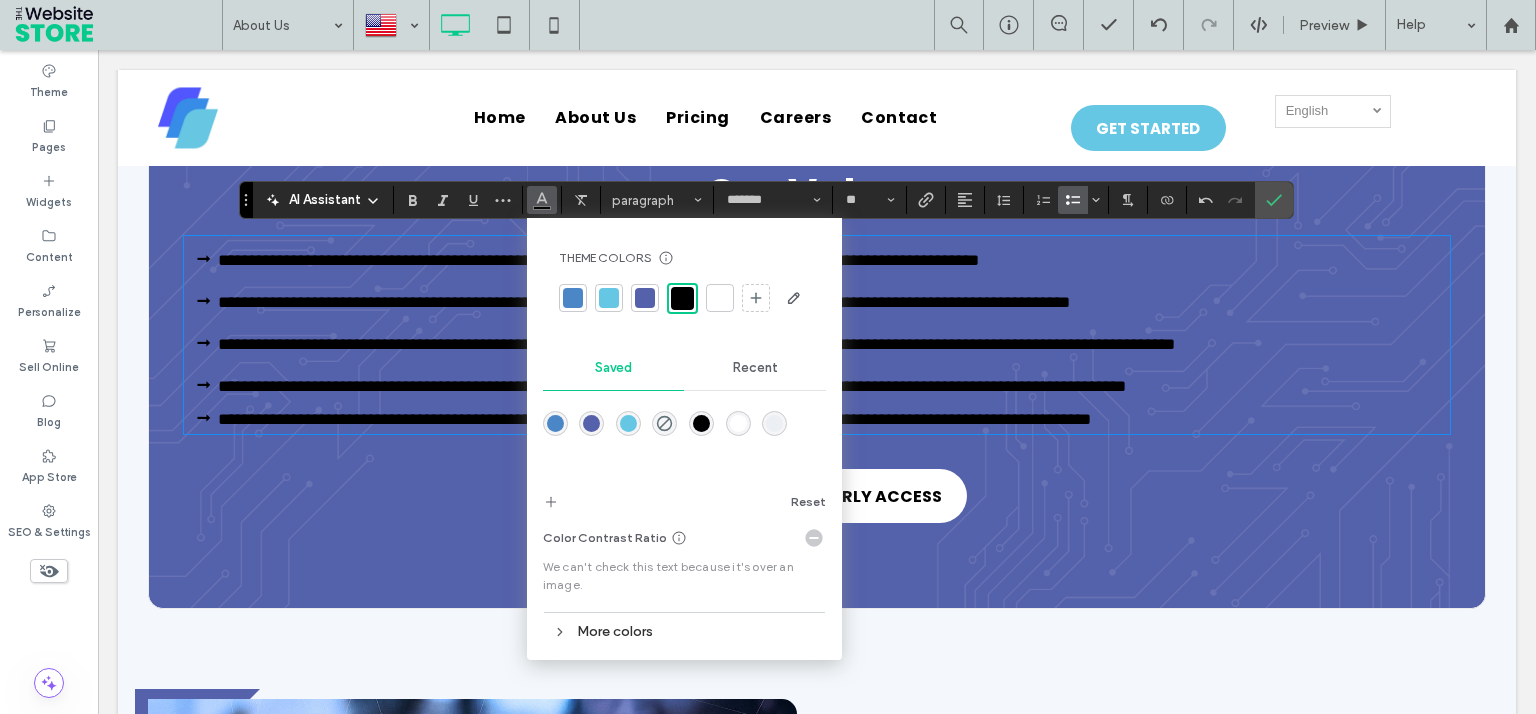 click at bounding box center [720, 298] 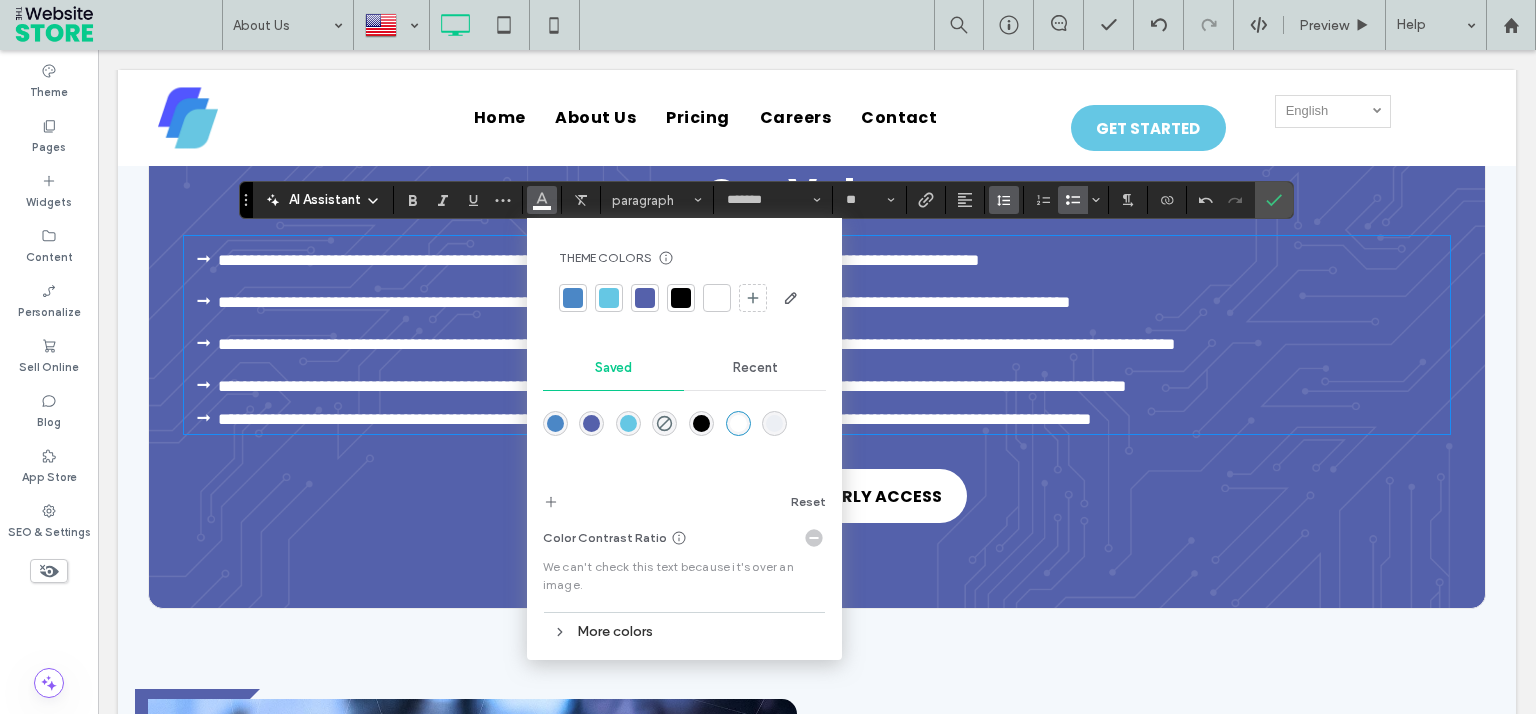 click at bounding box center (1004, 200) 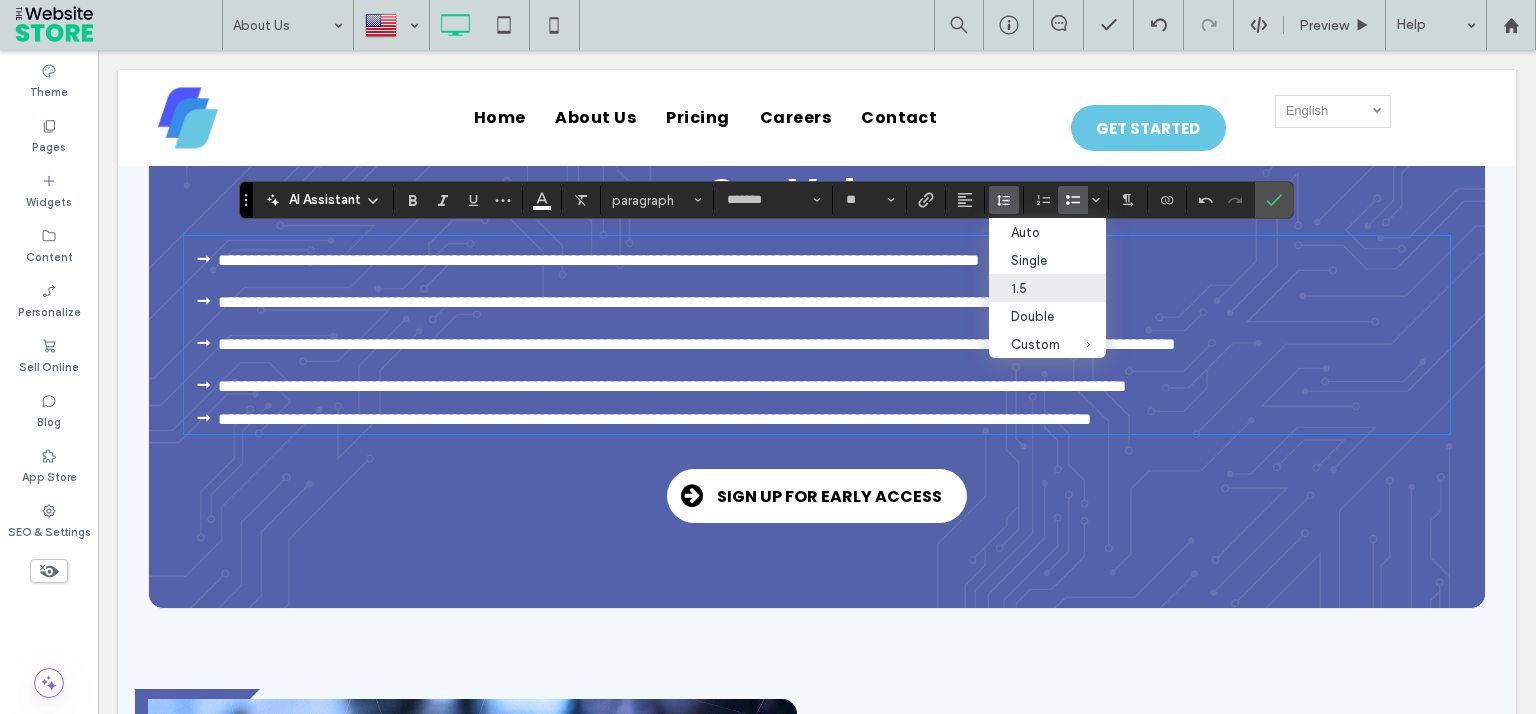 click on "1.5" at bounding box center [1035, 288] 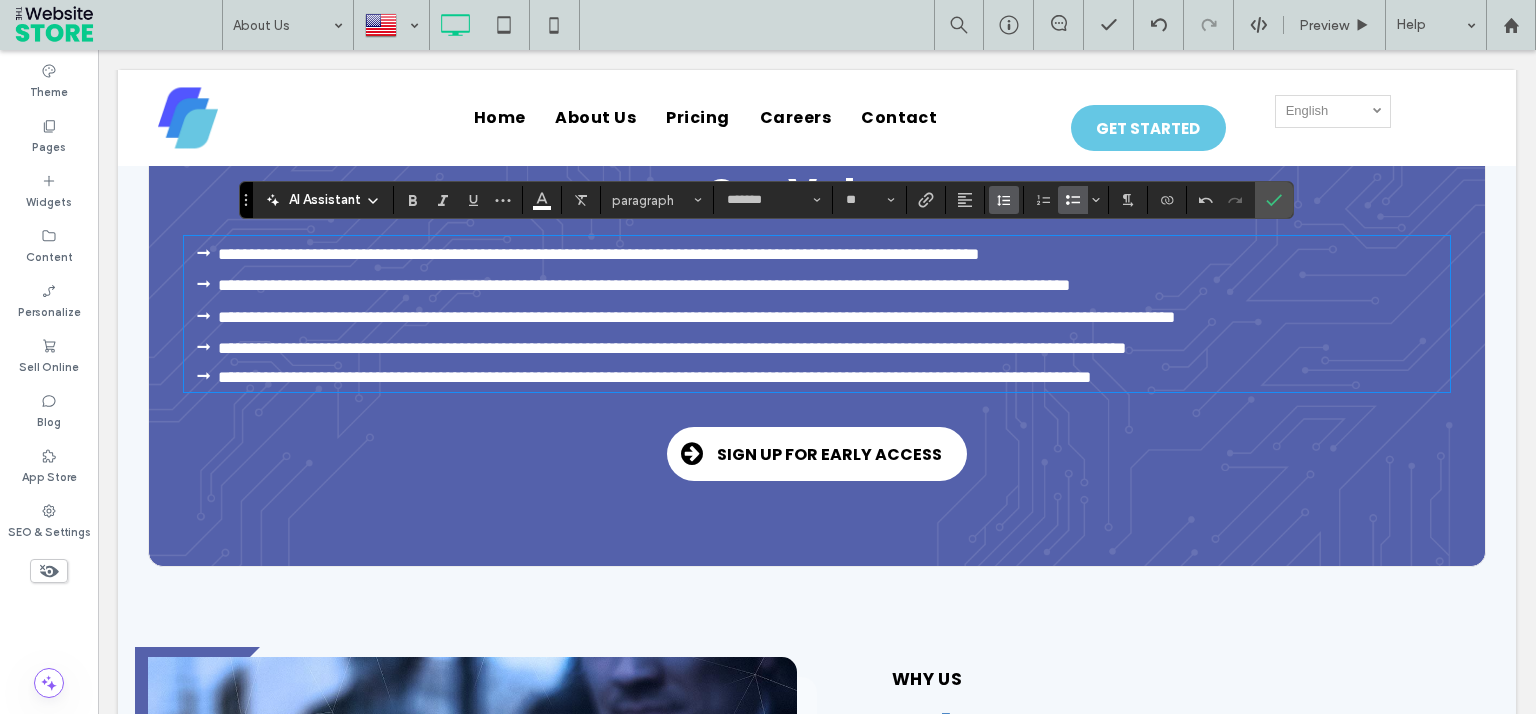 click at bounding box center (1004, 200) 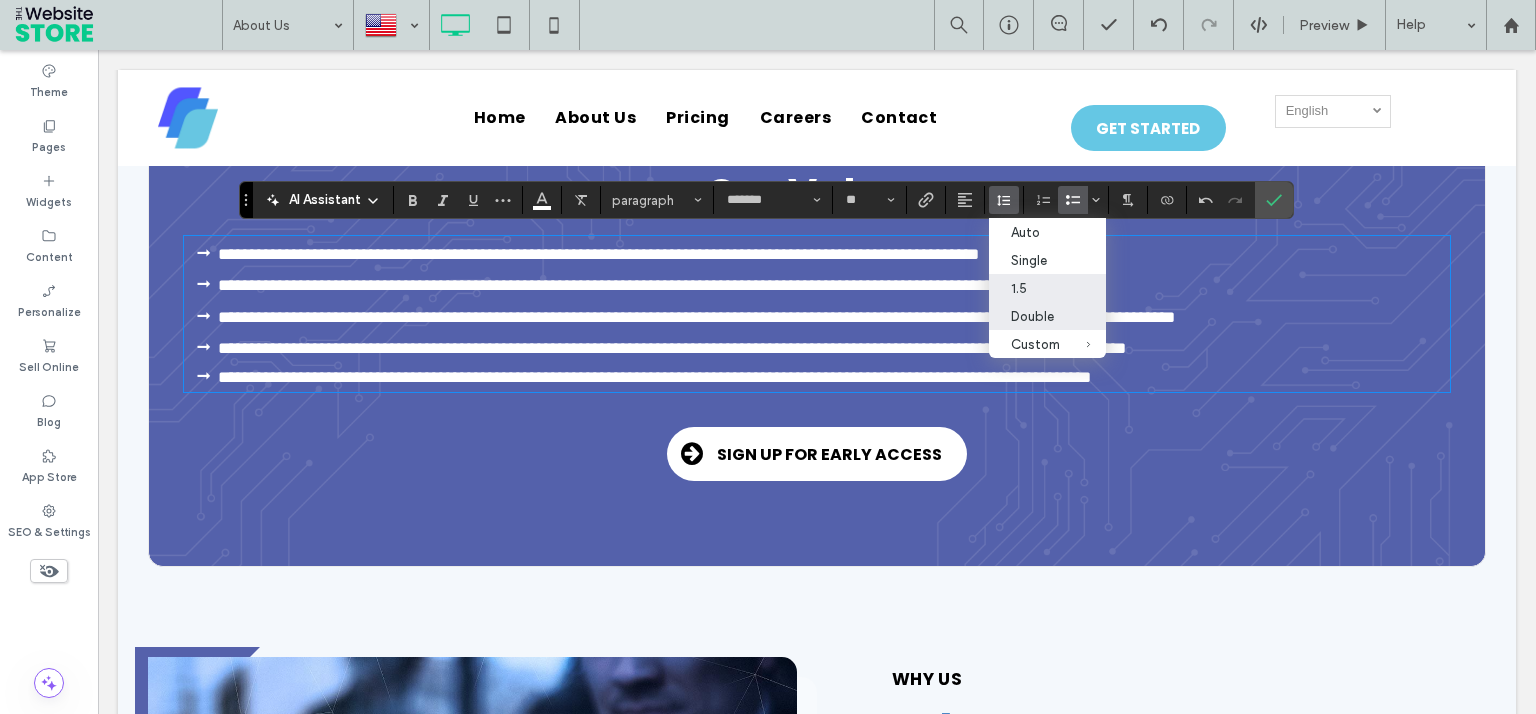 drag, startPoint x: 1039, startPoint y: 318, endPoint x: 1046, endPoint y: 253, distance: 65.37584 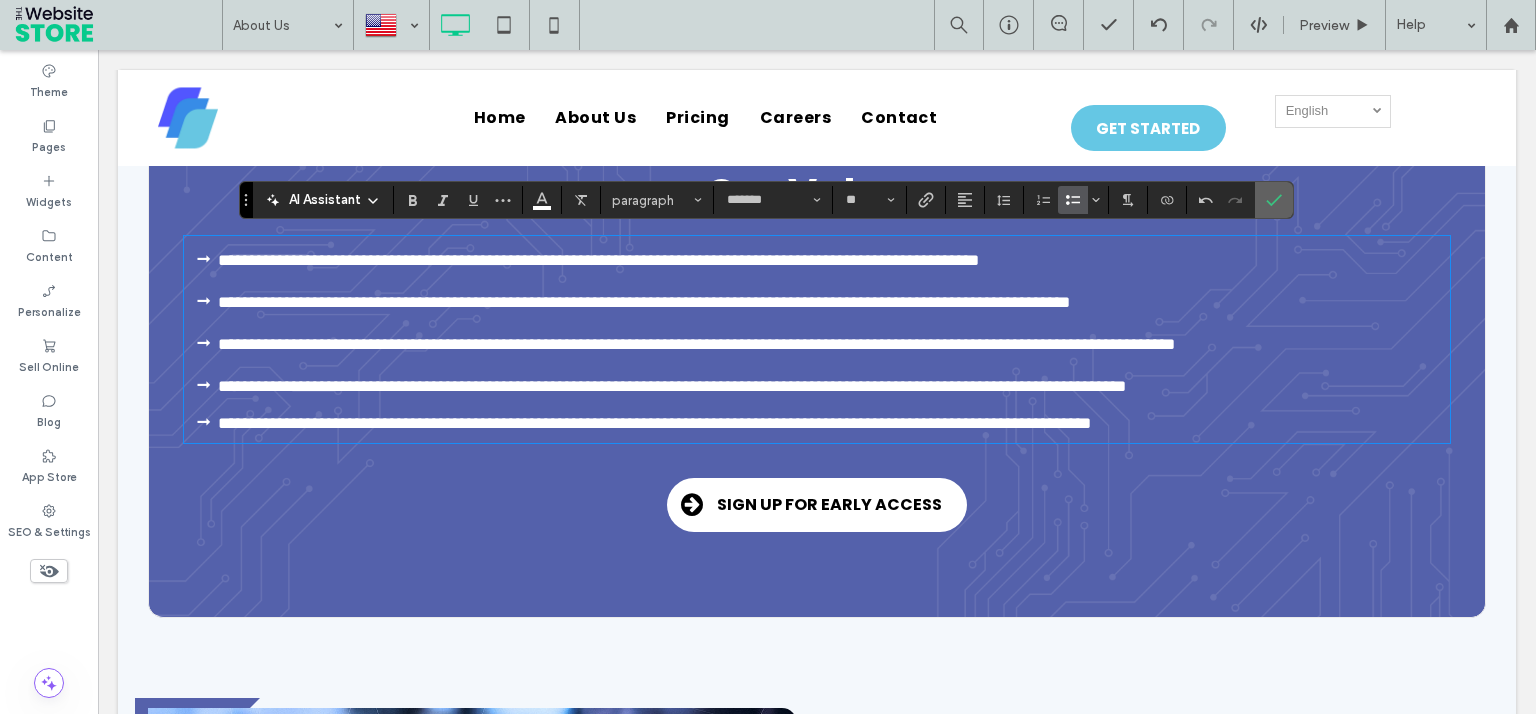 click 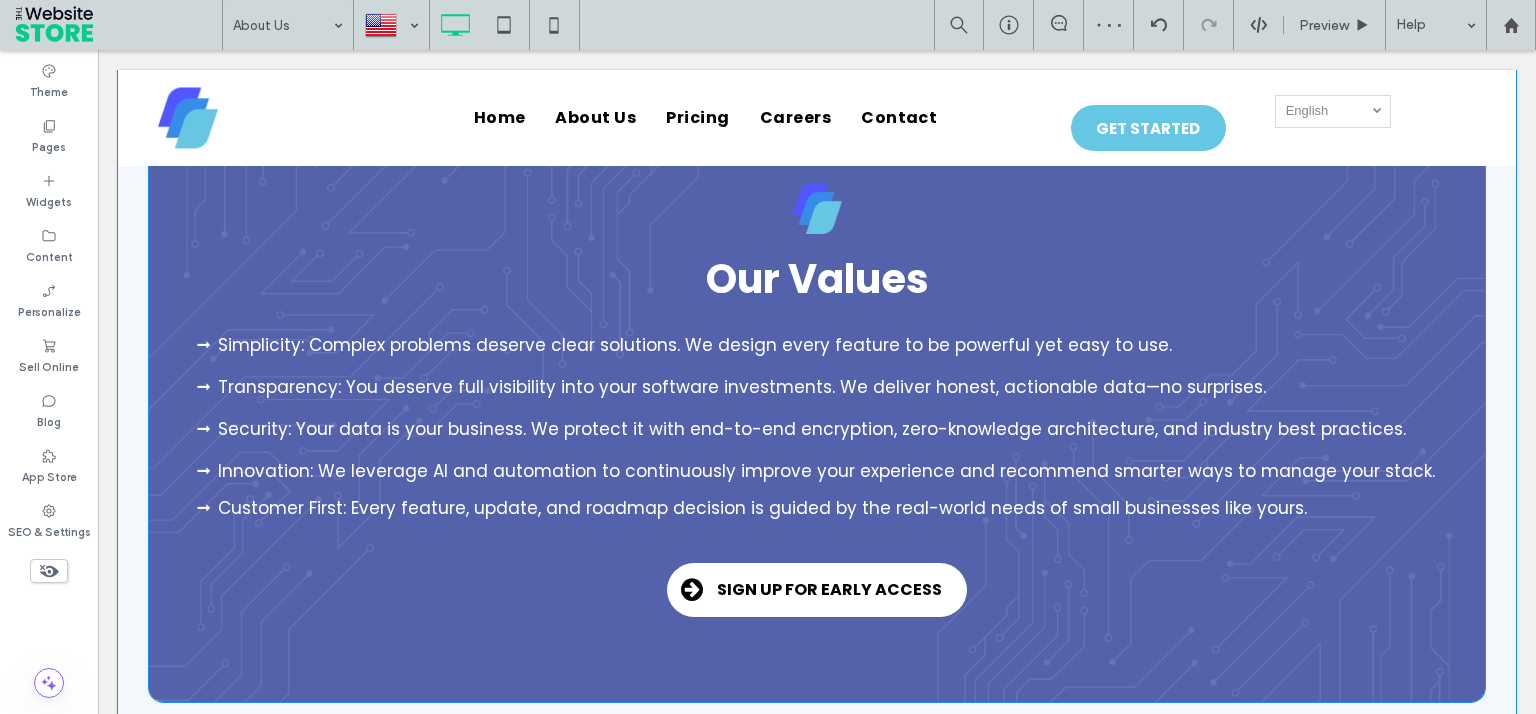 scroll, scrollTop: 1254, scrollLeft: 0, axis: vertical 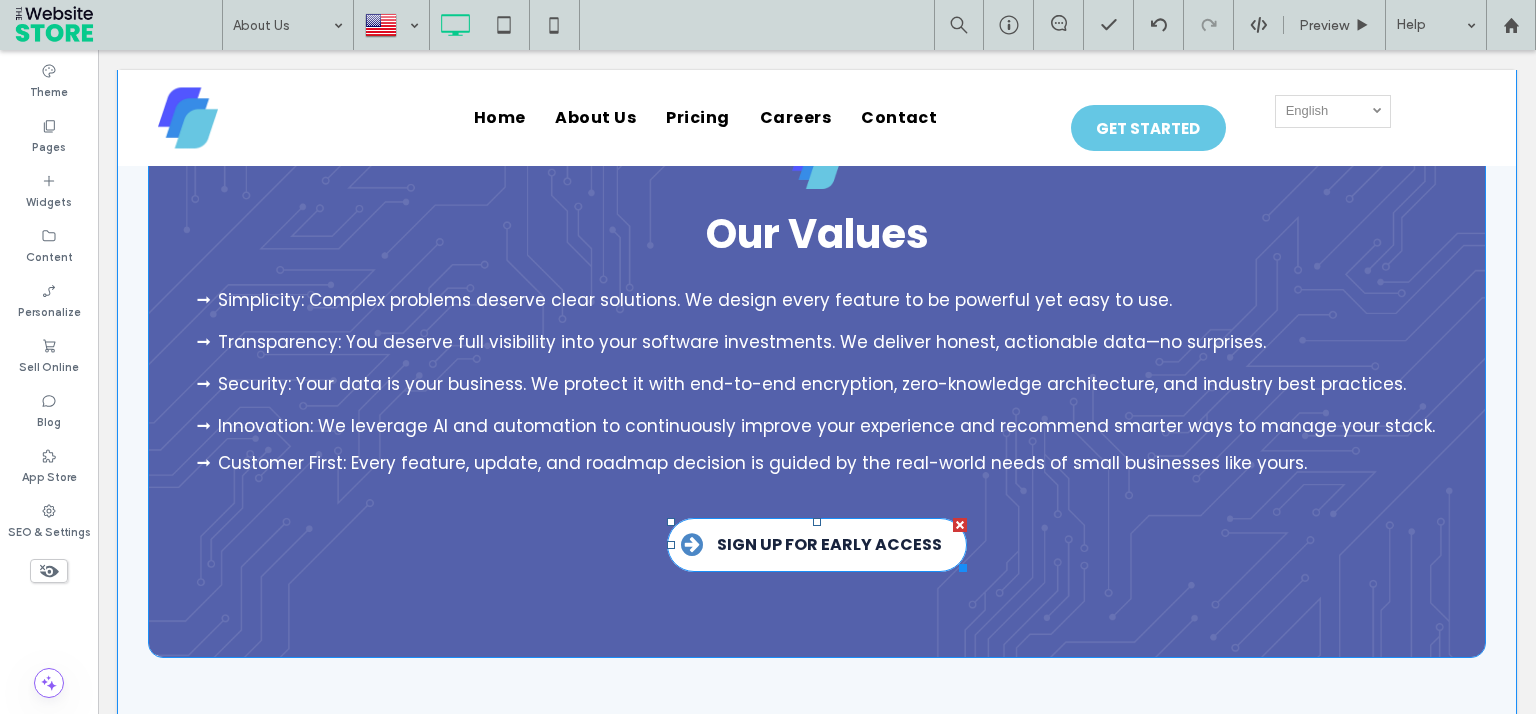 click at bounding box center [956, 526] 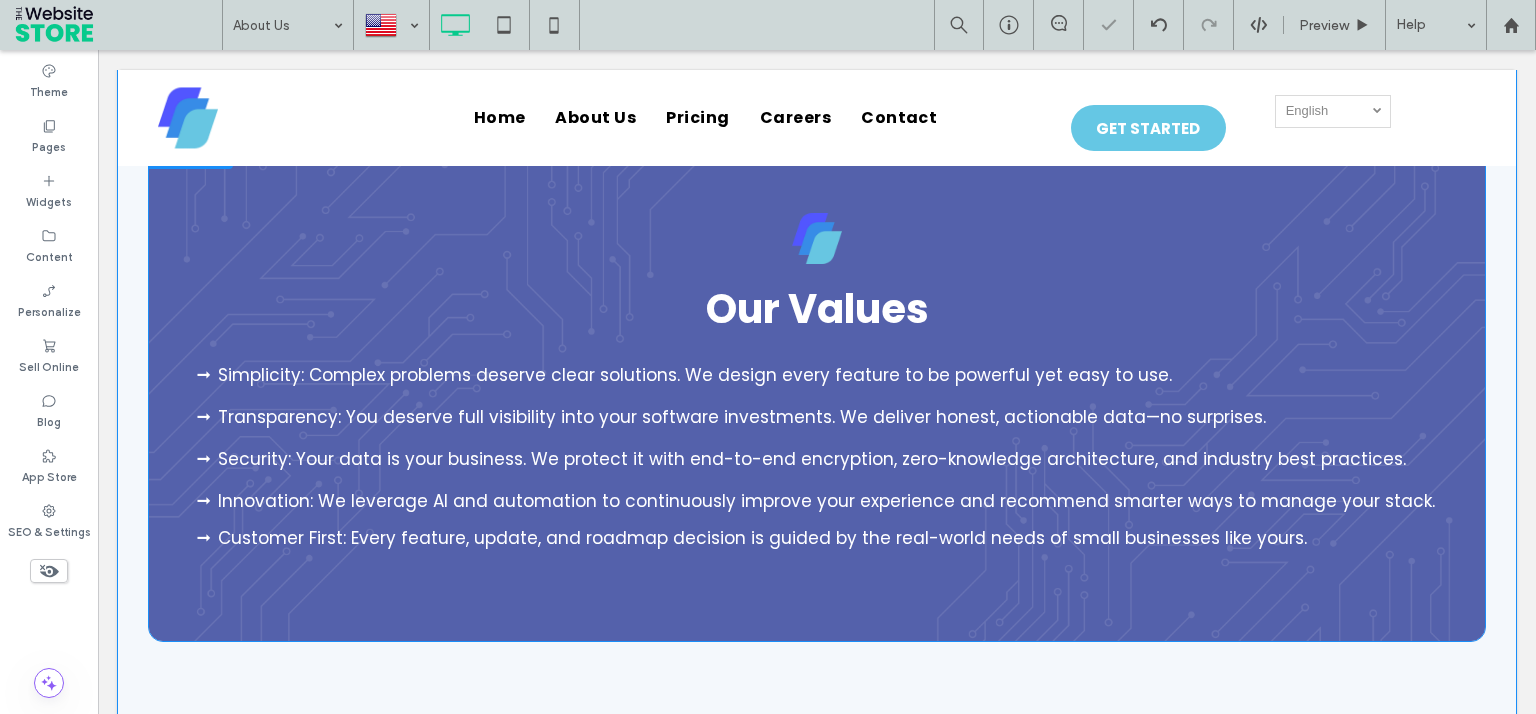 scroll, scrollTop: 1182, scrollLeft: 0, axis: vertical 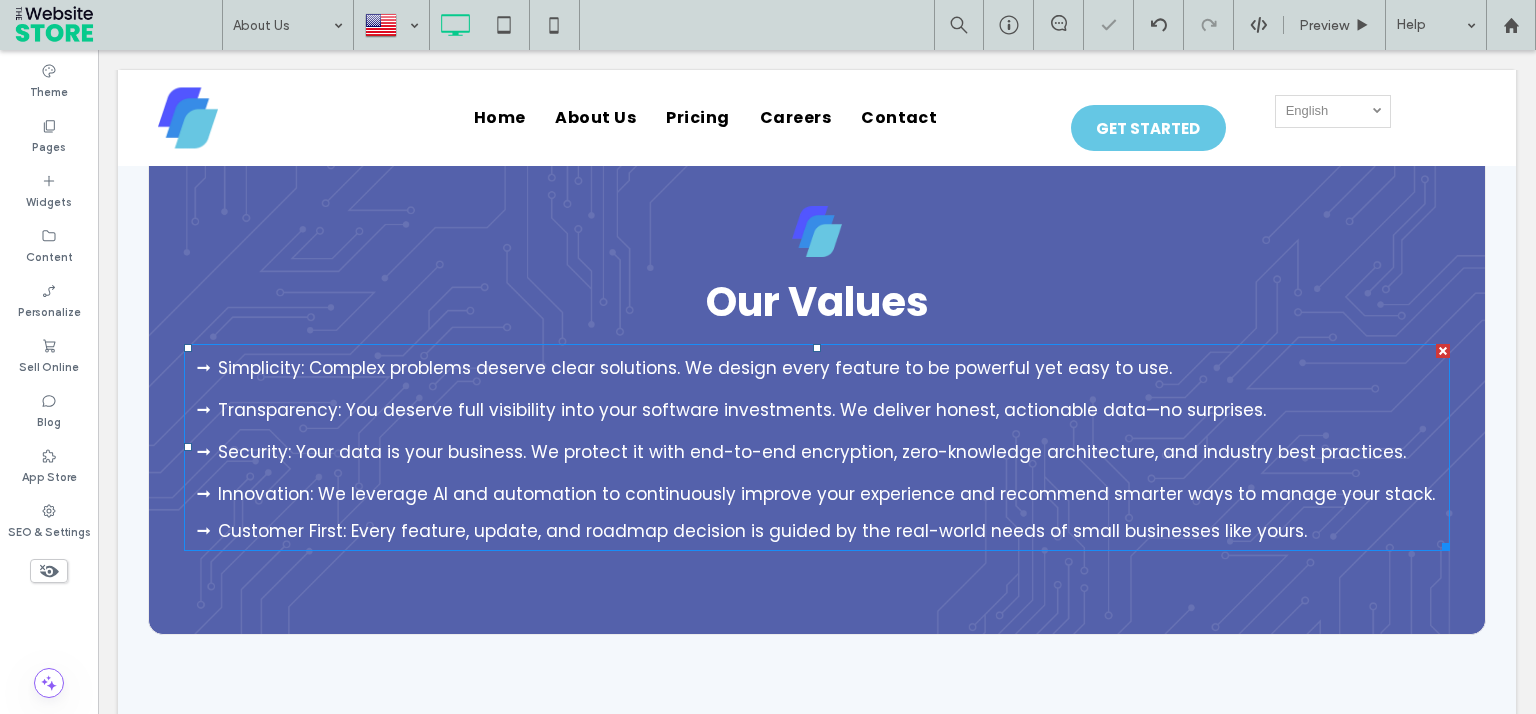 click on "Simplicity: Complex problems deserve clear solutions. We design every feature to be powerful yet easy to use." at bounding box center [695, 368] 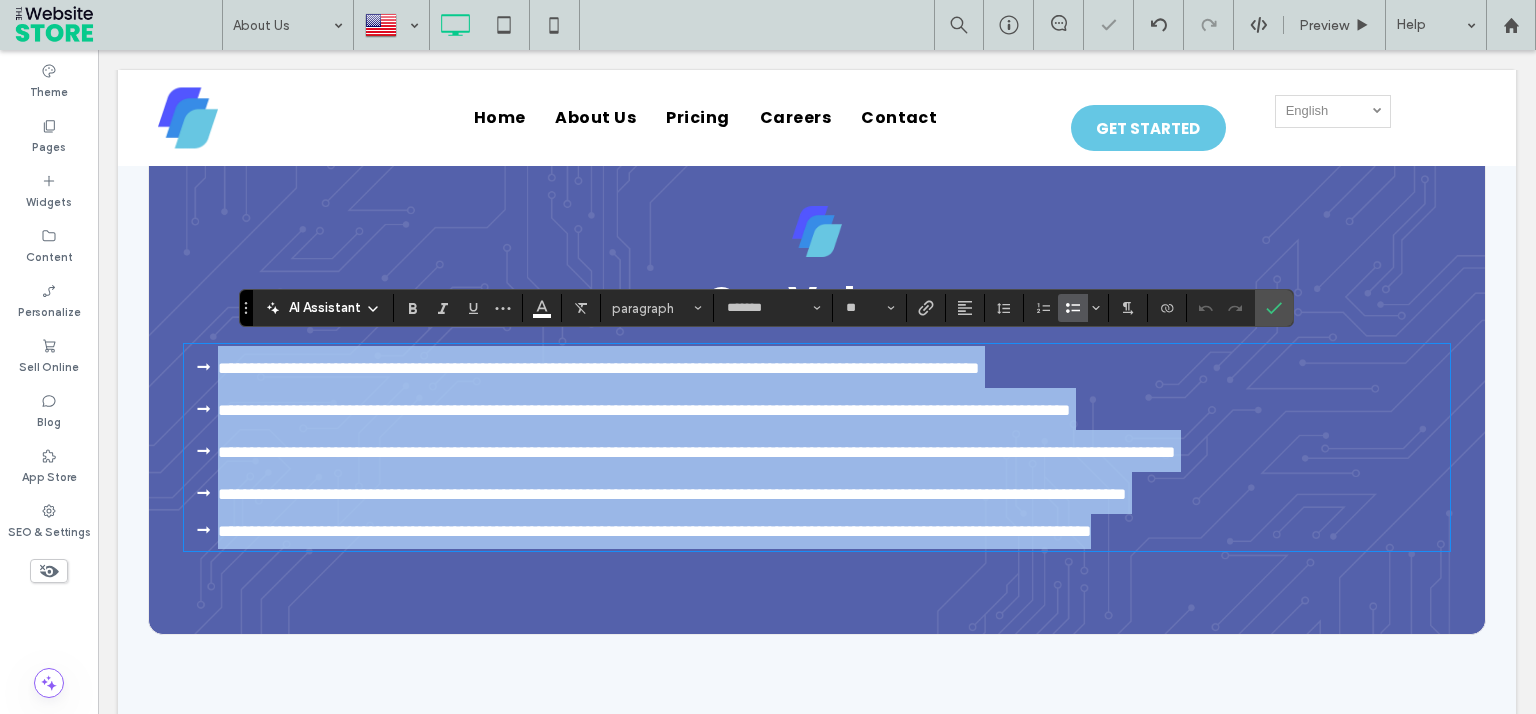 click on "**********" at bounding box center (598, 368) 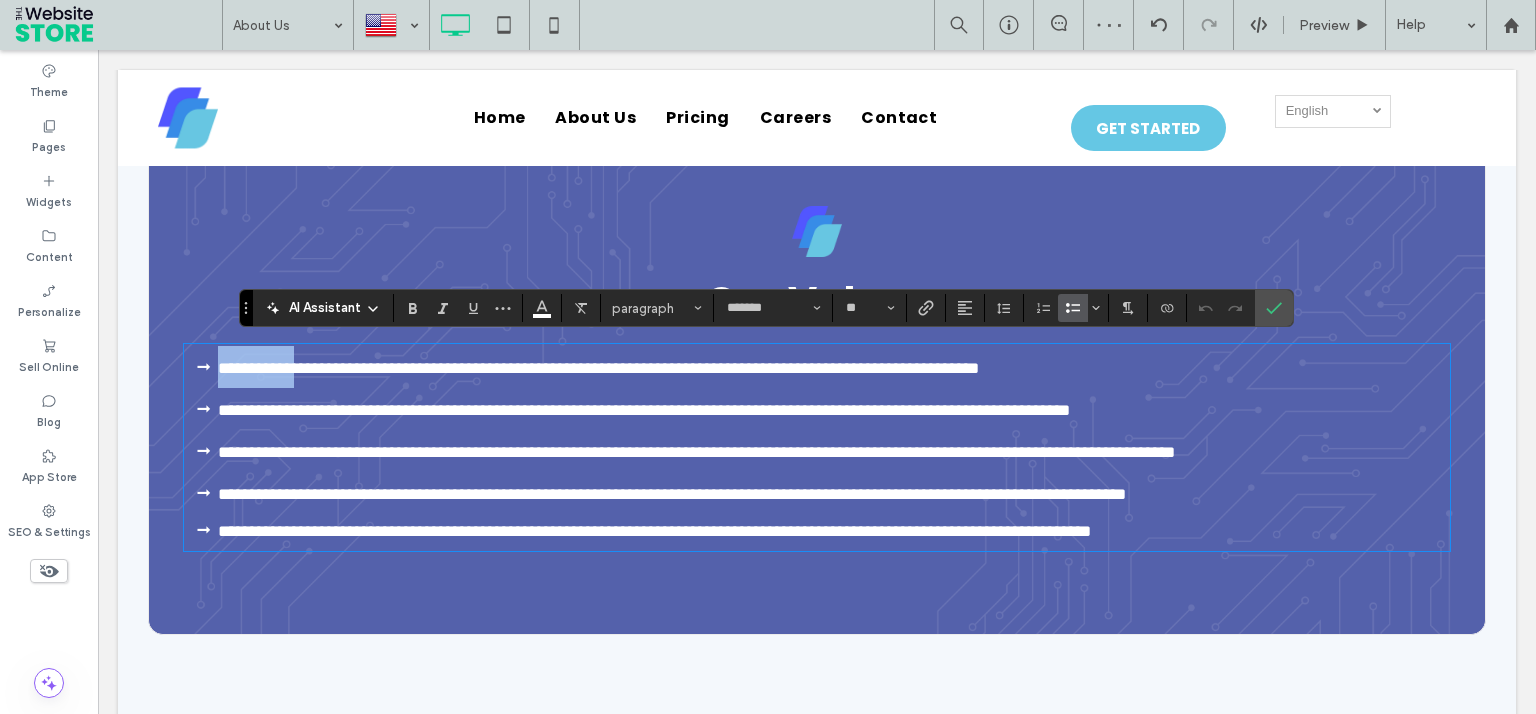 drag, startPoint x: 302, startPoint y: 364, endPoint x: 202, endPoint y: 363, distance: 100.005 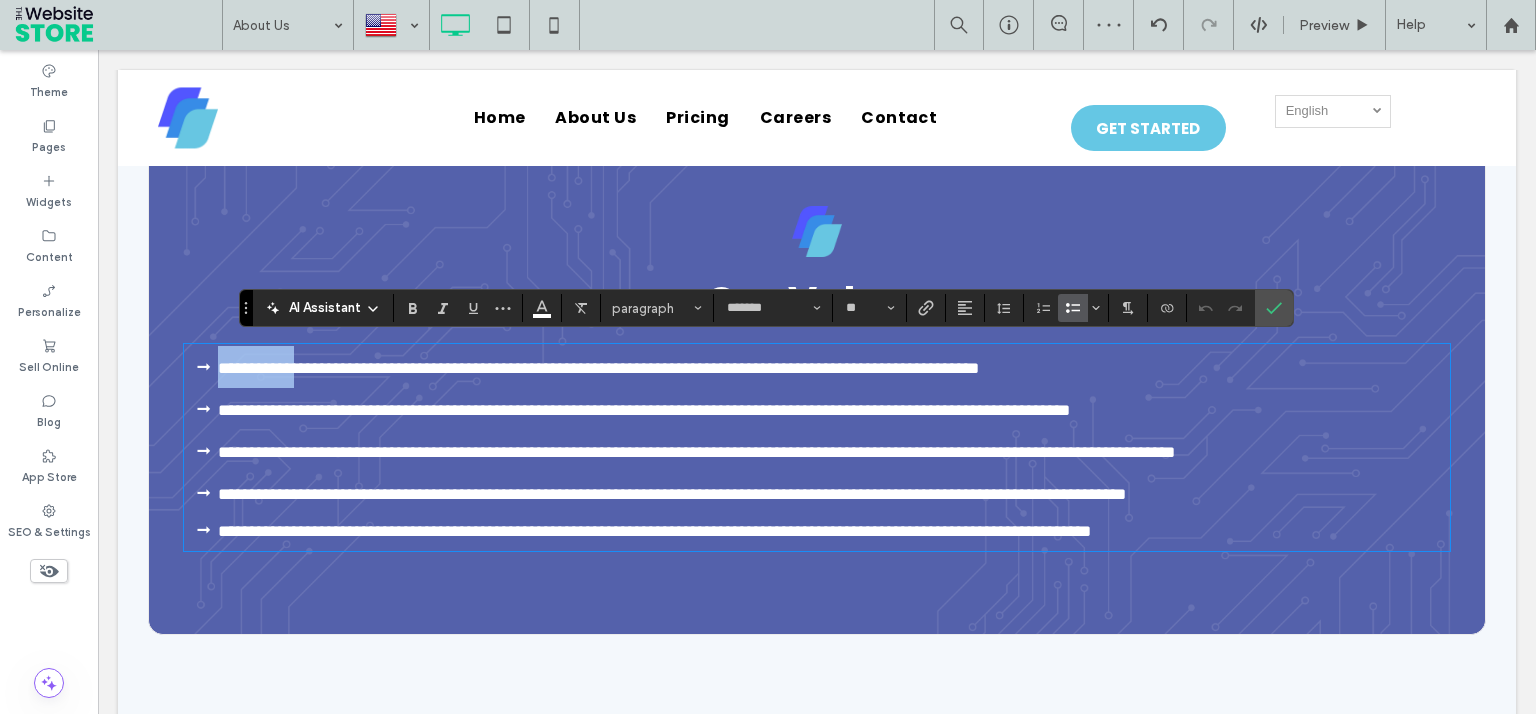 click on "**********" at bounding box center [834, 367] 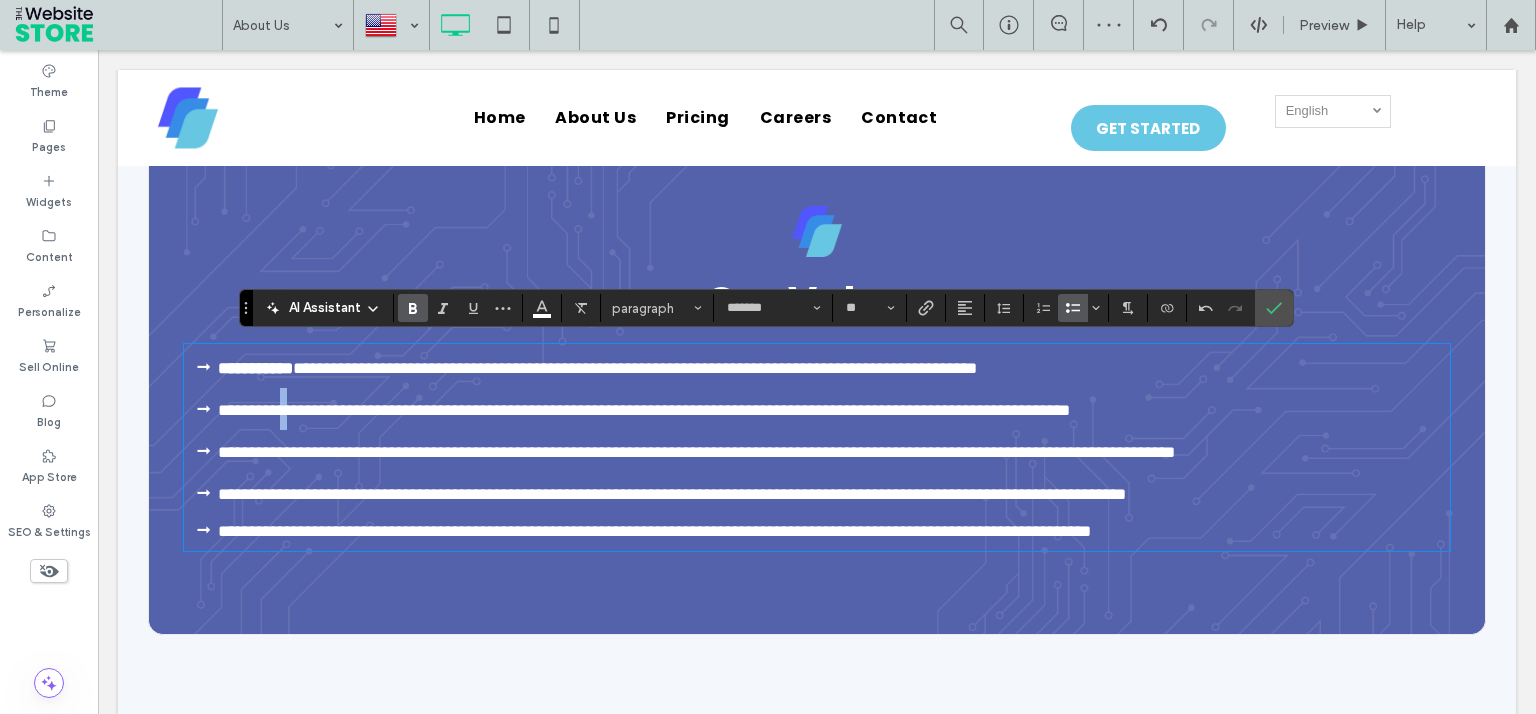 click on "**********" at bounding box center [644, 410] 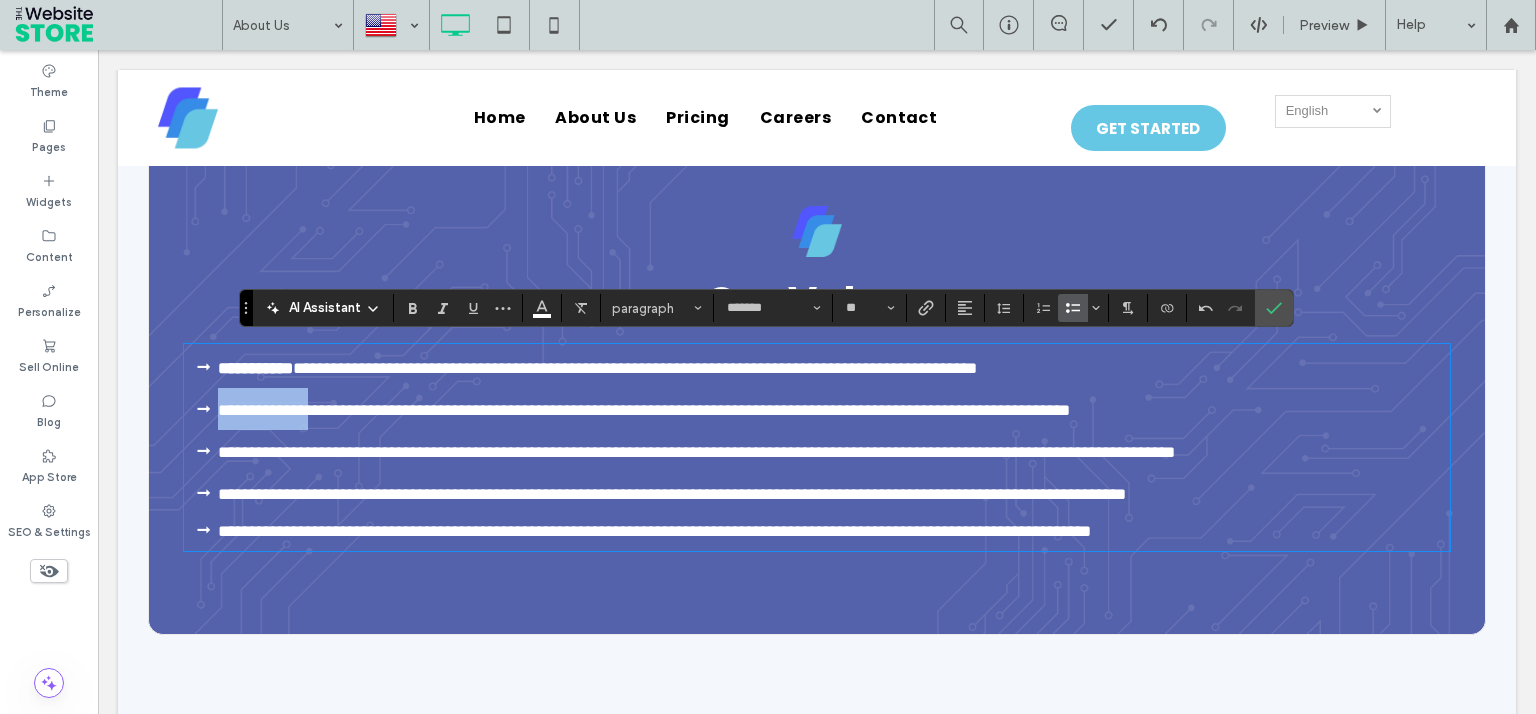 drag, startPoint x: 341, startPoint y: 411, endPoint x: 218, endPoint y: 411, distance: 123 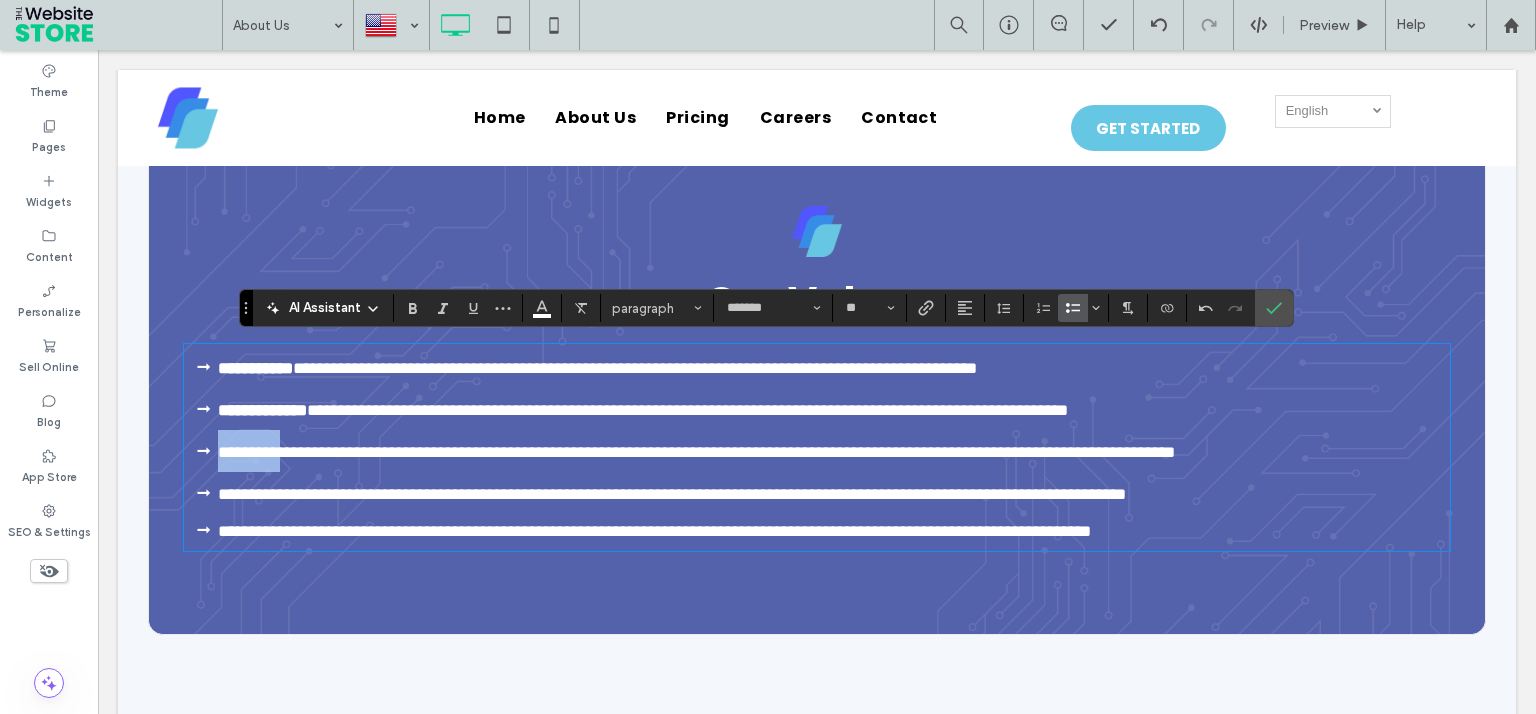 drag, startPoint x: 291, startPoint y: 450, endPoint x: 217, endPoint y: 450, distance: 74 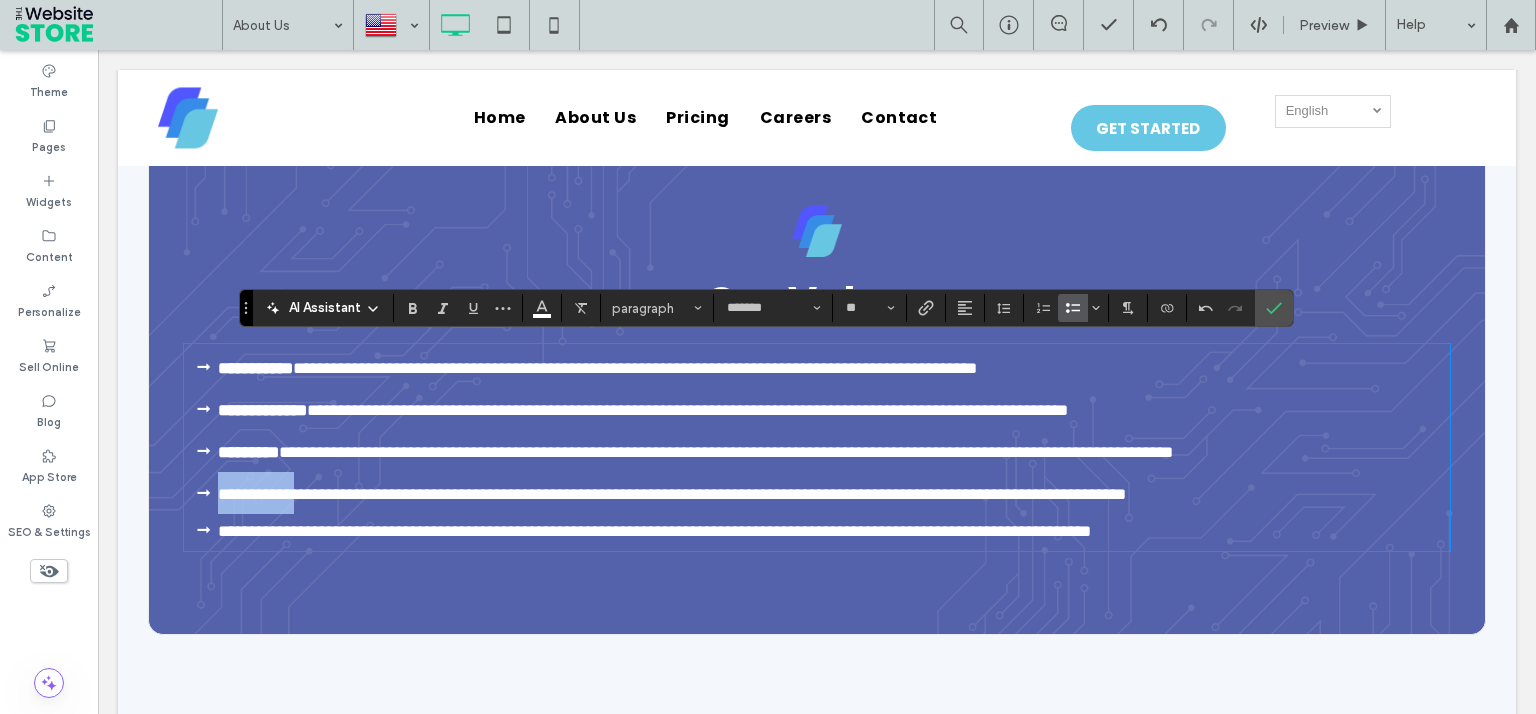 drag, startPoint x: 313, startPoint y: 494, endPoint x: 212, endPoint y: 496, distance: 101.0198 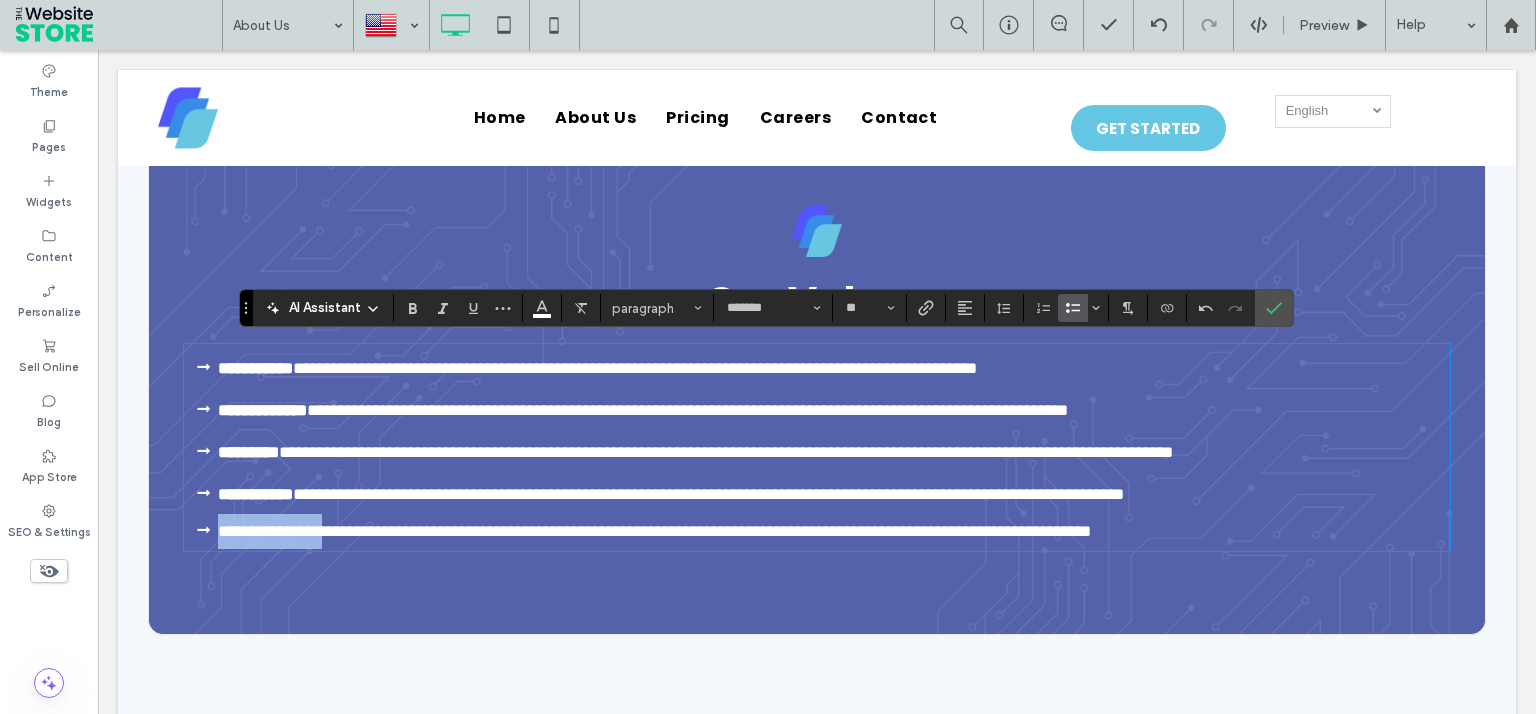 drag, startPoint x: 345, startPoint y: 534, endPoint x: 210, endPoint y: 534, distance: 135 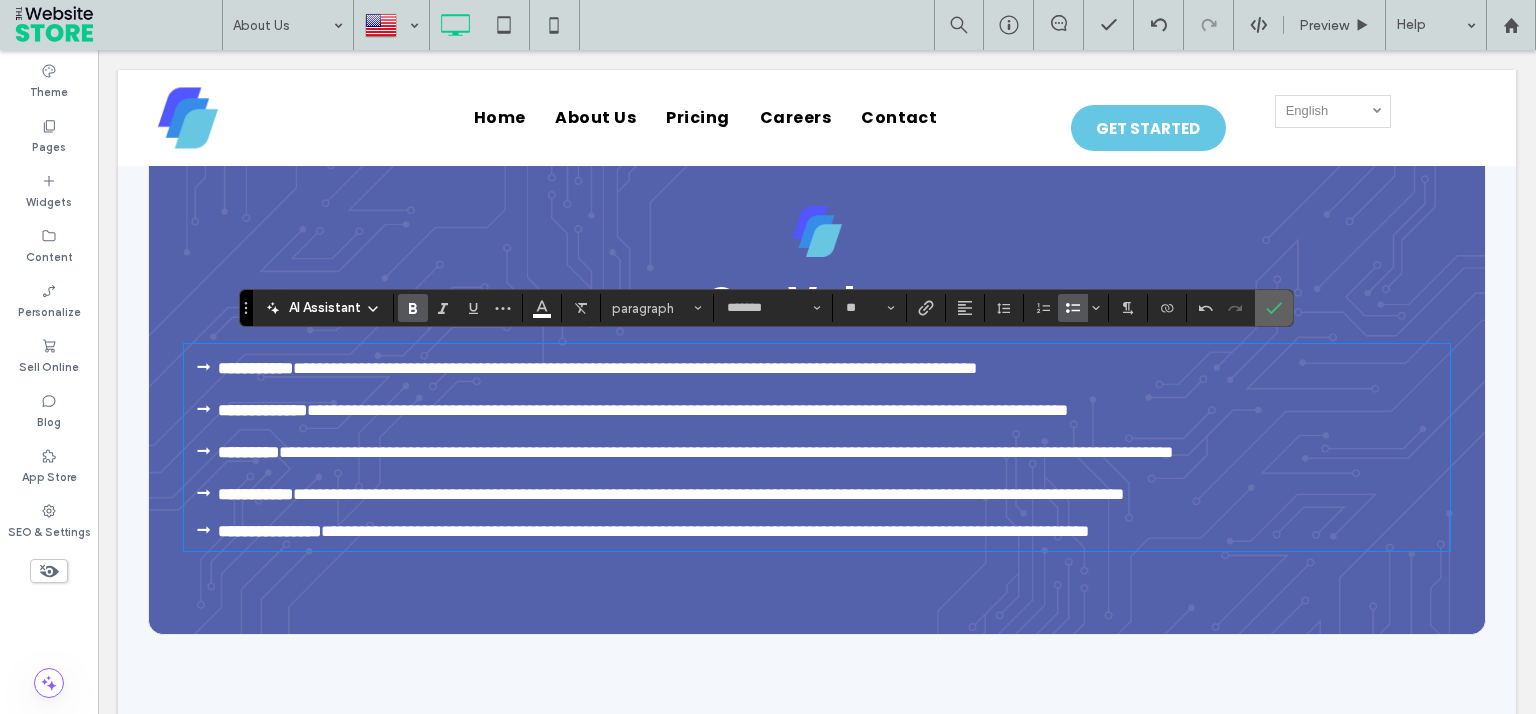 click 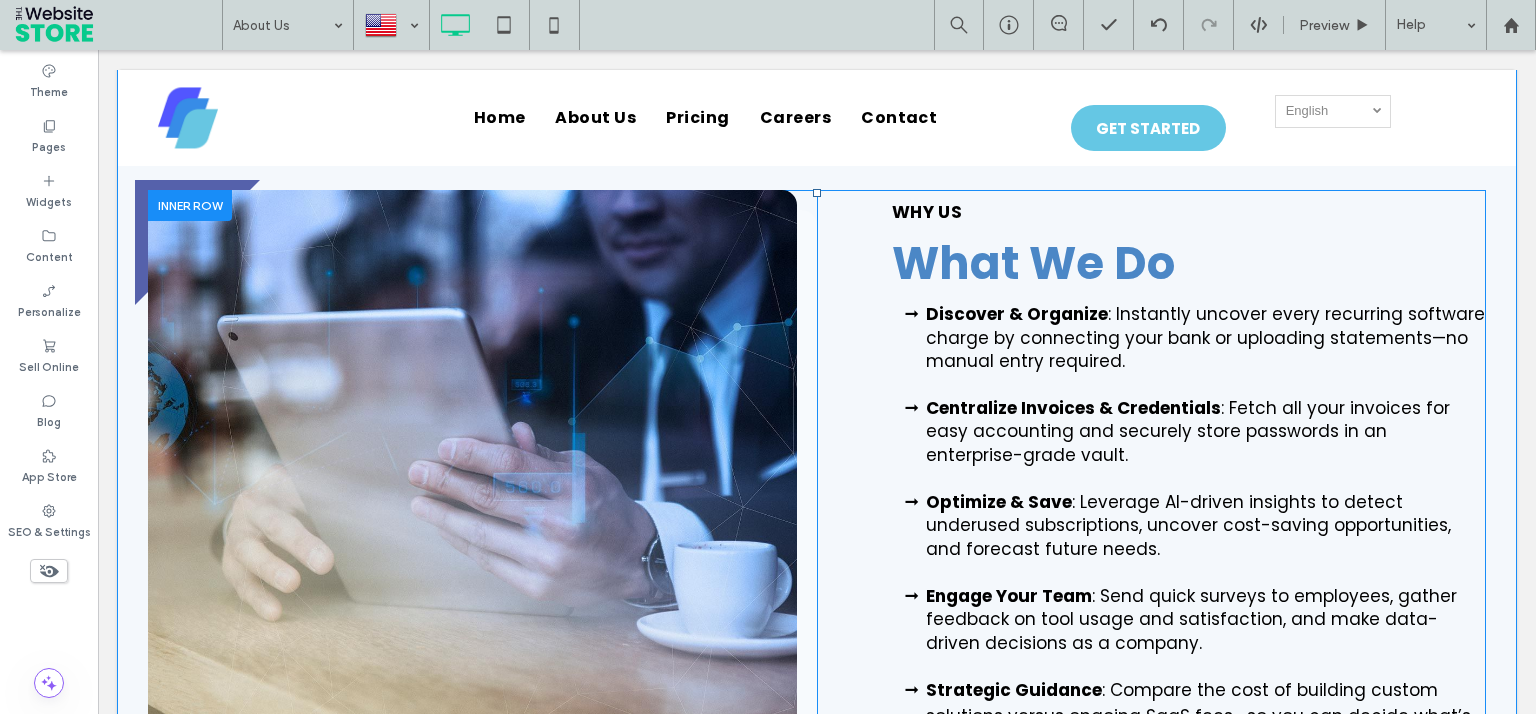 scroll, scrollTop: 1724, scrollLeft: 0, axis: vertical 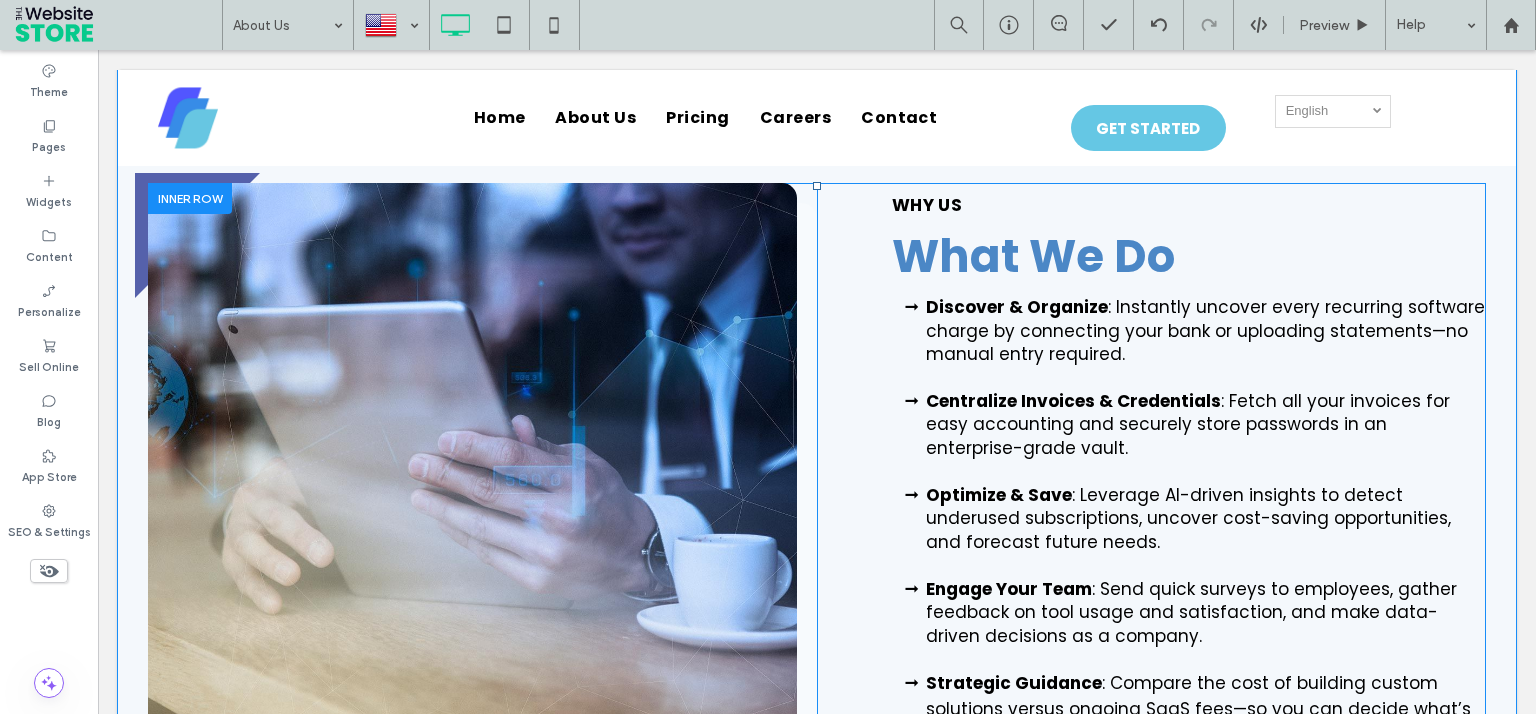 click on "WHY US
What We Do
Discover & Organize : Instantly uncover every recurring software charge by connecting your bank or uploading statements—no manual entry required. Centralize Invoices & Credentials : Fetch all your invoices for easy accounting and securely store passwords in an enterprise-grade vault. Optimize & Save : Leverage AI-driven insights to detect underused subscriptions, uncover cost-saving opportunities, and forecast future needs. Engage Your Team : Send quick surveys to employees, gather feedback on tool usage and satisfaction, and make data-driven decisions as a company. Strategic Guidance : Compare the cost of building custom solutions versus ongoing SaaS fees—so you can decide what’s best for your growth.
Click To Paste" at bounding box center [1151, 470] 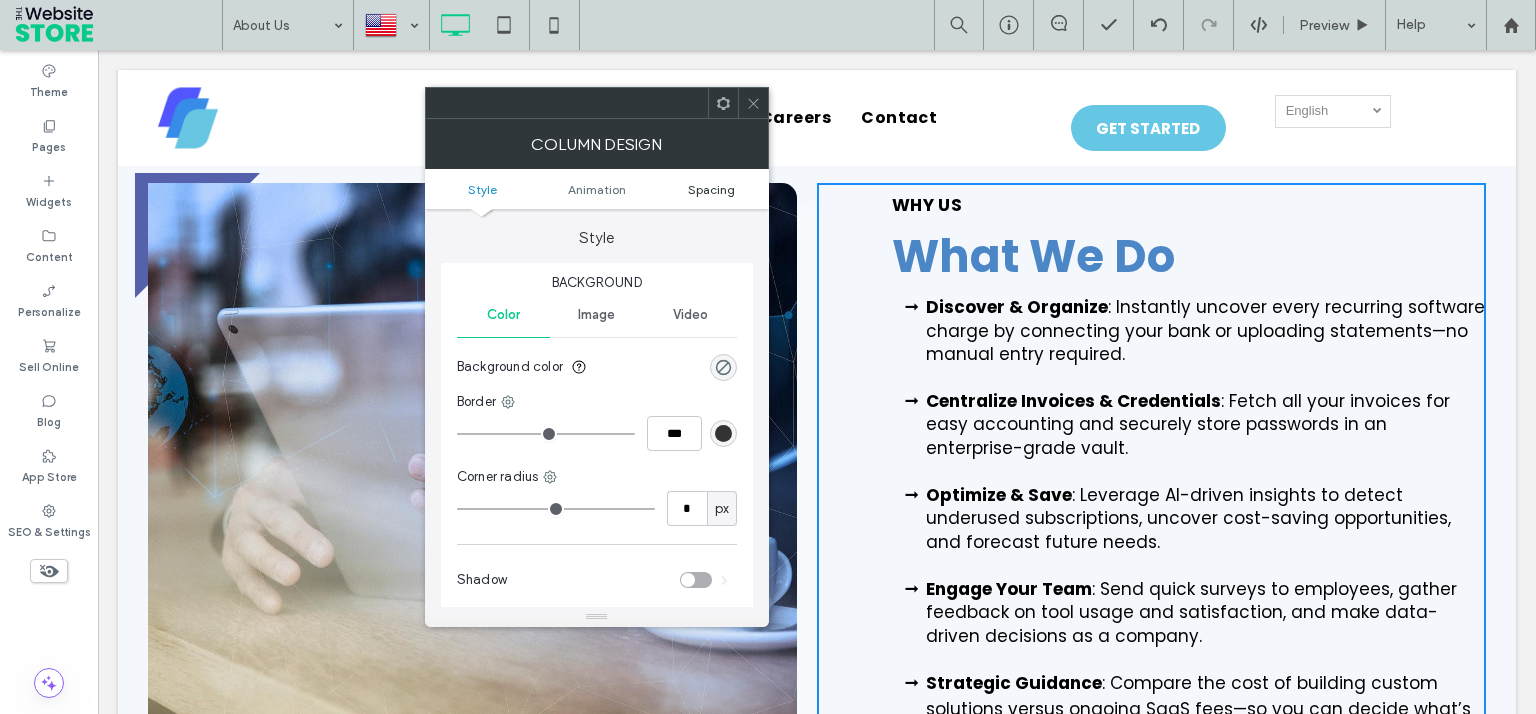 click on "Spacing" at bounding box center (711, 189) 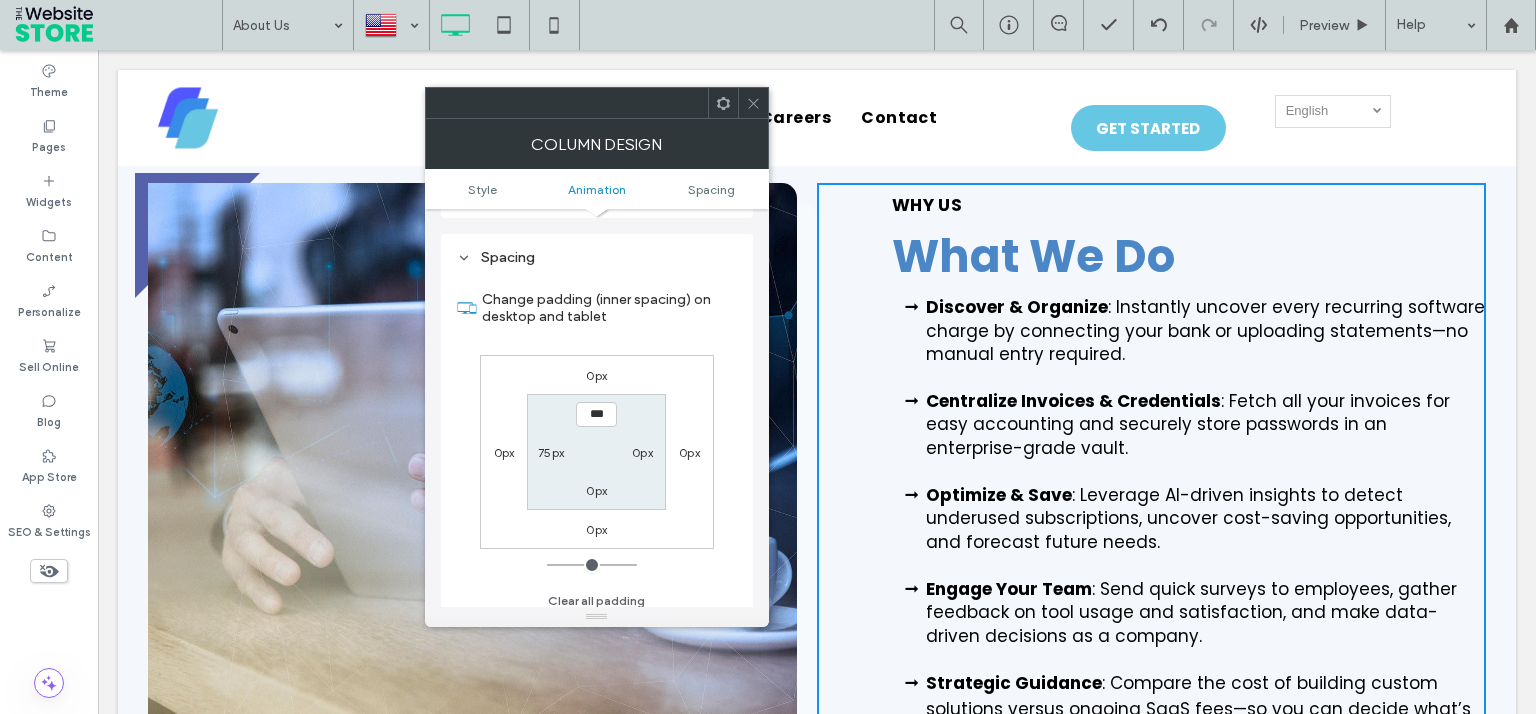 scroll, scrollTop: 468, scrollLeft: 0, axis: vertical 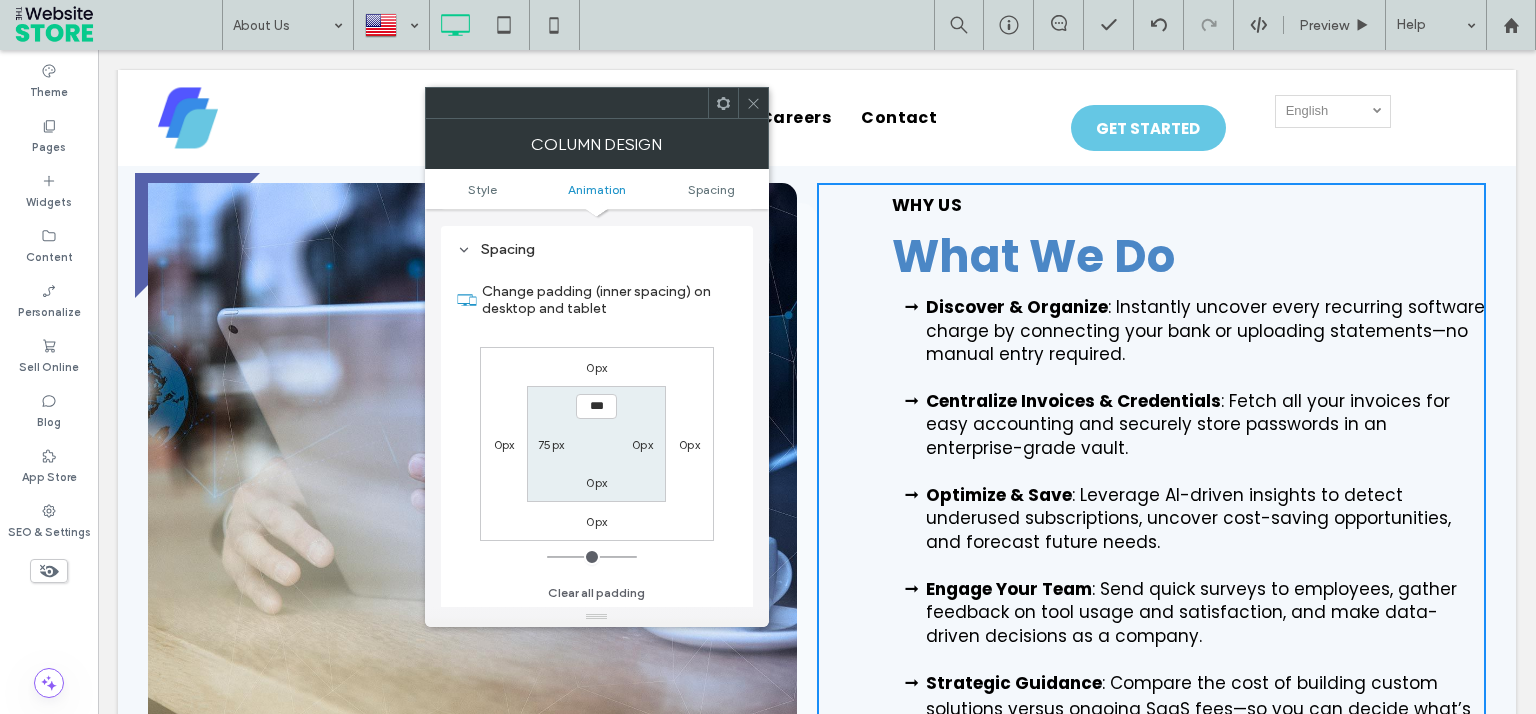 click on "75px" at bounding box center (551, 444) 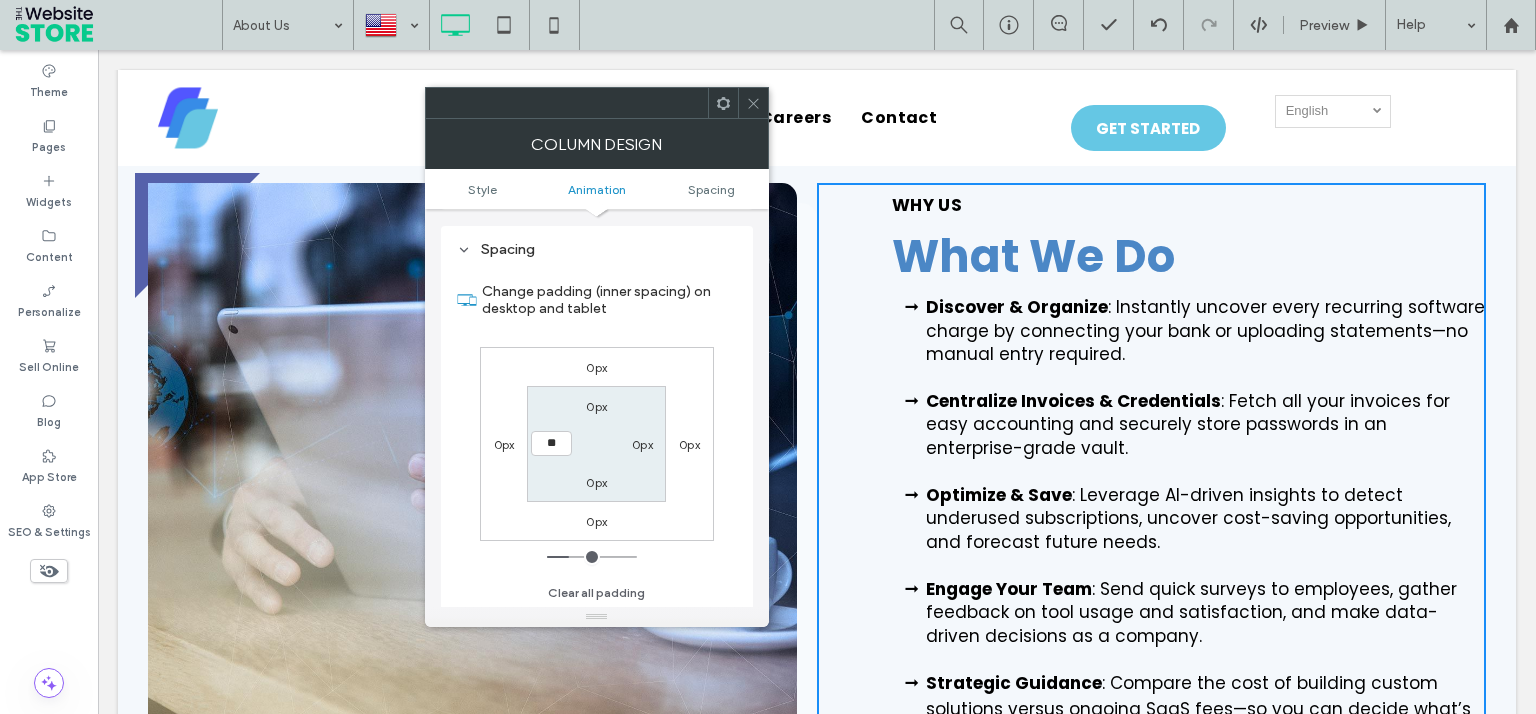 type on "**" 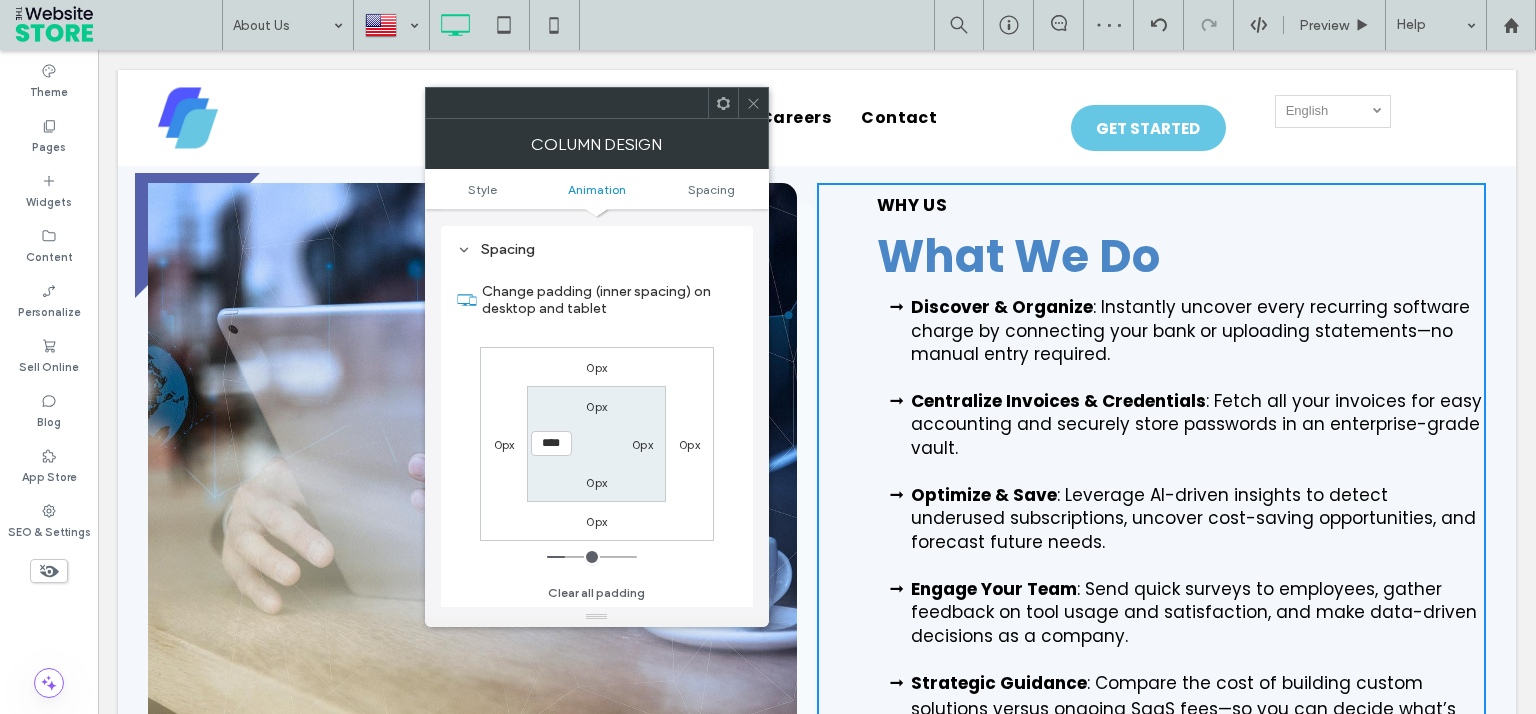 click 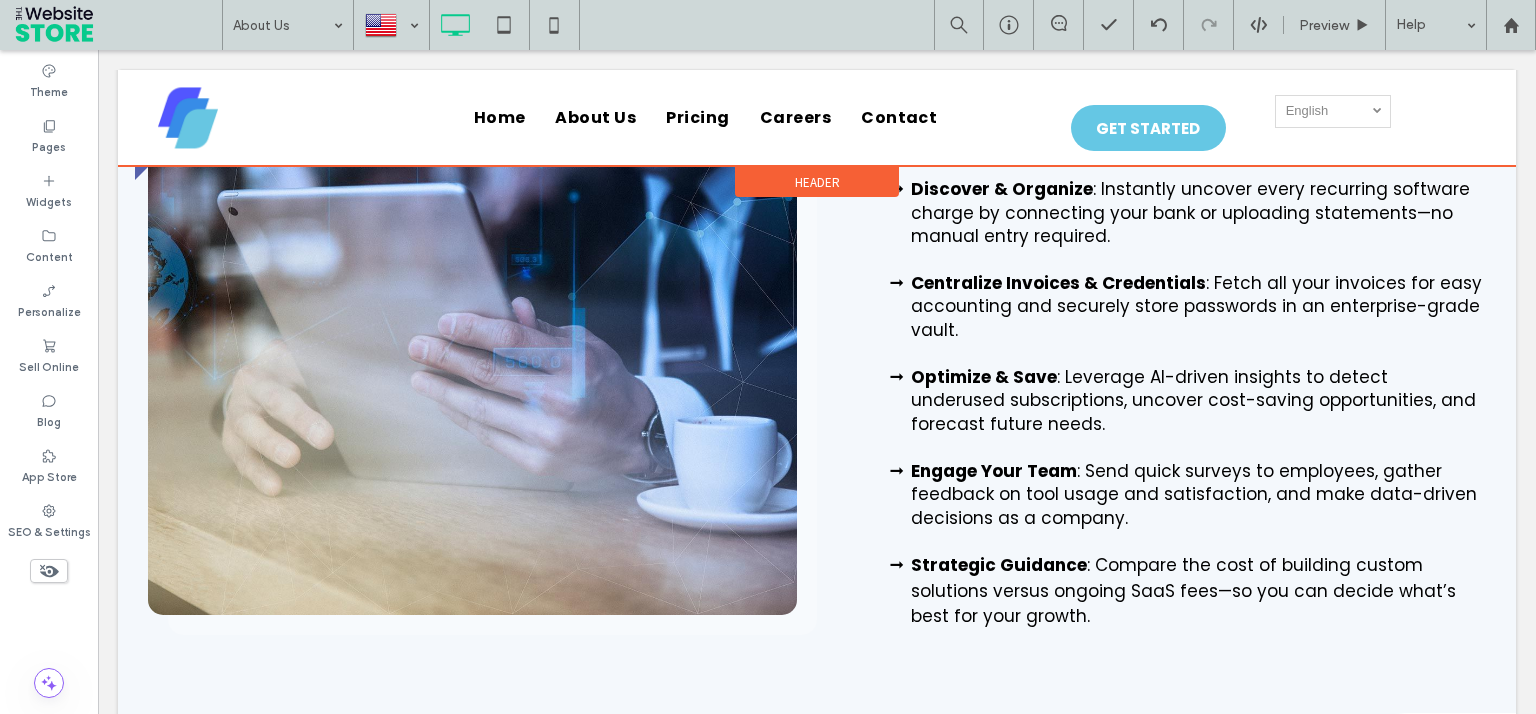 scroll, scrollTop: 1790, scrollLeft: 0, axis: vertical 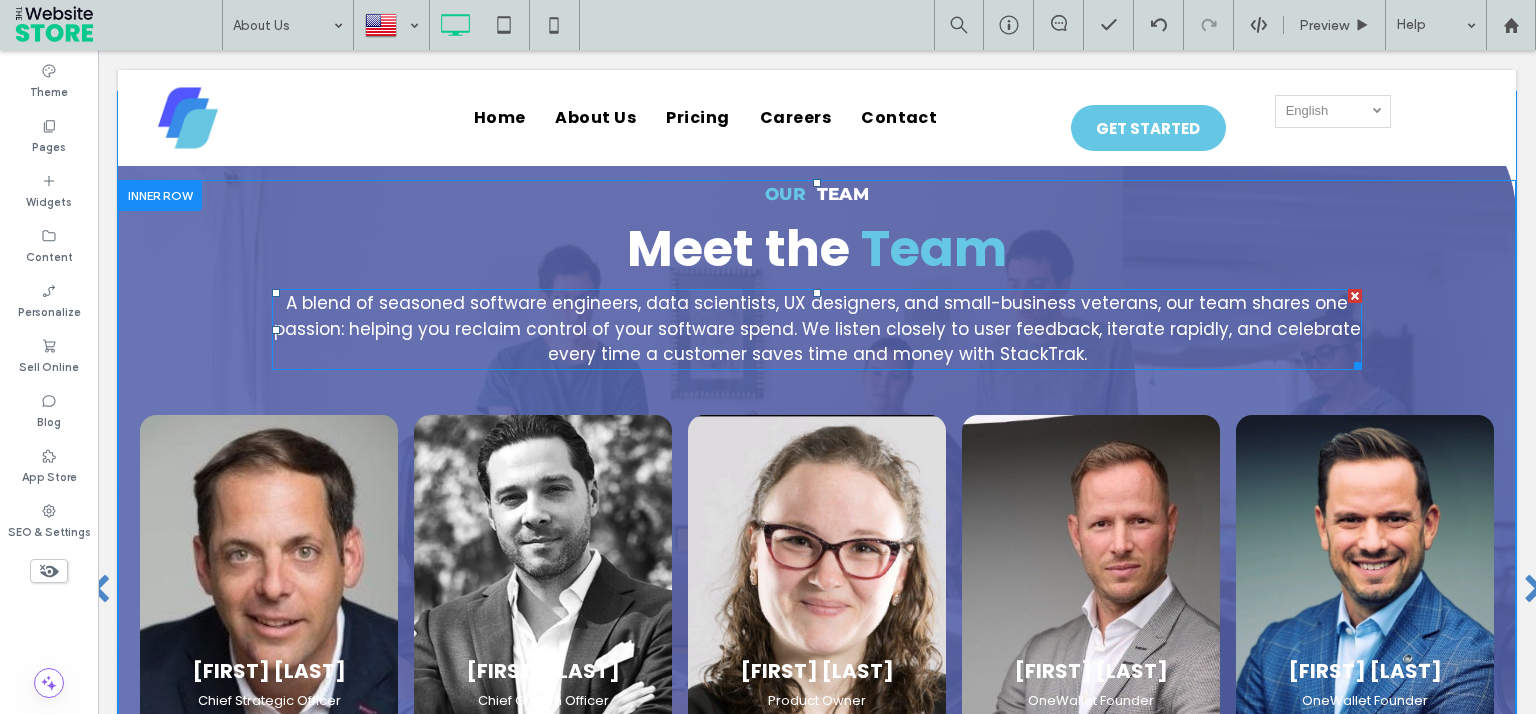 click on "A blend of seasoned software engineers, data scientists, UX designers, and small-business veterans, our team shares one passion: helping you reclaim control of your software spend. We listen closely to user feedback, iterate rapidly, and celebrate every time a customer saves time and money with StackTrak." at bounding box center [817, 328] 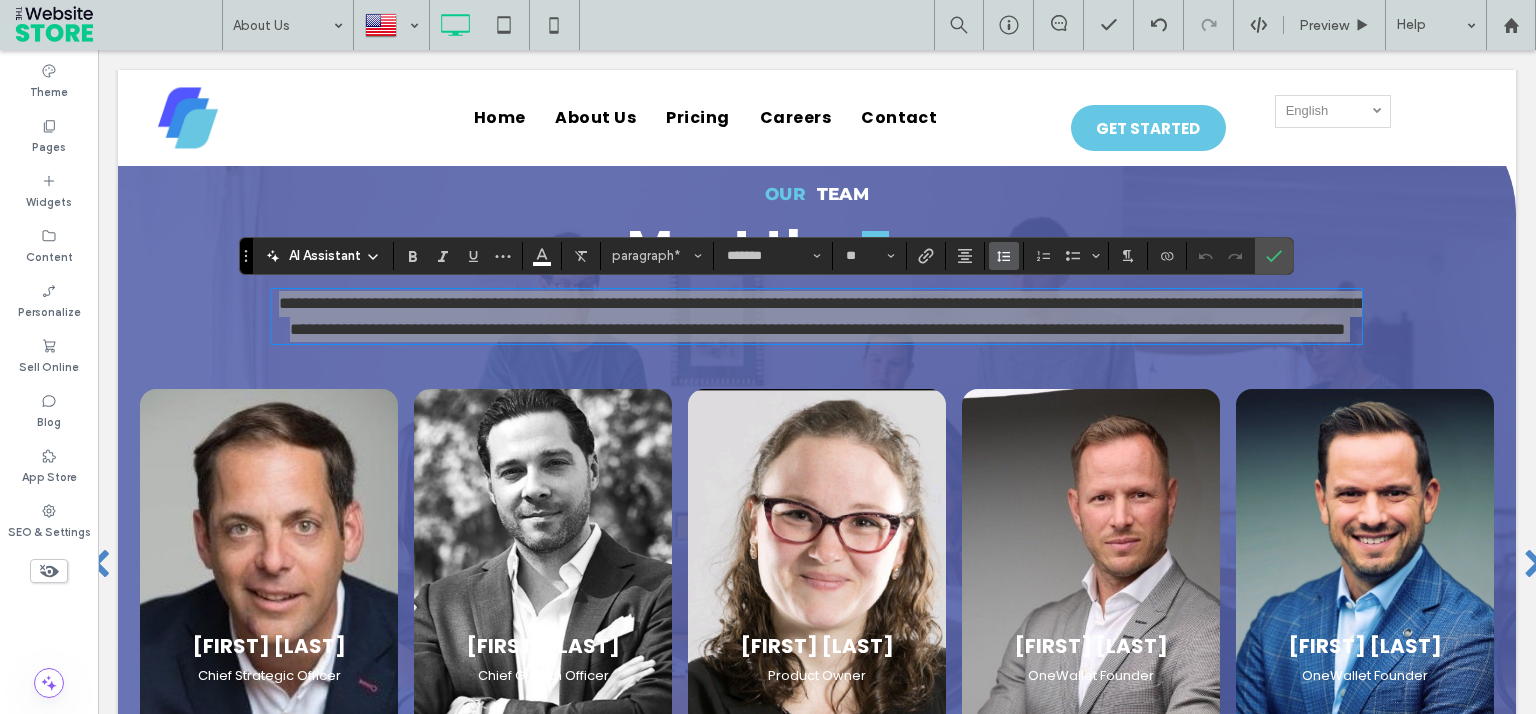 click 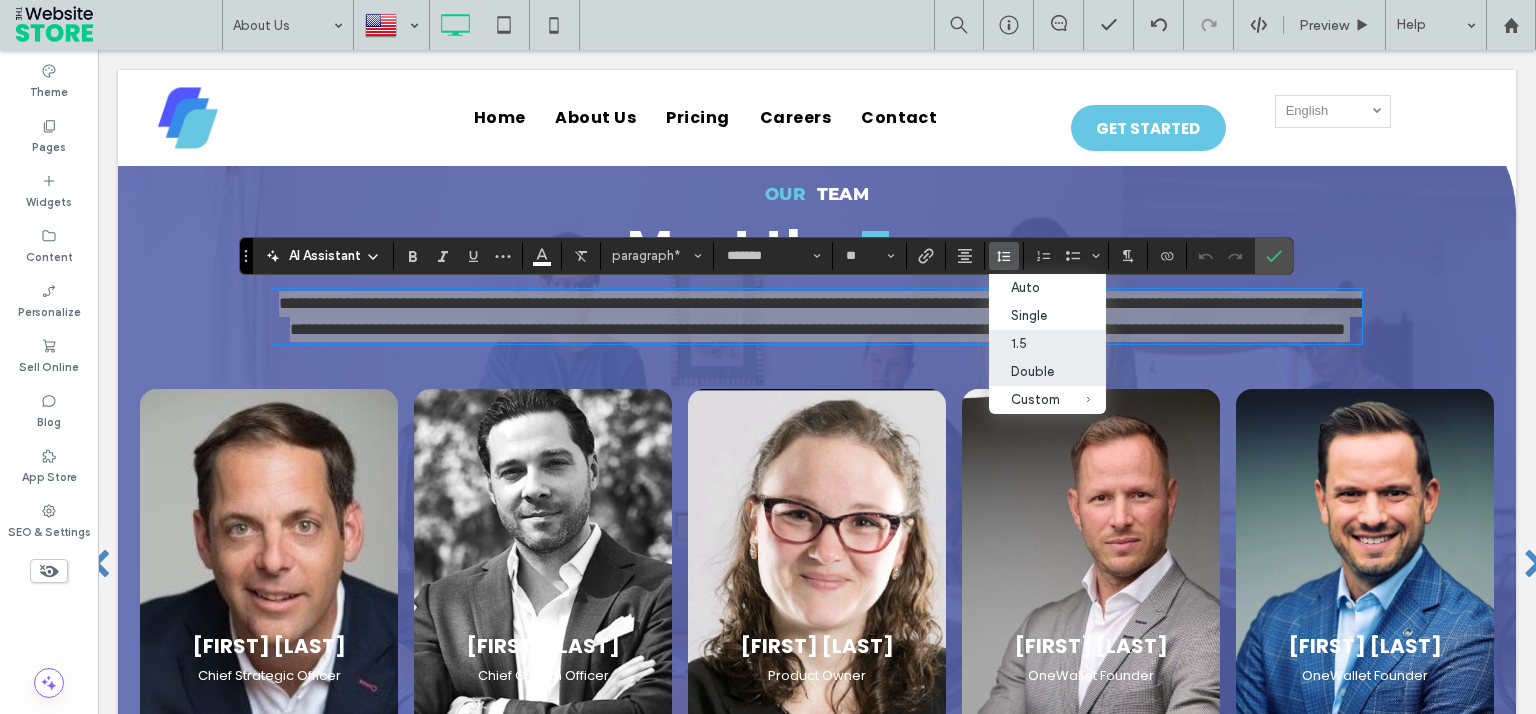 click on "Double" at bounding box center [1035, 371] 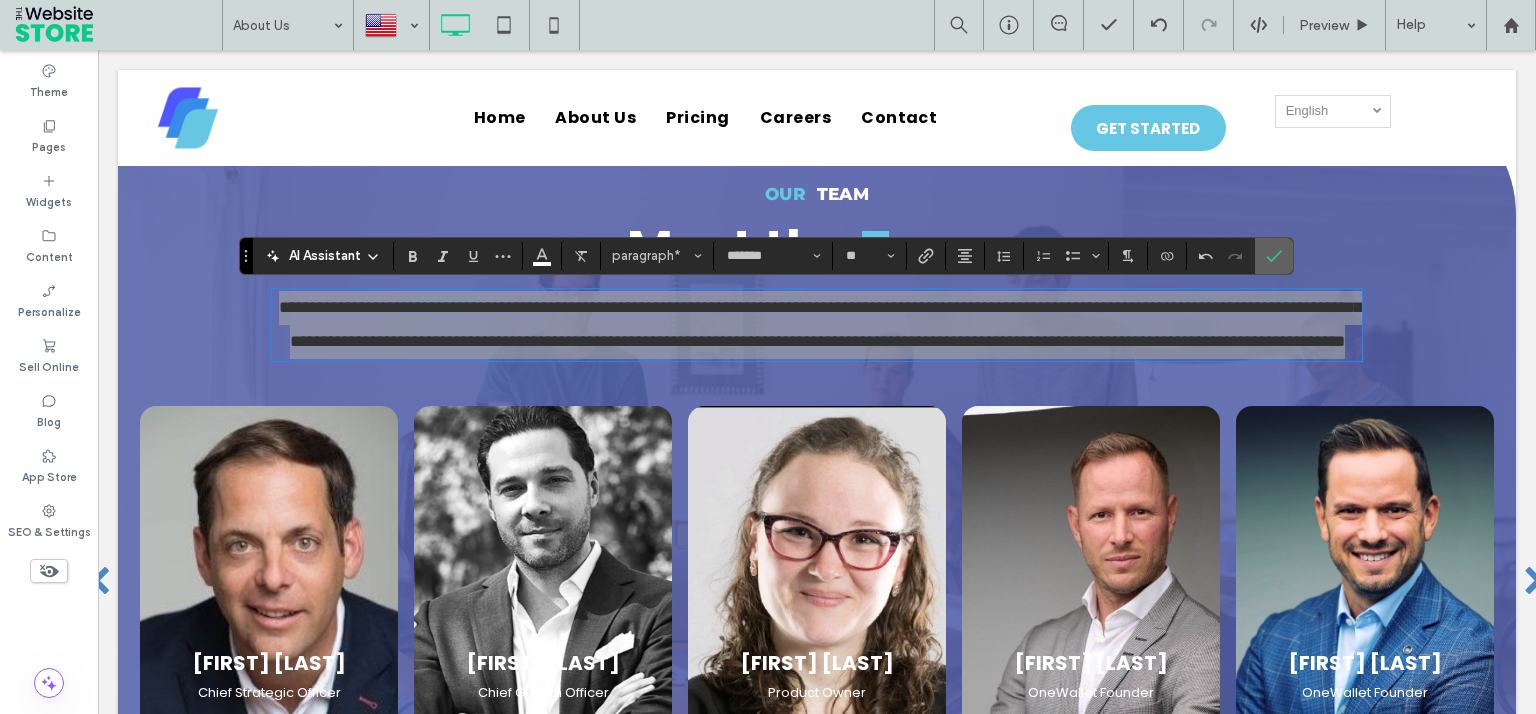 click 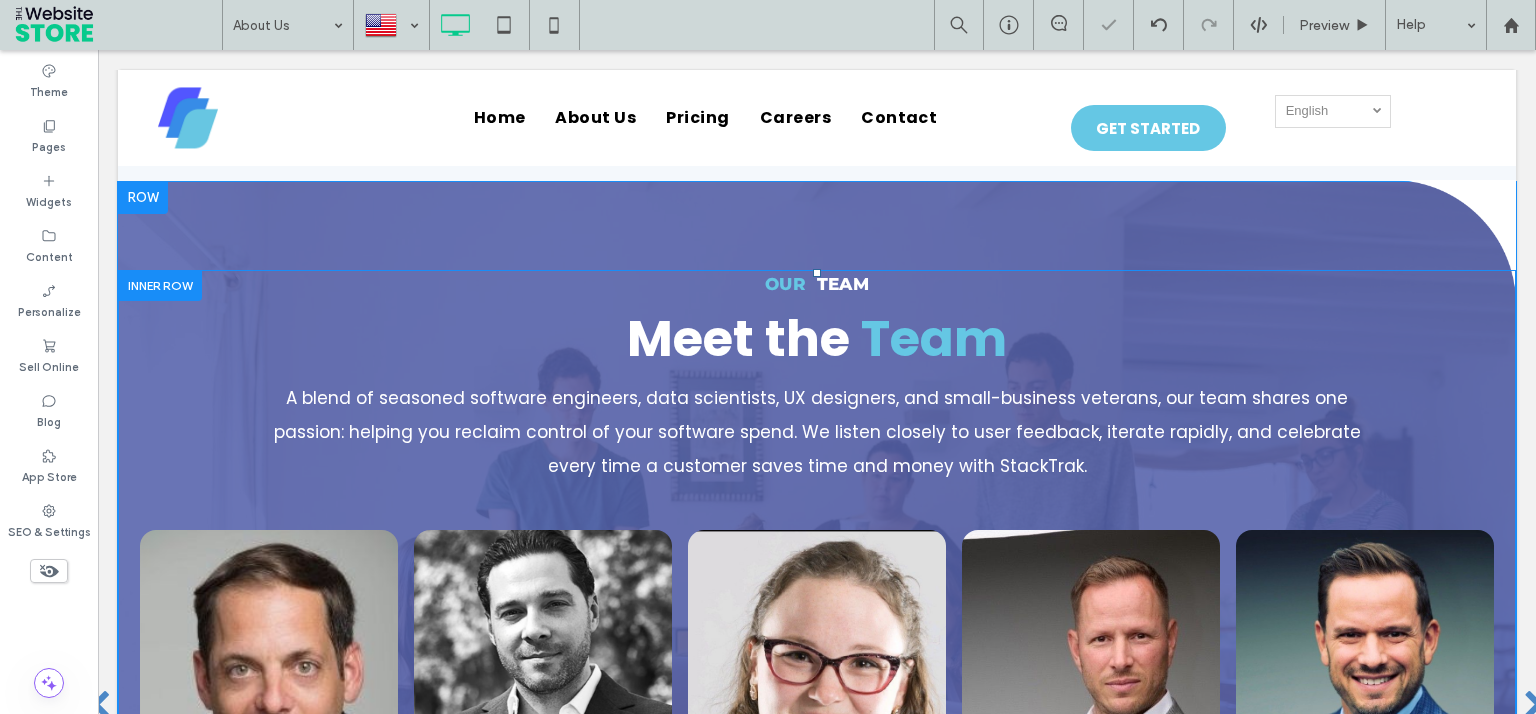 scroll, scrollTop: 2367, scrollLeft: 0, axis: vertical 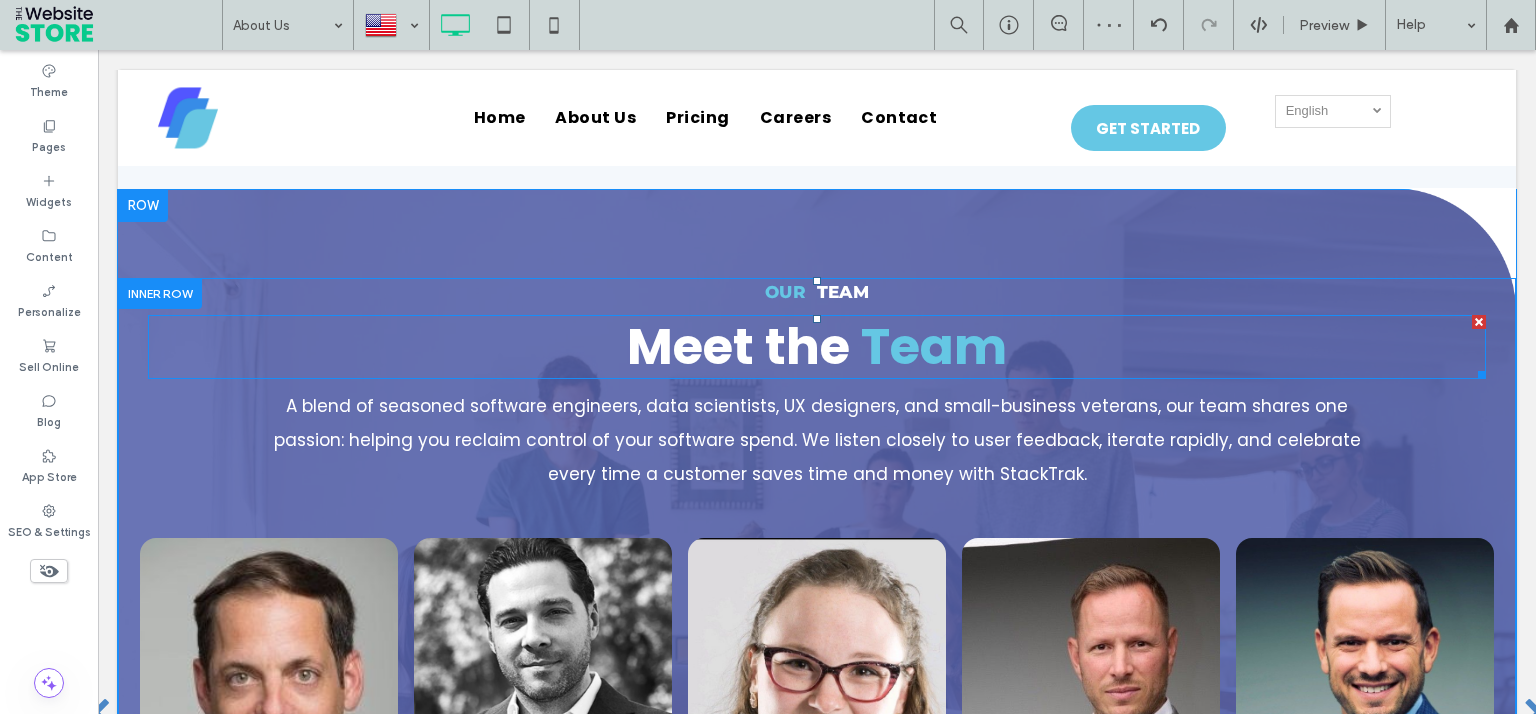 click on "Team" at bounding box center (934, 346) 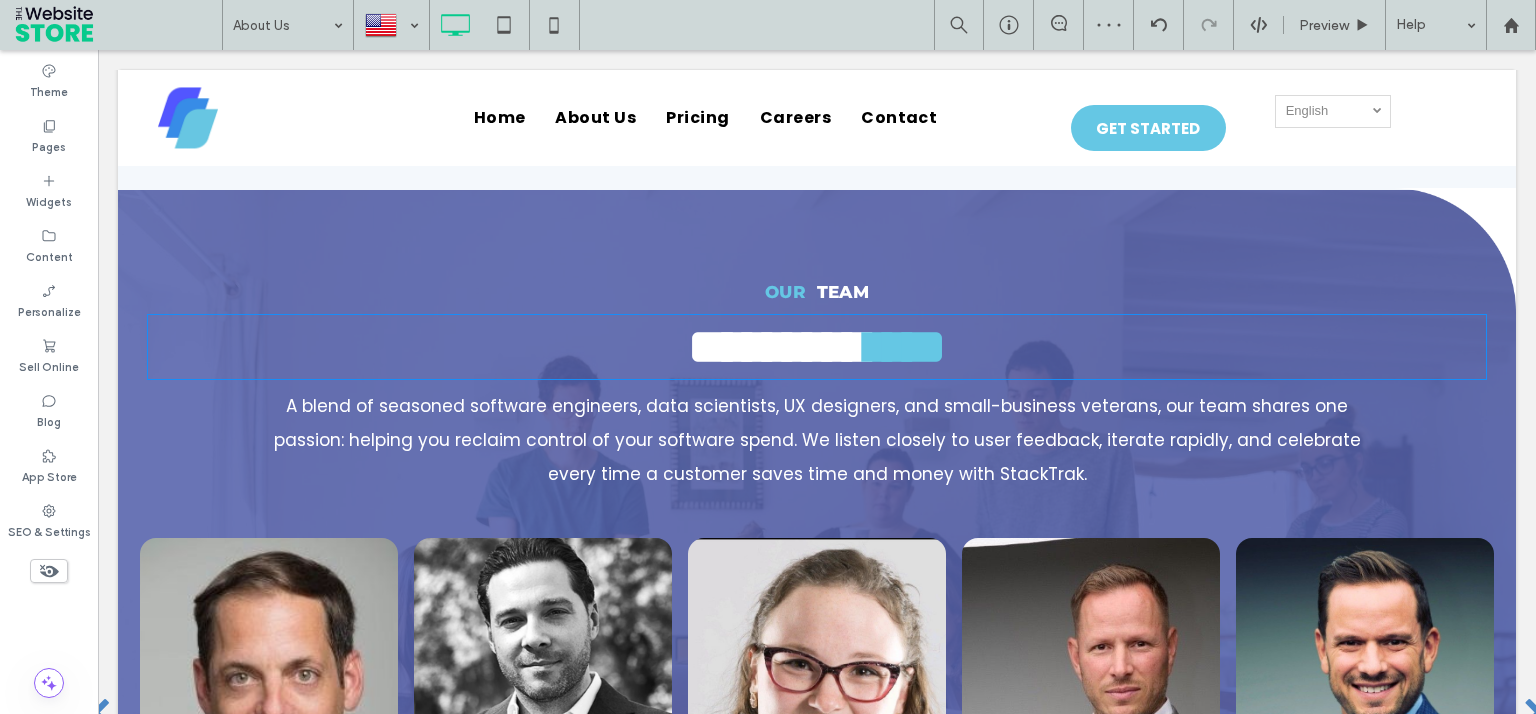 type on "*******" 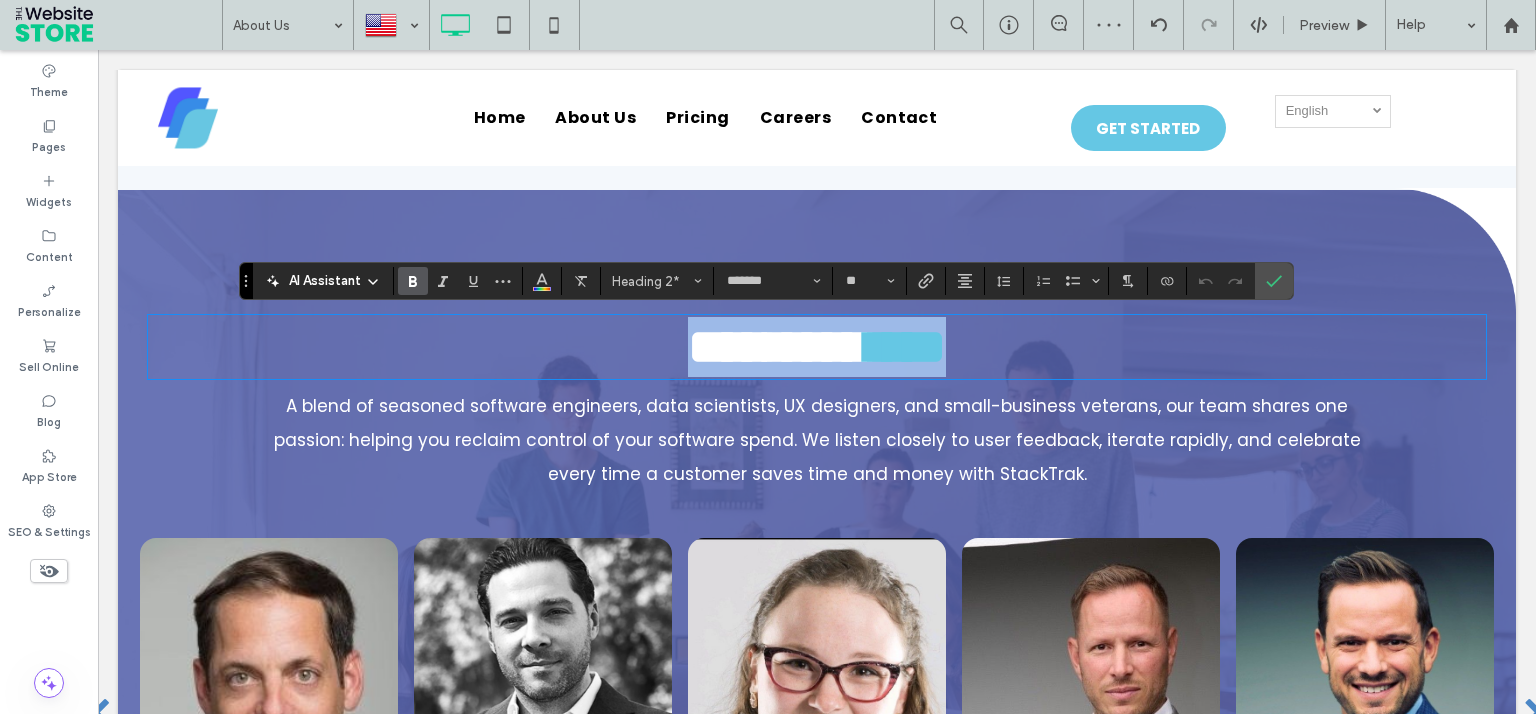 click on "****" at bounding box center (906, 346) 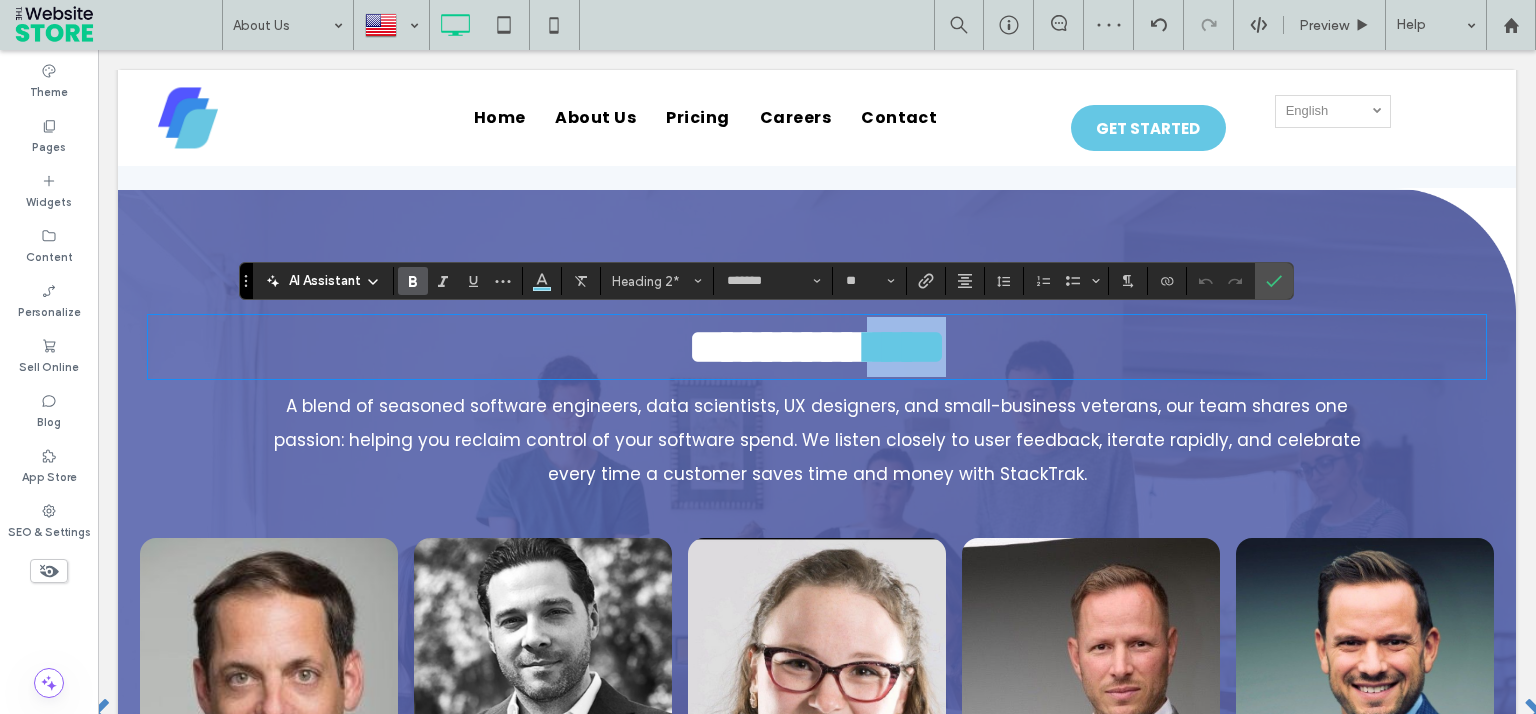 drag, startPoint x: 853, startPoint y: 352, endPoint x: 1020, endPoint y: 356, distance: 167.0479 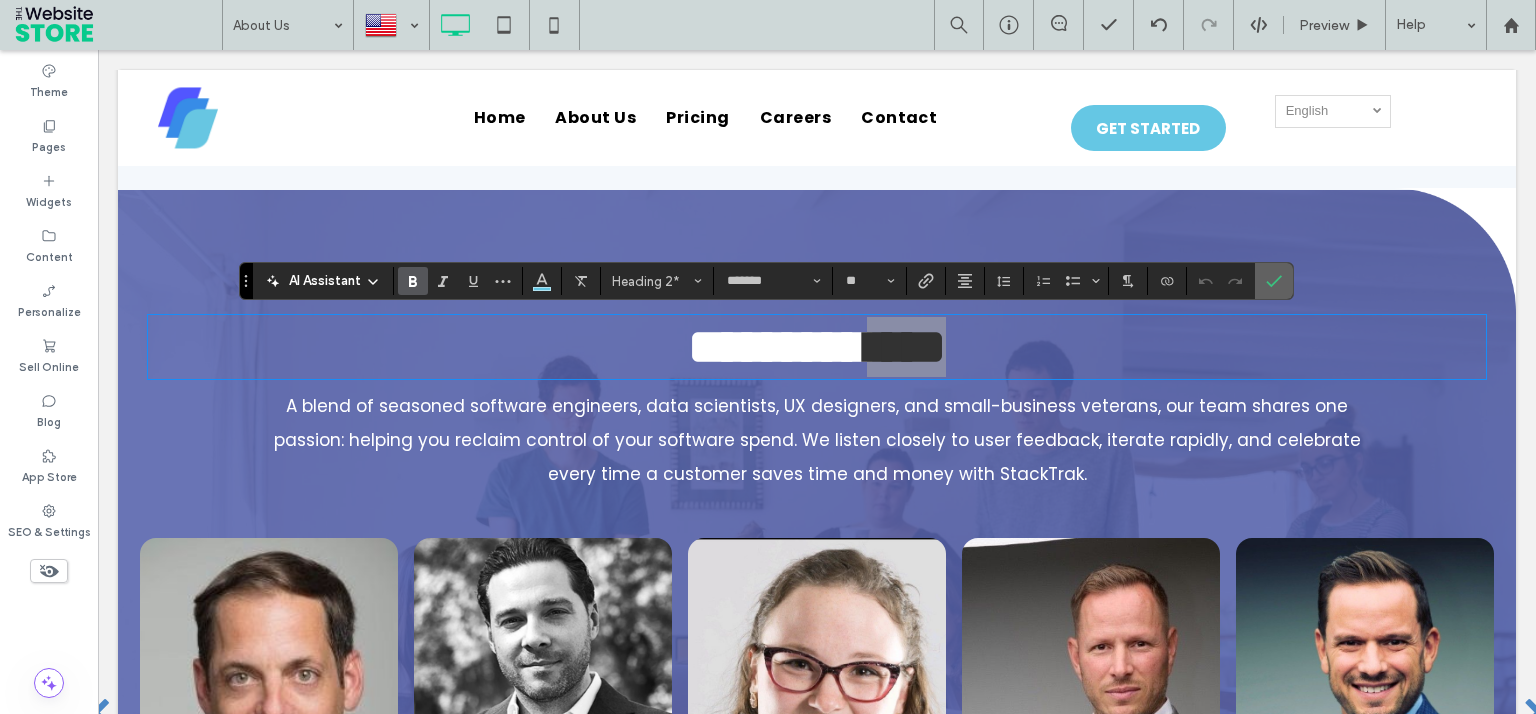 click 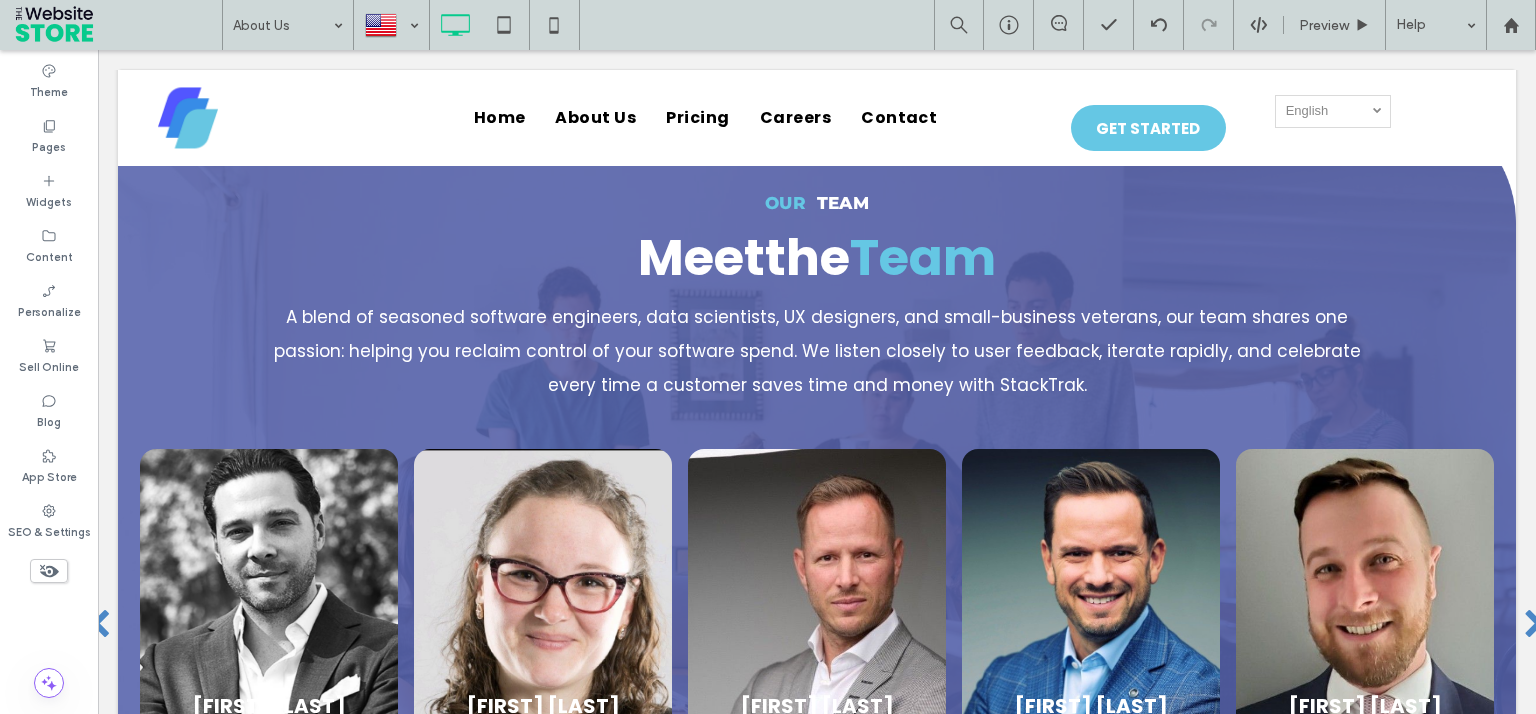 scroll, scrollTop: 2331, scrollLeft: 0, axis: vertical 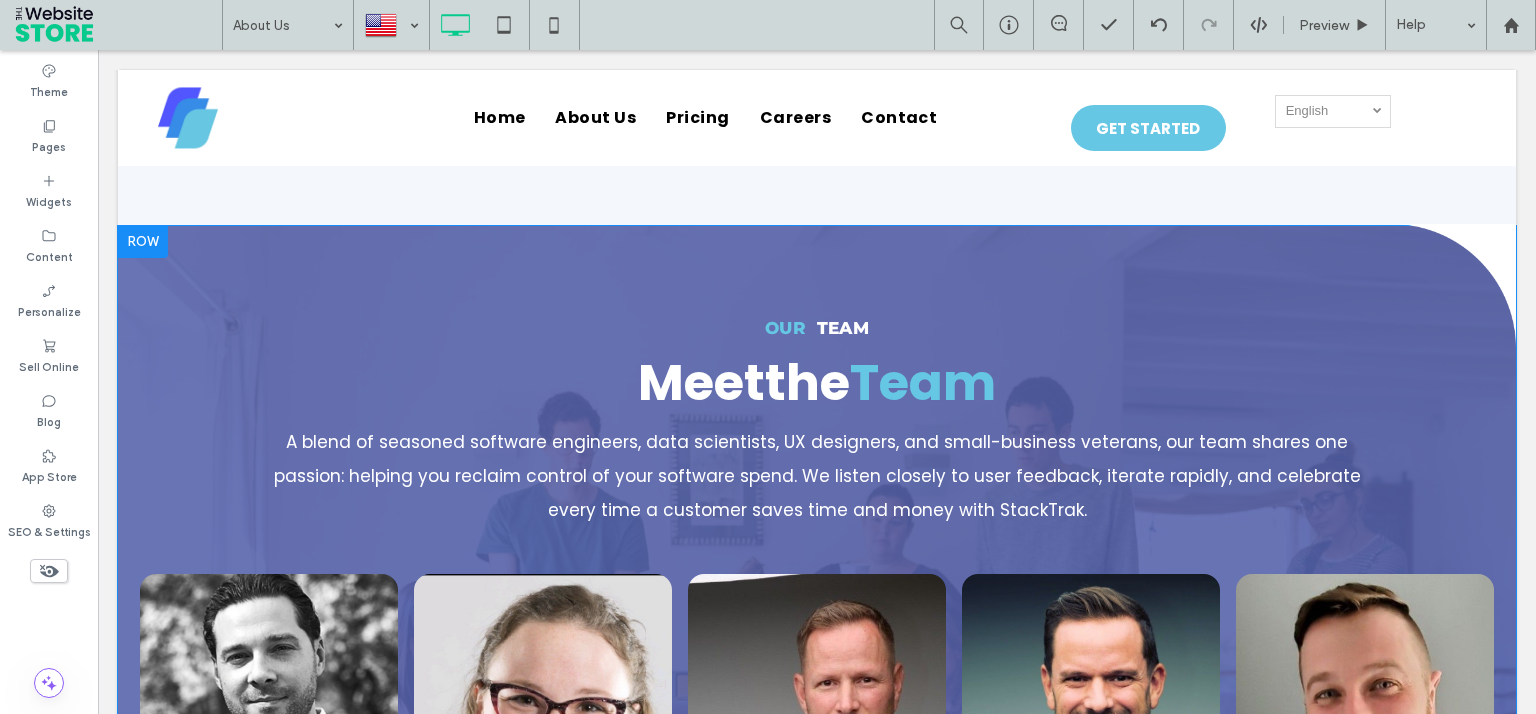 click at bounding box center (143, 242) 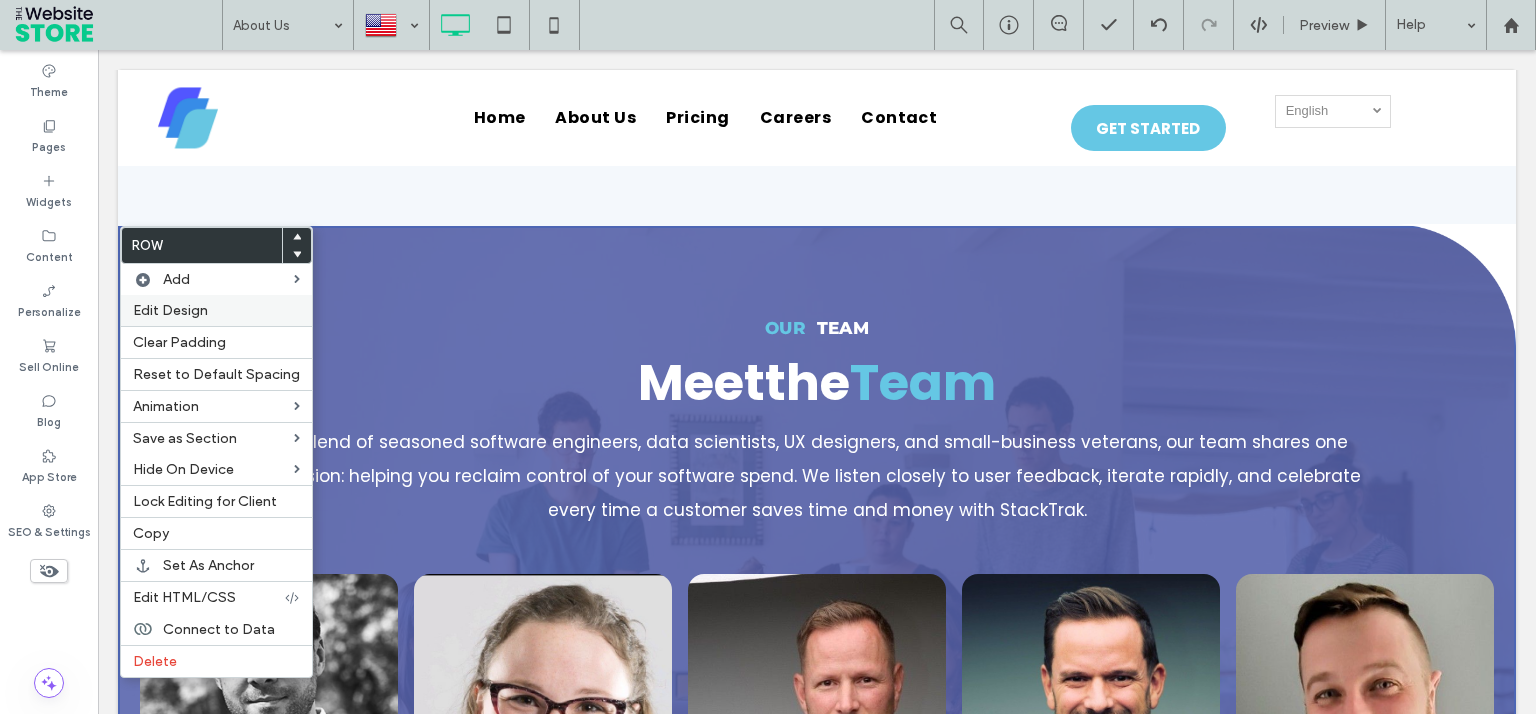 click on "Edit Design" at bounding box center (170, 310) 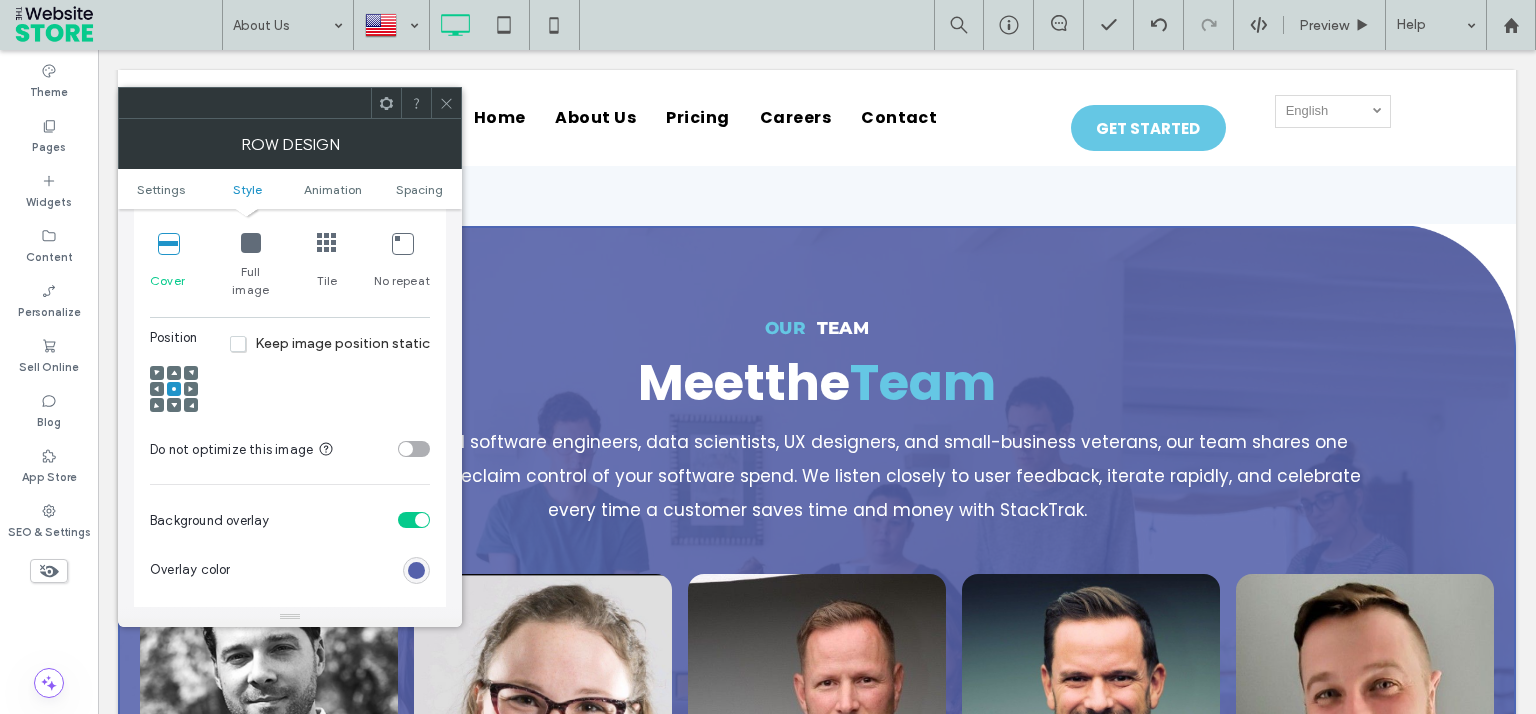 scroll, scrollTop: 720, scrollLeft: 0, axis: vertical 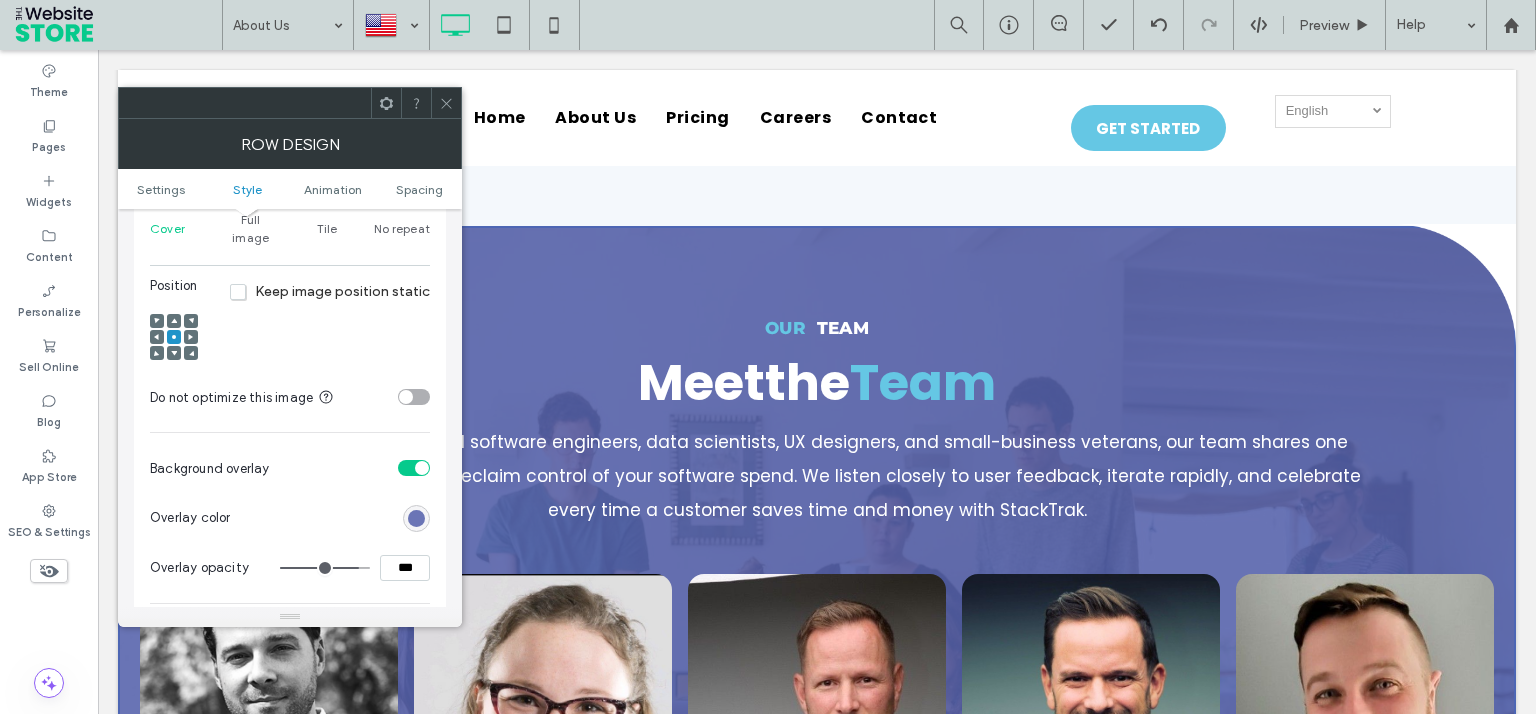 click at bounding box center [416, 518] 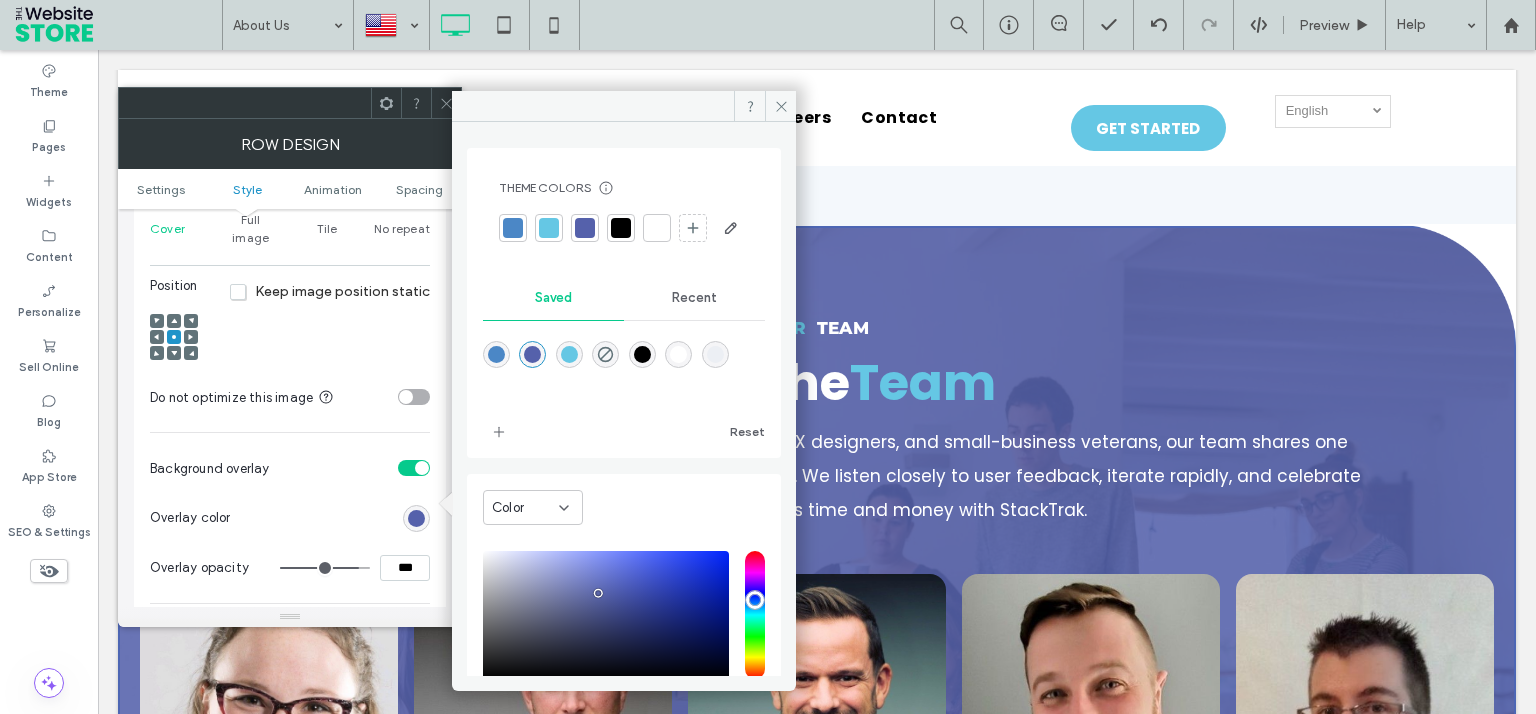 click at bounding box center (569, 354) 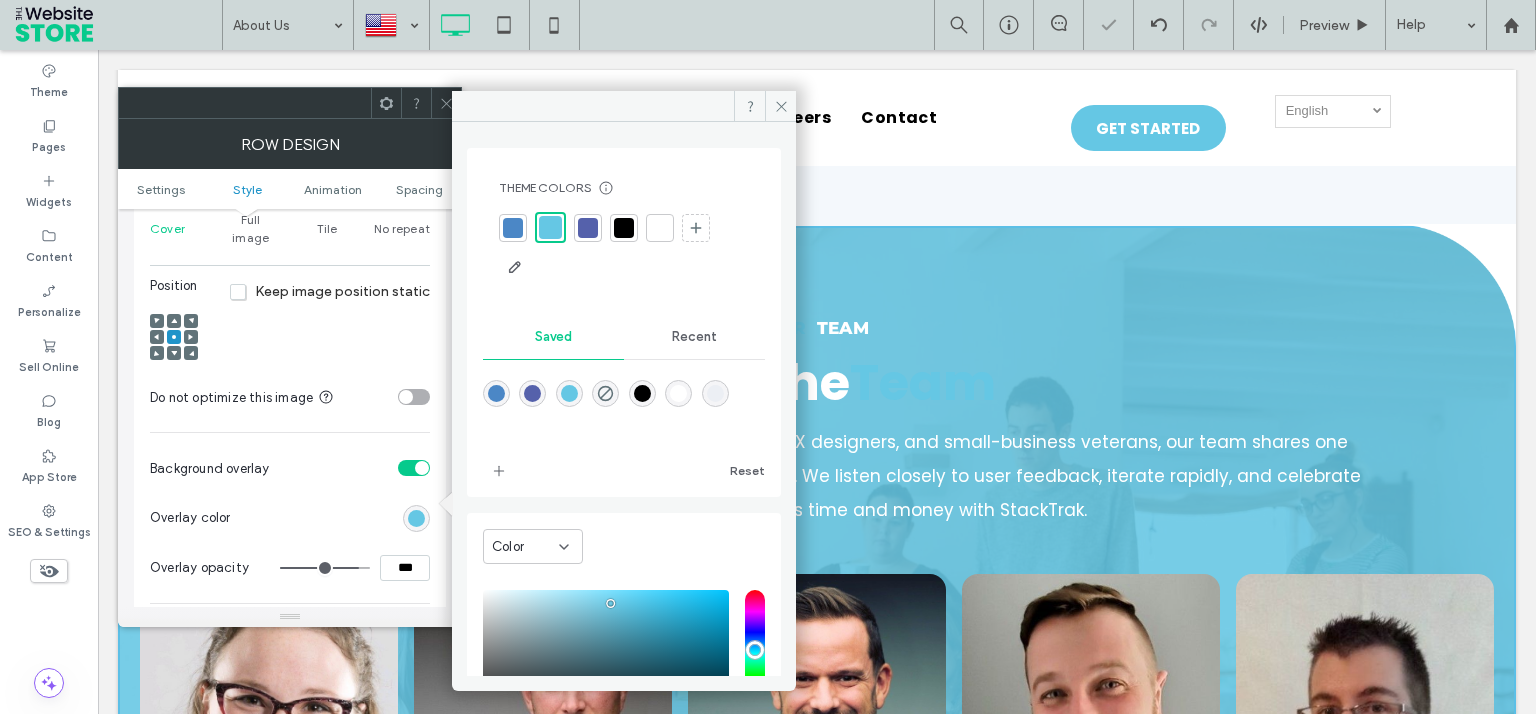 click 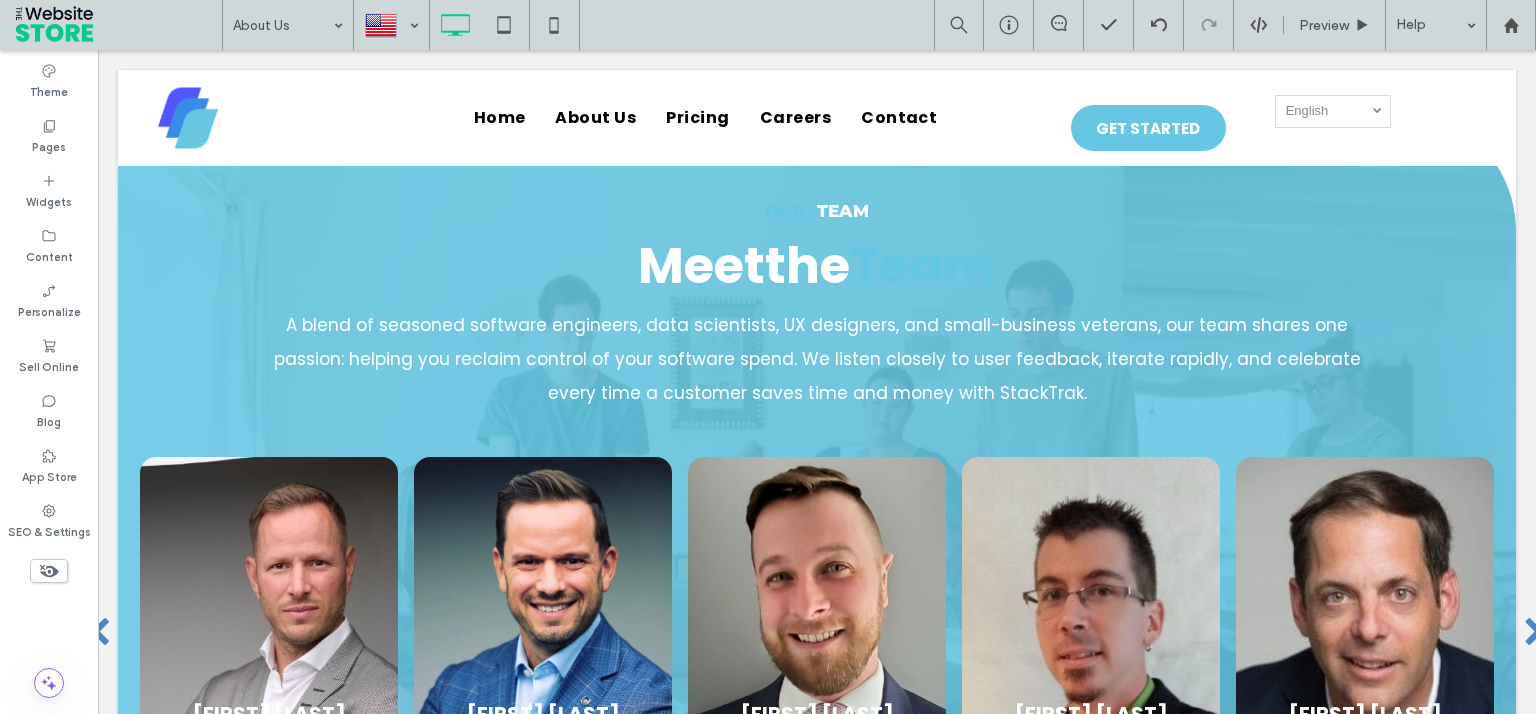 scroll, scrollTop: 2249, scrollLeft: 0, axis: vertical 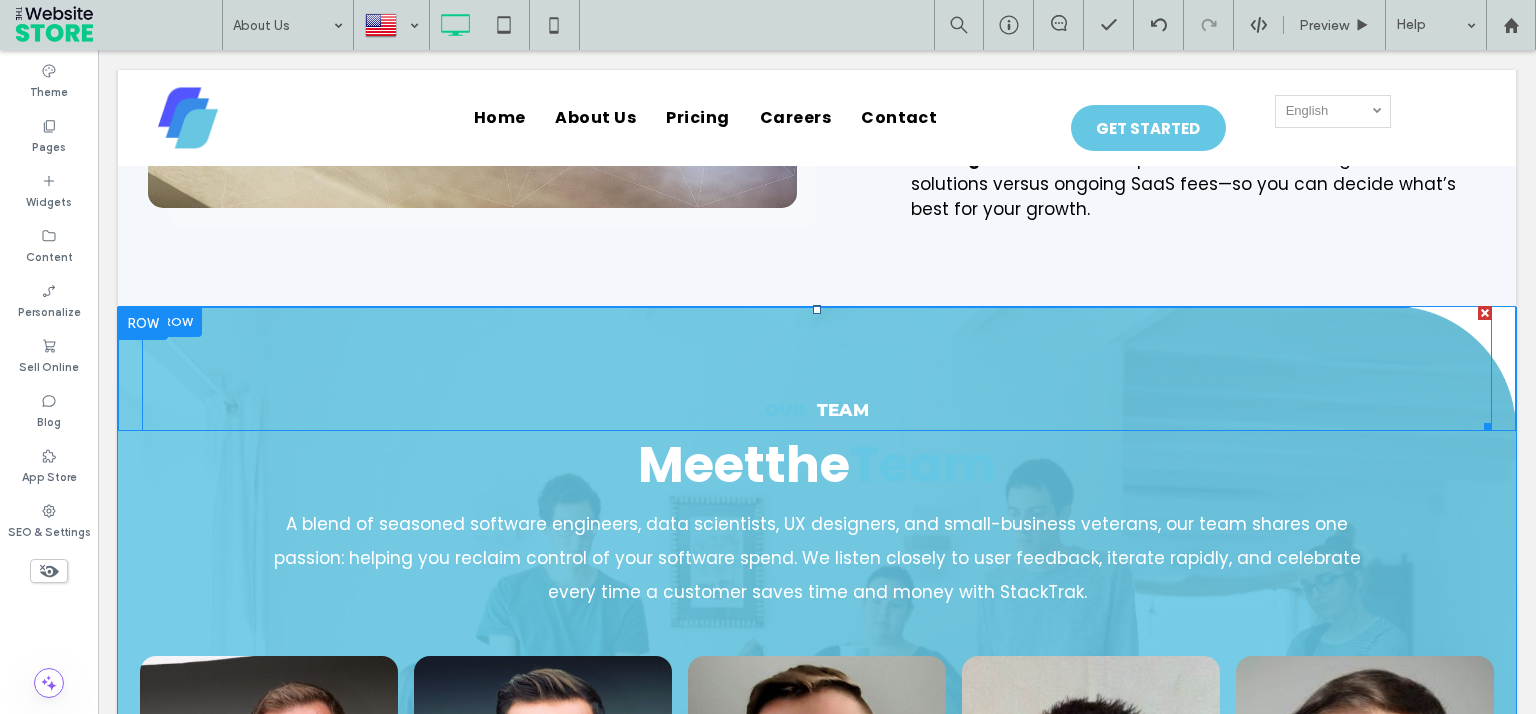 click at bounding box center [817, 368] 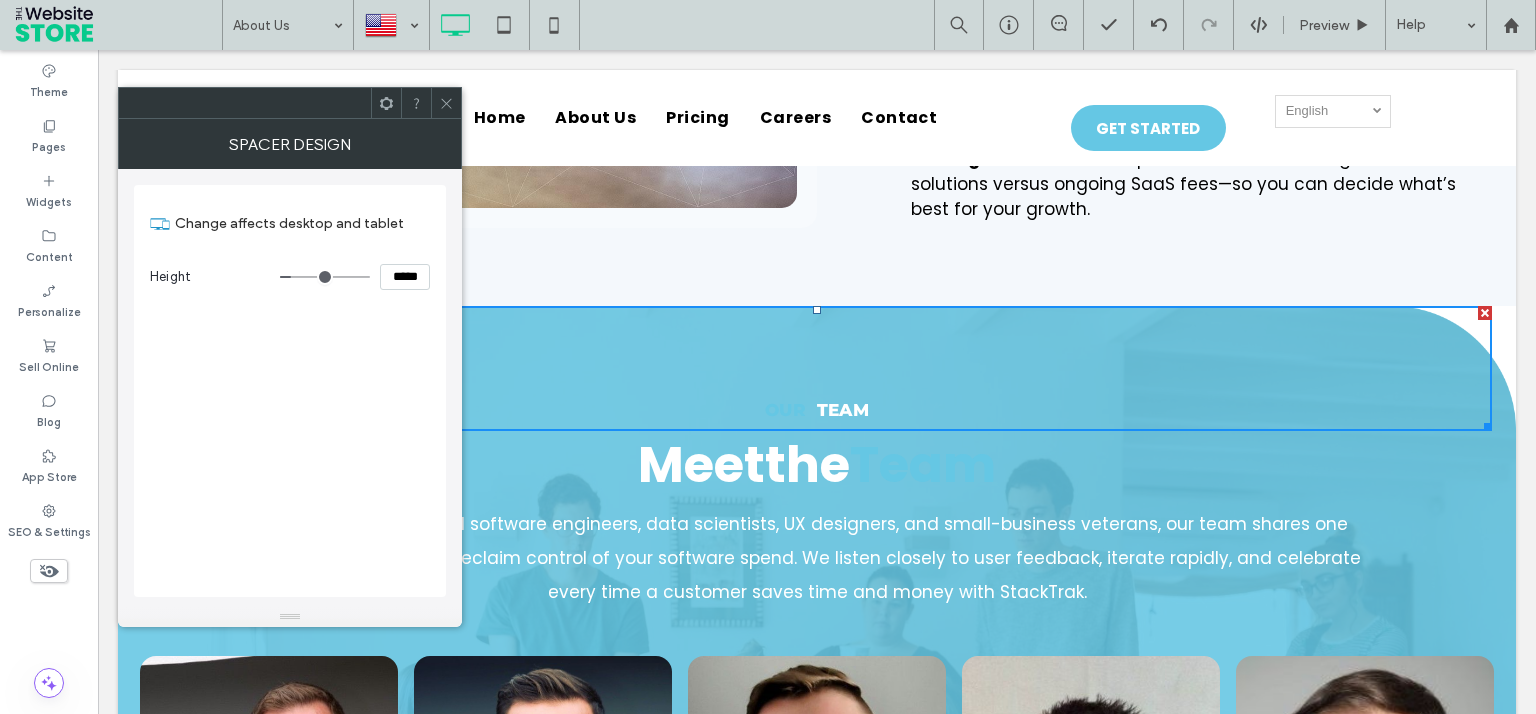 click at bounding box center (817, 368) 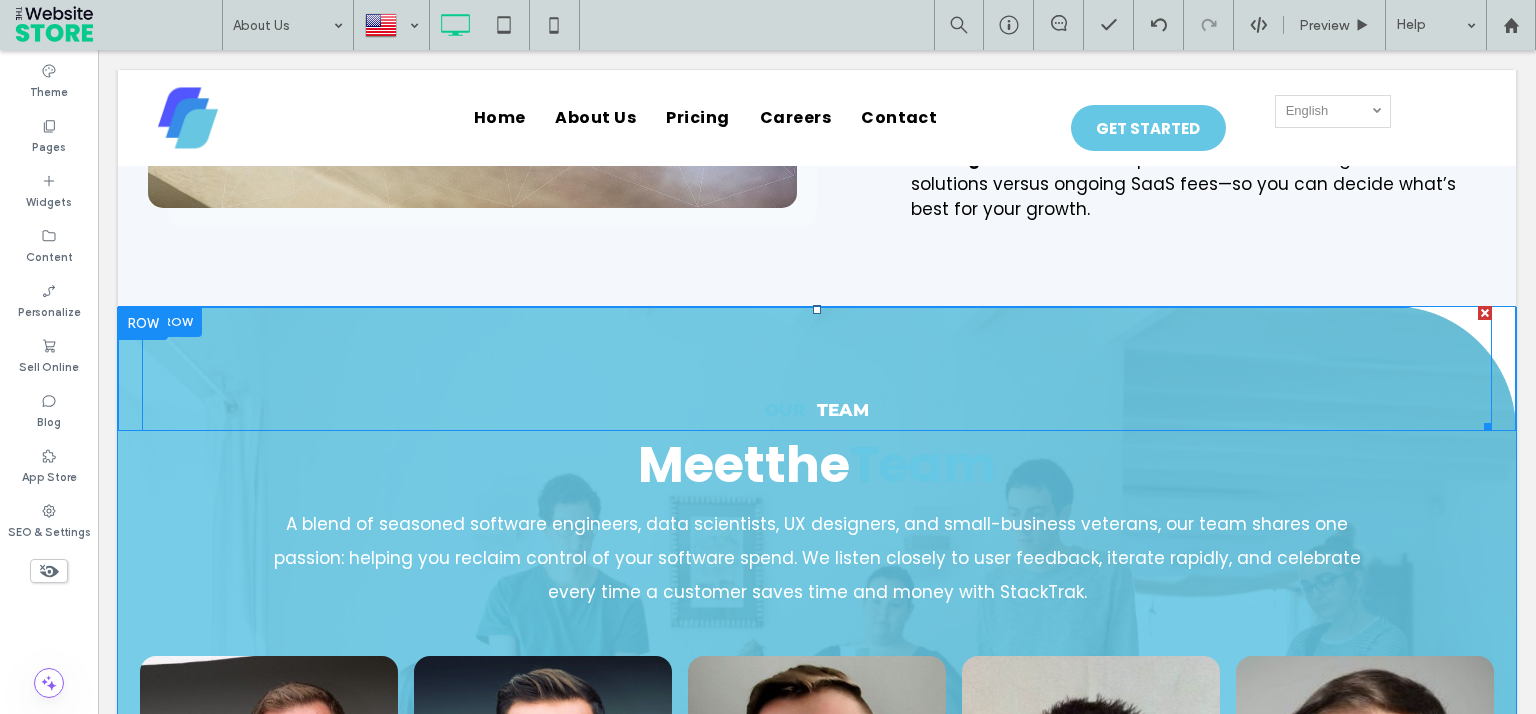 click at bounding box center (817, 368) 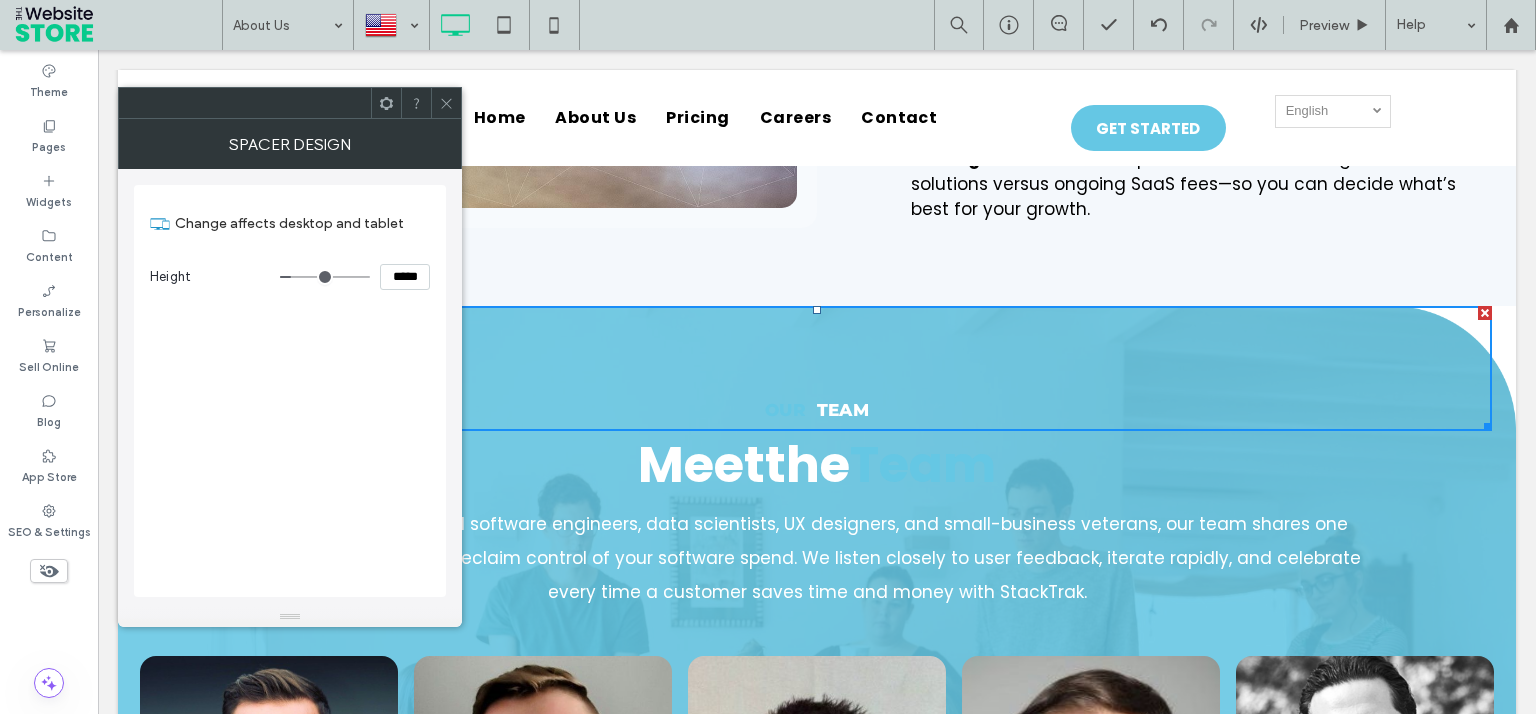 click 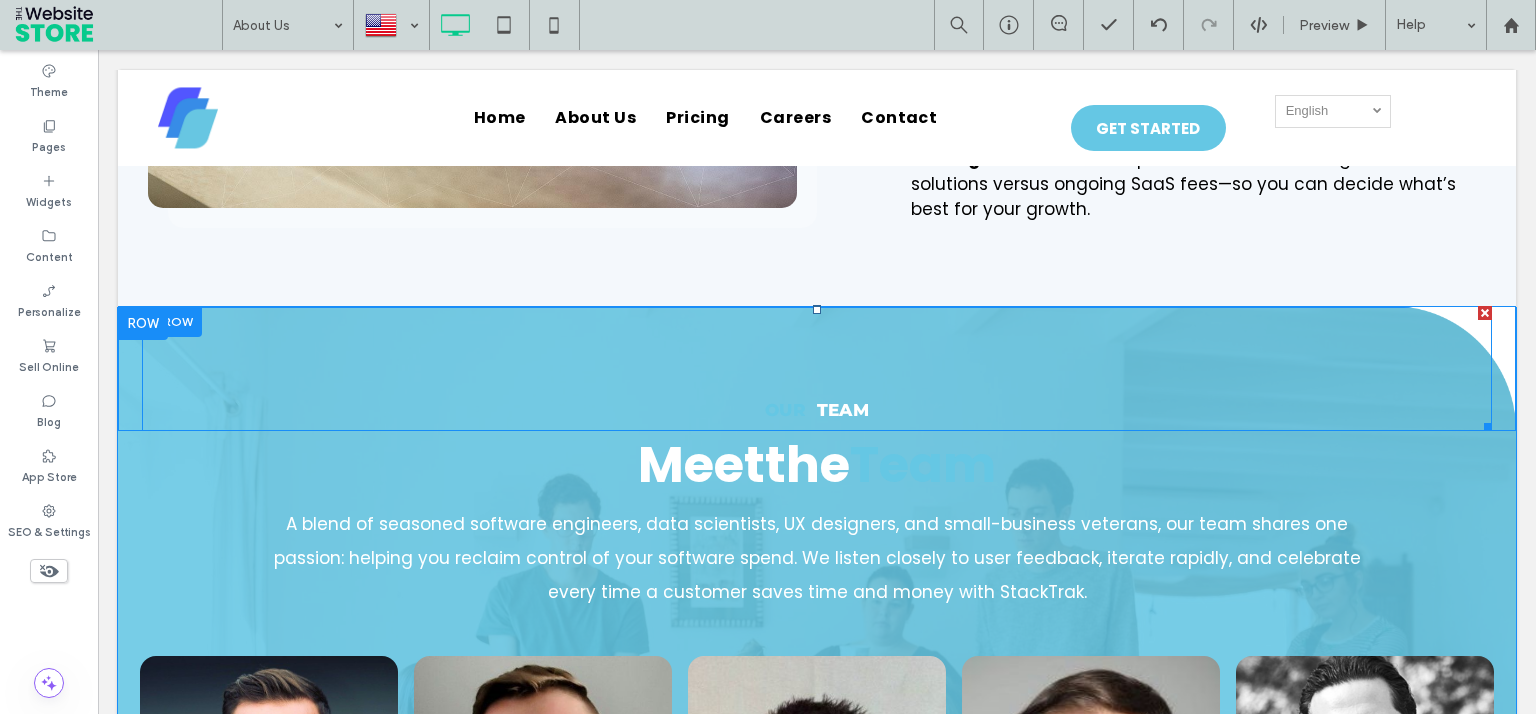 click at bounding box center (817, 368) 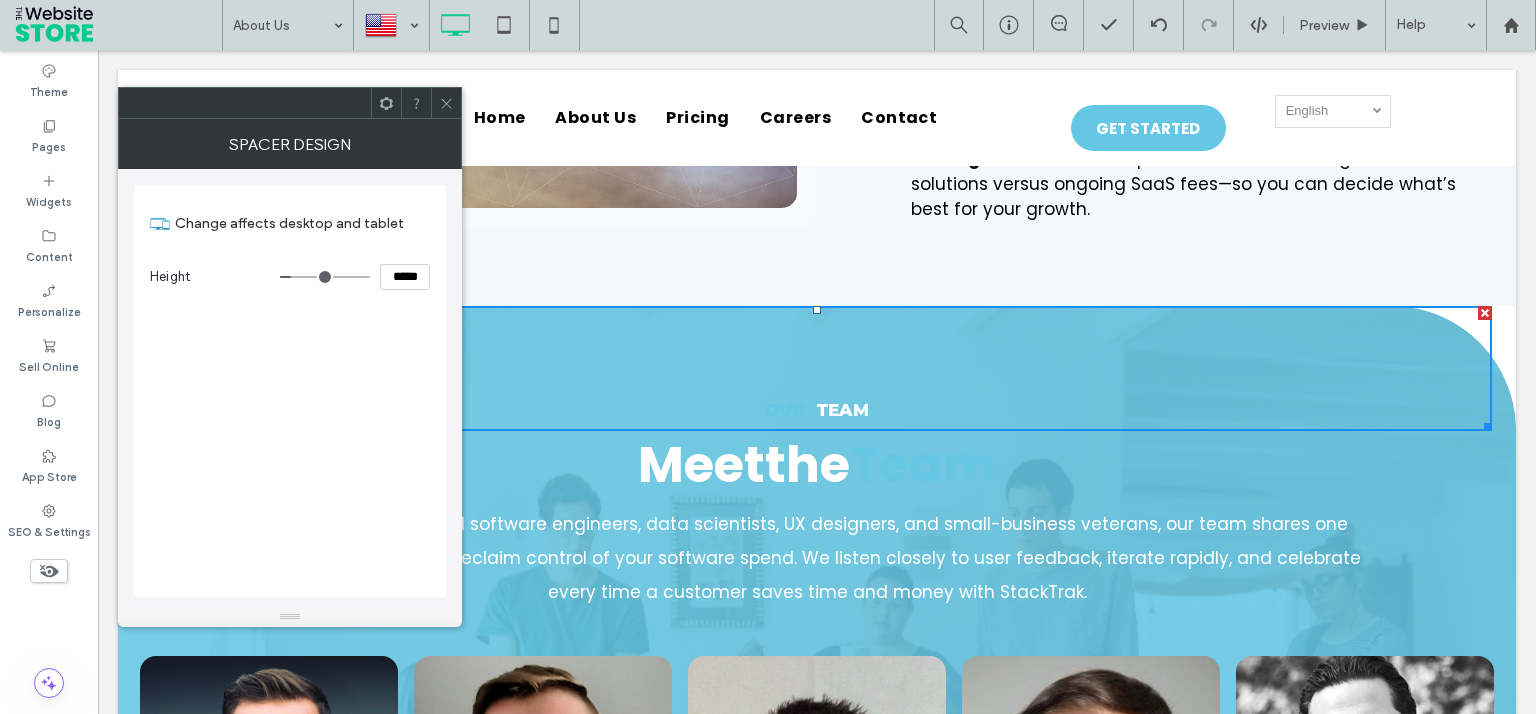 drag, startPoint x: 436, startPoint y: 95, endPoint x: 430, endPoint y: 112, distance: 18.027756 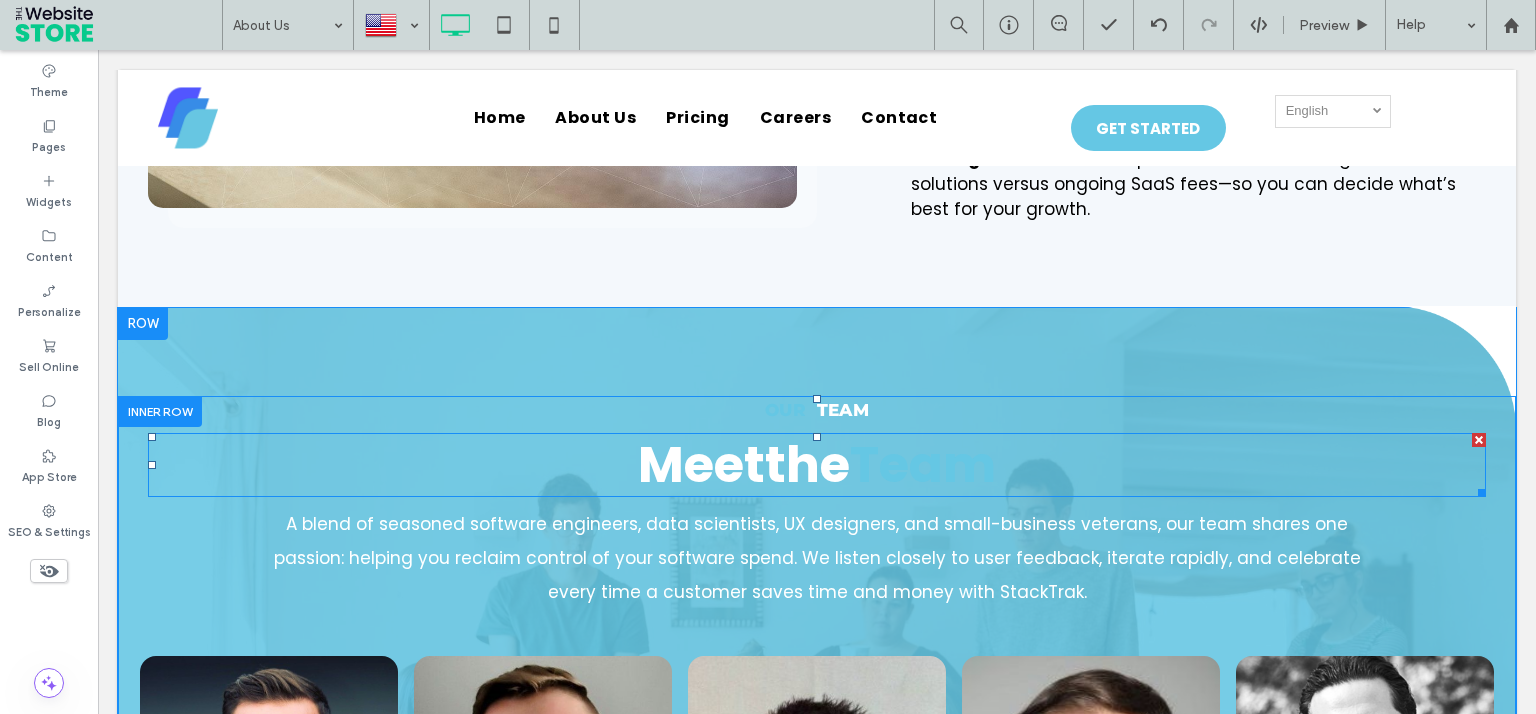 click on "Team" at bounding box center [923, 464] 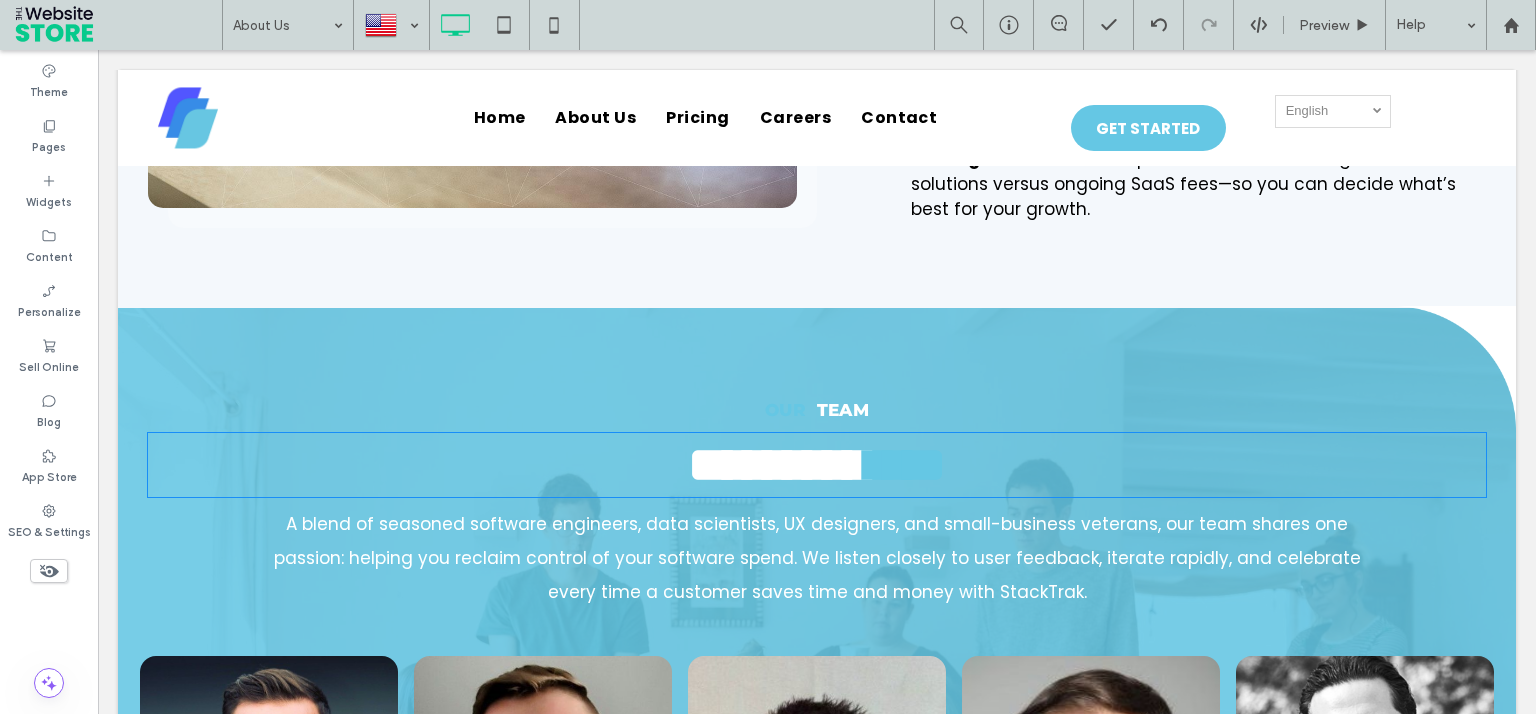 type on "*******" 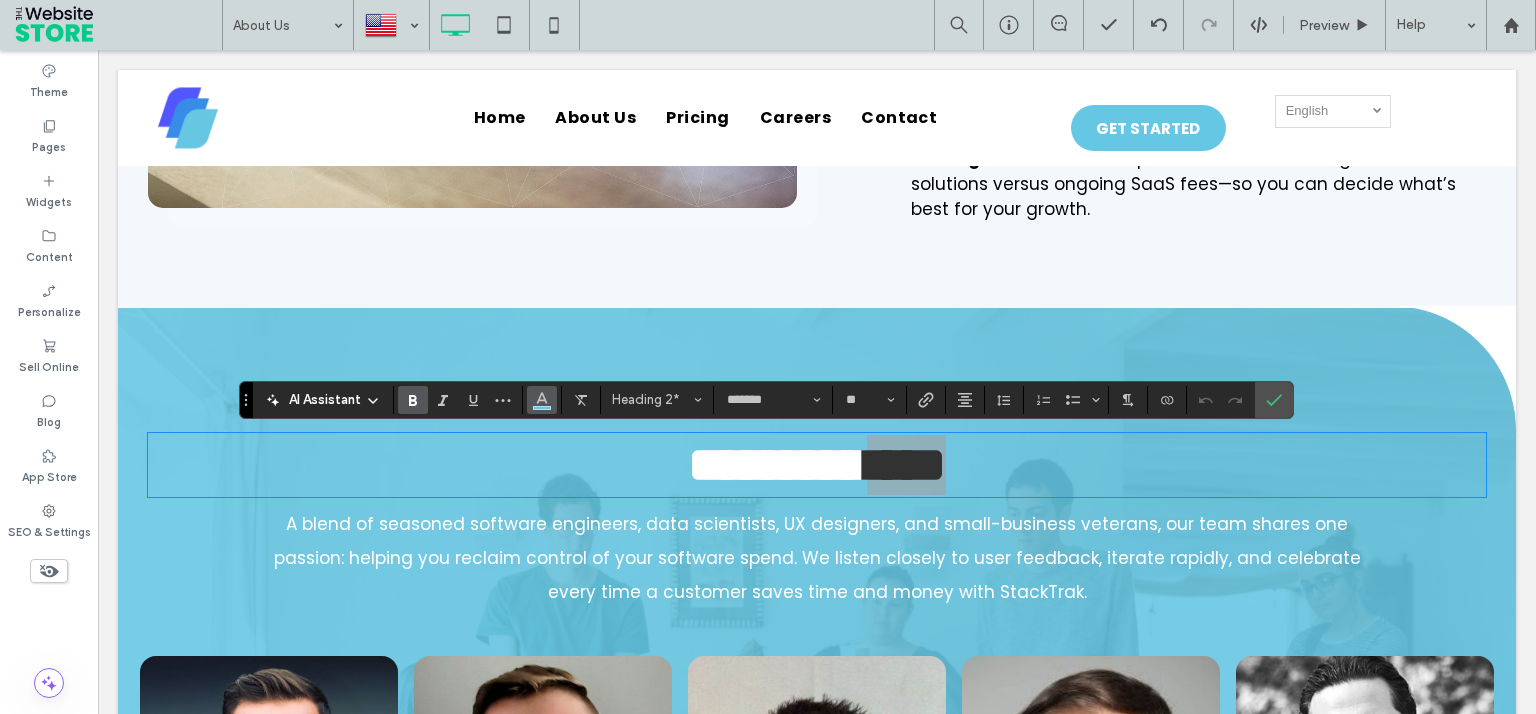 click 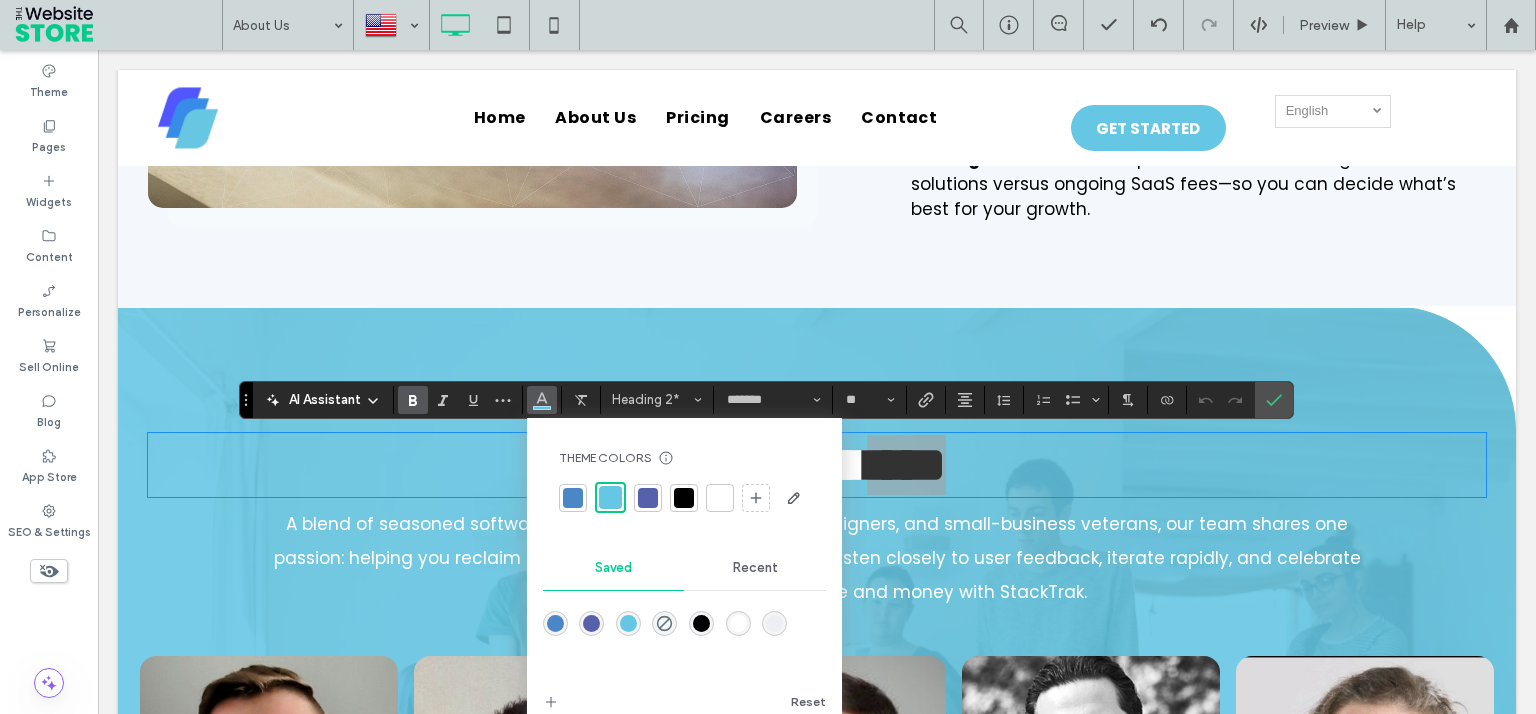 click at bounding box center (648, 498) 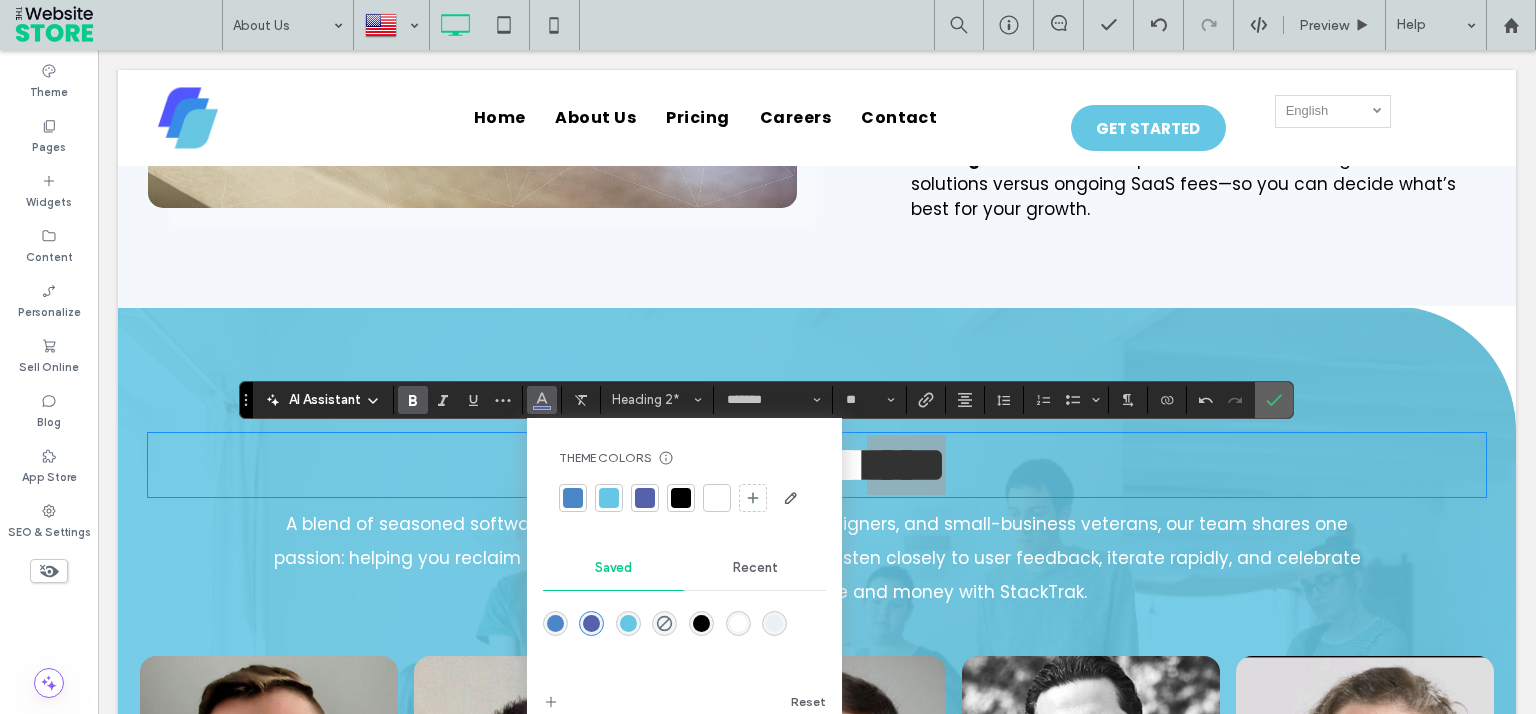 click 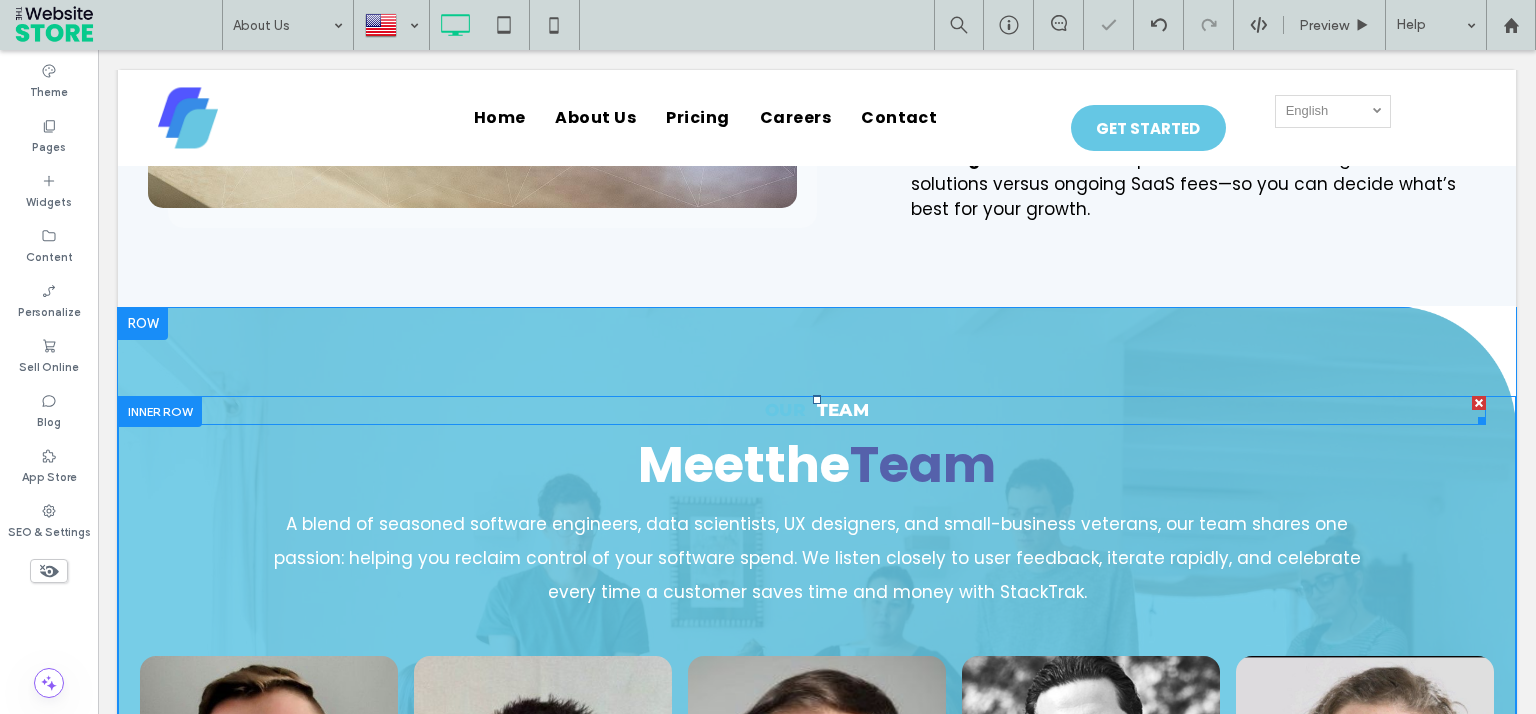 click on "Our
Team" at bounding box center [817, 411] 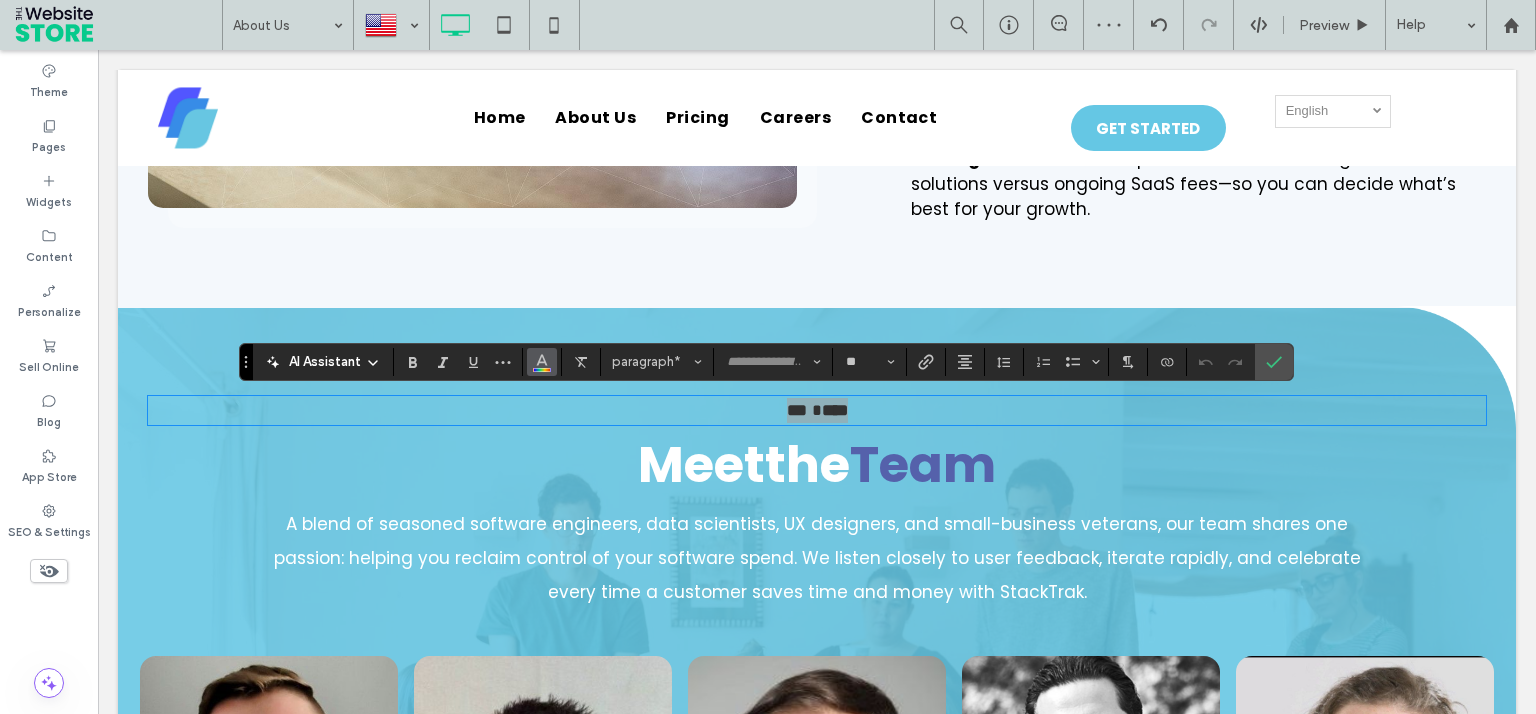 click at bounding box center (542, 362) 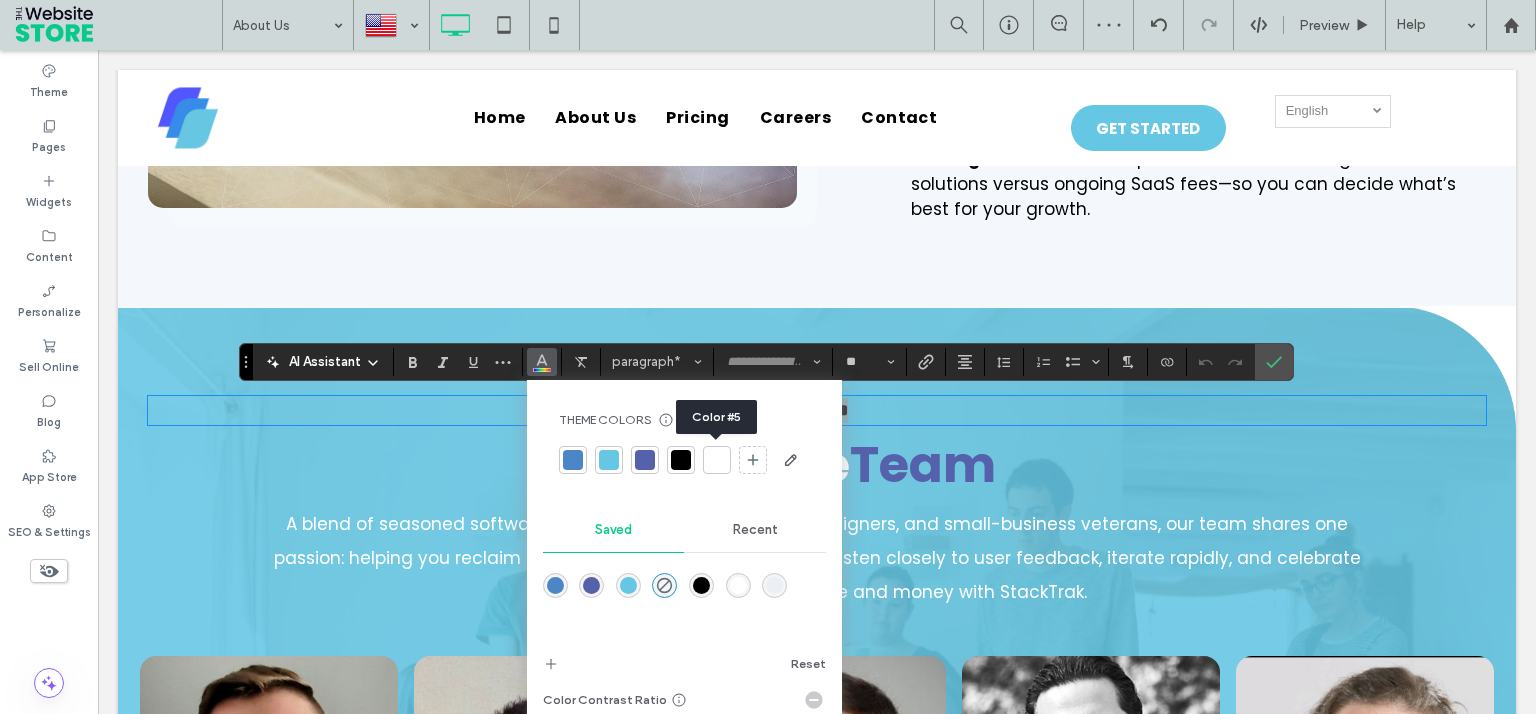 click at bounding box center [717, 460] 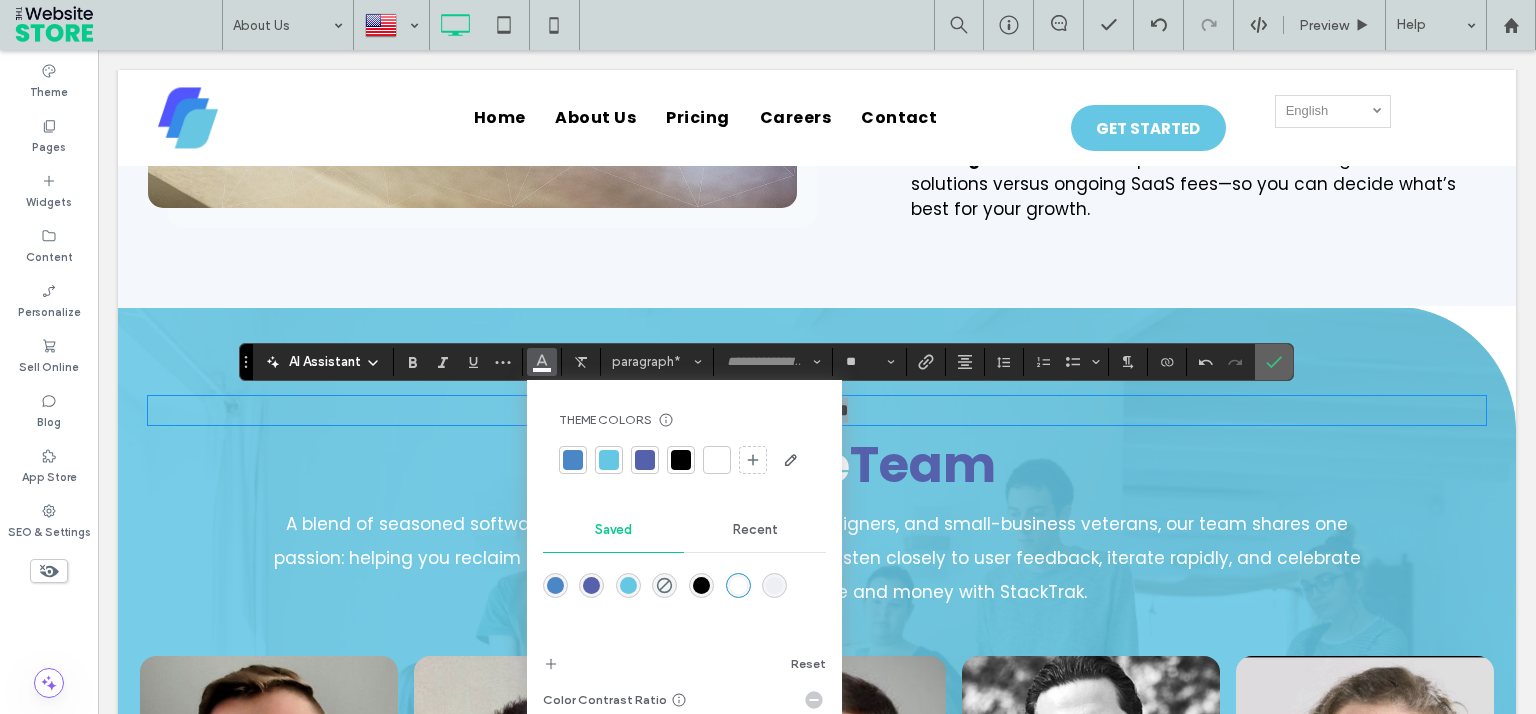 click at bounding box center [1274, 362] 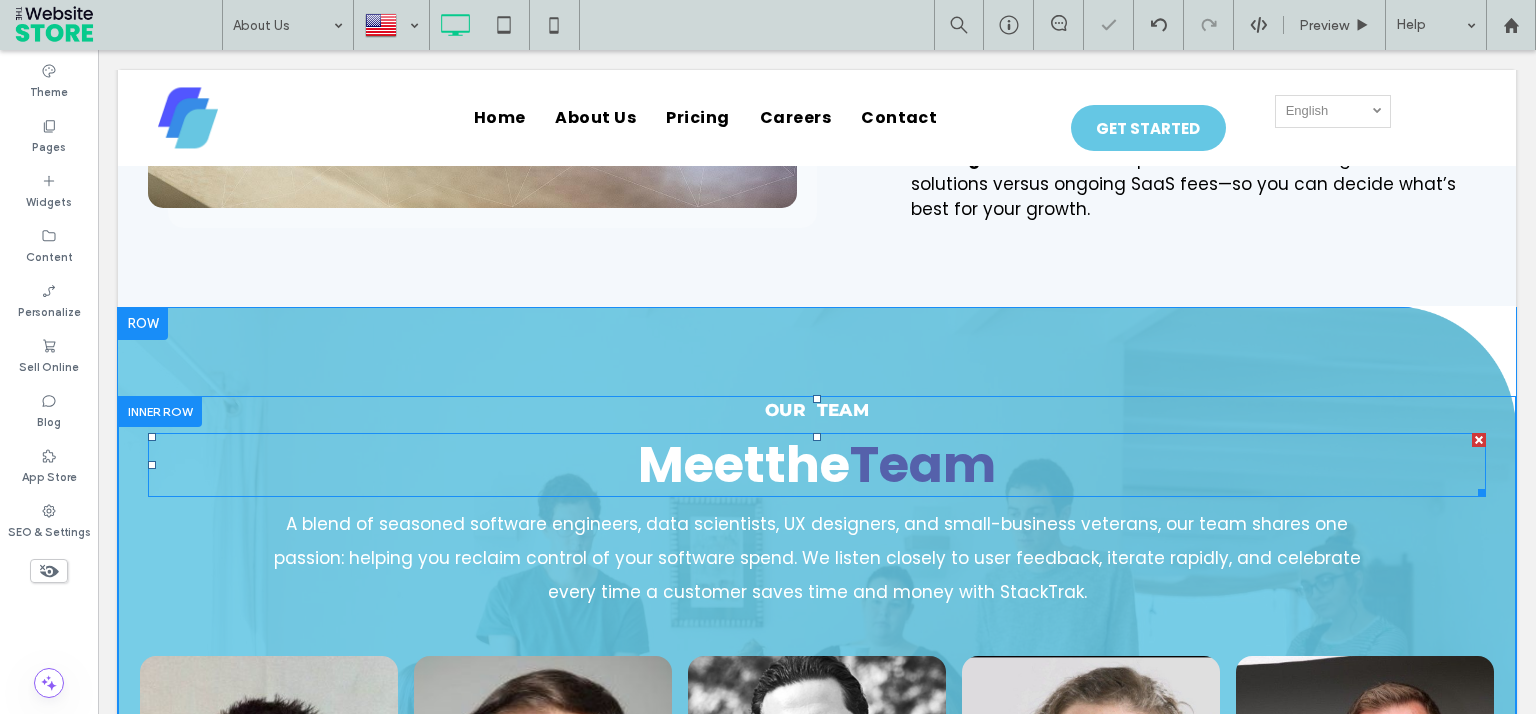click on "Meet  the  Team" at bounding box center [817, 465] 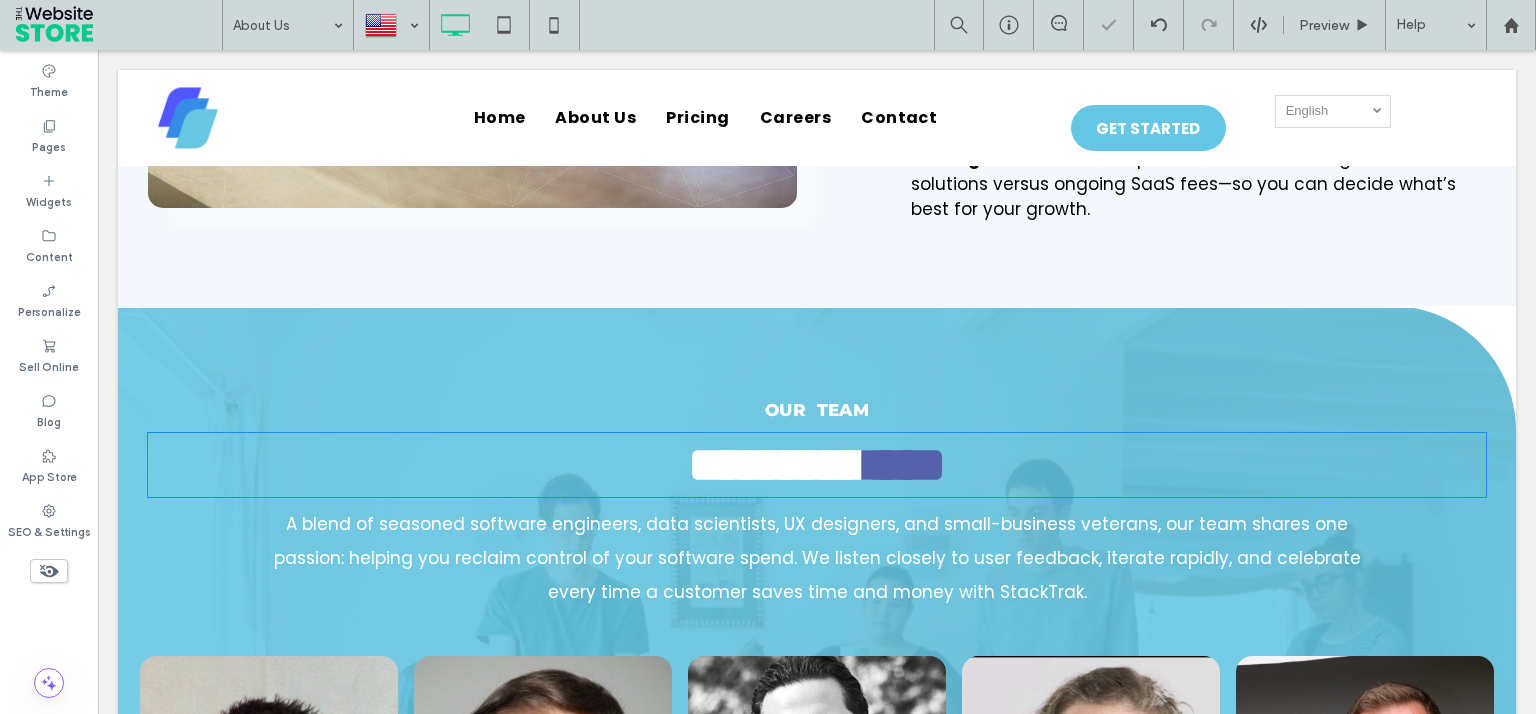 type on "*******" 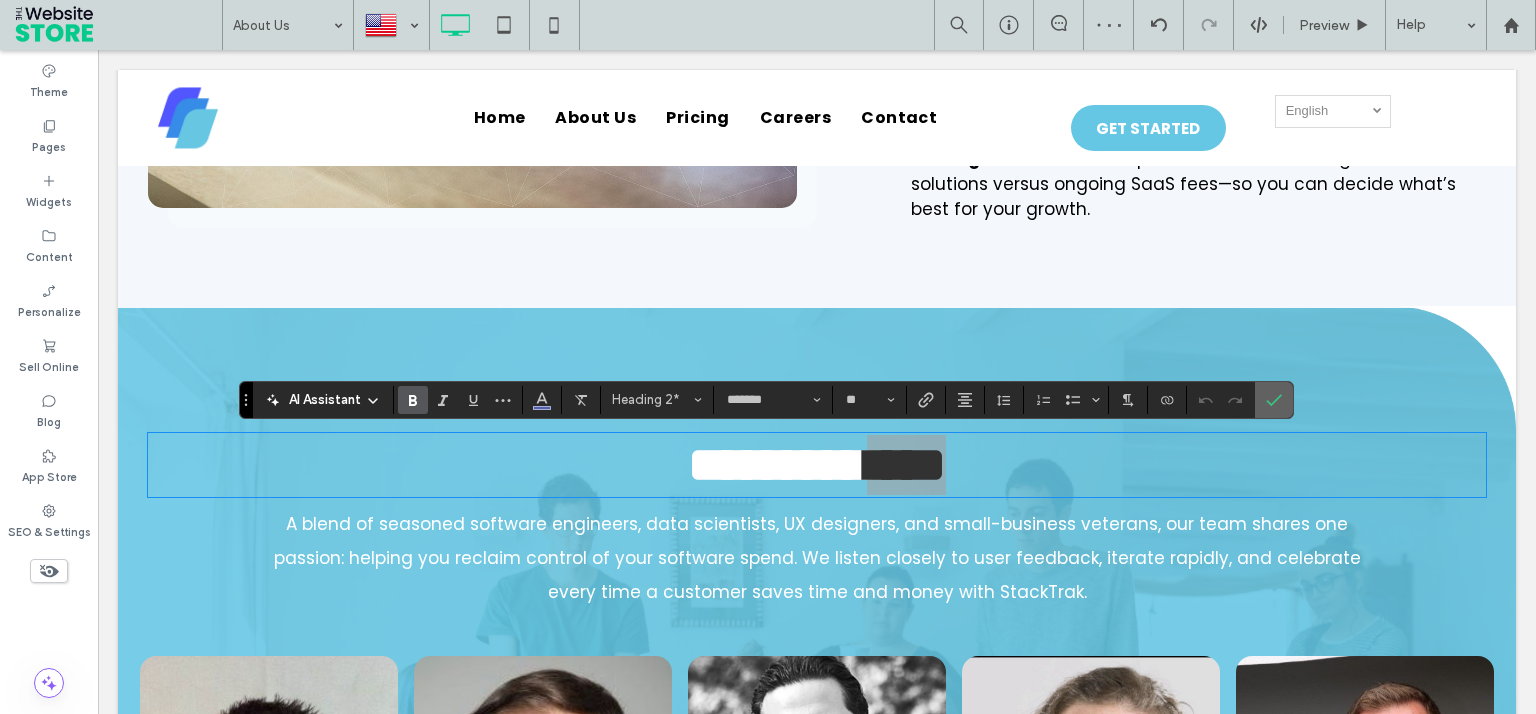 click 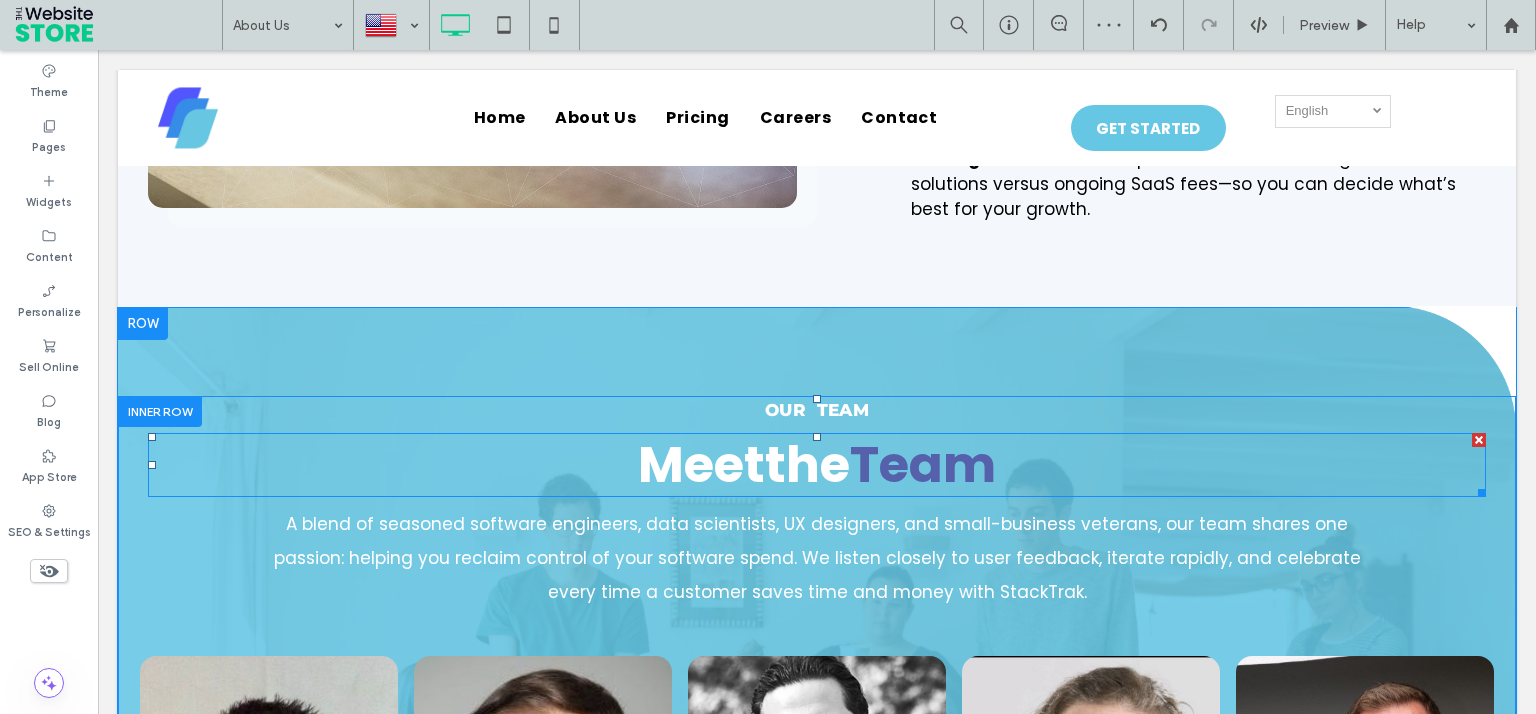 click on "Team" at bounding box center (923, 464) 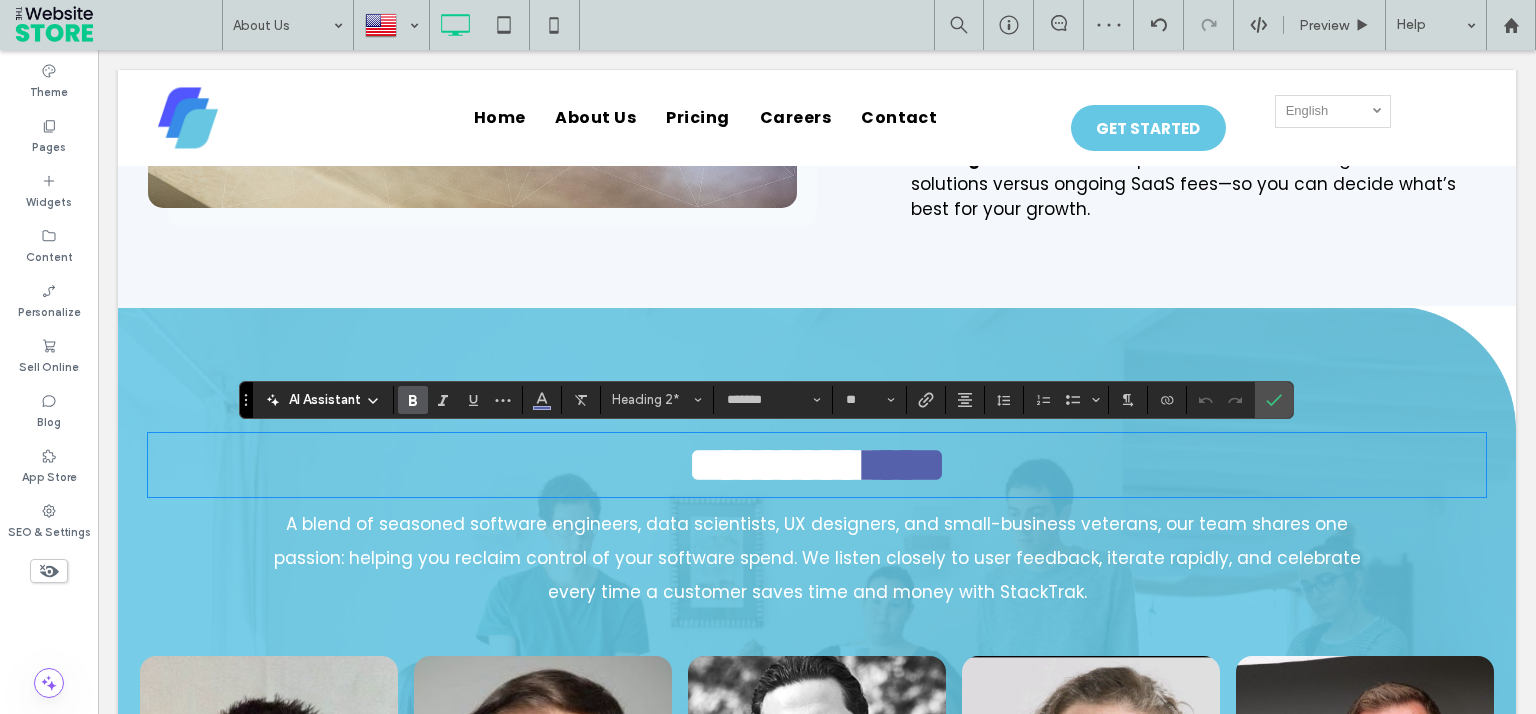 click on "***" at bounding box center (817, 464) 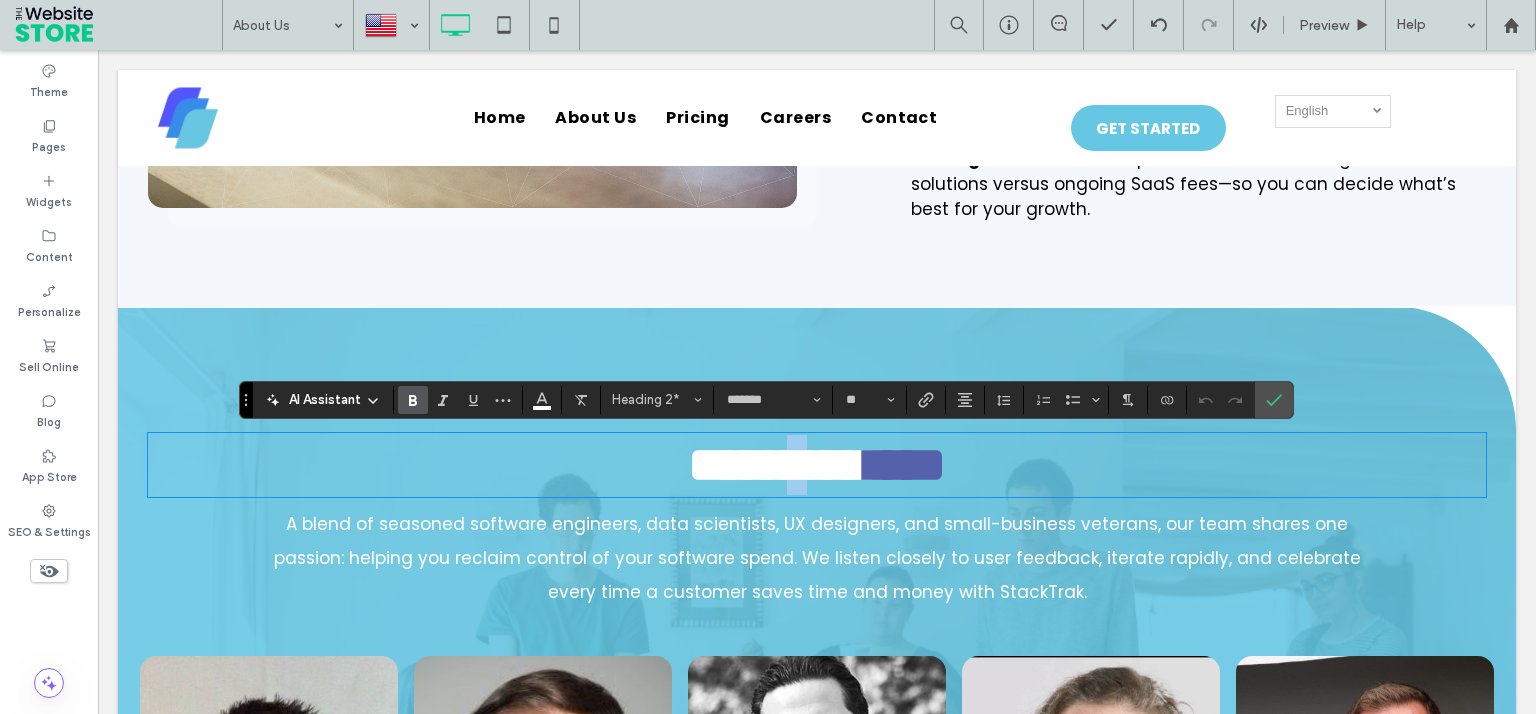 drag, startPoint x: 786, startPoint y: 465, endPoint x: 762, endPoint y: 462, distance: 24.186773 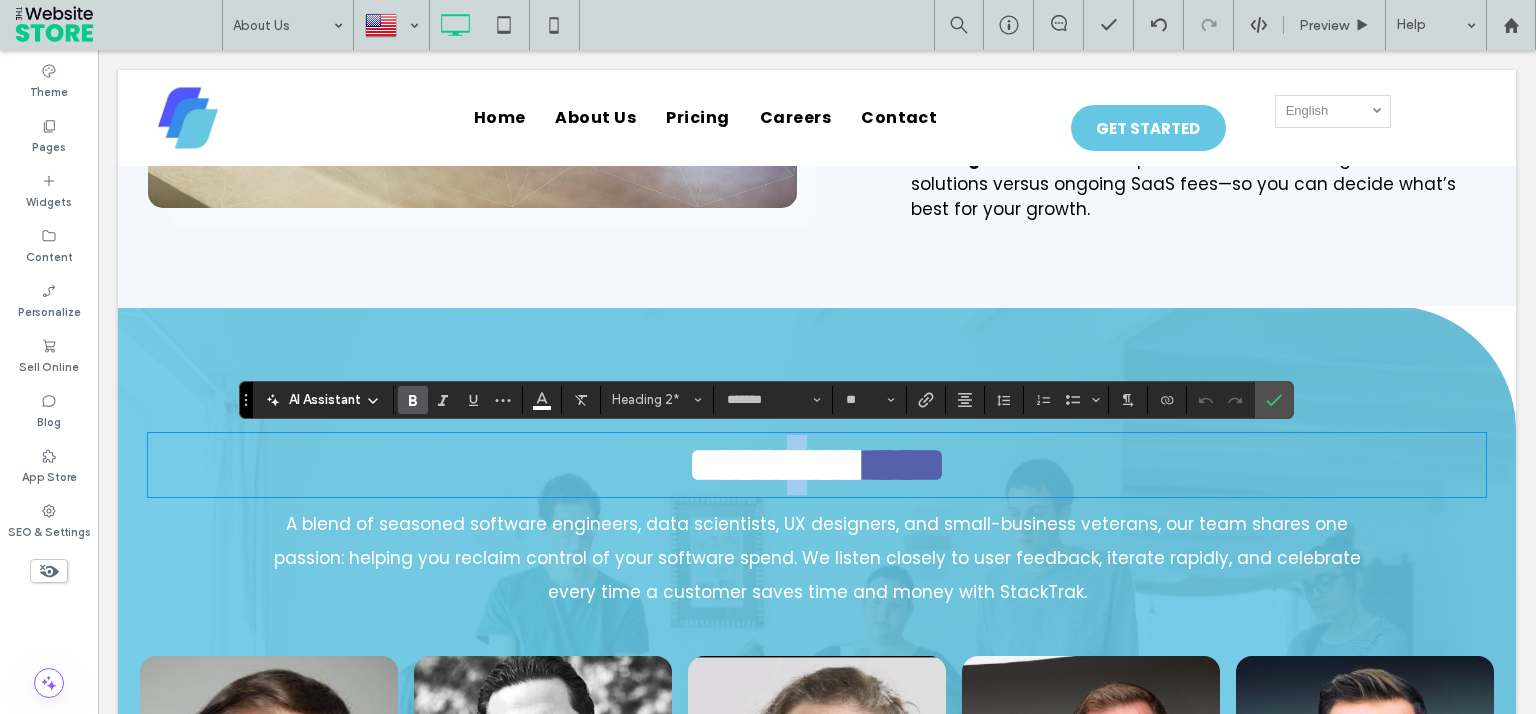 type 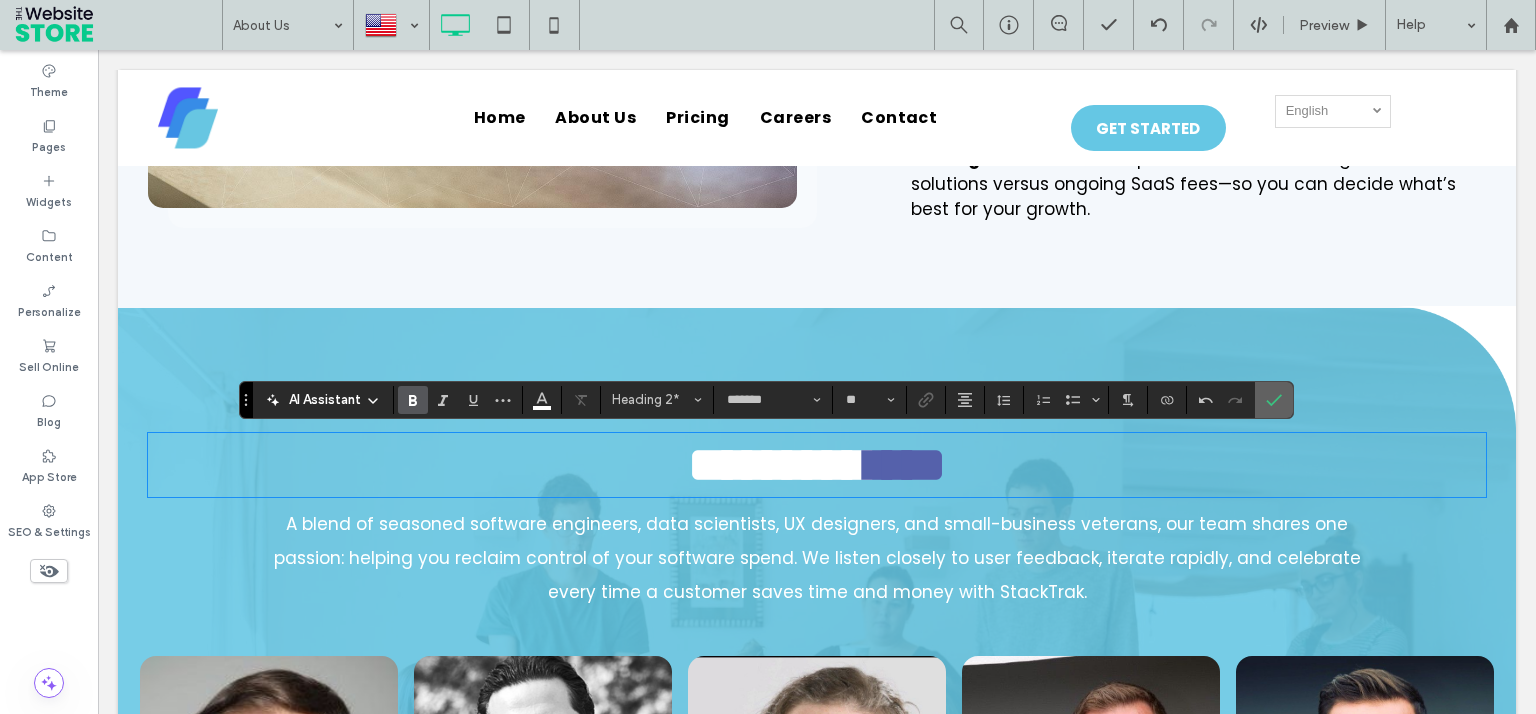 click 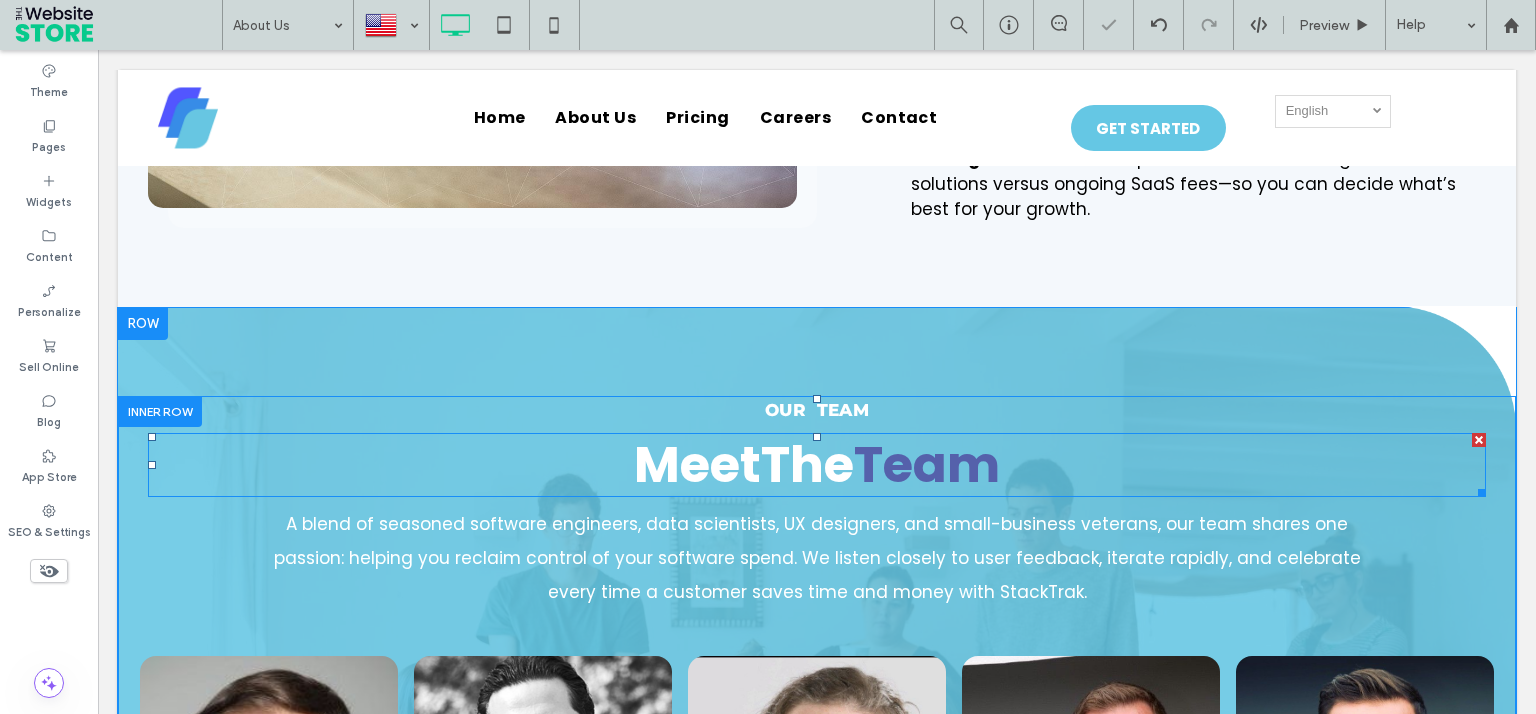 click on "Meet  The  Team" at bounding box center (817, 465) 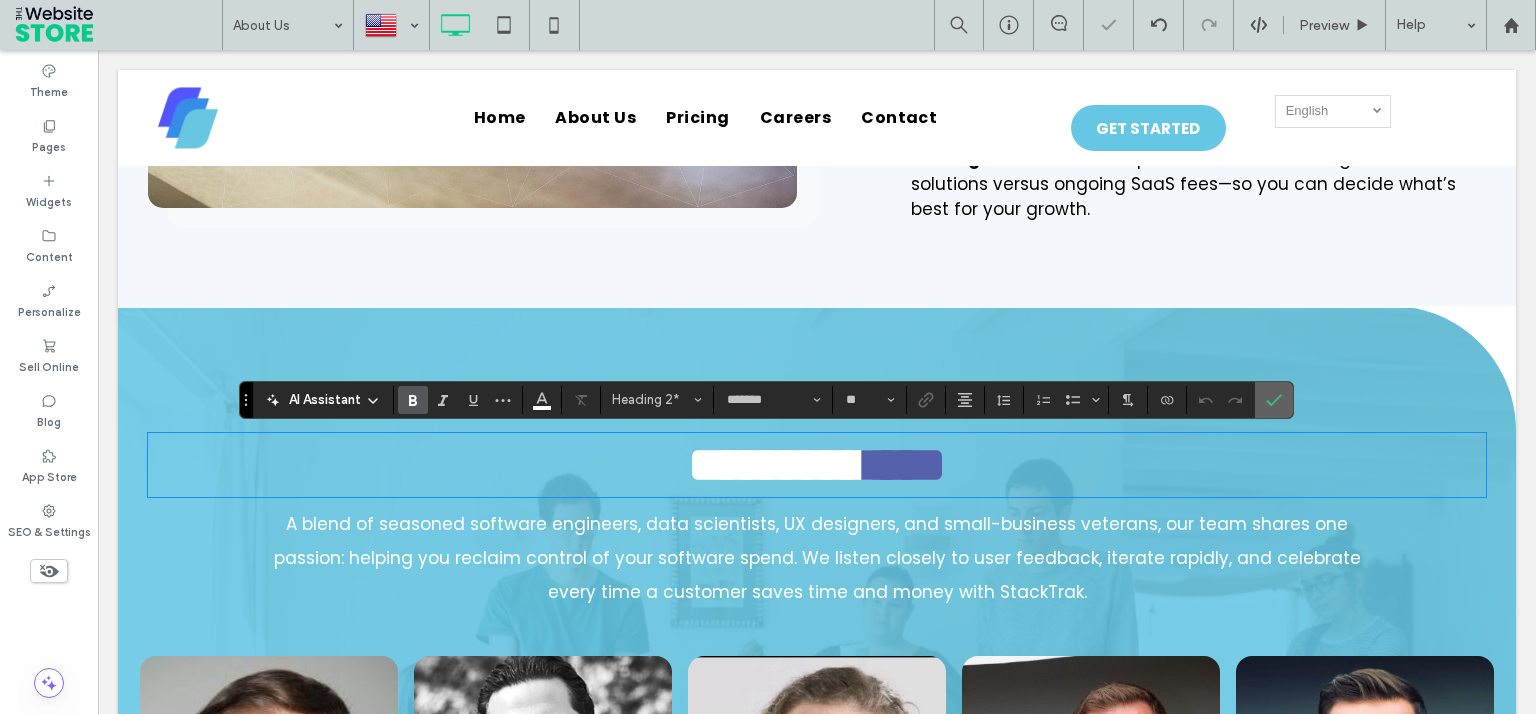 click at bounding box center (1274, 400) 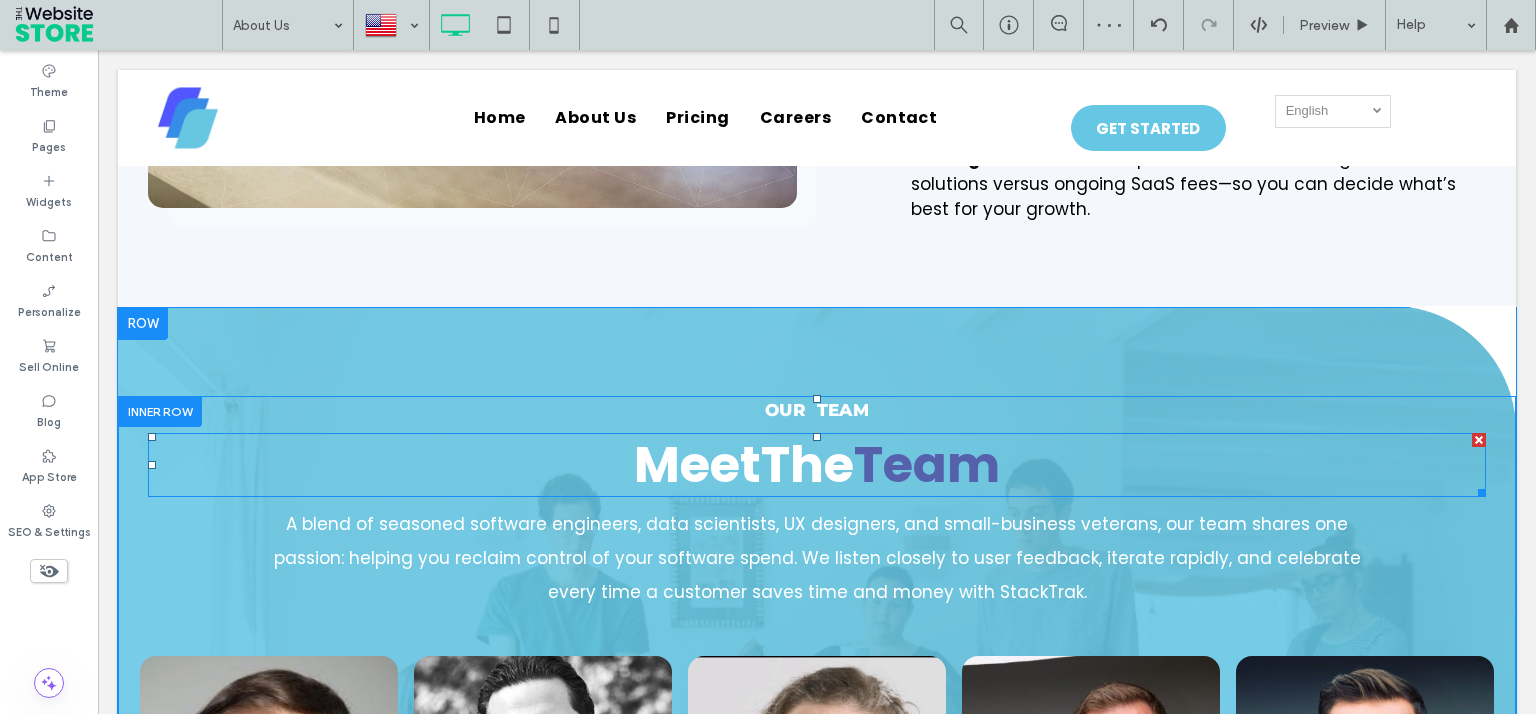 click on "Team" at bounding box center [927, 464] 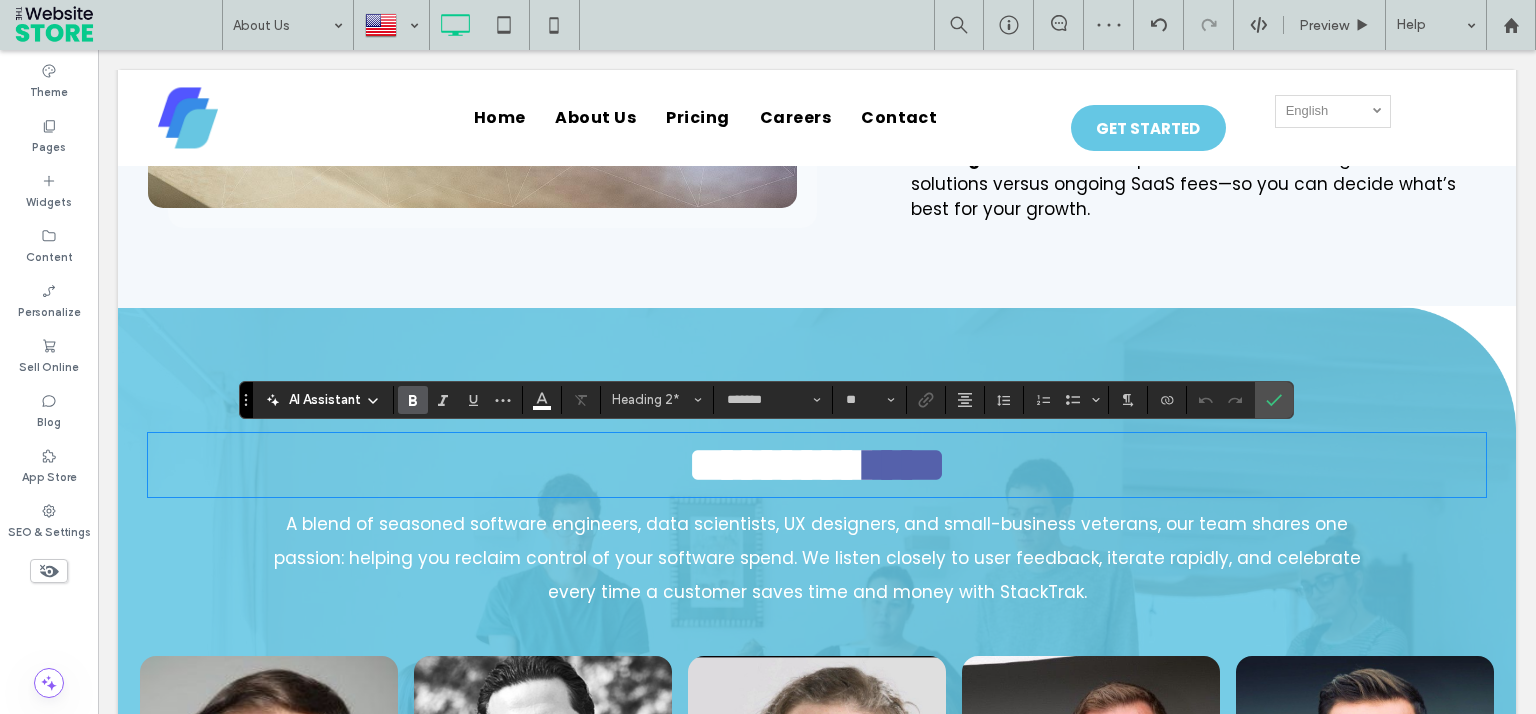 click on "****" at bounding box center (906, 464) 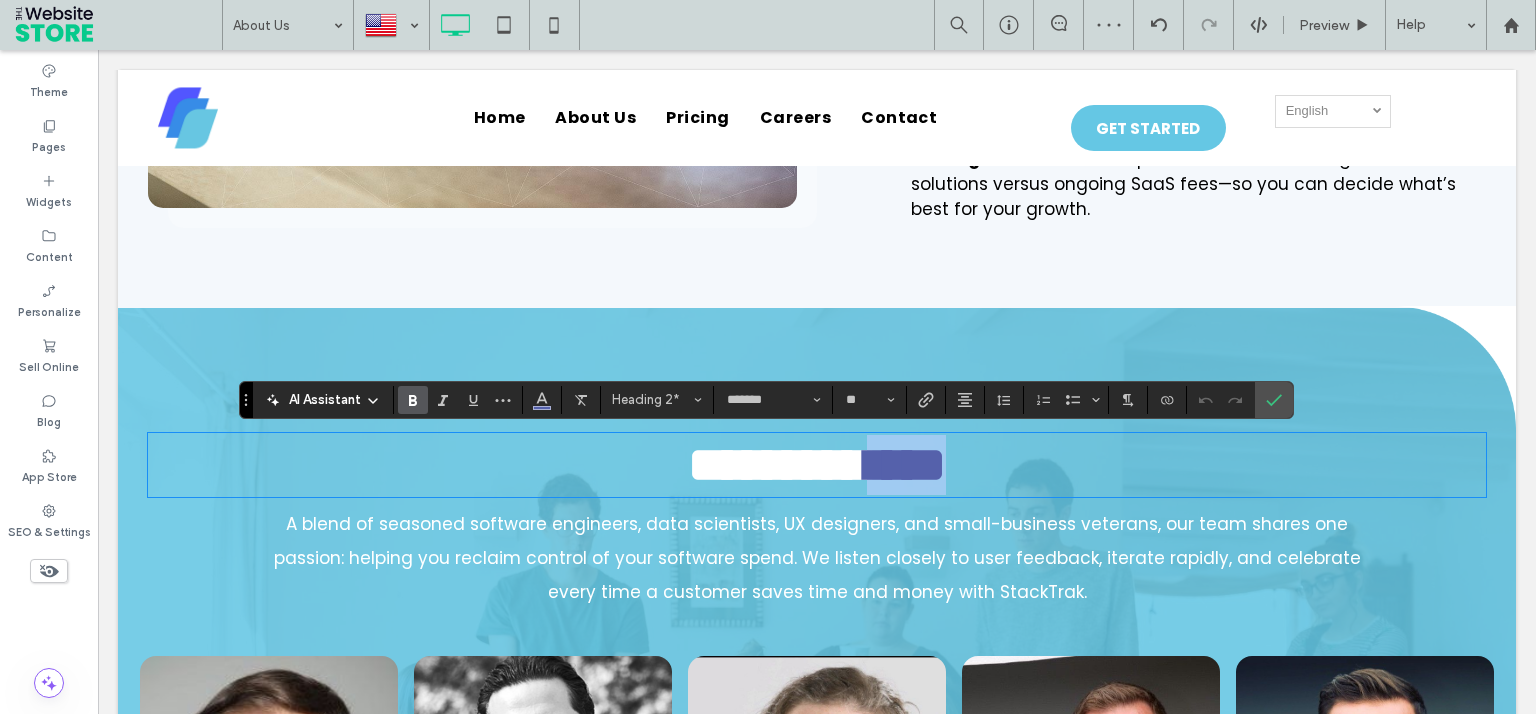click on "****" at bounding box center [906, 464] 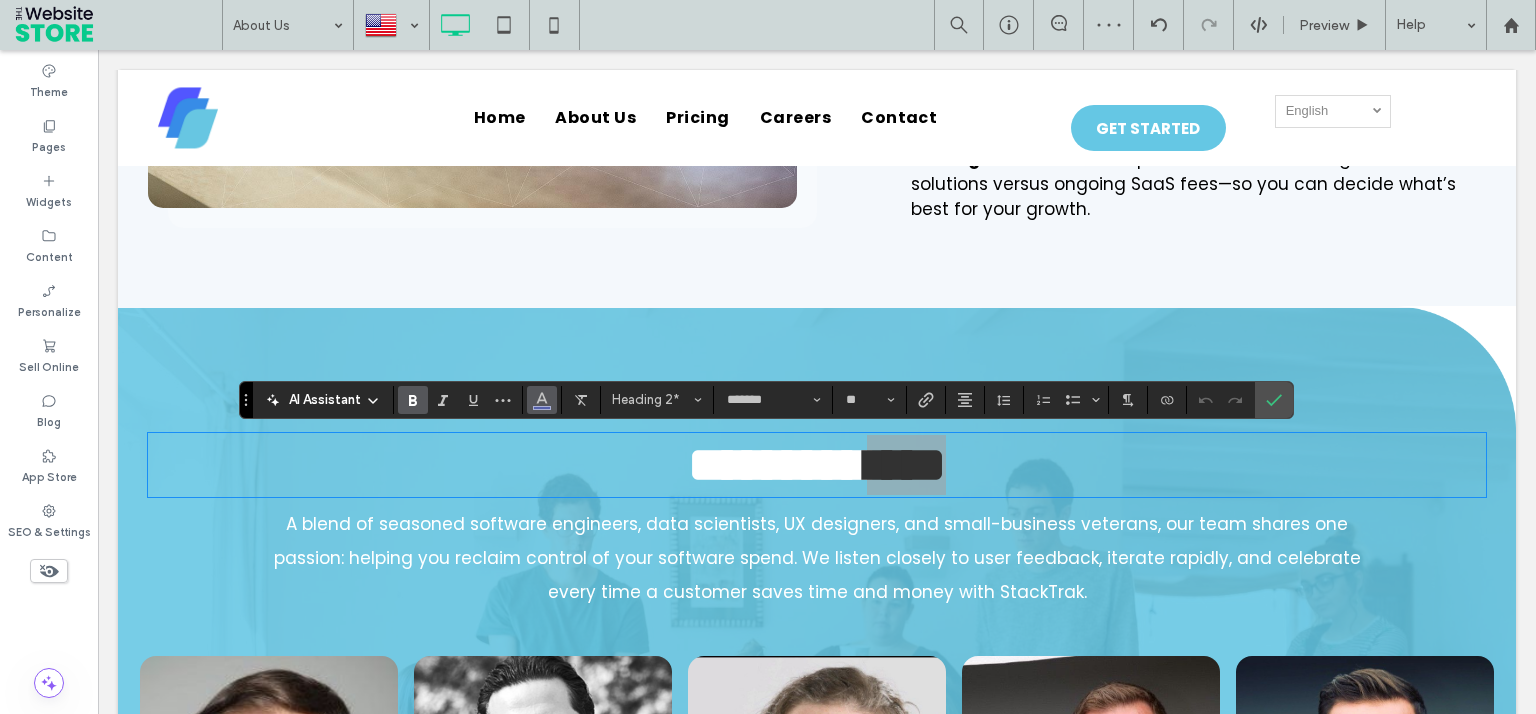 click 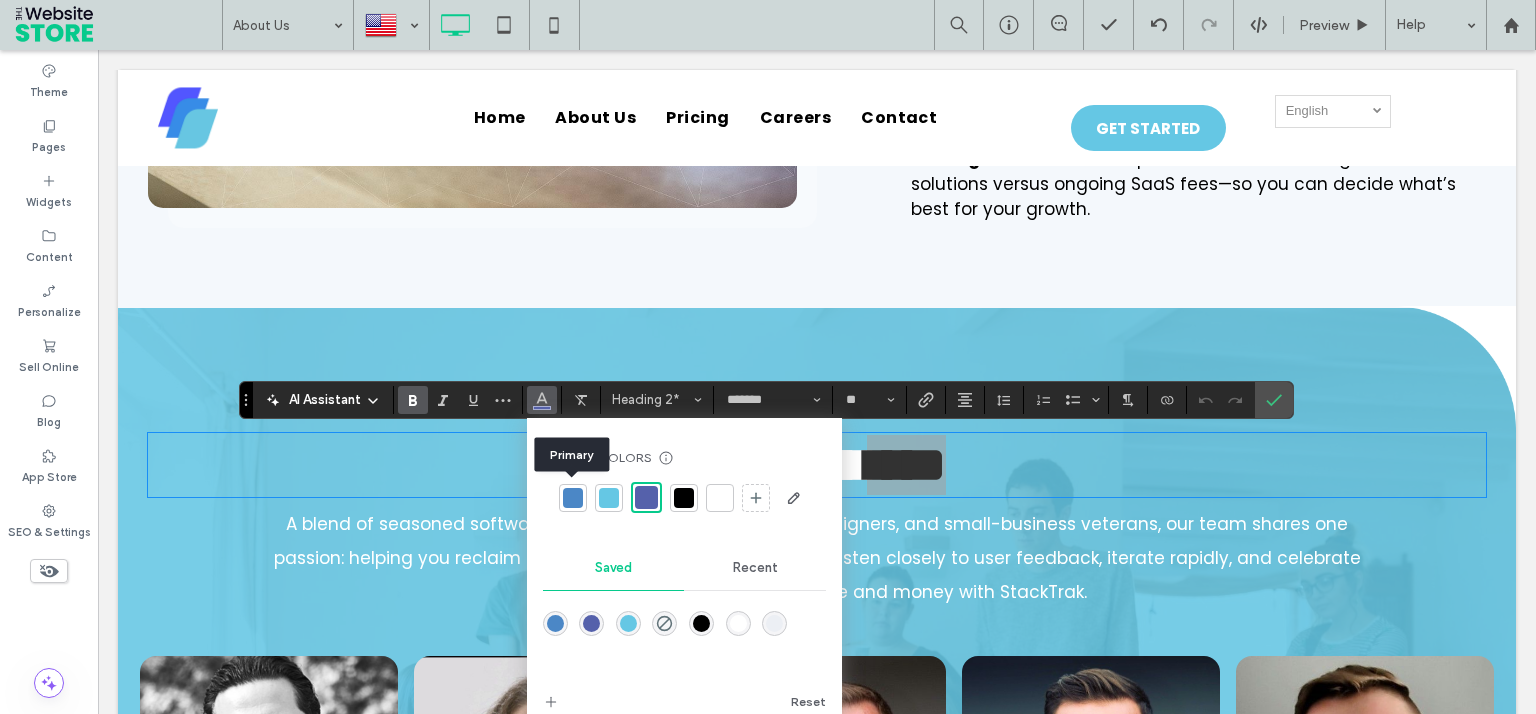 click at bounding box center [573, 498] 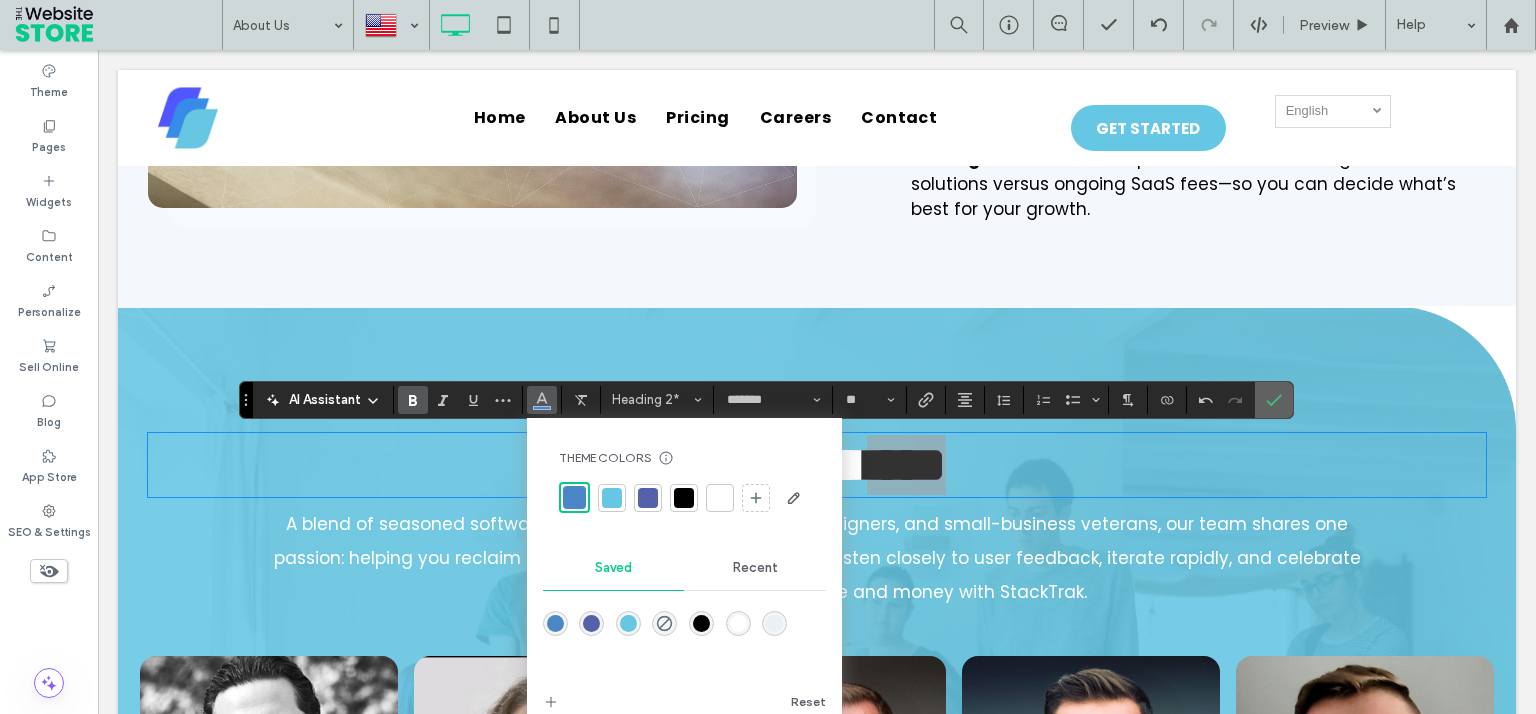 click 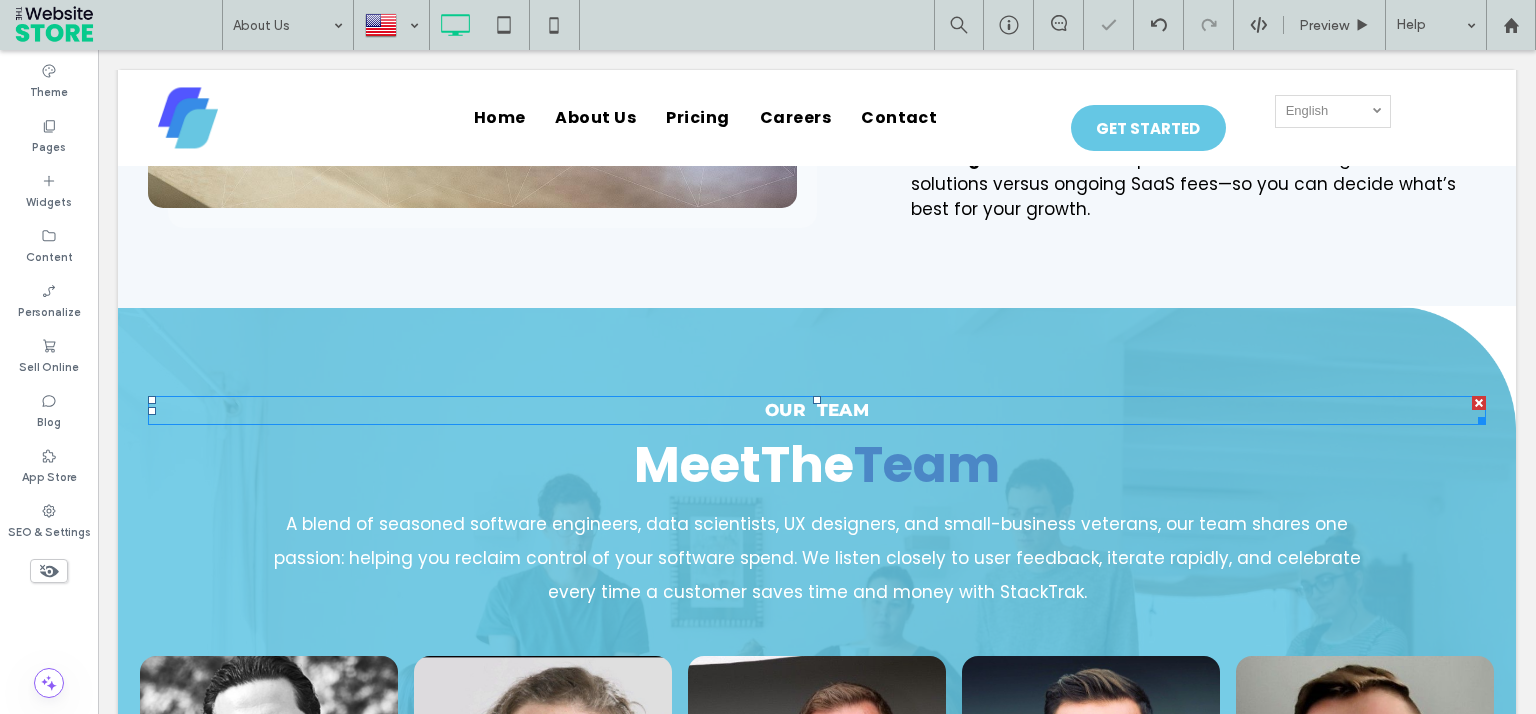 click on "Our    Team" at bounding box center [817, 411] 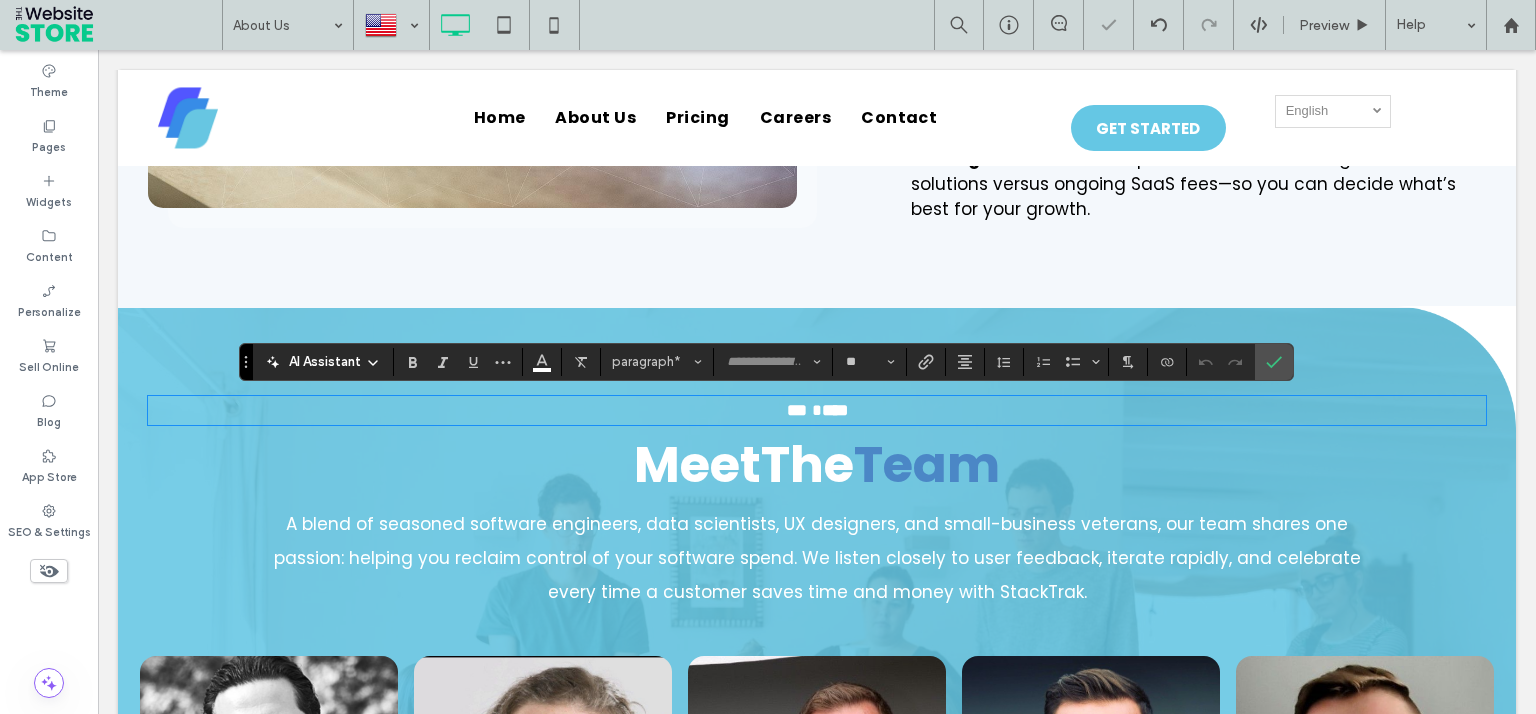 click on "***" at bounding box center [797, 410] 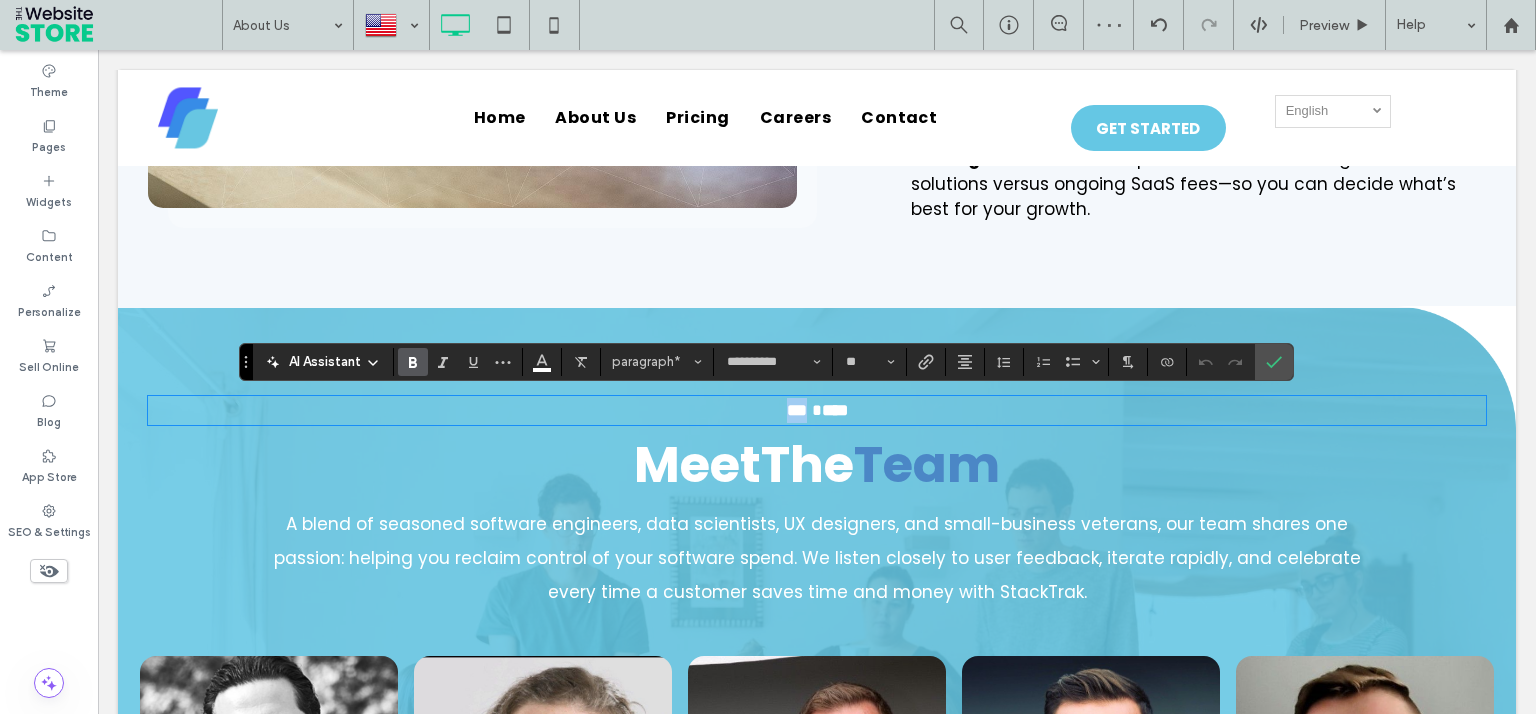 drag, startPoint x: 798, startPoint y: 409, endPoint x: 684, endPoint y: 402, distance: 114.21471 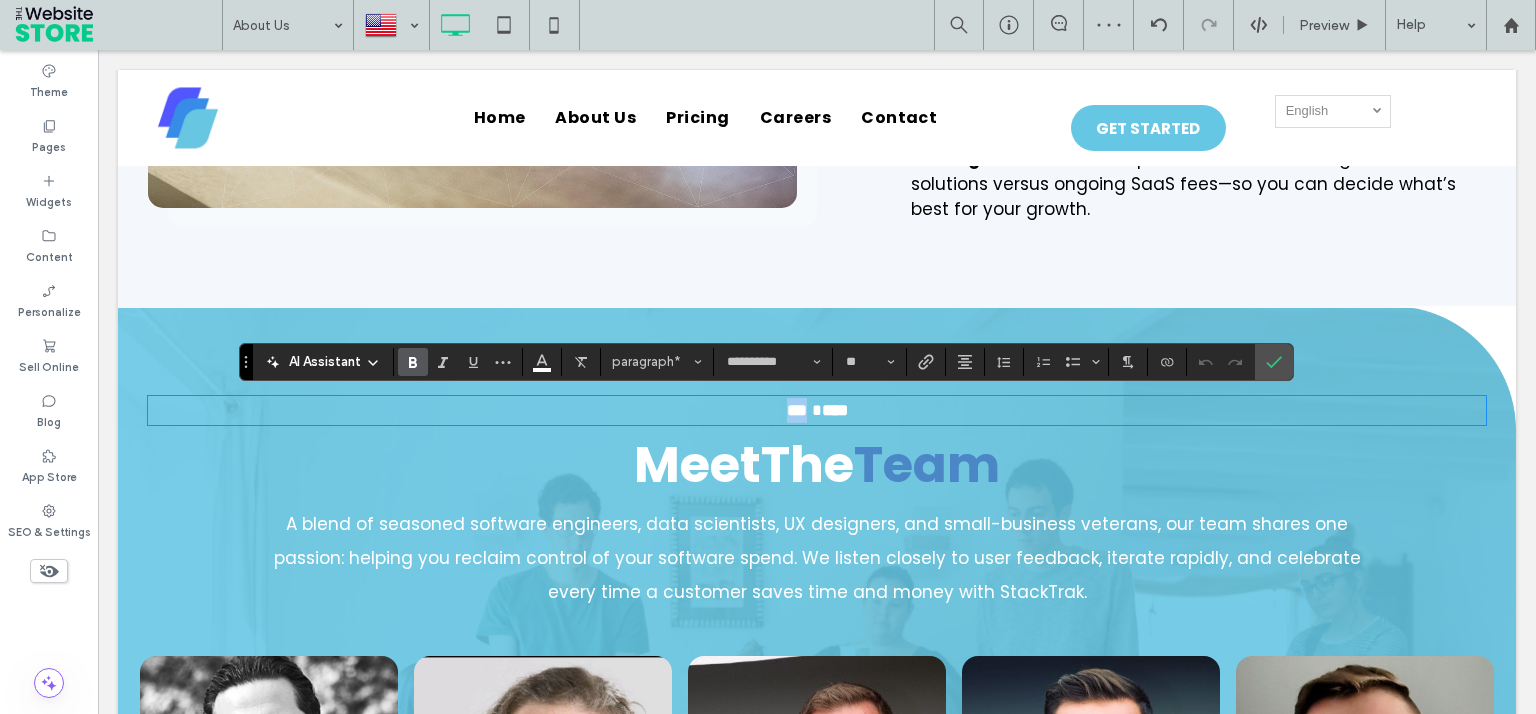 click on "***    ****" at bounding box center [817, 411] 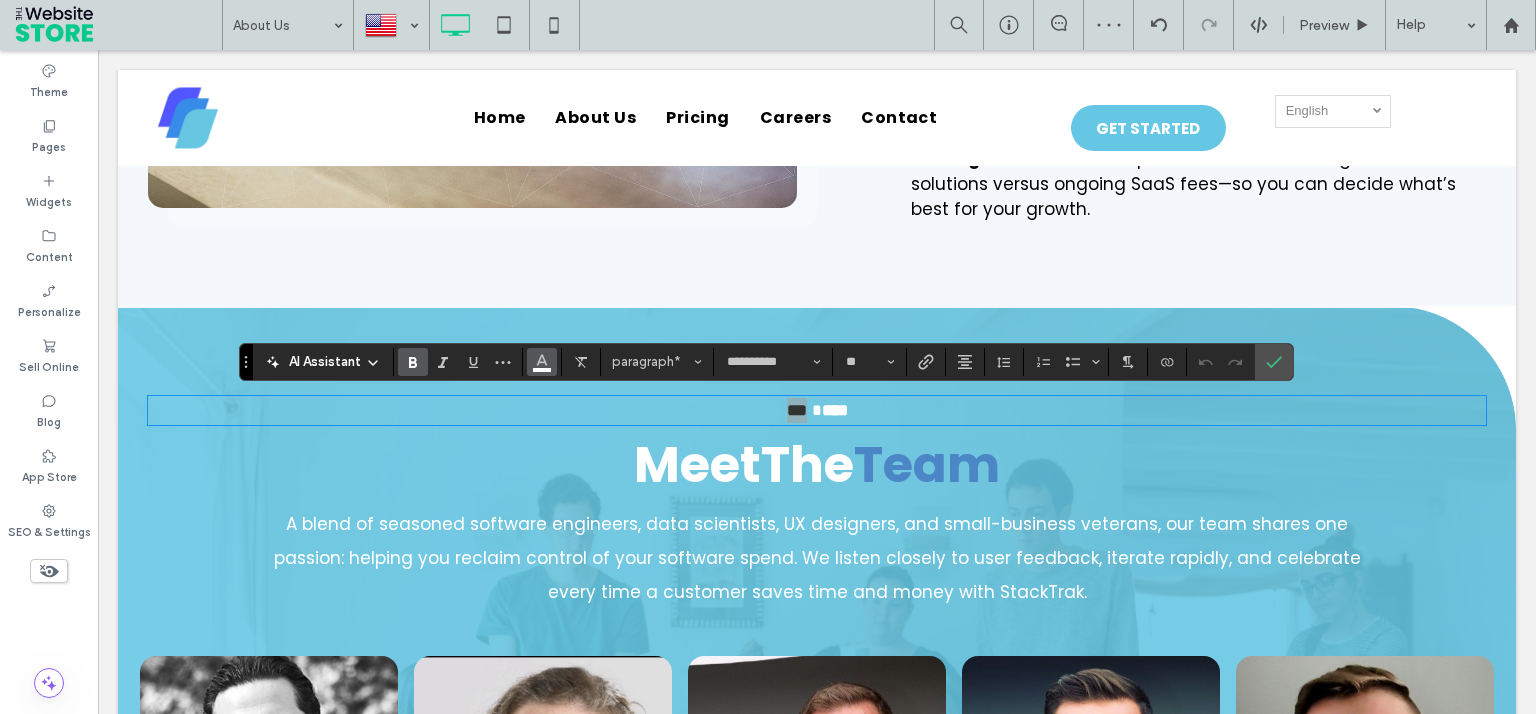 click 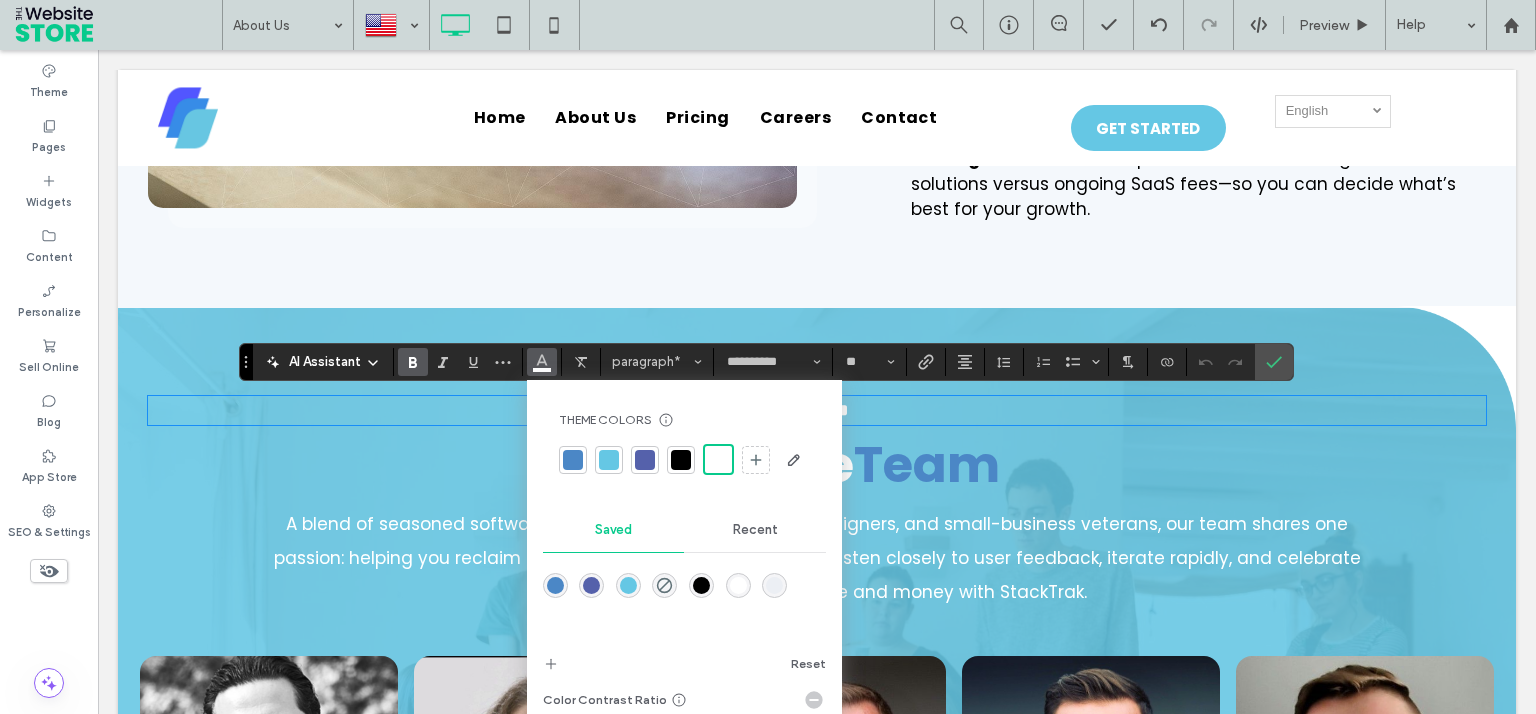 click at bounding box center (573, 460) 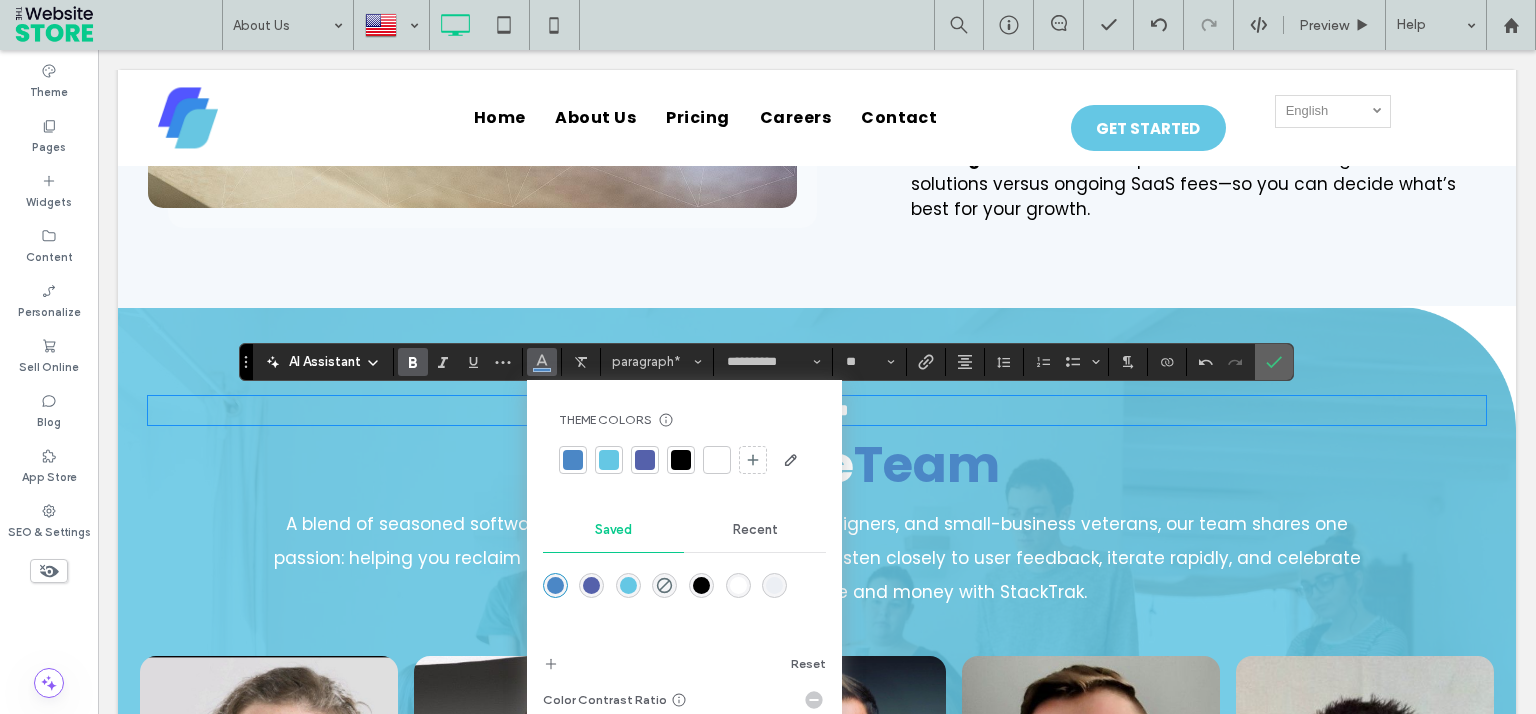 click 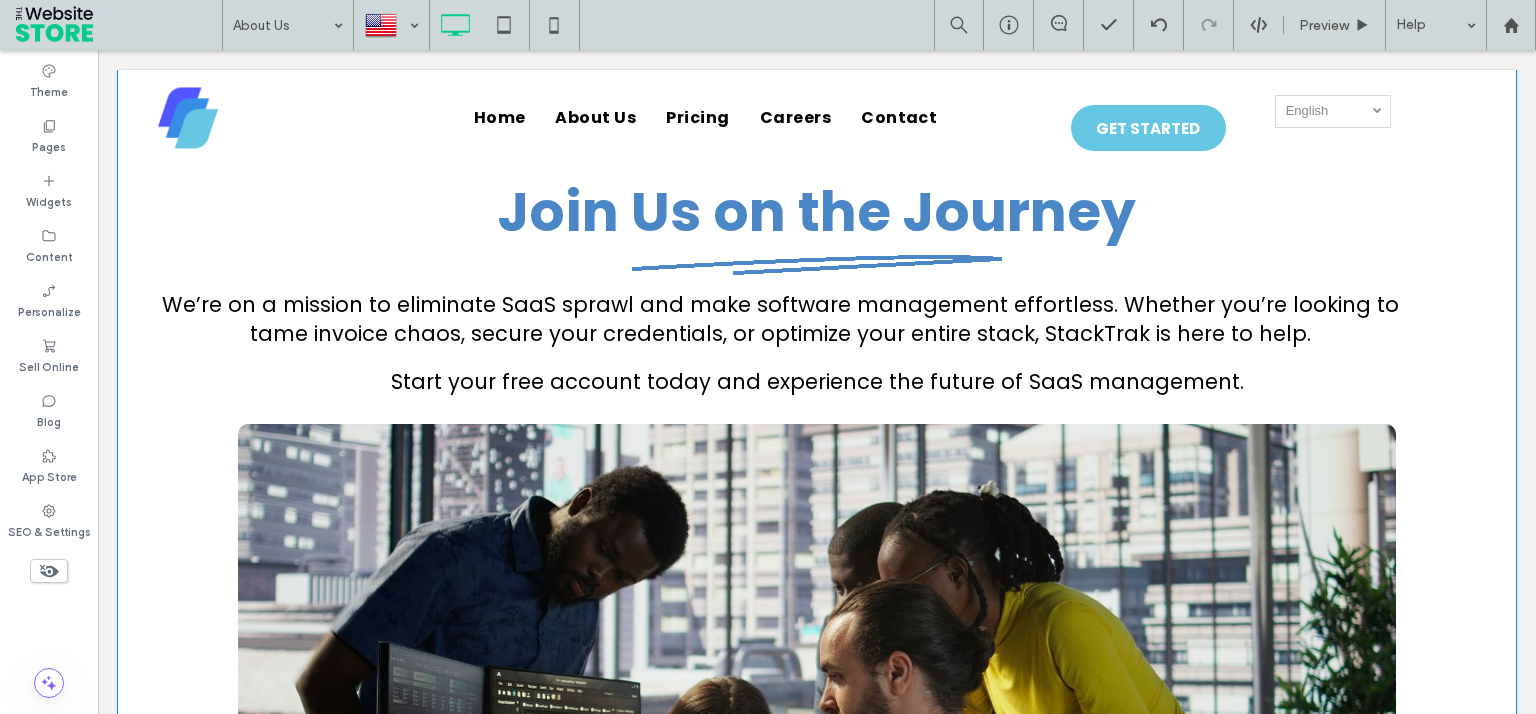 scroll, scrollTop: 3313, scrollLeft: 0, axis: vertical 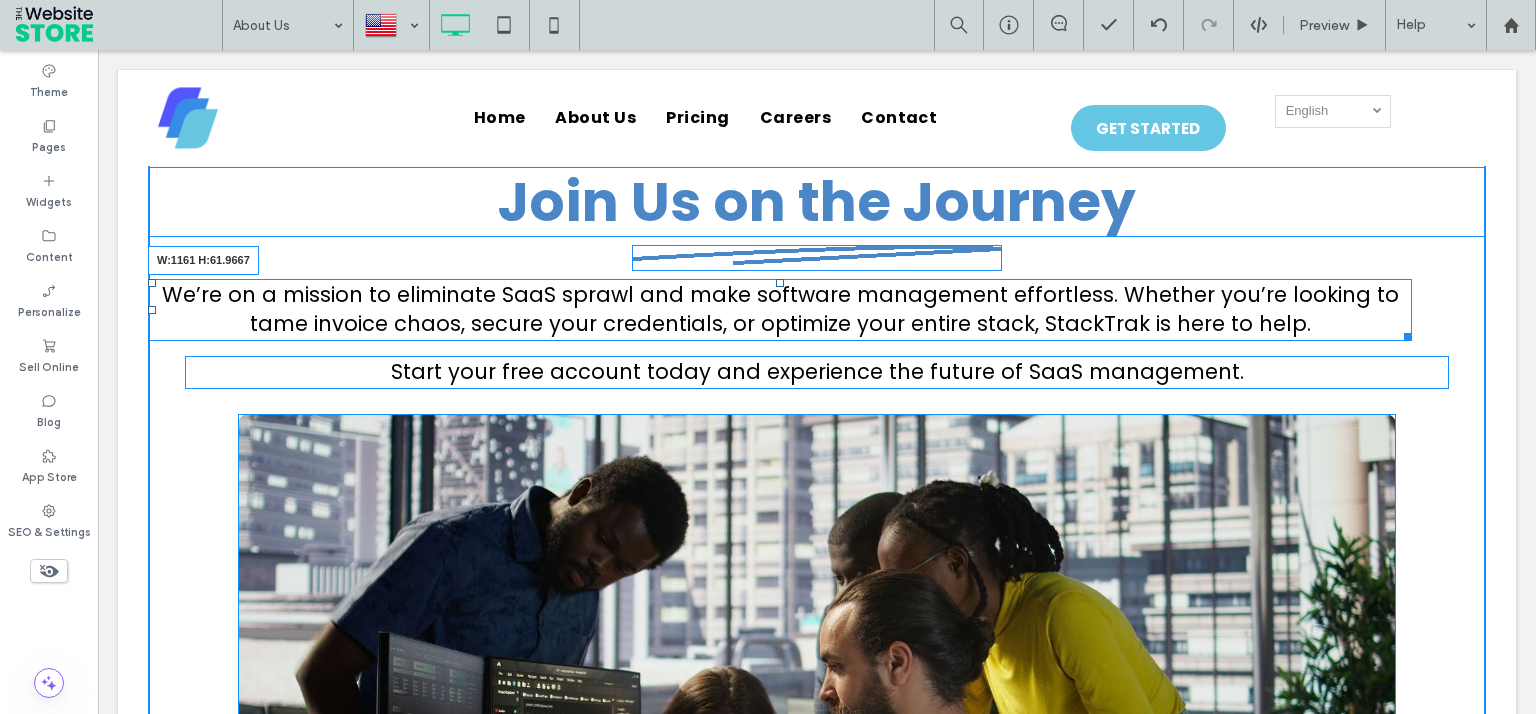 drag, startPoint x: 1406, startPoint y: 337, endPoint x: 1302, endPoint y: 345, distance: 104.307236 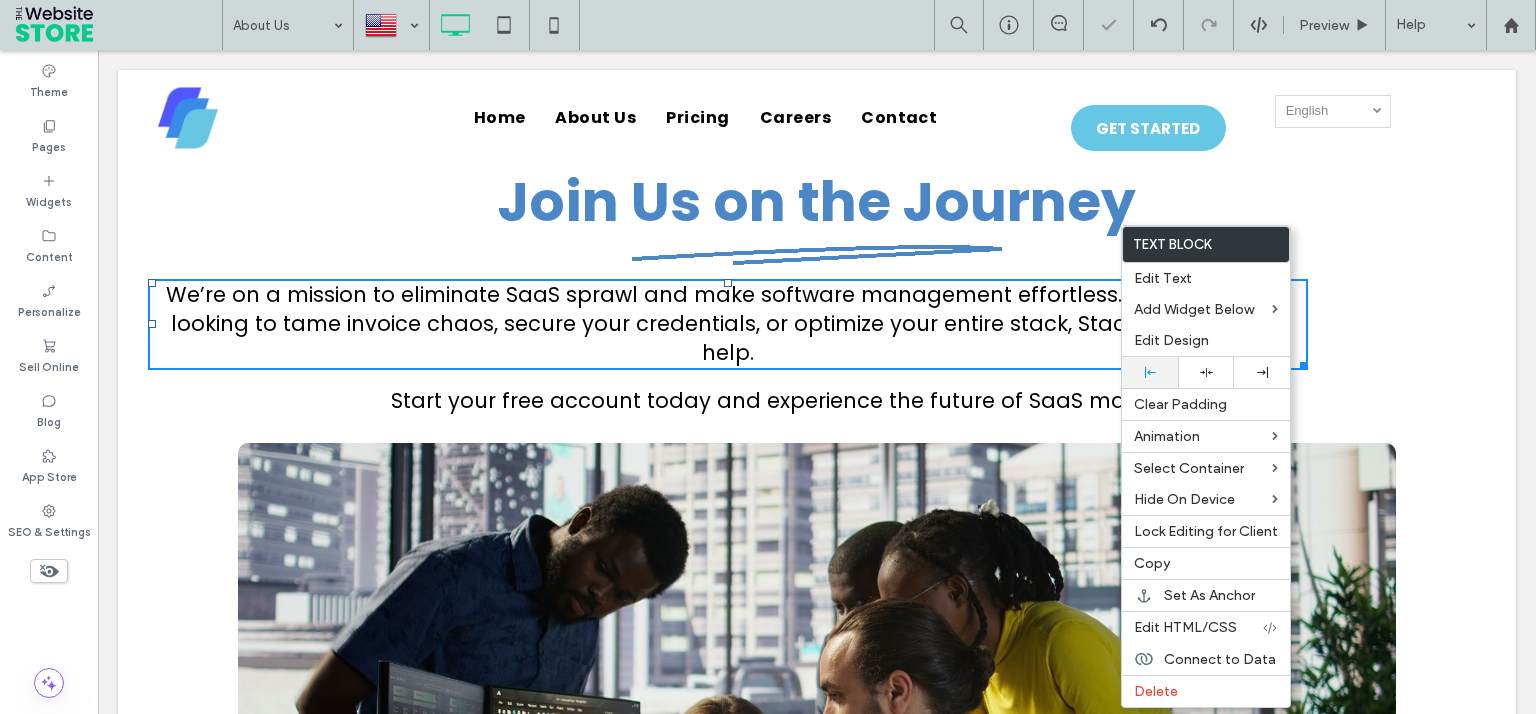 click 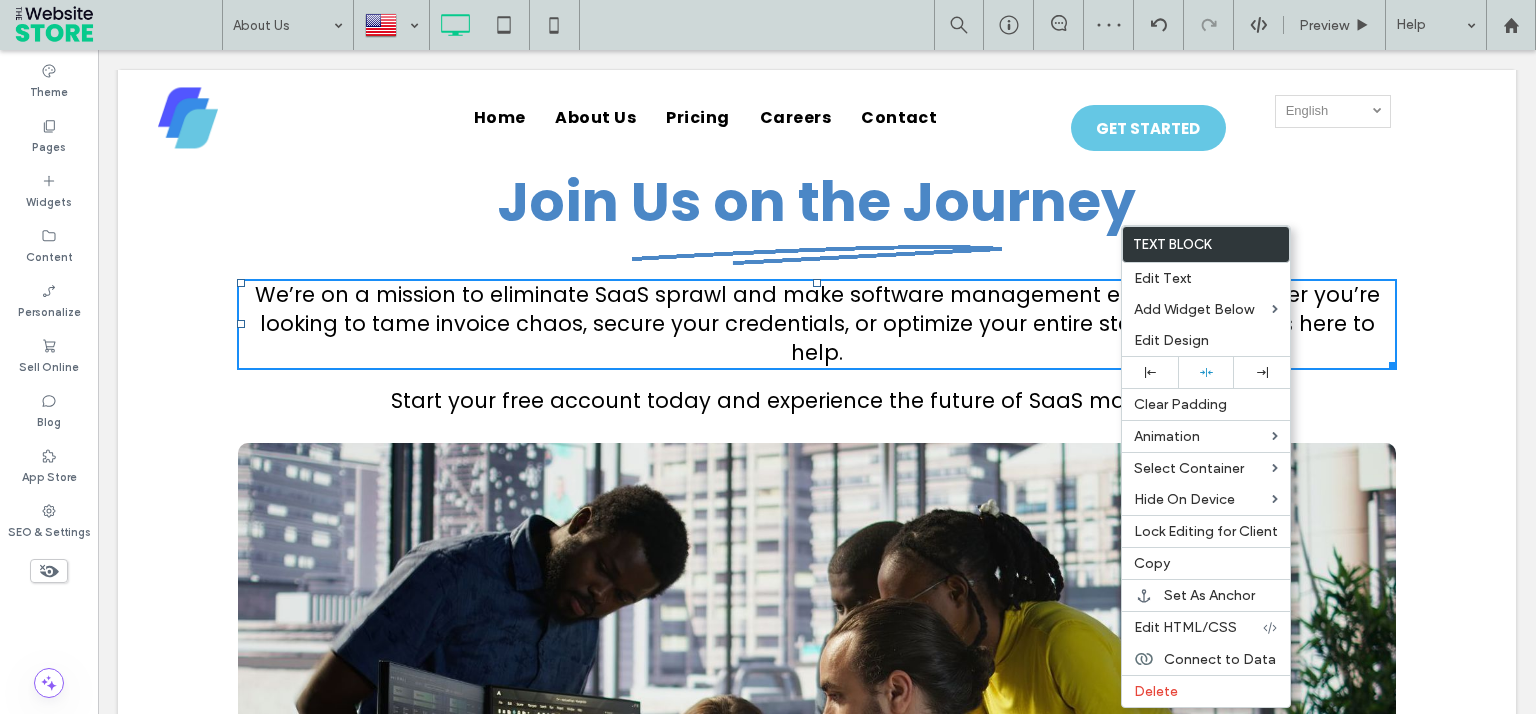click on "Start your free account today and experience the future of SaaS management." at bounding box center (817, 400) 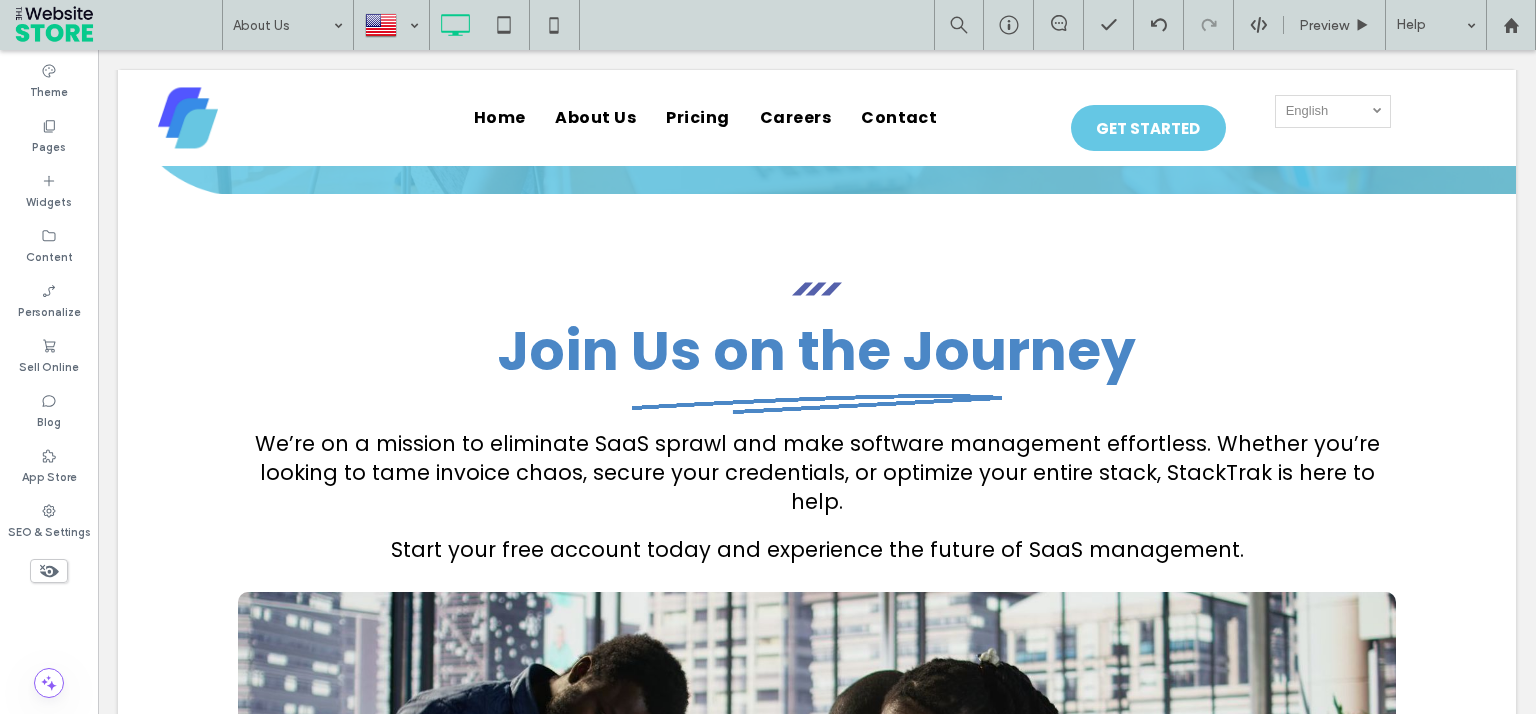 scroll, scrollTop: 3156, scrollLeft: 0, axis: vertical 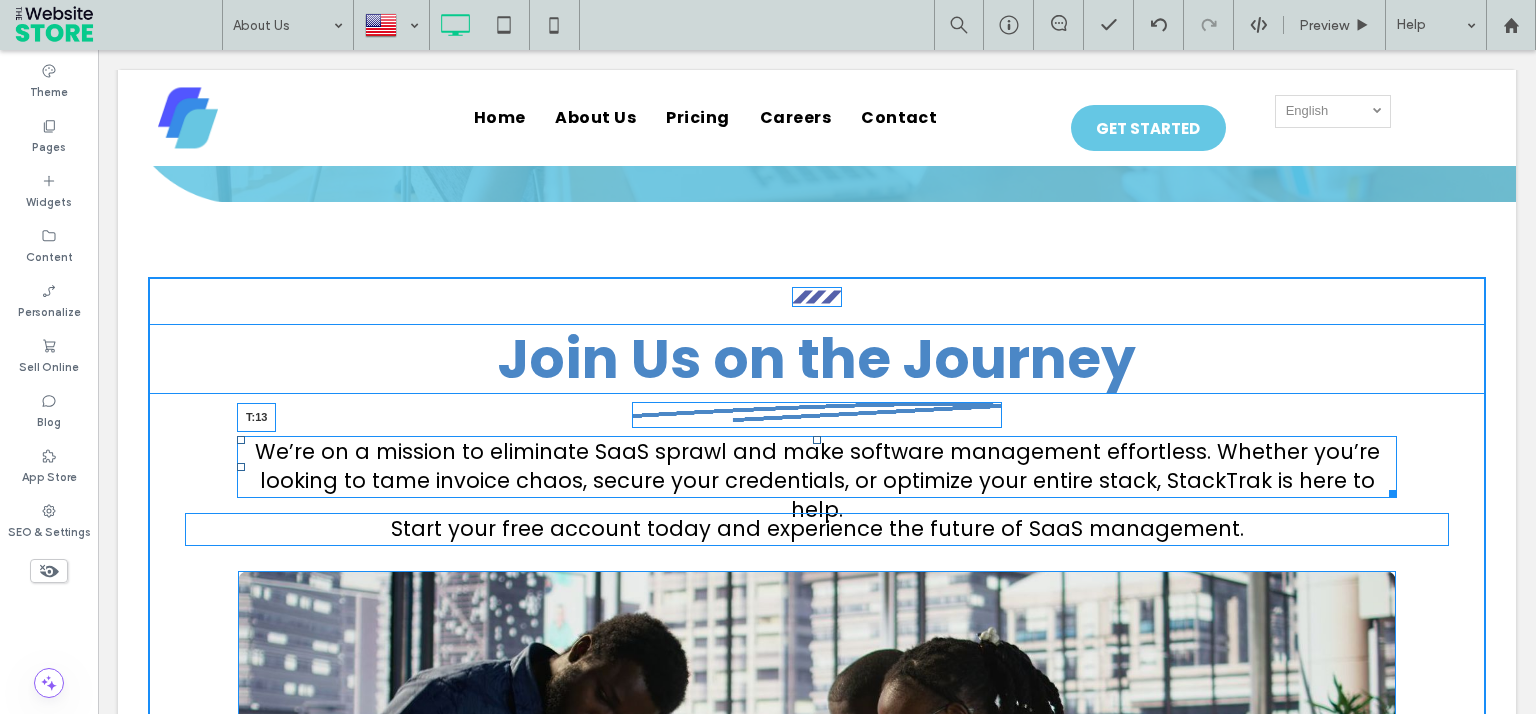 click at bounding box center (817, 440) 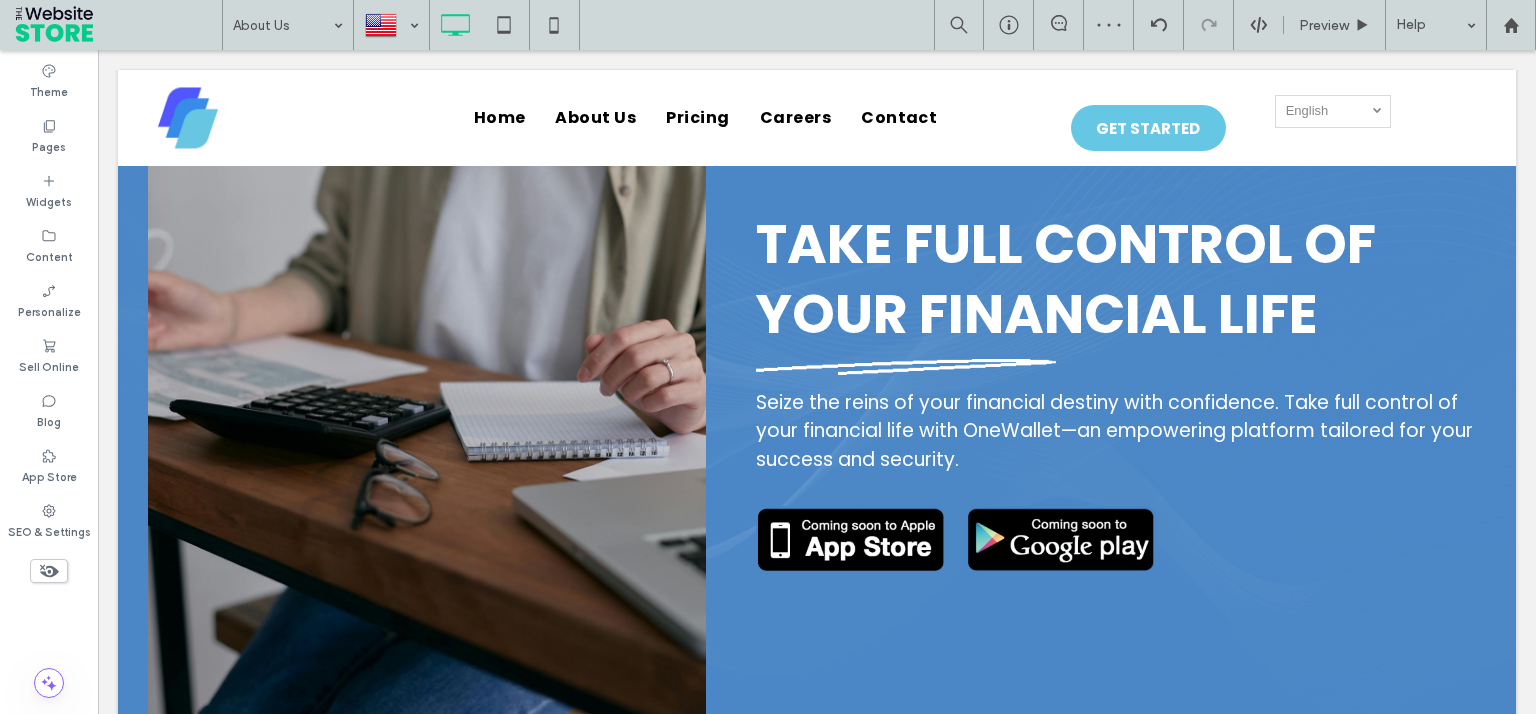 scroll, scrollTop: 4489, scrollLeft: 0, axis: vertical 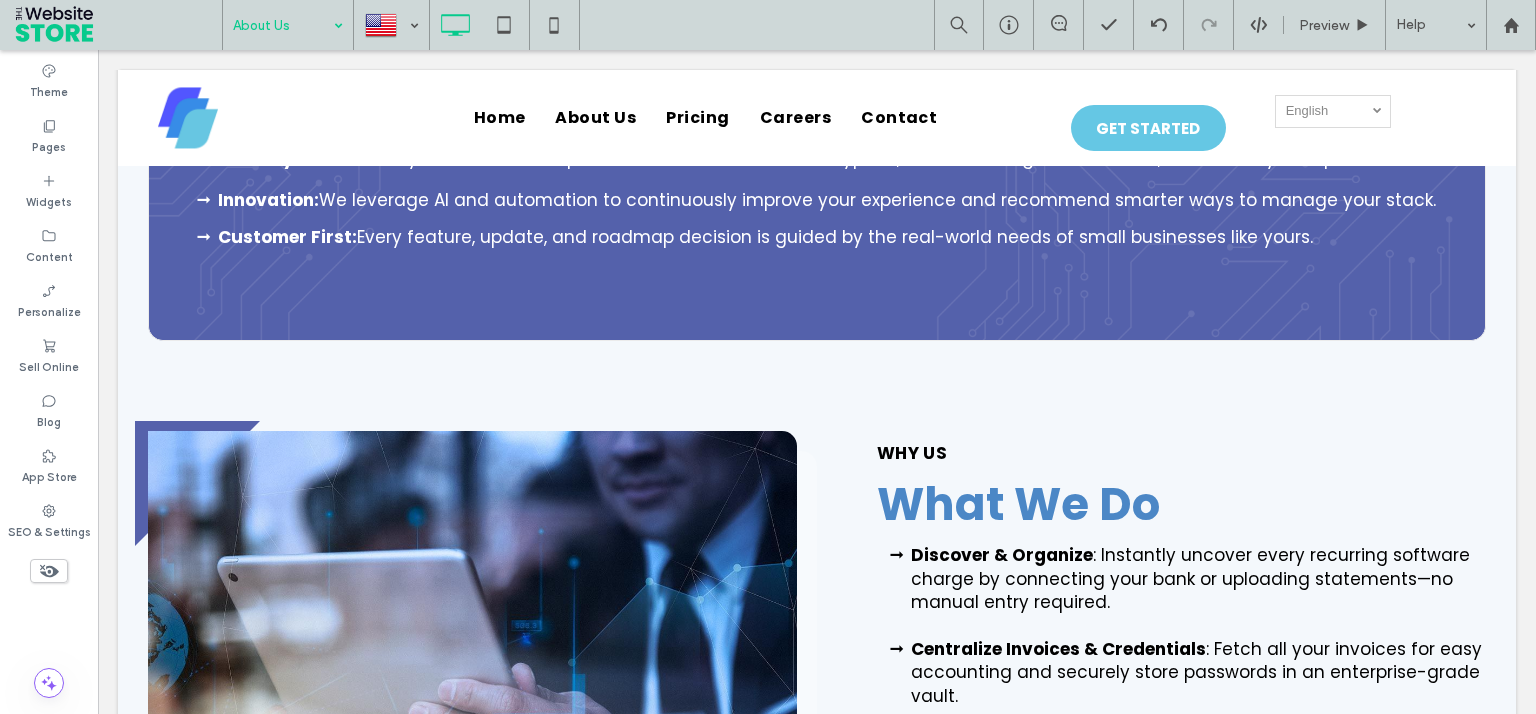 click at bounding box center (283, 25) 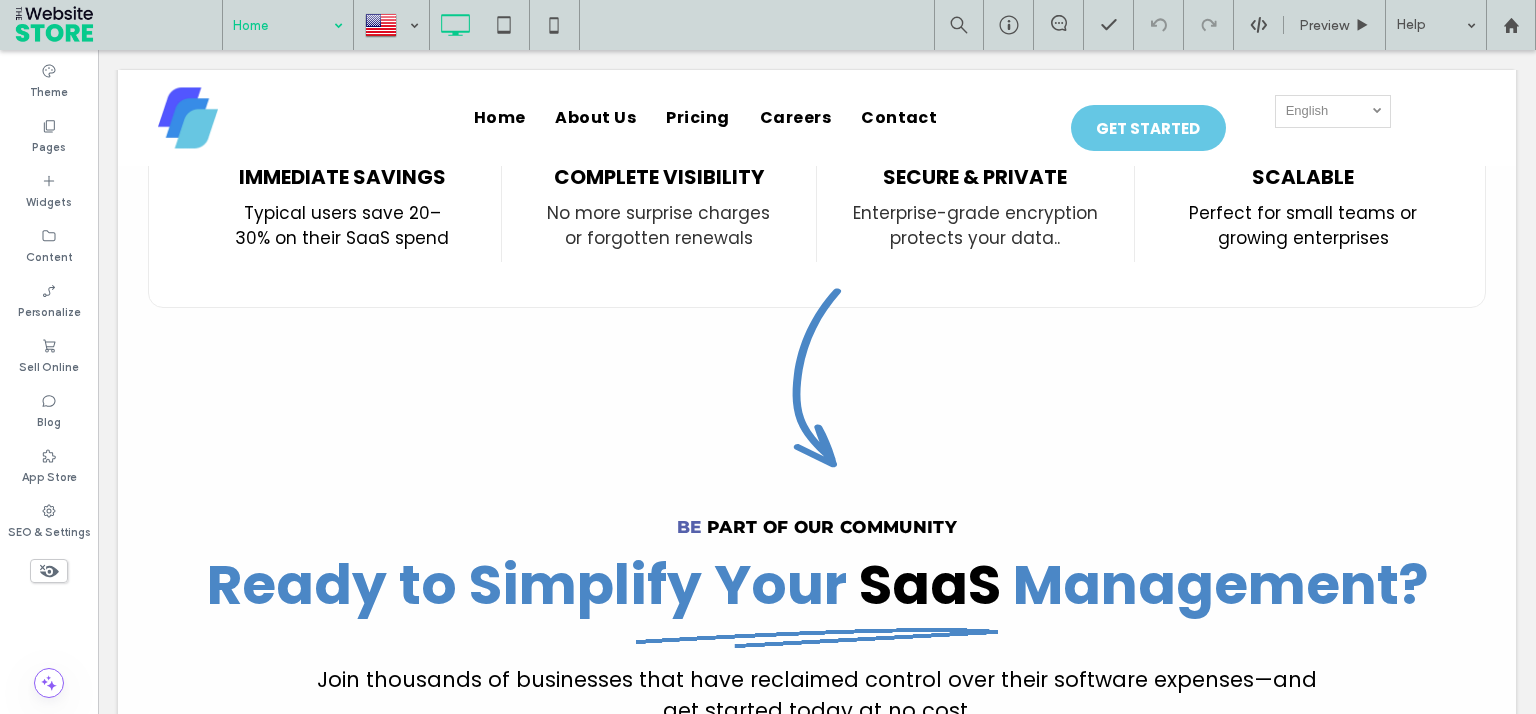 scroll, scrollTop: 3613, scrollLeft: 0, axis: vertical 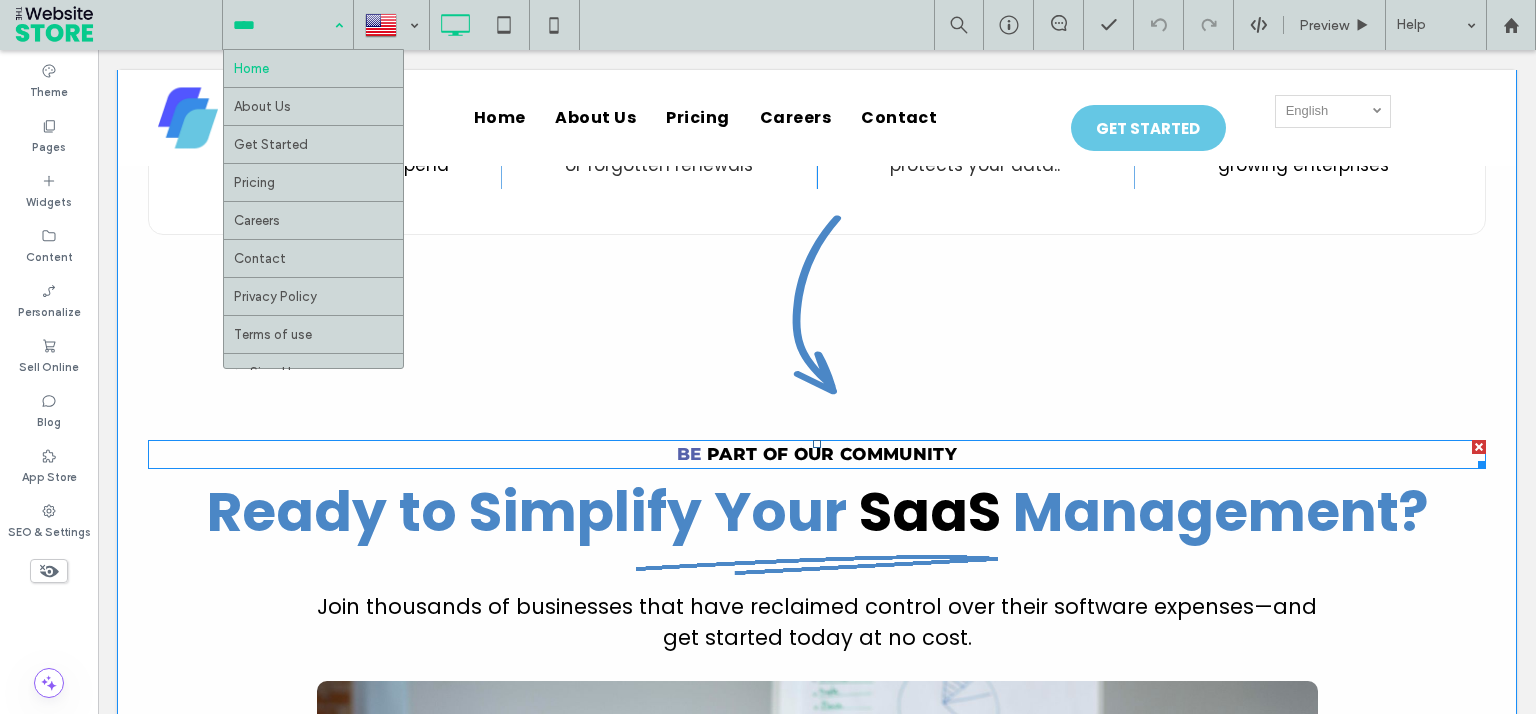 click at bounding box center [1479, 447] 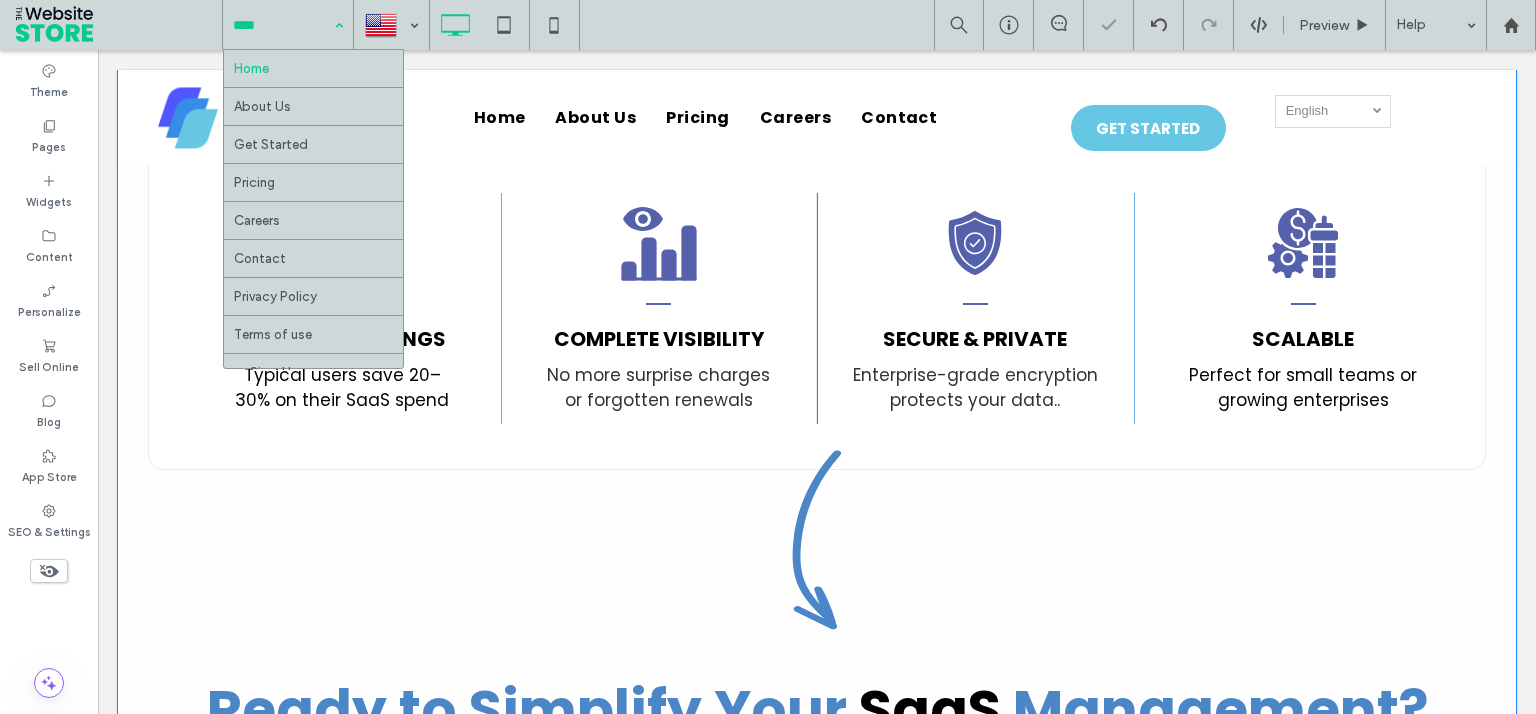 scroll, scrollTop: 3289, scrollLeft: 0, axis: vertical 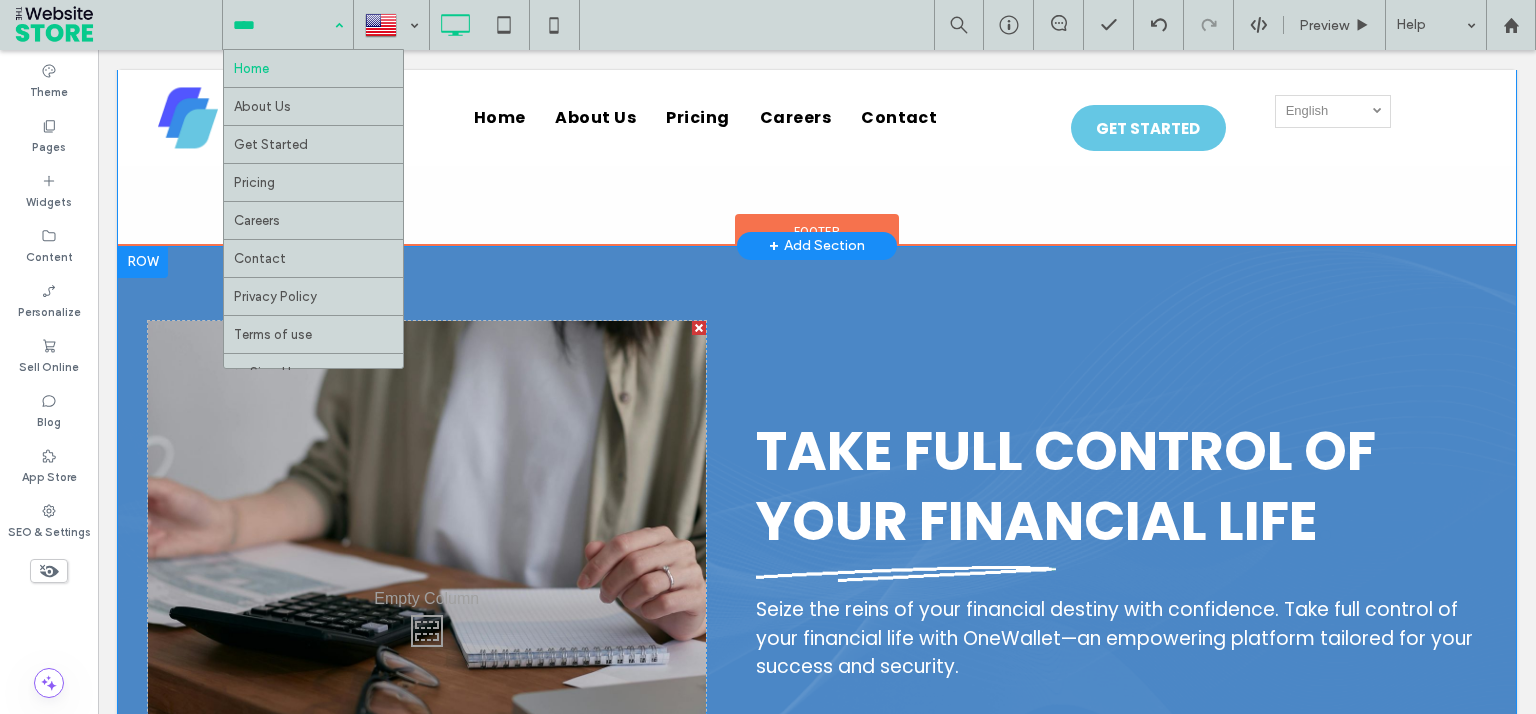 drag, startPoint x: 521, startPoint y: 538, endPoint x: 530, endPoint y: 521, distance: 19.235384 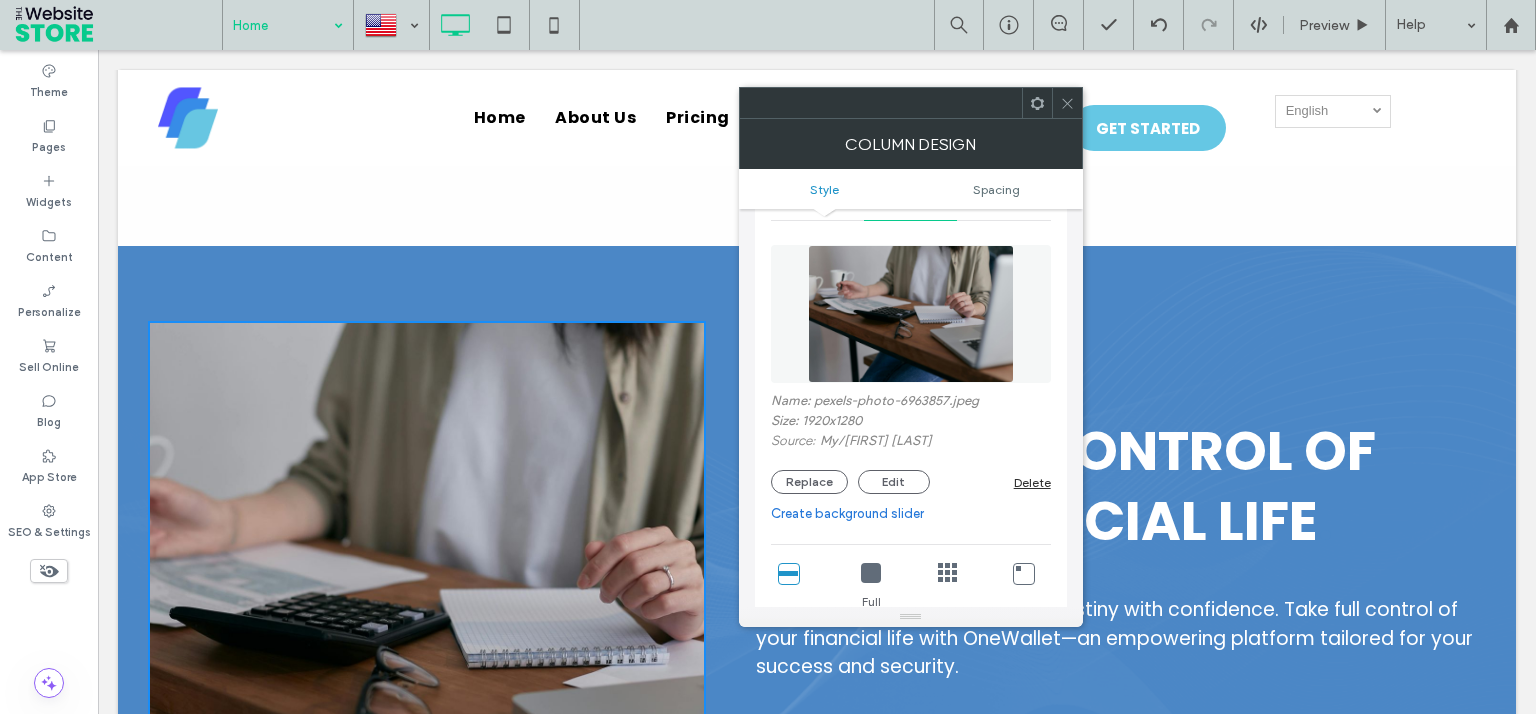 scroll, scrollTop: 360, scrollLeft: 0, axis: vertical 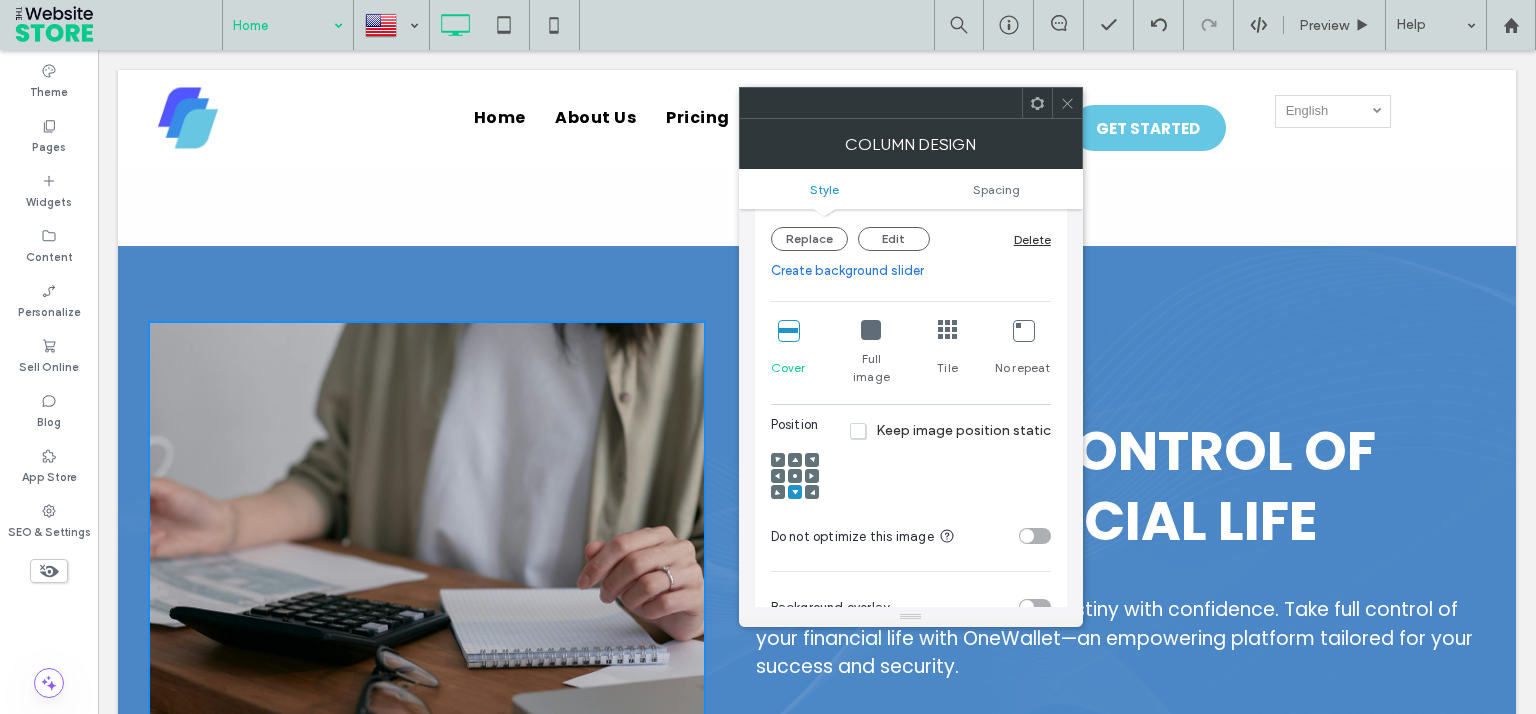 drag, startPoint x: 1070, startPoint y: 93, endPoint x: 798, endPoint y: 208, distance: 295.3117 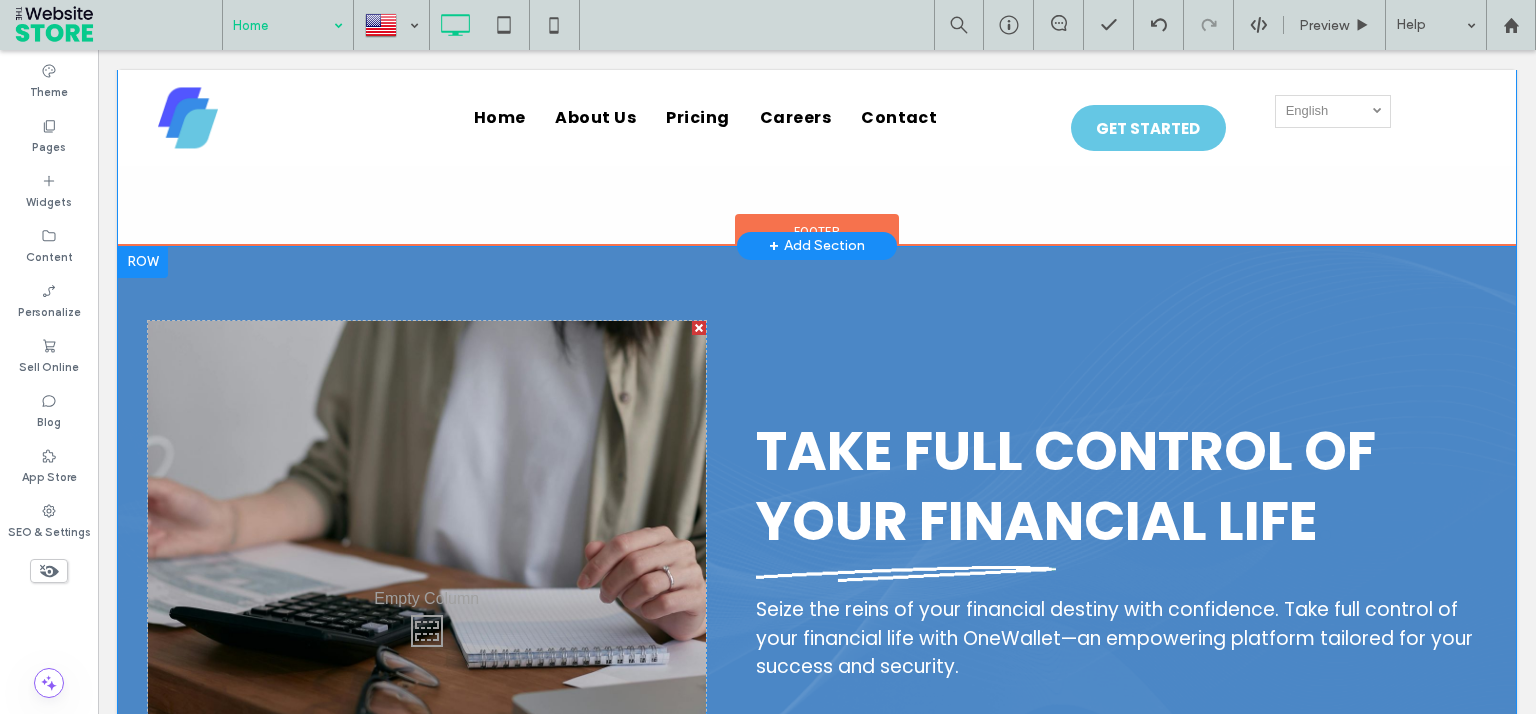 click at bounding box center (143, 262) 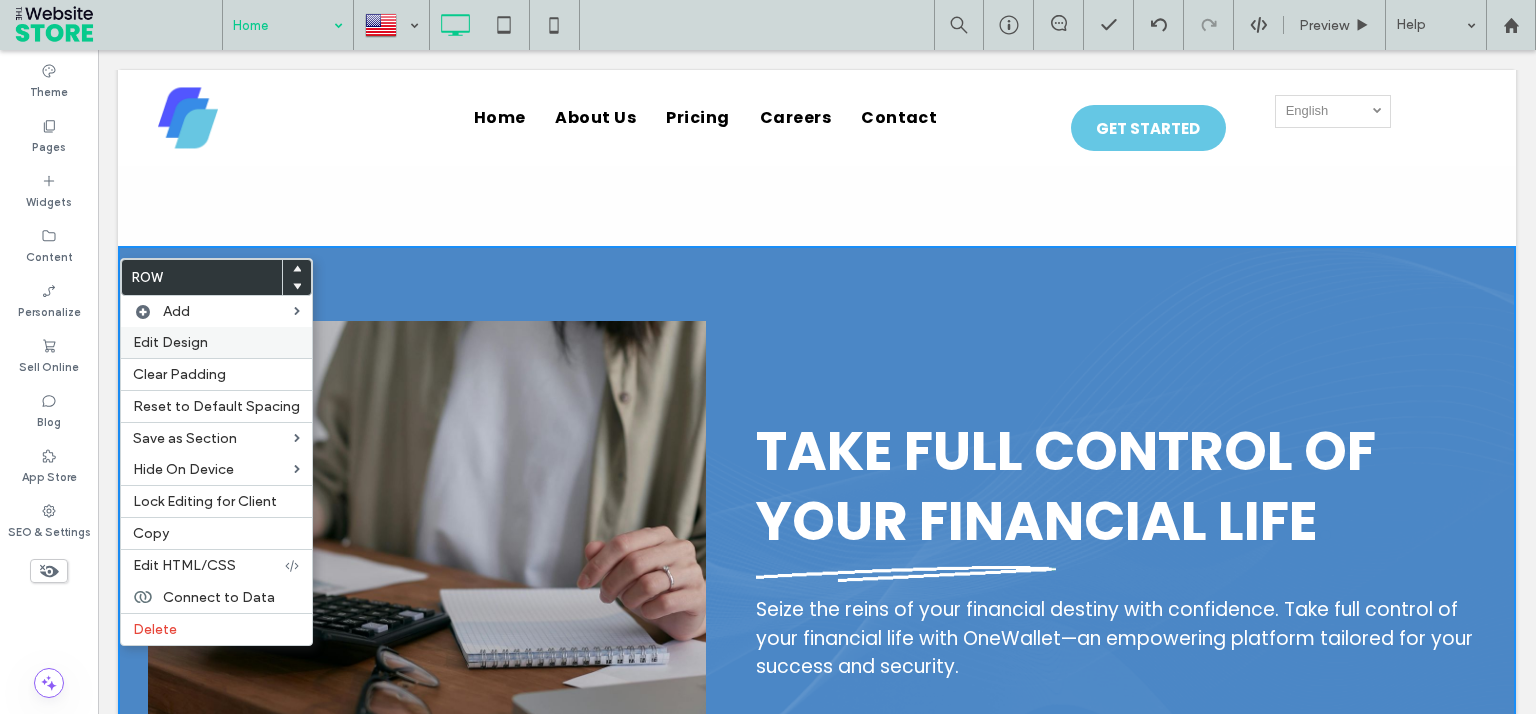 click on "Edit Design" at bounding box center [216, 342] 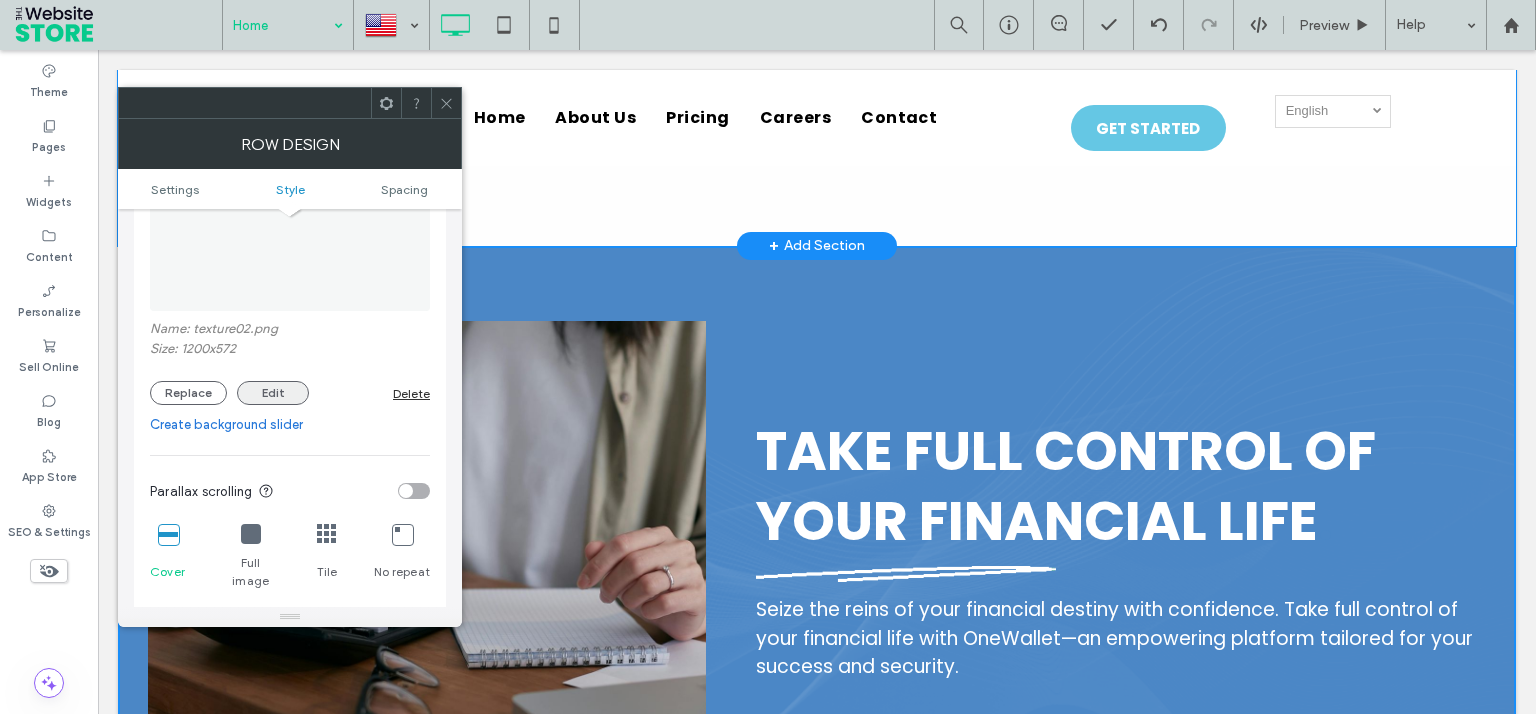 scroll, scrollTop: 720, scrollLeft: 0, axis: vertical 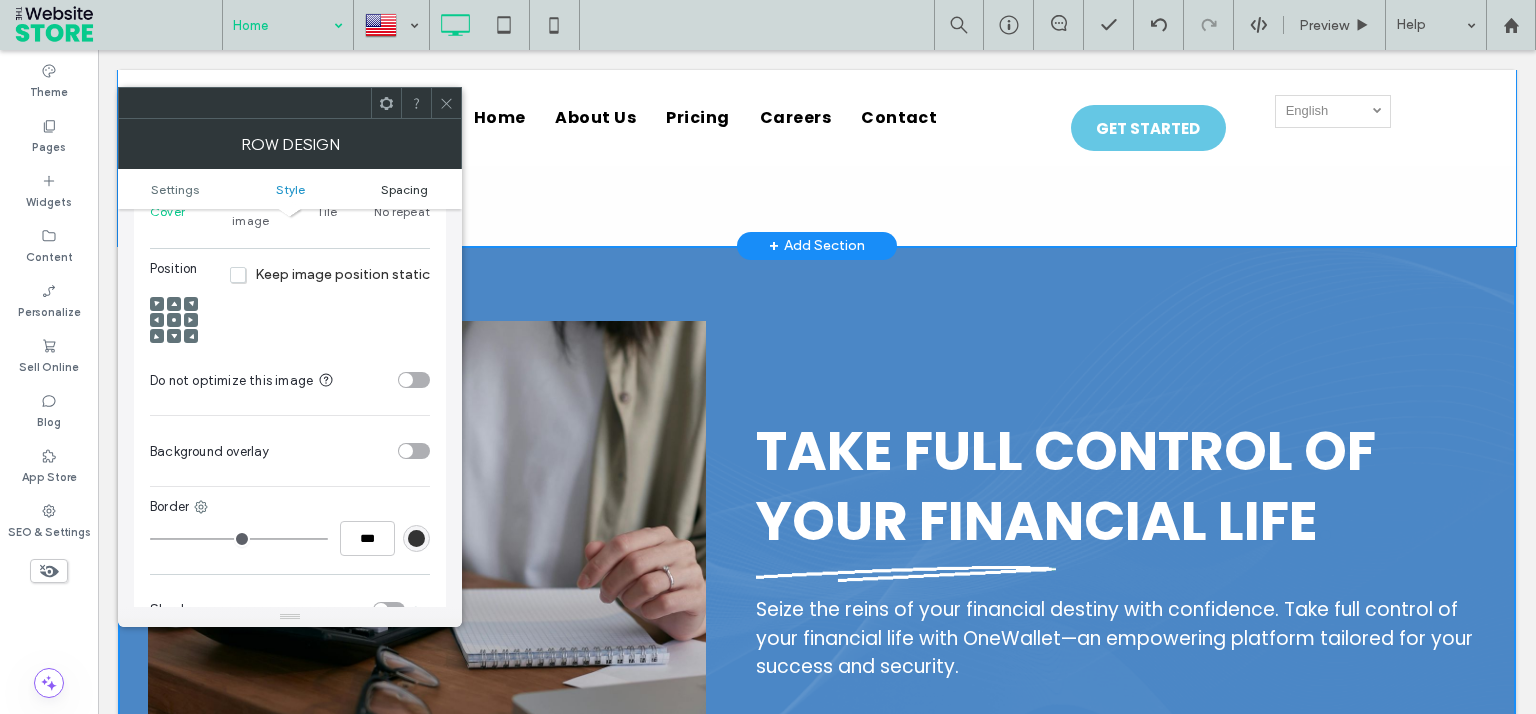 click on "Spacing" at bounding box center [404, 189] 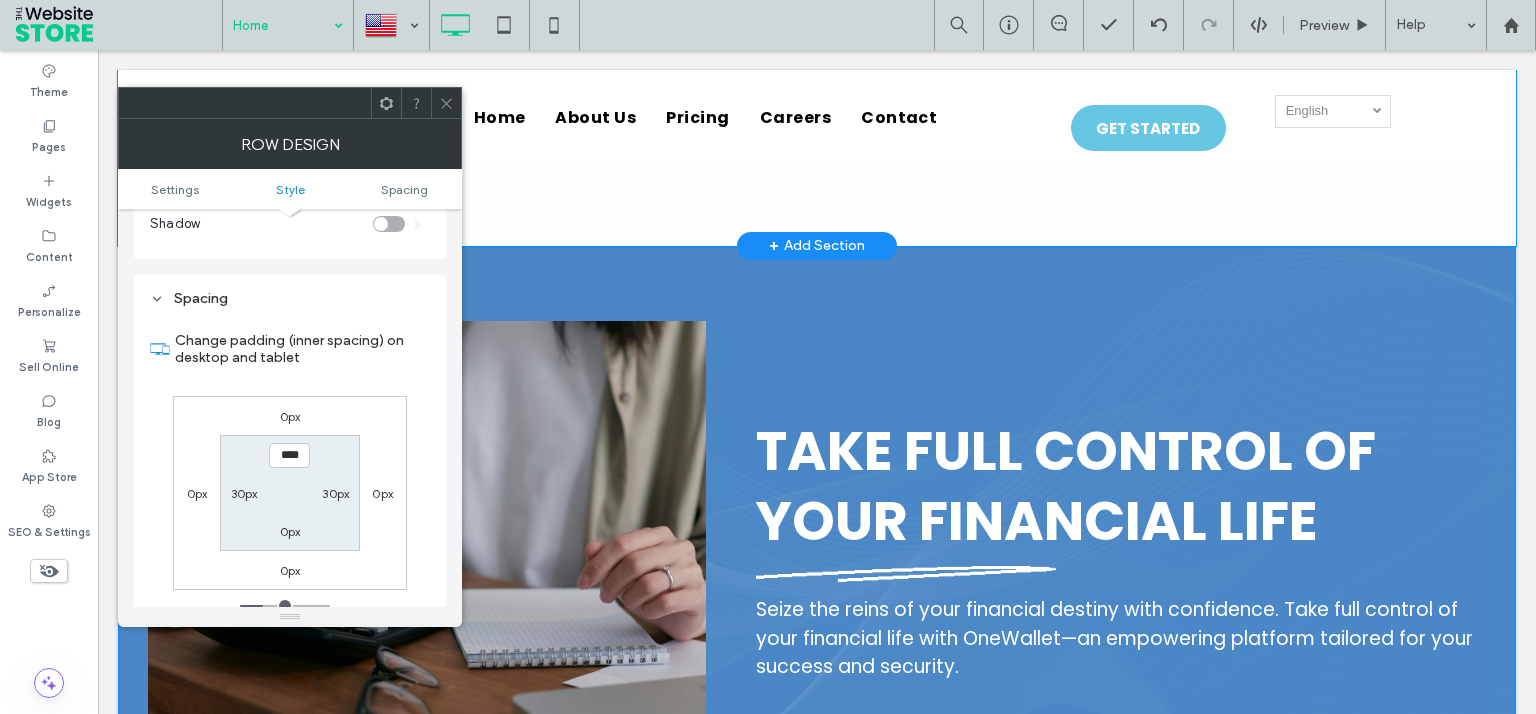 scroll, scrollTop: 1139, scrollLeft: 0, axis: vertical 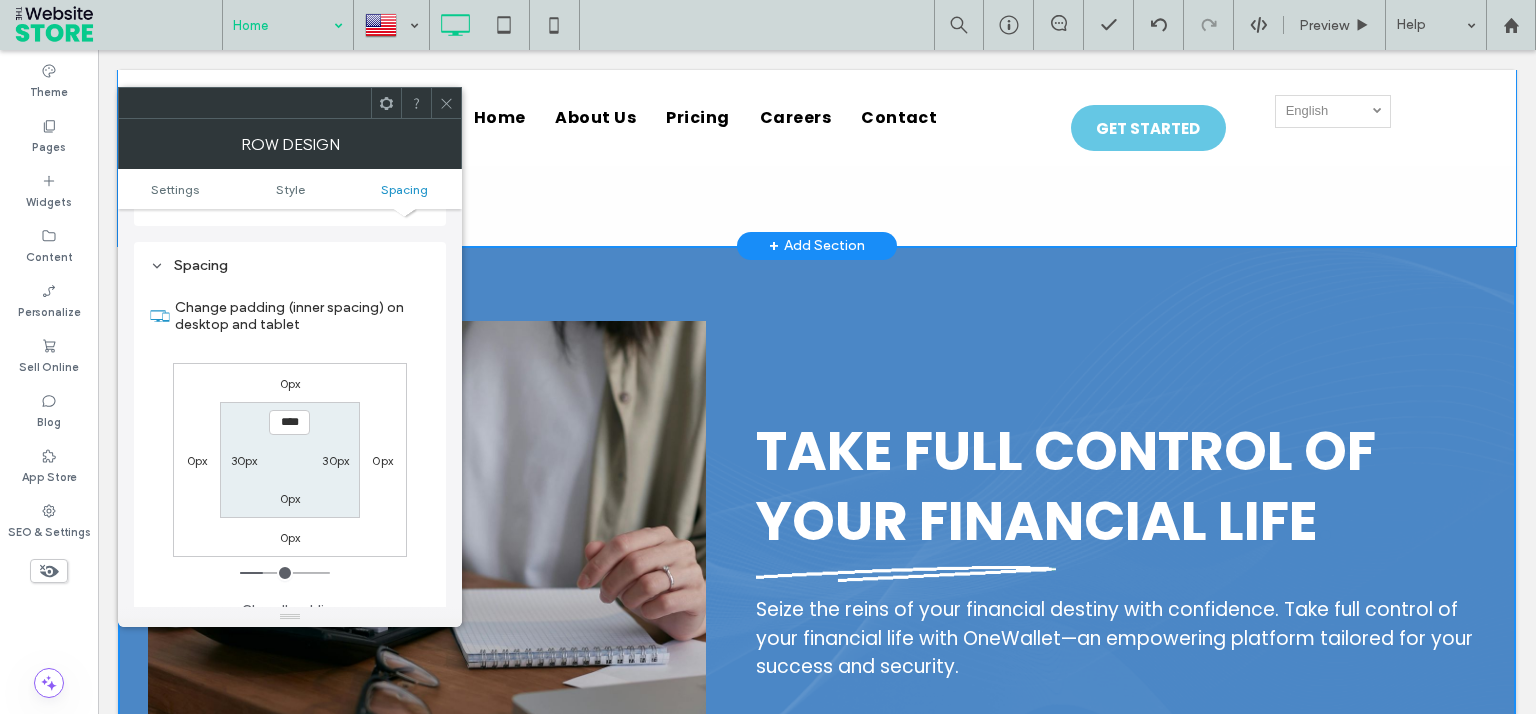 click on "0px" at bounding box center [290, 498] 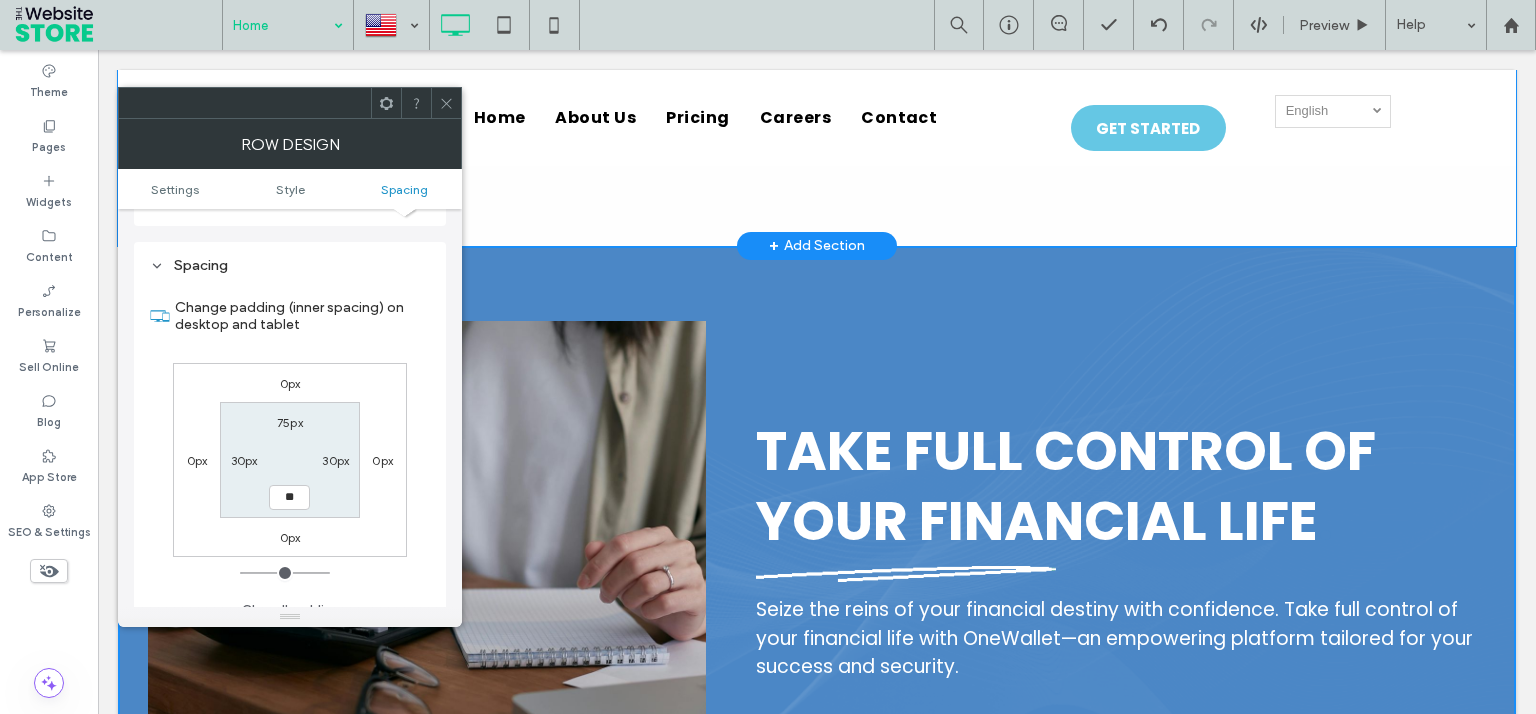 type on "**" 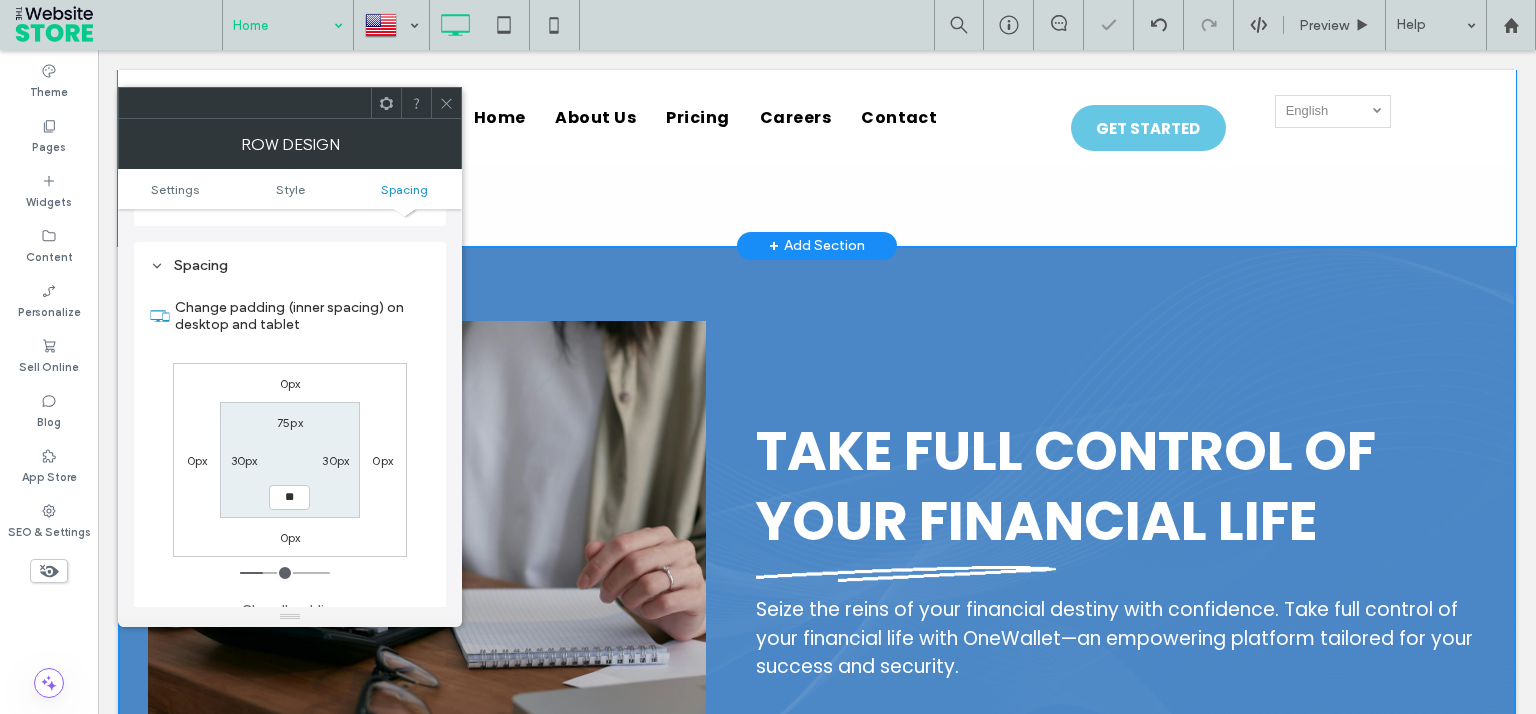 type on "**" 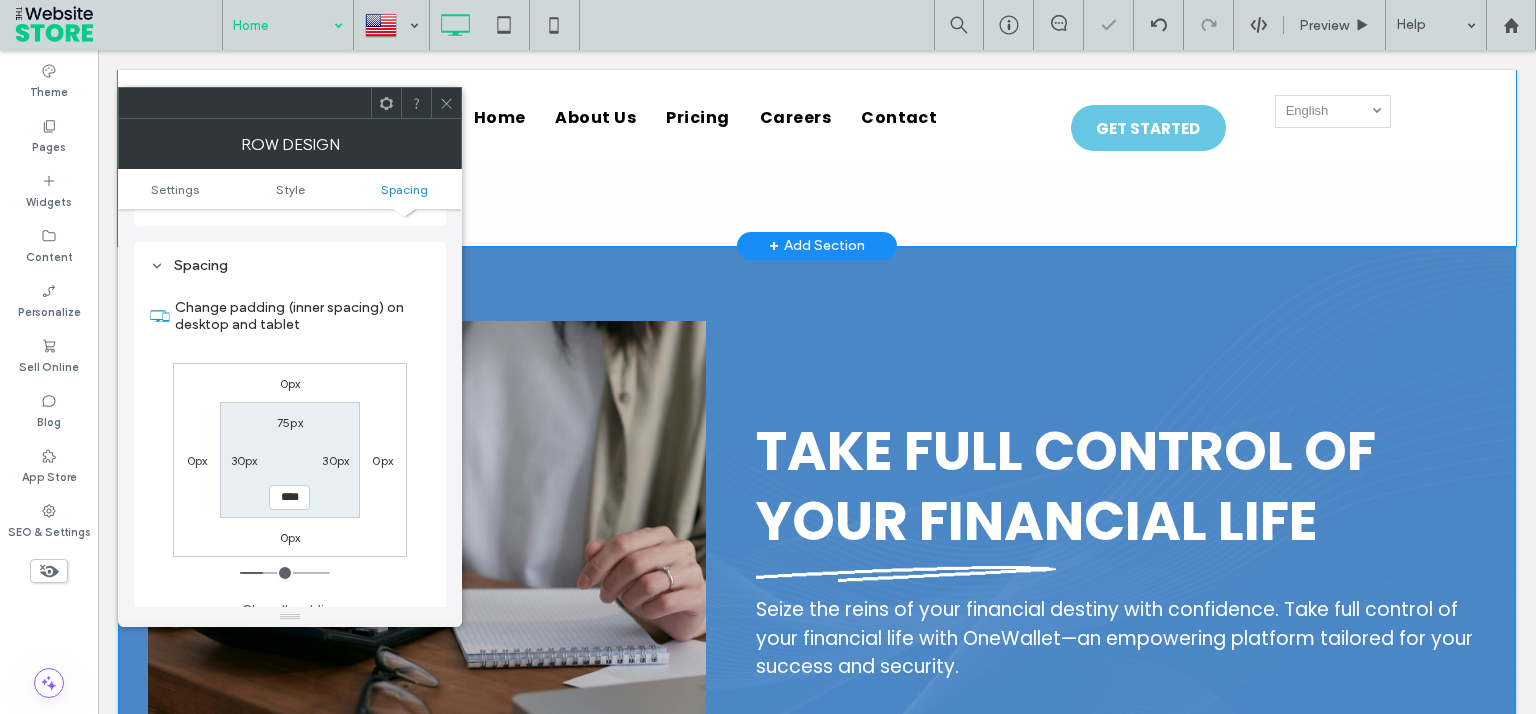 click 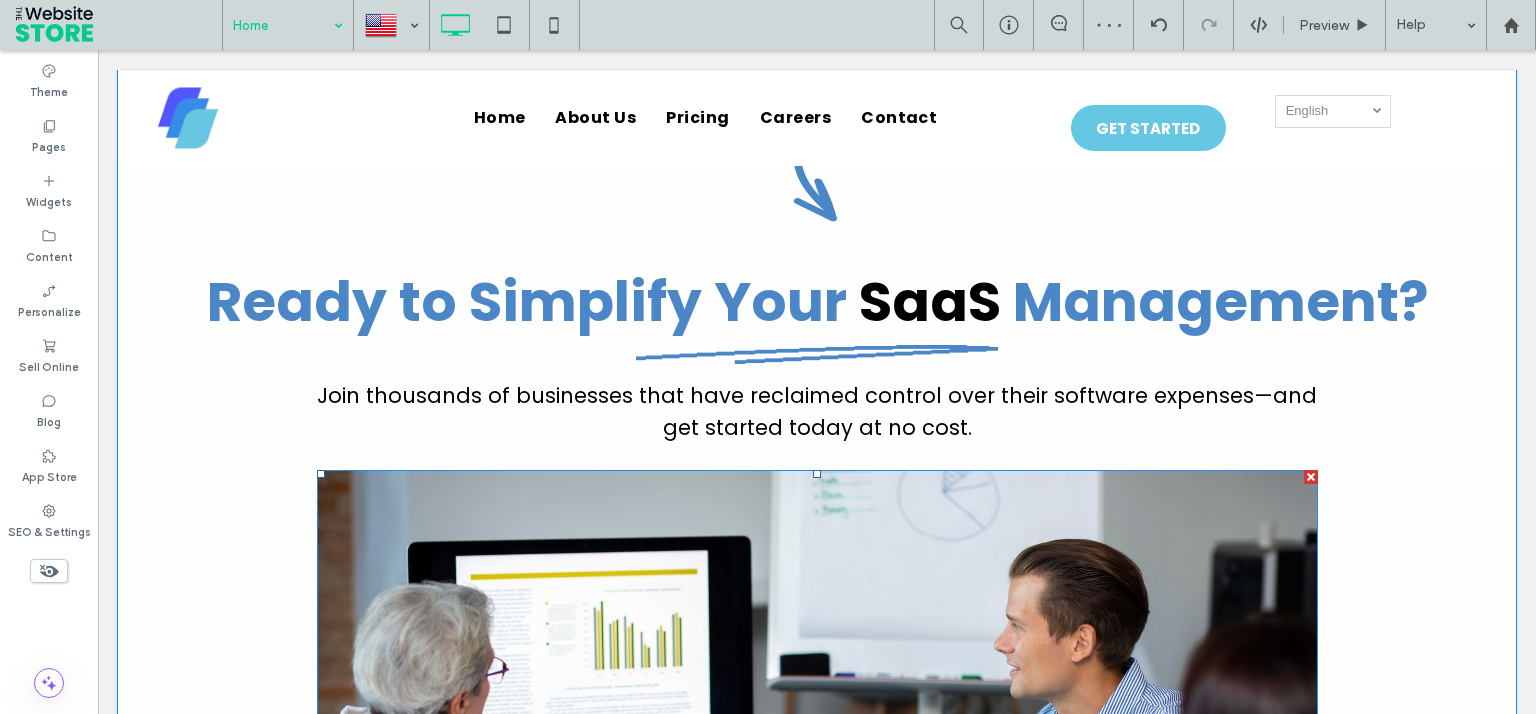 scroll, scrollTop: 3785, scrollLeft: 0, axis: vertical 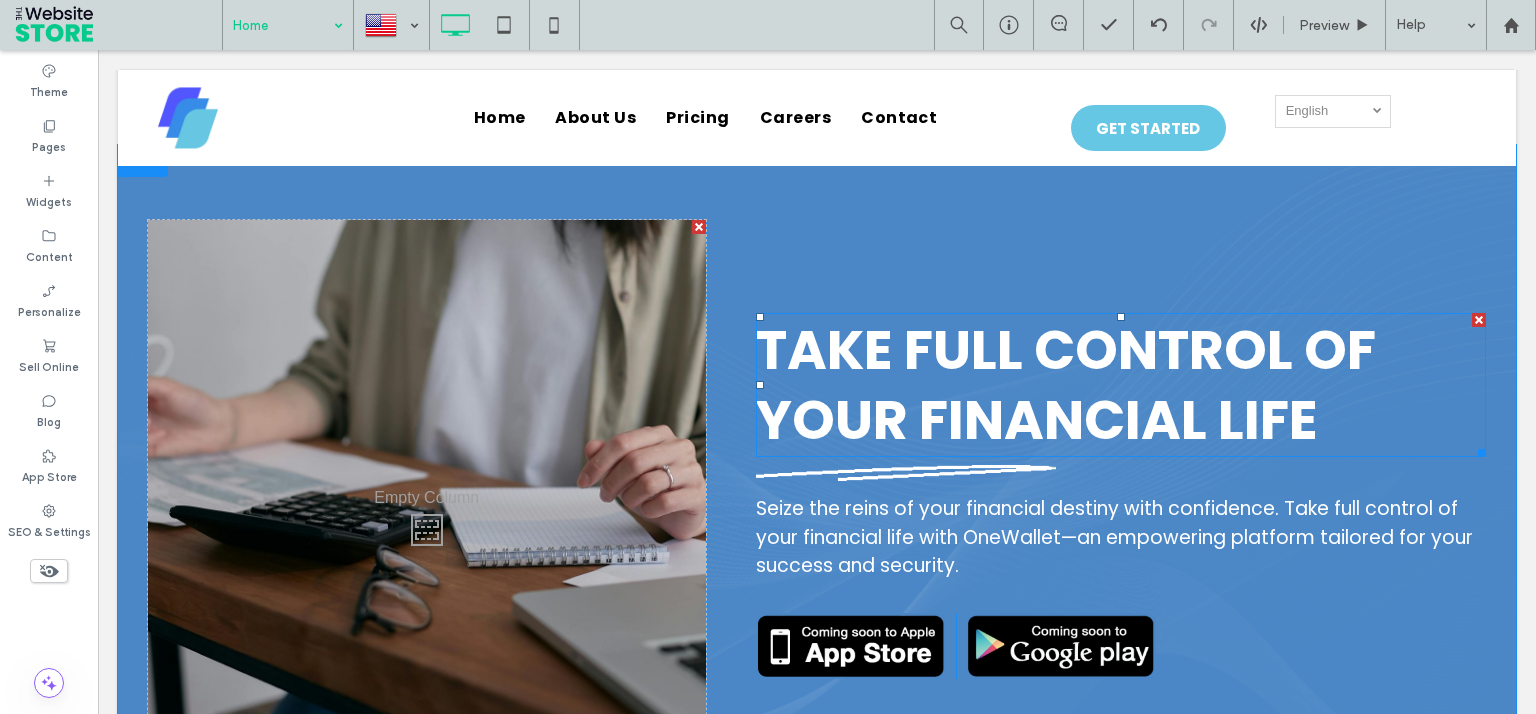 click on "Take Full Control Of Your Financial Life" at bounding box center (1066, 385) 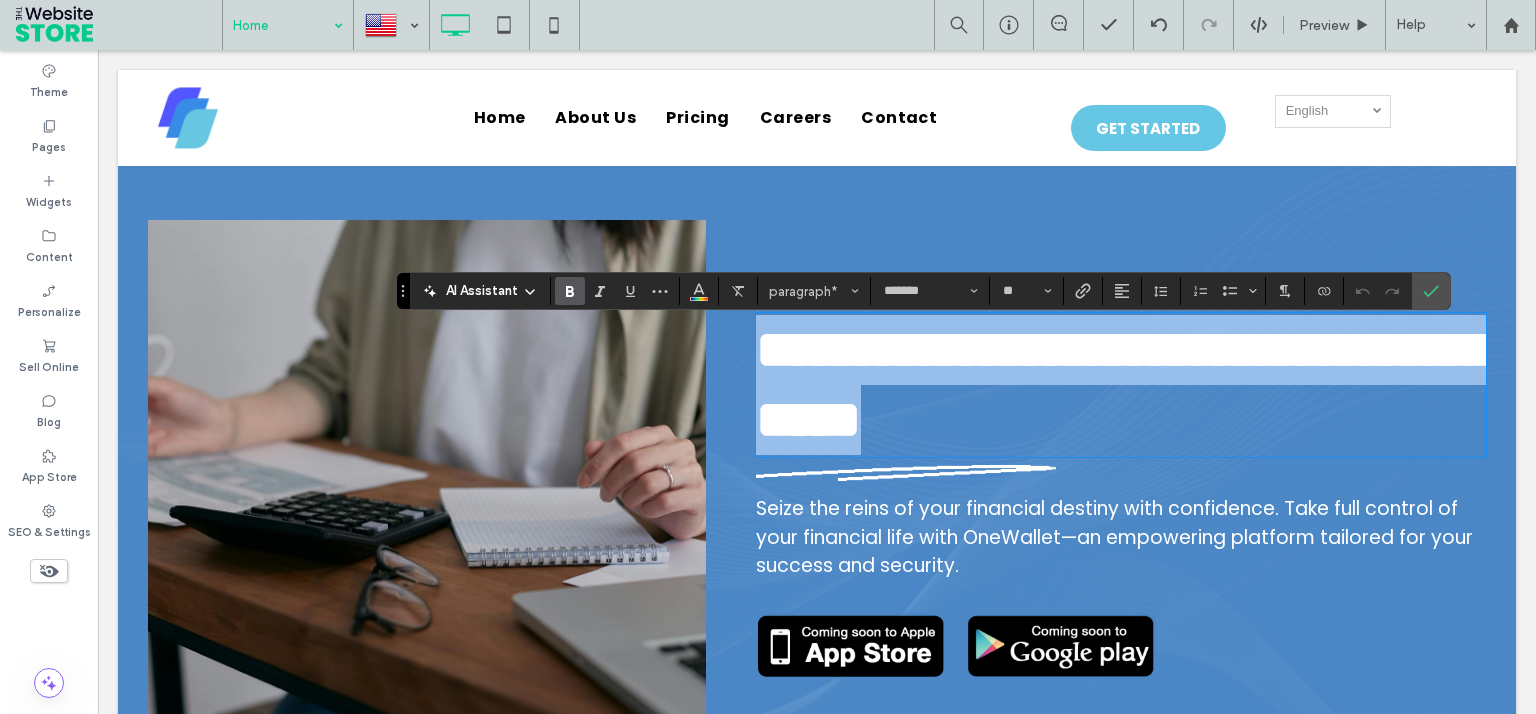 click on "**********" at bounding box center [1123, 384] 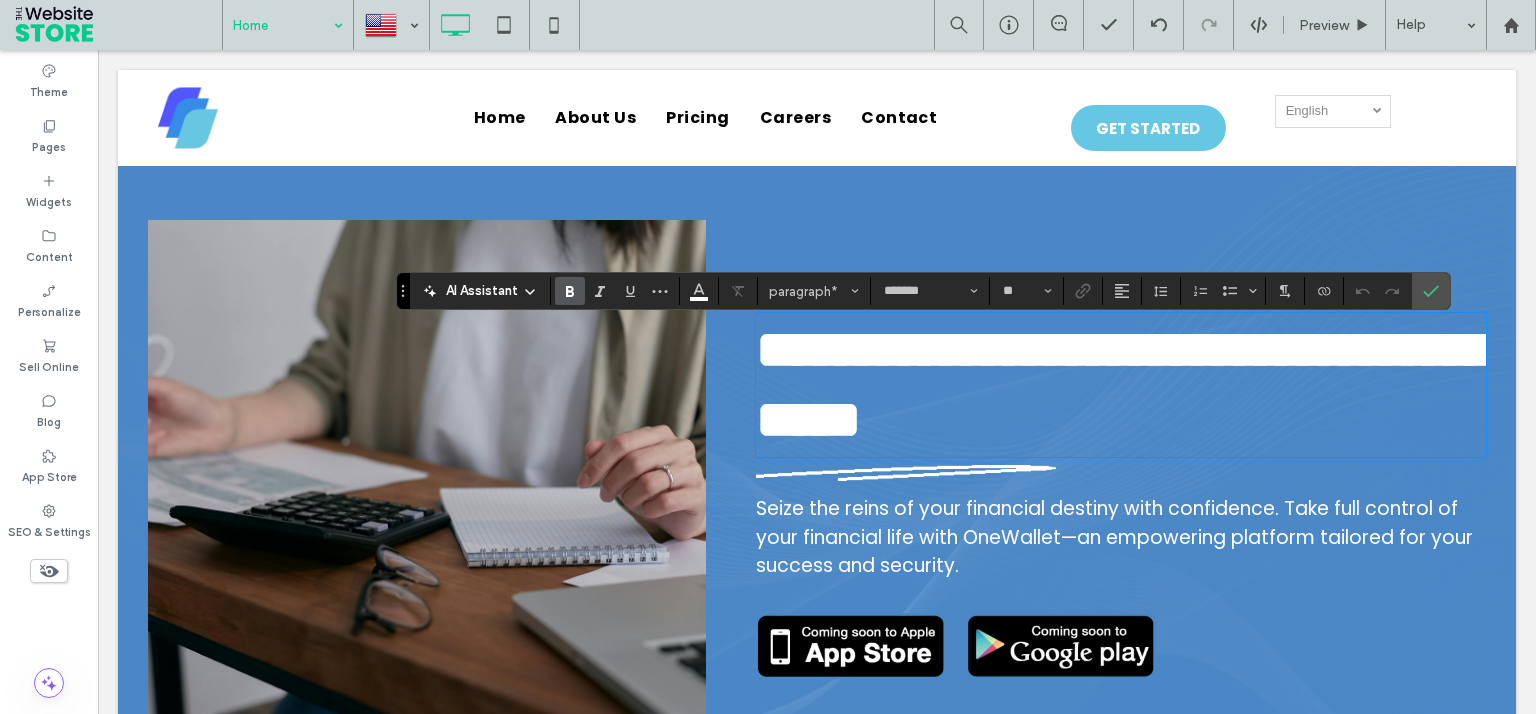 scroll, scrollTop: 2, scrollLeft: 0, axis: vertical 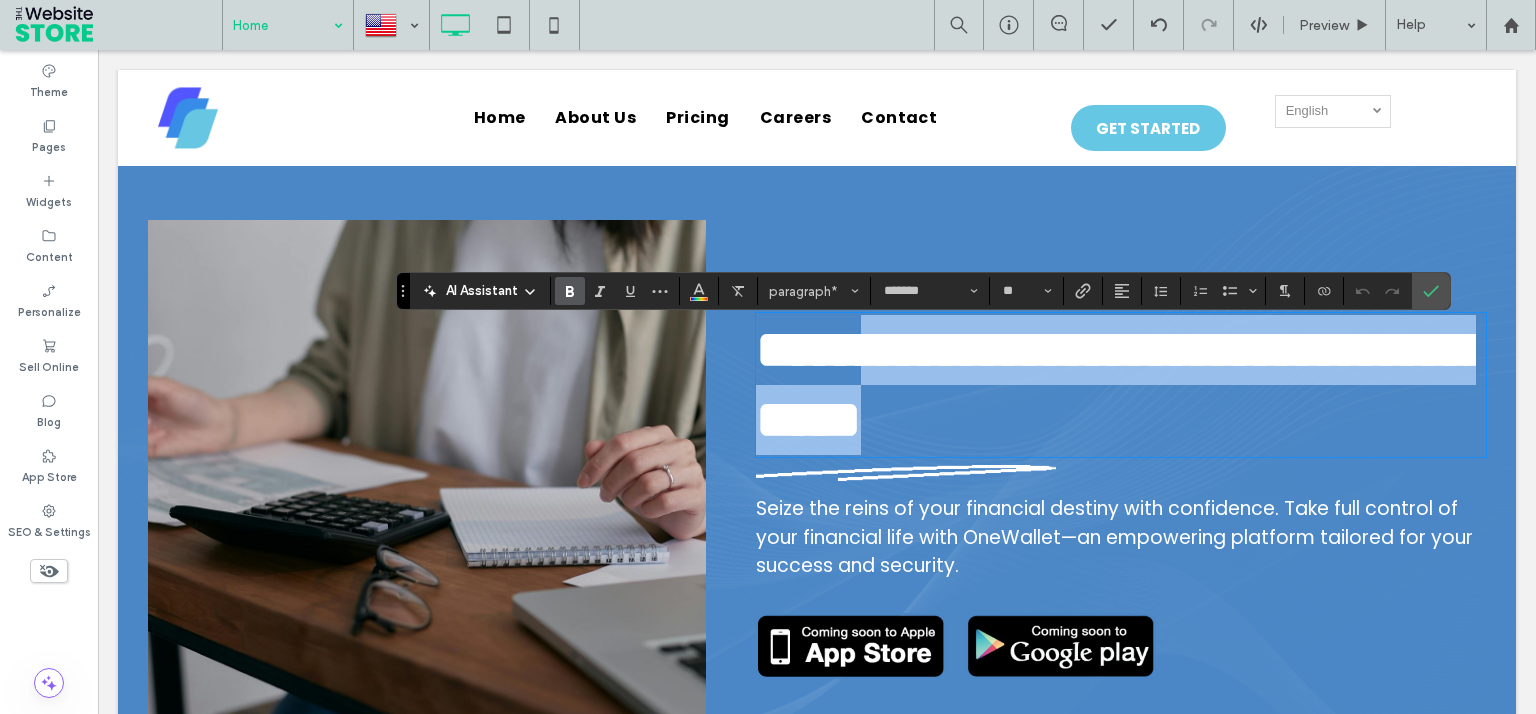 drag, startPoint x: 898, startPoint y: 356, endPoint x: 1366, endPoint y: 450, distance: 477.34683 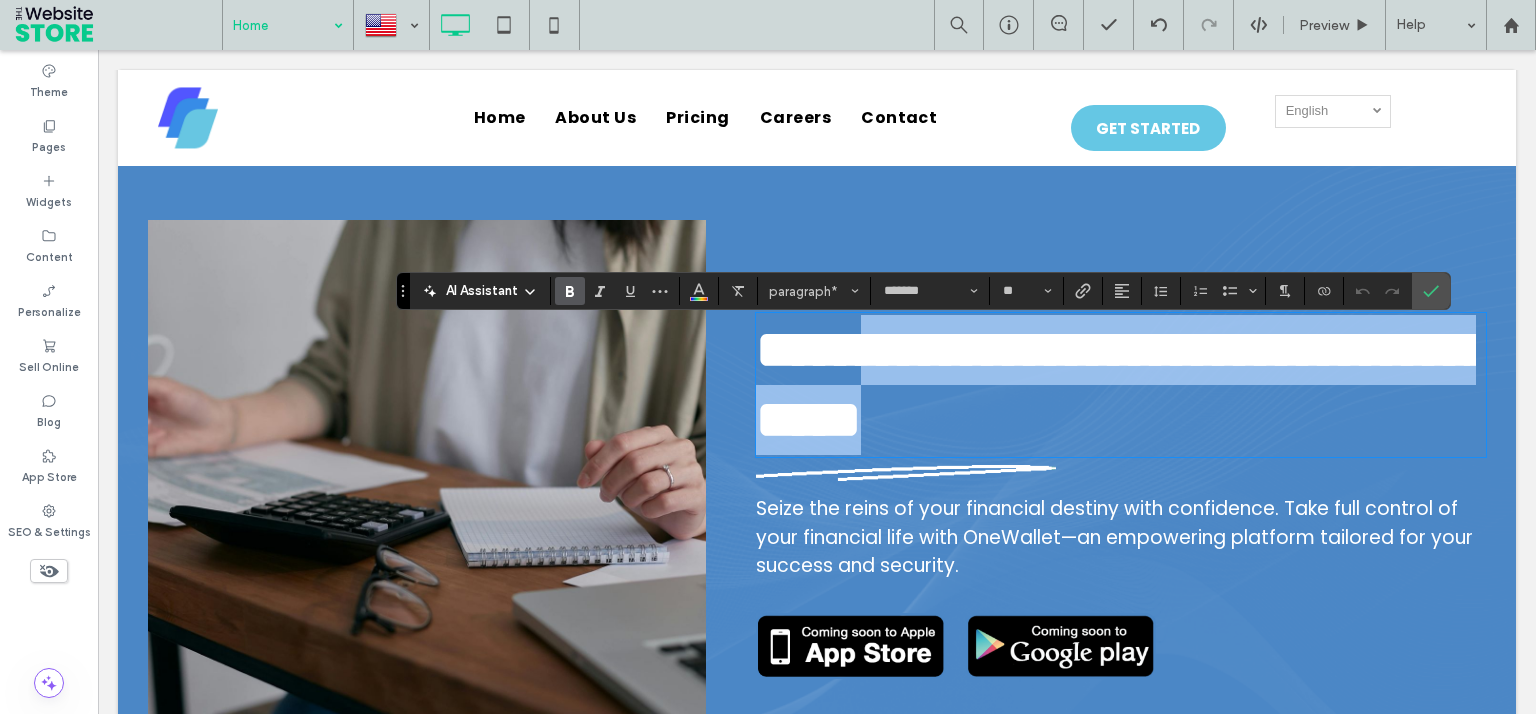 click on "**********" at bounding box center (1116, 385) 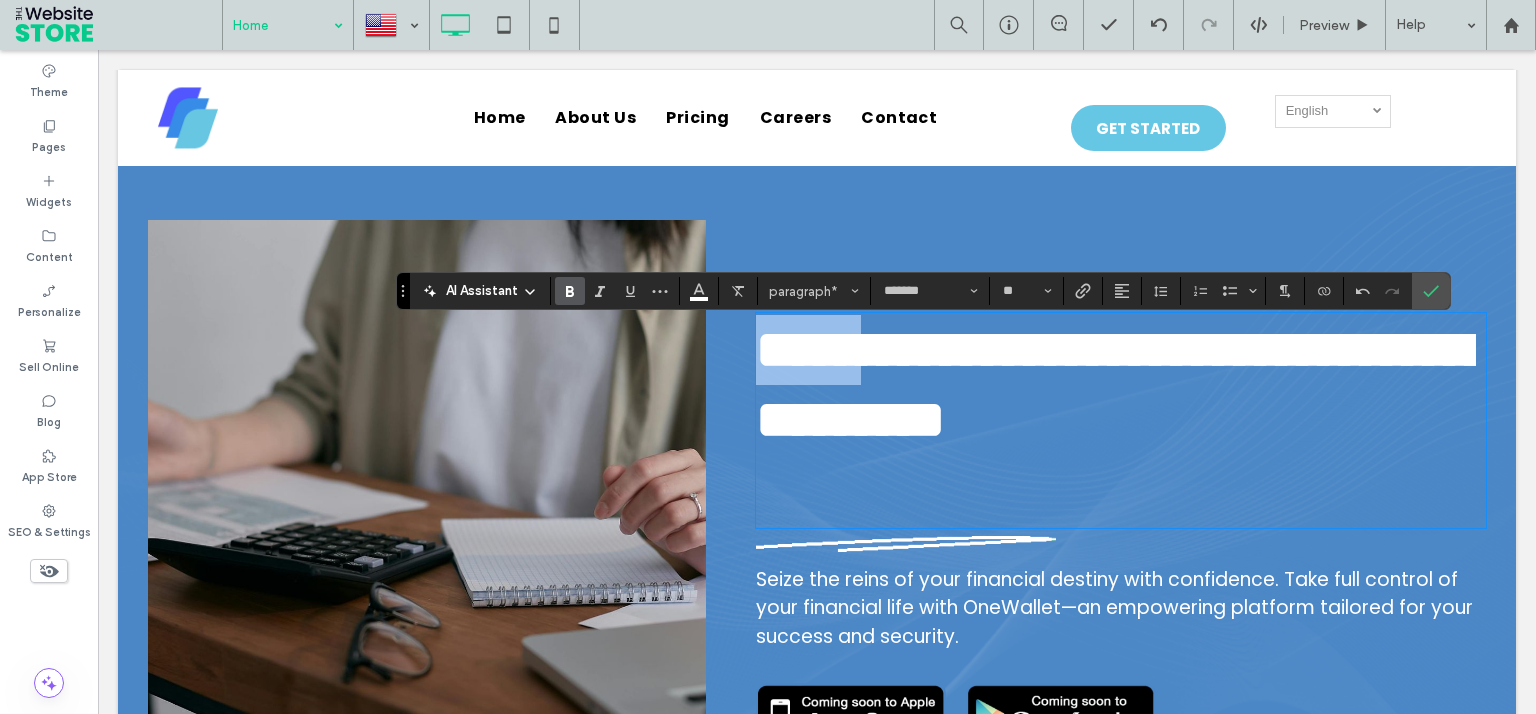 drag, startPoint x: 898, startPoint y: 356, endPoint x: 714, endPoint y: 343, distance: 184.45866 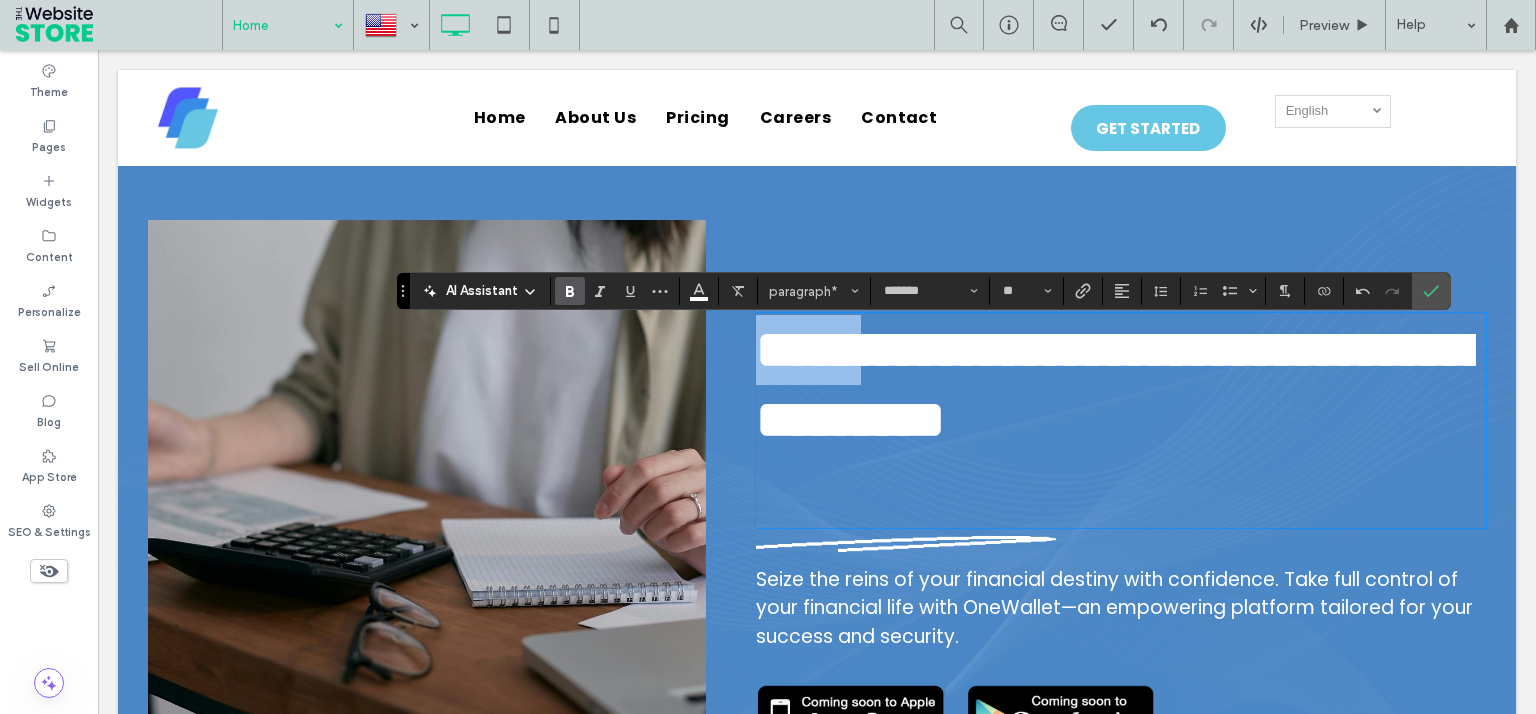 click on "**********" at bounding box center [1116, 420] 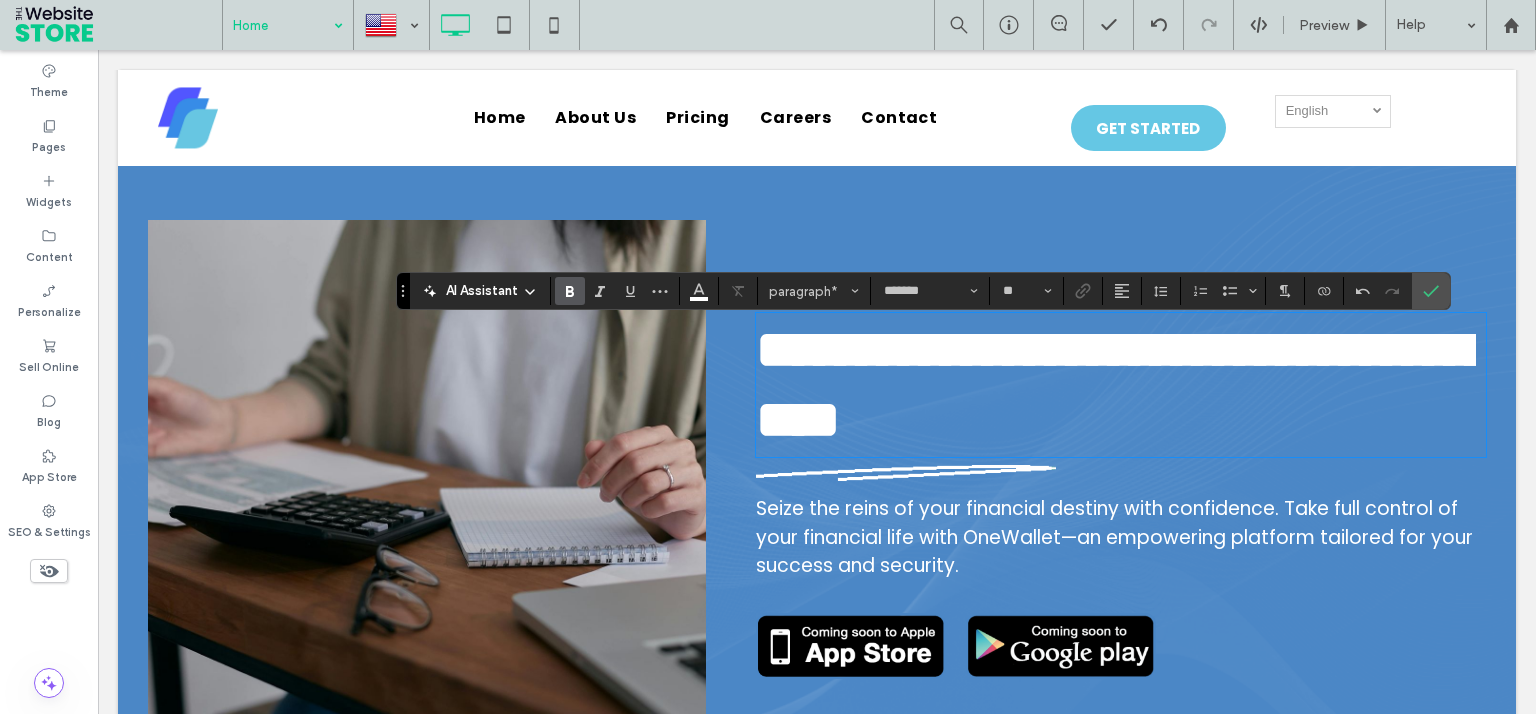 click on "Seize the reins of your financial destiny with confidence. Take full control of your financial life with OneWallet—an empowering platform tailored for your success and security." at bounding box center [1114, 537] 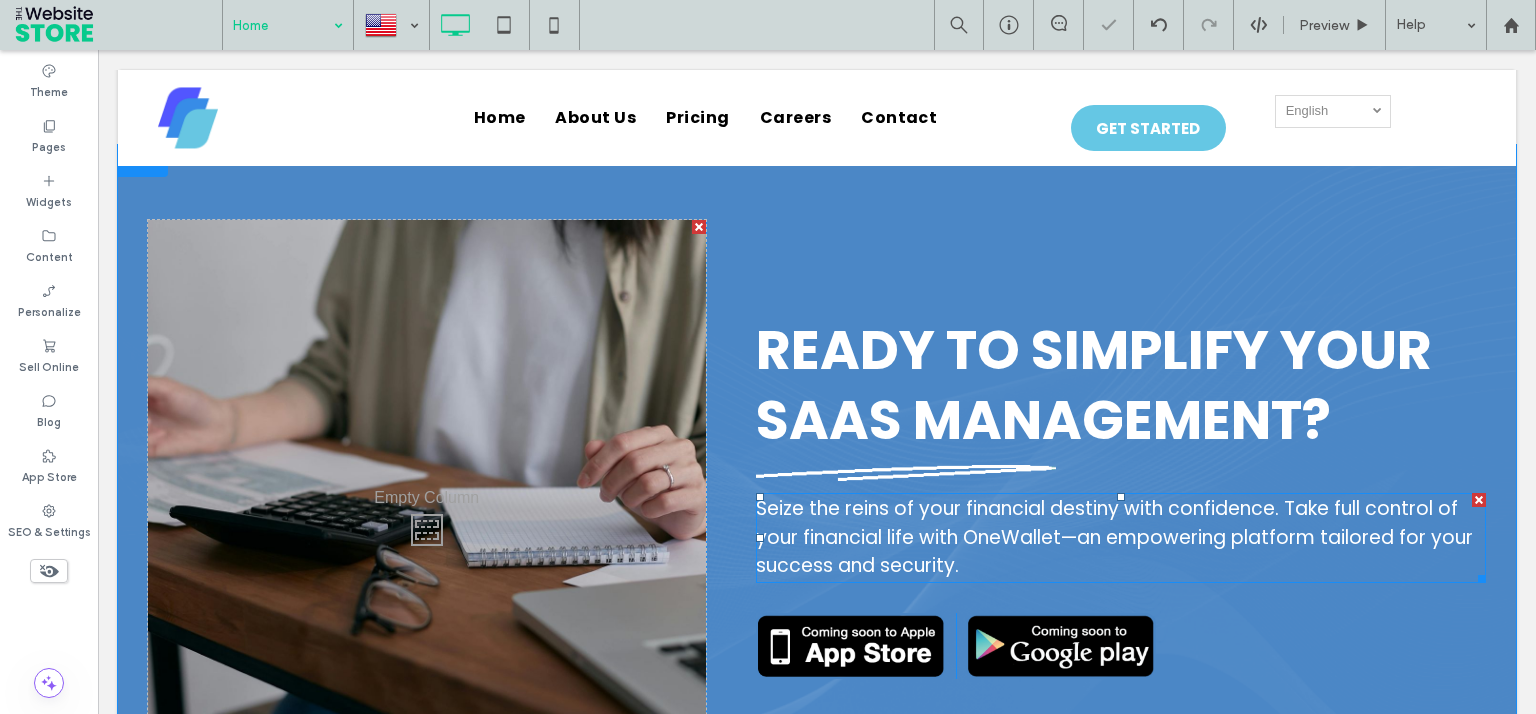 click on "Seize the reins of your financial destiny with confidence. Take full control of your financial life with OneWallet—an empowering platform tailored for your success and security." at bounding box center [1114, 537] 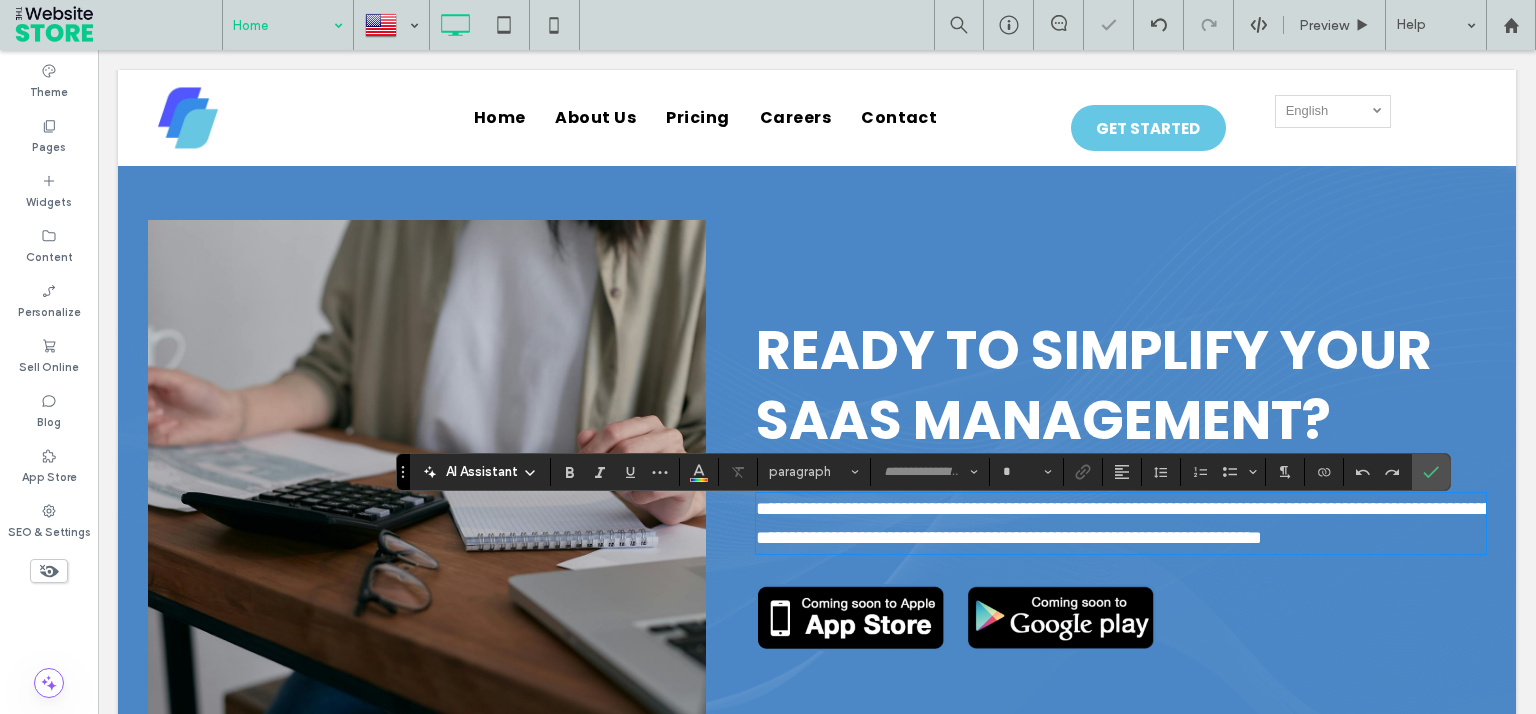 type on "*******" 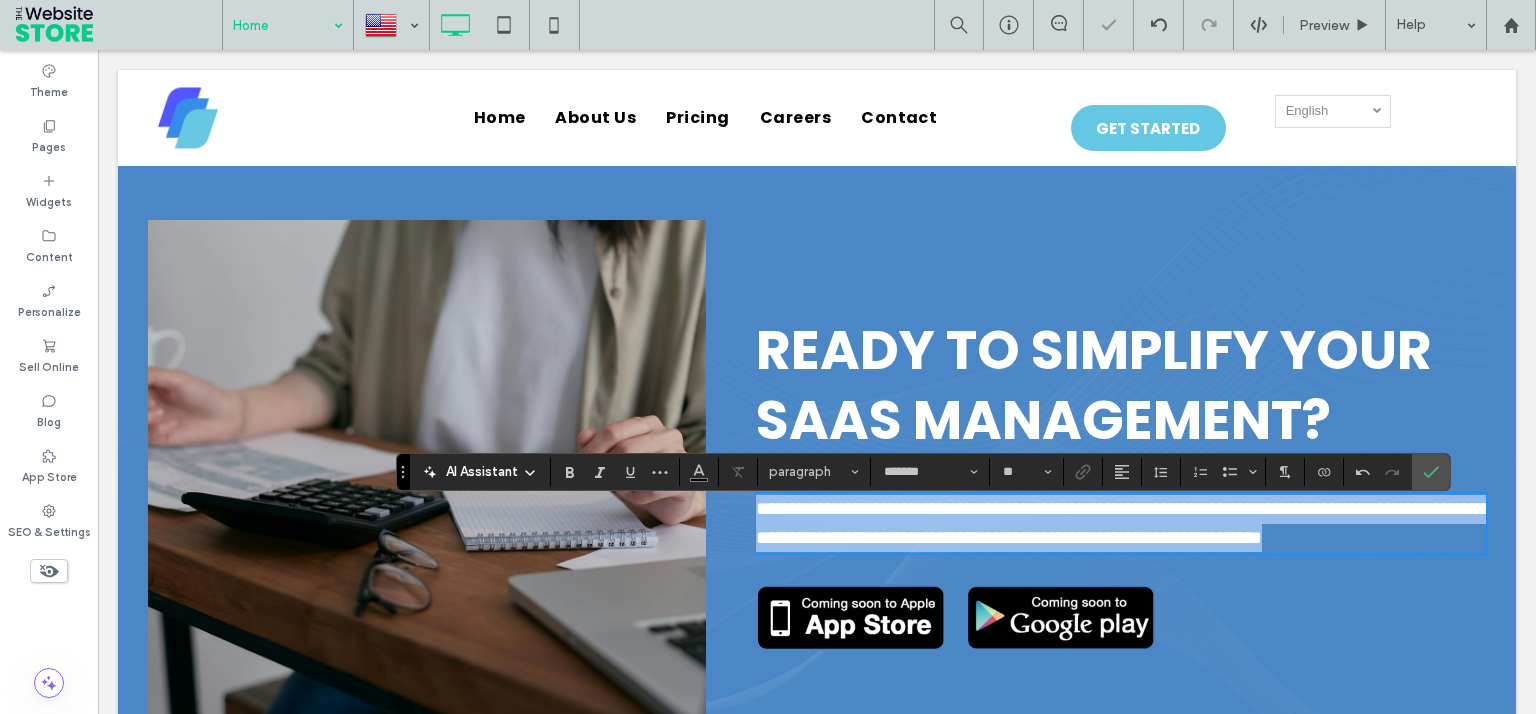 scroll, scrollTop: 0, scrollLeft: 0, axis: both 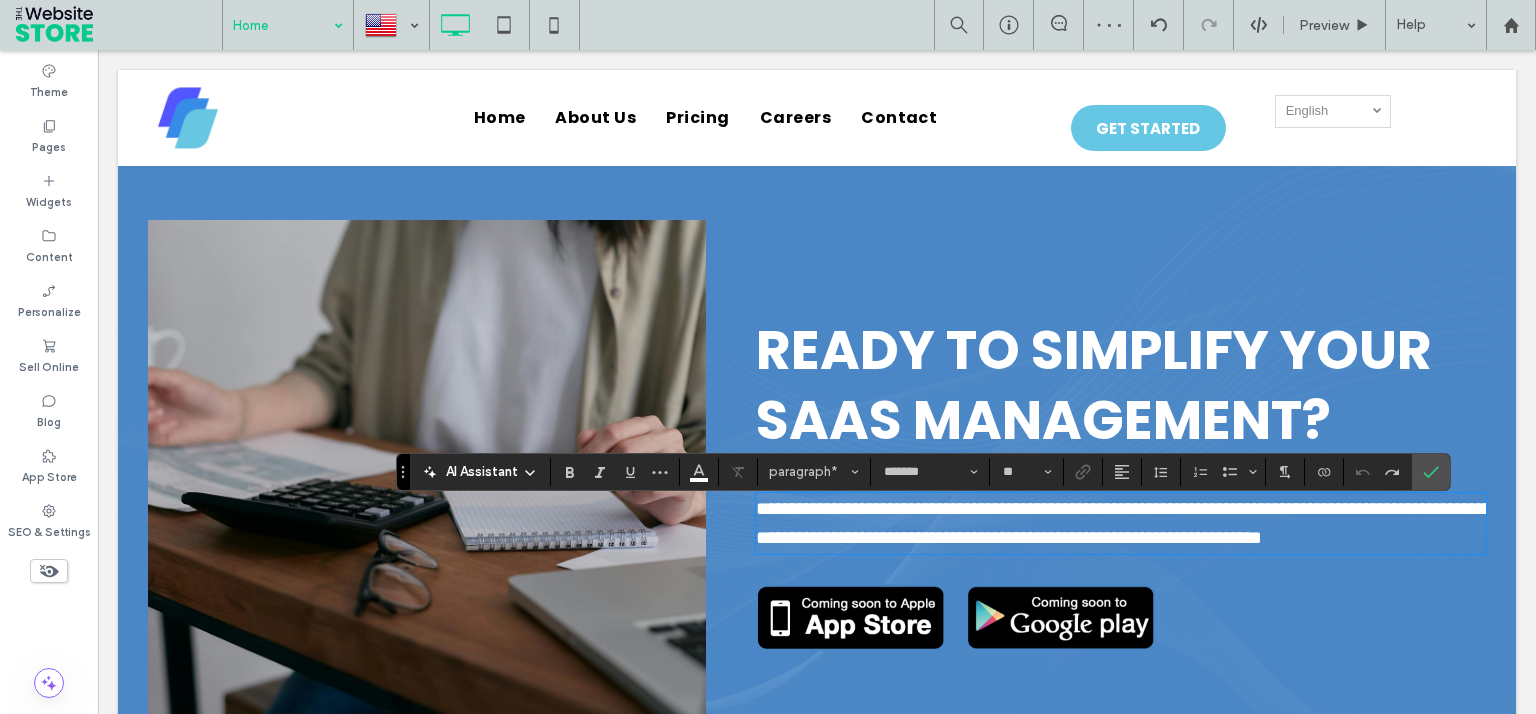 click on "**********" at bounding box center (1121, 523) 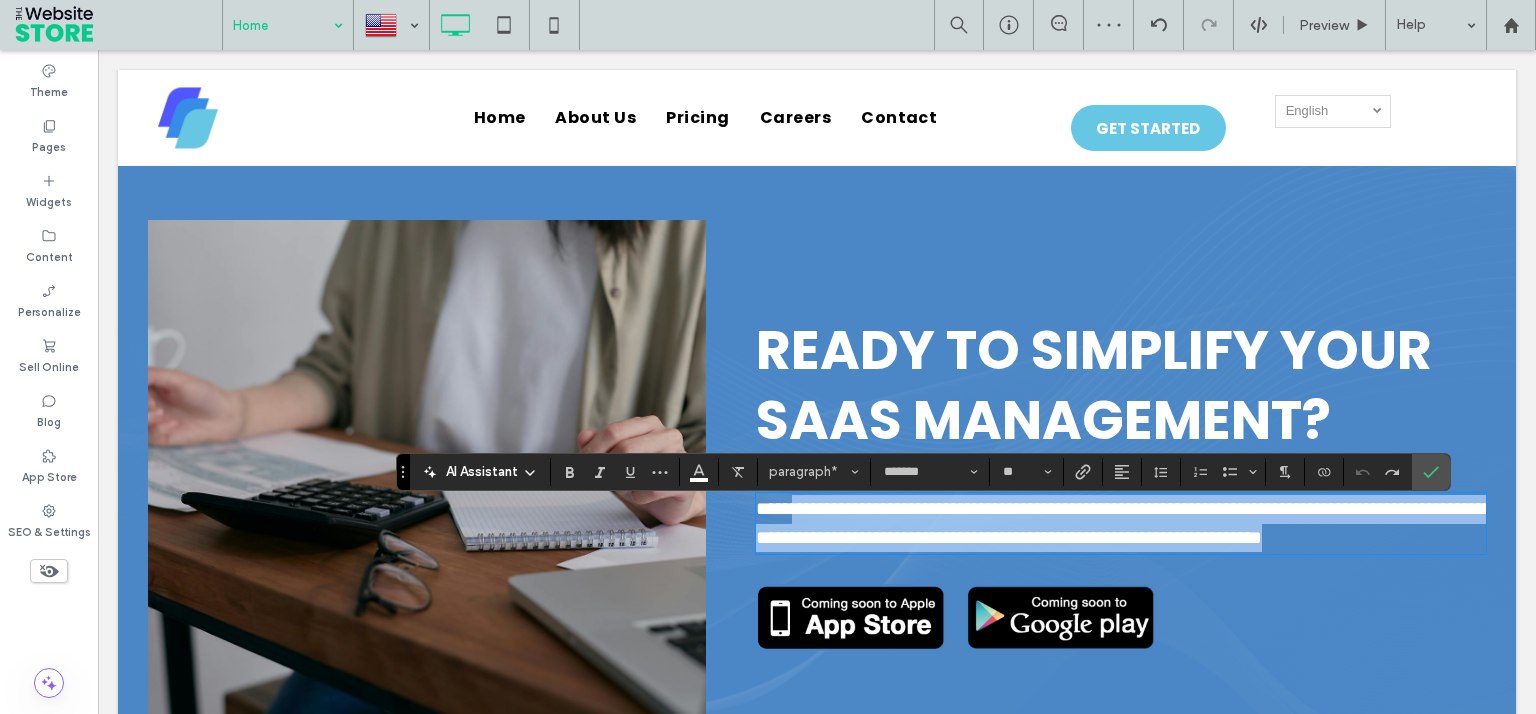 drag, startPoint x: 797, startPoint y: 525, endPoint x: 1046, endPoint y: 596, distance: 258.9247 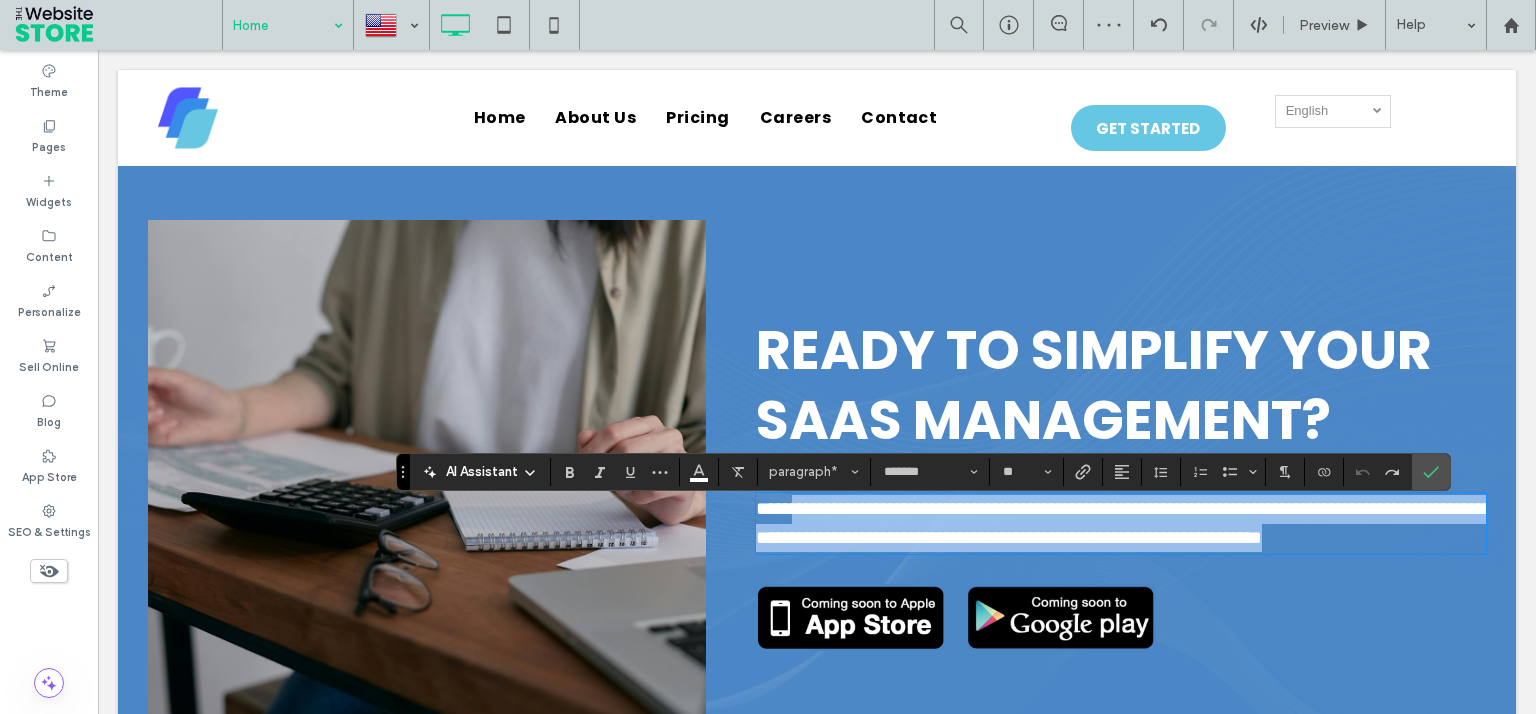 scroll, scrollTop: 0, scrollLeft: 0, axis: both 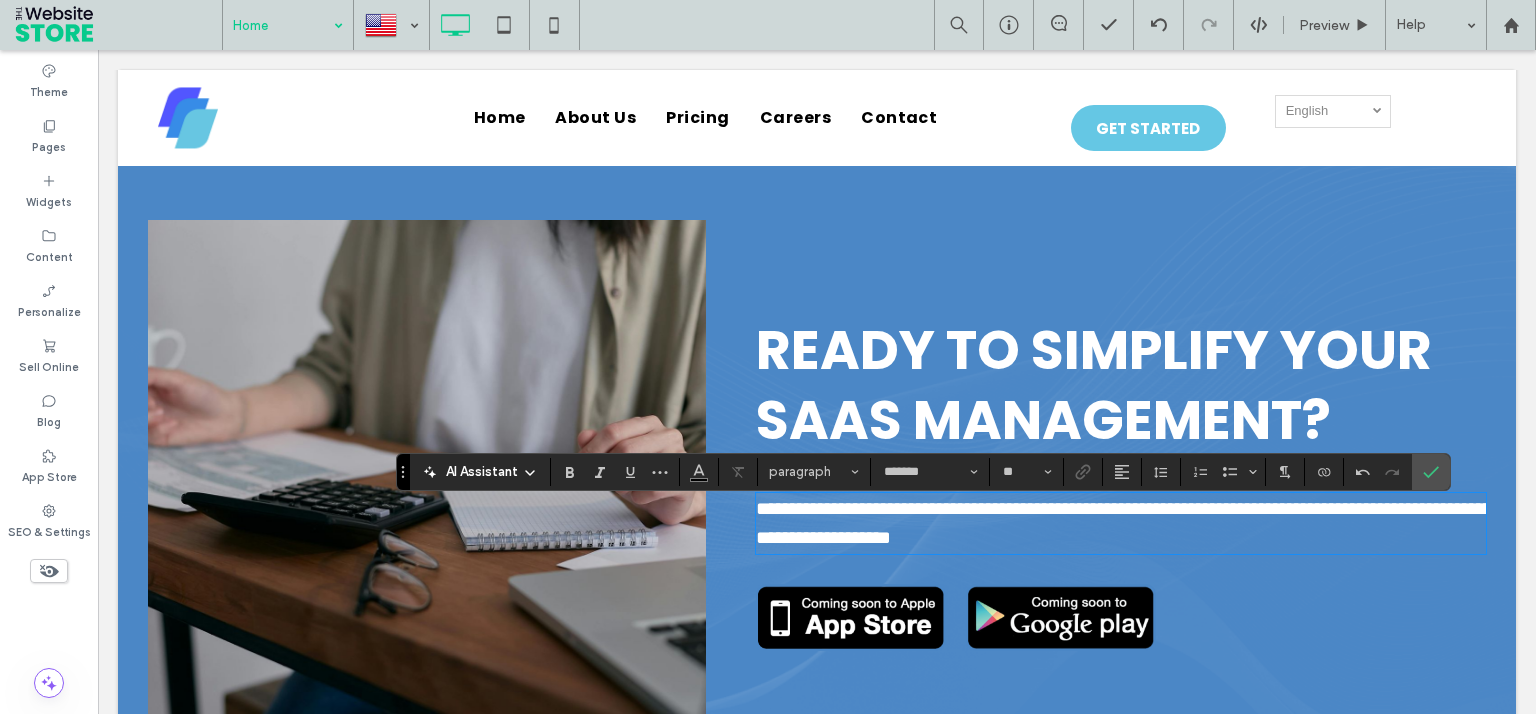 type on "**" 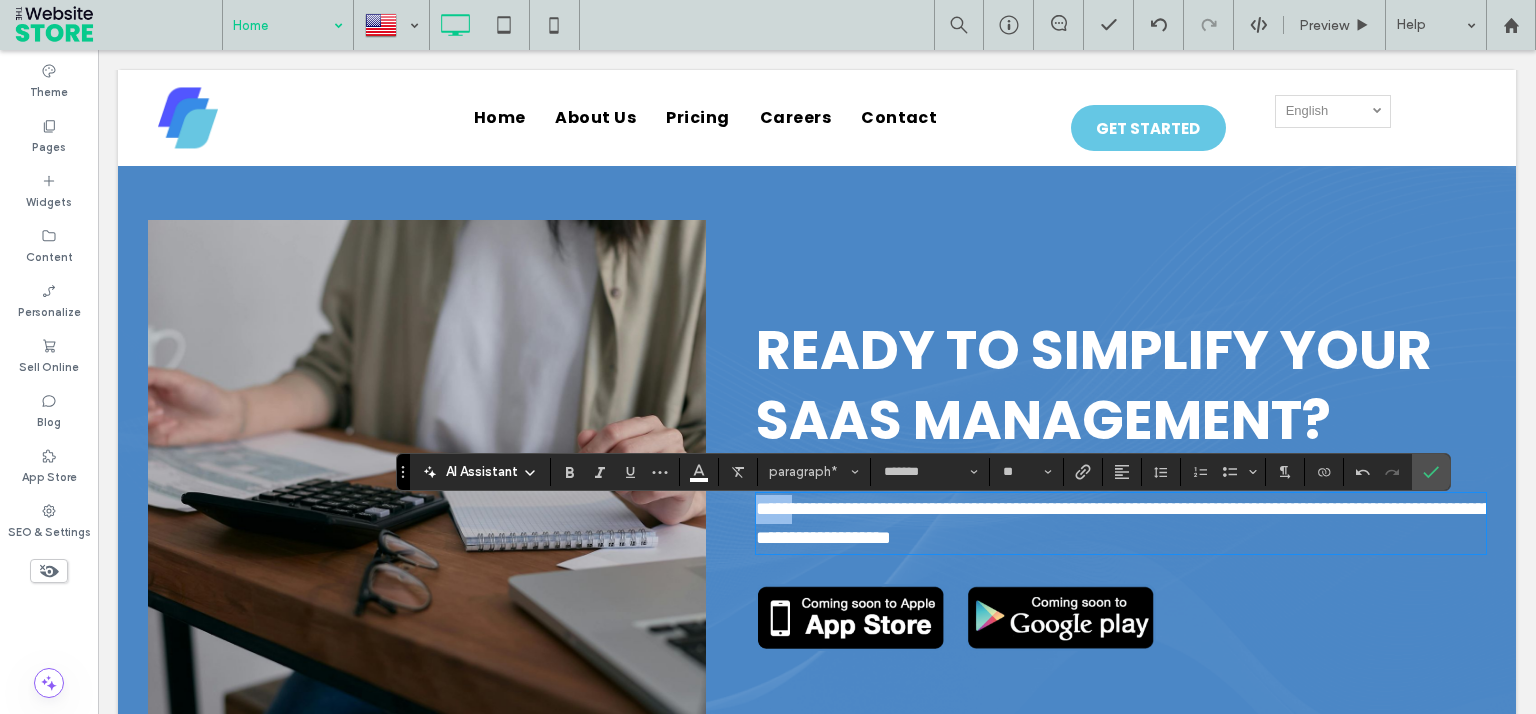 drag, startPoint x: 797, startPoint y: 524, endPoint x: 753, endPoint y: 518, distance: 44.407207 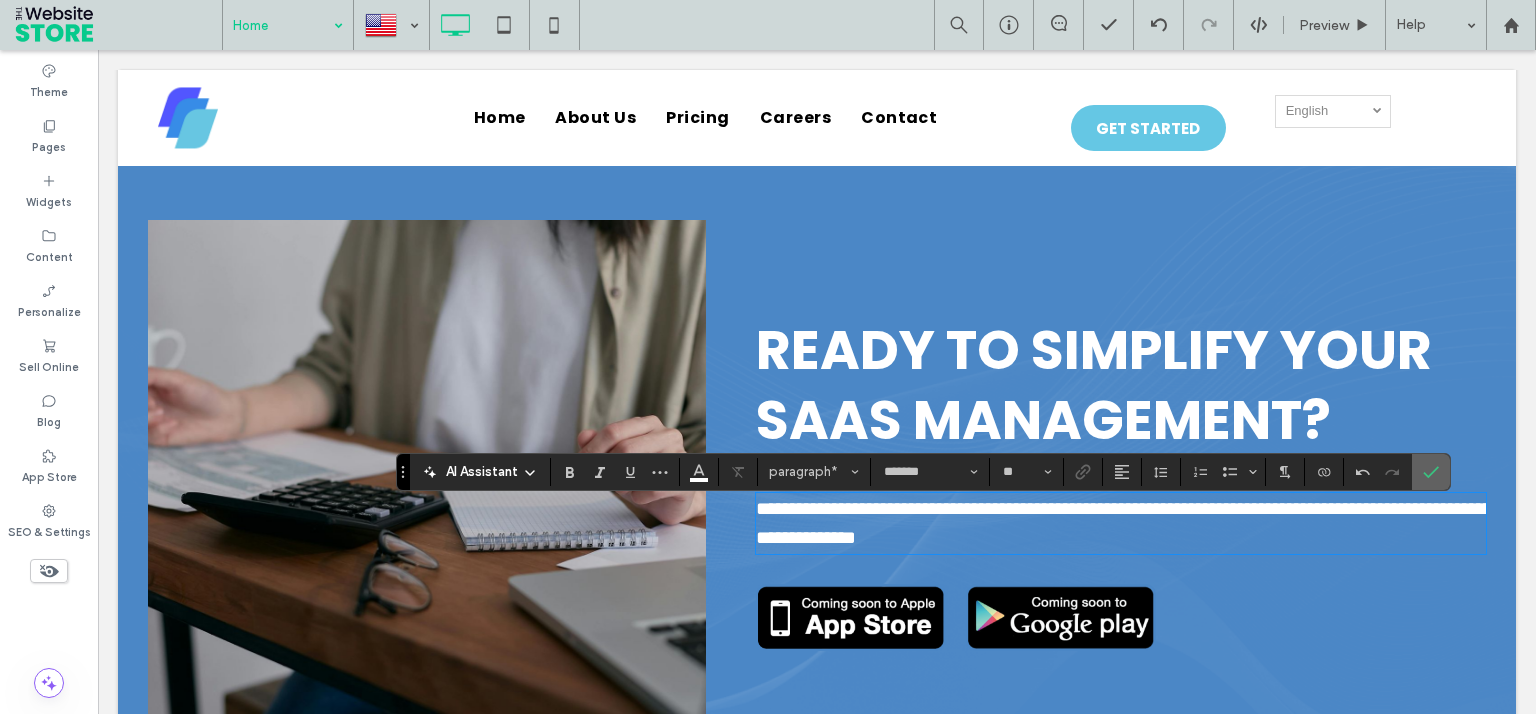 click 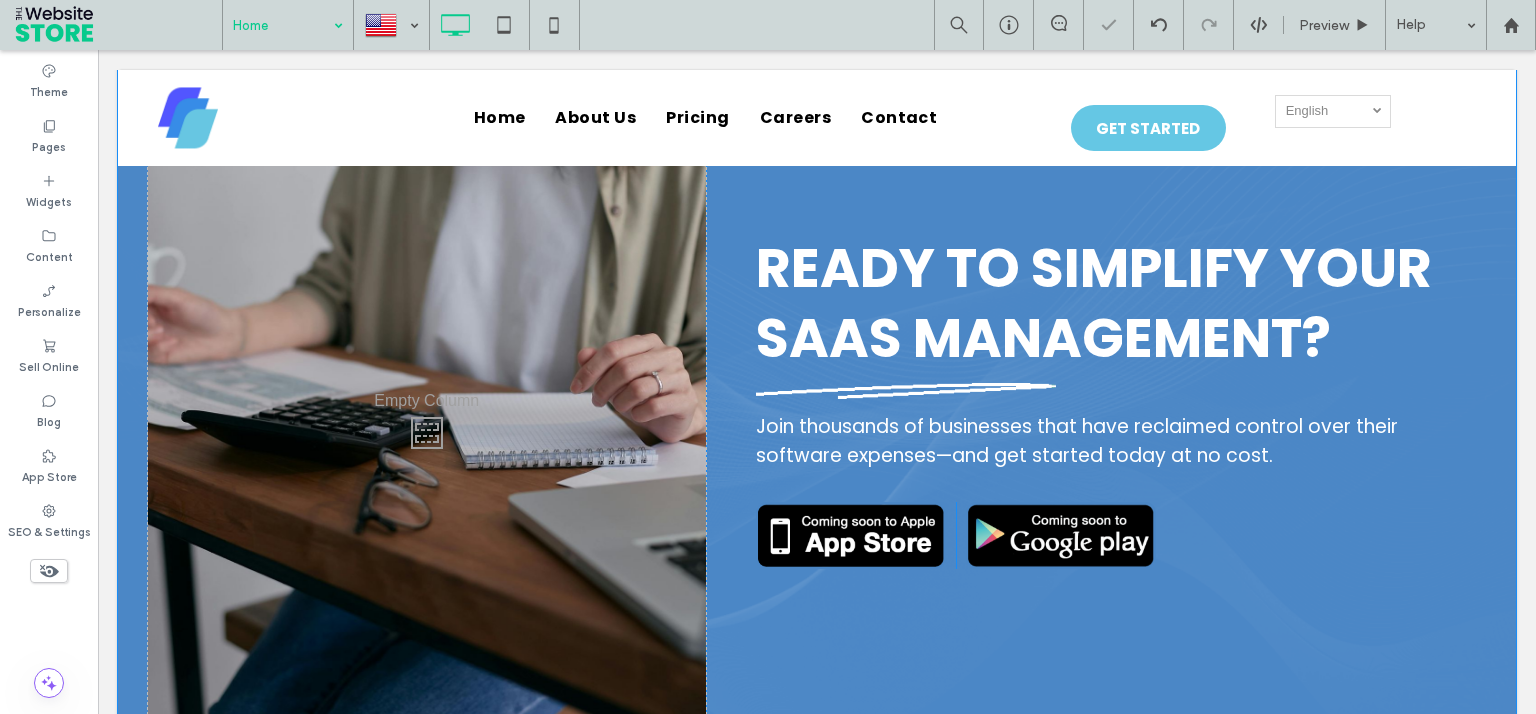 scroll, scrollTop: 4976, scrollLeft: 0, axis: vertical 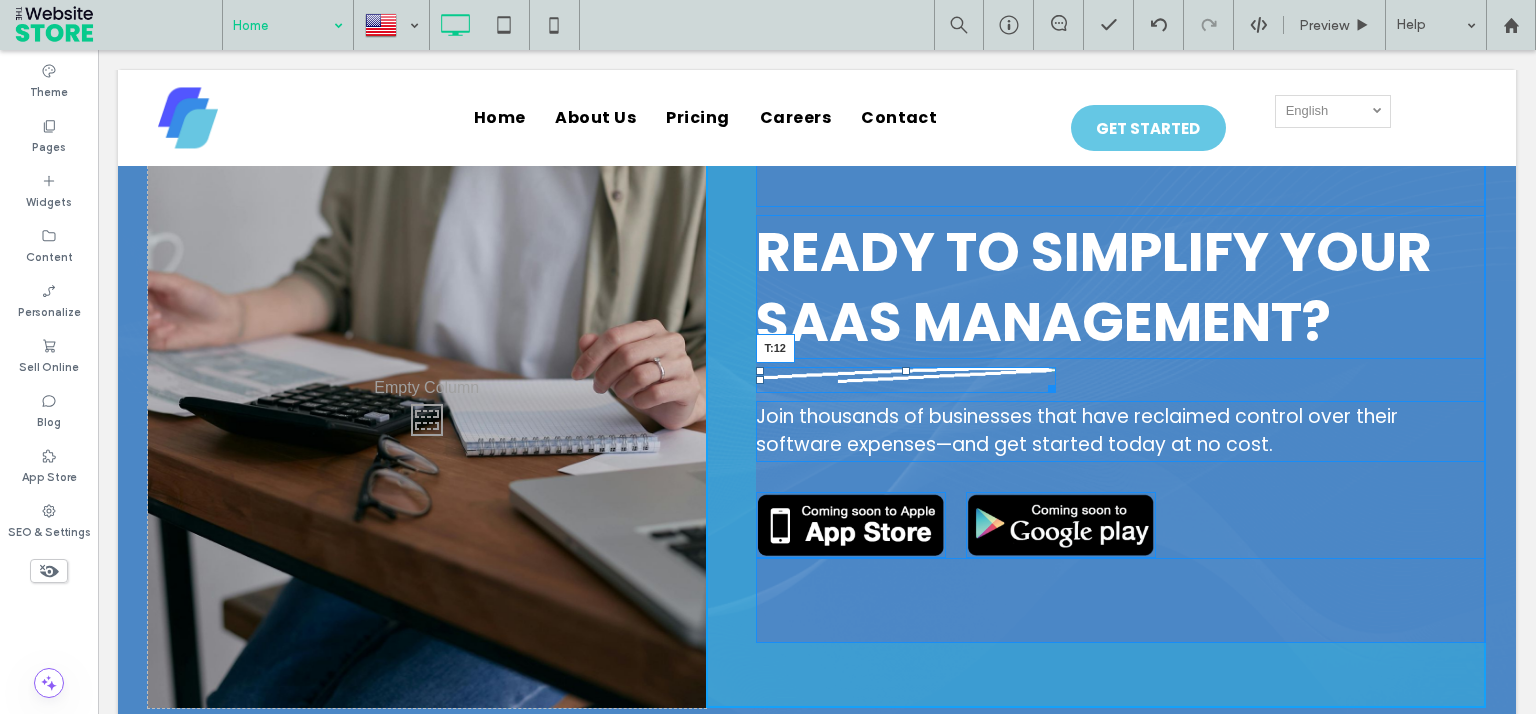 drag, startPoint x: 898, startPoint y: 383, endPoint x: 1111, endPoint y: 476, distance: 232.41772 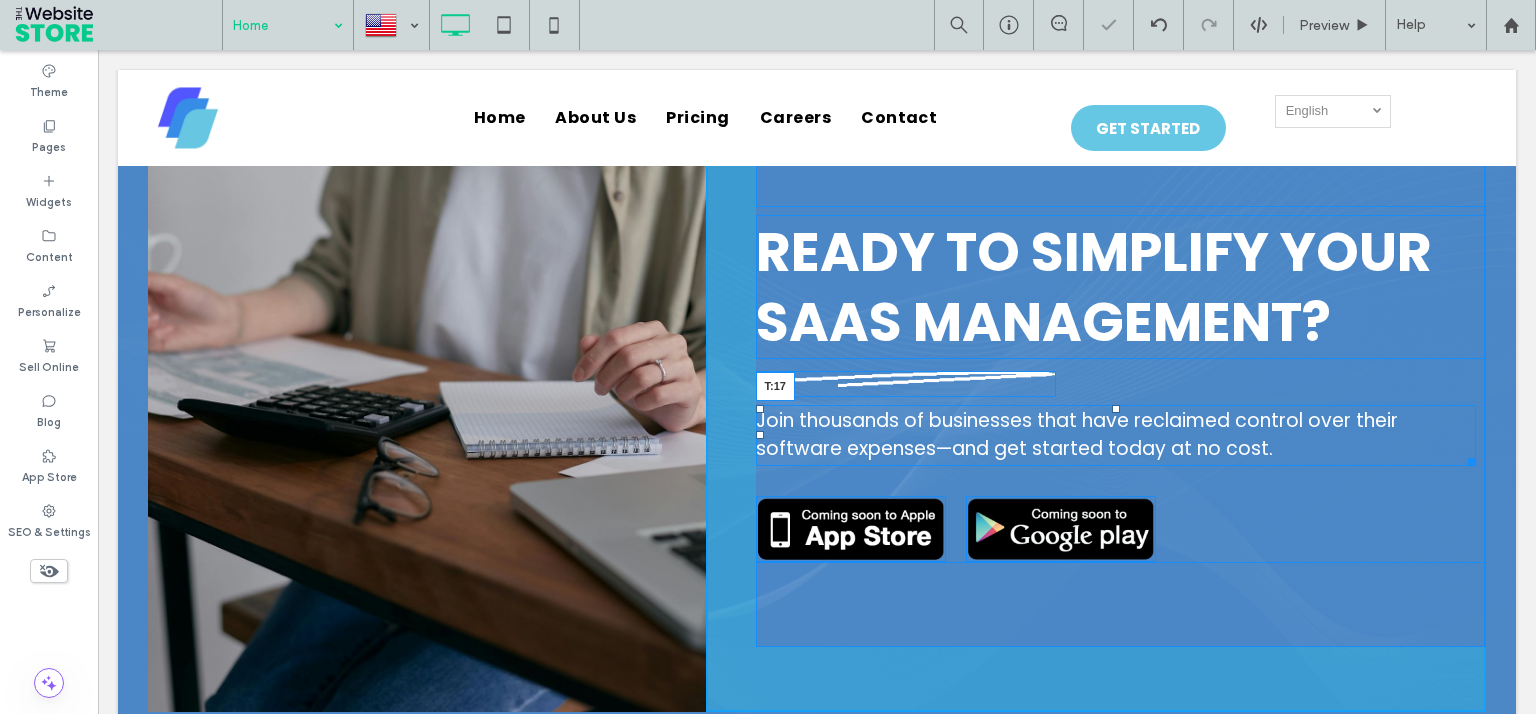 click at bounding box center (1116, 409) 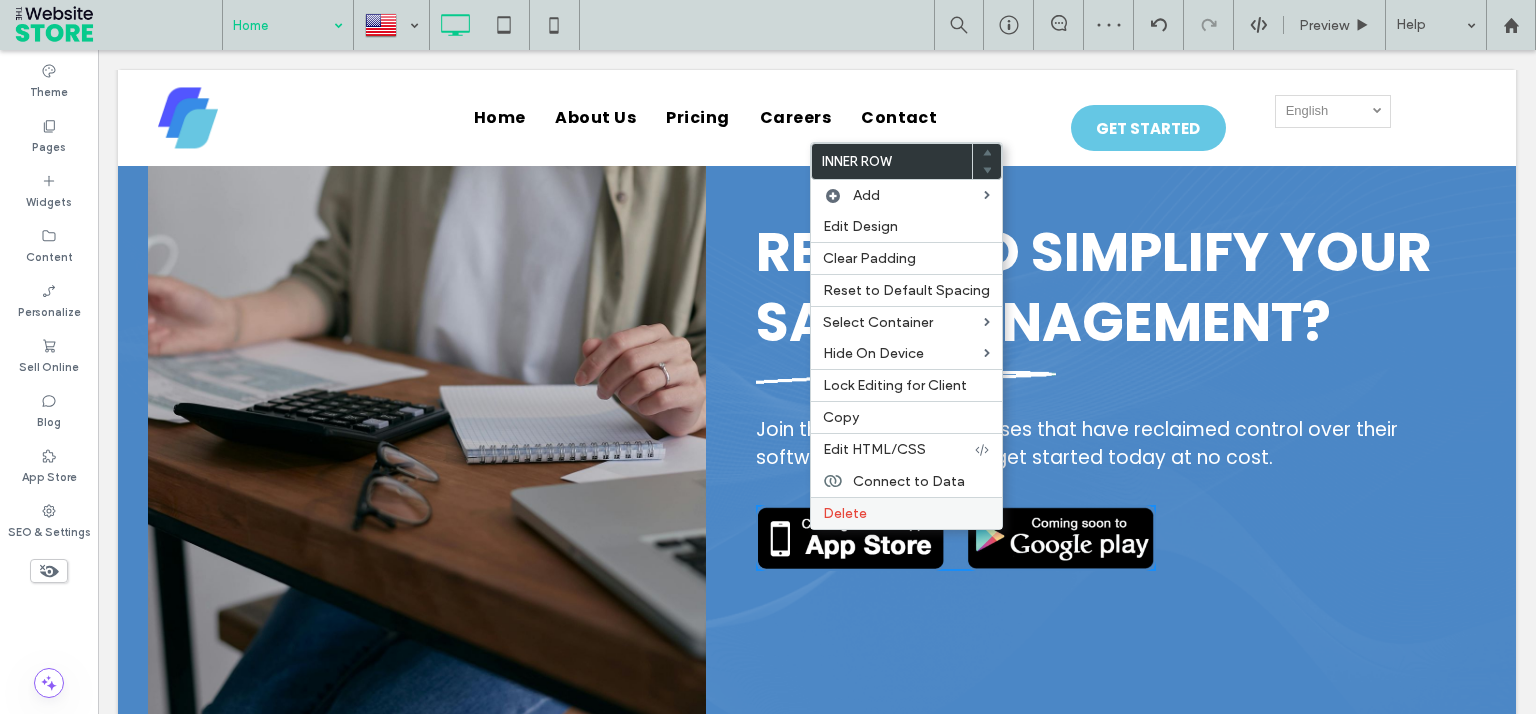 click on "Delete" at bounding box center (845, 513) 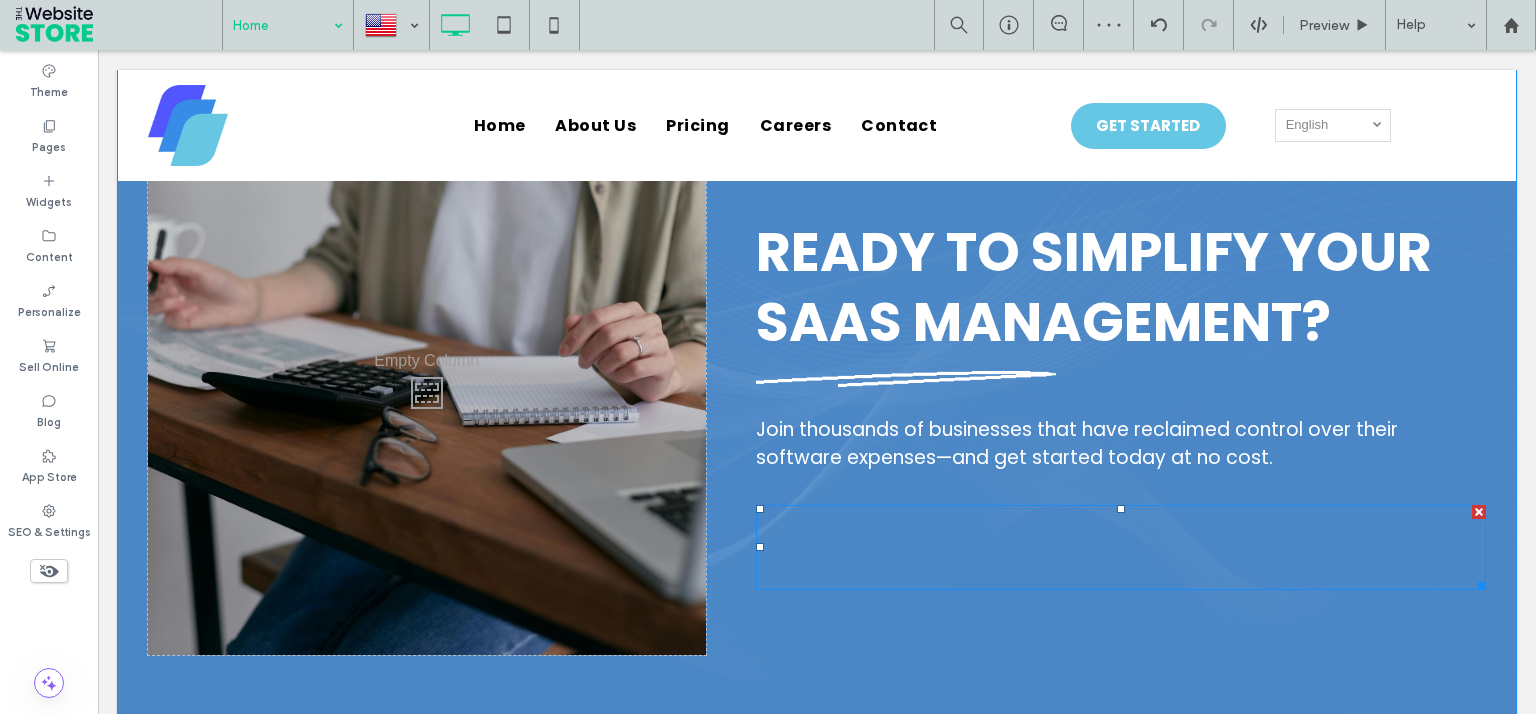 scroll, scrollTop: 4991, scrollLeft: 0, axis: vertical 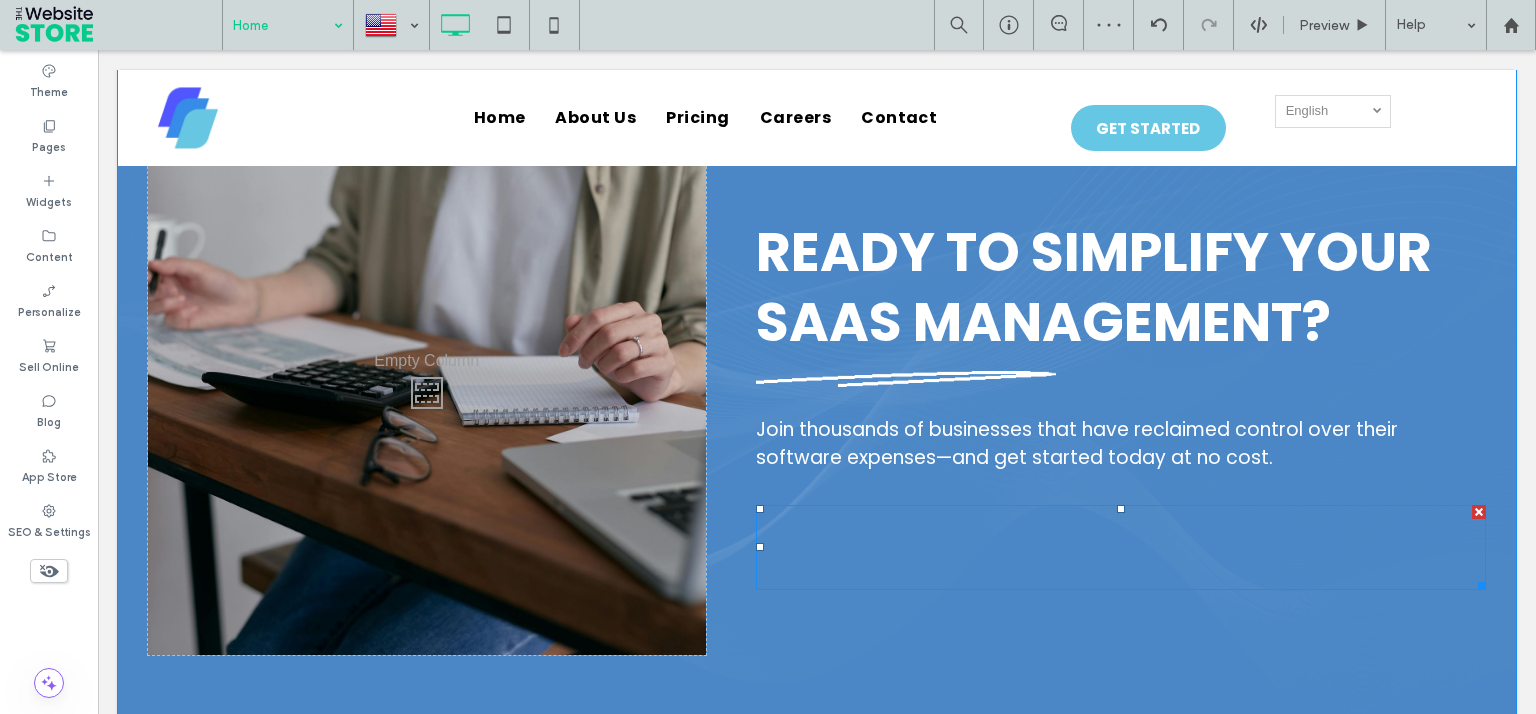 click at bounding box center (1121, 547) 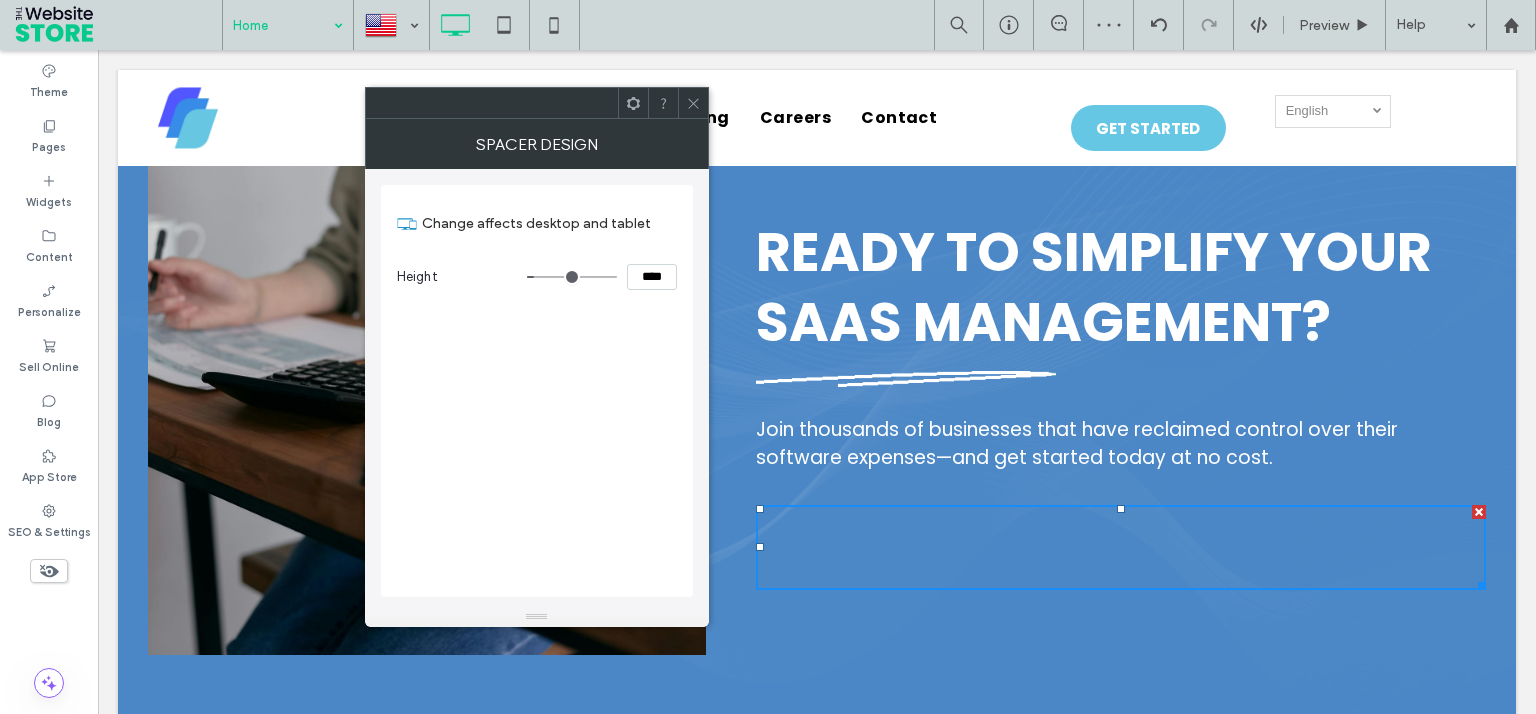 click 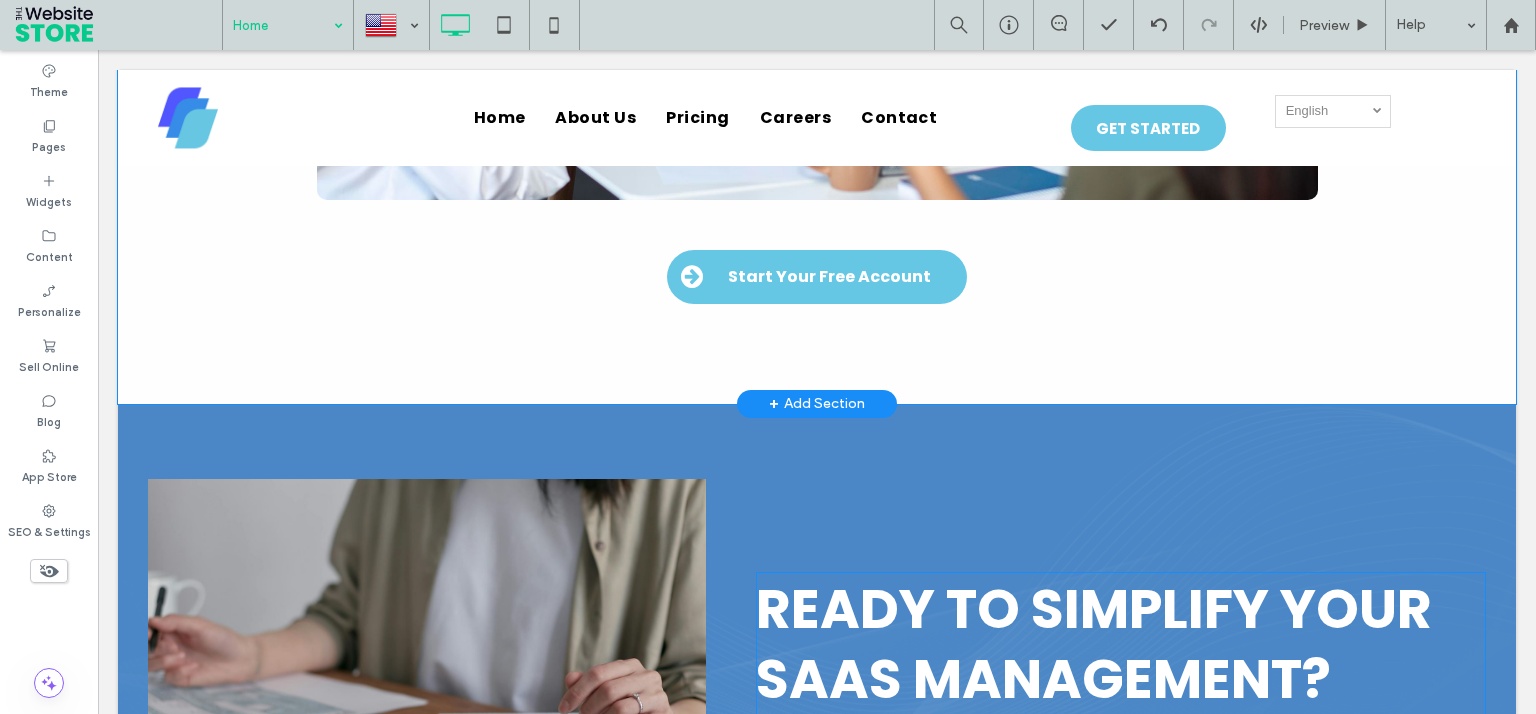 scroll, scrollTop: 4495, scrollLeft: 0, axis: vertical 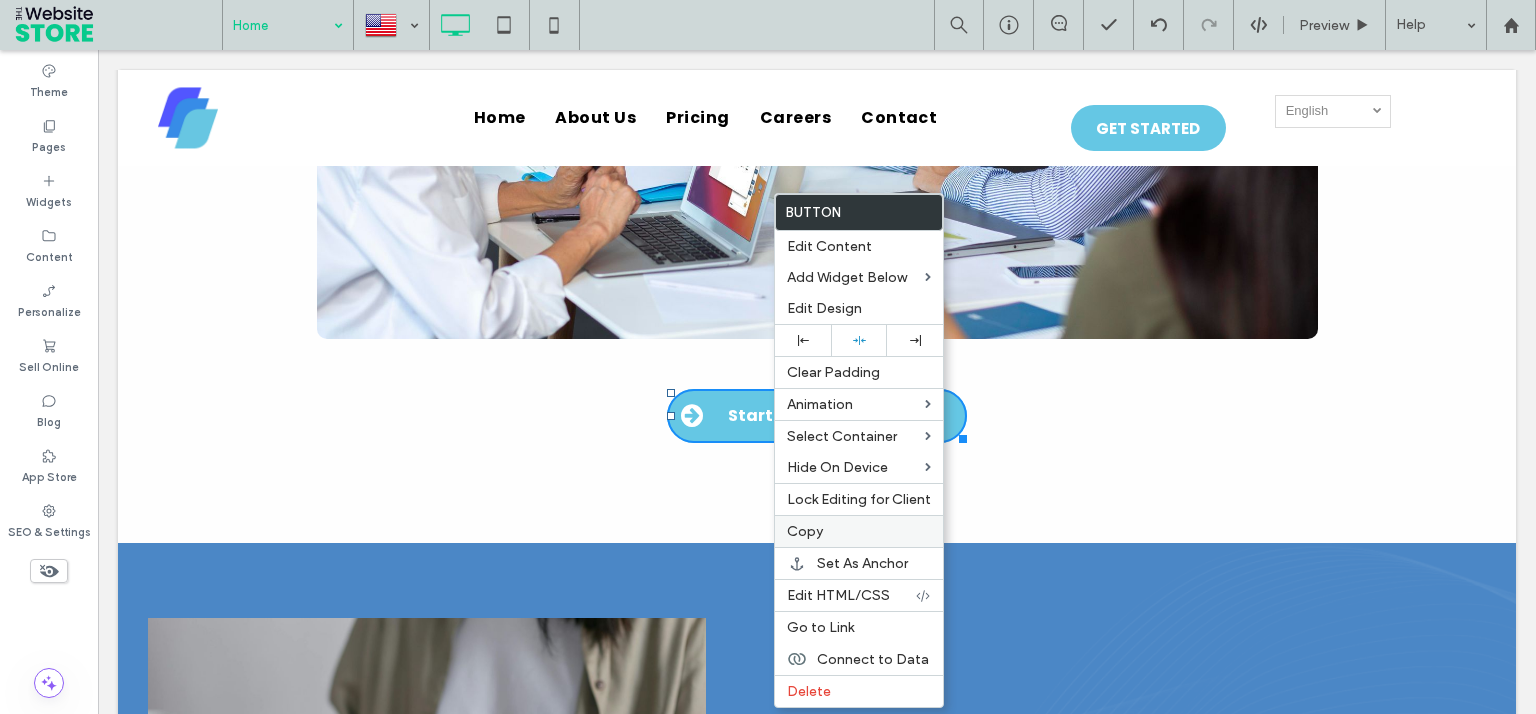 click on "Copy" at bounding box center [805, 531] 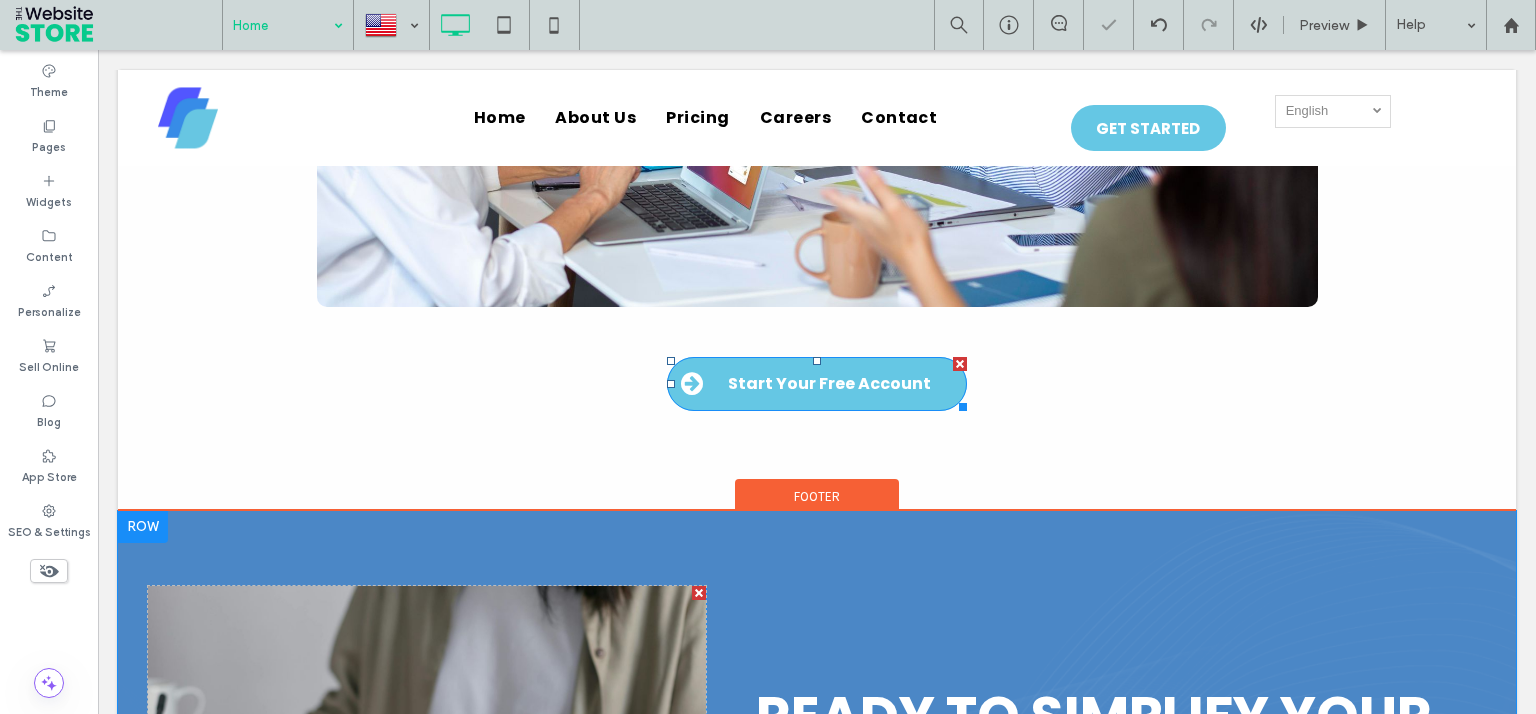 scroll, scrollTop: 4991, scrollLeft: 0, axis: vertical 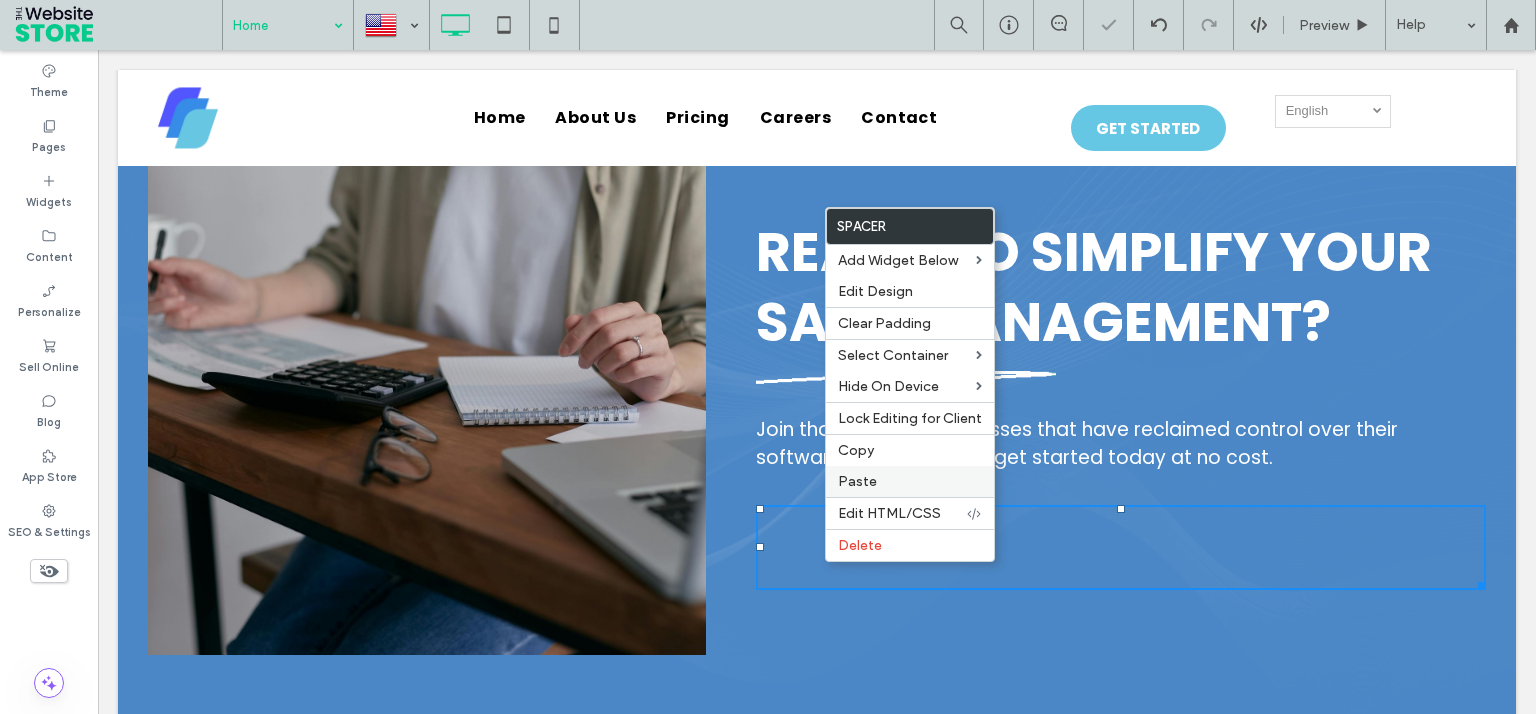 click on "Paste" at bounding box center (857, 481) 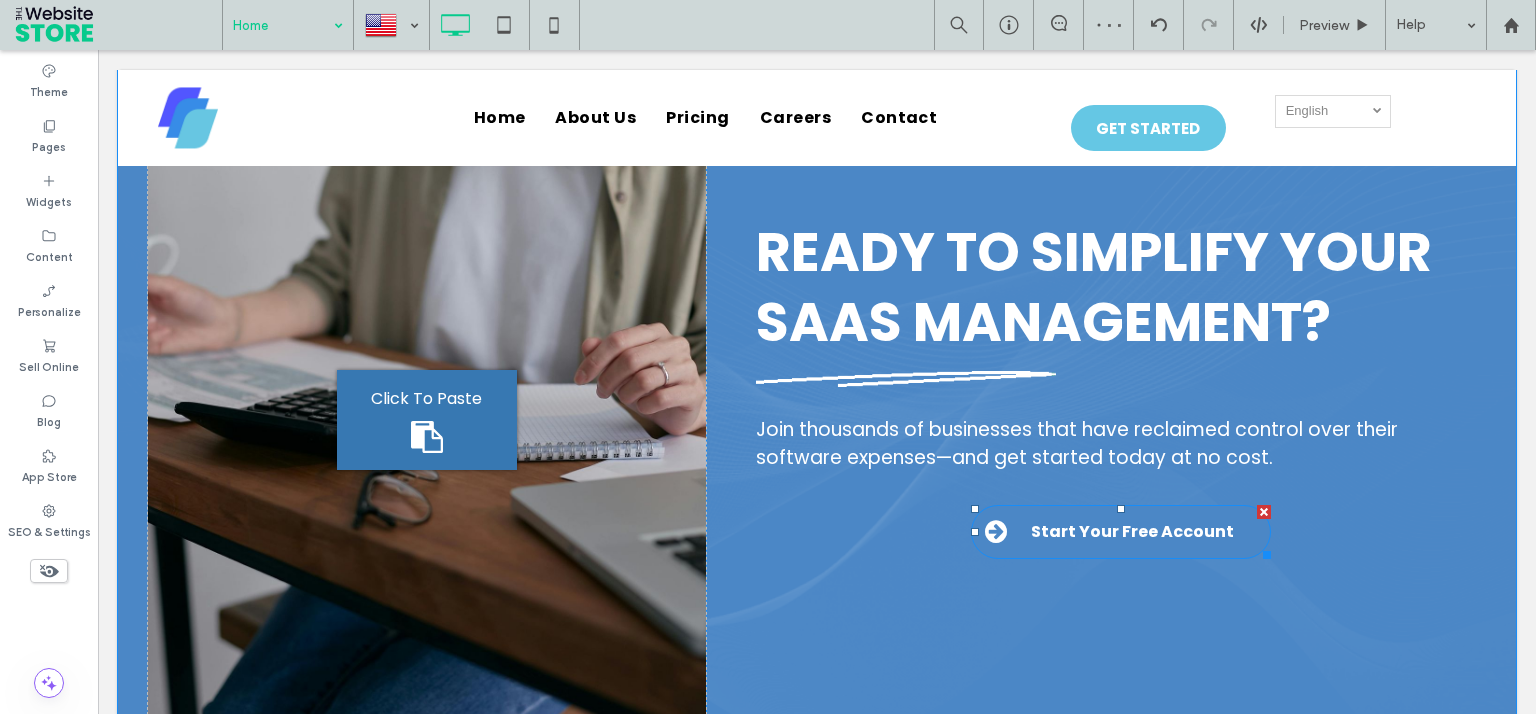 click on "Start Your Free Account" at bounding box center (1132, 531) 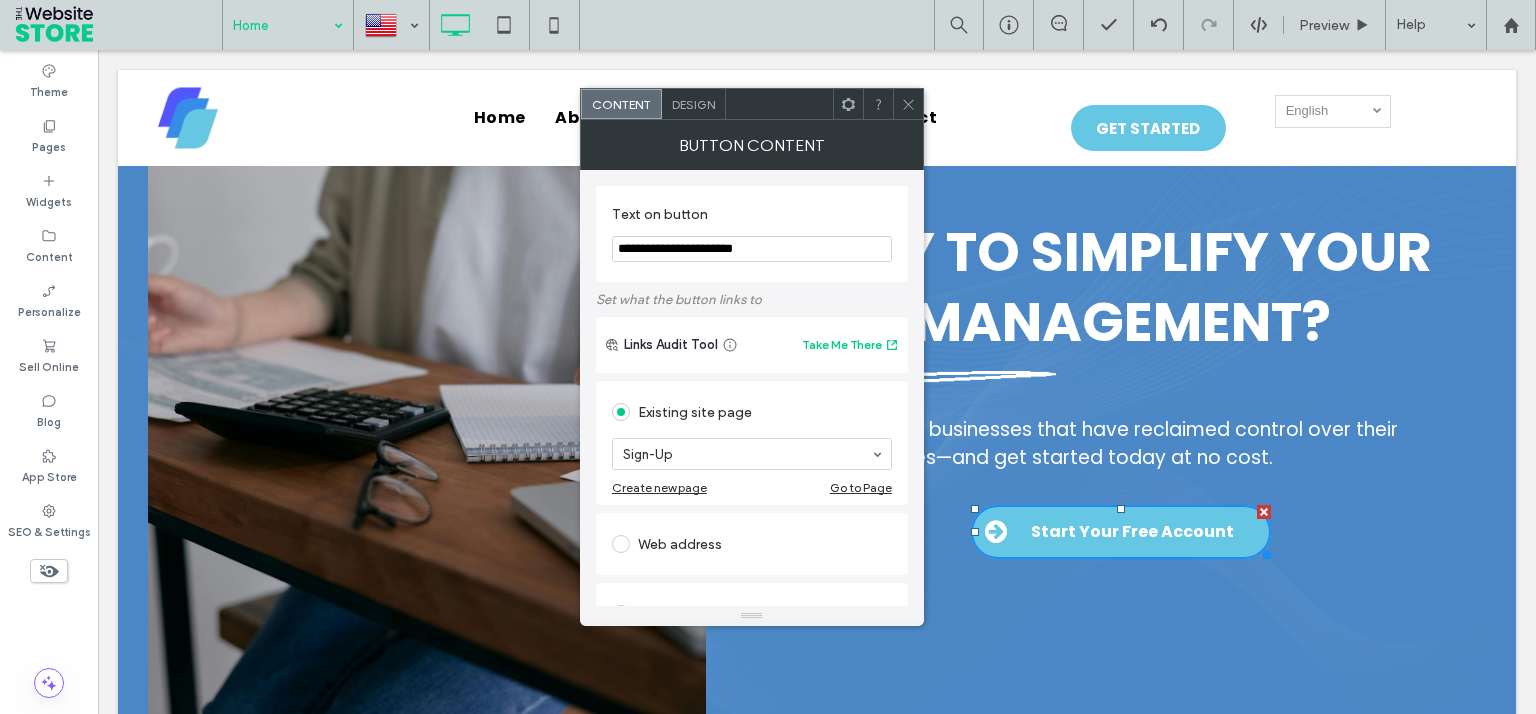 drag, startPoint x: 768, startPoint y: 254, endPoint x: 653, endPoint y: 254, distance: 115 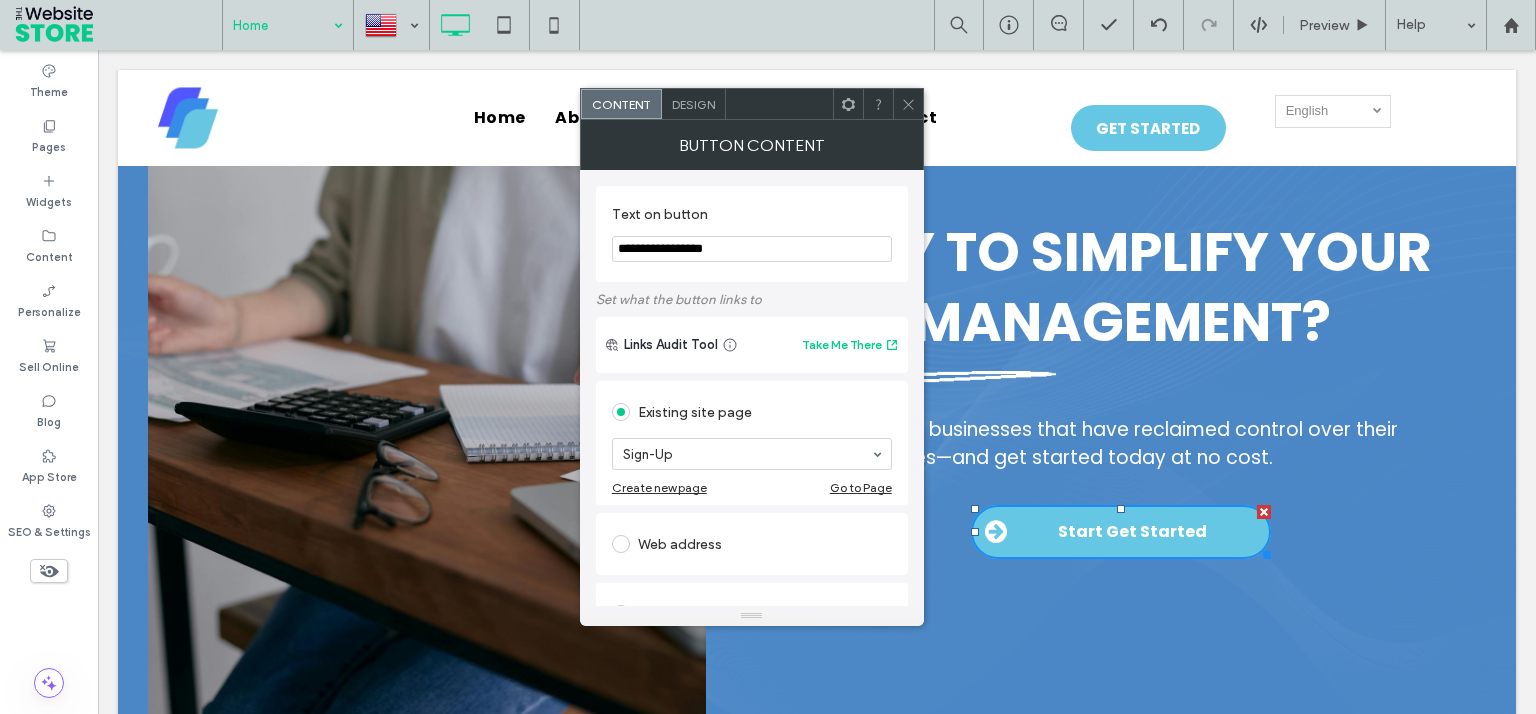 drag, startPoint x: 653, startPoint y: 248, endPoint x: 1321, endPoint y: 264, distance: 668.1916 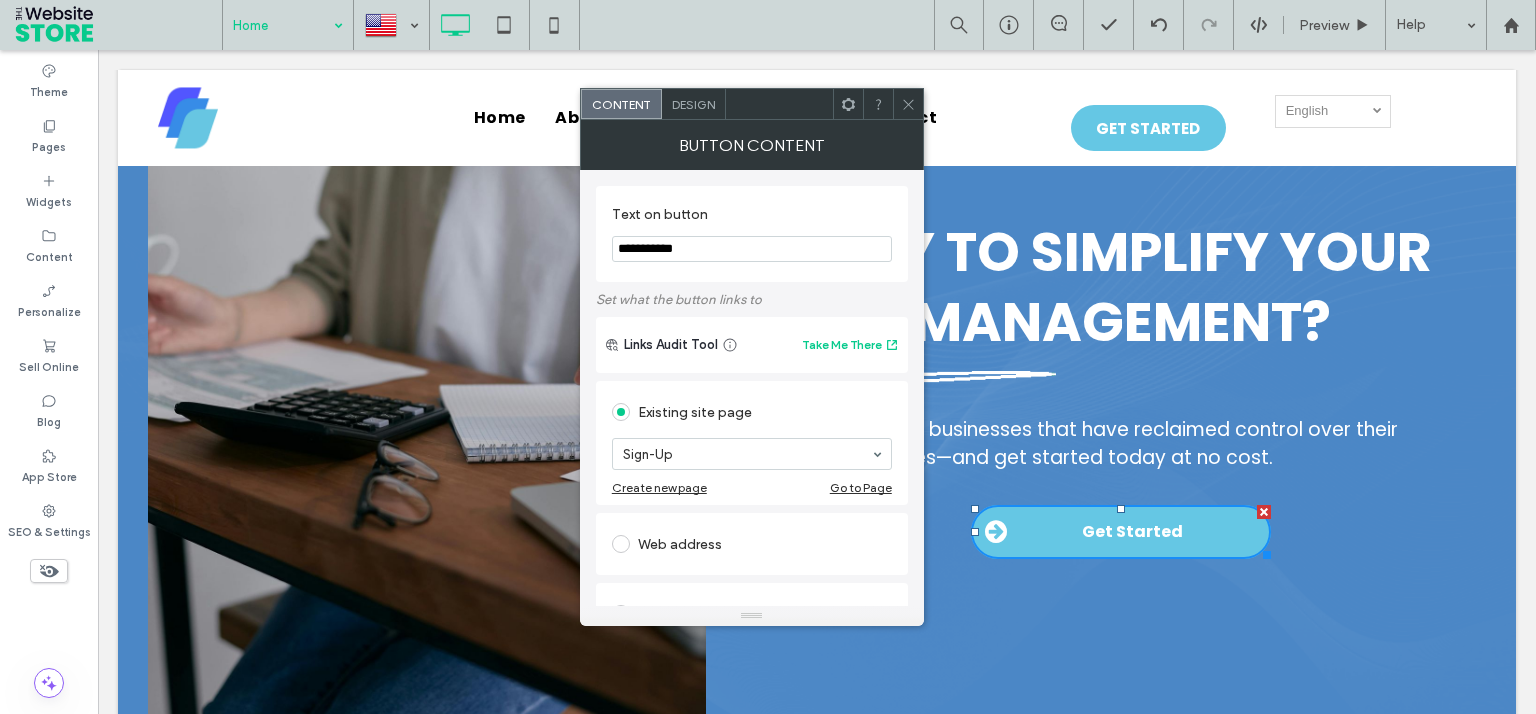 type on "**********" 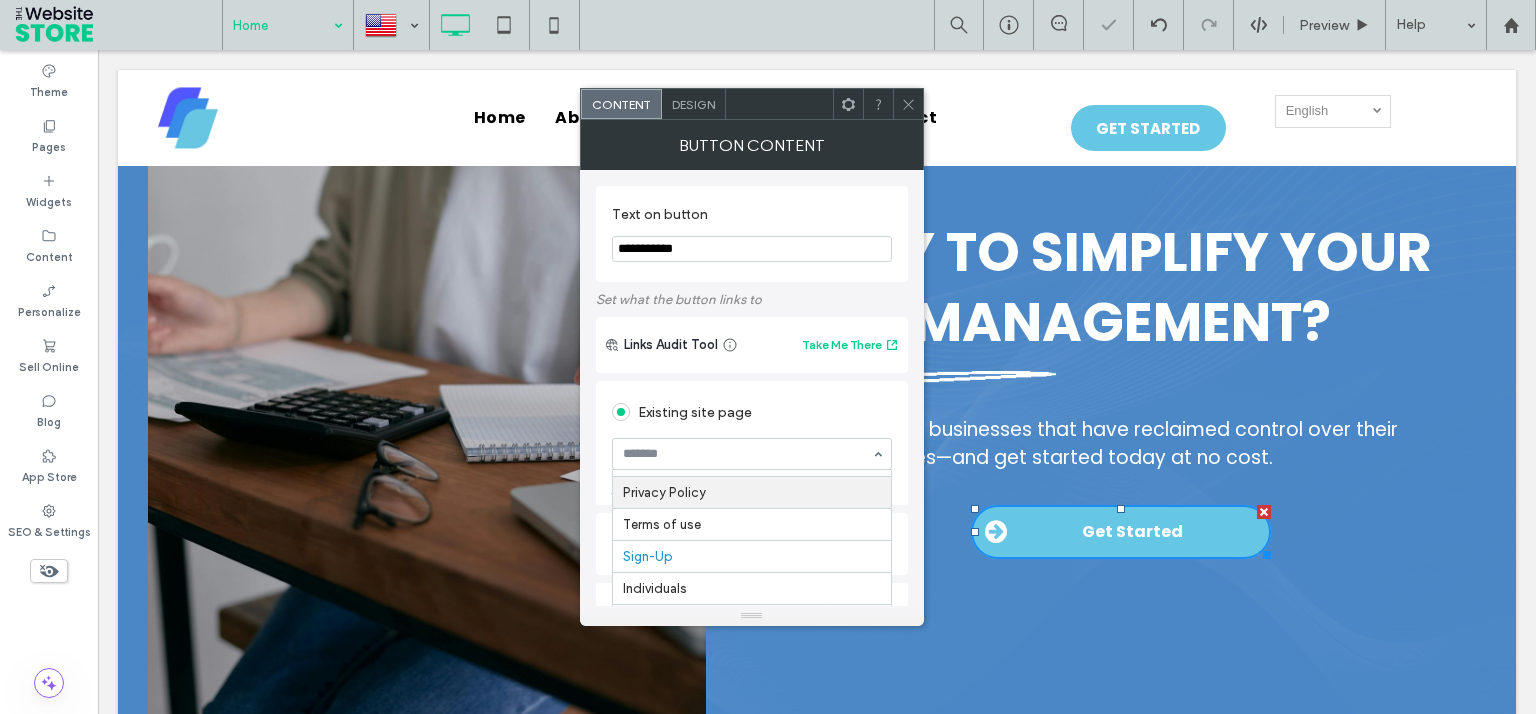 scroll, scrollTop: 16, scrollLeft: 0, axis: vertical 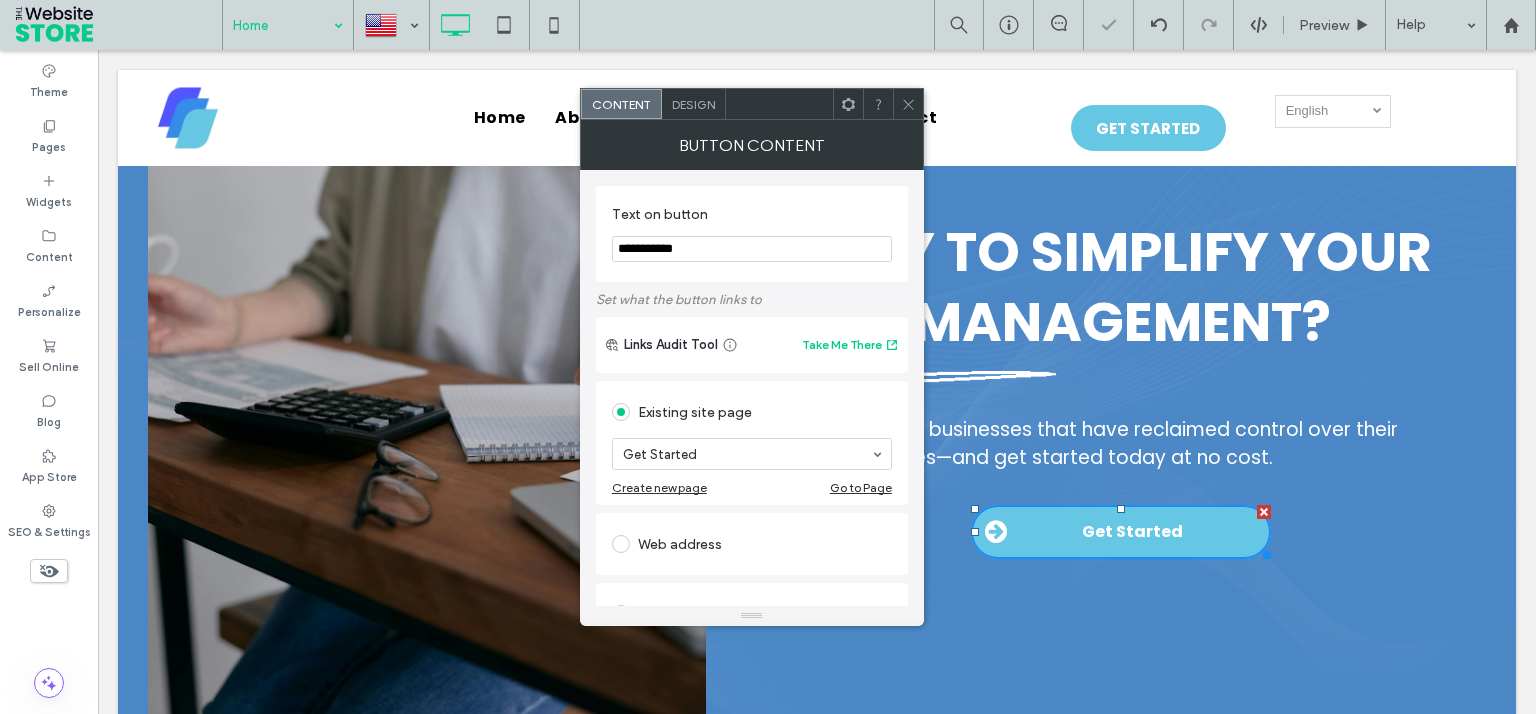 click 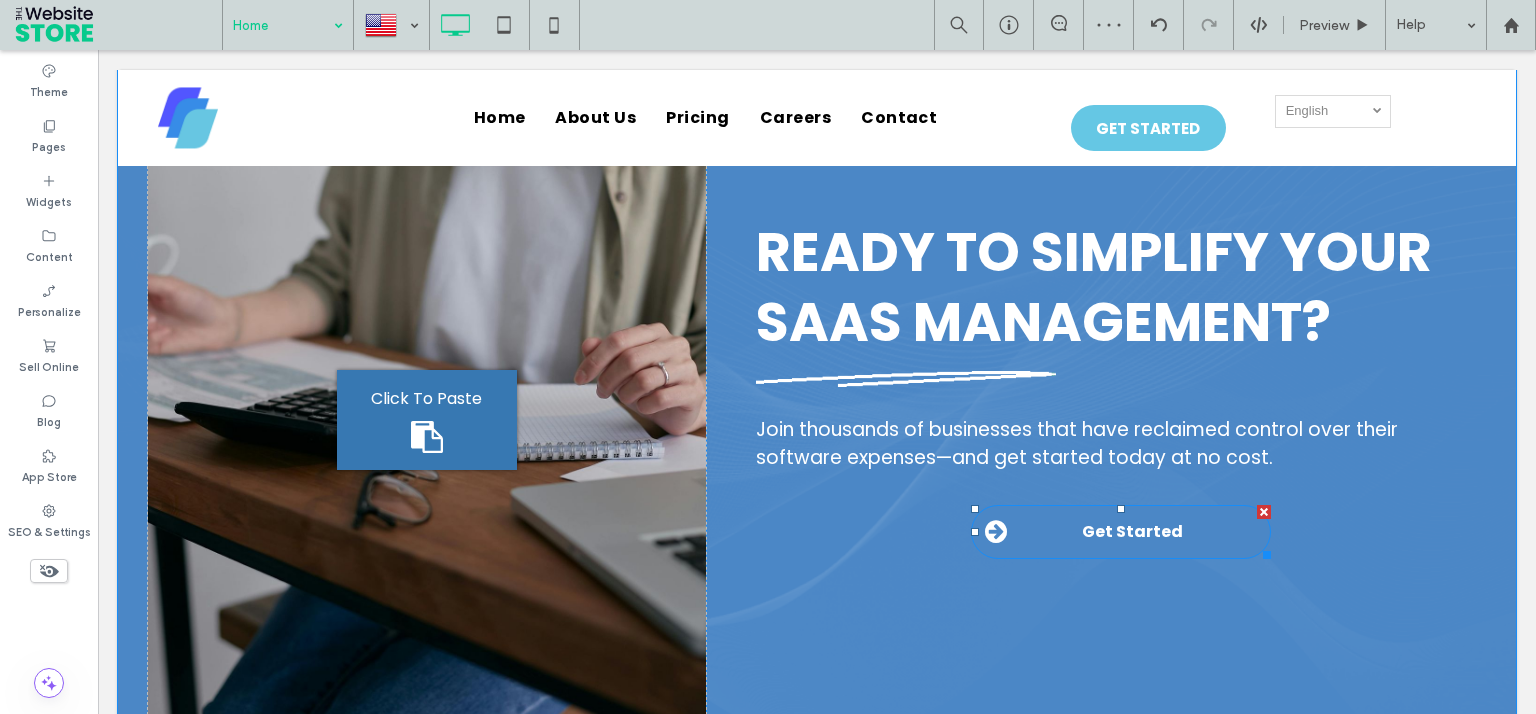 drag, startPoint x: 1257, startPoint y: 565, endPoint x: 1227, endPoint y: 565, distance: 30 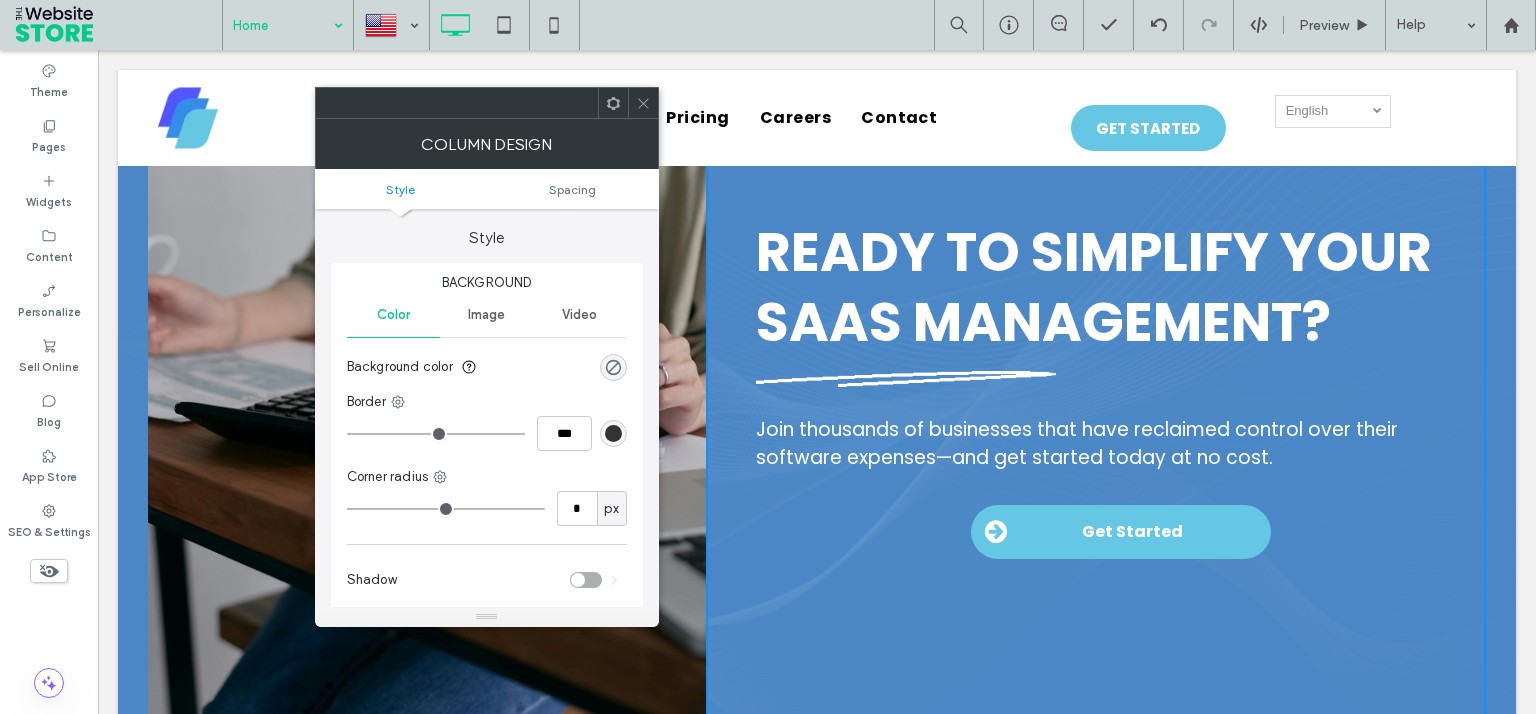 click 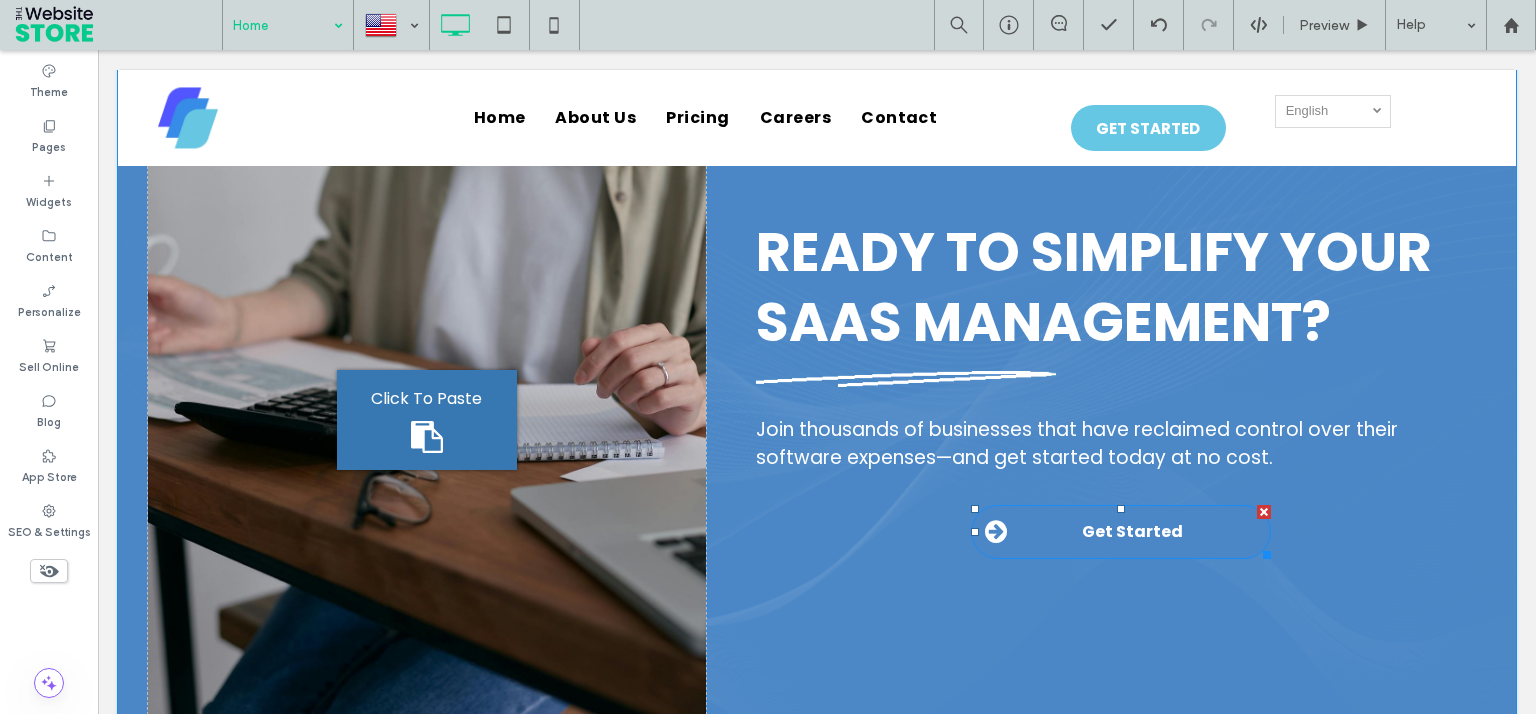 click on "Get Started" at bounding box center [1132, 531] 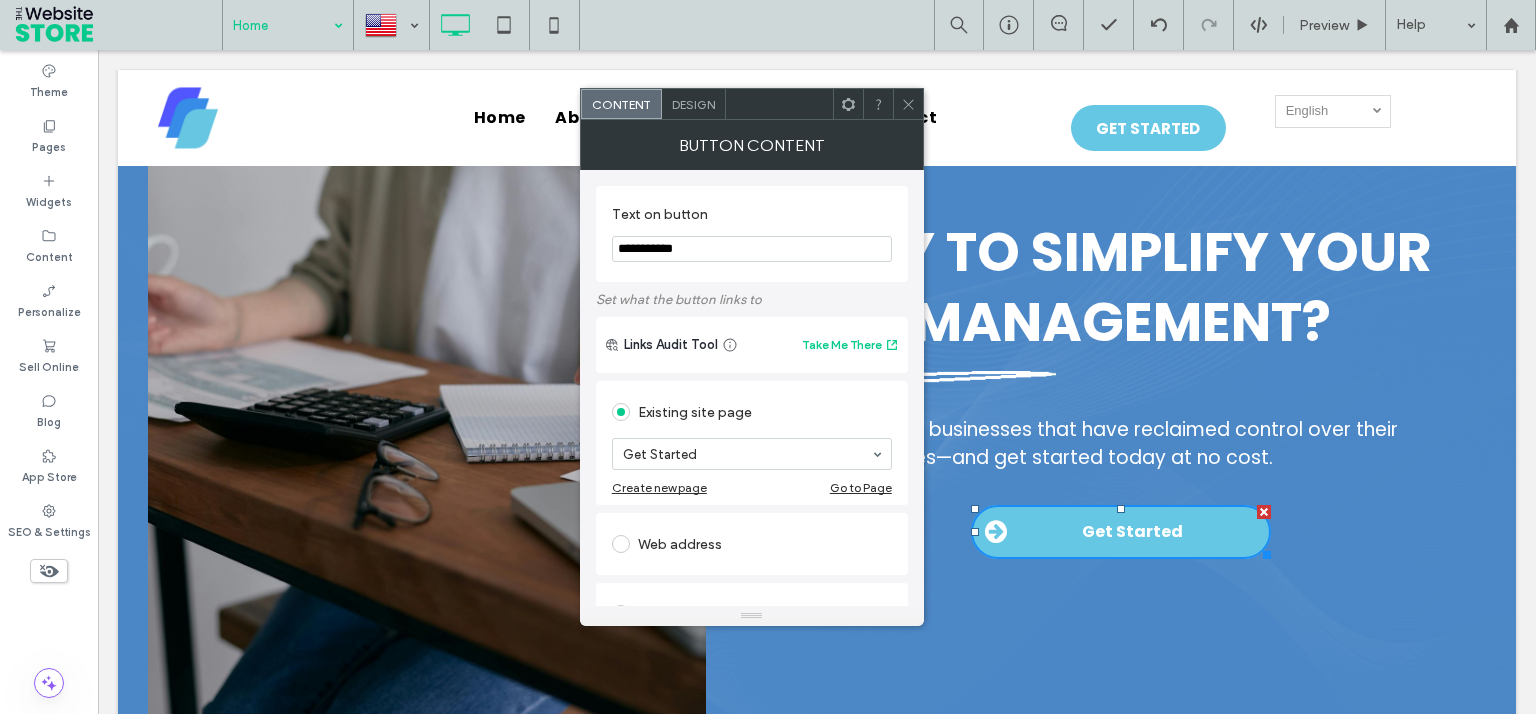 click on "Design" at bounding box center (693, 104) 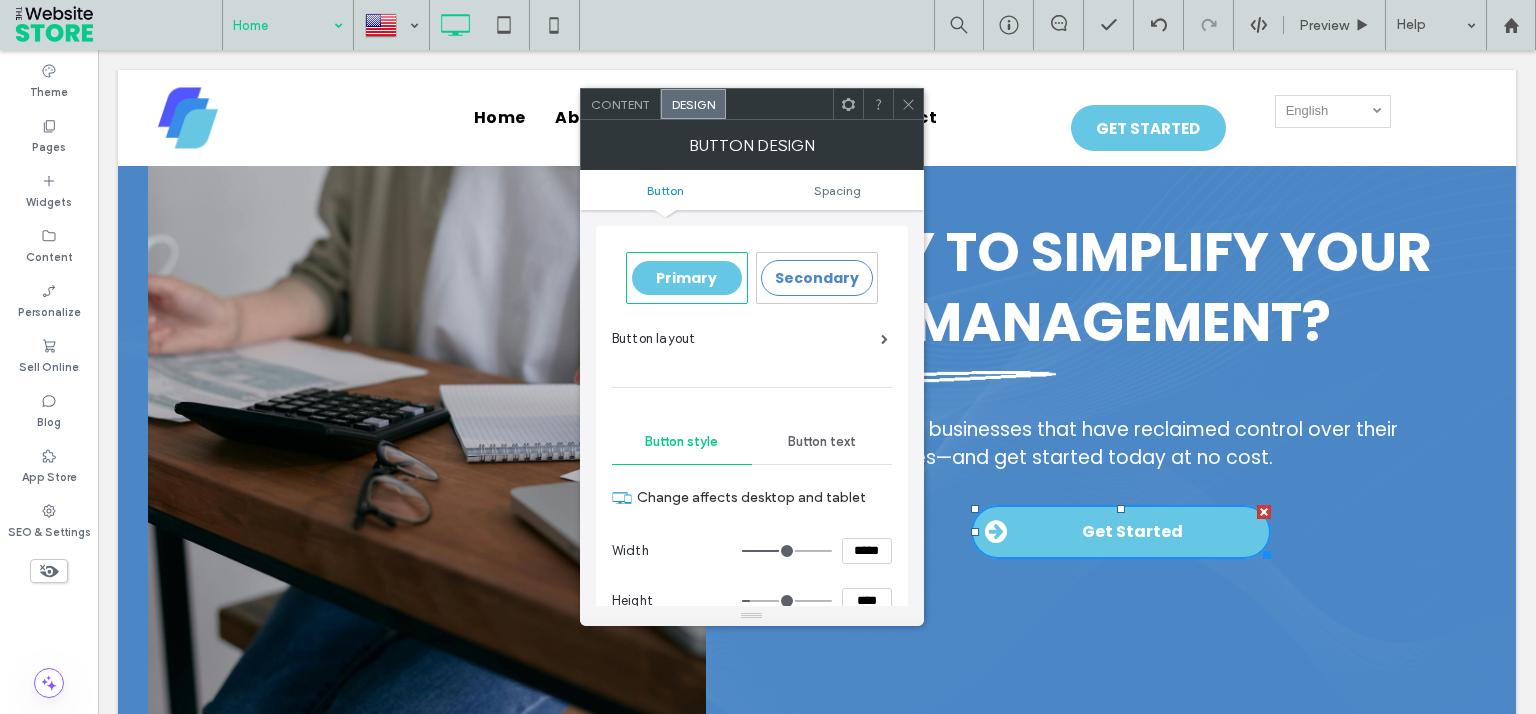 click on "*****" at bounding box center (867, 551) 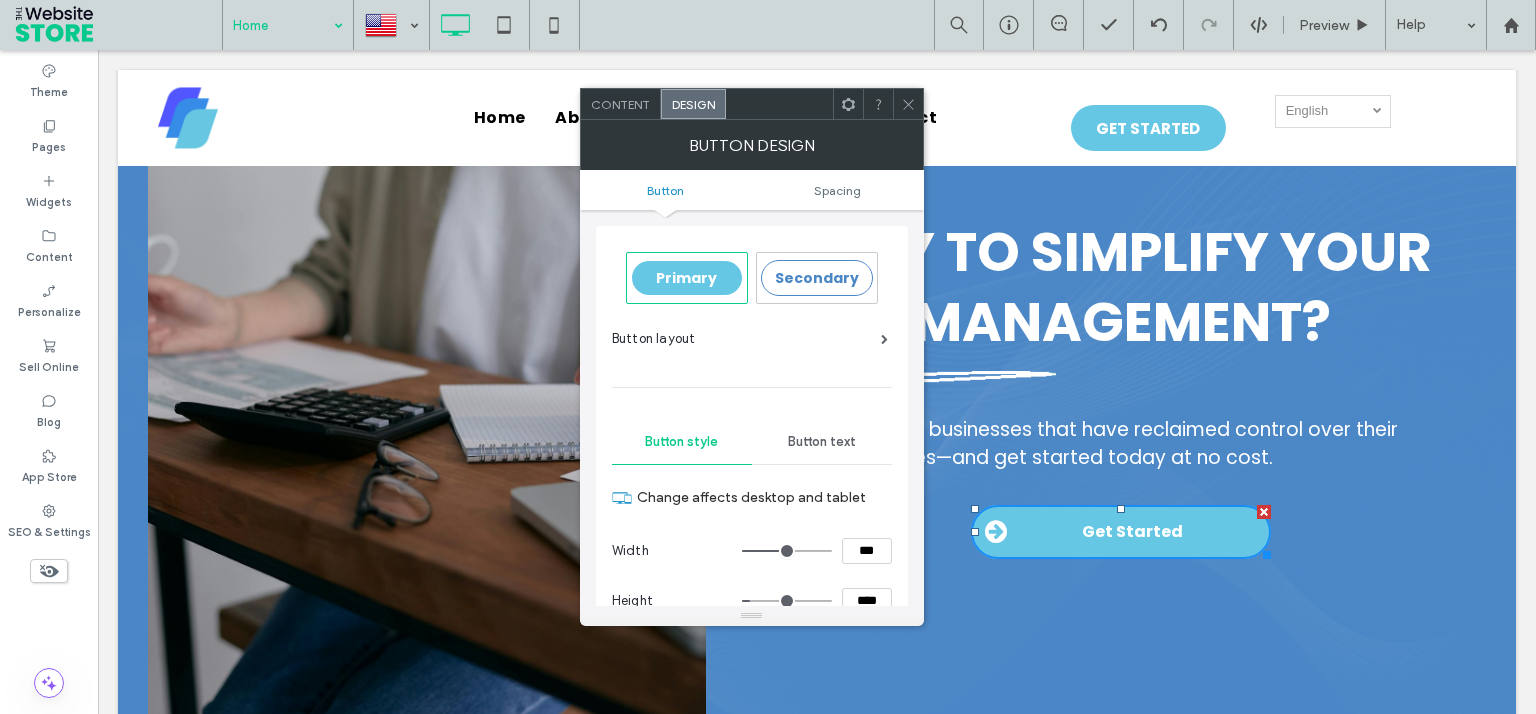 type on "*****" 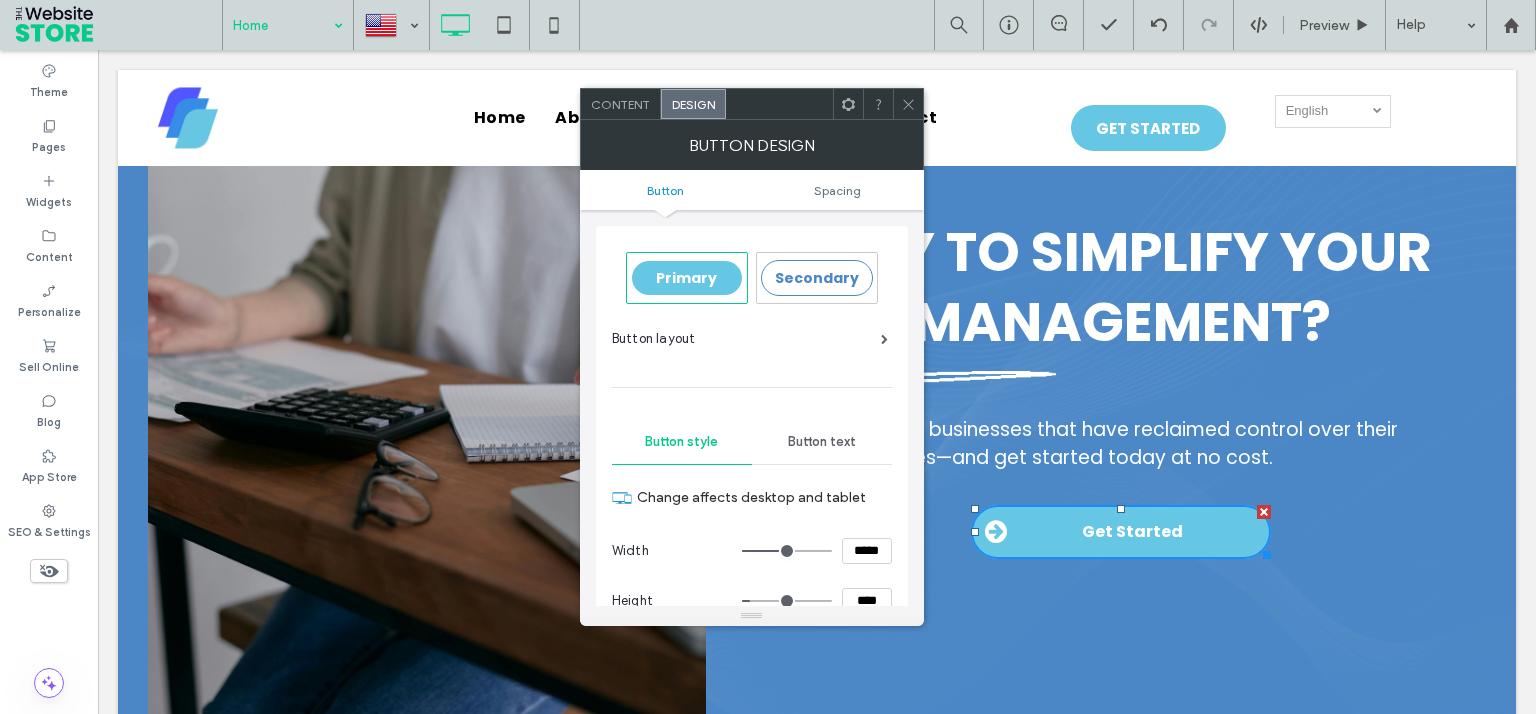type on "***" 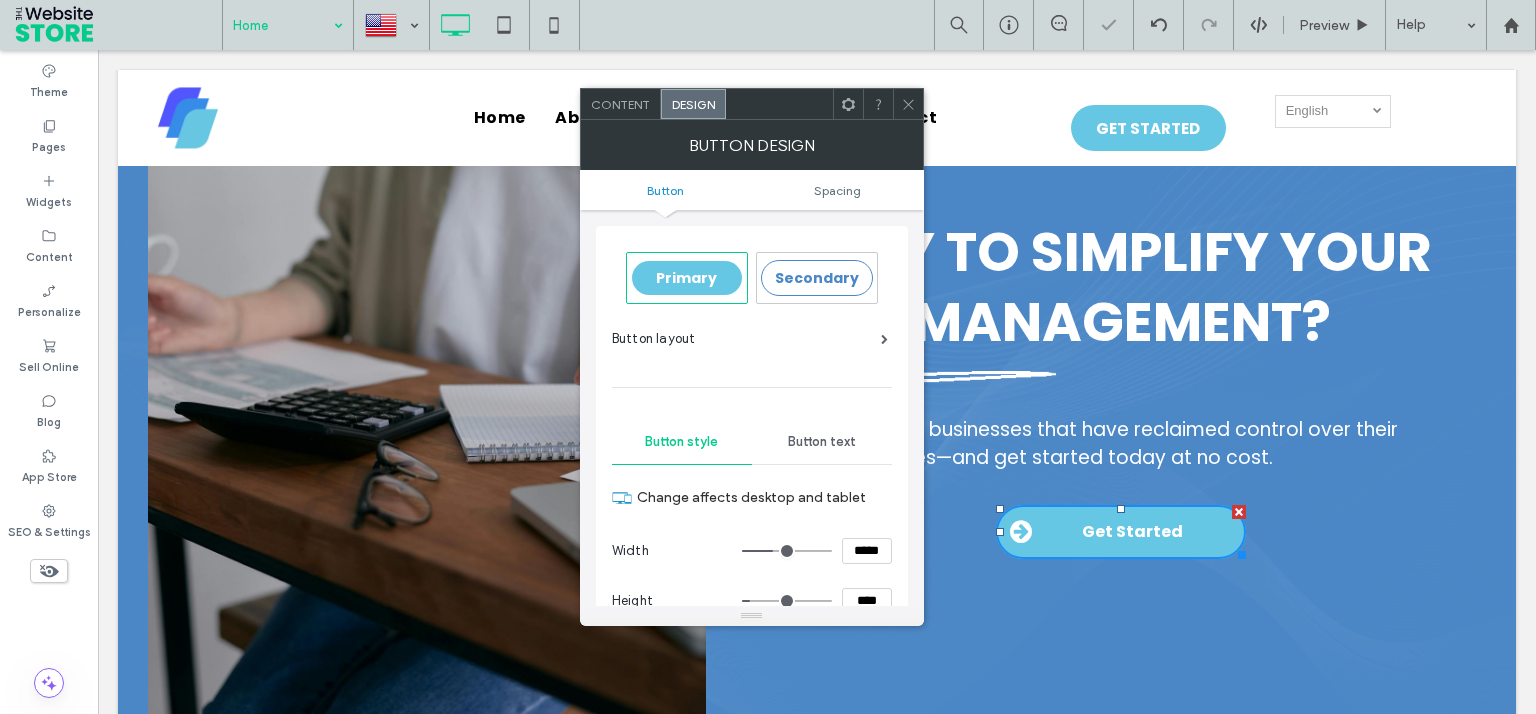 click on "*****" at bounding box center [867, 551] 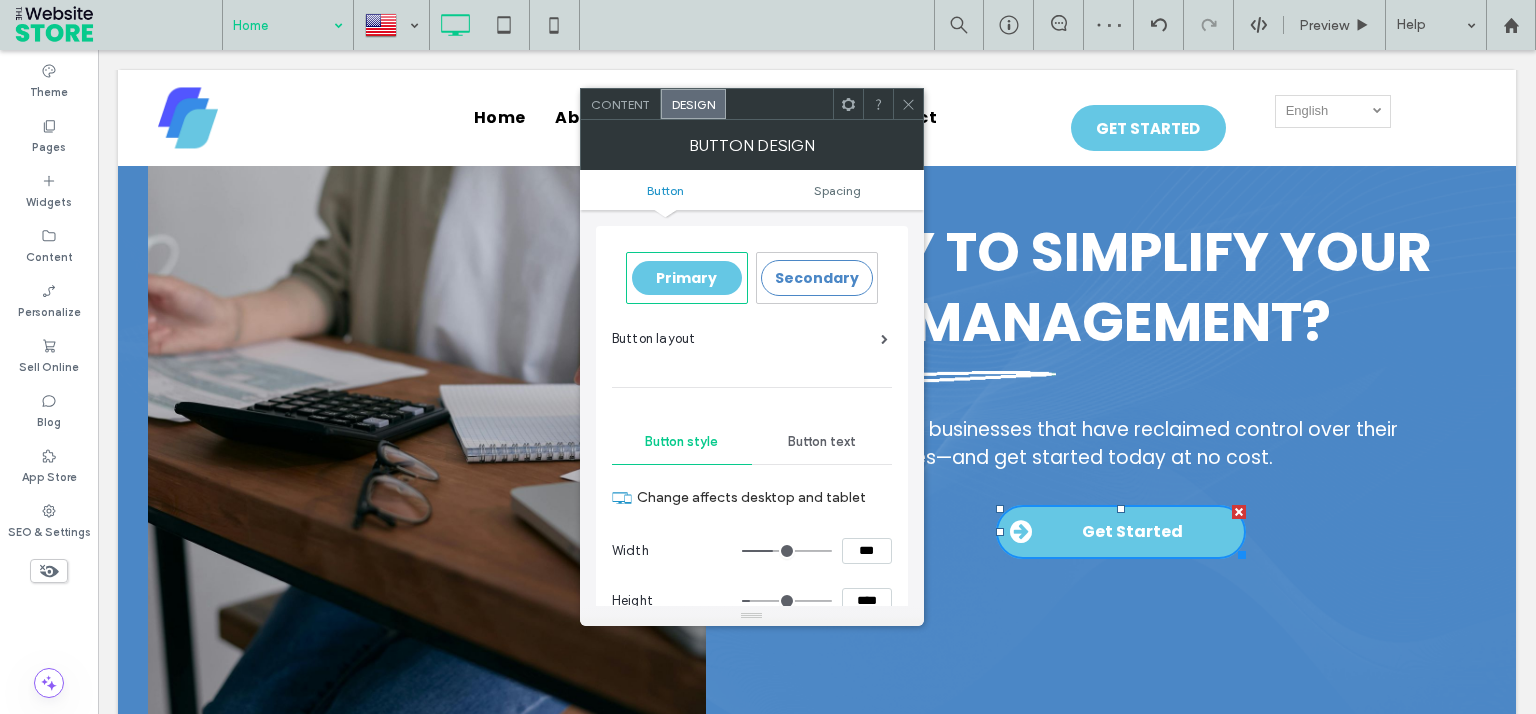 type on "*****" 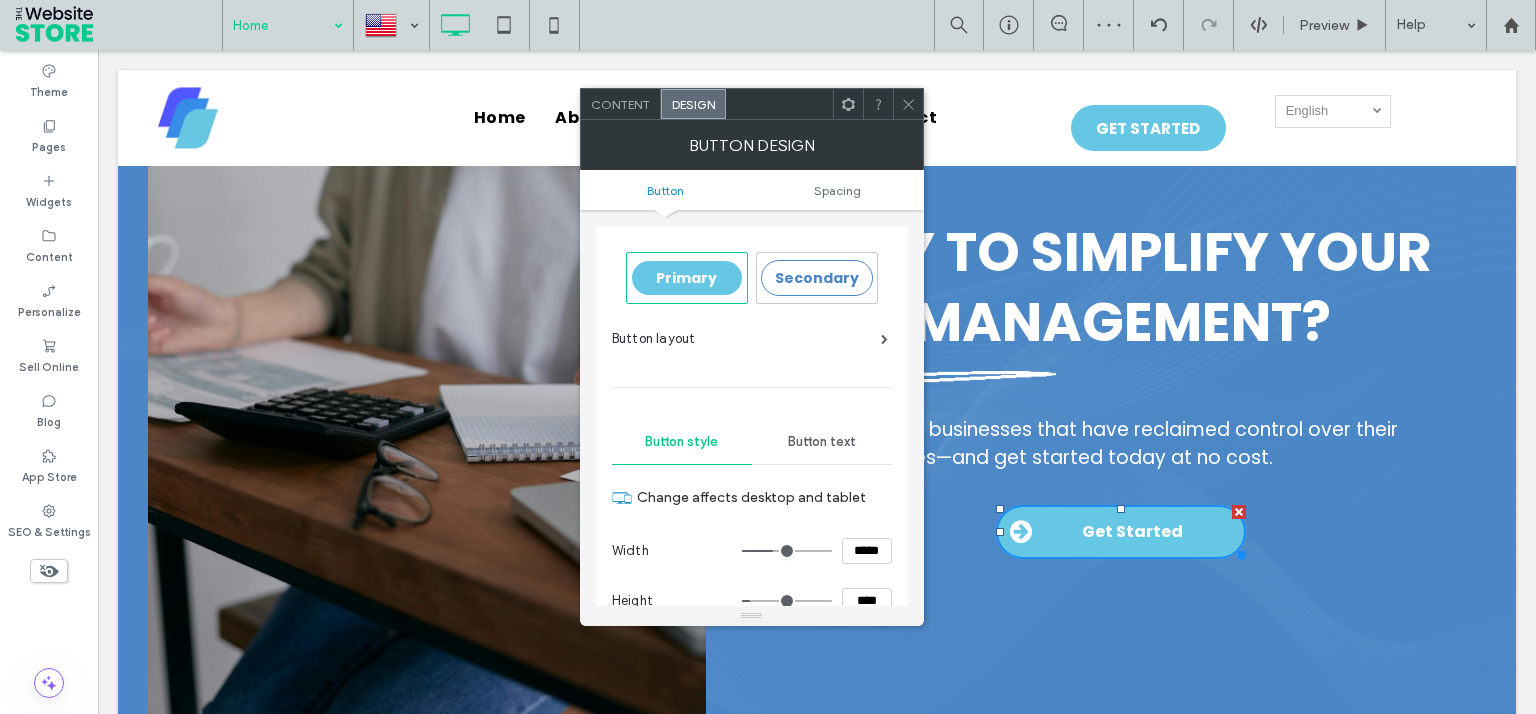 type on "***" 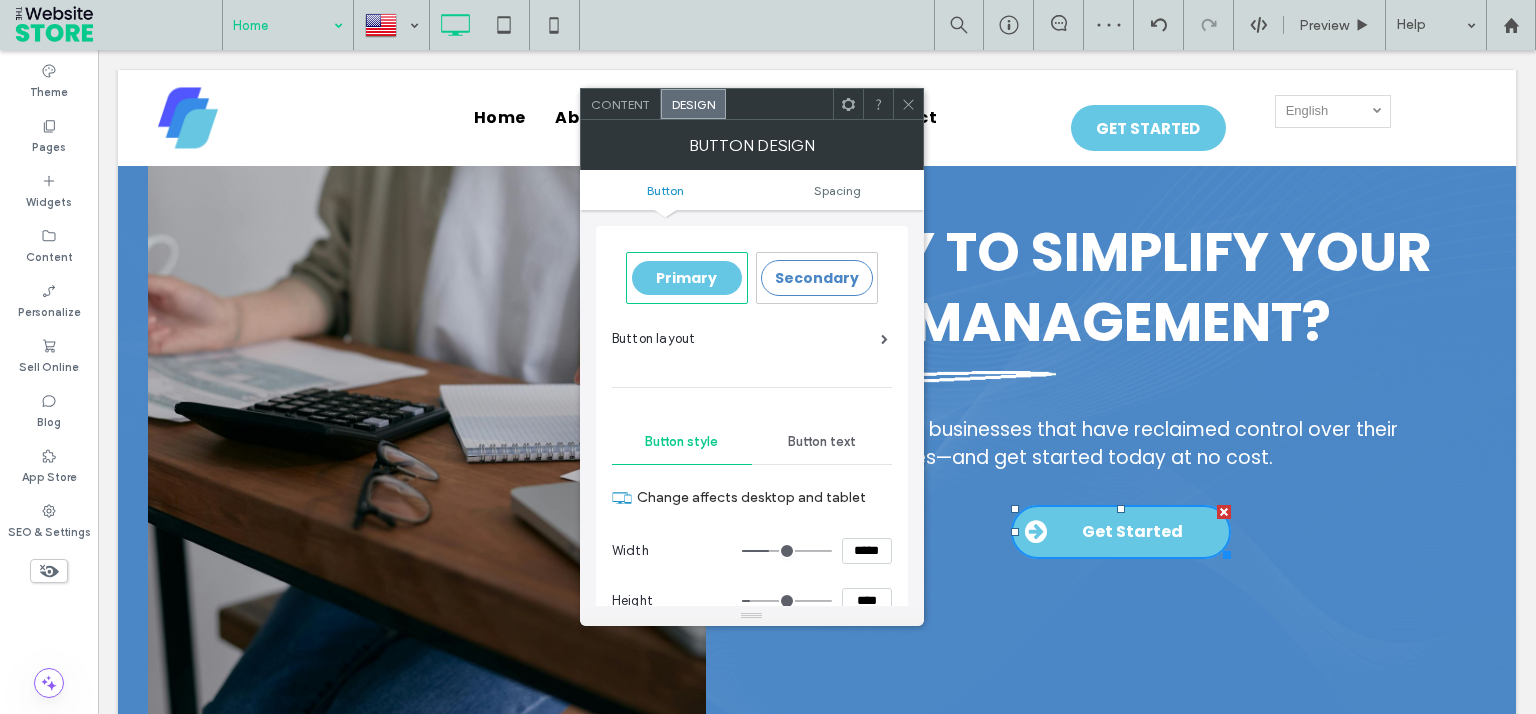 click on "****" at bounding box center [867, 601] 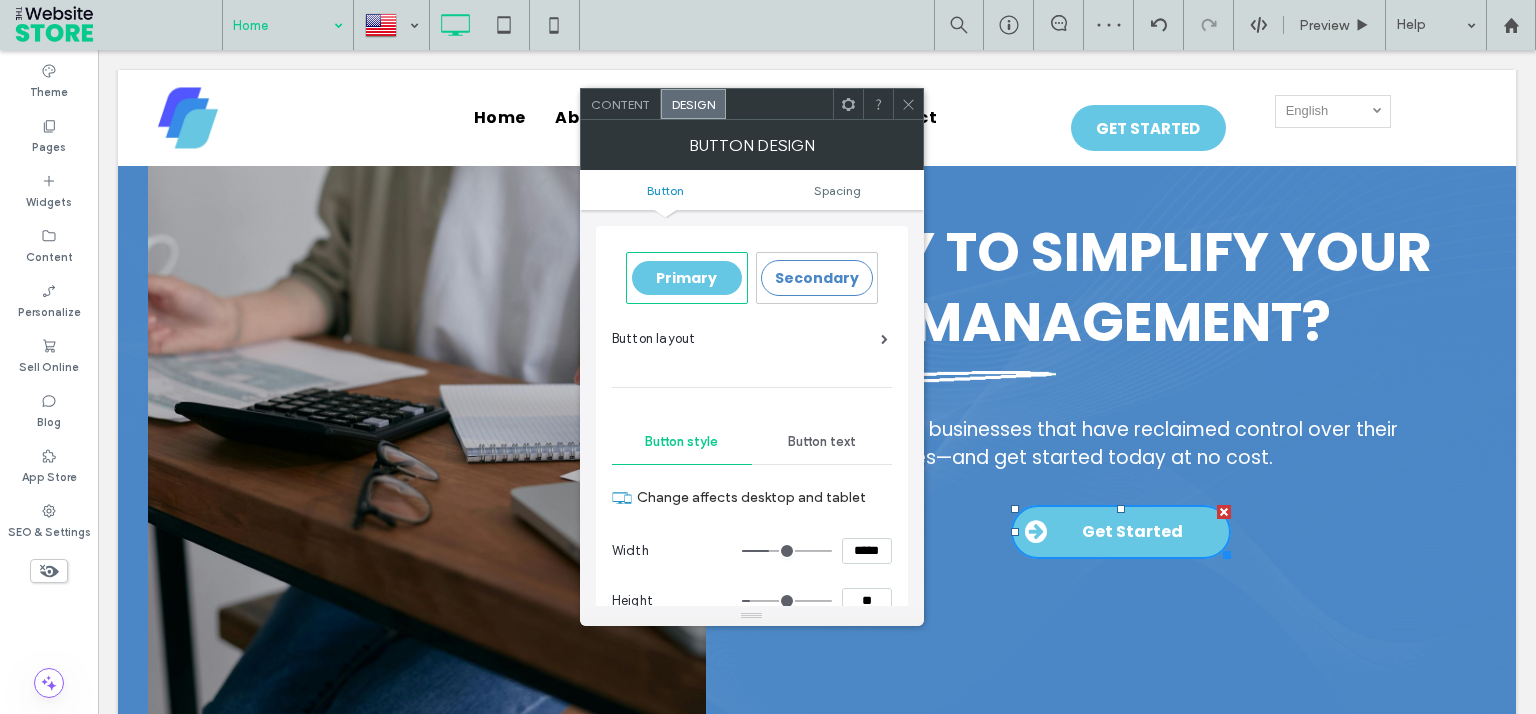 scroll, scrollTop: 1, scrollLeft: 0, axis: vertical 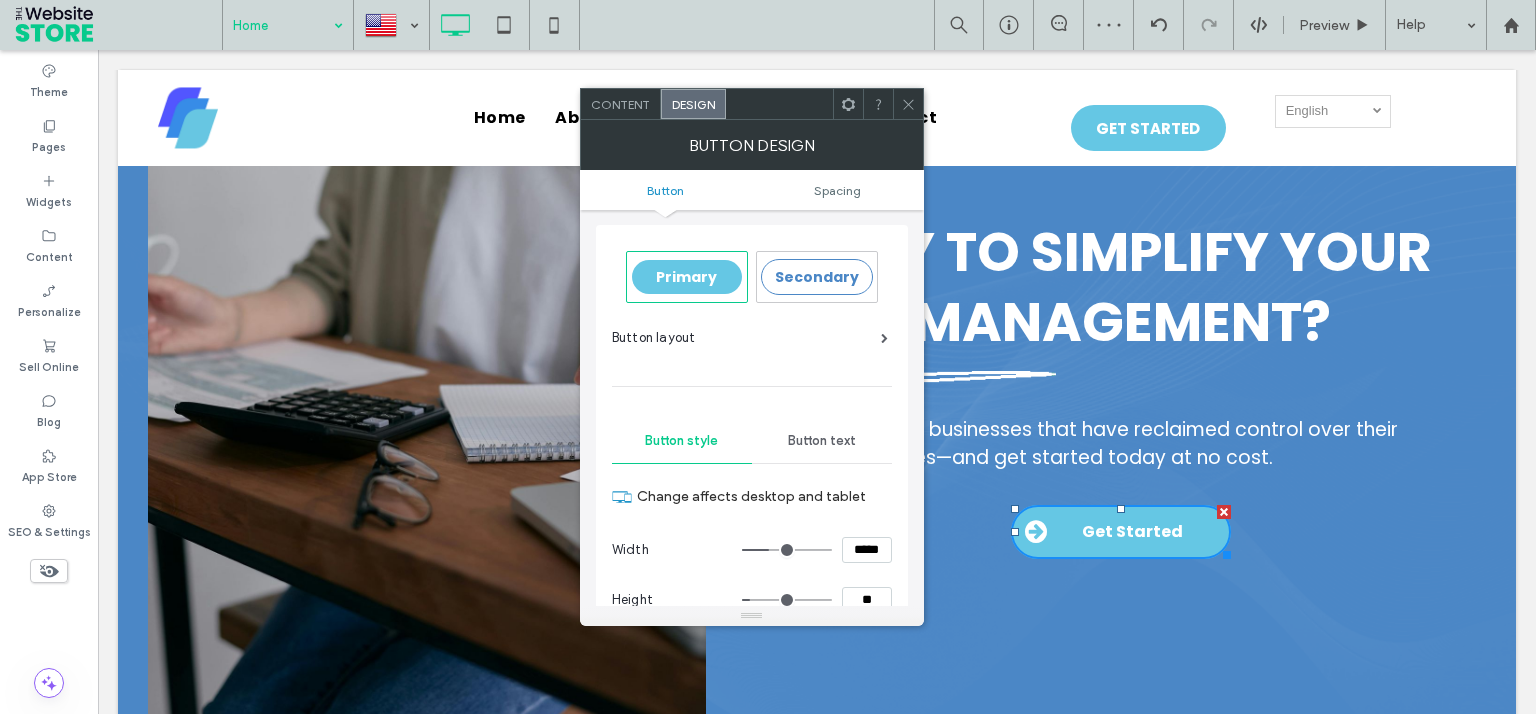 type on "****" 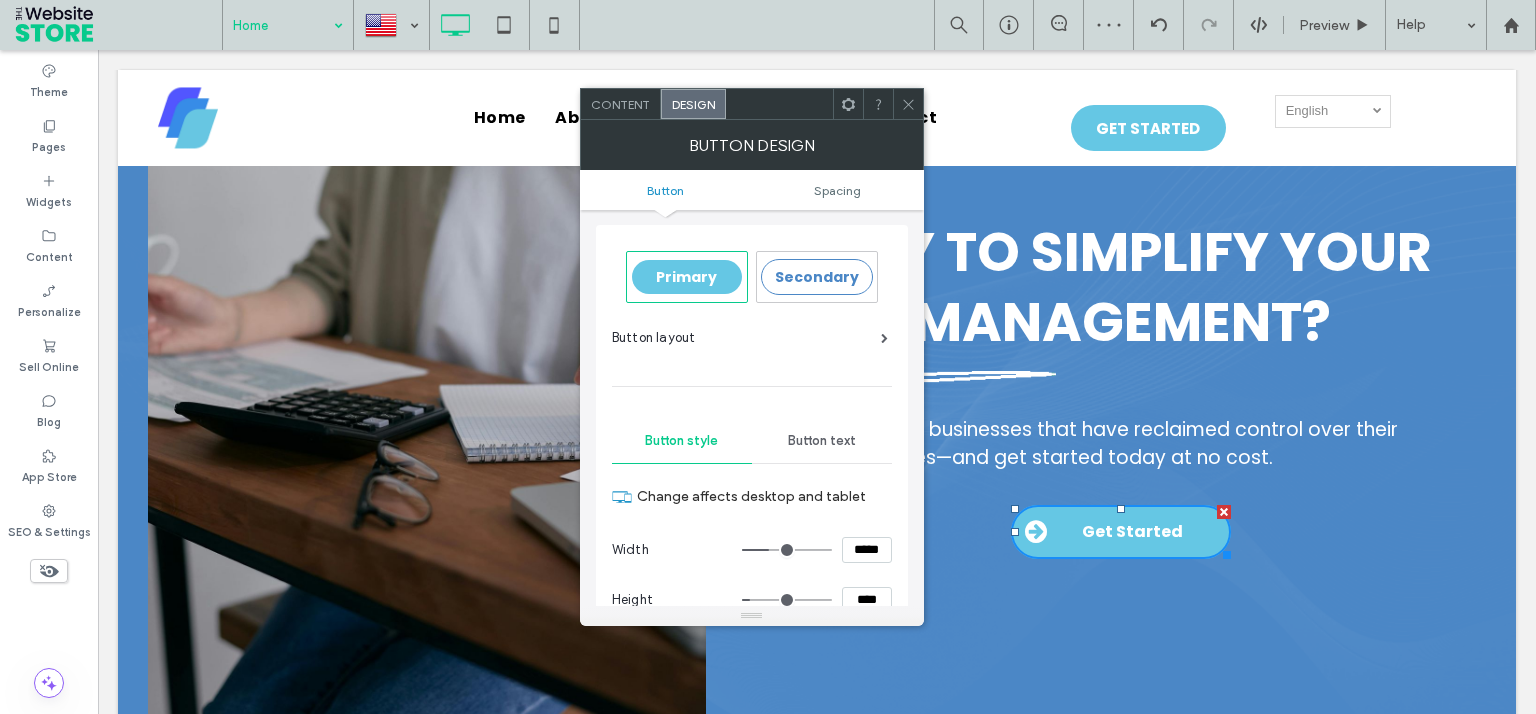 type on "**" 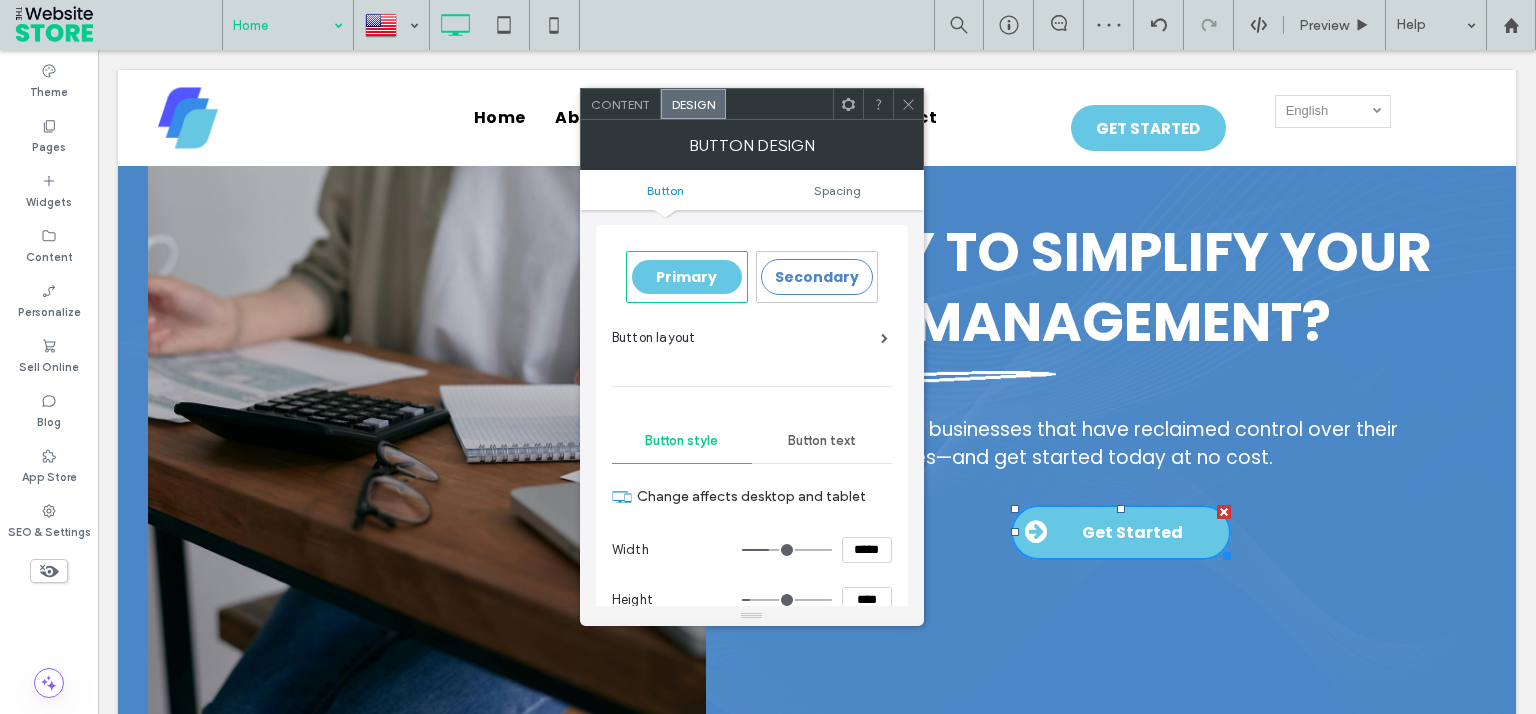 click on "*****" at bounding box center [867, 550] 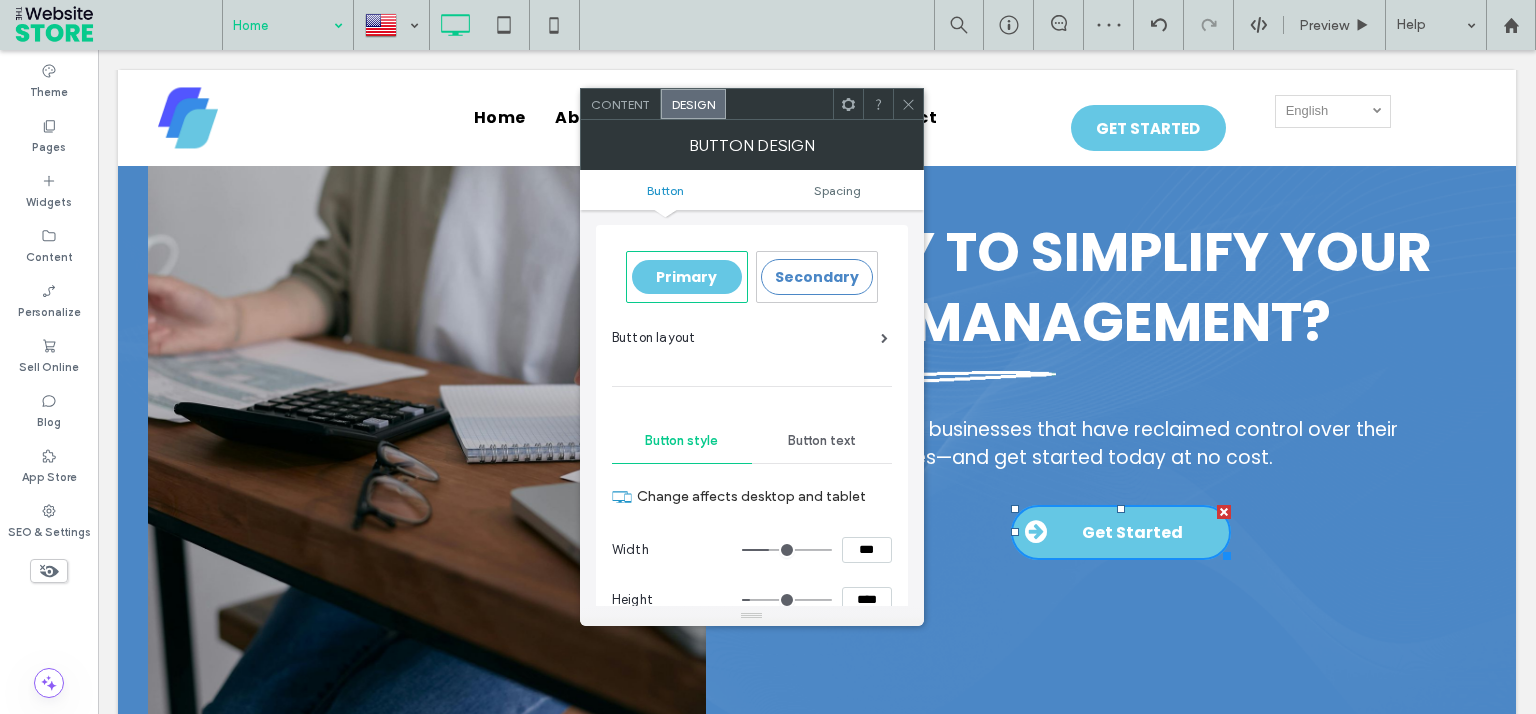 type on "*****" 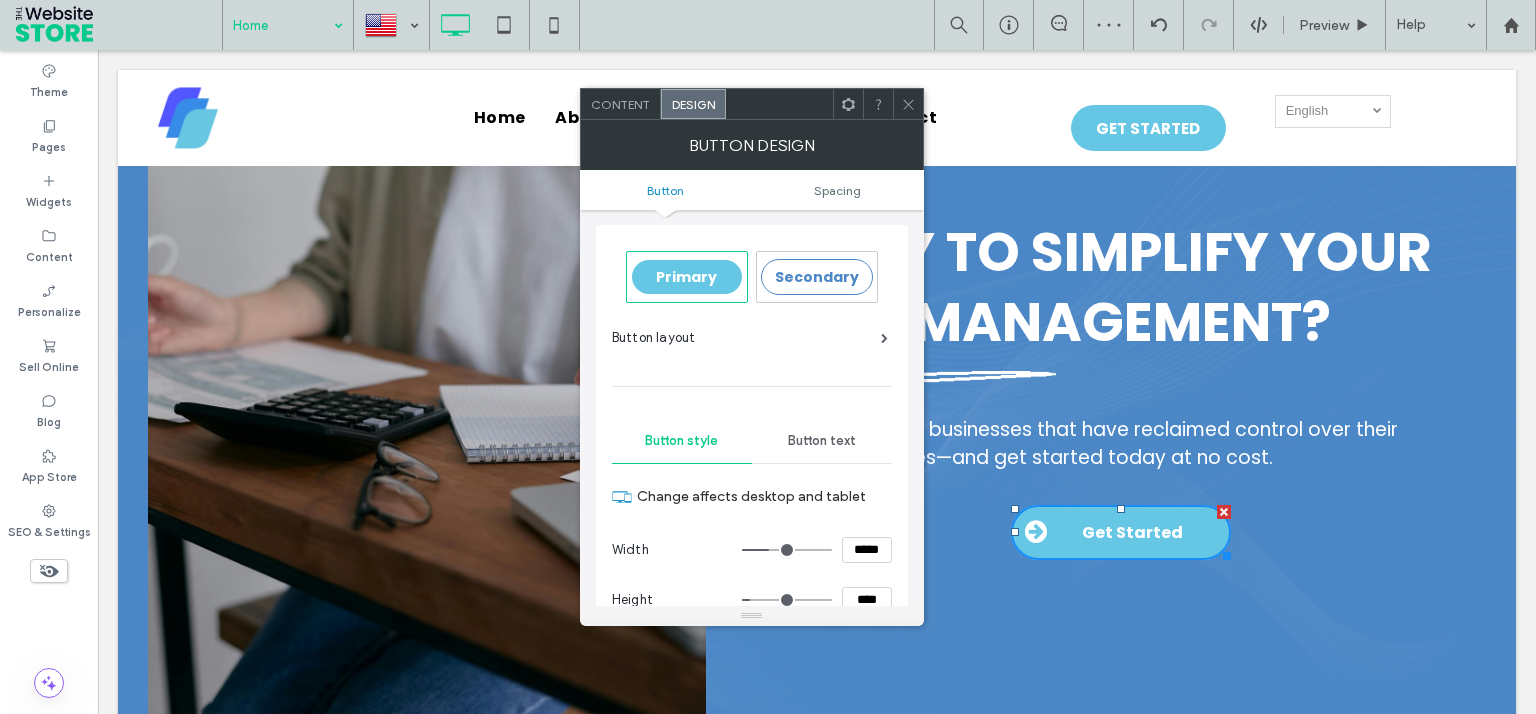 type on "***" 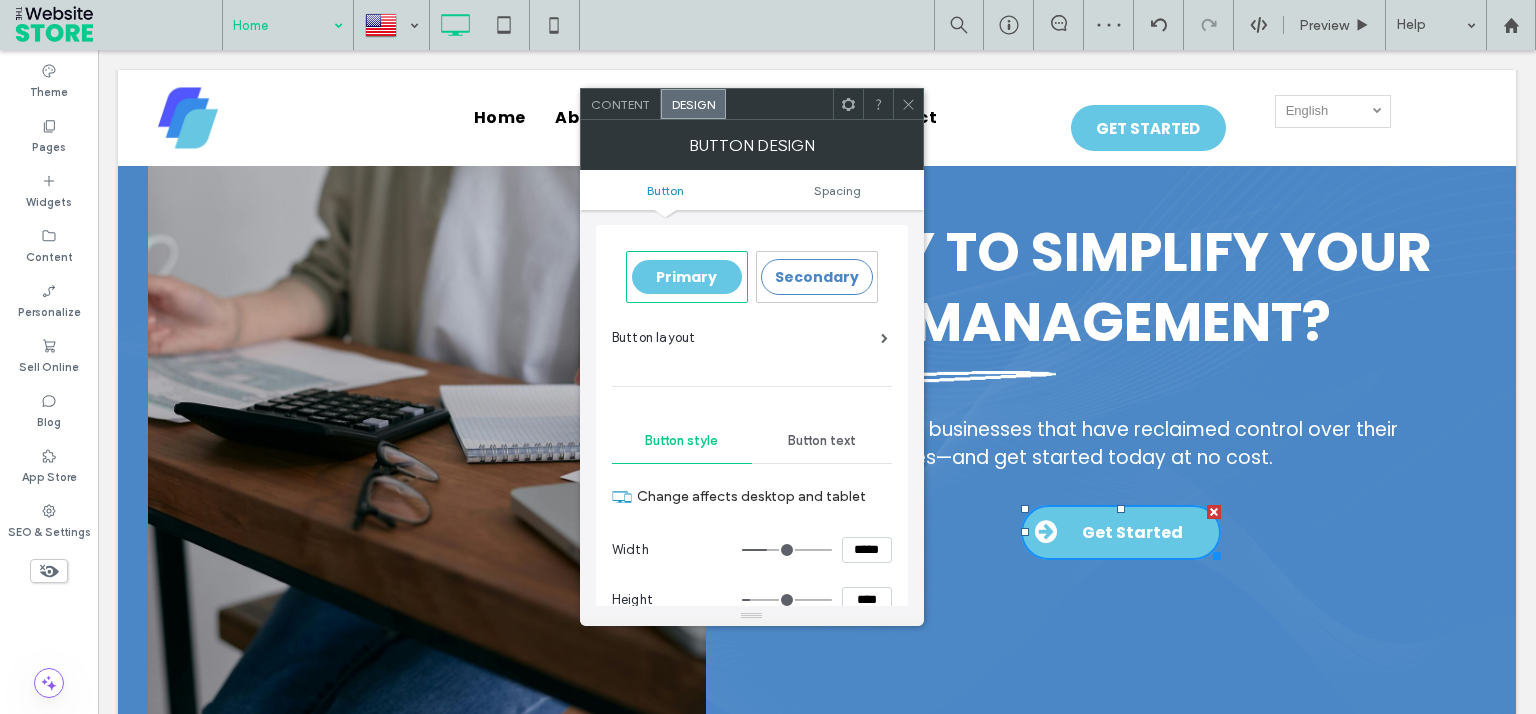 click 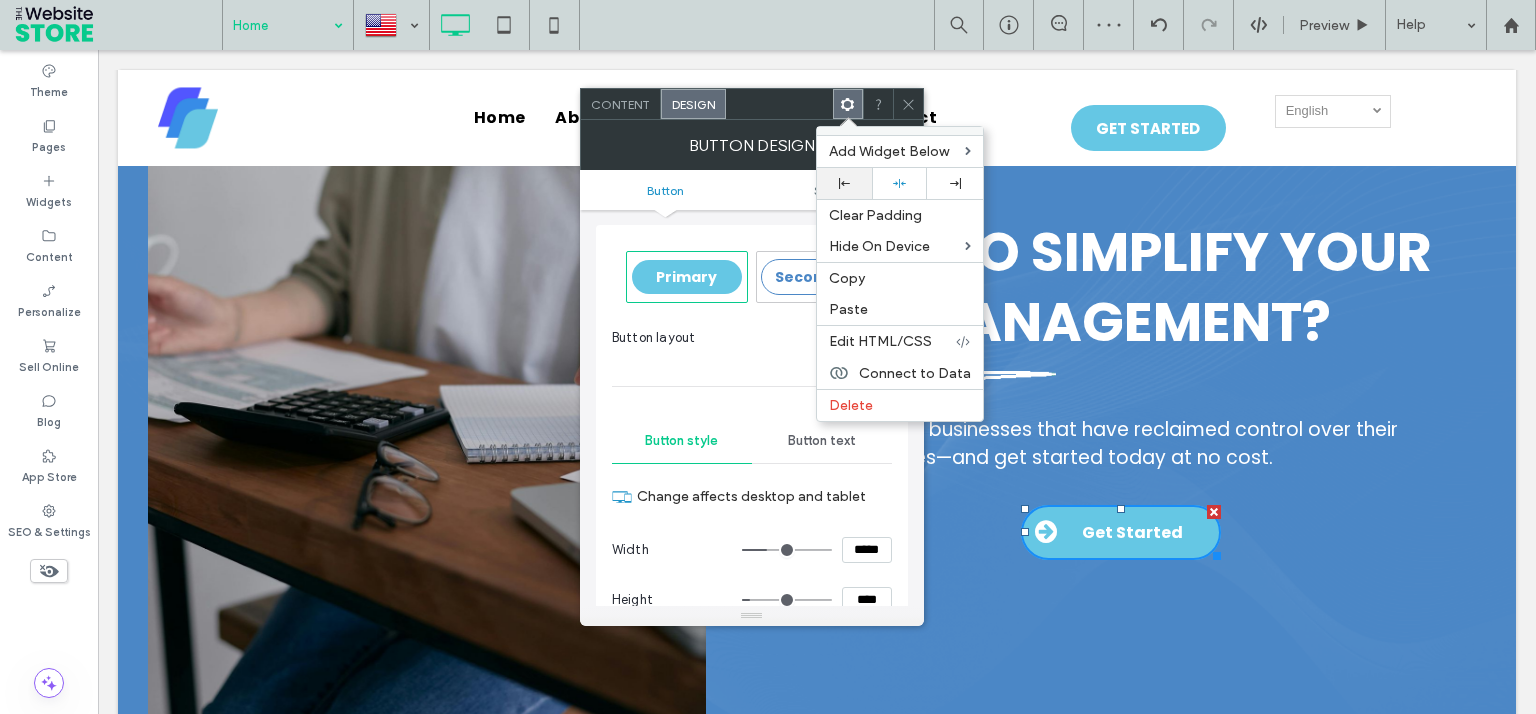 click at bounding box center (844, 183) 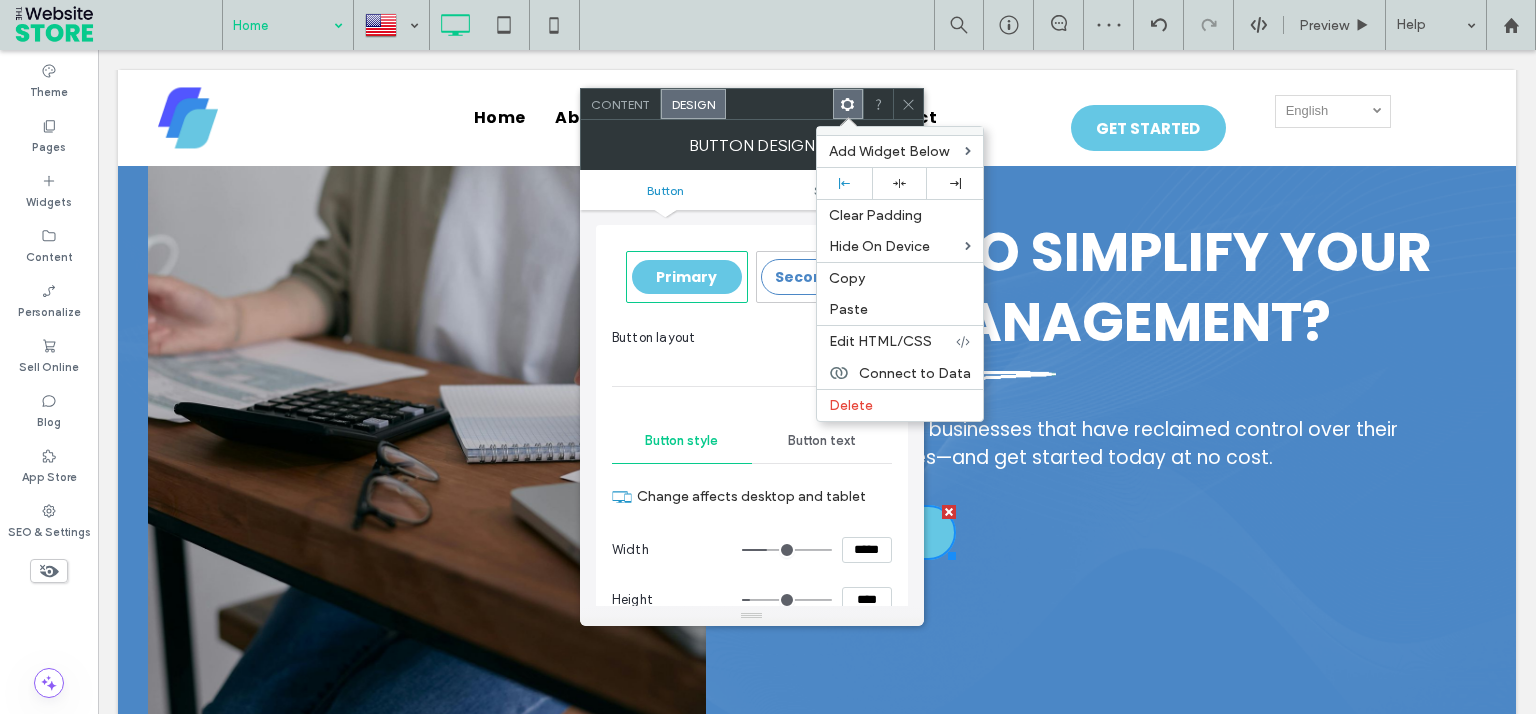 click 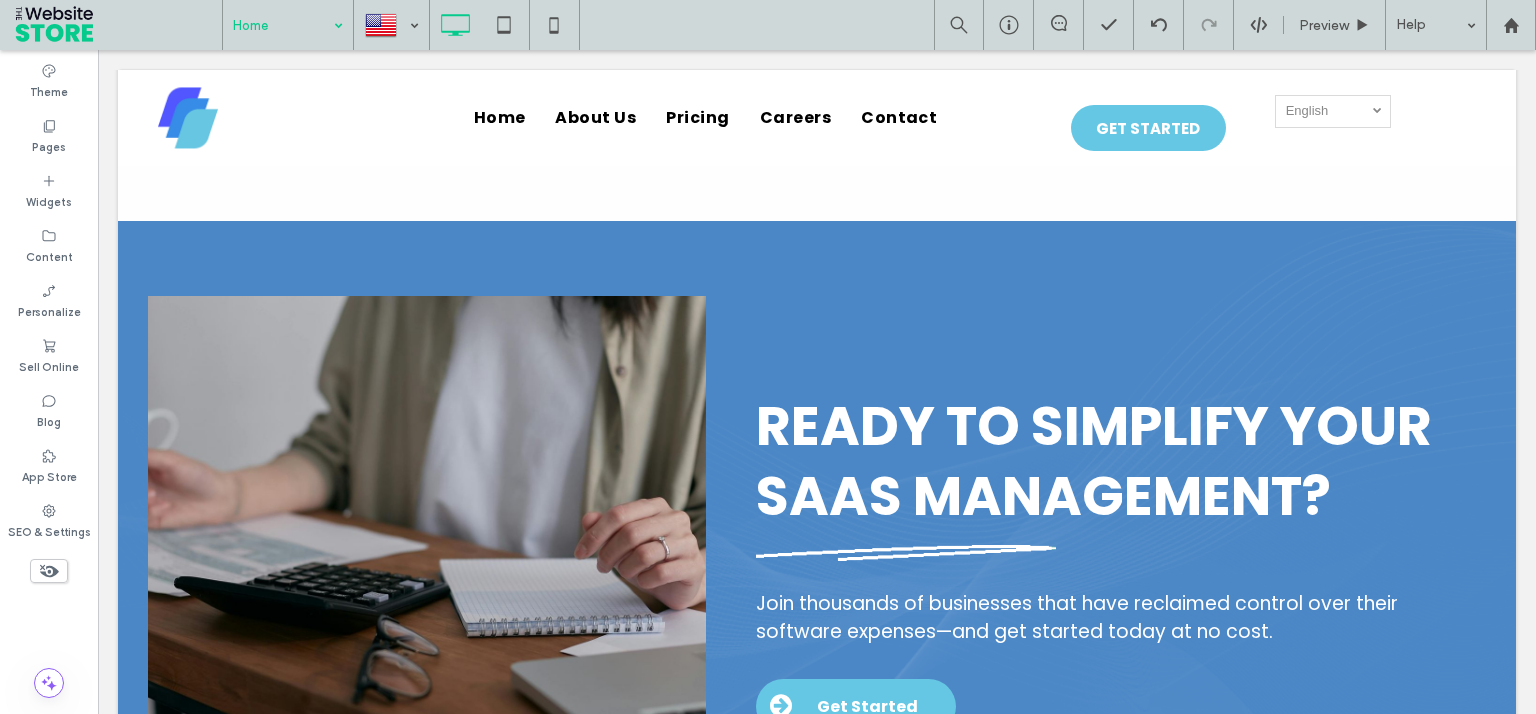 scroll, scrollTop: 4645, scrollLeft: 0, axis: vertical 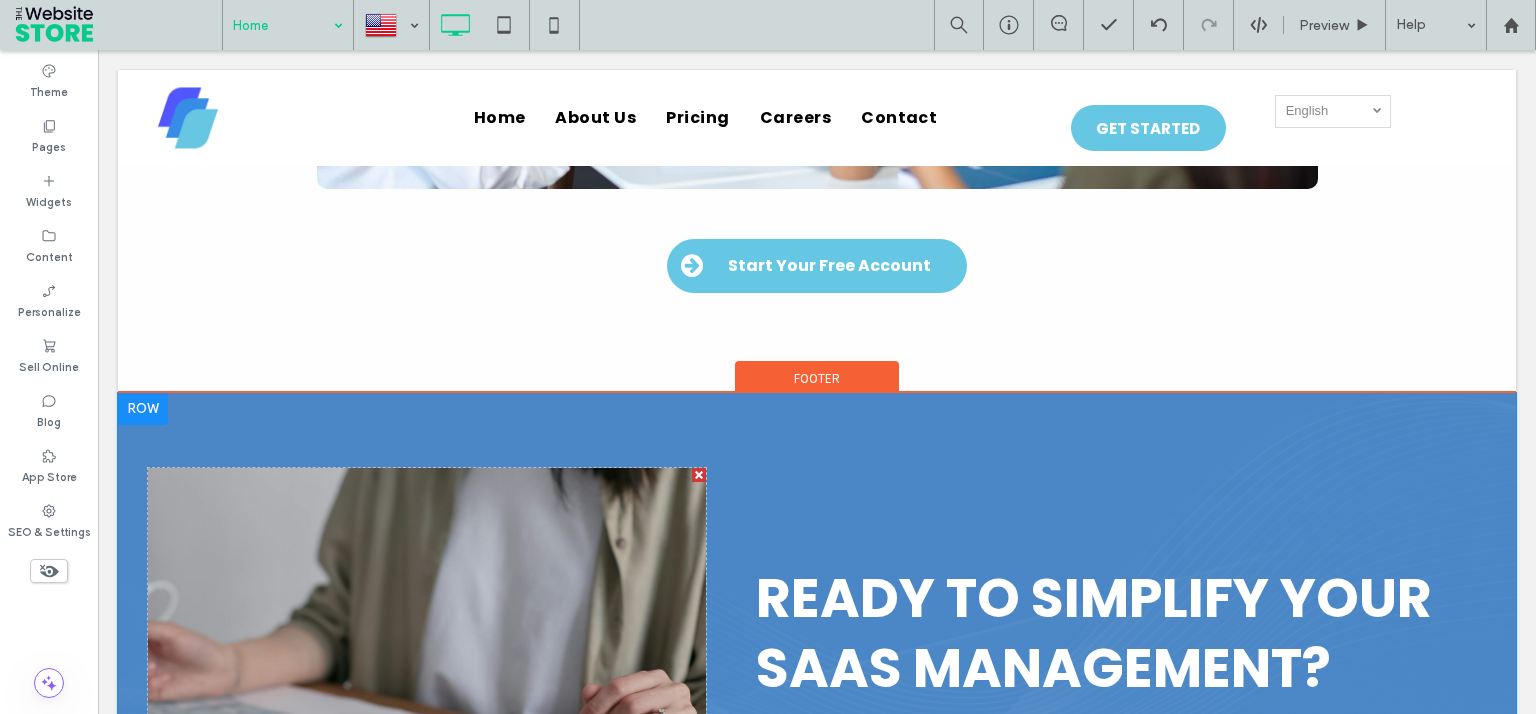 click on "Click To Paste" at bounding box center [427, 767] 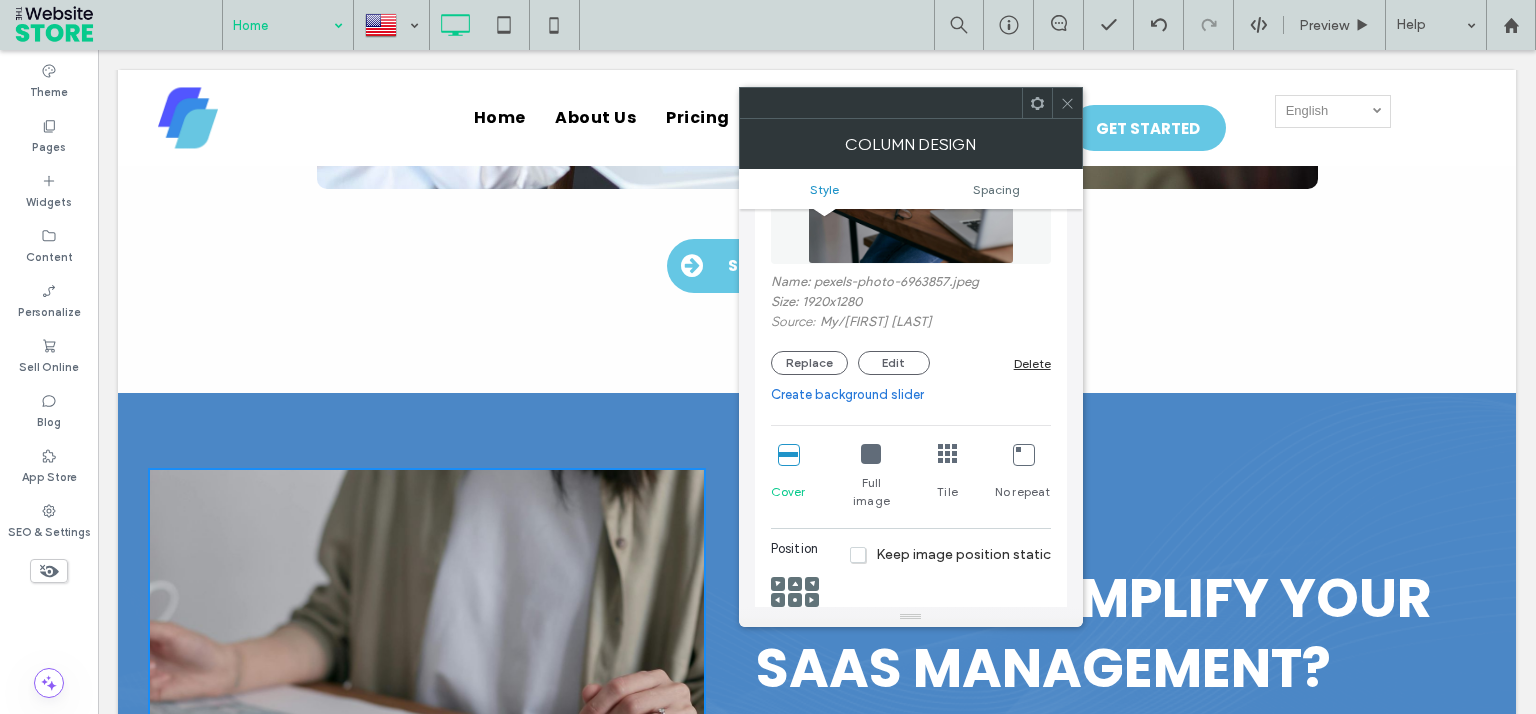 scroll, scrollTop: 360, scrollLeft: 0, axis: vertical 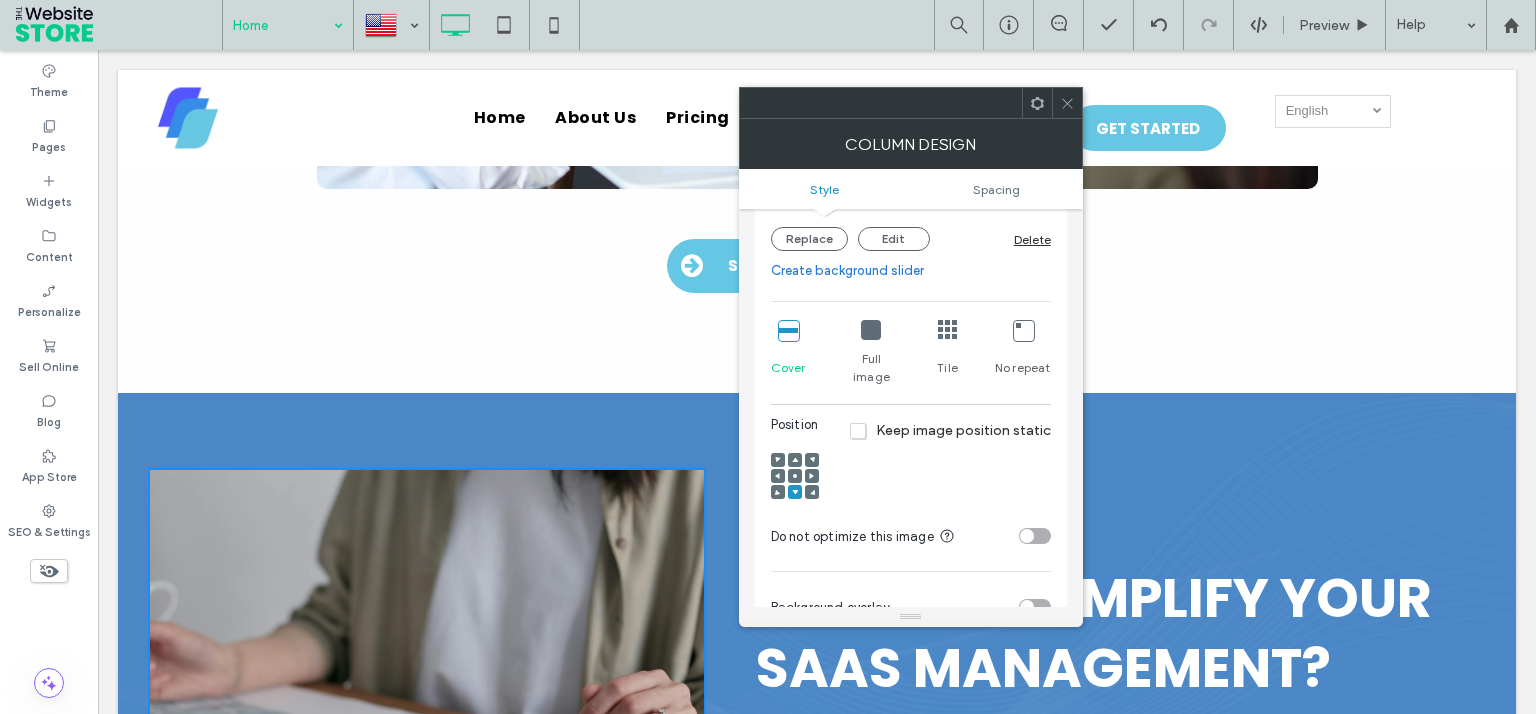click 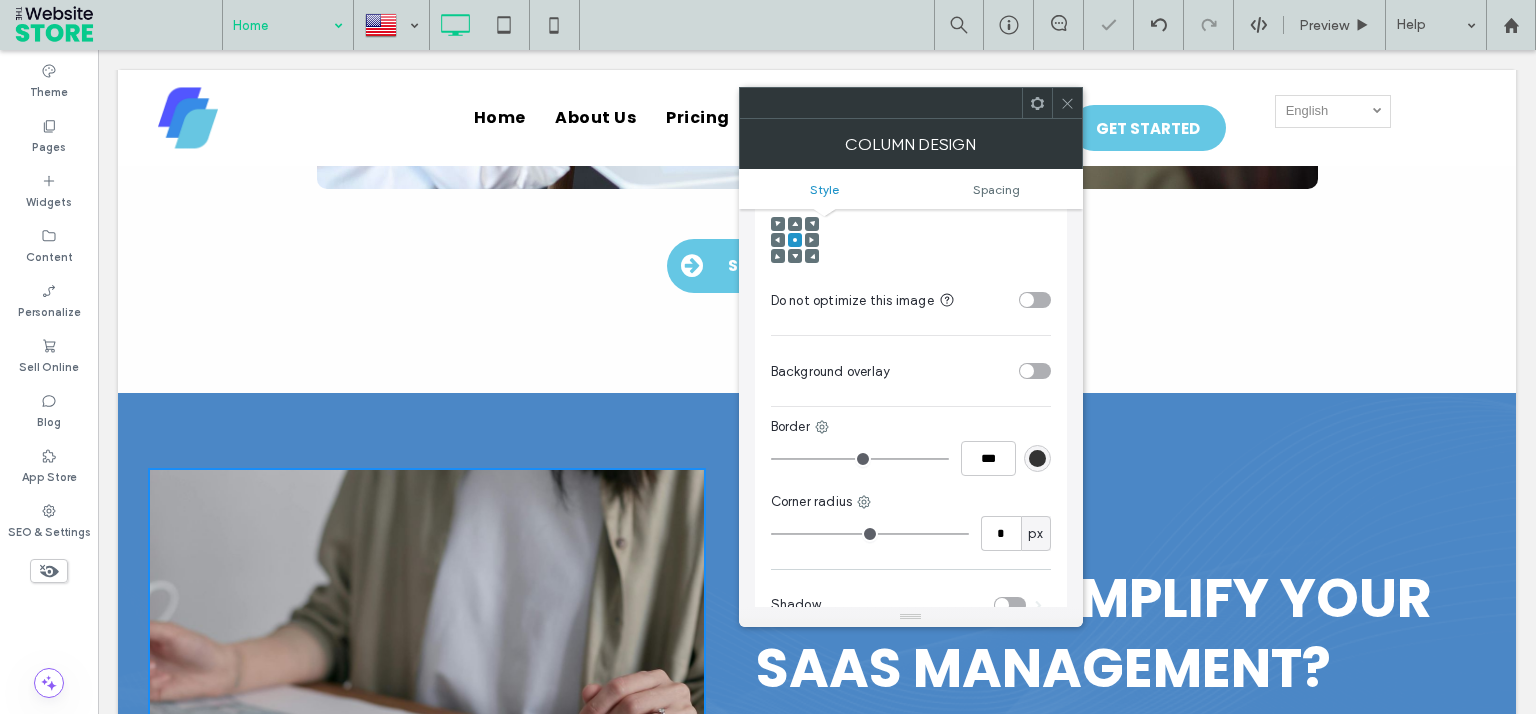 scroll, scrollTop: 720, scrollLeft: 0, axis: vertical 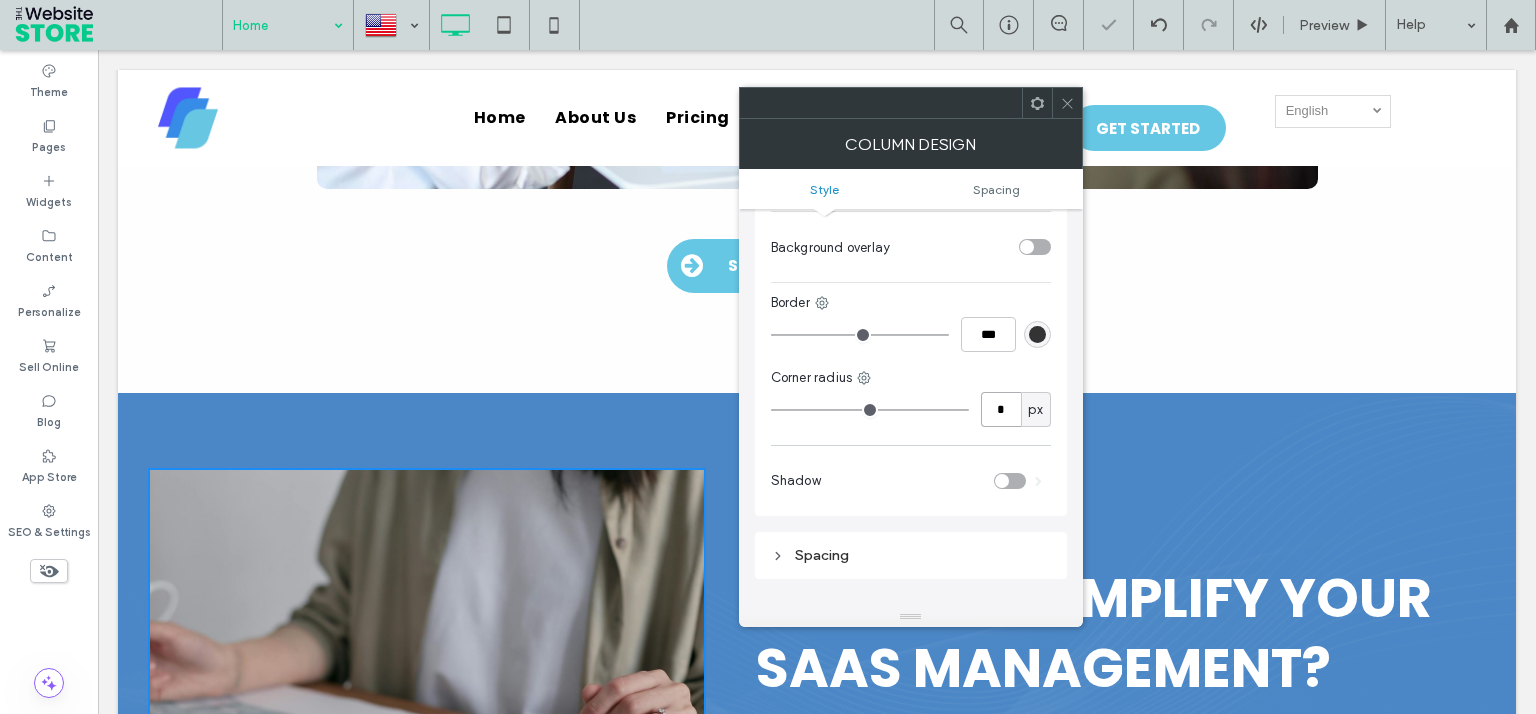 click on "*" at bounding box center (1001, 409) 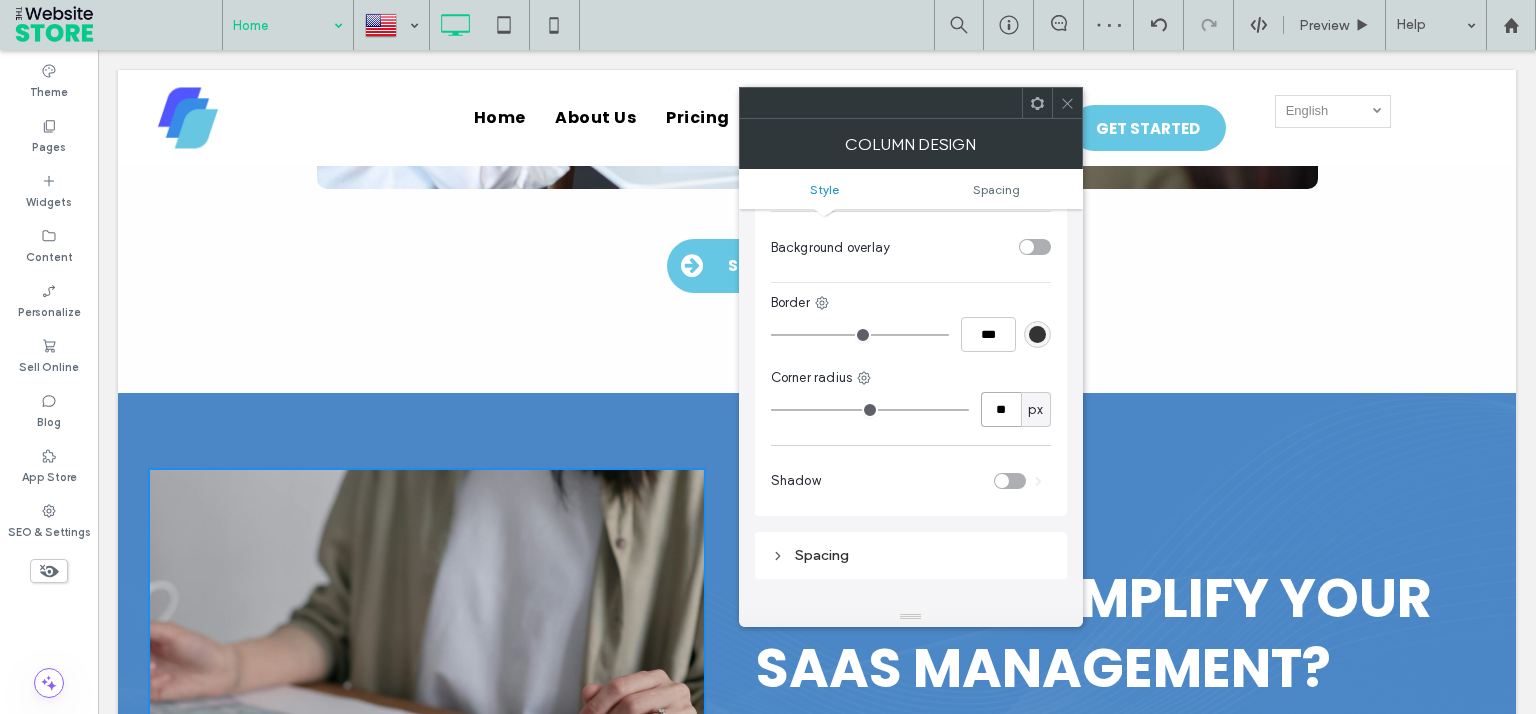 type on "**" 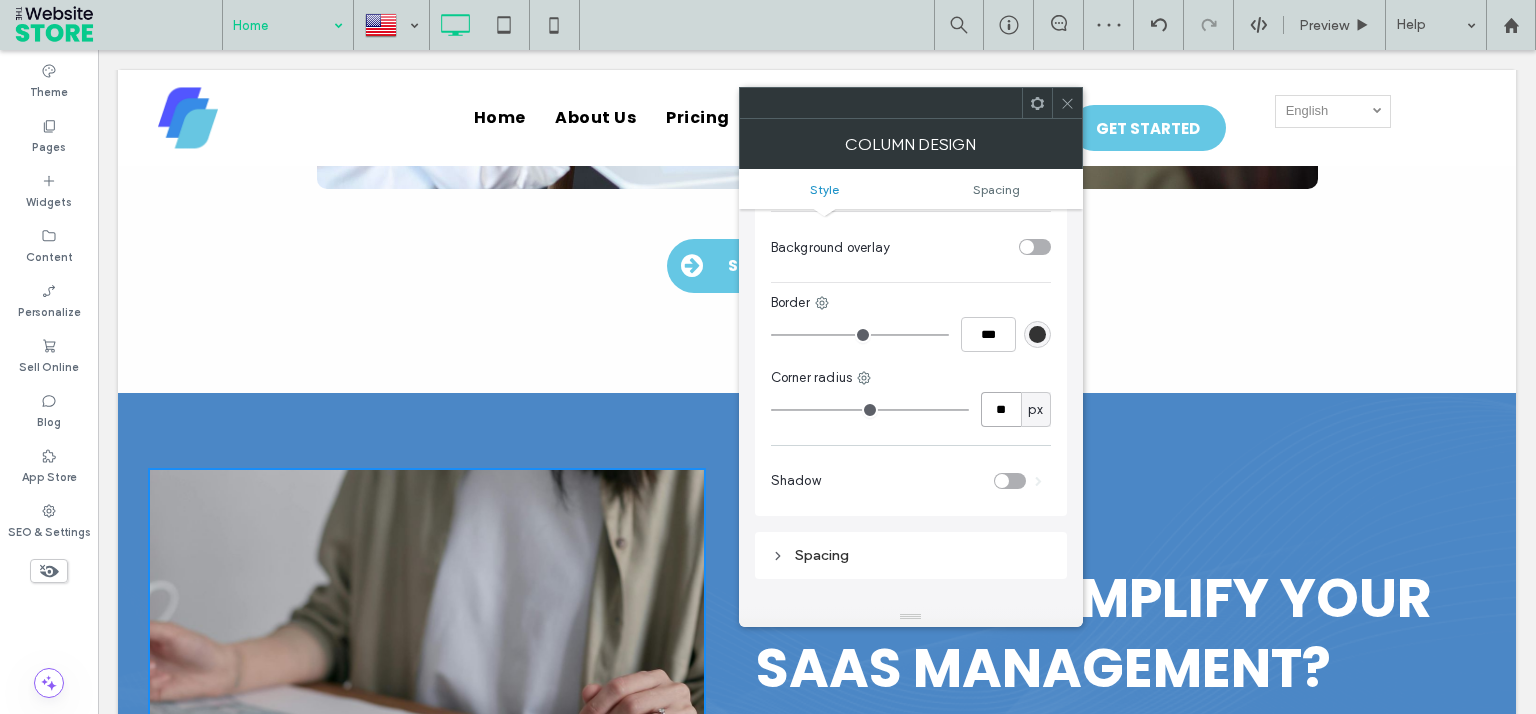 type on "**" 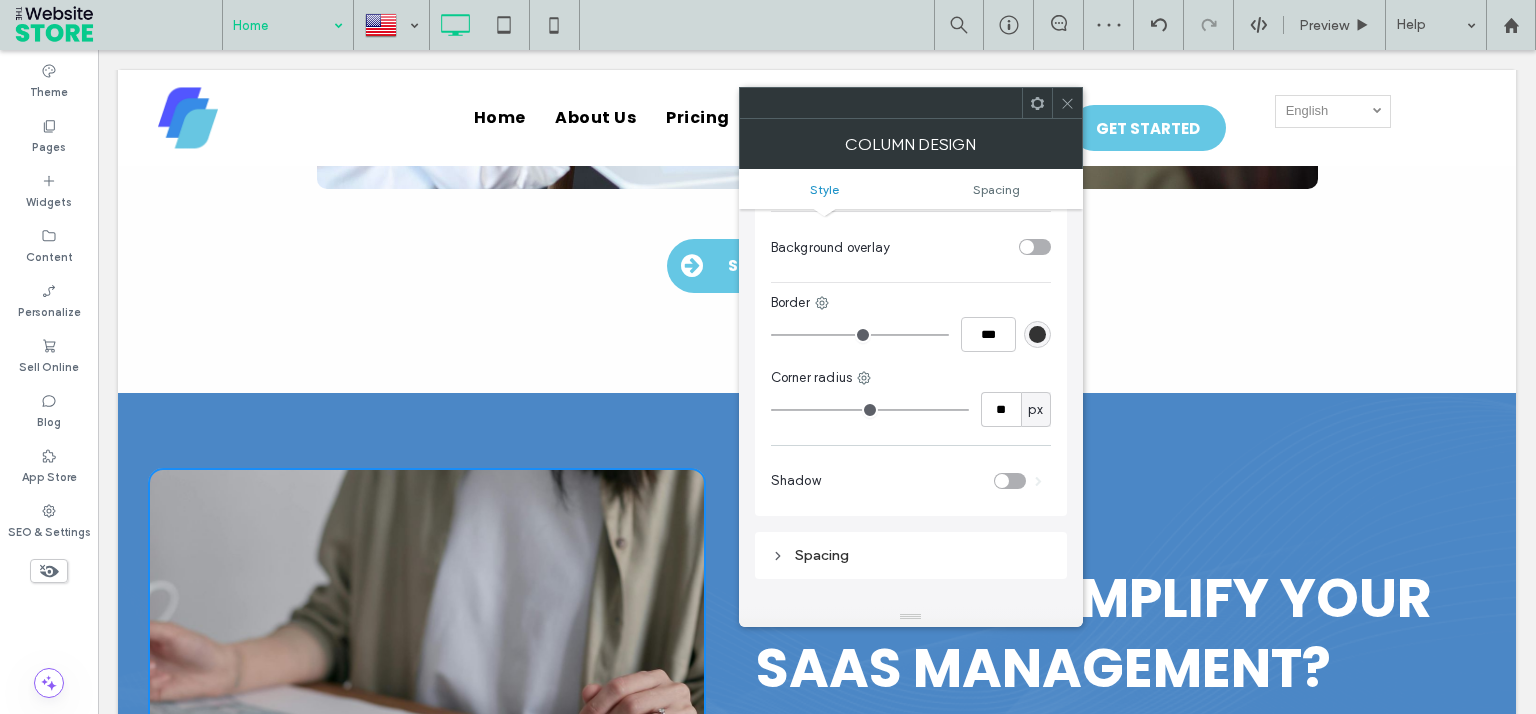 drag, startPoint x: 1063, startPoint y: 95, endPoint x: 1170, endPoint y: 196, distance: 147.13939 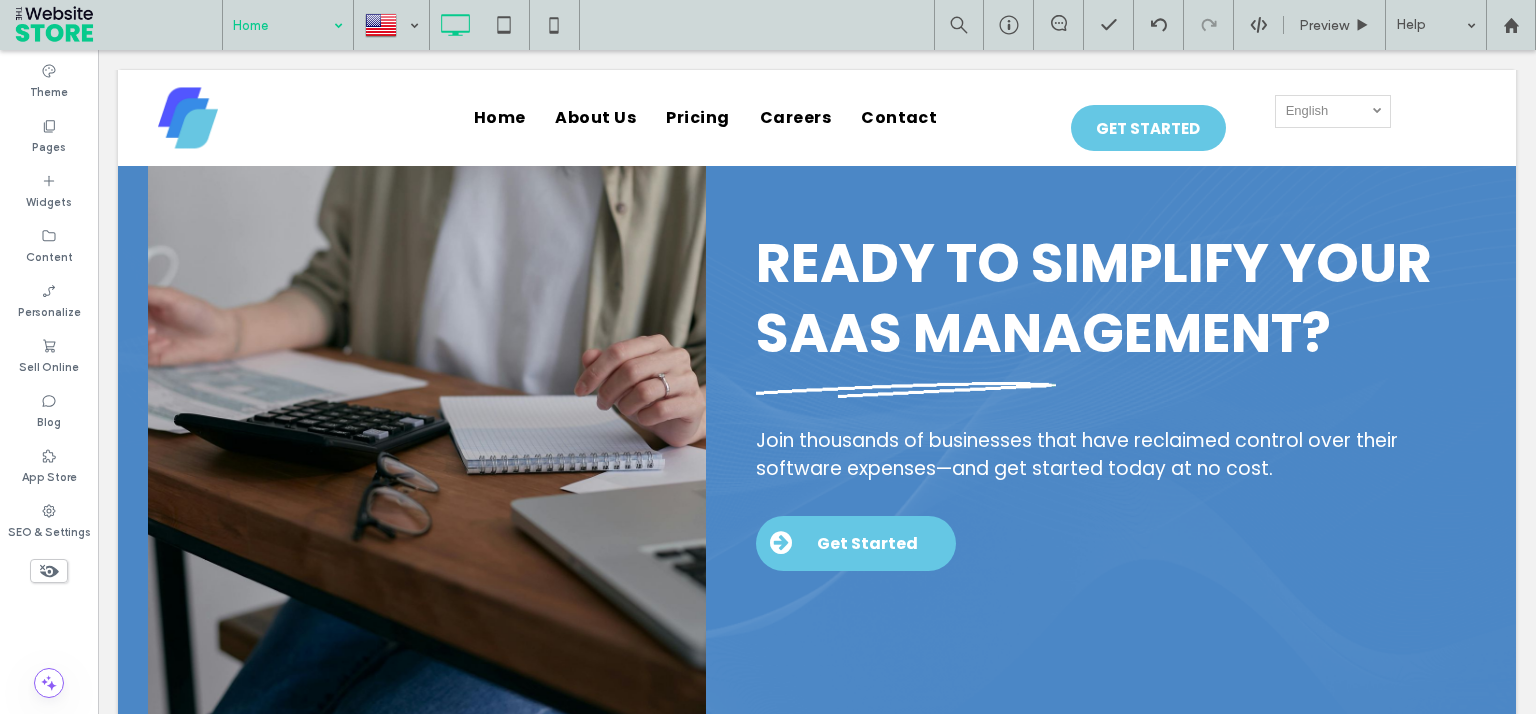 scroll, scrollTop: 5111, scrollLeft: 0, axis: vertical 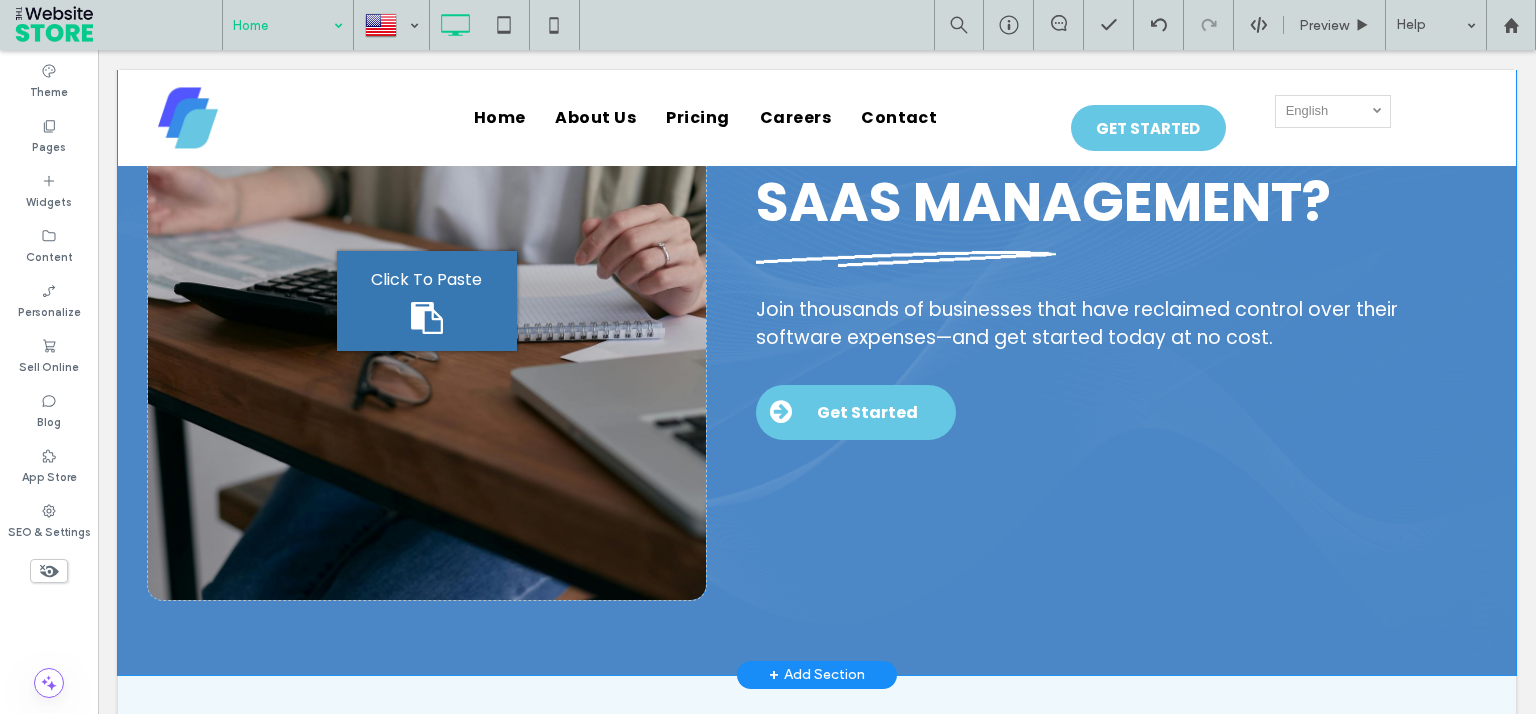 click on "Click To Paste" at bounding box center (427, 301) 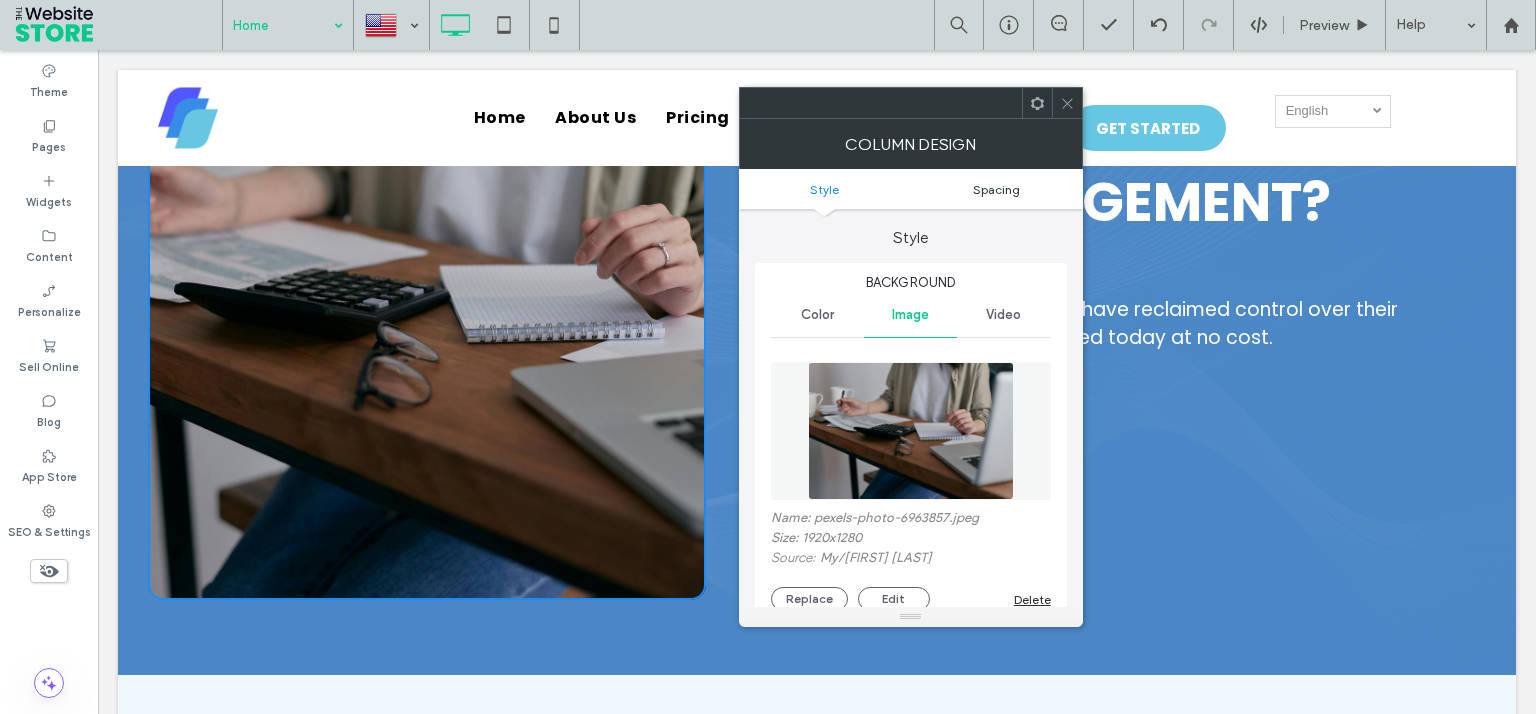 click on "Spacing" at bounding box center [996, 189] 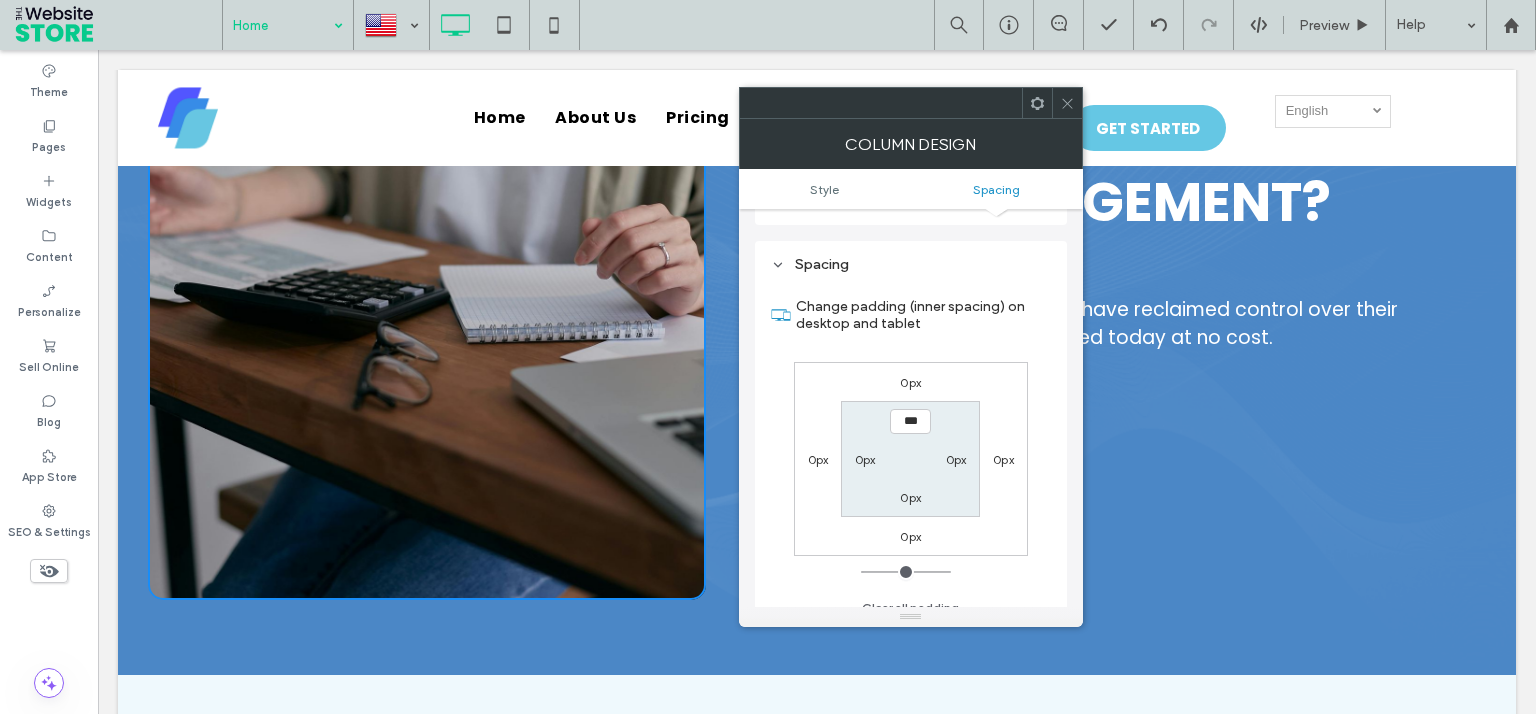scroll, scrollTop: 1011, scrollLeft: 0, axis: vertical 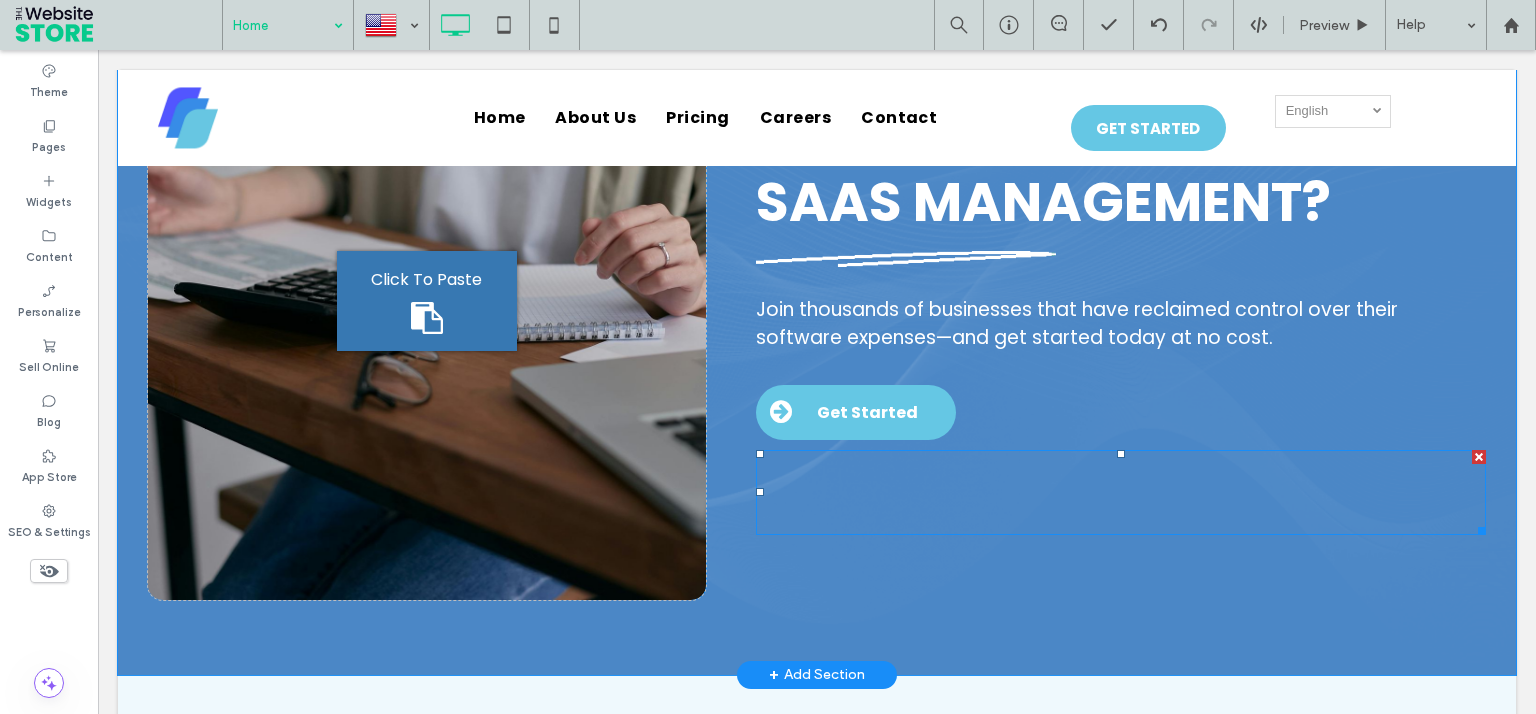 click at bounding box center [1121, 492] 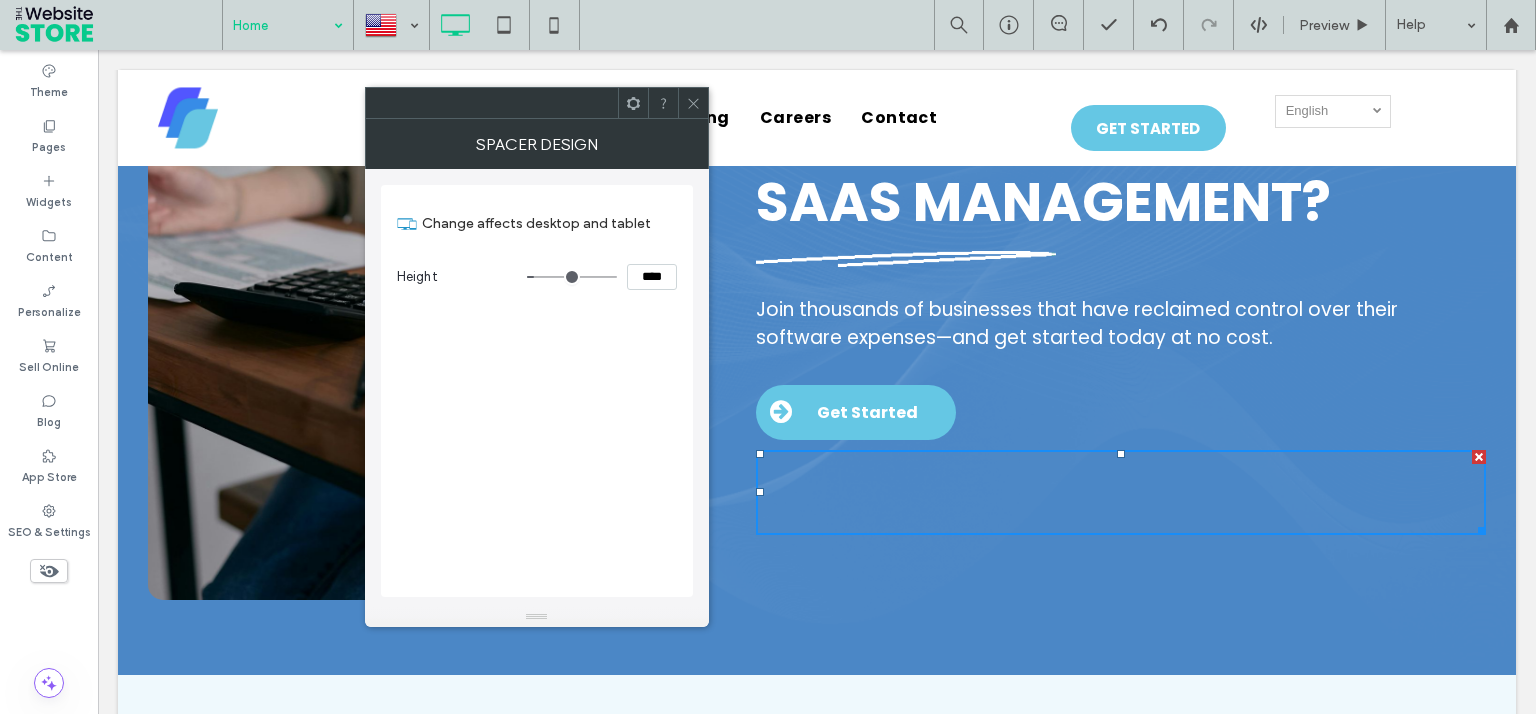 click on "****" at bounding box center [652, 277] 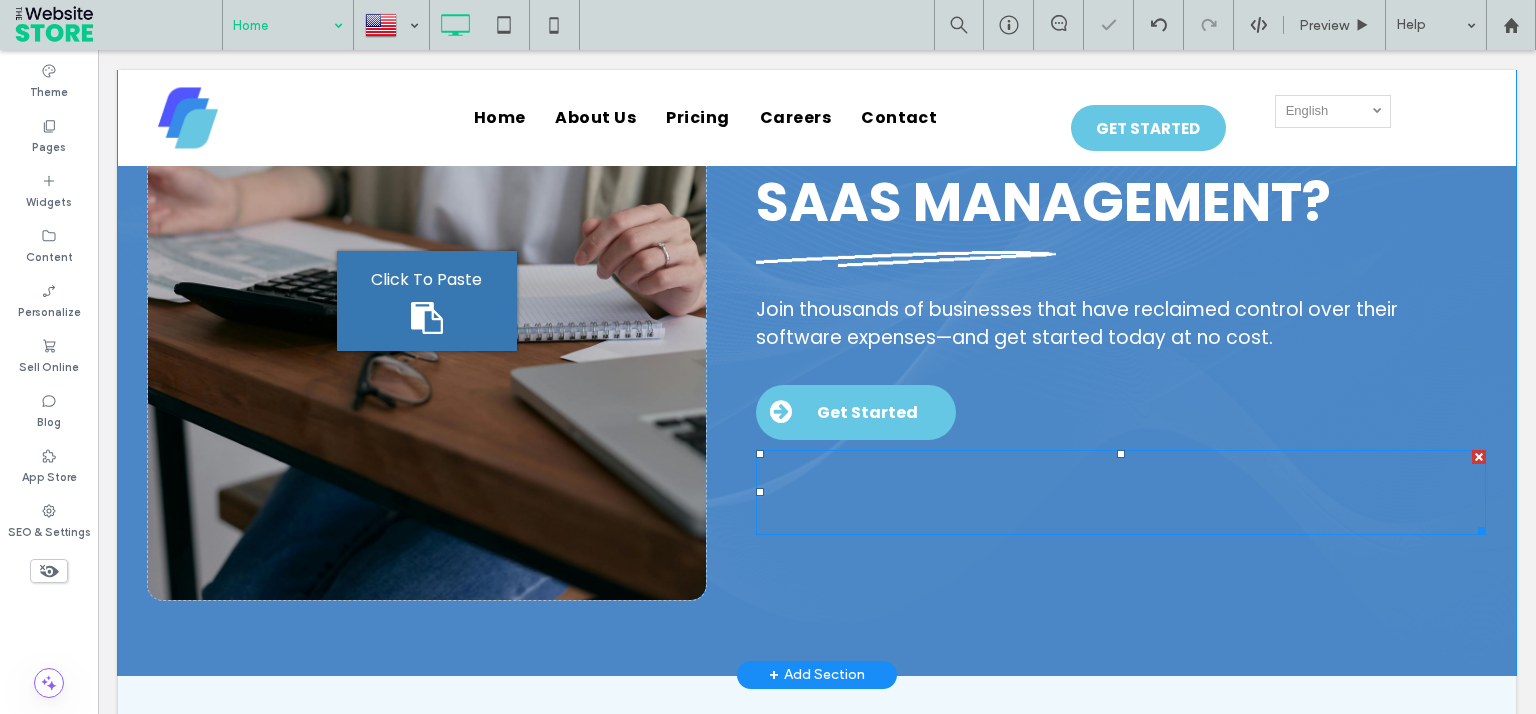 drag, startPoint x: 1462, startPoint y: 472, endPoint x: 1616, endPoint y: 522, distance: 161.91356 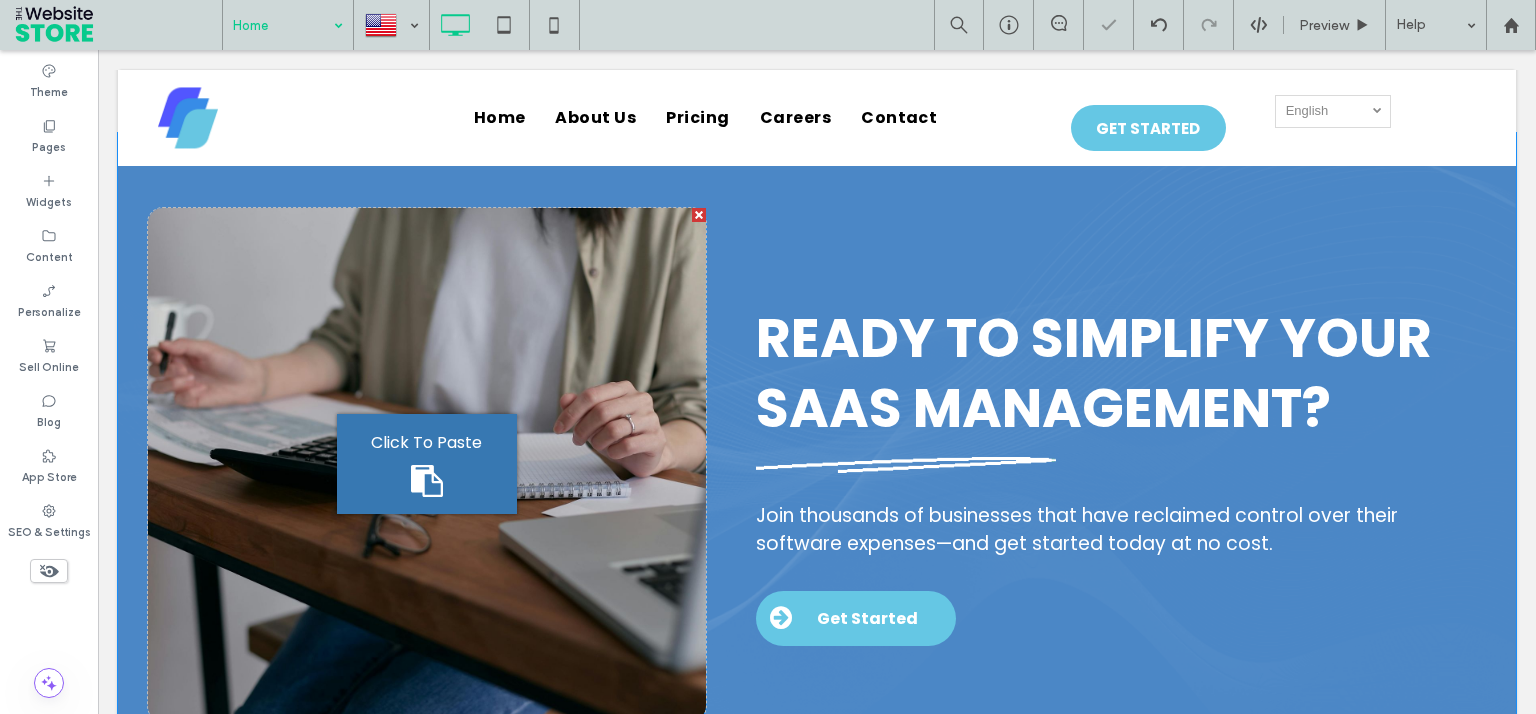 scroll, scrollTop: 4888, scrollLeft: 0, axis: vertical 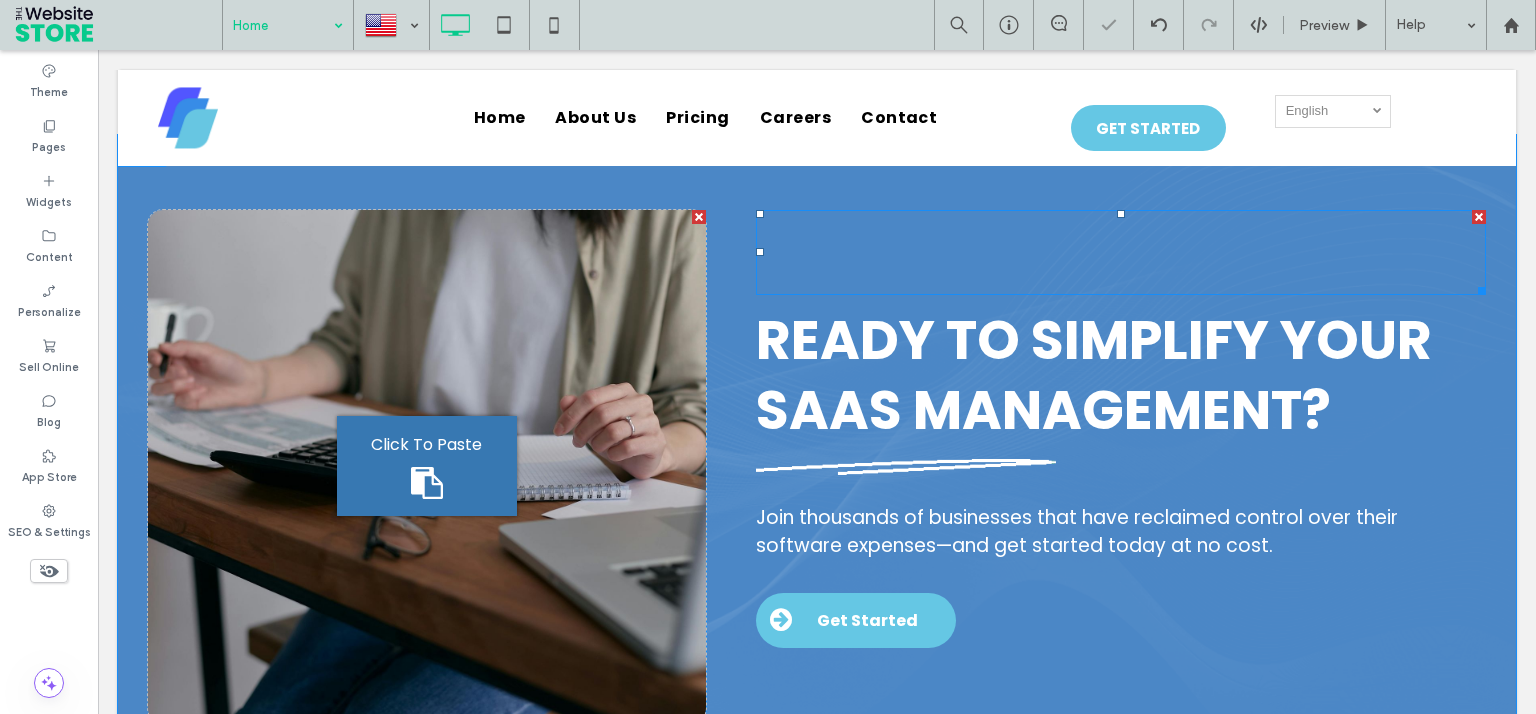 click at bounding box center (1479, 217) 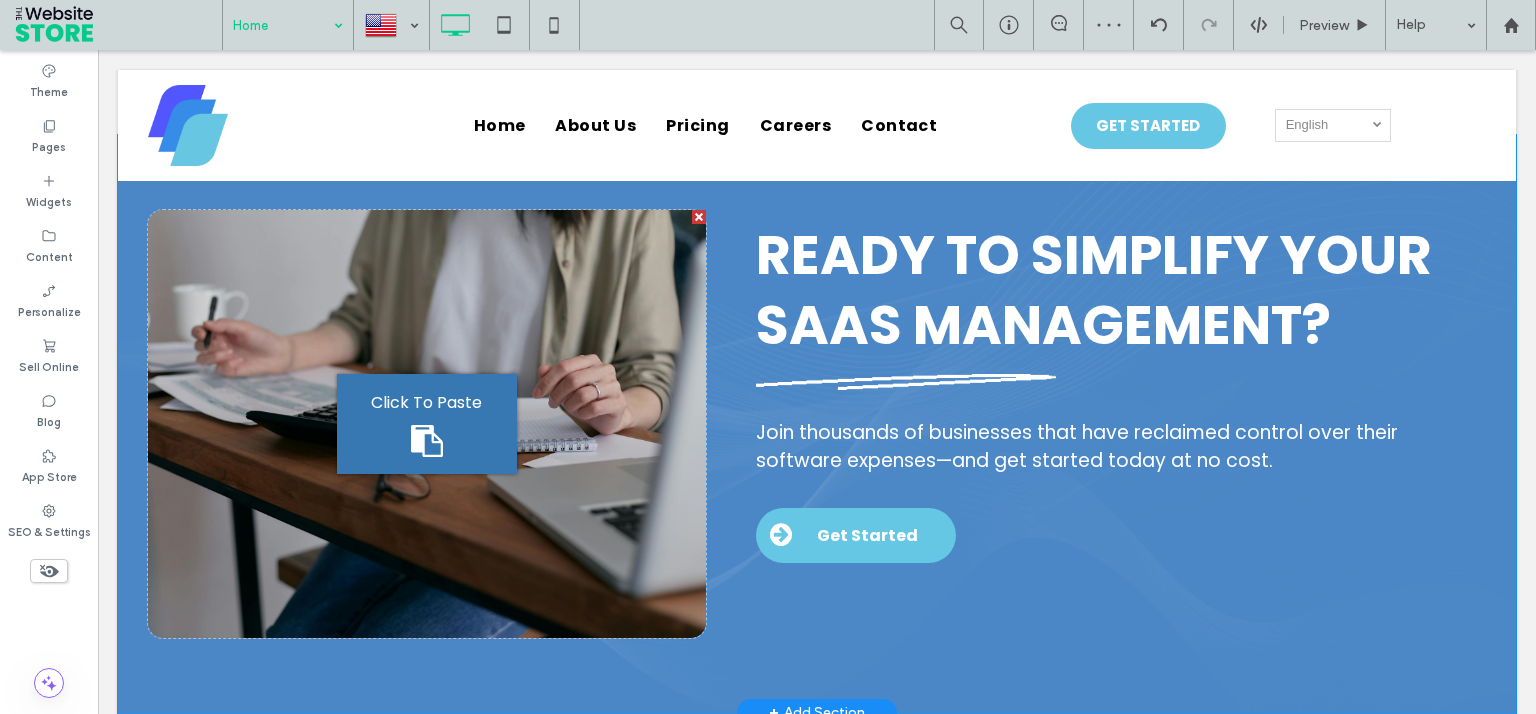 click on "Ready to Simplify Your SaaS Management?
Join thousands of businesses that have reclaimed control over their software expenses—and get started today at no cost.
Get Started
Click To Paste" at bounding box center [1096, 424] 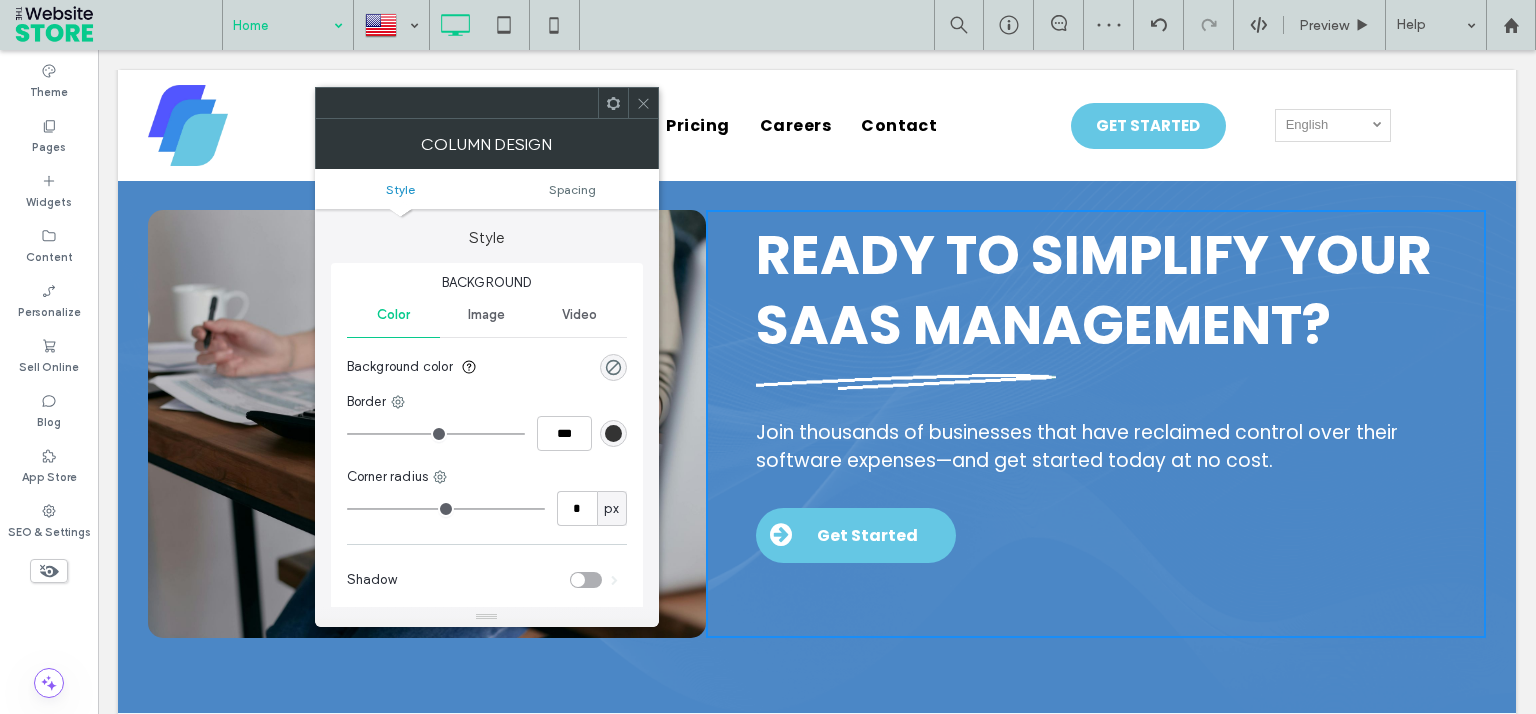 scroll, scrollTop: 4903, scrollLeft: 0, axis: vertical 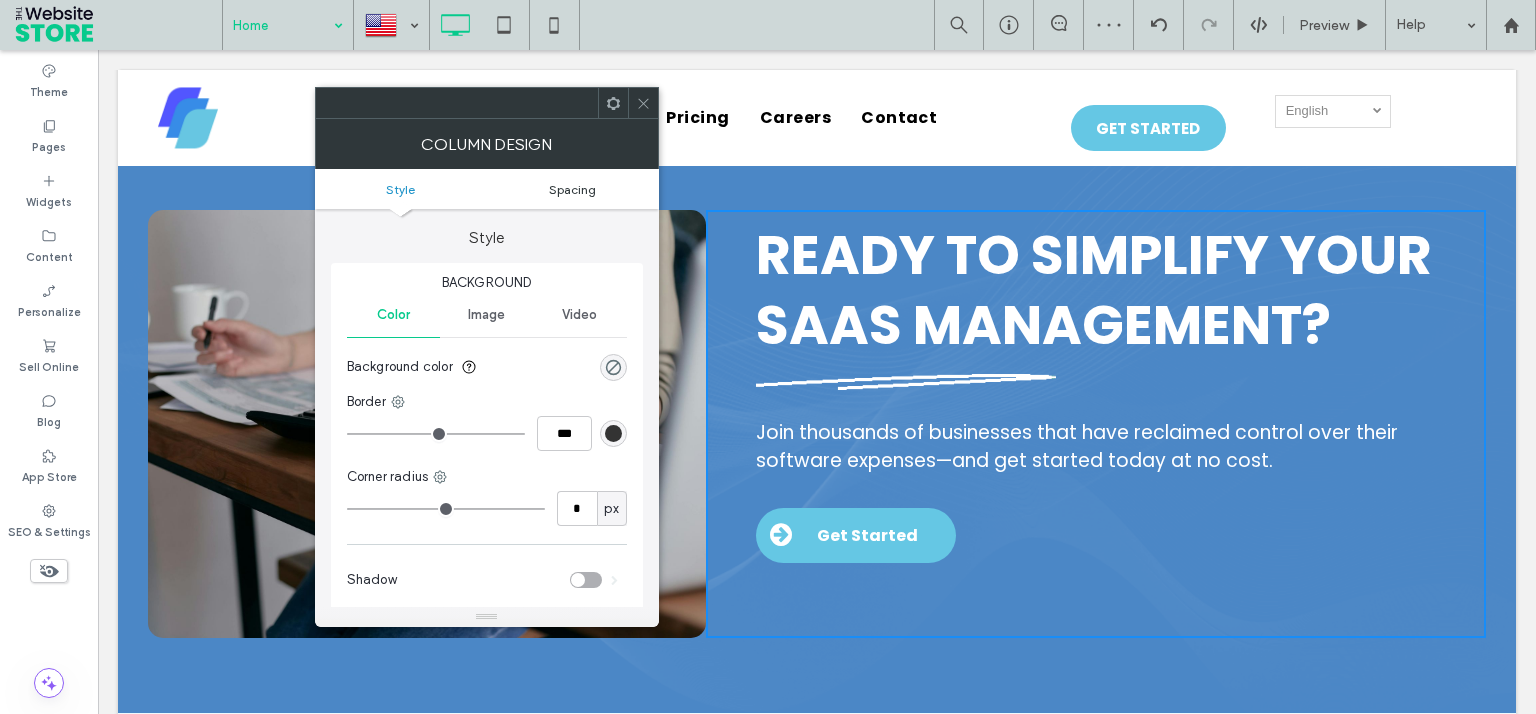 click on "Spacing" at bounding box center [572, 189] 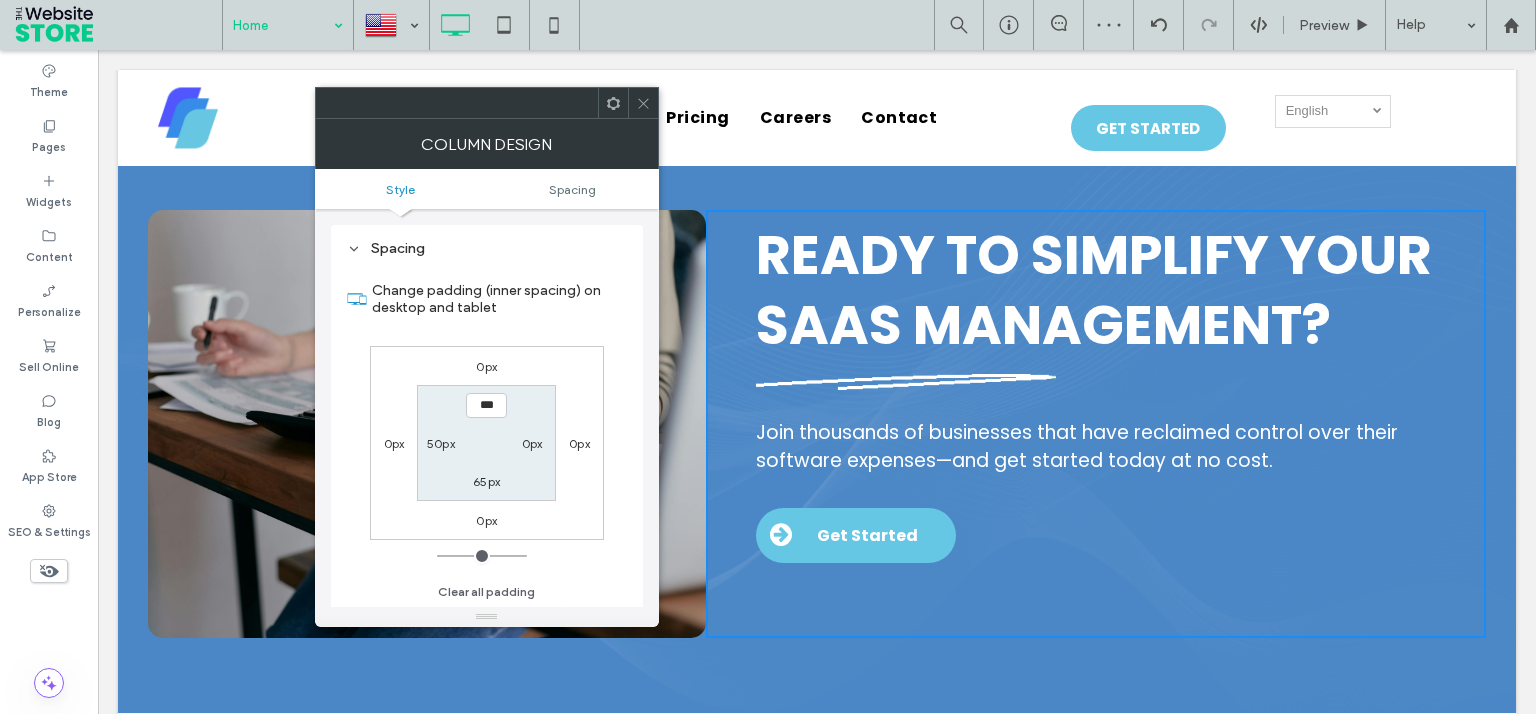 scroll, scrollTop: 405, scrollLeft: 0, axis: vertical 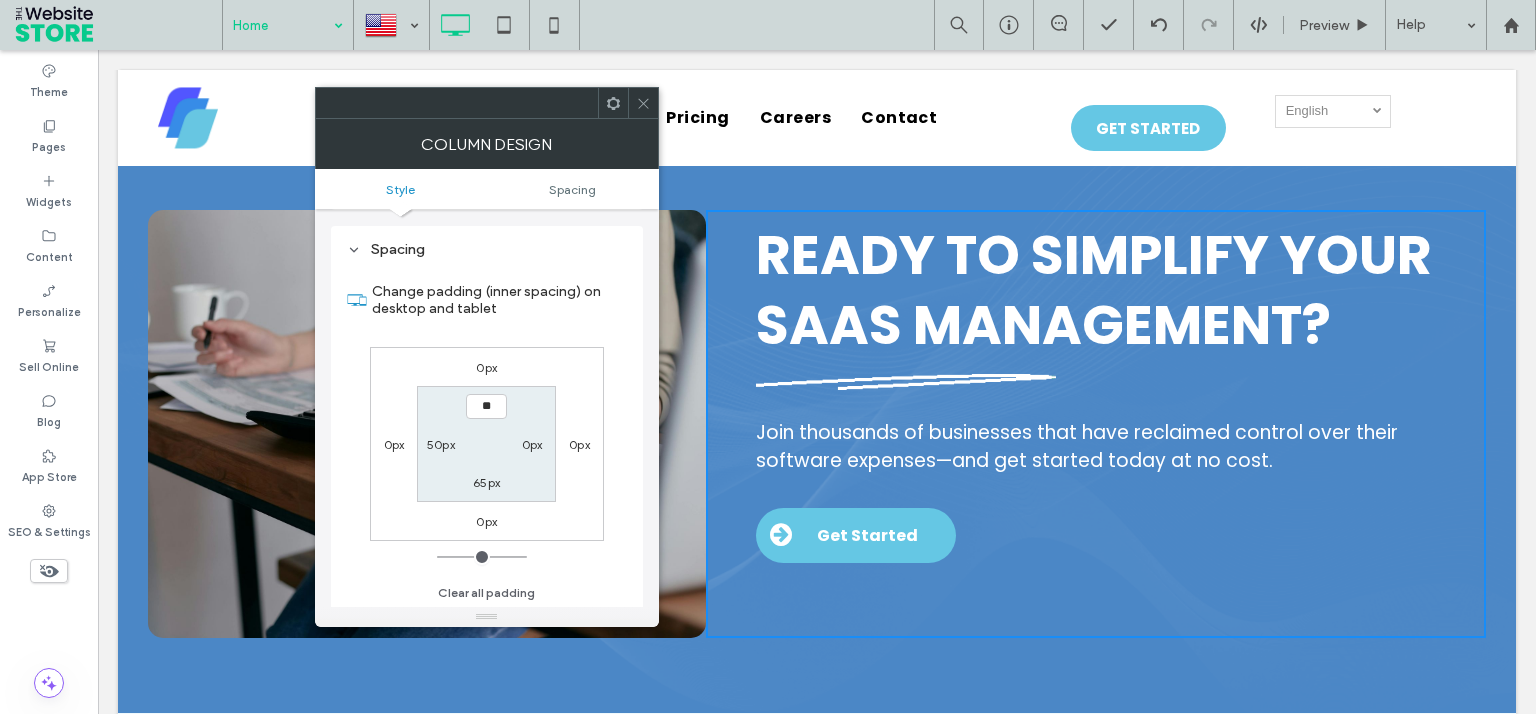 type on "****" 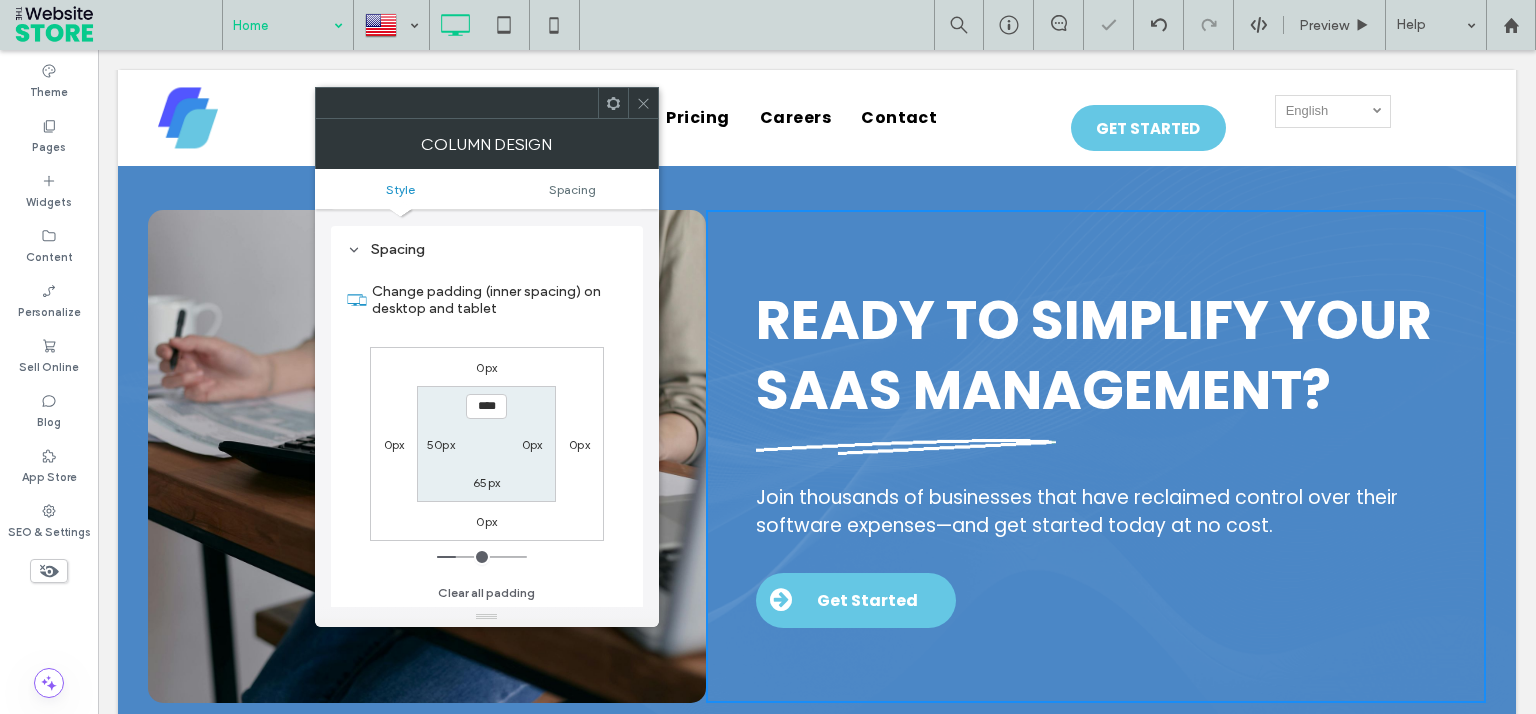 click on "****" at bounding box center [486, 406] 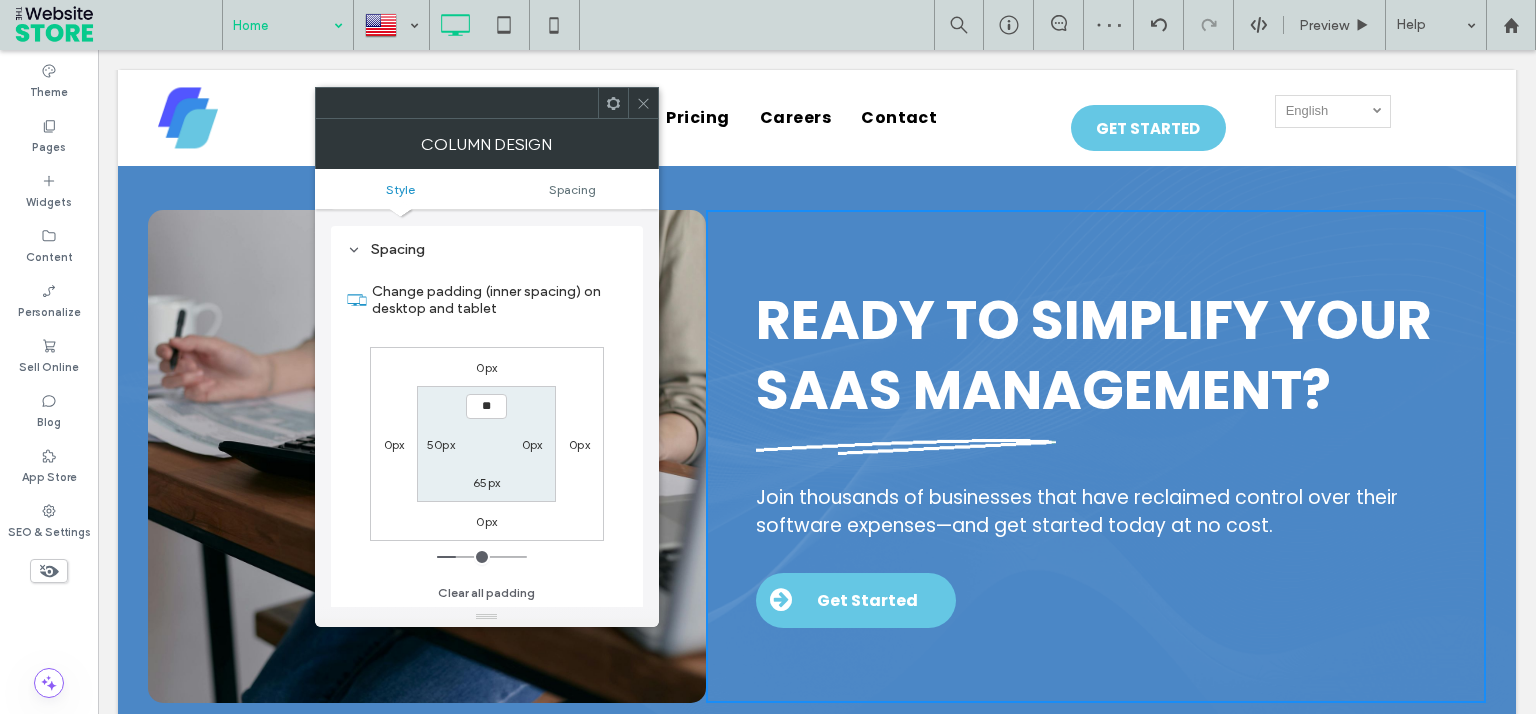 type on "****" 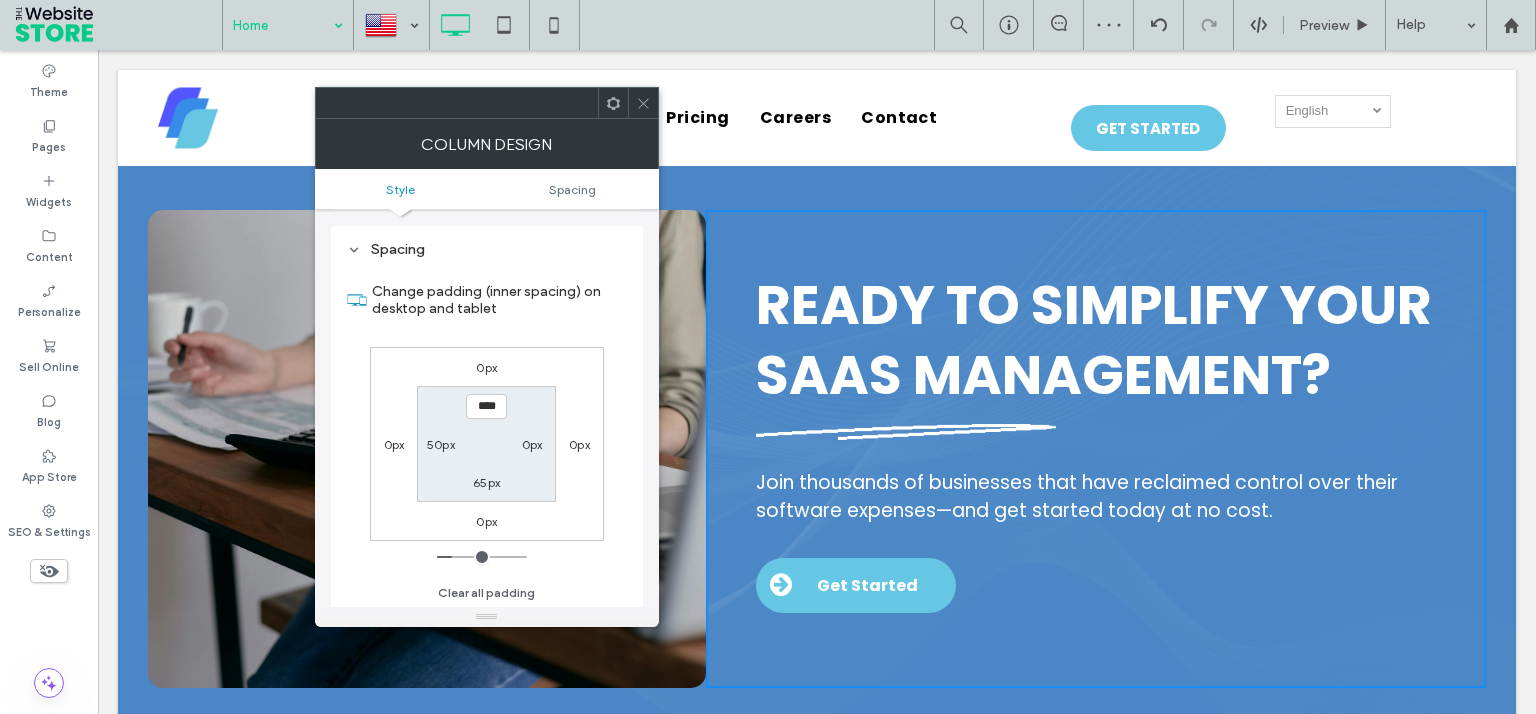 click on "65px" at bounding box center (486, 482) 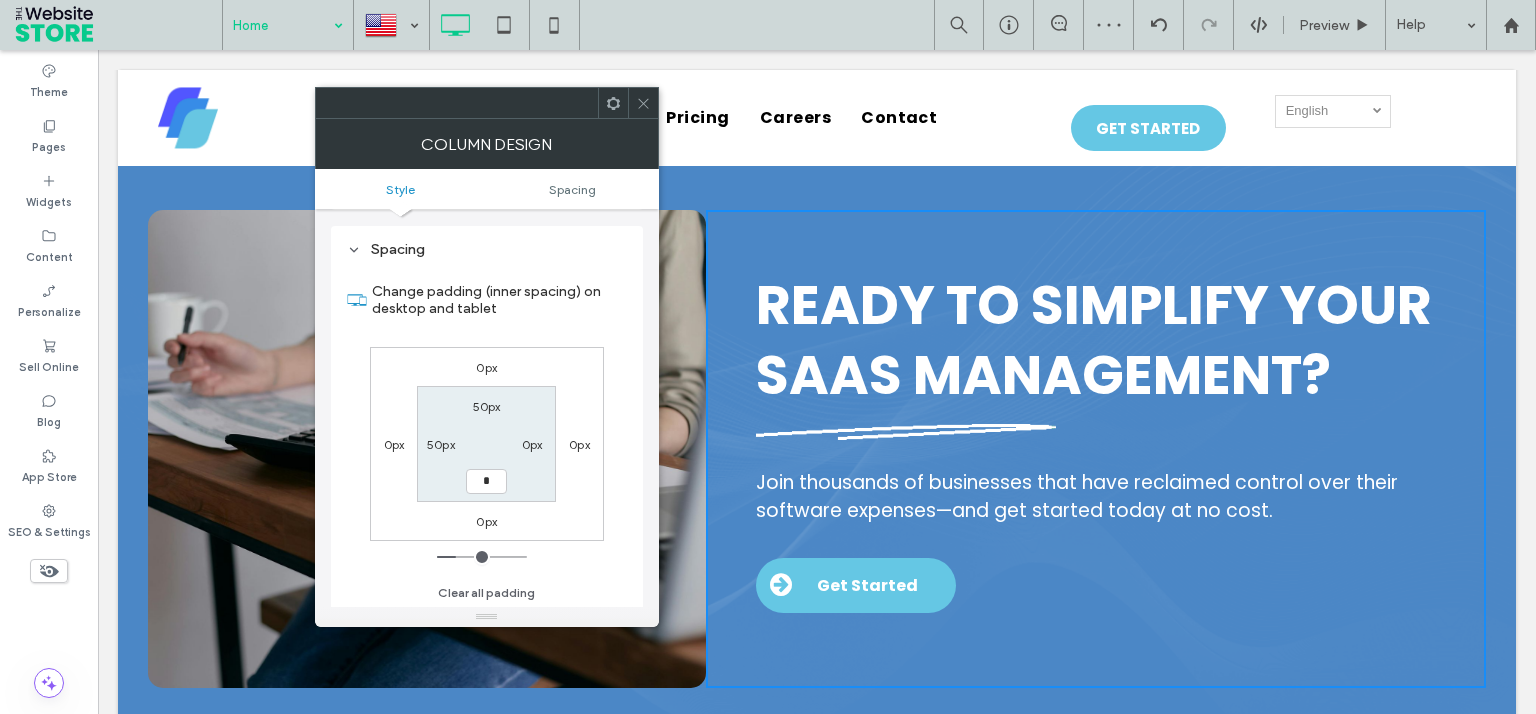 type on "**" 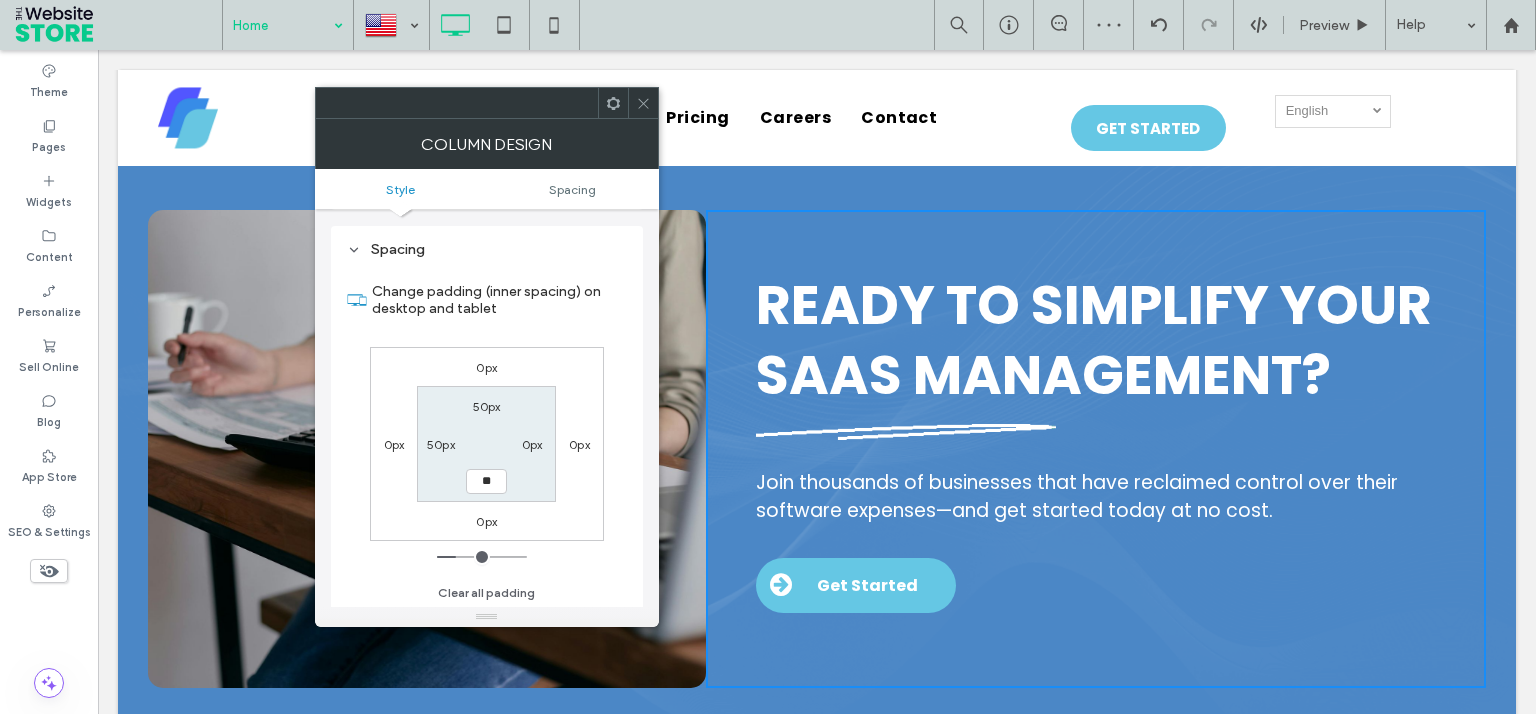 type on "**" 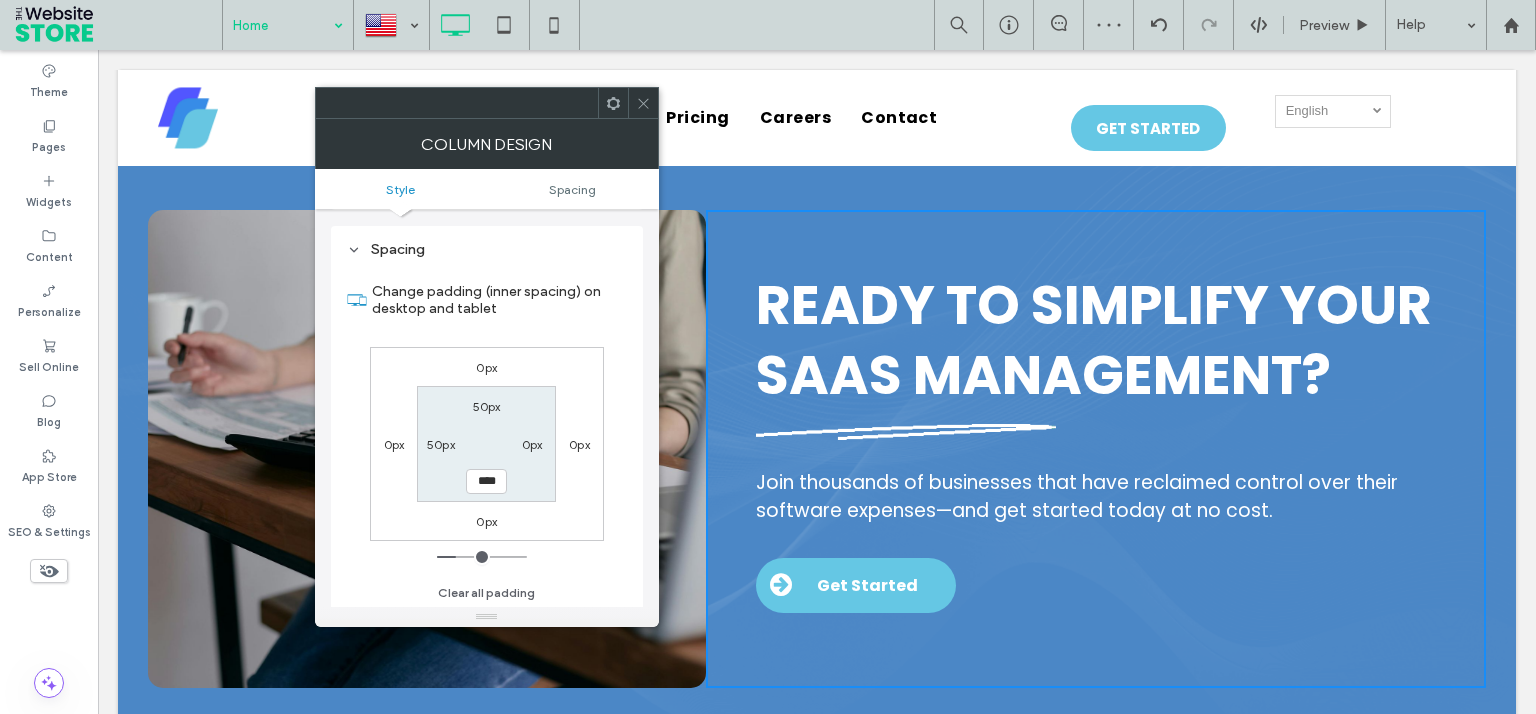 type on "****" 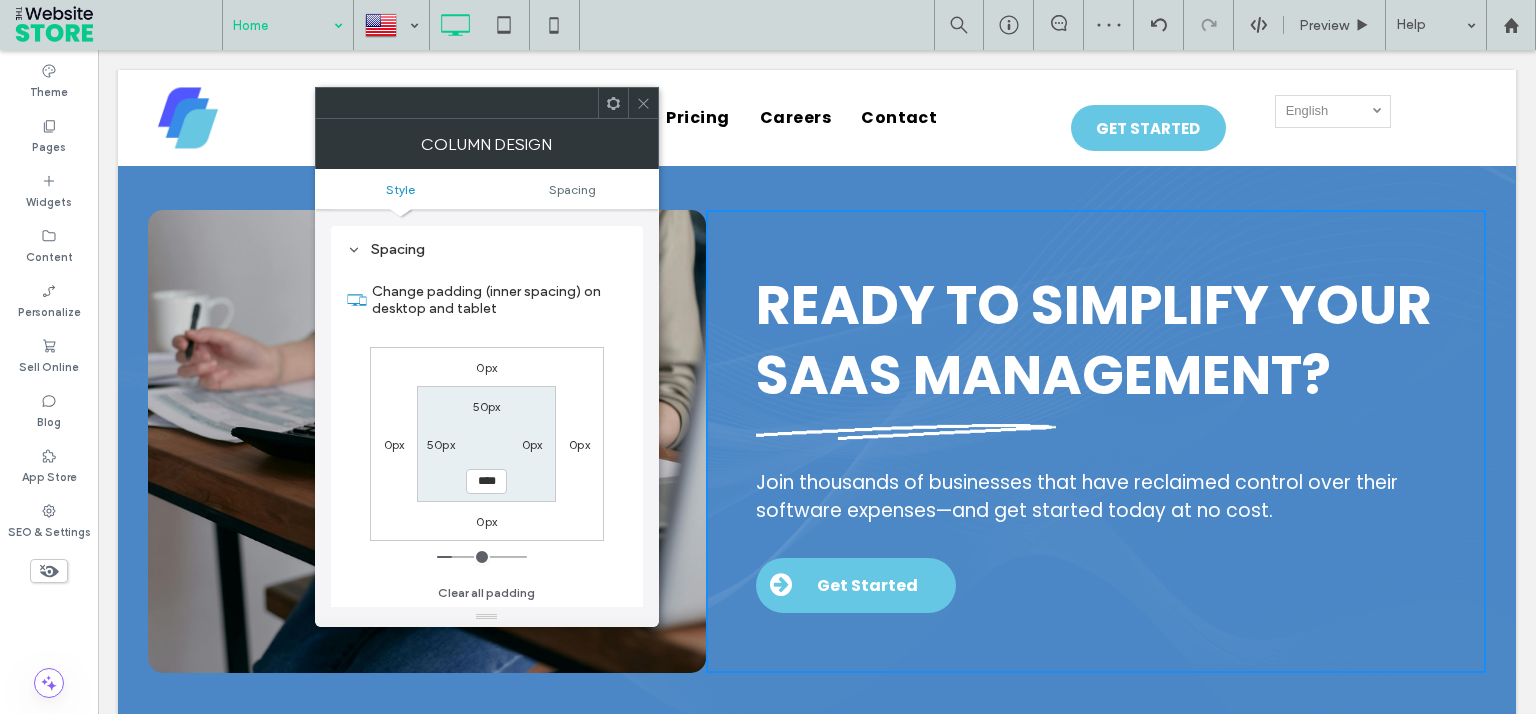 drag, startPoint x: 654, startPoint y: 98, endPoint x: 577, endPoint y: 72, distance: 81.27115 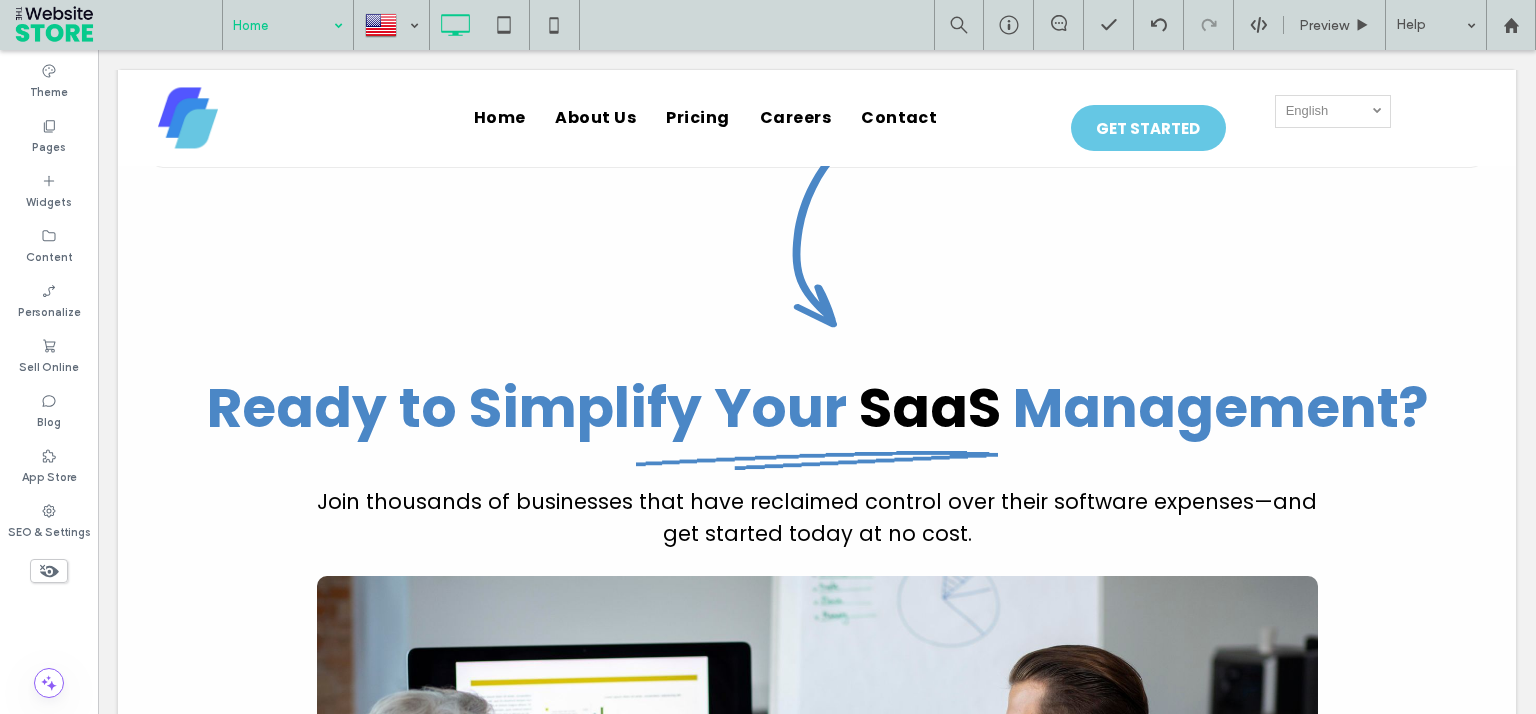 scroll, scrollTop: 3647, scrollLeft: 0, axis: vertical 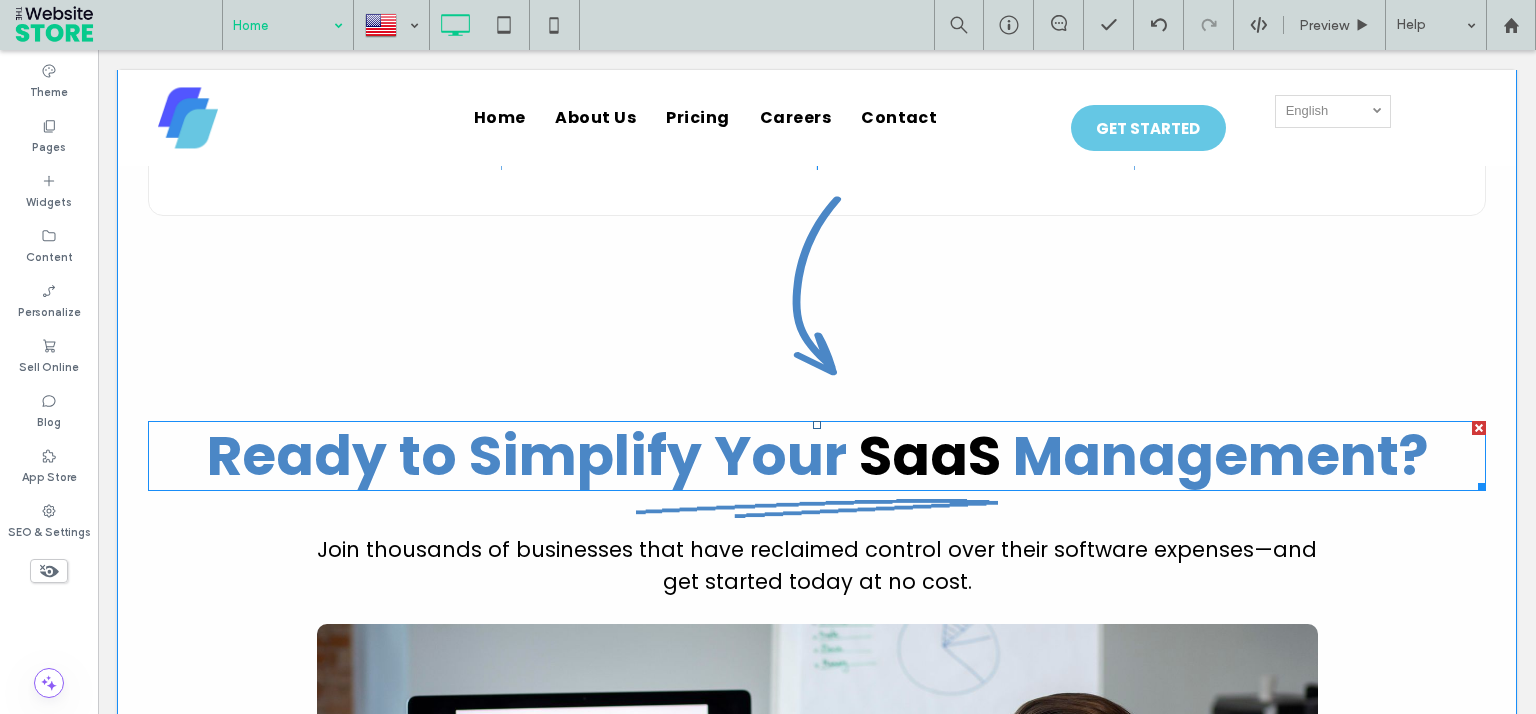 click at bounding box center (1479, 428) 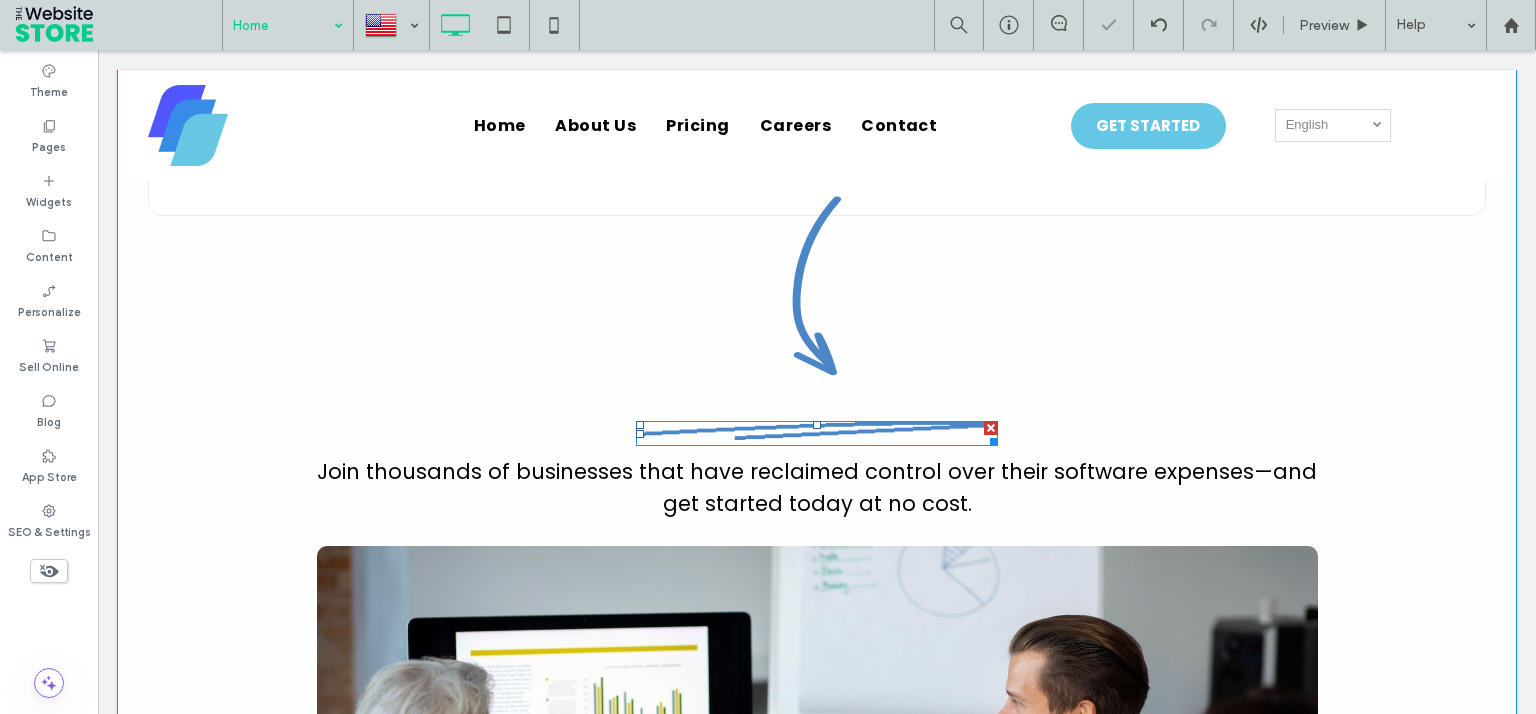 click at bounding box center (991, 428) 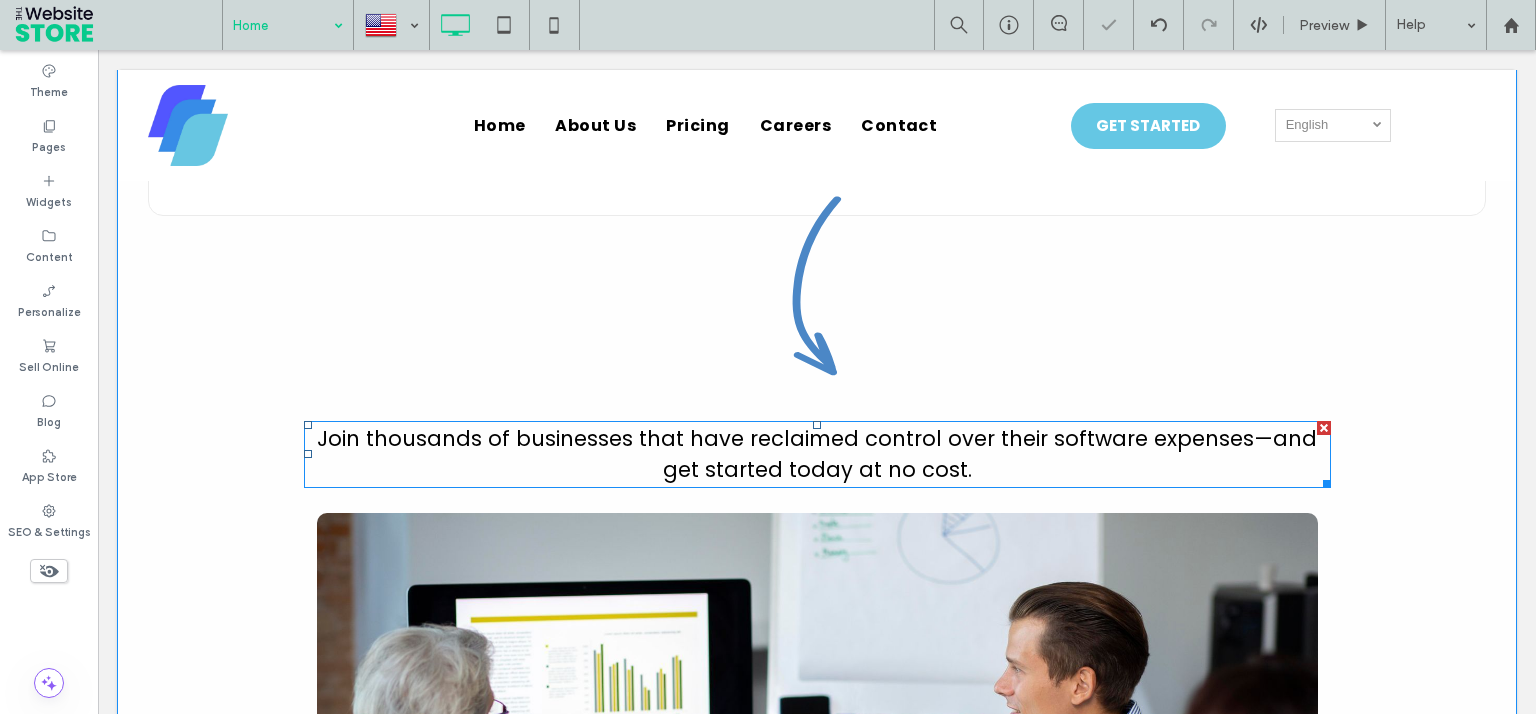 click at bounding box center [1324, 428] 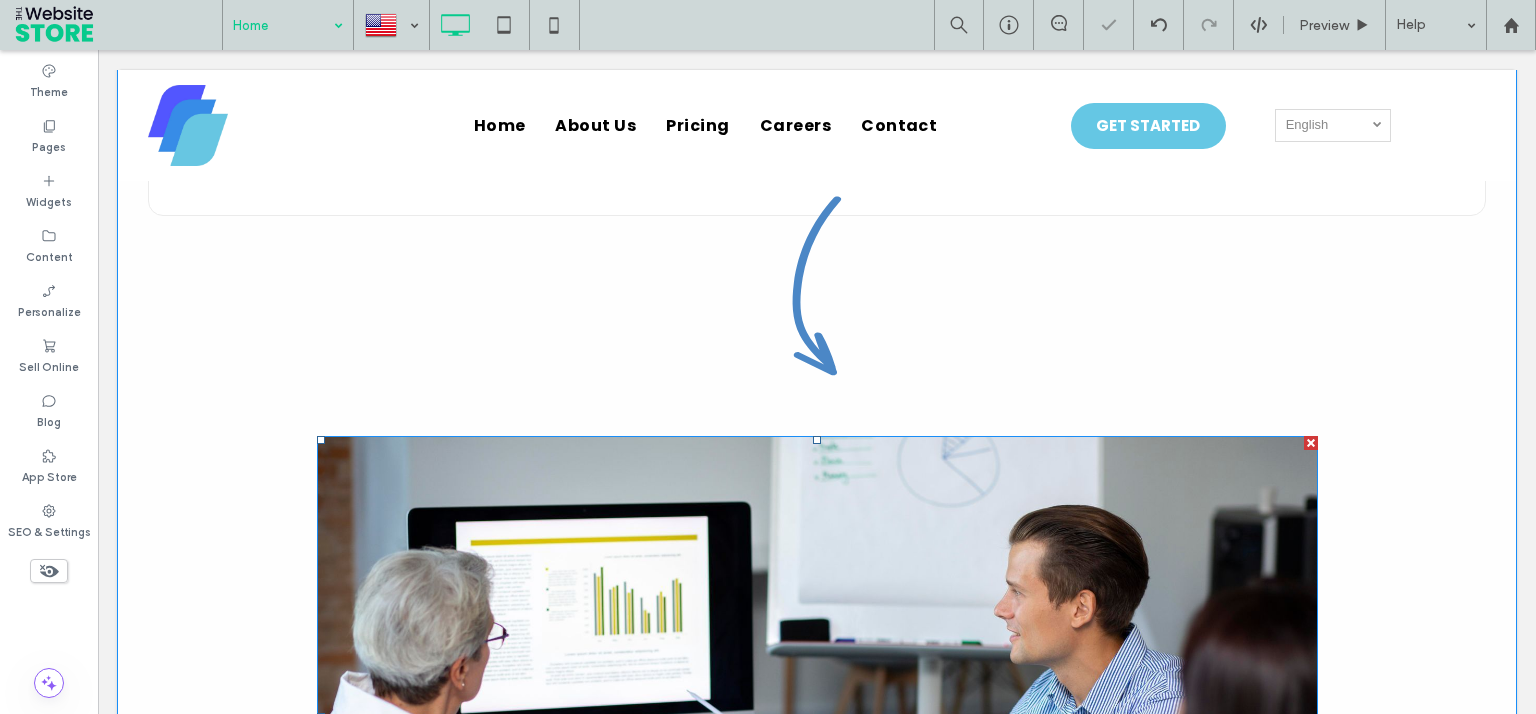 click at bounding box center (1311, 443) 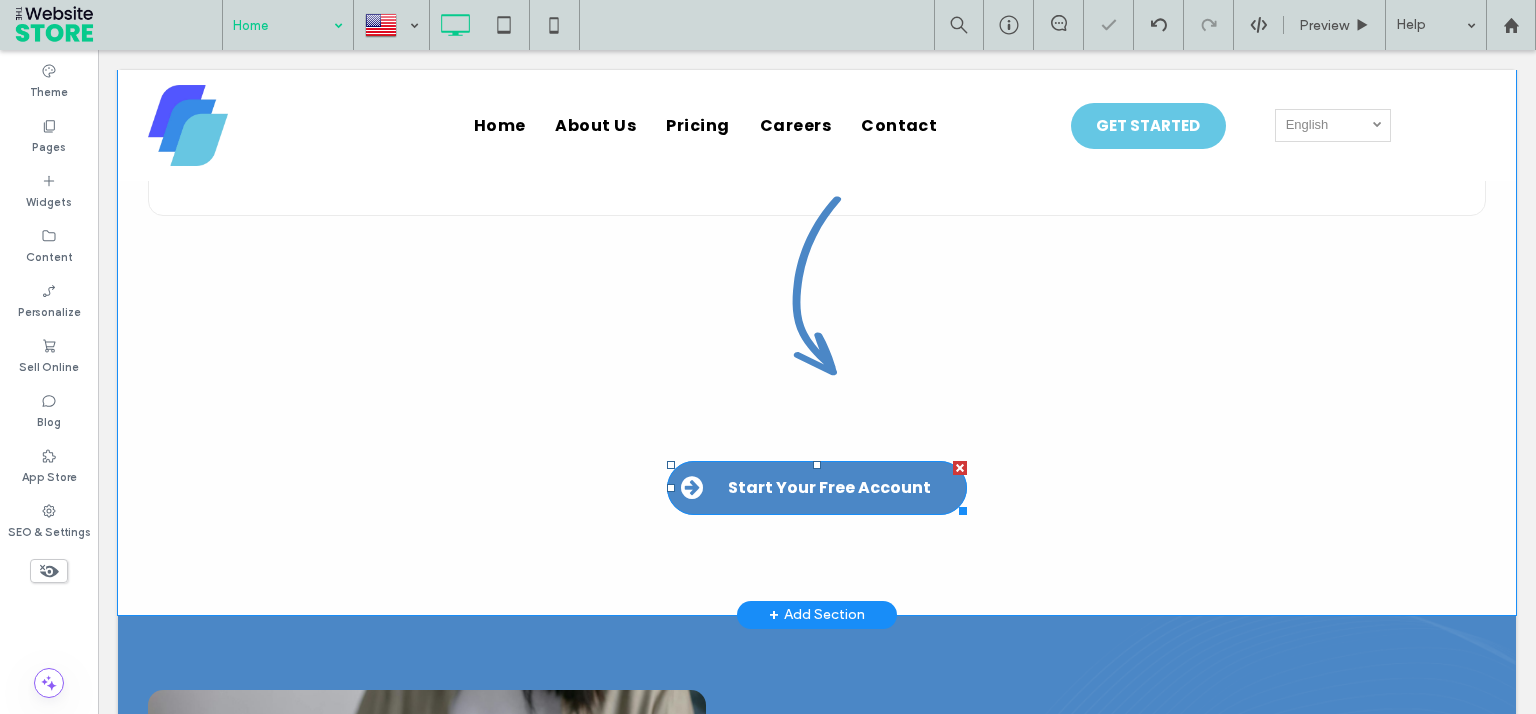drag, startPoint x: 950, startPoint y: 487, endPoint x: 1044, endPoint y: 539, distance: 107.42439 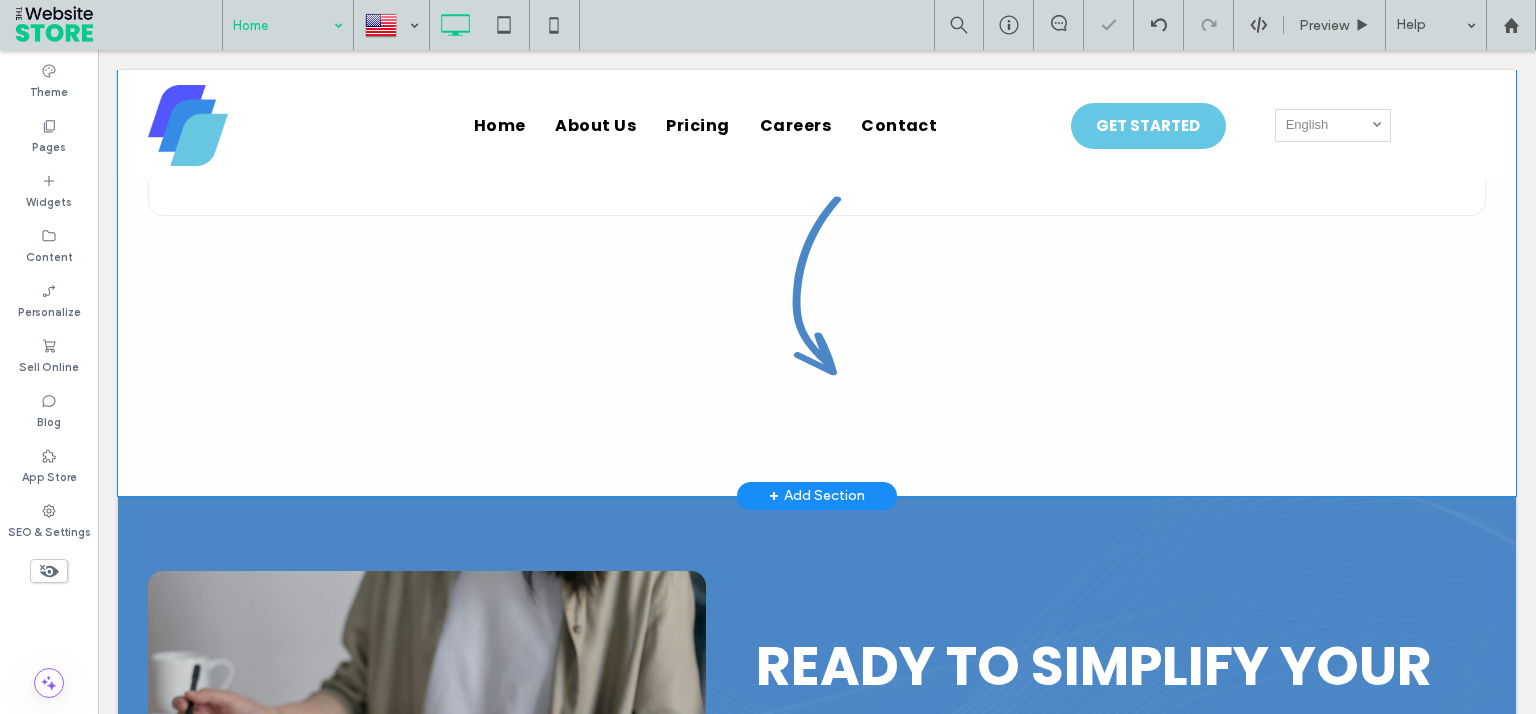 click on "BENEFITS
of early access
Why Businesses Love StackTrak
Immediate Savings
Typical users save 20–30% on their SaaS spend
Click To Paste
Complete Visibility
No more surprise charges ﻿
or forgotten renewals
Click To Paste
Secure & Private
Enterprise-grade encryption protects your data..
Click To Paste
Scalable
Perfect for small teams or growing enterprises
Click To Paste
Click To Paste
Row + Add Section" at bounding box center (817, 58) 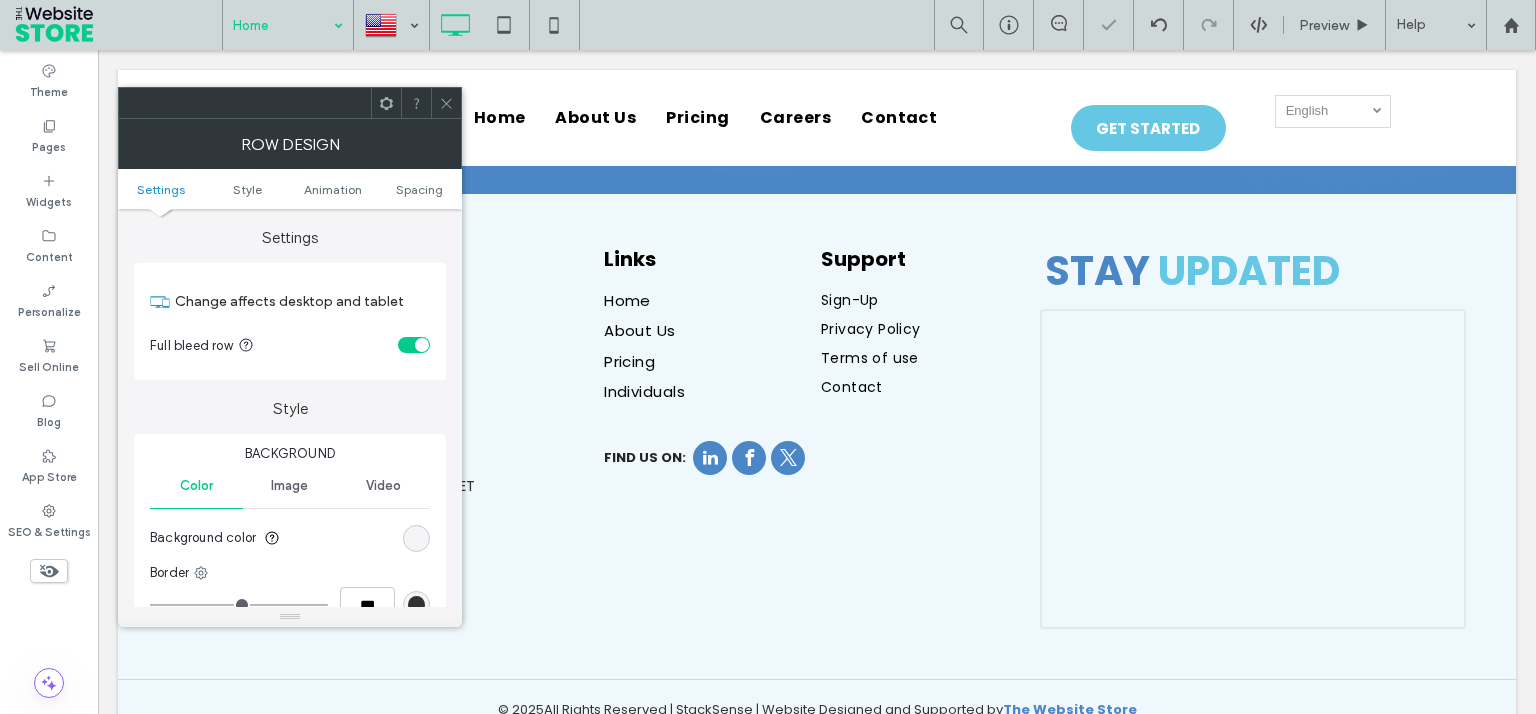 scroll, scrollTop: 4532, scrollLeft: 0, axis: vertical 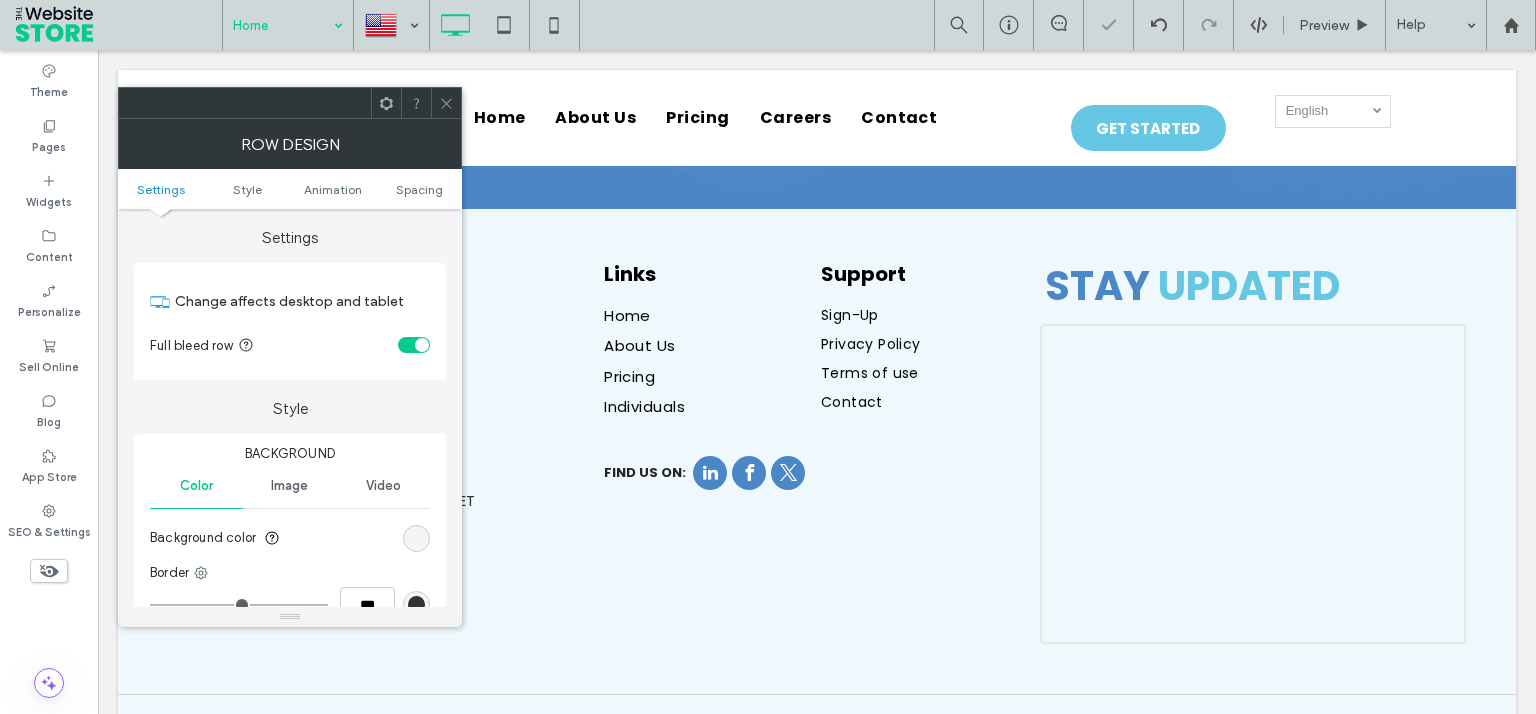 click 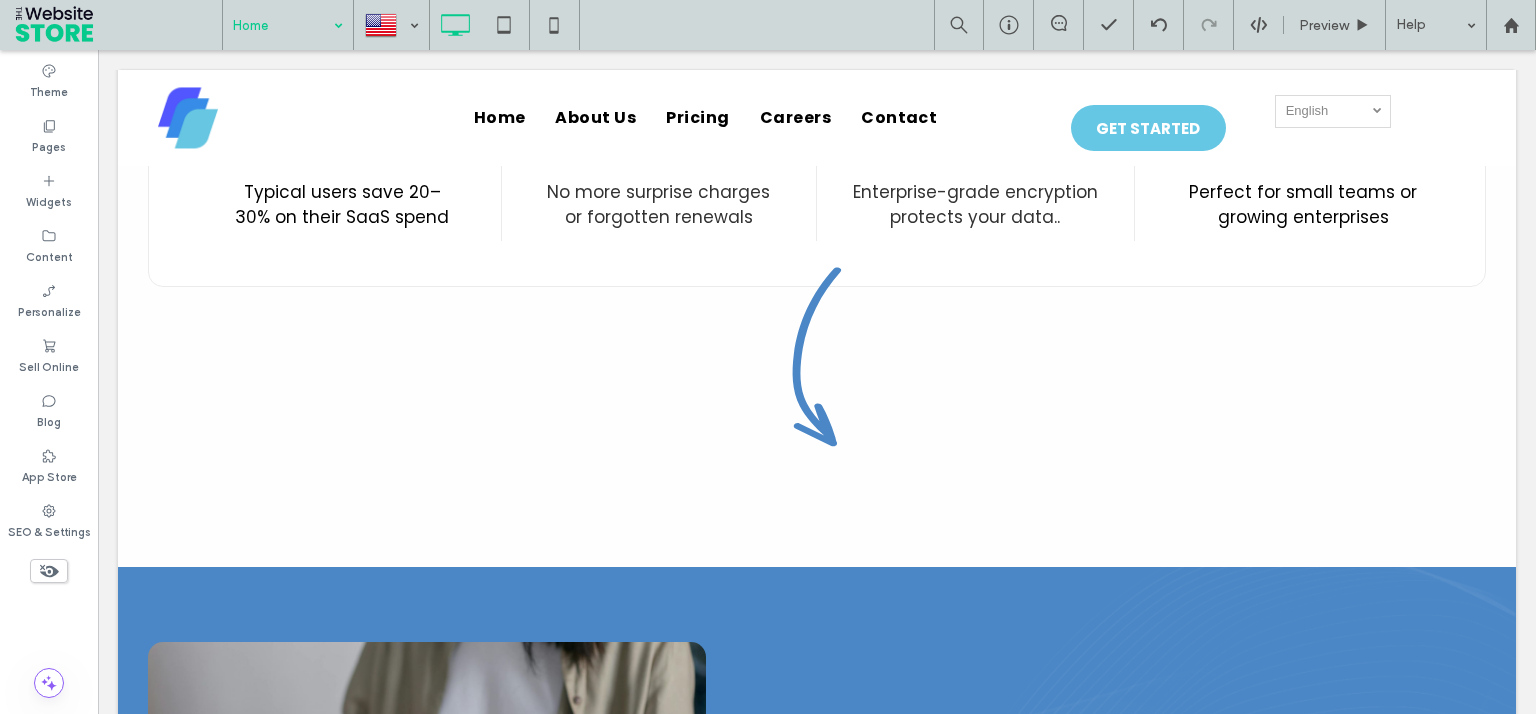 scroll, scrollTop: 3588, scrollLeft: 0, axis: vertical 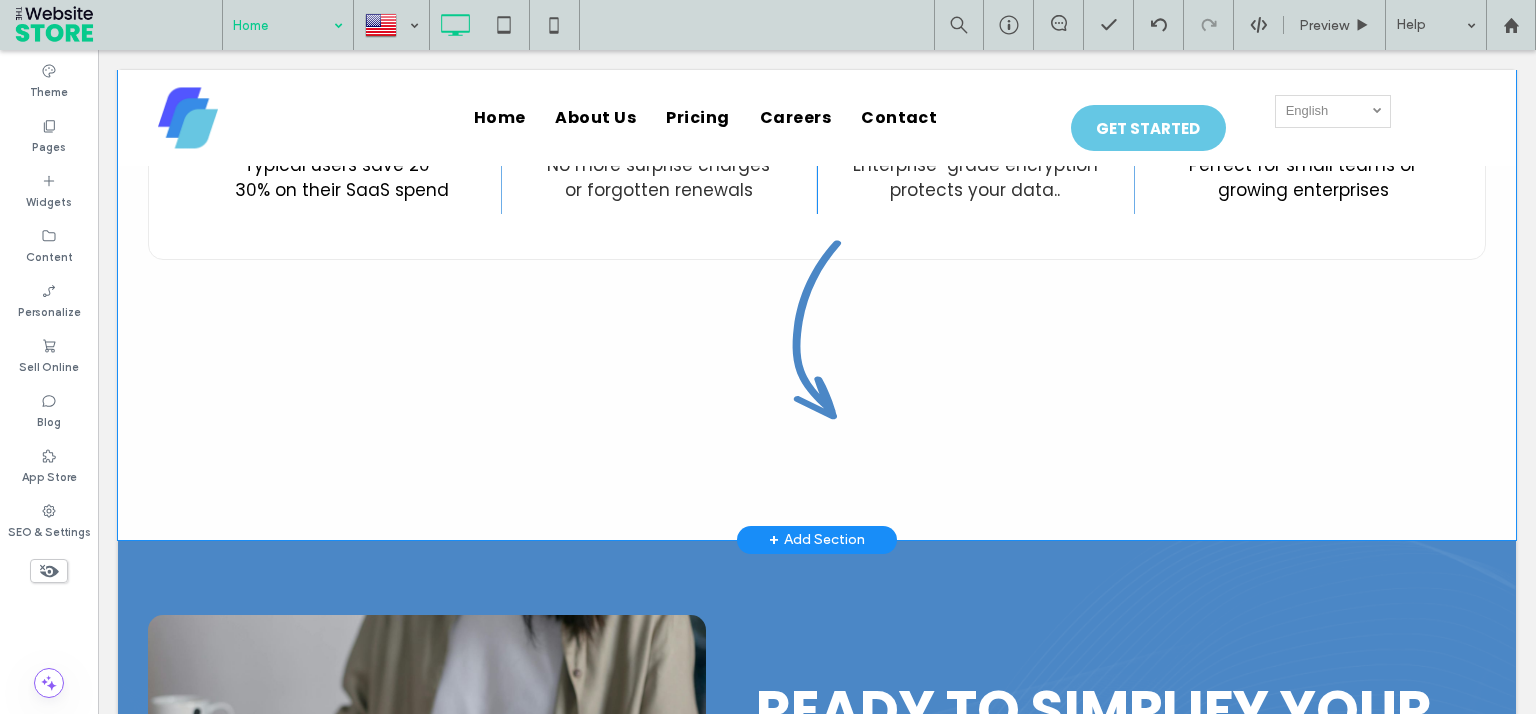click on "BENEFITS
of early access
Why Businesses Love StackTrak
Immediate Savings
Typical users save 20–30% on their SaaS spend
Click To Paste
Complete Visibility
No more surprise charges ﻿
or forgotten renewals
Click To Paste
Secure & Private
Enterprise-grade encryption protects your data..
Click To Paste
Scalable
Perfect for small teams or growing enterprises
Click To Paste
Click To Paste
Row + Add Section" at bounding box center (817, 102) 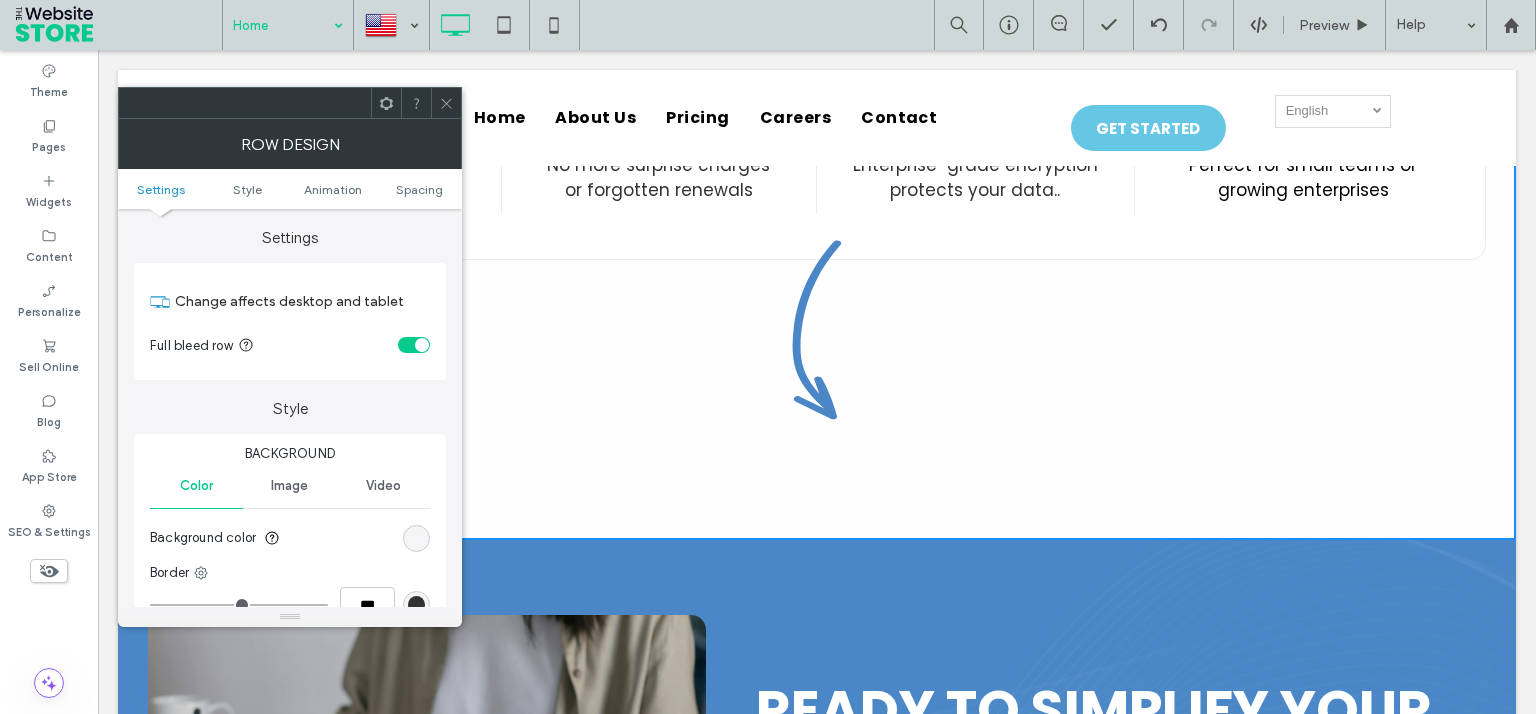 scroll, scrollTop: 4487, scrollLeft: 0, axis: vertical 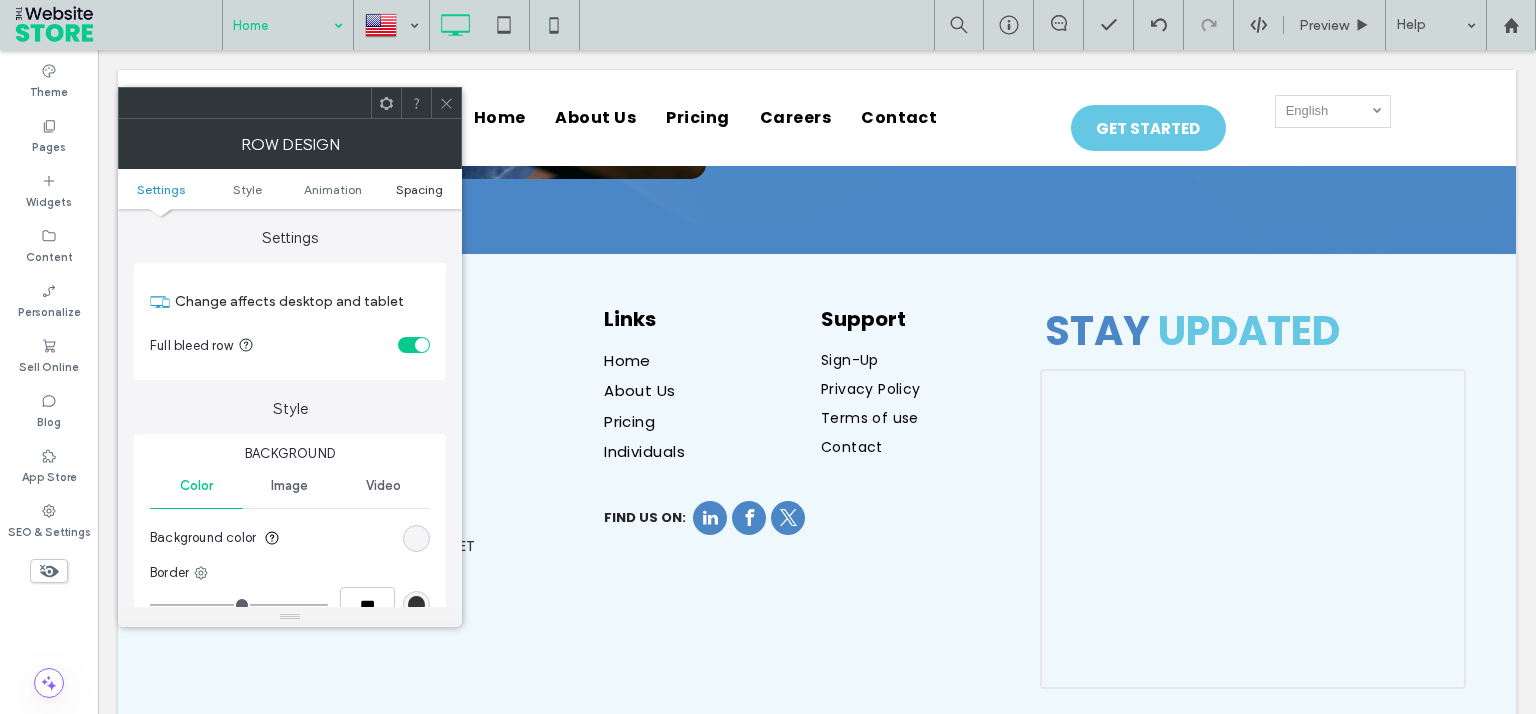 click on "Spacing" at bounding box center (419, 189) 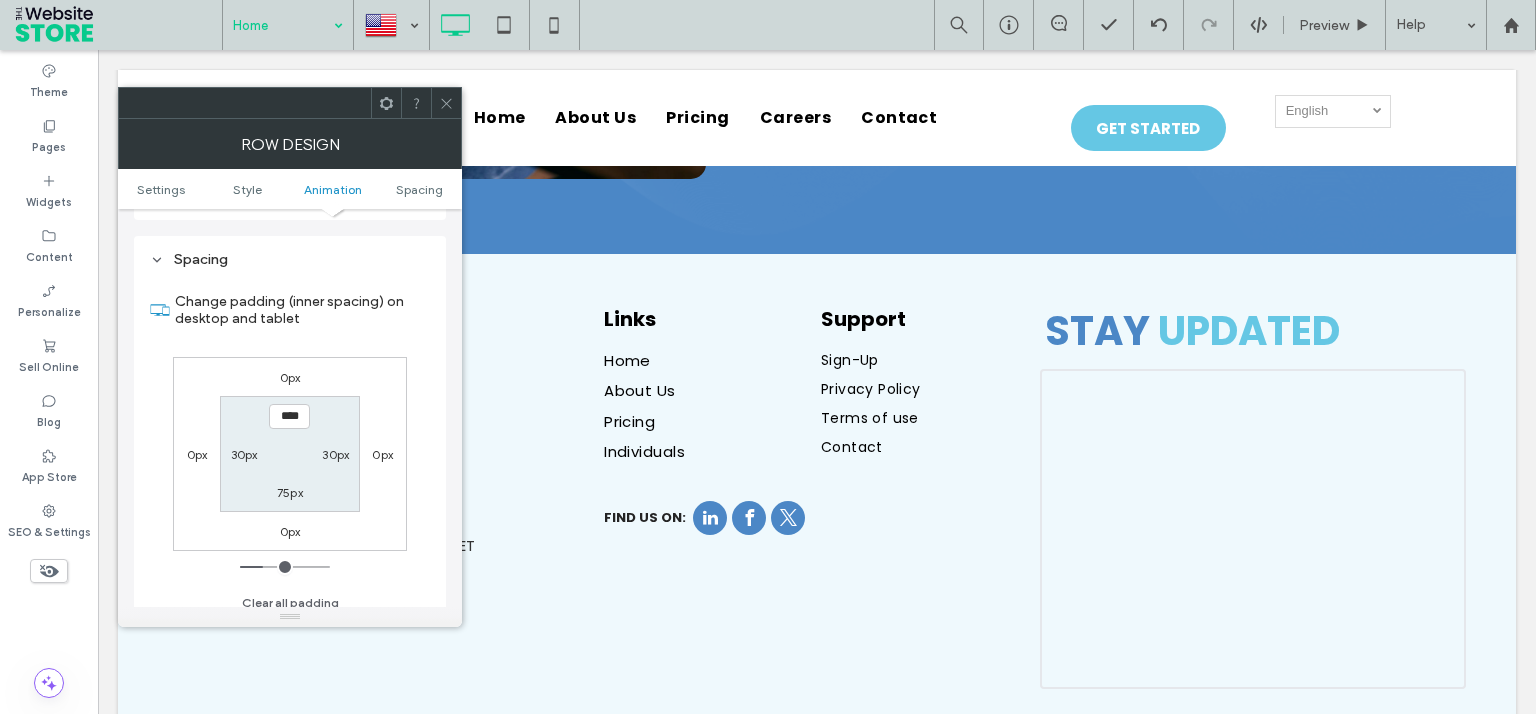 scroll, scrollTop: 564, scrollLeft: 0, axis: vertical 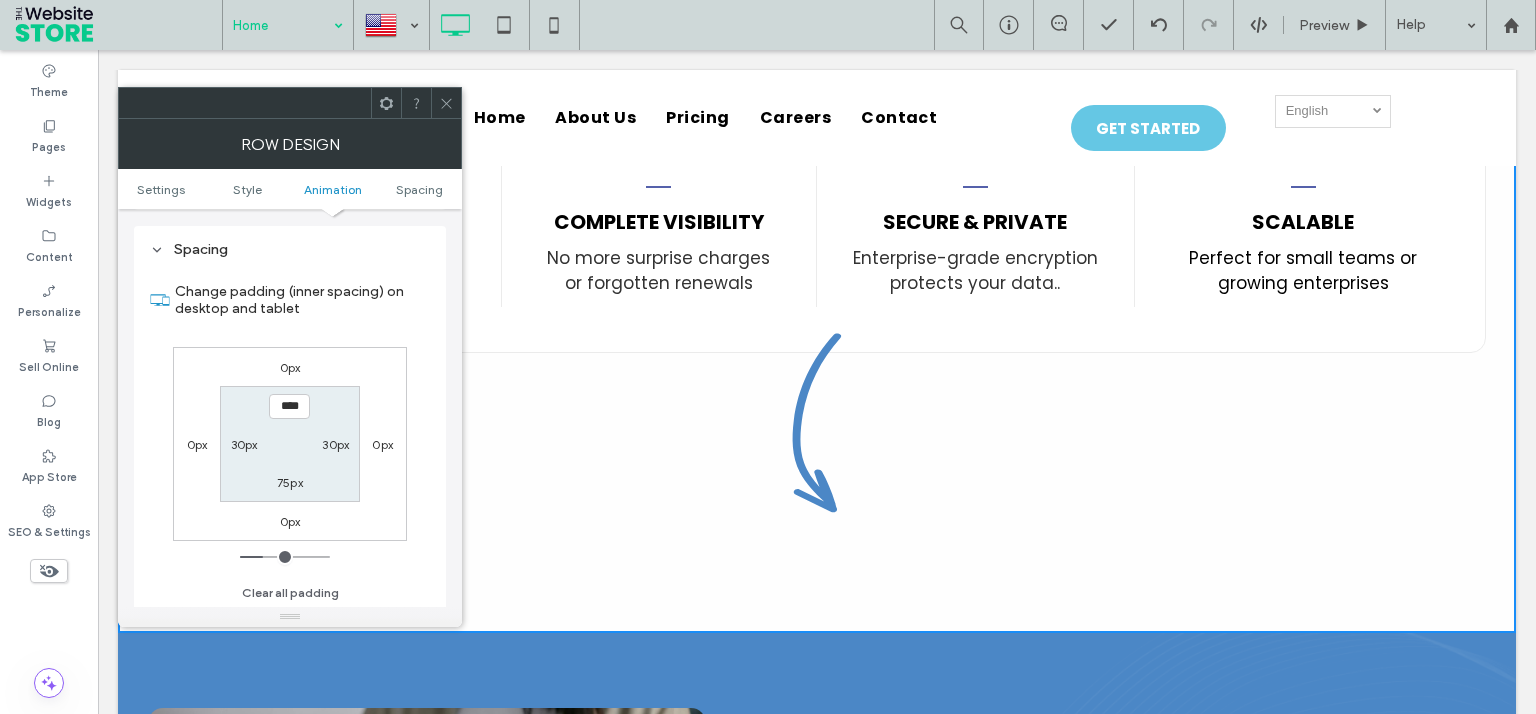 click on "75px" at bounding box center (290, 482) 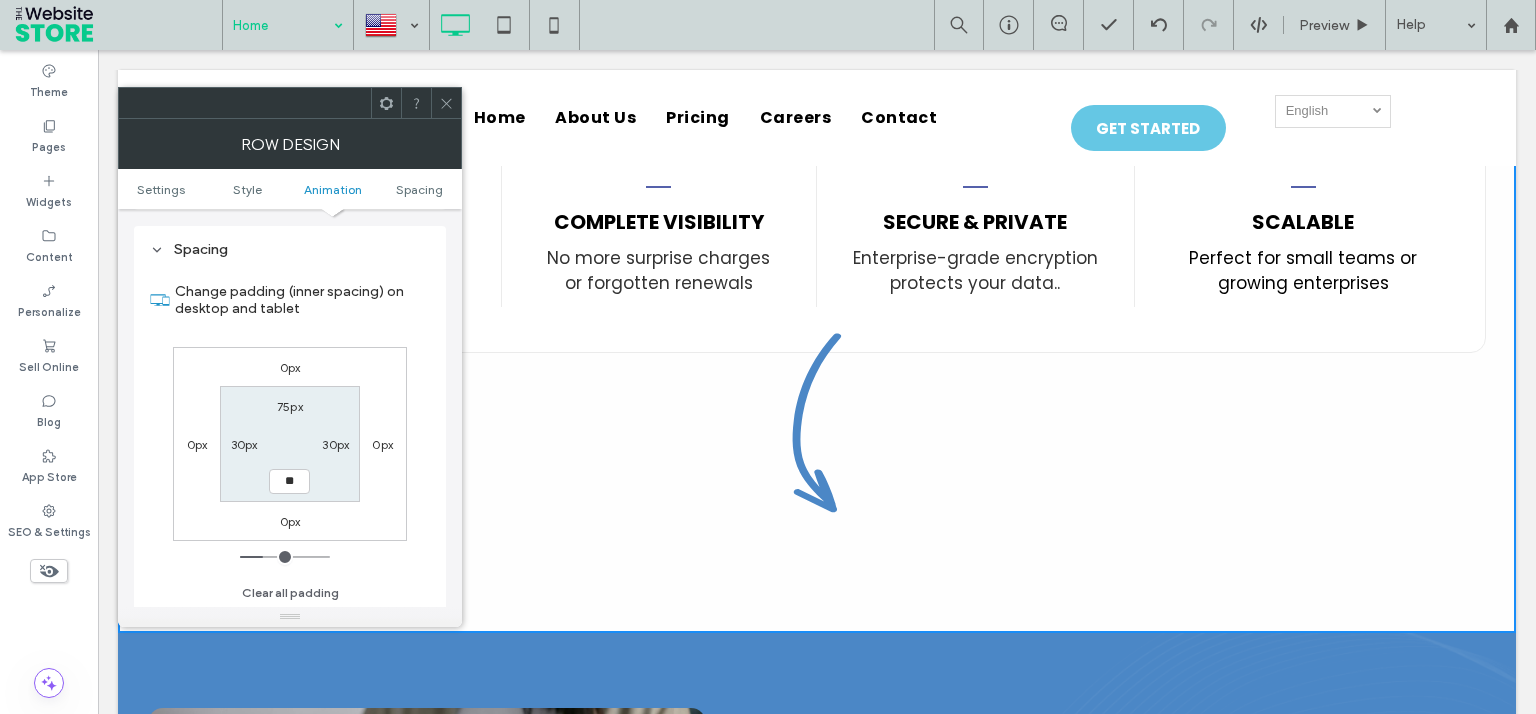 type on "**" 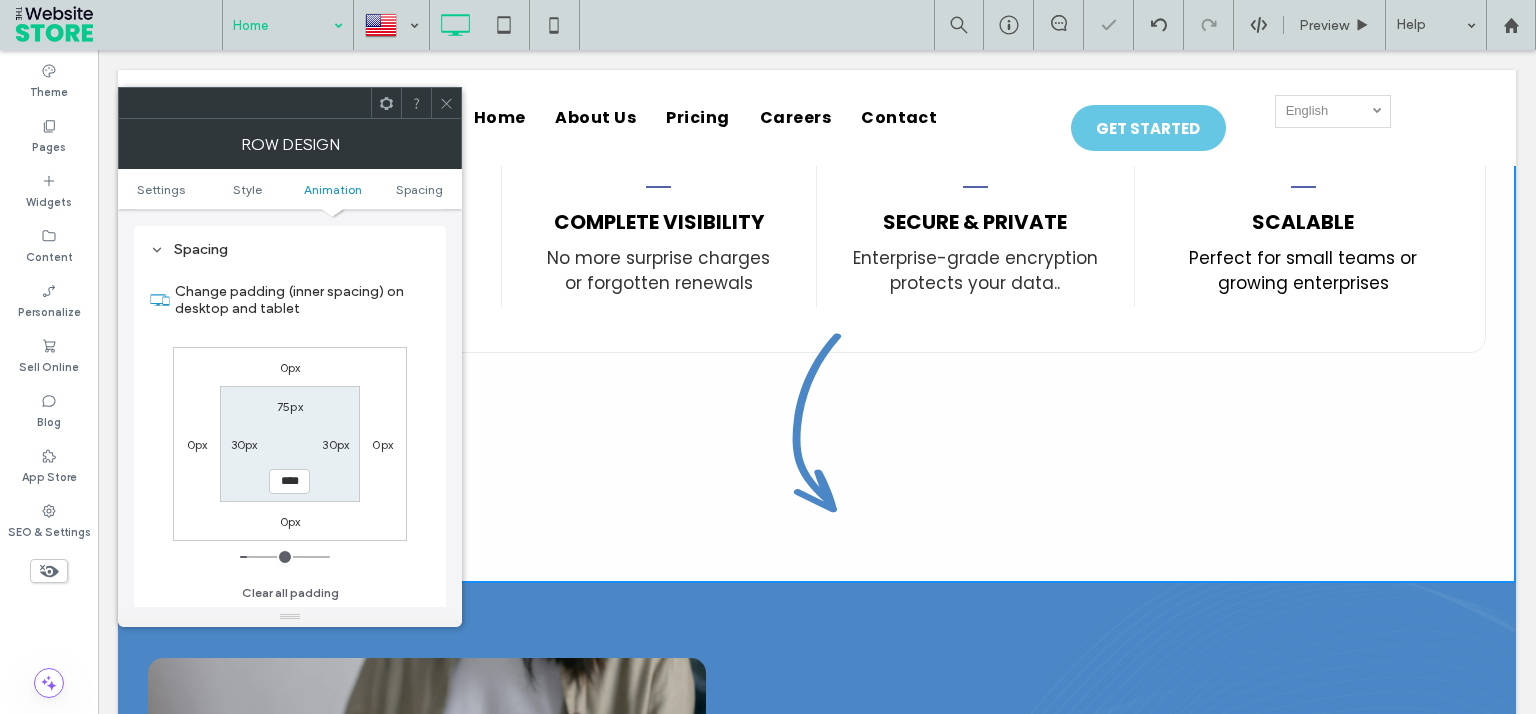 click on "****" at bounding box center (289, 481) 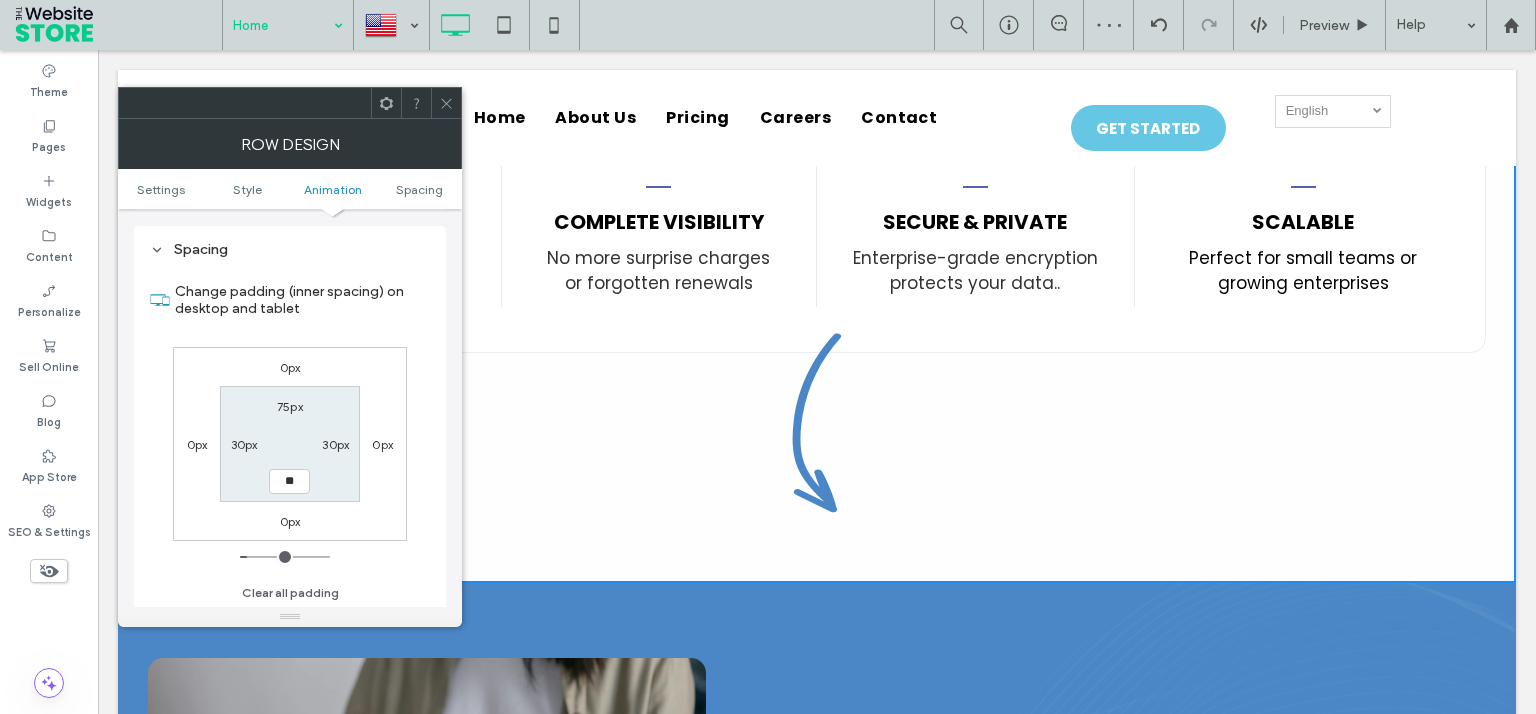 type on "****" 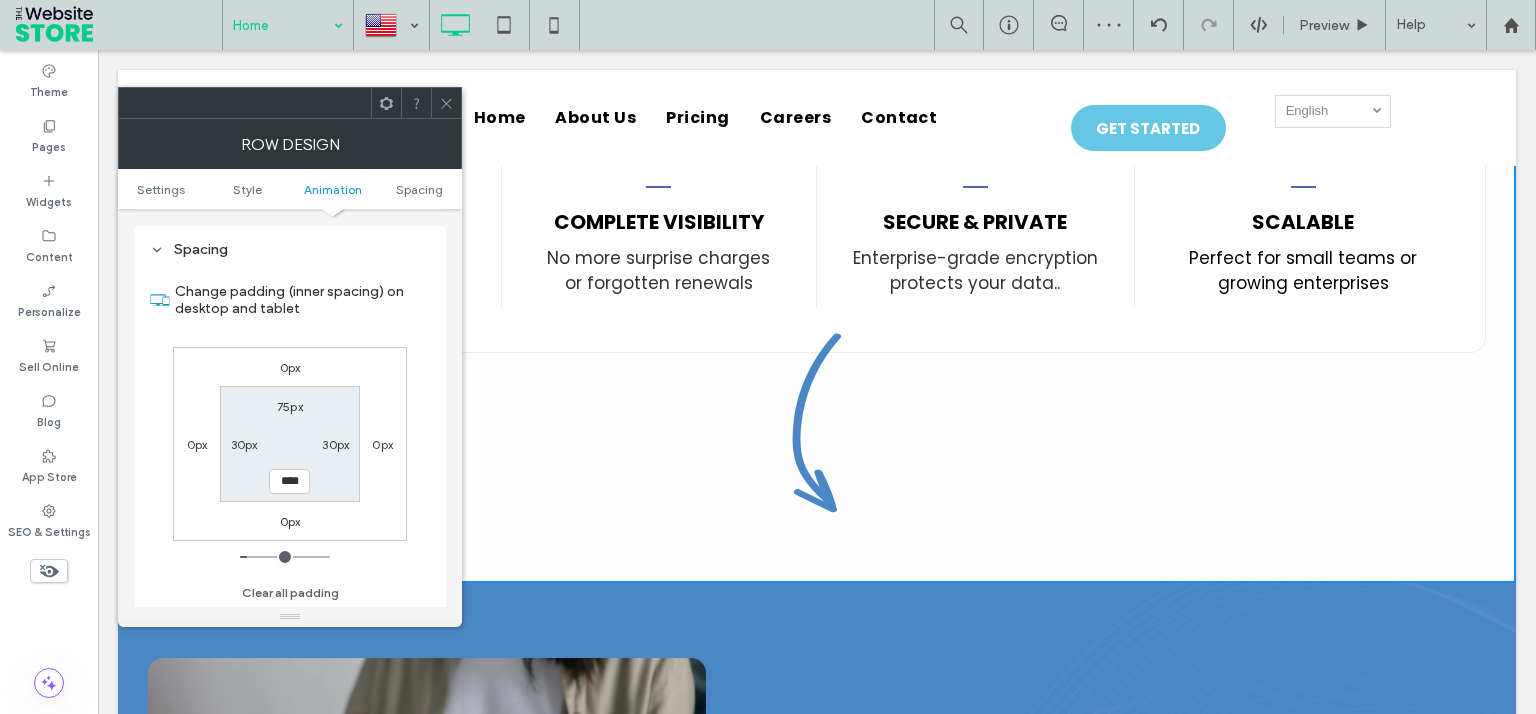 type on "**" 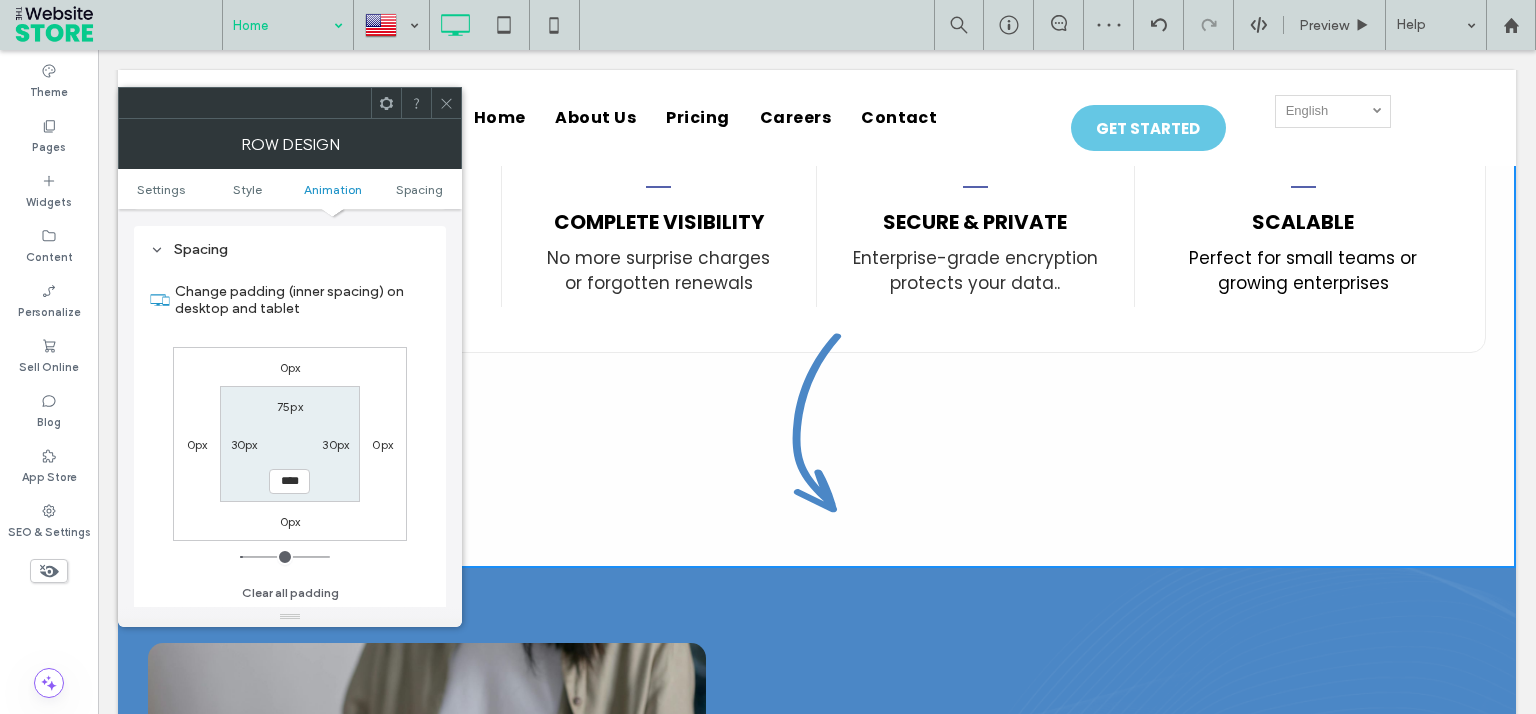 click 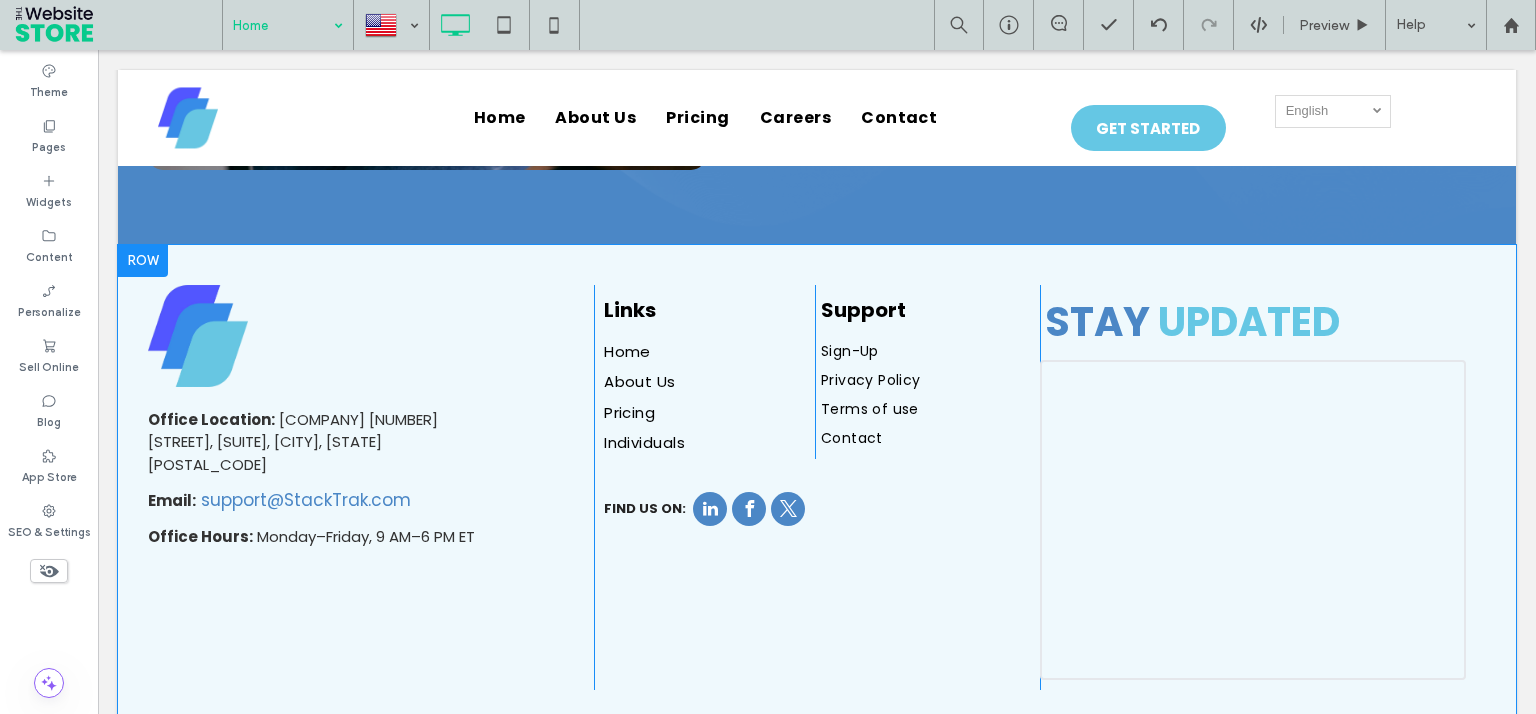 scroll, scrollTop: 4411, scrollLeft: 0, axis: vertical 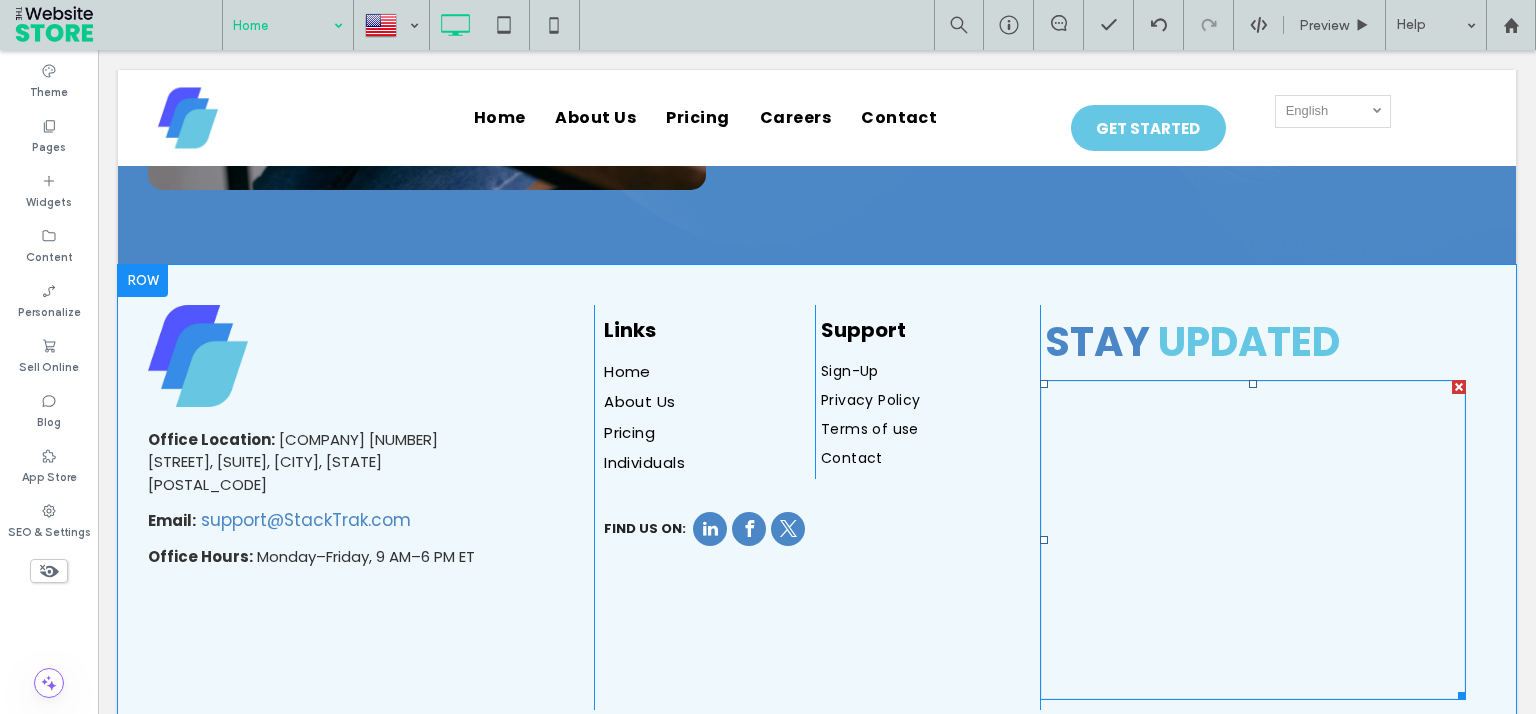 click at bounding box center [1459, 387] 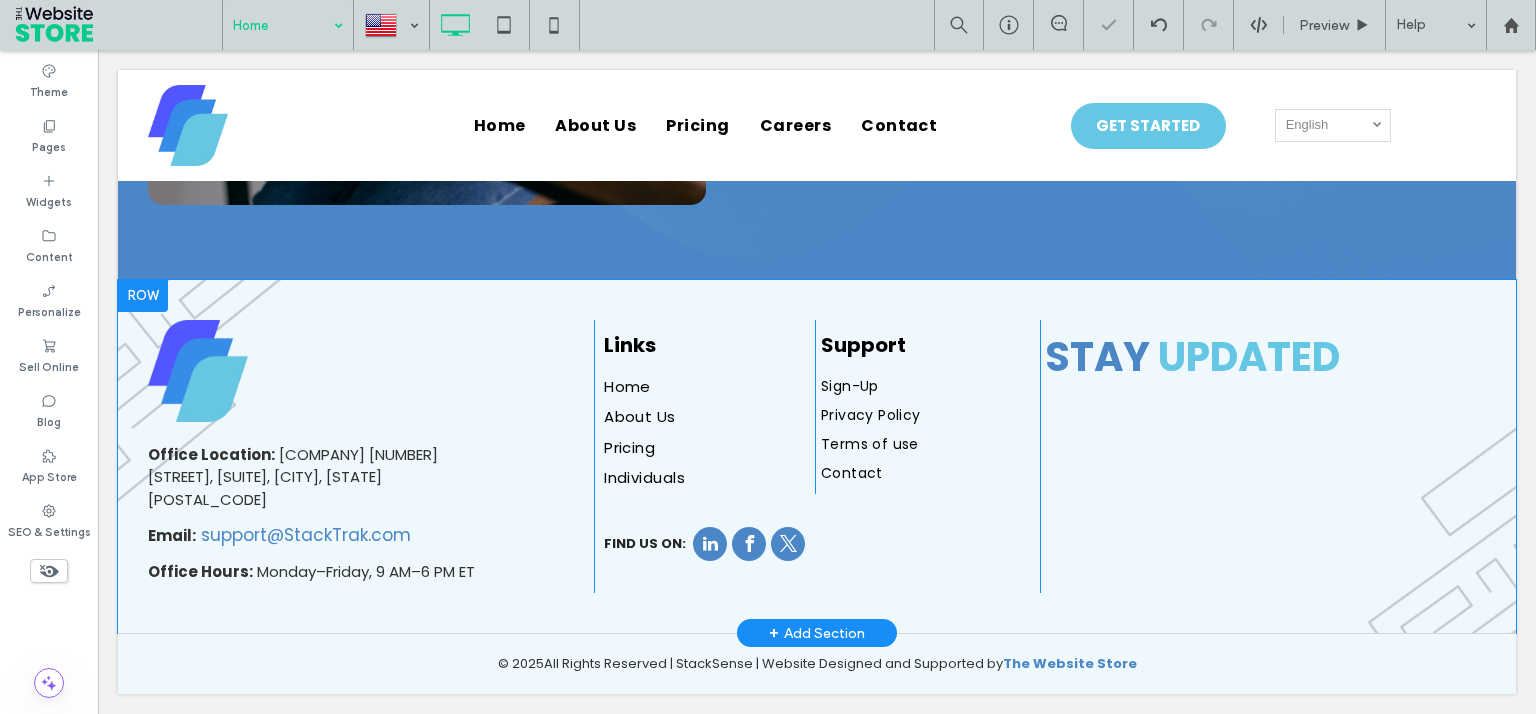 scroll, scrollTop: 4426, scrollLeft: 0, axis: vertical 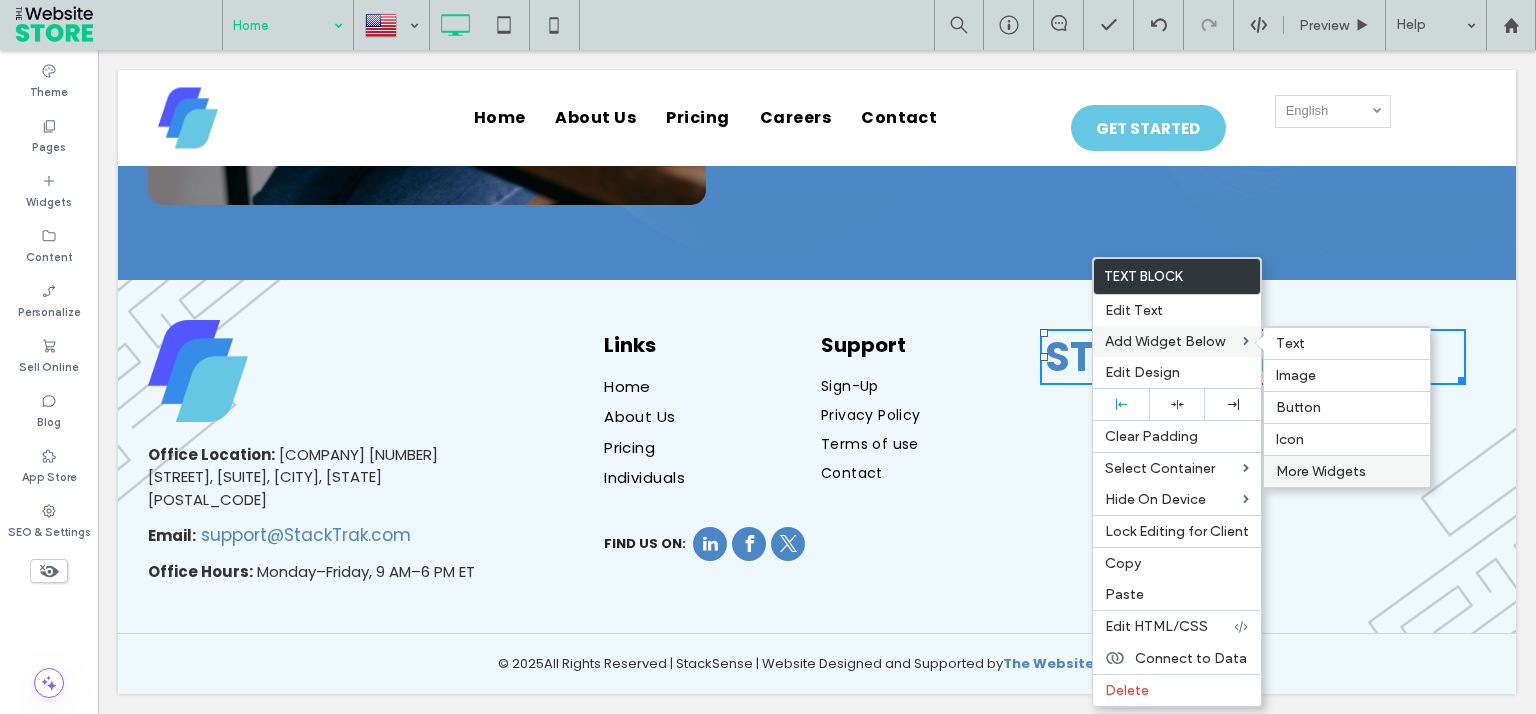 click on "More Widgets" at bounding box center (1321, 471) 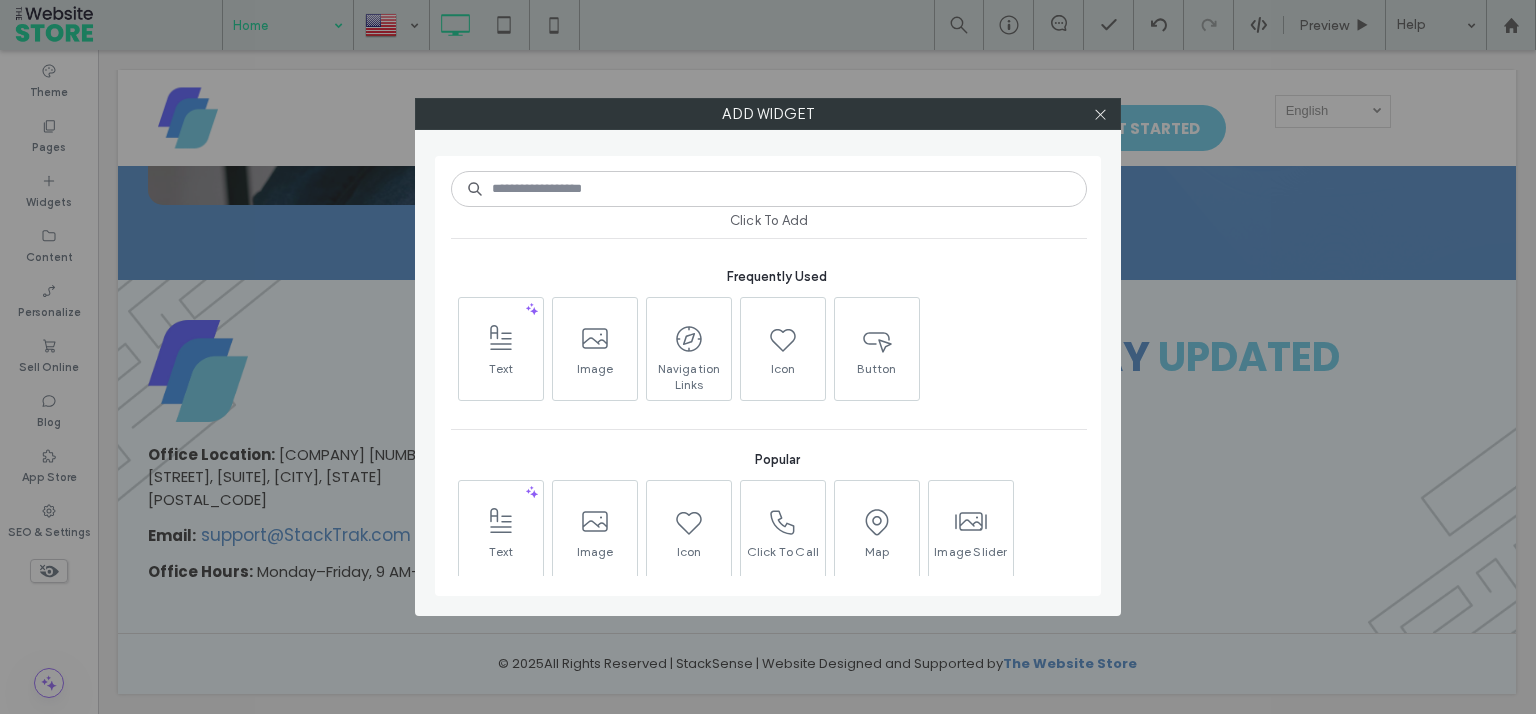 click at bounding box center [769, 189] 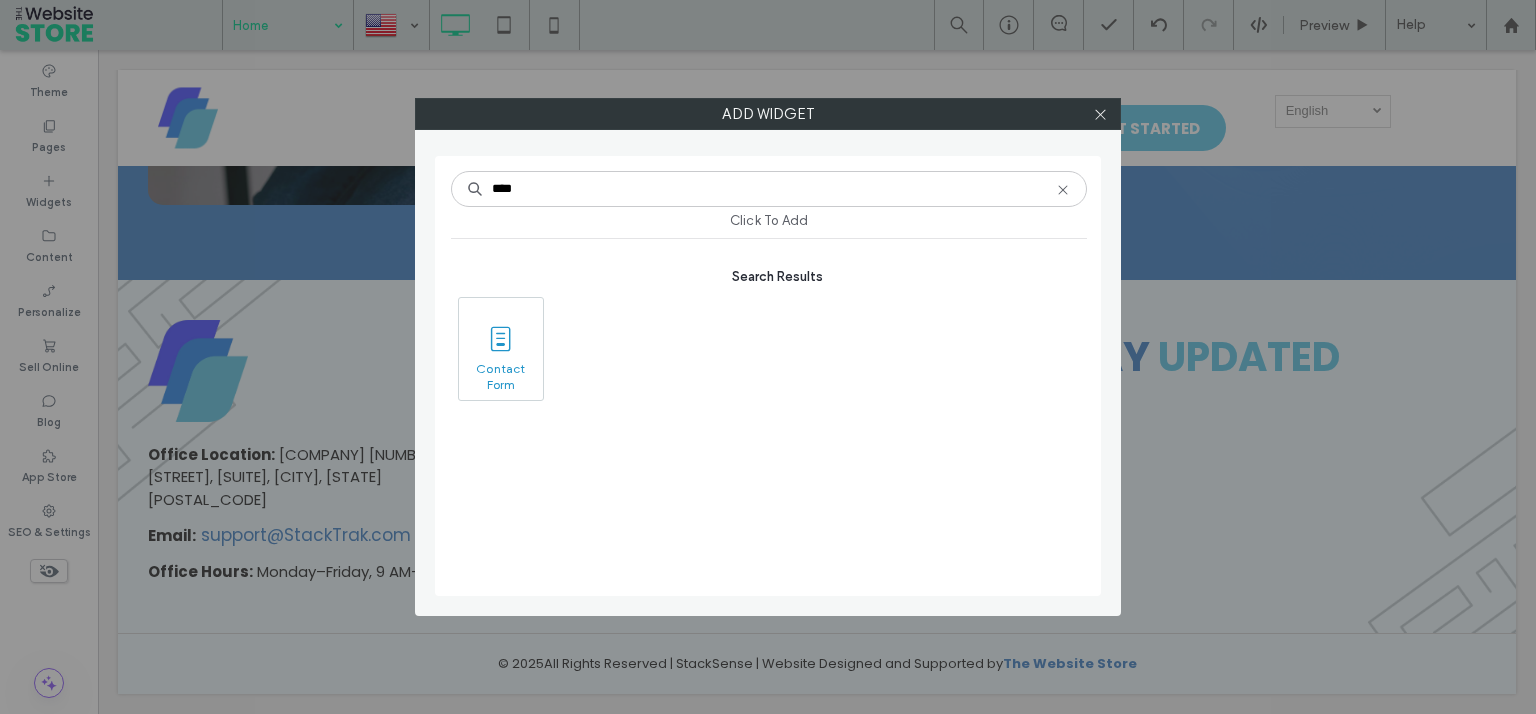 type on "****" 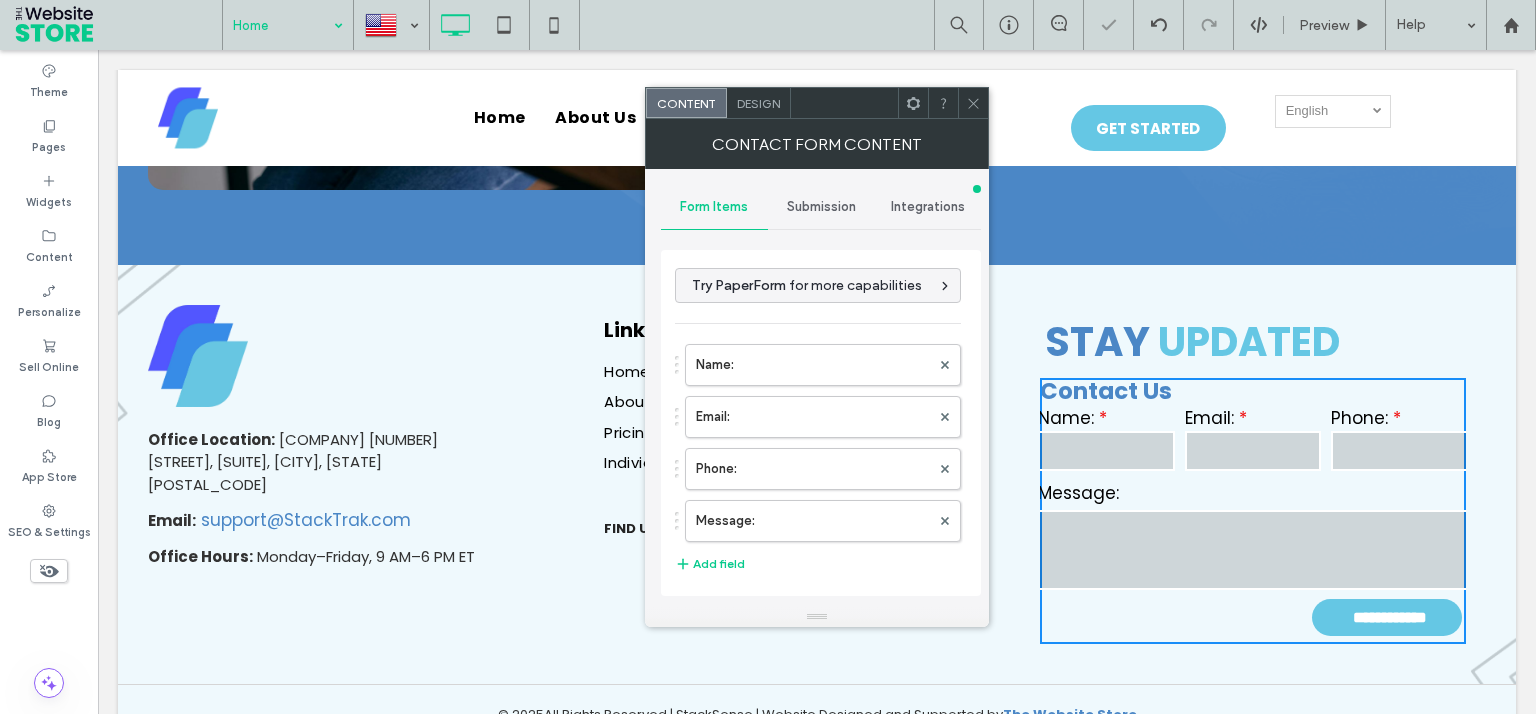 type on "**********" 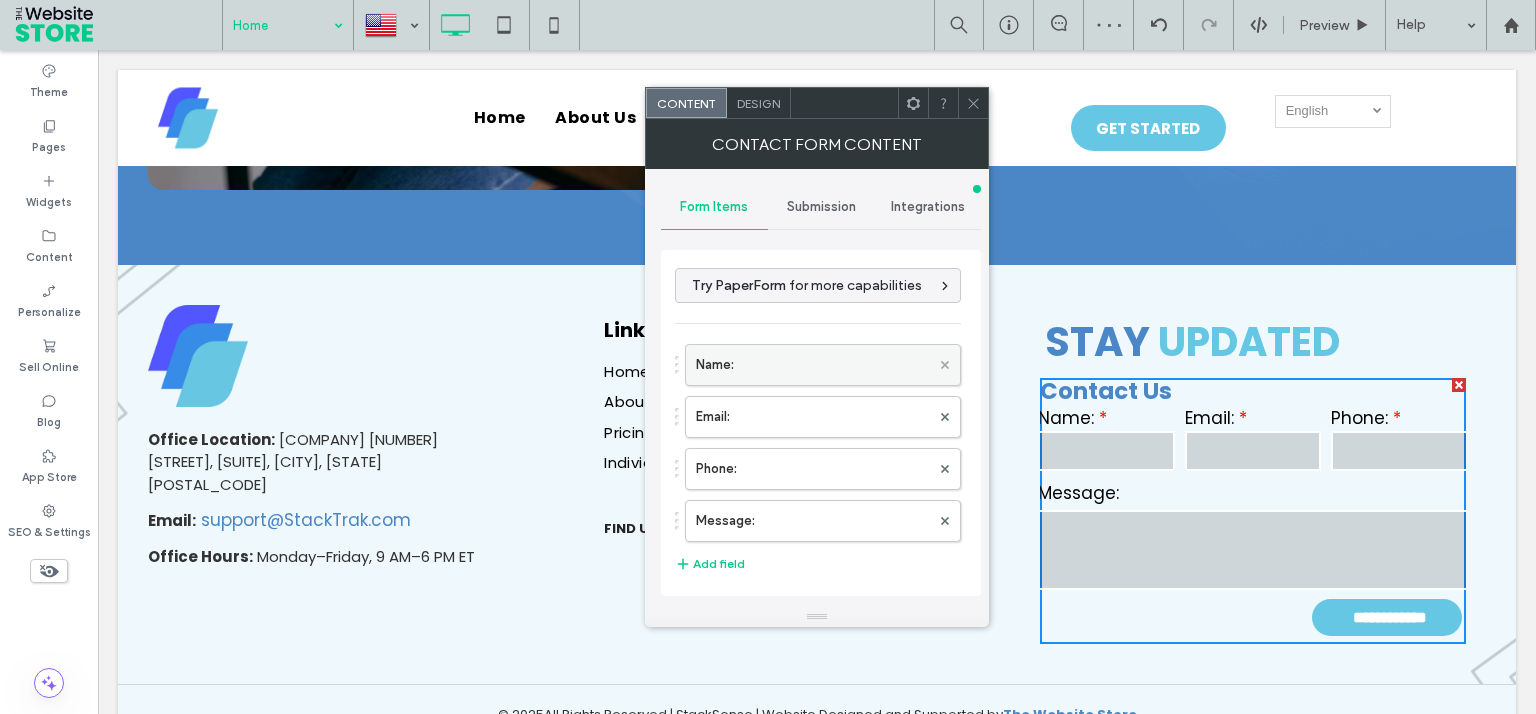 click at bounding box center (945, 365) 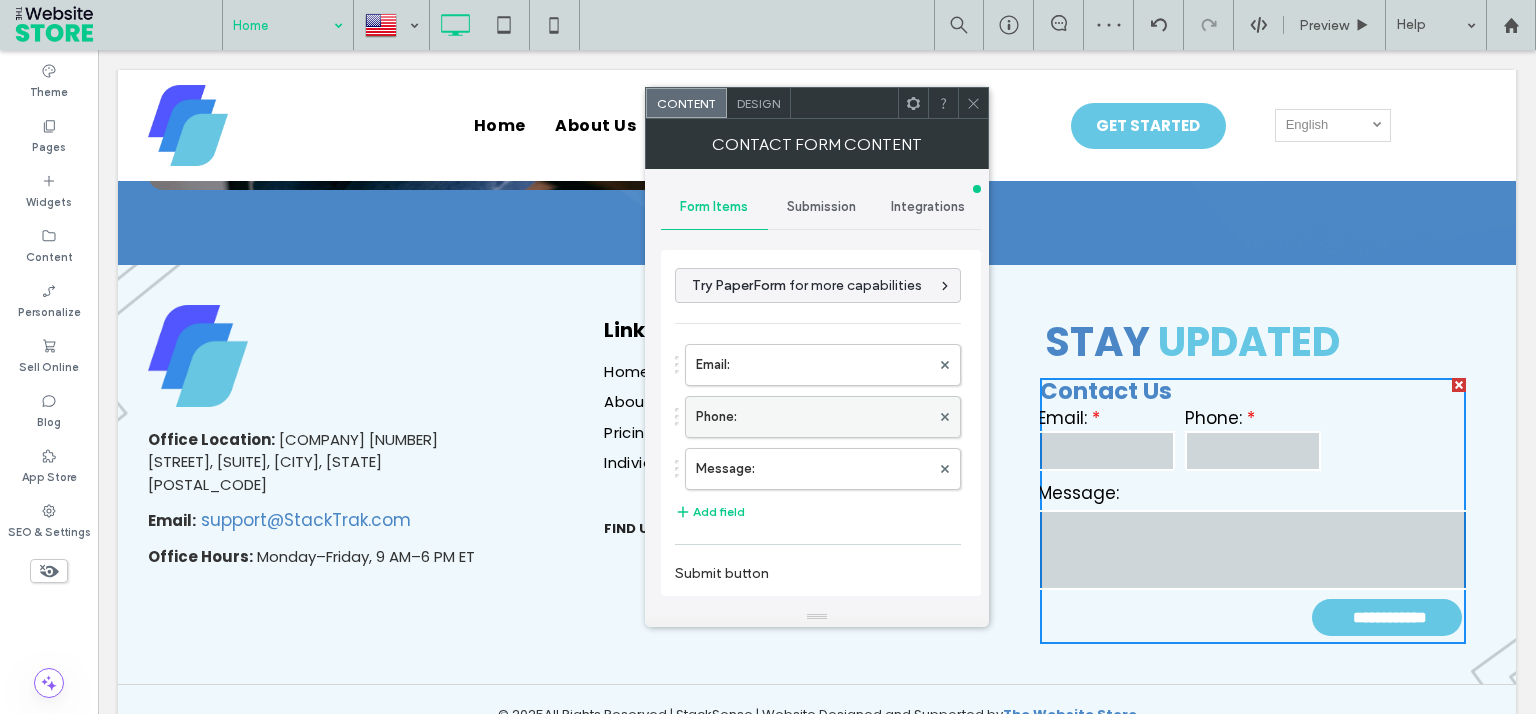 click at bounding box center [945, 417] 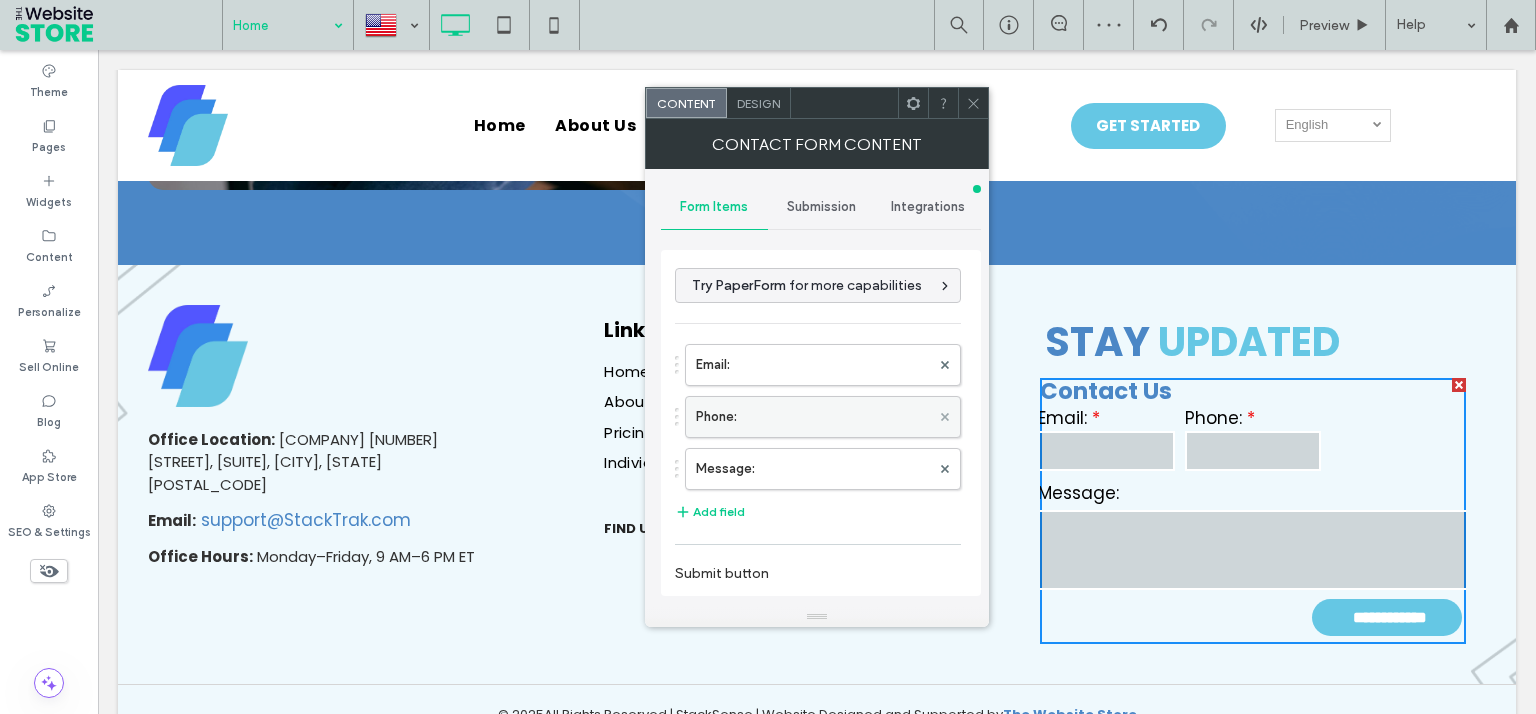 click 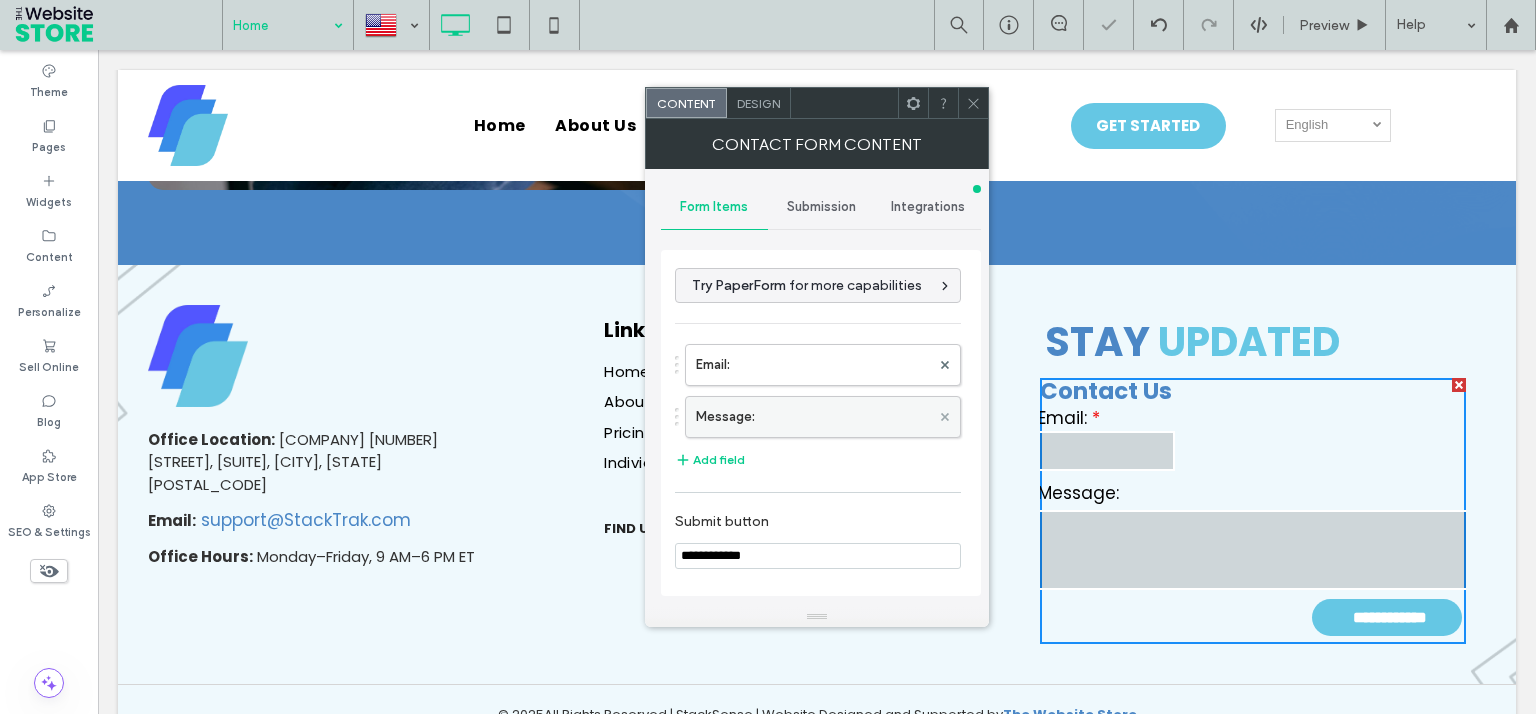 click 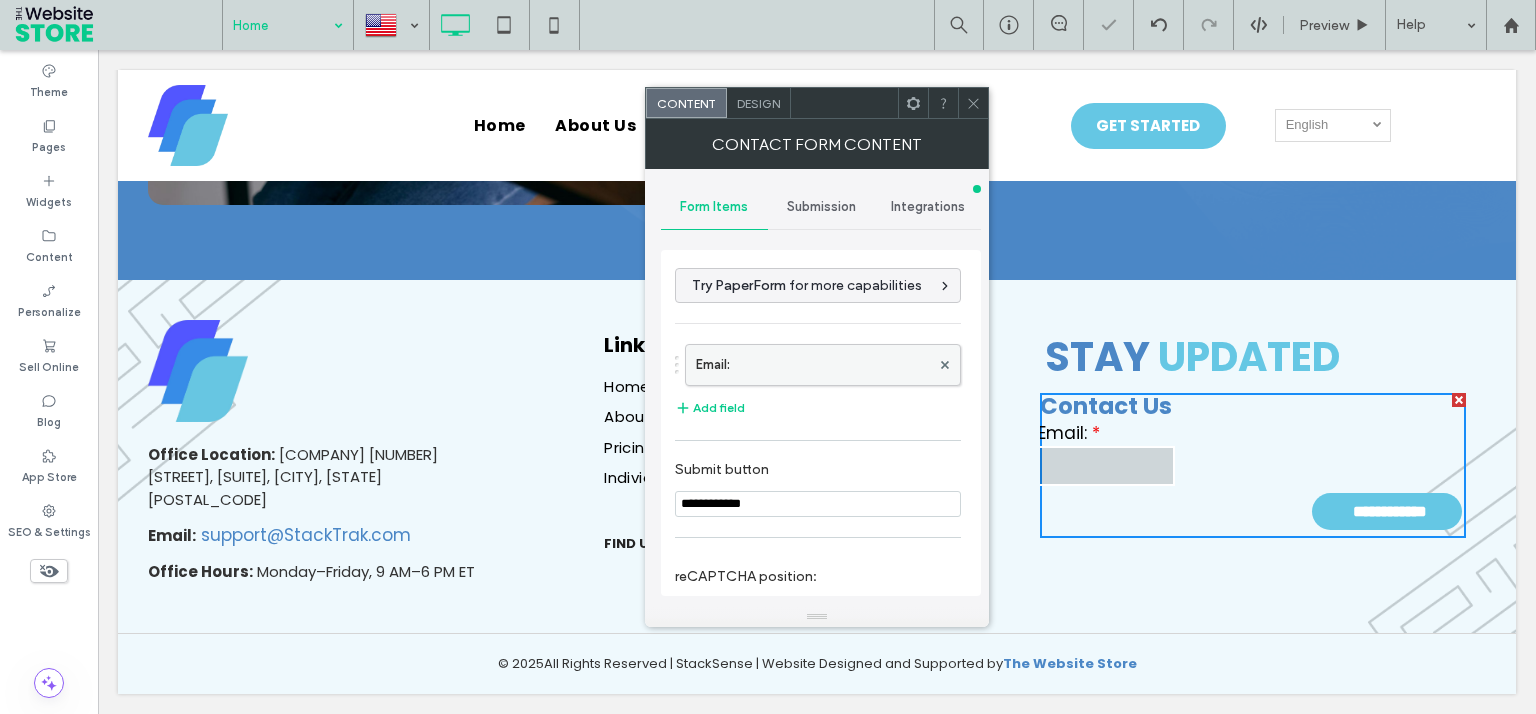 click on "Email:" at bounding box center [813, 365] 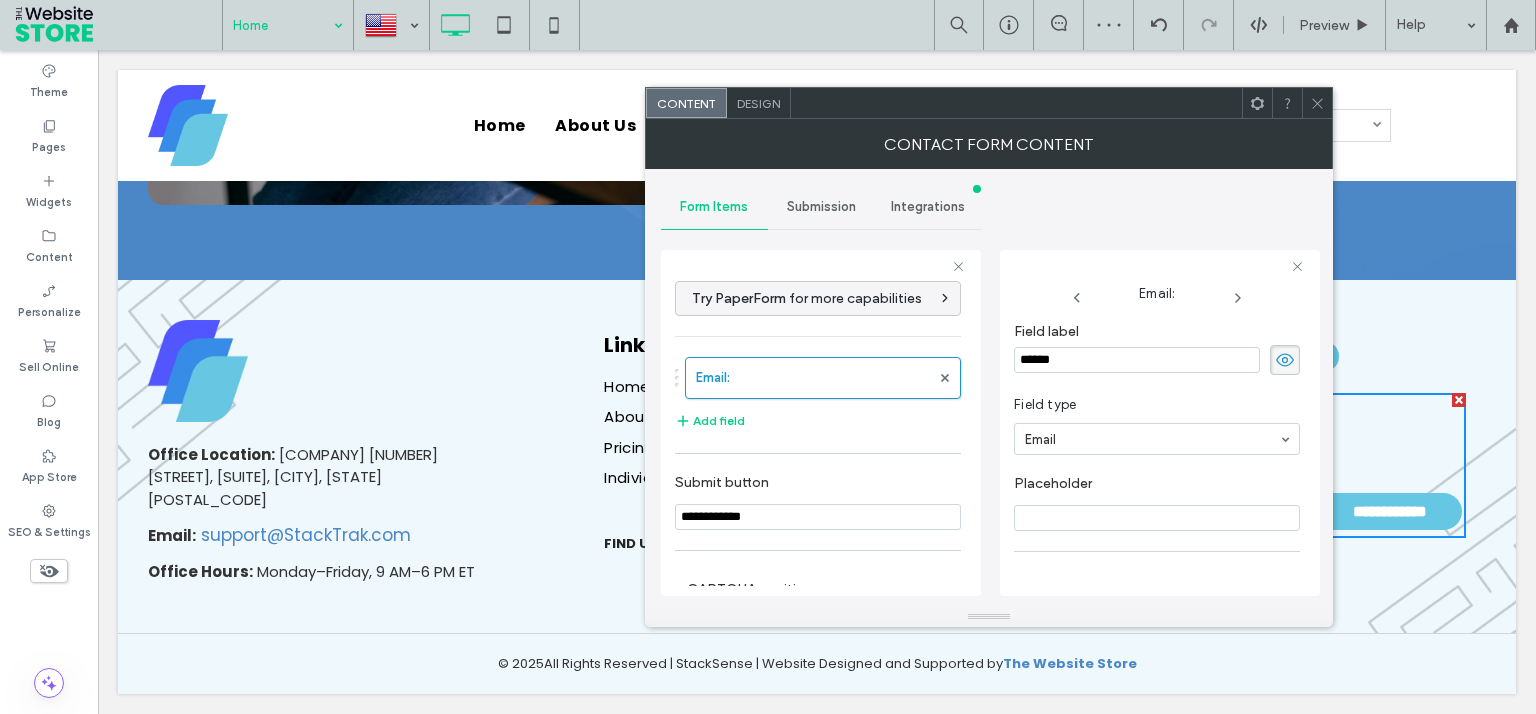 click at bounding box center (1157, 518) 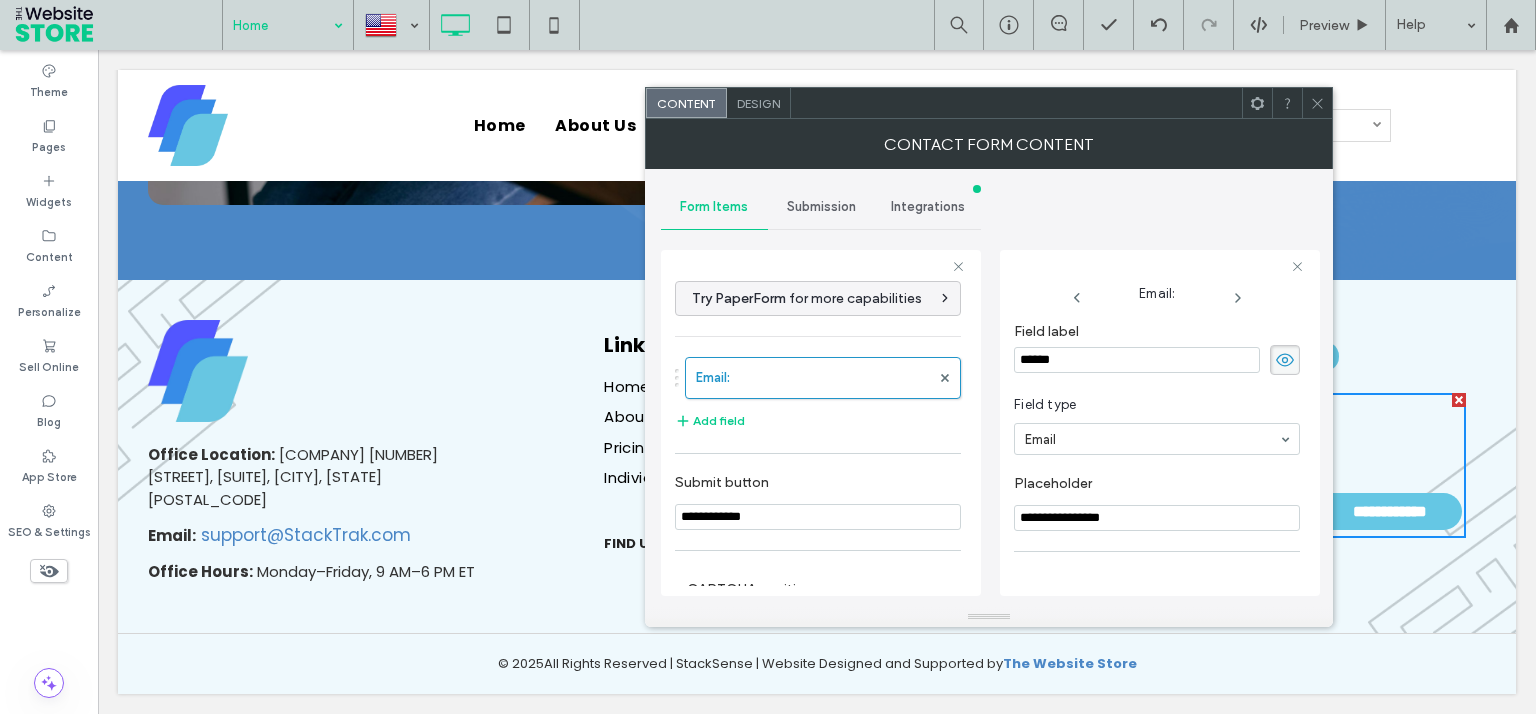 type on "**********" 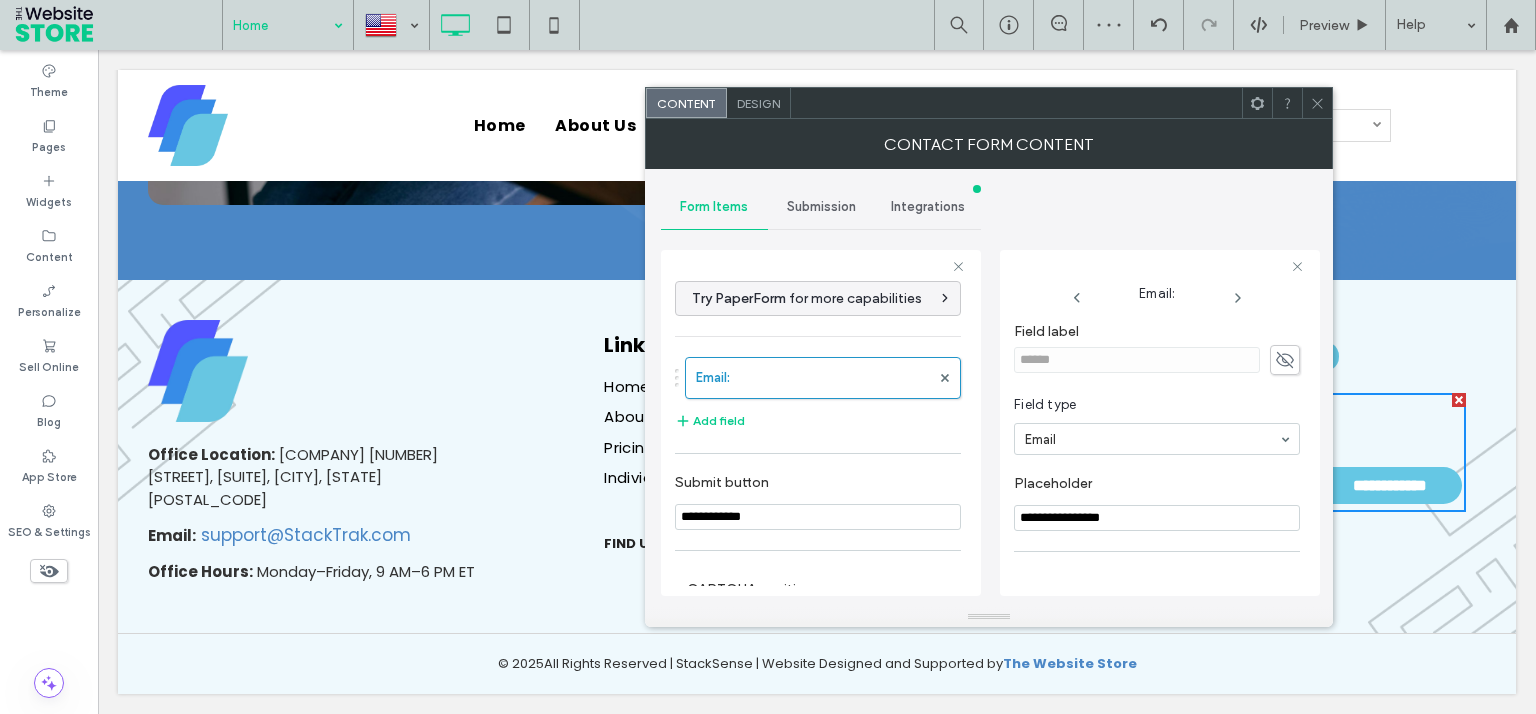 drag, startPoint x: 783, startPoint y: 517, endPoint x: 529, endPoint y: 514, distance: 254.01772 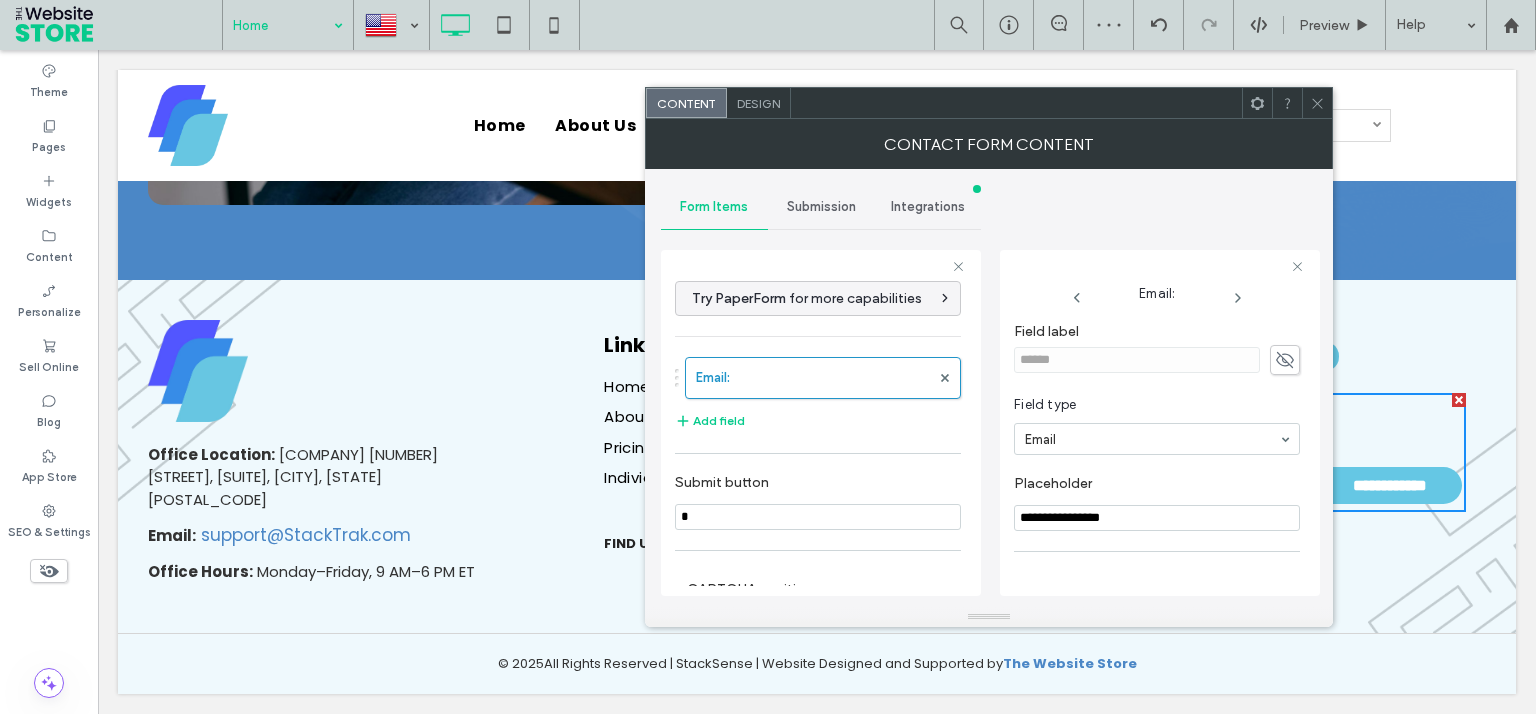 type on "*" 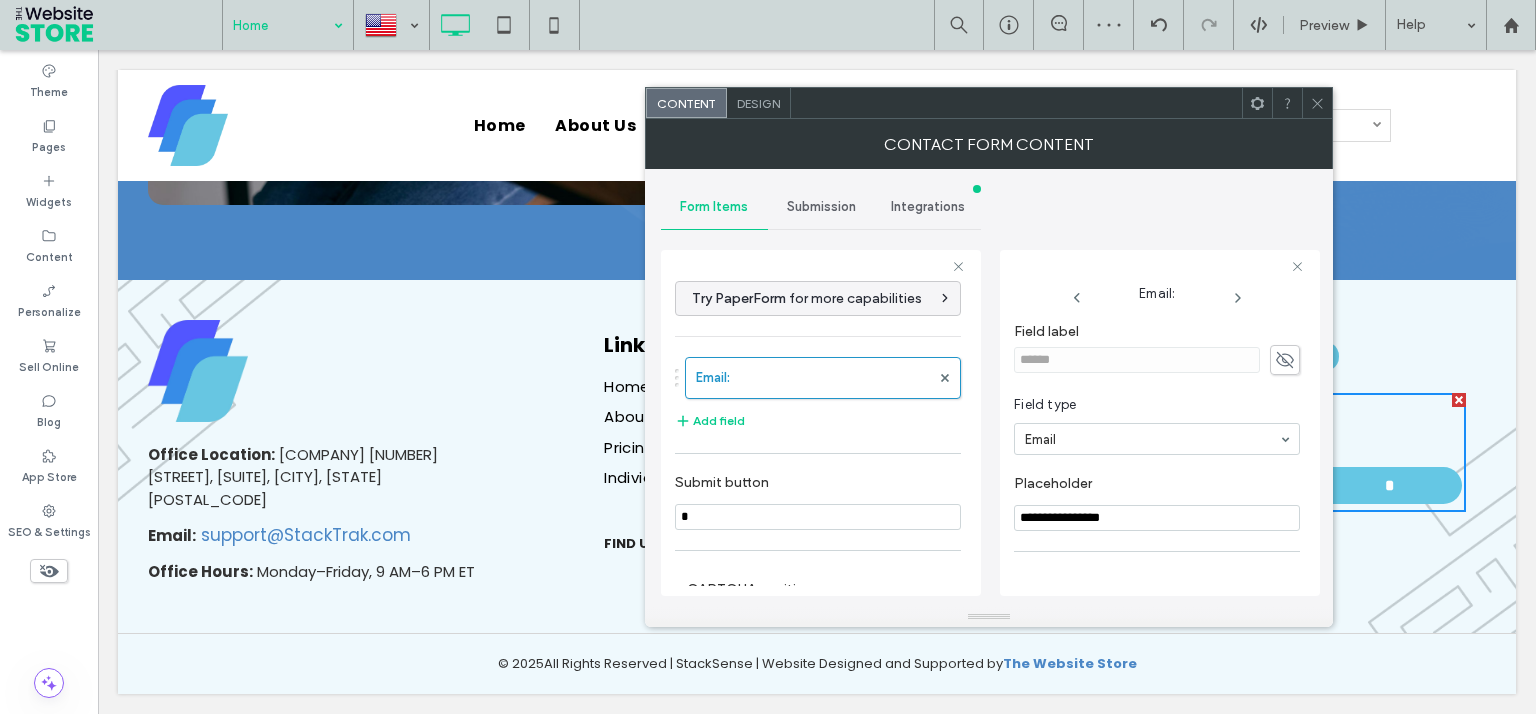 type on "**" 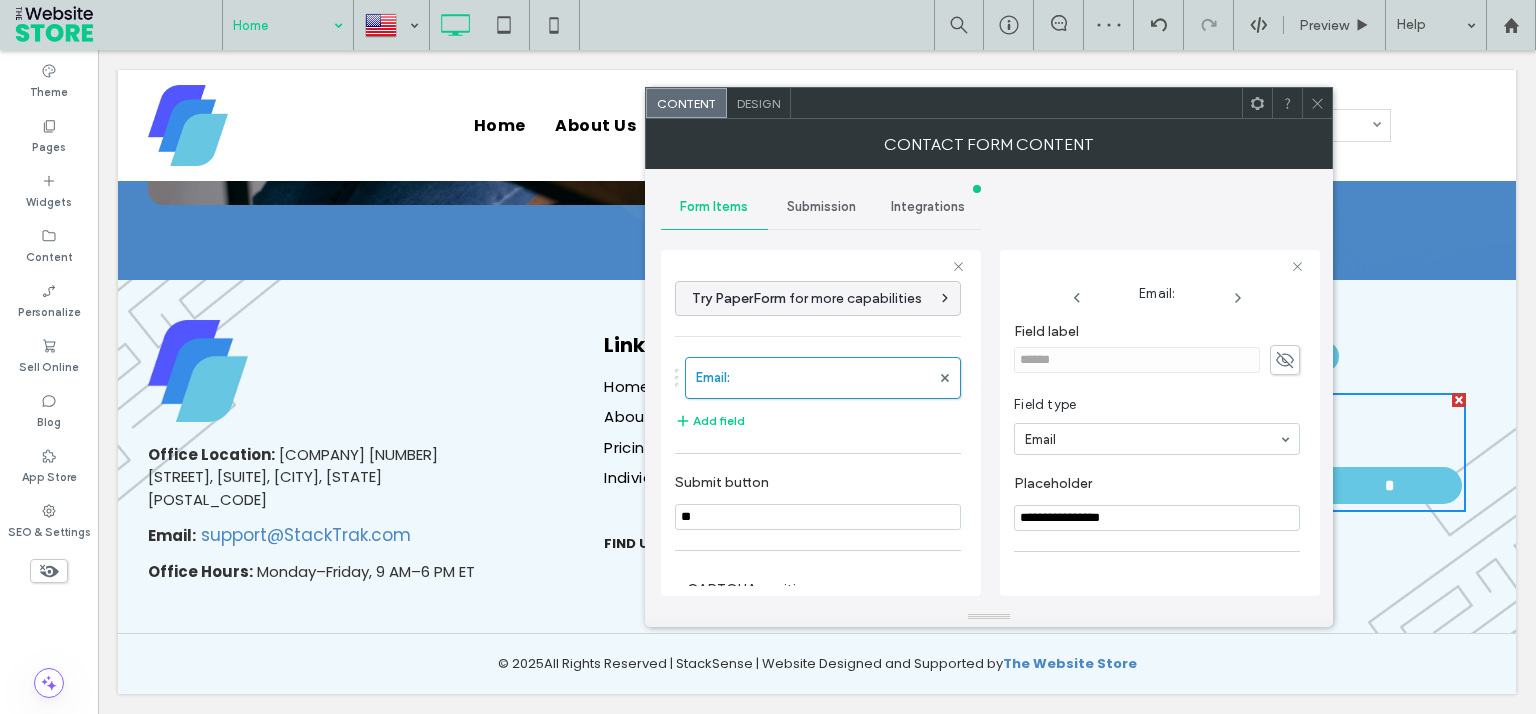 type on "**" 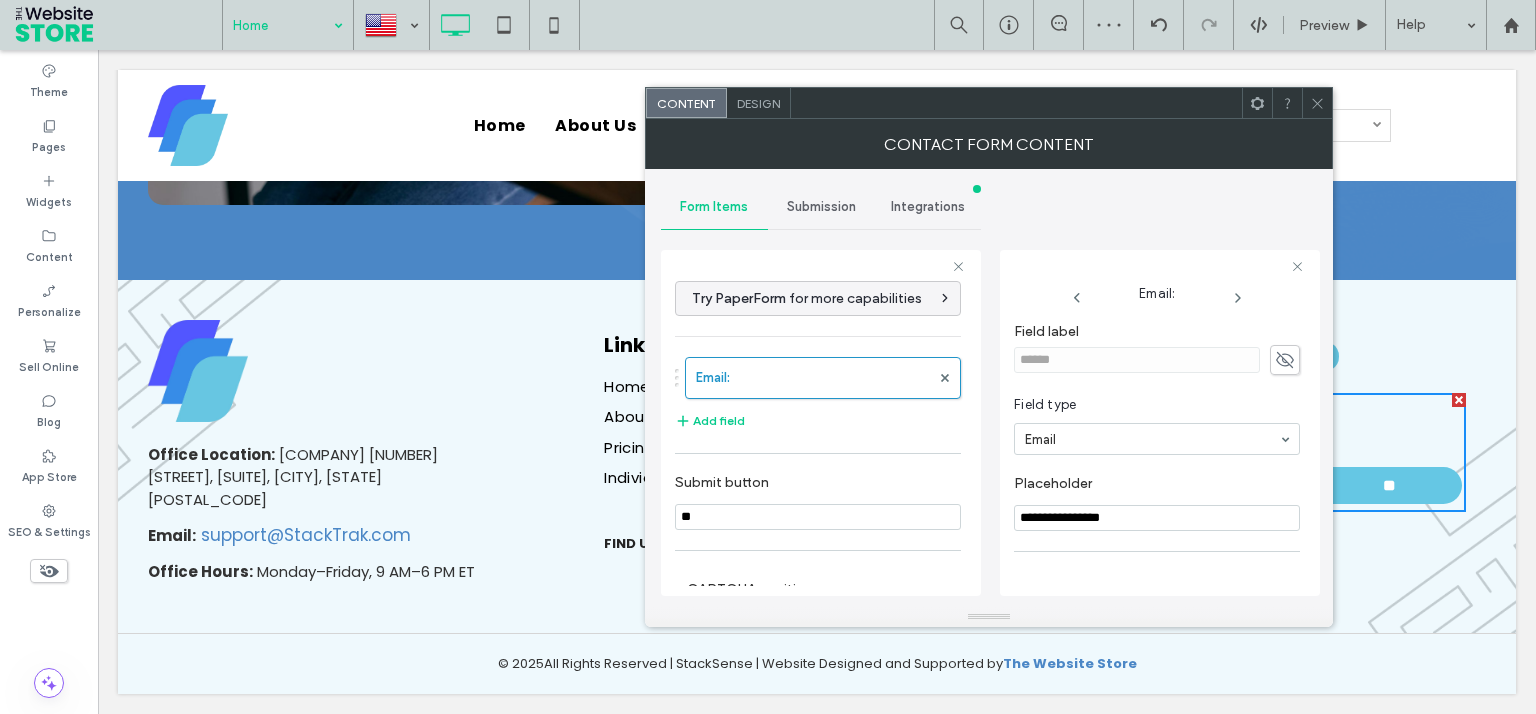 type on "***" 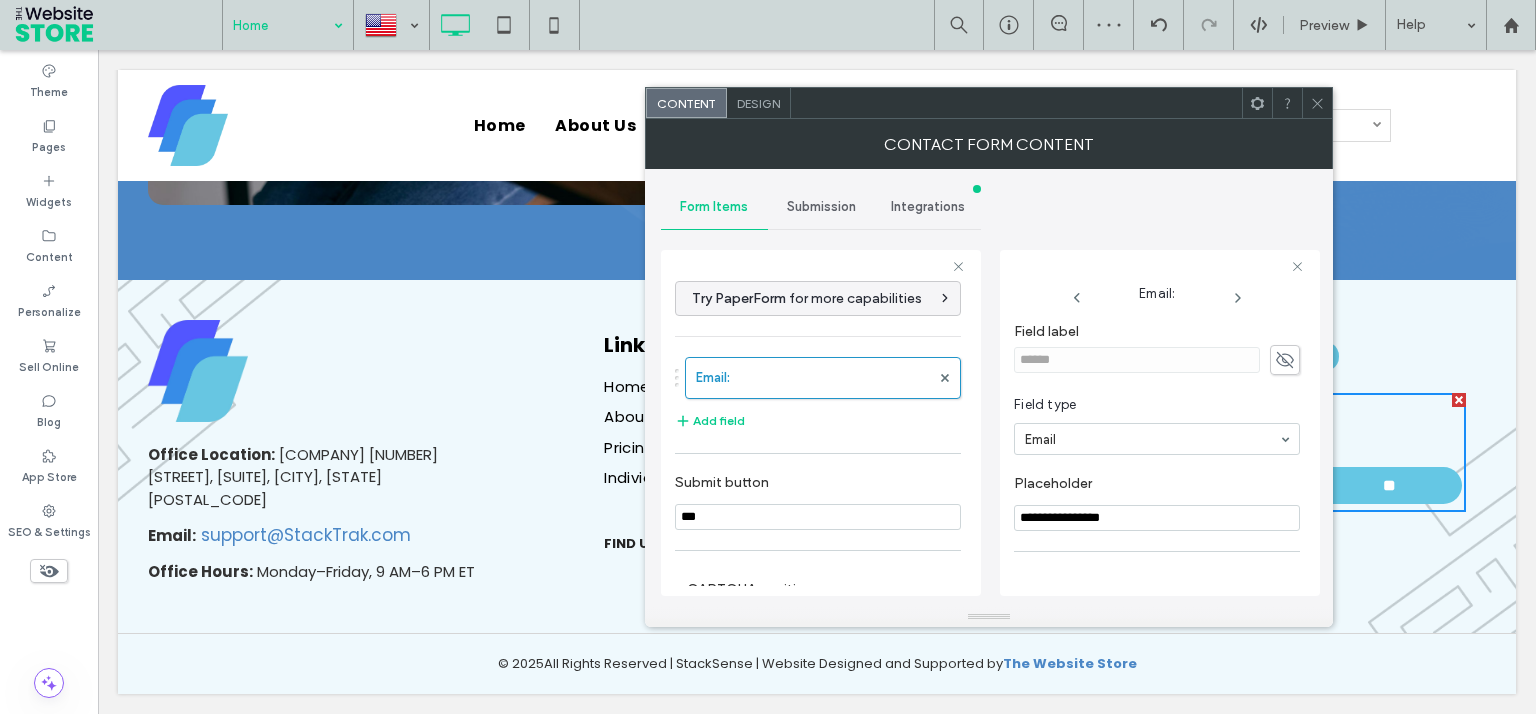 type on "***" 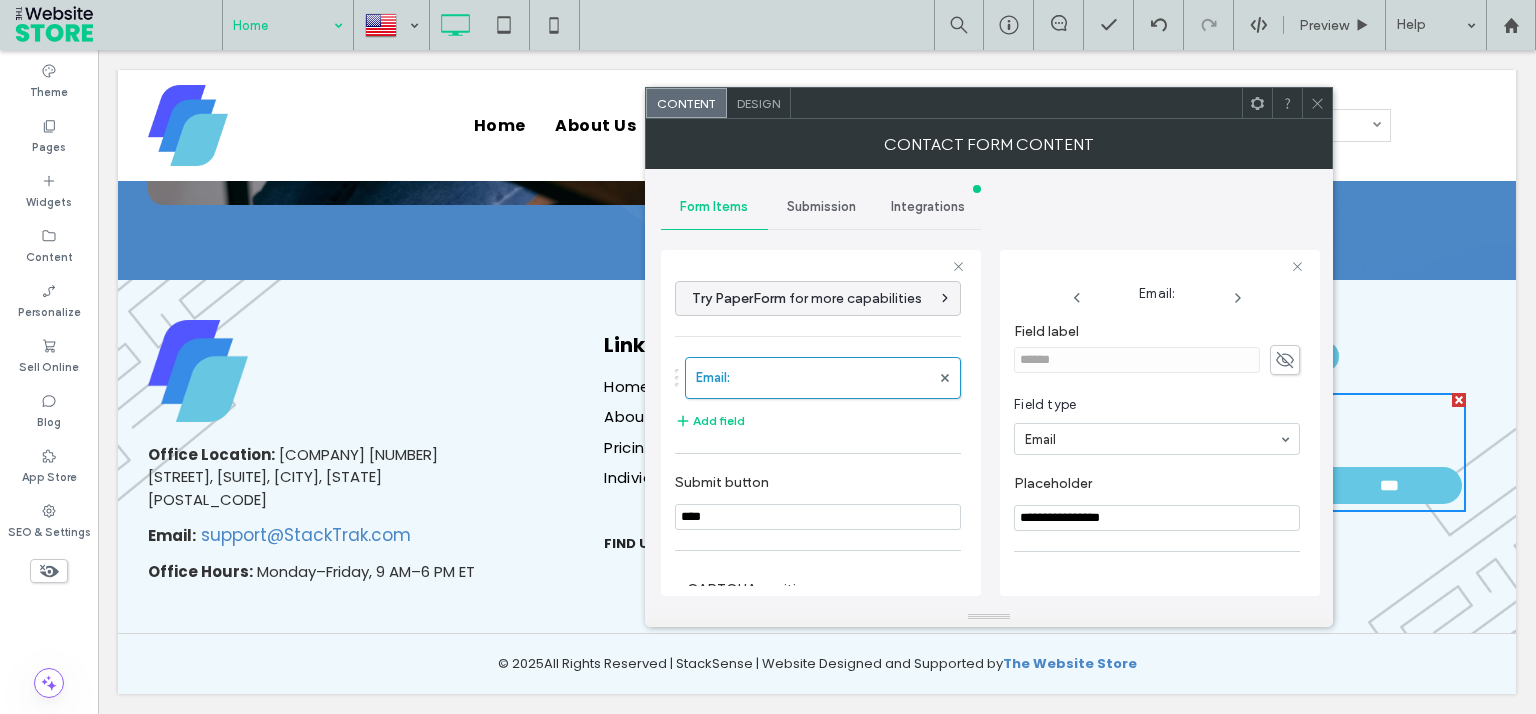 type on "****" 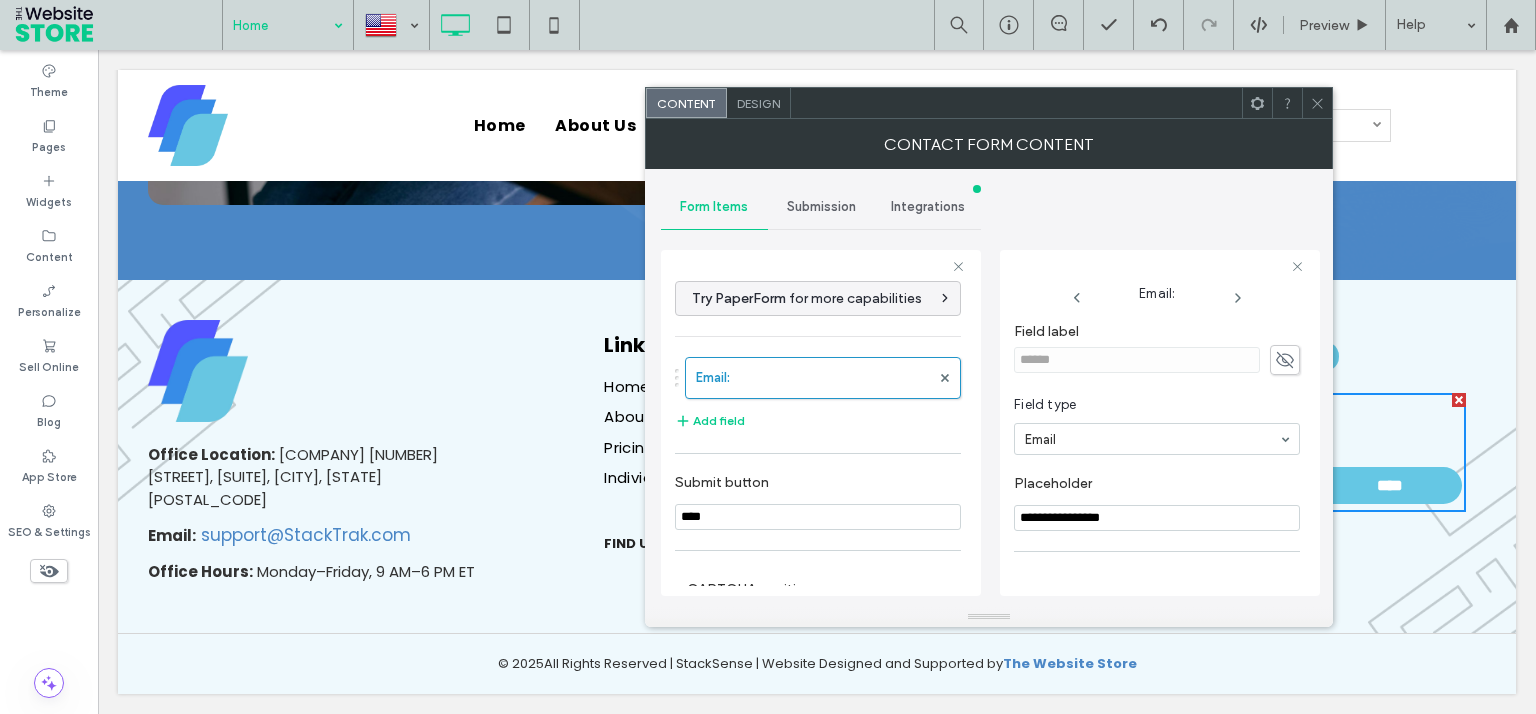 type on "*****" 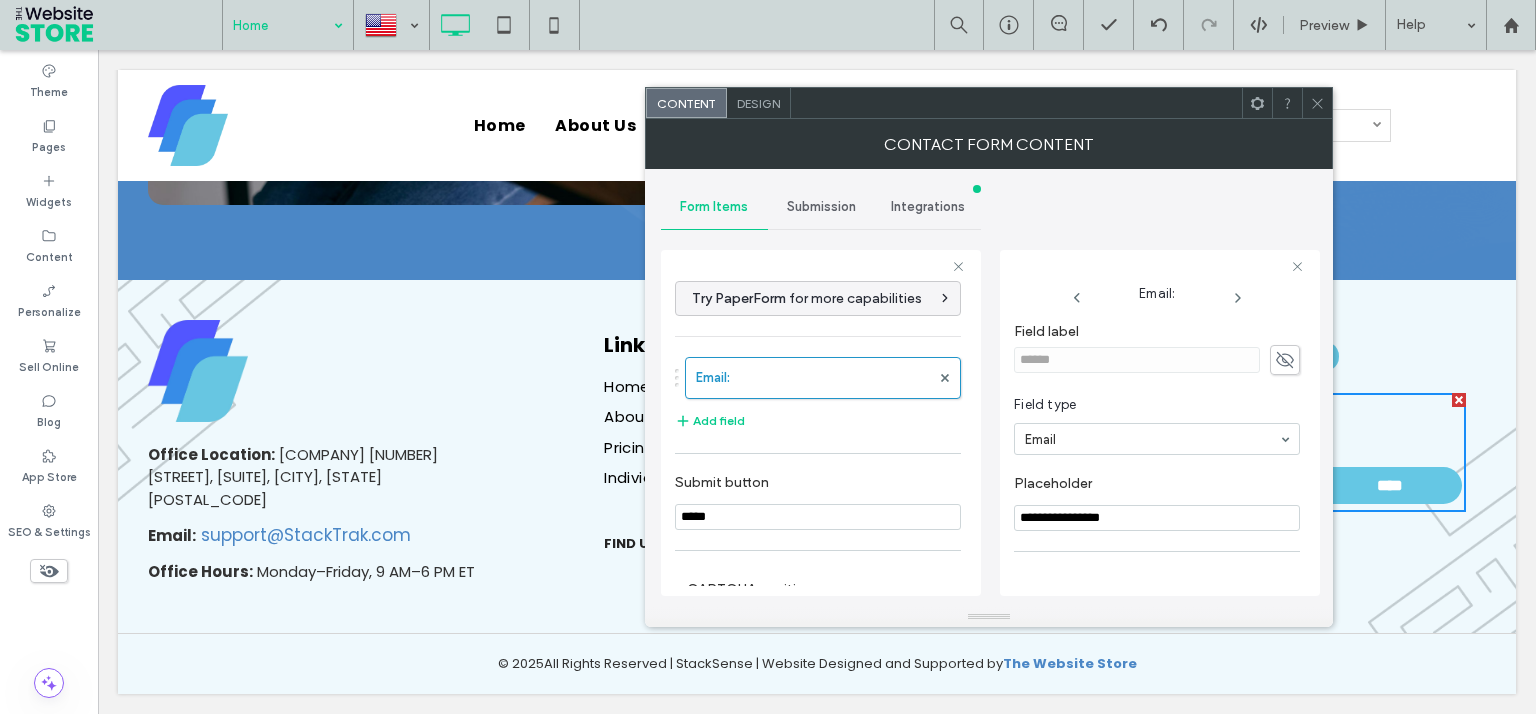 type on "*****" 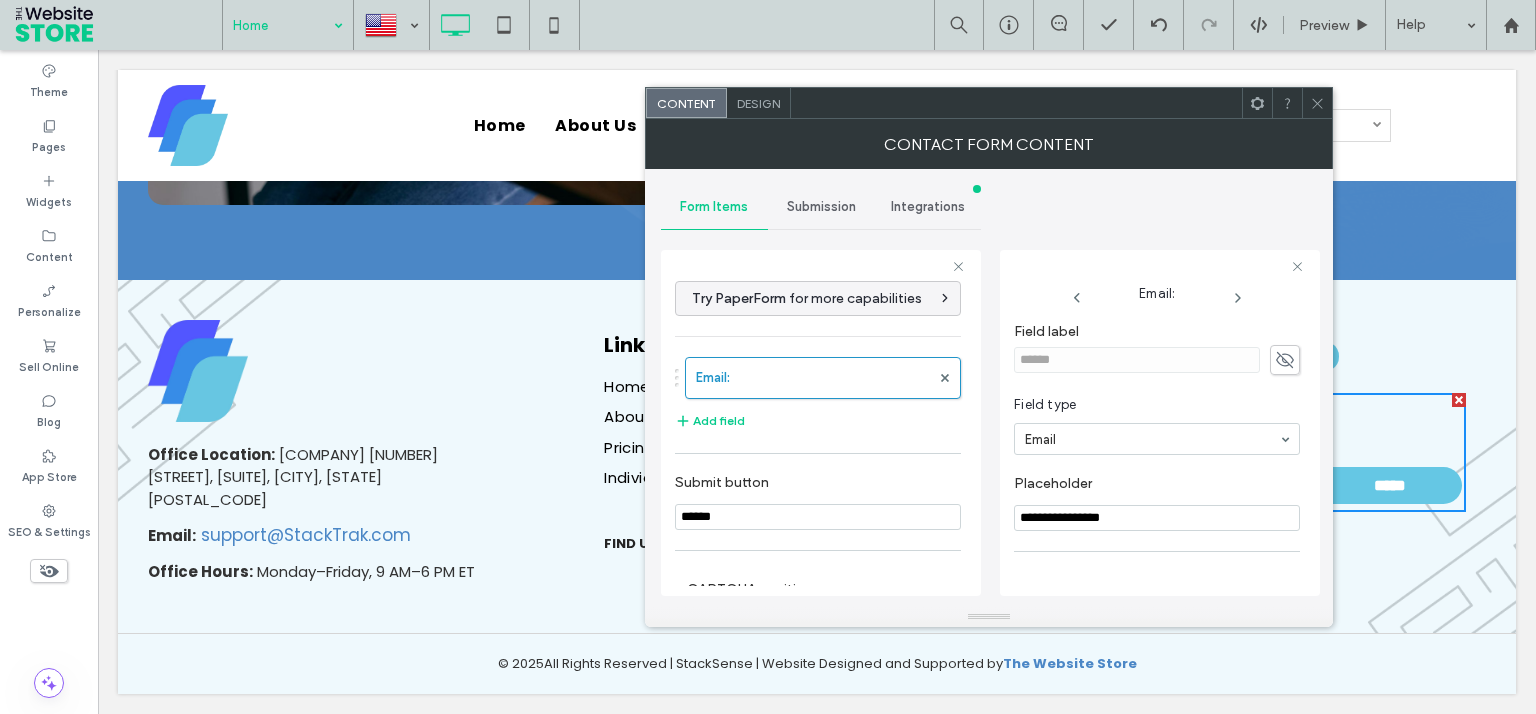 type on "*******" 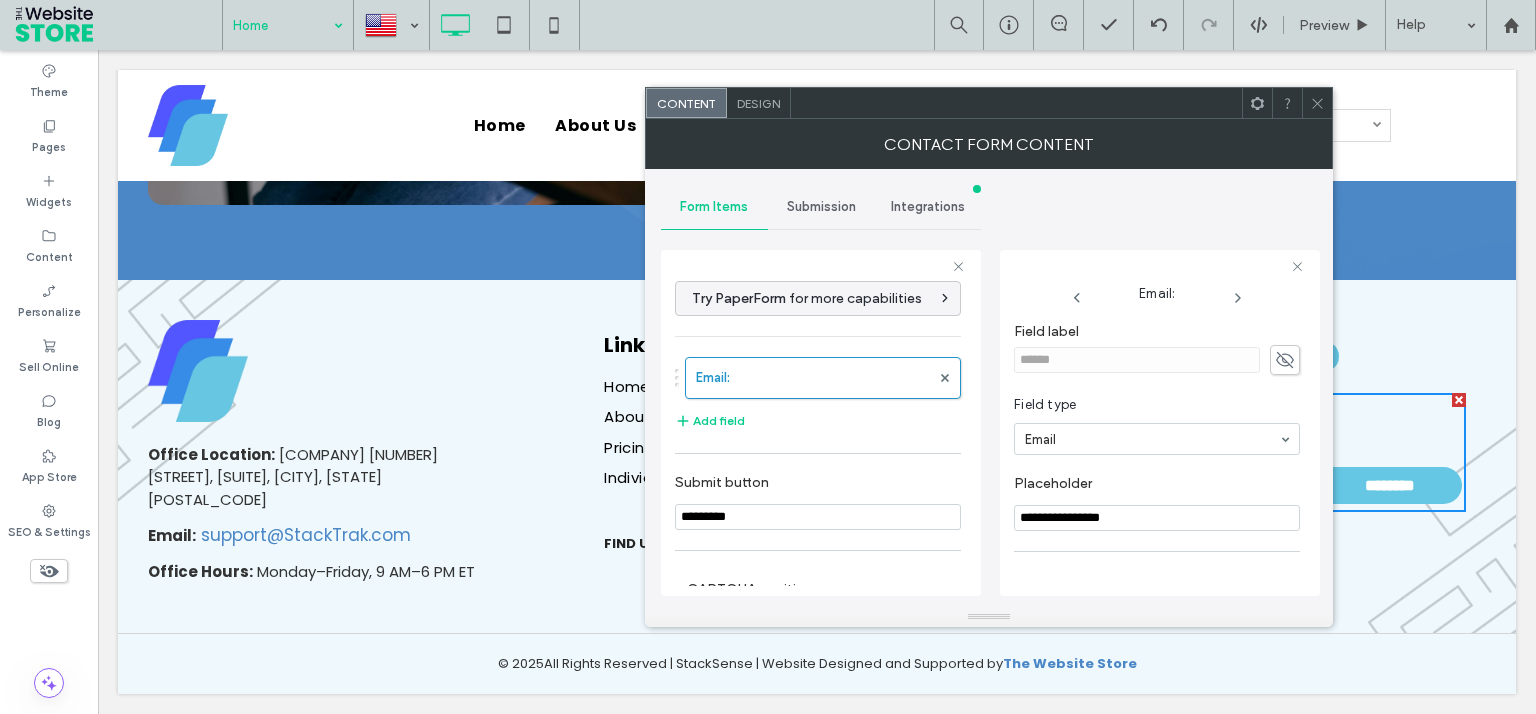 type on "*********" 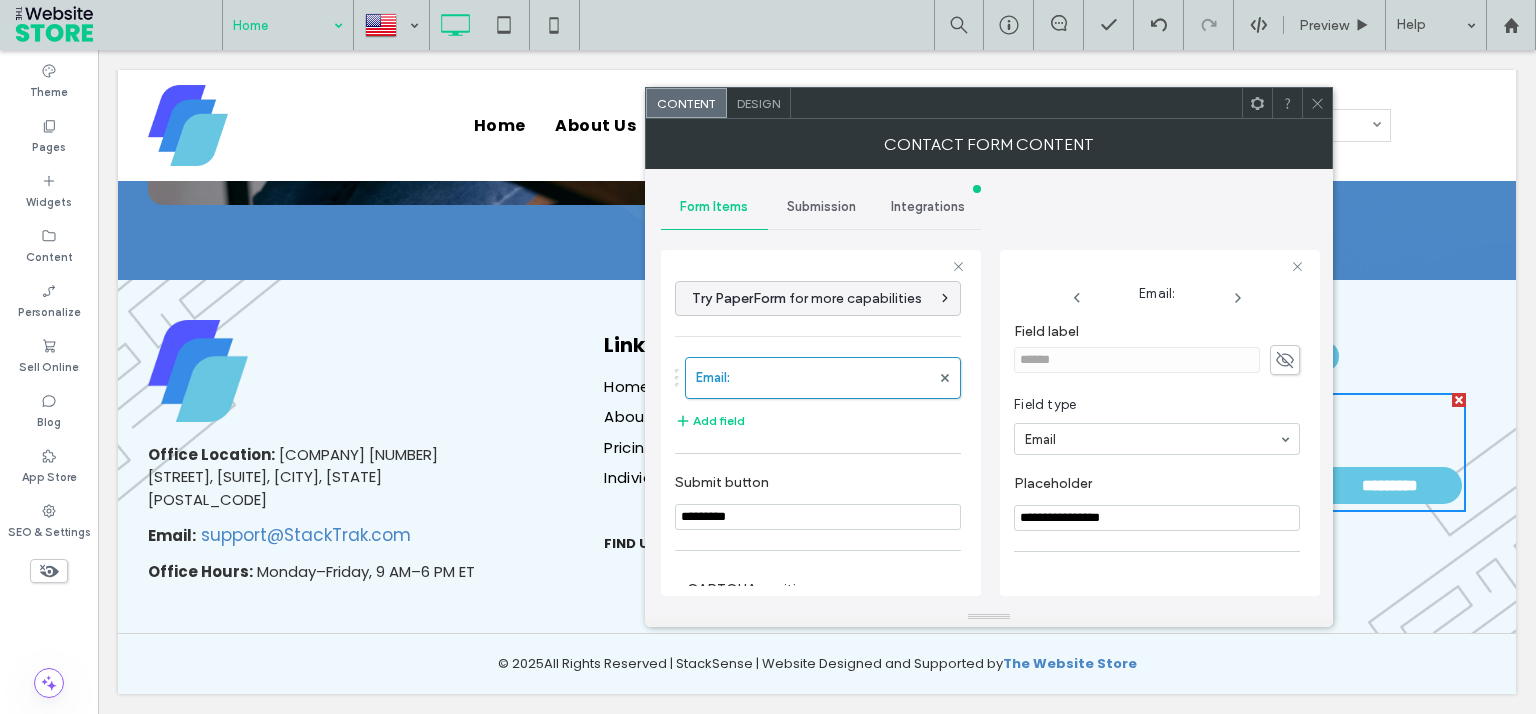 type on "*********" 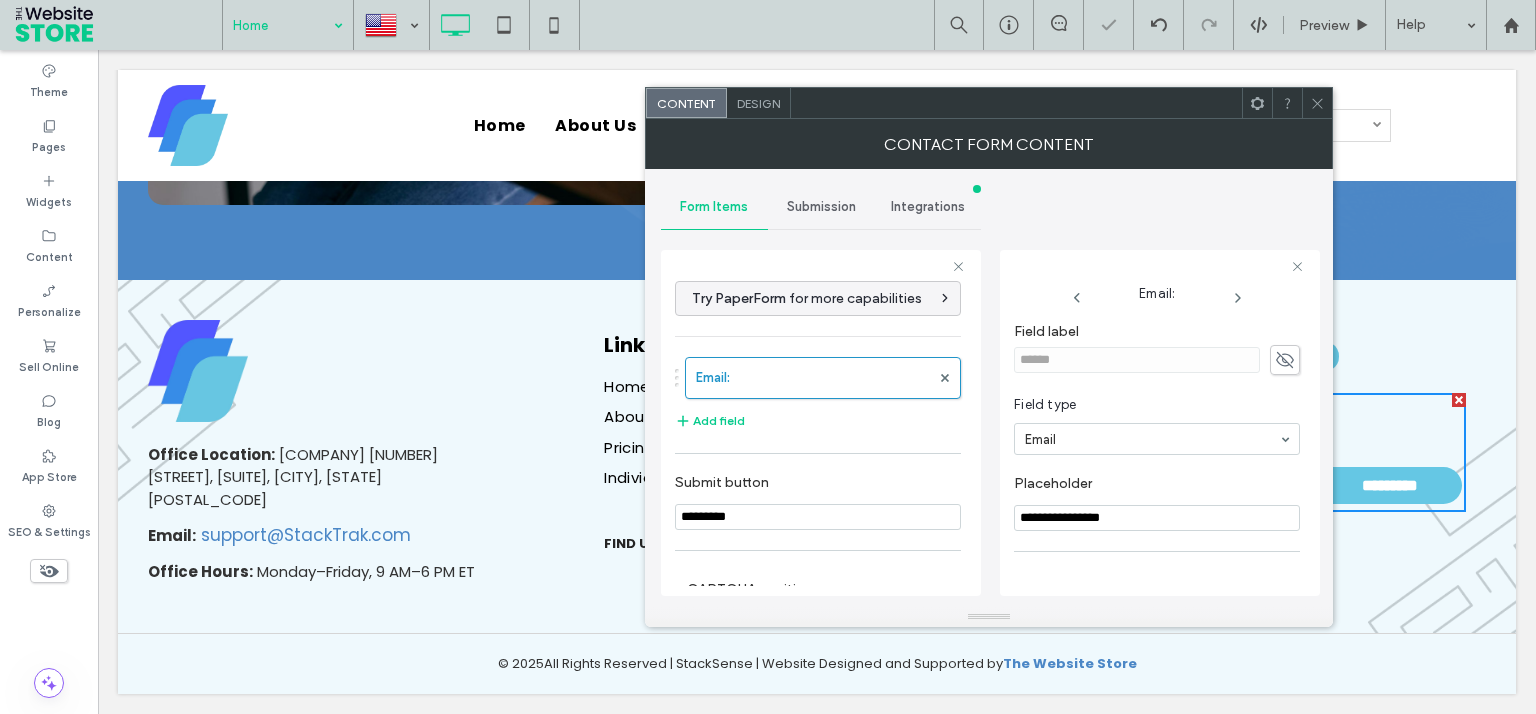 click on "Email: Add field" at bounding box center [818, 395] 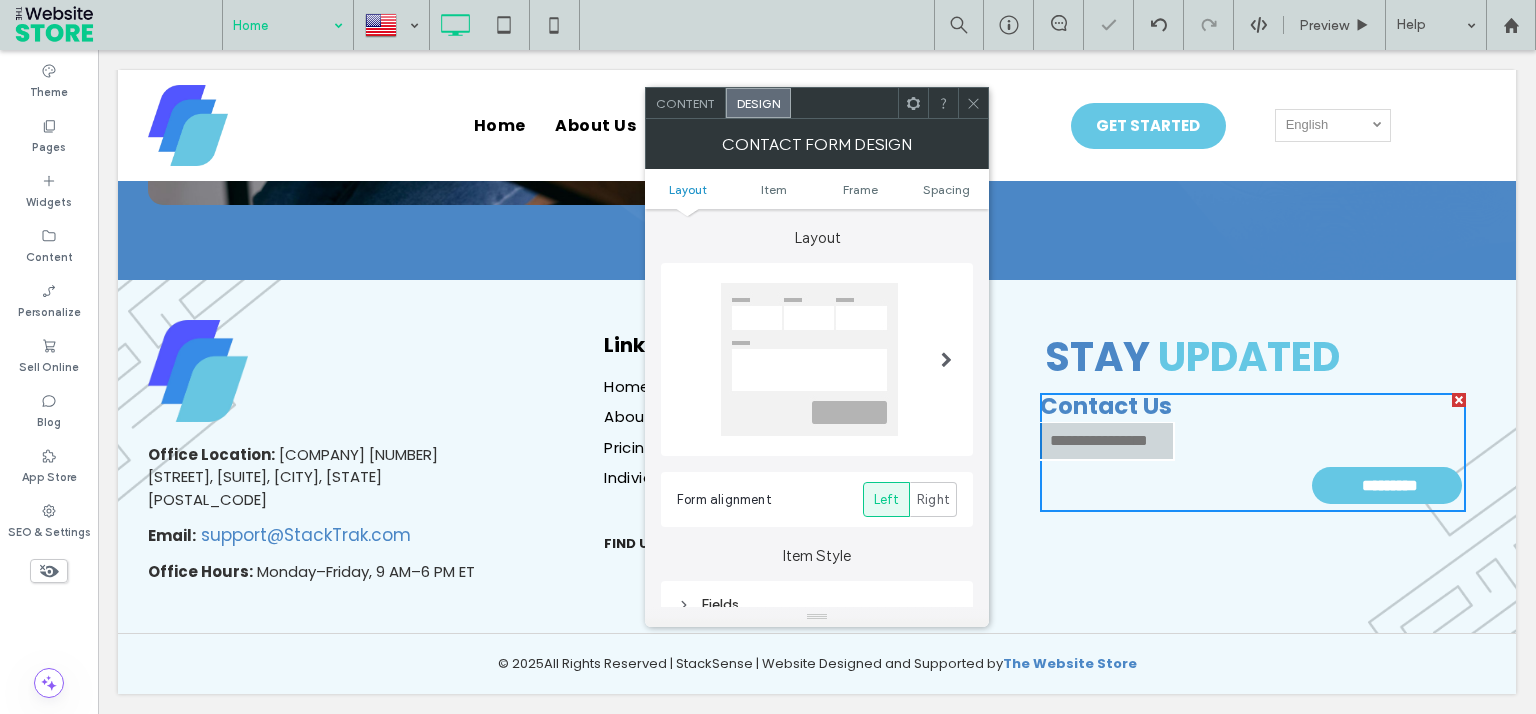 scroll, scrollTop: 360, scrollLeft: 0, axis: vertical 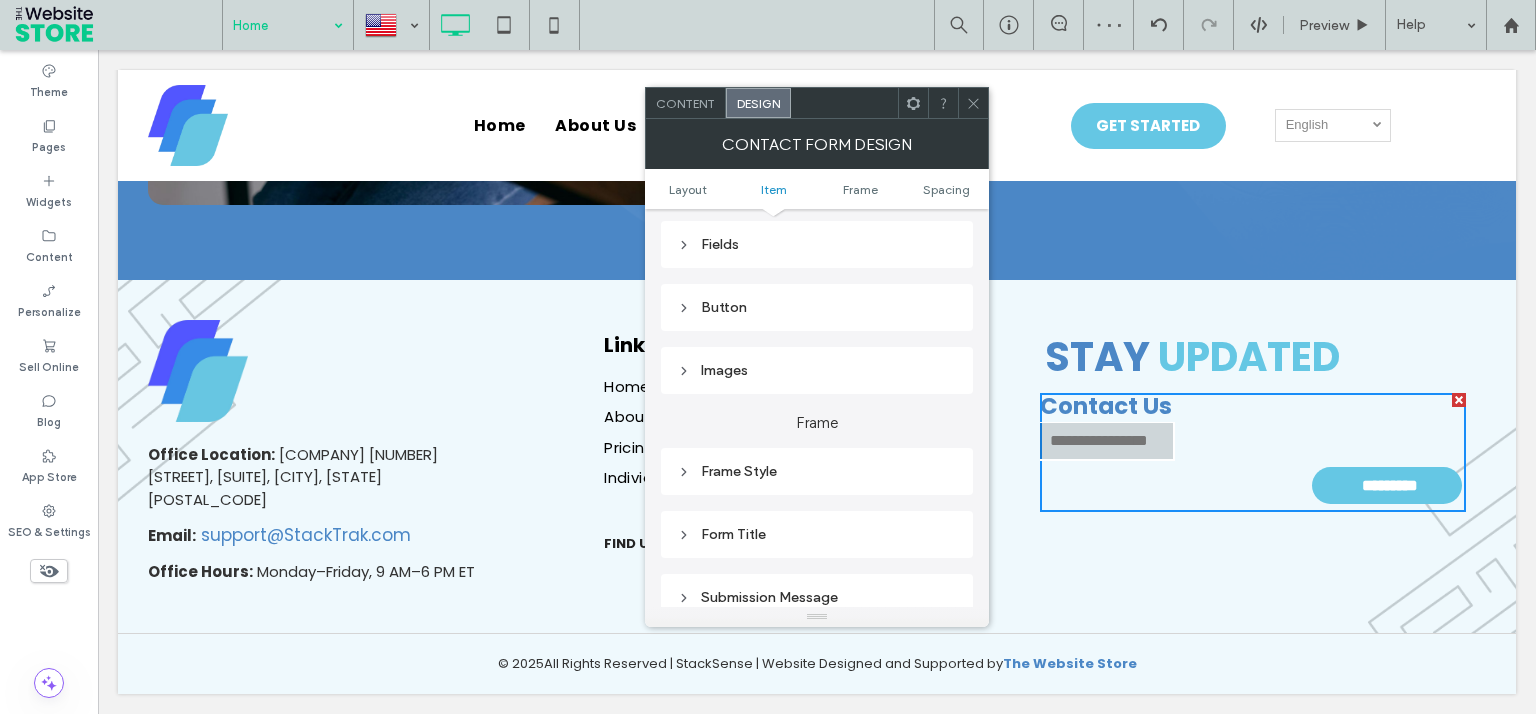 click on "Content" at bounding box center [686, 103] 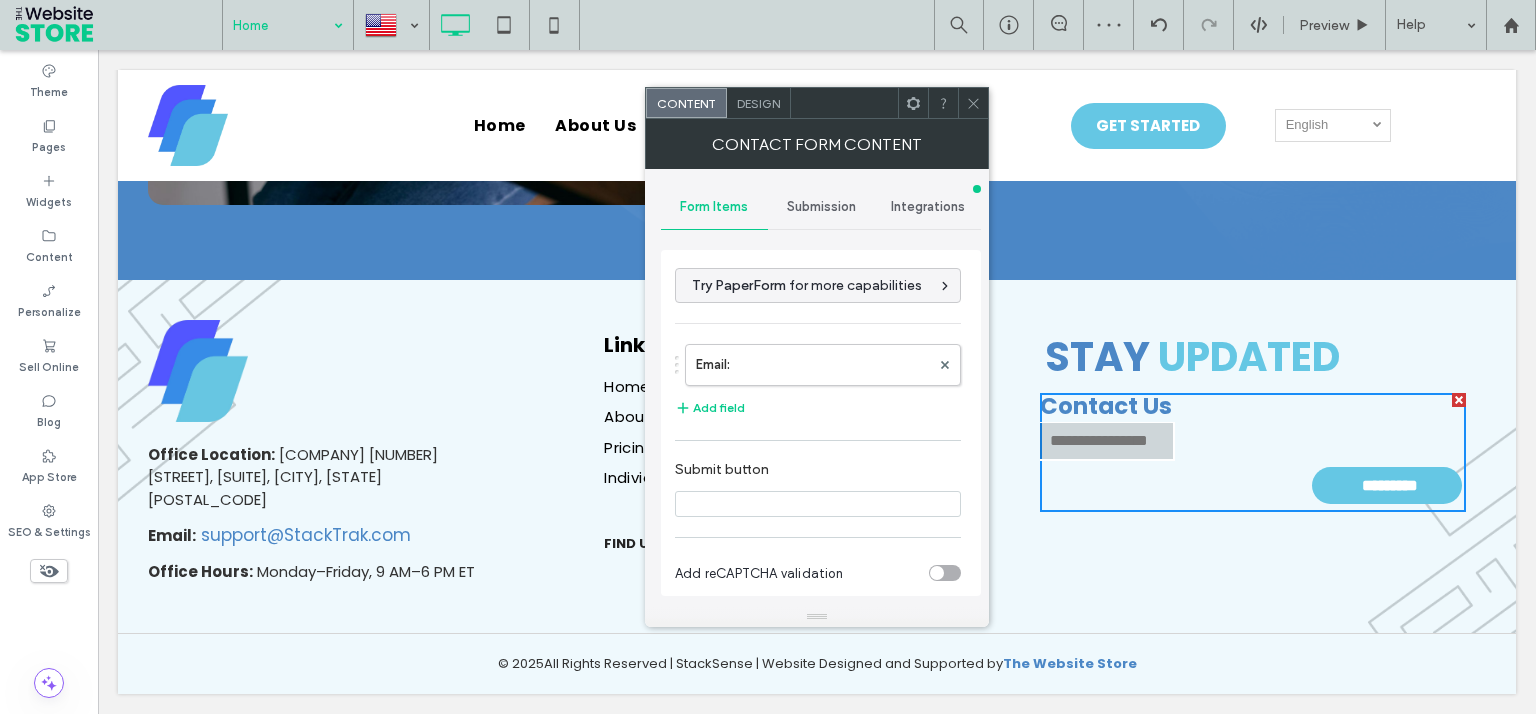 type on "*********" 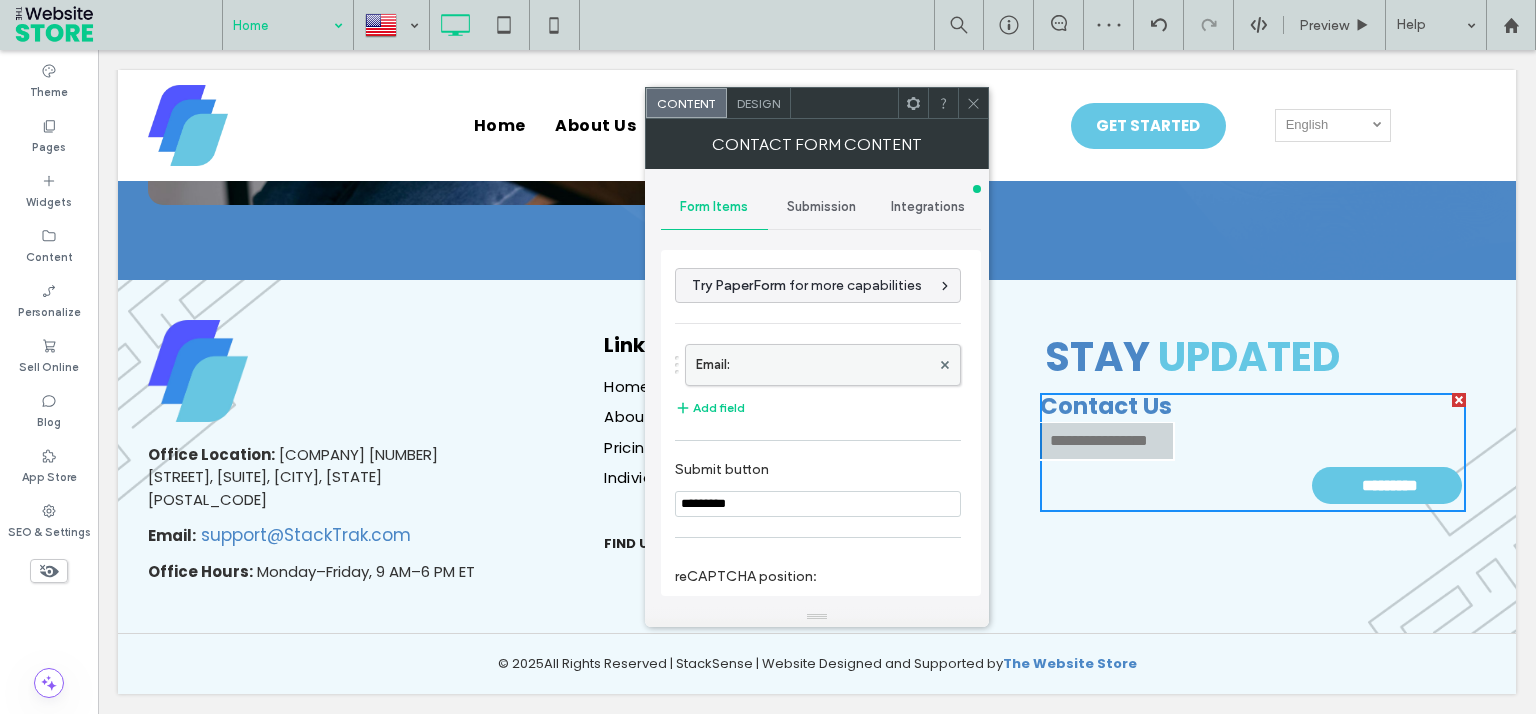 click on "Email:" at bounding box center [813, 365] 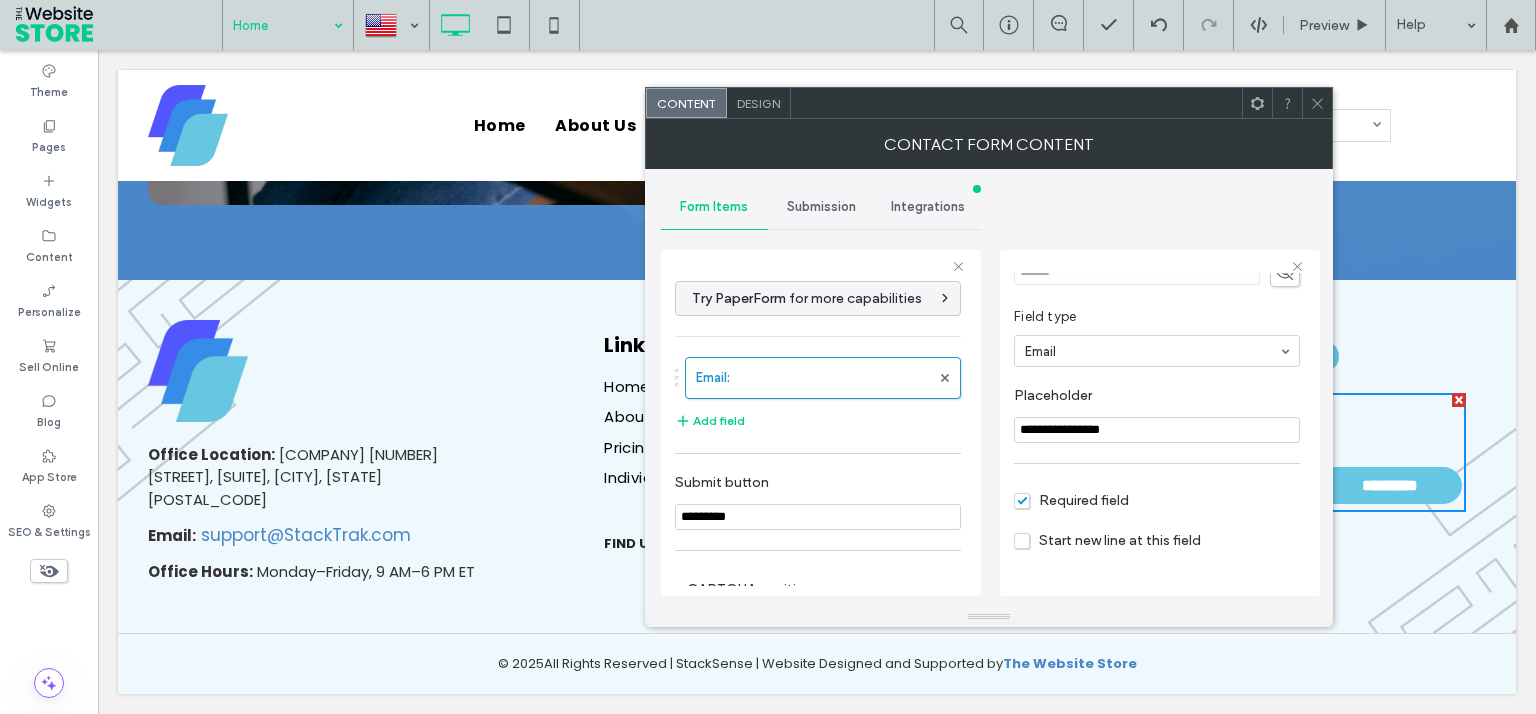 scroll, scrollTop: 138, scrollLeft: 0, axis: vertical 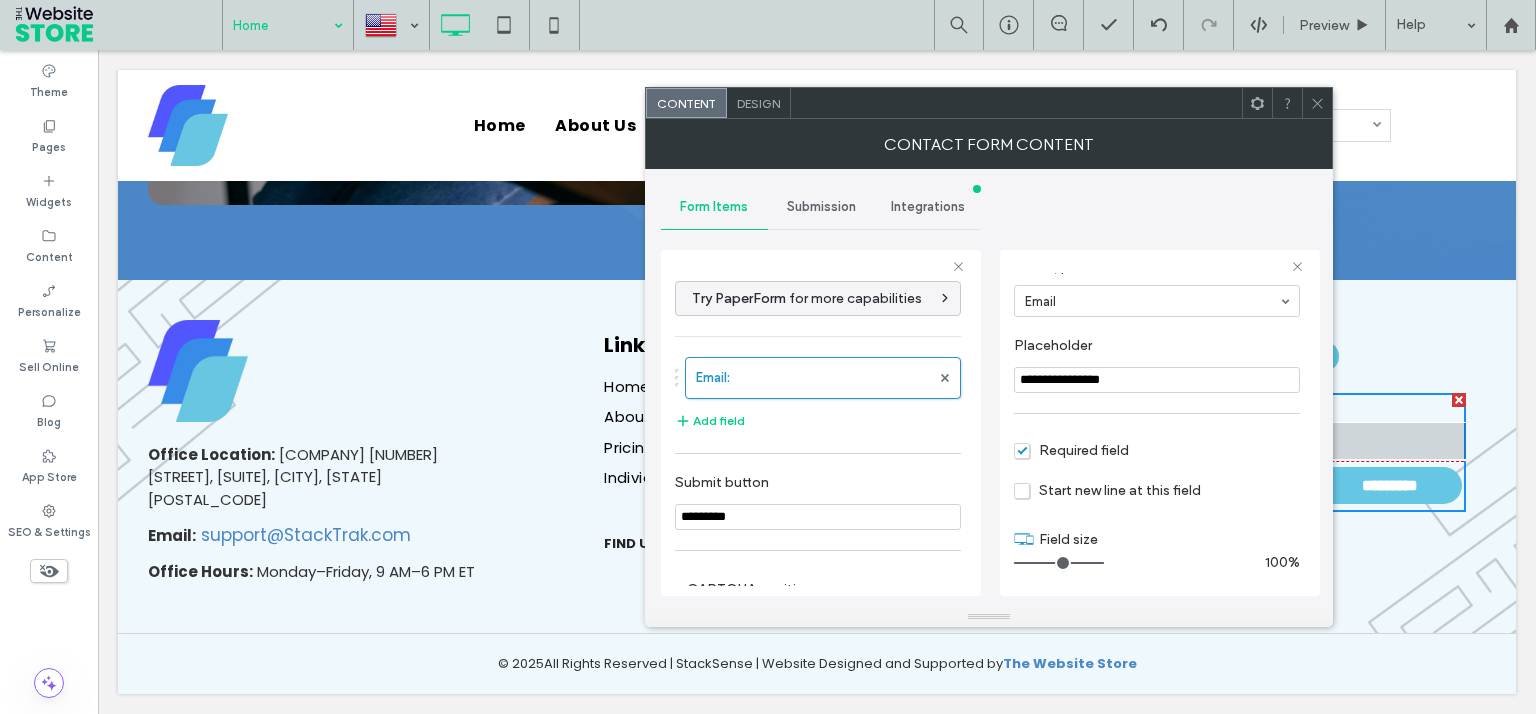 drag, startPoint x: 1042, startPoint y: 562, endPoint x: 1184, endPoint y: 562, distance: 142 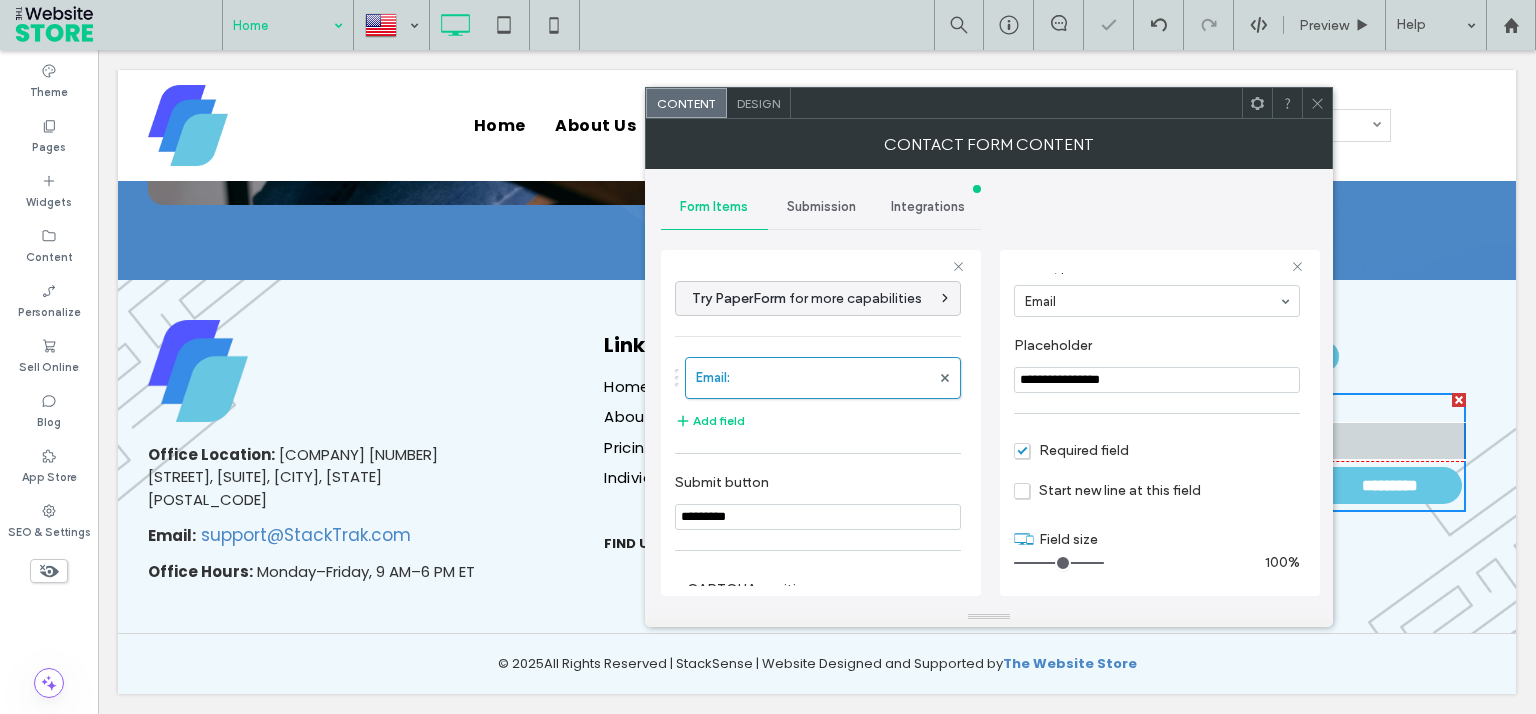 click on "Design" at bounding box center (759, 103) 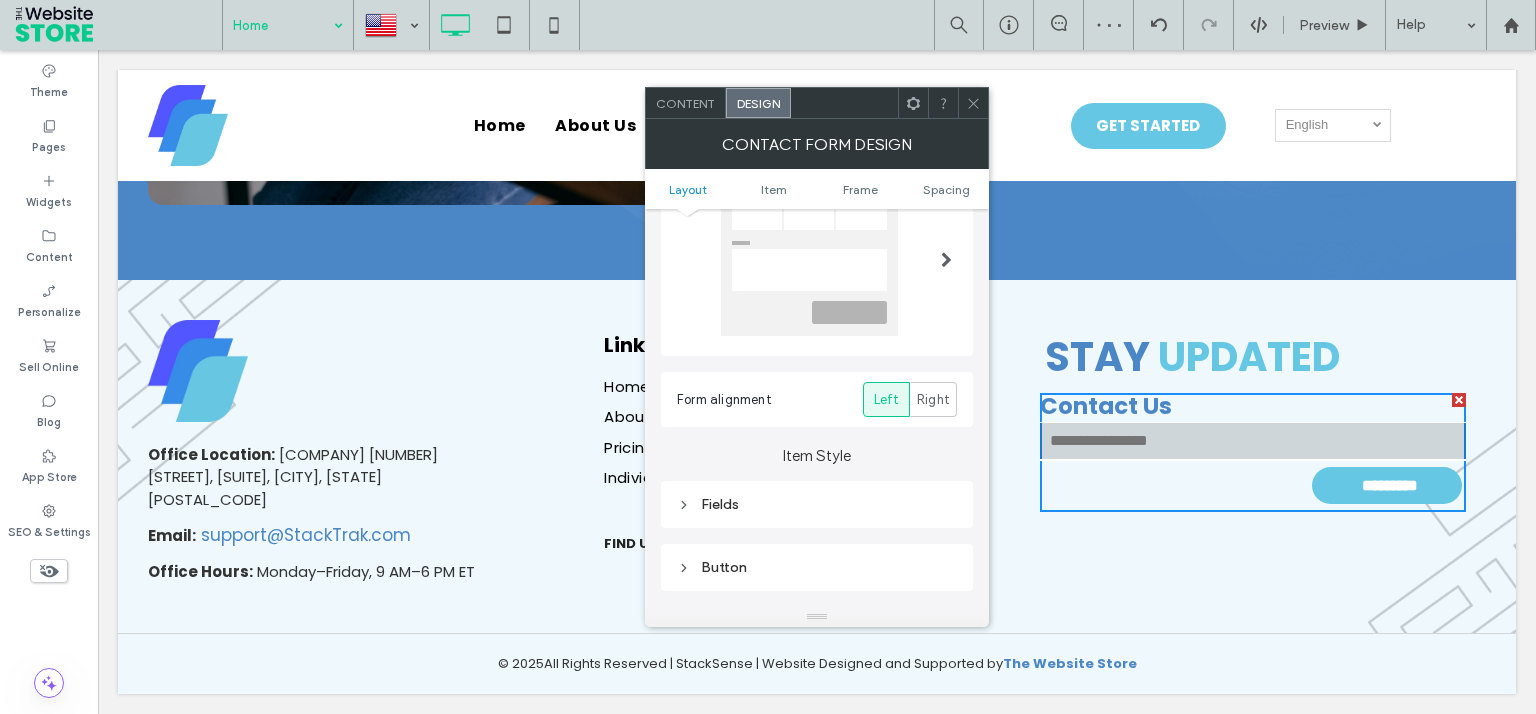 scroll, scrollTop: 0, scrollLeft: 0, axis: both 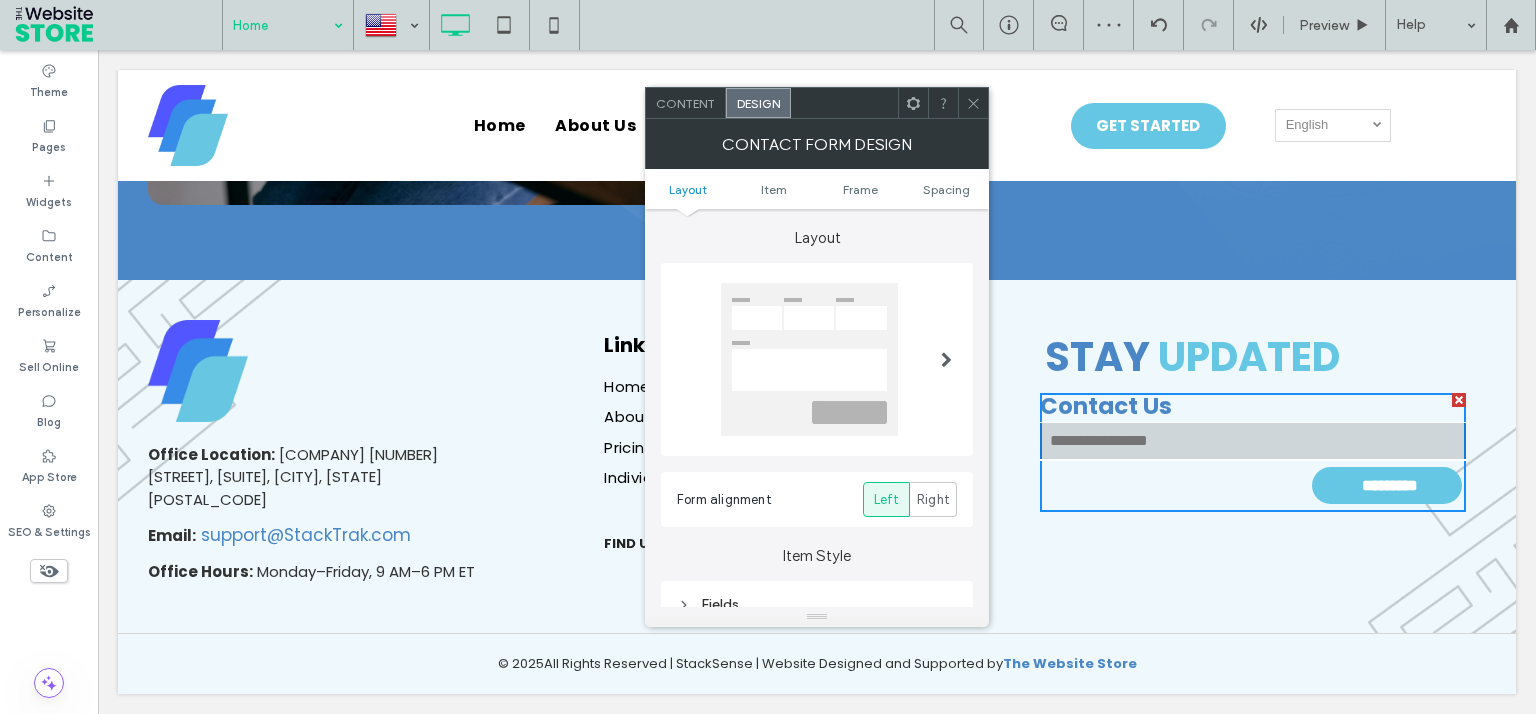 click on "Content" at bounding box center [686, 103] 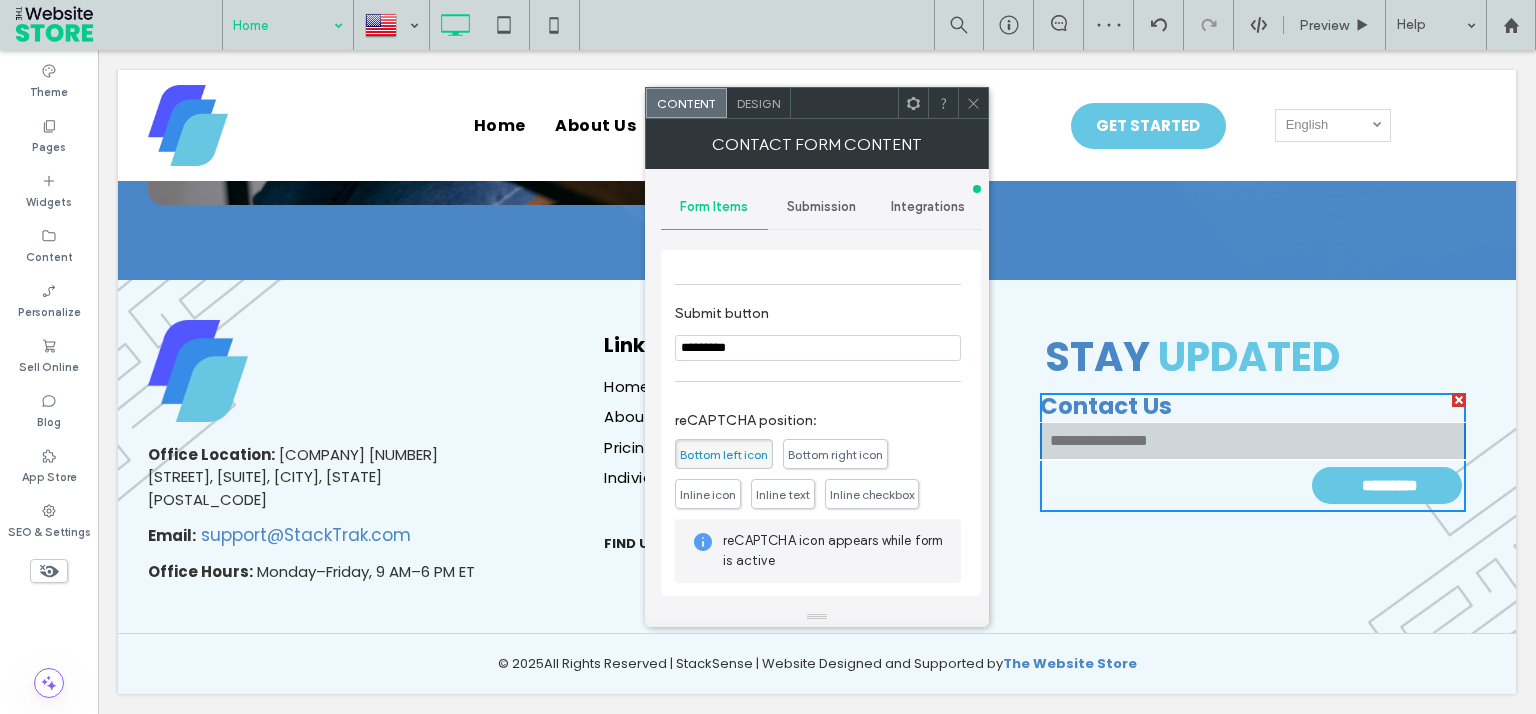 scroll, scrollTop: 247, scrollLeft: 0, axis: vertical 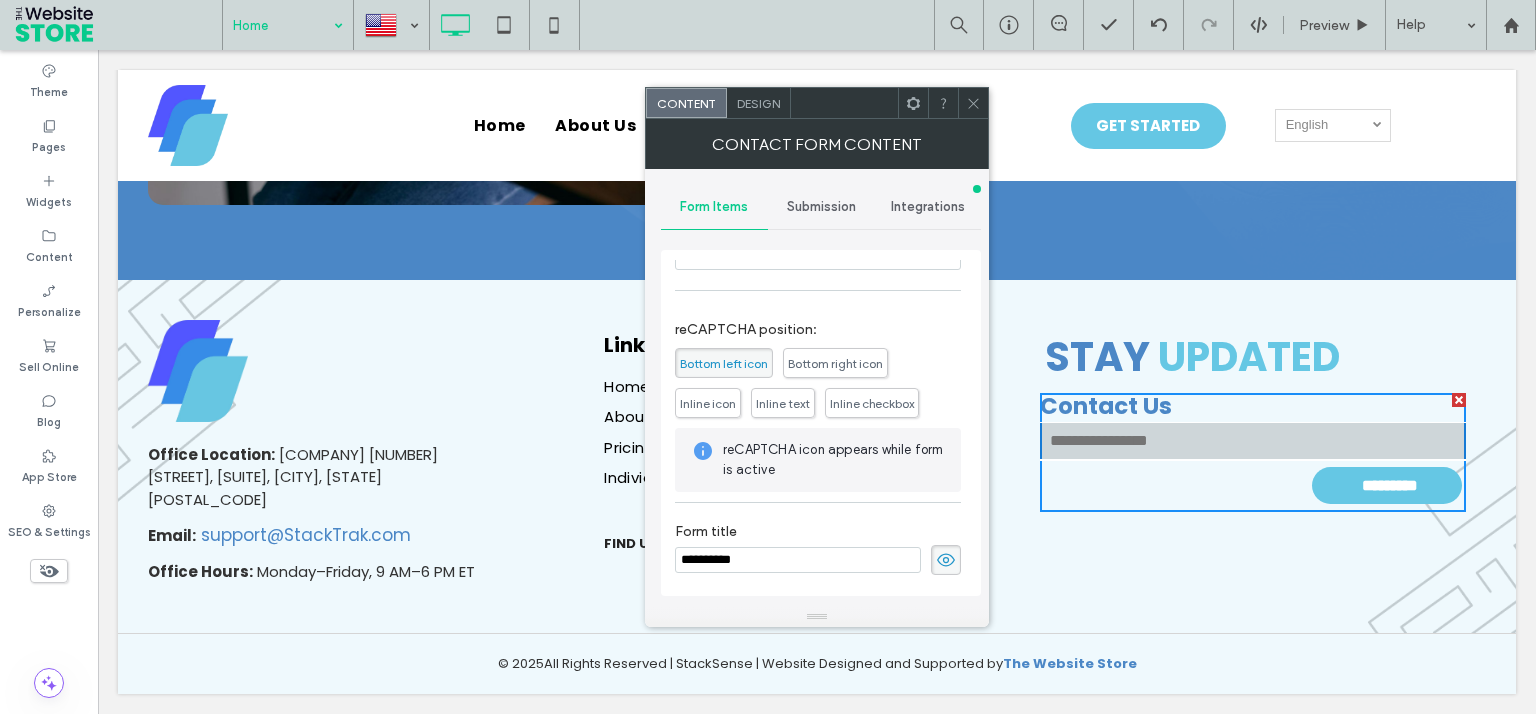 click 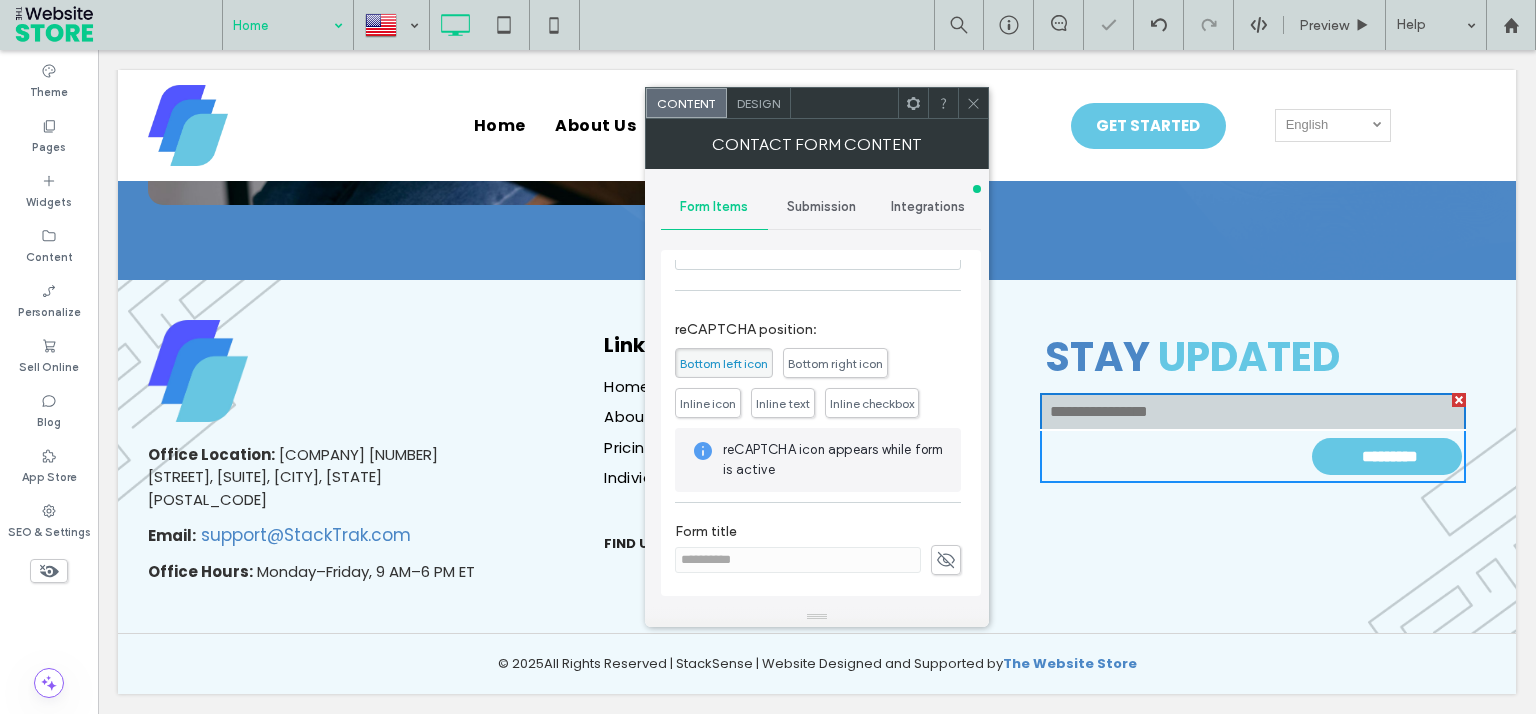 click on "Design" at bounding box center [758, 103] 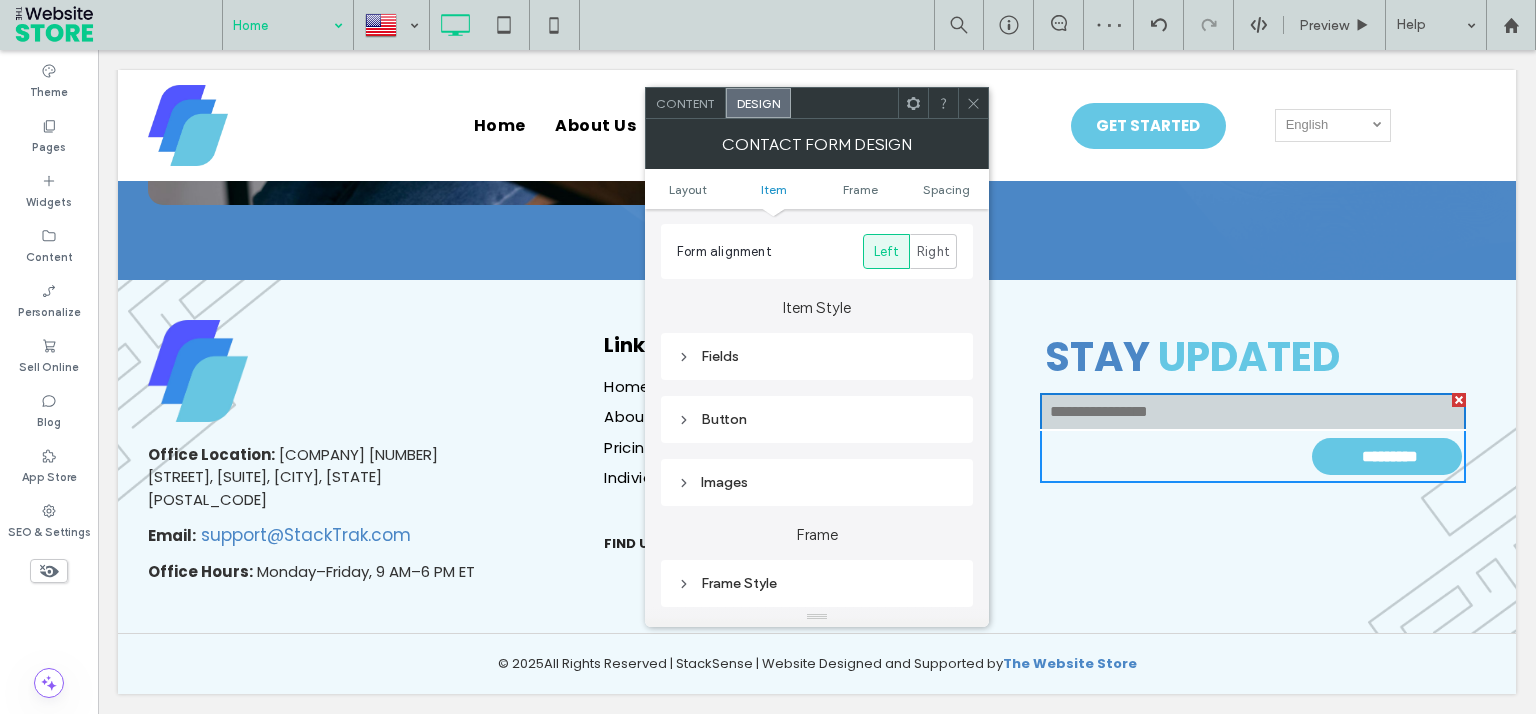 scroll, scrollTop: 360, scrollLeft: 0, axis: vertical 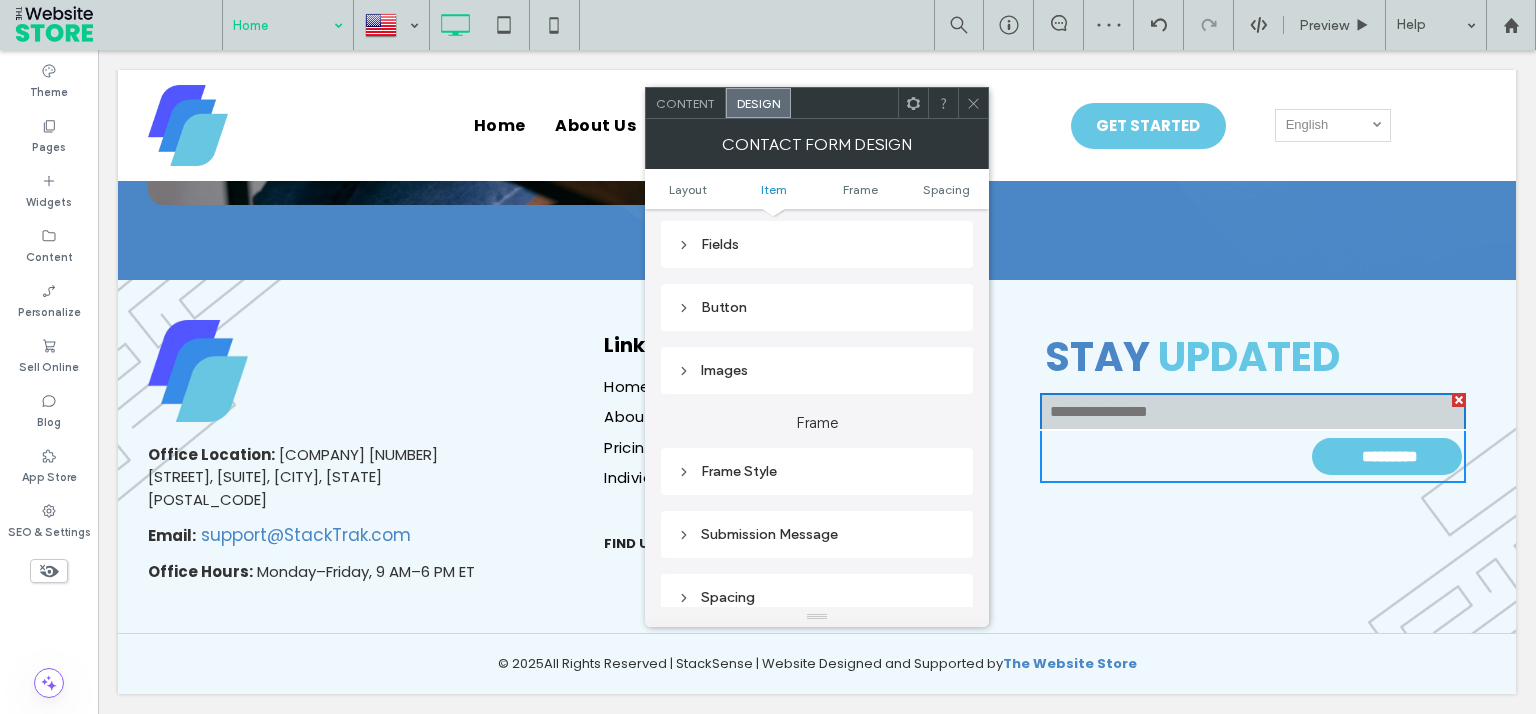 click on "Fields" at bounding box center [817, 244] 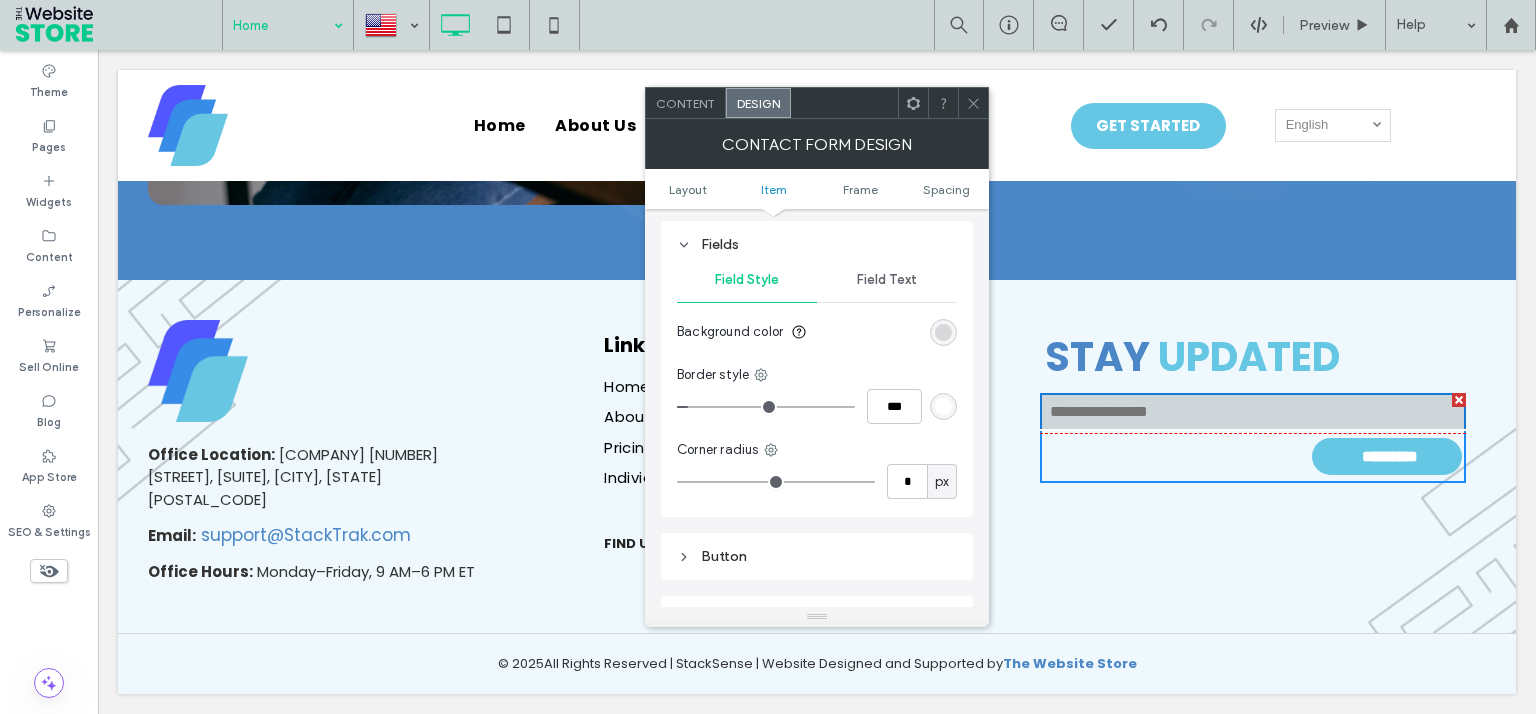 click at bounding box center (943, 332) 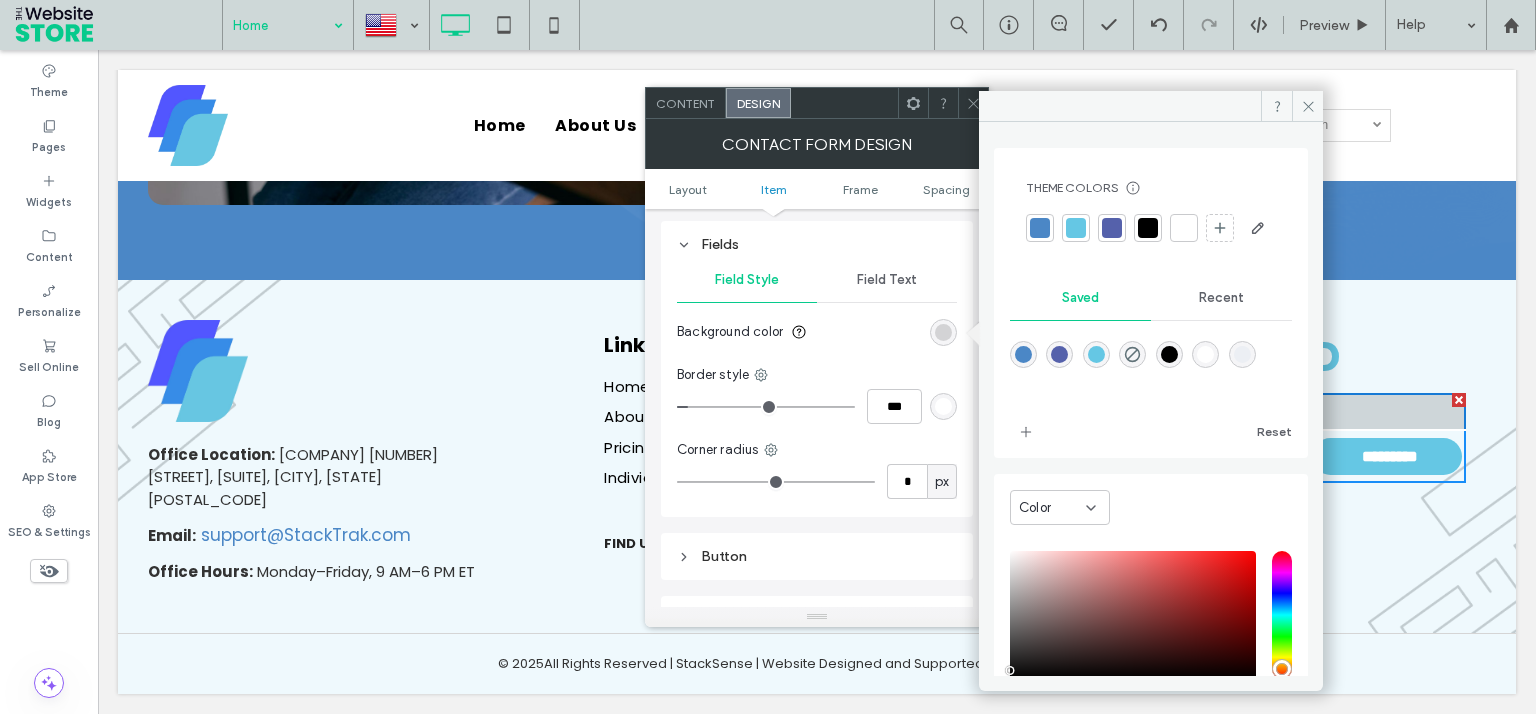 click at bounding box center (1184, 228) 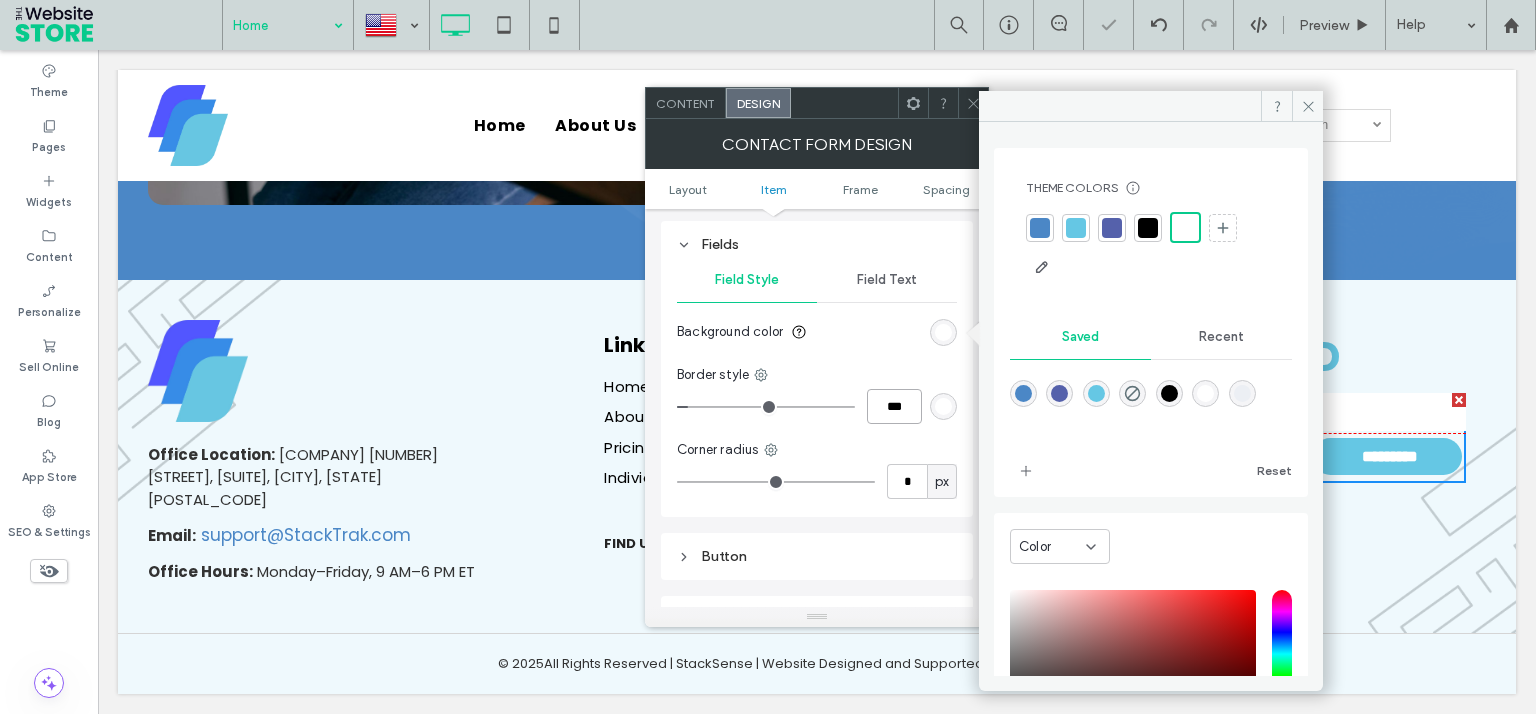 click on "***" at bounding box center (894, 406) 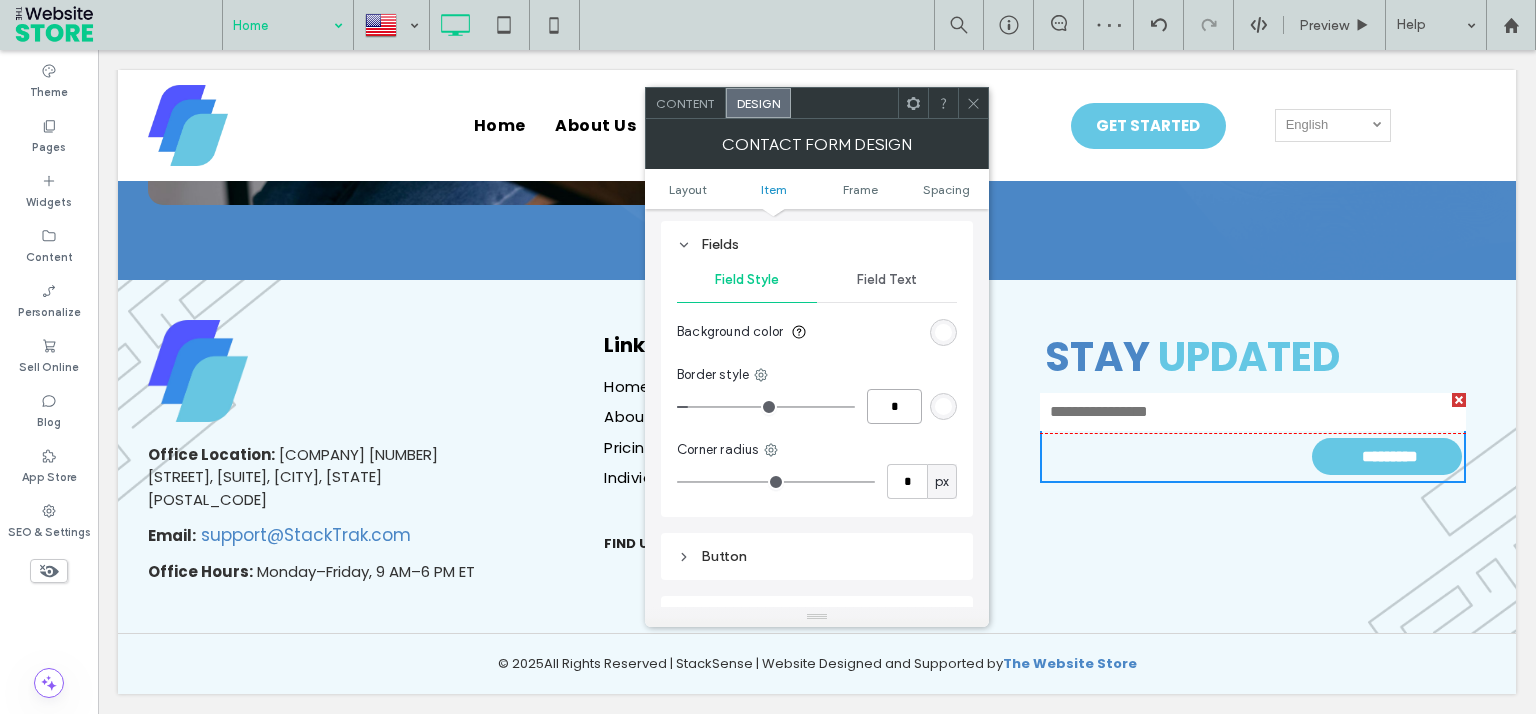 type on "*" 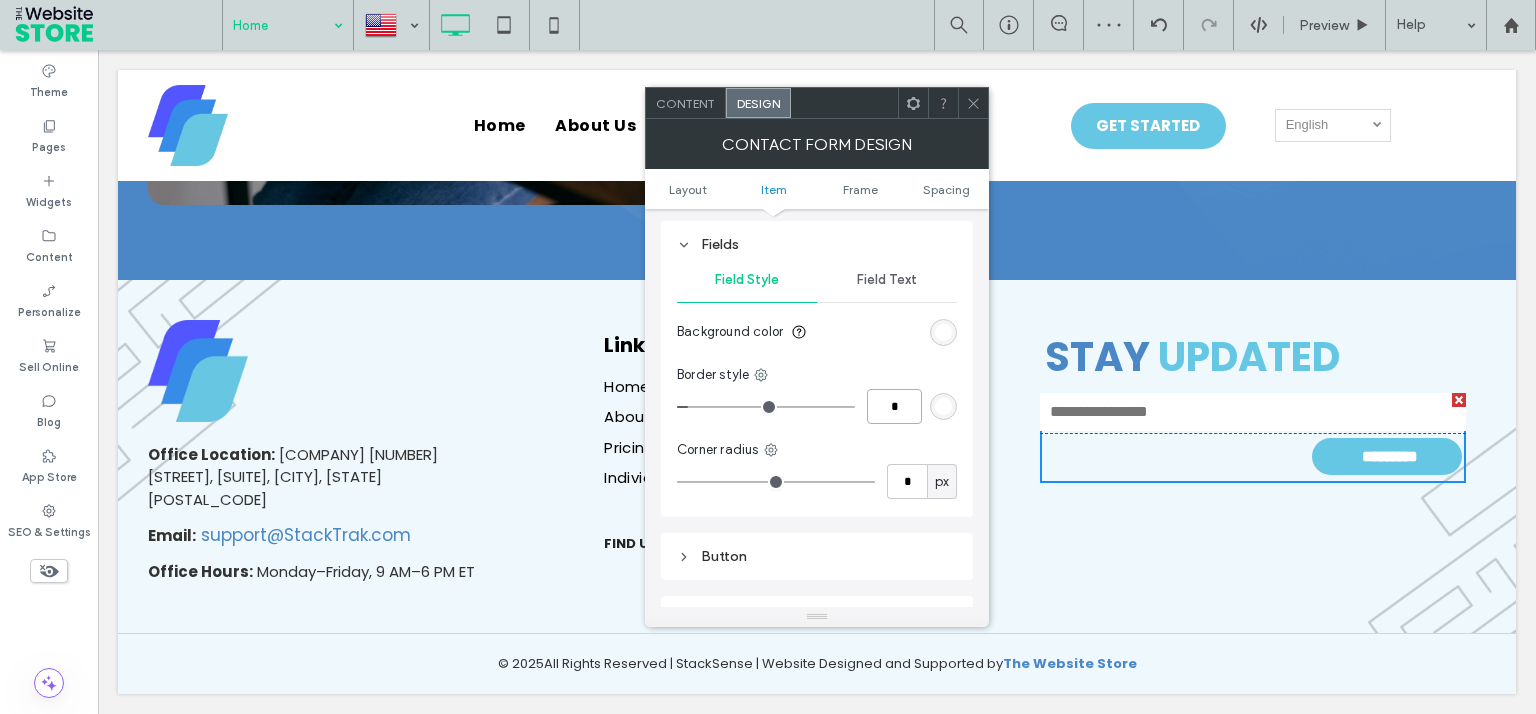 type on "*" 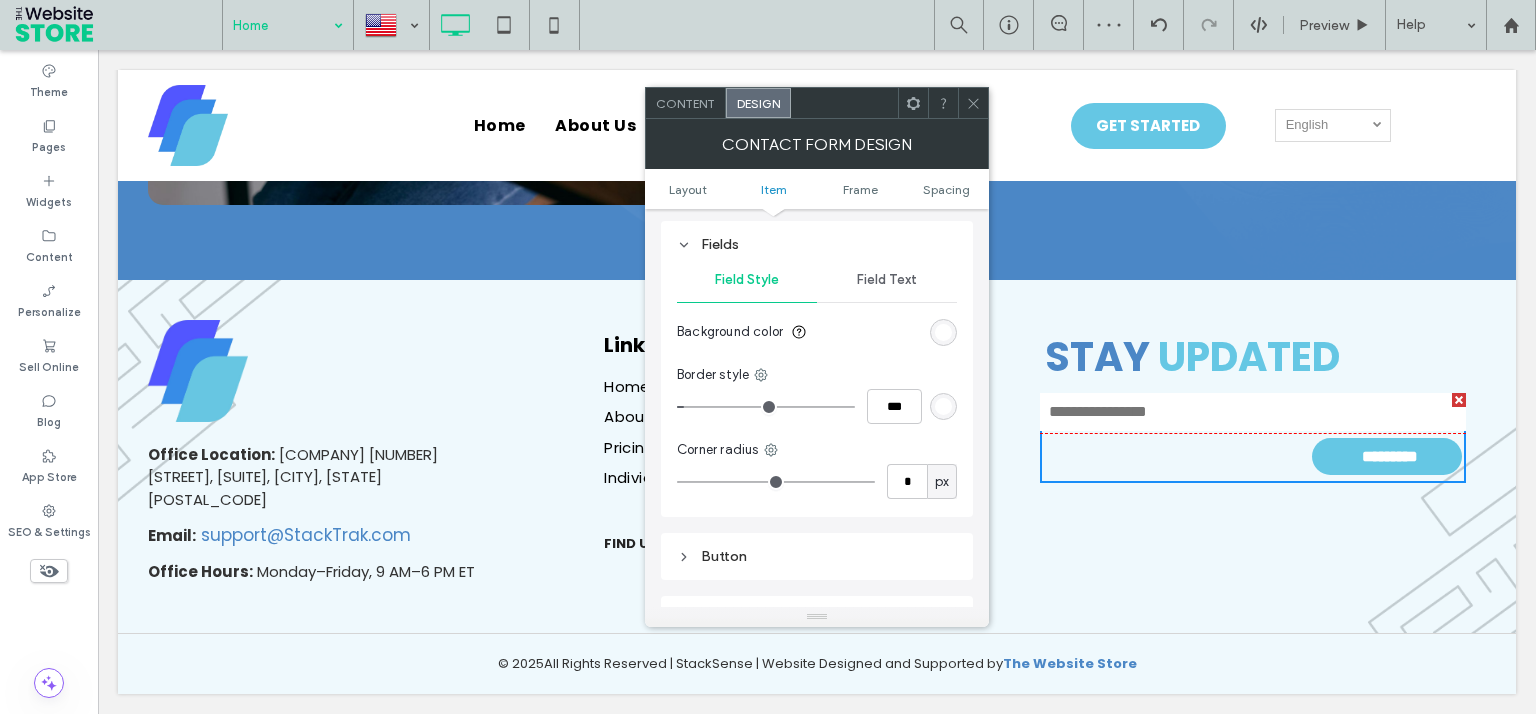 click at bounding box center [943, 406] 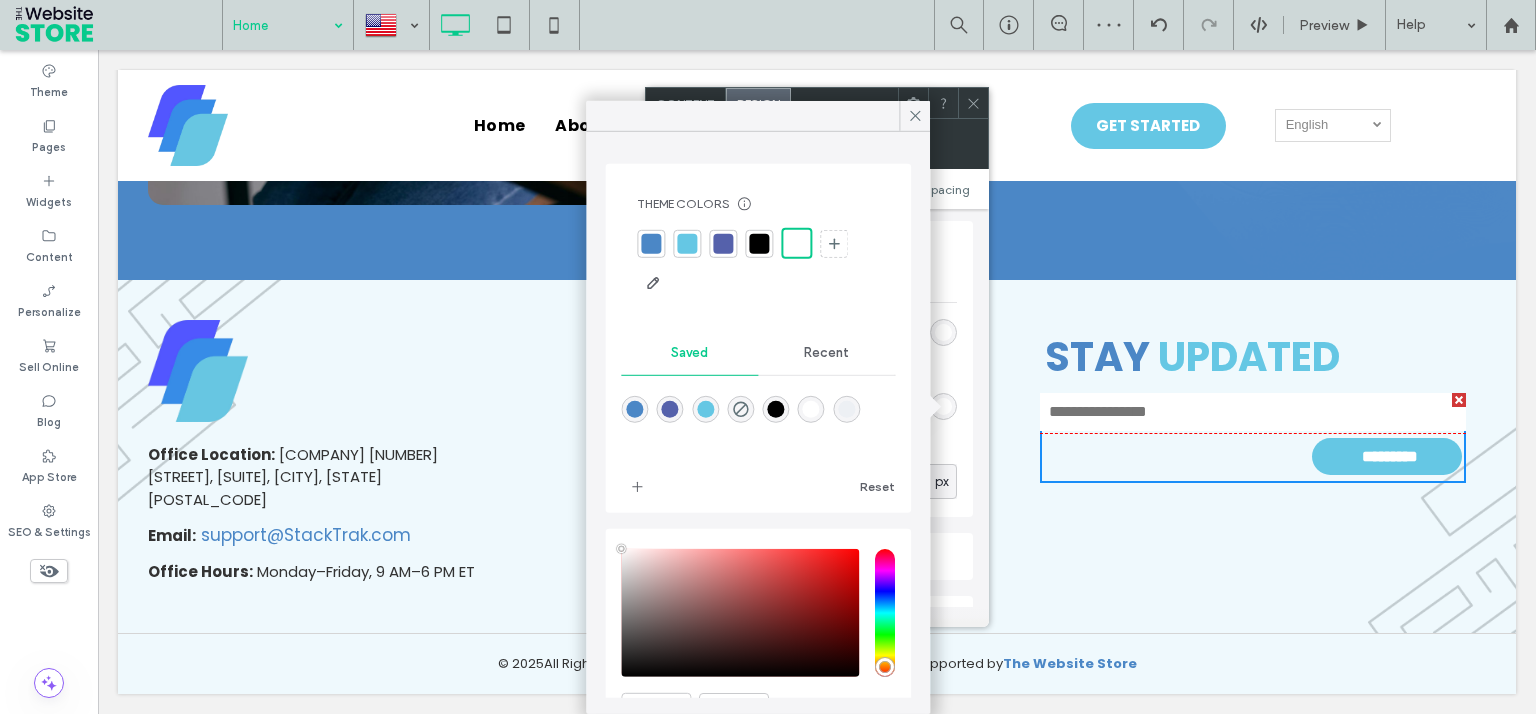type on "****" 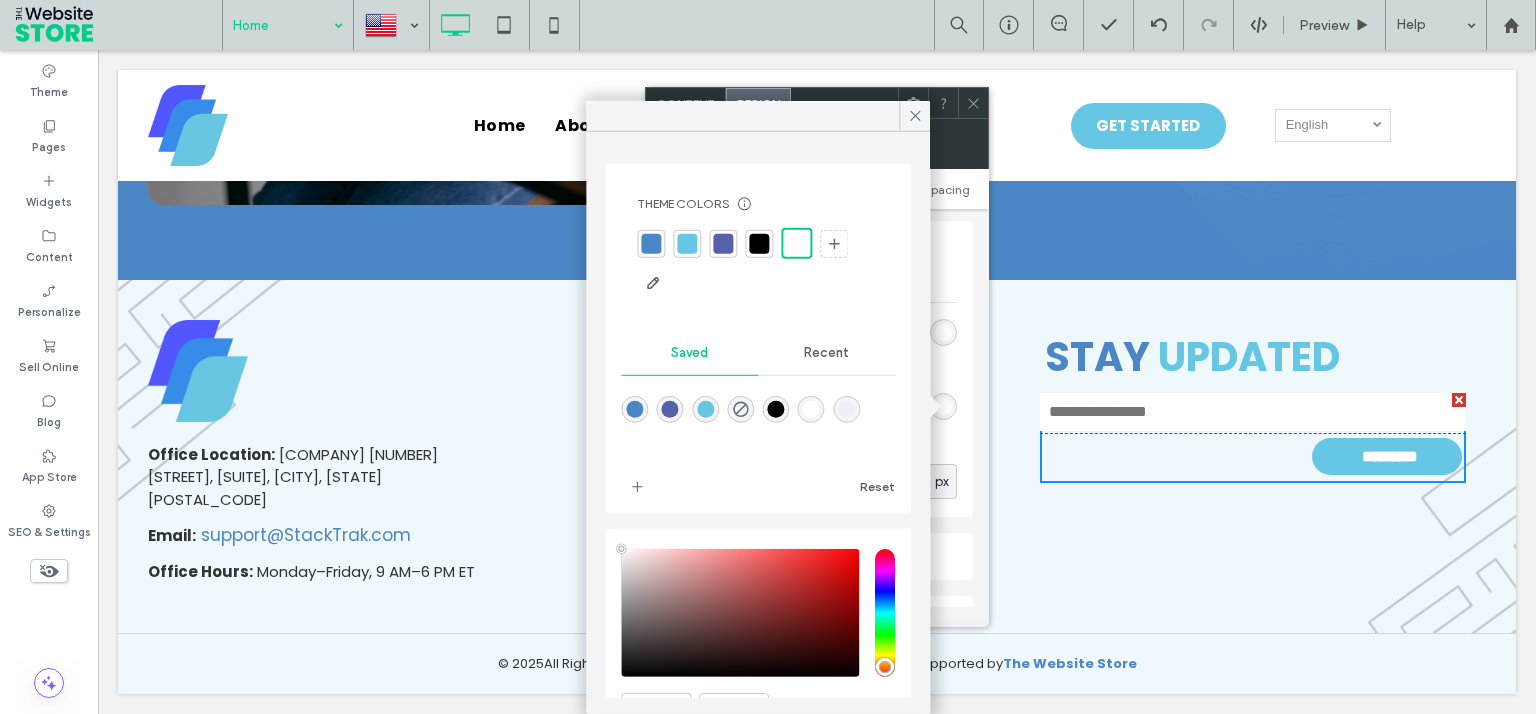 click at bounding box center [846, 409] 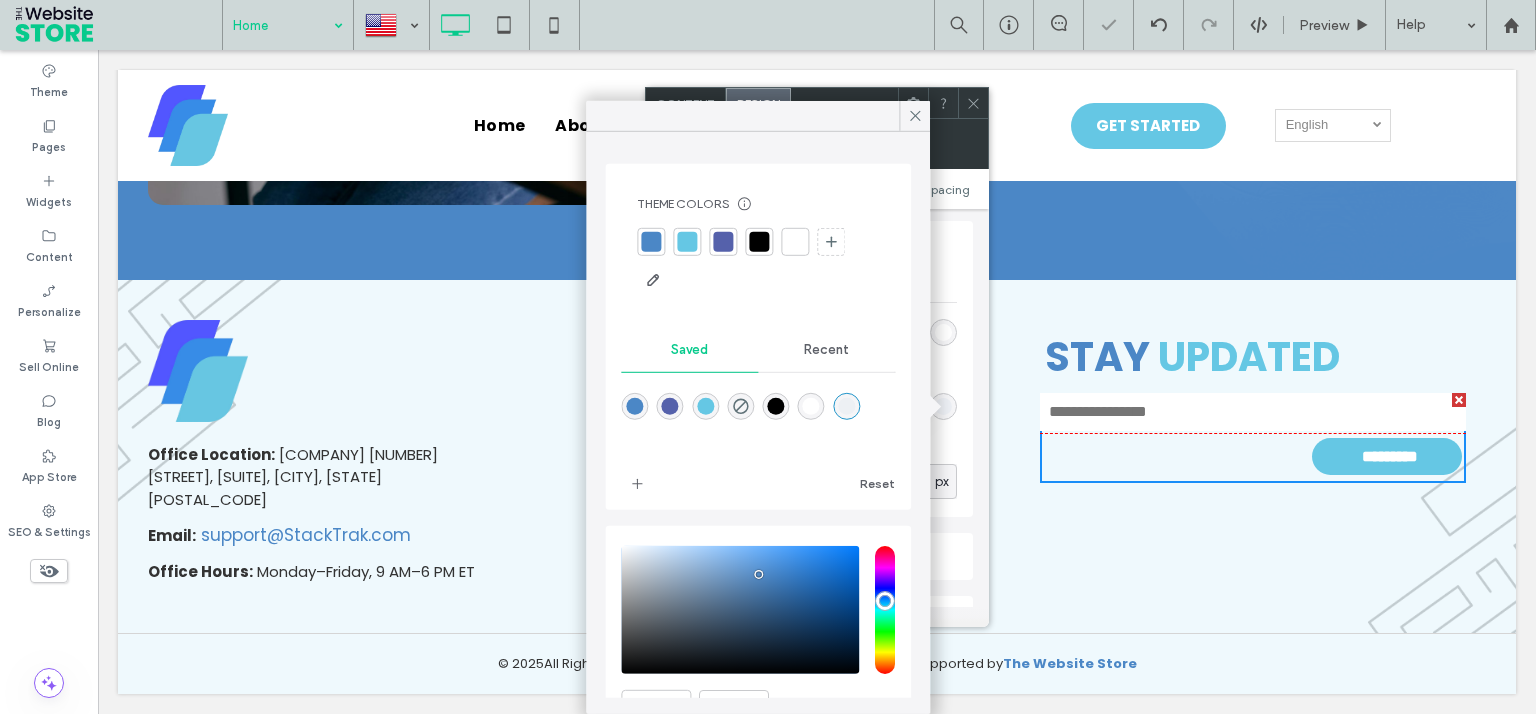 type on "*" 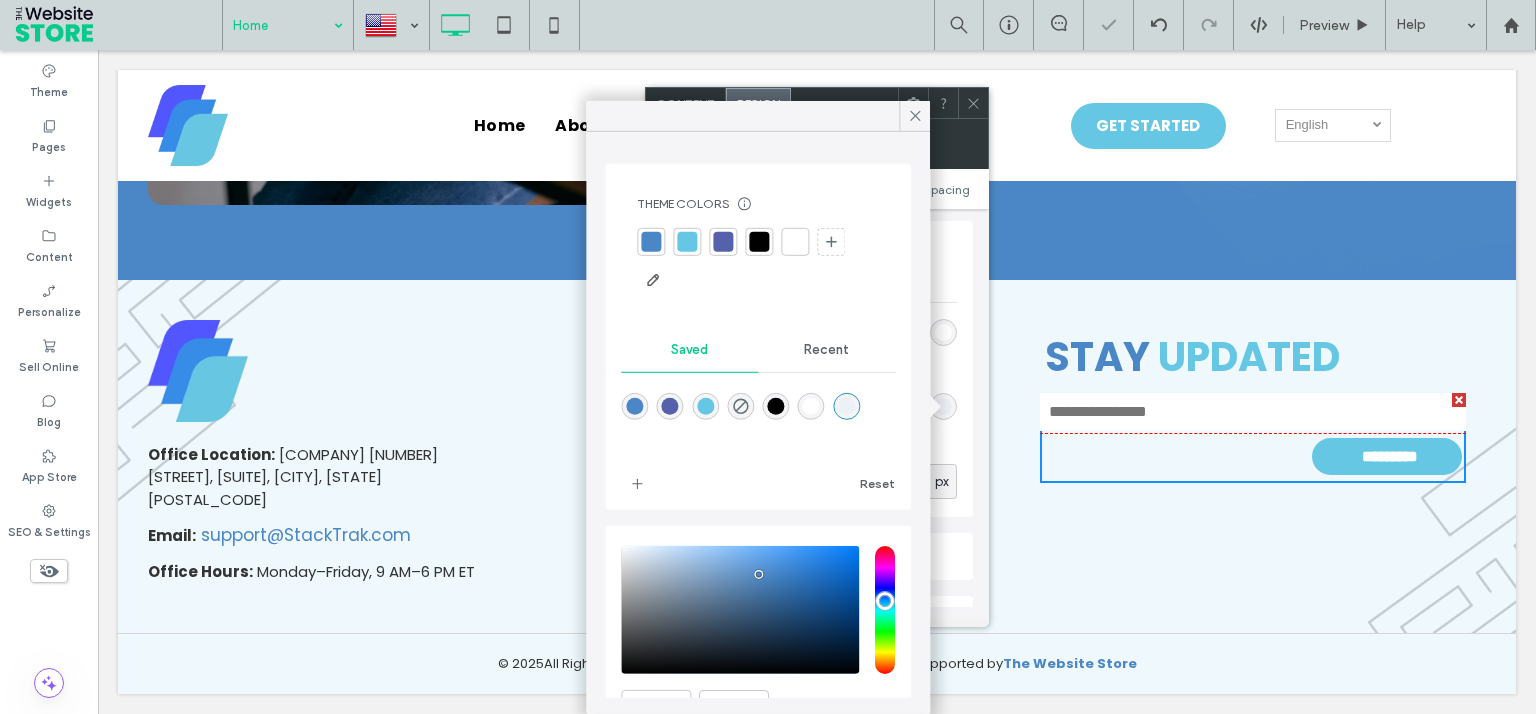 click on "Recent" at bounding box center [826, 350] 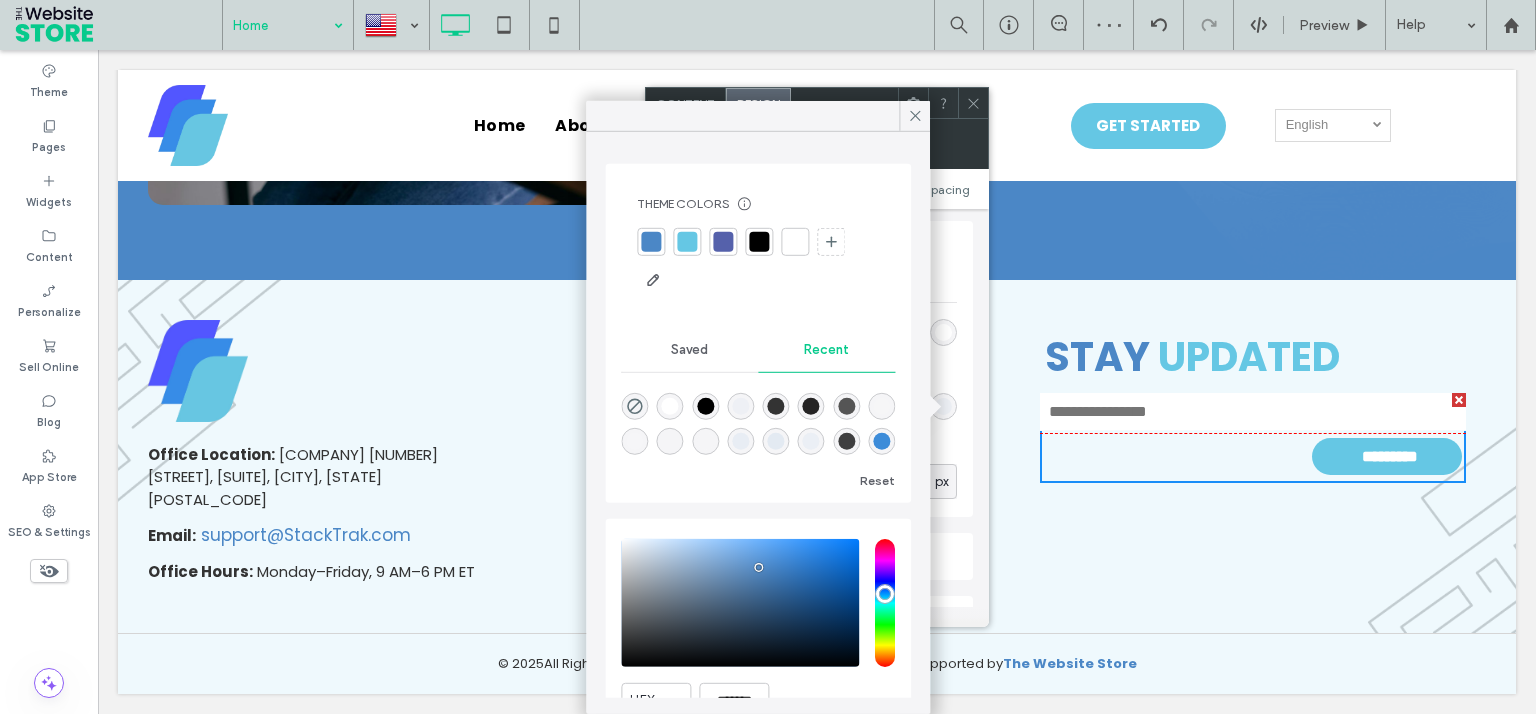 click at bounding box center [846, 406] 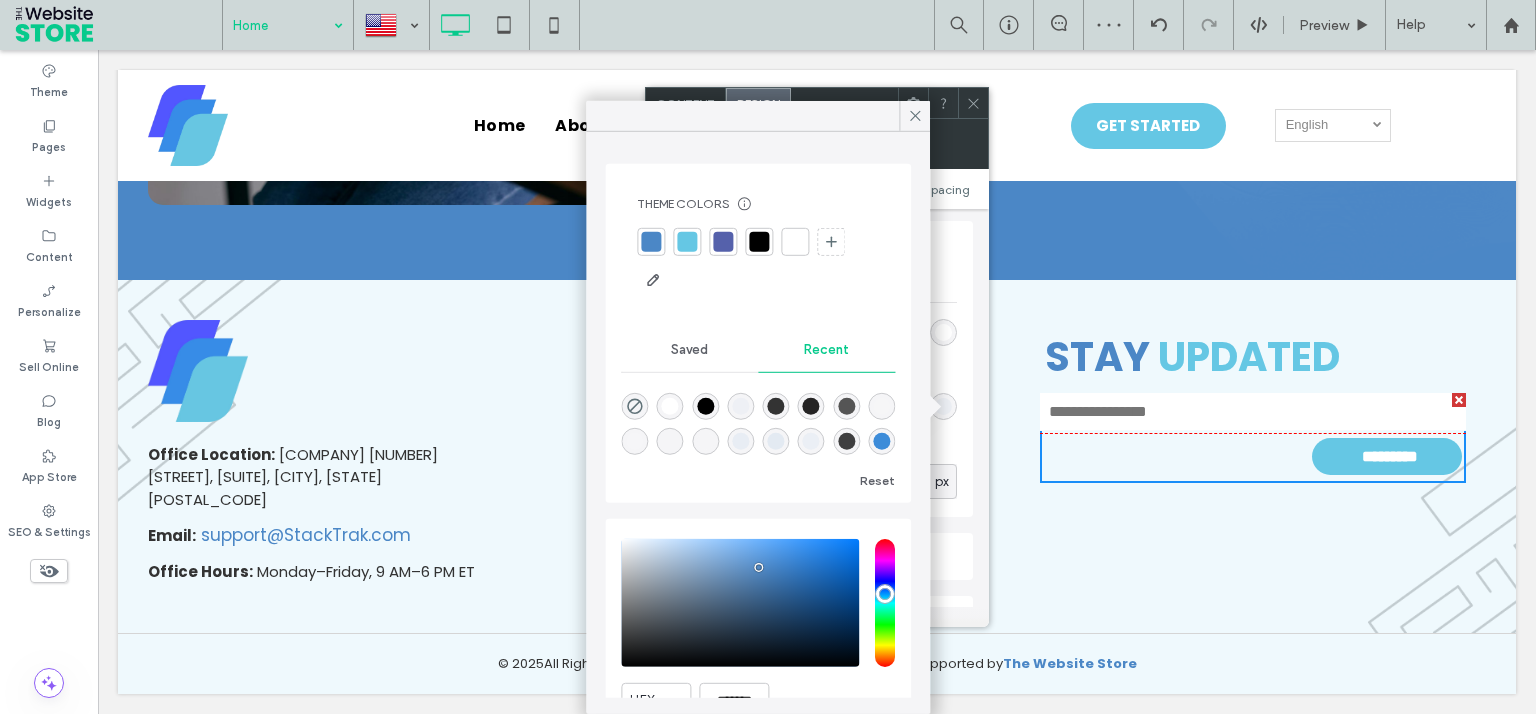 type on "*******" 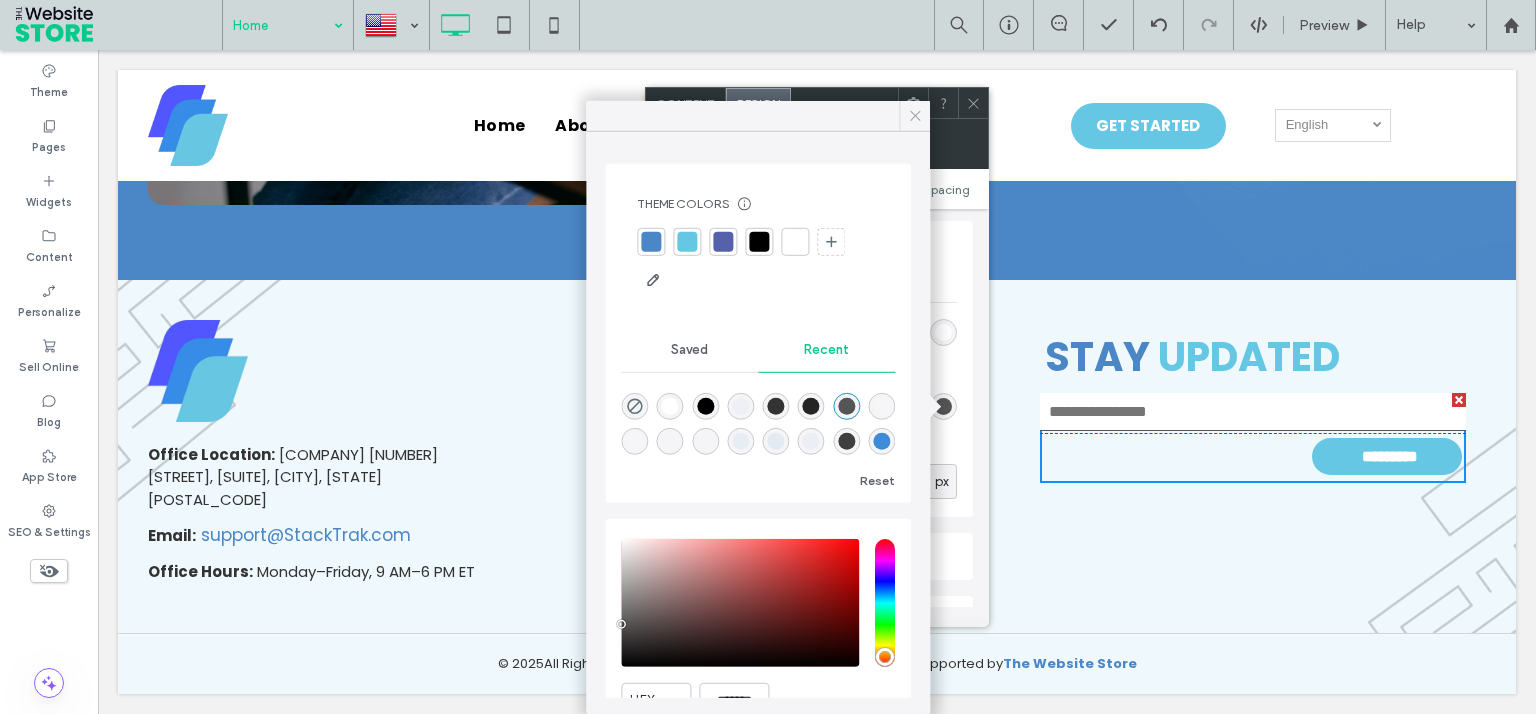 drag, startPoint x: 917, startPoint y: 106, endPoint x: 910, endPoint y: 136, distance: 30.805843 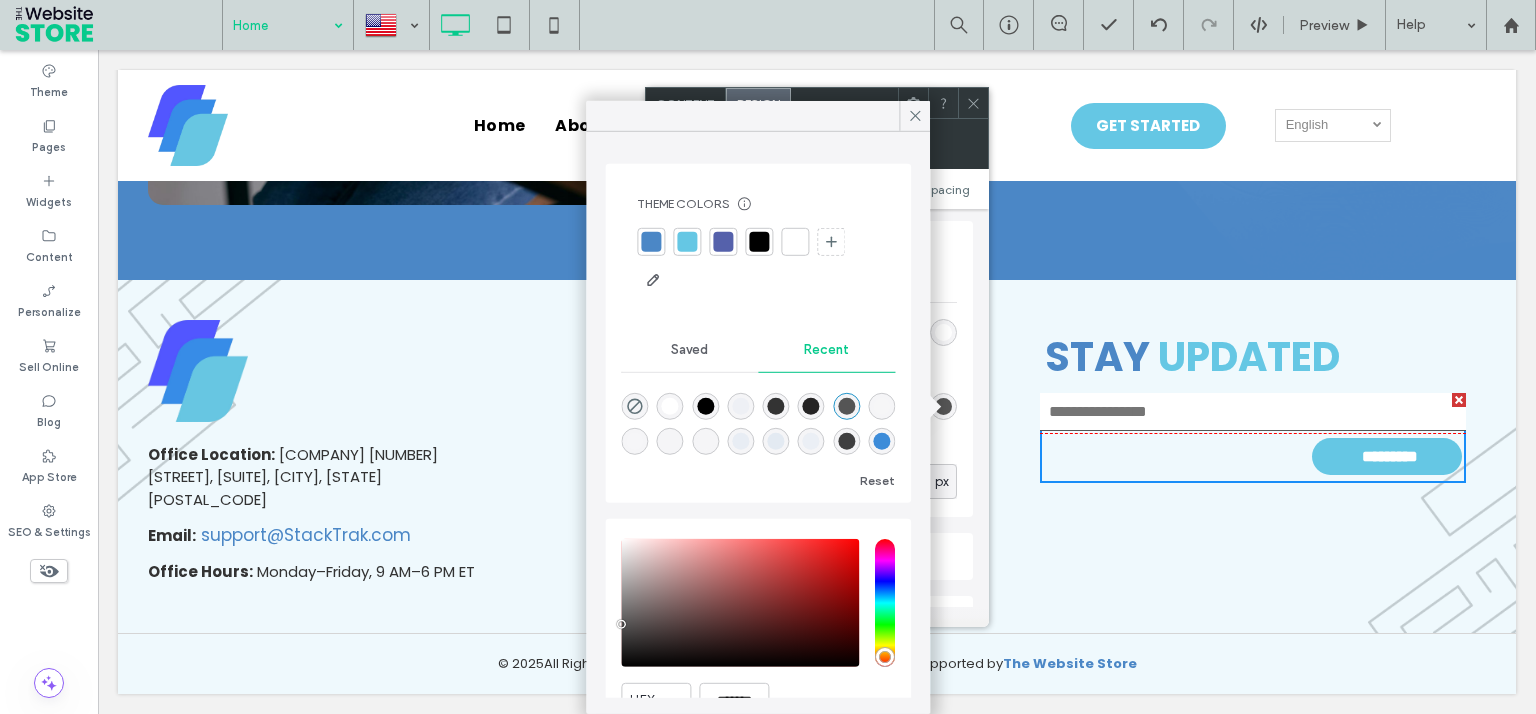 click at bounding box center [915, 116] 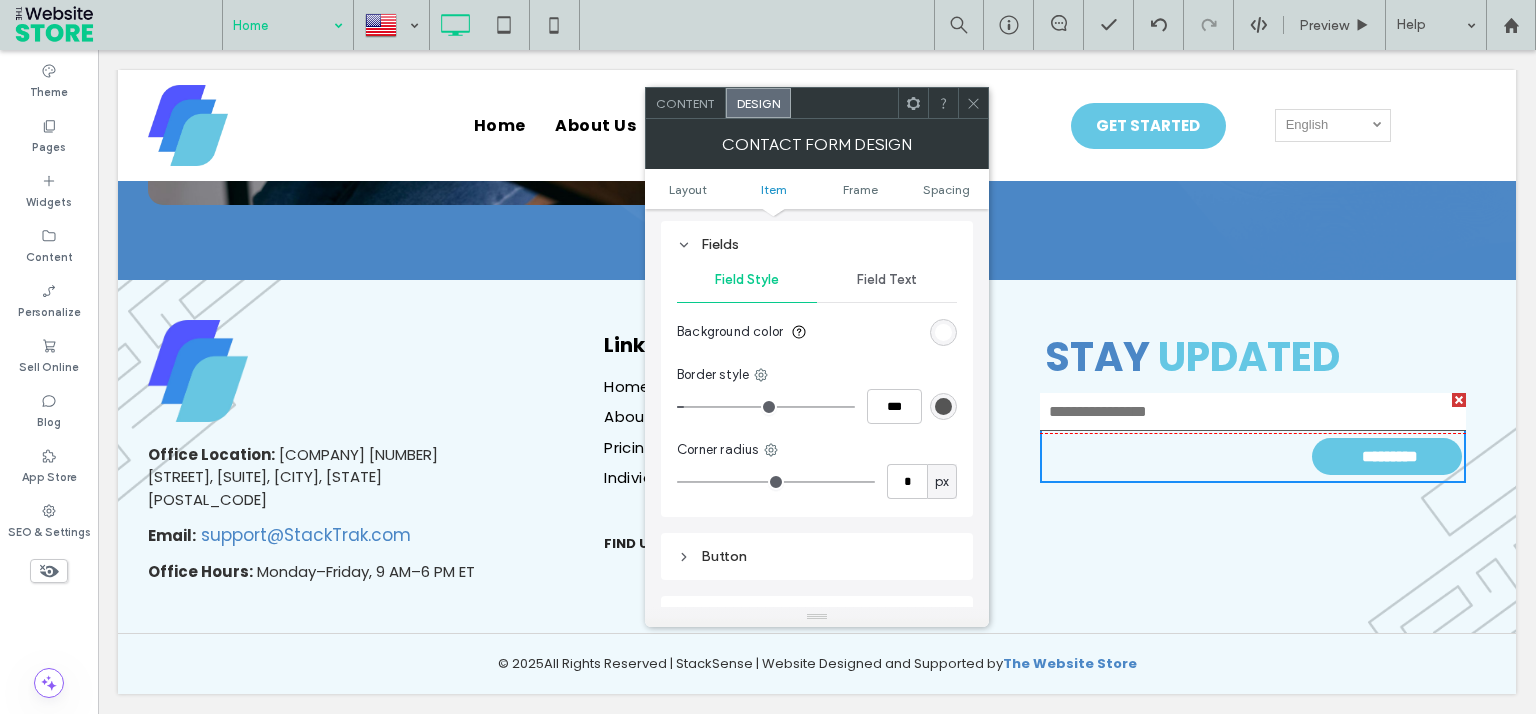 click on "Content" at bounding box center (686, 103) 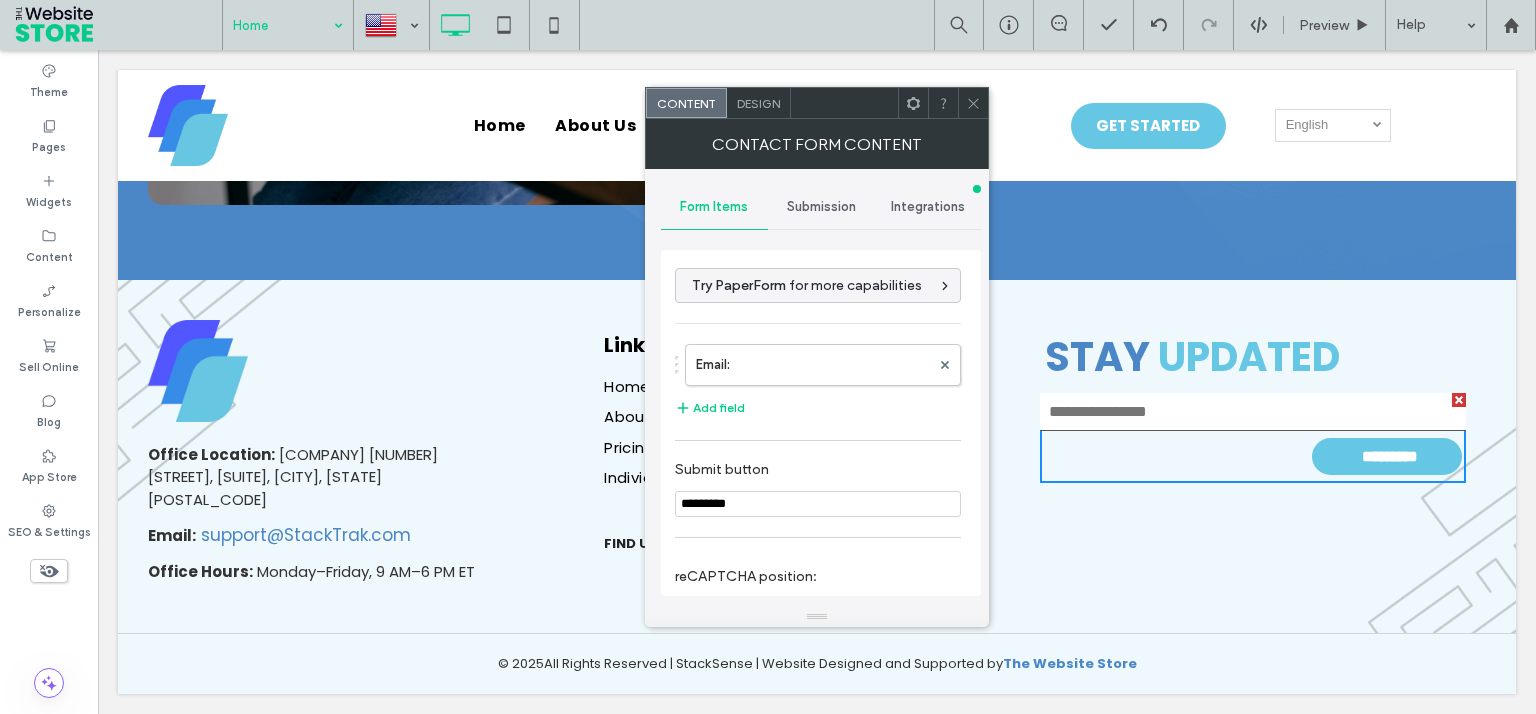 click on "Design" at bounding box center [758, 103] 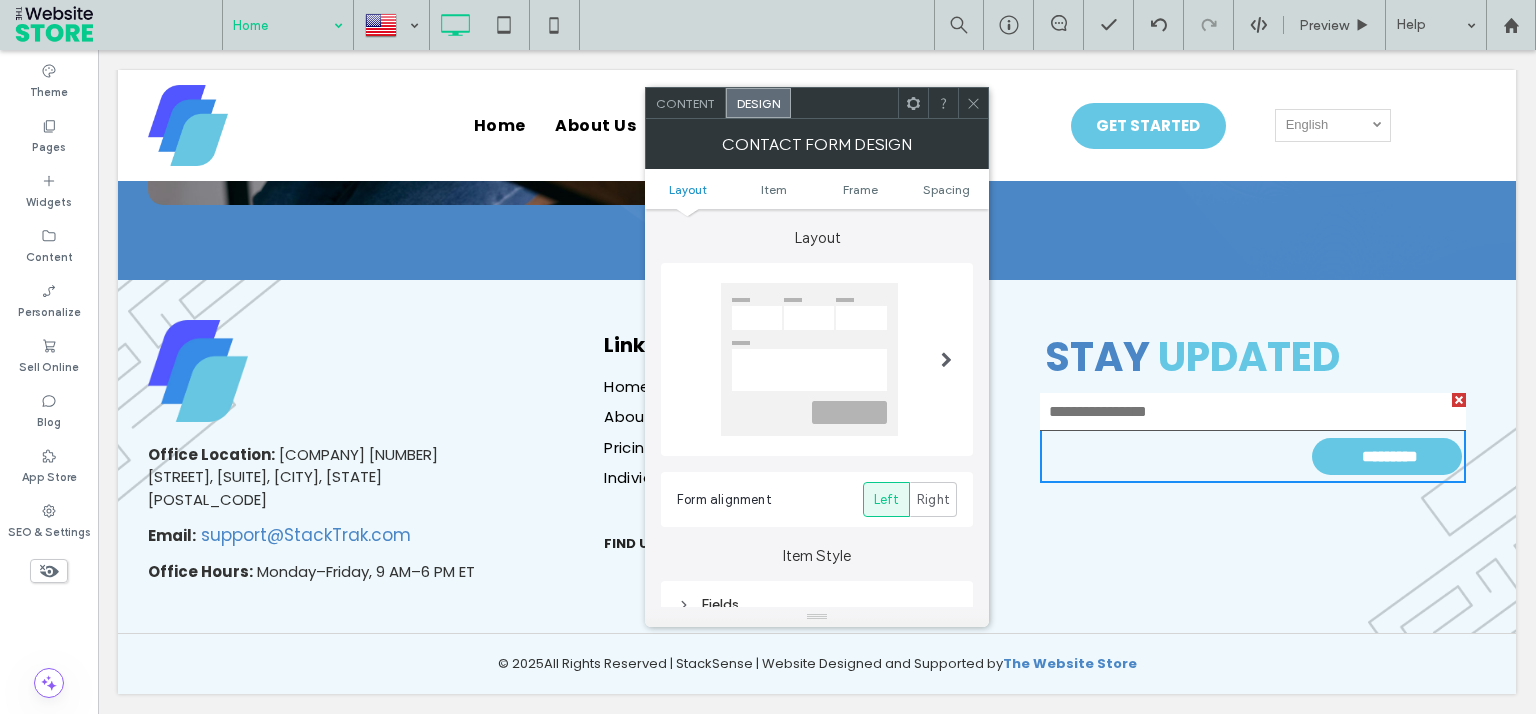 click at bounding box center [946, 359] 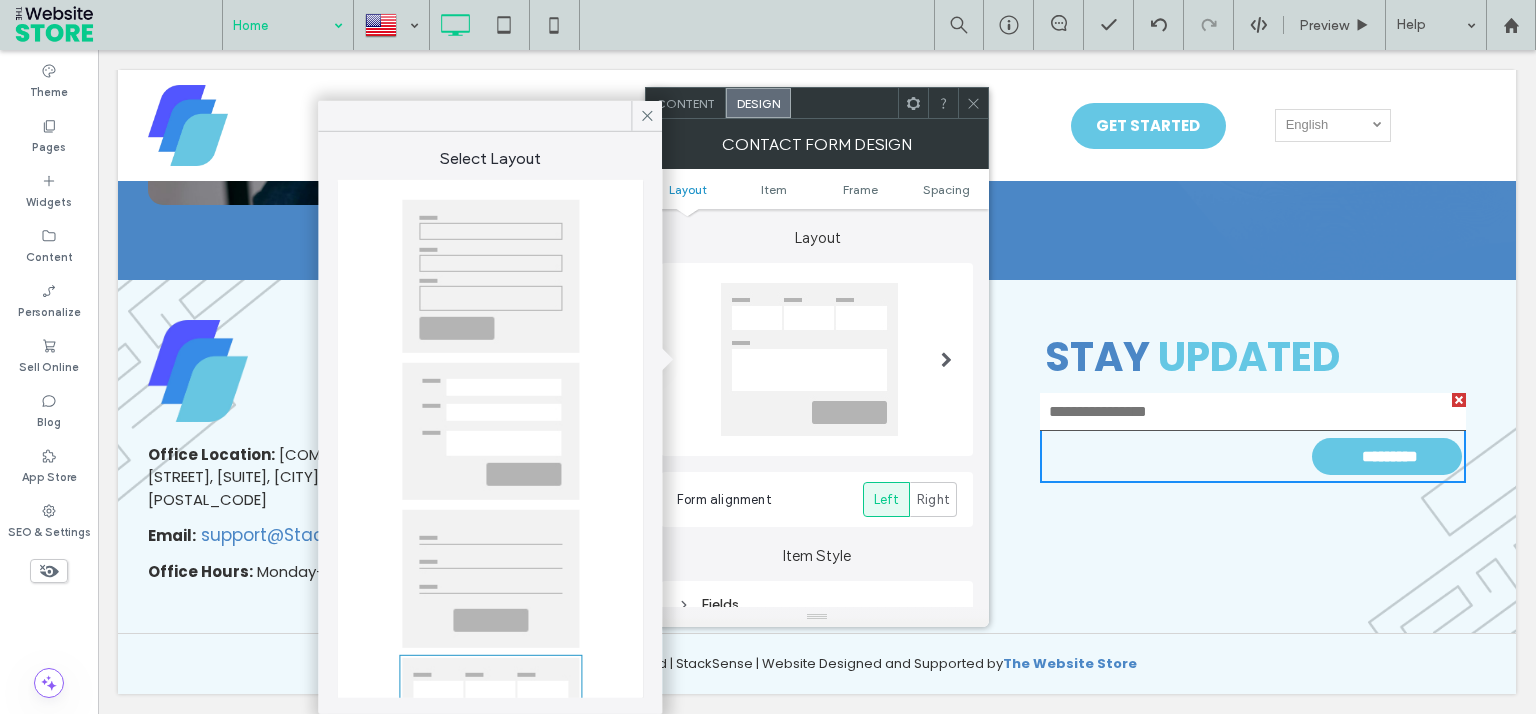 click at bounding box center (490, 276) 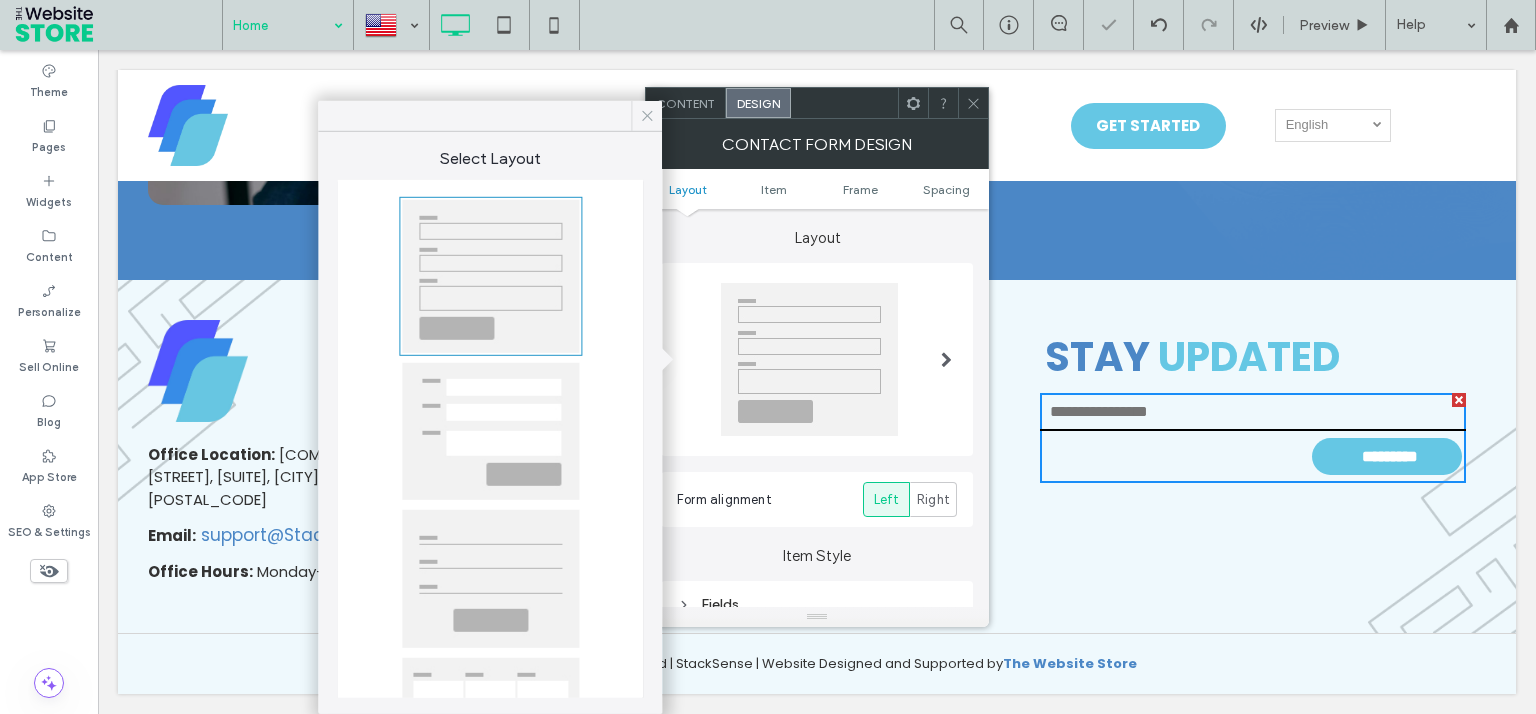 drag, startPoint x: 645, startPoint y: 118, endPoint x: 547, endPoint y: 72, distance: 108.25895 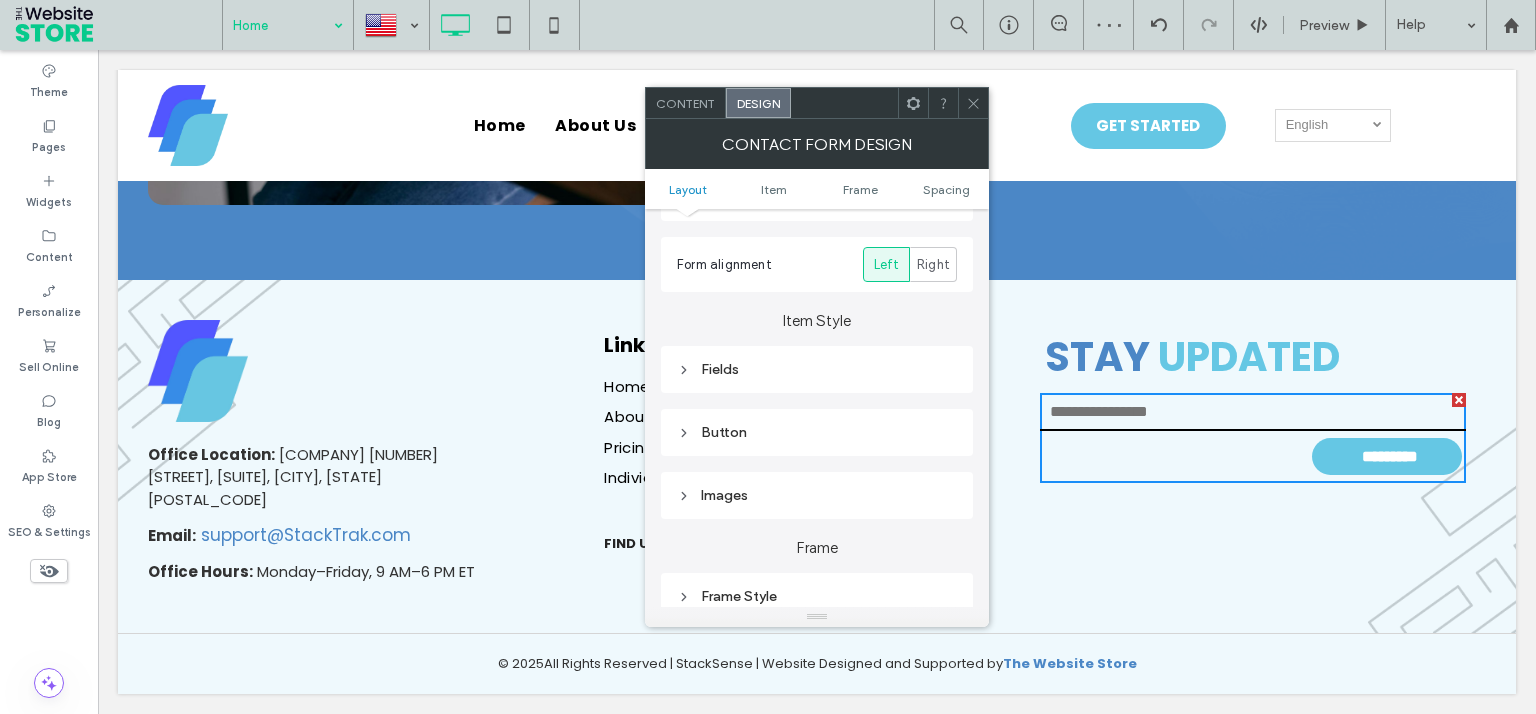 scroll, scrollTop: 360, scrollLeft: 0, axis: vertical 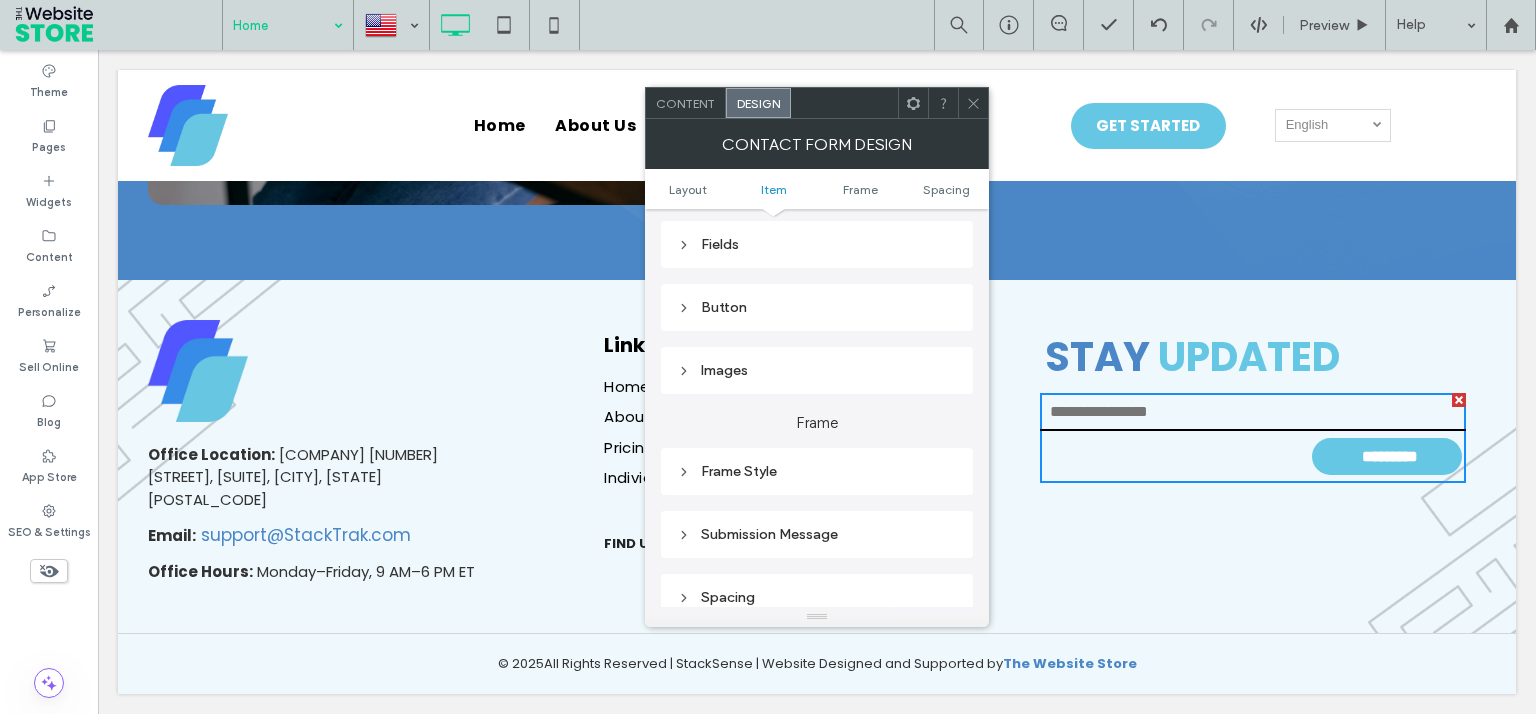 click on "Fields" at bounding box center (817, 244) 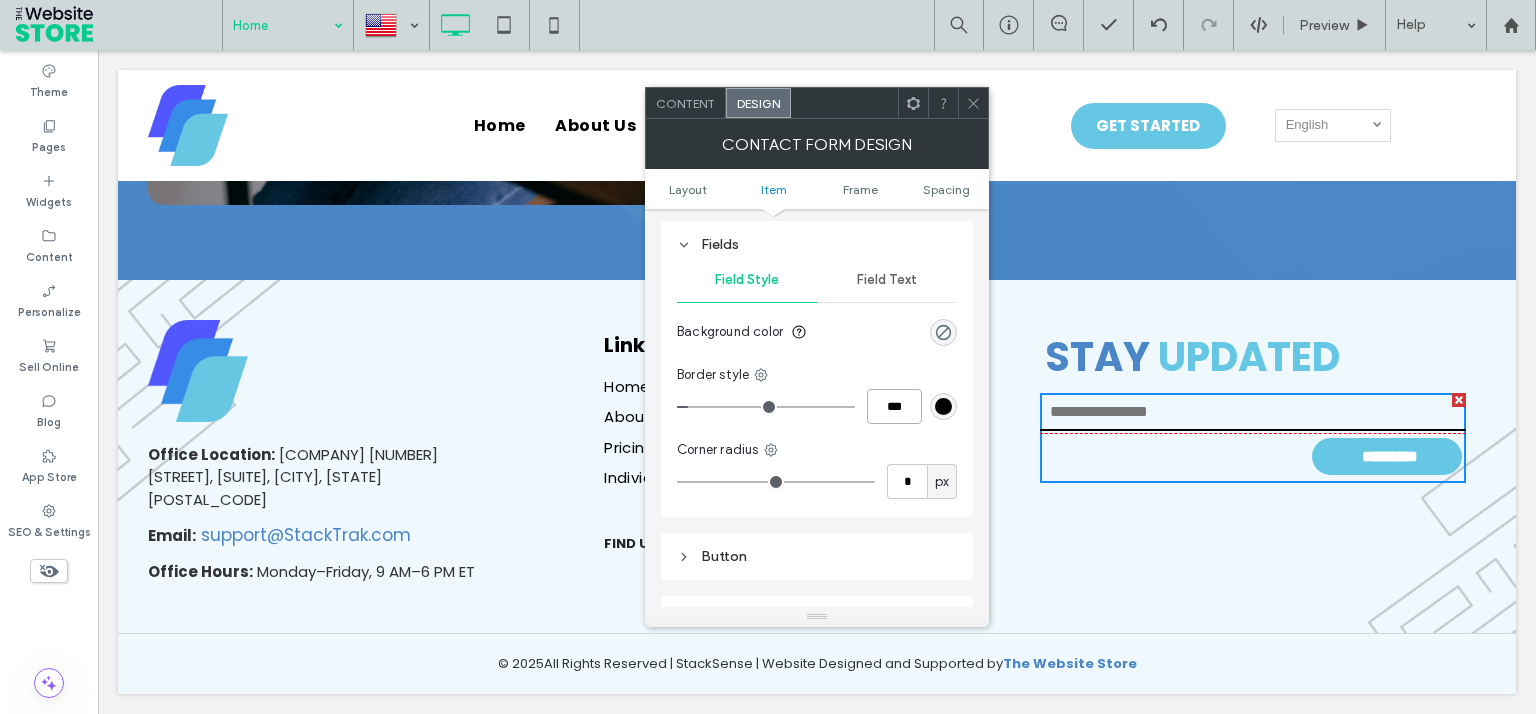 click on "***" at bounding box center [894, 406] 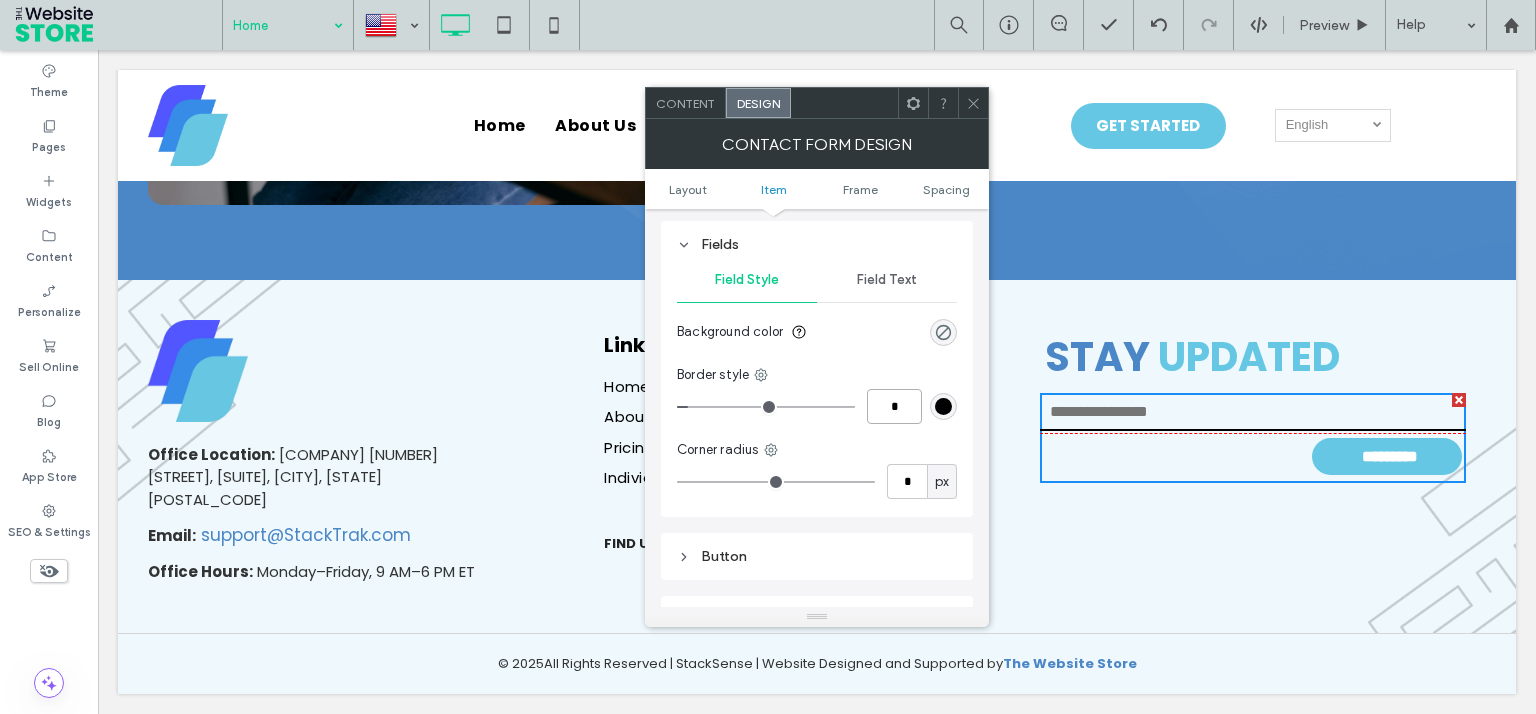 type on "*" 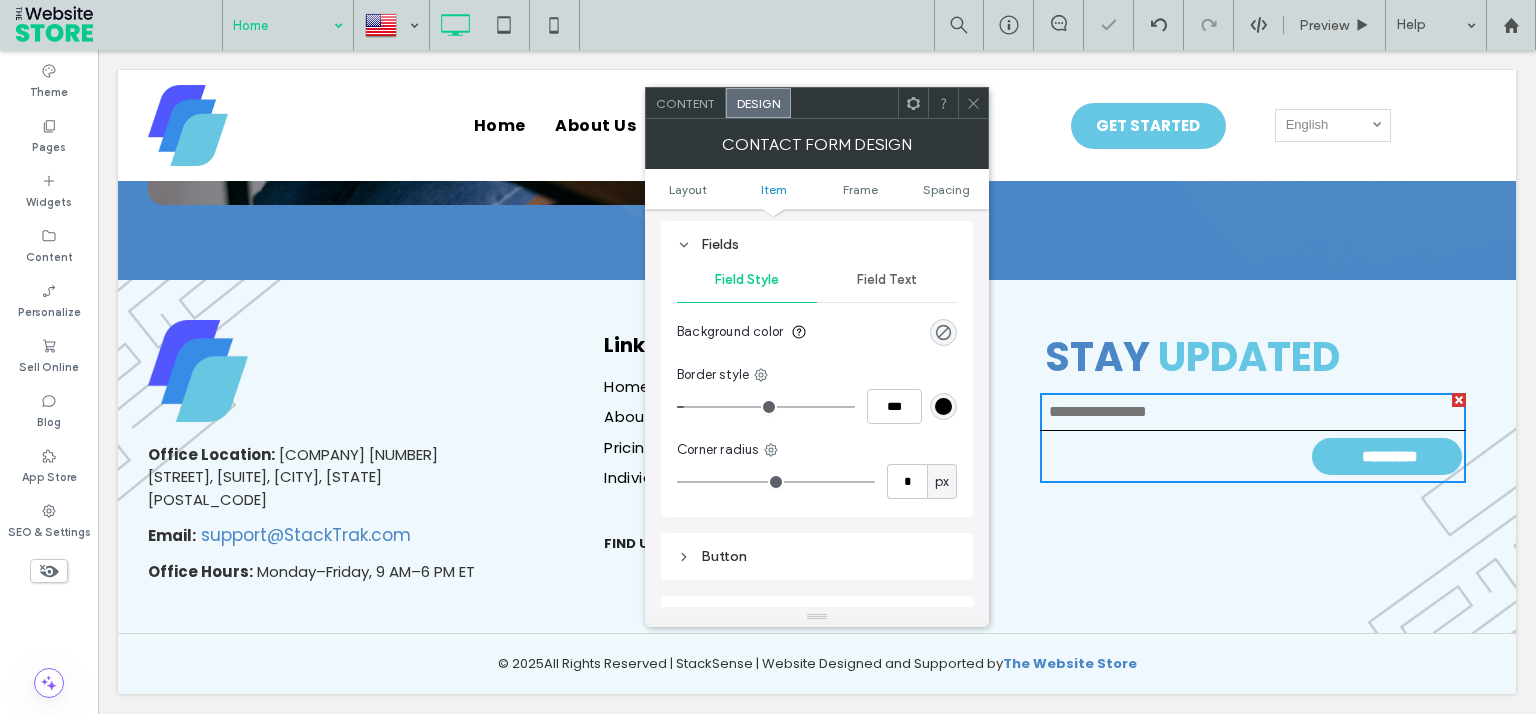 click 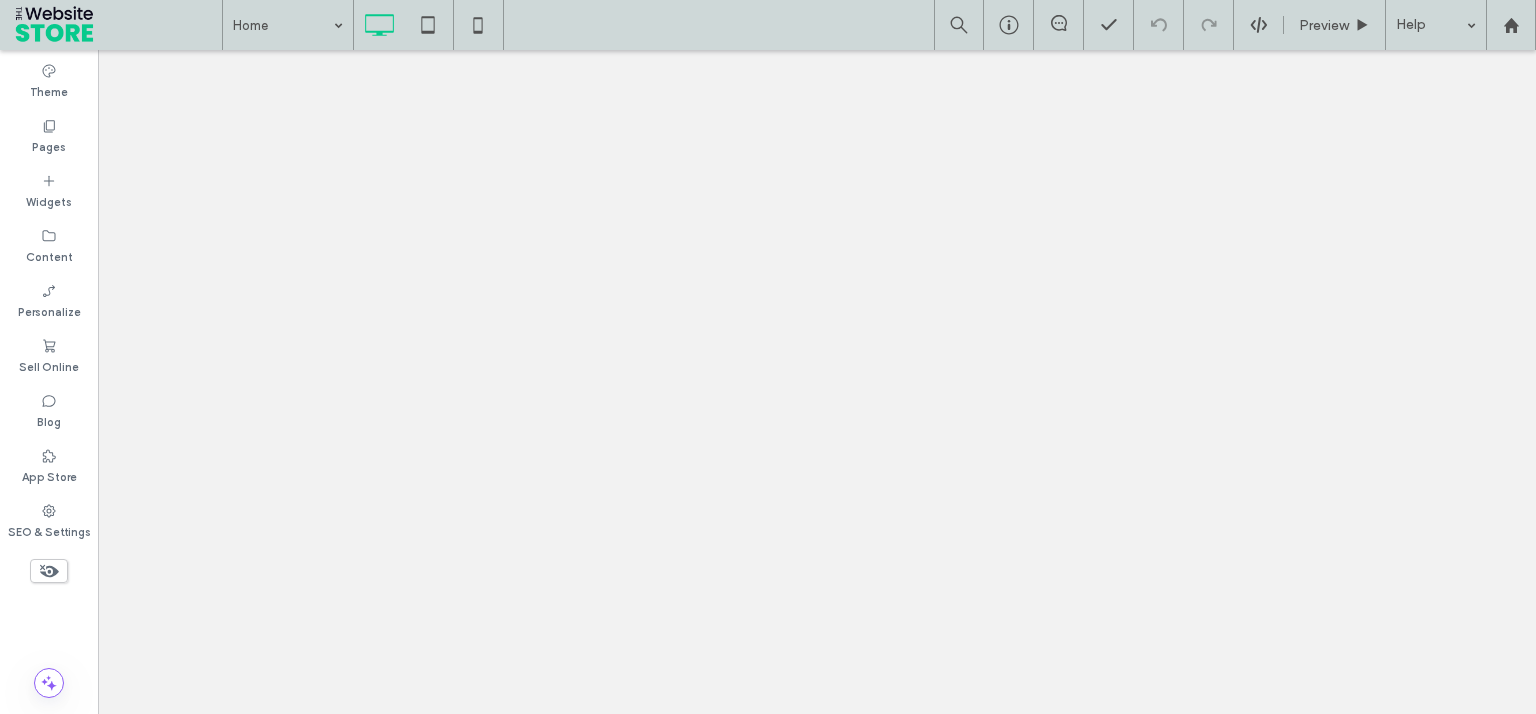 scroll, scrollTop: 0, scrollLeft: 0, axis: both 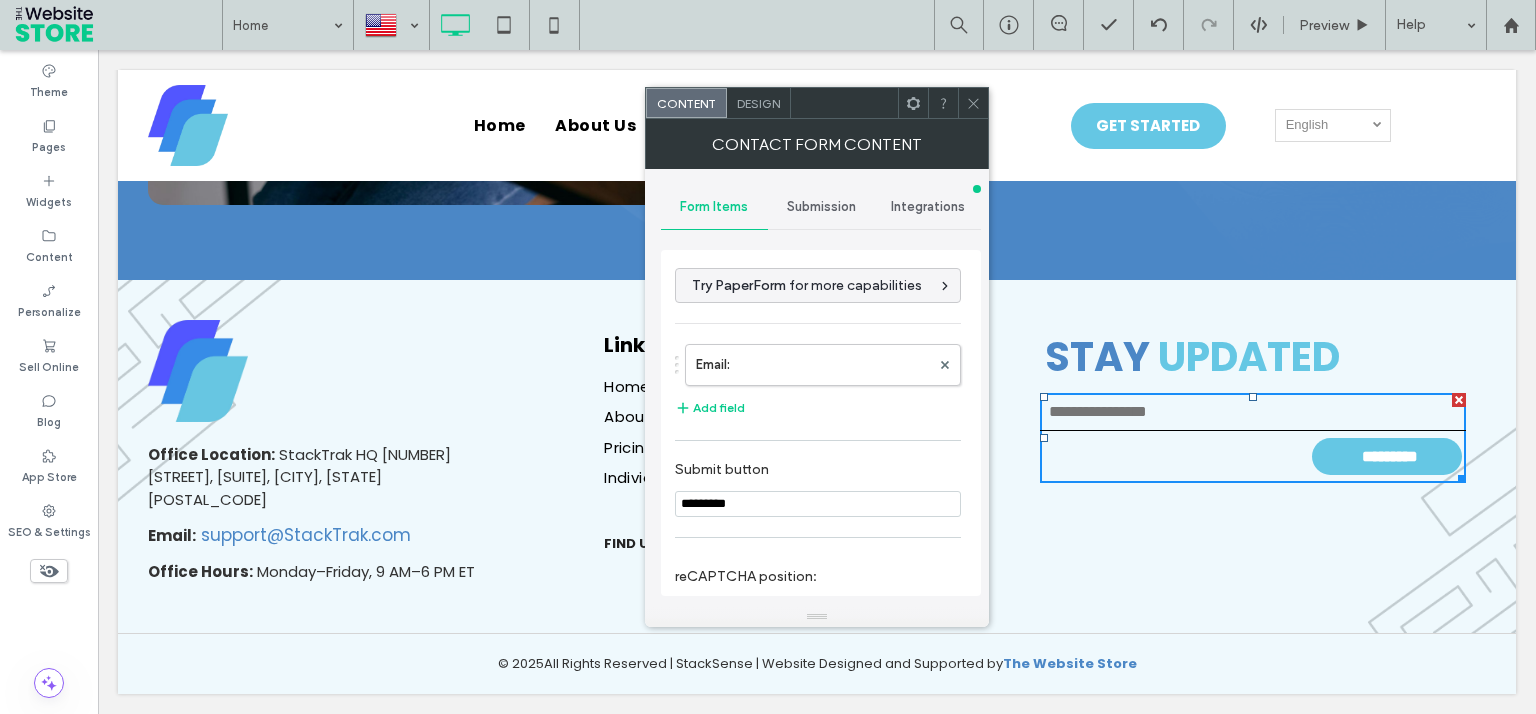 click on "Design" at bounding box center [758, 103] 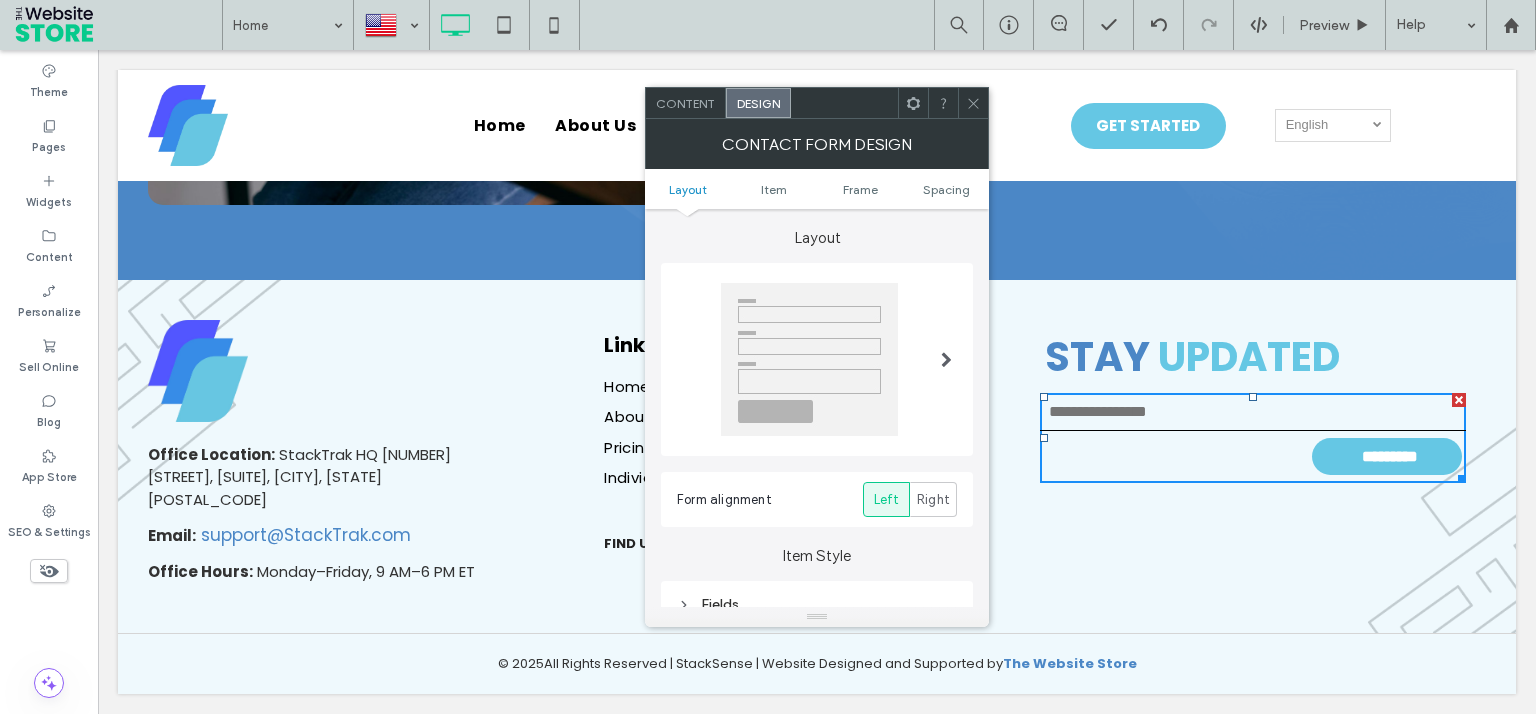 scroll, scrollTop: 0, scrollLeft: 0, axis: both 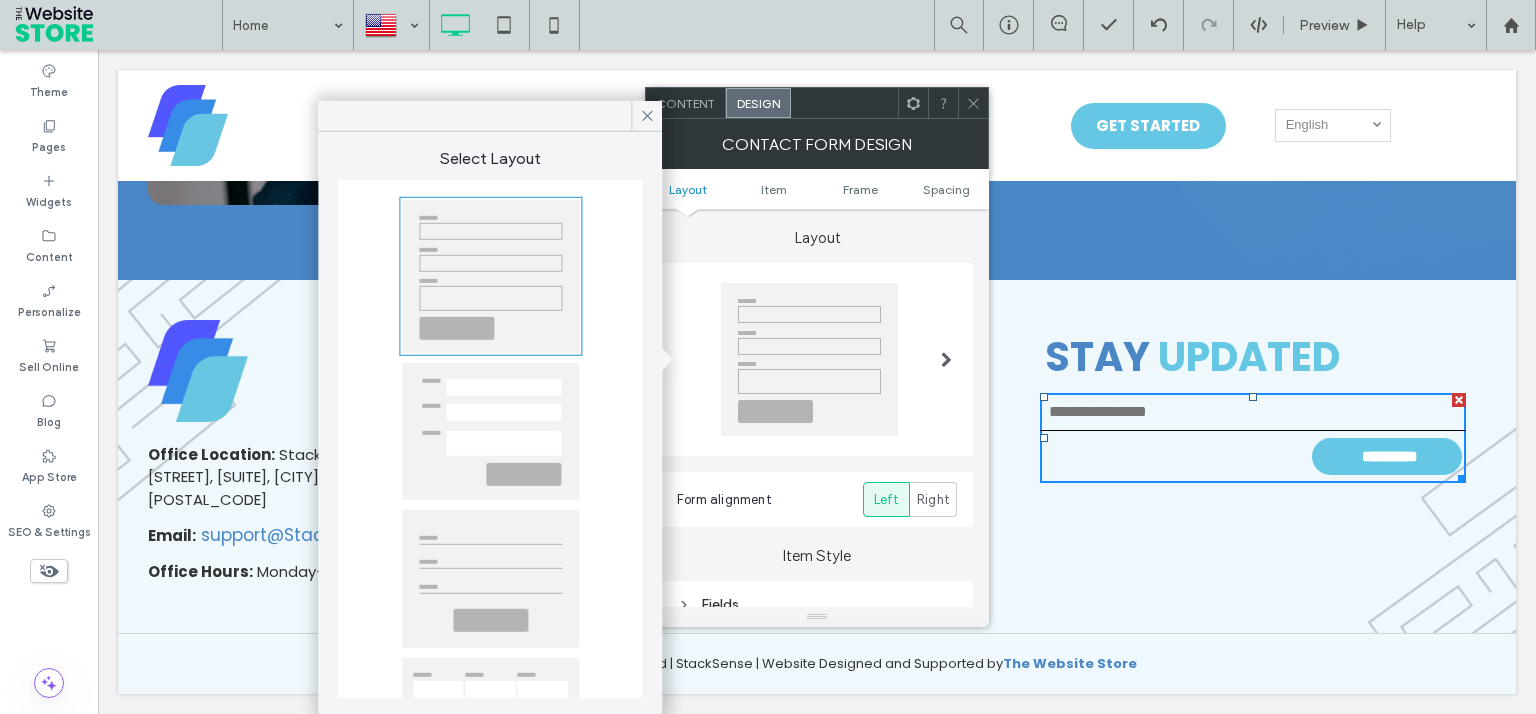 click at bounding box center [490, 579] 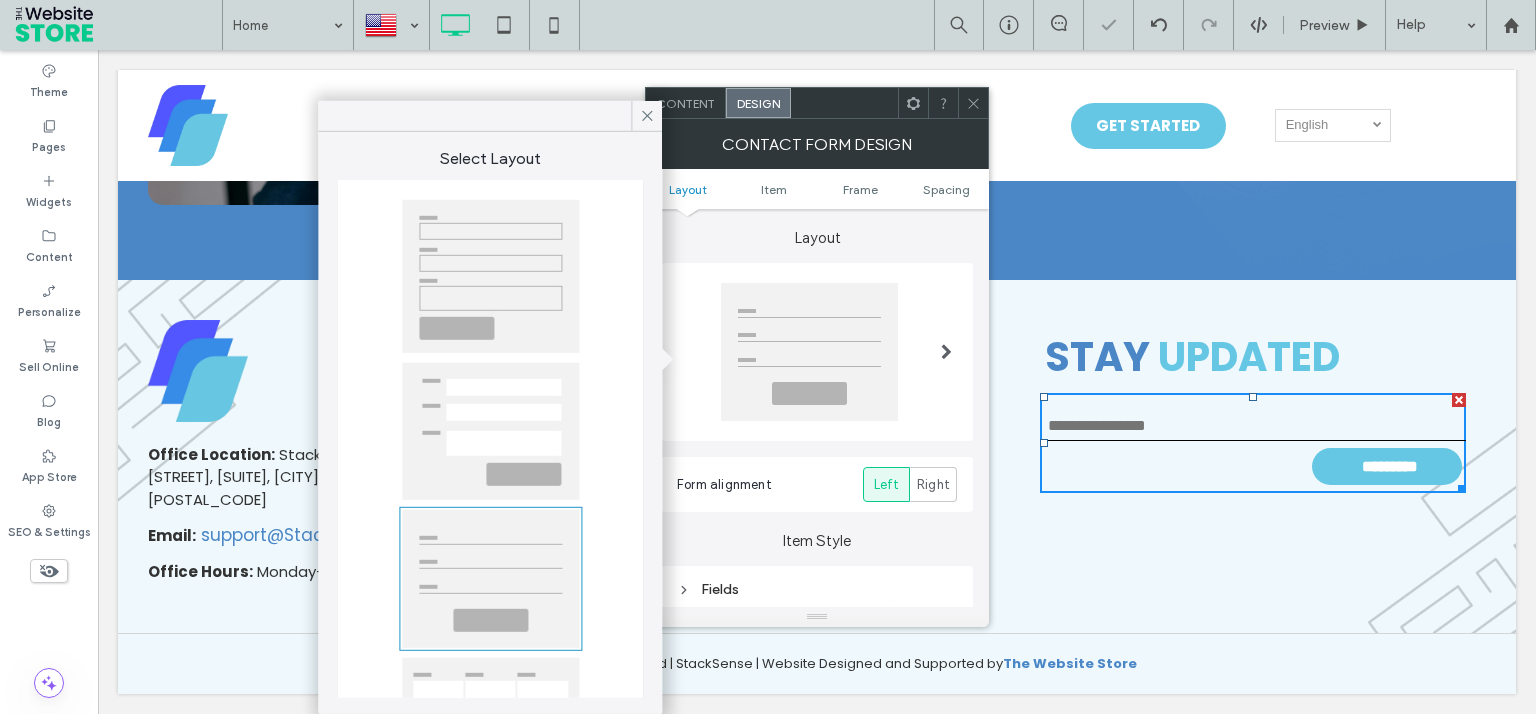 click at bounding box center [490, 276] 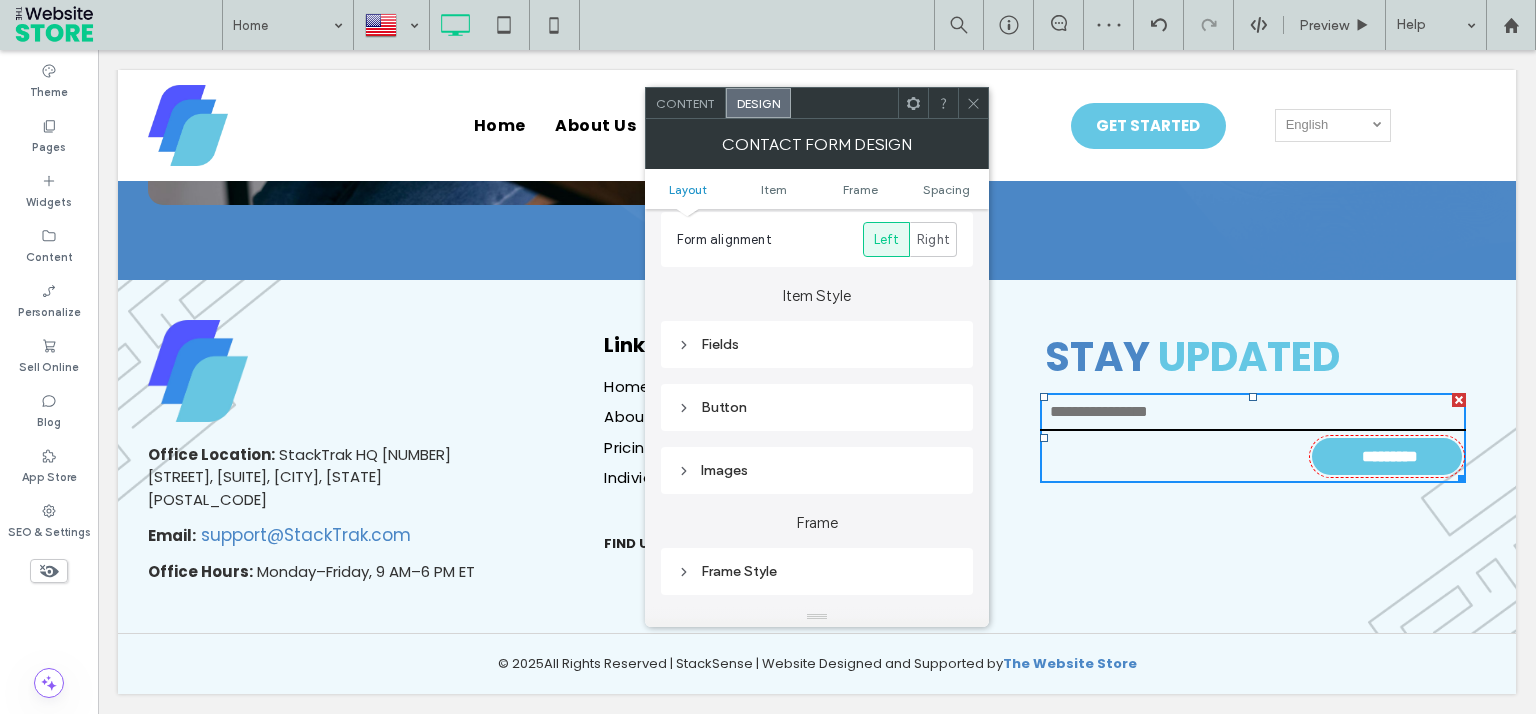 scroll, scrollTop: 360, scrollLeft: 0, axis: vertical 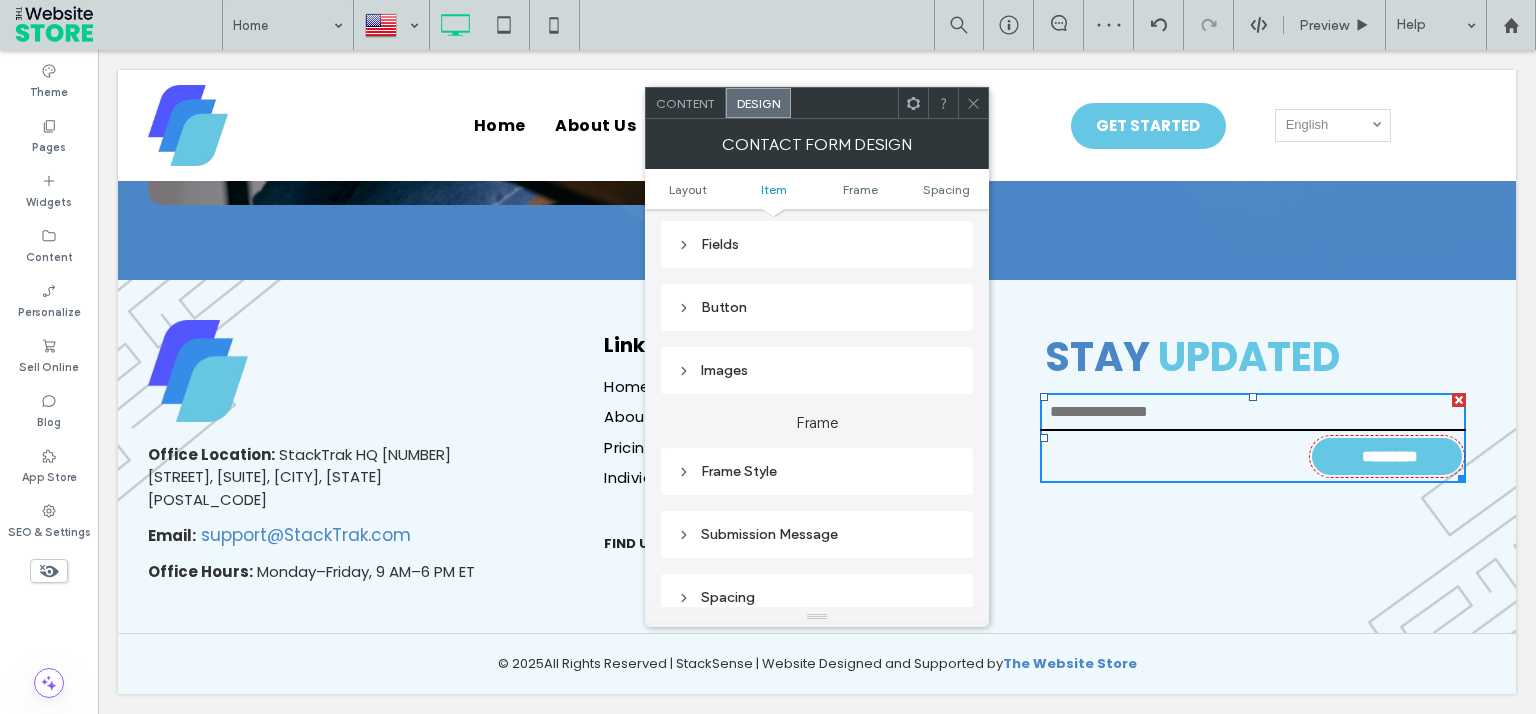 click on "Button" at bounding box center [817, 307] 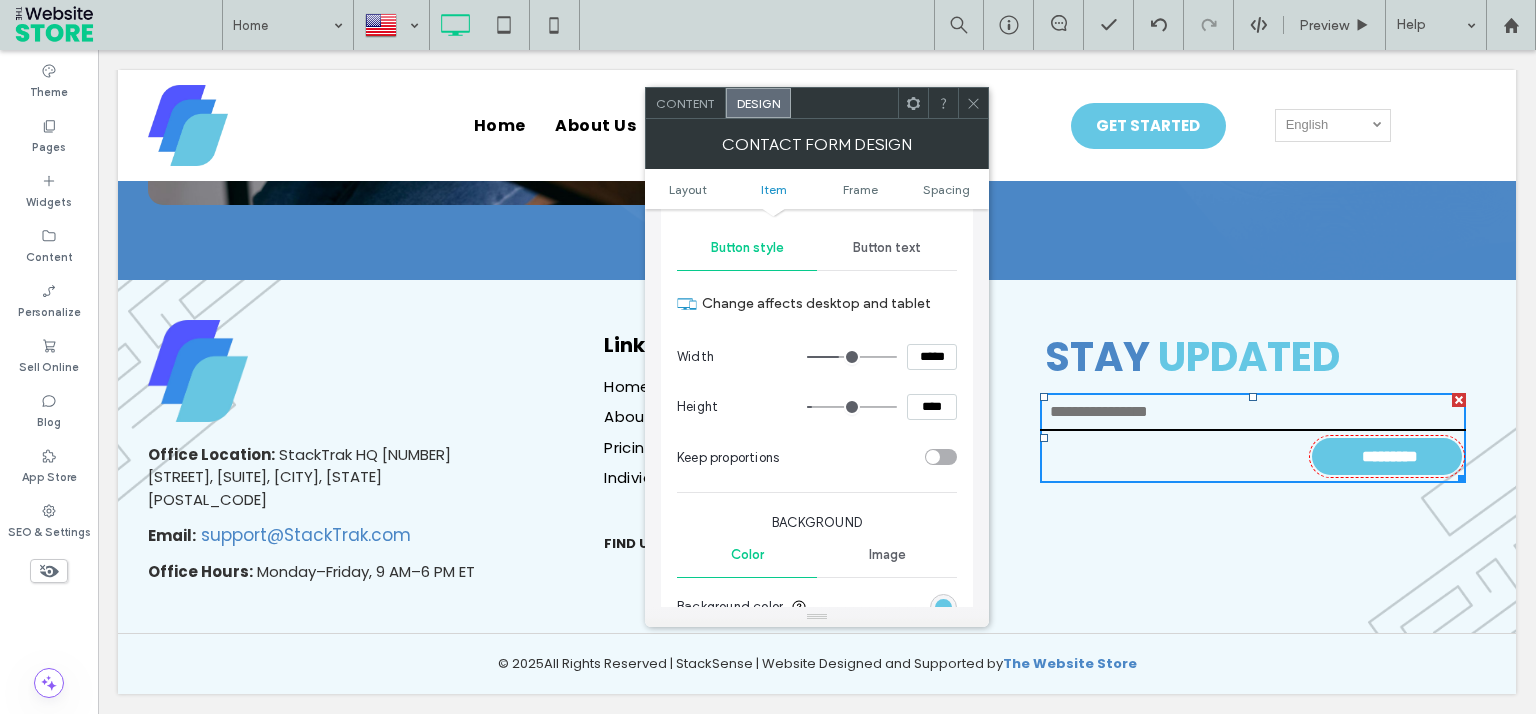 scroll, scrollTop: 720, scrollLeft: 0, axis: vertical 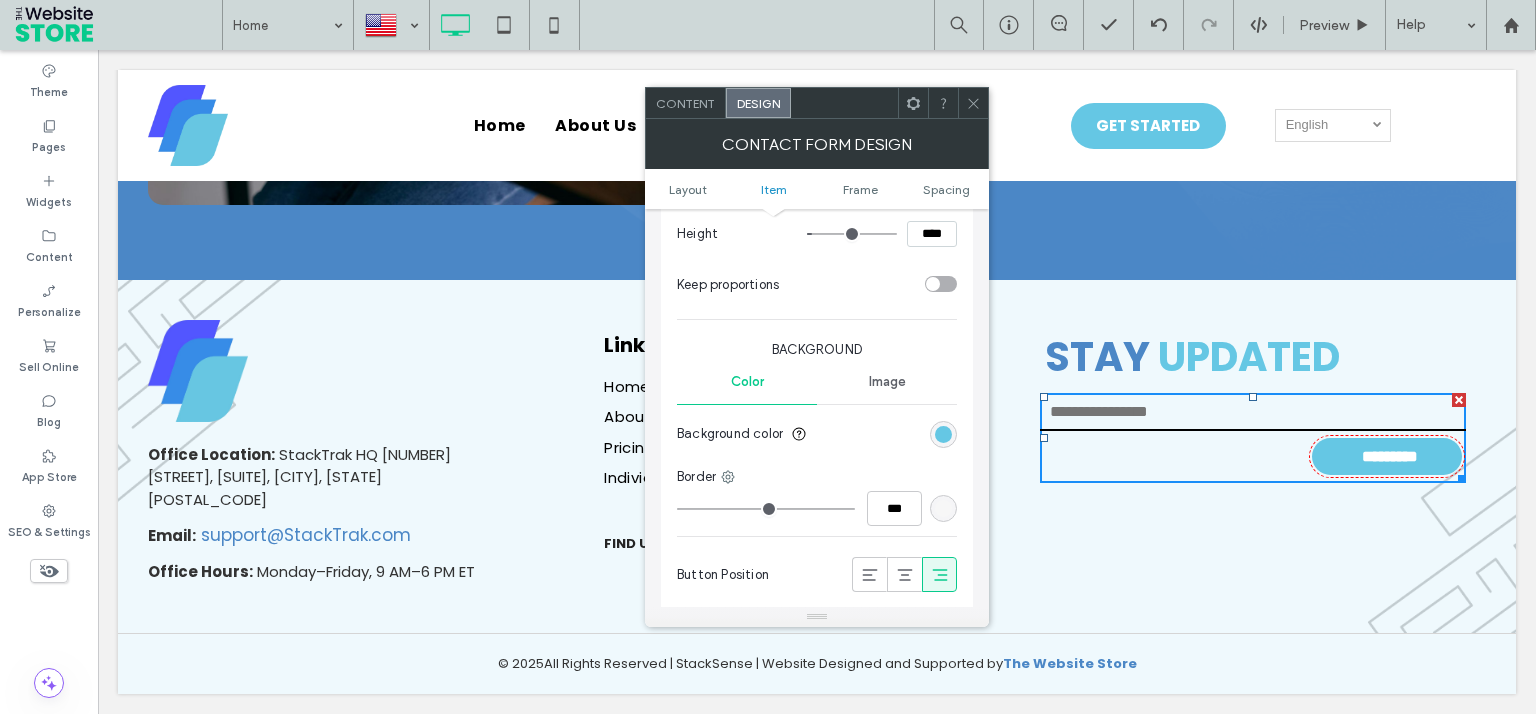 click on "****" at bounding box center (932, 234) 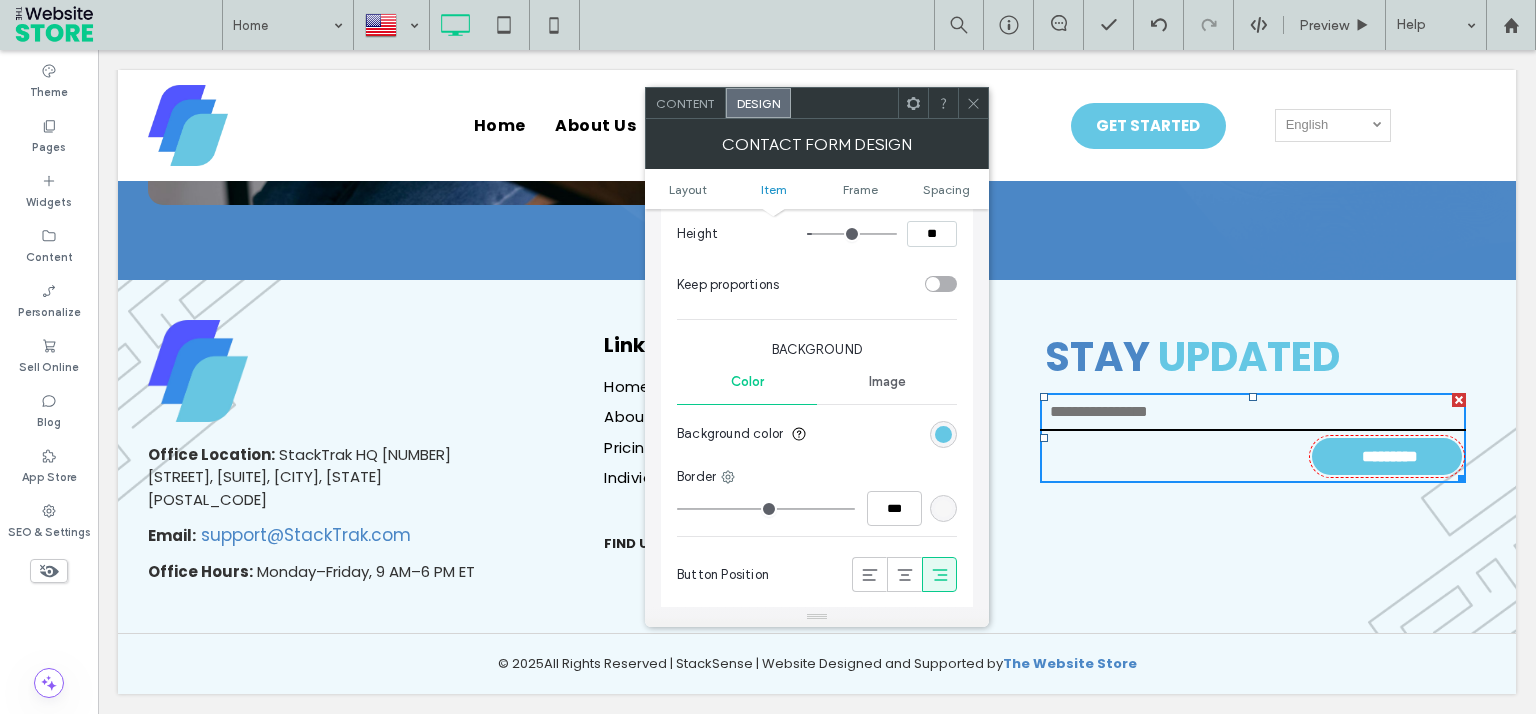 type on "****" 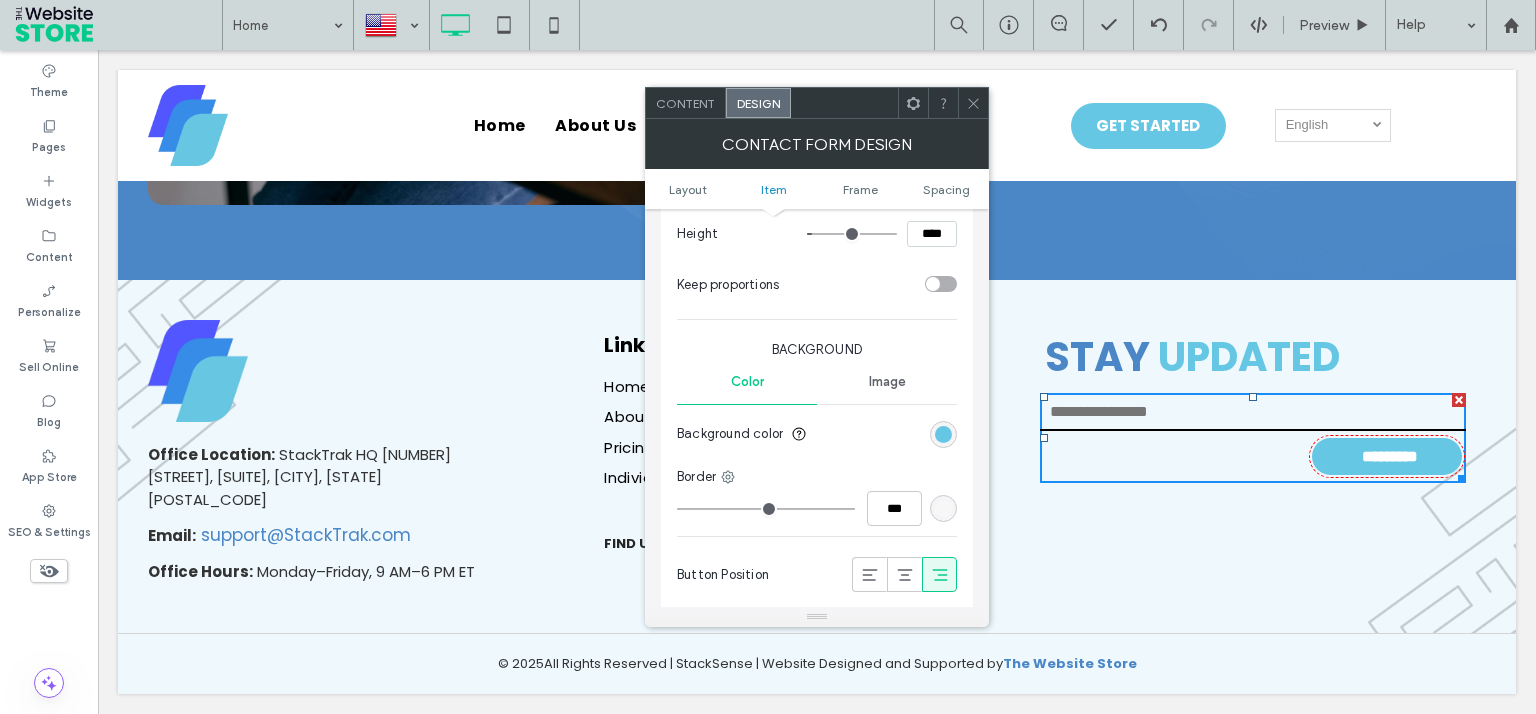type on "**" 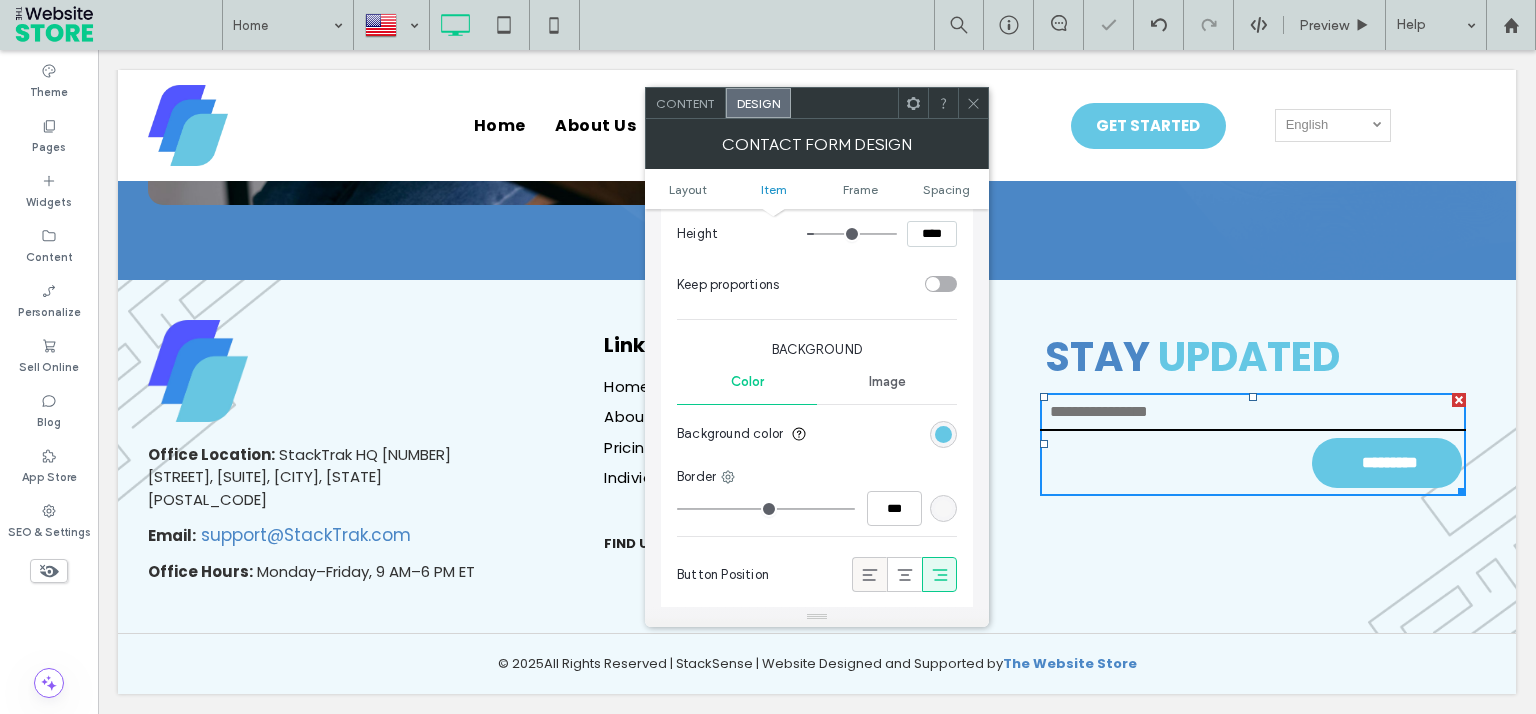 click 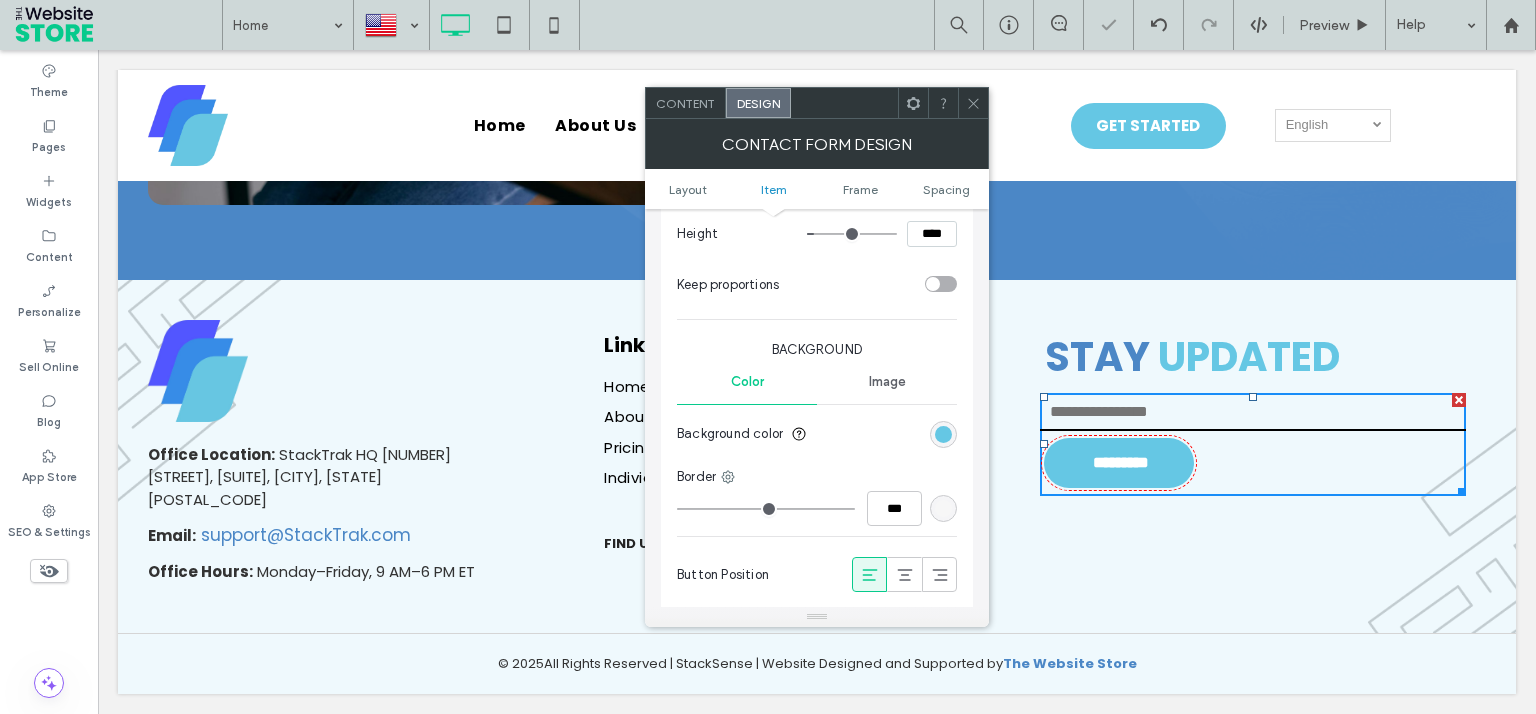 drag, startPoint x: 972, startPoint y: 94, endPoint x: 962, endPoint y: 113, distance: 21.470911 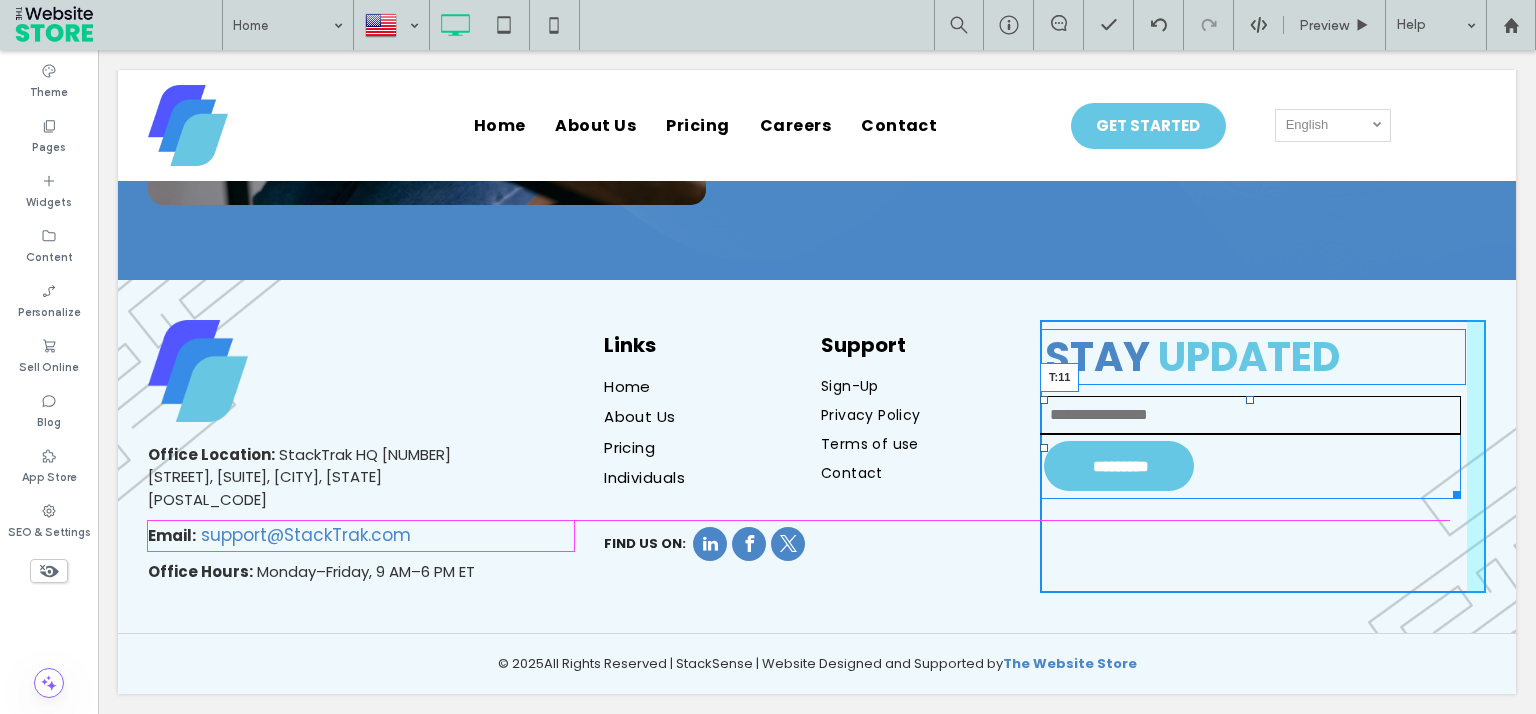 drag, startPoint x: 1236, startPoint y: 402, endPoint x: 1319, endPoint y: 504, distance: 131.50285 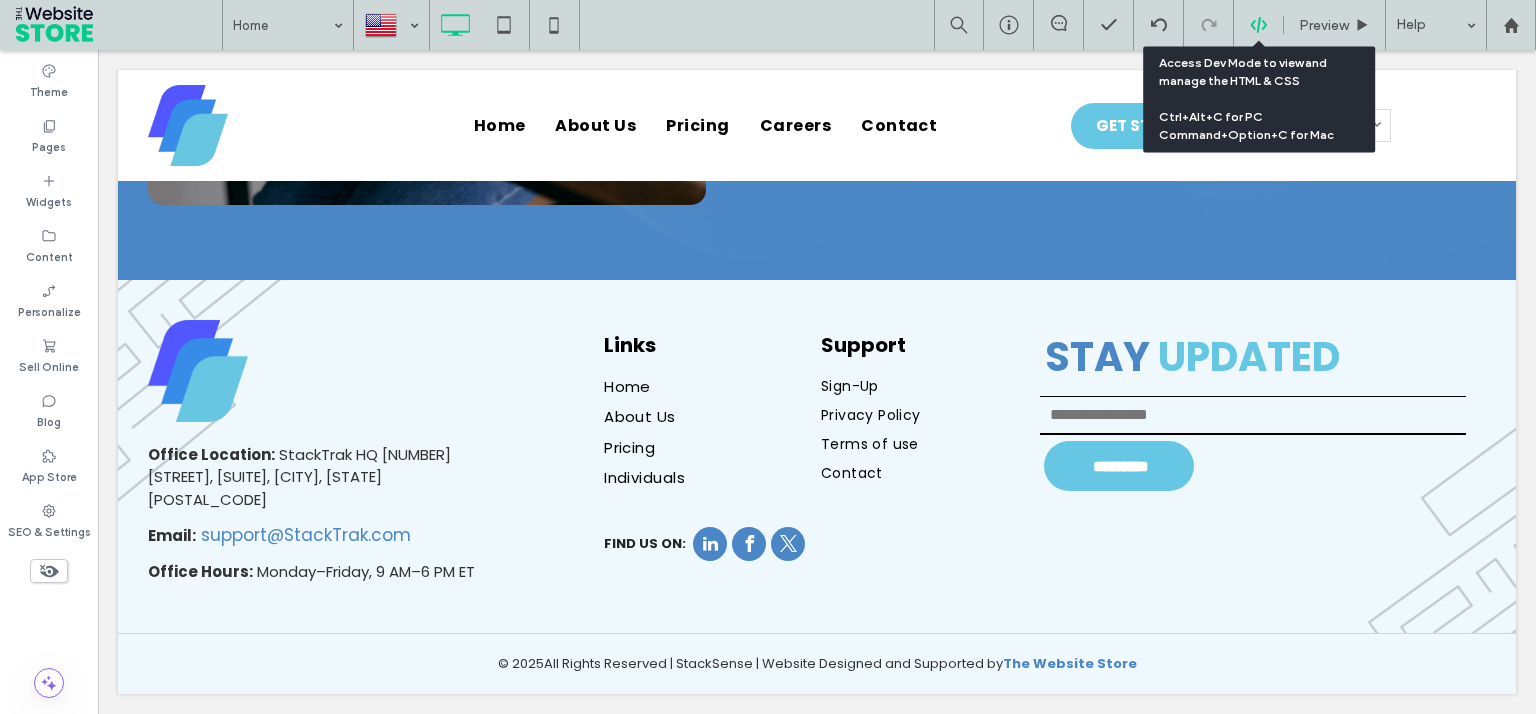 drag, startPoint x: 1262, startPoint y: 23, endPoint x: 1535, endPoint y: 214, distance: 333.18164 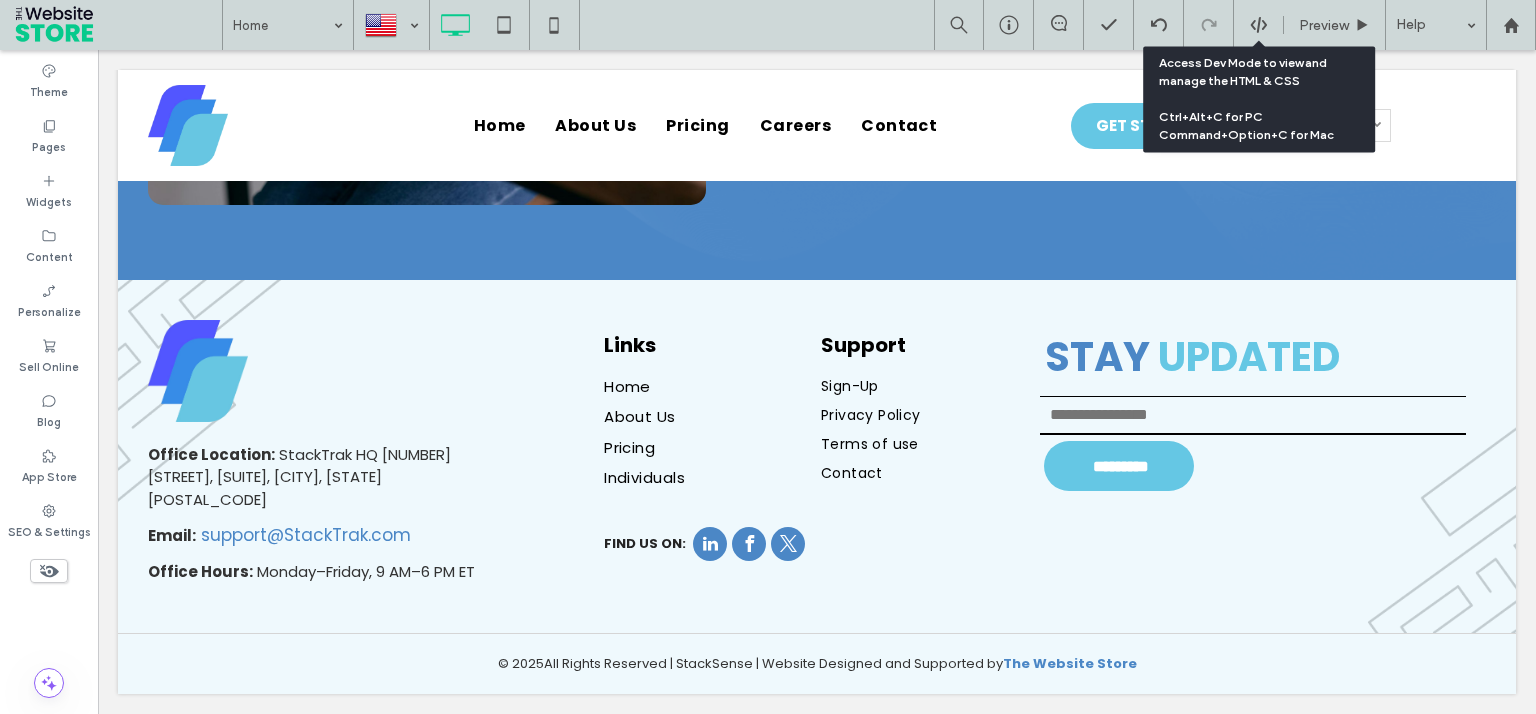 click 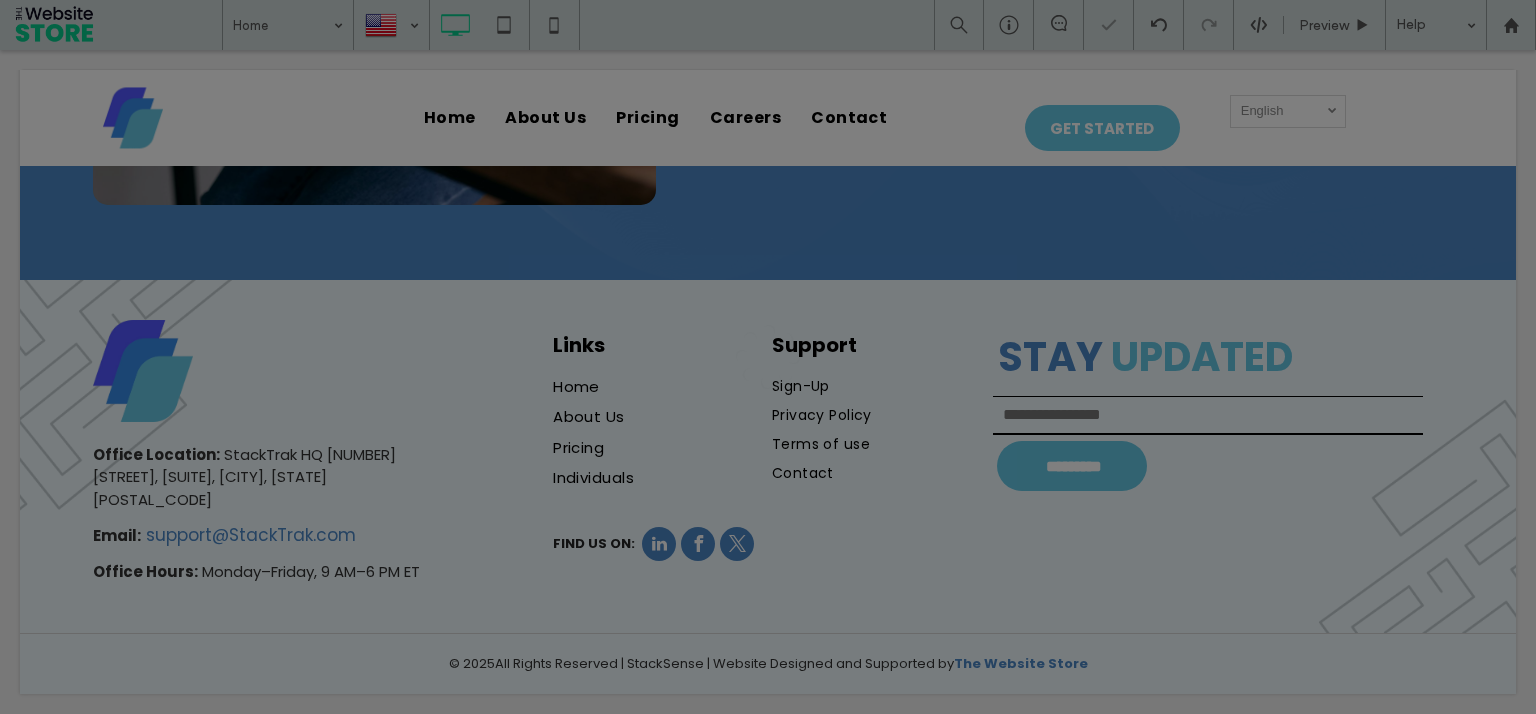 scroll, scrollTop: 4400, scrollLeft: 0, axis: vertical 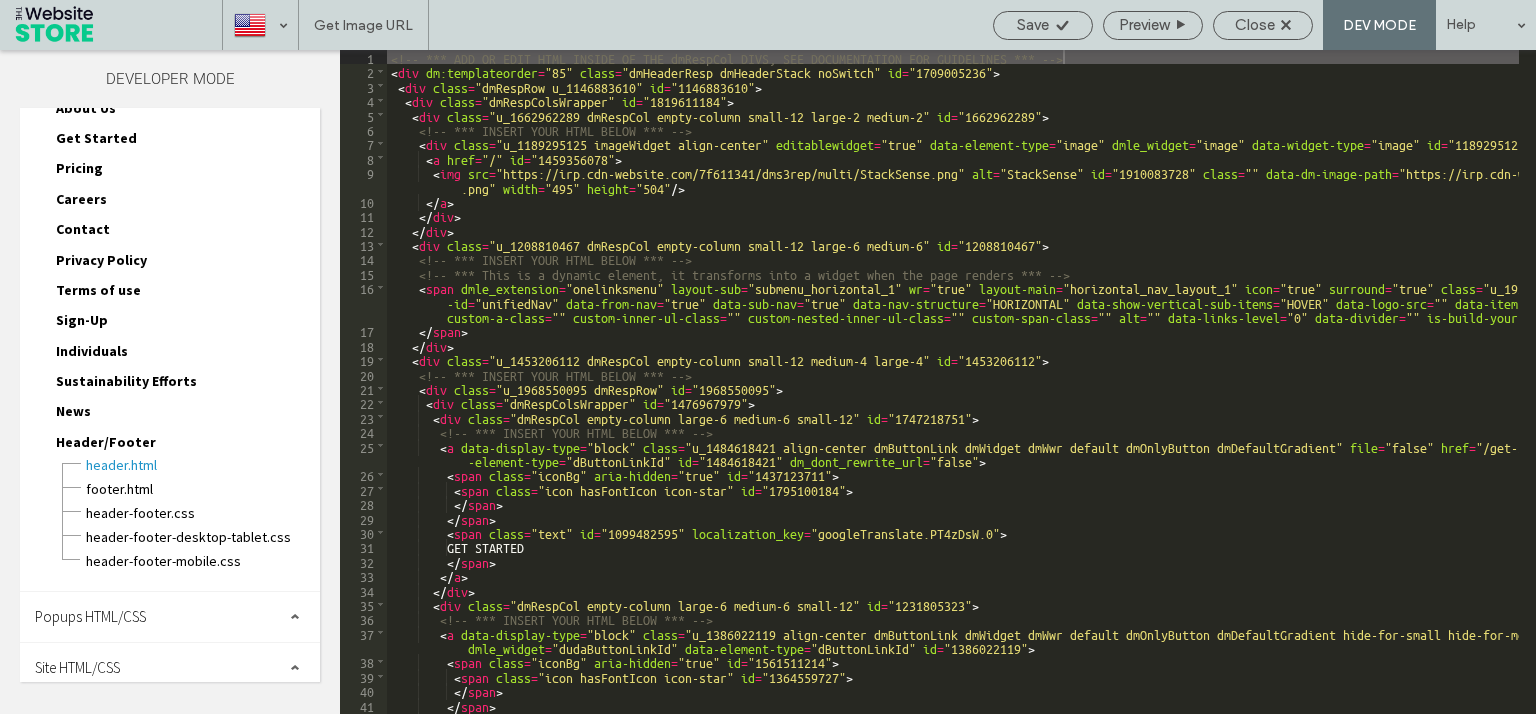 click on "Site HTML/CSS" at bounding box center [170, 668] 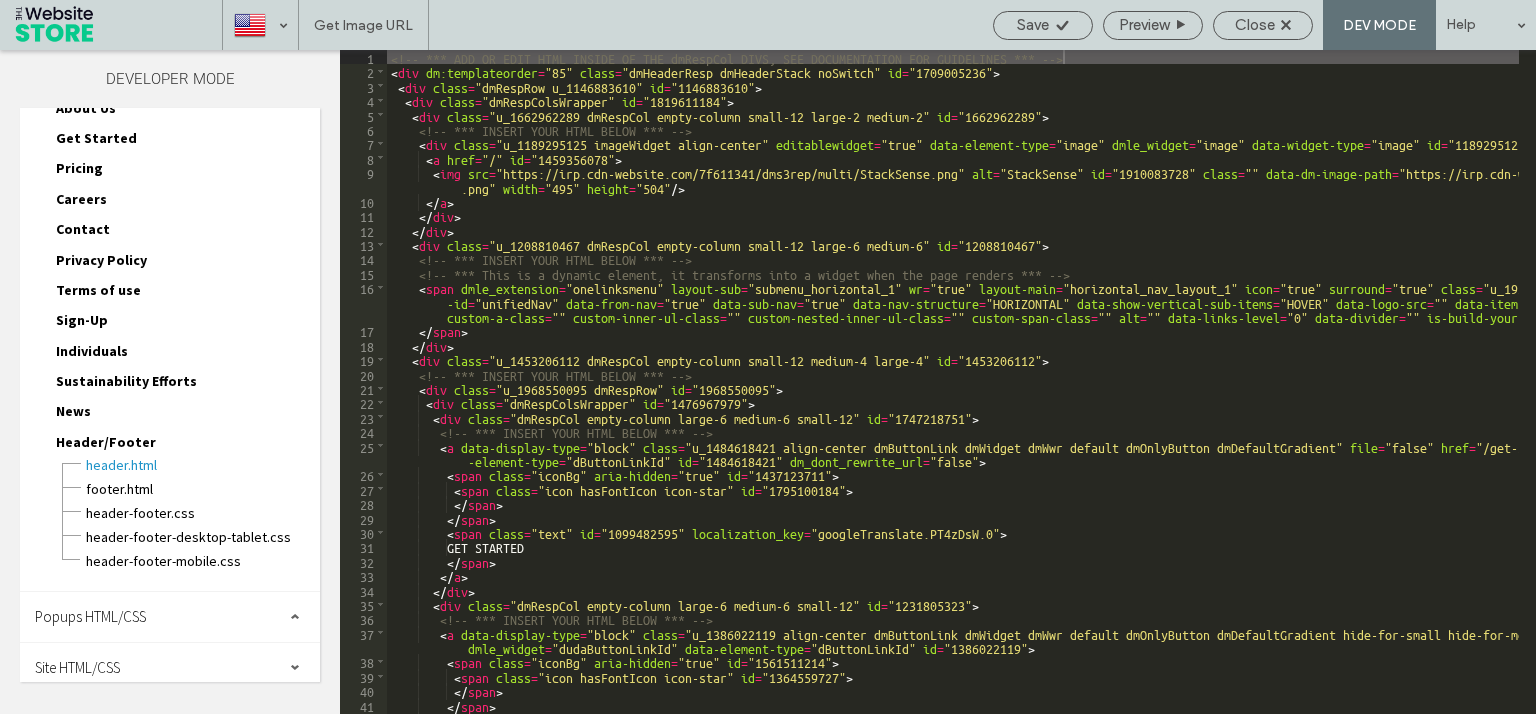 scroll, scrollTop: 245, scrollLeft: 0, axis: vertical 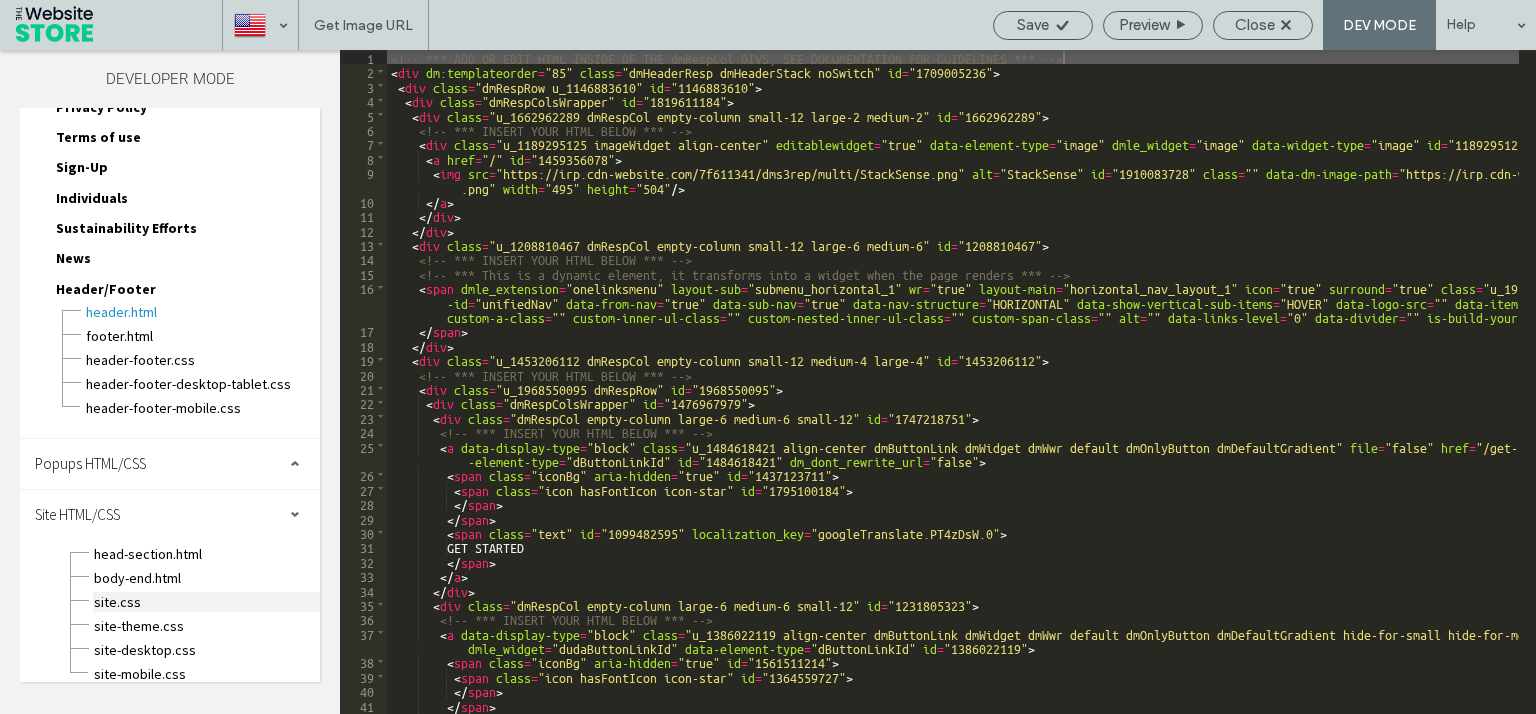 click on "site.css" at bounding box center [206, 602] 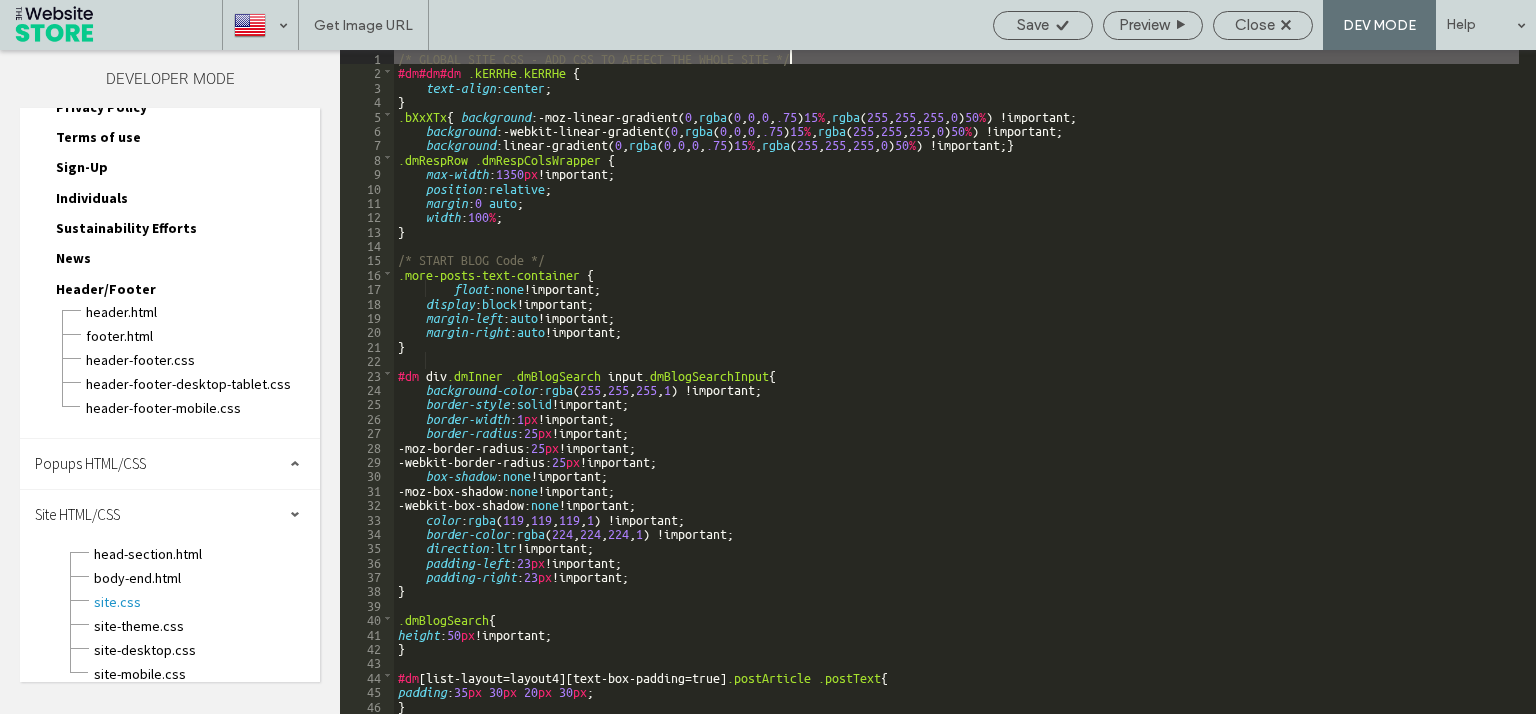 scroll, scrollTop: 920, scrollLeft: 0, axis: vertical 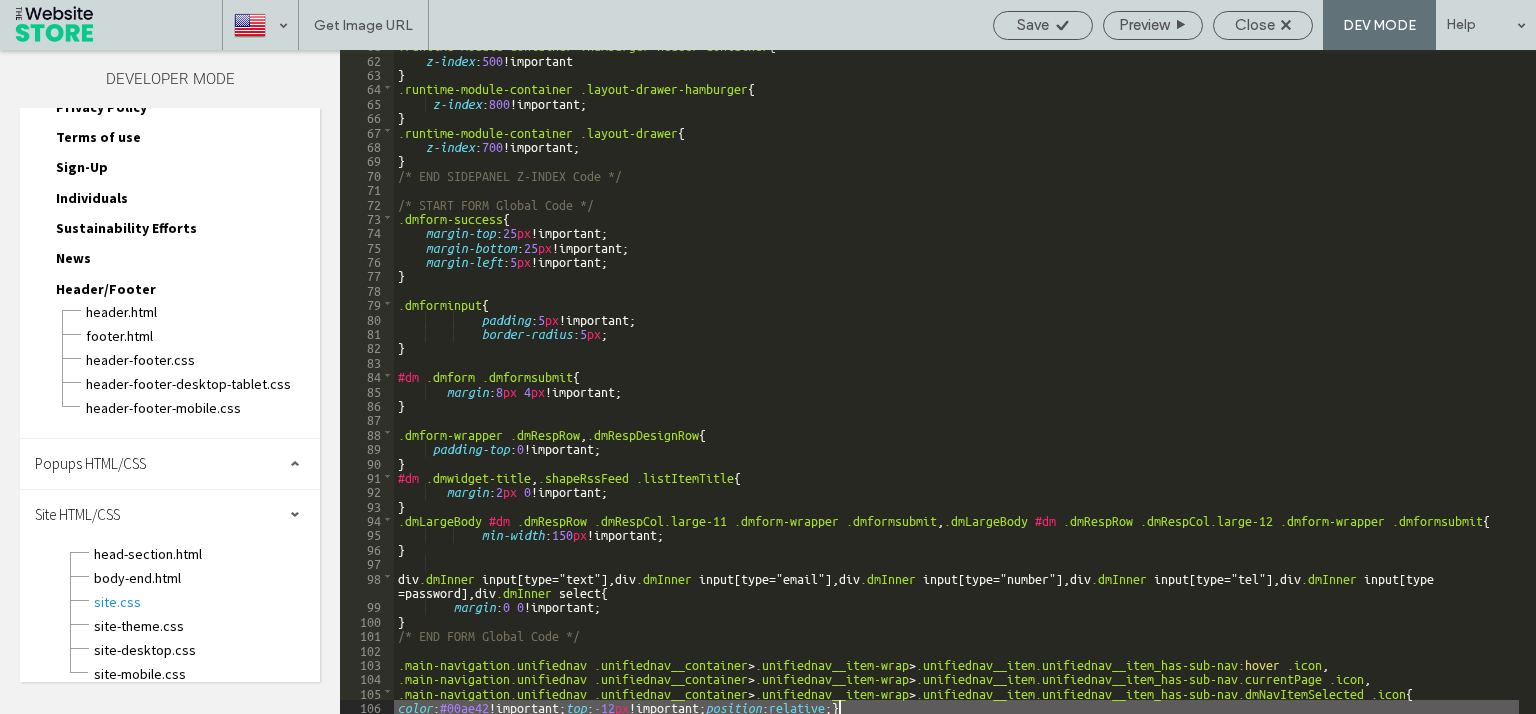 click on ".runtime-module-container   .hamburger-header-container {      z-index :  500  !important } .runtime-module-container   .layout-drawer-hamburger {        z-index :  800  !important; } .runtime-module-container   .layout-drawer {      z-index :  700  !important; } /* END SIDEPANEL Z-INDEX Code */ /* START FORM Global Code */ .dmform-success {      margin-top :  25 px !important;      margin-bottom :  25 px !important;      margin-left :  5 px !important; }   .dmforminput {                padding :  5 px !important;                border-radius :  5 px ; }   #dm   .dmform   .dmformsubmit {          margin :  8 px   4 px !important; }    .dmform-wrapper   .dmRespRow ,  .dmRespDesignRow {        padding-top :  0 !important; } #dm   .dmwidget-title ,  .shapeRssFeed   .listItemTitle {          margin :  2 px   0 !important; } .dmLargeBody   #dm   .dmRespRow   .dmRespCol.large-11   .dmform-wrapper   .dmformsubmit ,  .dmLargeBody   #dm   .dmRespRow   .dmRespCol.large-12   .dmform-wrapper   .dmformsubmit {           }" at bounding box center (956, 383) 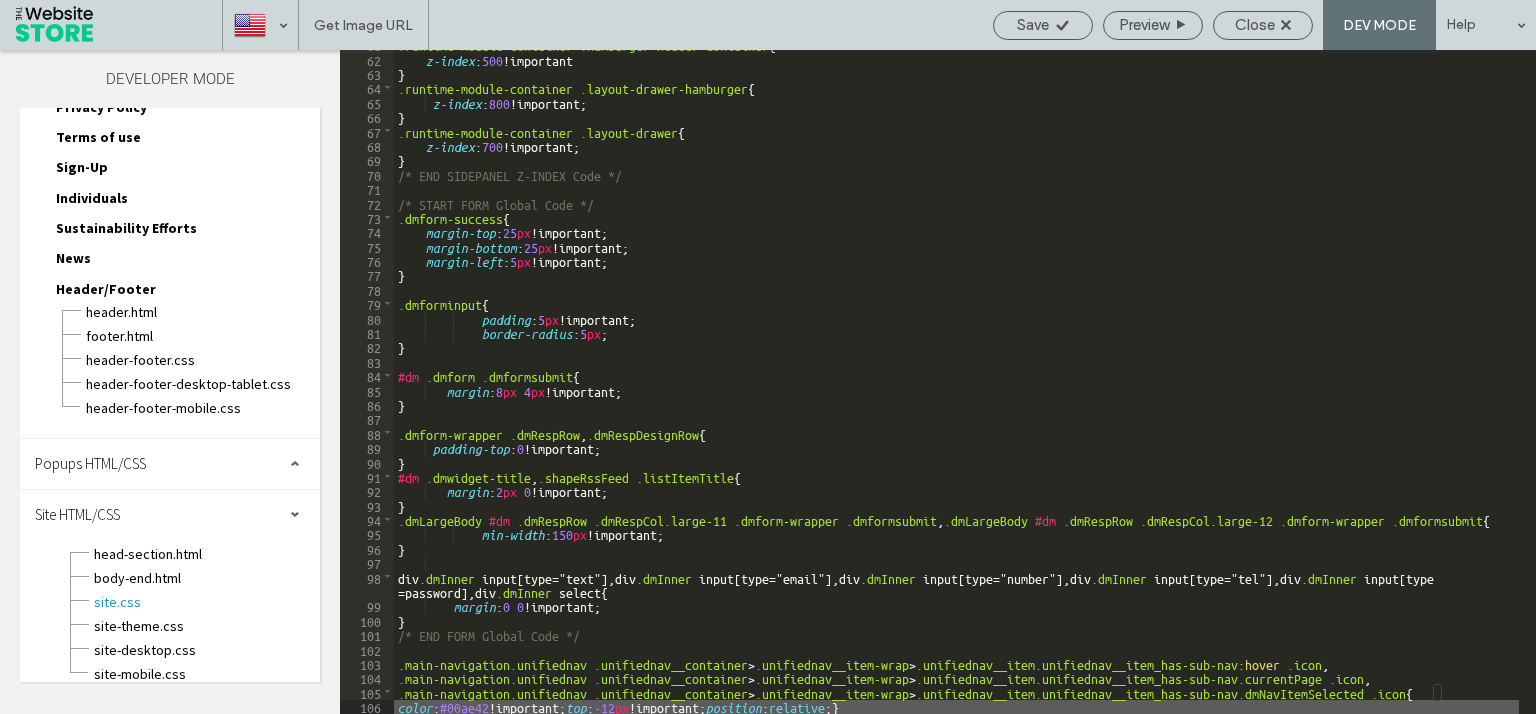 scroll, scrollTop: 0, scrollLeft: 6, axis: horizontal 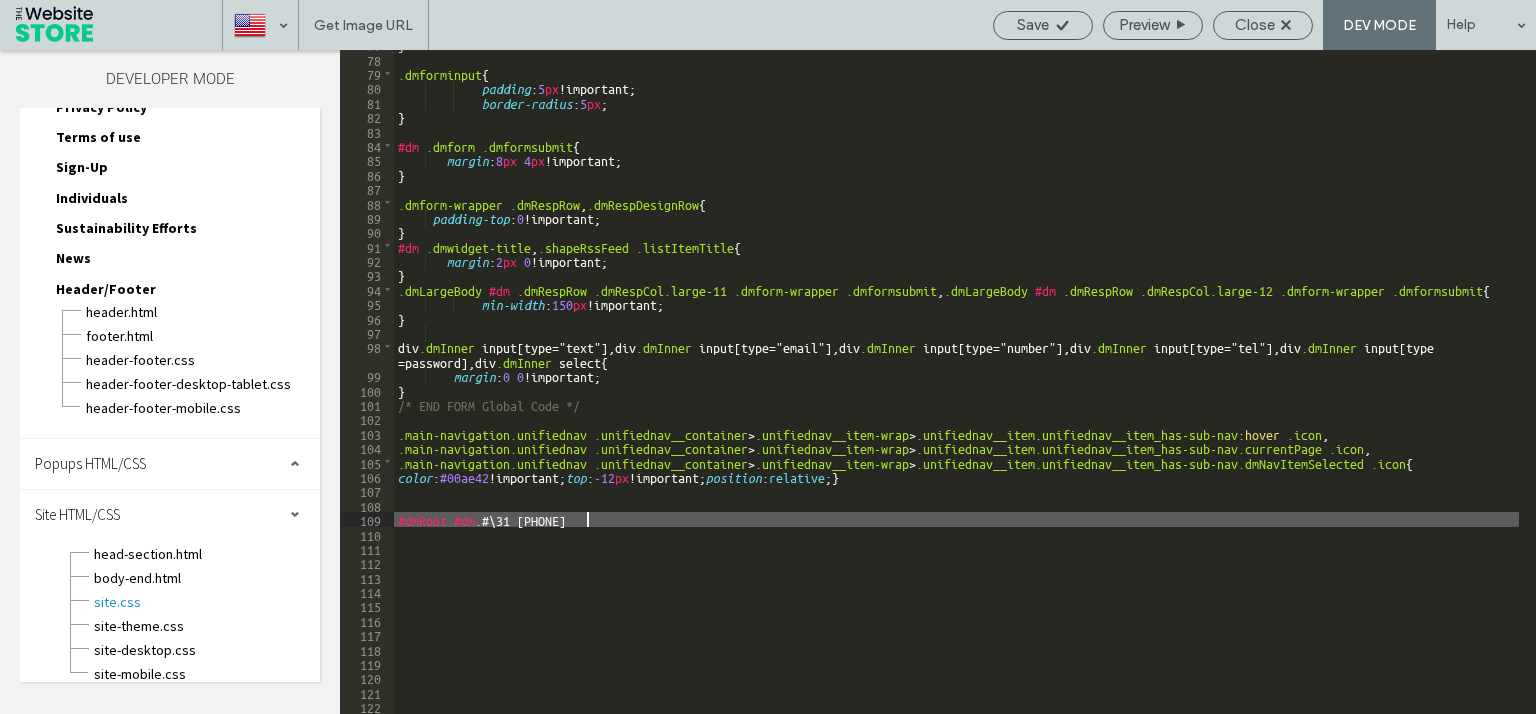 click on "}   .dmforminput {                padding :  5 px !important;                border-radius :  5 px ; }   #dm   .dmform   .dmformsubmit {          margin :  8 px   4 px !important; }    .dmform-wrapper   .dmRespRow ,  .dmRespDesignRow {        padding-top :  0 !important; } #dm   .dmwidget-title ,  .shapeRssFeed   .listItemTitle {          margin :  2 px   0 !important; } .dmLargeBody   #dm   .dmRespRow   .dmRespCol.large-11   .dmform-wrapper   .dmformsubmit ,  .dmLargeBody   #dm   .dmRespRow   .dmRespCol.large-12   .dmform-wrapper   .dmformsubmit {                min-width :  150 px  !important; }           div .dmInner   input [ type =" text "],  div .dmInner   input [ type =" email "],  div .dmInner   input [ type =" number "],  div .dmInner   input [ type =" tel "],  div .dmInner   input [ type     = password ],  div .dmInner   select {           margin :  0   0 !important; } /* END FORM Global Code */ .main-navigation.unifiednav   .unifiednav__container  >  .unifiednav__item-wrap  >  :hover   .icon ," at bounding box center (956, 383) 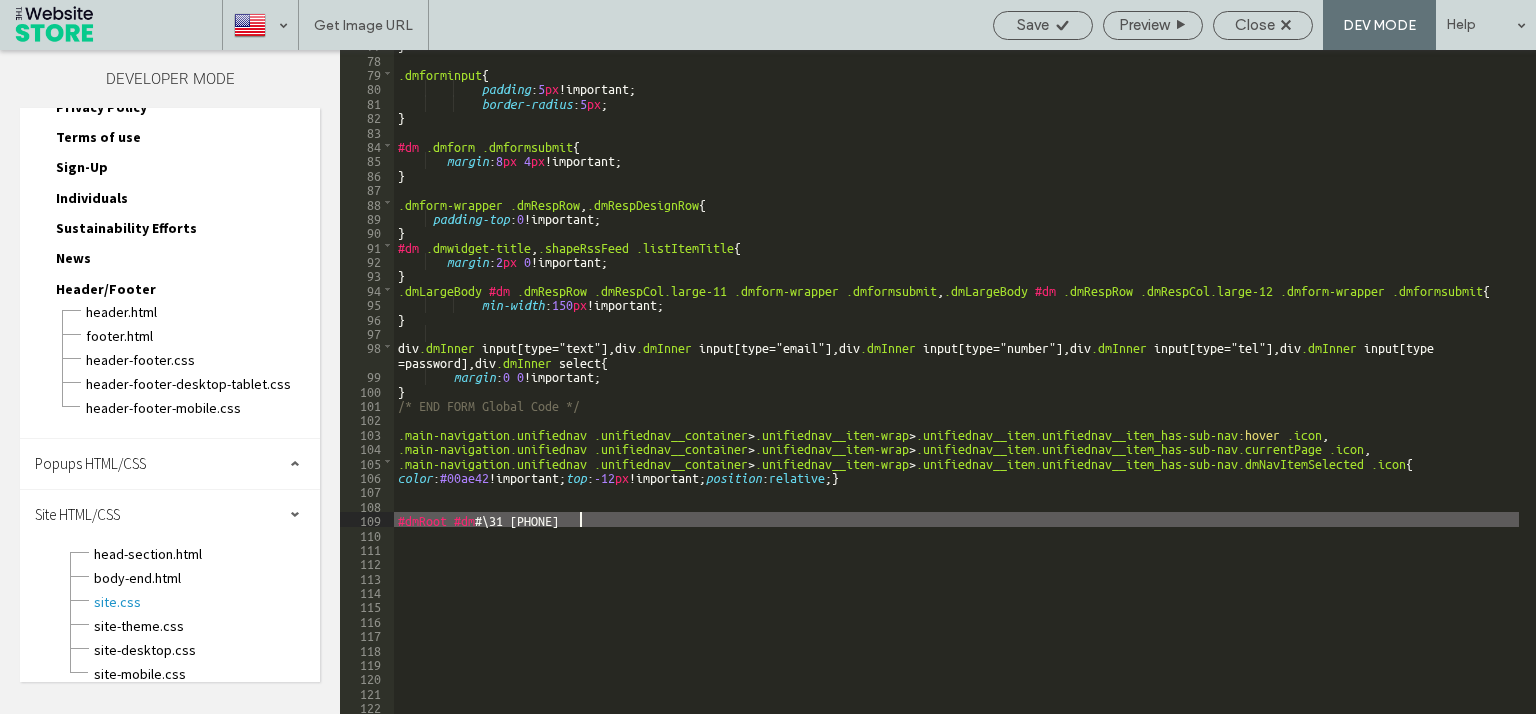 click on "}   .dmforminput {                padding :  5 px !important;                border-radius :  5 px ; }   #dm   .dmform   .dmformsubmit {          margin :  8 px   4 px !important; }    .dmform-wrapper   .dmRespRow ,  .dmRespDesignRow {        padding-top :  0 !important; } #dm   .dmwidget-title ,  .shapeRssFeed   .listItemTitle {          margin :  2 px   0 !important; } .dmLargeBody   #dm   .dmRespRow   .dmRespCol.large-11   .dmform-wrapper   .dmformsubmit ,  .dmLargeBody   #dm   .dmRespRow   .dmRespCol.large-12   .dmform-wrapper   .dmformsubmit {                min-width :  150 px  !important; }           div .dmInner   input [ type =" text "],  div .dmInner   input [ type =" email "],  div .dmInner   input [ type =" number "],  div .dmInner   input [ type =" tel "],  div .dmInner   input [ type     = password ],  div .dmInner   select {           margin :  0   0 !important; } /* END FORM Global Code */ .main-navigation.unifiednav   .unifiednav__container  >  .unifiednav__item-wrap  >  :hover   .icon ," at bounding box center [956, 383] 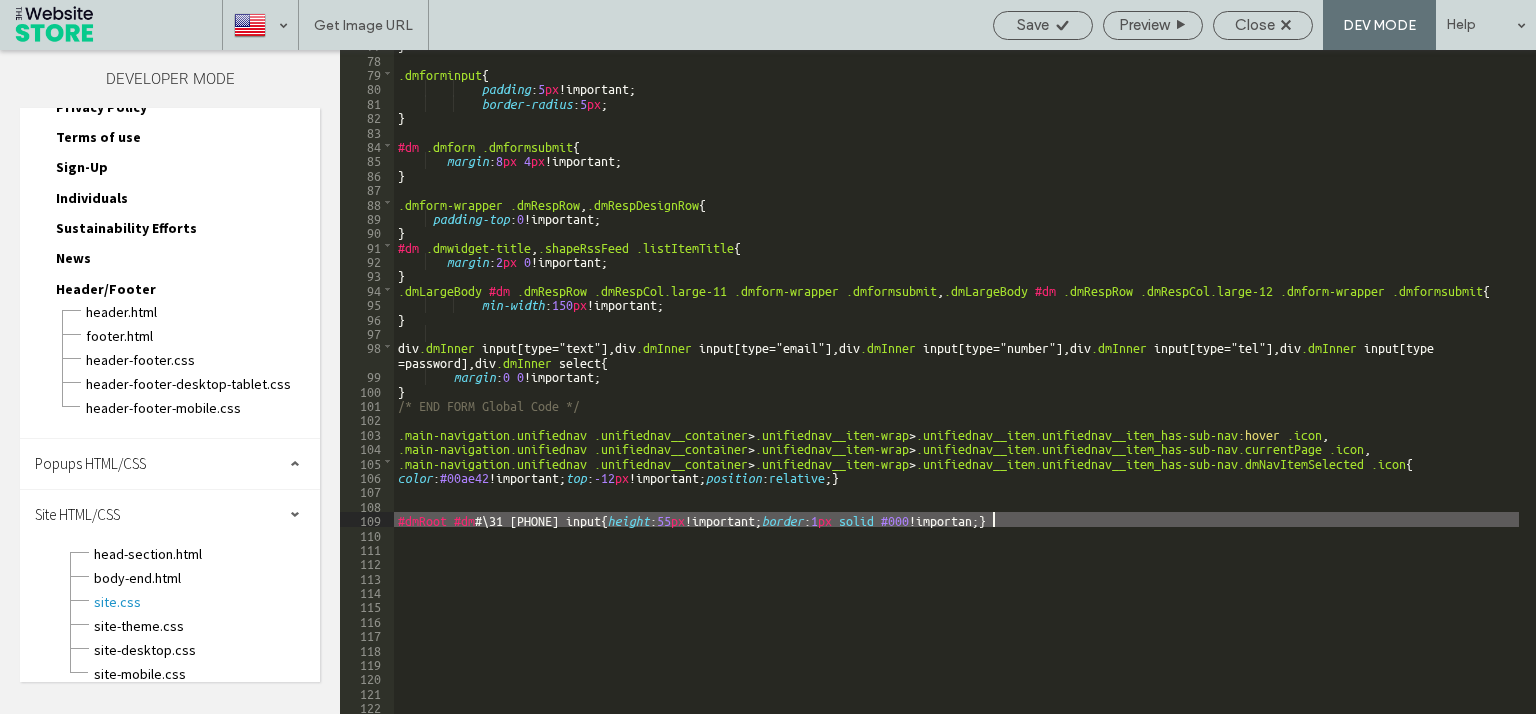 scroll, scrollTop: 0, scrollLeft: 5, axis: horizontal 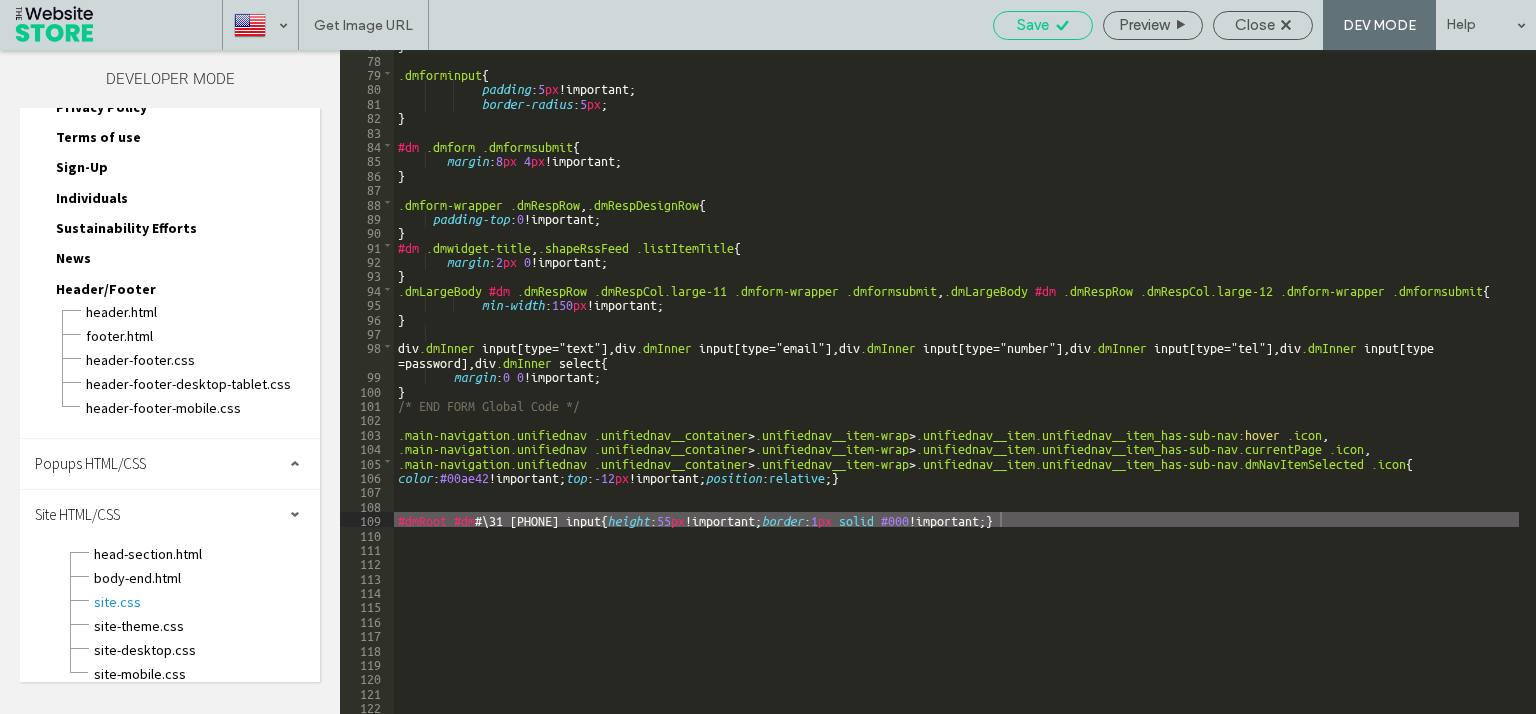 click on "Save" at bounding box center [1043, 25] 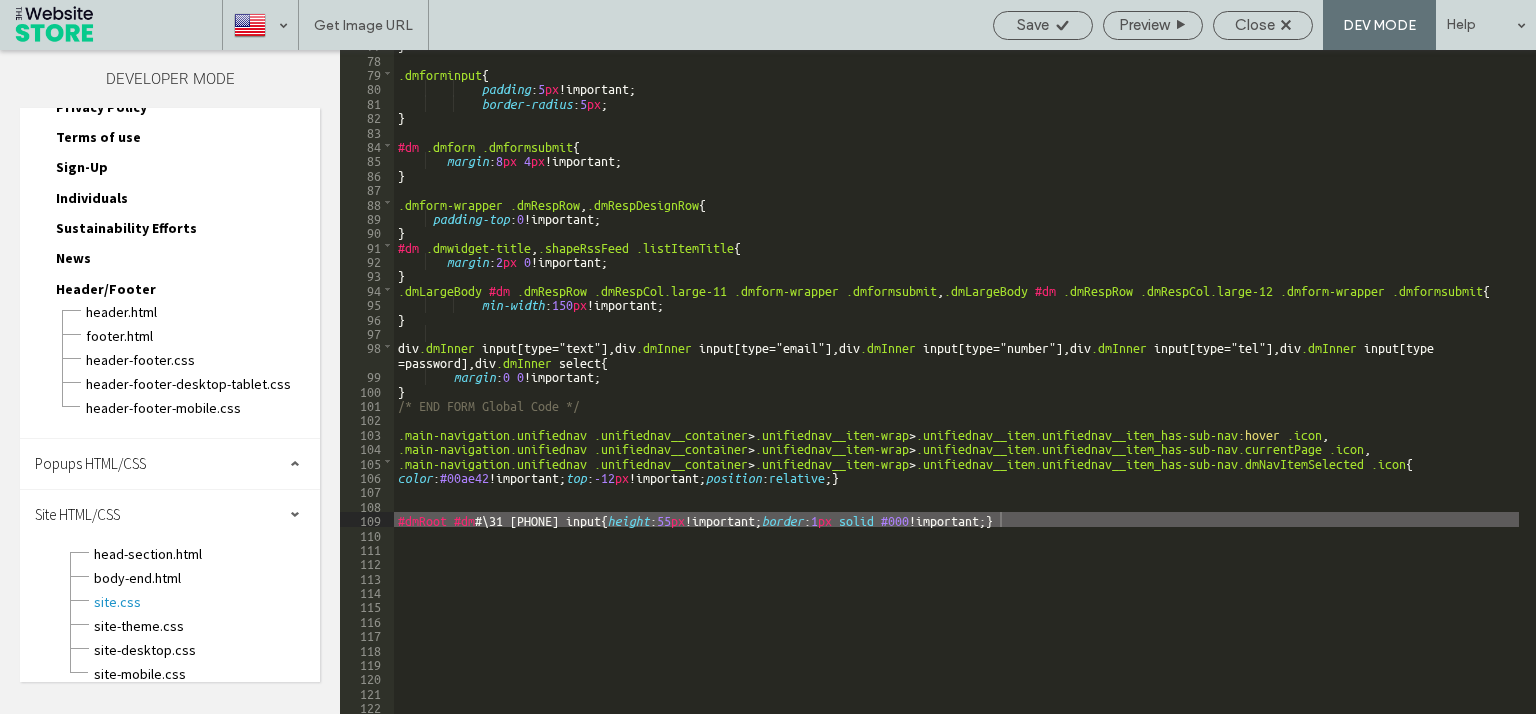 scroll, scrollTop: 0, scrollLeft: 0, axis: both 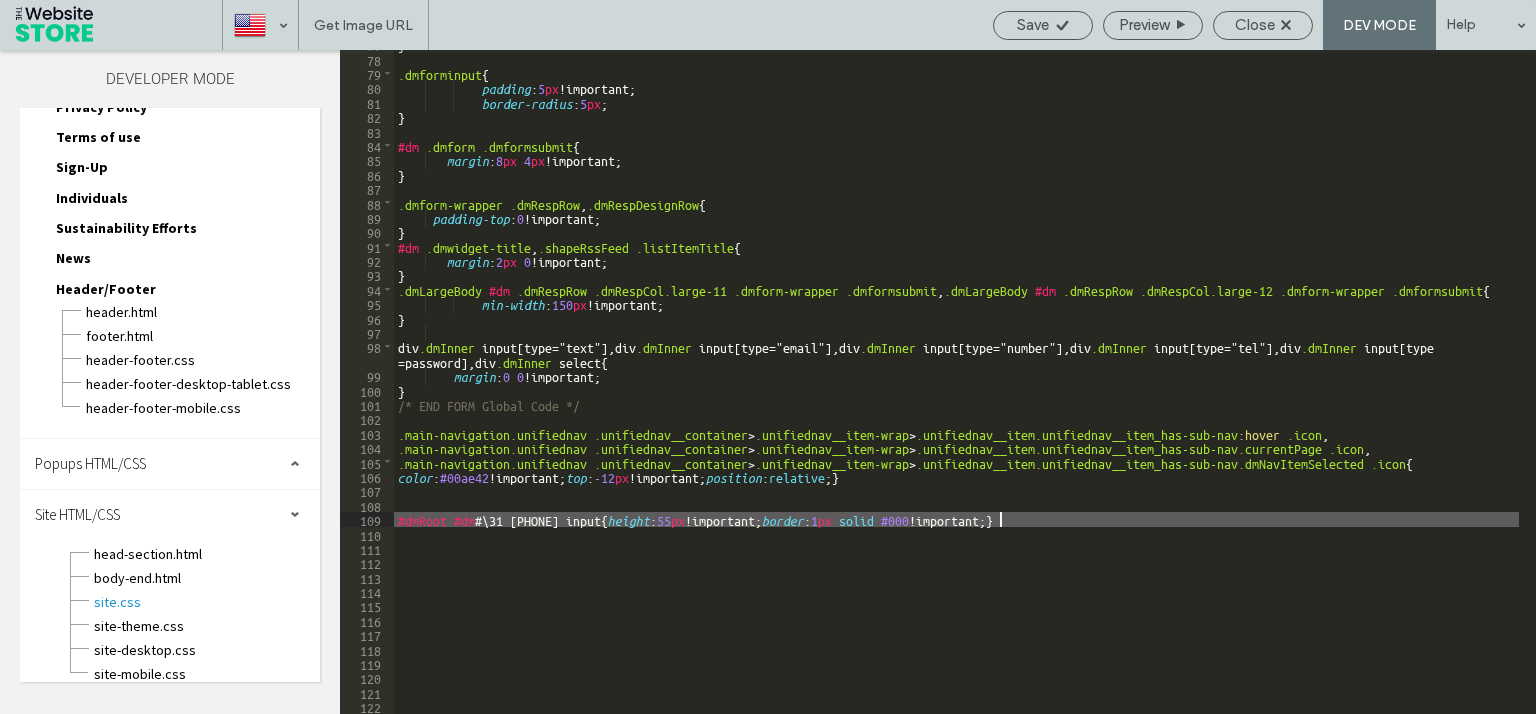 click on "}   .dmforminput {                padding :  5 px !important;                border-radius :  5 px ; }   #dm   .dmform   .dmformsubmit {          margin :  8 px   4 px !important; }    .dmform-wrapper   .dmRespRow ,  .dmRespDesignRow {        padding-top :  0 !important; } #dm   .dmwidget-title ,  .shapeRssFeed   .listItemTitle {          margin :  2 px   0 !important; } .dmLargeBody   #dm   .dmRespRow   .dmRespCol.large-11   .dmform-wrapper   .dmformsubmit ,  .dmLargeBody   #dm   .dmRespRow   .dmRespCol.large-12   .dmform-wrapper   .dmformsubmit {                min-width :  150 px  !important; }           div .dmInner   input [ type =" text "],  div .dmInner   input [ type =" email "],  div .dmInner   input [ type =" number "],  div .dmInner   input [ type =" tel "],  div .dmInner   input [ type     = password ],  div .dmInner   select {           margin :  0   0 !important; } /* END FORM Global Code */ .main-navigation.unifiednav   .unifiednav__container  >  .unifiednav__item-wrap  >  :hover   .icon ," at bounding box center (956, 383) 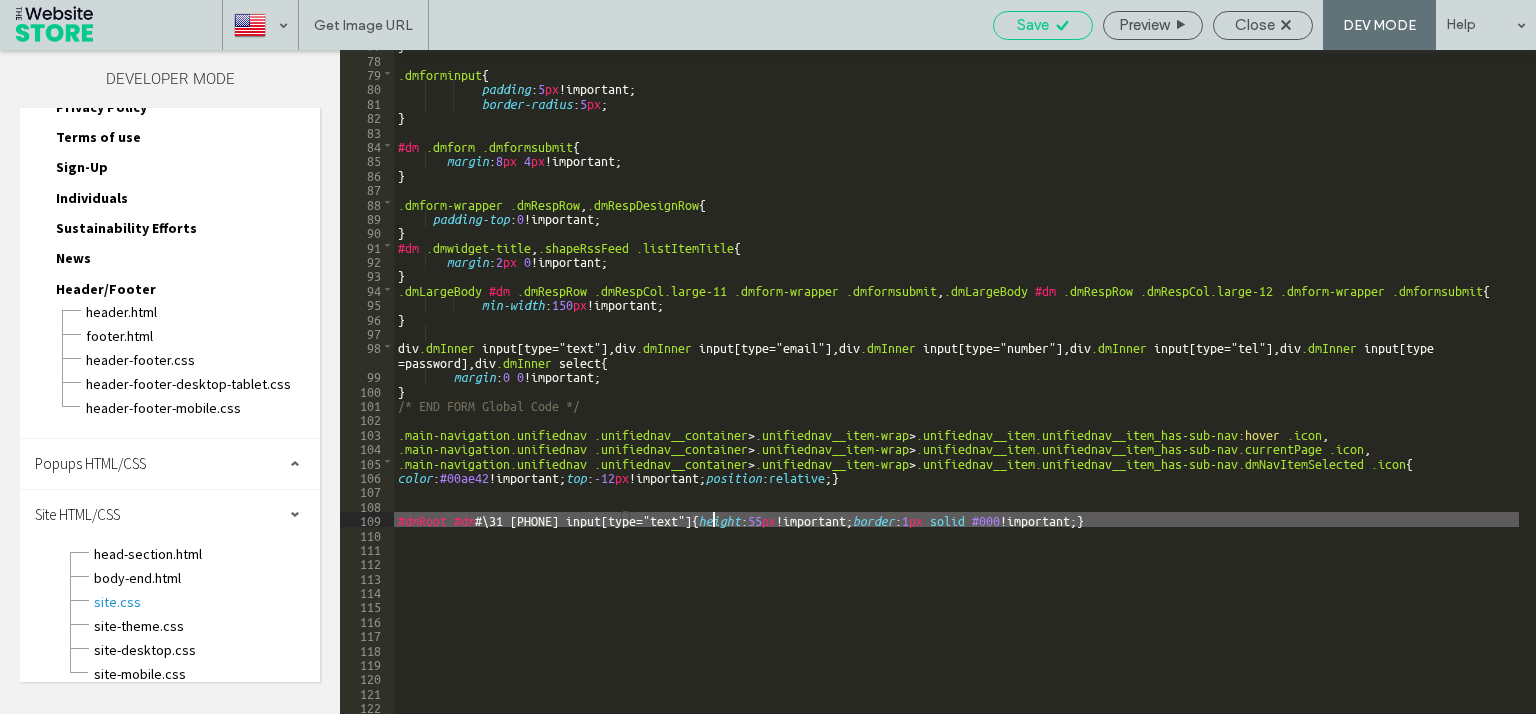 click on "Save" at bounding box center (1043, 25) 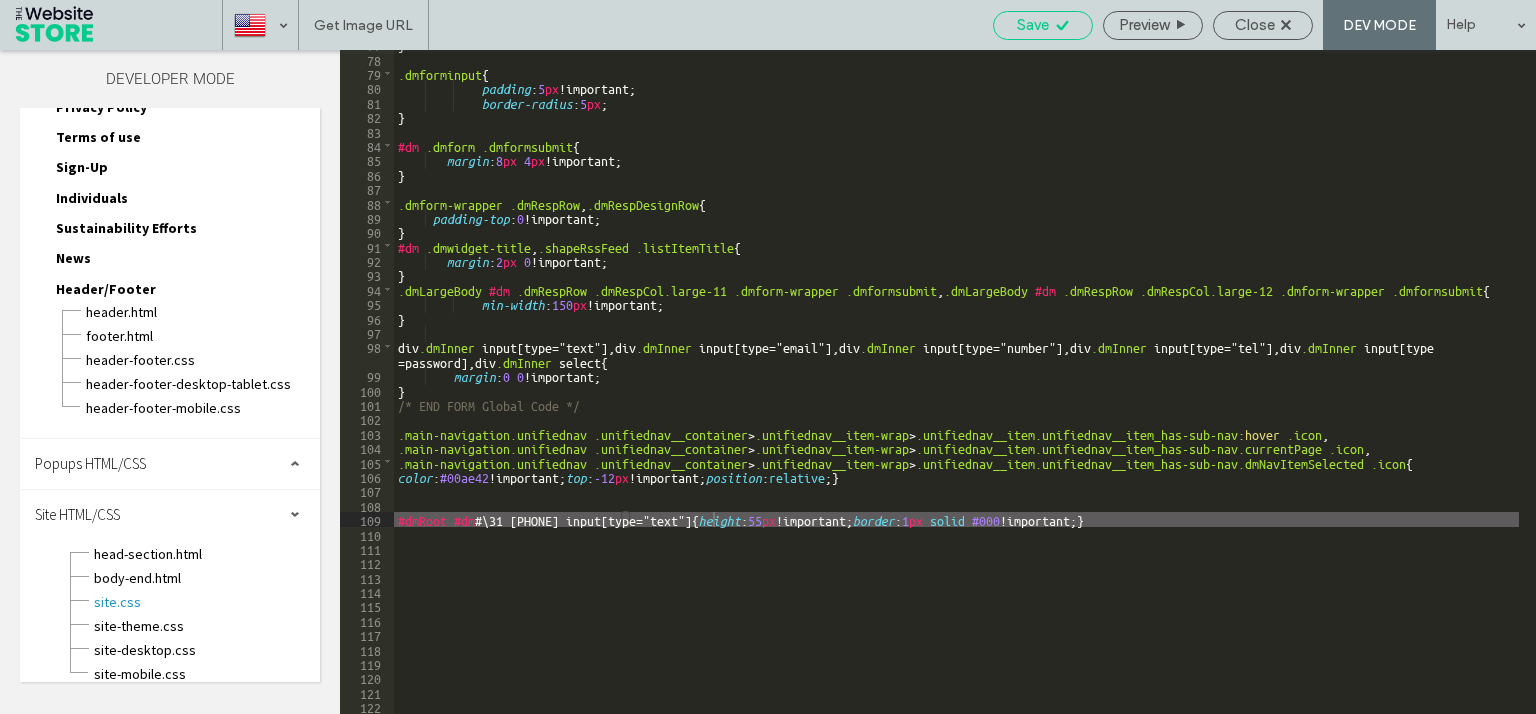 click on "Save" at bounding box center [1033, 25] 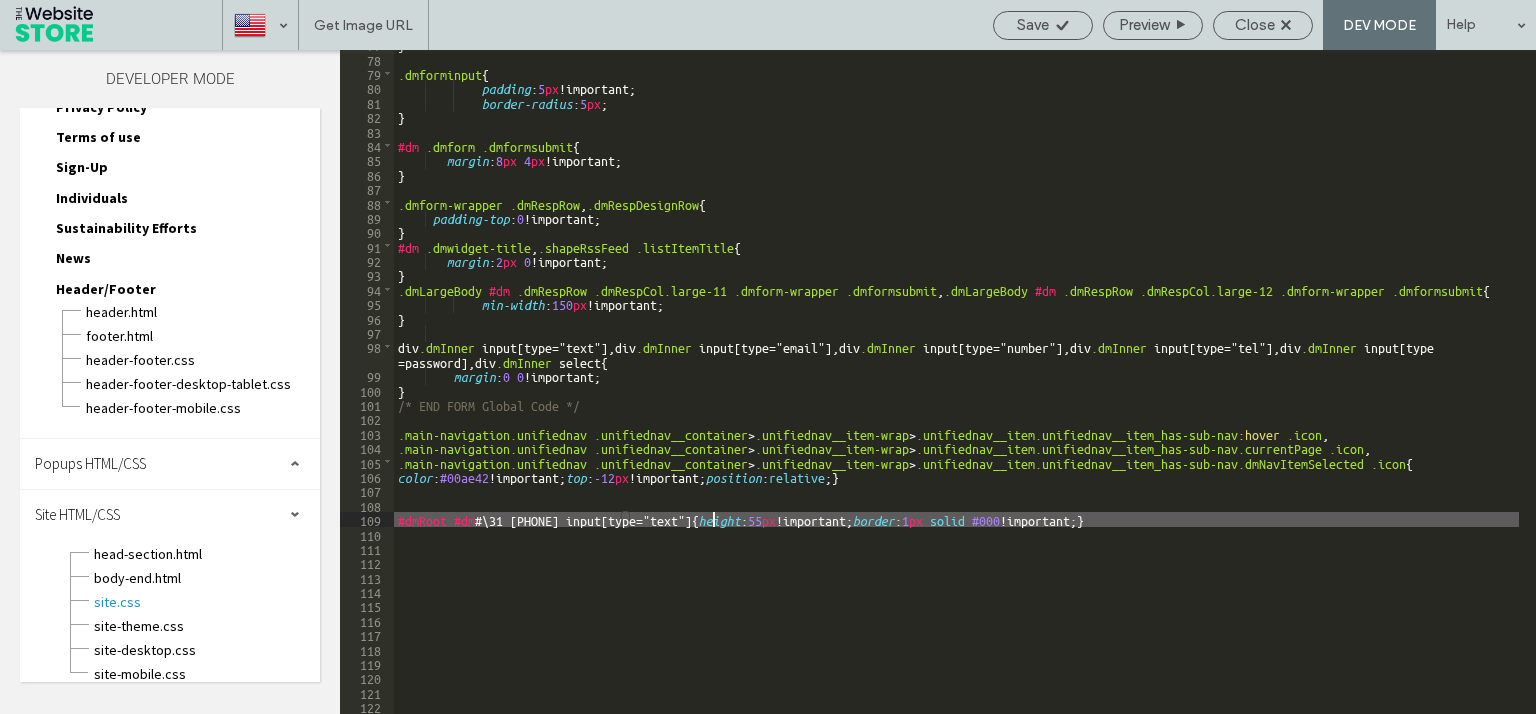 click on "}   .dmforminput {                padding :  5 px !important;                border-radius :  5 px ; }   #dm   .dmform   .dmformsubmit {          margin :  8 px   4 px !important; }    .dmform-wrapper   .dmRespRow ,  .dmRespDesignRow {        padding-top :  0 !important; } #dm   .dmwidget-title ,  .shapeRssFeed   .listItemTitle {          margin :  2 px   0 !important; } .dmLargeBody   #dm   .dmRespRow   .dmRespCol.large-11   .dmform-wrapper   .dmformsubmit ,  .dmLargeBody   #dm   .dmRespRow   .dmRespCol.large-12   .dmform-wrapper   .dmformsubmit {                min-width :  150 px  !important; }           div .dmInner   input [ type =" text "],  div .dmInner   input [ type =" email "],  div .dmInner   input [ type =" number "],  div .dmInner   input [ type =" tel "],  div .dmInner   input [ type     = password ],  div .dmInner   select {           margin :  0   0 !important; } /* END FORM Global Code */ .main-navigation.unifiednav   .unifiednav__container  >  .unifiednav__item-wrap  >  :hover   .icon ," at bounding box center (956, 383) 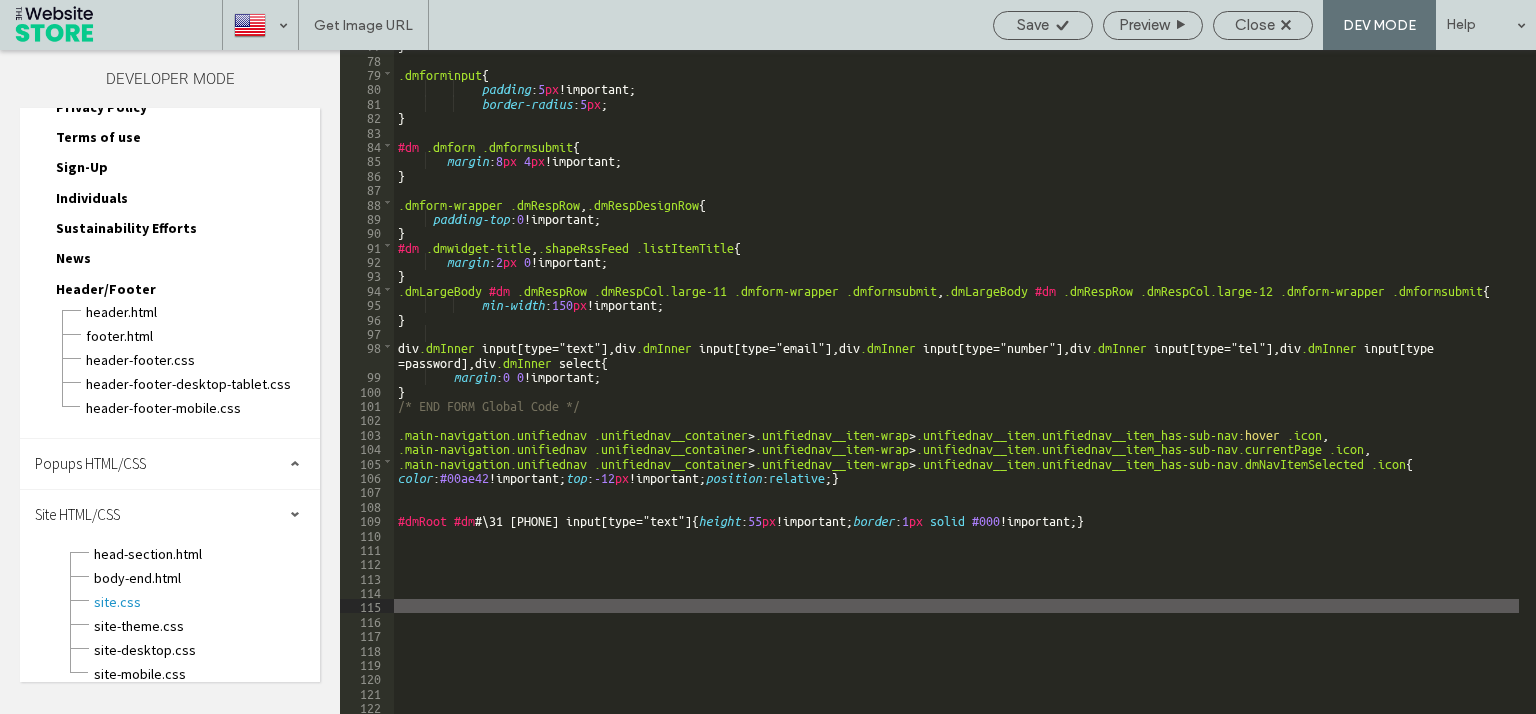 click on "}   .dmforminput {                padding :  5 px !important;                border-radius :  5 px ; }   #dm   .dmform   .dmformsubmit {          margin :  8 px   4 px !important; }    .dmform-wrapper   .dmRespRow ,  .dmRespDesignRow {        padding-top :  0 !important; } #dm   .dmwidget-title ,  .shapeRssFeed   .listItemTitle {          margin :  2 px   0 !important; } .dmLargeBody   #dm   .dmRespRow   .dmRespCol.large-11   .dmform-wrapper   .dmformsubmit ,  .dmLargeBody   #dm   .dmRespRow   .dmRespCol.large-12   .dmform-wrapper   .dmformsubmit {                min-width :  150 px  !important; }           div .dmInner   input [ type =" text "],  div .dmInner   input [ type =" email "],  div .dmInner   input [ type =" number "],  div .dmInner   input [ type =" tel "],  div .dmInner   input [ type     = password ],  div .dmInner   select {           margin :  0   0 !important; } /* END FORM Global Code */ .main-navigation.unifiednav   .unifiednav__container  >  .unifiednav__item-wrap  >  :hover   .icon ," at bounding box center (956, 383) 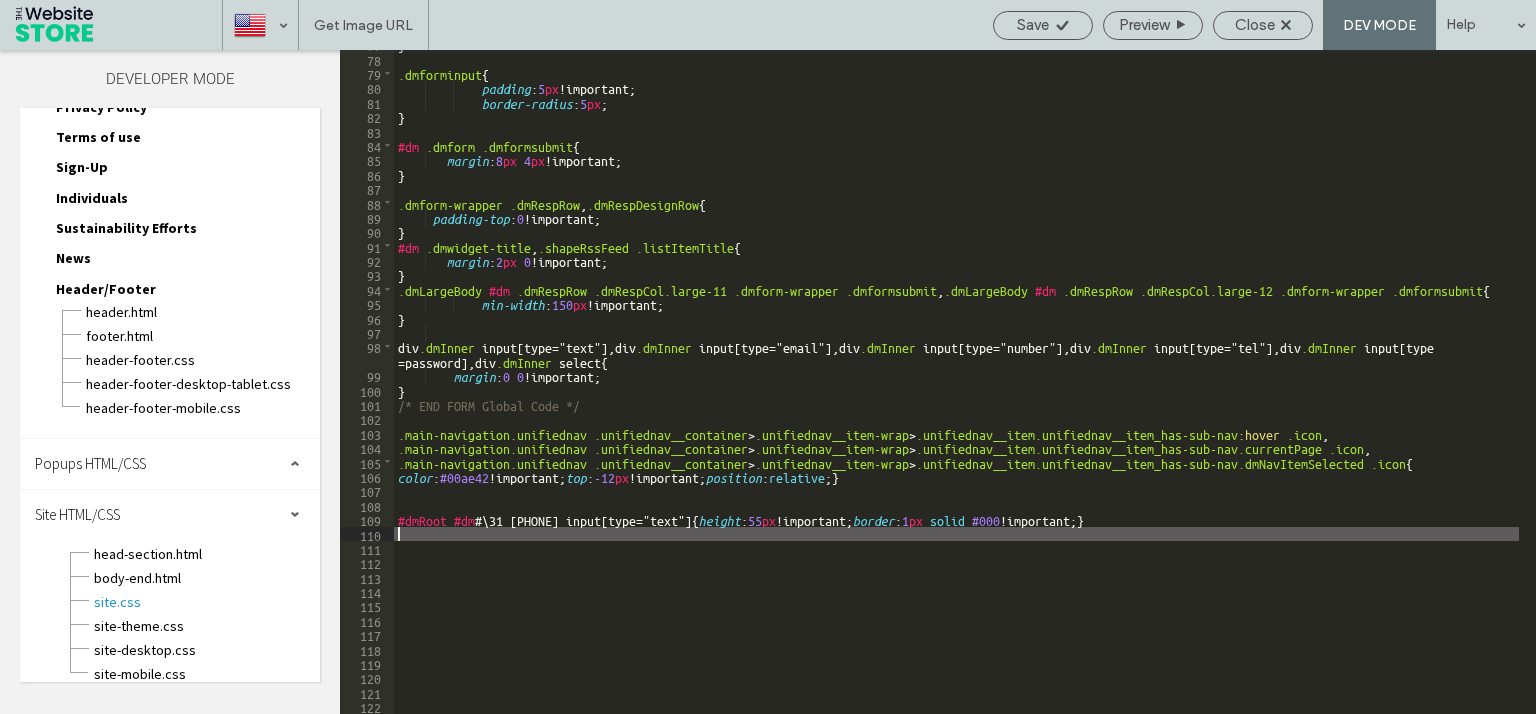 click on "}   .dmforminput {                padding :  5 px !important;                border-radius :  5 px ; }   #dm   .dmform   .dmformsubmit {          margin :  8 px   4 px !important; }    .dmform-wrapper   .dmRespRow ,  .dmRespDesignRow {        padding-top :  0 !important; } #dm   .dmwidget-title ,  .shapeRssFeed   .listItemTitle {          margin :  2 px   0 !important; } .dmLargeBody   #dm   .dmRespRow   .dmRespCol.large-11   .dmform-wrapper   .dmformsubmit ,  .dmLargeBody   #dm   .dmRespRow   .dmRespCol.large-12   .dmform-wrapper   .dmformsubmit {                min-width :  150 px  !important; }           div .dmInner   input [ type =" text "],  div .dmInner   input [ type =" email "],  div .dmInner   input [ type =" number "],  div .dmInner   input [ type =" tel "],  div .dmInner   input [ type     = password ],  div .dmInner   select {           margin :  0   0 !important; } /* END FORM Global Code */ .main-navigation.unifiednav   .unifiednav__container  >  .unifiednav__item-wrap  >  :hover   .icon ," at bounding box center (956, 383) 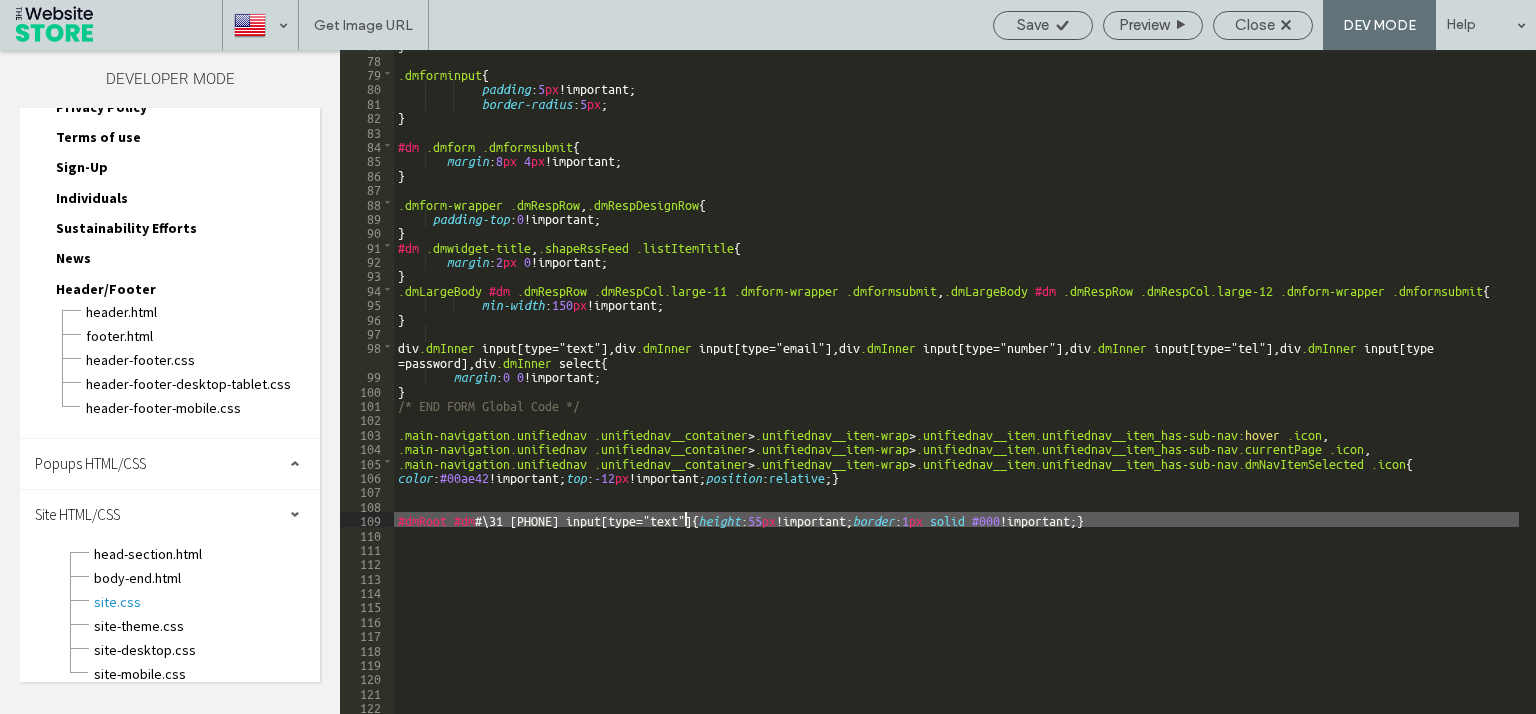 click on "}   .dmforminput {                padding :  5 px !important;                border-radius :  5 px ; }   #dm   .dmform   .dmformsubmit {          margin :  8 px   4 px !important; }    .dmform-wrapper   .dmRespRow ,  .dmRespDesignRow {        padding-top :  0 !important; } #dm   .dmwidget-title ,  .shapeRssFeed   .listItemTitle {          margin :  2 px   0 !important; } .dmLargeBody   #dm   .dmRespRow   .dmRespCol.large-11   .dmform-wrapper   .dmformsubmit ,  .dmLargeBody   #dm   .dmRespRow   .dmRespCol.large-12   .dmform-wrapper   .dmformsubmit {                min-width :  150 px  !important; }           div .dmInner   input [ type =" text "],  div .dmInner   input [ type =" email "],  div .dmInner   input [ type =" number "],  div .dmInner   input [ type =" tel "],  div .dmInner   input [ type     = password ],  div .dmInner   select {           margin :  0   0 !important; } /* END FORM Global Code */ .main-navigation.unifiednav   .unifiednav__container  >  .unifiednav__item-wrap  >  :hover   .icon ," at bounding box center [956, 383] 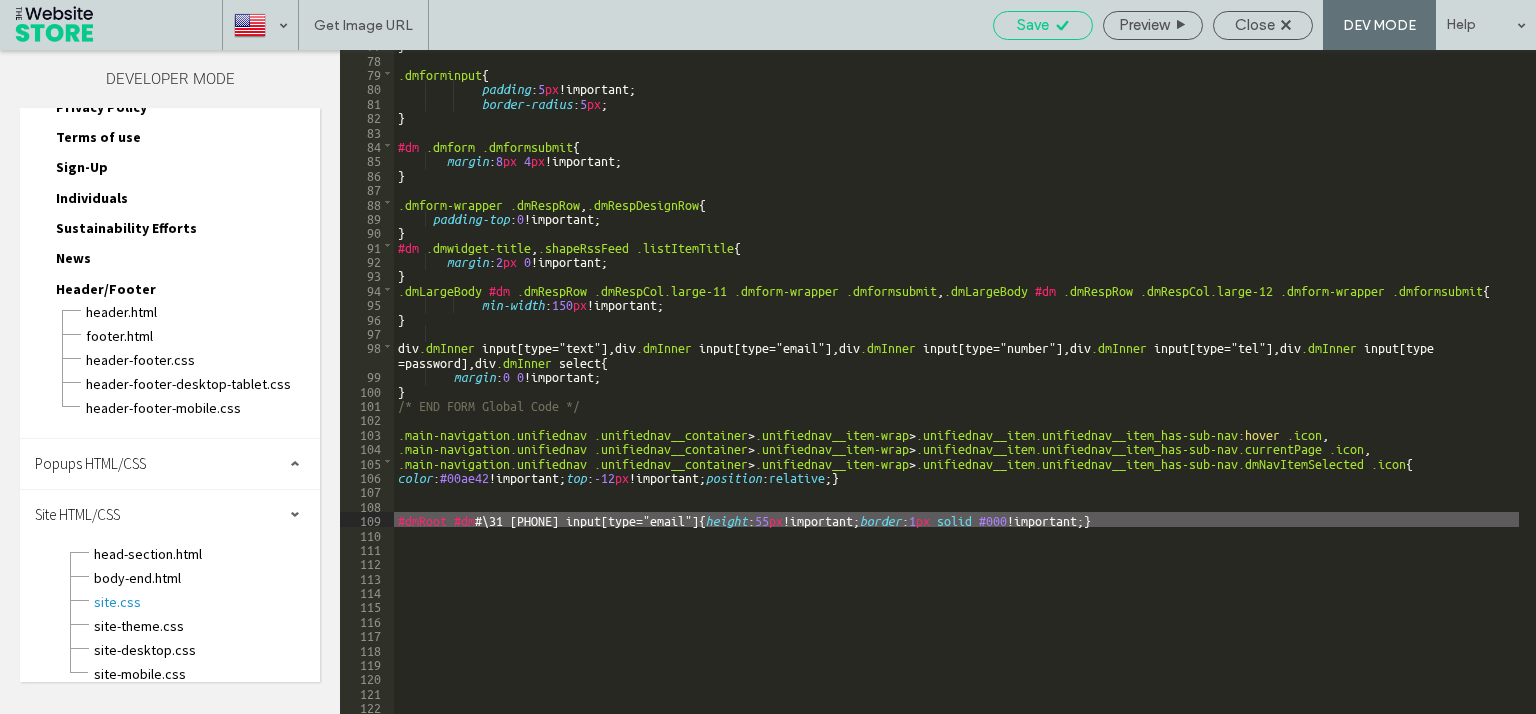 click on "Save" at bounding box center [1043, 25] 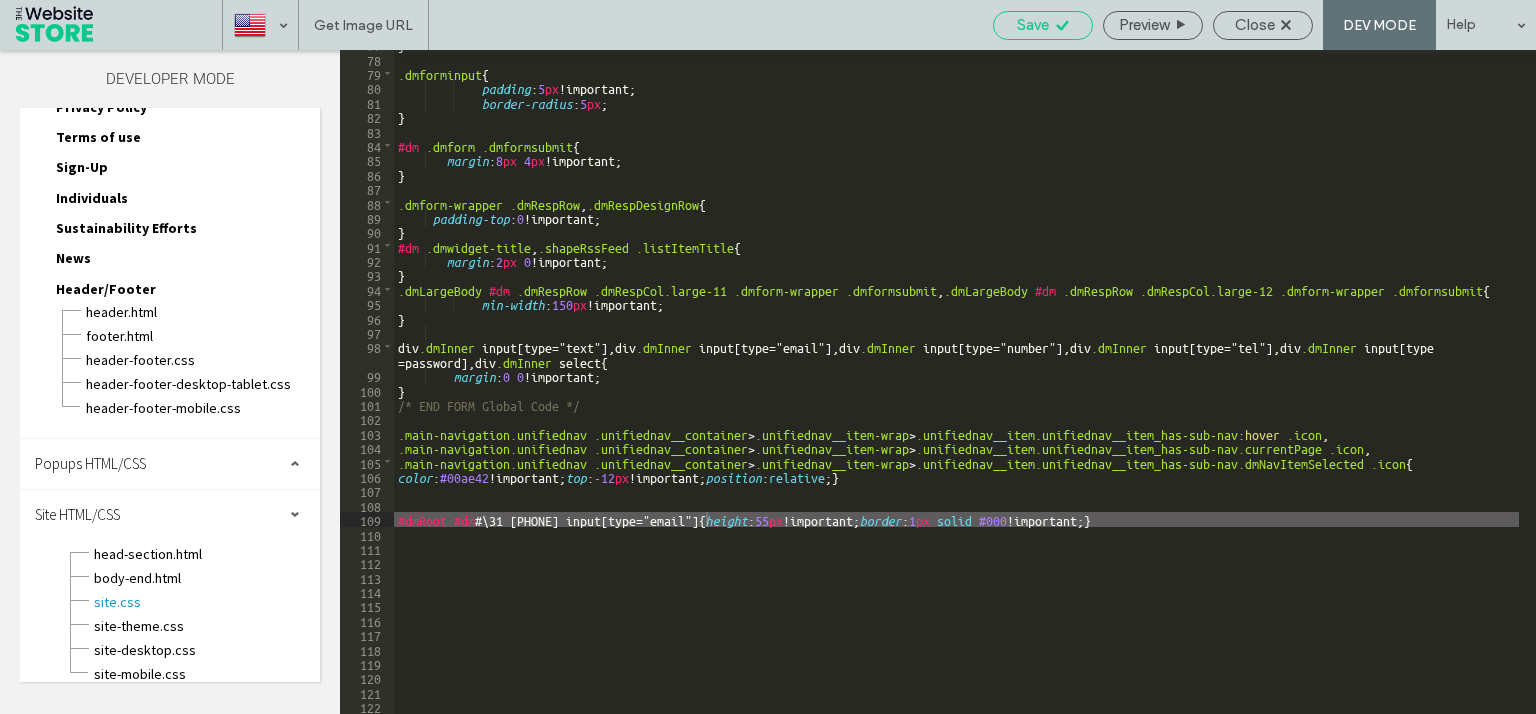 click 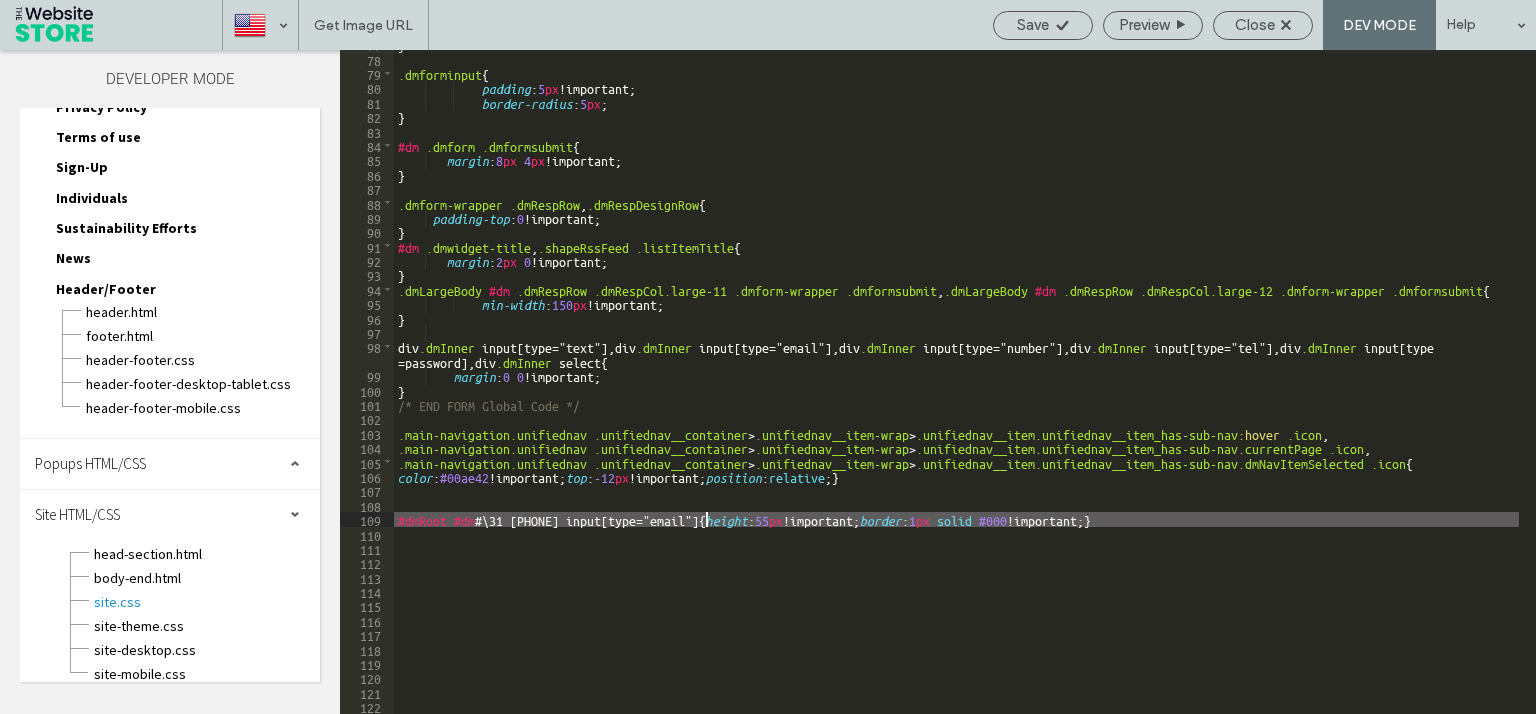 click on "}   .dmforminput {                padding :  5 px !important;                border-radius :  5 px ; }   #dm   .dmform   .dmformsubmit {          margin :  8 px   4 px !important; }    .dmform-wrapper   .dmRespRow ,  .dmRespDesignRow {        padding-top :  0 !important; } #dm   .dmwidget-title ,  .shapeRssFeed   .listItemTitle {          margin :  2 px   0 !important; } .dmLargeBody   #dm   .dmRespRow   .dmRespCol.large-11   .dmform-wrapper   .dmformsubmit ,  .dmLargeBody   #dm   .dmRespRow   .dmRespCol.large-12   .dmform-wrapper   .dmformsubmit {                min-width :  150 px  !important; }           div .dmInner   input [ type =" text "],  div .dmInner   input [ type =" email "],  div .dmInner   input [ type =" number "],  div .dmInner   input [ type =" tel "],  div .dmInner   input [ type     = password ],  div .dmInner   select {           margin :  0   0 !important; } /* END FORM Global Code */ .main-navigation.unifiednav   .unifiednav__container  >  .unifiednav__item-wrap  >  :hover   .icon ," at bounding box center (956, 383) 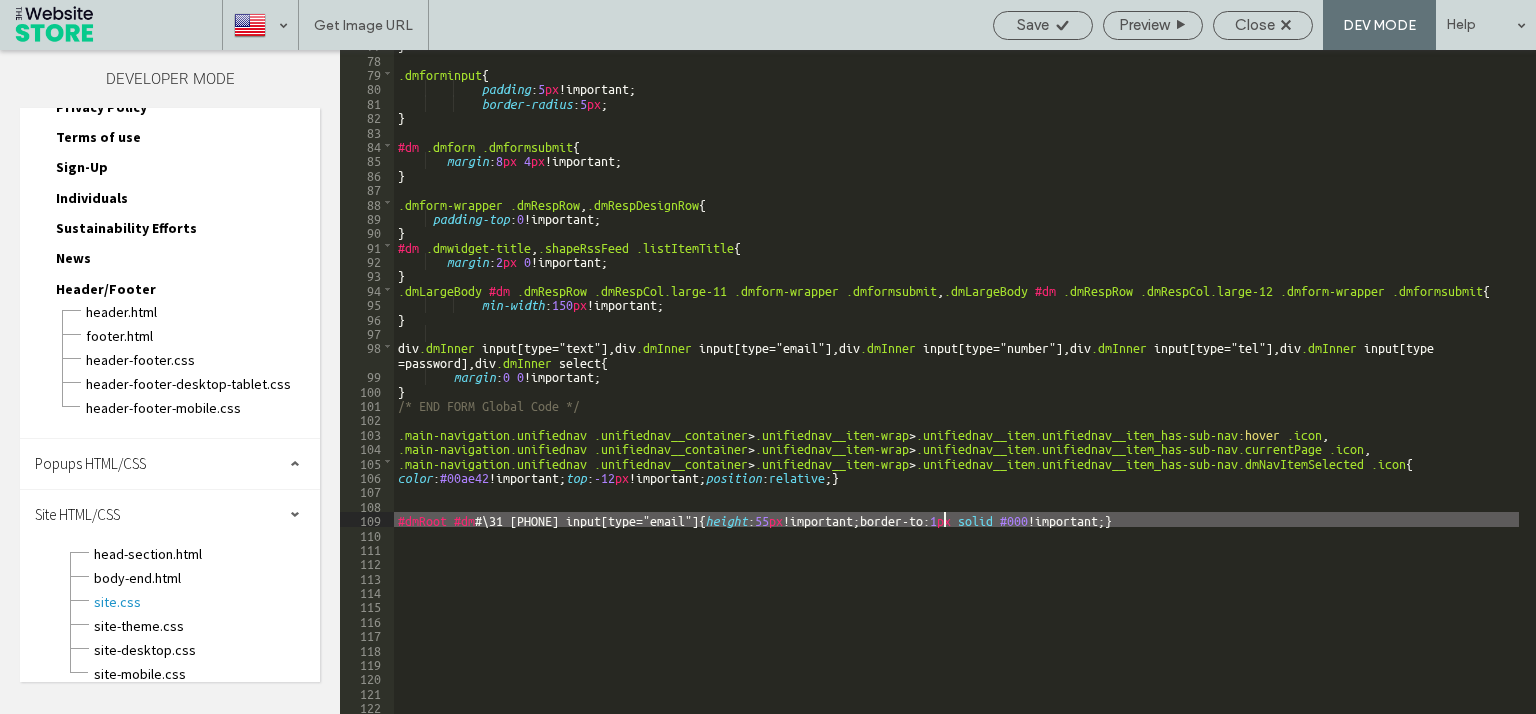 scroll, scrollTop: 0, scrollLeft: 5, axis: horizontal 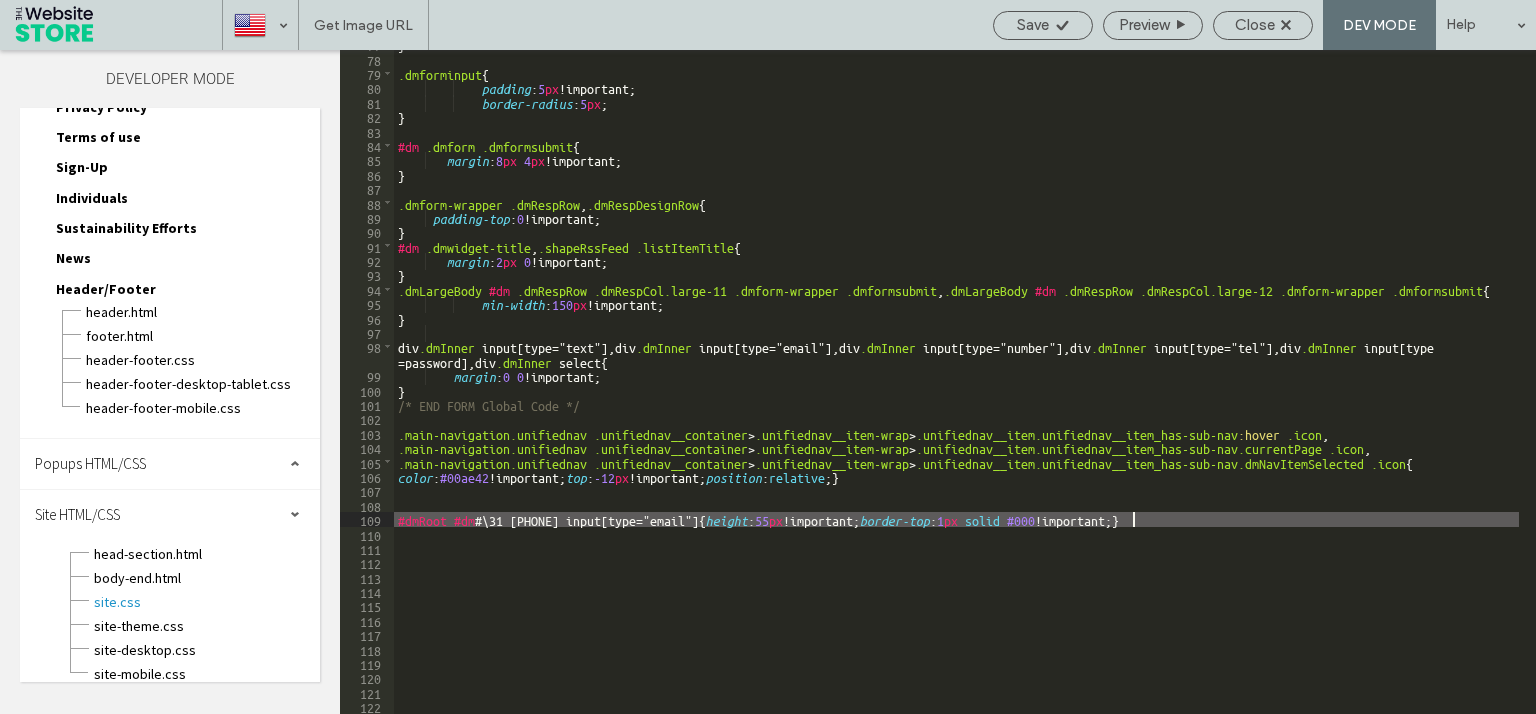 click on "}   .dmforminput {                padding :  5 px !important;                border-radius :  5 px ; }   #dm   .dmform   .dmformsubmit {          margin :  8 px   4 px !important; }    .dmform-wrapper   .dmRespRow ,  .dmRespDesignRow {        padding-top :  0 !important; } #dm   .dmwidget-title ,  .shapeRssFeed   .listItemTitle {          margin :  2 px   0 !important; } .dmLargeBody   #dm   .dmRespRow   .dmRespCol.large-11   .dmform-wrapper   .dmformsubmit ,  .dmLargeBody   #dm   .dmRespRow   .dmRespCol.large-12   .dmform-wrapper   .dmformsubmit {                min-width :  150 px  !important; }           div .dmInner   input [ type =" text "],  div .dmInner   input [ type =" email "],  div .dmInner   input [ type =" number "],  div .dmInner   input [ type =" tel "],  div .dmInner   input [ type     = password ],  div .dmInner   select {           margin :  0   0 !important; } /* END FORM Global Code */ .main-navigation.unifiednav   .unifiednav__container  >  .unifiednav__item-wrap  >  :hover   .icon ," at bounding box center (956, 383) 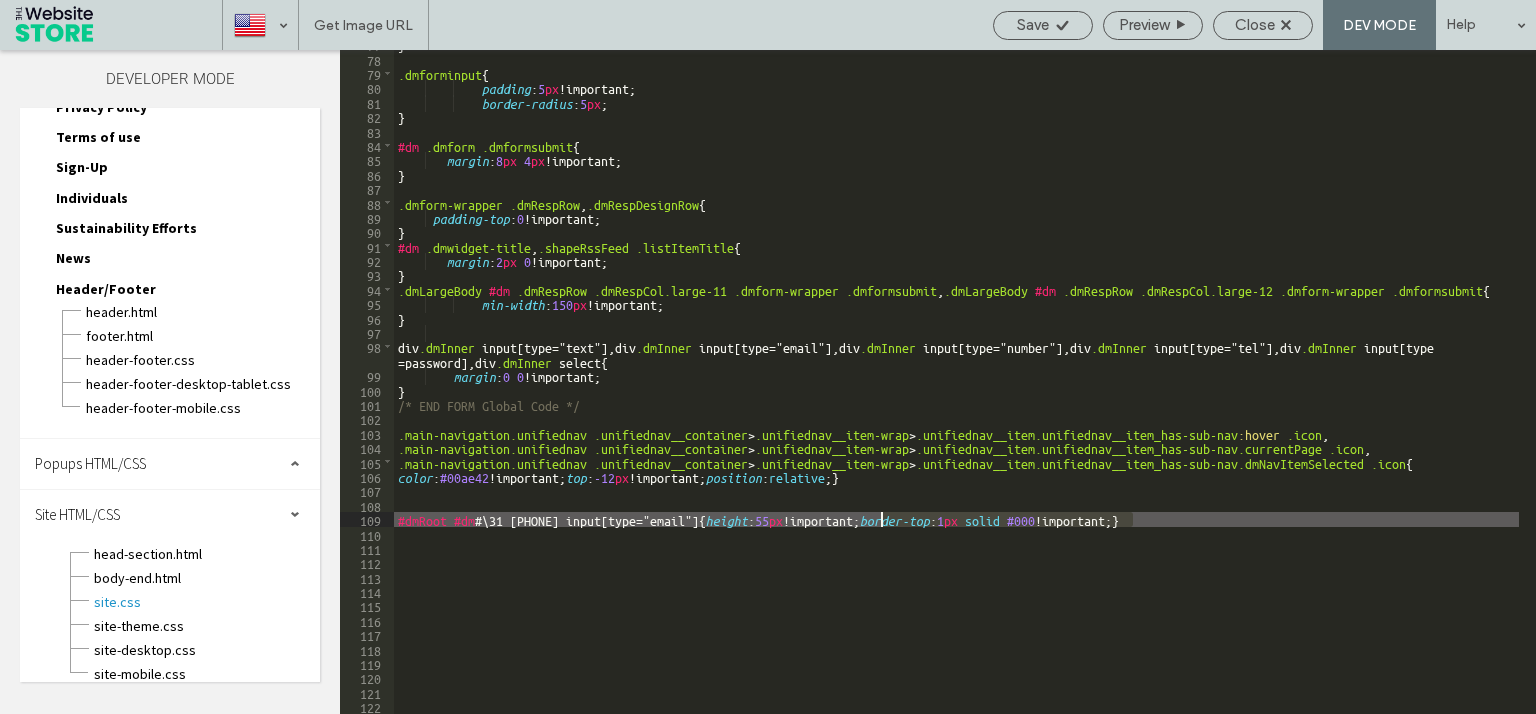 click on "}   .dmforminput {                padding :  5 px !important;                border-radius :  5 px ; }   #dm   .dmform   .dmformsubmit {          margin :  8 px   4 px !important; }    .dmform-wrapper   .dmRespRow ,  .dmRespDesignRow {        padding-top :  0 !important; } #dm   .dmwidget-title ,  .shapeRssFeed   .listItemTitle {          margin :  2 px   0 !important; } .dmLargeBody   #dm   .dmRespRow   .dmRespCol.large-11   .dmform-wrapper   .dmformsubmit ,  .dmLargeBody   #dm   .dmRespRow   .dmRespCol.large-12   .dmform-wrapper   .dmformsubmit {                min-width :  150 px  !important; }           div .dmInner   input [ type =" text "],  div .dmInner   input [ type =" email "],  div .dmInner   input [ type =" number "],  div .dmInner   input [ type =" tel "],  div .dmInner   input [ type     = password ],  div .dmInner   select {           margin :  0   0 !important; } /* END FORM Global Code */ .main-navigation.unifiednav   .unifiednav__container  >  .unifiednav__item-wrap  >  :hover   .icon ," at bounding box center [956, 383] 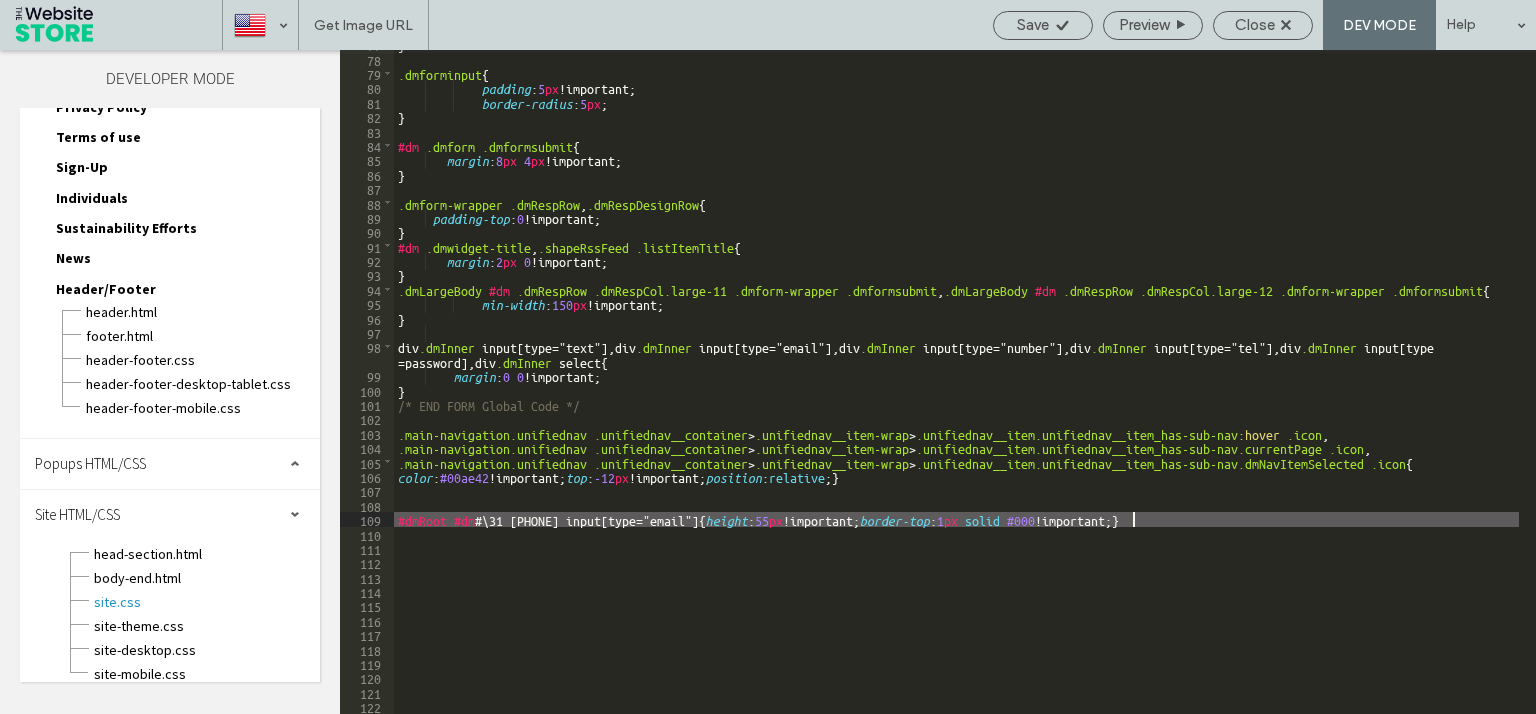 paste 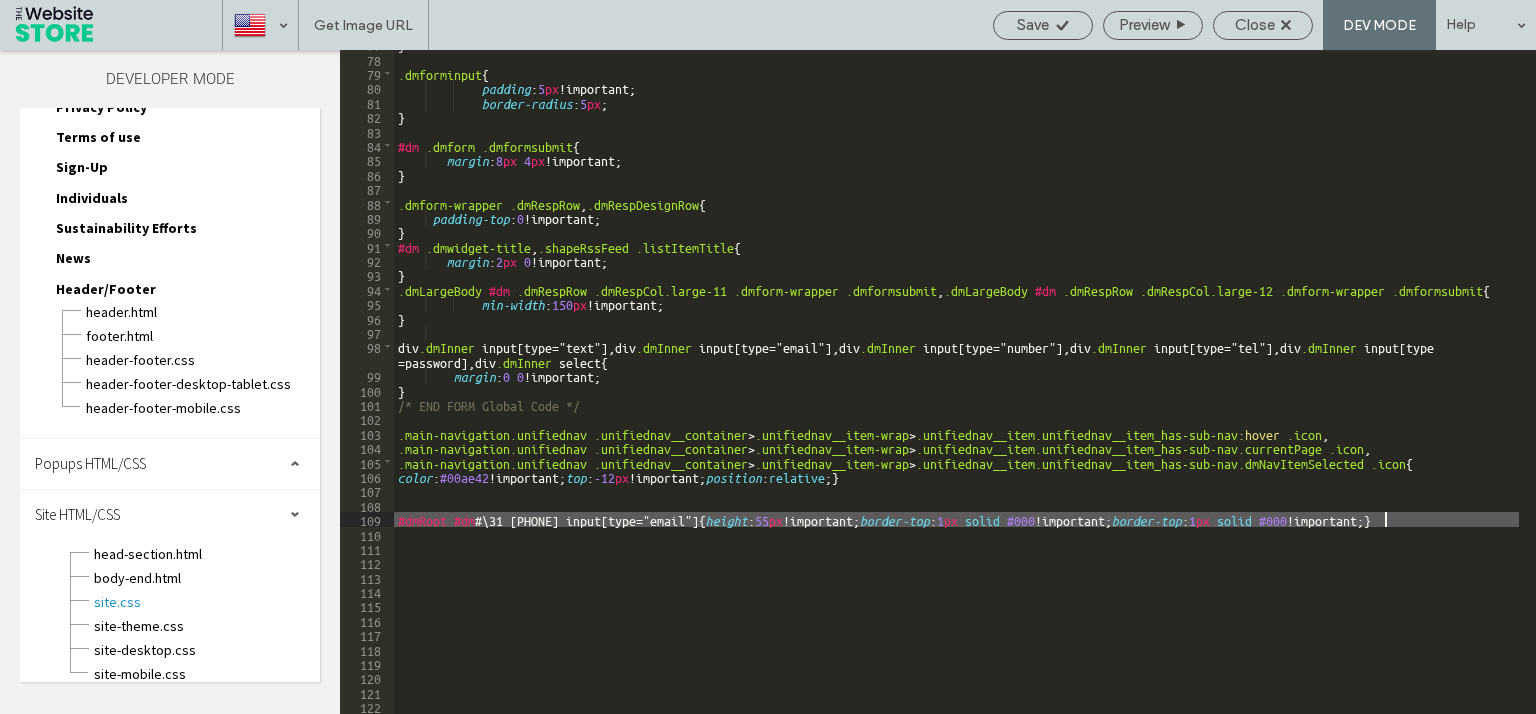 click on "}   .dmforminput {                padding :  5 px !important;                border-radius :  5 px ; }   #dm   .dmform   .dmformsubmit {          margin :  8 px   4 px !important; }    .dmform-wrapper   .dmRespRow ,  .dmRespDesignRow {        padding-top :  0 !important; } #dm   .dmwidget-title ,  .shapeRssFeed   .listItemTitle {          margin :  2 px   0 !important; } .dmLargeBody   #dm   .dmRespRow   .dmRespCol.large-11   .dmform-wrapper   .dmformsubmit ,  .dmLargeBody   #dm   .dmRespRow   .dmRespCol.large-12   .dmform-wrapper   .dmformsubmit {                min-width :  150 px  !important; }           div .dmInner   input [ type =" text "],  div .dmInner   input [ type =" email "],  div .dmInner   input [ type =" number "],  div .dmInner   input [ type =" tel "],  div .dmInner   input [ type     = password ],  div .dmInner   select {           margin :  0   0 !important; } /* END FORM Global Code */ .main-navigation.unifiednav   .unifiednav__container  >  .unifiednav__item-wrap  >  :hover   .icon ," at bounding box center [956, 383] 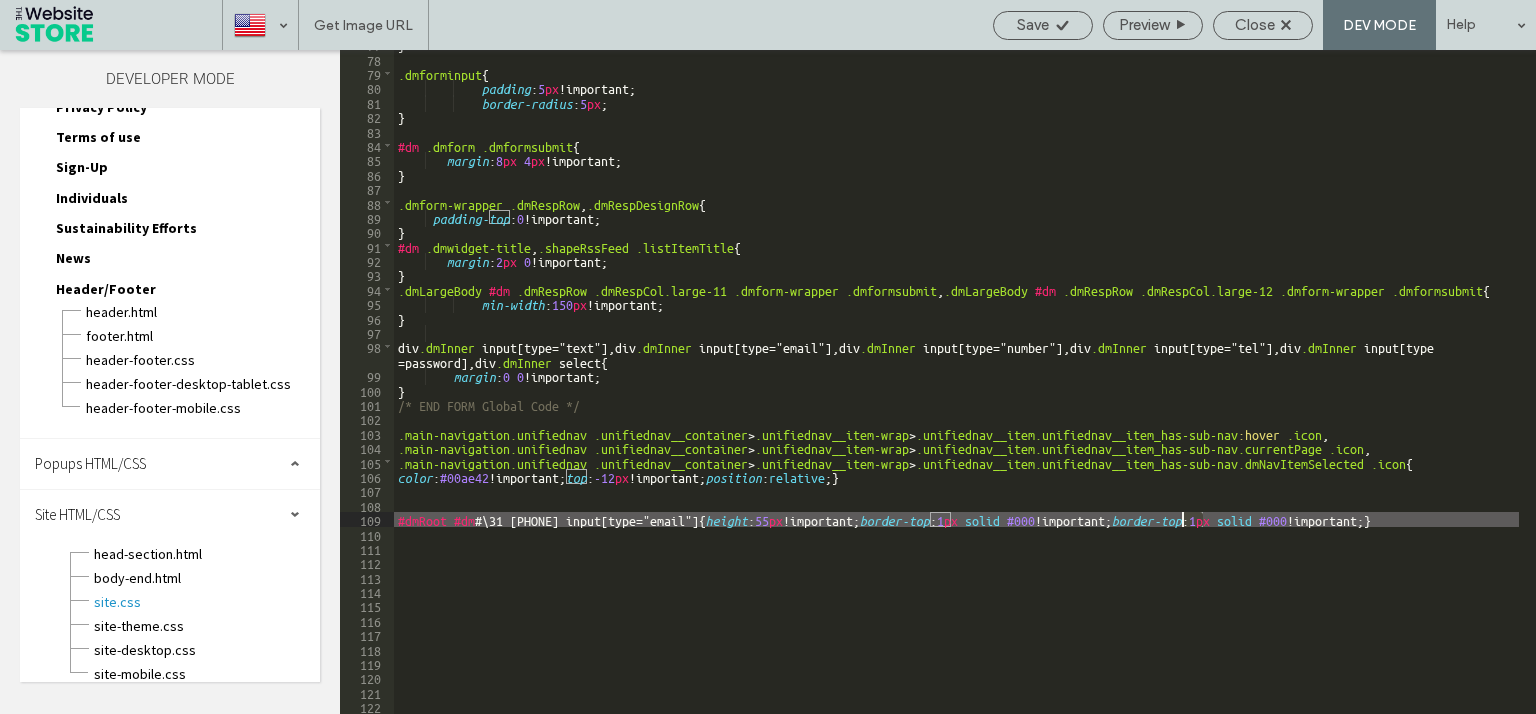 click on "}   .dmforminput {                padding :  5 px !important;                border-radius :  5 px ; }   #dm   .dmform   .dmformsubmit {          margin :  8 px   4 px !important; }    .dmform-wrapper   .dmRespRow ,  .dmRespDesignRow {        padding-top :  0 !important; } #dm   .dmwidget-title ,  .shapeRssFeed   .listItemTitle {          margin :  2 px   0 !important; } .dmLargeBody   #dm   .dmRespRow   .dmRespCol.large-11   .dmform-wrapper   .dmformsubmit ,  .dmLargeBody   #dm   .dmRespRow   .dmRespCol.large-12   .dmform-wrapper   .dmformsubmit {                min-width :  150 px  !important; }           div .dmInner   input [ type =" text "],  div .dmInner   input [ type =" email "],  div .dmInner   input [ type =" number "],  div .dmInner   input [ type =" tel "],  div .dmInner   input [ type     = password ],  div .dmInner   select {           margin :  0   0 !important; } /* END FORM Global Code */ .main-navigation.unifiednav   .unifiednav__container  >  .unifiednav__item-wrap  >  :hover   .icon ," at bounding box center (956, 383) 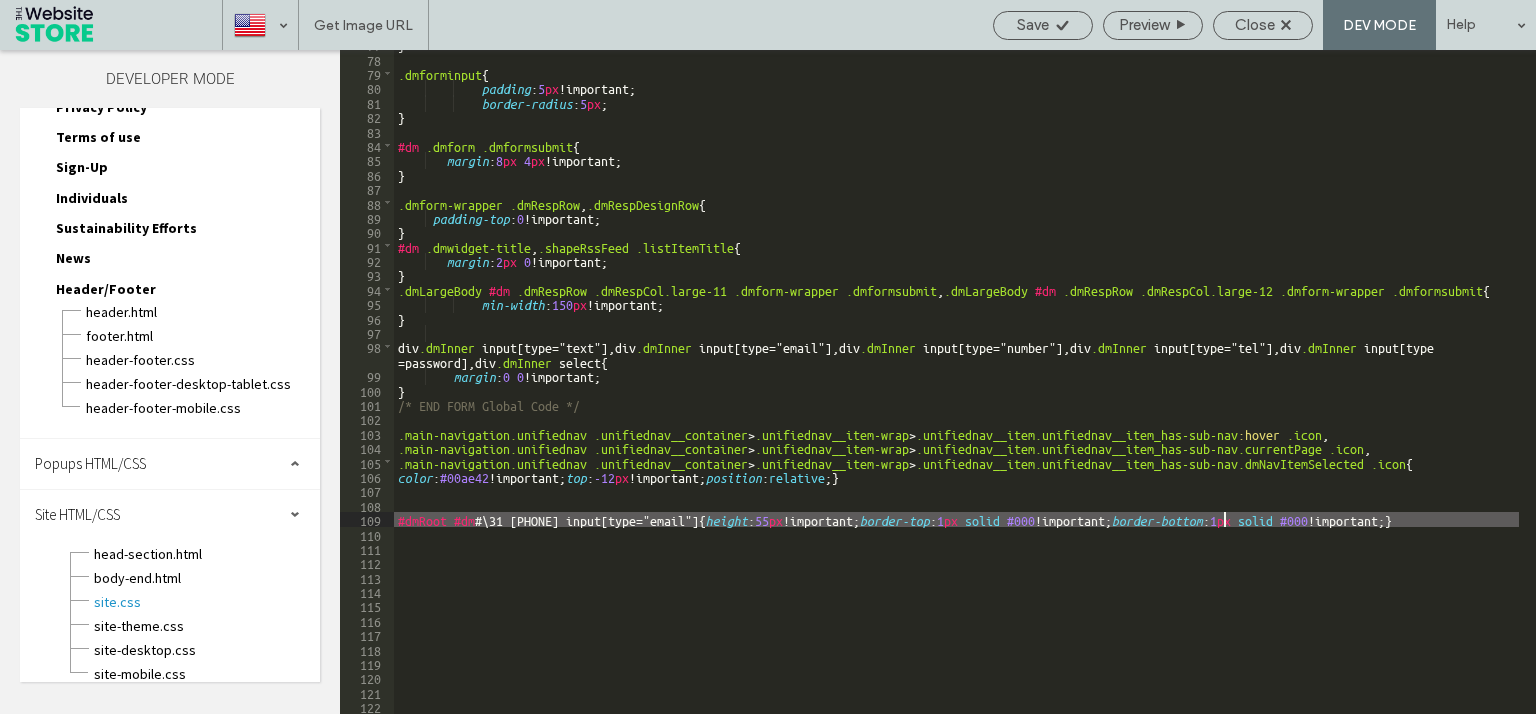 scroll, scrollTop: 0, scrollLeft: 5, axis: horizontal 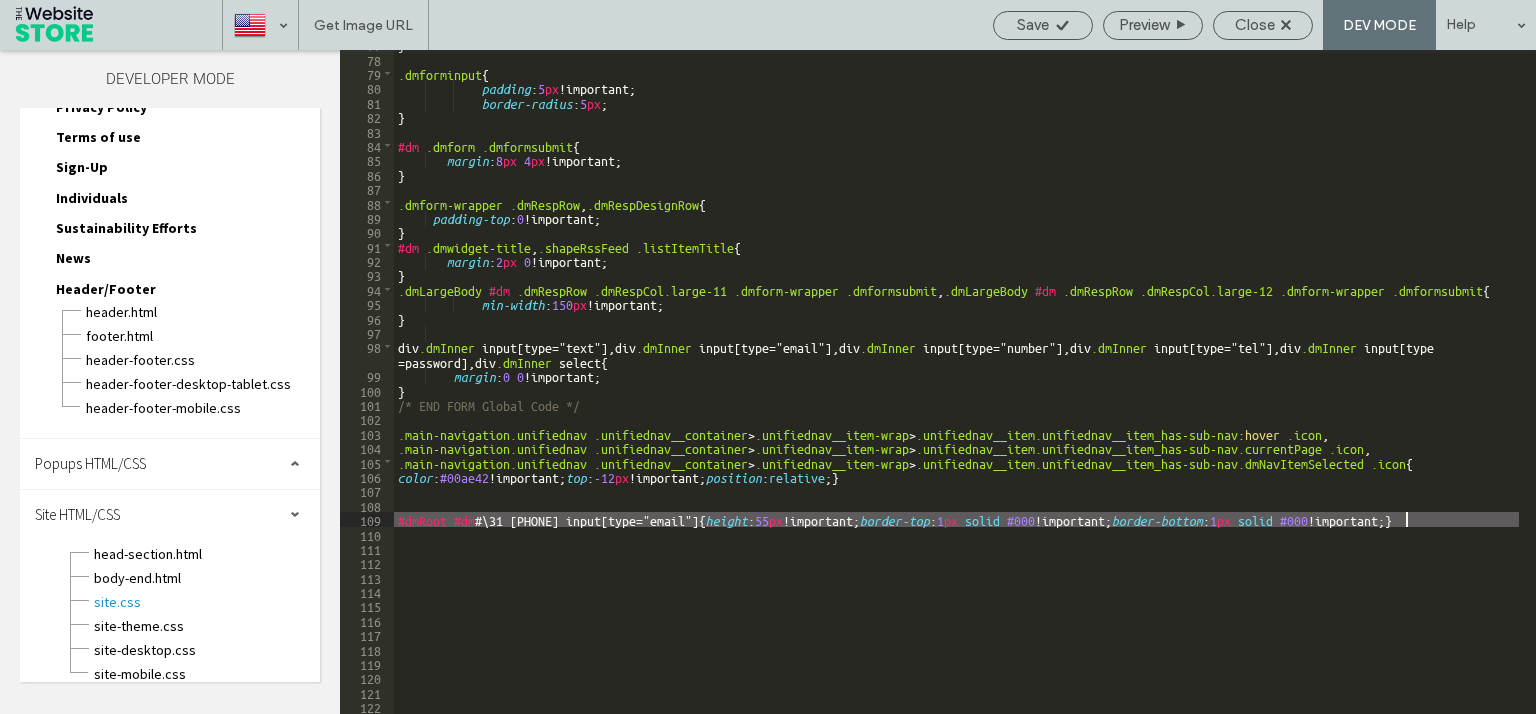 click on "}   .dmforminput {                padding :  5 px !important;                border-radius :  5 px ; }   #dm   .dmform   .dmformsubmit {          margin :  8 px   4 px !important; }    .dmform-wrapper   .dmRespRow ,  .dmRespDesignRow {        padding-top :  0 !important; } #dm   .dmwidget-title ,  .shapeRssFeed   .listItemTitle {          margin :  2 px   0 !important; } .dmLargeBody   #dm   .dmRespRow   .dmRespCol.large-11   .dmform-wrapper   .dmformsubmit ,  .dmLargeBody   #dm   .dmRespRow   .dmRespCol.large-12   .dmform-wrapper   .dmformsubmit {                min-width :  150 px  !important; }           div .dmInner   input [ type =" text "],  div .dmInner   input [ type =" email "],  div .dmInner   input [ type =" number "],  div .dmInner   input [ type =" tel "],  div .dmInner   input [ type     = password ],  div .dmInner   select {           margin :  0   0 !important; } /* END FORM Global Code */ .main-navigation.unifiednav   .unifiednav__container  >  .unifiednav__item-wrap  >  :hover   .icon ," at bounding box center [956, 383] 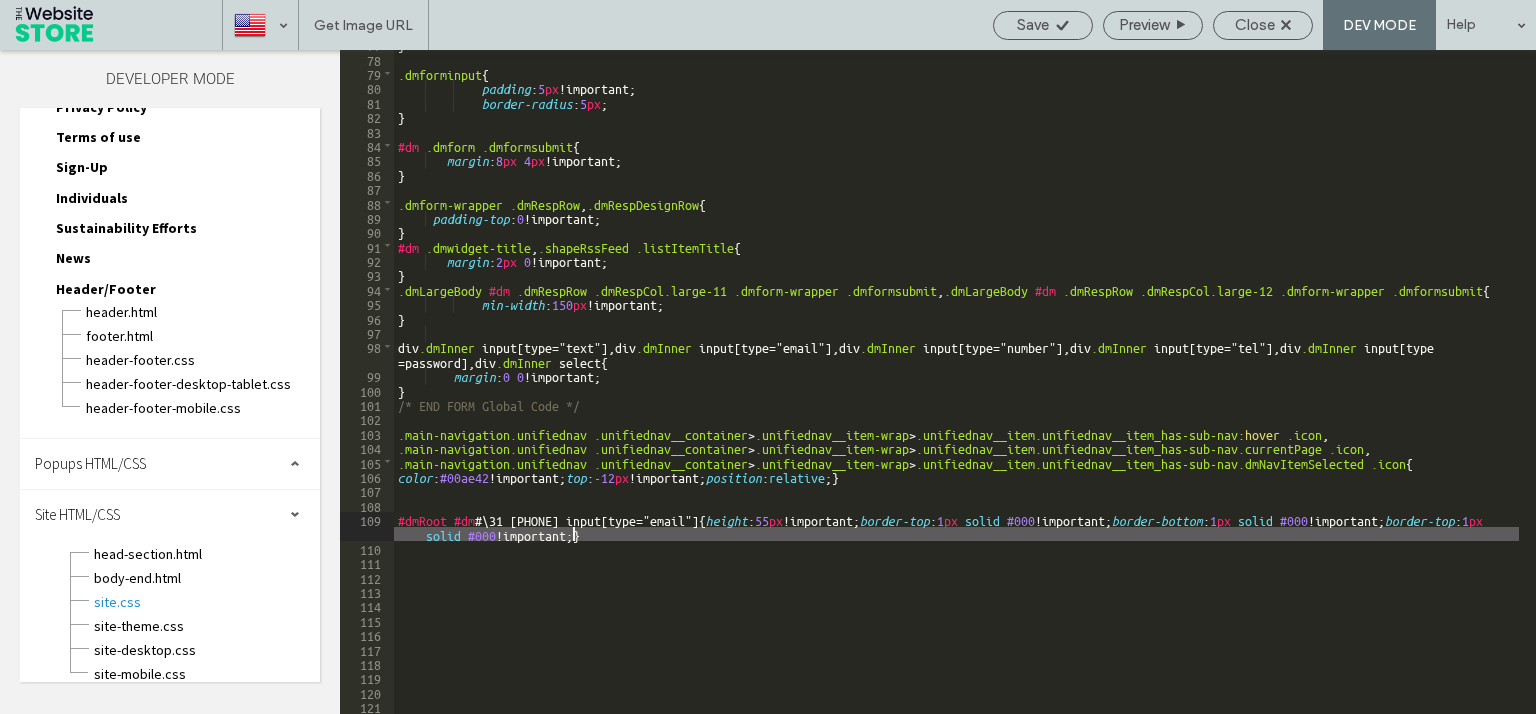click on "}   .dmforminput {                padding :  5 px !important;                border-radius :  5 px ; }   #dm   .dmform   .dmformsubmit {          margin :  8 px   4 px !important; }    .dmform-wrapper   .dmRespRow ,  .dmRespDesignRow {        padding-top :  0 !important; } #dm   .dmwidget-title ,  .shapeRssFeed   .listItemTitle {          margin :  2 px   0 !important; } .dmLargeBody   #dm   .dmRespRow   .dmRespCol.large-11   .dmform-wrapper   .dmformsubmit ,  .dmLargeBody   #dm   .dmRespRow   .dmRespCol.large-12   .dmform-wrapper   .dmformsubmit {                min-width :  150 px  !important; }           div .dmInner   input [ type =" text "],  div .dmInner   input [ type =" email "],  div .dmInner   input [ type =" number "],  div .dmInner   input [ type =" tel "],  div .dmInner   input [ type     = password ],  div .dmInner   select {           margin :  0   0 !important; } /* END FORM Global Code */ .main-navigation.unifiednav   .unifiednav__container  >  .unifiednav__item-wrap  >  :hover   .icon ," at bounding box center [956, 383] 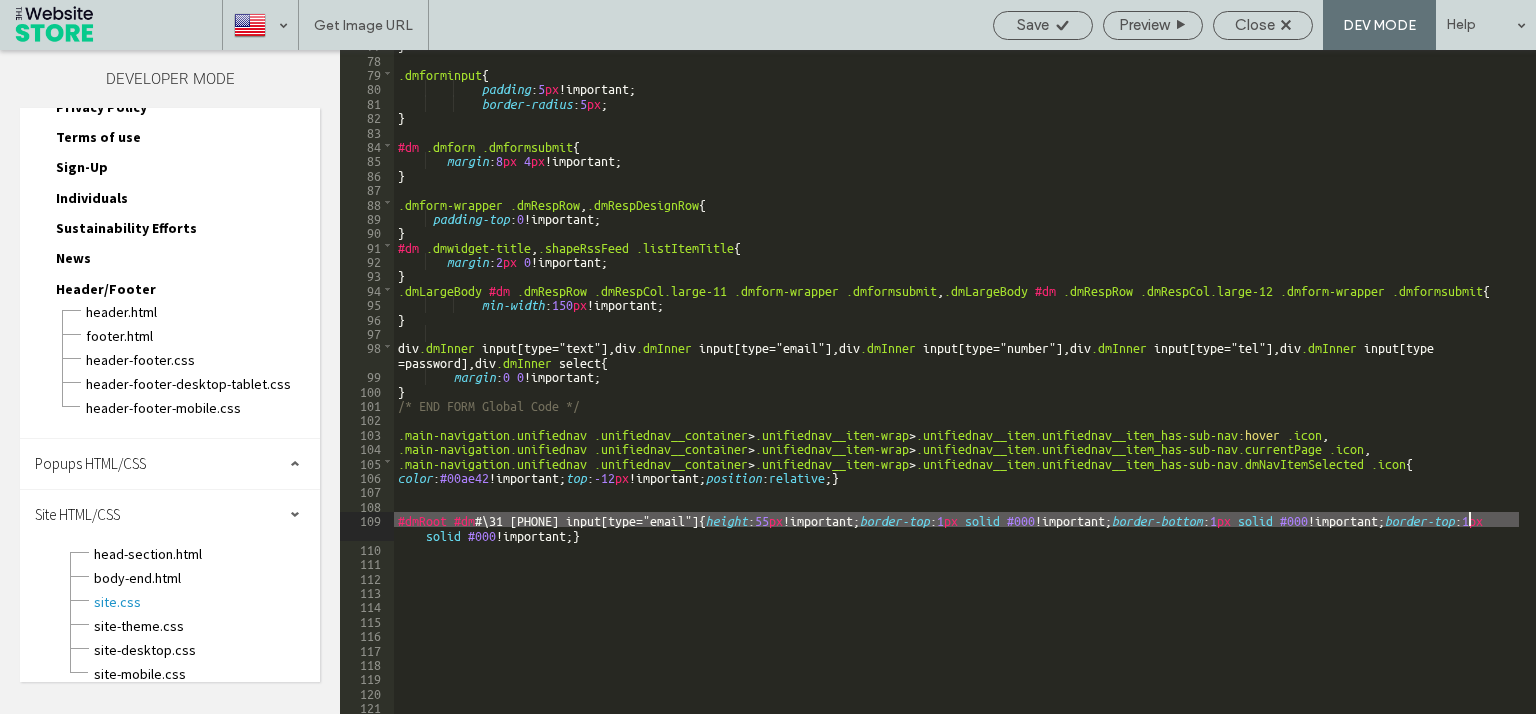 click on "}   .dmforminput {                padding :  5 px !important;                border-radius :  5 px ; }   #dm   .dmform   .dmformsubmit {          margin :  8 px   4 px !important; }    .dmform-wrapper   .dmRespRow ,  .dmRespDesignRow {        padding-top :  0 !important; } #dm   .dmwidget-title ,  .shapeRssFeed   .listItemTitle {          margin :  2 px   0 !important; } .dmLargeBody   #dm   .dmRespRow   .dmRespCol.large-11   .dmform-wrapper   .dmformsubmit ,  .dmLargeBody   #dm   .dmRespRow   .dmRespCol.large-12   .dmform-wrapper   .dmformsubmit {                min-width :  150 px  !important; }           div .dmInner   input [ type =" text "],  div .dmInner   input [ type =" email "],  div .dmInner   input [ type =" number "],  div .dmInner   input [ type =" tel "],  div .dmInner   input [ type     = password ],  div .dmInner   select {           margin :  0   0 !important; } /* END FORM Global Code */ .main-navigation.unifiednav   .unifiednav__container  >  .unifiednav__item-wrap  >  :hover   .icon ," at bounding box center [956, 383] 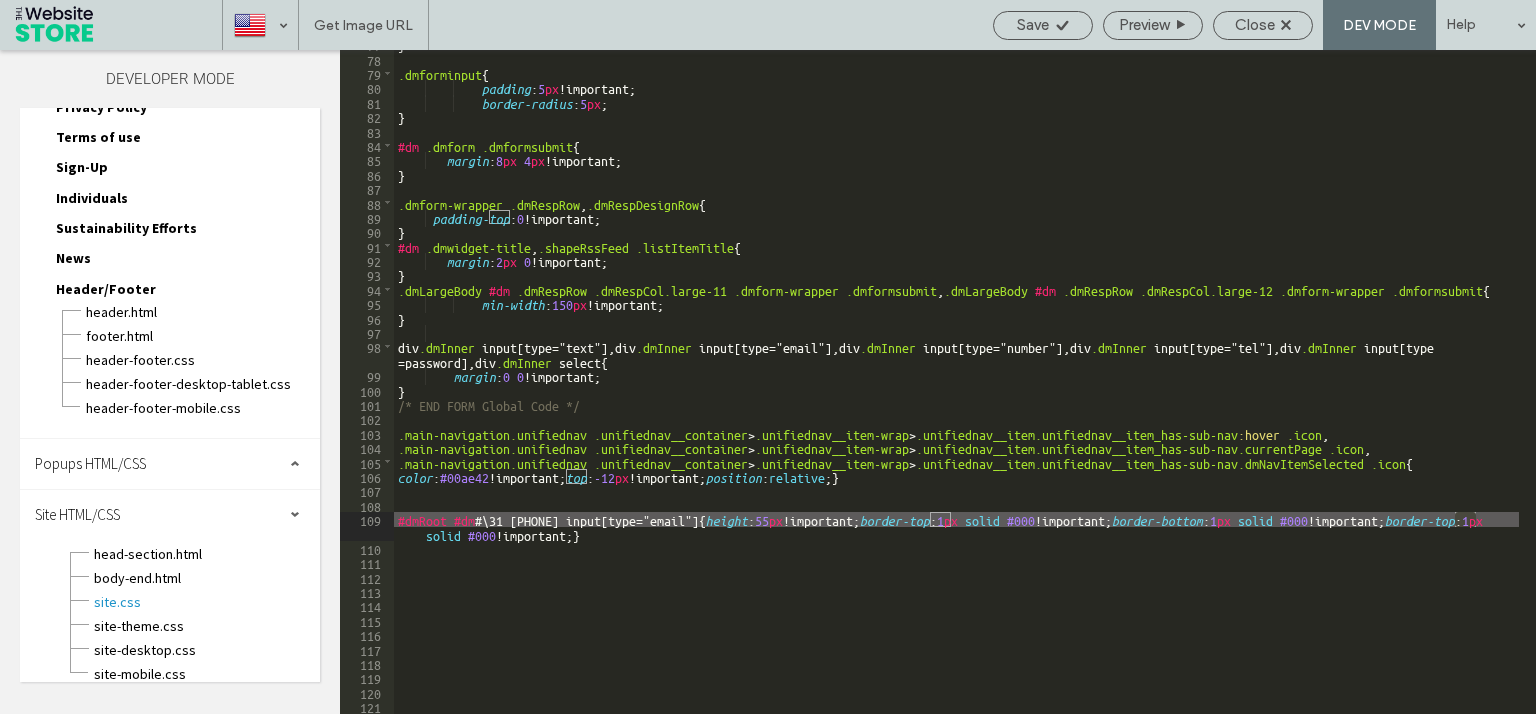 scroll, scrollTop: 0, scrollLeft: 6, axis: horizontal 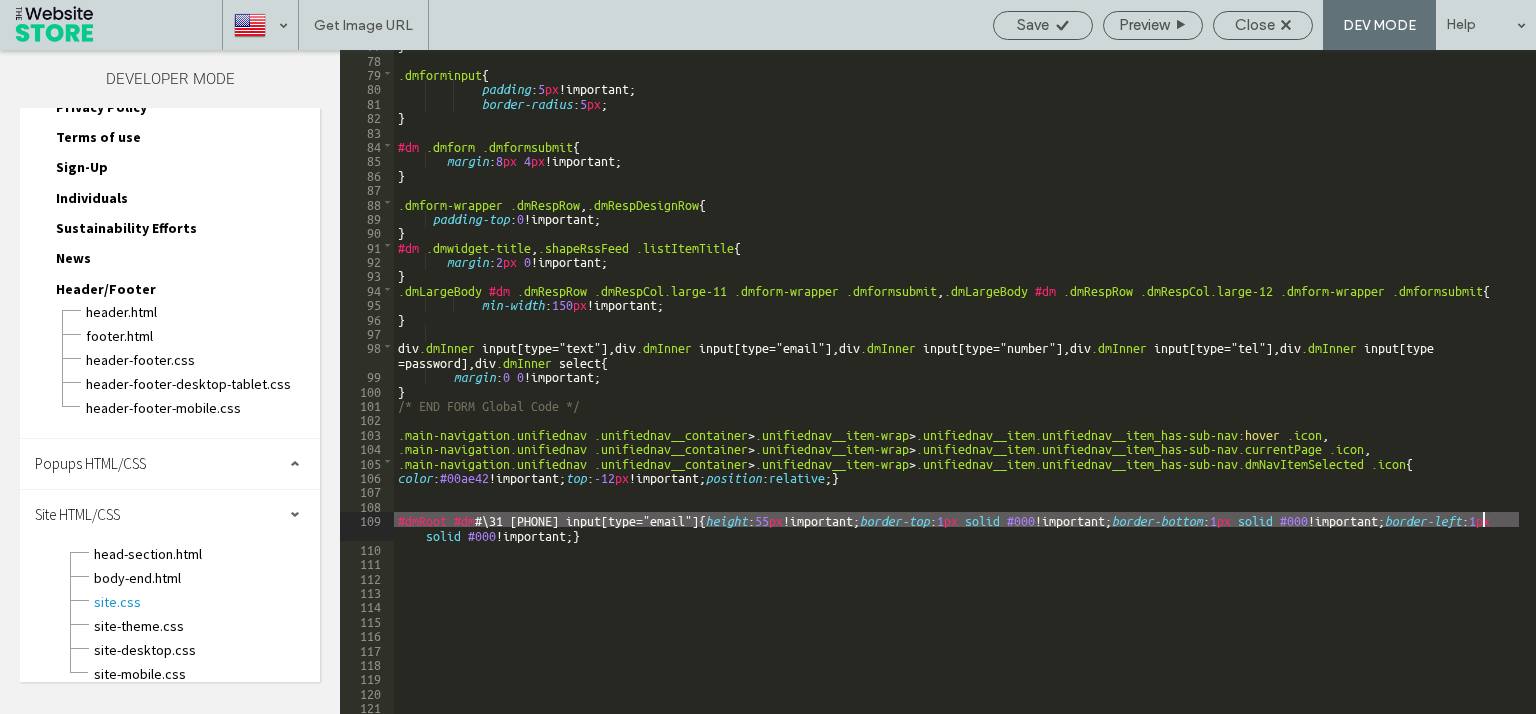 click on "}   .dmforminput {                padding :  5 px !important;                border-radius :  5 px ; }   #dm   .dmform   .dmformsubmit {          margin :  8 px   4 px !important; }    .dmform-wrapper   .dmRespRow ,  .dmRespDesignRow {        padding-top :  0 !important; } #dm   .dmwidget-title ,  .shapeRssFeed   .listItemTitle {          margin :  2 px   0 !important; } .dmLargeBody   #dm   .dmRespRow   .dmRespCol.large-11   .dmform-wrapper   .dmformsubmit ,  .dmLargeBody   #dm   .dmRespRow   .dmRespCol.large-12   .dmform-wrapper   .dmformsubmit {                min-width :  150 px  !important; }           div .dmInner   input [ type =" text "],  div .dmInner   input [ type =" email "],  div .dmInner   input [ type =" number "],  div .dmInner   input [ type =" tel "],  div .dmInner   input [ type     = password ],  div .dmInner   select {           margin :  0   0 !important; } /* END FORM Global Code */ .main-navigation.unifiednav   .unifiednav__container  >  .unifiednav__item-wrap  >  :hover   .icon ," at bounding box center (956, 383) 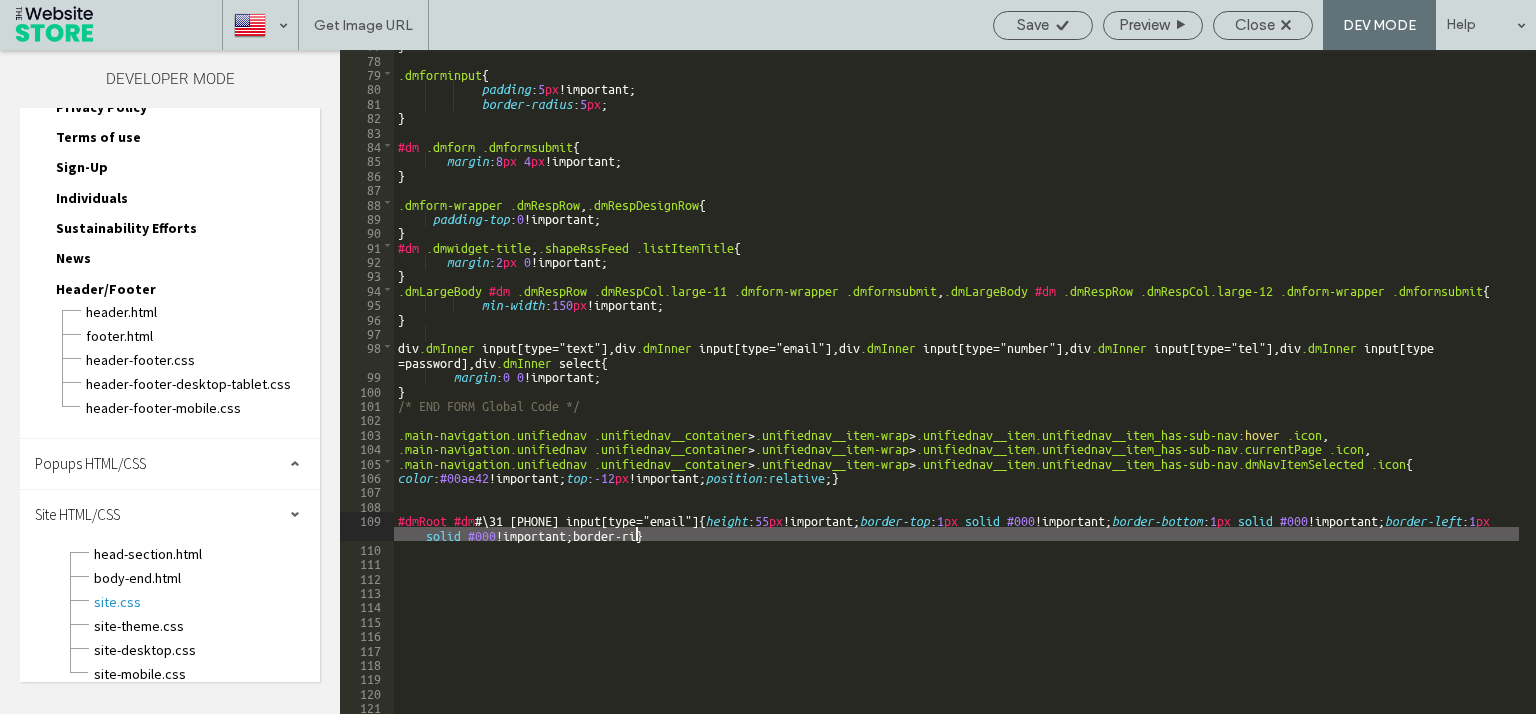 scroll, scrollTop: 0, scrollLeft: 6, axis: horizontal 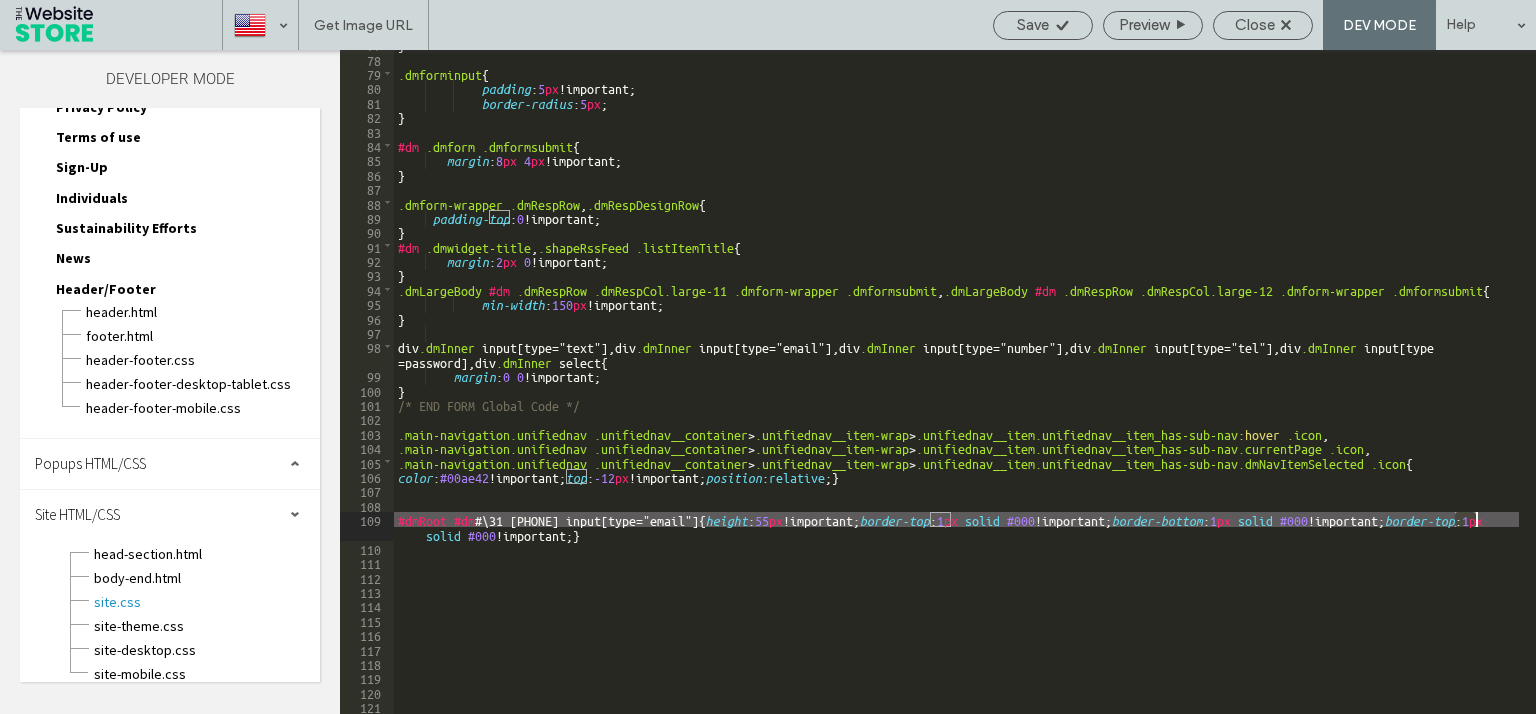 click on "}   .dmforminput {                padding :  5 px !important;                border-radius :  5 px ; }   #dm   .dmform   .dmformsubmit {          margin :  8 px   4 px !important; }    .dmform-wrapper   .dmRespRow ,  .dmRespDesignRow {        padding-top :  0 !important; } #dm   .dmwidget-title ,  .shapeRssFeed   .listItemTitle {          margin :  2 px   0 !important; } .dmLargeBody   #dm   .dmRespRow   .dmRespCol.large-11   .dmform-wrapper   .dmformsubmit ,  .dmLargeBody   #dm   .dmRespRow   .dmRespCol.large-12   .dmform-wrapper   .dmformsubmit {                min-width :  150 px  !important; }           div .dmInner   input [ type =" text "],  div .dmInner   input [ type =" email "],  div .dmInner   input [ type =" number "],  div .dmInner   input [ type =" tel "],  div .dmInner   input [ type     = password ],  div .dmInner   select {           margin :  0   0 !important; } /* END FORM Global Code */ .main-navigation.unifiednav   .unifiednav__container  >  .unifiednav__item-wrap  >  :hover   .icon ," at bounding box center [956, 383] 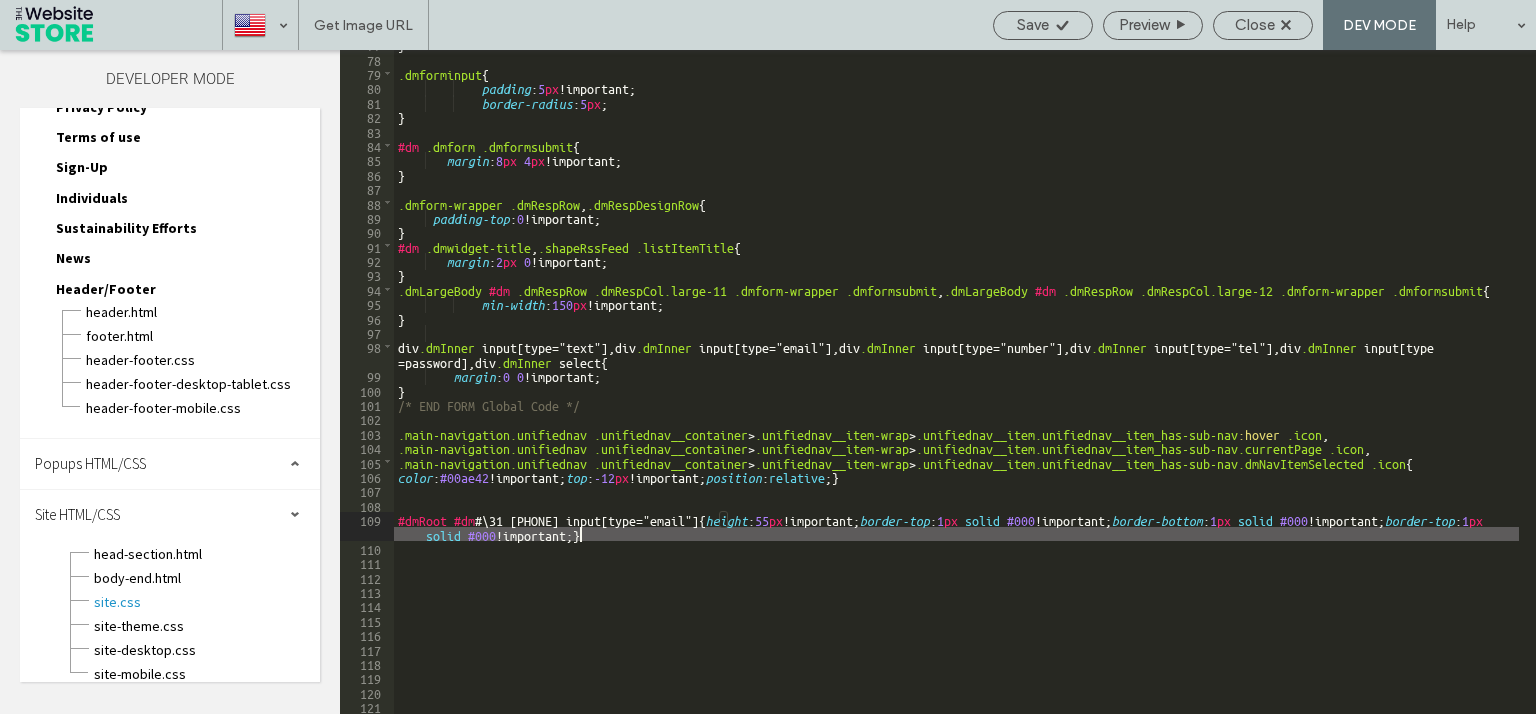 click on "}   .dmforminput {                padding :  5 px !important;                border-radius :  5 px ; }   #dm   .dmform   .dmformsubmit {          margin :  8 px   4 px !important; }    .dmform-wrapper   .dmRespRow ,  .dmRespDesignRow {        padding-top :  0 !important; } #dm   .dmwidget-title ,  .shapeRssFeed   .listItemTitle {          margin :  2 px   0 !important; } .dmLargeBody   #dm   .dmRespRow   .dmRespCol.large-11   .dmform-wrapper   .dmformsubmit ,  .dmLargeBody   #dm   .dmRespRow   .dmRespCol.large-12   .dmform-wrapper   .dmformsubmit {                min-width :  150 px  !important; }           div .dmInner   input [ type =" text "],  div .dmInner   input [ type =" email "],  div .dmInner   input [ type =" number "],  div .dmInner   input [ type =" tel "],  div .dmInner   input [ type     = password ],  div .dmInner   select {           margin :  0   0 !important; } /* END FORM Global Code */ .main-navigation.unifiednav   .unifiednav__container  >  .unifiednav__item-wrap  >  :hover   .icon ," at bounding box center [956, 383] 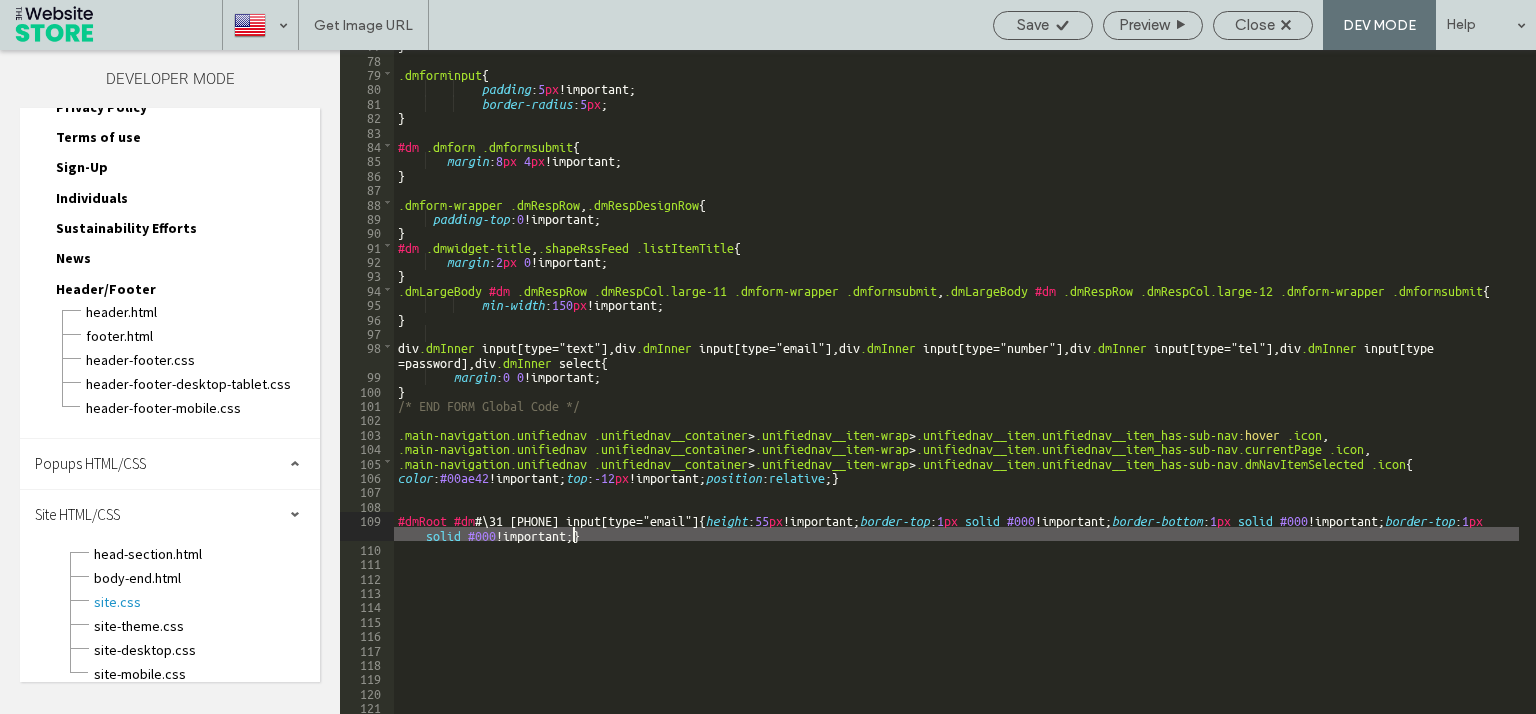 paste 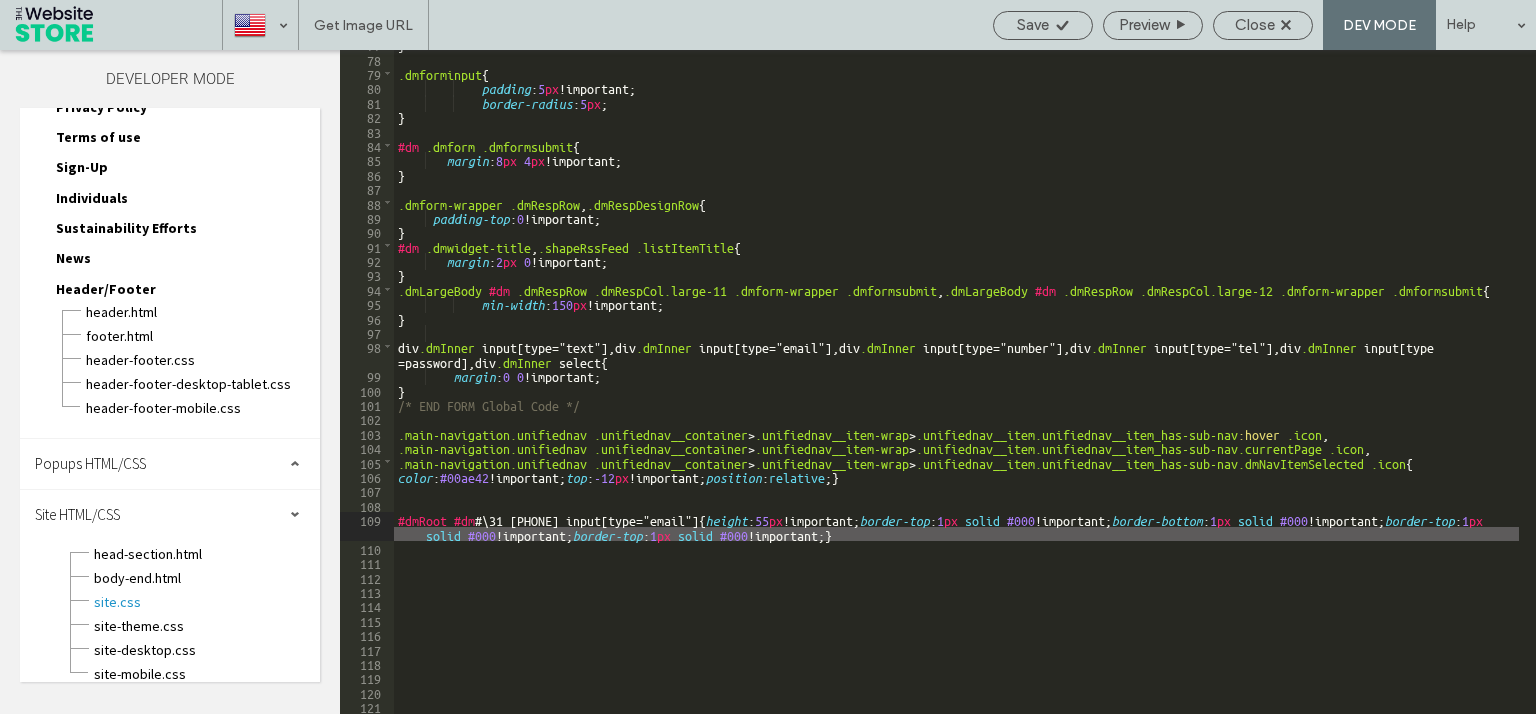 click on "}   .dmforminput {                padding :  5 px !important;                border-radius :  5 px ; }   #dm   .dmform   .dmformsubmit {          margin :  8 px   4 px !important; }    .dmform-wrapper   .dmRespRow ,  .dmRespDesignRow {        padding-top :  0 !important; } #dm   .dmwidget-title ,  .shapeRssFeed   .listItemTitle {          margin :  2 px   0 !important; } .dmLargeBody   #dm   .dmRespRow   .dmRespCol.large-11   .dmform-wrapper   .dmformsubmit ,  .dmLargeBody   #dm   .dmRespRow   .dmRespCol.large-12   .dmform-wrapper   .dmformsubmit {                min-width :  150 px  !important; }           div .dmInner   input [ type =" text "],  div .dmInner   input [ type =" email "],  div .dmInner   input [ type =" number "],  div .dmInner   input [ type =" tel "],  div .dmInner   input [ type     = password ],  div .dmInner   select {           margin :  0   0 !important; } /* END FORM Global Code */ .main-navigation.unifiednav   .unifiednav__container  >  .unifiednav__item-wrap  >  :hover   .icon ," at bounding box center [956, 383] 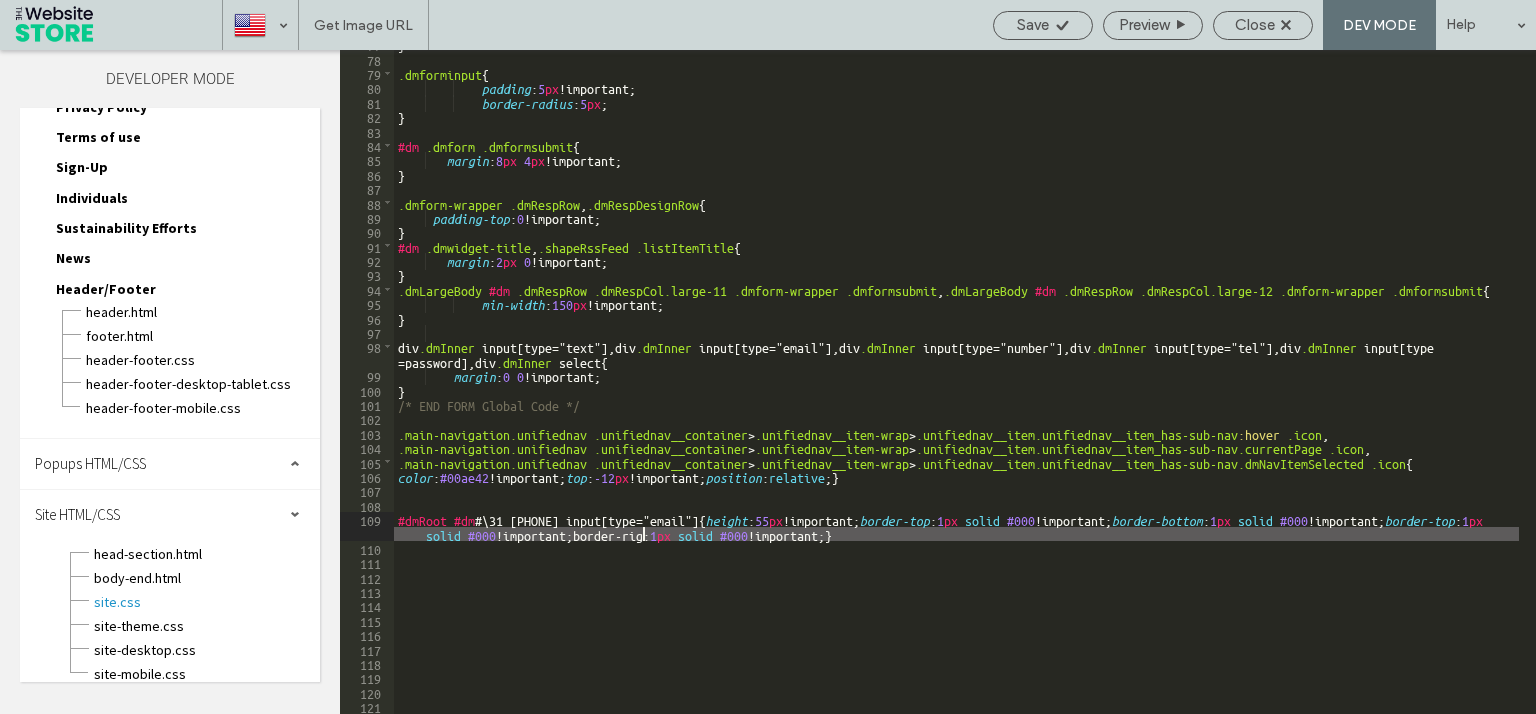 scroll, scrollTop: 0, scrollLeft: 6, axis: horizontal 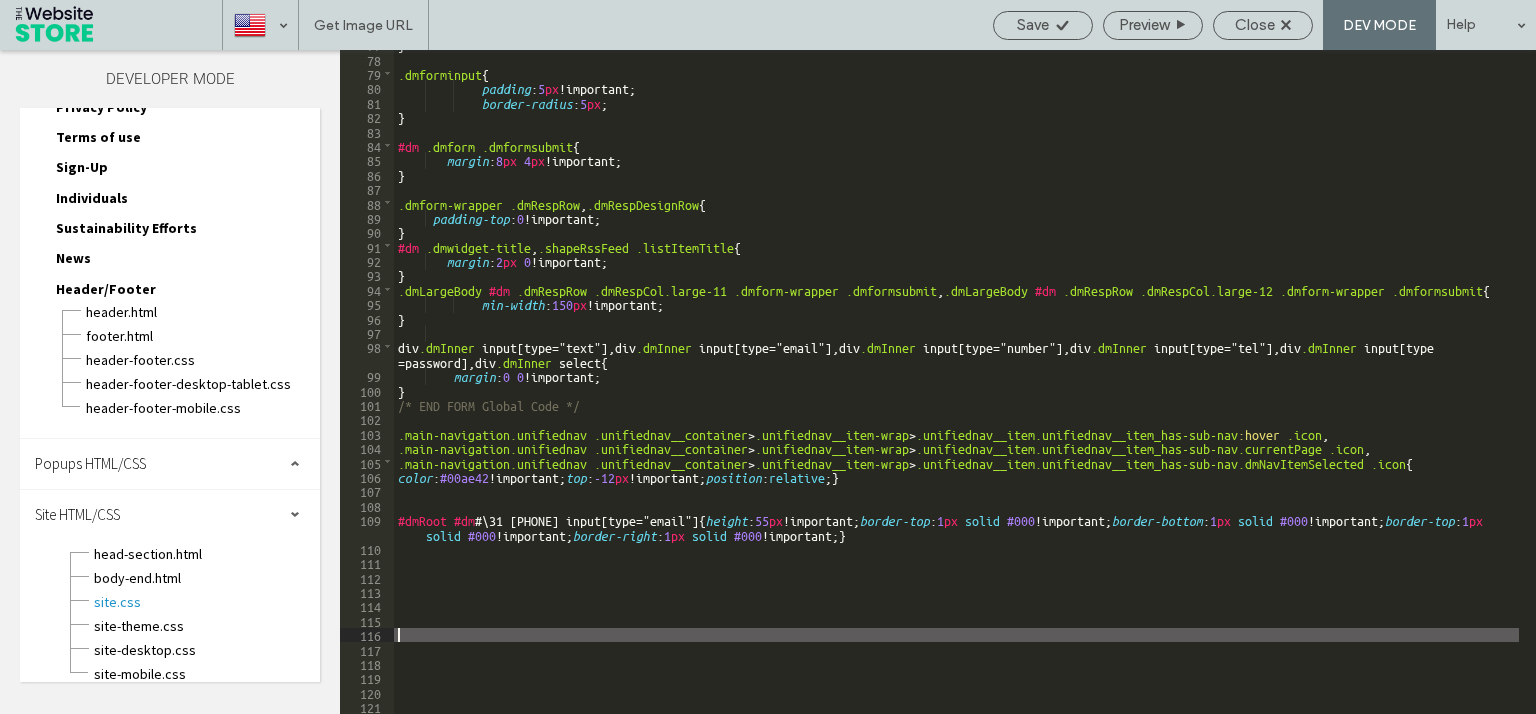 click on "}   .dmforminput {                padding :  5 px !important;                border-radius :  5 px ; }   #dm   .dmform   .dmformsubmit {          margin :  8 px   4 px !important; }    .dmform-wrapper   .dmRespRow ,  .dmRespDesignRow {        padding-top :  0 !important; } #dm   .dmwidget-title ,  .shapeRssFeed   .listItemTitle {          margin :  2 px   0 !important; } .dmLargeBody   #dm   .dmRespRow   .dmRespCol.large-11   .dmform-wrapper   .dmformsubmit ,  .dmLargeBody   #dm   .dmRespRow   .dmRespCol.large-12   .dmform-wrapper   .dmformsubmit {                min-width :  150 px  !important; }           div .dmInner   input [ type =" text "],  div .dmInner   input [ type =" email "],  div .dmInner   input [ type =" number "],  div .dmInner   input [ type =" tel "],  div .dmInner   input [ type     = password ],  div .dmInner   select {           margin :  0   0 !important; } /* END FORM Global Code */ .main-navigation.unifiednav   .unifiednav__container  >  .unifiednav__item-wrap  >  :hover   .icon ," at bounding box center (956, 383) 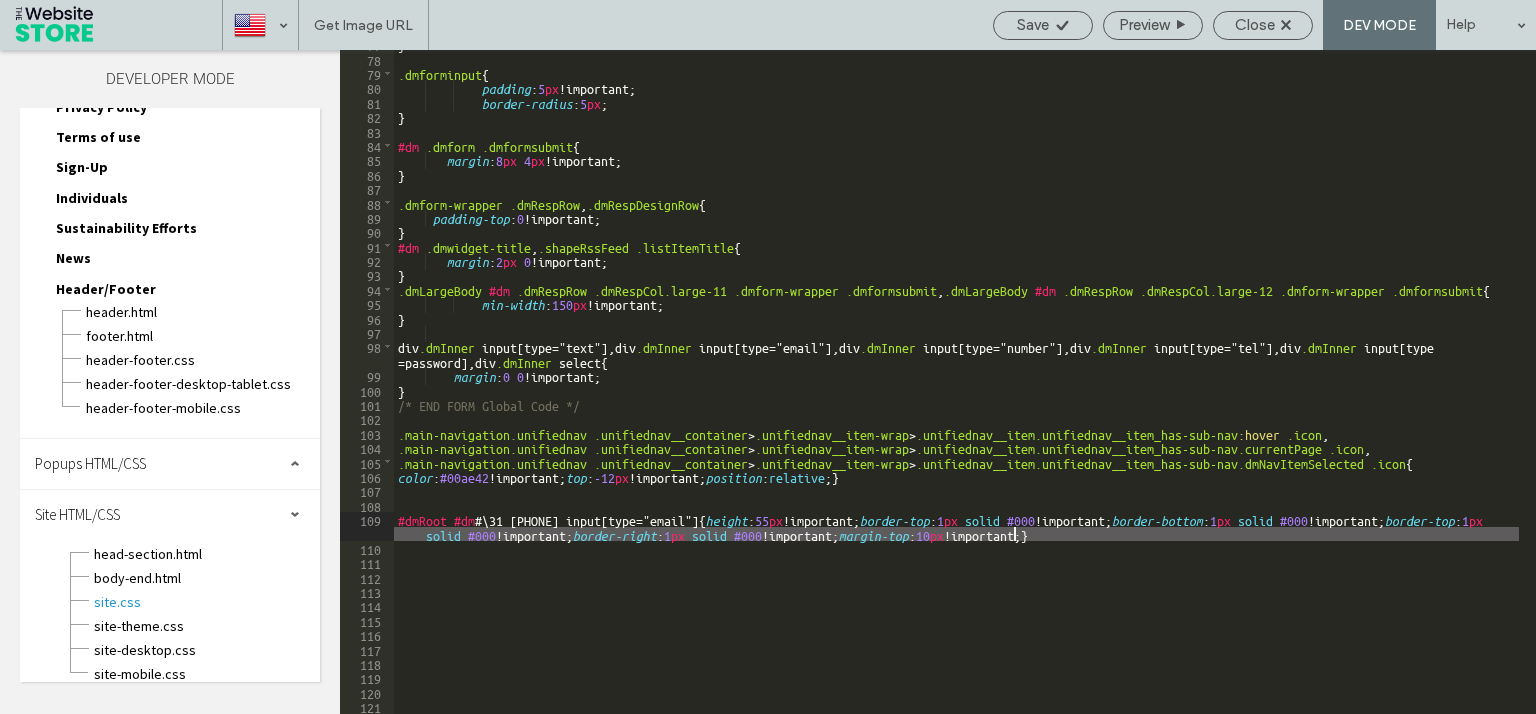 scroll, scrollTop: 0, scrollLeft: 6, axis: horizontal 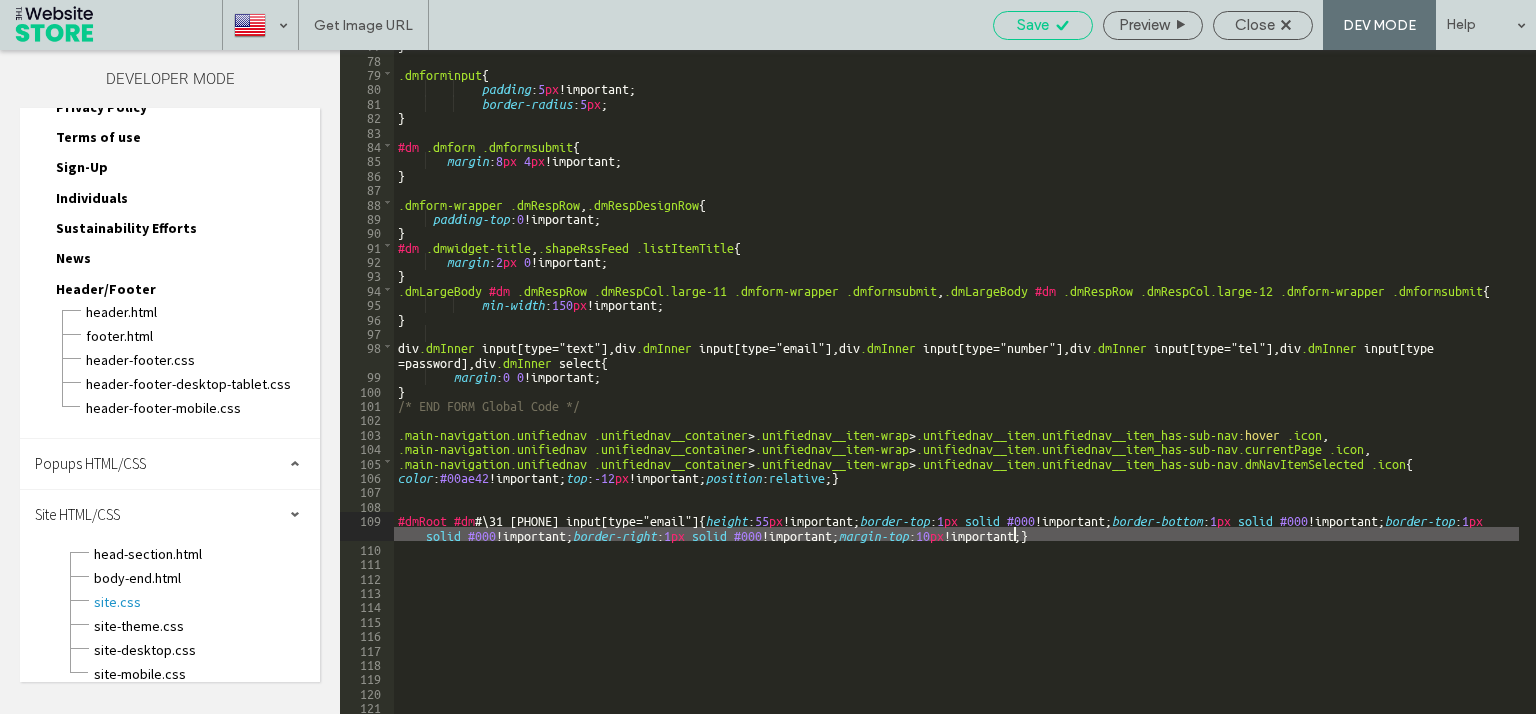 click on "Save" at bounding box center [1033, 25] 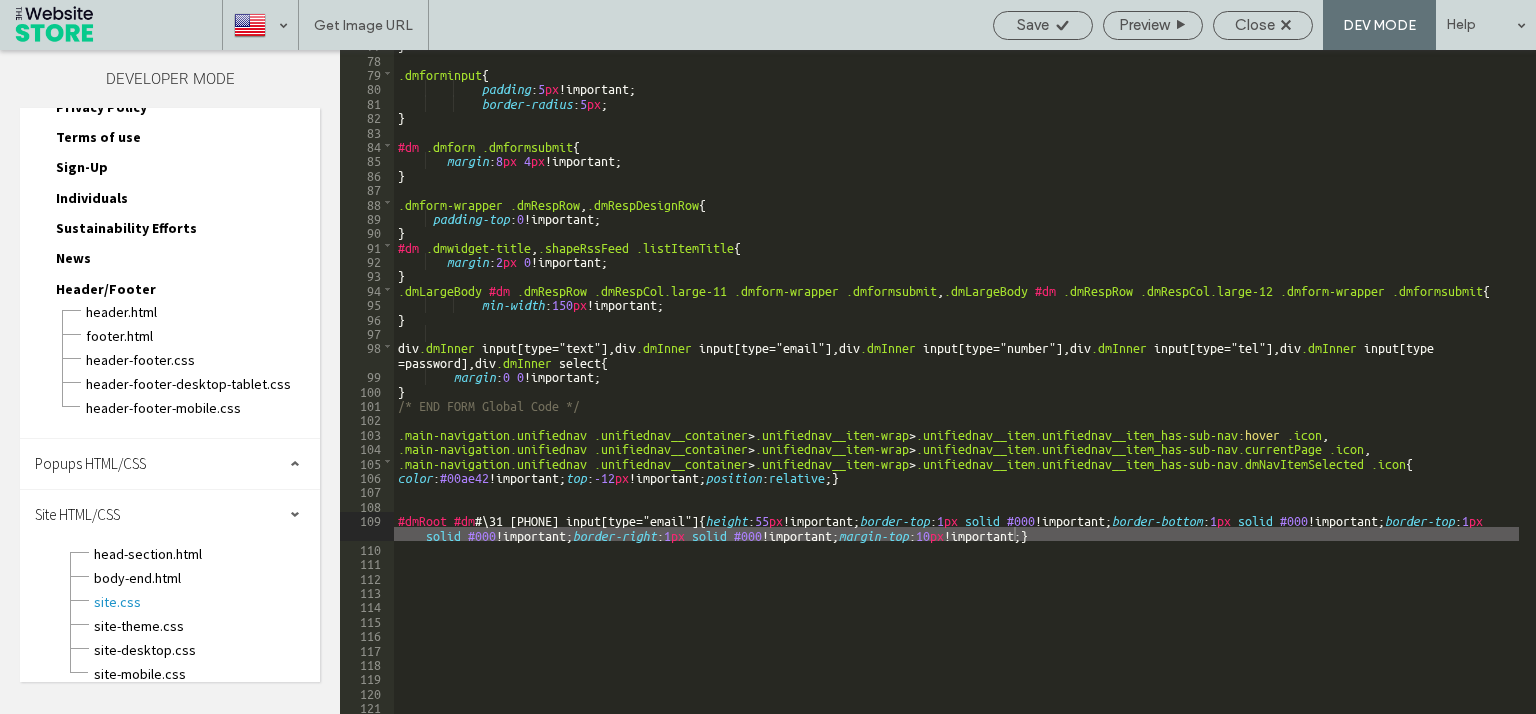 scroll, scrollTop: 0, scrollLeft: 0, axis: both 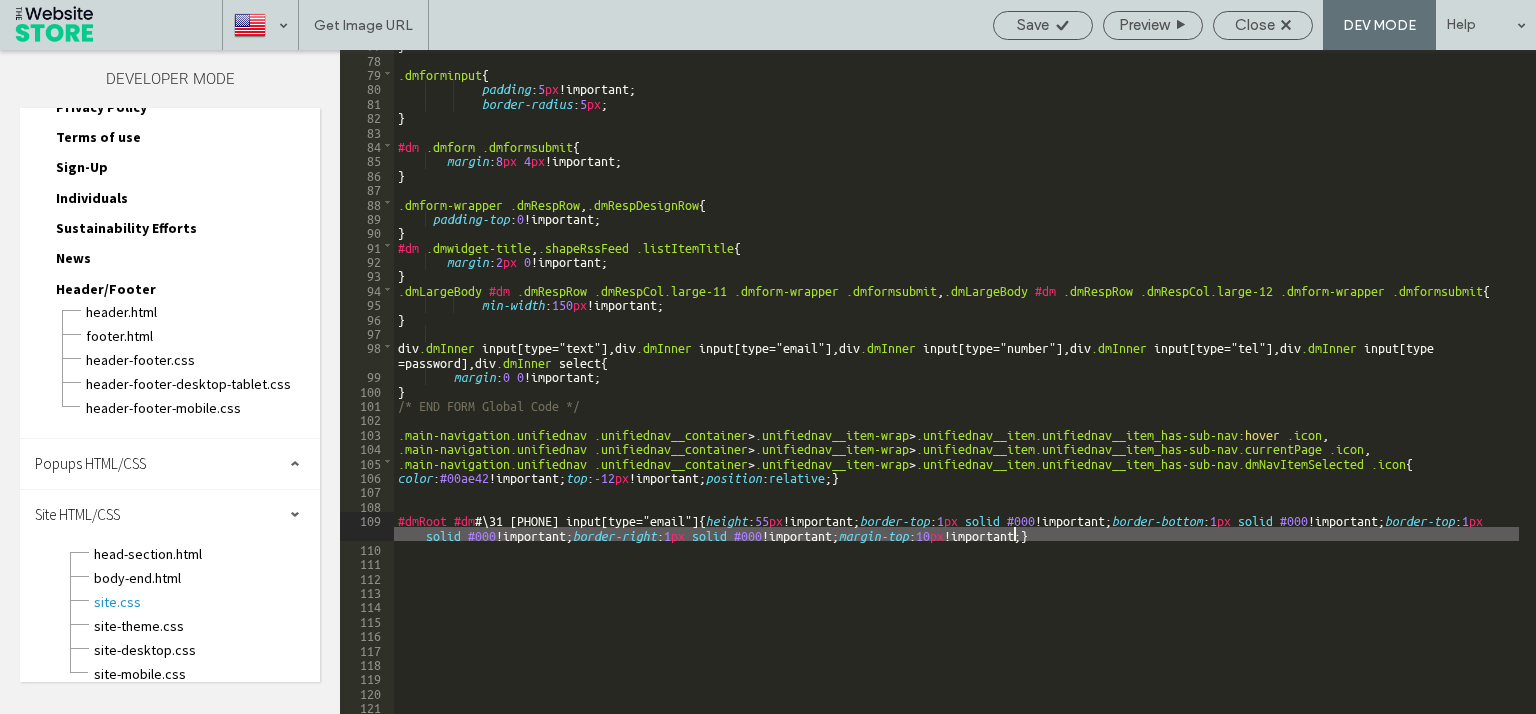 click on "}   .dmforminput {                padding :  5 px !important;                border-radius :  5 px ; }   #dm   .dmform   .dmformsubmit {          margin :  8 px   4 px !important; }    .dmform-wrapper   .dmRespRow ,  .dmRespDesignRow {        padding-top :  0 !important; } #dm   .dmwidget-title ,  .shapeRssFeed   .listItemTitle {          margin :  2 px   0 !important; } .dmLargeBody   #dm   .dmRespRow   .dmRespCol.large-11   .dmform-wrapper   .dmformsubmit ,  .dmLargeBody   #dm   .dmRespRow   .dmRespCol.large-12   .dmform-wrapper   .dmformsubmit {                min-width :  150 px  !important; }           div .dmInner   input [ type =" text "],  div .dmInner   input [ type =" email "],  div .dmInner   input [ type =" number "],  div .dmInner   input [ type =" tel "],  div .dmInner   input [ type     = password ],  div .dmInner   select {           margin :  0   0 !important; } /* END FORM Global Code */ .main-navigation.unifiednav   .unifiednav__container  >  .unifiednav__item-wrap  >  :hover   .icon ," at bounding box center [956, 383] 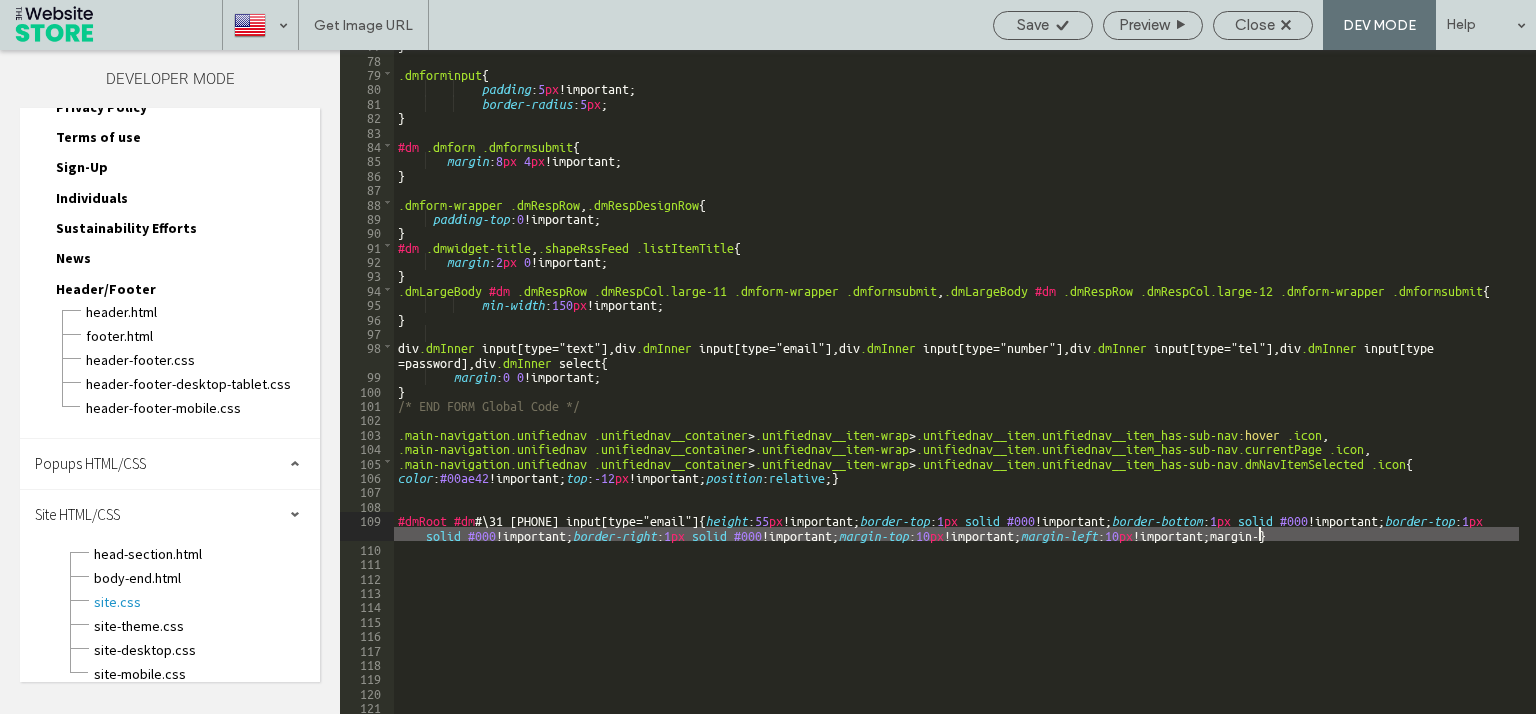 scroll, scrollTop: 0, scrollLeft: 6, axis: horizontal 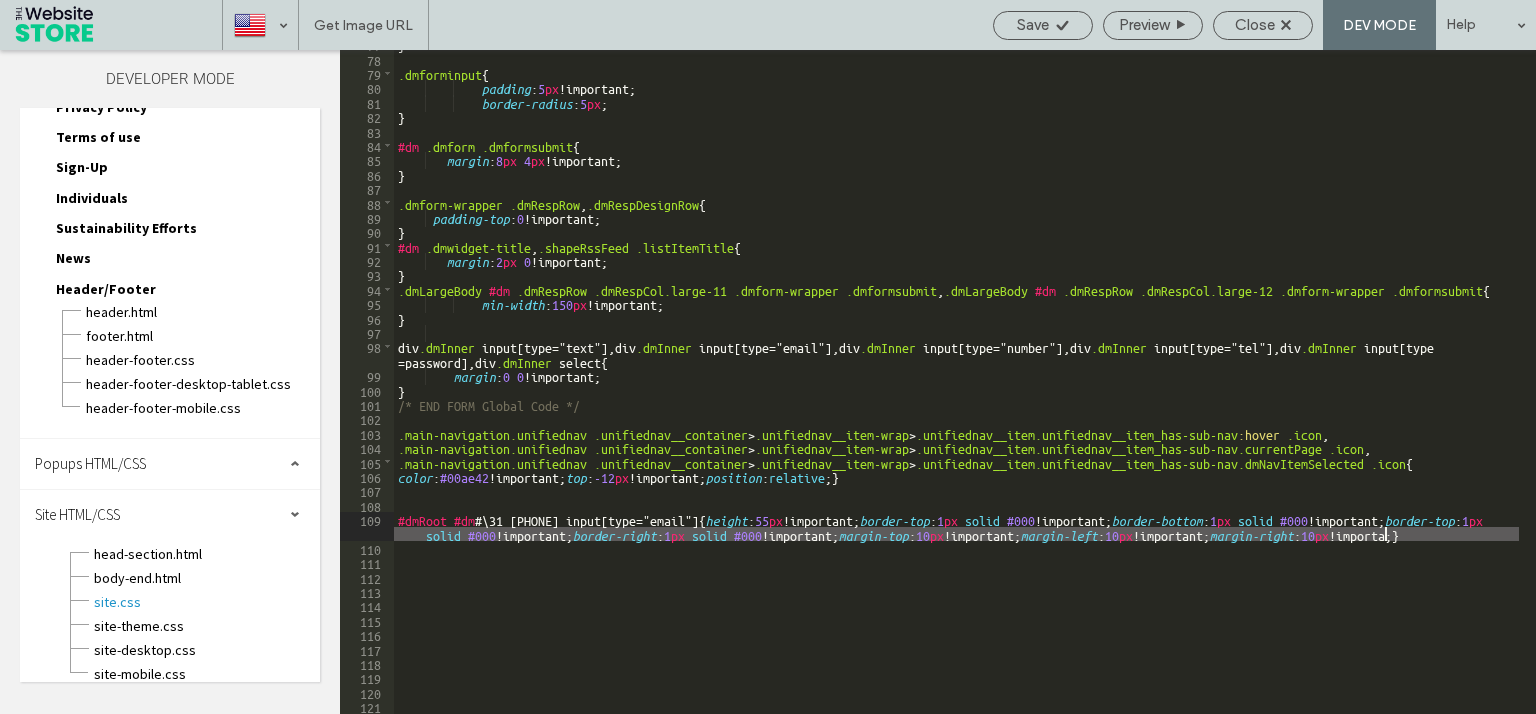 type on "**" 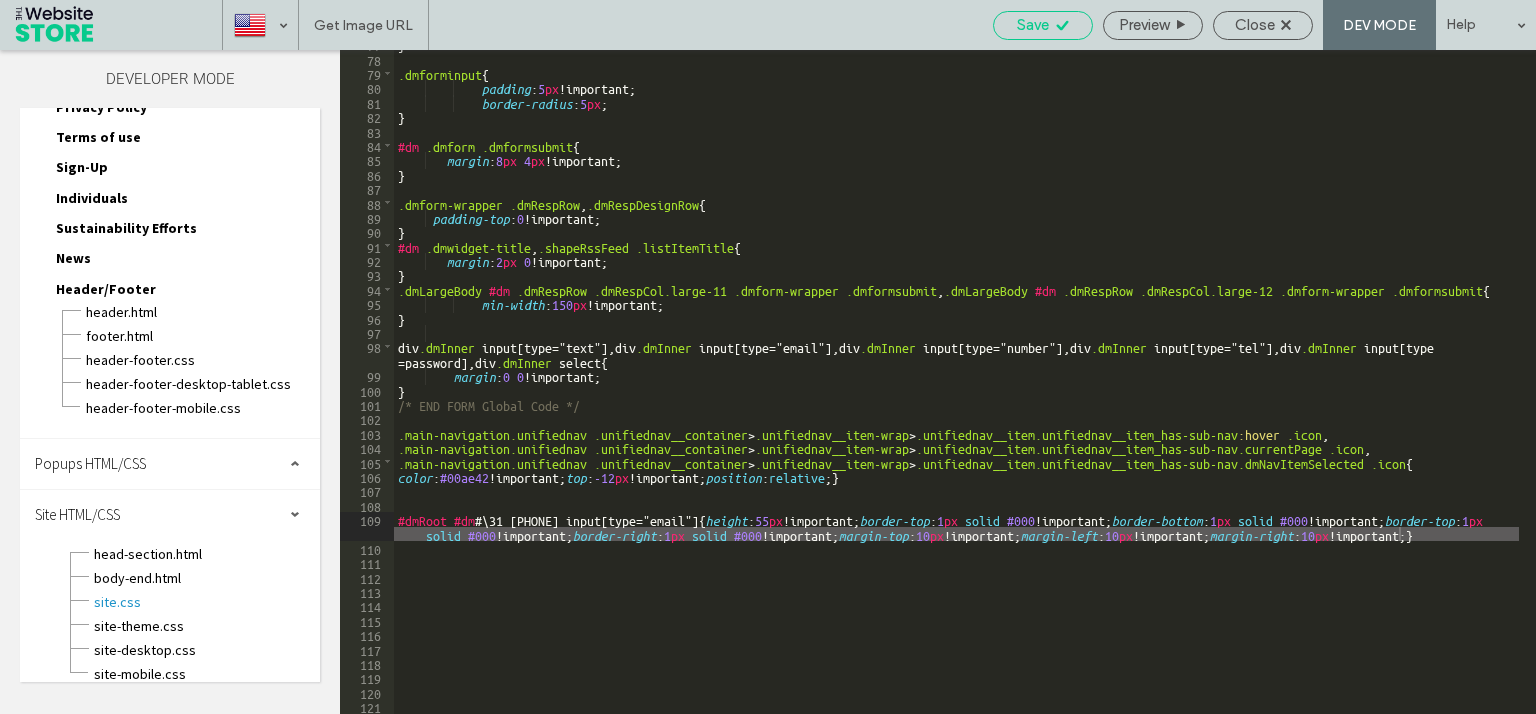 click 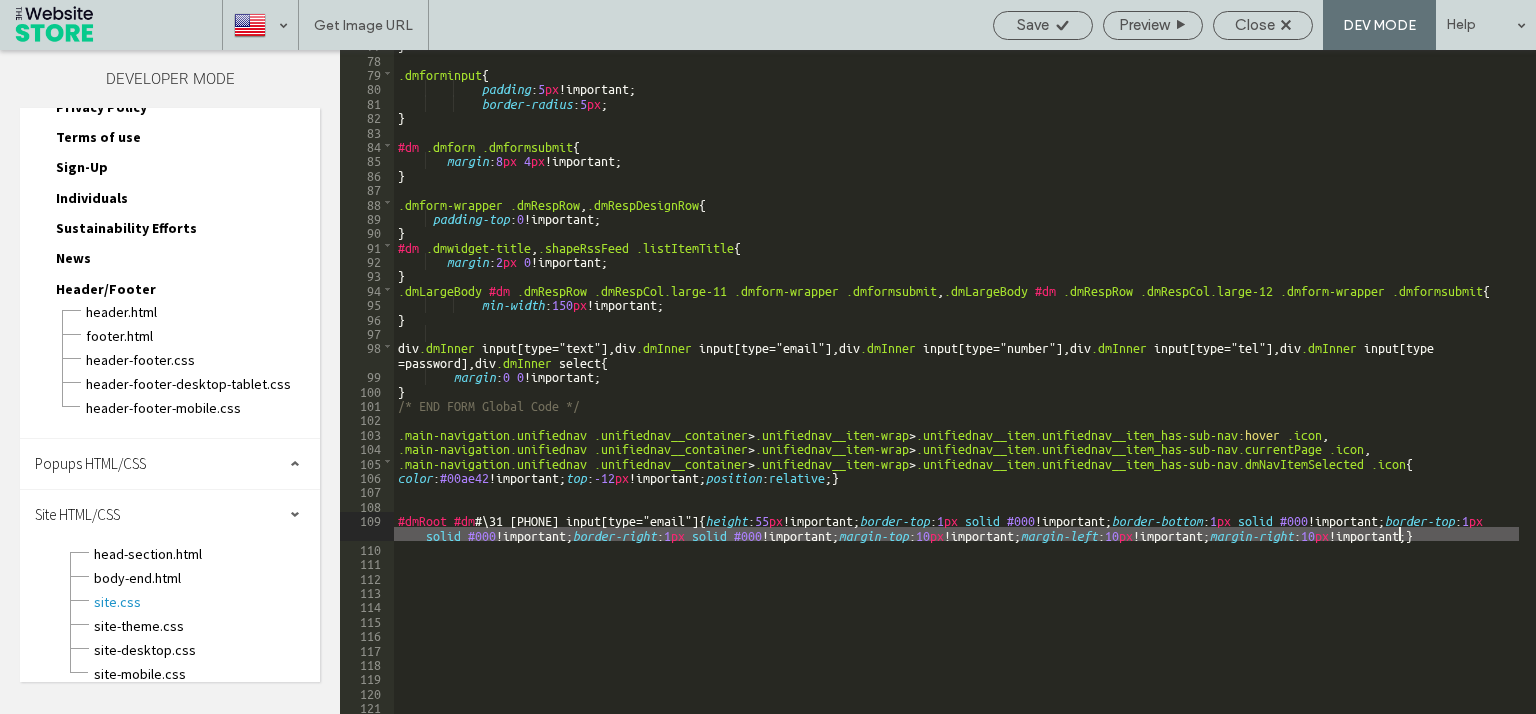 scroll, scrollTop: 0, scrollLeft: 0, axis: both 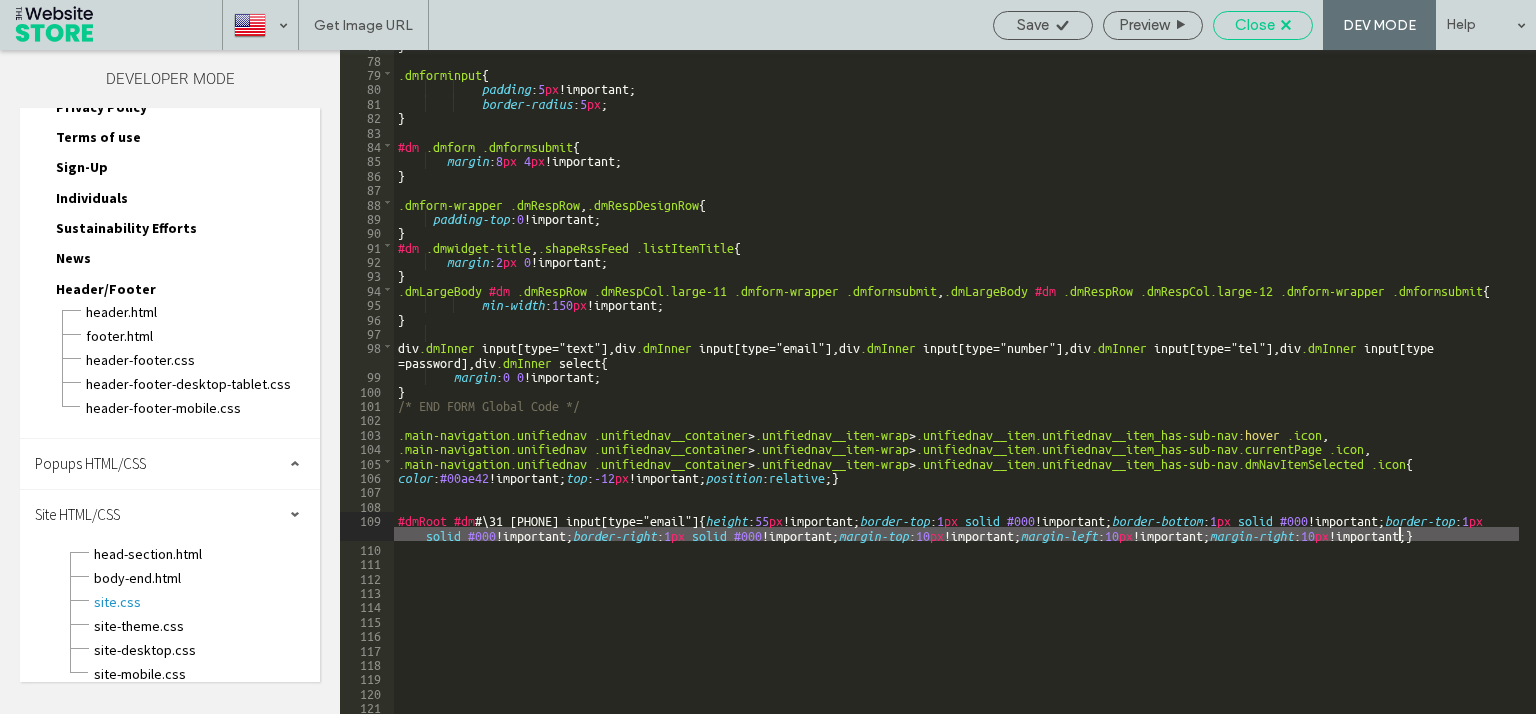 click on "Close" at bounding box center (1263, 25) 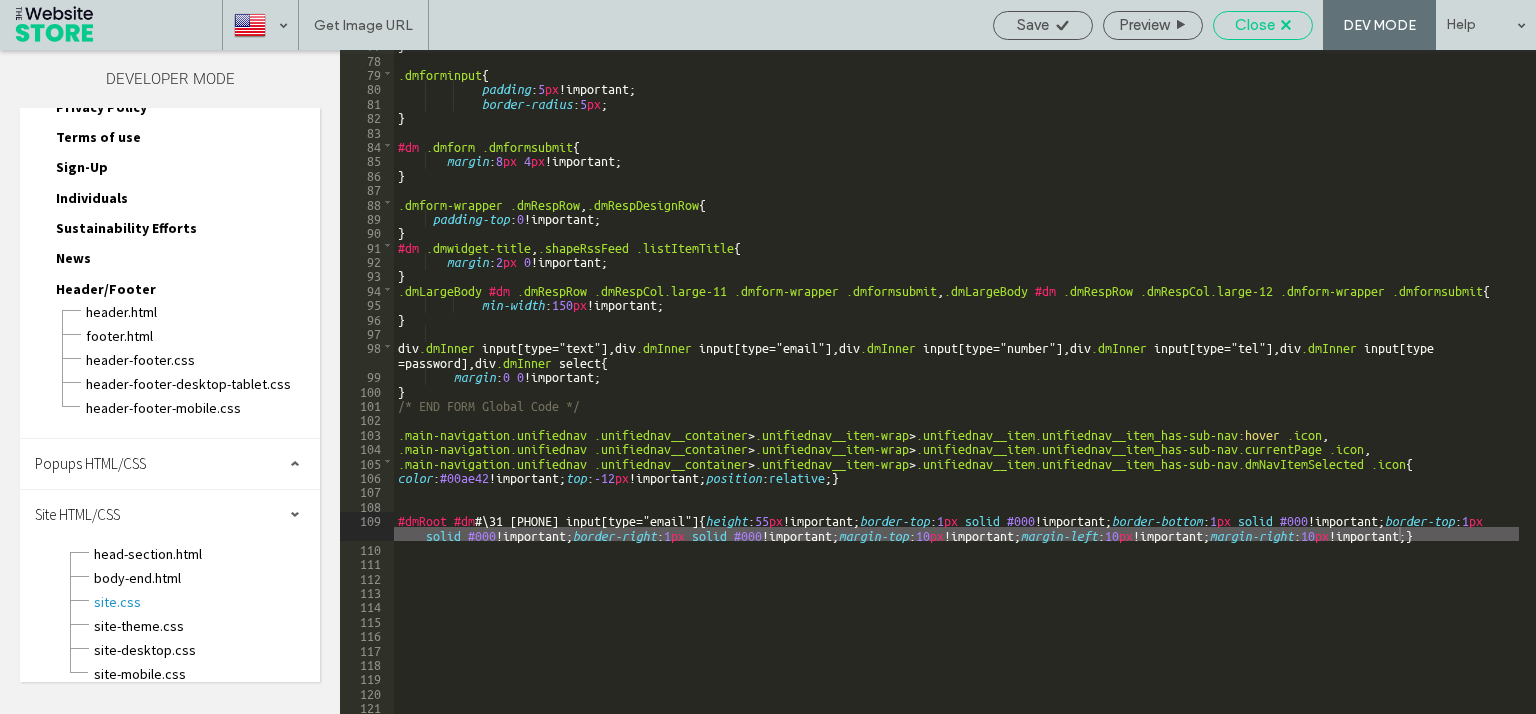 click 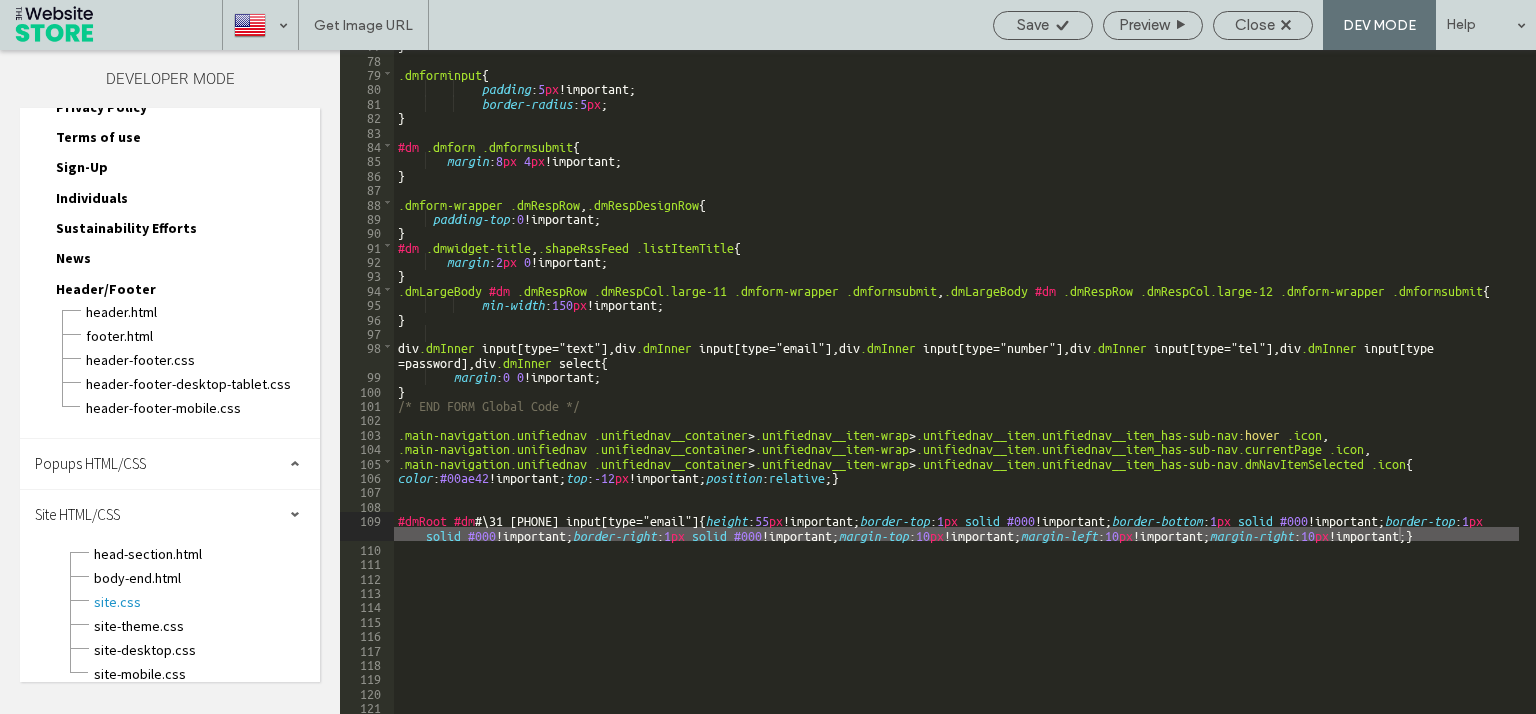 scroll, scrollTop: 196, scrollLeft: 0, axis: vertical 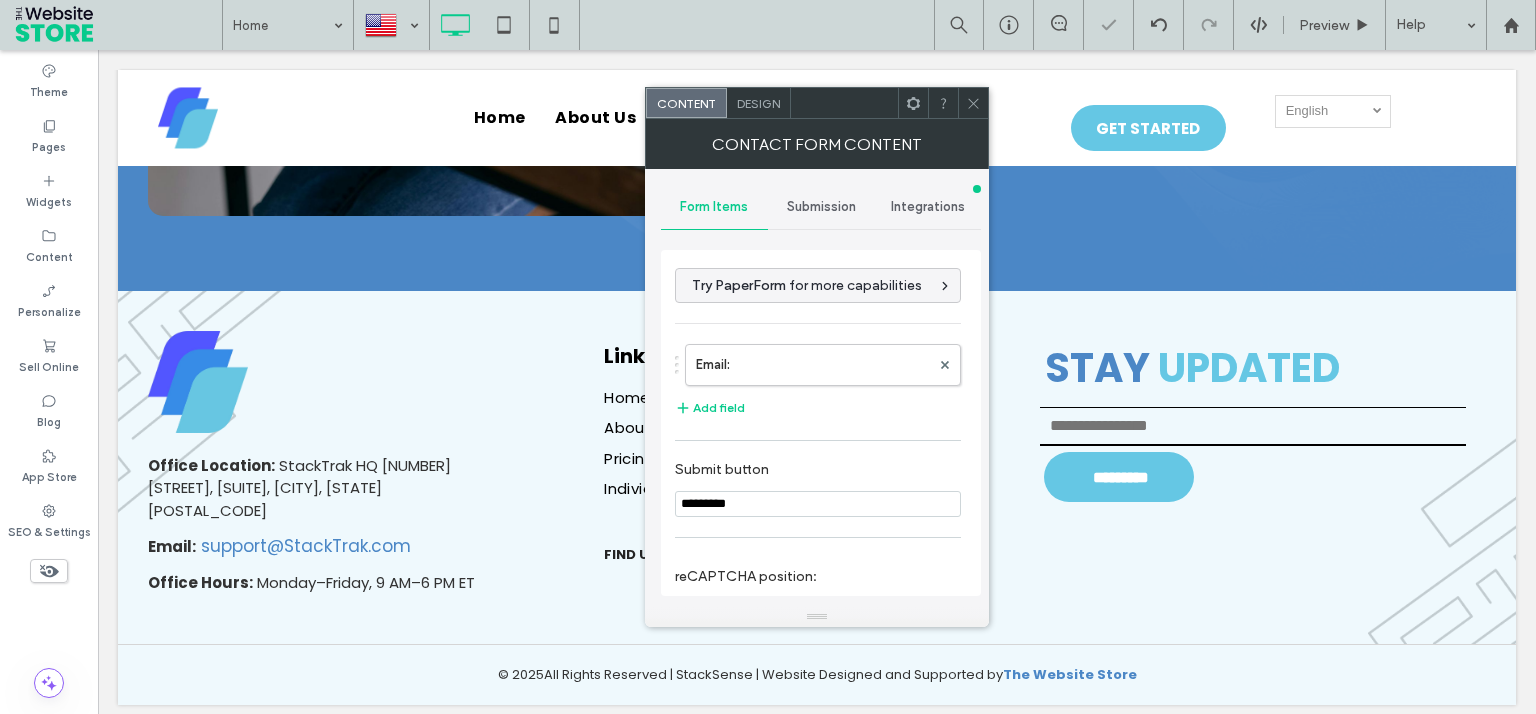 click on "Design" at bounding box center [759, 103] 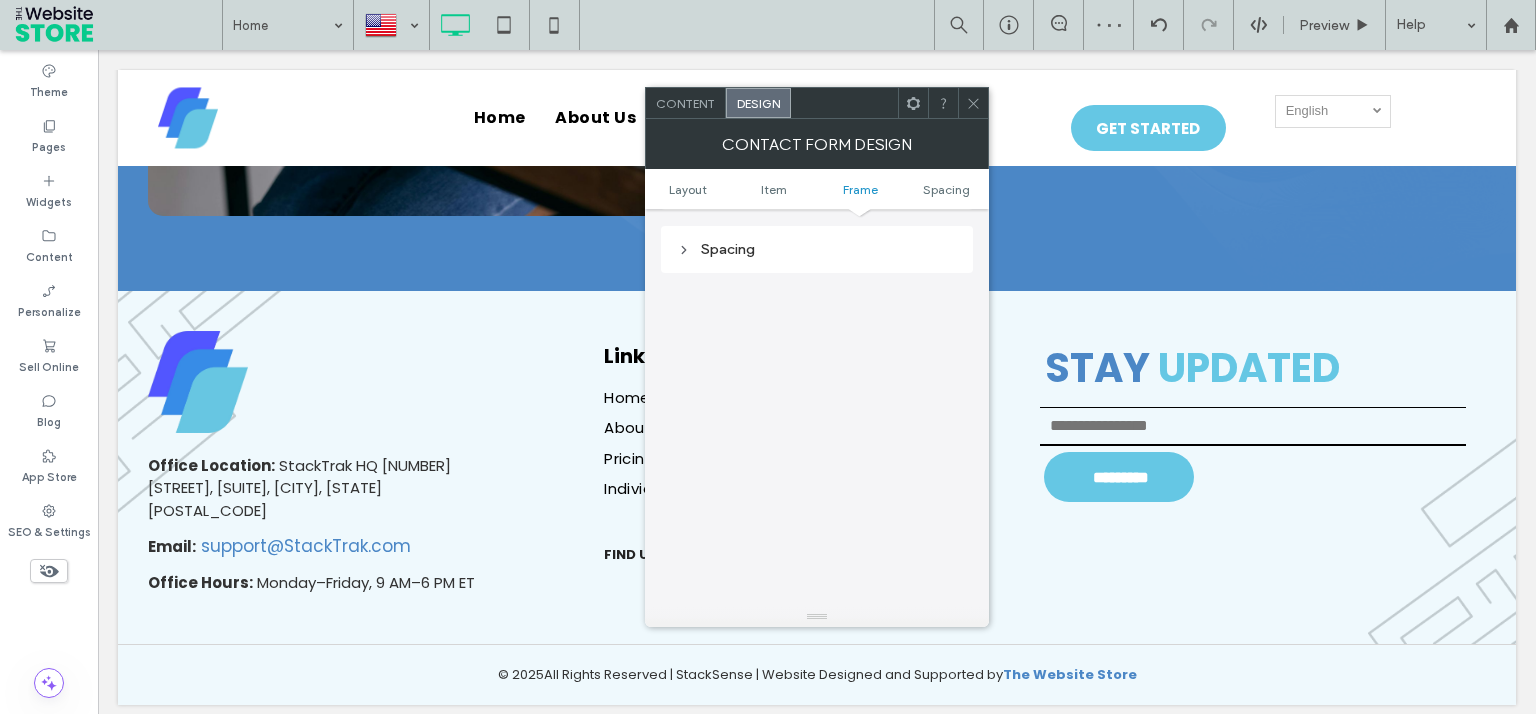 scroll, scrollTop: 348, scrollLeft: 0, axis: vertical 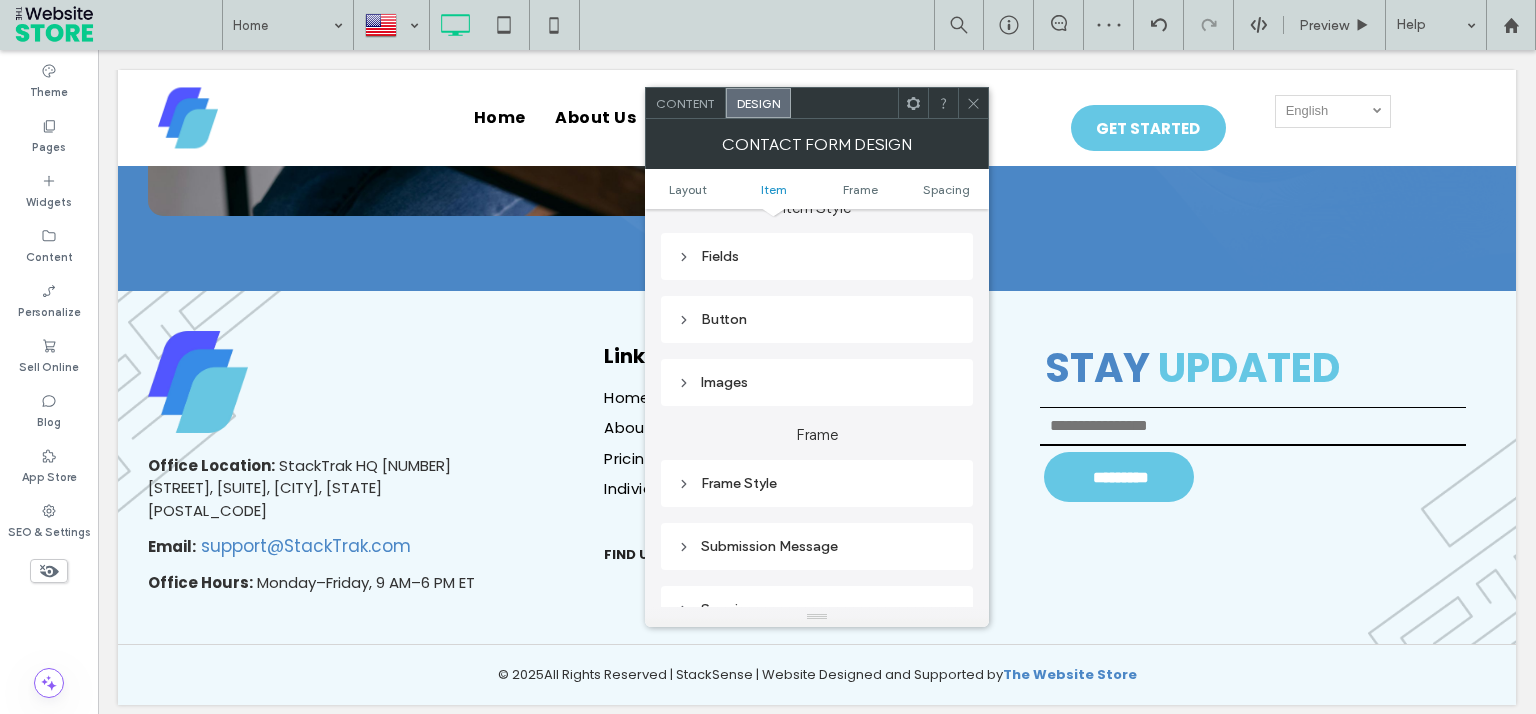 click on "Fields" at bounding box center (817, 256) 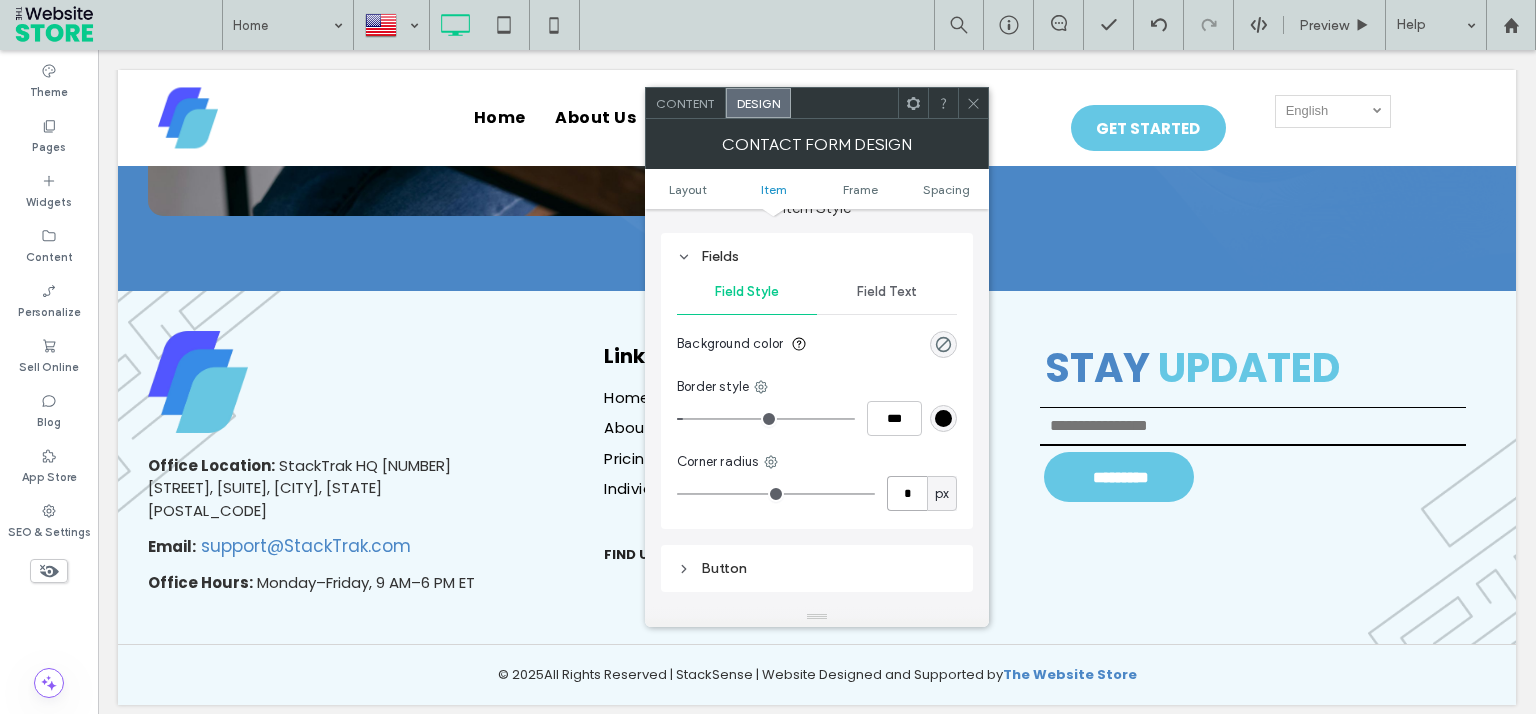 click on "*" at bounding box center [907, 493] 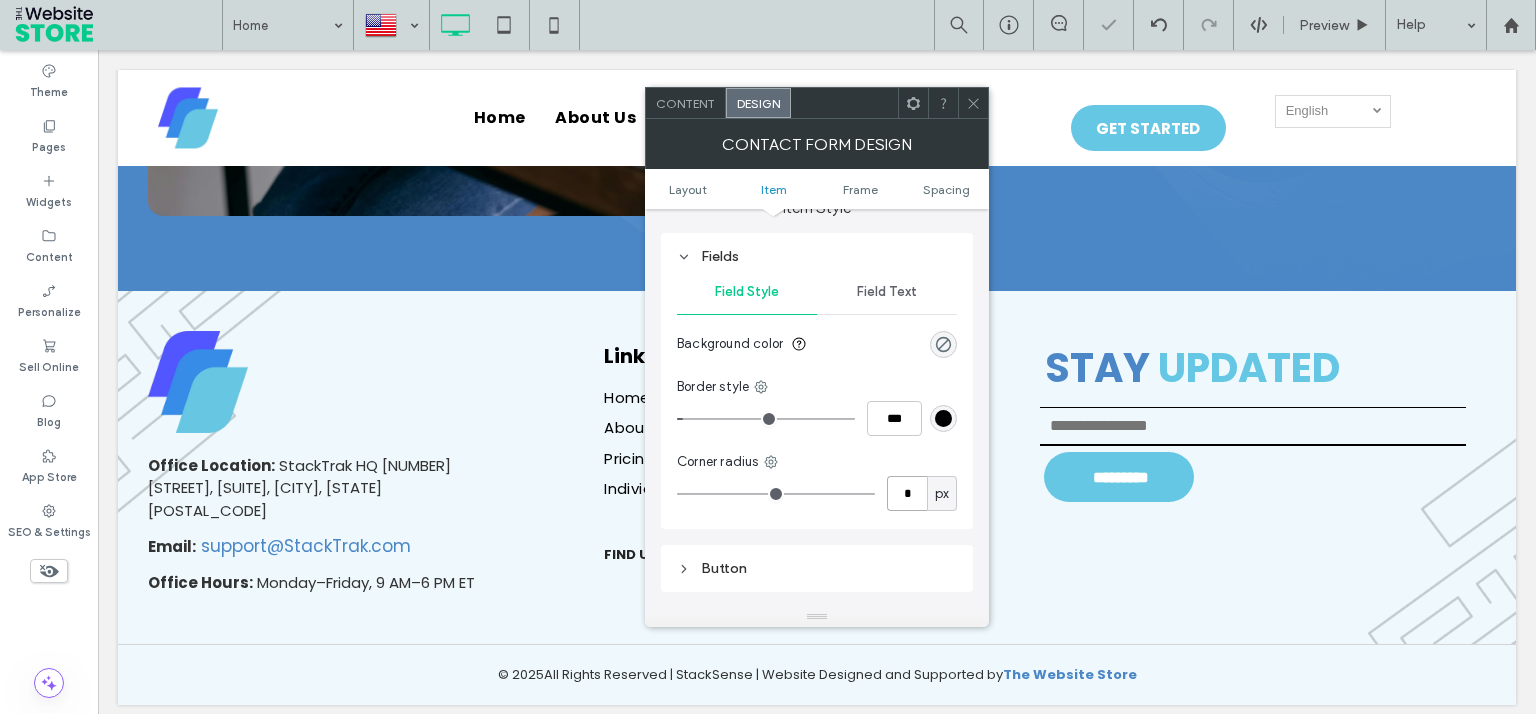 type on "*" 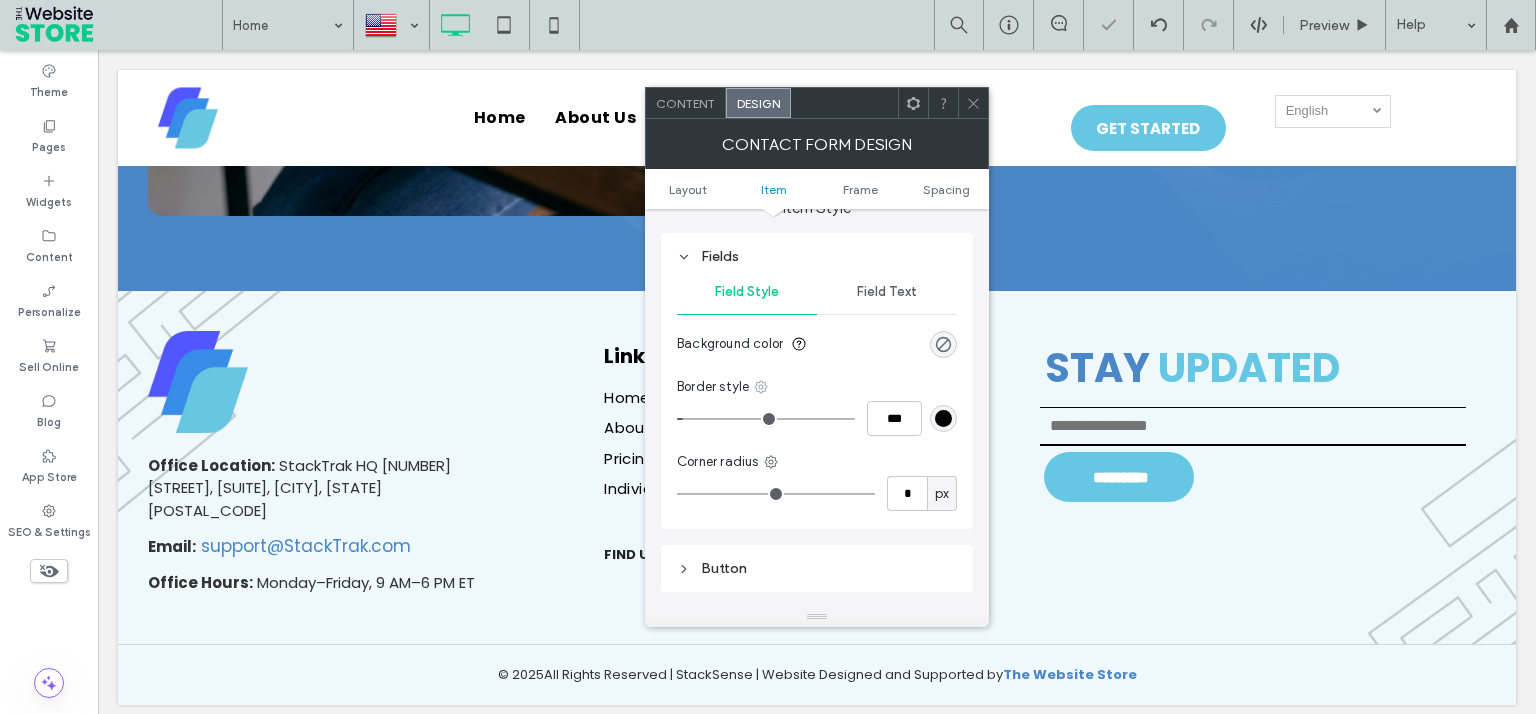 click 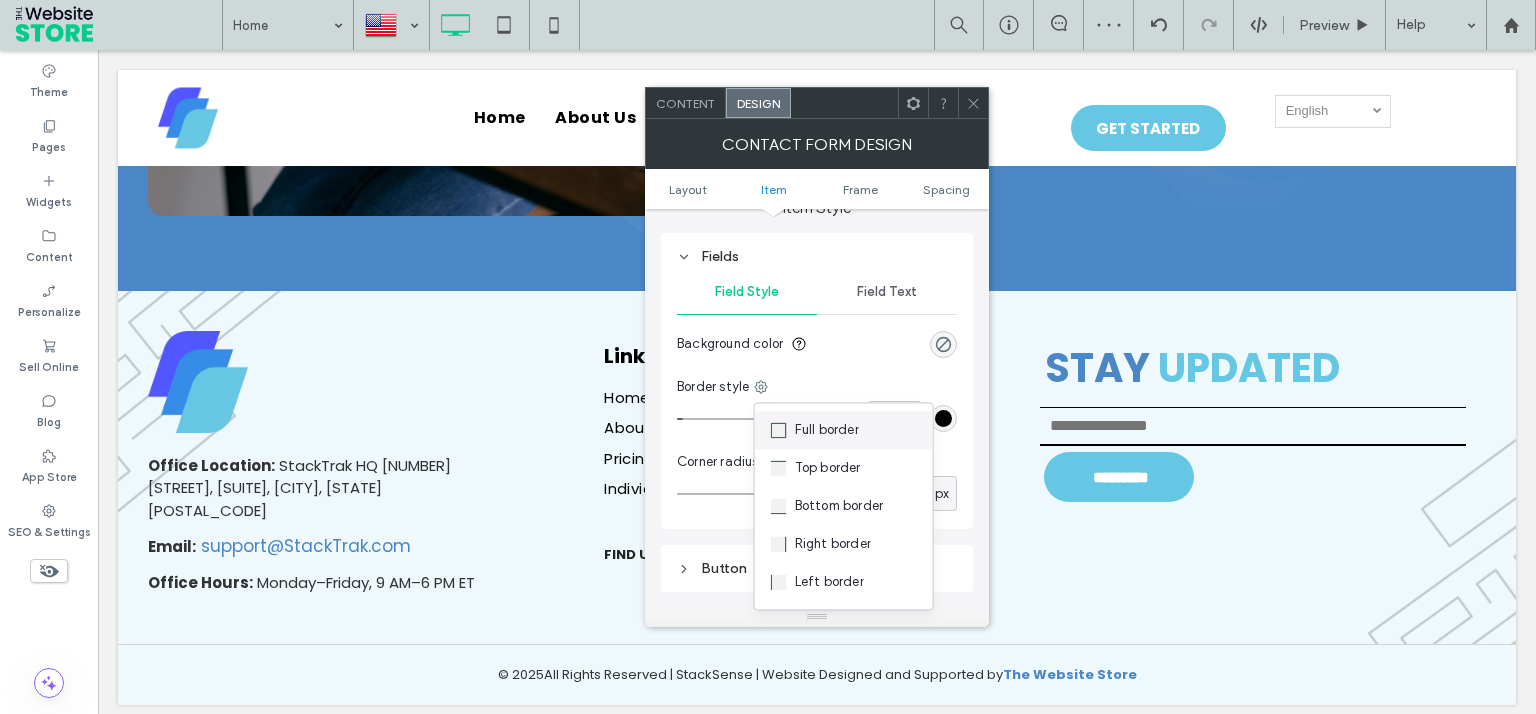 click on "Full border" at bounding box center (827, 430) 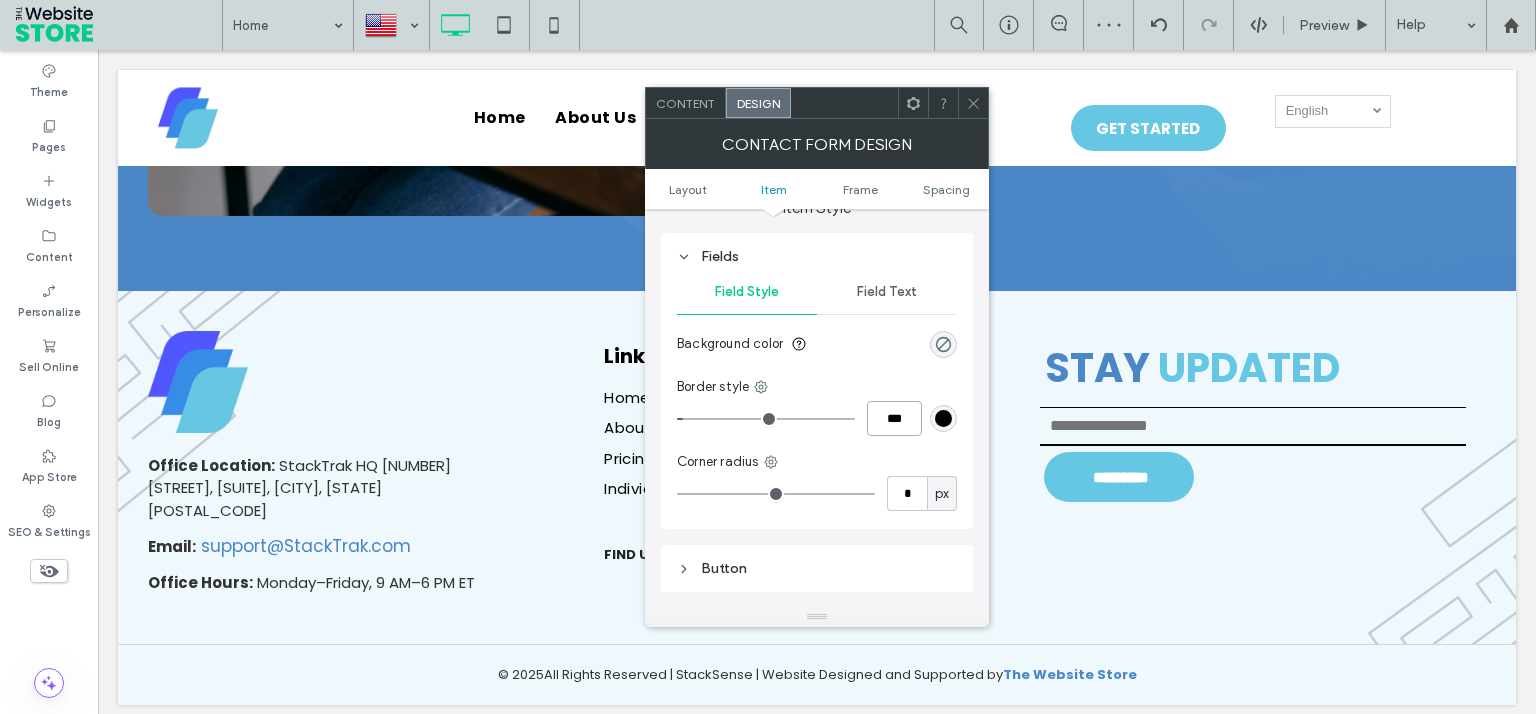 click on "***" at bounding box center [894, 418] 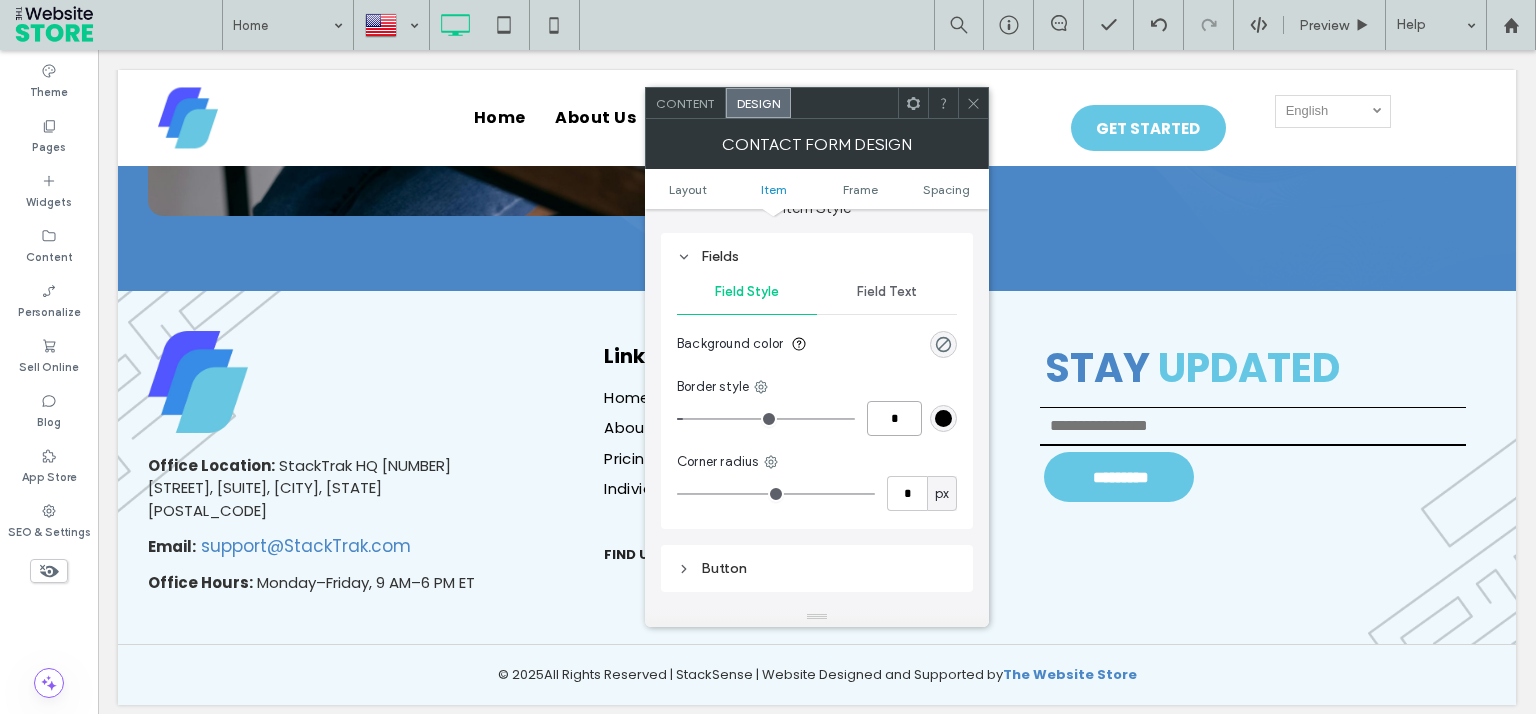 type on "*" 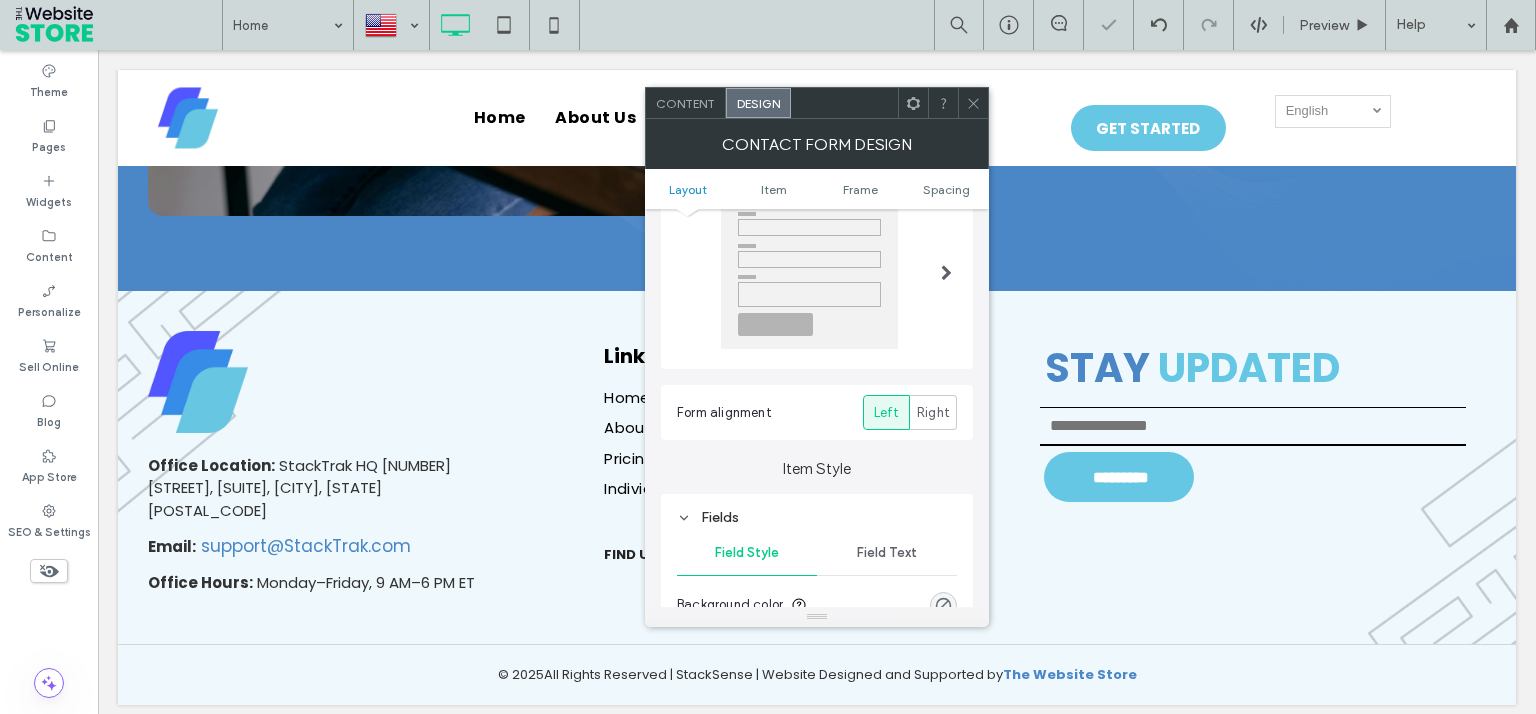 scroll, scrollTop: 0, scrollLeft: 0, axis: both 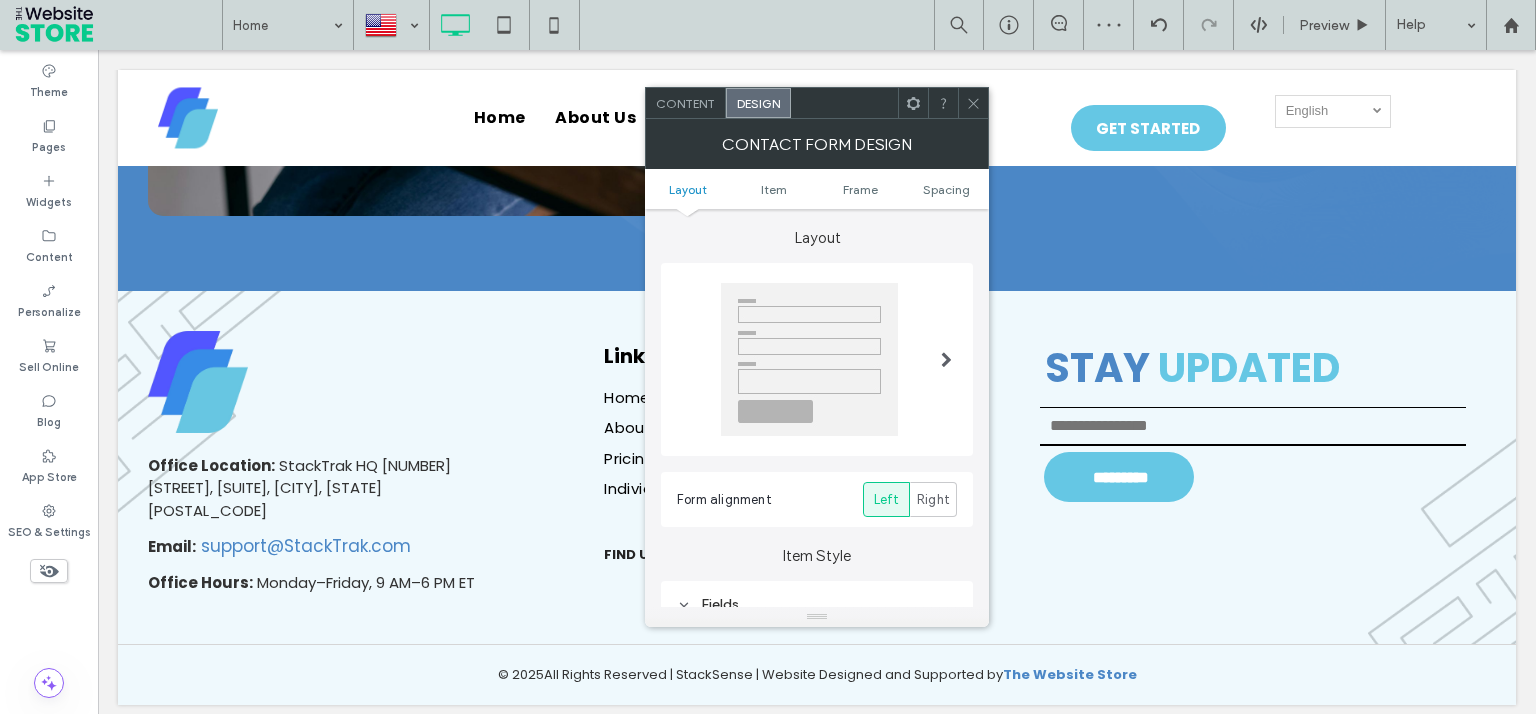 click at bounding box center [946, 359] 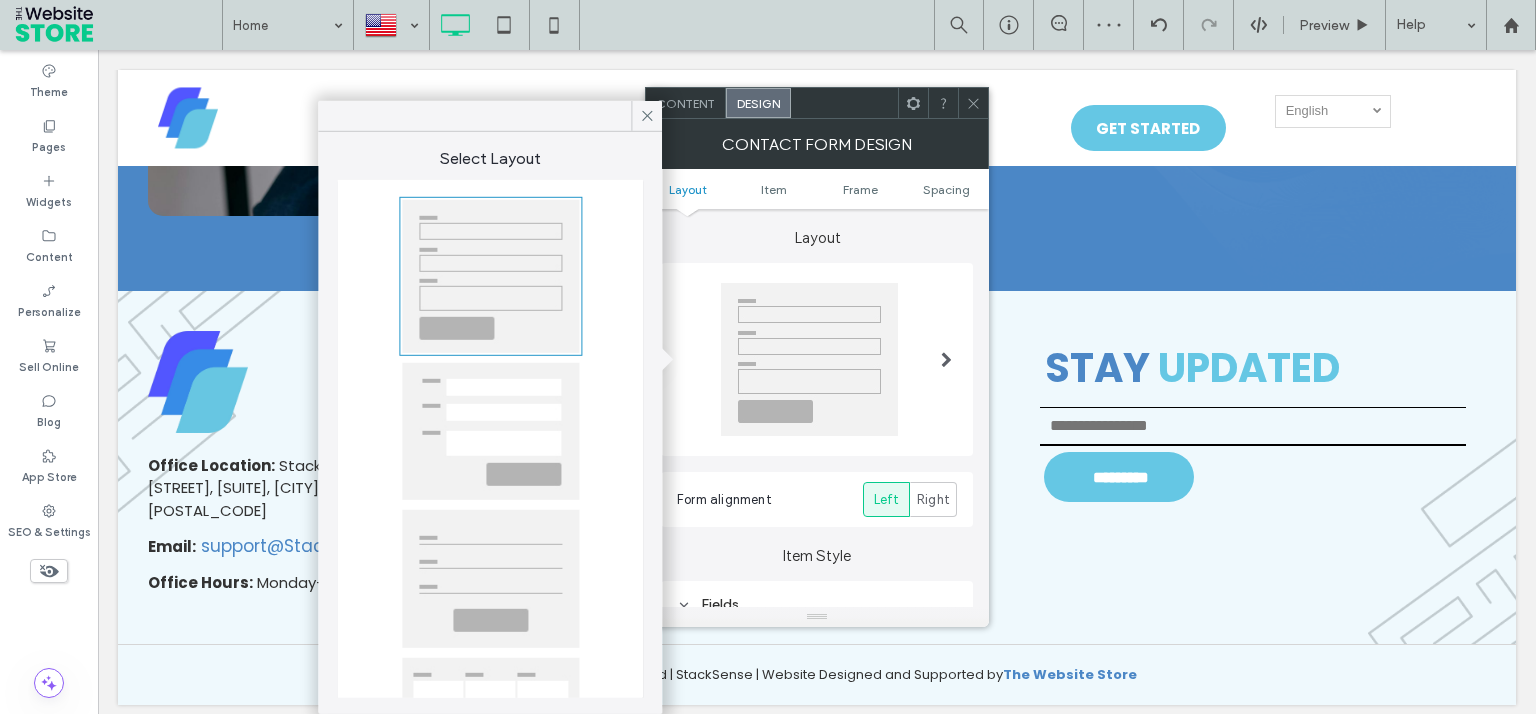 click at bounding box center (490, 431) 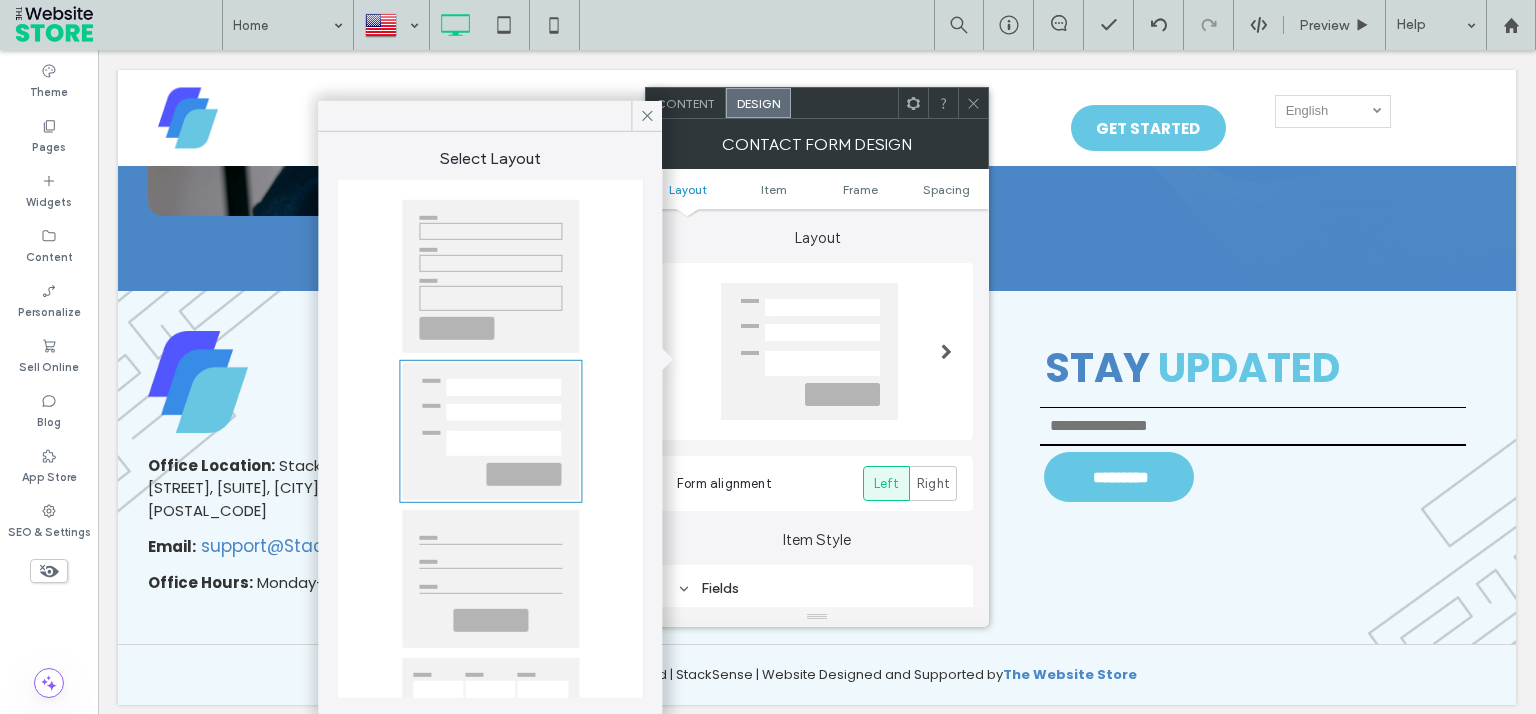 click at bounding box center (490, 579) 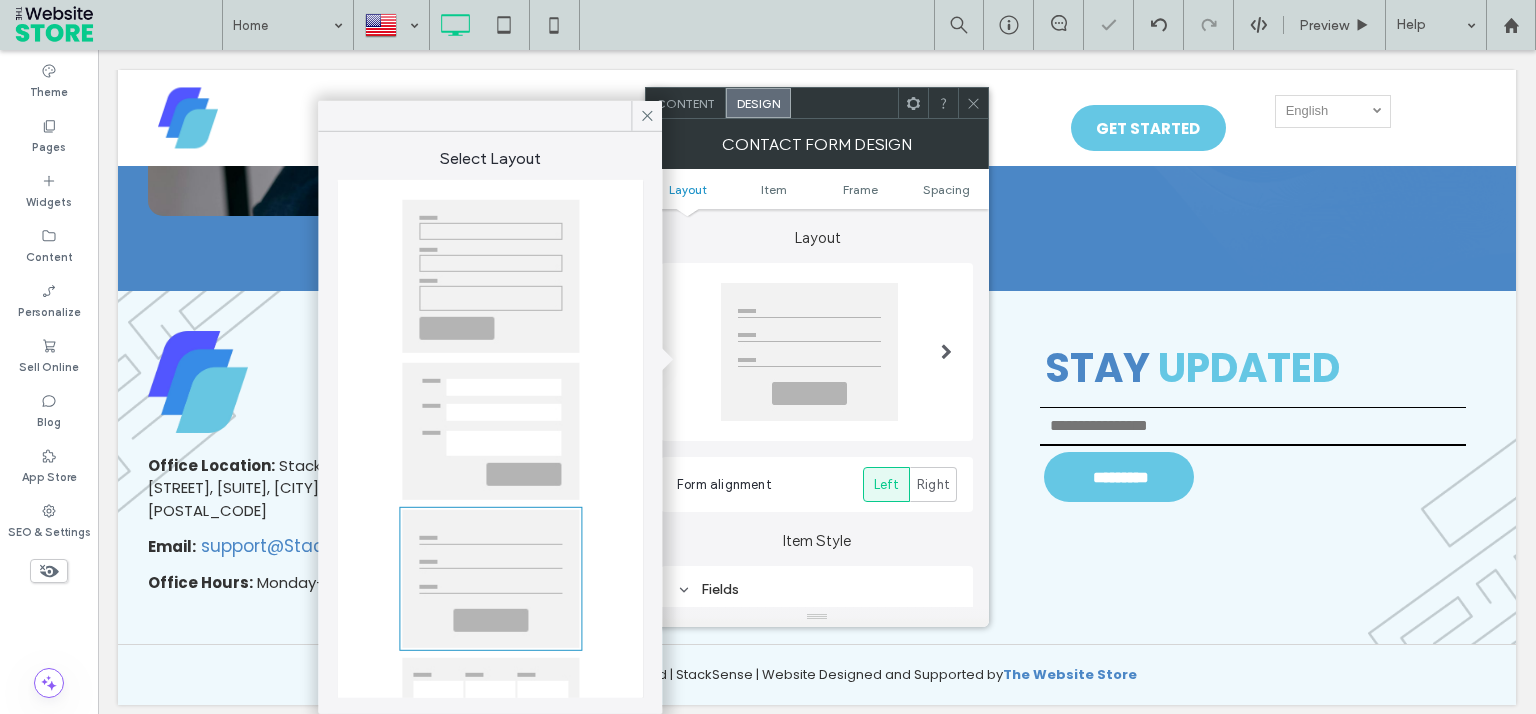 scroll, scrollTop: 138, scrollLeft: 0, axis: vertical 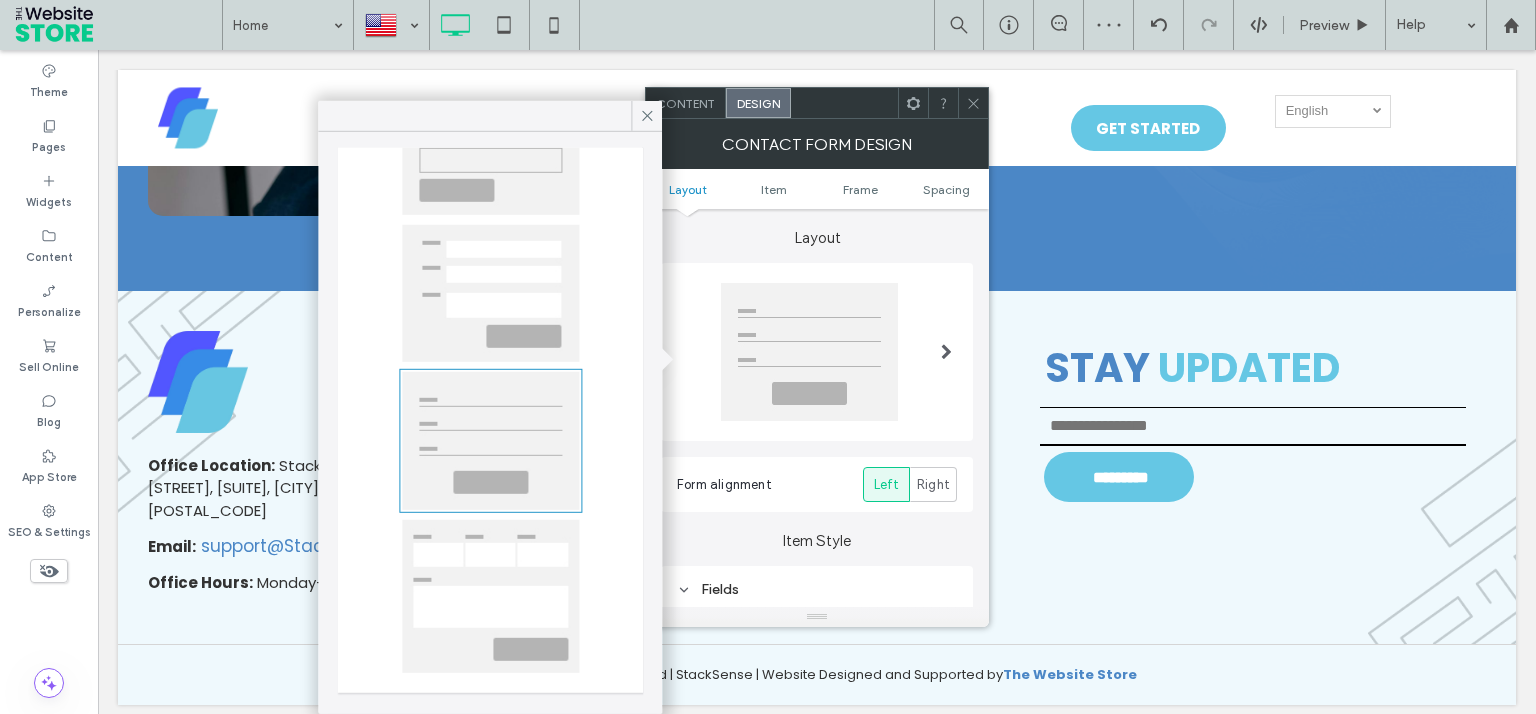 click at bounding box center [490, 441] 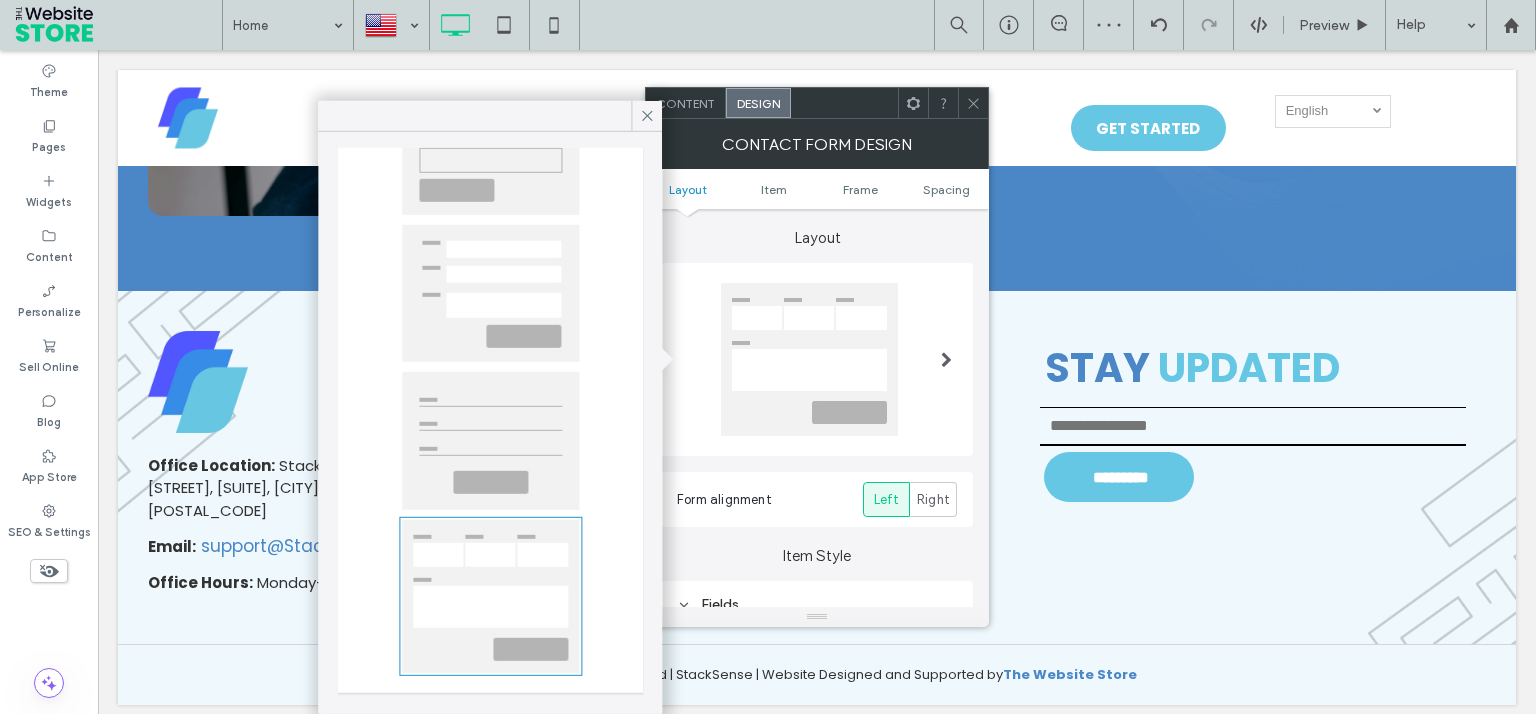 type on "*" 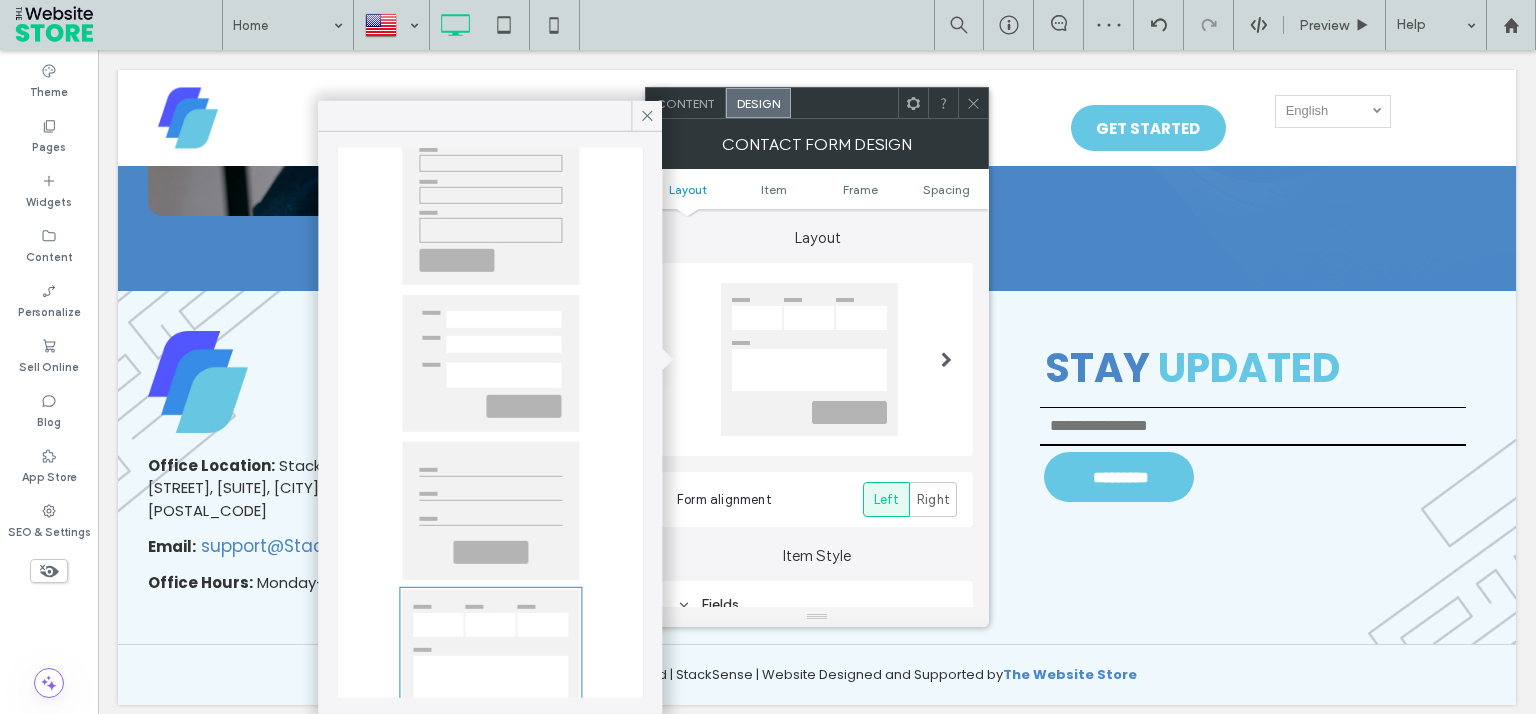 scroll, scrollTop: 0, scrollLeft: 0, axis: both 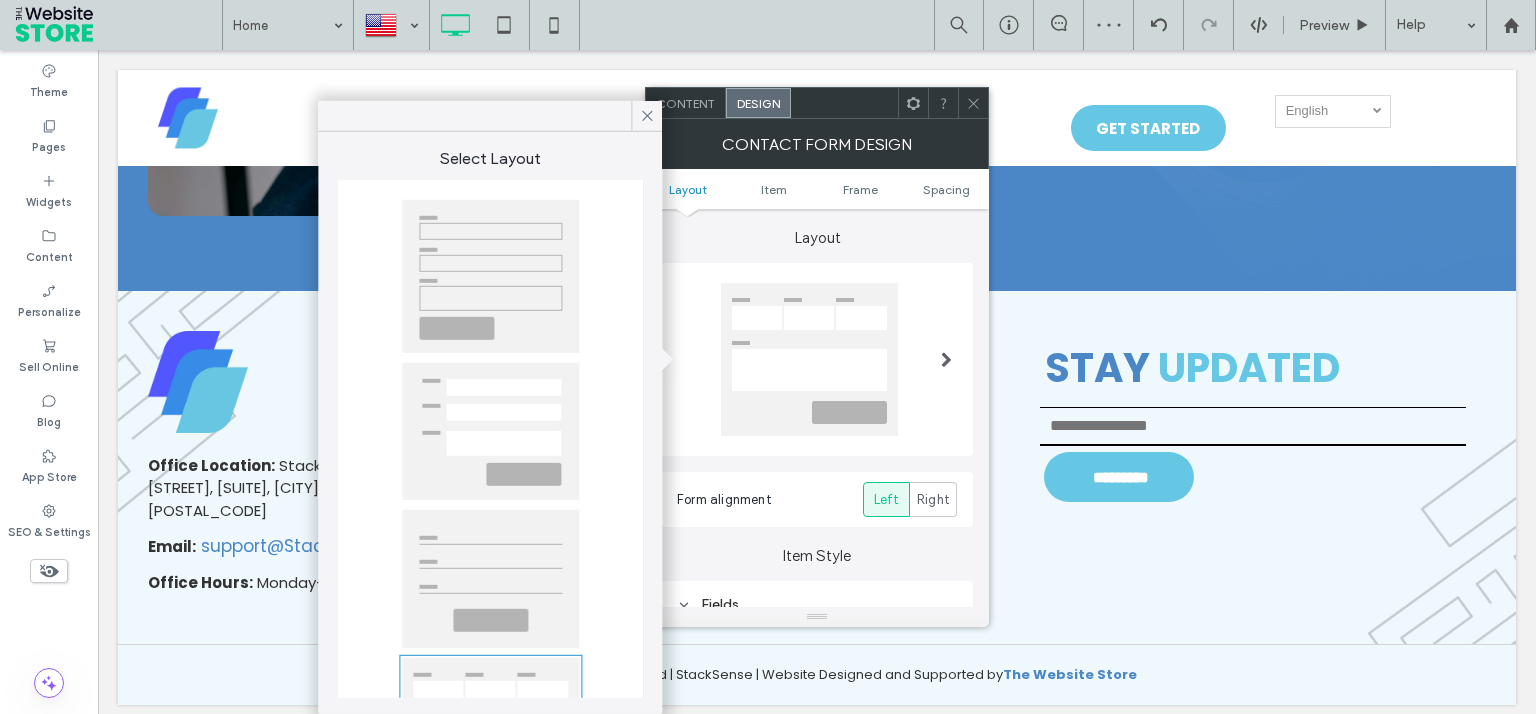 click at bounding box center [490, 276] 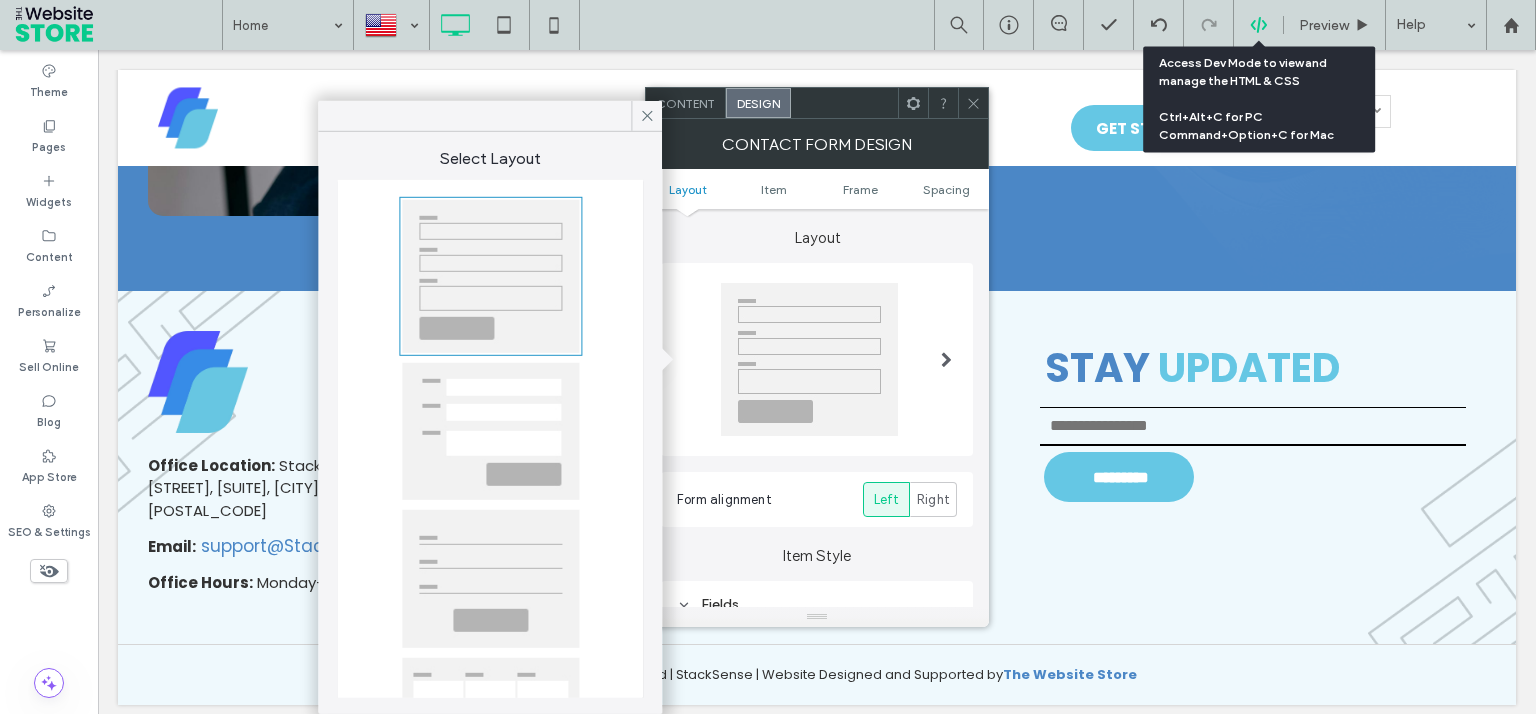 click 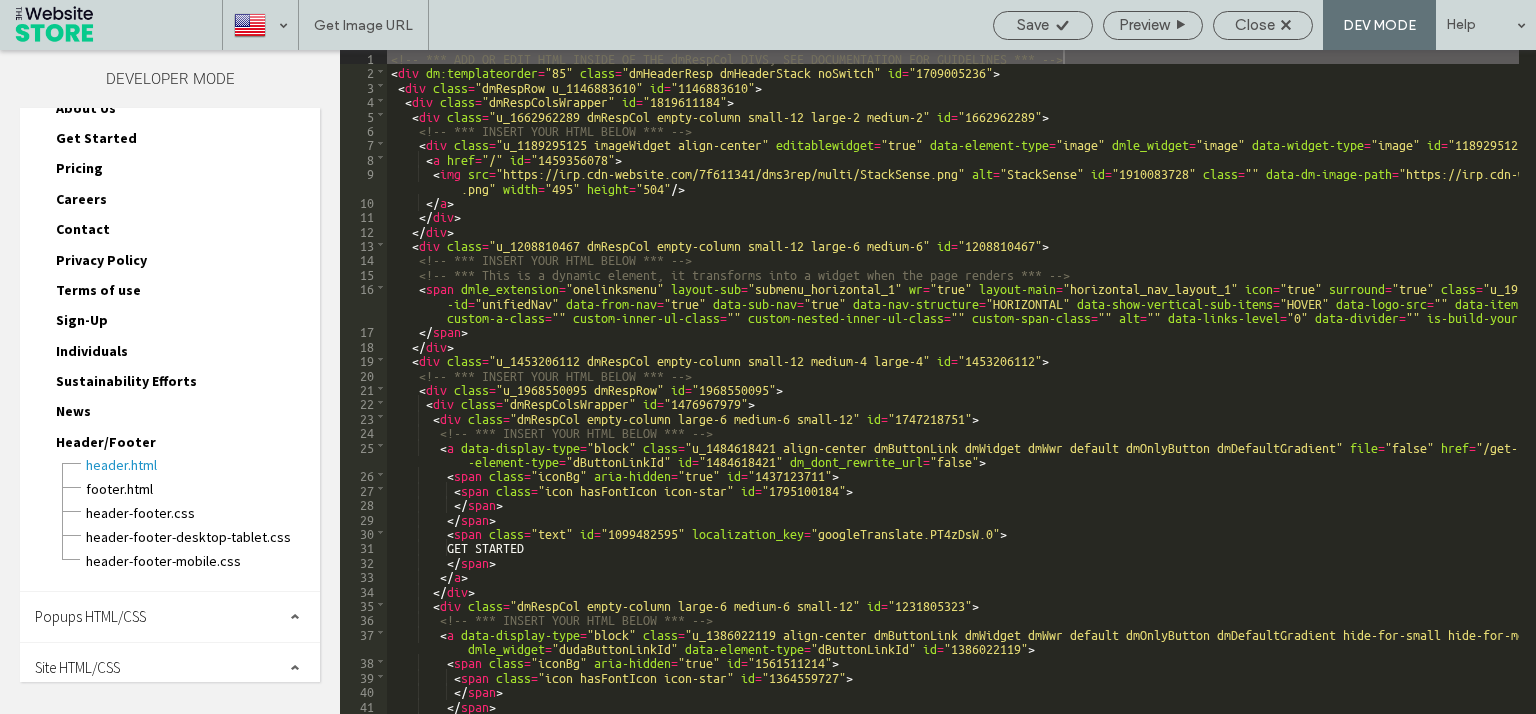 click on "Site HTML/CSS" at bounding box center [170, 668] 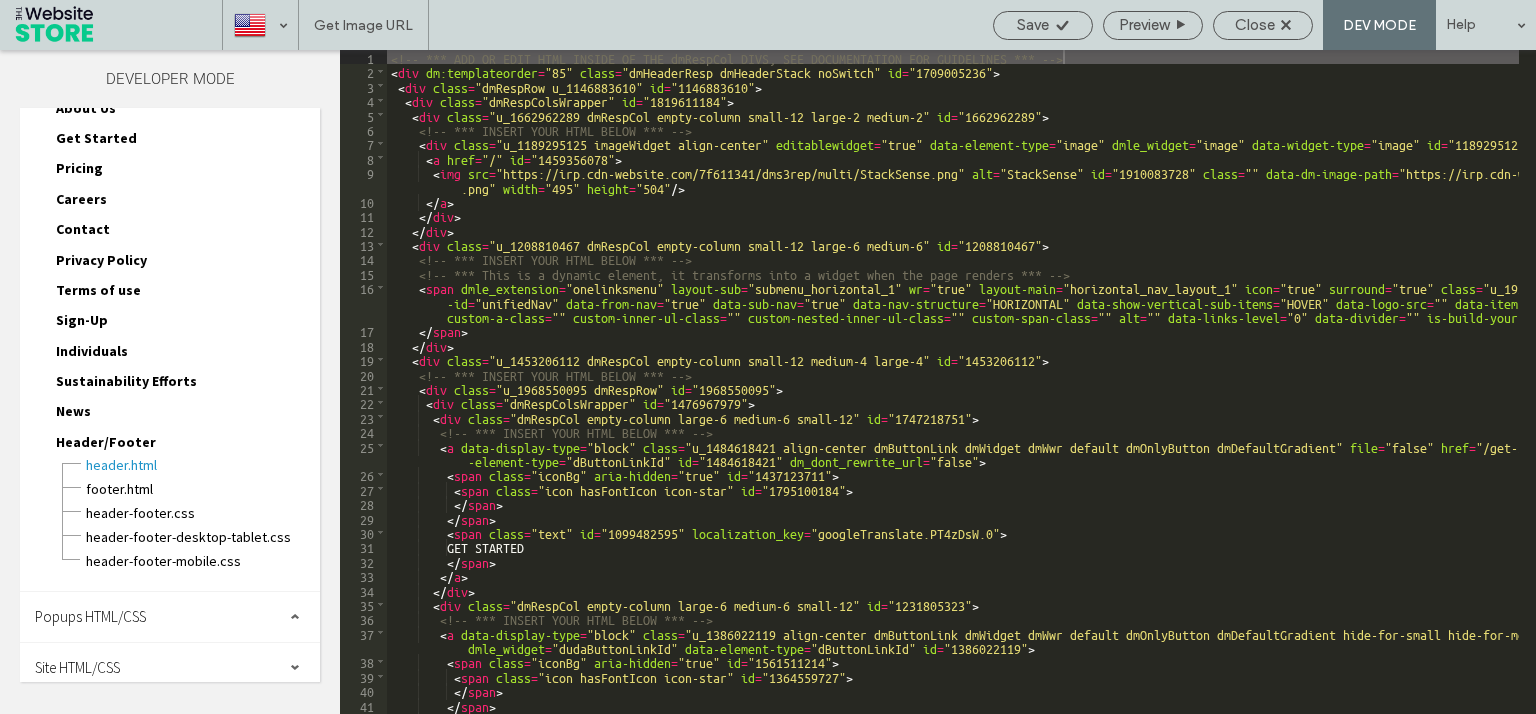 scroll, scrollTop: 245, scrollLeft: 0, axis: vertical 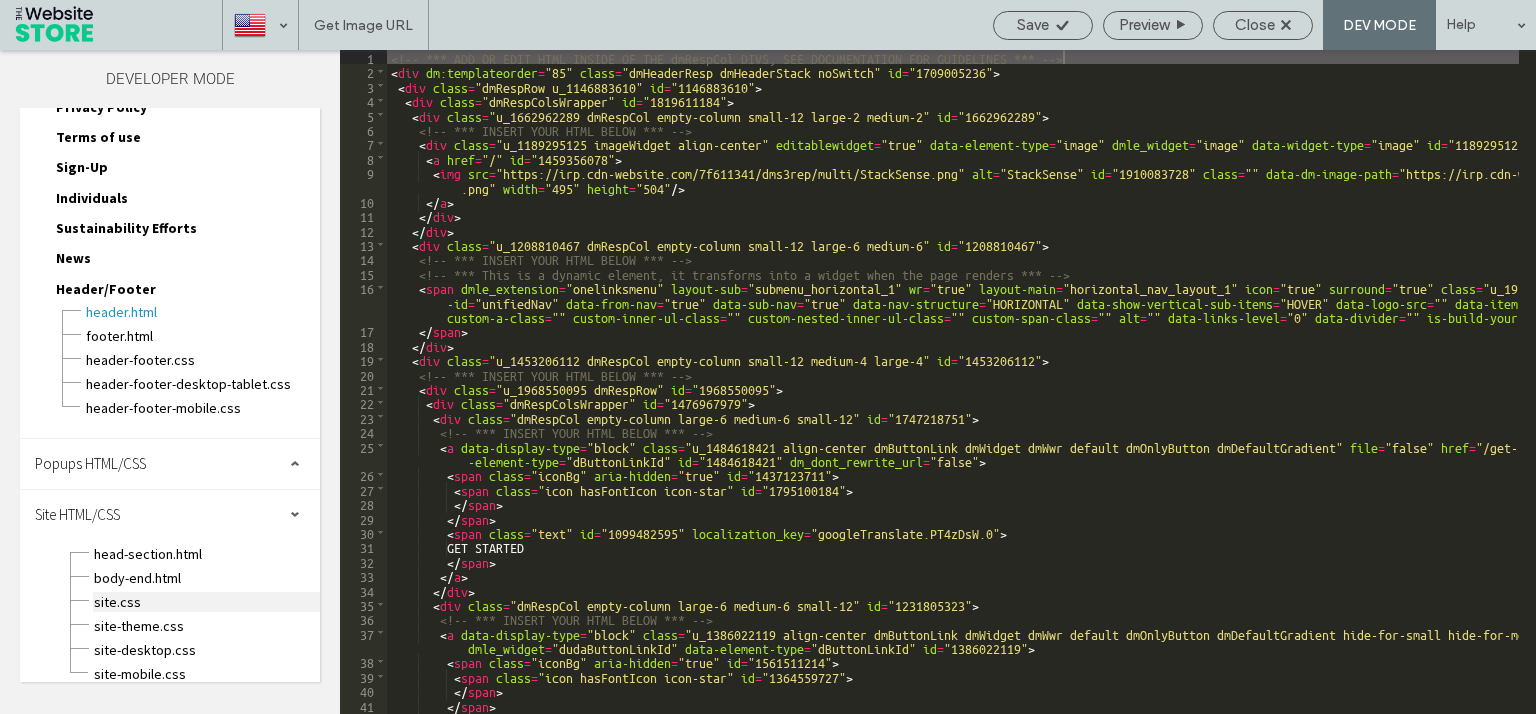 click on "site.css" at bounding box center (206, 602) 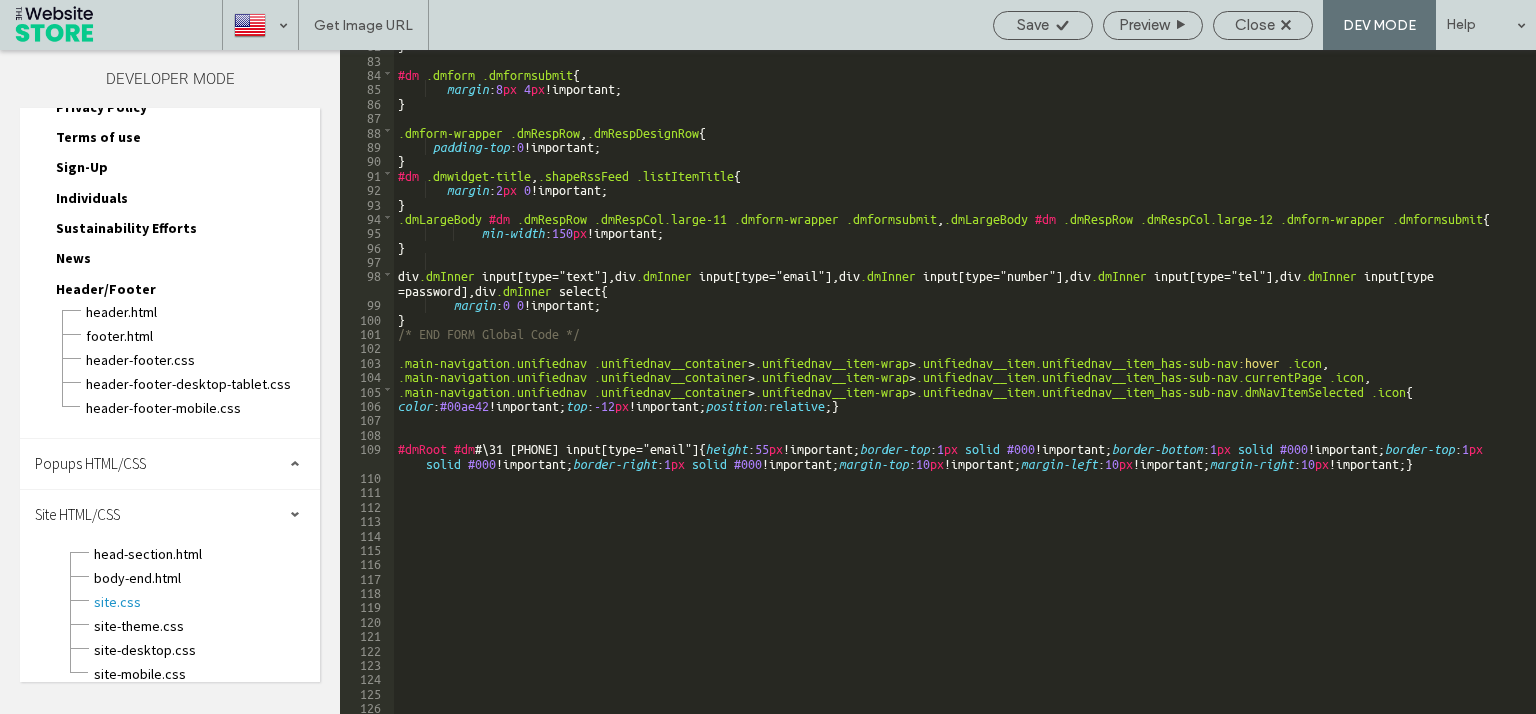 scroll, scrollTop: 1222, scrollLeft: 0, axis: vertical 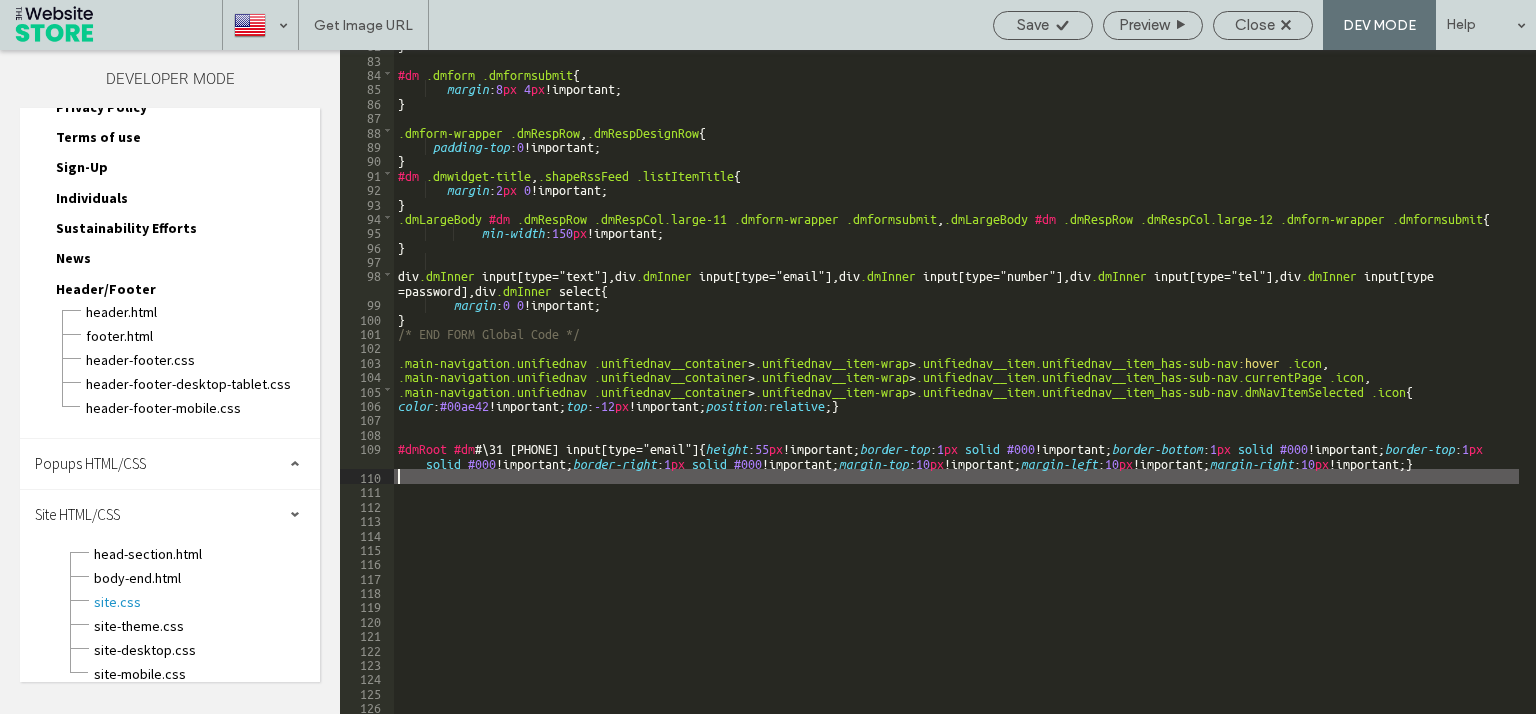 click on "}   #dm   .dmform   .dmformsubmit {          margin :  8 px   4 px !important; }    .dmform-wrapper   .dmRespRow ,  .dmRespDesignRow {        padding-top :  0 !important; } #dm   .dmwidget-title ,  .shapeRssFeed   .listItemTitle {          margin :  2 px   0 !important; } .dmLargeBody   #dm   .dmRespRow   .dmRespCol.large-11   .dmform-wrapper   .dmformsubmit ,  .dmLargeBody   #dm   .dmRespRow   .dmRespCol.large-12   .dmform-wrapper   .dmformsubmit {                min-width :  150 px  !important; }           div .dmInner   input [ type =" text "],  div .dmInner   input [ type =" email "],  div .dmInner   input [ type =" number "],  div .dmInner   input [ type =" tel "],  div .dmInner   input [ type     = password ],  div .dmInner   select {           margin :  0   0 !important; } /* END FORM Global Code */ .main-navigation.unifiednav   .unifiednav__container  >  .unifiednav__item-wrap  >  .unifiednav__item.unifiednav__item_has-sub-nav :hover   .icon , .main-navigation.unifiednav   .unifiednav__container" at bounding box center [956, 383] 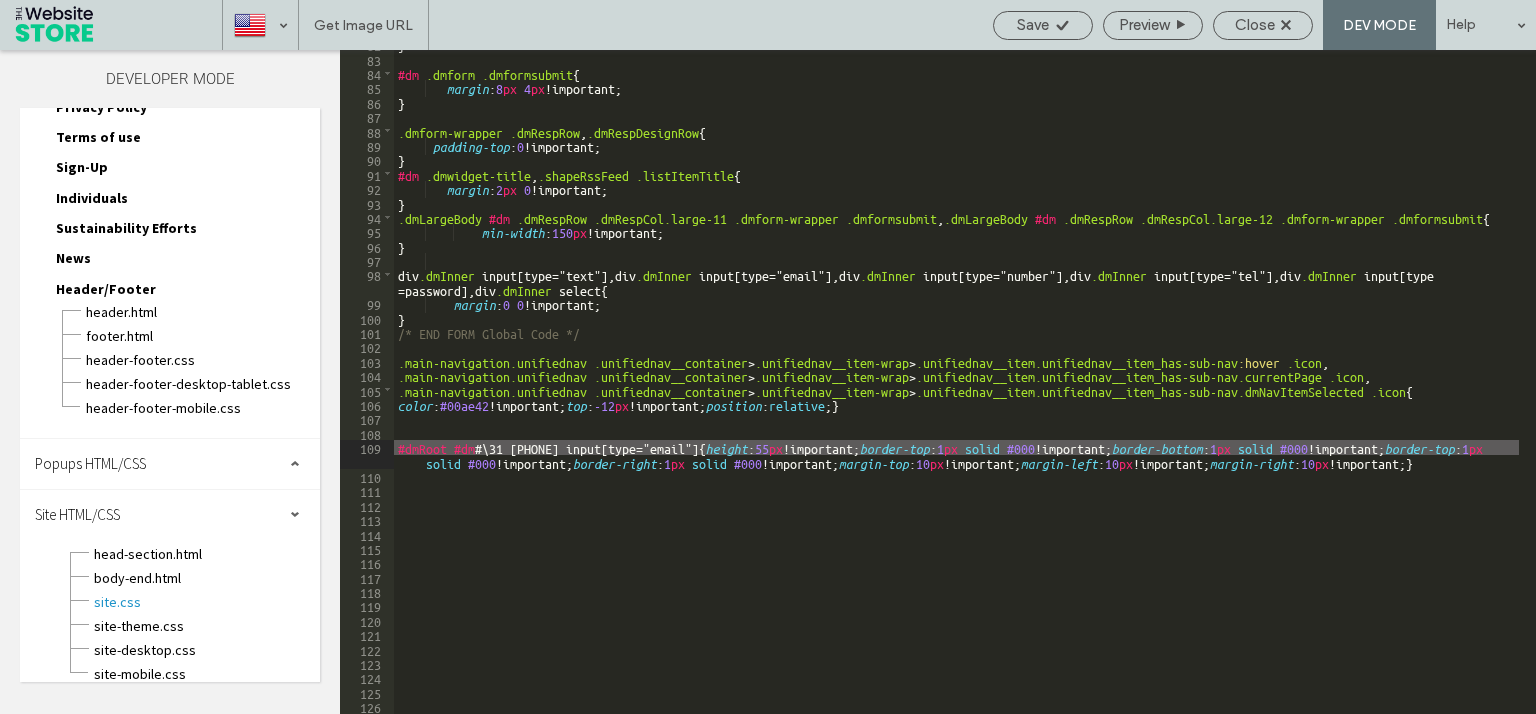 click on "}   #dm   .dmform   .dmformsubmit {          margin :  8 px   4 px !important; }    .dmform-wrapper   .dmRespRow ,  .dmRespDesignRow {        padding-top :  0 !important; } #dm   .dmwidget-title ,  .shapeRssFeed   .listItemTitle {          margin :  2 px   0 !important; } .dmLargeBody   #dm   .dmRespRow   .dmRespCol.large-11   .dmform-wrapper   .dmformsubmit ,  .dmLargeBody   #dm   .dmRespRow   .dmRespCol.large-12   .dmform-wrapper   .dmformsubmit {                min-width :  150 px  !important; }           div .dmInner   input [ type =" text "],  div .dmInner   input [ type =" email "],  div .dmInner   input [ type =" number "],  div .dmInner   input [ type =" tel "],  div .dmInner   input [ type     = password ],  div .dmInner   select {           margin :  0   0 !important; } /* END FORM Global Code */ .main-navigation.unifiednav   .unifiednav__container  >  .unifiednav__item-wrap  >  .unifiednav__item.unifiednav__item_has-sub-nav :hover   .icon , .main-navigation.unifiednav   .unifiednav__container" at bounding box center [956, 383] 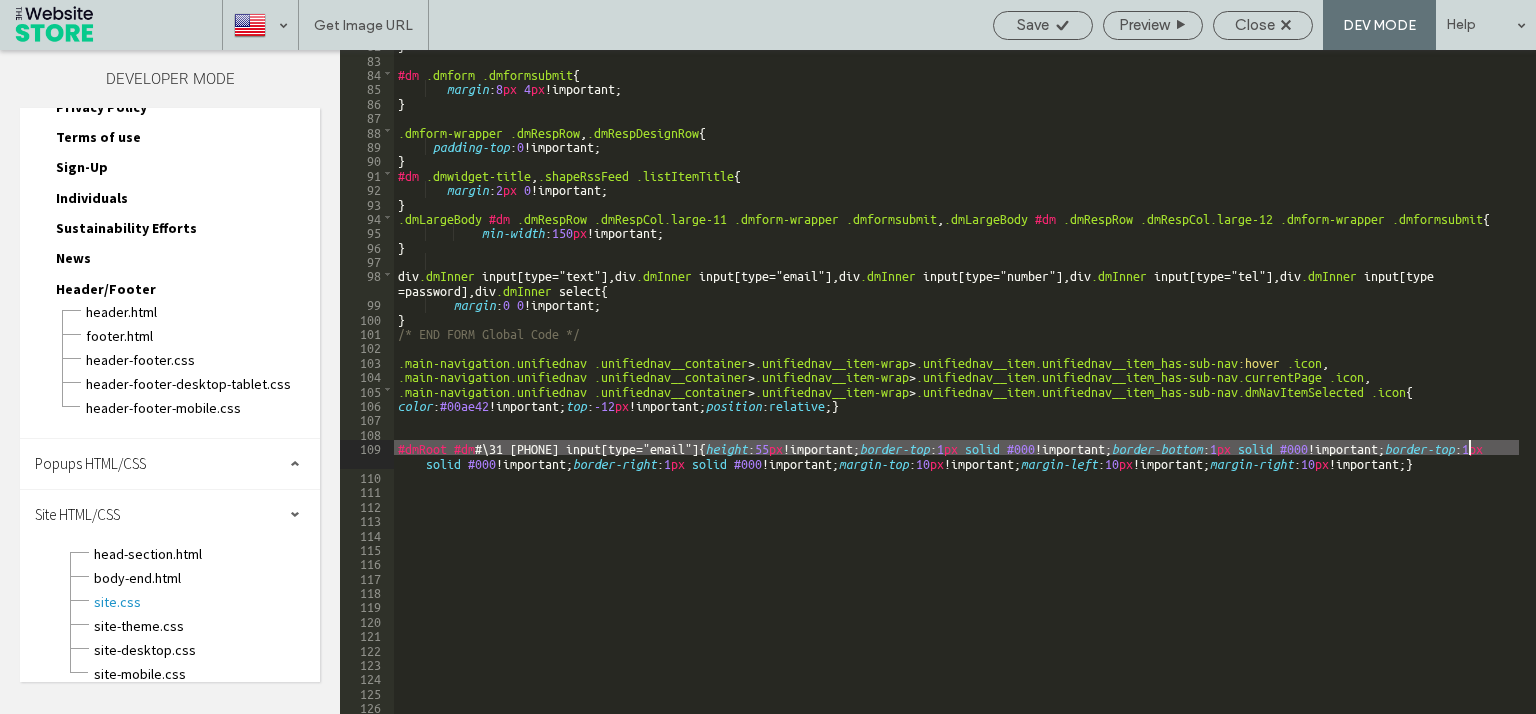 click on "}   #dm   .dmform   .dmformsubmit {          margin :  8 px   4 px !important; }    .dmform-wrapper   .dmRespRow ,  .dmRespDesignRow {        padding-top :  0 !important; } #dm   .dmwidget-title ,  .shapeRssFeed   .listItemTitle {          margin :  2 px   0 !important; } .dmLargeBody   #dm   .dmRespRow   .dmRespCol.large-11   .dmform-wrapper   .dmformsubmit ,  .dmLargeBody   #dm   .dmRespRow   .dmRespCol.large-12   .dmform-wrapper   .dmformsubmit {                min-width :  150 px  !important; }           div .dmInner   input [ type =" text "],  div .dmInner   input [ type =" email "],  div .dmInner   input [ type =" number "],  div .dmInner   input [ type =" tel "],  div .dmInner   input [ type     = password ],  div .dmInner   select {           margin :  0   0 !important; } /* END FORM Global Code */ .main-navigation.unifiednav   .unifiednav__container  >  .unifiednav__item-wrap  >  .unifiednav__item.unifiednav__item_has-sub-nav :hover   .icon , .main-navigation.unifiednav   .unifiednav__container" at bounding box center (956, 383) 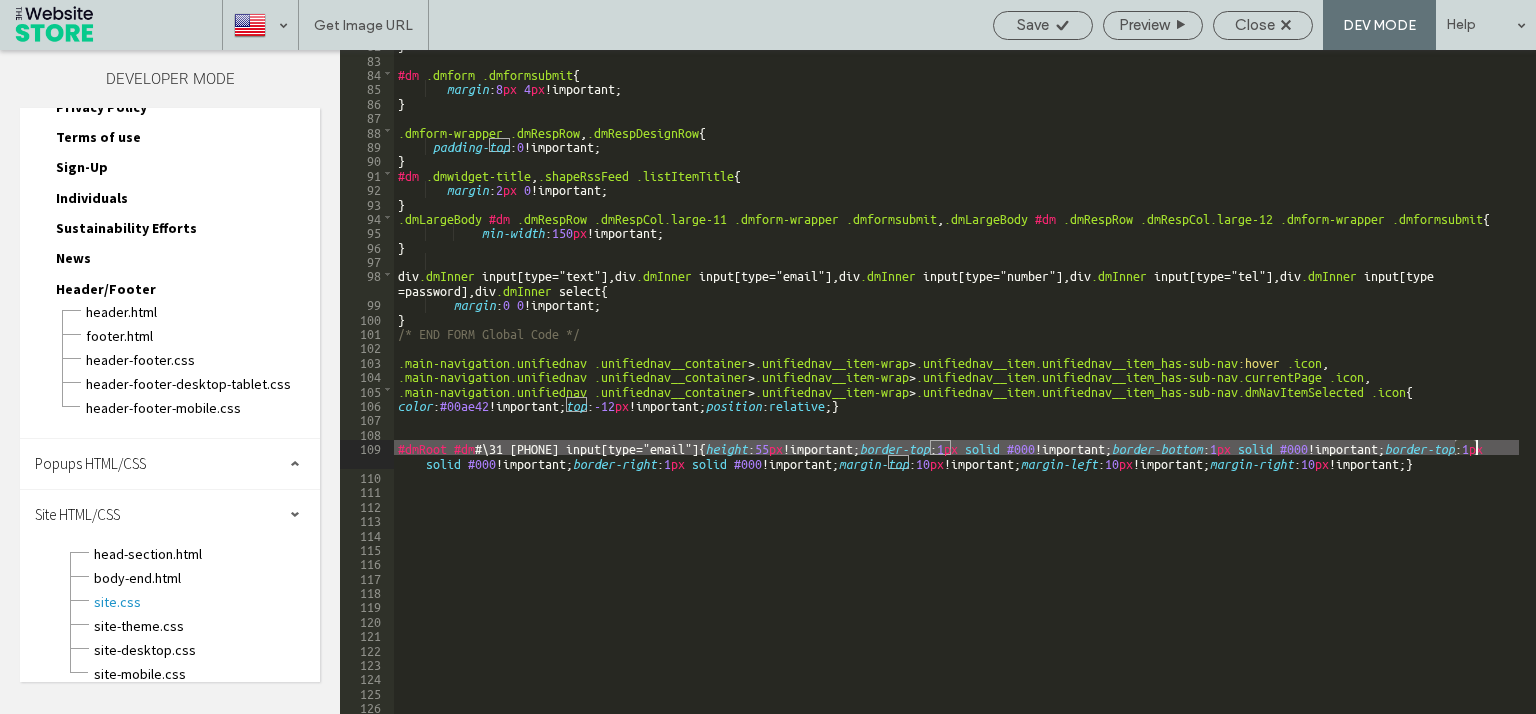 scroll, scrollTop: 0, scrollLeft: 6, axis: horizontal 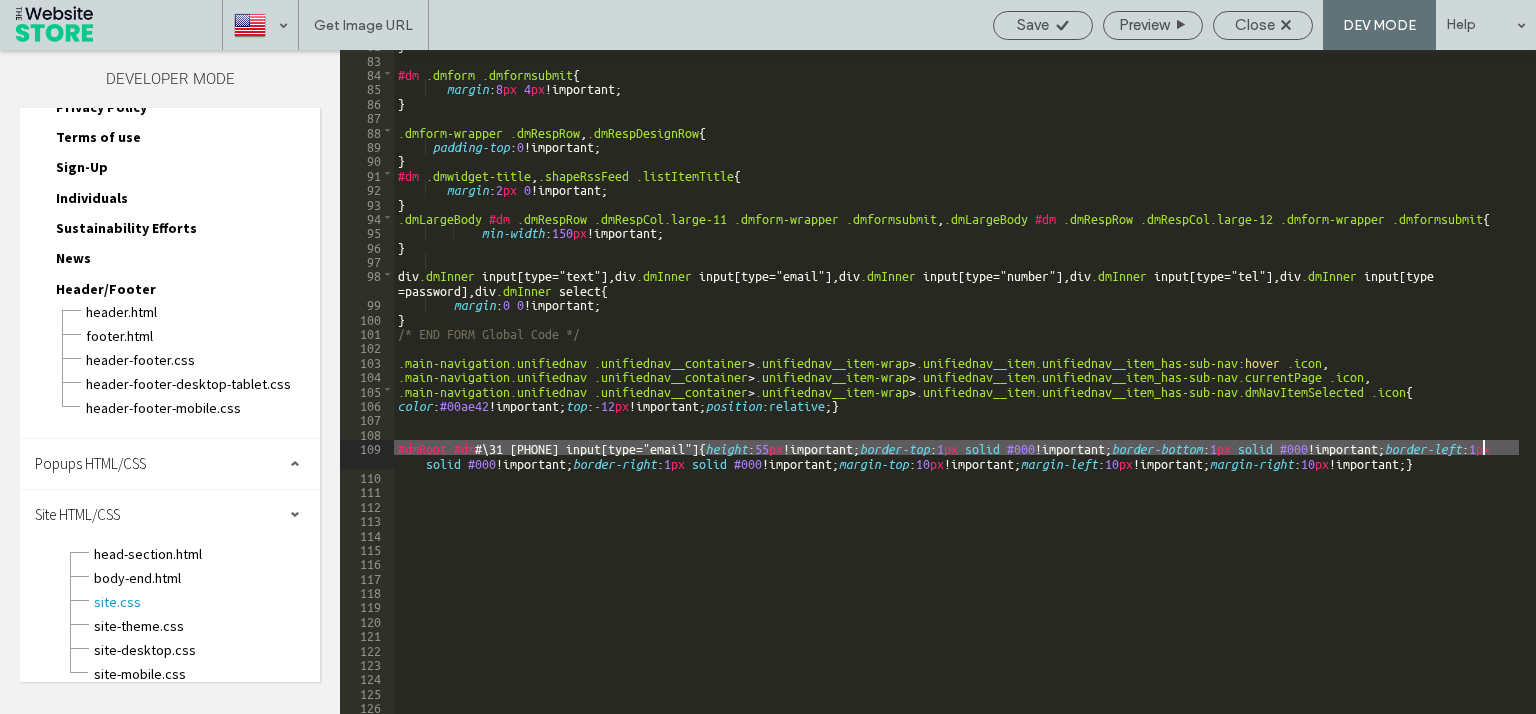 click on "}   #dm   .dmform   .dmformsubmit {          margin :  8 px   4 px !important; }    .dmform-wrapper   .dmRespRow ,  .dmRespDesignRow {        padding-top :  0 !important; } #dm   .dmwidget-title ,  .shapeRssFeed   .listItemTitle {          margin :  2 px   0 !important; } .dmLargeBody   #dm   .dmRespRow   .dmRespCol.large-11   .dmform-wrapper   .dmformsubmit ,  .dmLargeBody   #dm   .dmRespRow   .dmRespCol.large-12   .dmform-wrapper   .dmformsubmit {                min-width :  150 px  !important; }           div .dmInner   input [ type =" text "],  div .dmInner   input [ type =" email "],  div .dmInner   input [ type =" number "],  div .dmInner   input [ type =" tel "],  div .dmInner   input [ type     = password ],  div .dmInner   select {           margin :  0   0 !important; } /* END FORM Global Code */ .main-navigation.unifiednav   .unifiednav__container  >  .unifiednav__item-wrap  >  .unifiednav__item.unifiednav__item_has-sub-nav :hover   .icon , .main-navigation.unifiednav   .unifiednav__container" at bounding box center (956, 383) 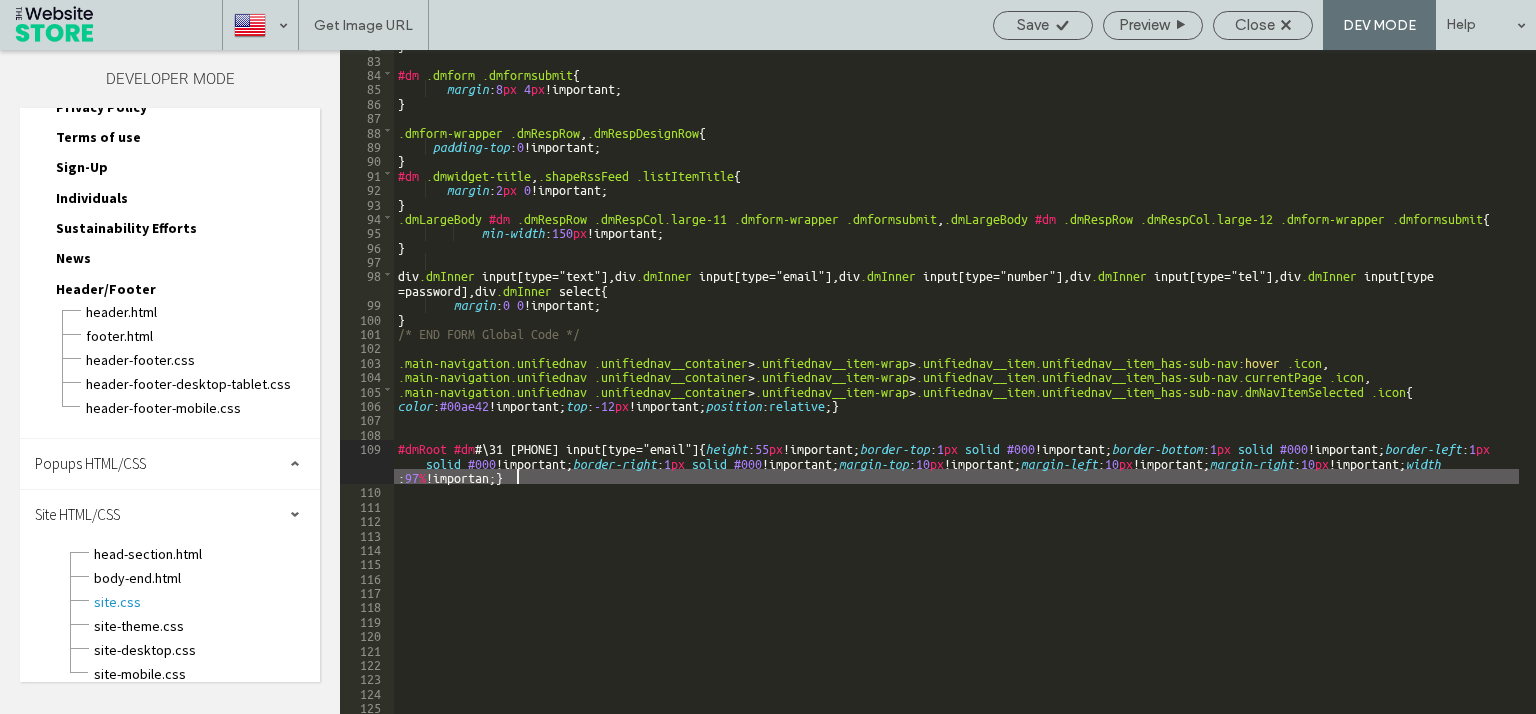 scroll, scrollTop: 0, scrollLeft: 5, axis: horizontal 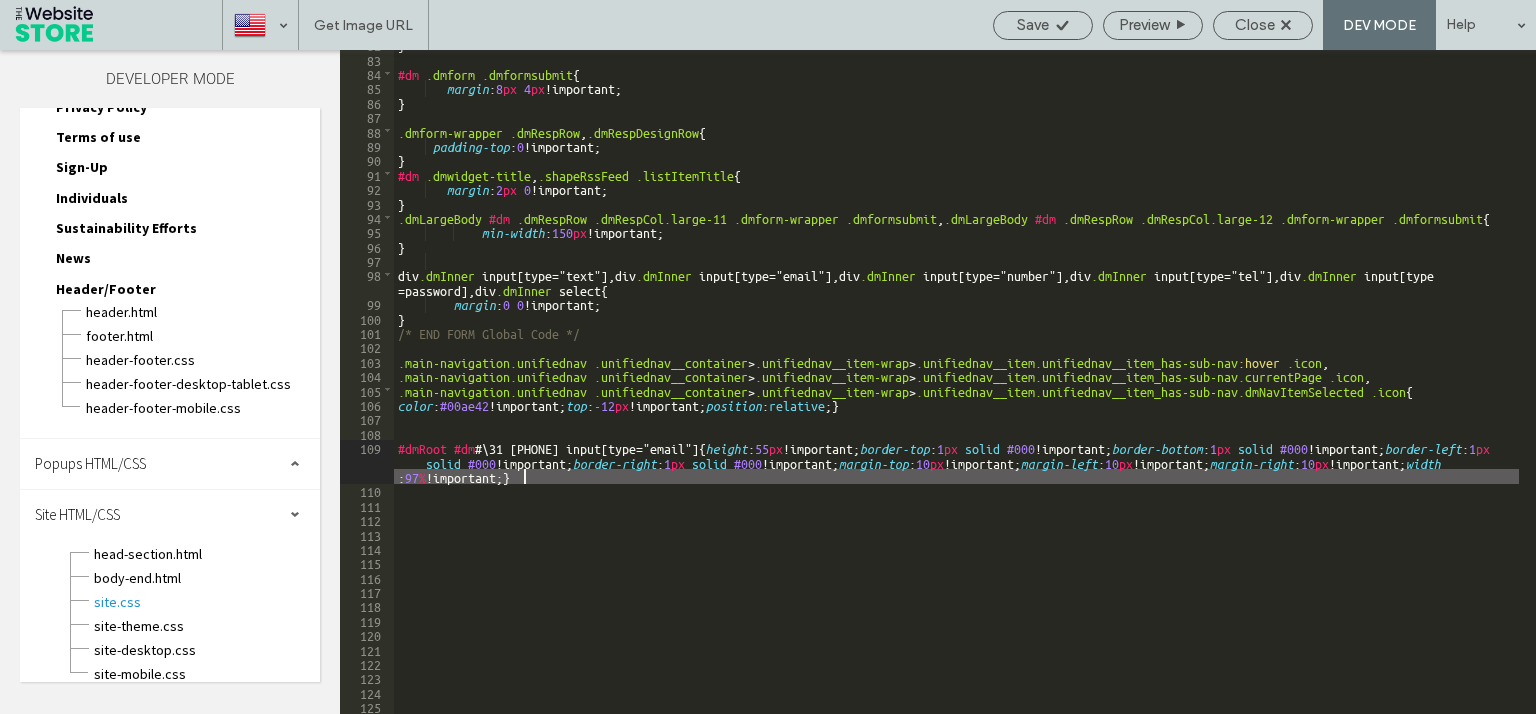 click on "}   #dm   .dmform   .dmformsubmit {          margin :  8 px   4 px !important; }    .dmform-wrapper   .dmRespRow ,  .dmRespDesignRow {        padding-top :  0 !important; } #dm   .dmwidget-title ,  .shapeRssFeed   .listItemTitle {          margin :  2 px   0 !important; } .dmLargeBody   #dm   .dmRespRow   .dmRespCol.large-11   .dmform-wrapper   .dmformsubmit ,  .dmLargeBody   #dm   .dmRespRow   .dmRespCol.large-12   .dmform-wrapper   .dmformsubmit {                min-width :  150 px  !important; }           div .dmInner   input [ type =" text "],  div .dmInner   input [ type =" email "],  div .dmInner   input [ type =" number "],  div .dmInner   input [ type =" tel "],  div .dmInner   input [ type     = password ],  div .dmInner   select {           margin :  0   0 !important; } /* END FORM Global Code */ .main-navigation.unifiednav   .unifiednav__container  >  .unifiednav__item-wrap  >  .unifiednav__item.unifiednav__item_has-sub-nav :hover   .icon , .main-navigation.unifiednav   .unifiednav__container" at bounding box center (956, 383) 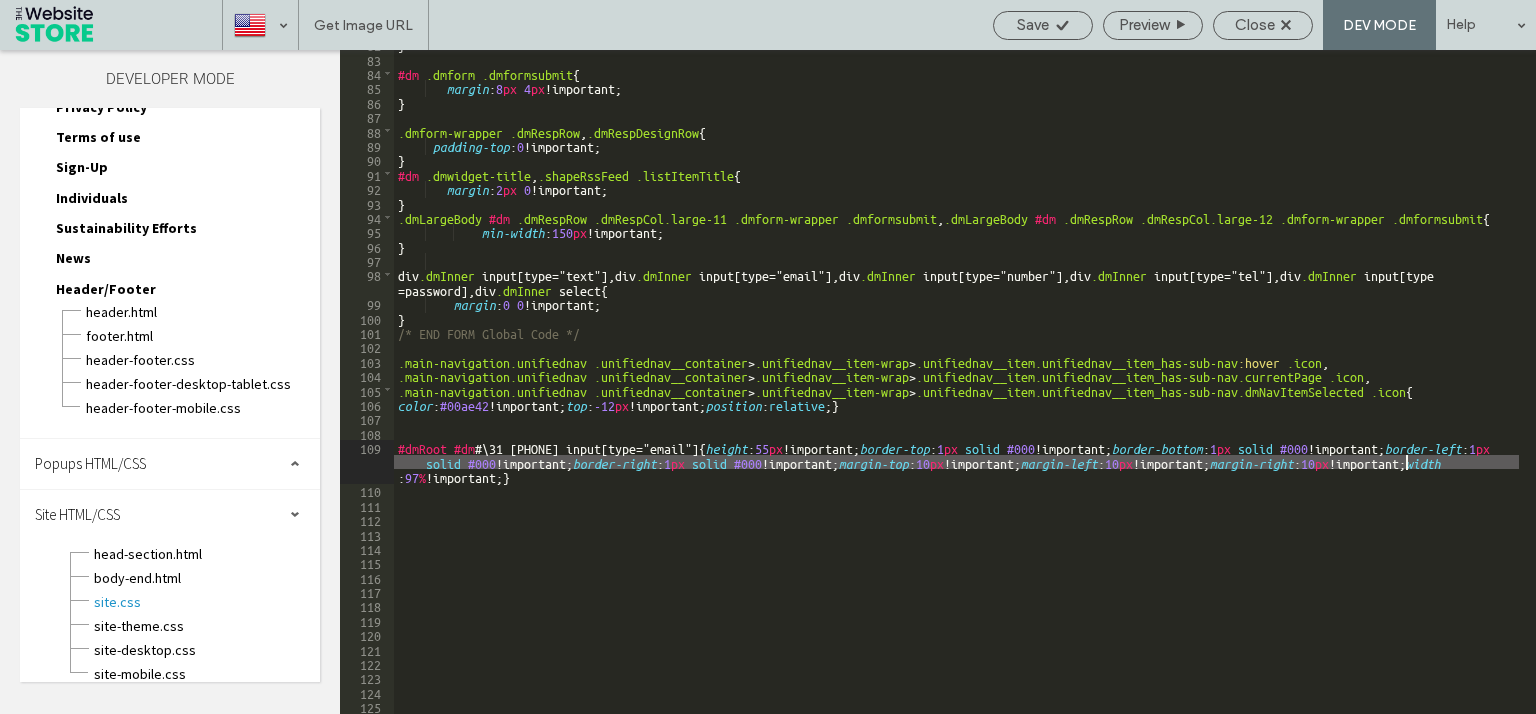click on "}   #dm   .dmform   .dmformsubmit {          margin :  8 px   4 px !important; }    .dmform-wrapper   .dmRespRow ,  .dmRespDesignRow {        padding-top :  0 !important; } #dm   .dmwidget-title ,  .shapeRssFeed   .listItemTitle {          margin :  2 px   0 !important; } .dmLargeBody   #dm   .dmRespRow   .dmRespCol.large-11   .dmform-wrapper   .dmformsubmit ,  .dmLargeBody   #dm   .dmRespRow   .dmRespCol.large-12   .dmform-wrapper   .dmformsubmit {                min-width :  150 px  !important; }           div .dmInner   input [ type =" text "],  div .dmInner   input [ type =" email "],  div .dmInner   input [ type =" number "],  div .dmInner   input [ type =" tel "],  div .dmInner   input [ type     = password ],  div .dmInner   select {           margin :  0   0 !important; } /* END FORM Global Code */ .main-navigation.unifiednav   .unifiednav__container  >  .unifiednav__item-wrap  >  .unifiednav__item.unifiednav__item_has-sub-nav :hover   .icon , .main-navigation.unifiednav   .unifiednav__container" at bounding box center (956, 383) 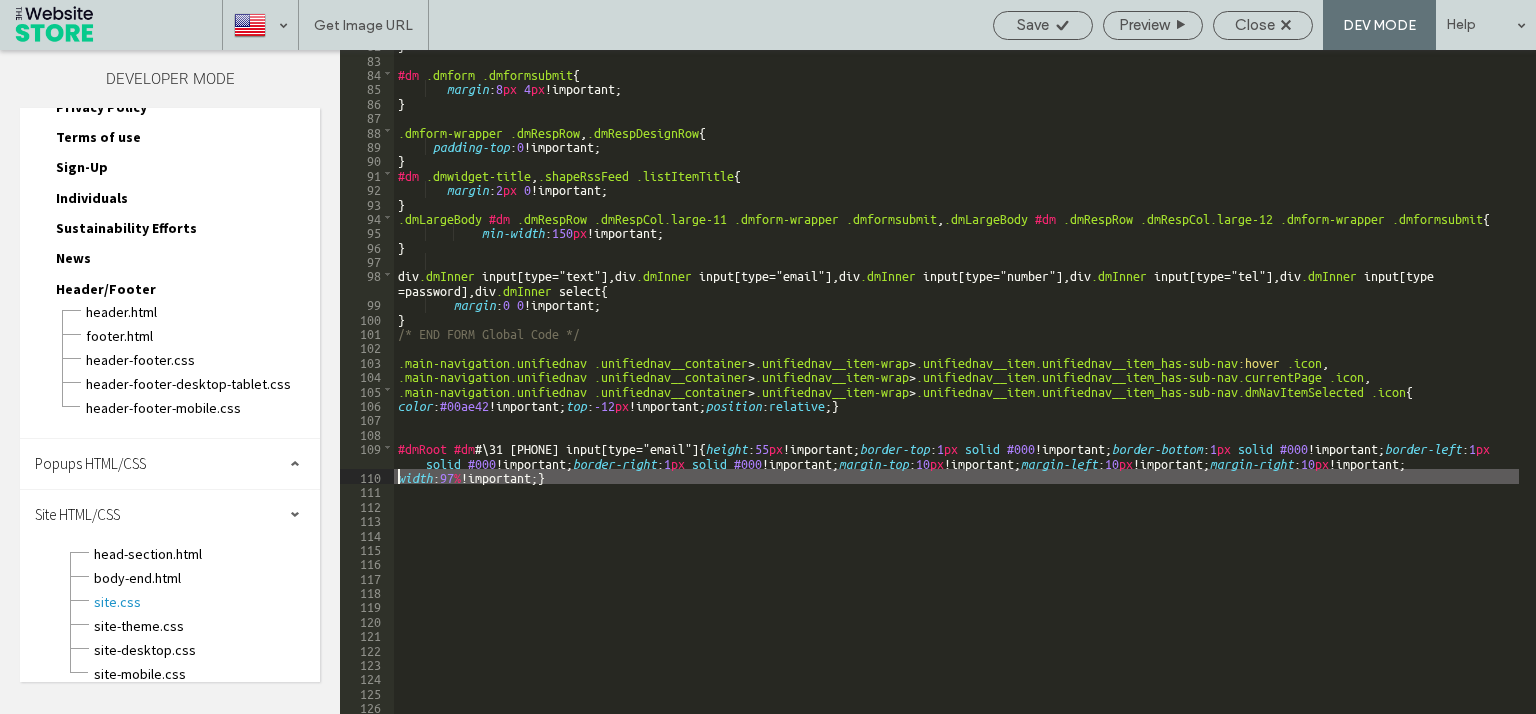 scroll, scrollTop: 0, scrollLeft: 6, axis: horizontal 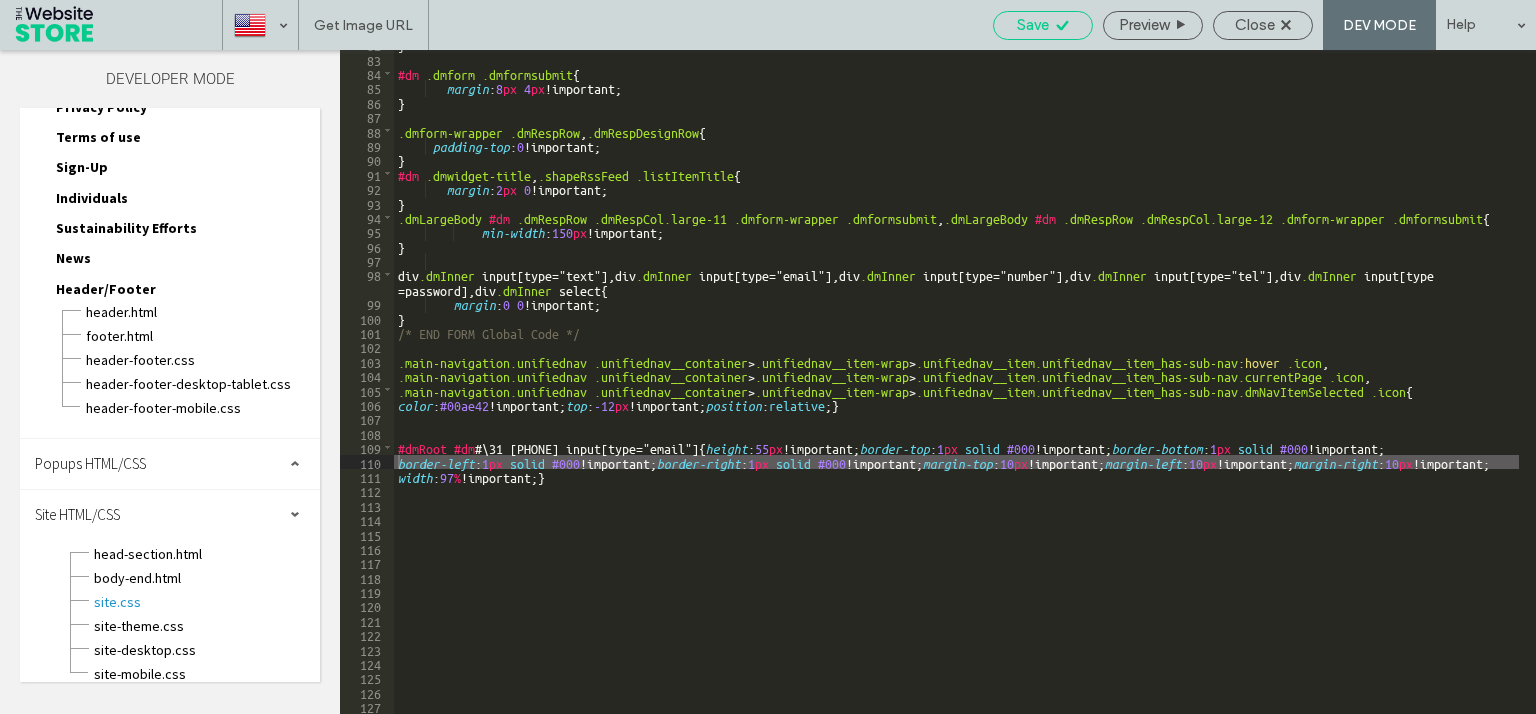 click on "Save" at bounding box center [1033, 25] 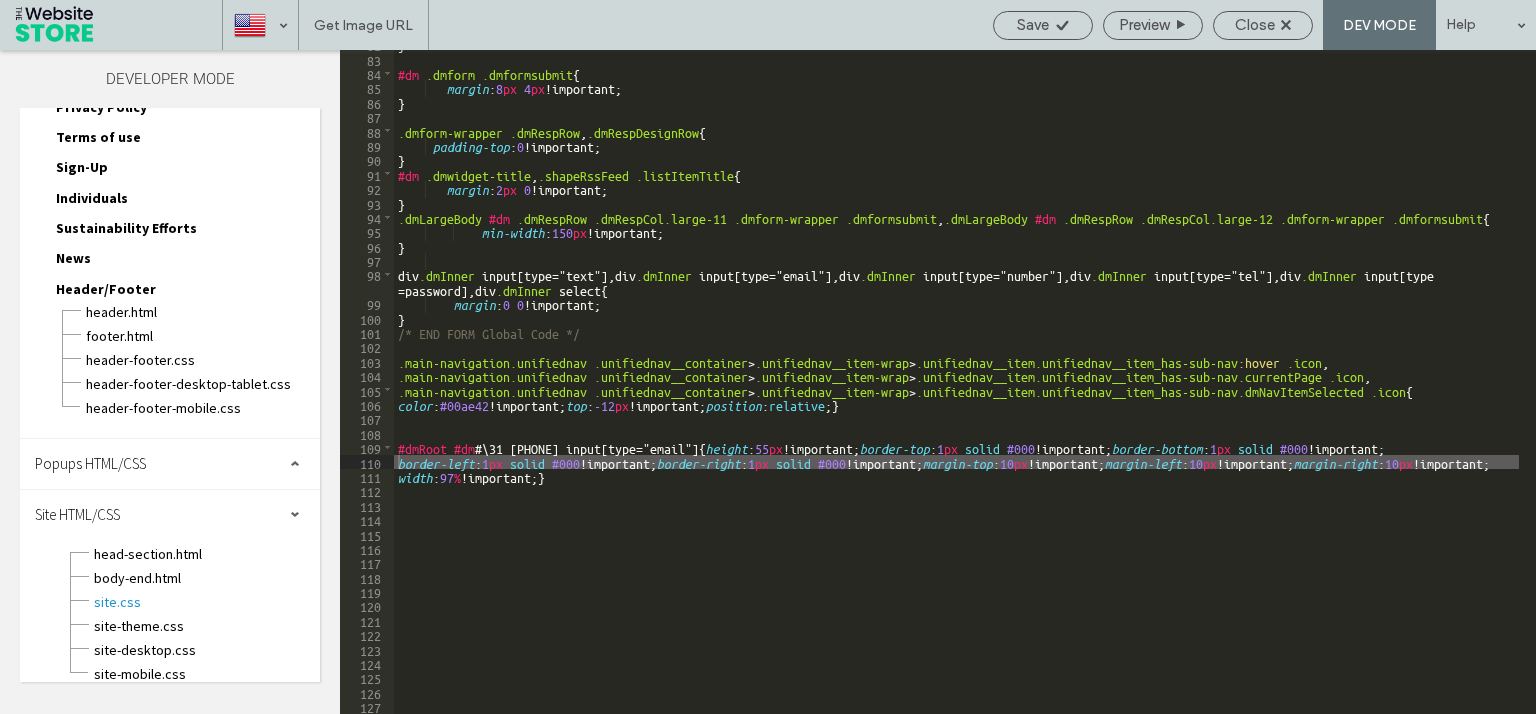 scroll, scrollTop: 0, scrollLeft: 0, axis: both 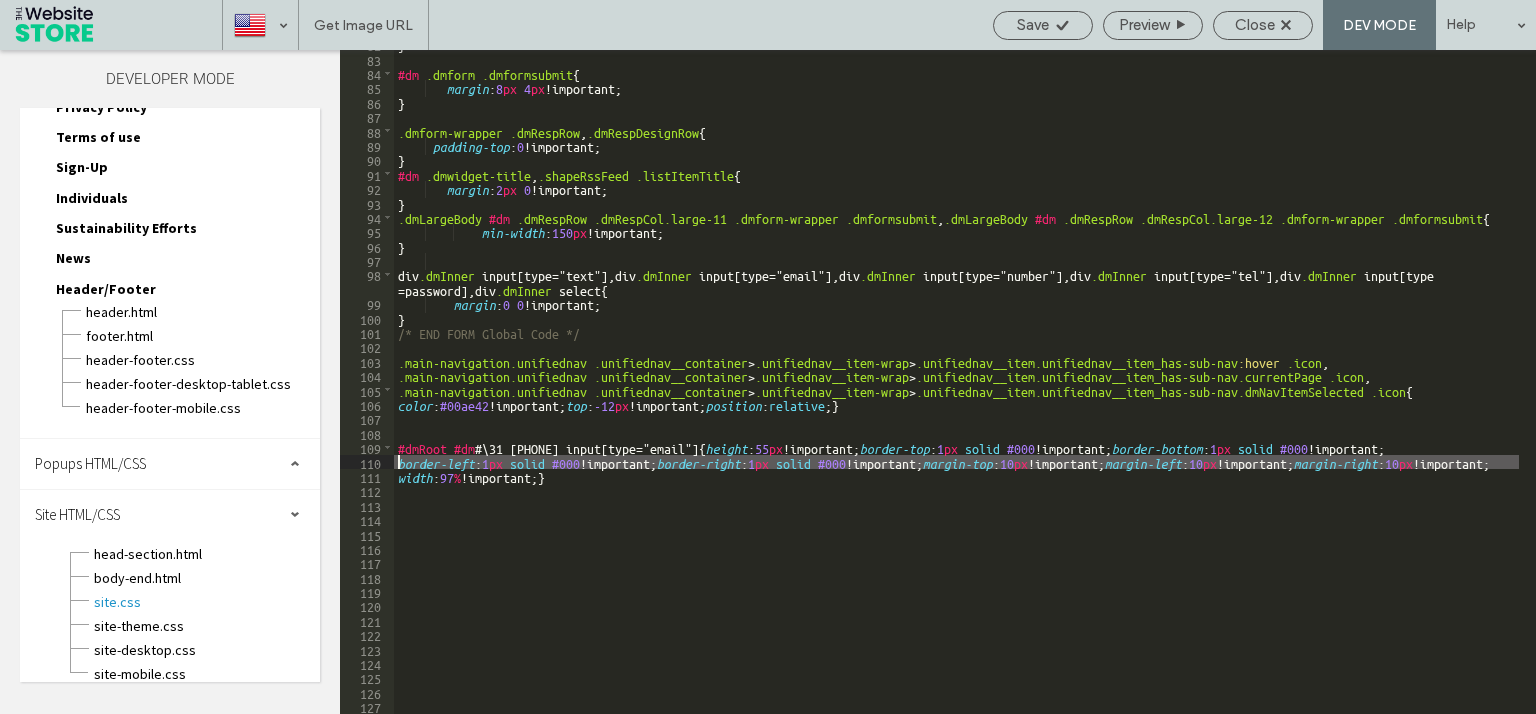 click on "}   #dm   .dmform   .dmformsubmit {          margin :  8 px   4 px !important; }    .dmform-wrapper   .dmRespRow ,  .dmRespDesignRow {        padding-top :  0 !important; } #dm   .dmwidget-title ,  .shapeRssFeed   .listItemTitle {          margin :  2 px   0 !important; } .dmLargeBody   #dm   .dmRespRow   .dmRespCol.large-11   .dmform-wrapper   .dmformsubmit ,  .dmLargeBody   #dm   .dmRespRow   .dmRespCol.large-12   .dmform-wrapper   .dmformsubmit {                min-width :  150 px  !important; }           div .dmInner   input [ type =" text "],  div .dmInner   input [ type =" email "],  div .dmInner   input [ type =" number "],  div .dmInner   input [ type =" tel "],  div .dmInner   input [ type     = password ],  div .dmInner   select {           margin :  0   0 !important; } /* END FORM Global Code */ .main-navigation.unifiednav   .unifiednav__container  >  .unifiednav__item-wrap  >  .unifiednav__item.unifiednav__item_has-sub-nav :hover   .icon , .main-navigation.unifiednav   .unifiednav__container" at bounding box center (956, 383) 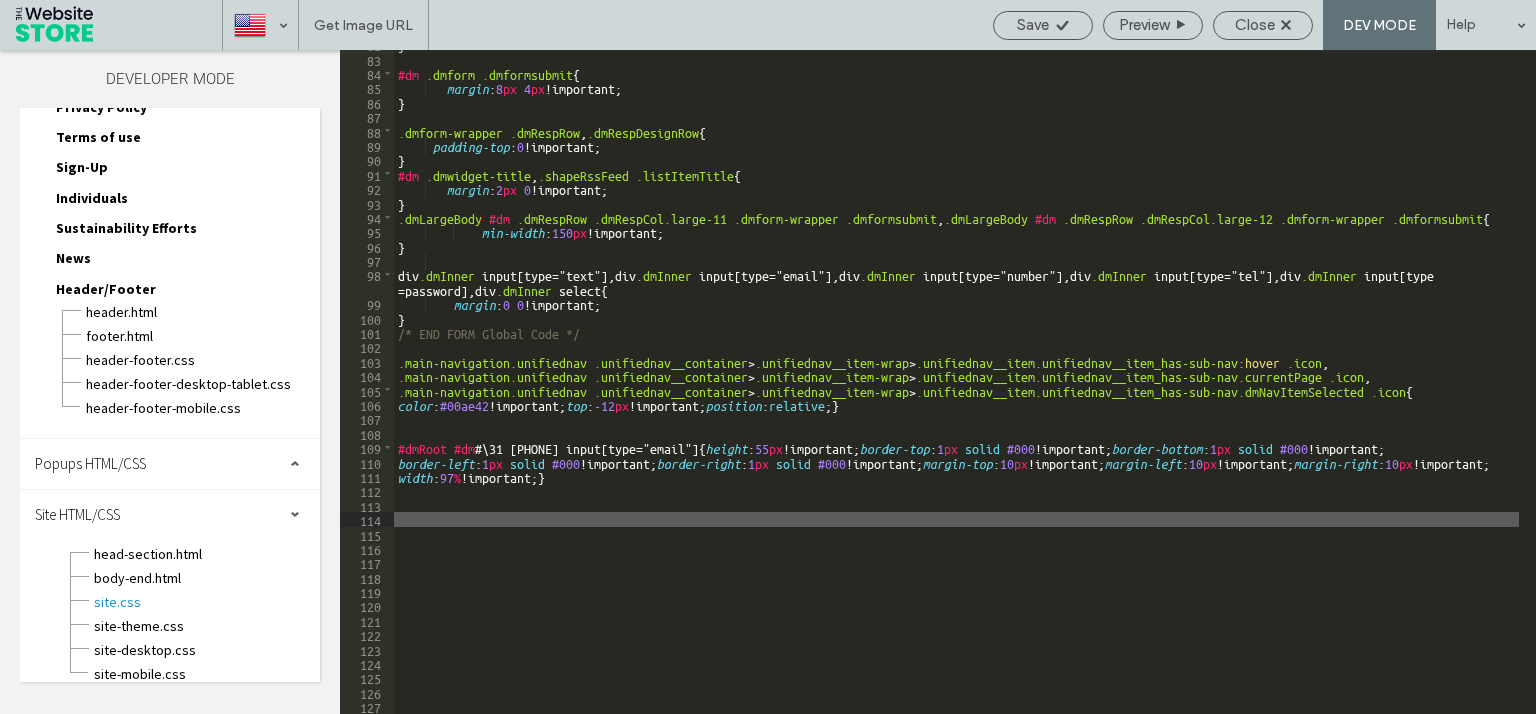 click on "}   #dm   .dmform   .dmformsubmit {          margin :  8 px   4 px !important; }    .dmform-wrapper   .dmRespRow ,  .dmRespDesignRow {        padding-top :  0 !important; } #dm   .dmwidget-title ,  .shapeRssFeed   .listItemTitle {          margin :  2 px   0 !important; } .dmLargeBody   #dm   .dmRespRow   .dmRespCol.large-11   .dmform-wrapper   .dmformsubmit ,  .dmLargeBody   #dm   .dmRespRow   .dmRespCol.large-12   .dmform-wrapper   .dmformsubmit {                min-width :  150 px  !important; }           div .dmInner   input [ type =" text "],  div .dmInner   input [ type =" email "],  div .dmInner   input [ type =" number "],  div .dmInner   input [ type =" tel "],  div .dmInner   input [ type     = password ],  div .dmInner   select {           margin :  0   0 !important; } /* END FORM Global Code */ .main-navigation.unifiednav   .unifiednav__container  >  .unifiednav__item-wrap  >  .unifiednav__item.unifiednav__item_has-sub-nav :hover   .icon , .main-navigation.unifiednav   .unifiednav__container" at bounding box center [956, 383] 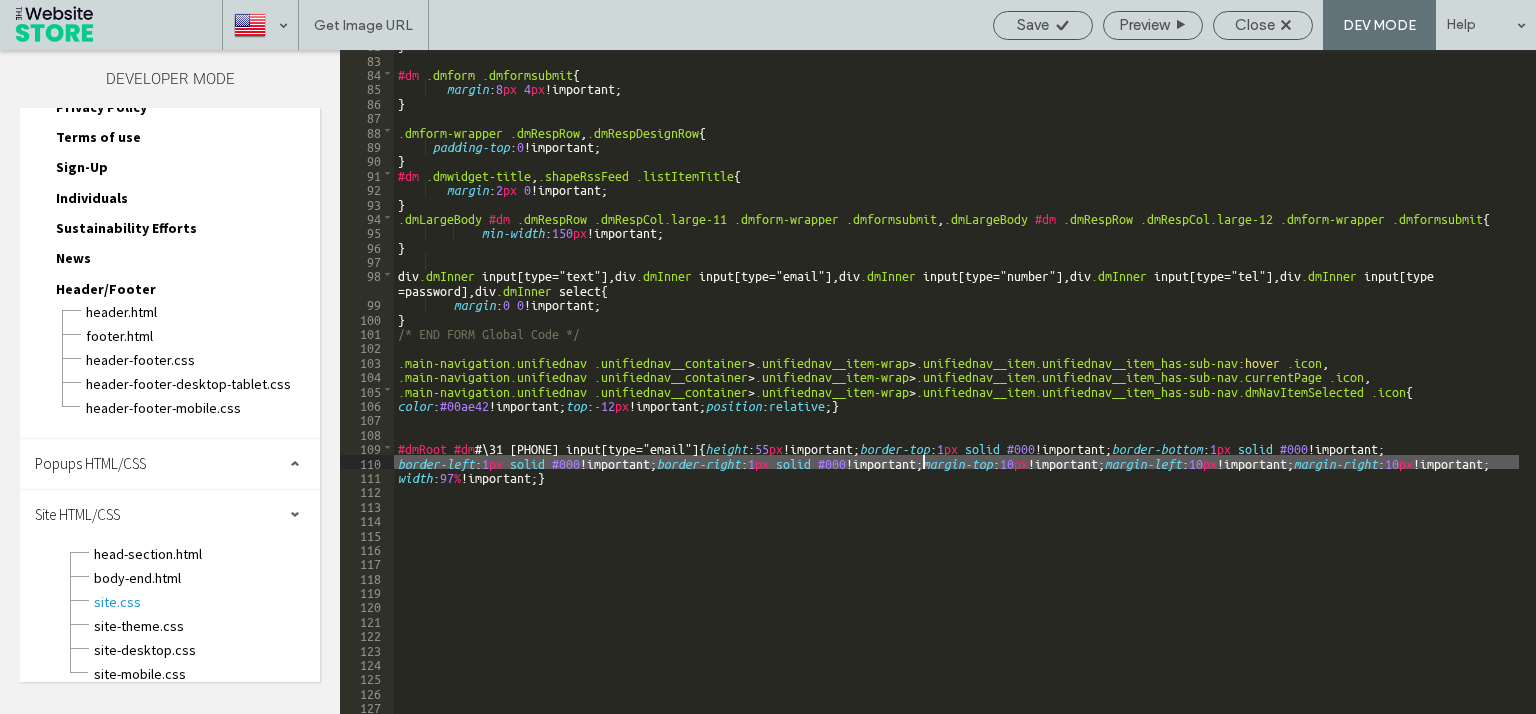 click on "}   #dm   .dmform   .dmformsubmit {          margin :  8 px   4 px !important; }    .dmform-wrapper   .dmRespRow ,  .dmRespDesignRow {        padding-top :  0 !important; } #dm   .dmwidget-title ,  .shapeRssFeed   .listItemTitle {          margin :  2 px   0 !important; } .dmLargeBody   #dm   .dmRespRow   .dmRespCol.large-11   .dmform-wrapper   .dmformsubmit ,  .dmLargeBody   #dm   .dmRespRow   .dmRespCol.large-12   .dmform-wrapper   .dmformsubmit {                min-width :  150 px  !important; }           div .dmInner   input [ type =" text "],  div .dmInner   input [ type =" email "],  div .dmInner   input [ type =" number "],  div .dmInner   input [ type =" tel "],  div .dmInner   input [ type     = password ],  div .dmInner   select {           margin :  0   0 !important; } /* END FORM Global Code */ .main-navigation.unifiednav   .unifiednav__container  >  .unifiednav__item-wrap  >  .unifiednav__item.unifiednav__item_has-sub-nav :hover   .icon , .main-navigation.unifiednav   .unifiednav__container" at bounding box center [956, 383] 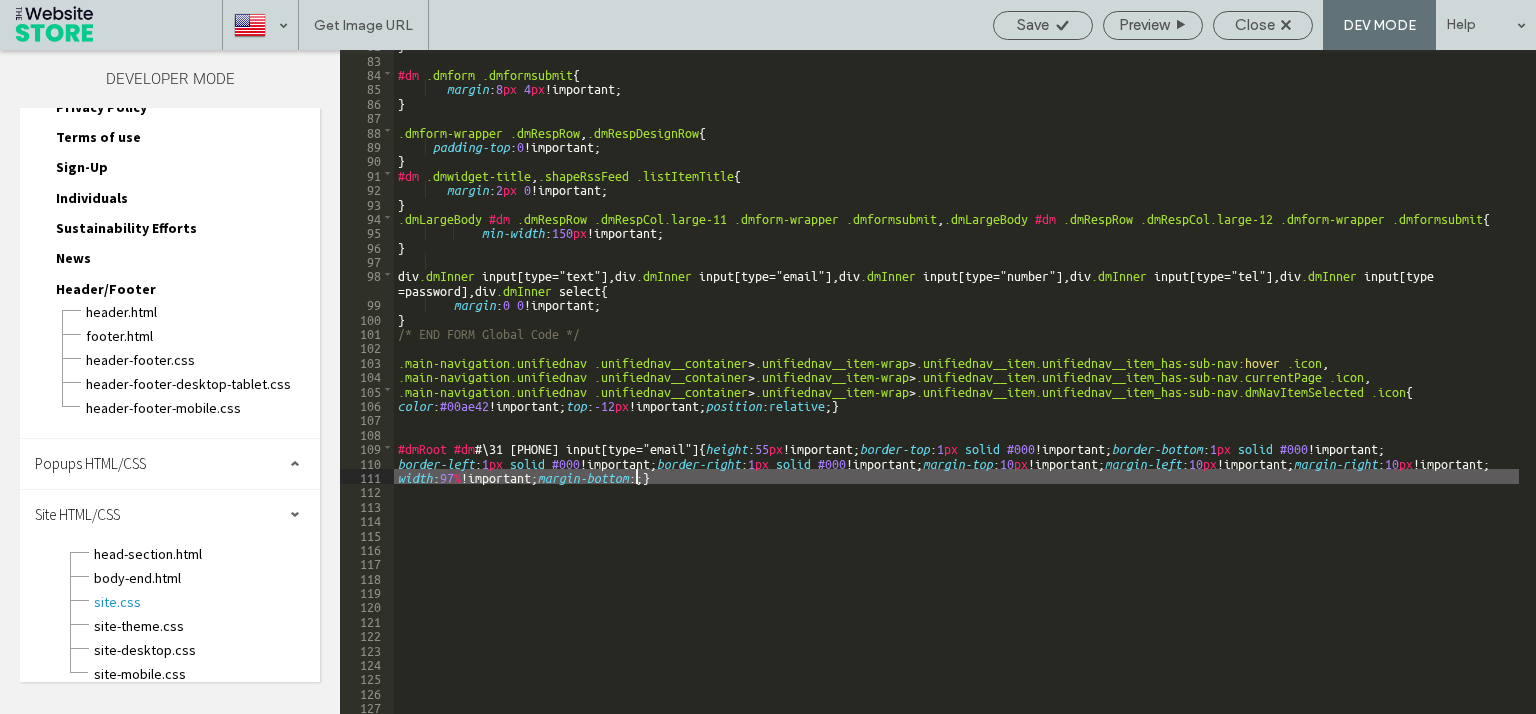 scroll, scrollTop: 0, scrollLeft: 5, axis: horizontal 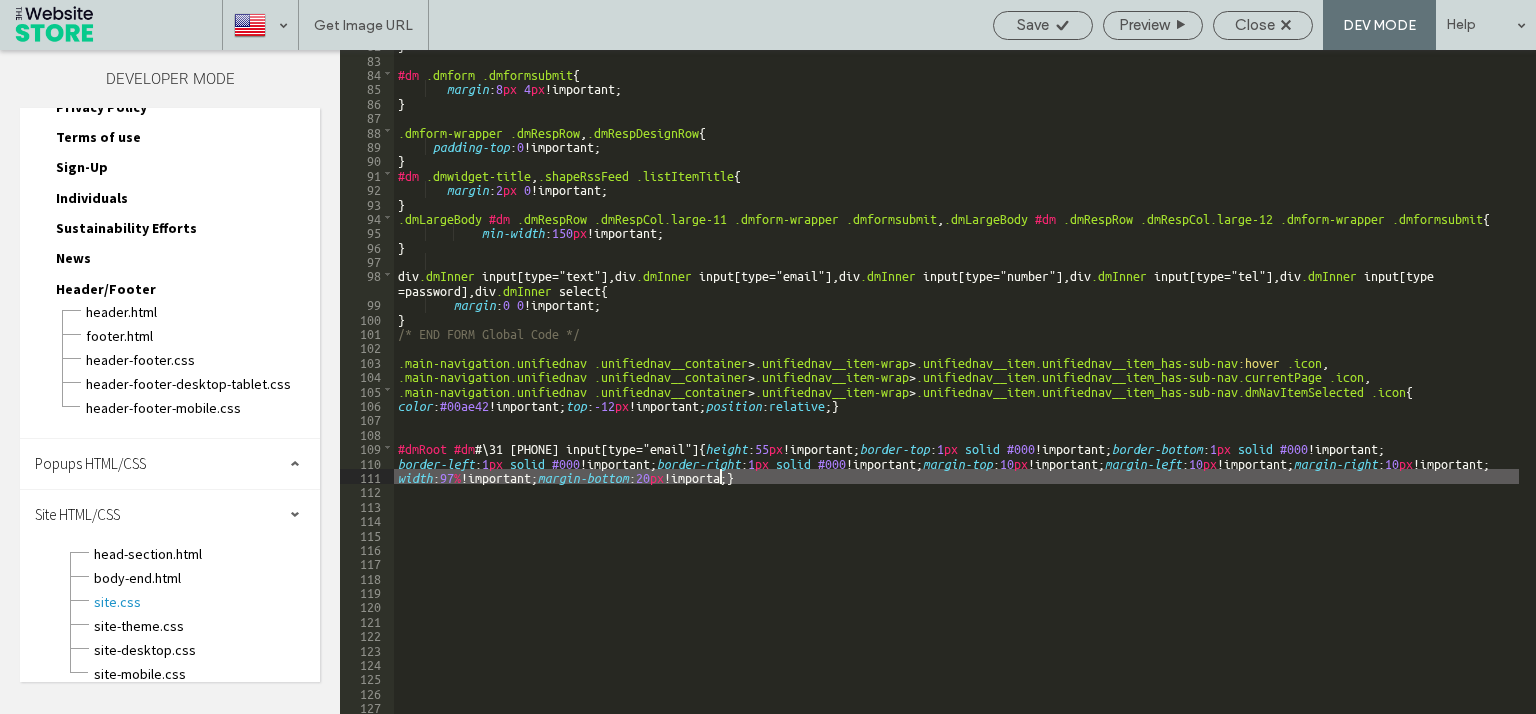 type on "**" 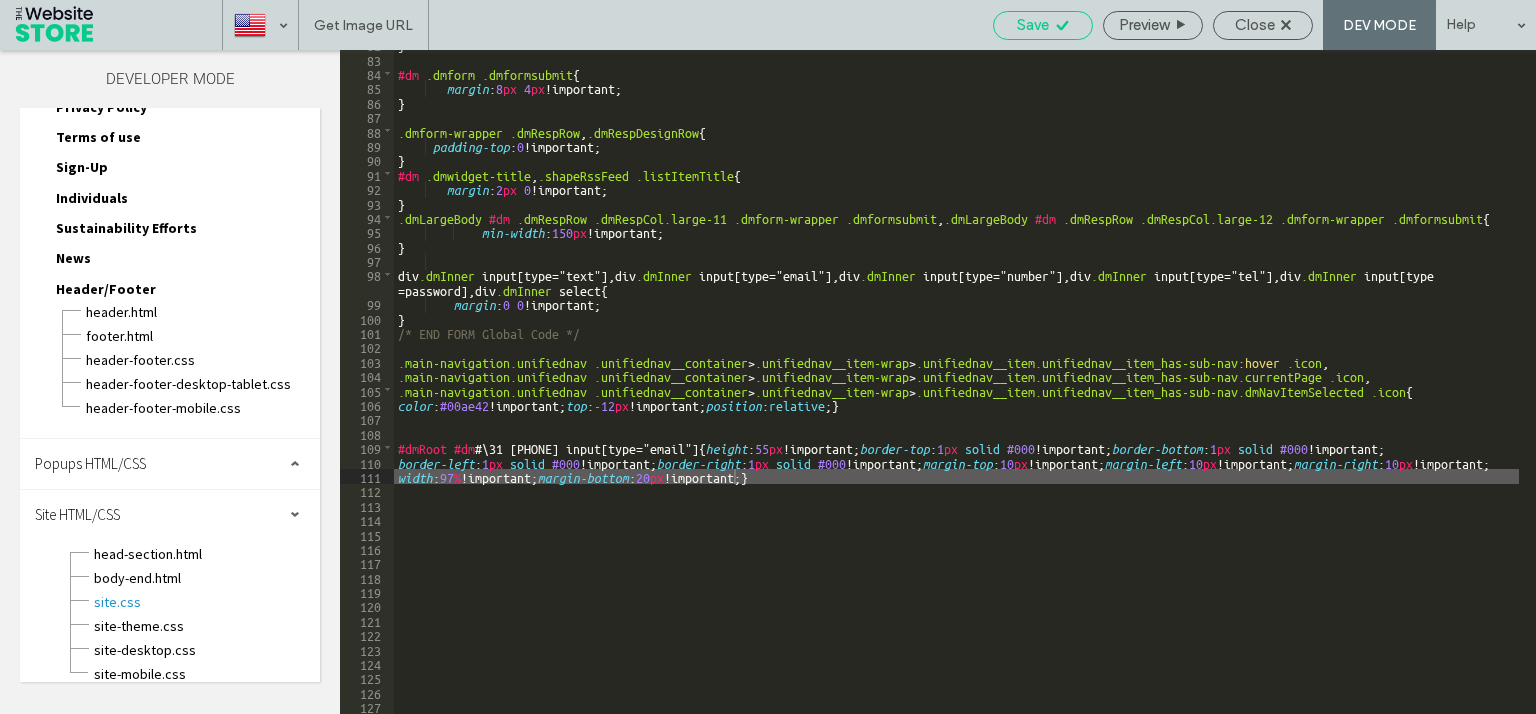 click on "Save" at bounding box center [1043, 25] 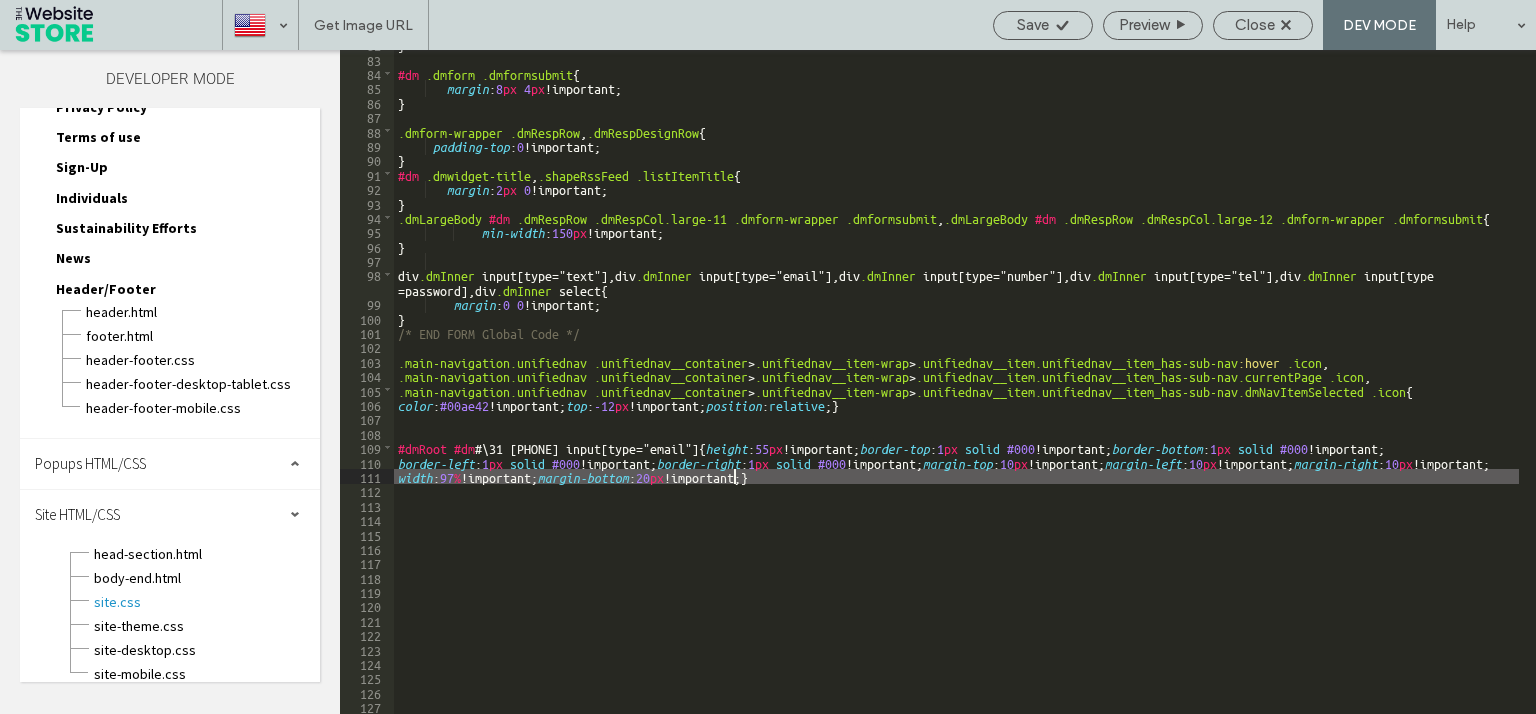 scroll, scrollTop: 0, scrollLeft: 0, axis: both 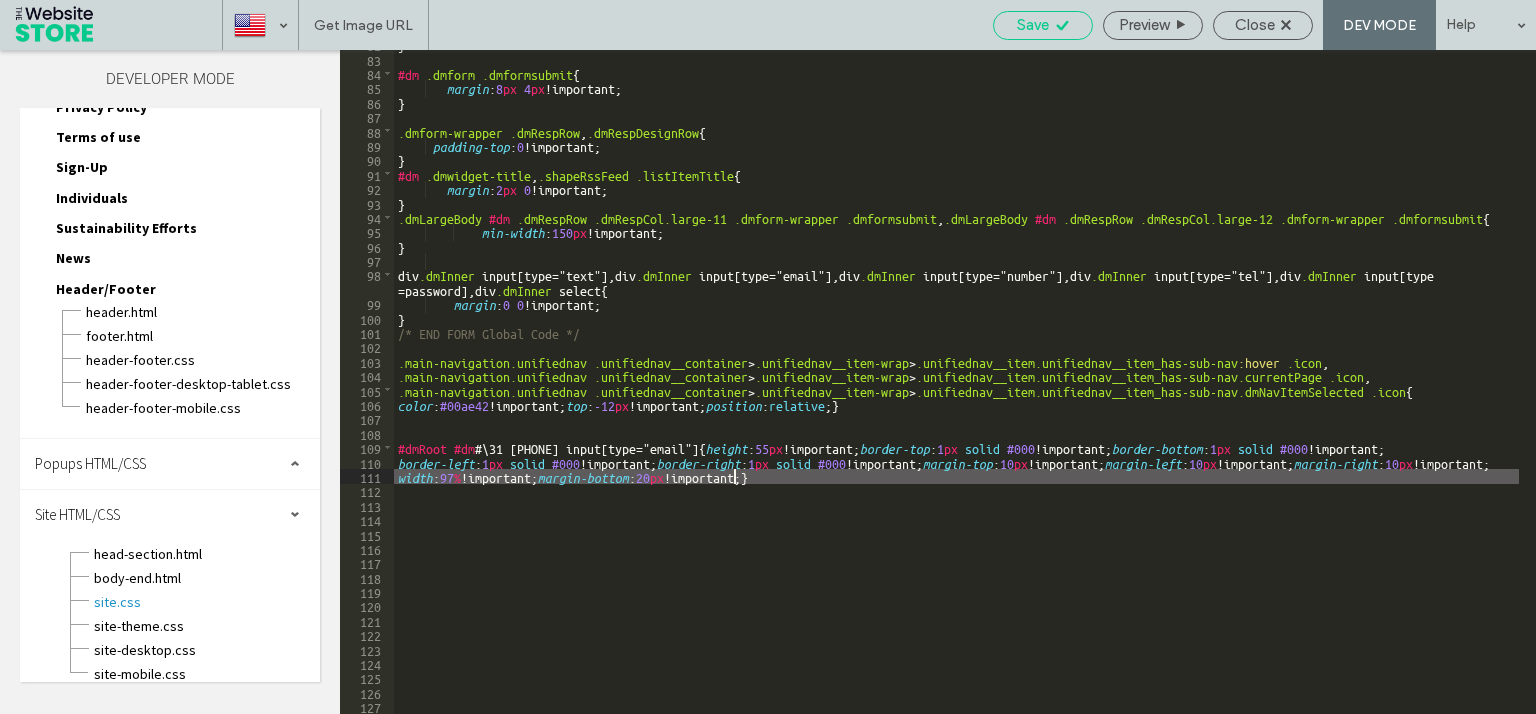 click on "Save" at bounding box center [1043, 25] 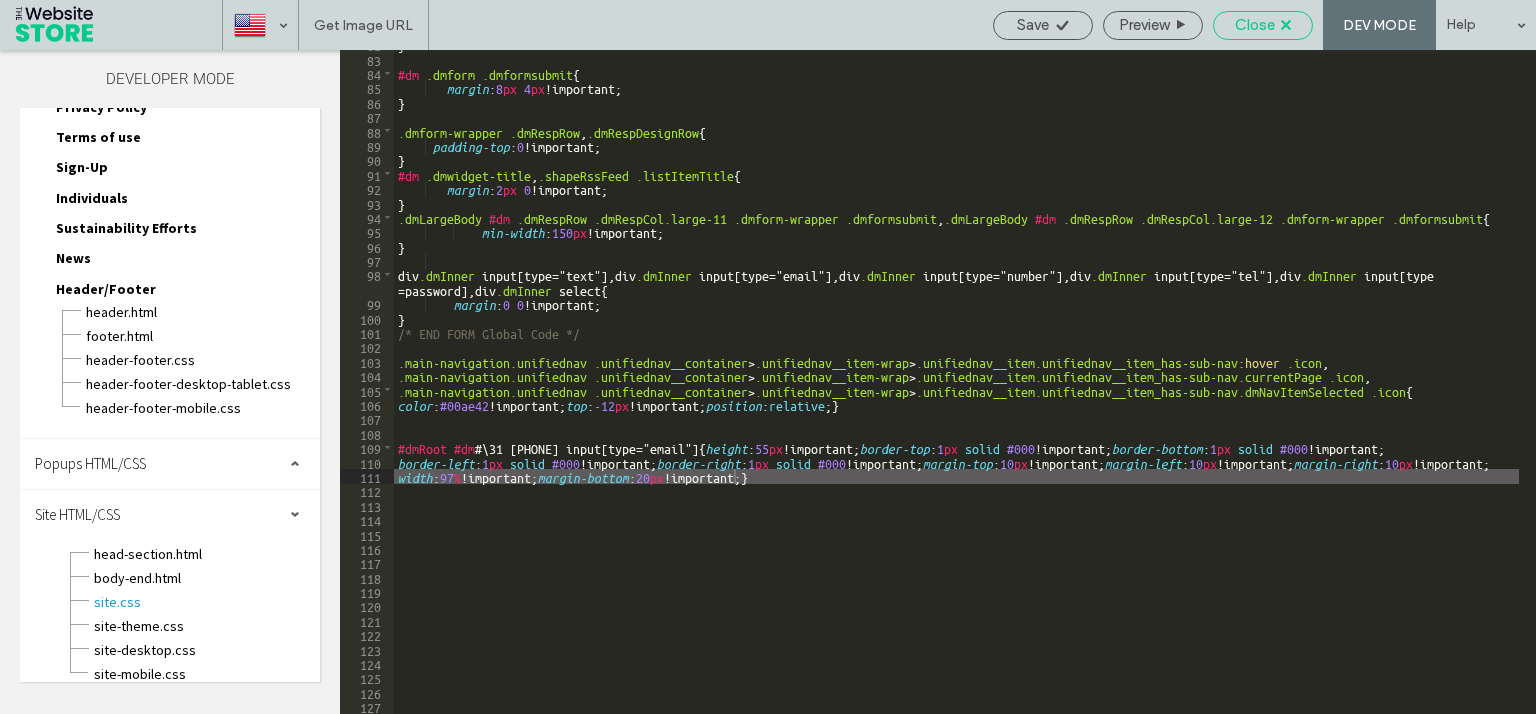 click 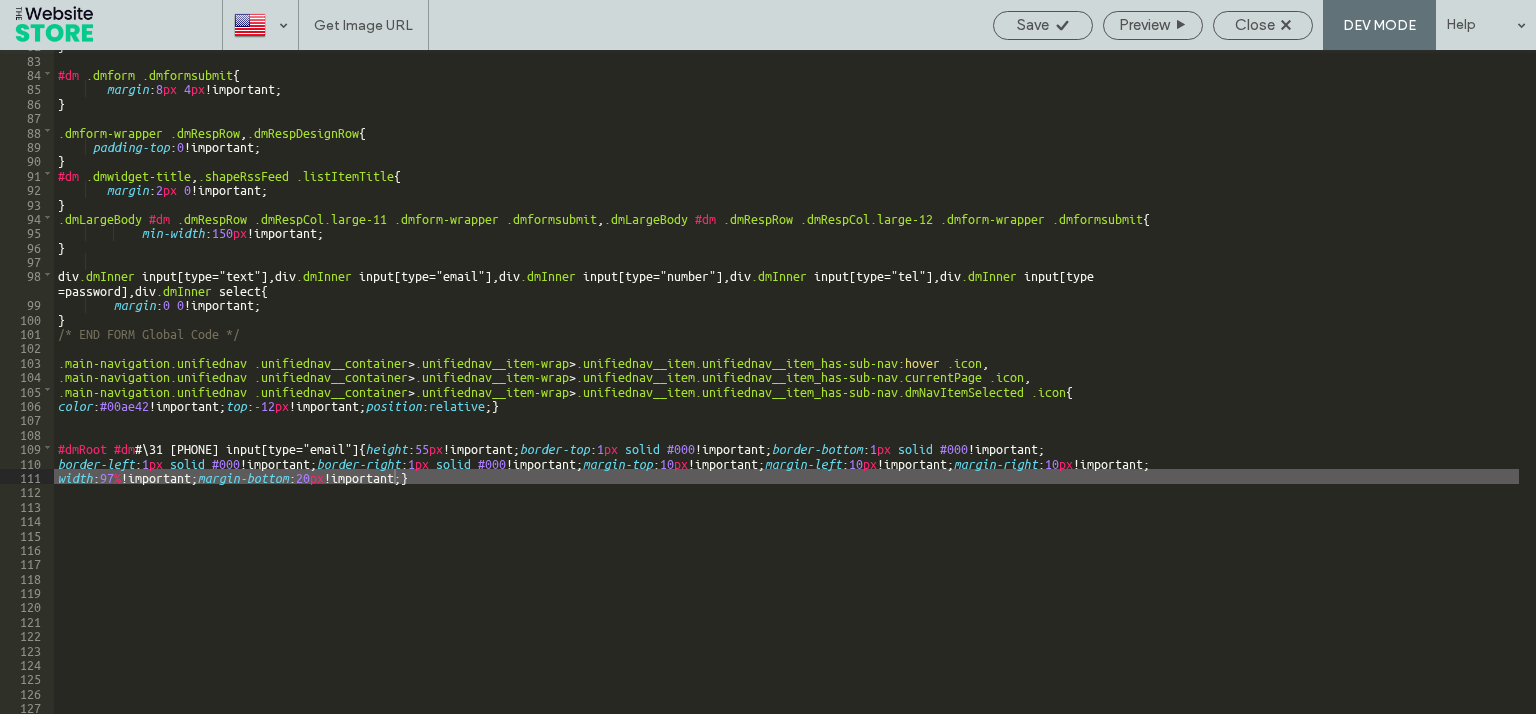 scroll, scrollTop: 196, scrollLeft: 0, axis: vertical 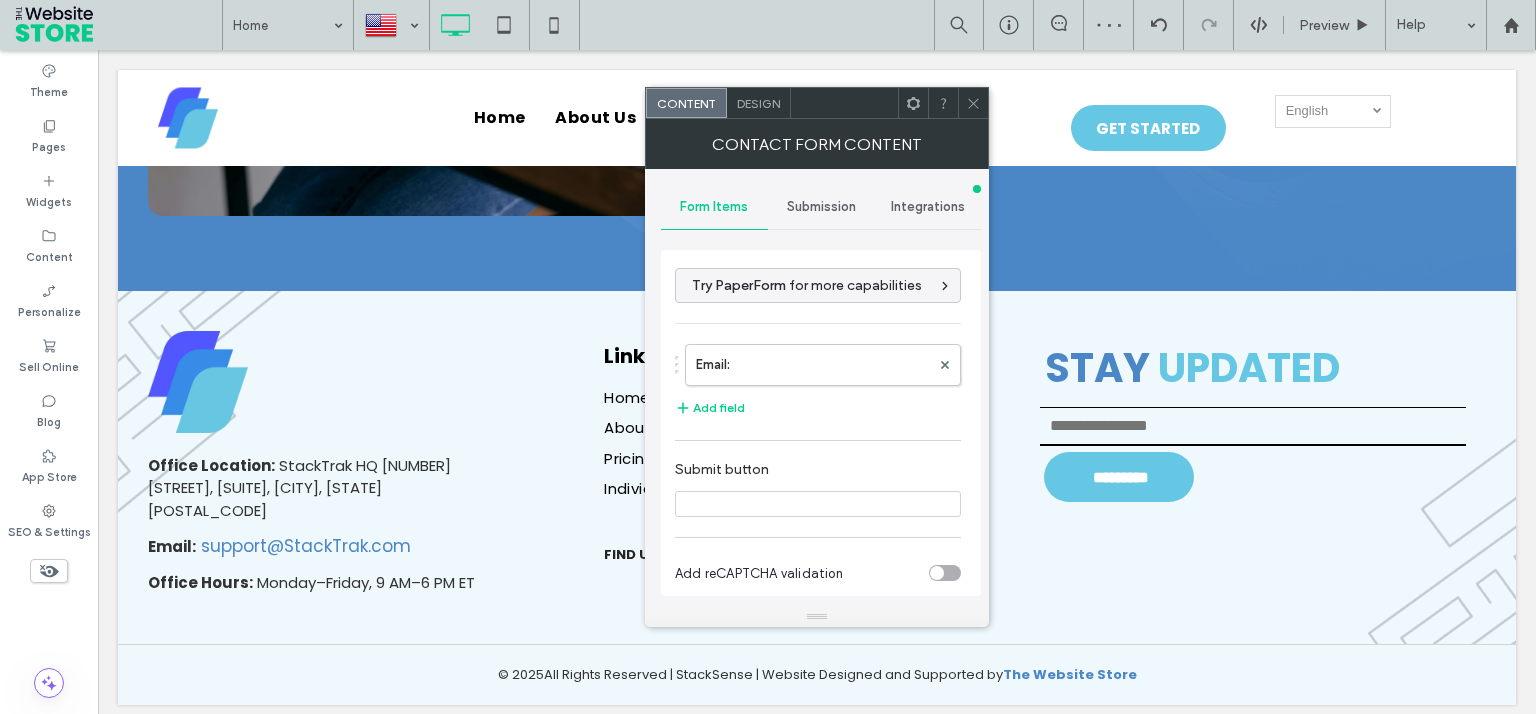 type on "*********" 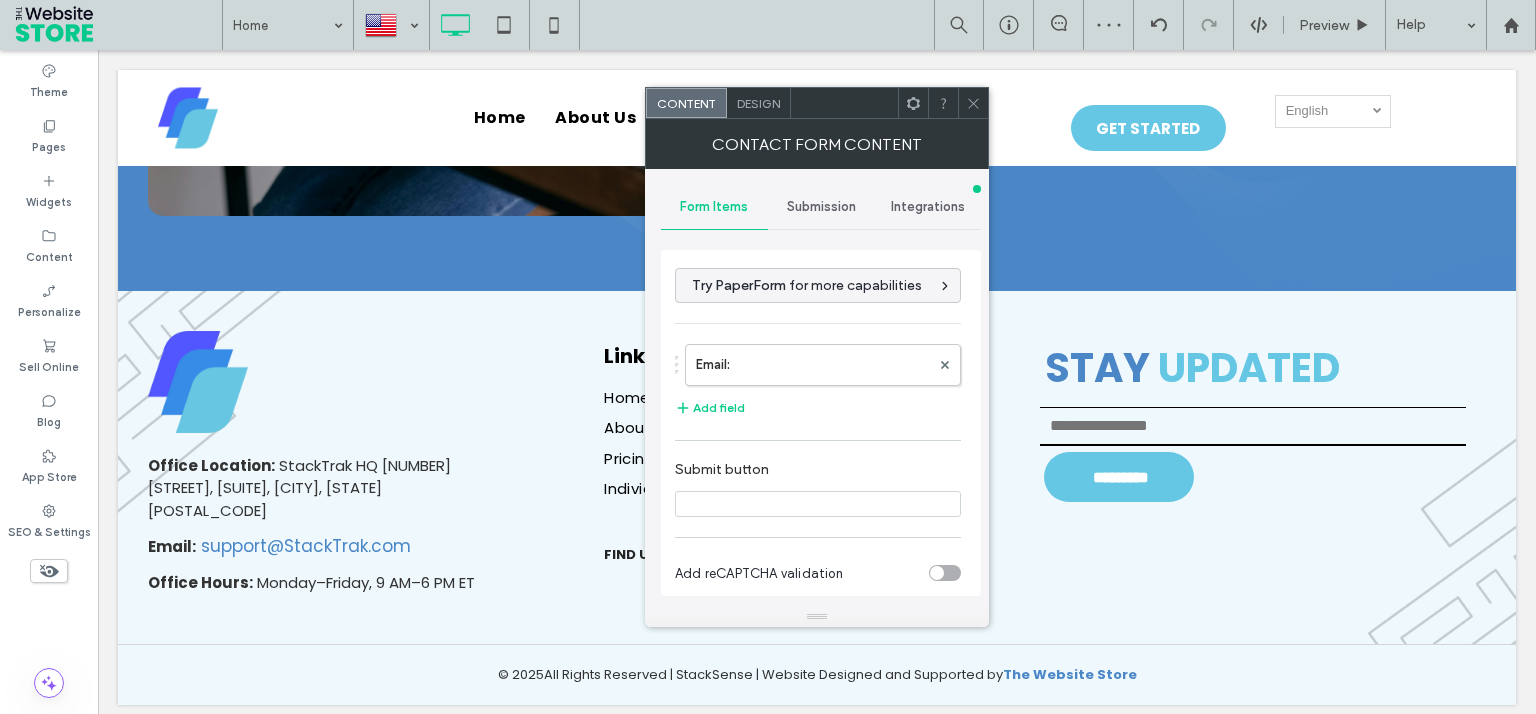 type on "**********" 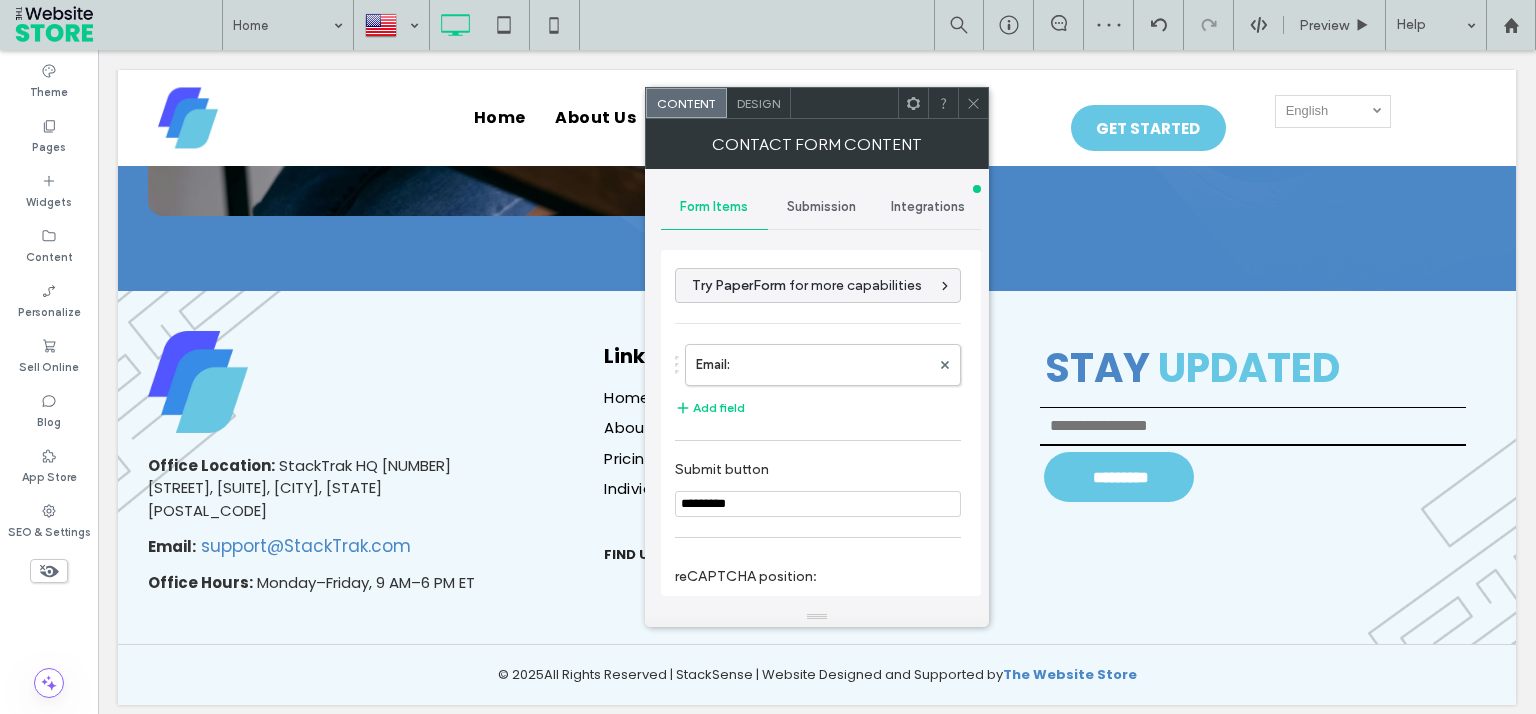 click on "Design" at bounding box center (759, 103) 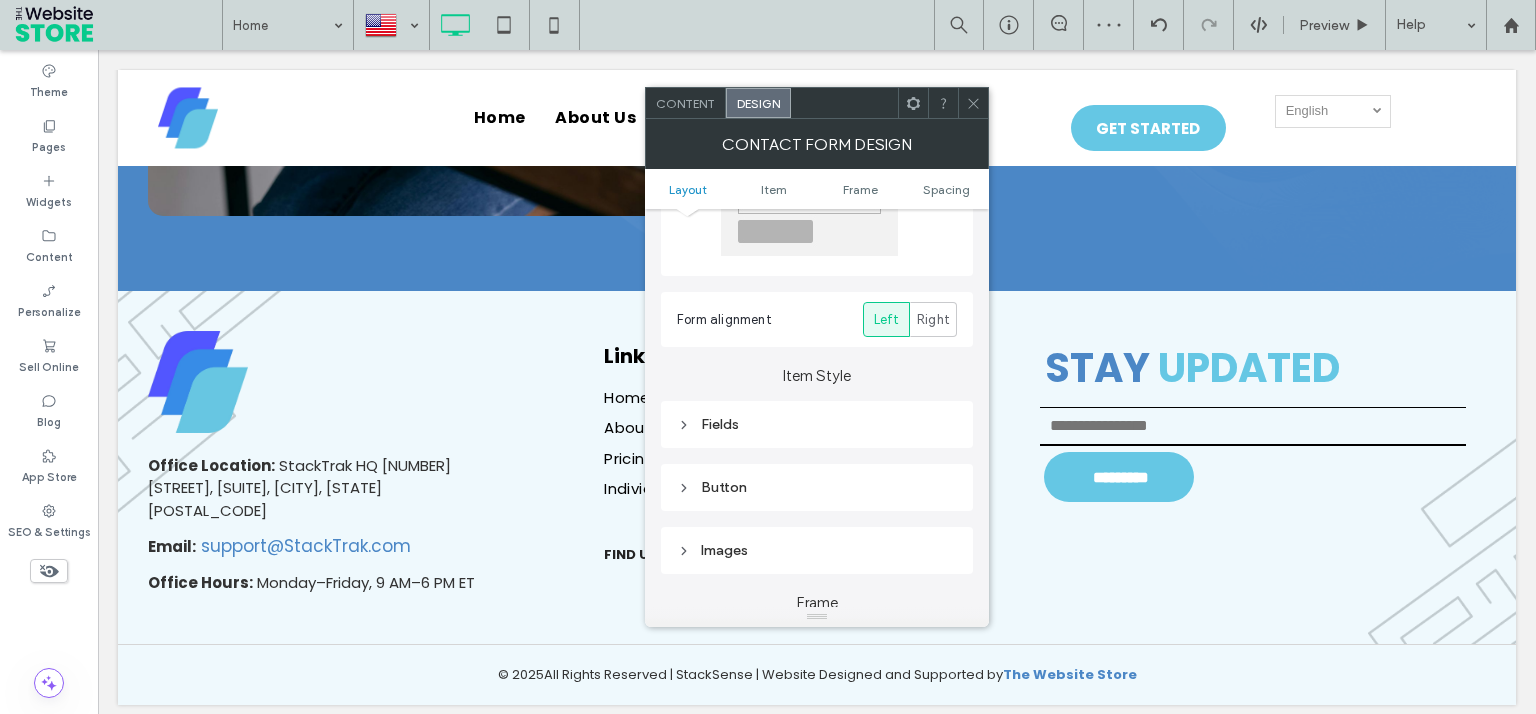 scroll, scrollTop: 360, scrollLeft: 0, axis: vertical 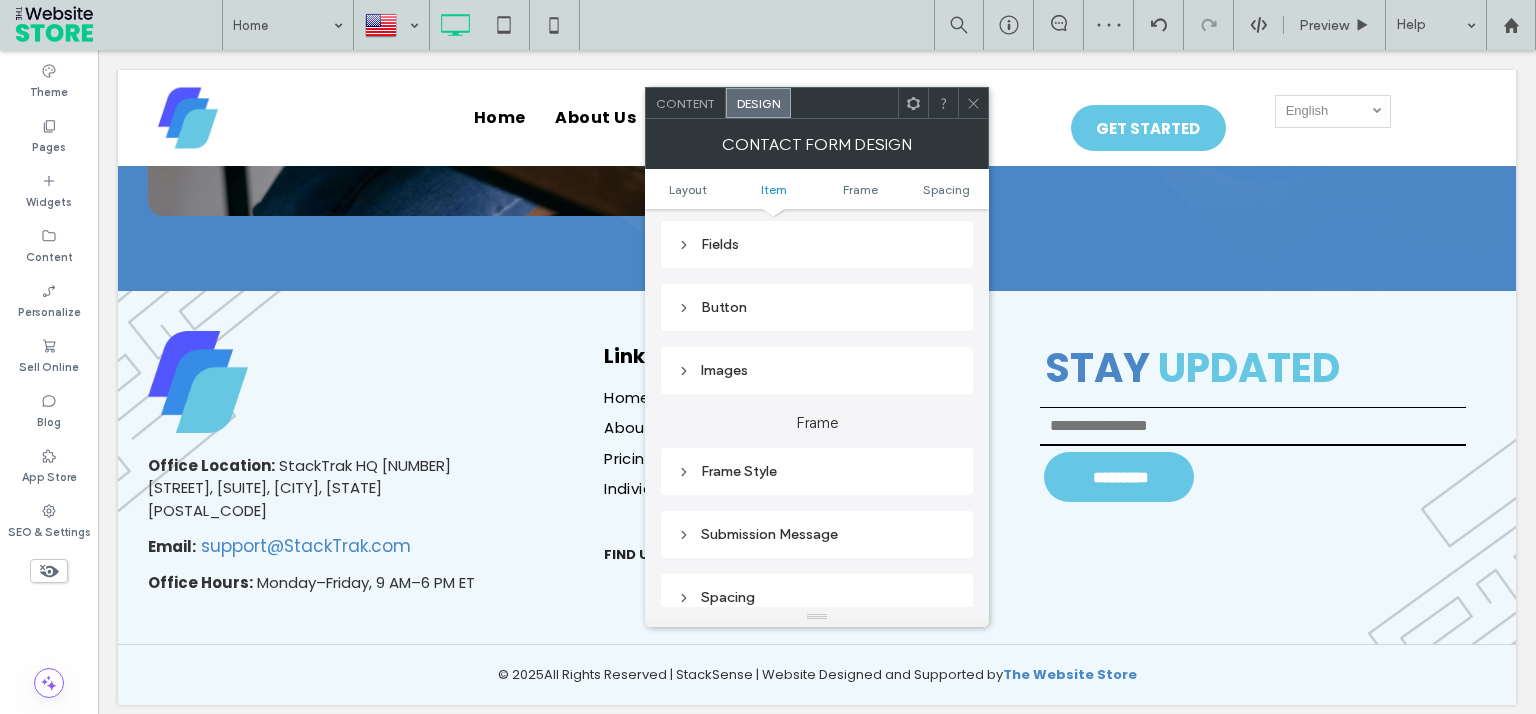 click on "Fields" at bounding box center (817, 244) 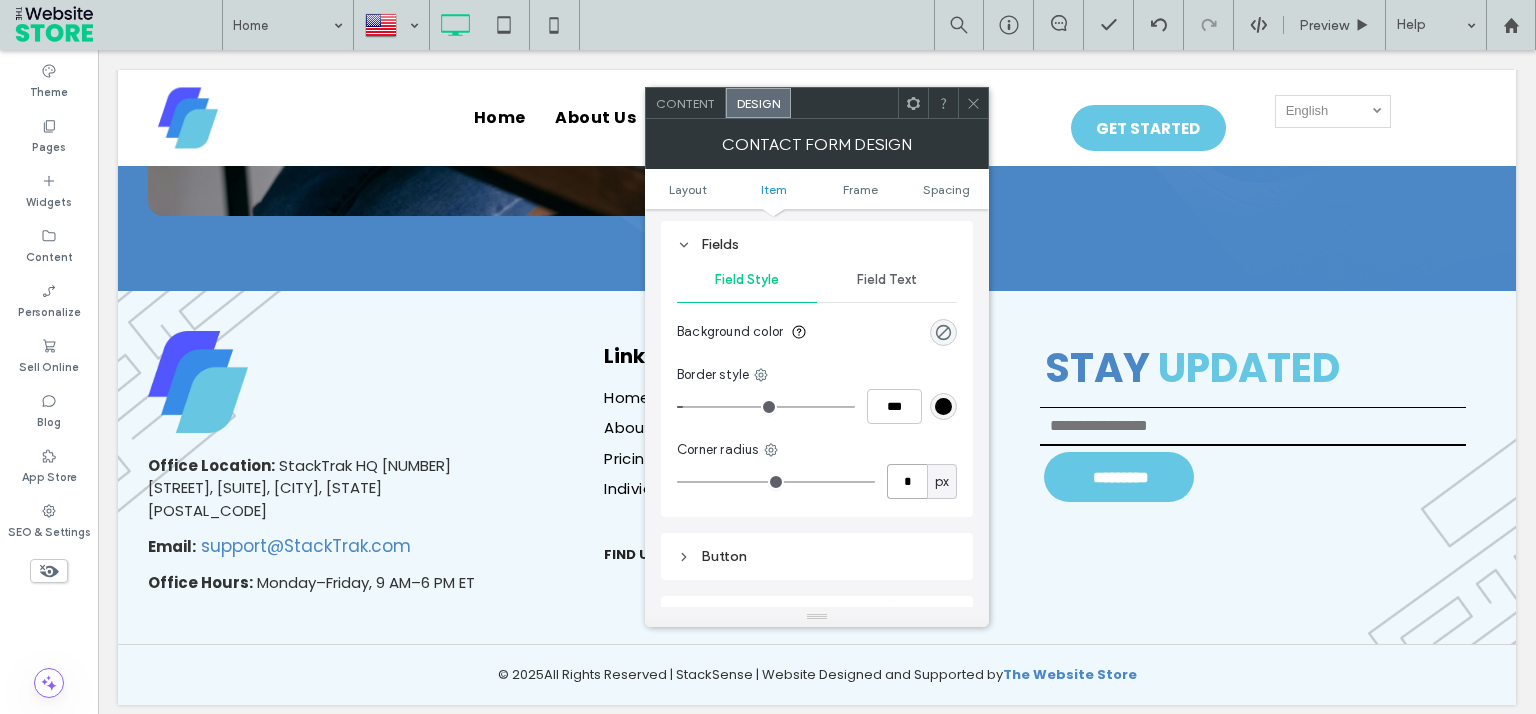 click on "*" at bounding box center [907, 481] 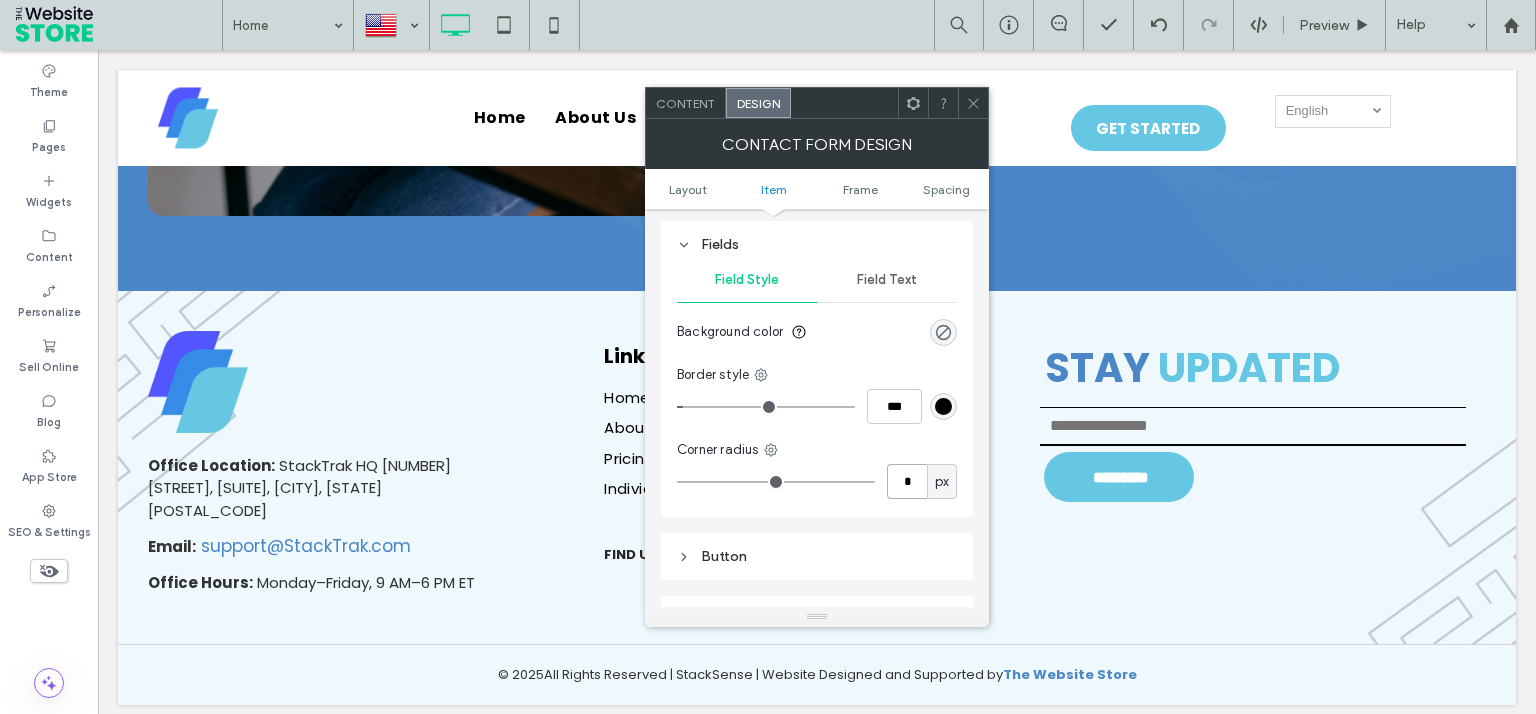 type on "*" 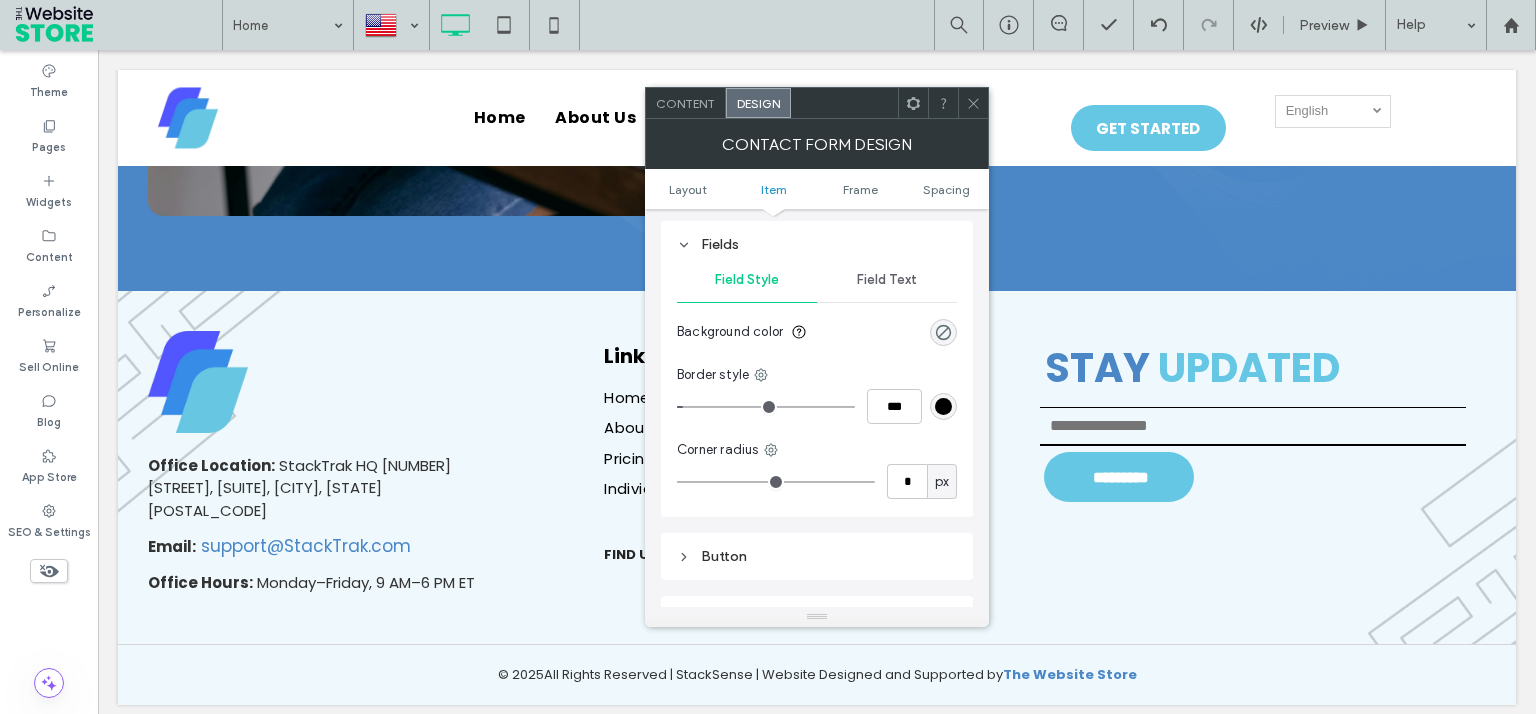 click on "* px" at bounding box center (817, 481) 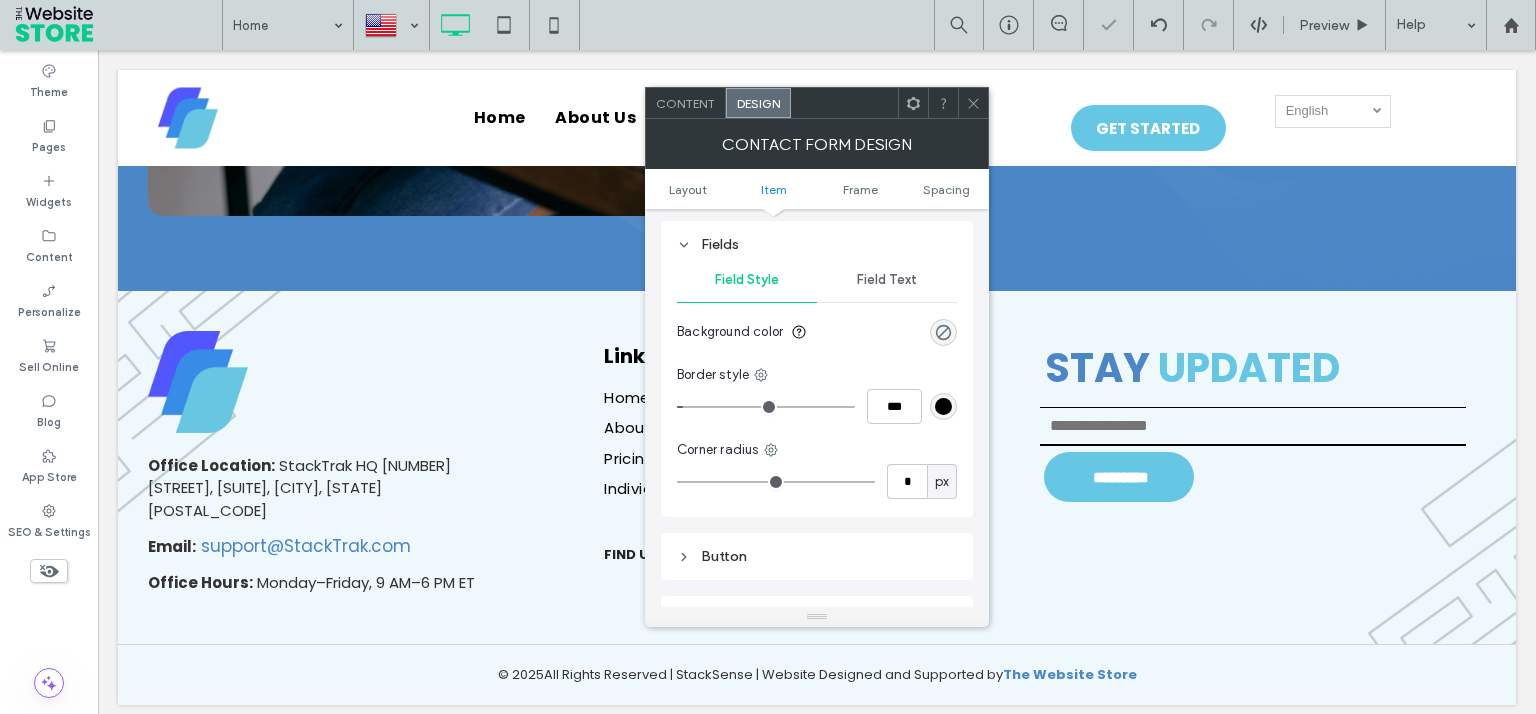 click 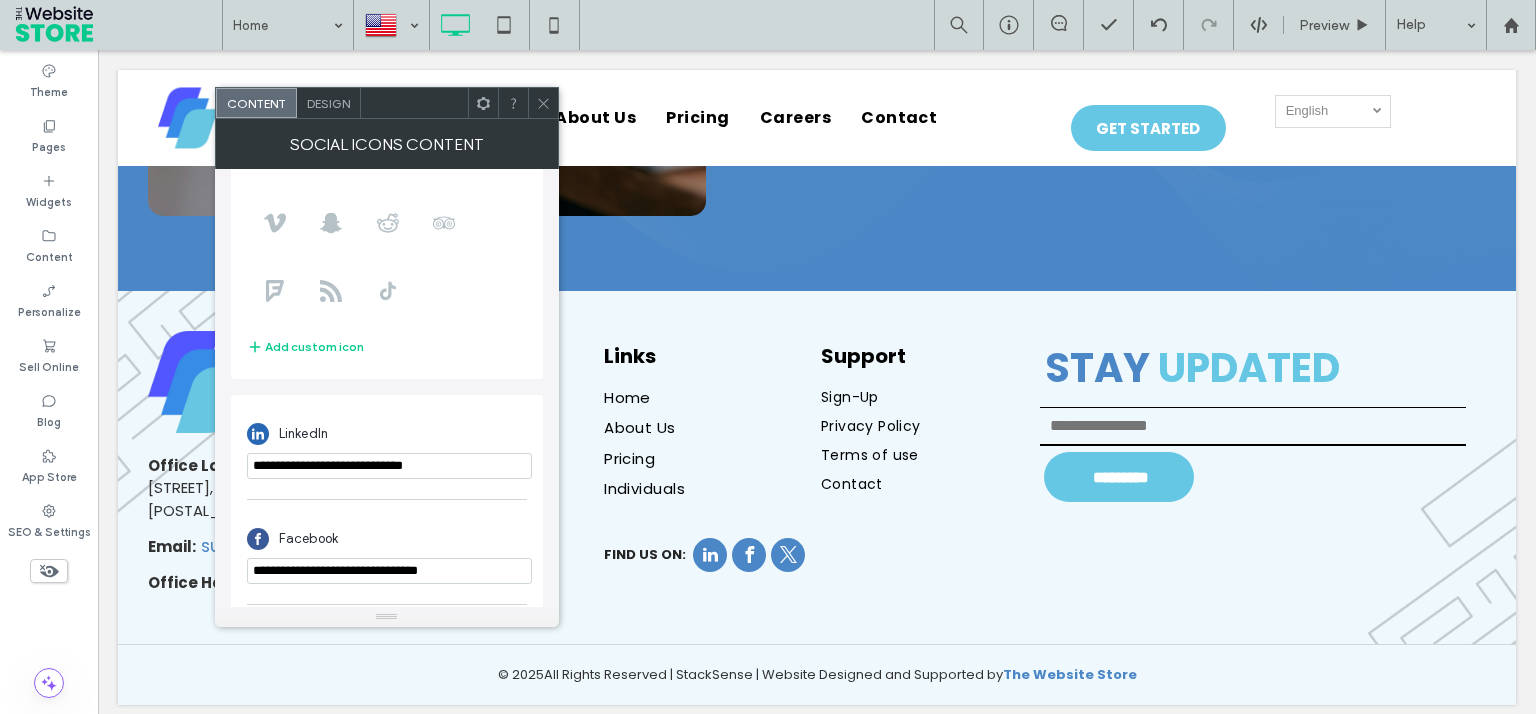 scroll, scrollTop: 349, scrollLeft: 0, axis: vertical 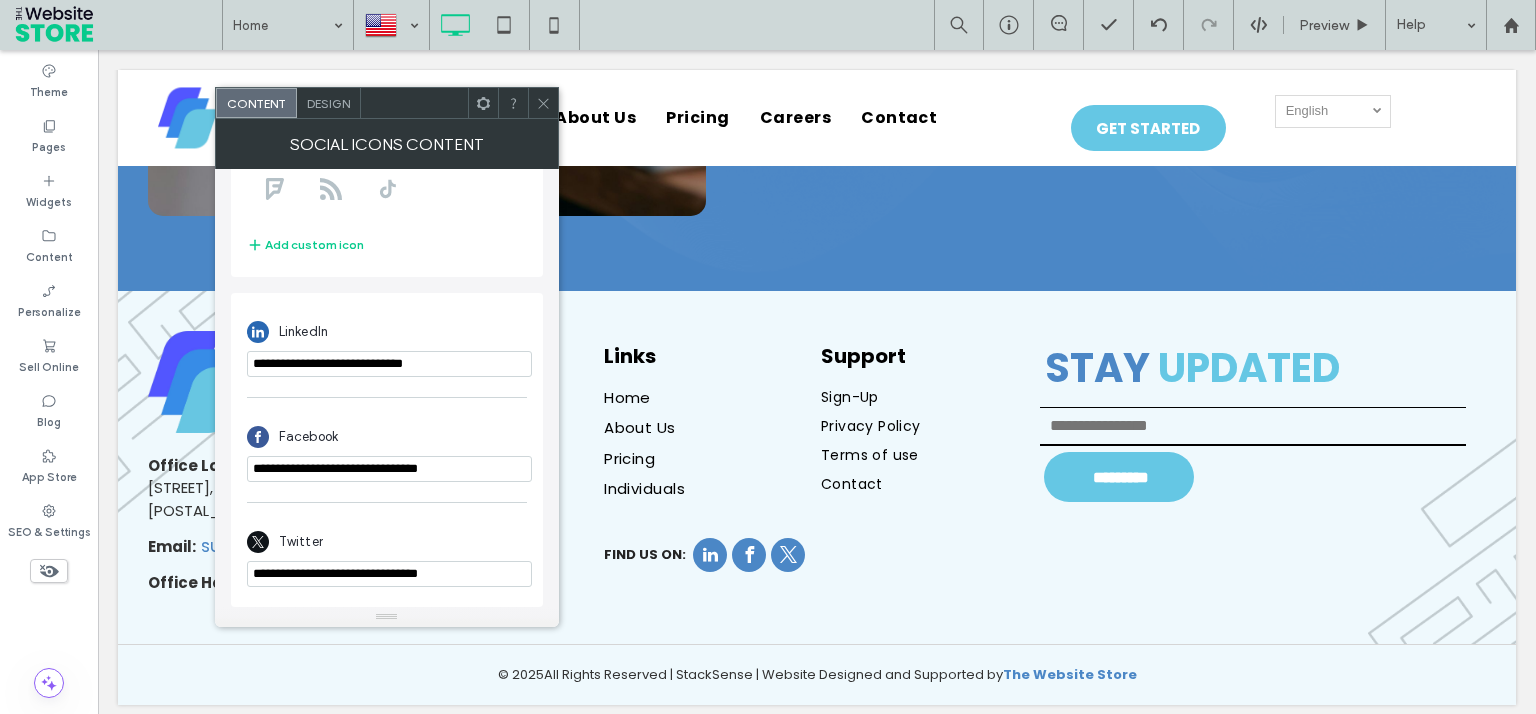 click 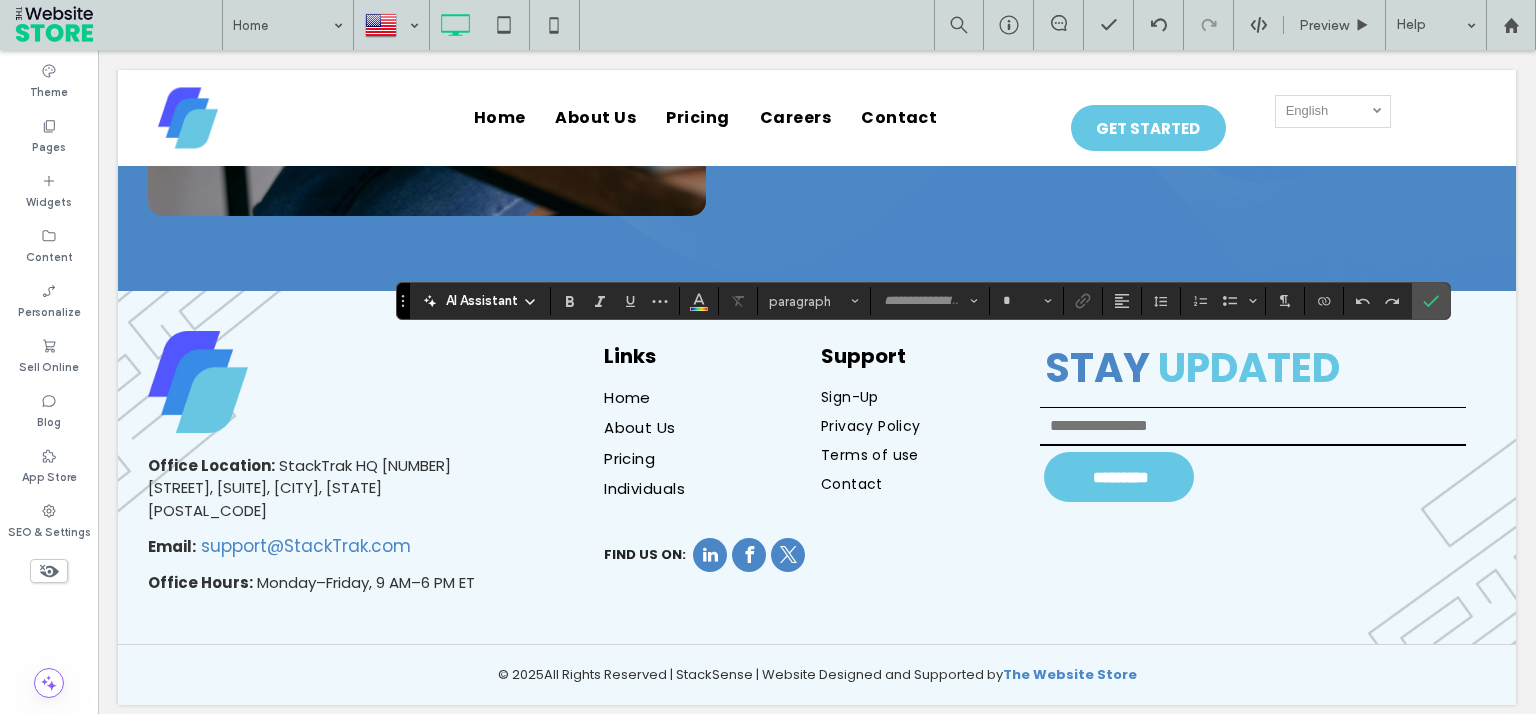 type on "*******" 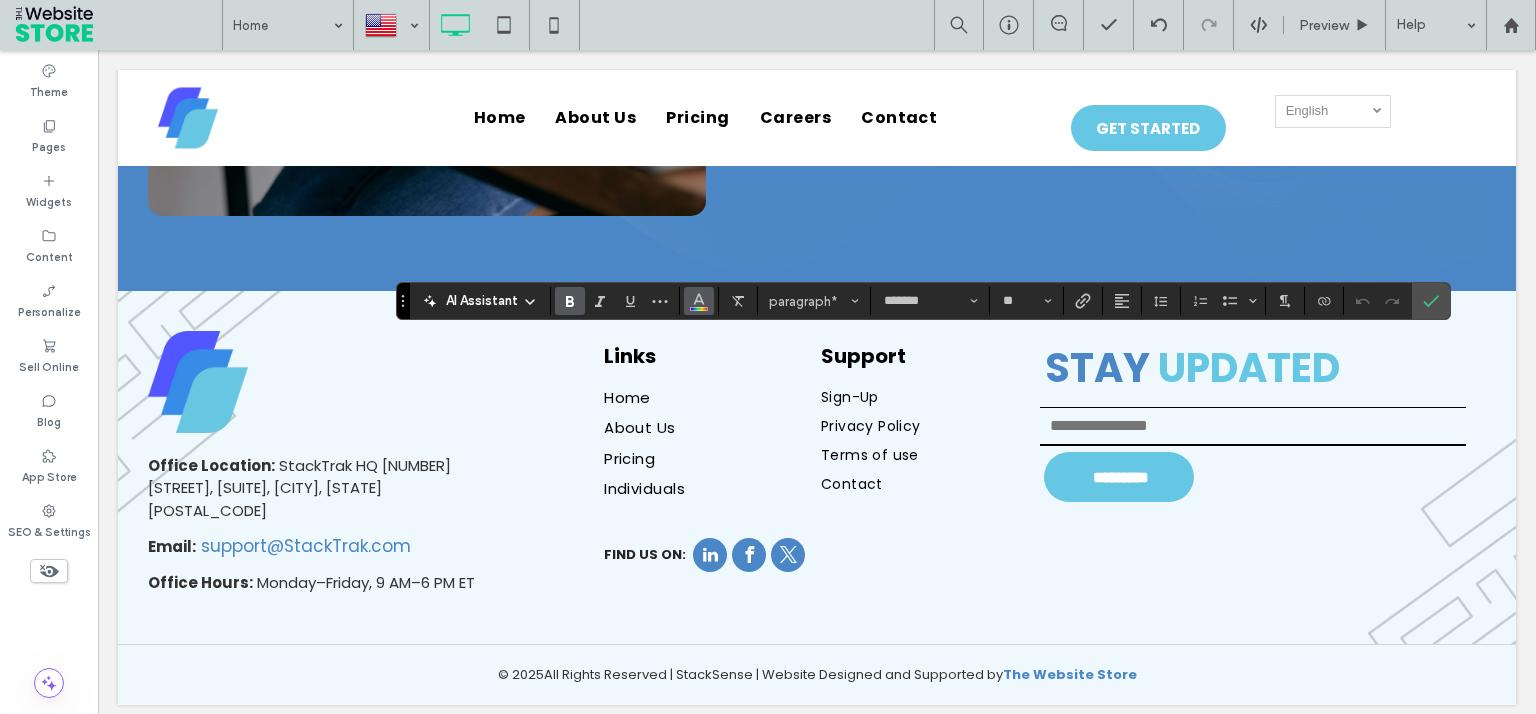 click at bounding box center [699, 301] 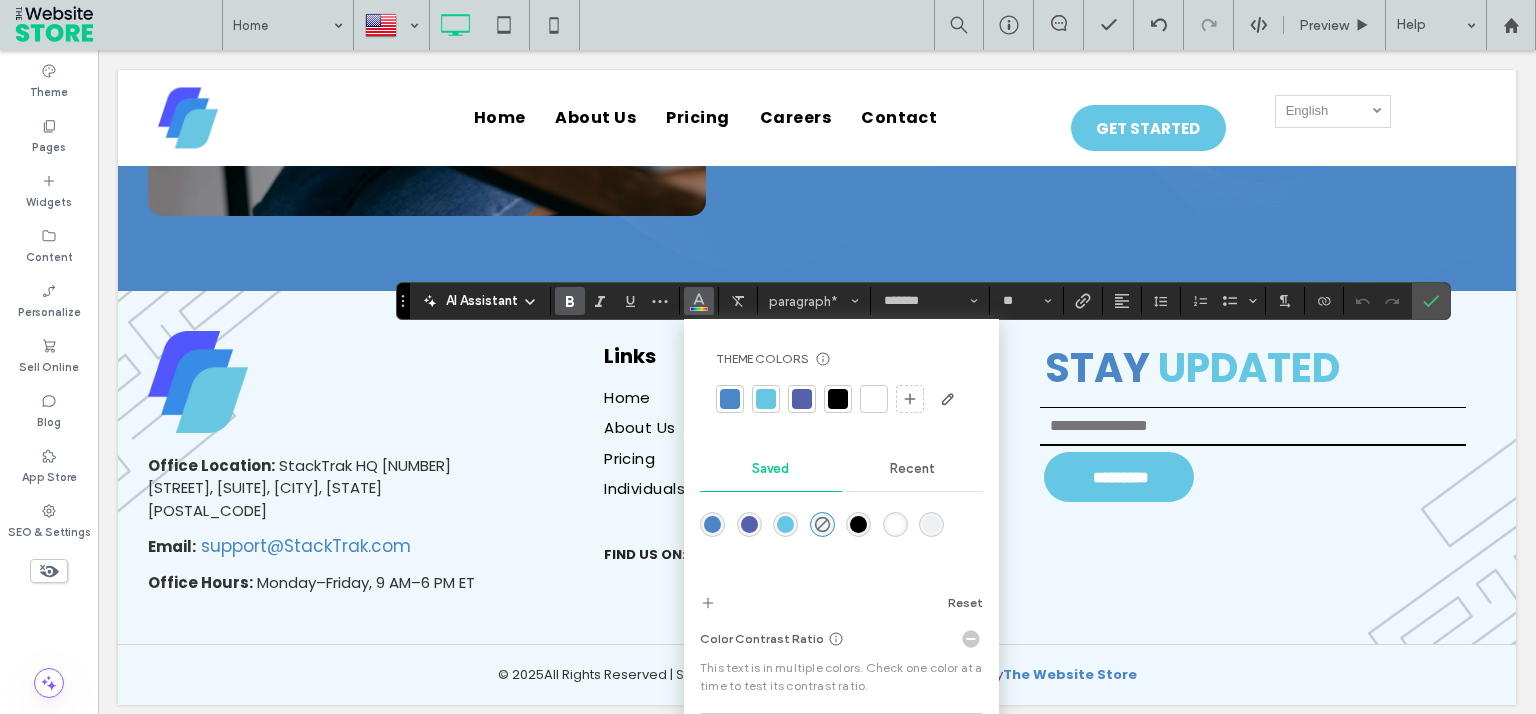 click at bounding box center (730, 399) 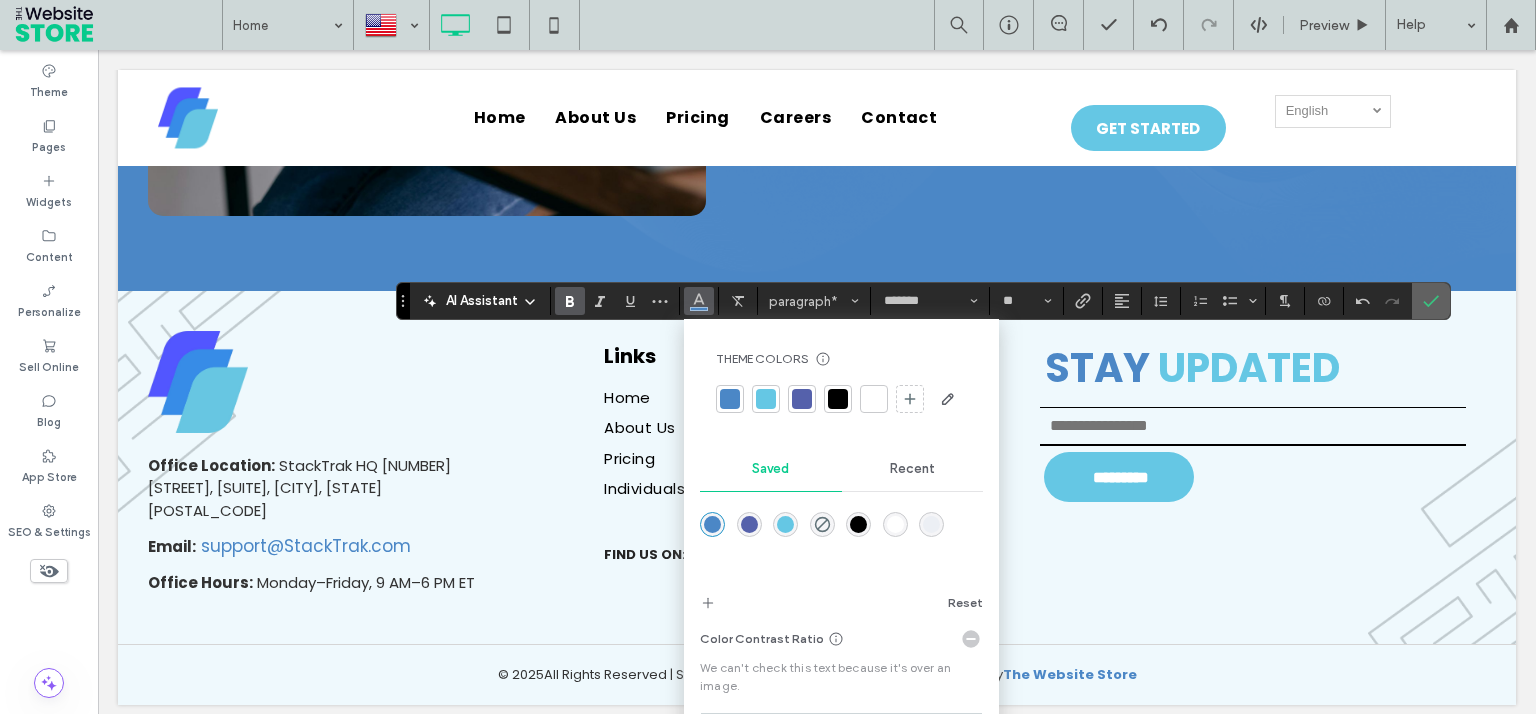 click 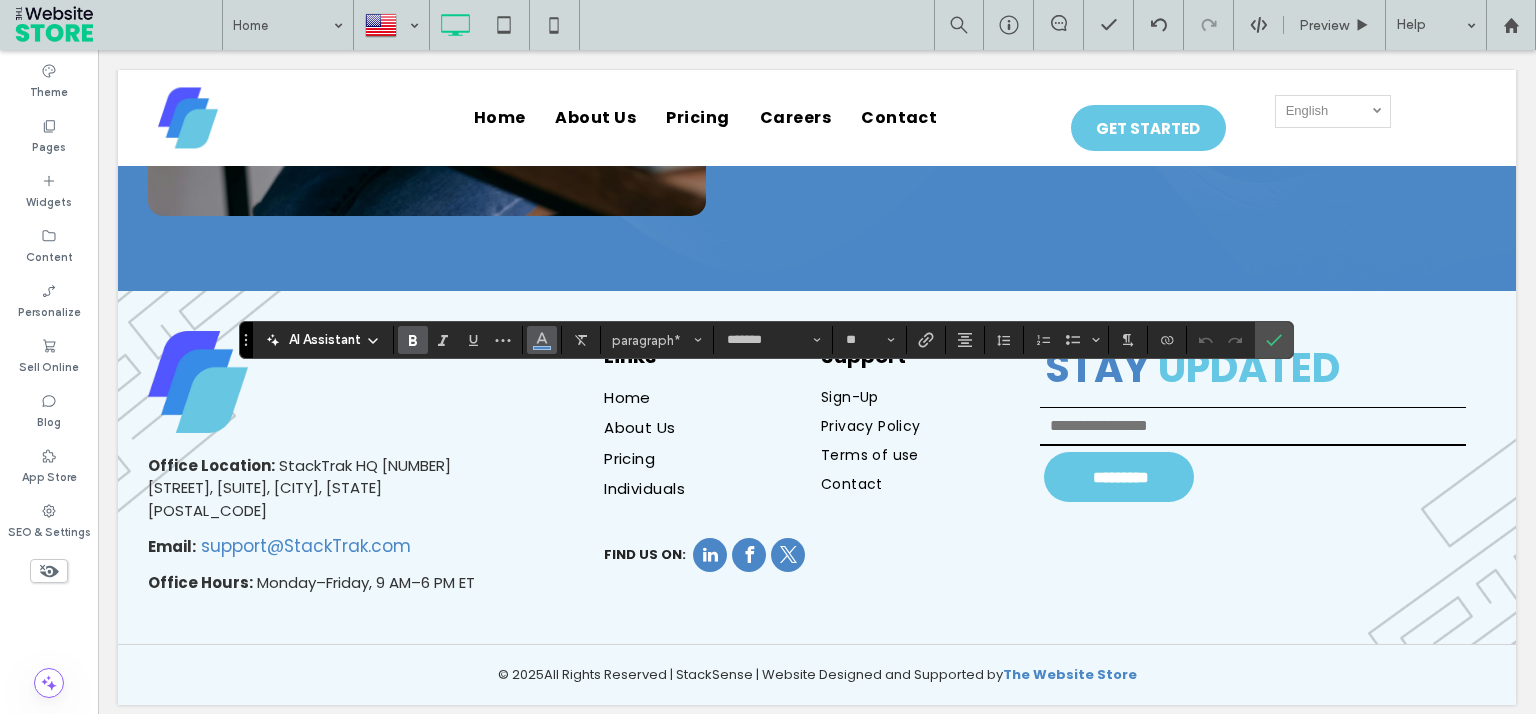 click at bounding box center (542, 340) 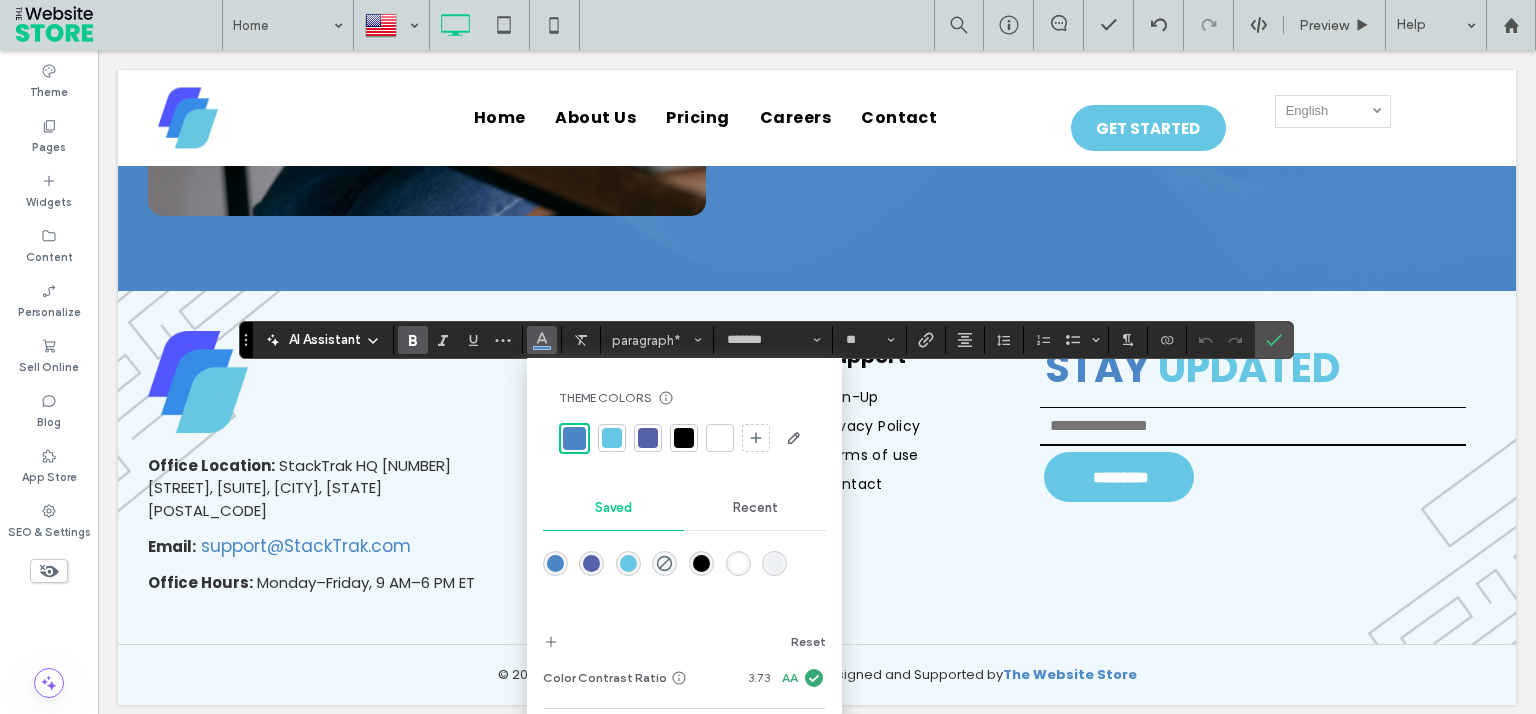 click at bounding box center (612, 438) 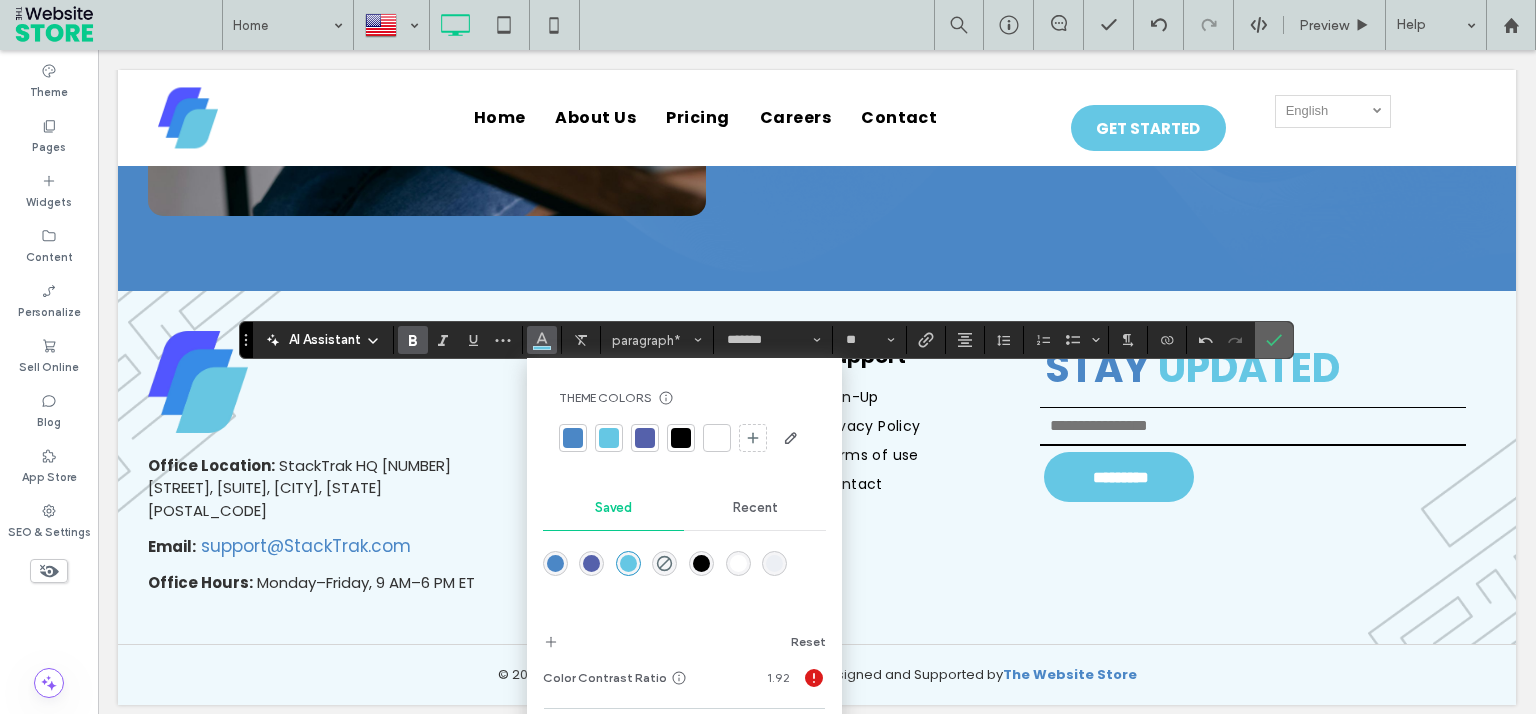 click 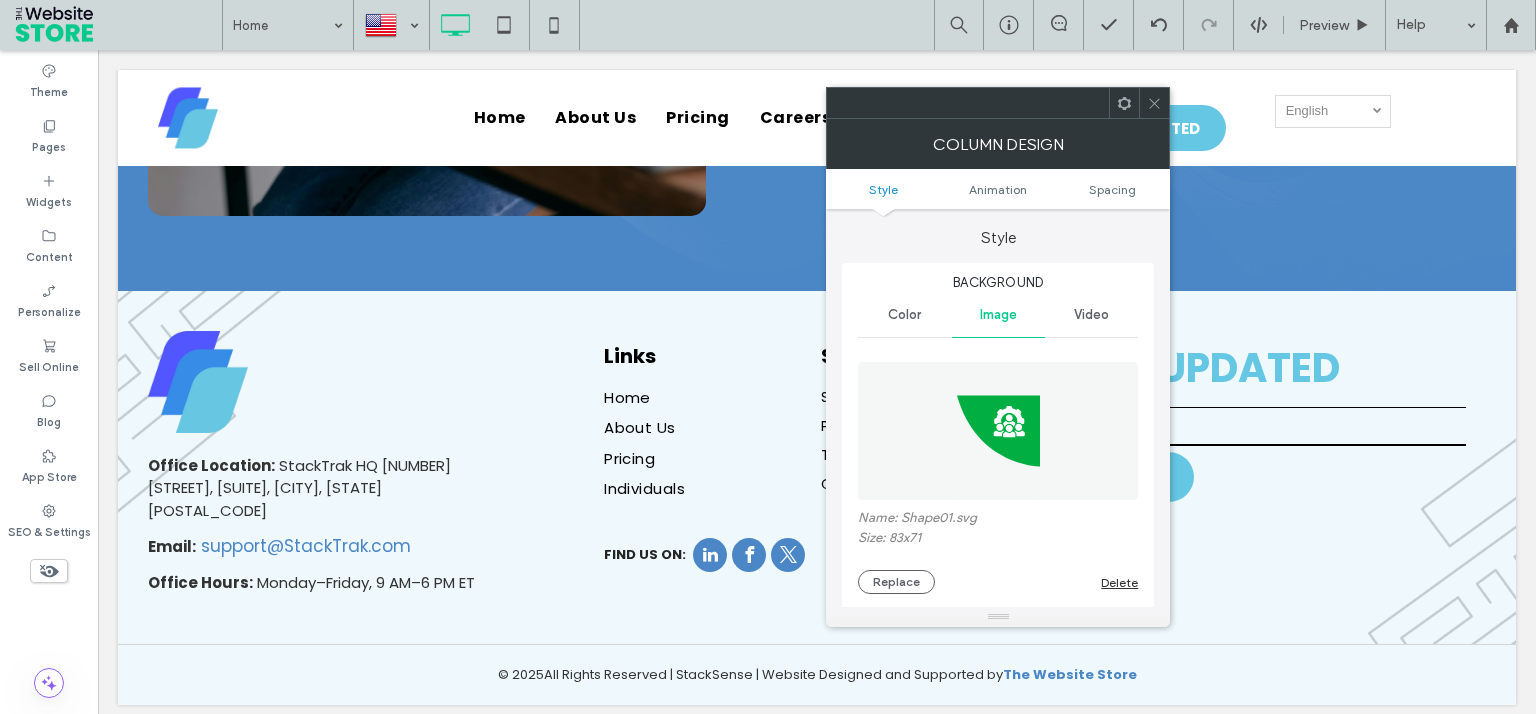 scroll, scrollTop: 360, scrollLeft: 0, axis: vertical 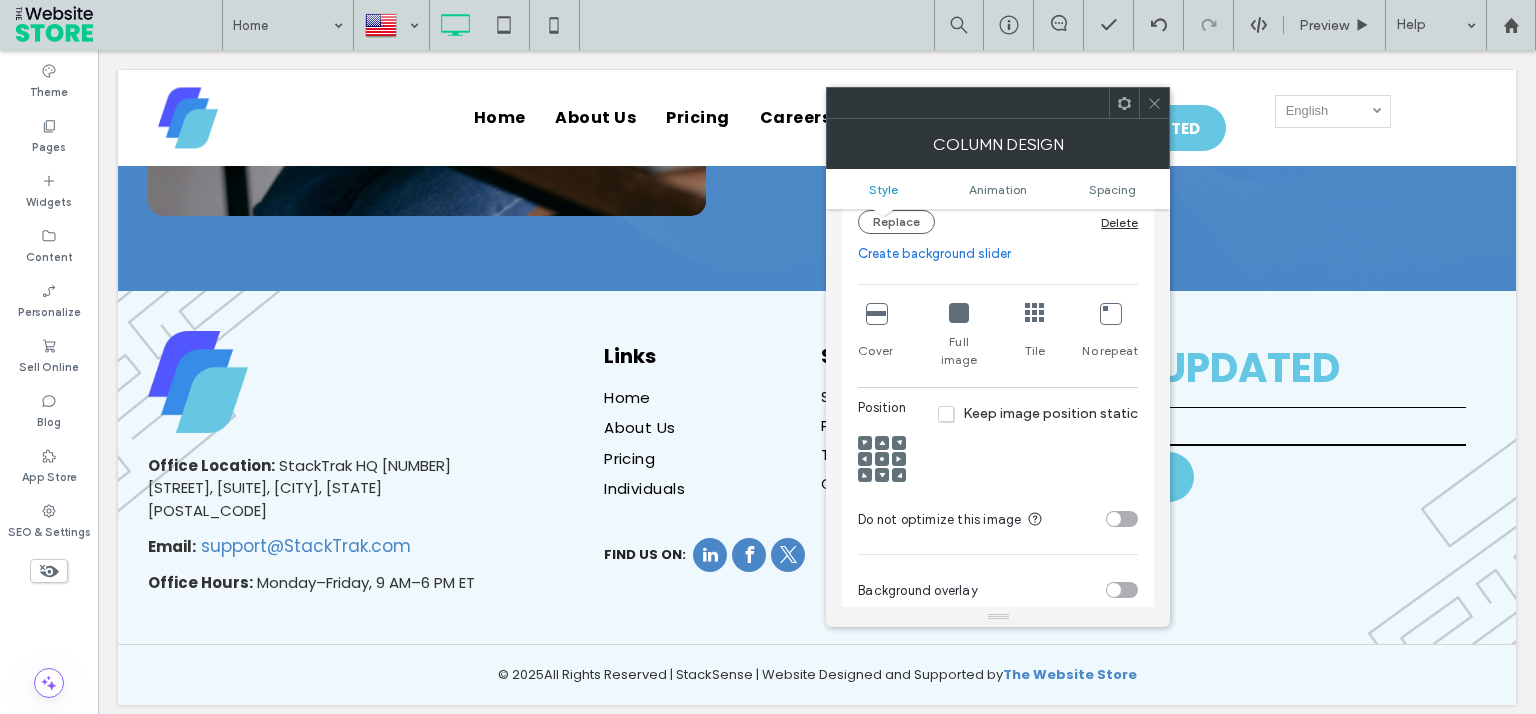 click 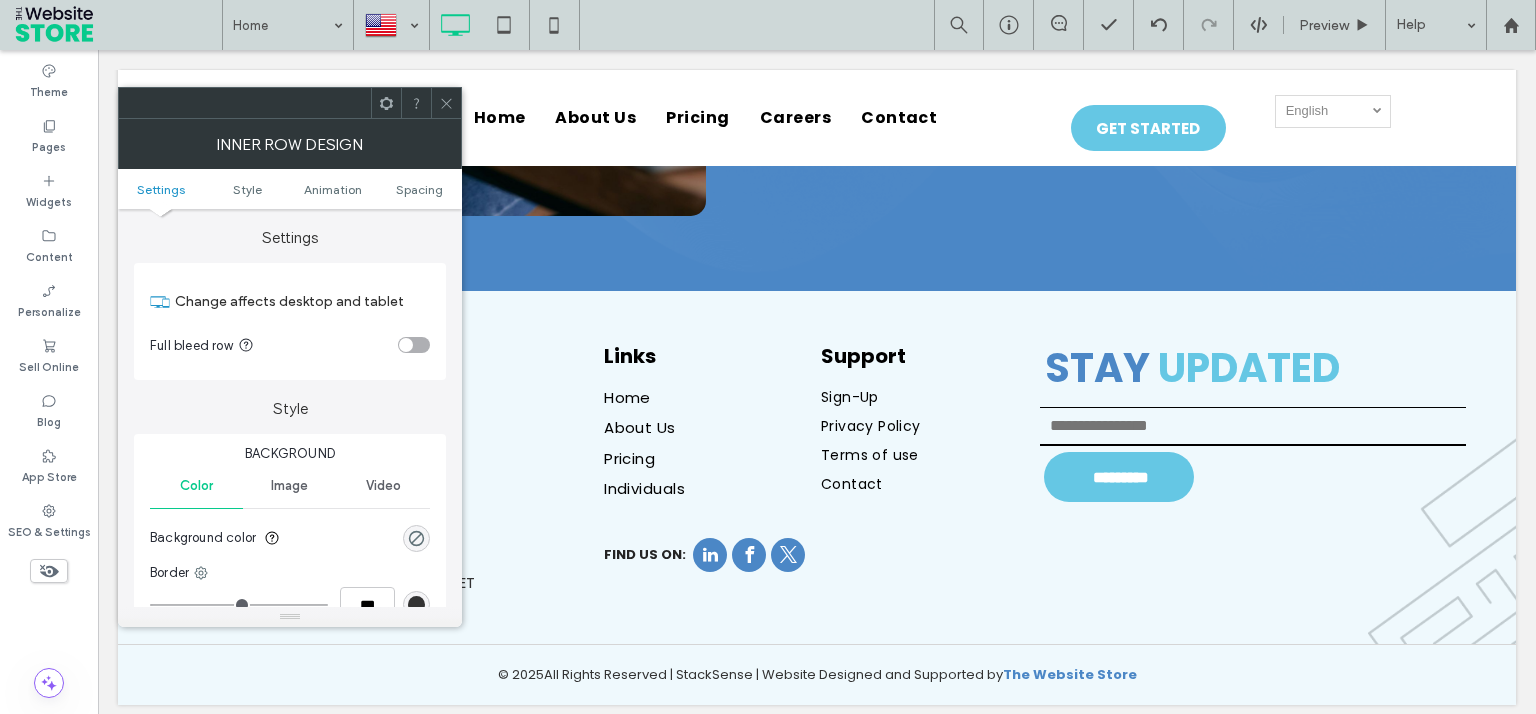 click on "Image" at bounding box center [289, 486] 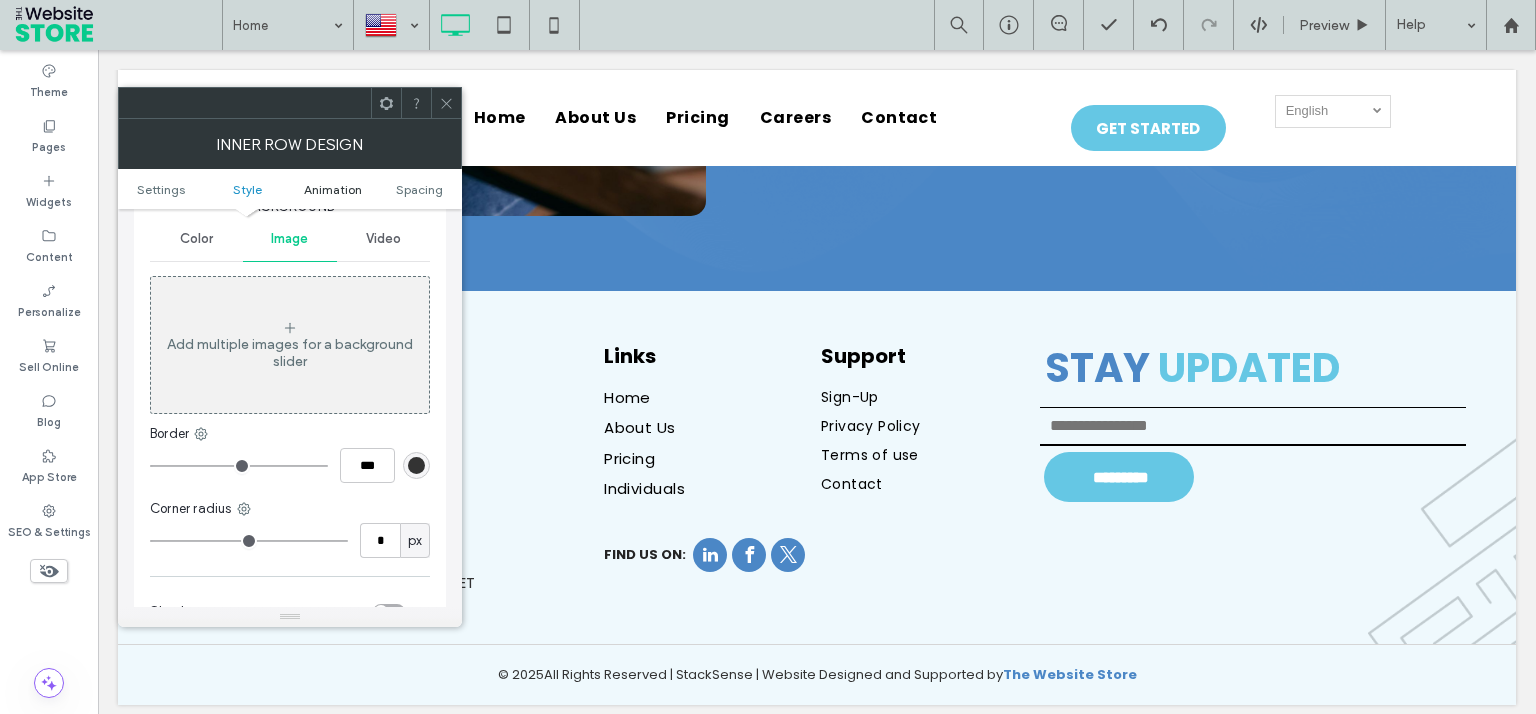 scroll, scrollTop: 360, scrollLeft: 0, axis: vertical 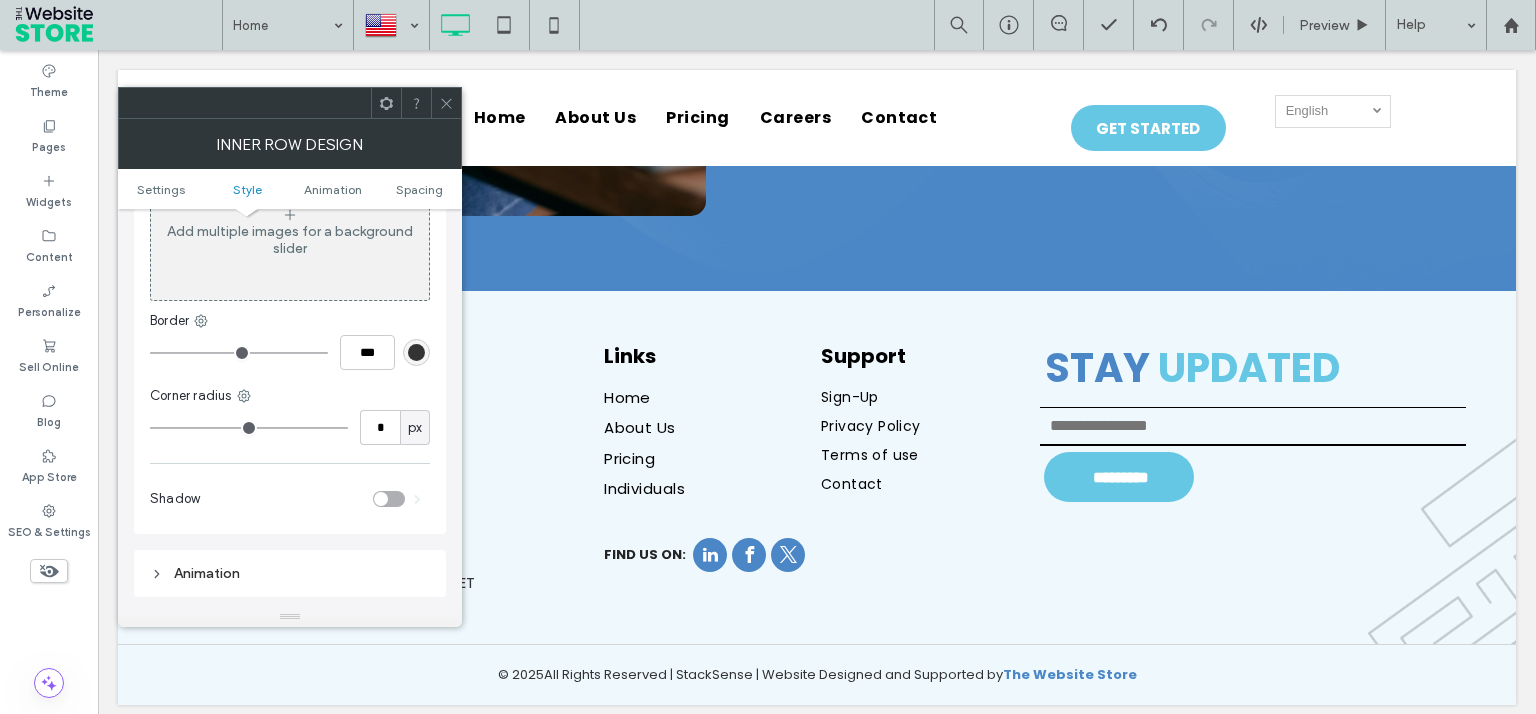 click 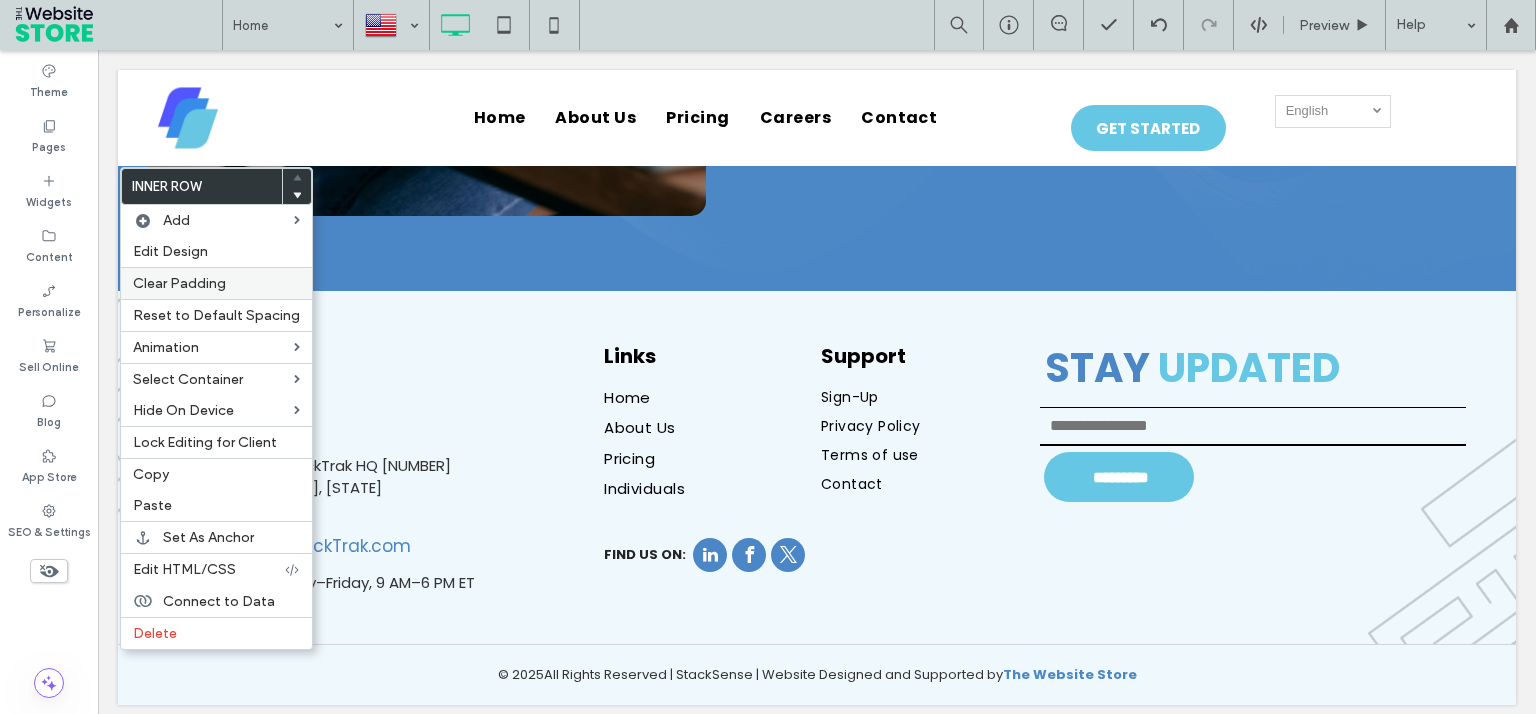 click on "Clear Padding" at bounding box center (216, 283) 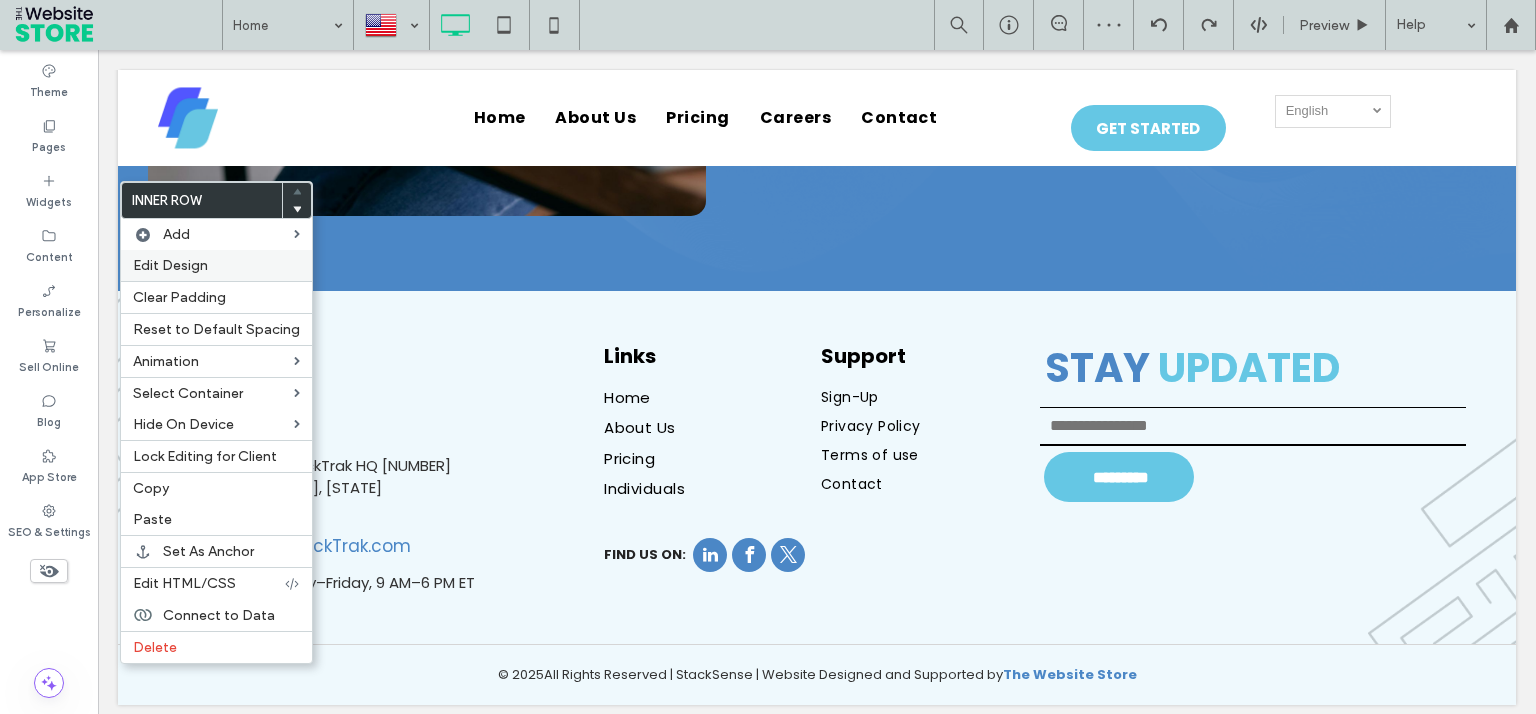 click on "Edit Design" at bounding box center [216, 265] 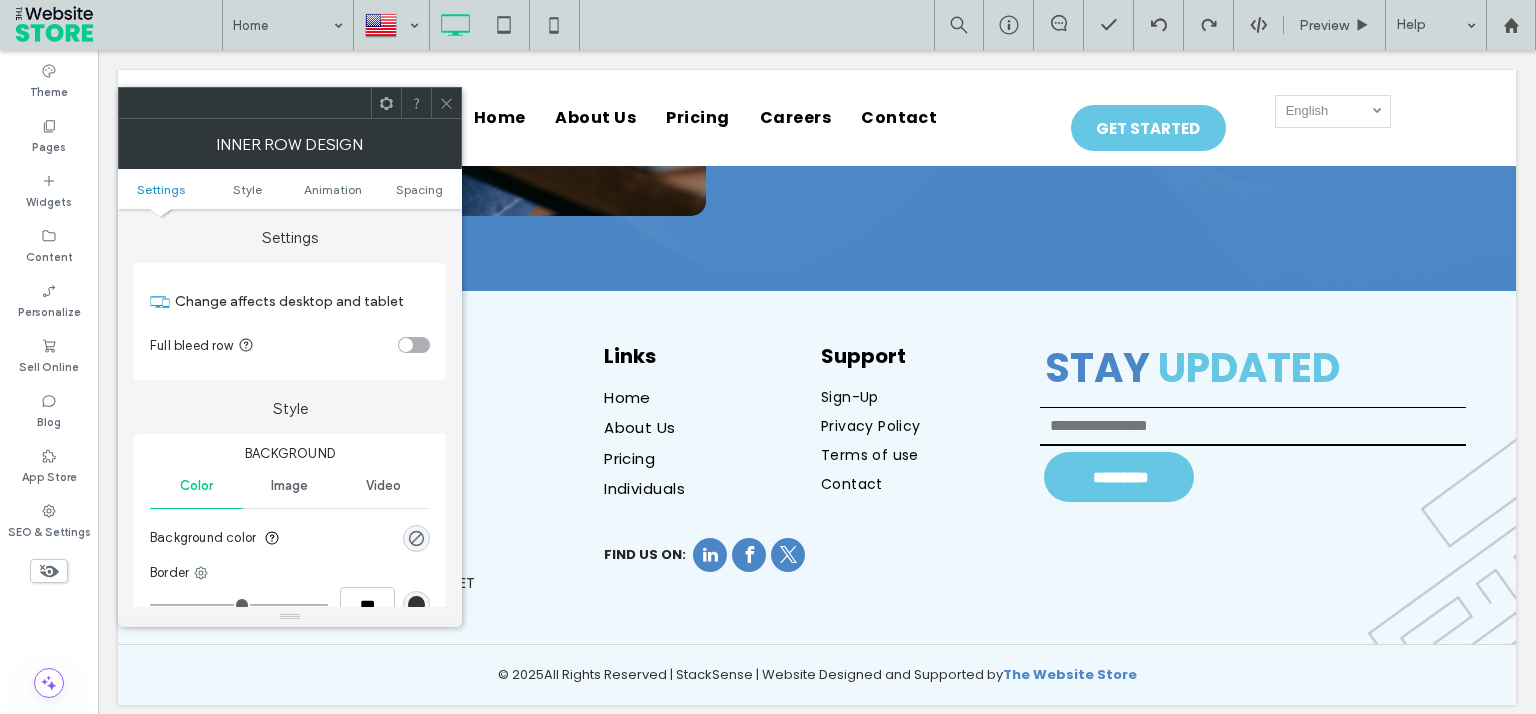 drag, startPoint x: 303, startPoint y: 482, endPoint x: 327, endPoint y: 389, distance: 96.04687 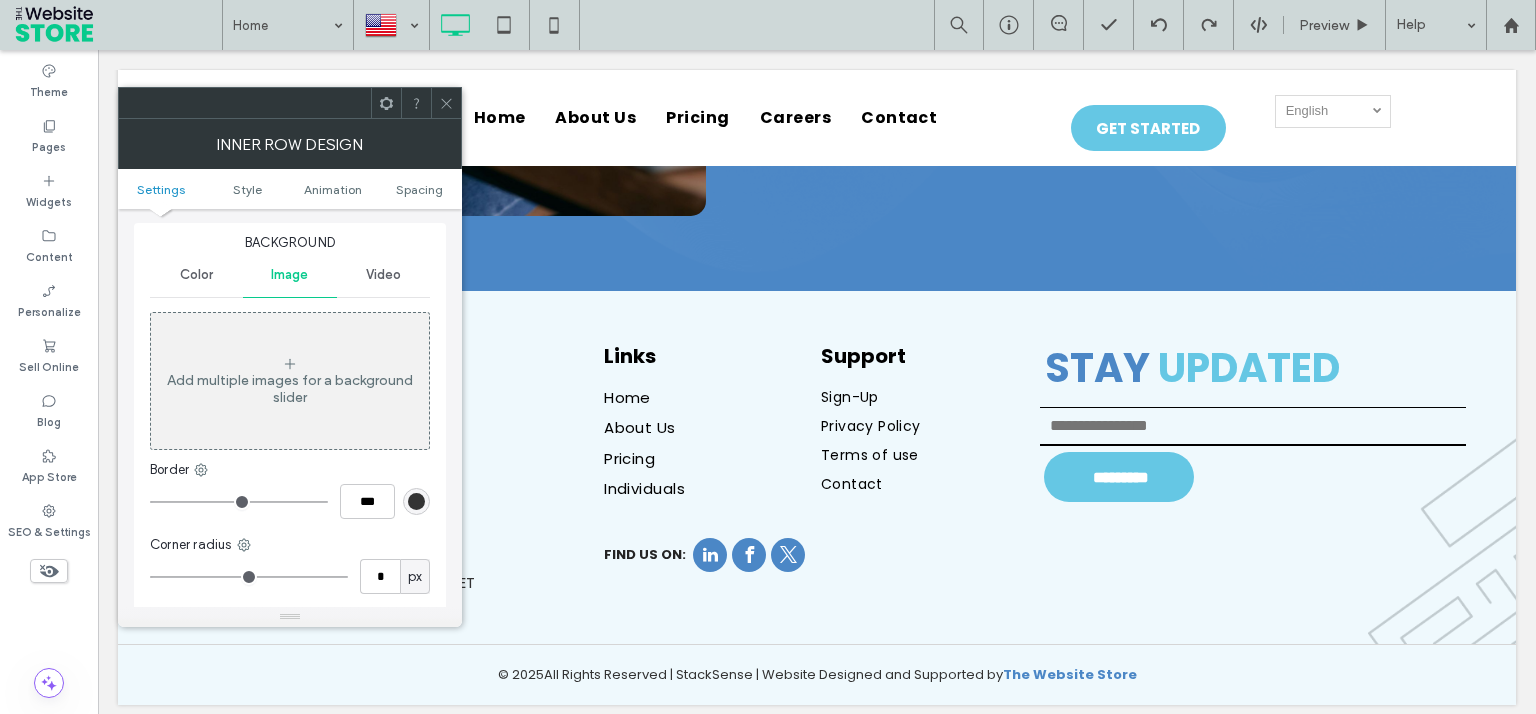 scroll, scrollTop: 360, scrollLeft: 0, axis: vertical 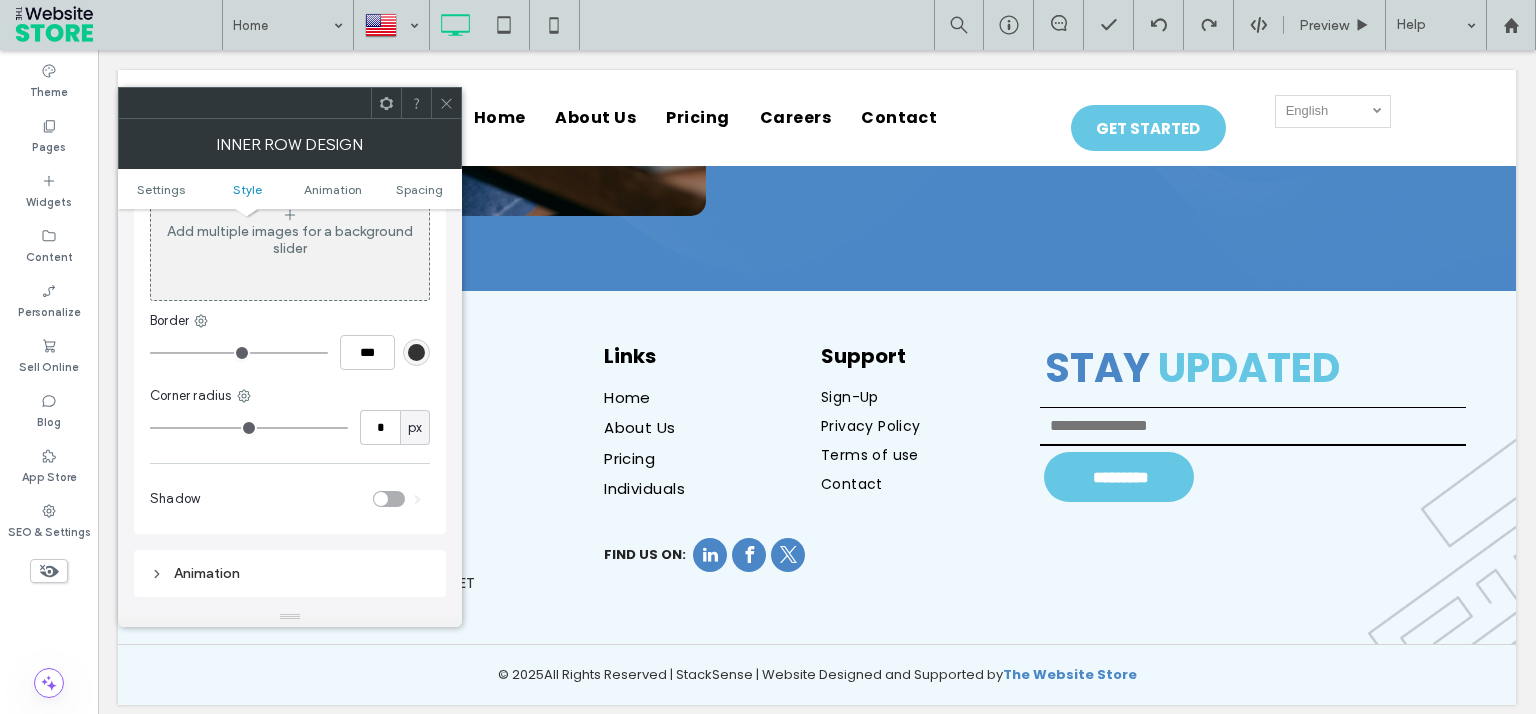 click 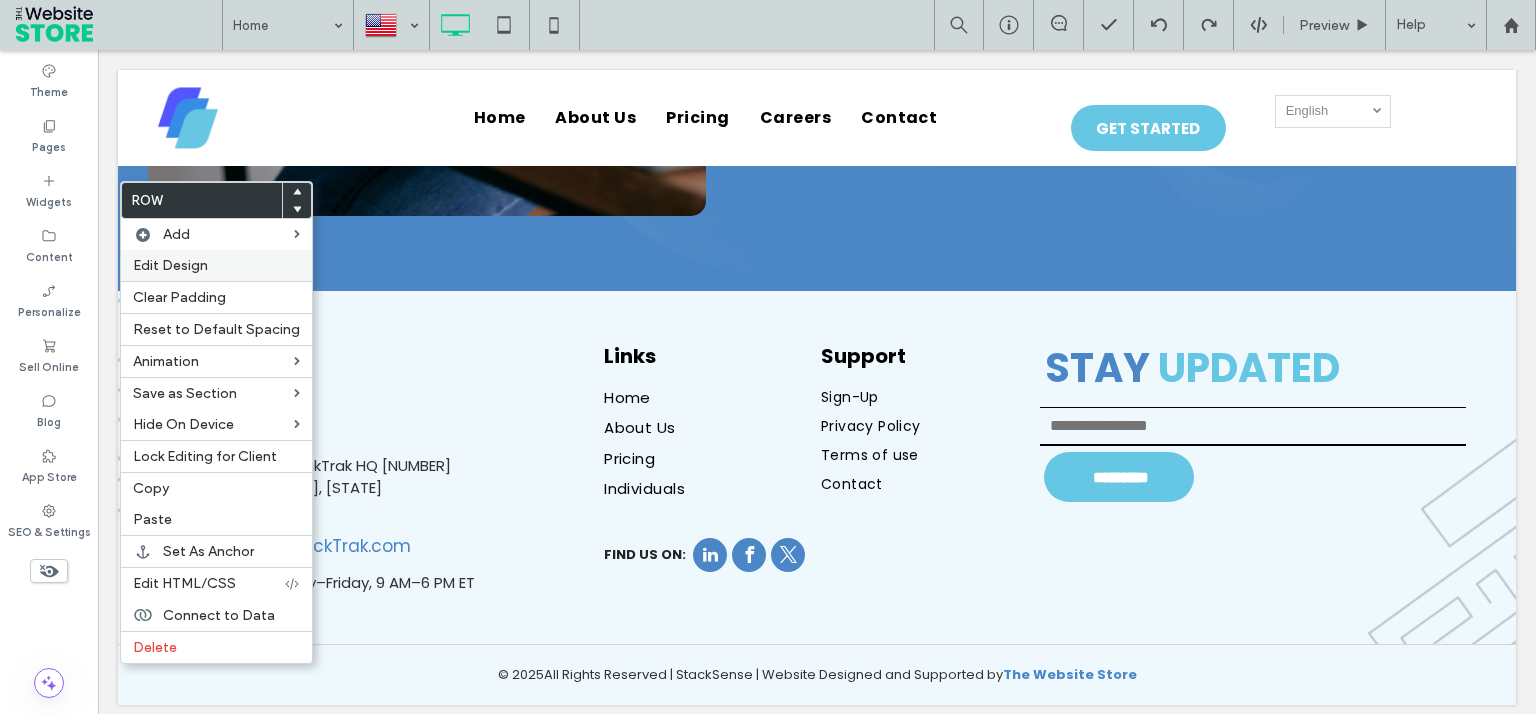 click on "Edit Design" at bounding box center (170, 265) 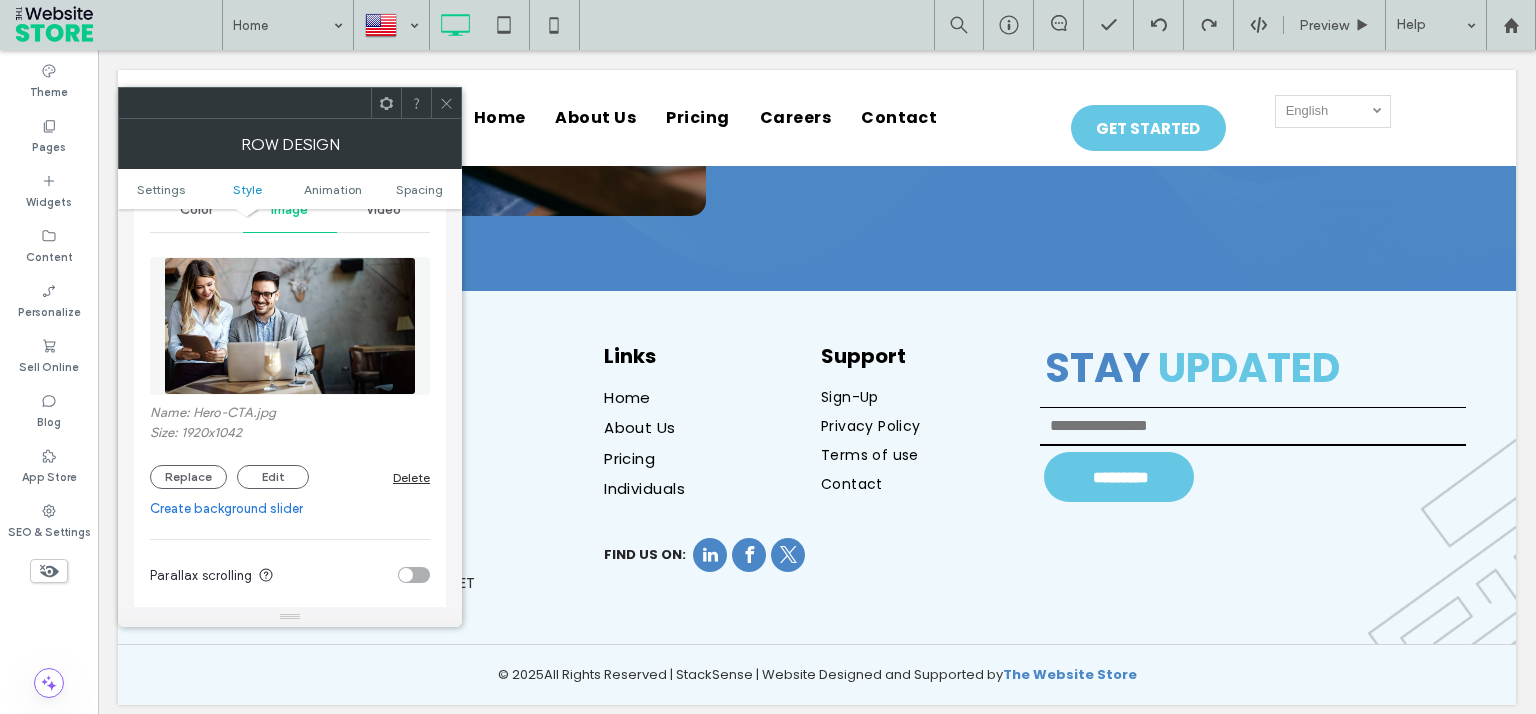 scroll, scrollTop: 360, scrollLeft: 0, axis: vertical 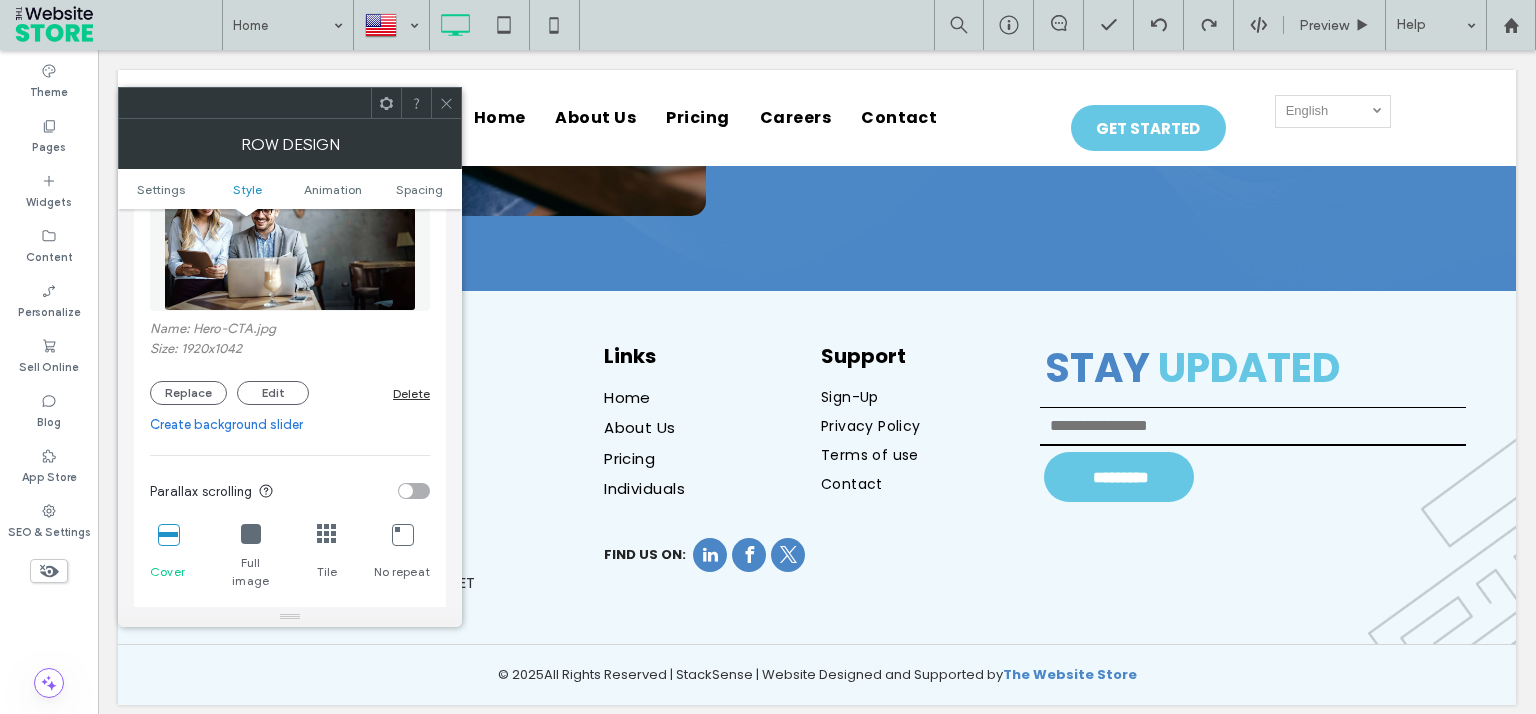click at bounding box center (446, 103) 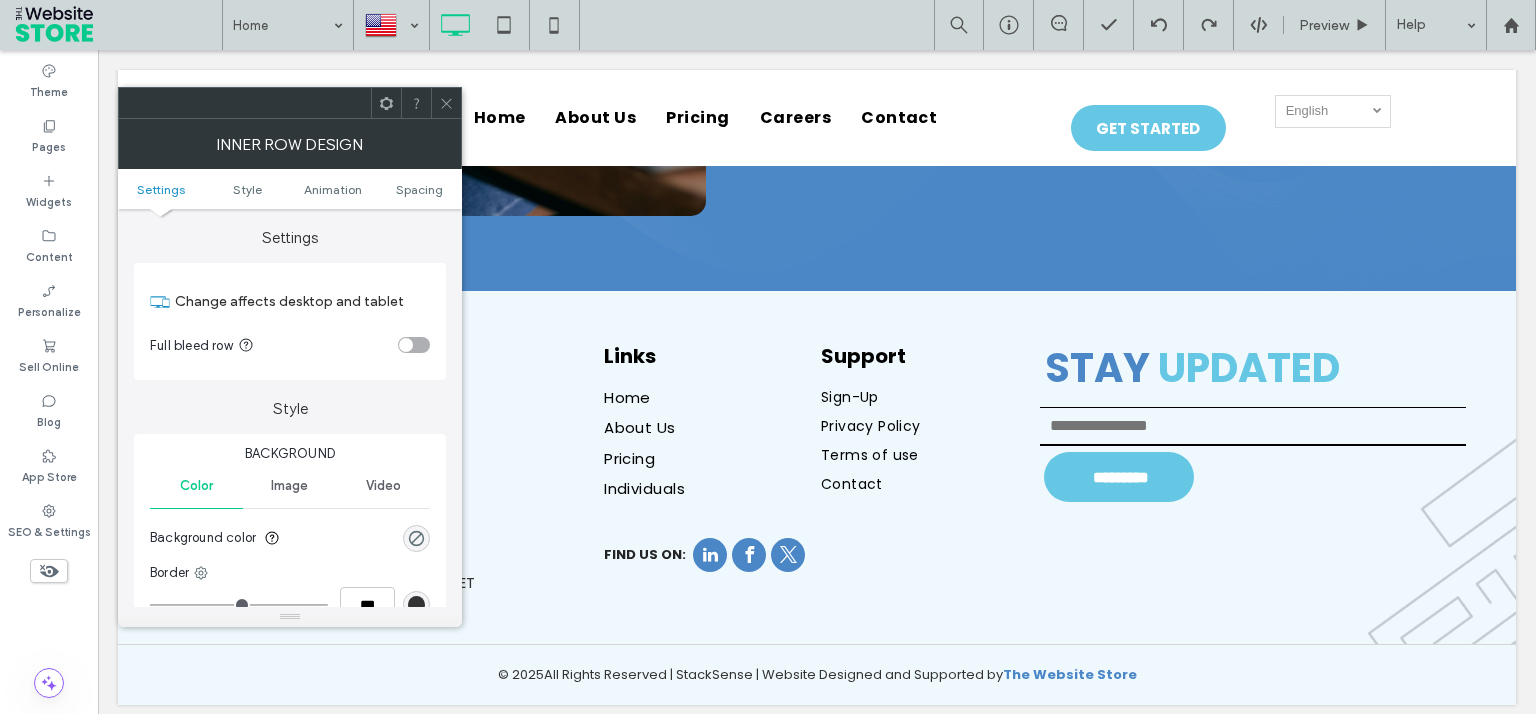 click 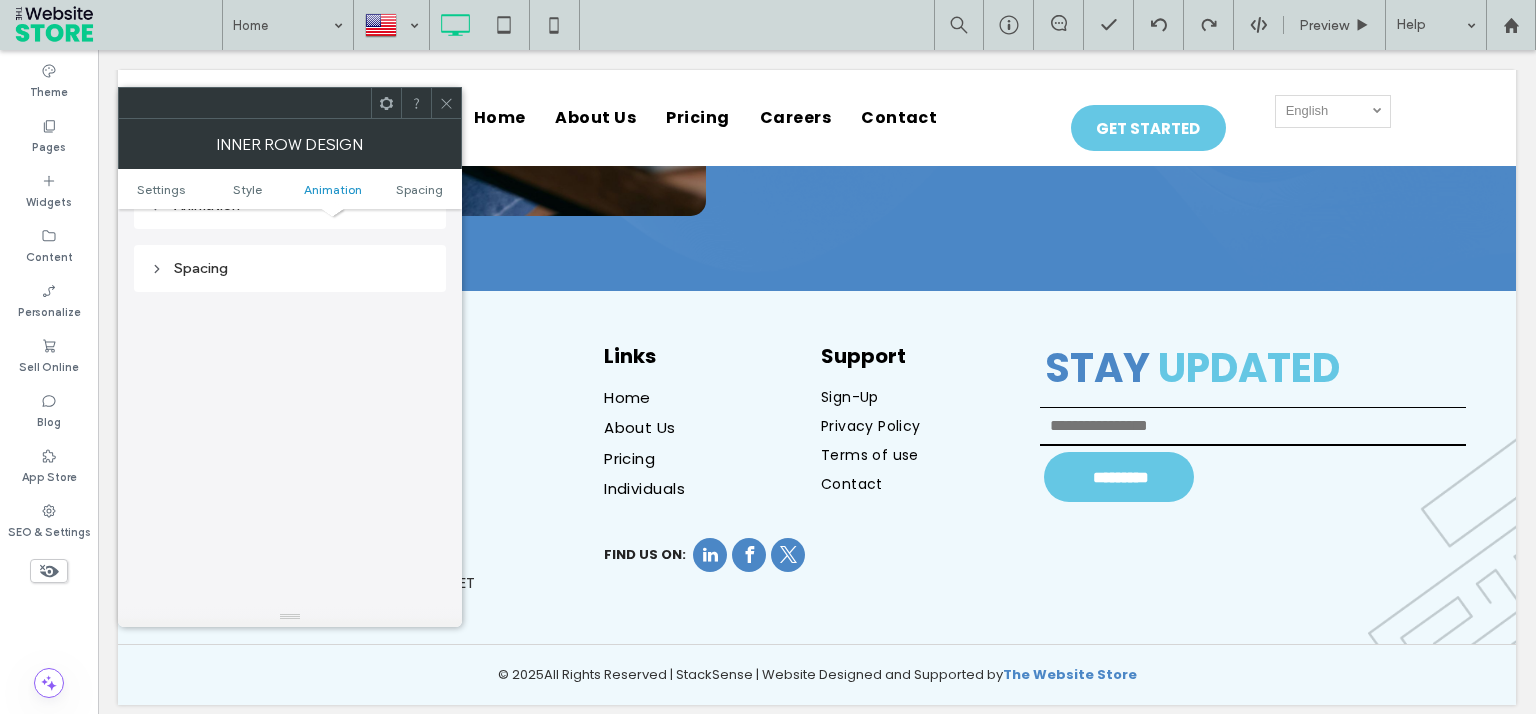 scroll, scrollTop: 639, scrollLeft: 0, axis: vertical 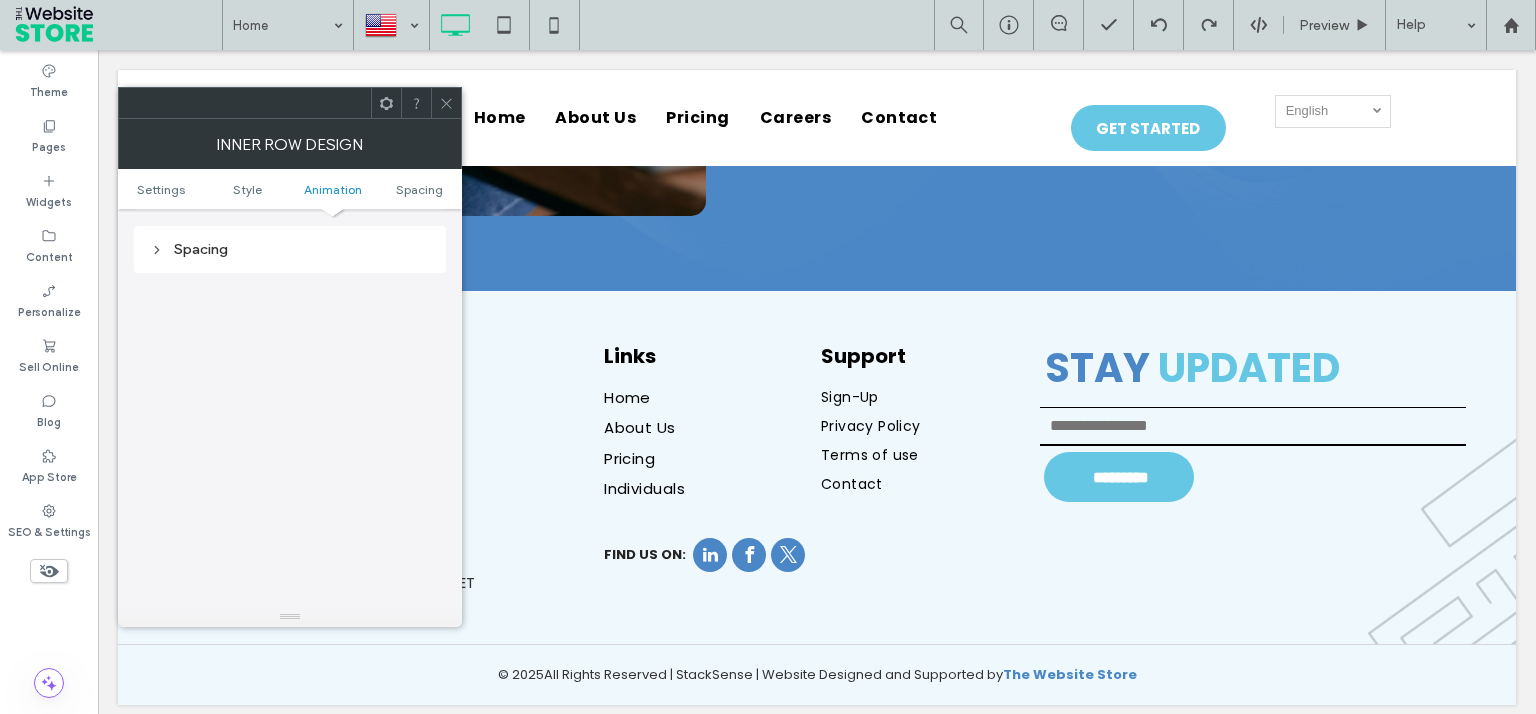 click 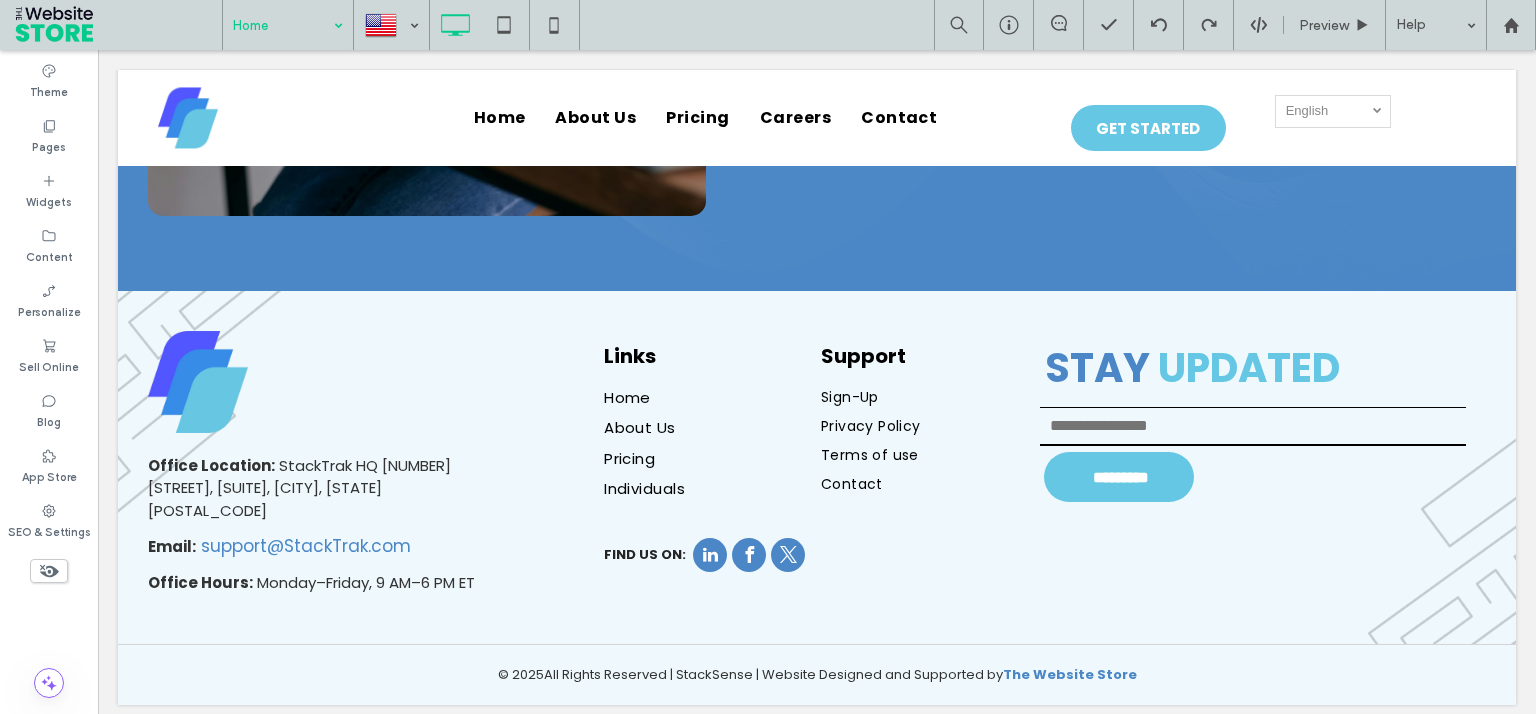 click at bounding box center (283, 25) 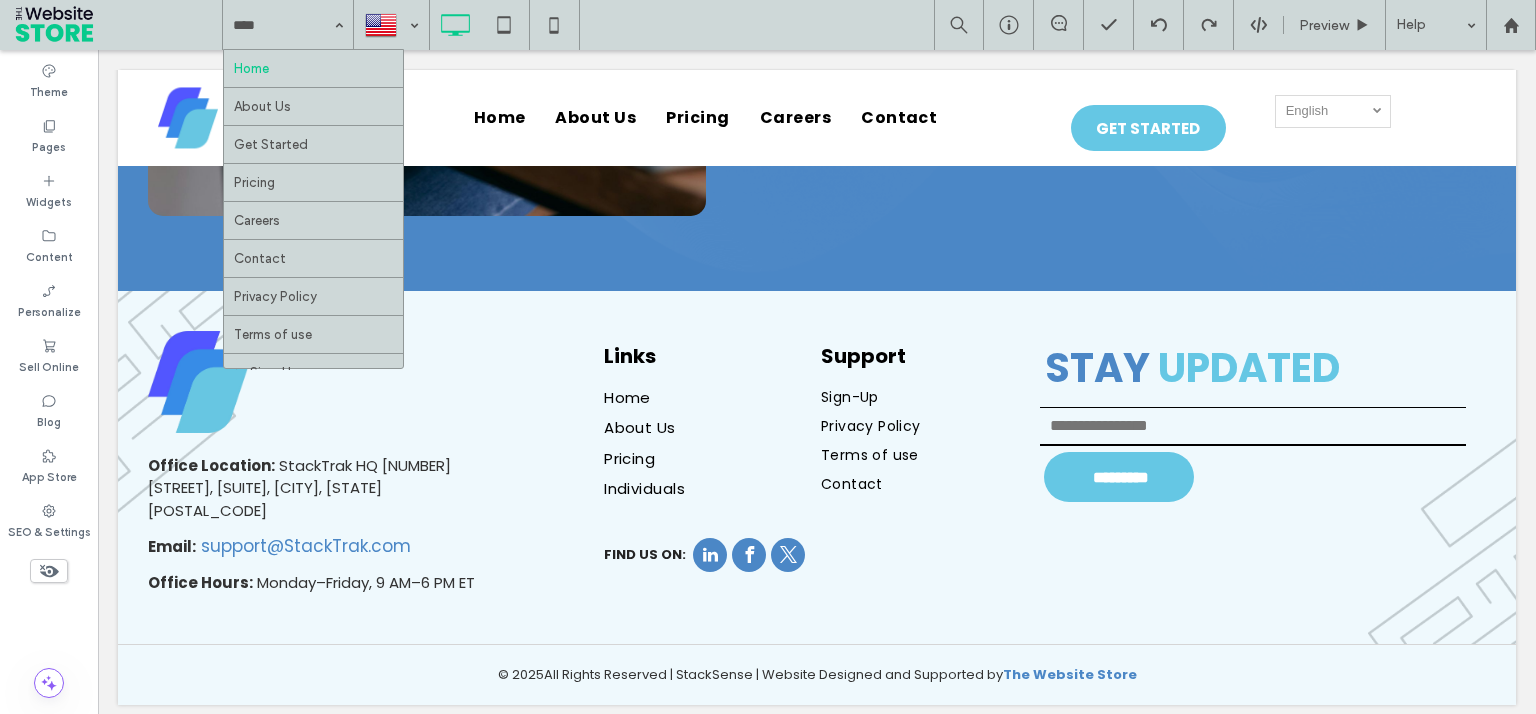 drag, startPoint x: 266, startPoint y: 105, endPoint x: 753, endPoint y: 197, distance: 495.61377 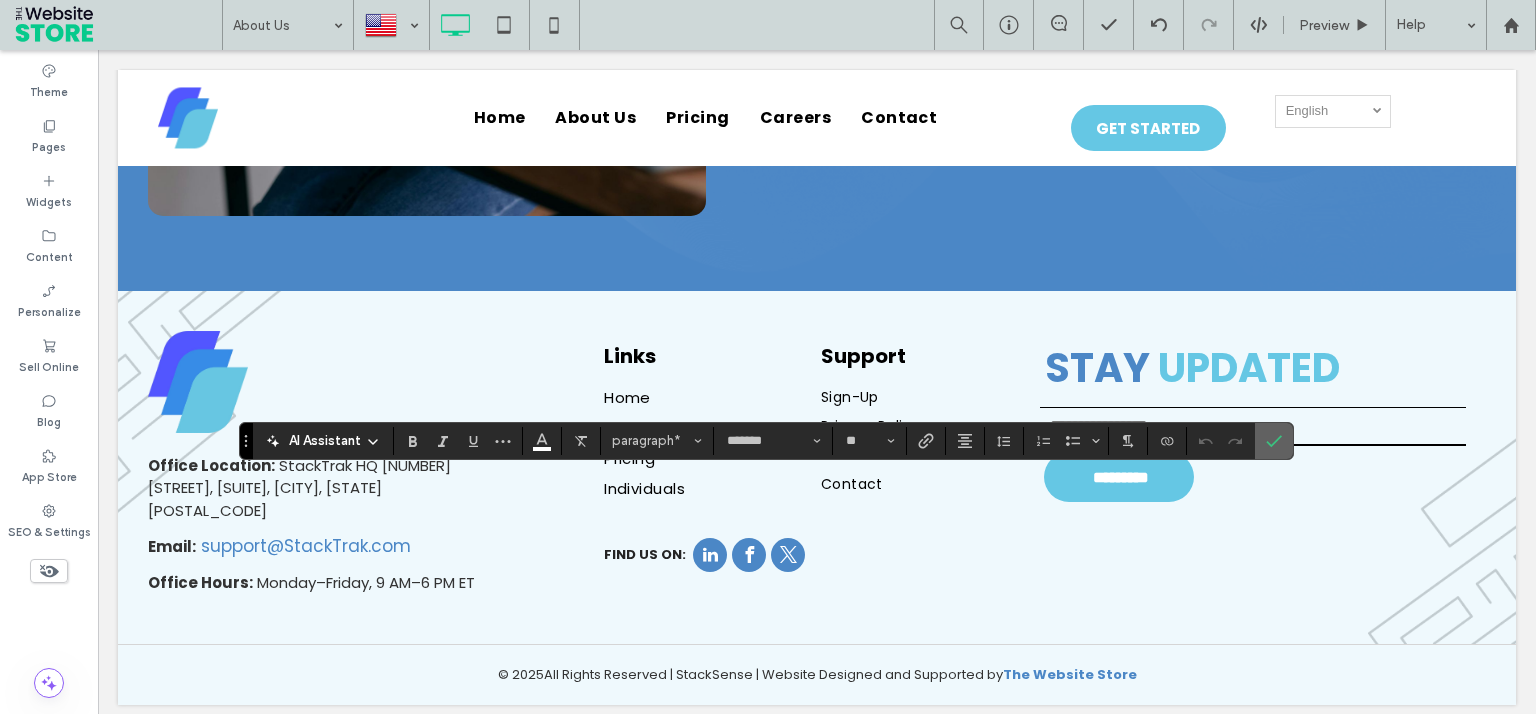 click at bounding box center (1270, 441) 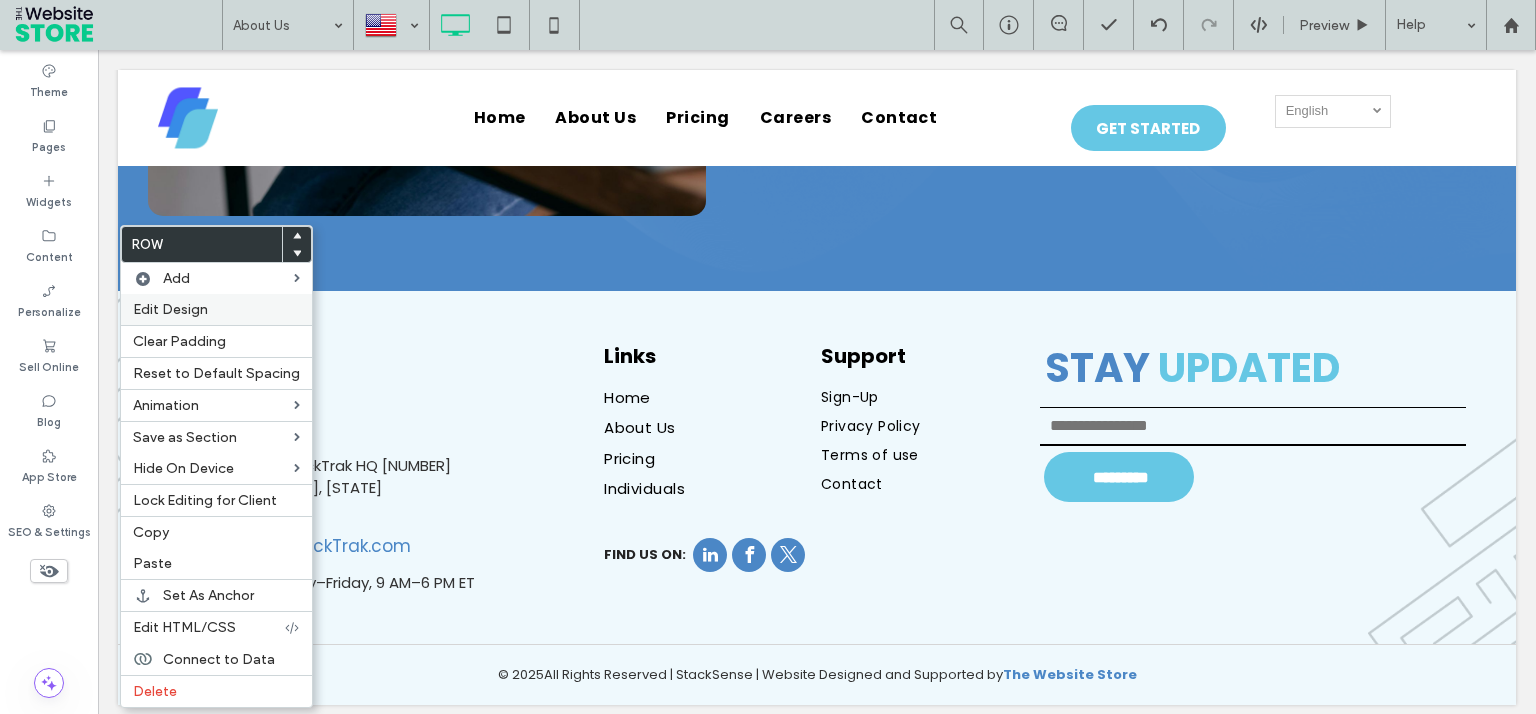 click on "Edit Design" at bounding box center (170, 309) 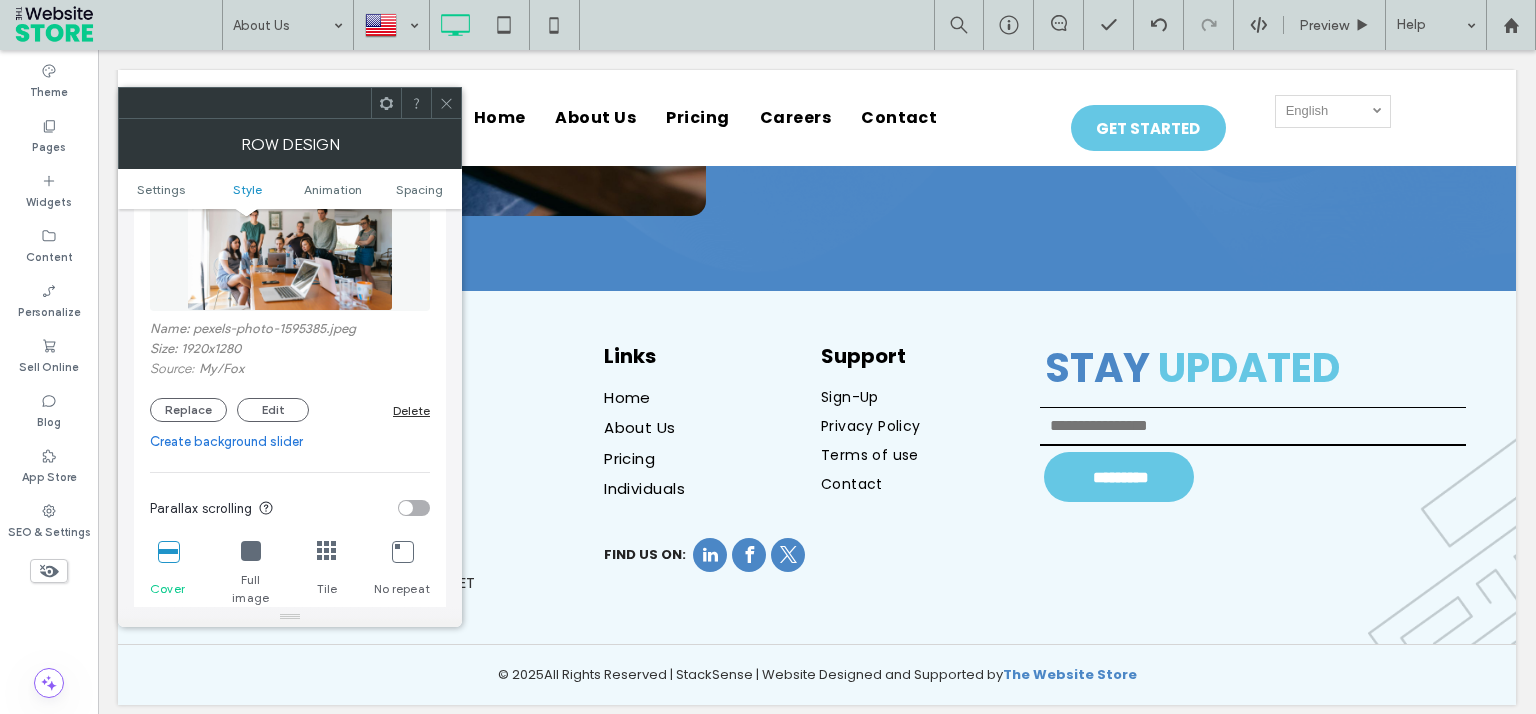 scroll, scrollTop: 0, scrollLeft: 0, axis: both 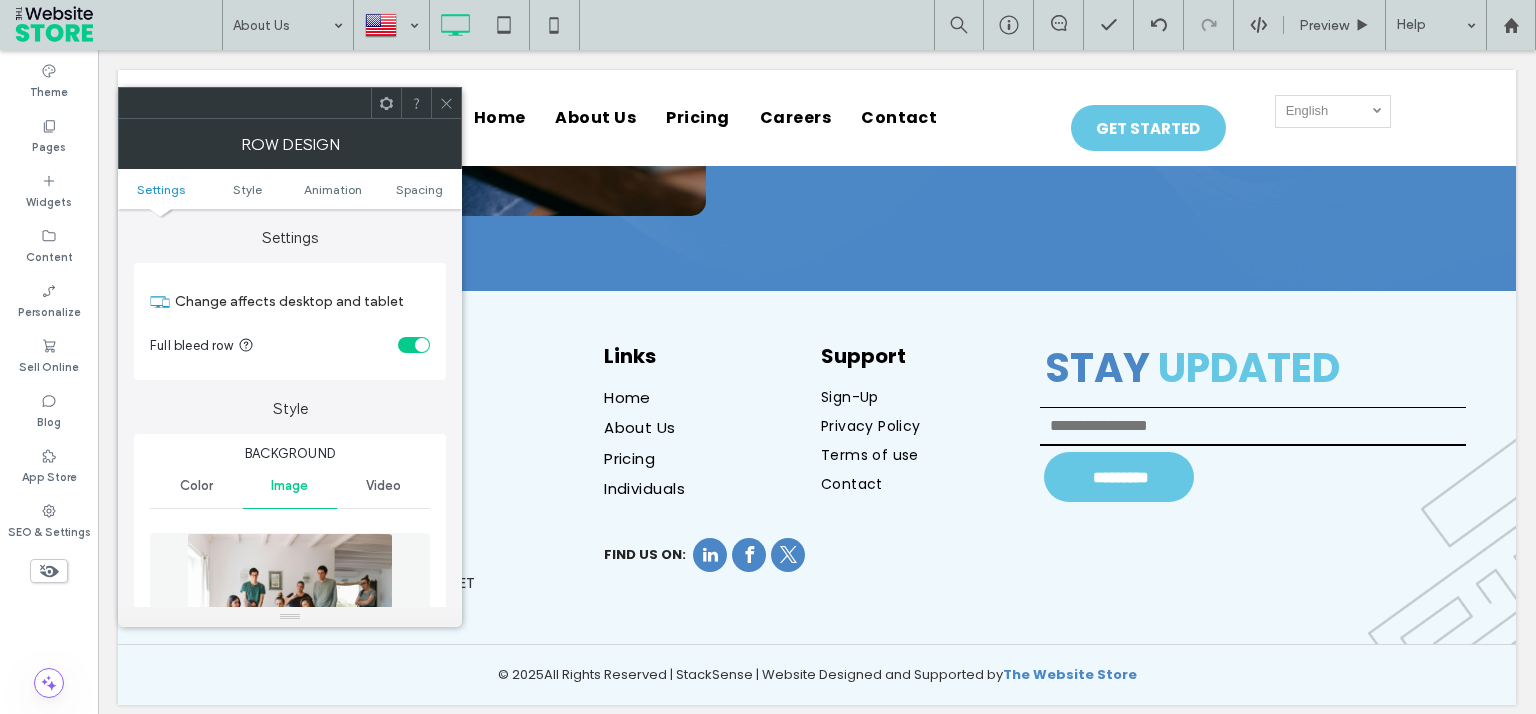 click on "Color" at bounding box center [196, 486] 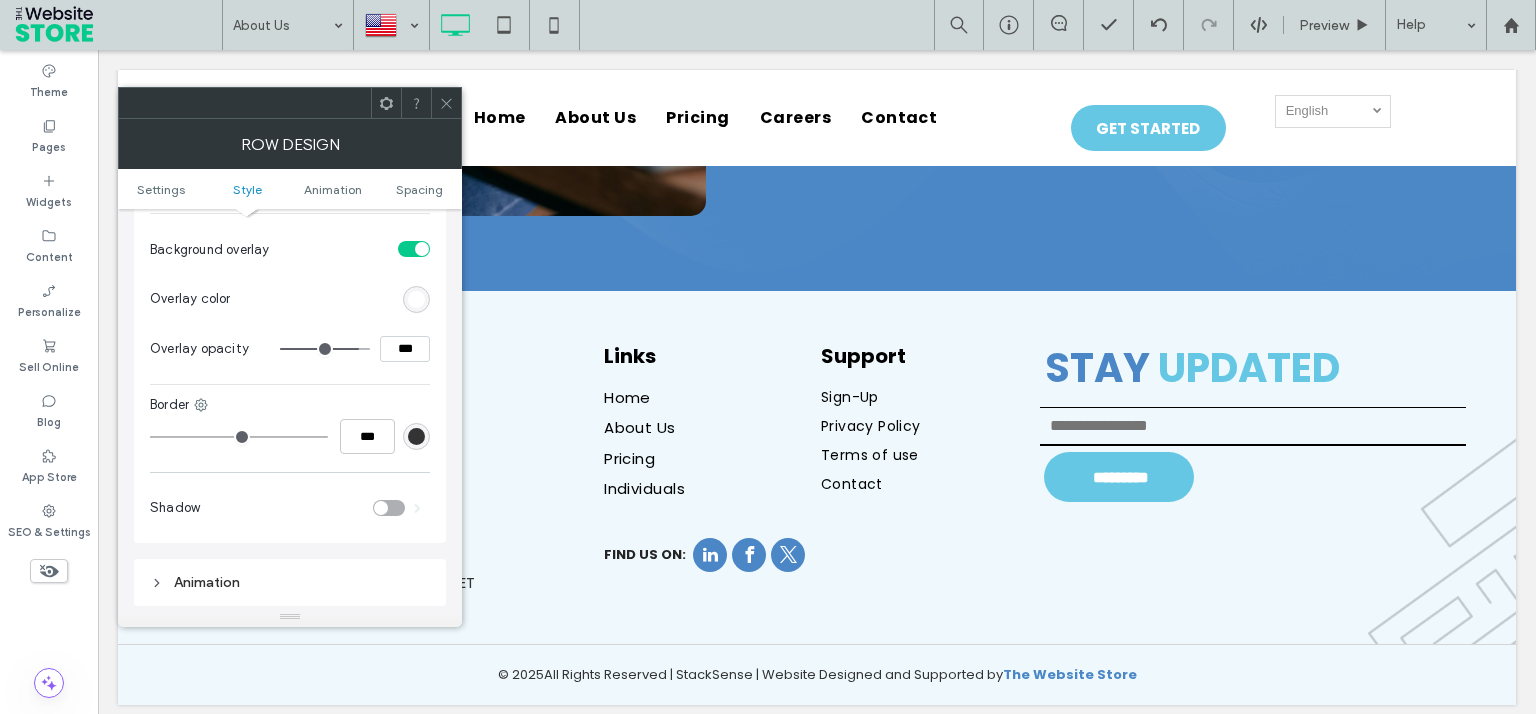 scroll, scrollTop: 0, scrollLeft: 0, axis: both 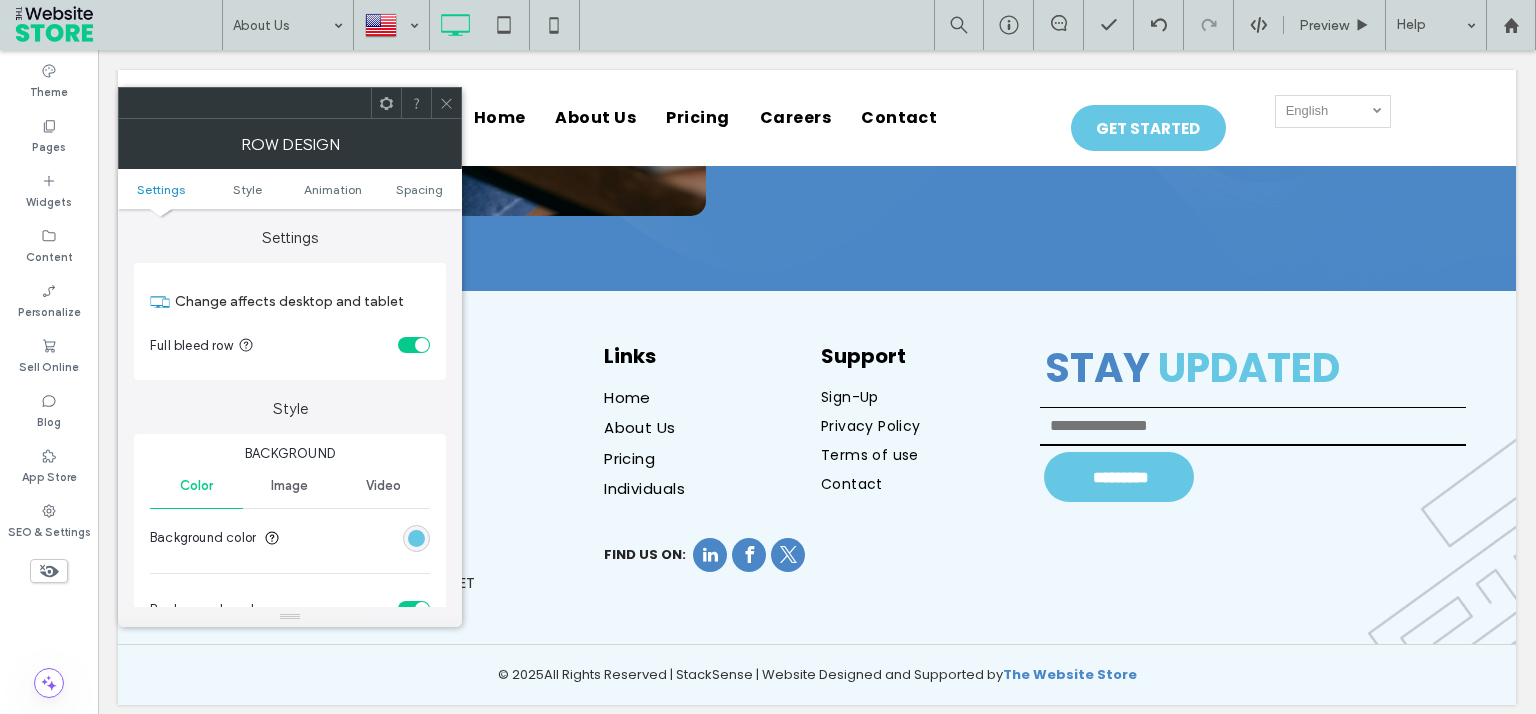 click at bounding box center (416, 538) 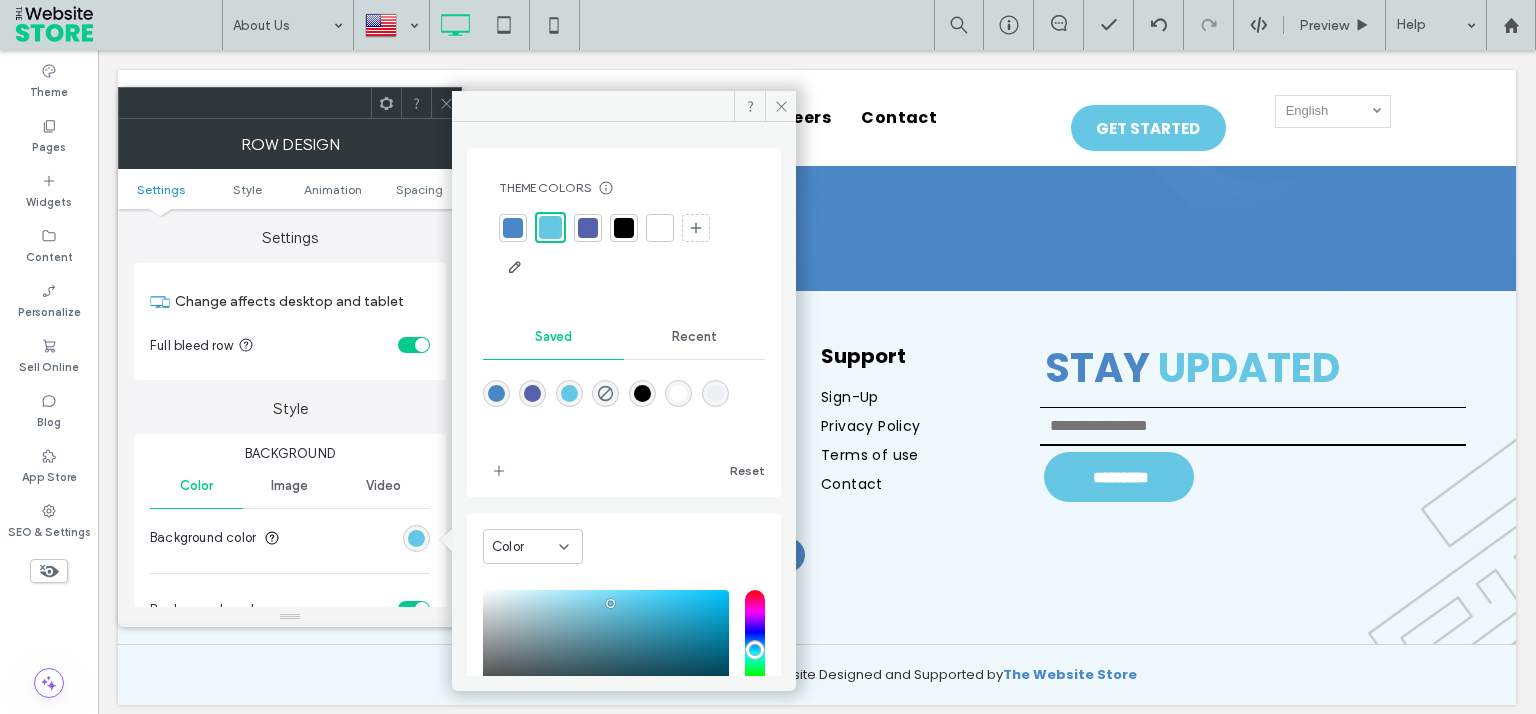 click at bounding box center [624, 228] 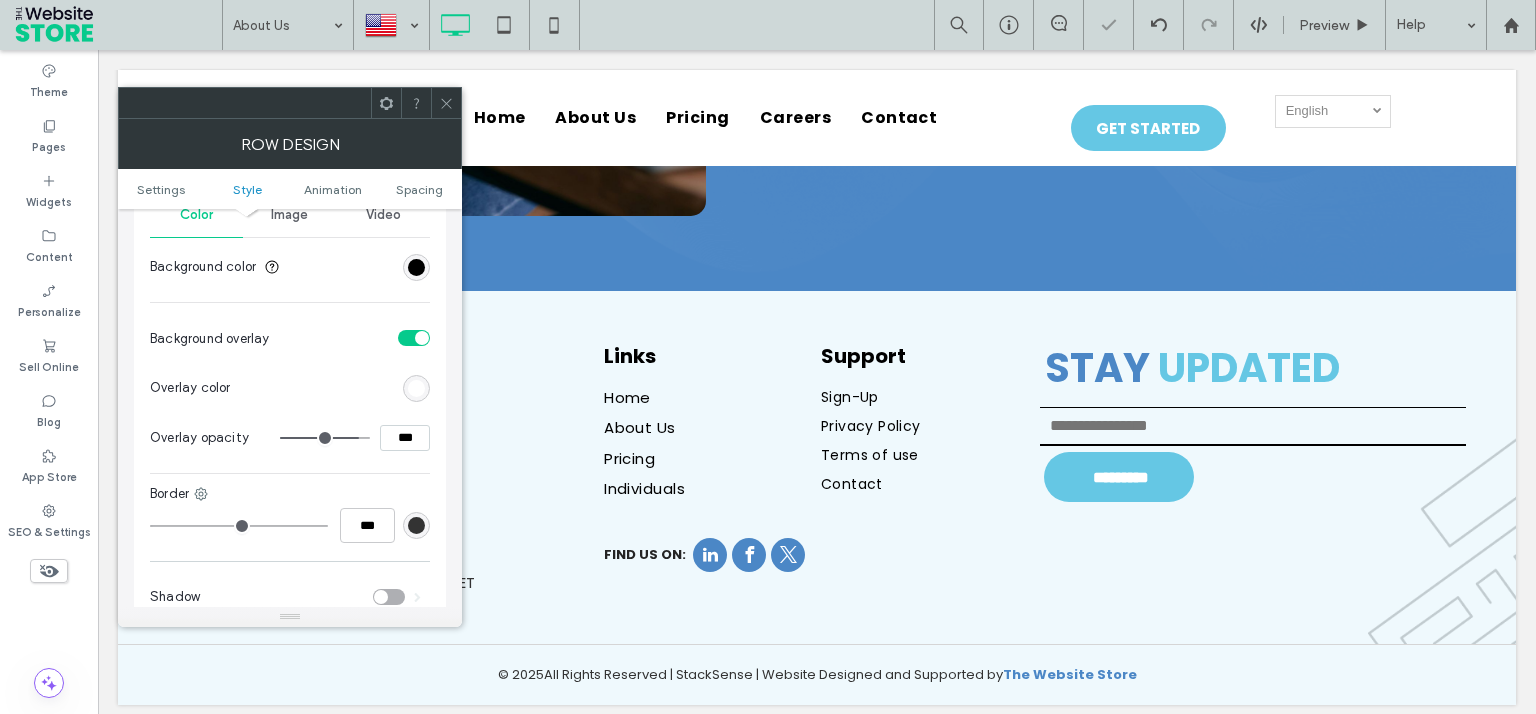 scroll, scrollTop: 360, scrollLeft: 0, axis: vertical 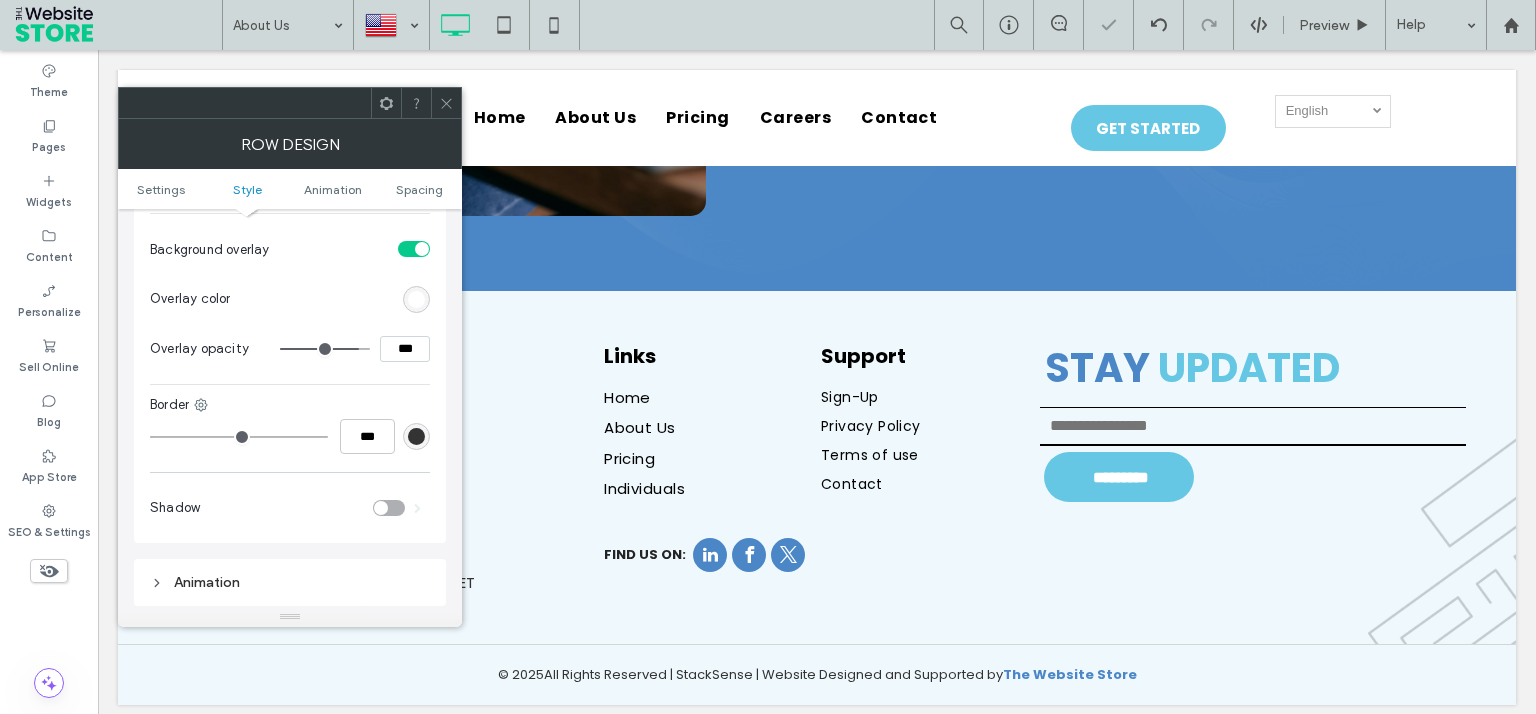 click on "Overlay color" at bounding box center [290, 299] 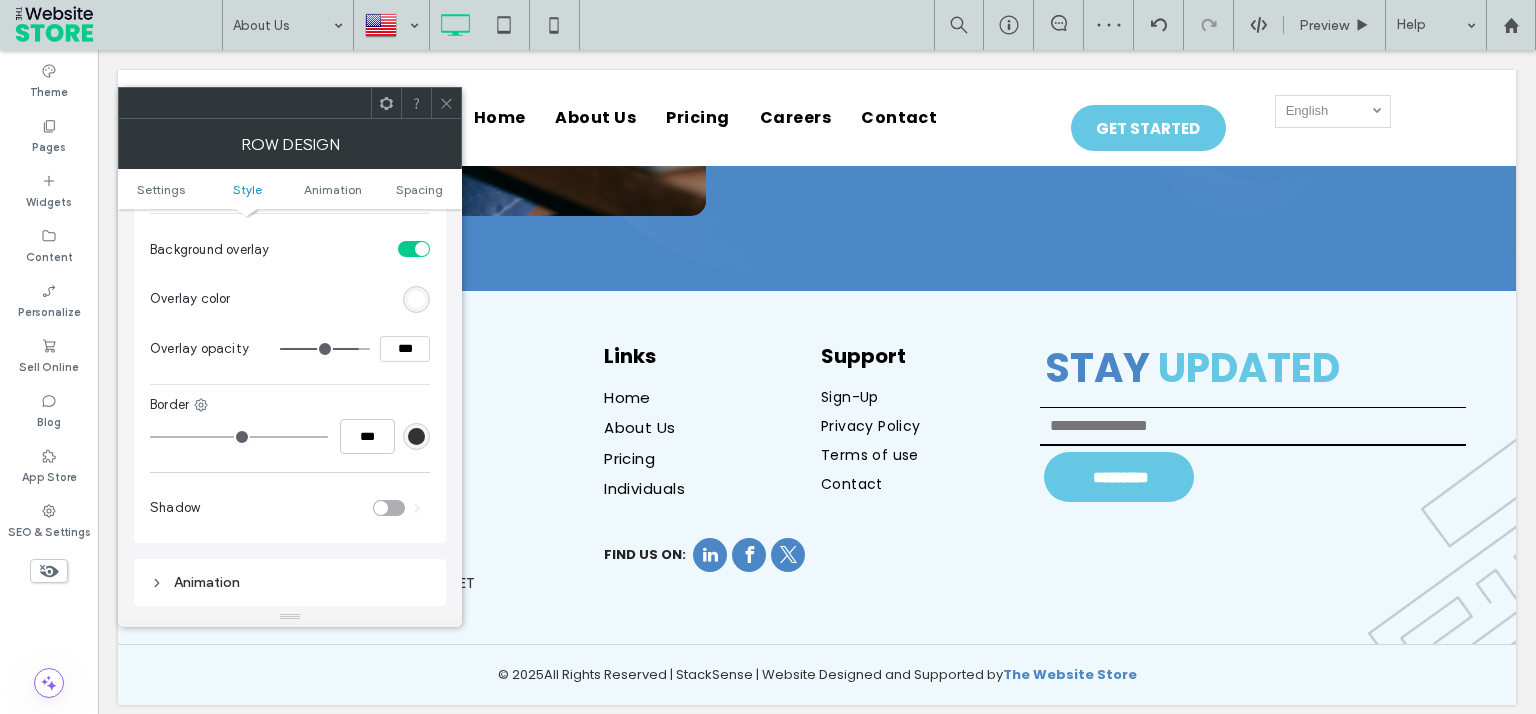 click at bounding box center [416, 299] 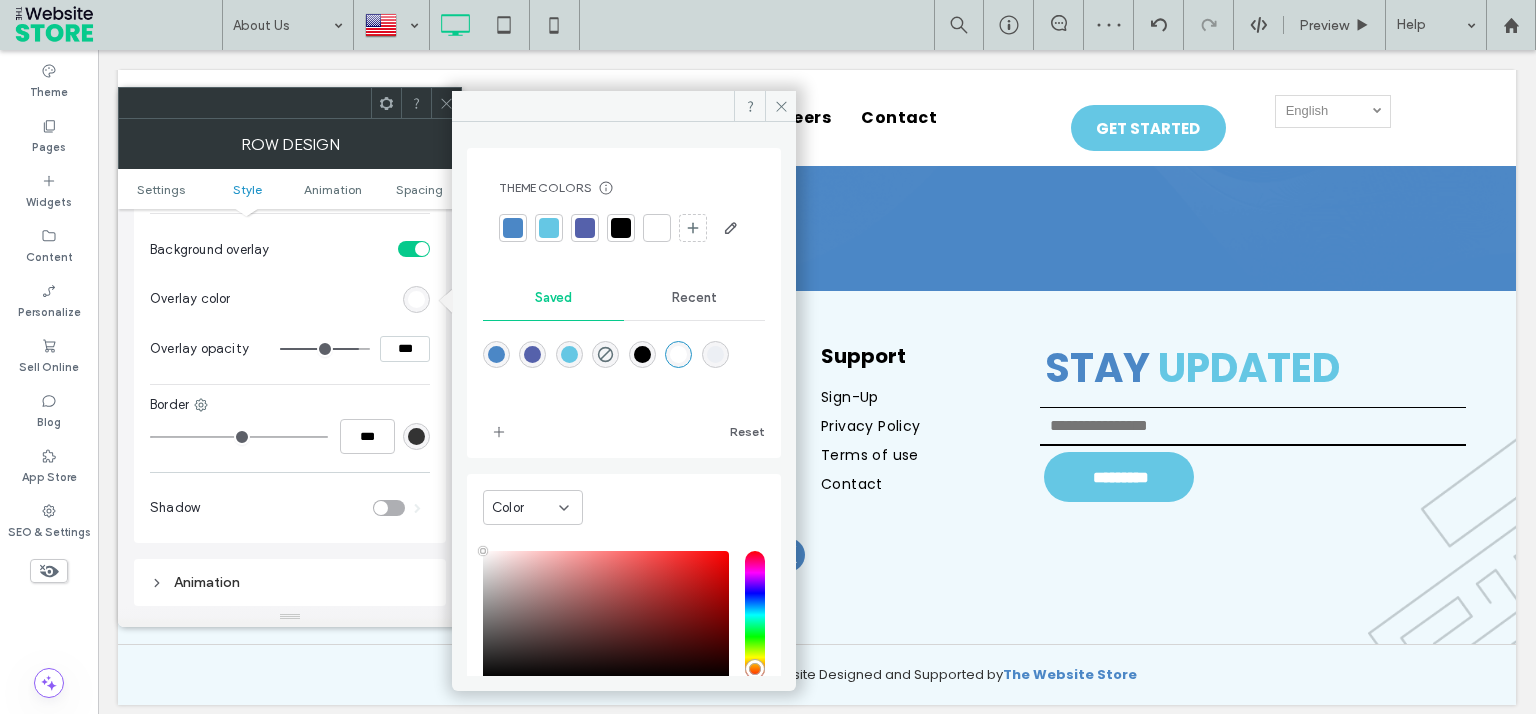 click at bounding box center (621, 228) 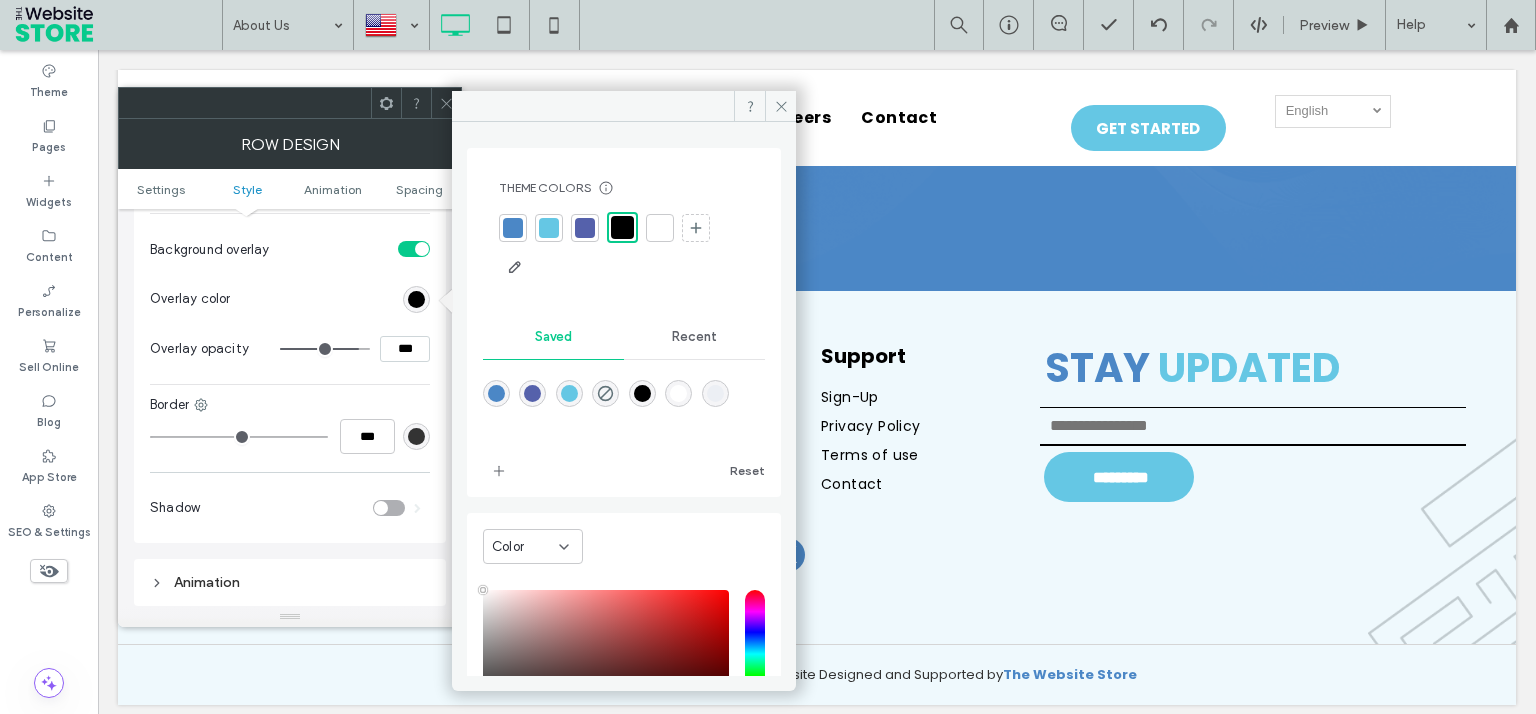 drag, startPoint x: 406, startPoint y: 350, endPoint x: 314, endPoint y: 348, distance: 92.021736 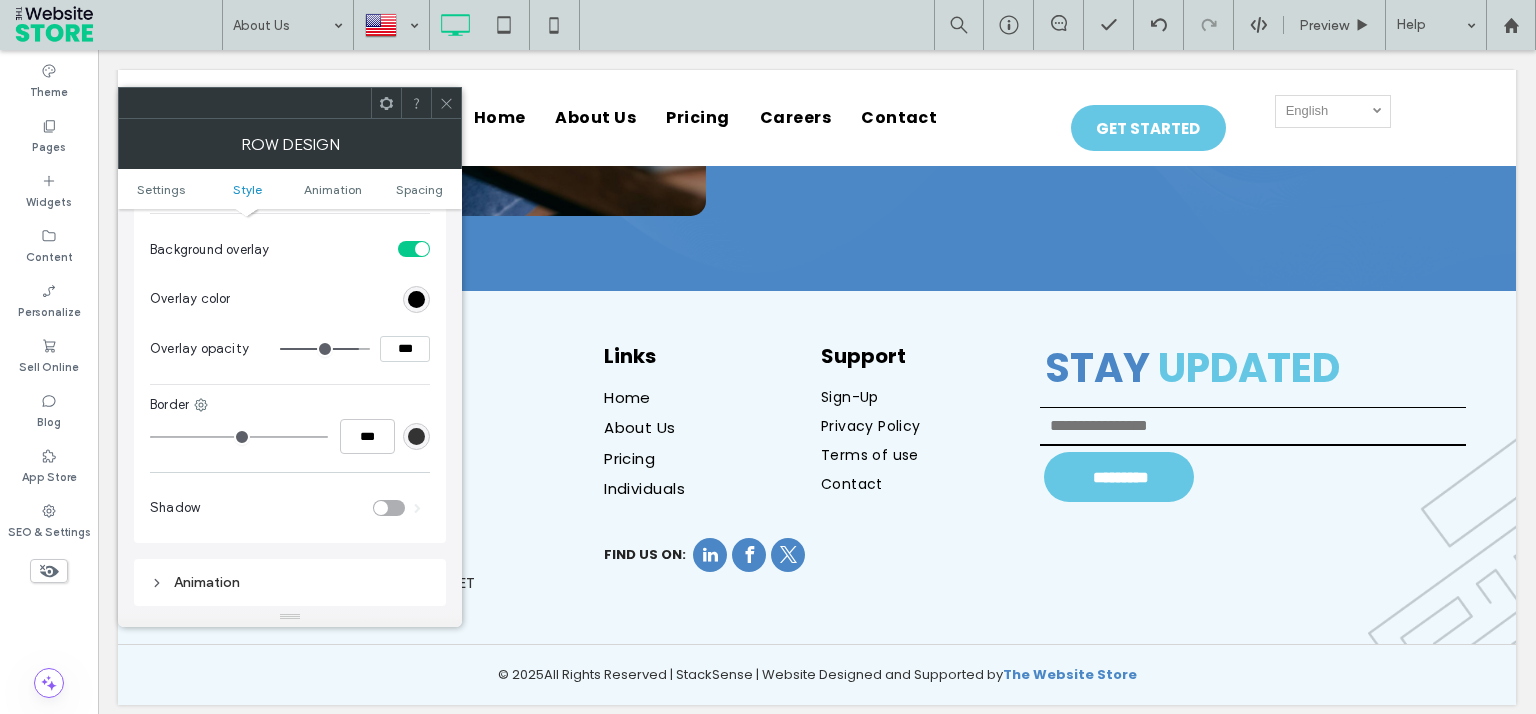 type on "***" 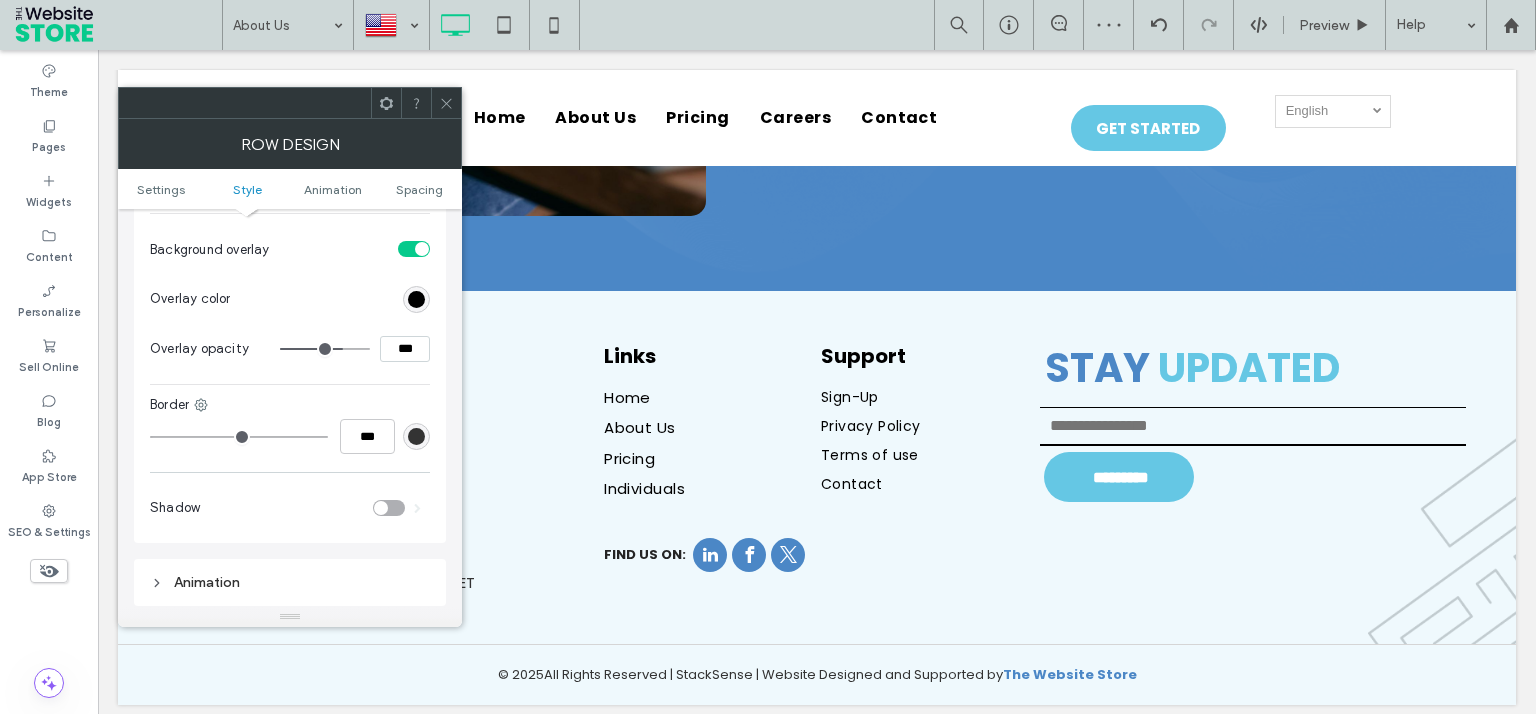 click on "***" at bounding box center (405, 349) 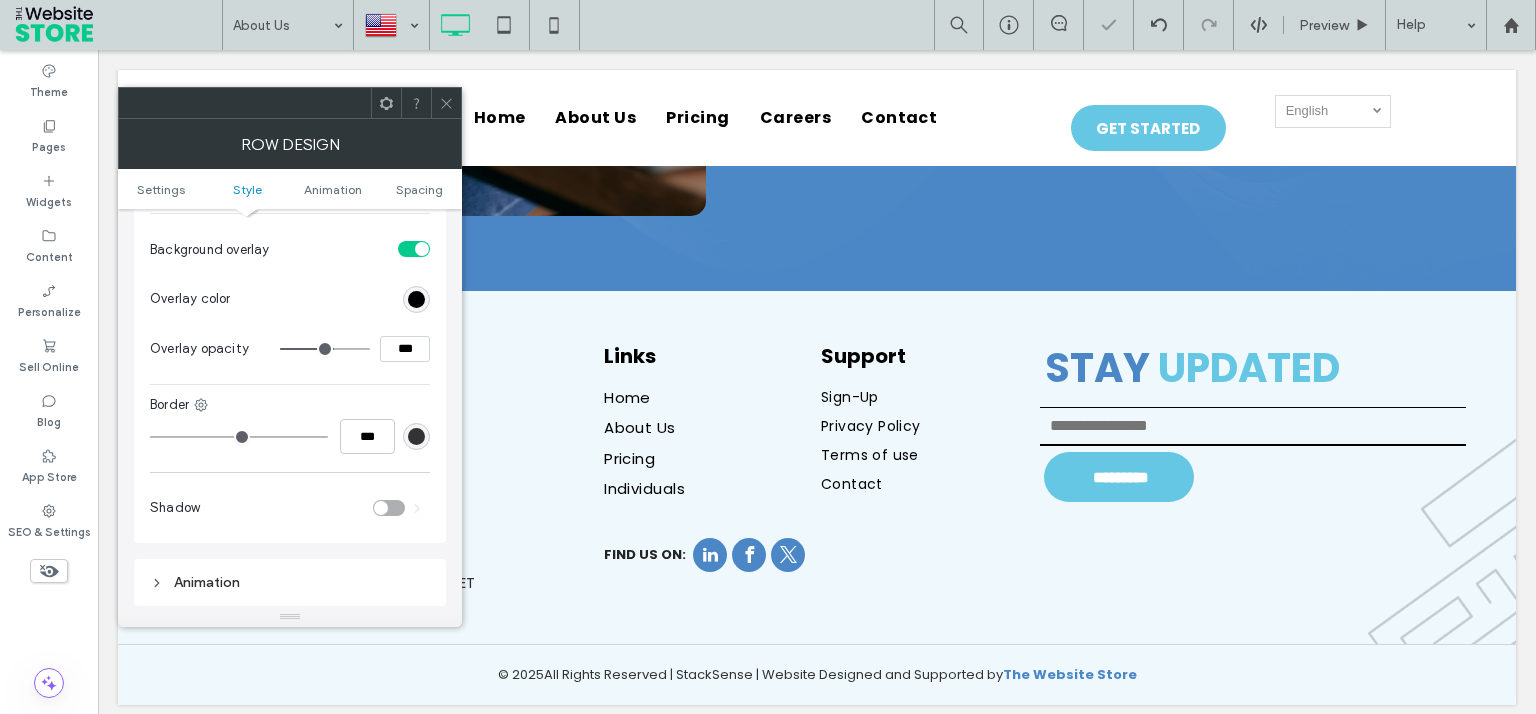 type on "**" 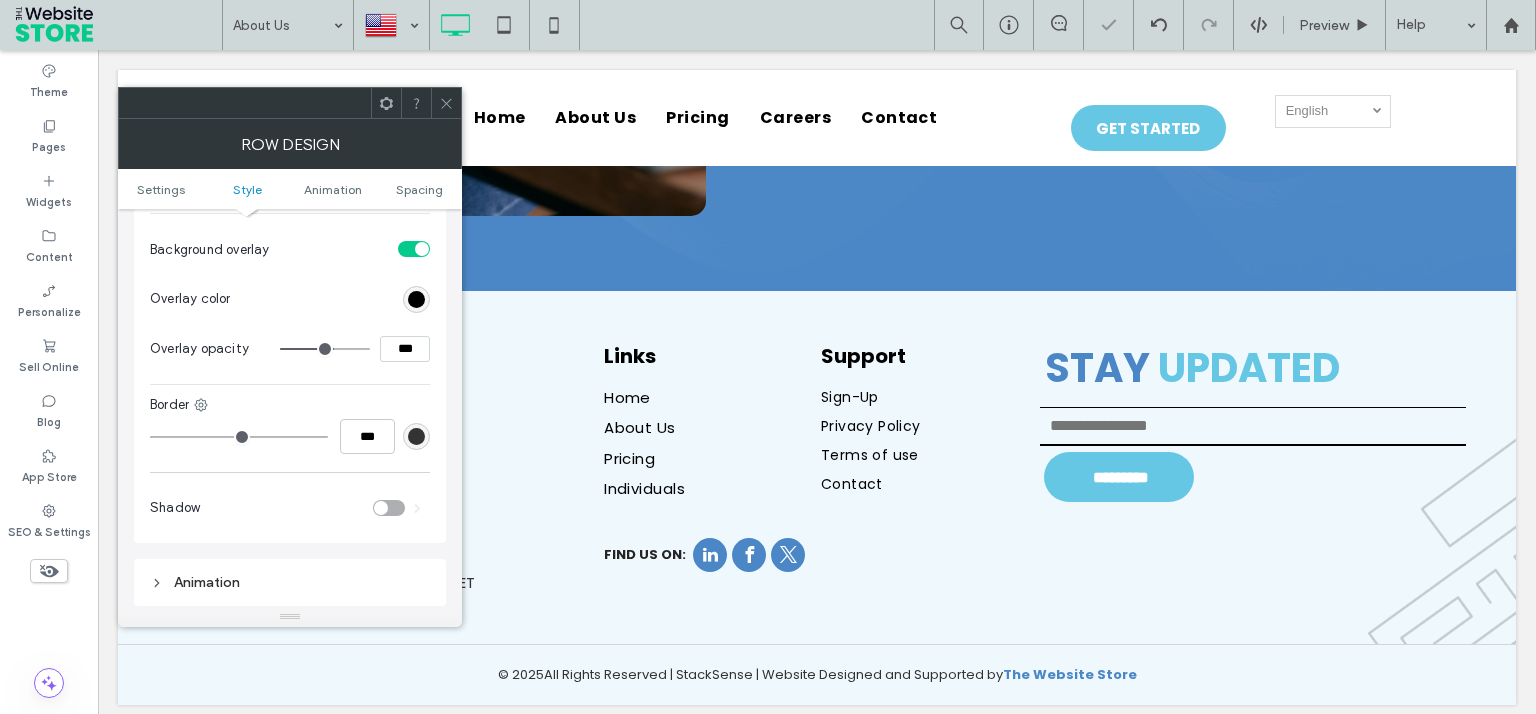 click 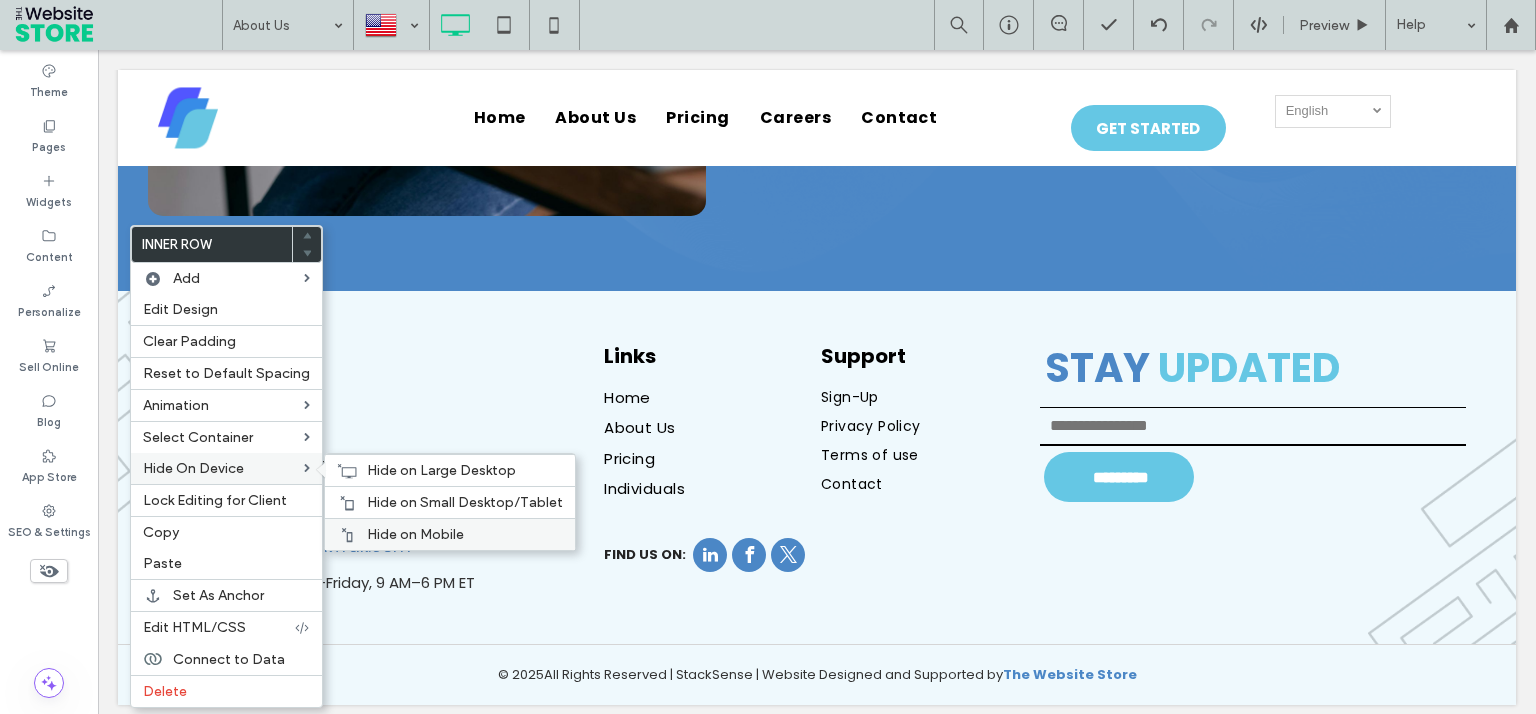 click on "Hide on Mobile" at bounding box center (415, 534) 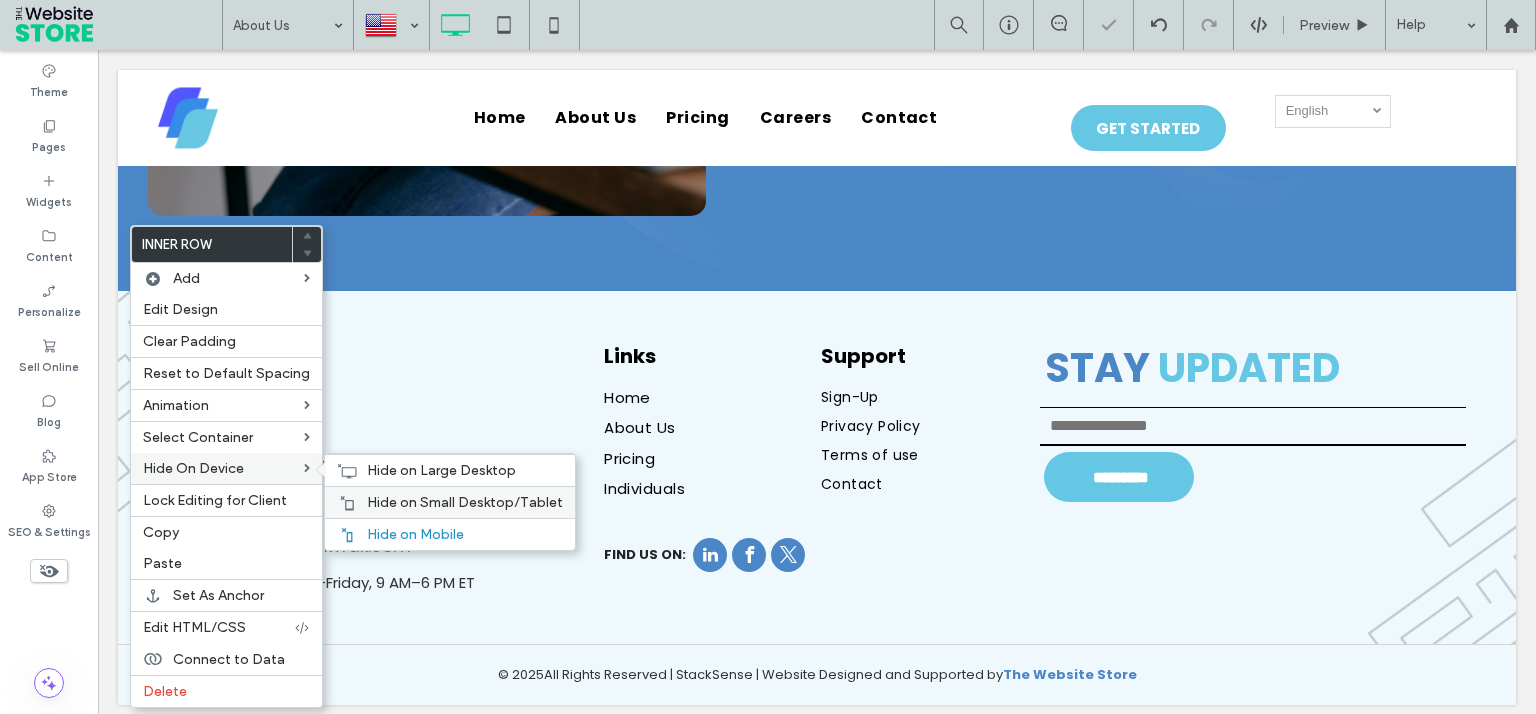 click on "Hide on Small Desktop/Tablet" at bounding box center (465, 502) 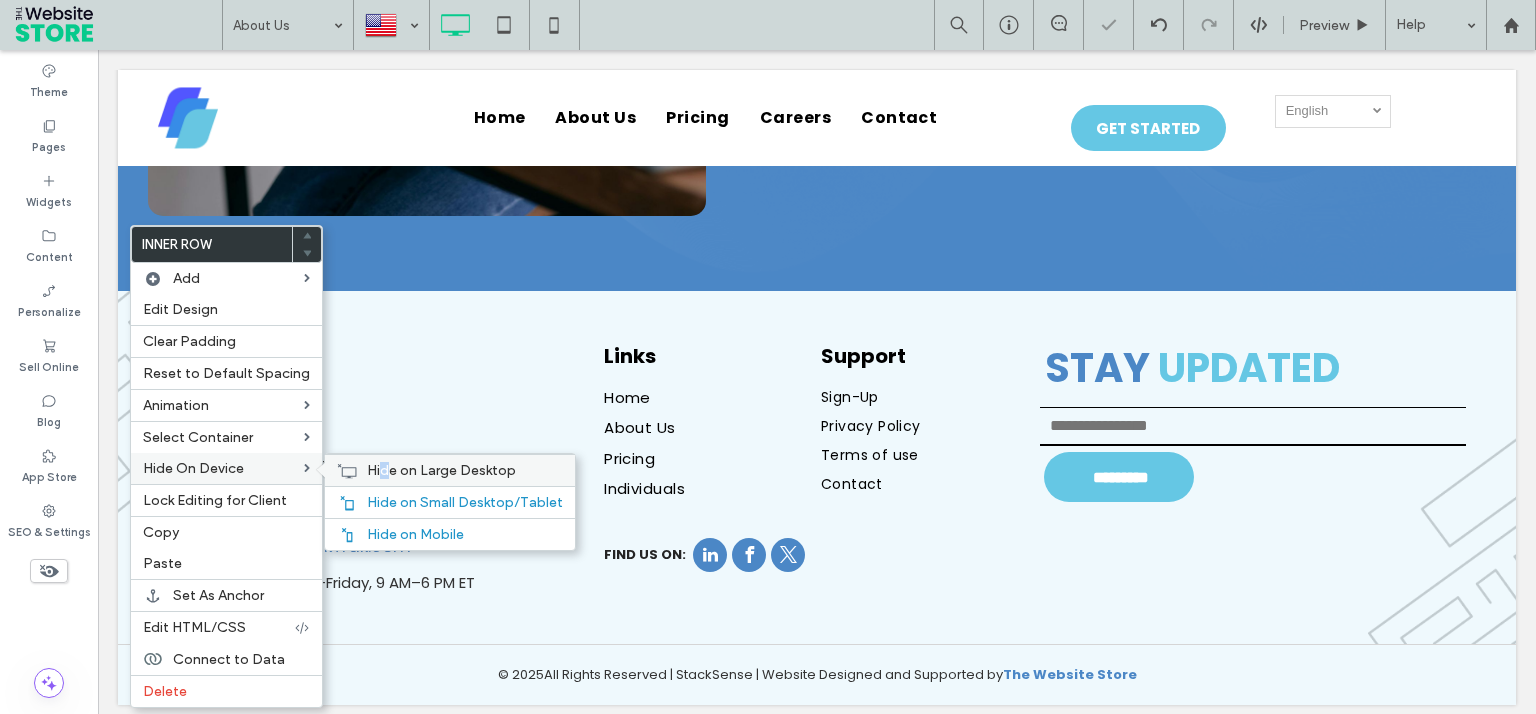 drag, startPoint x: 378, startPoint y: 465, endPoint x: 486, endPoint y: 461, distance: 108.07405 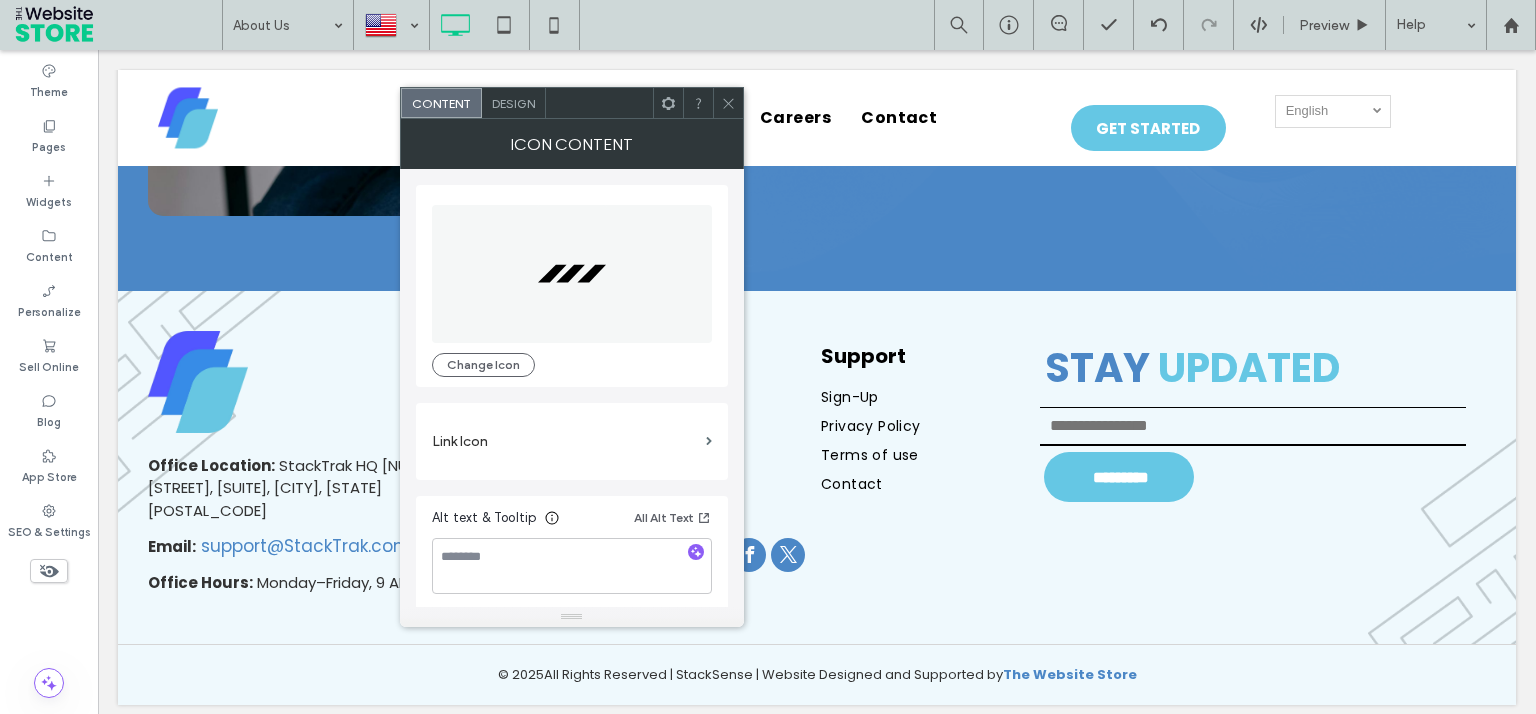 click on "Design" at bounding box center [513, 103] 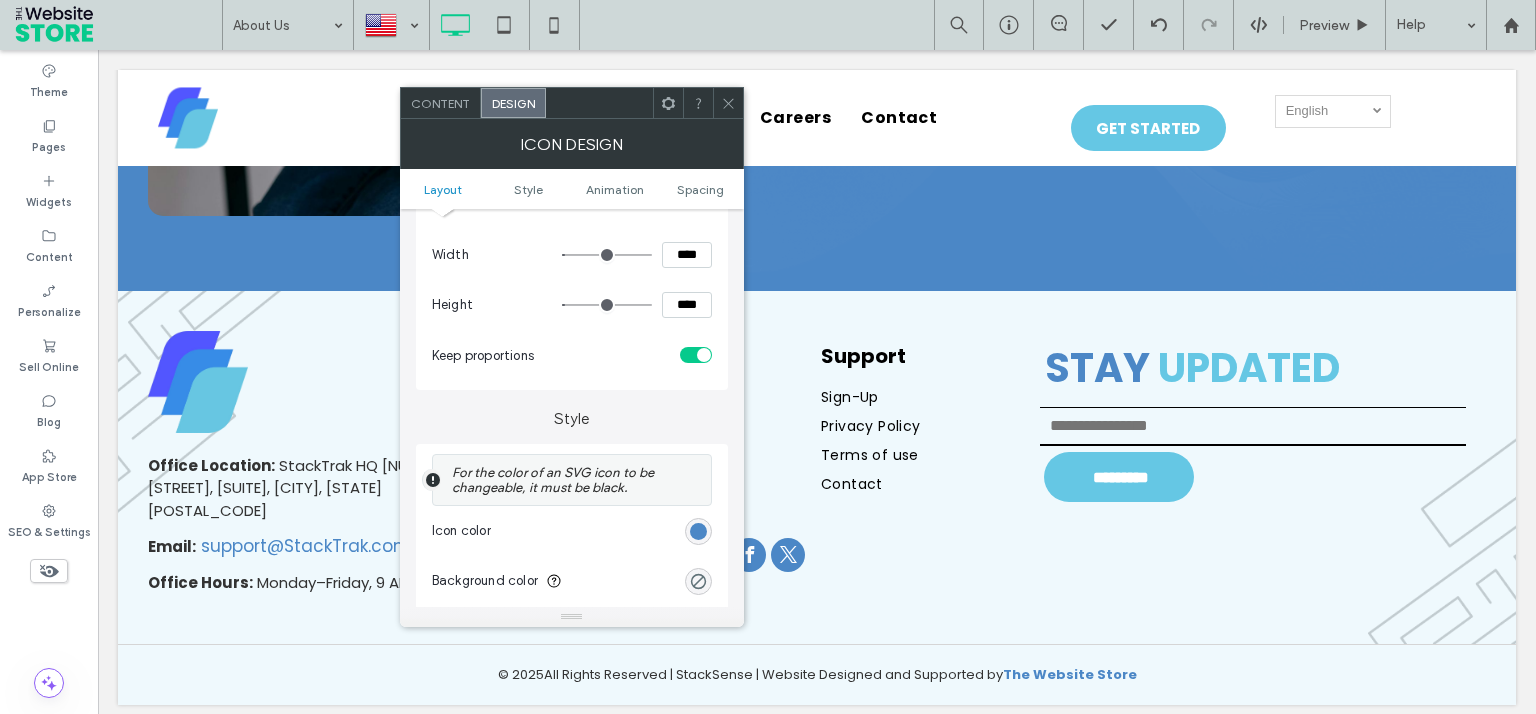 scroll, scrollTop: 360, scrollLeft: 0, axis: vertical 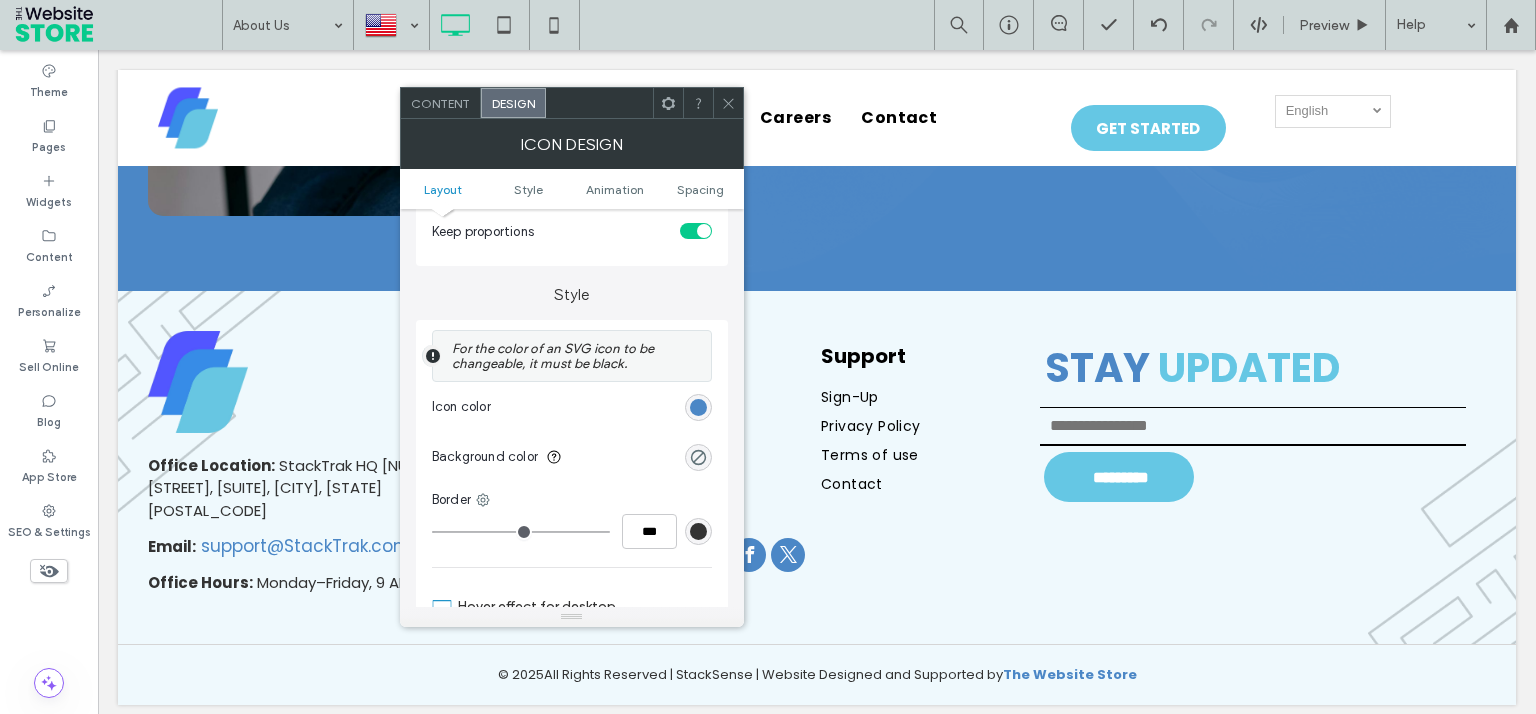 click at bounding box center [698, 407] 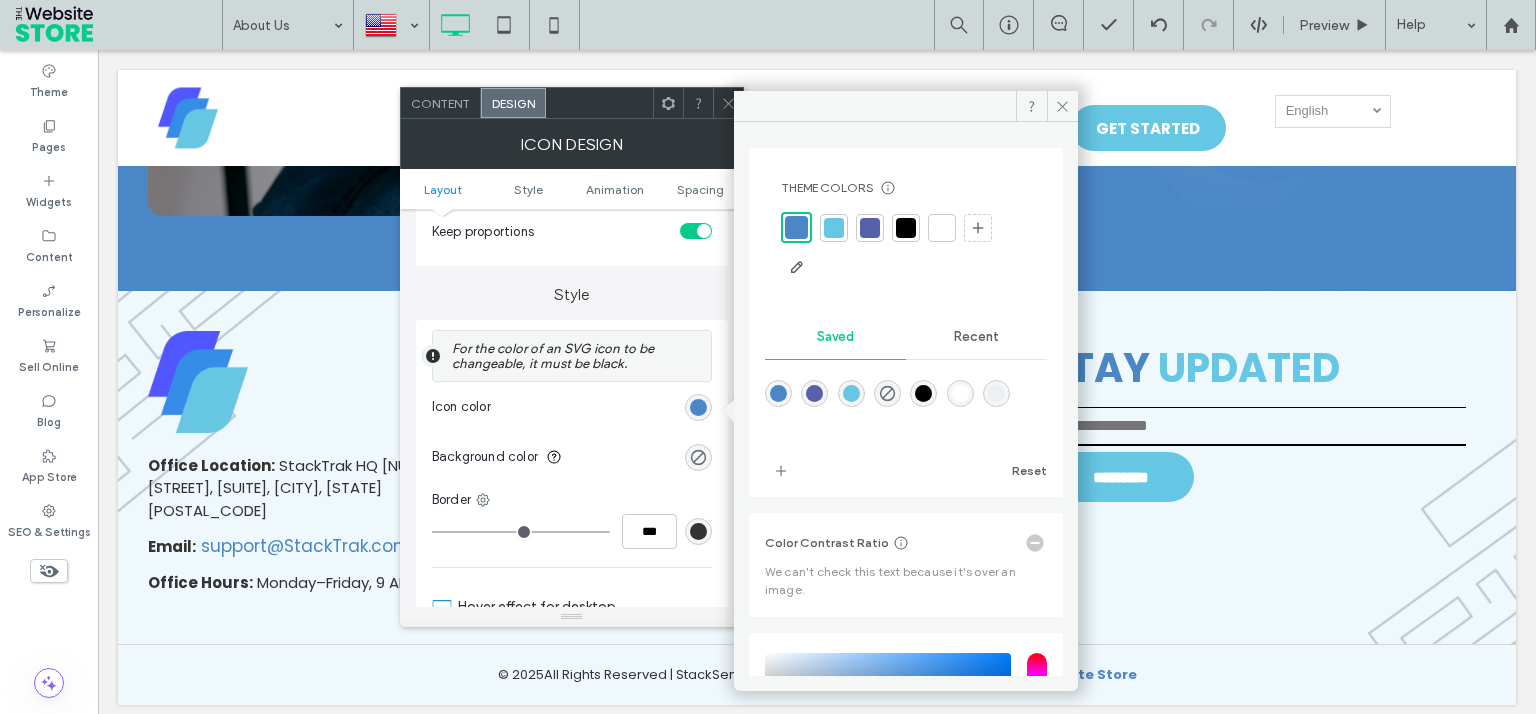 click at bounding box center (906, 228) 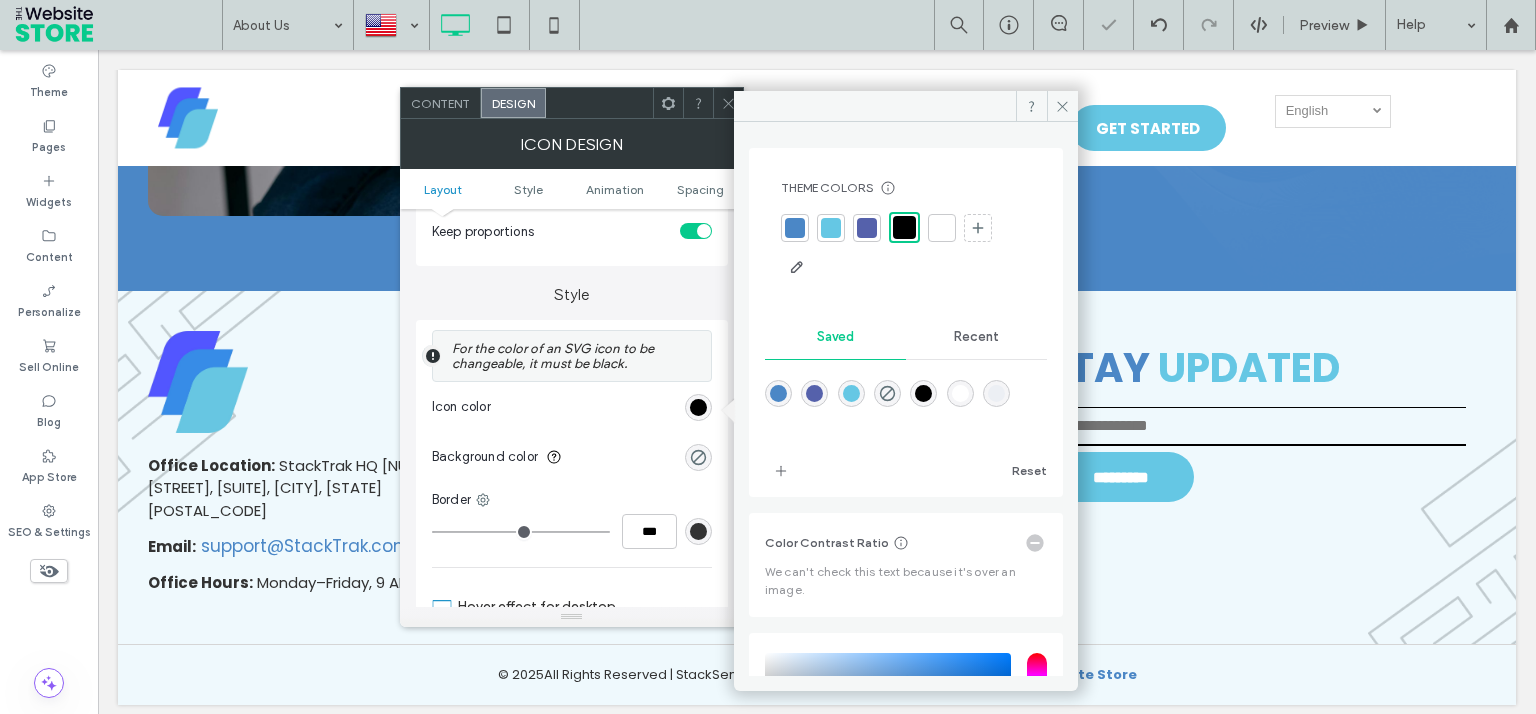 click 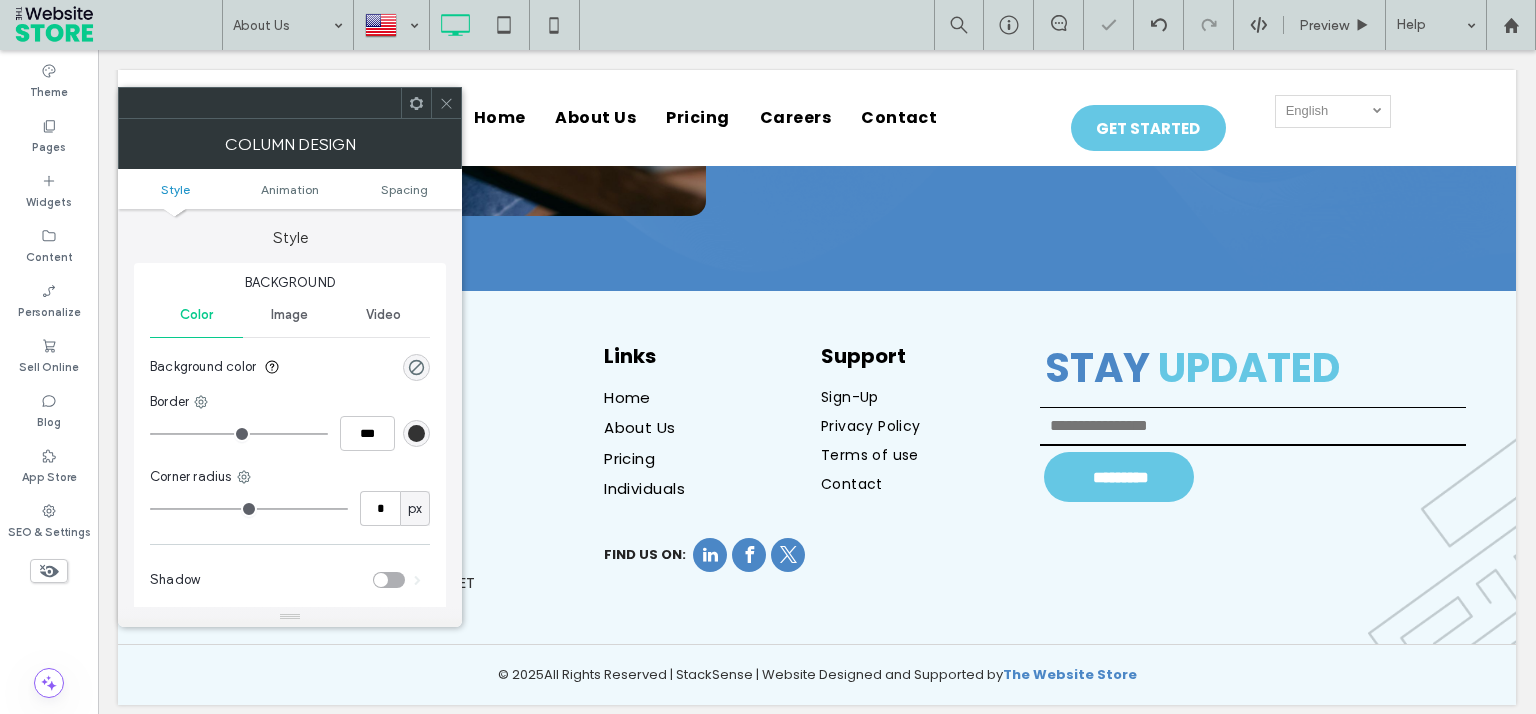 click at bounding box center (446, 103) 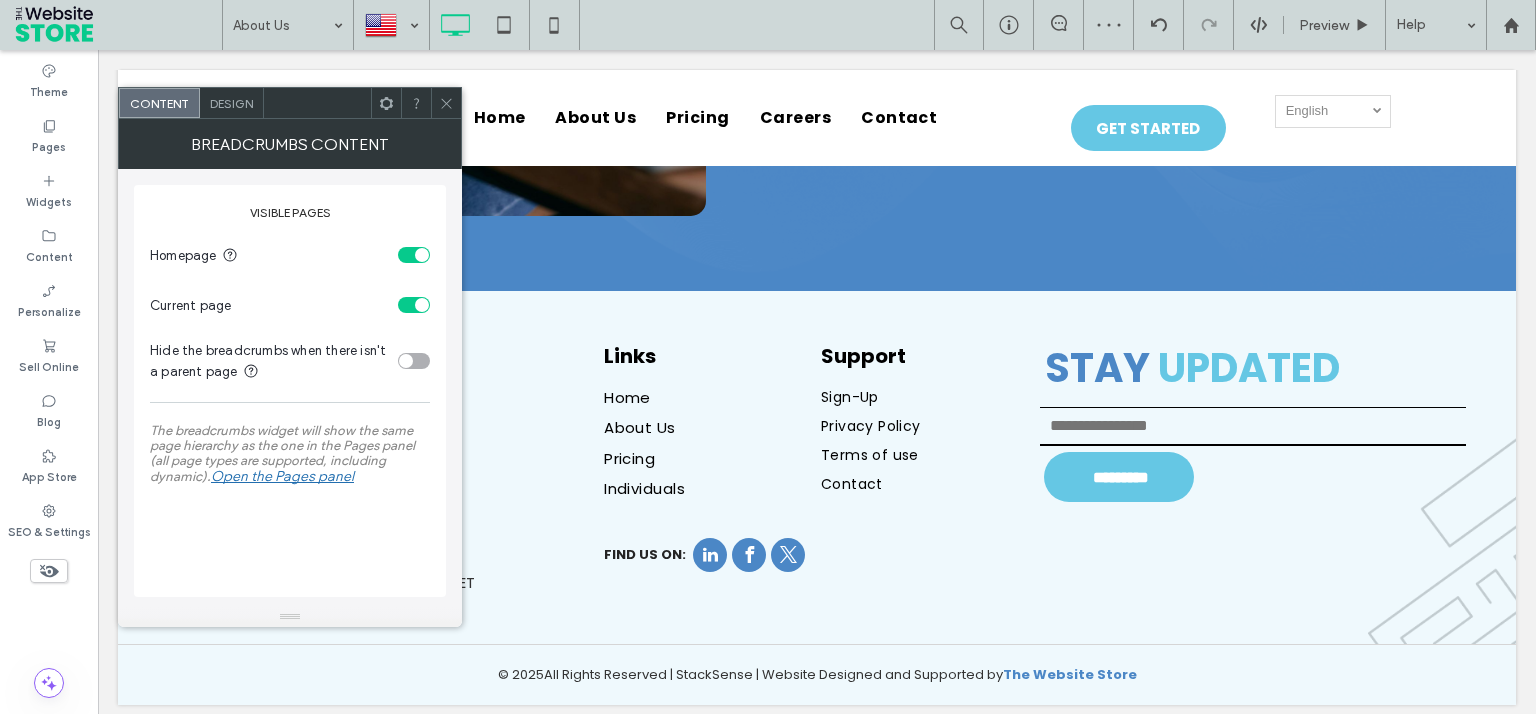 click on "Design" at bounding box center (232, 103) 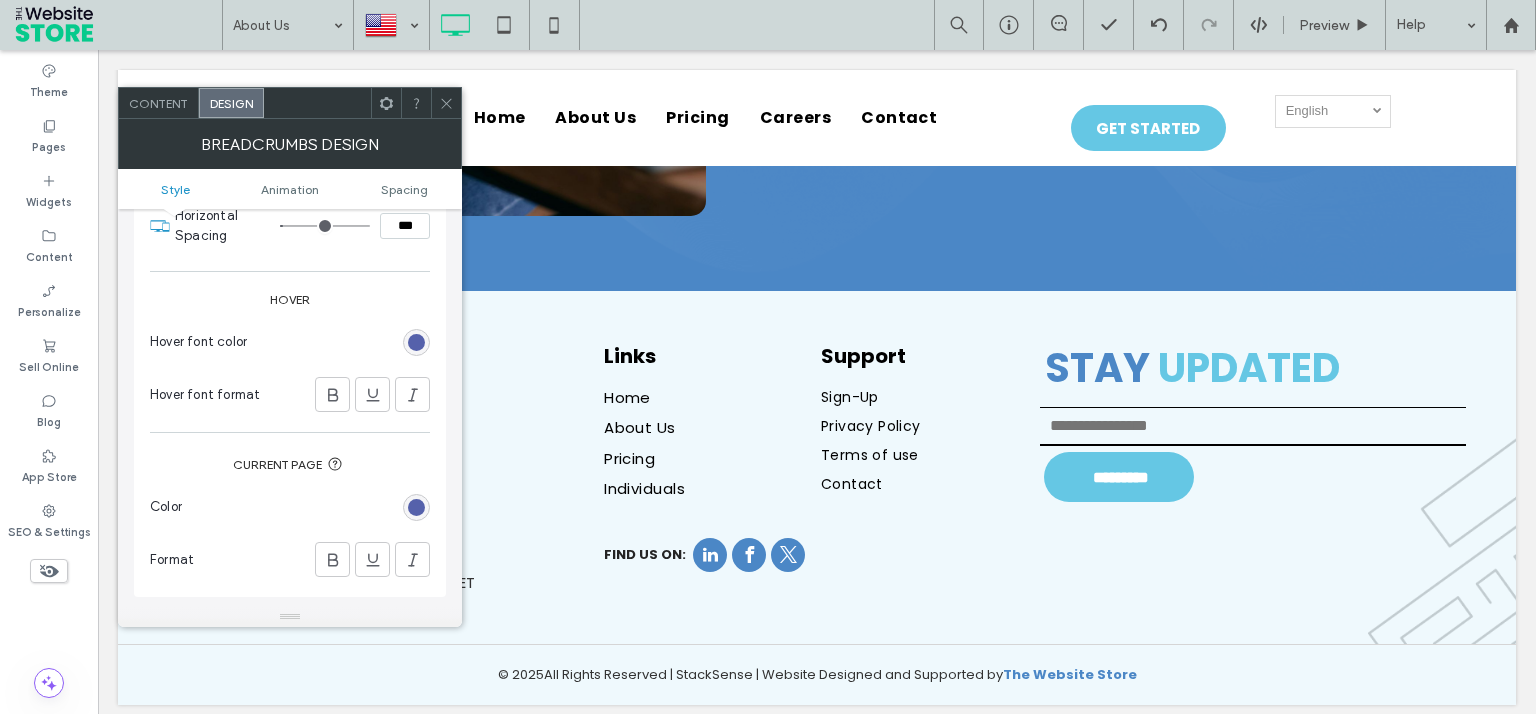 scroll, scrollTop: 720, scrollLeft: 0, axis: vertical 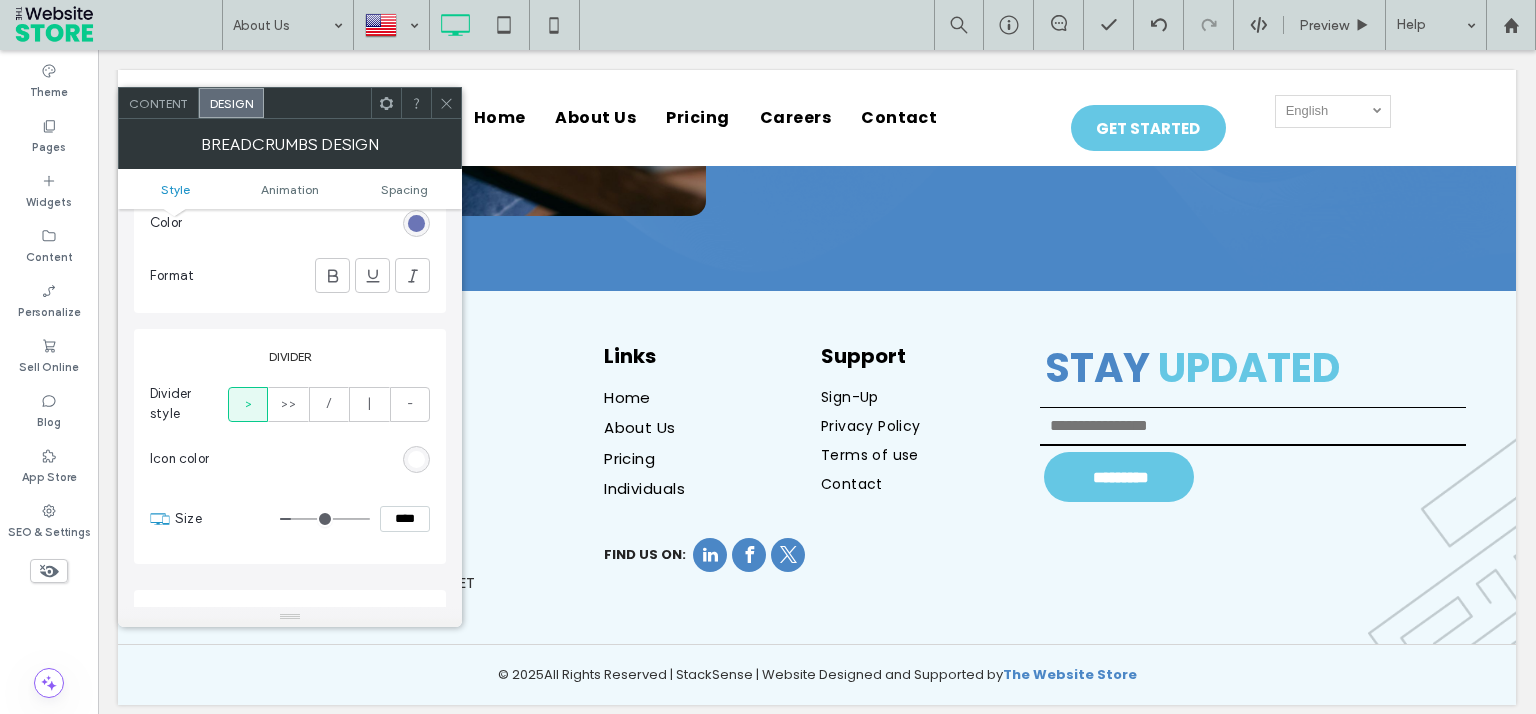 click at bounding box center (416, 223) 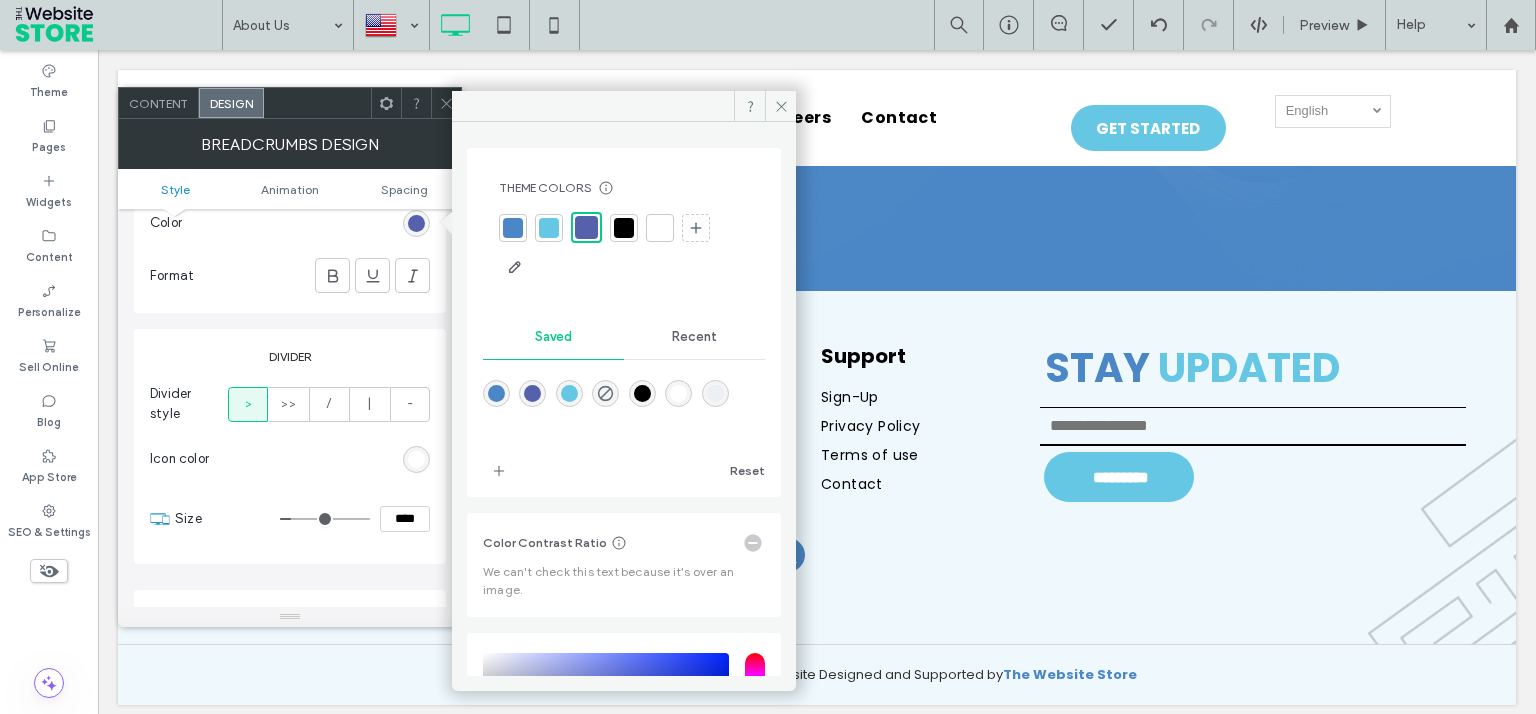 click at bounding box center [624, 228] 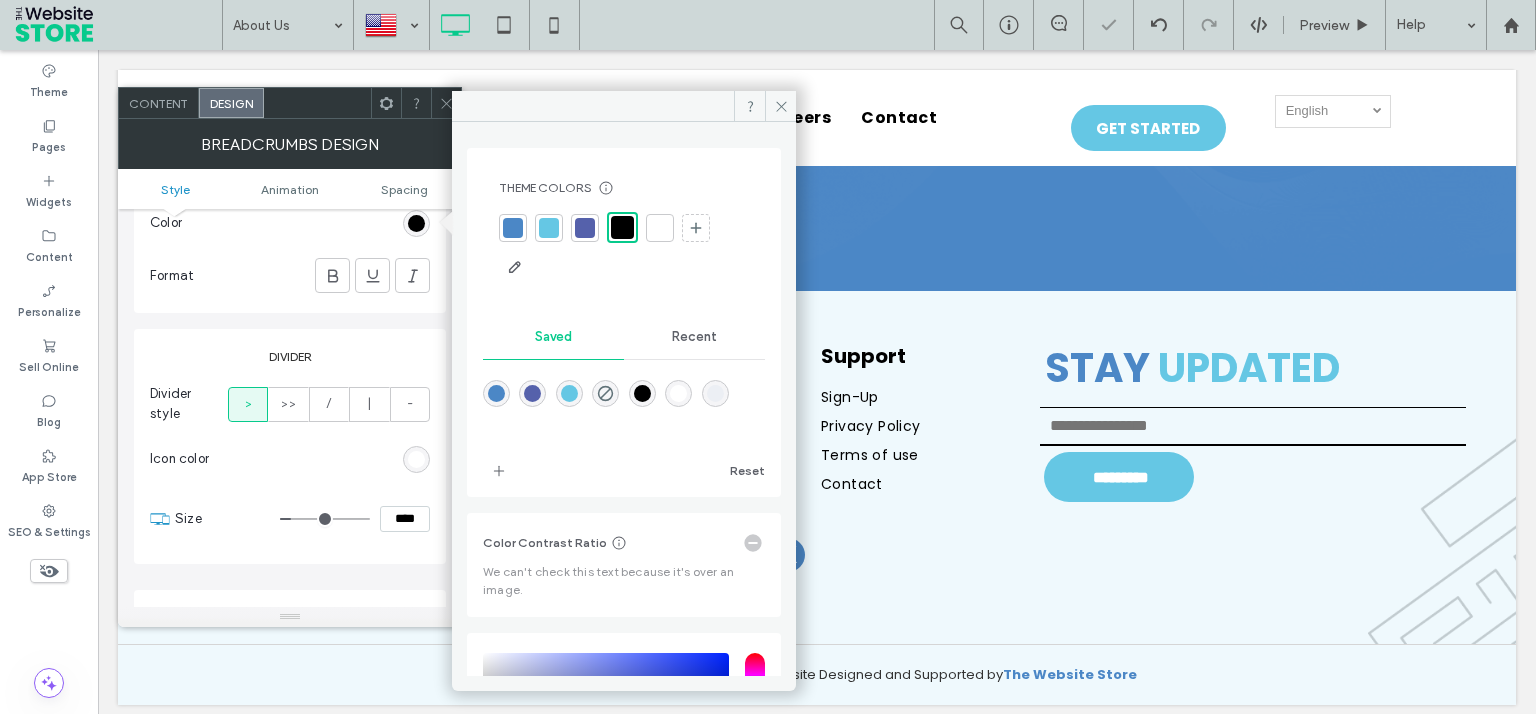drag, startPoint x: 432, startPoint y: 102, endPoint x: 444, endPoint y: 102, distance: 12 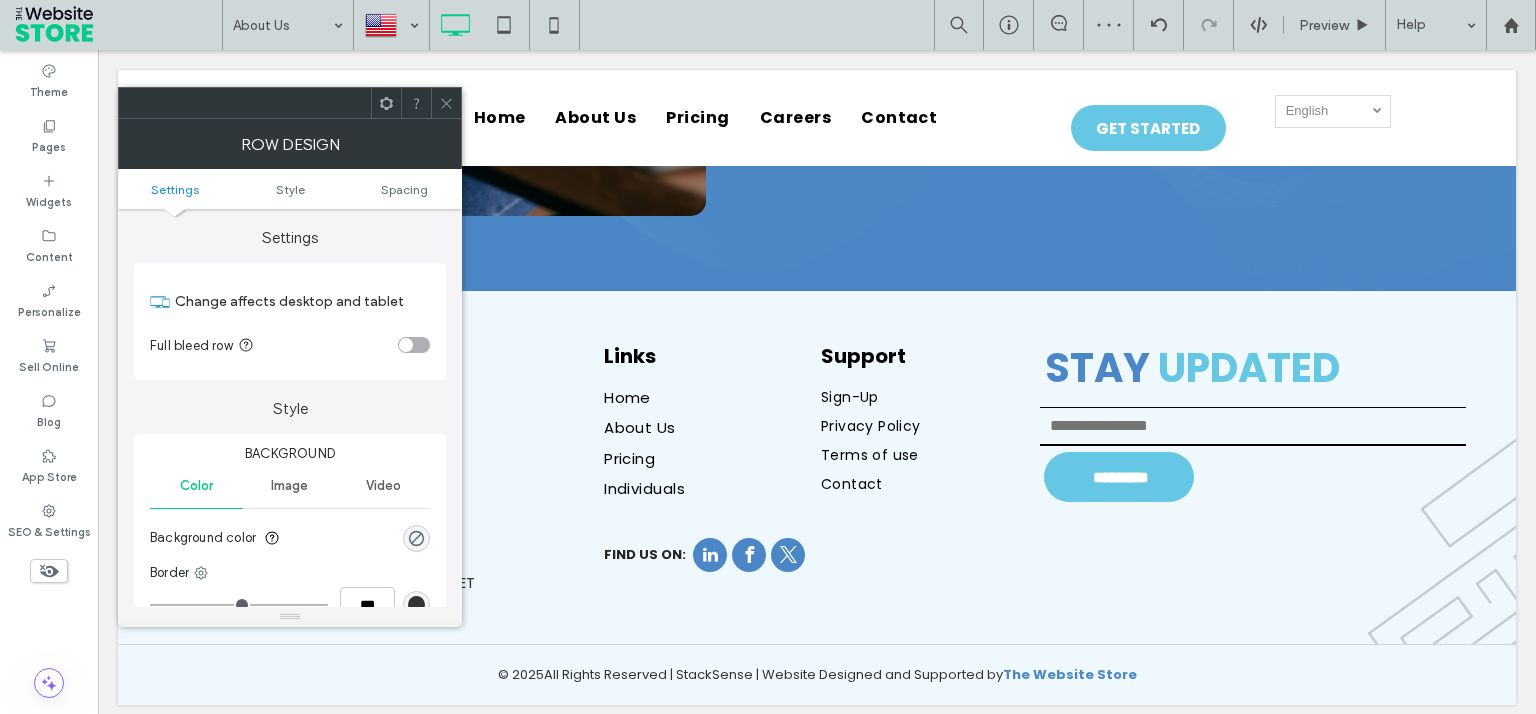 click at bounding box center [446, 103] 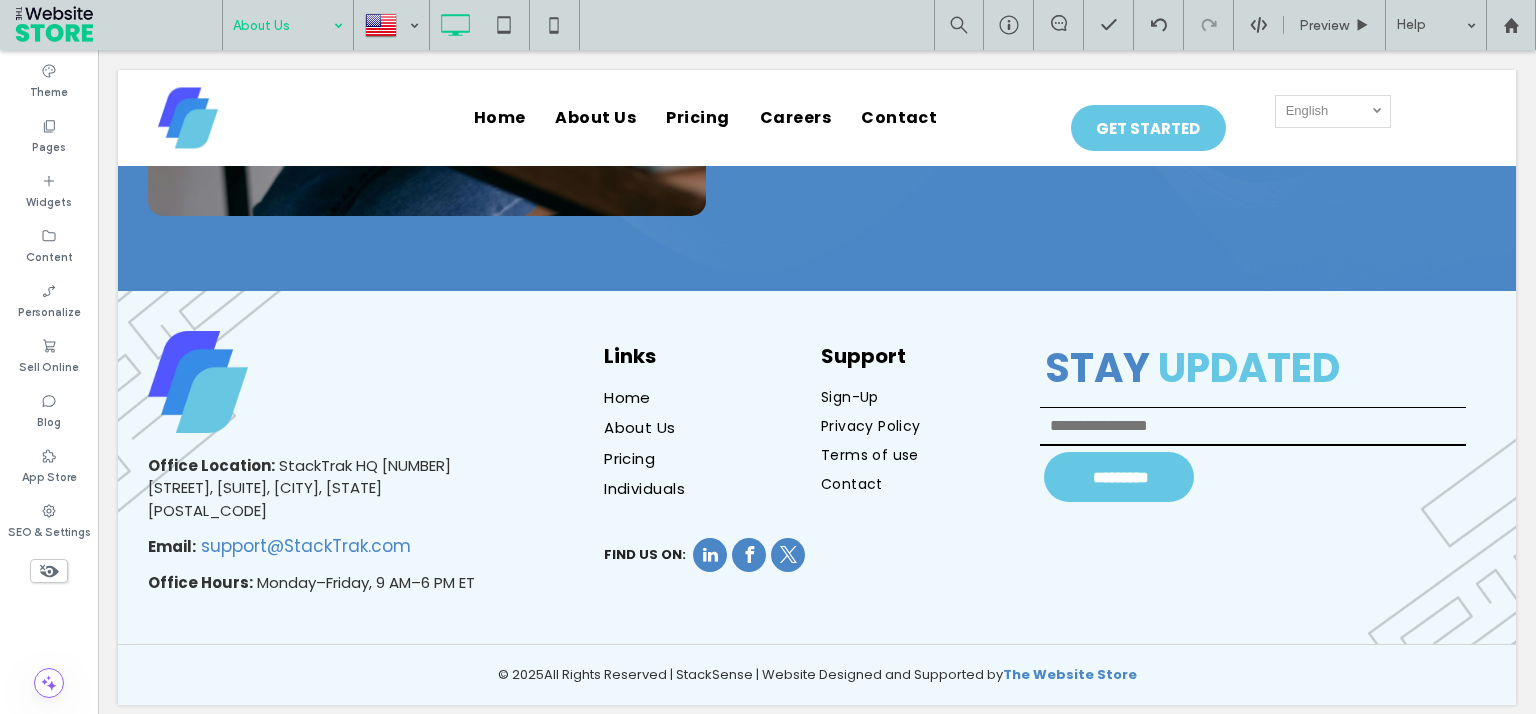 click at bounding box center [283, 25] 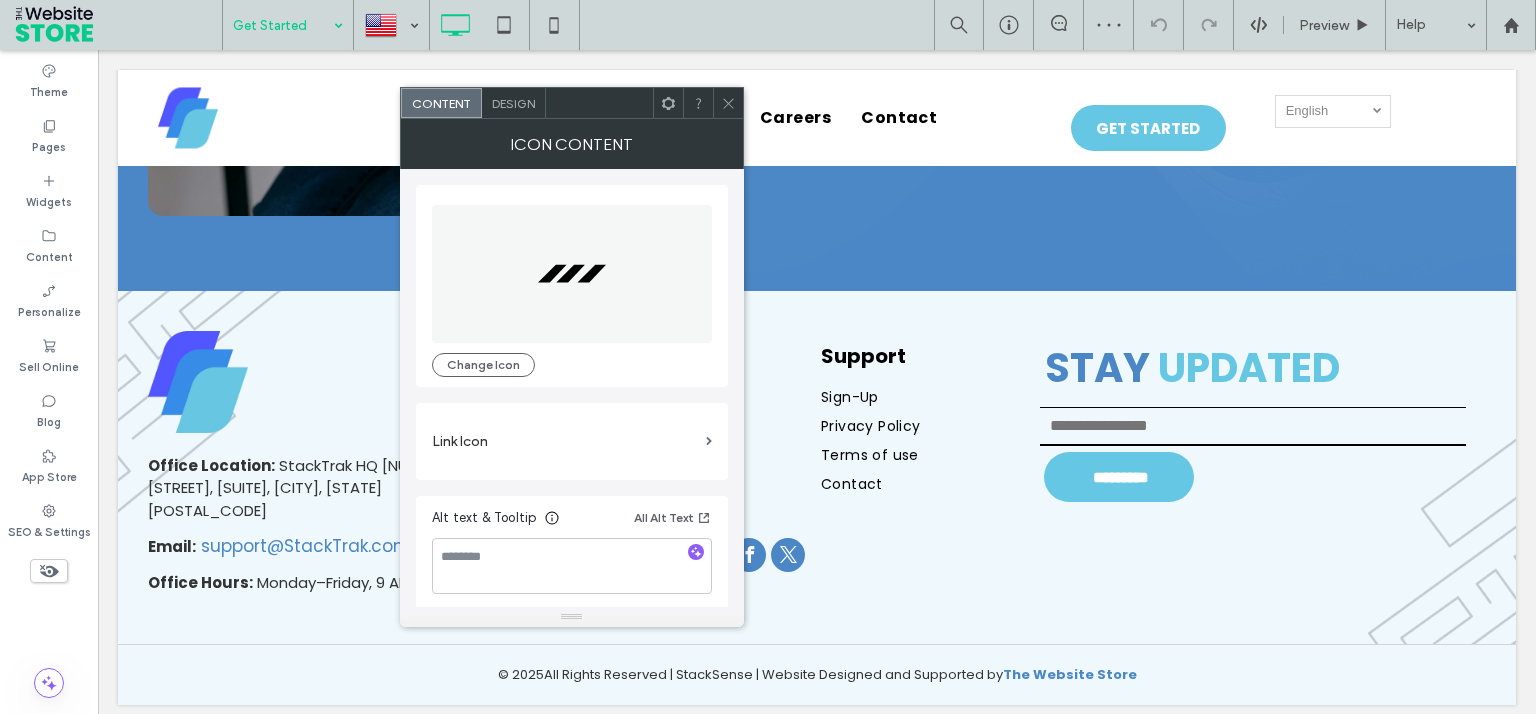 click on "Design" at bounding box center (513, 103) 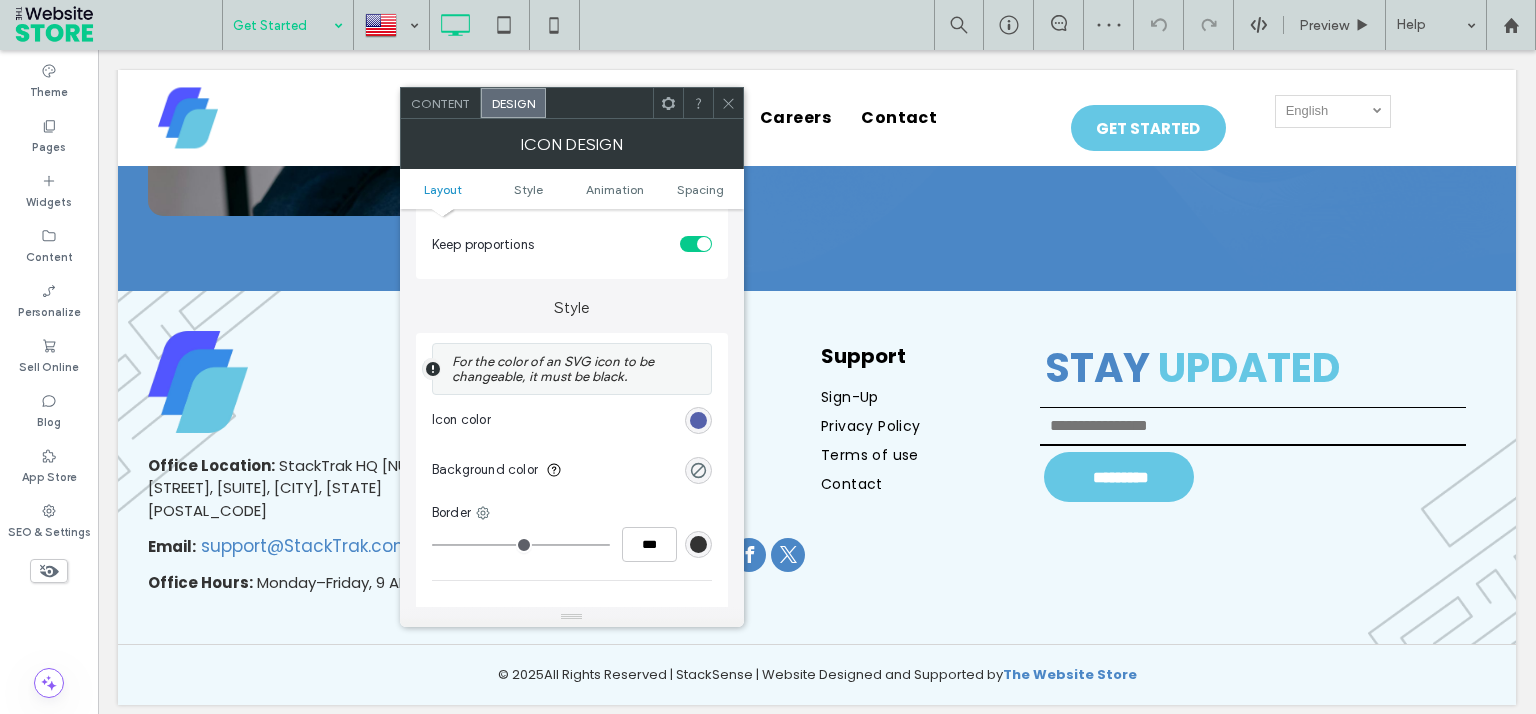 scroll, scrollTop: 360, scrollLeft: 0, axis: vertical 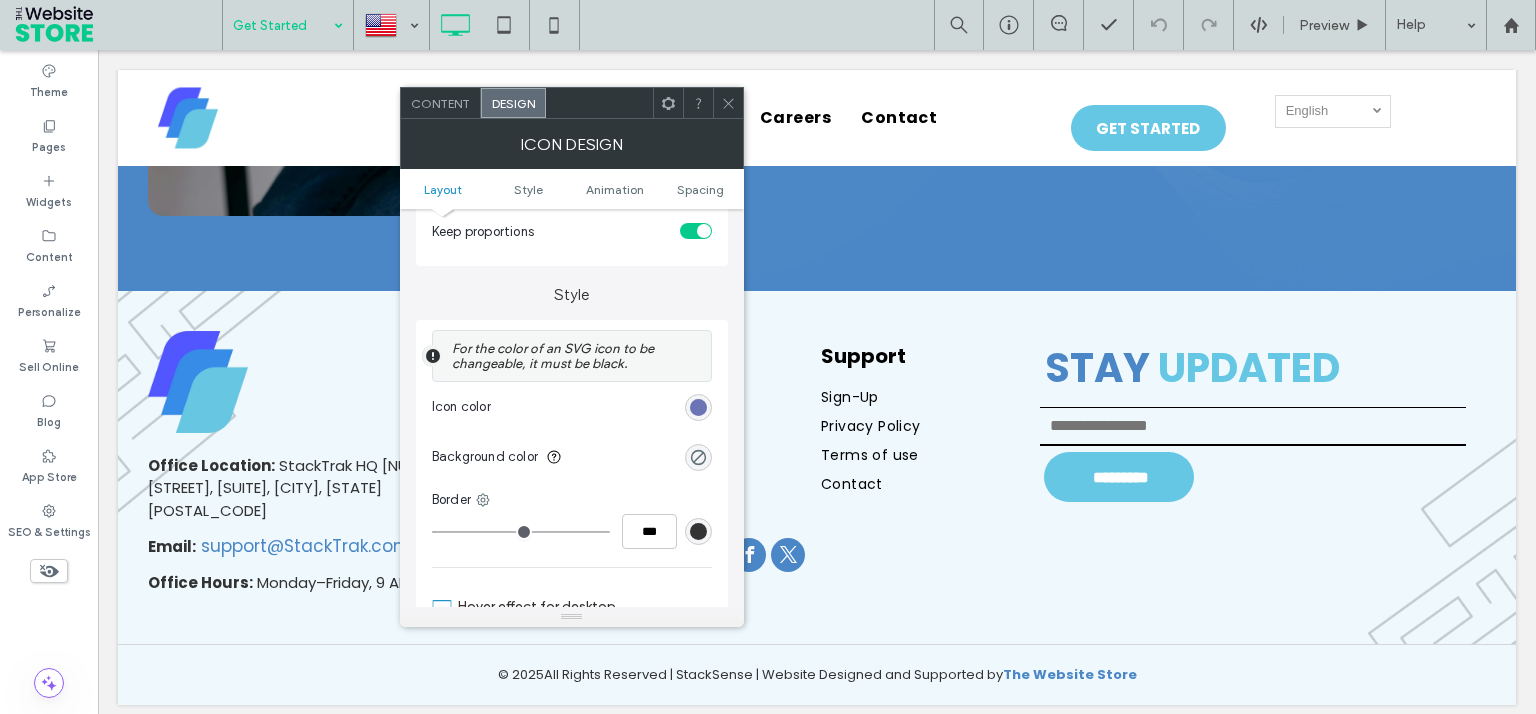 click at bounding box center (698, 407) 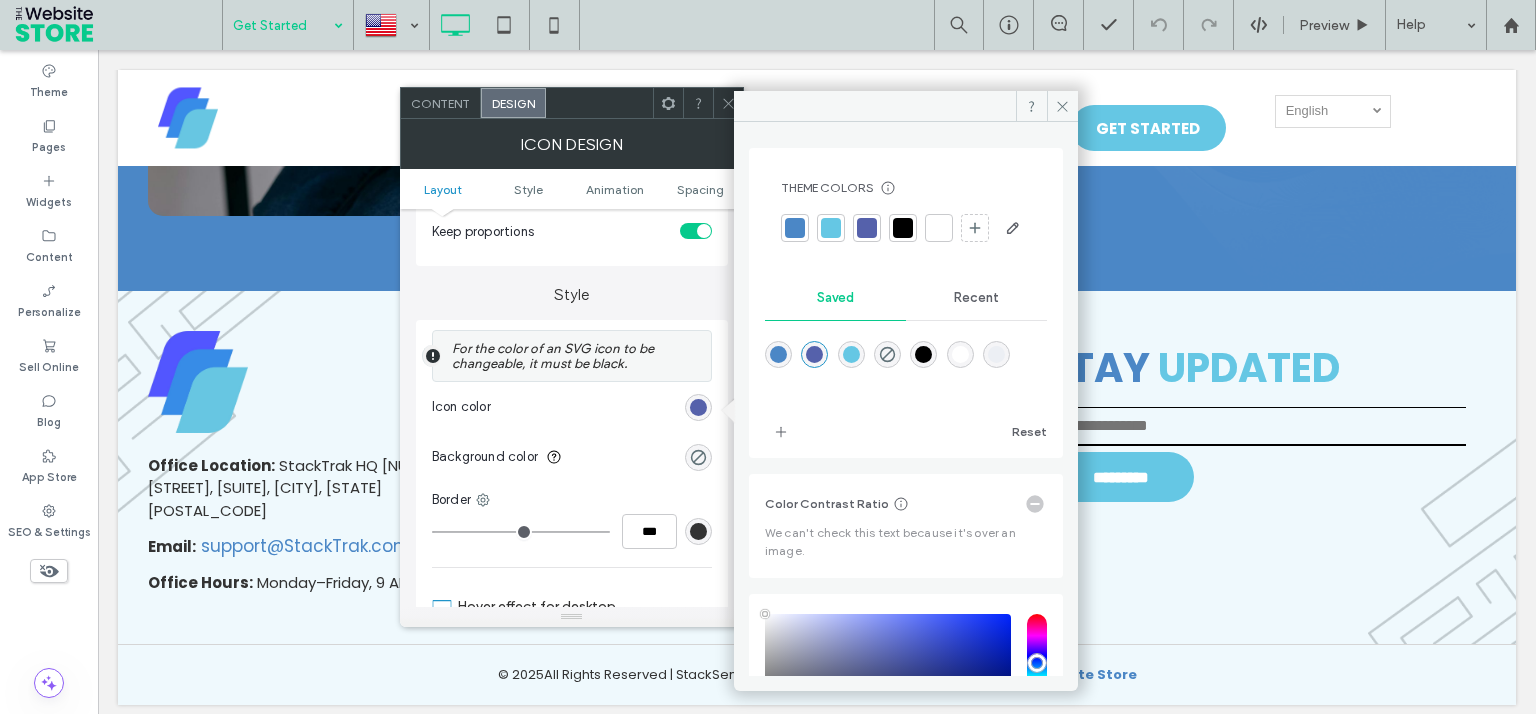 type on "****" 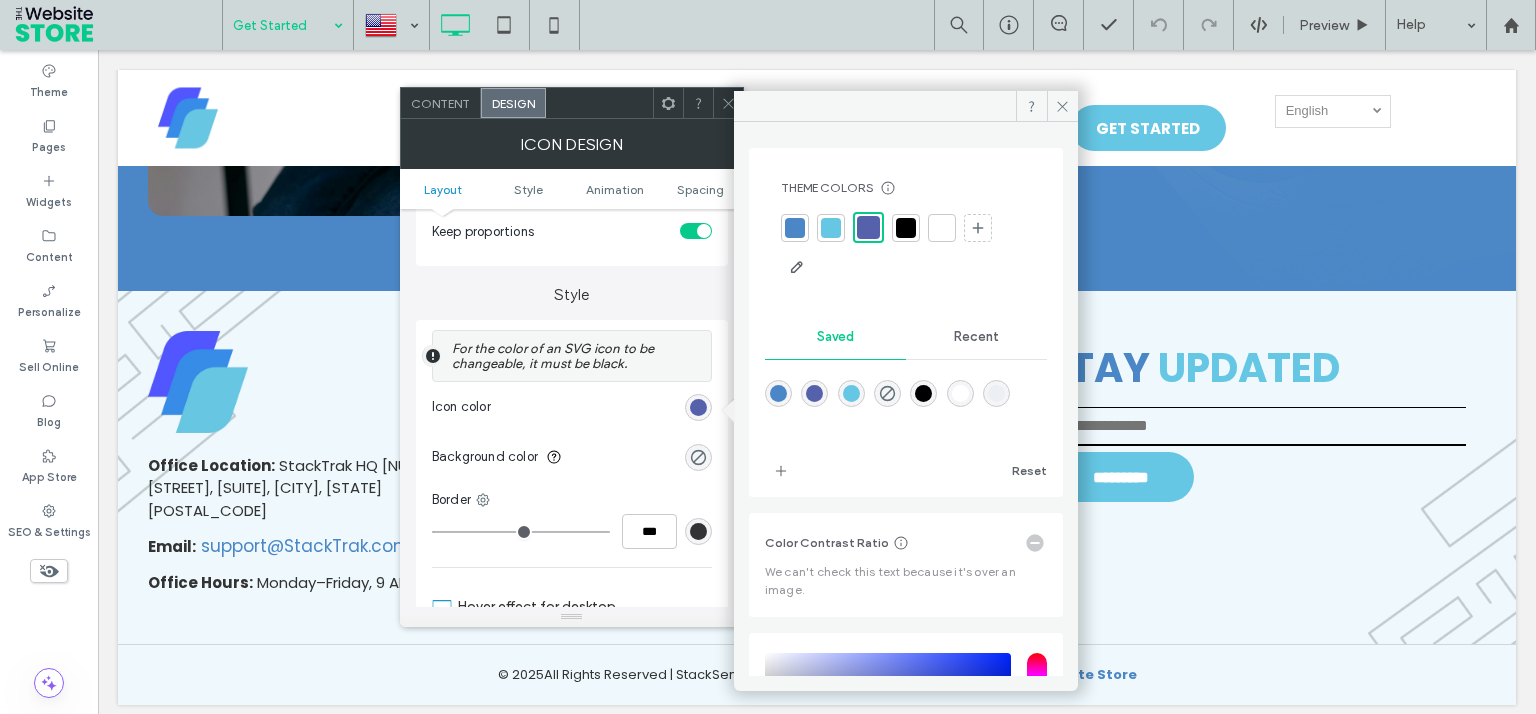 click at bounding box center [906, 228] 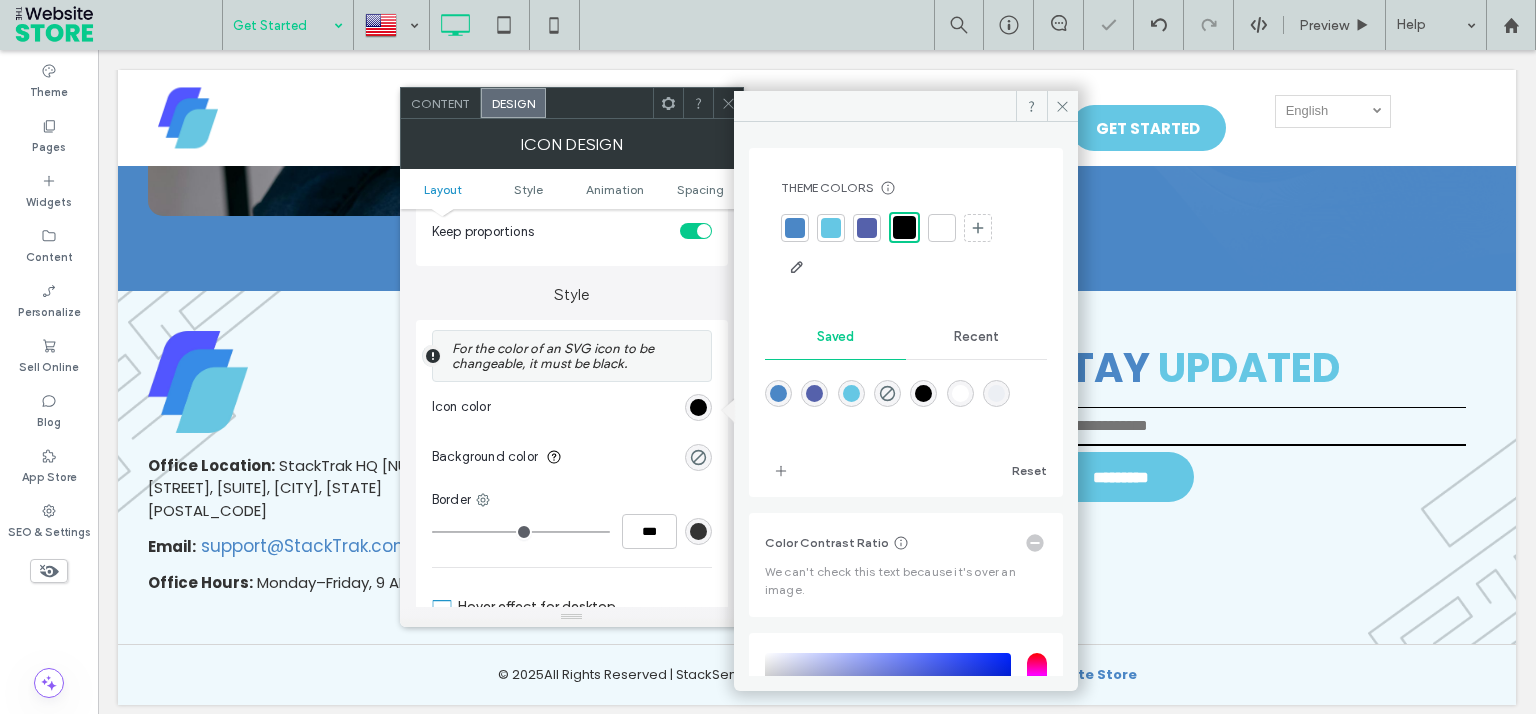 click 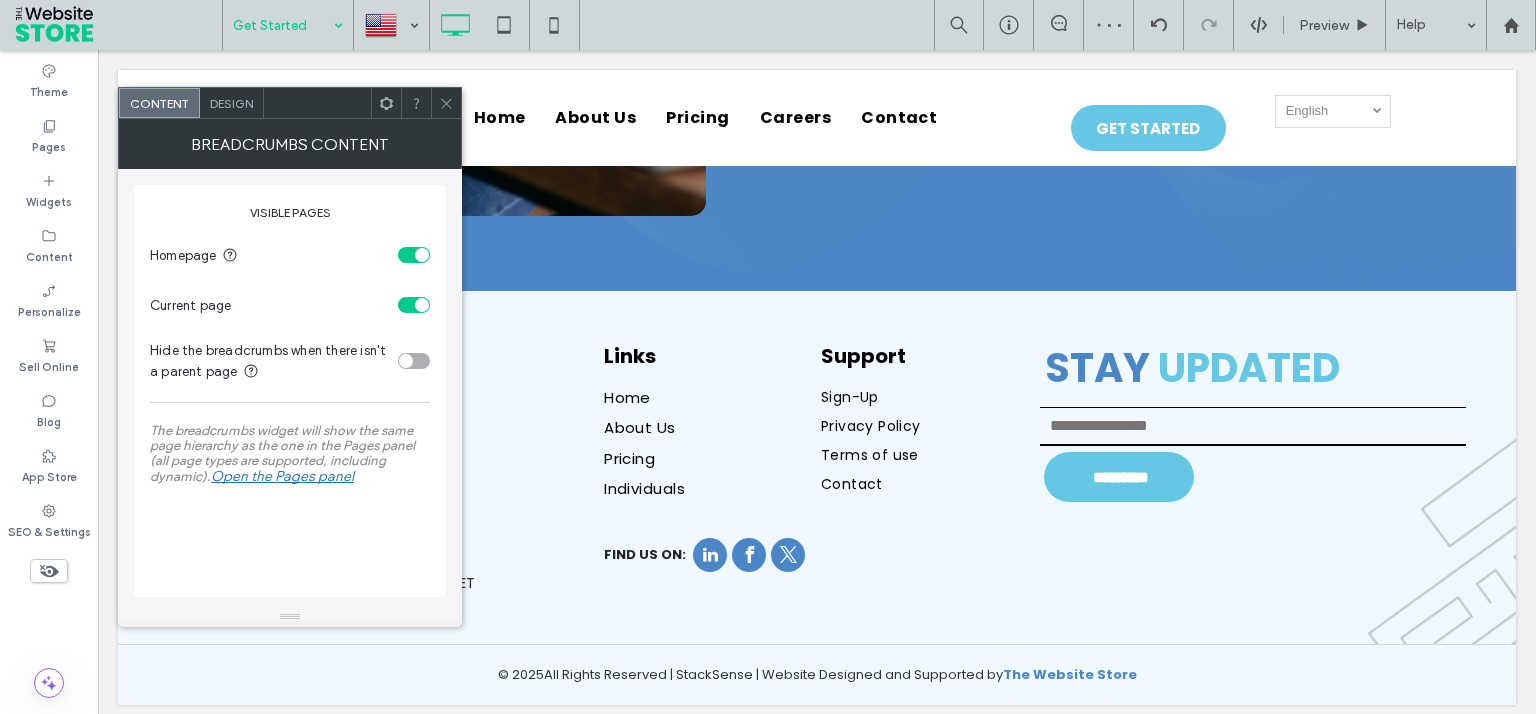 click on "Design" at bounding box center (231, 103) 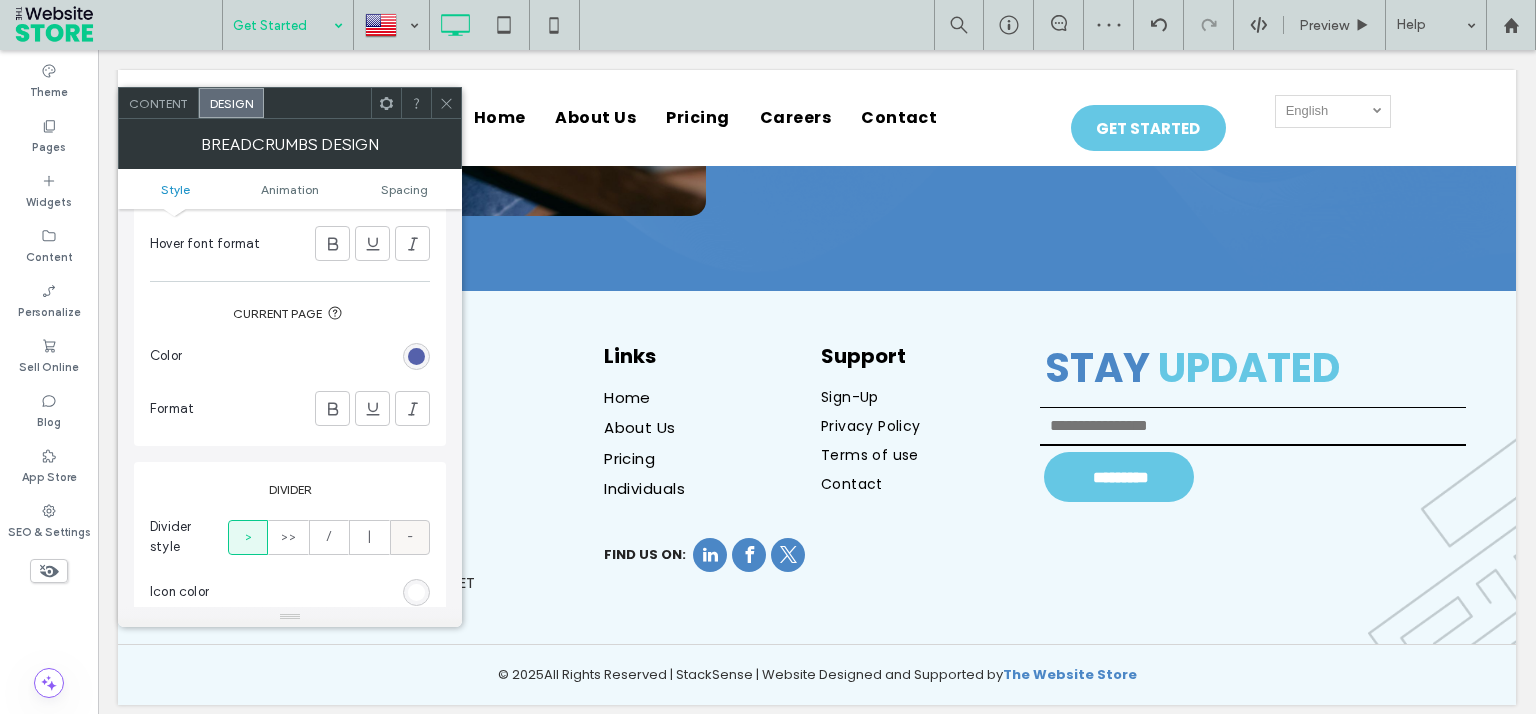 scroll, scrollTop: 720, scrollLeft: 0, axis: vertical 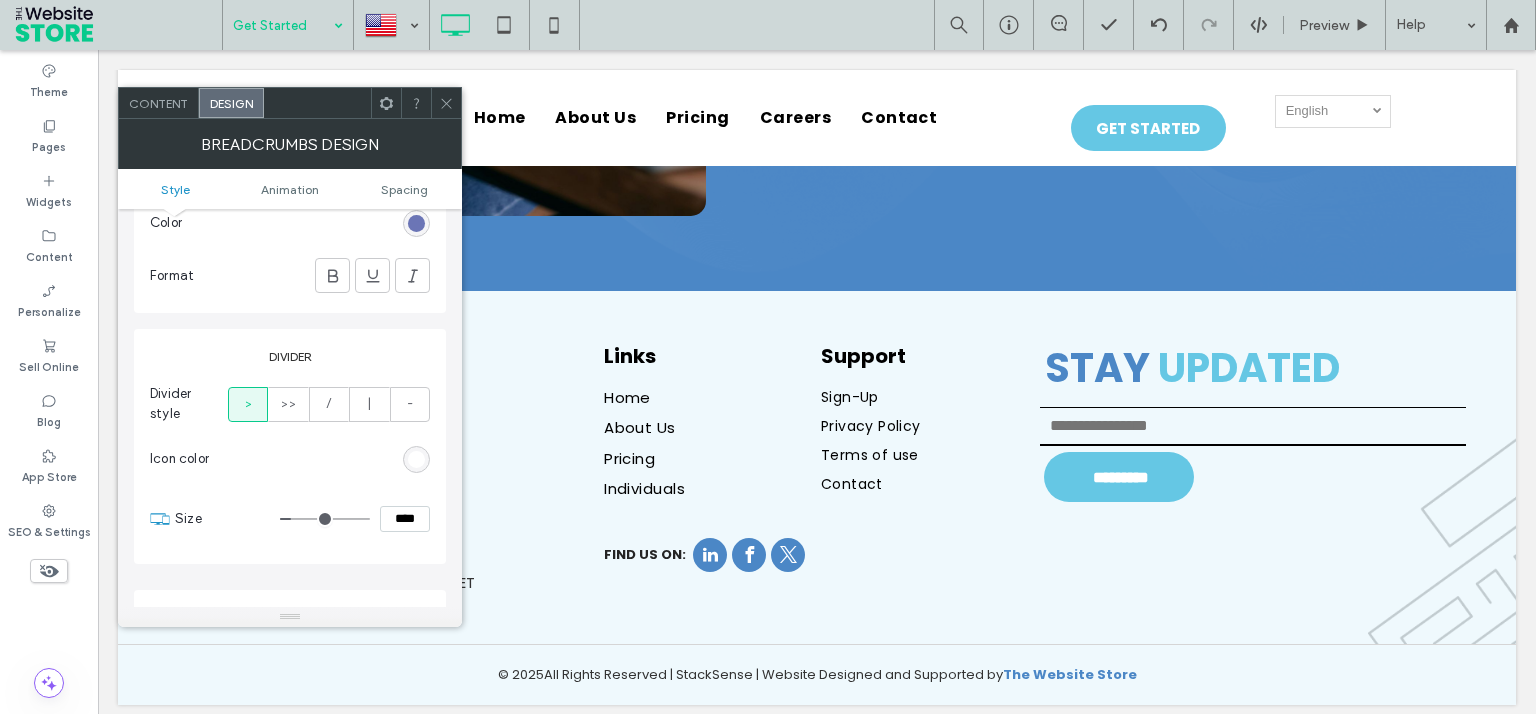 click at bounding box center [416, 223] 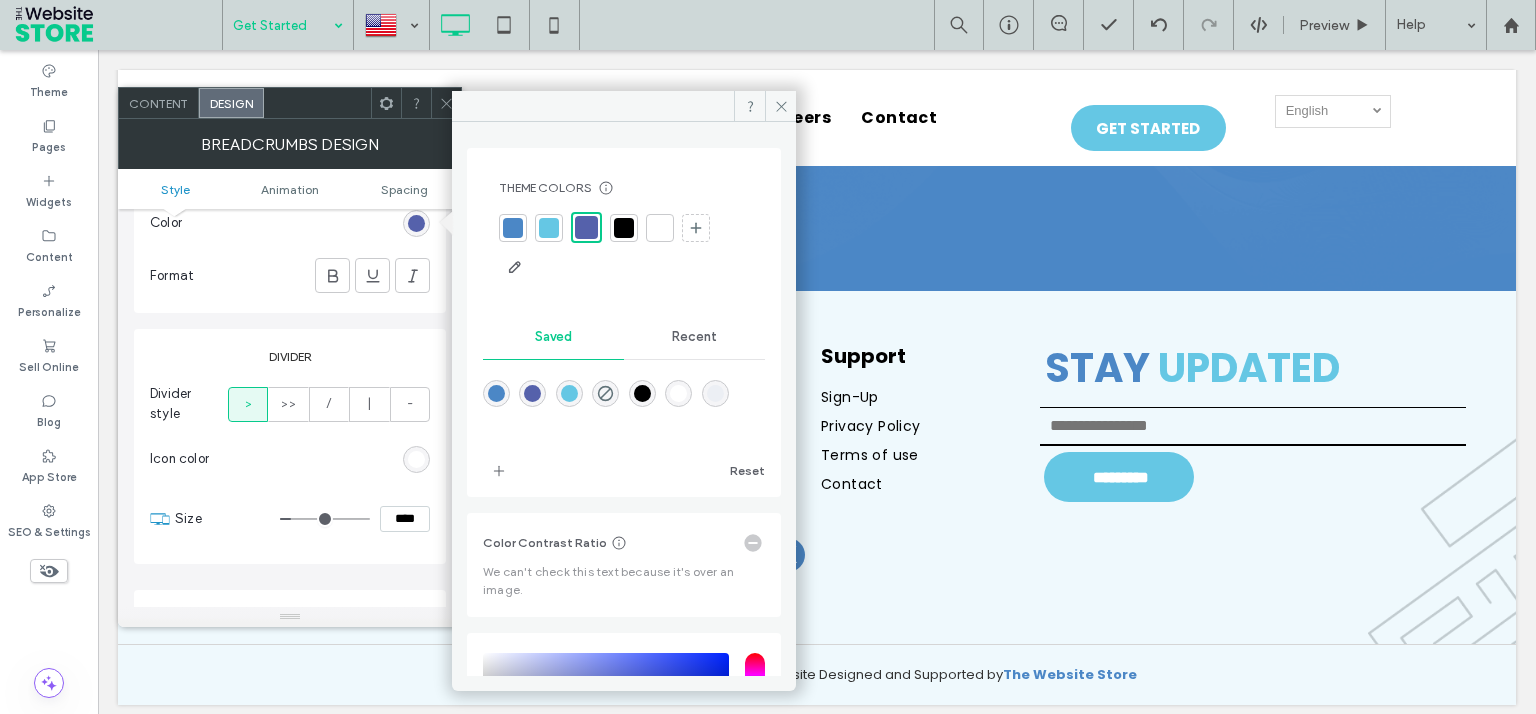 click at bounding box center (624, 228) 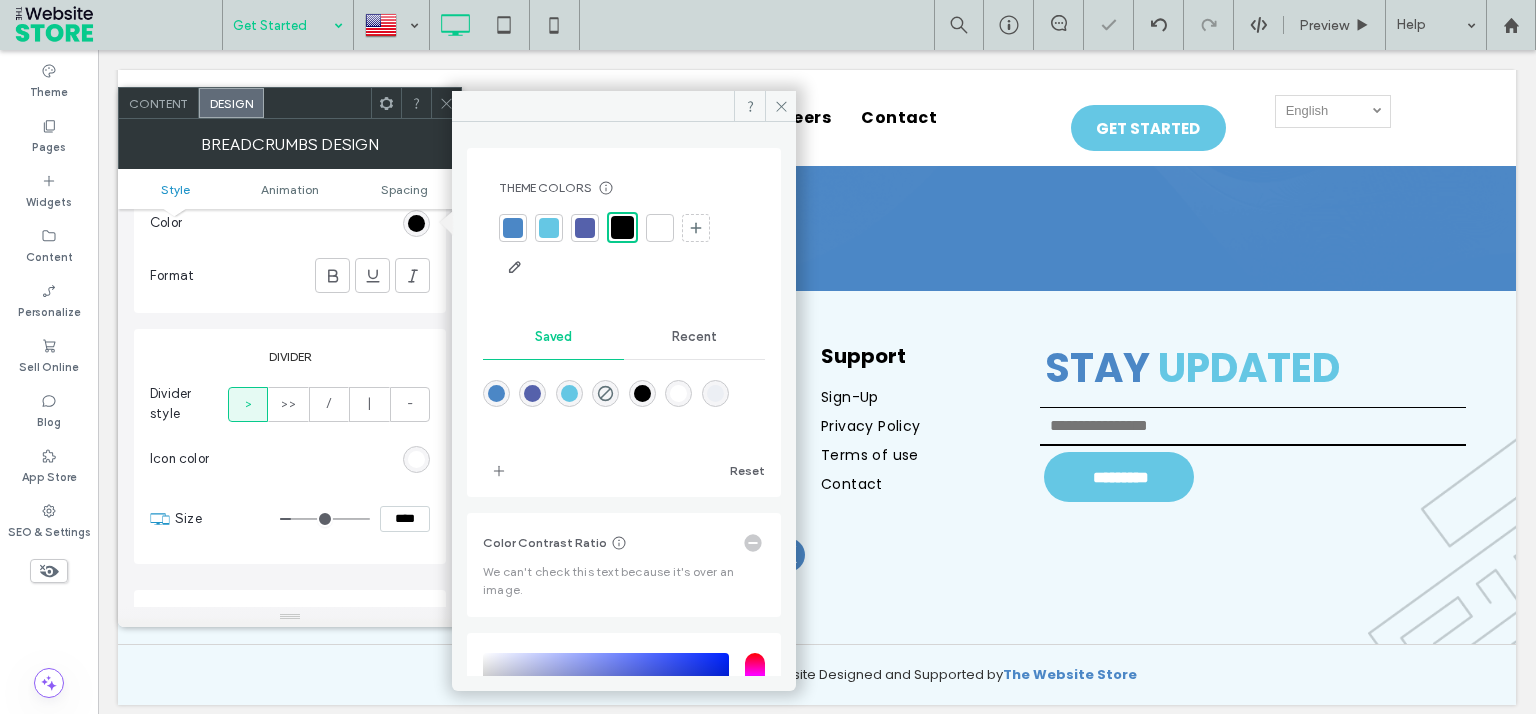 click 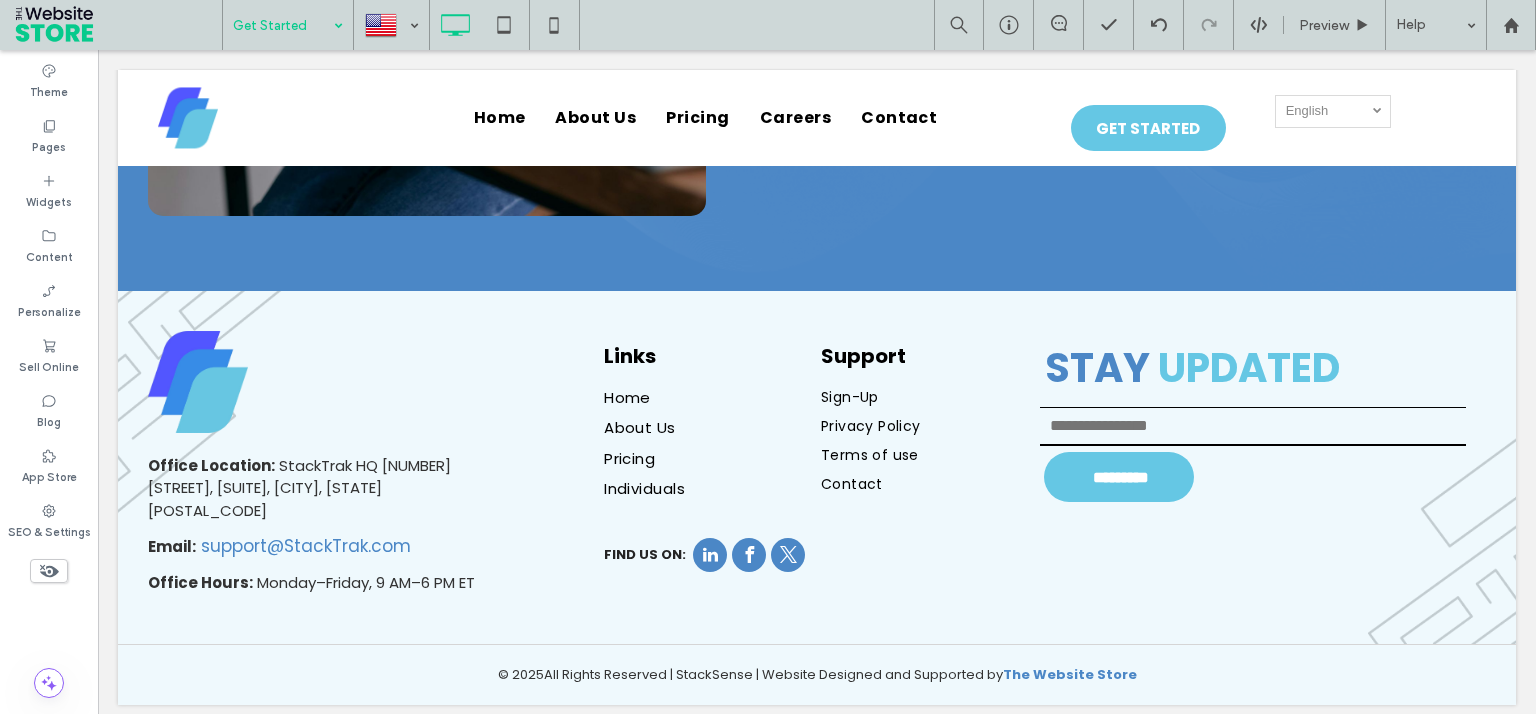 type on "*******" 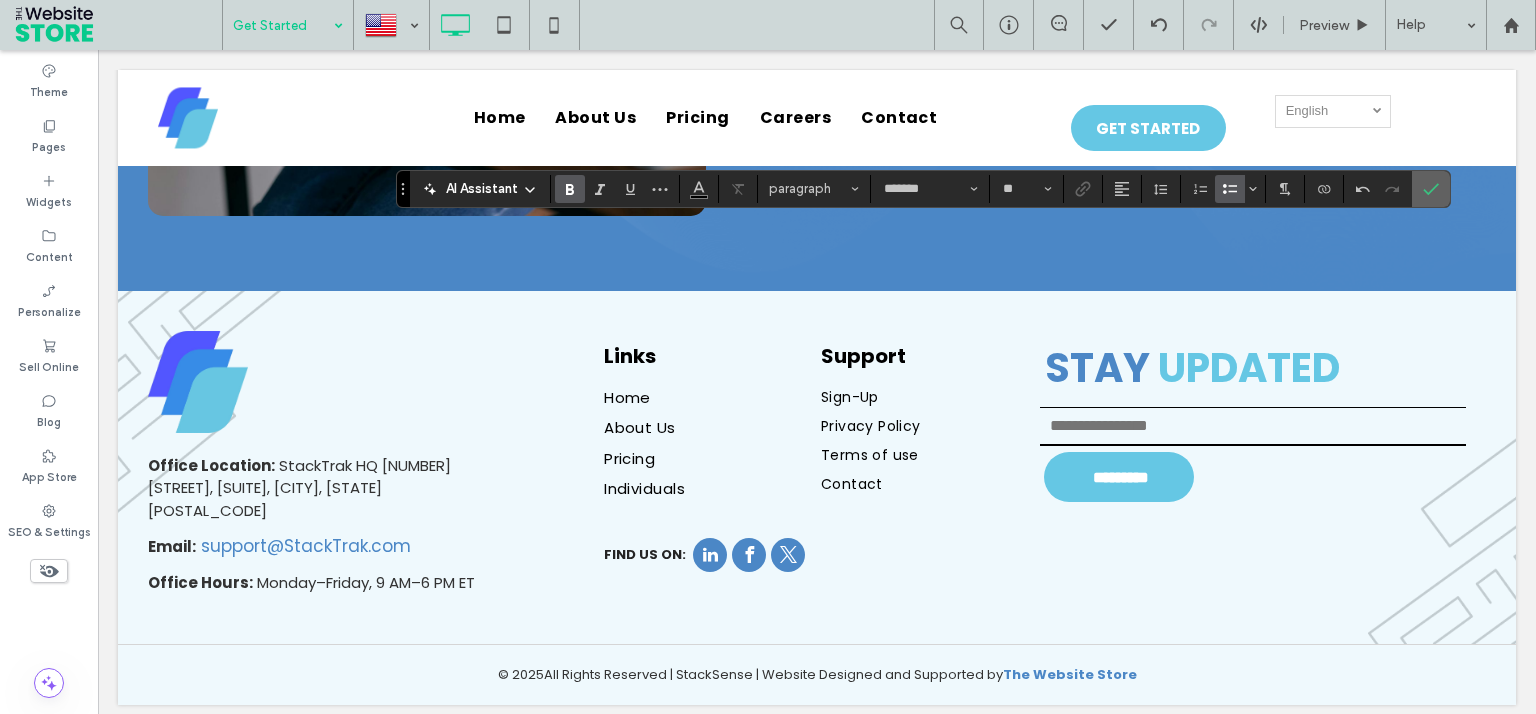 click 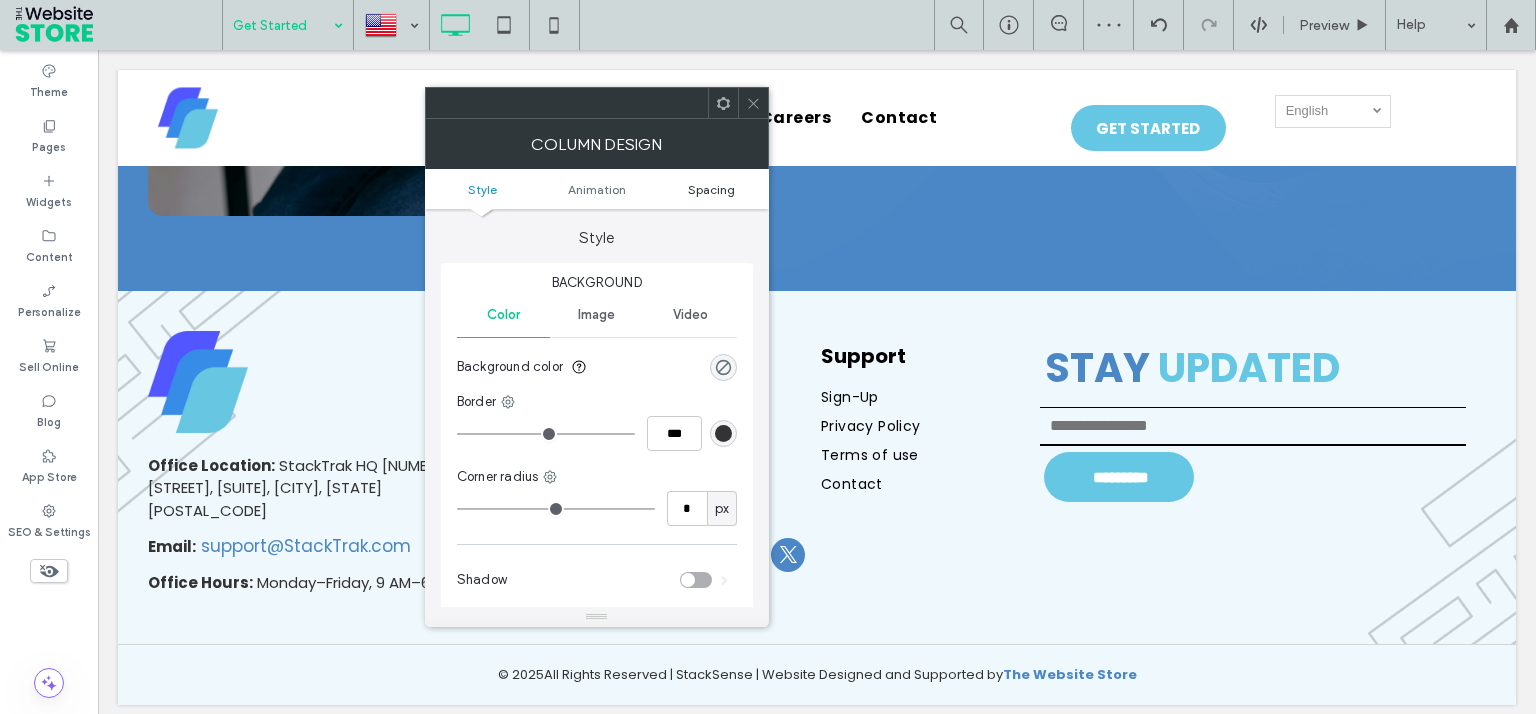 click on "Spacing" at bounding box center (711, 189) 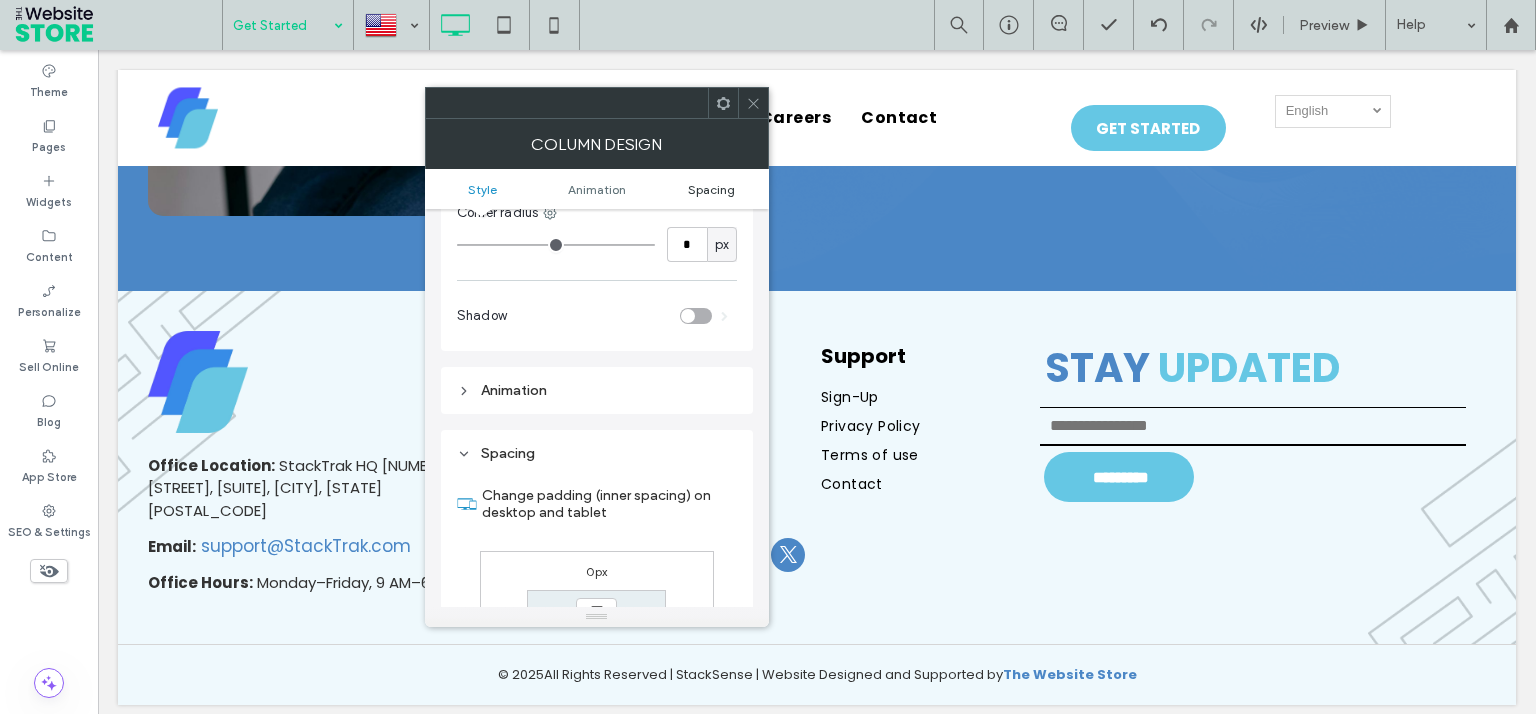 scroll, scrollTop: 468, scrollLeft: 0, axis: vertical 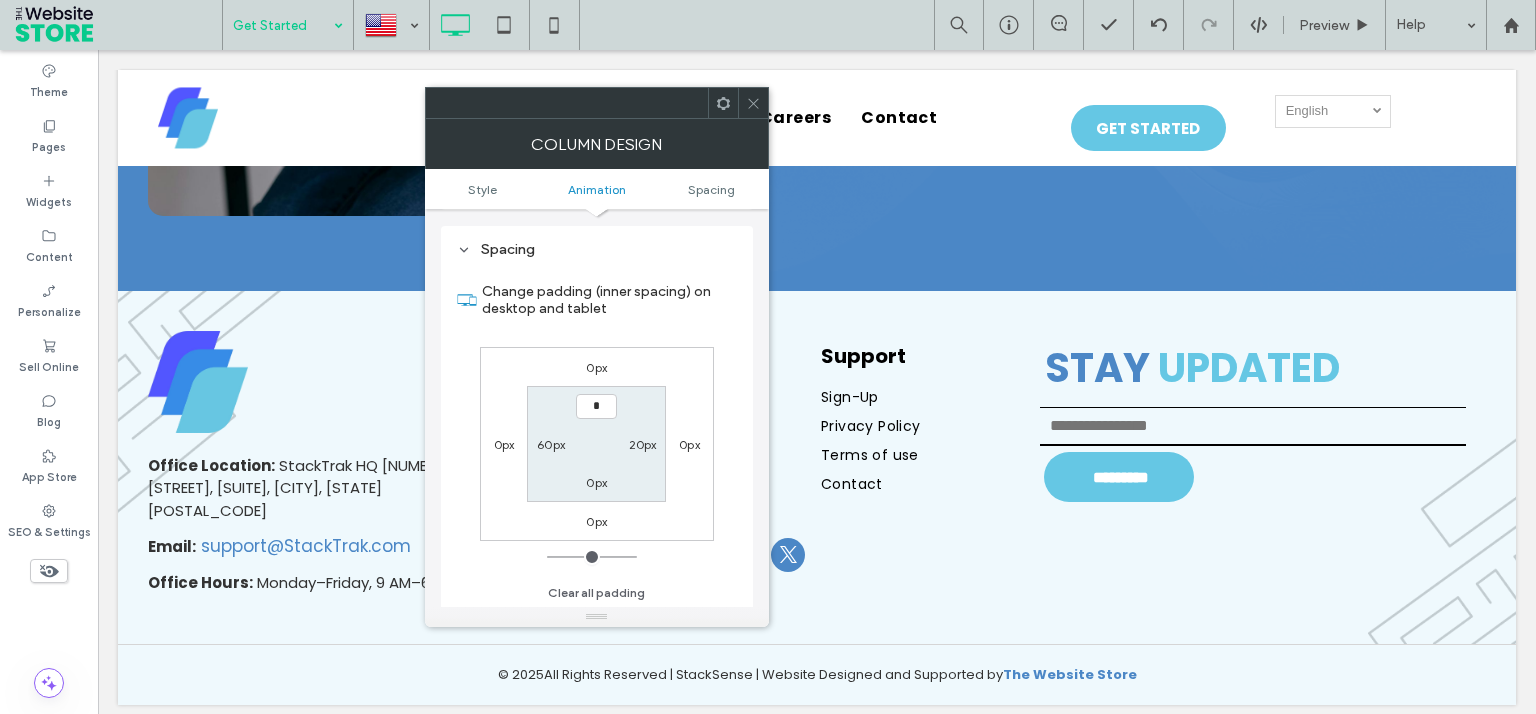 type on "**" 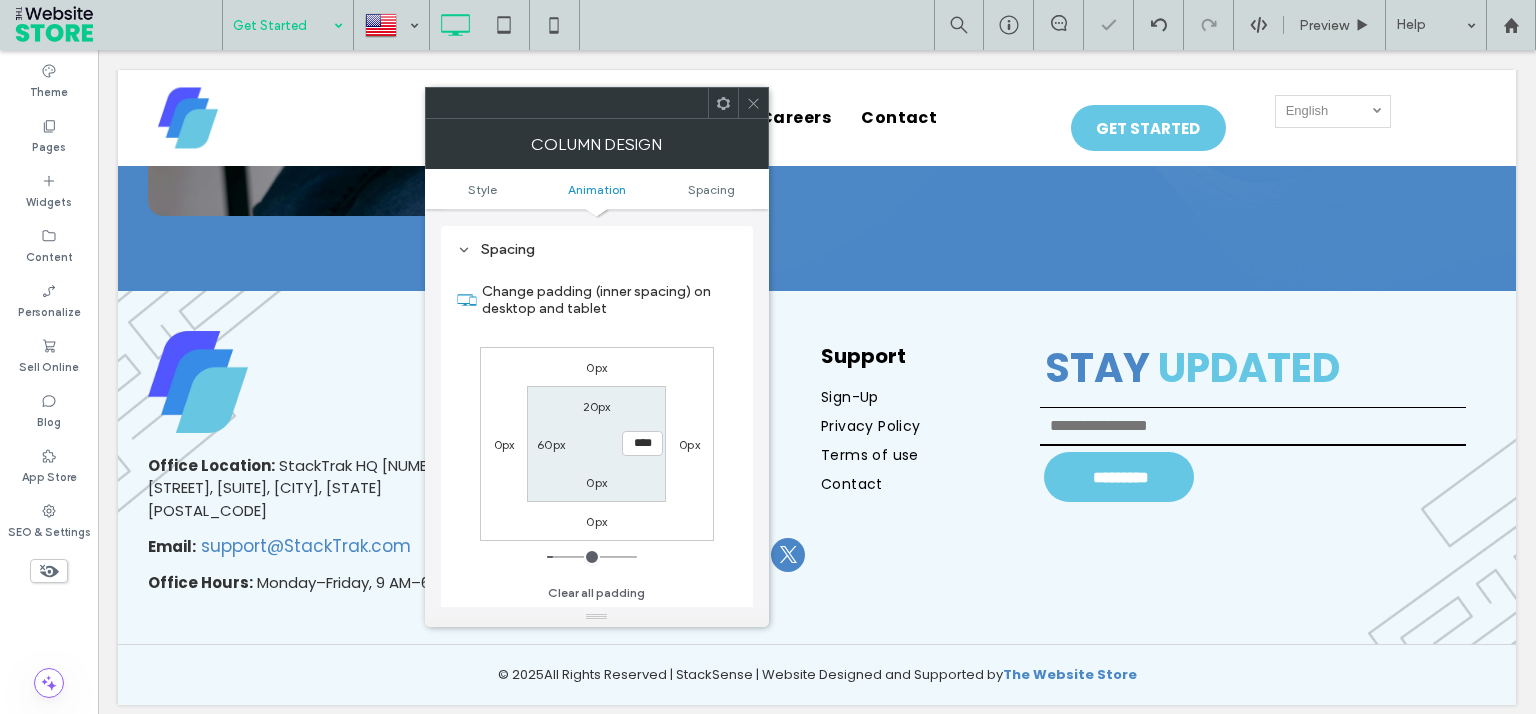 type on "*" 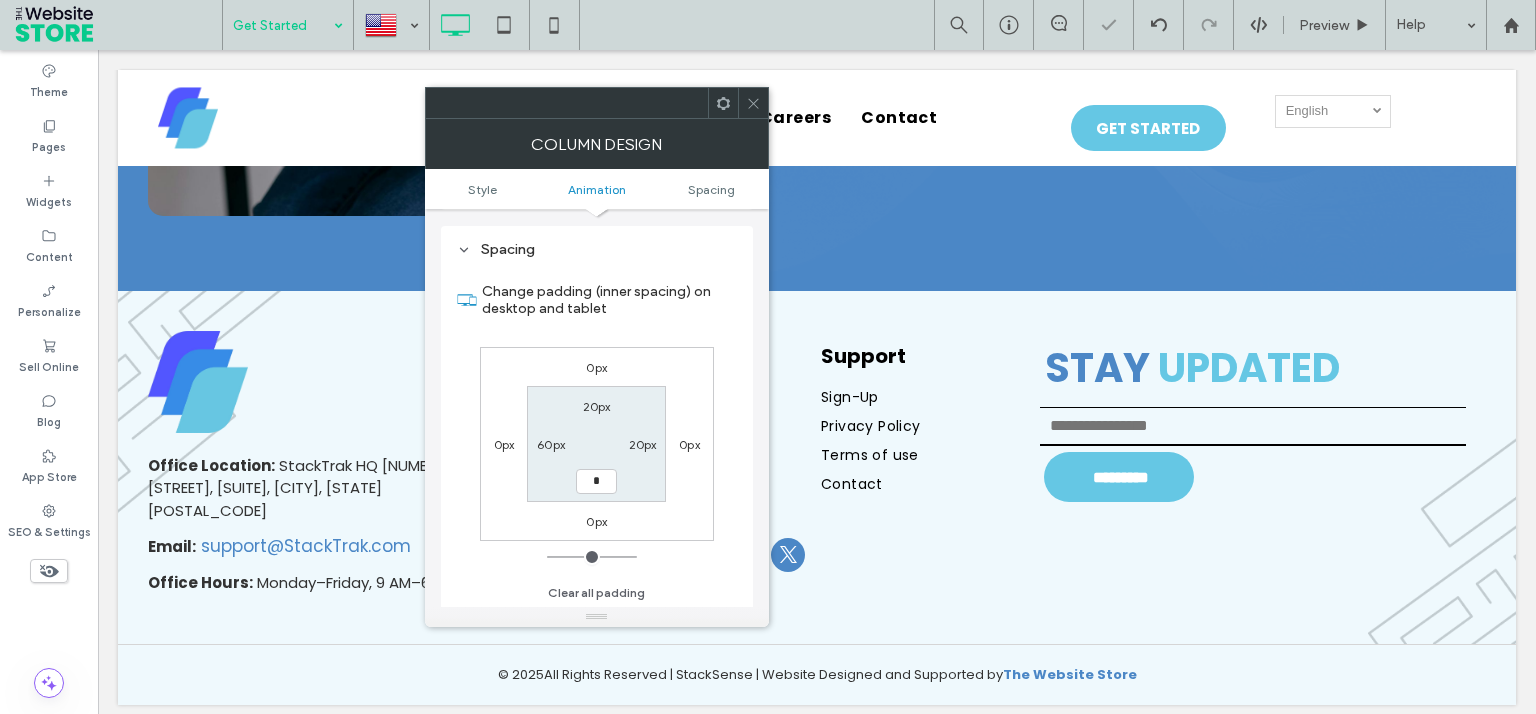 type on "**" 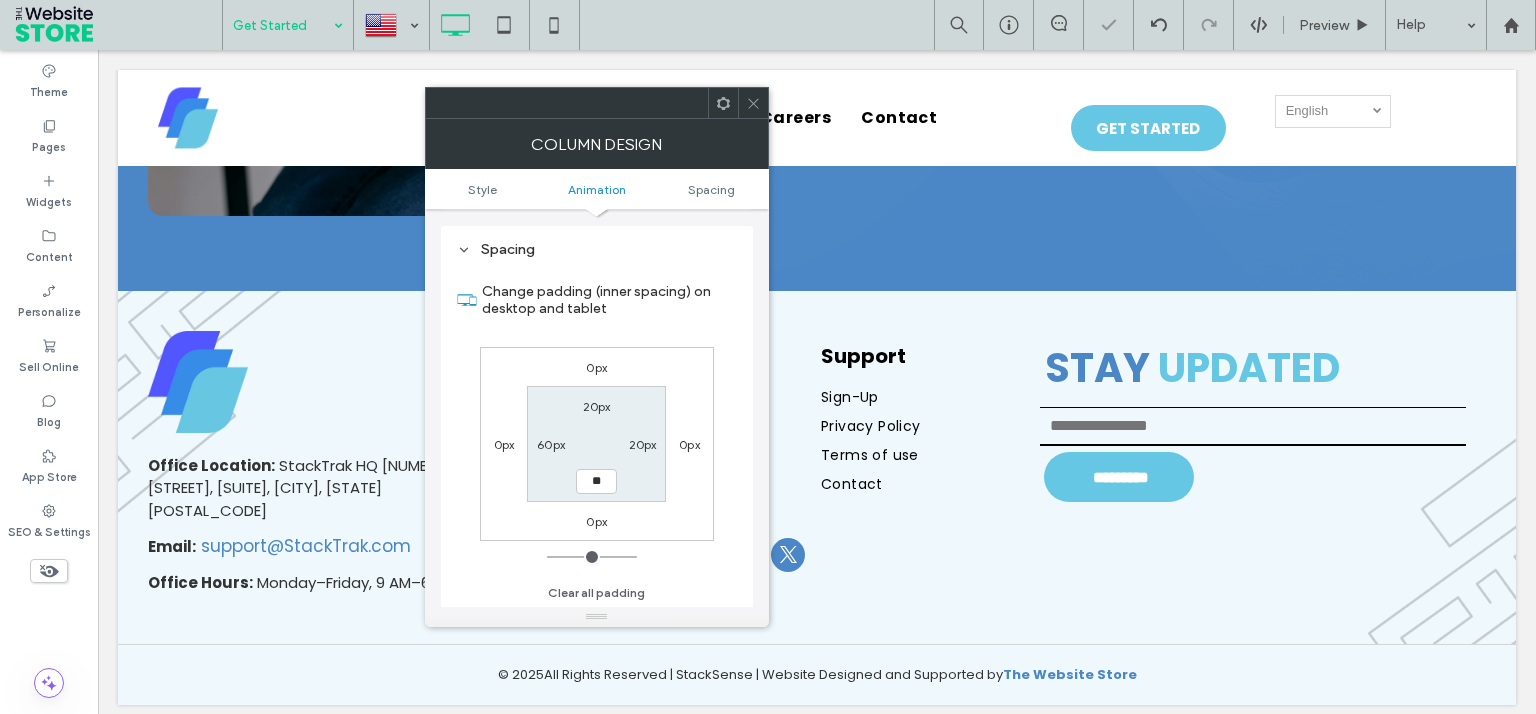 type on "**" 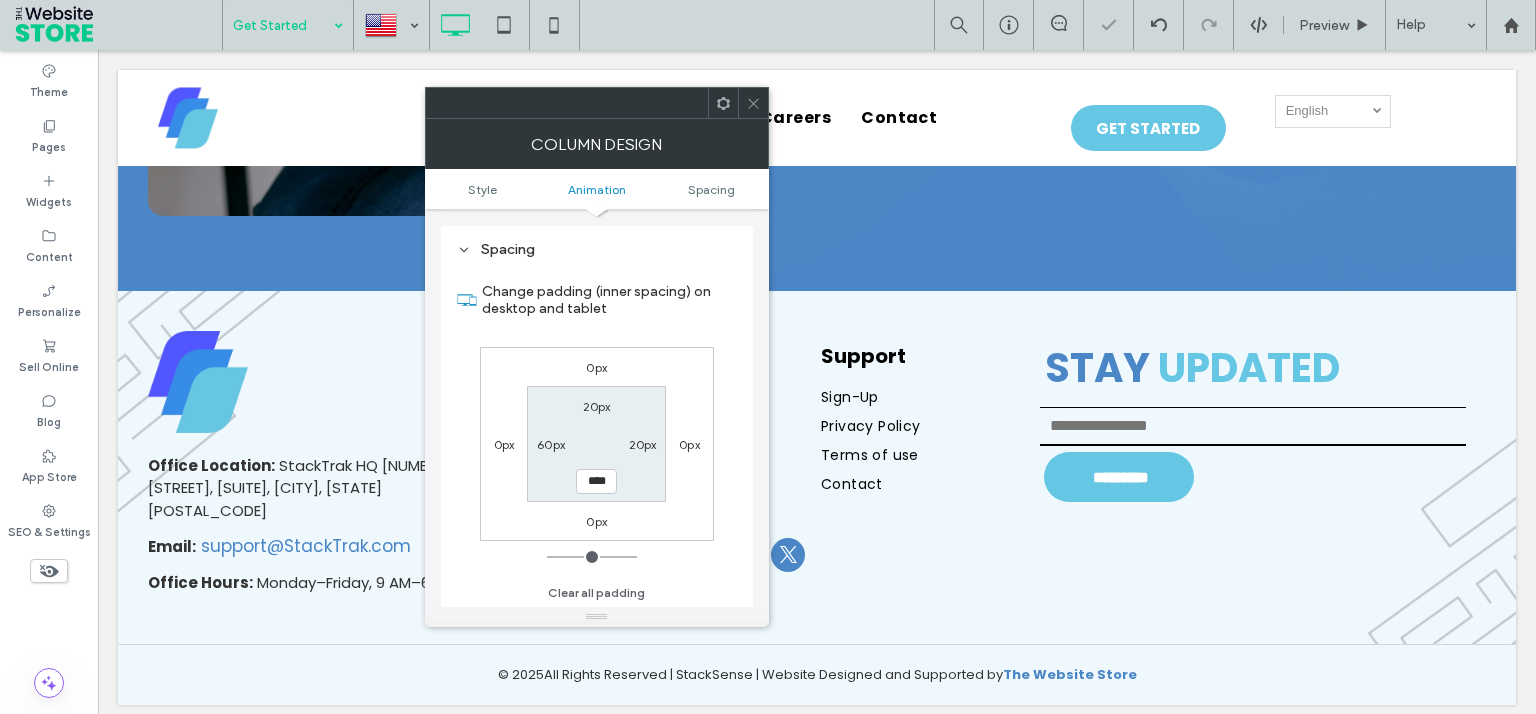 type on "****" 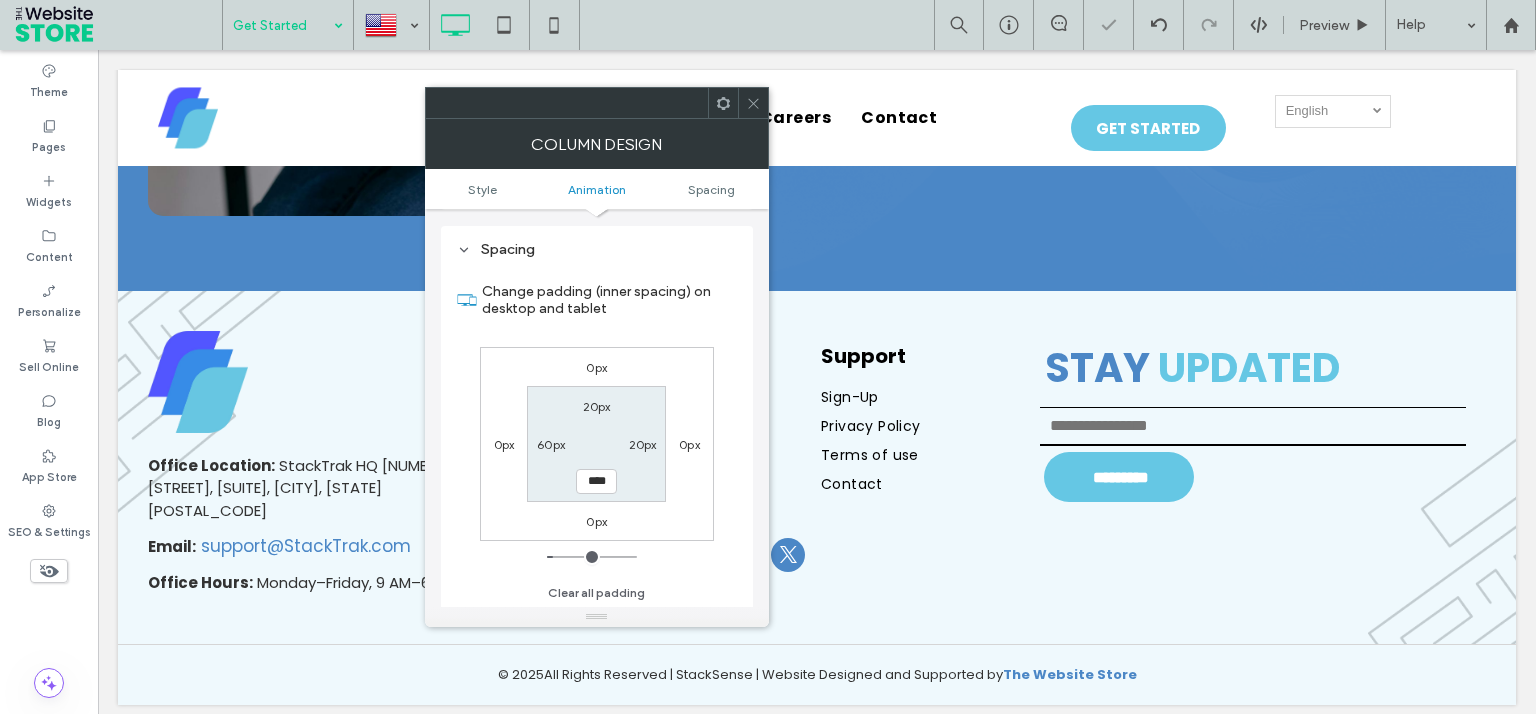 click 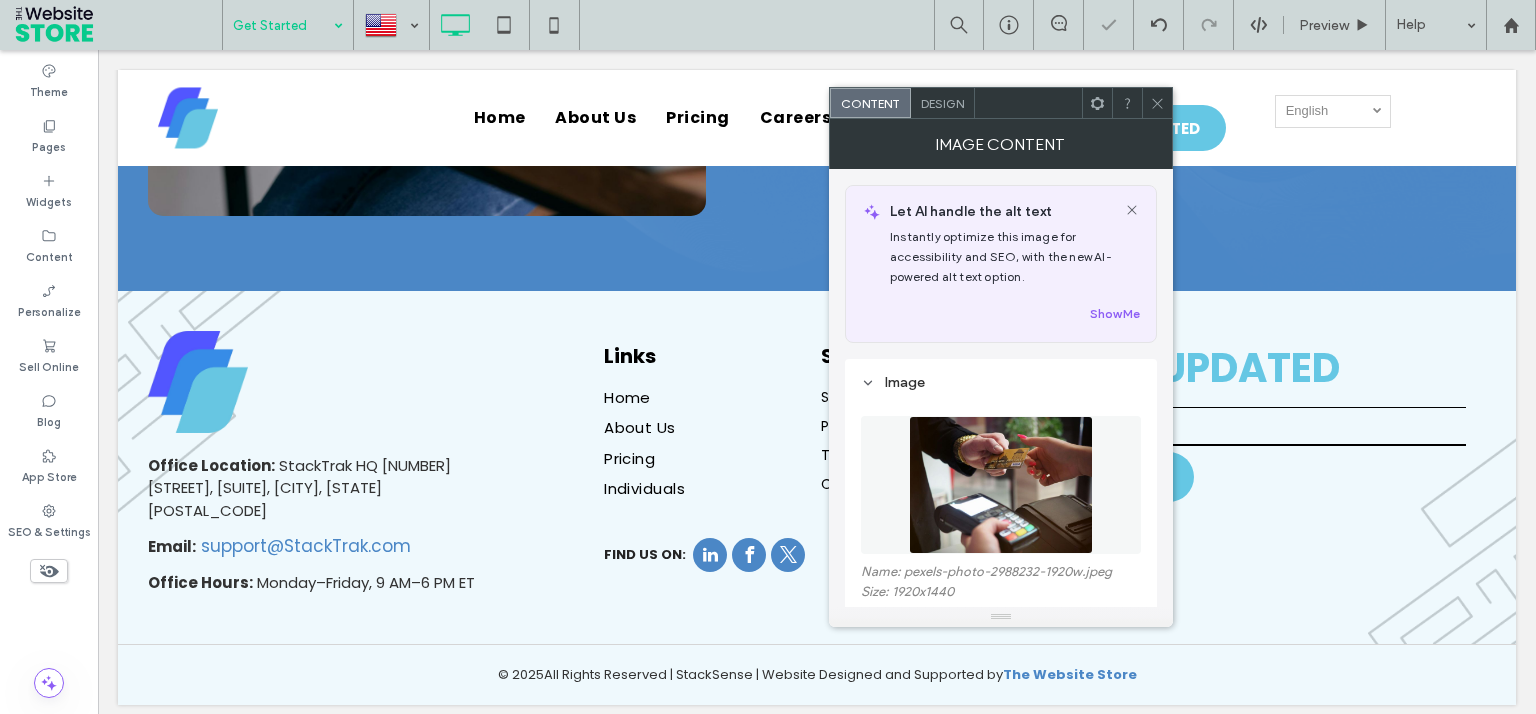 click at bounding box center [1157, 103] 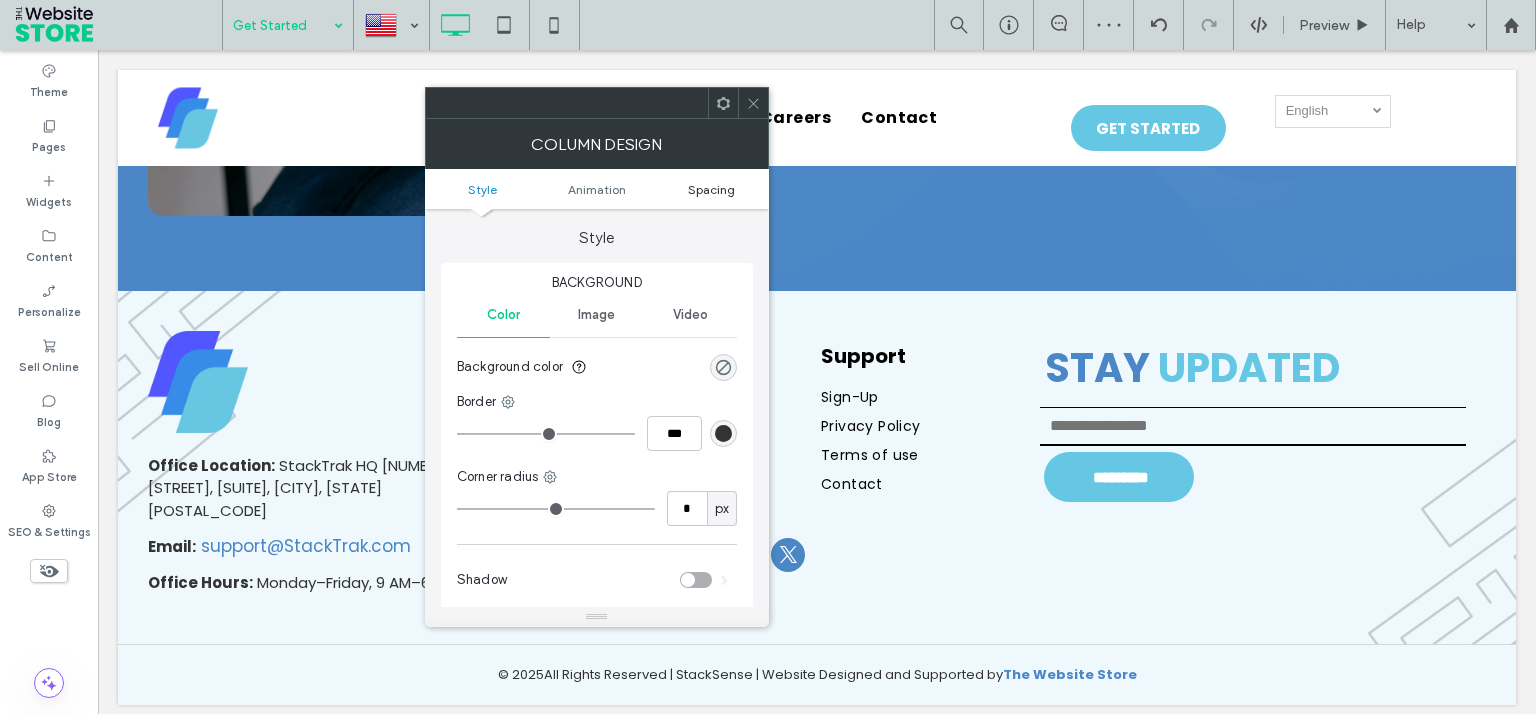click on "Spacing" at bounding box center [711, 189] 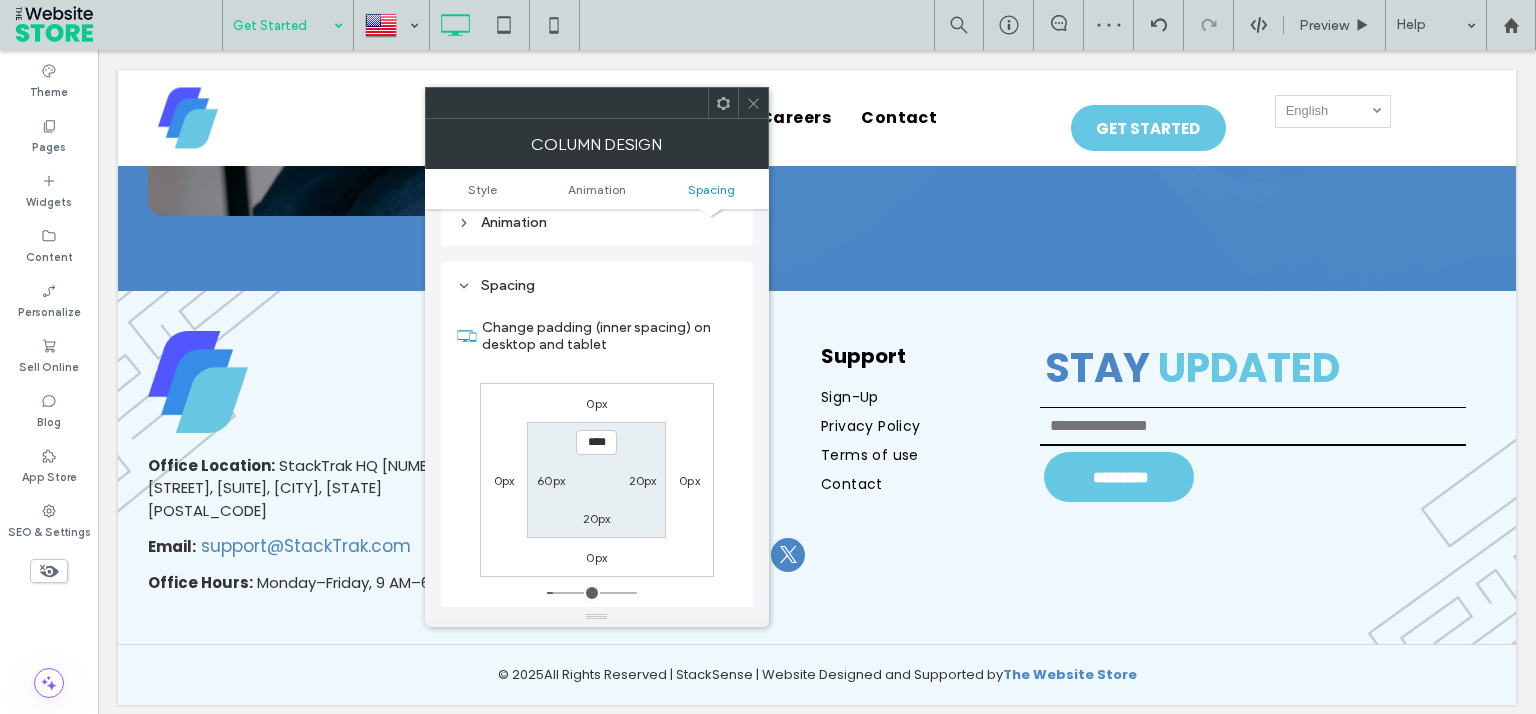 scroll, scrollTop: 468, scrollLeft: 0, axis: vertical 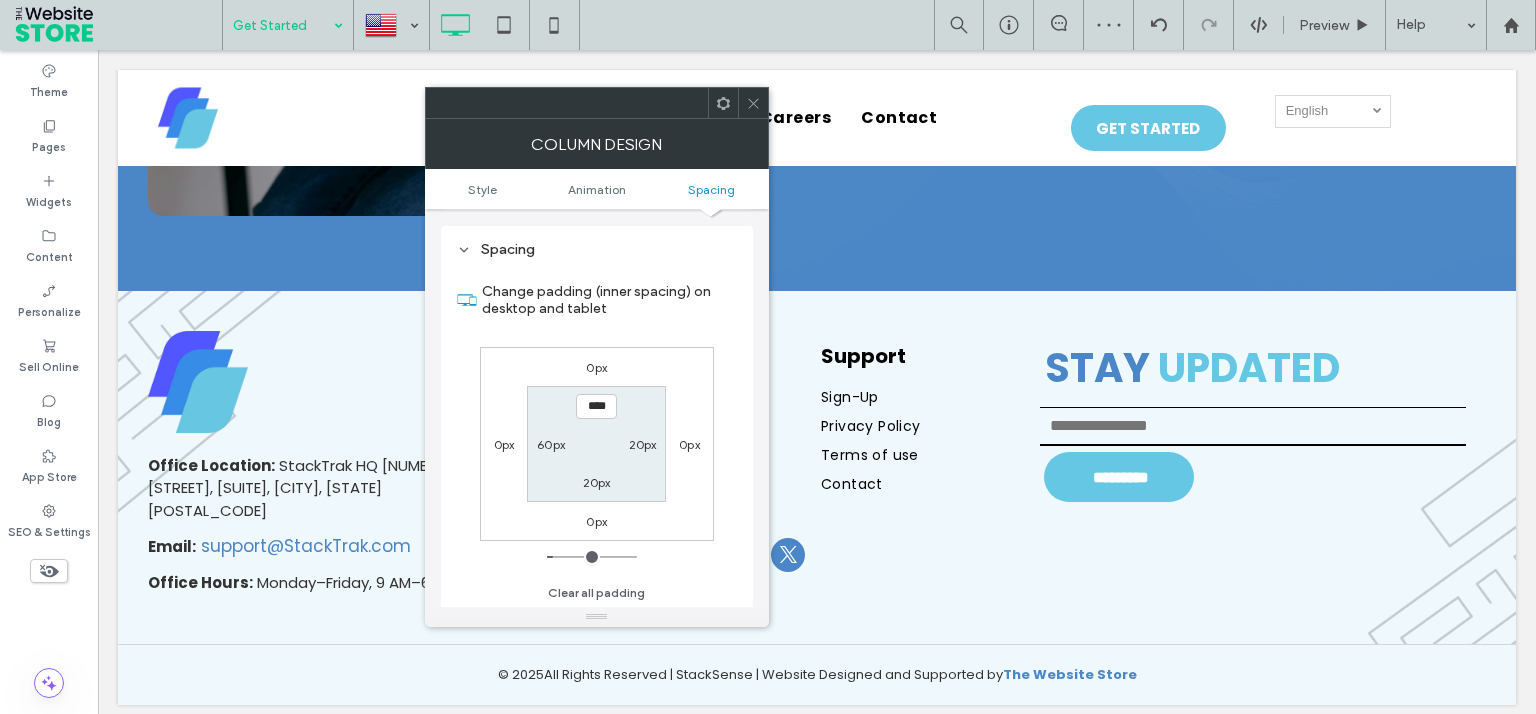 click on "60px" at bounding box center [551, 444] 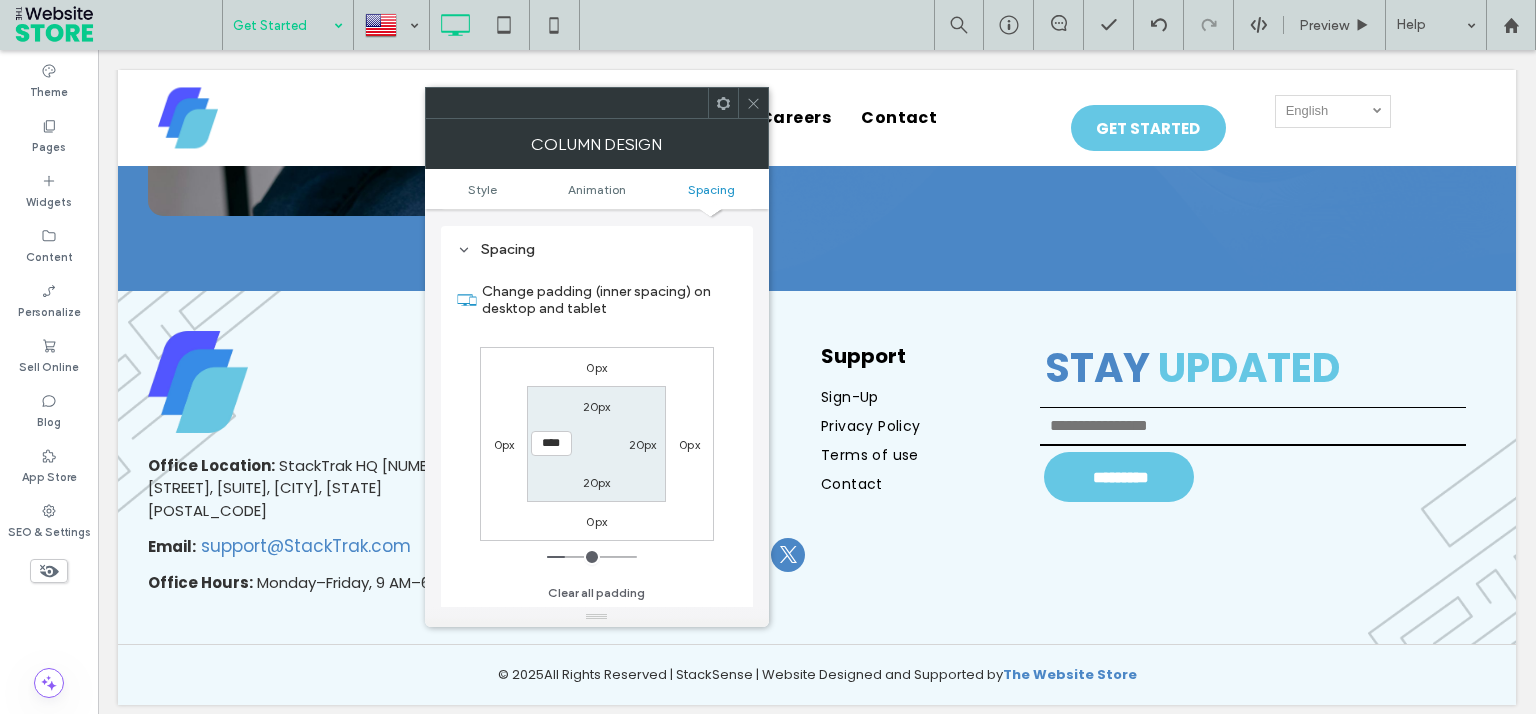 type on "**" 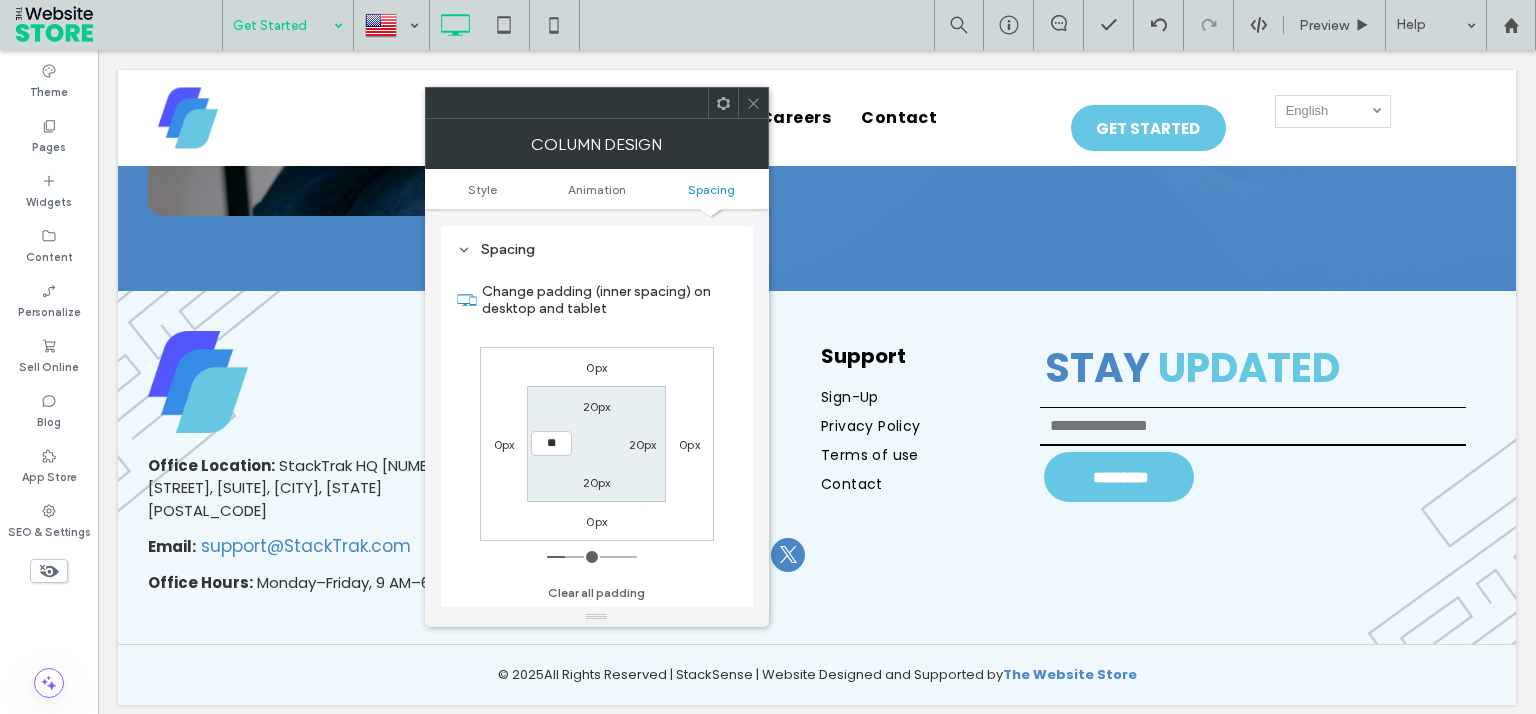 type on "**" 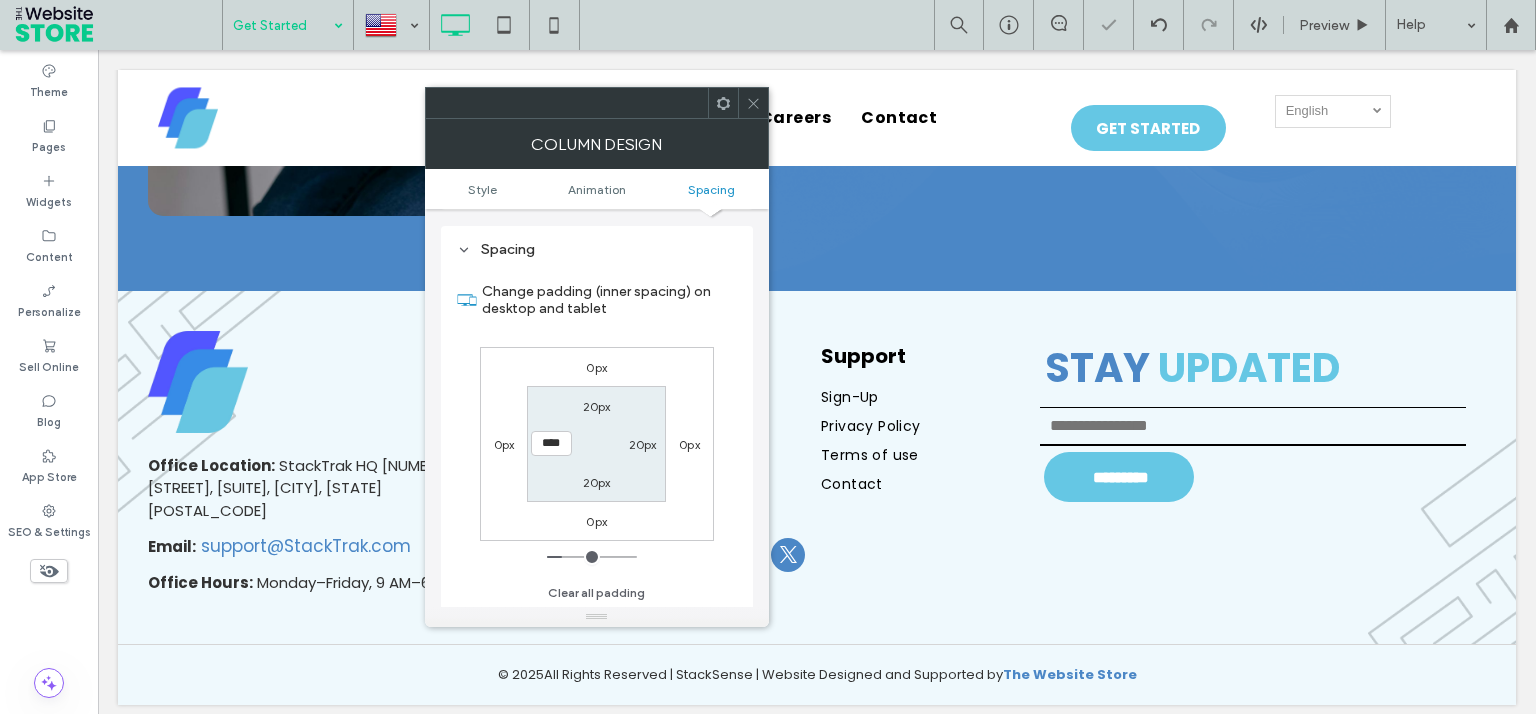 click on "****" at bounding box center (551, 443) 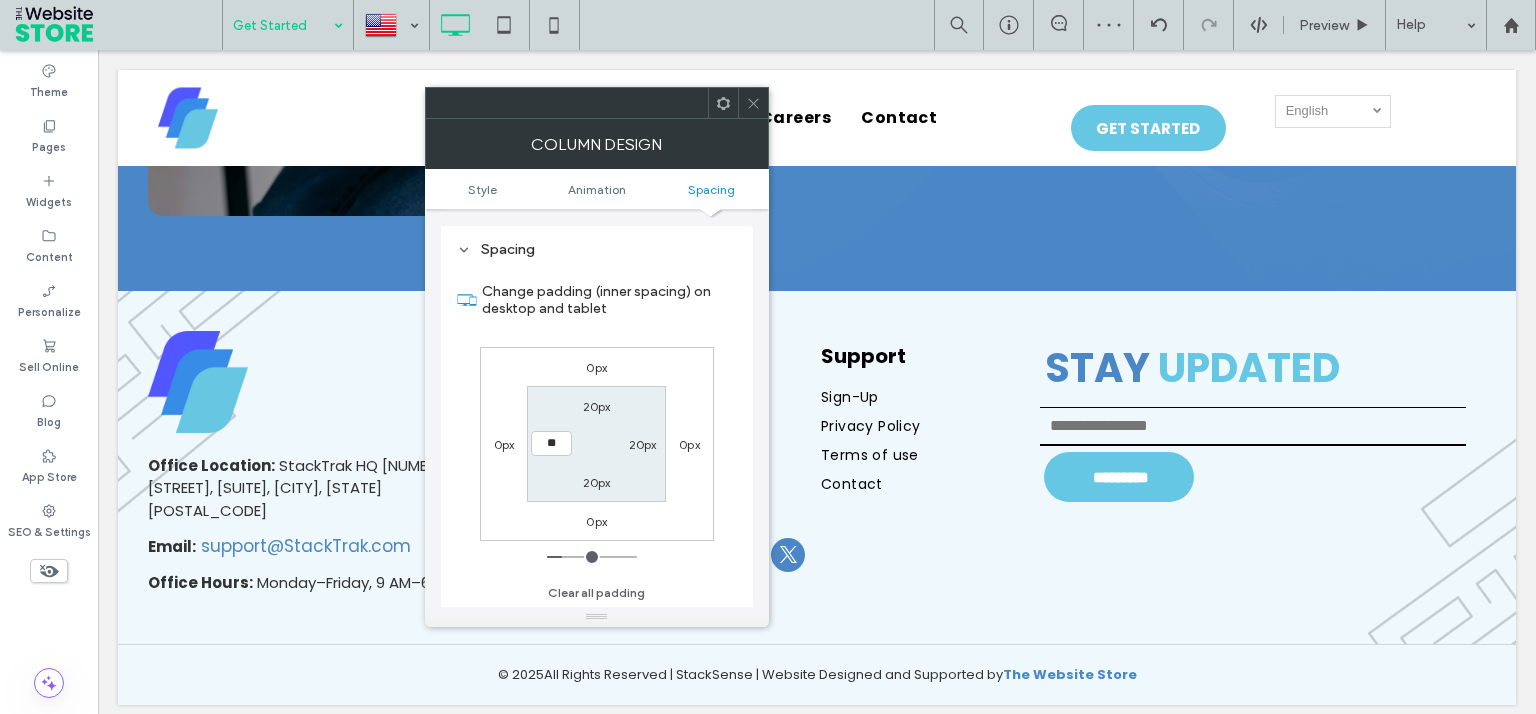 type on "**" 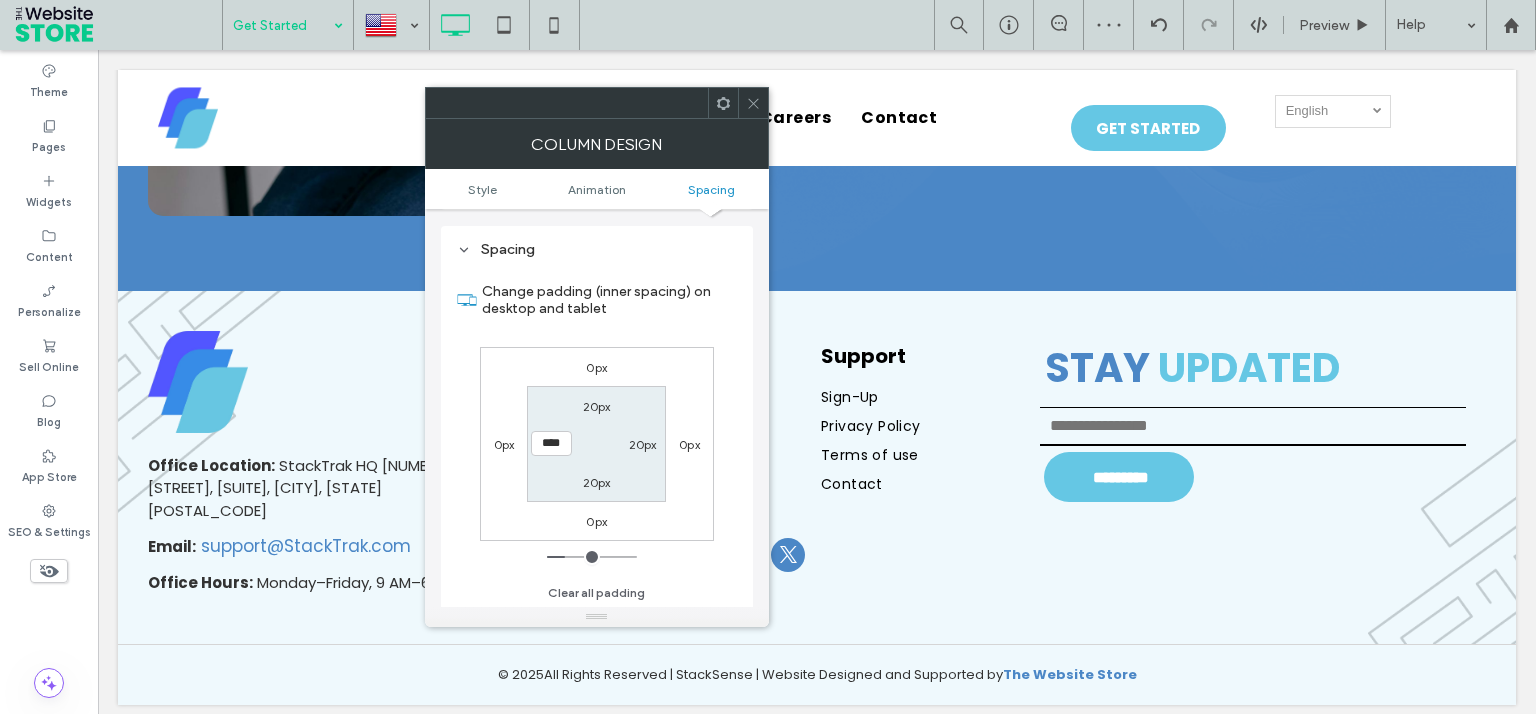 click at bounding box center [753, 103] 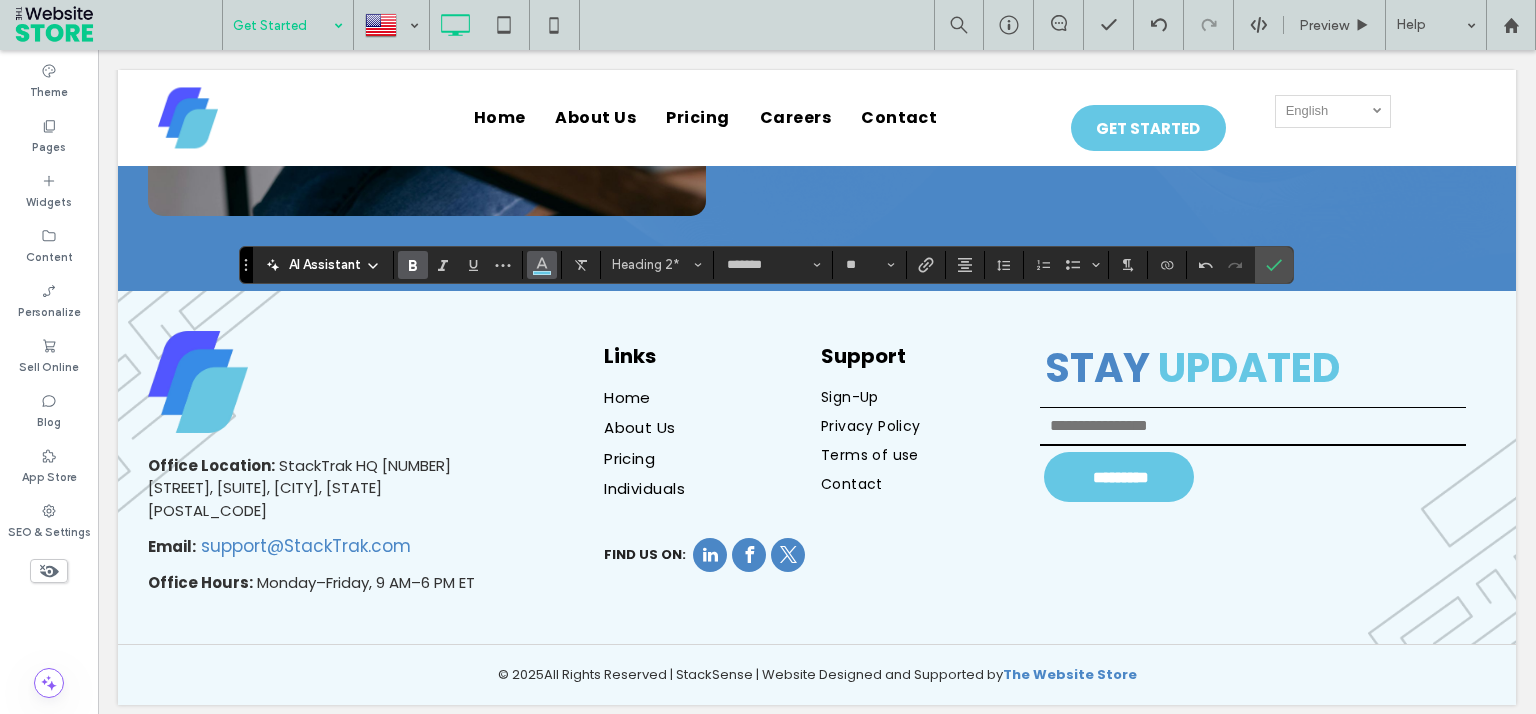 click at bounding box center [542, 265] 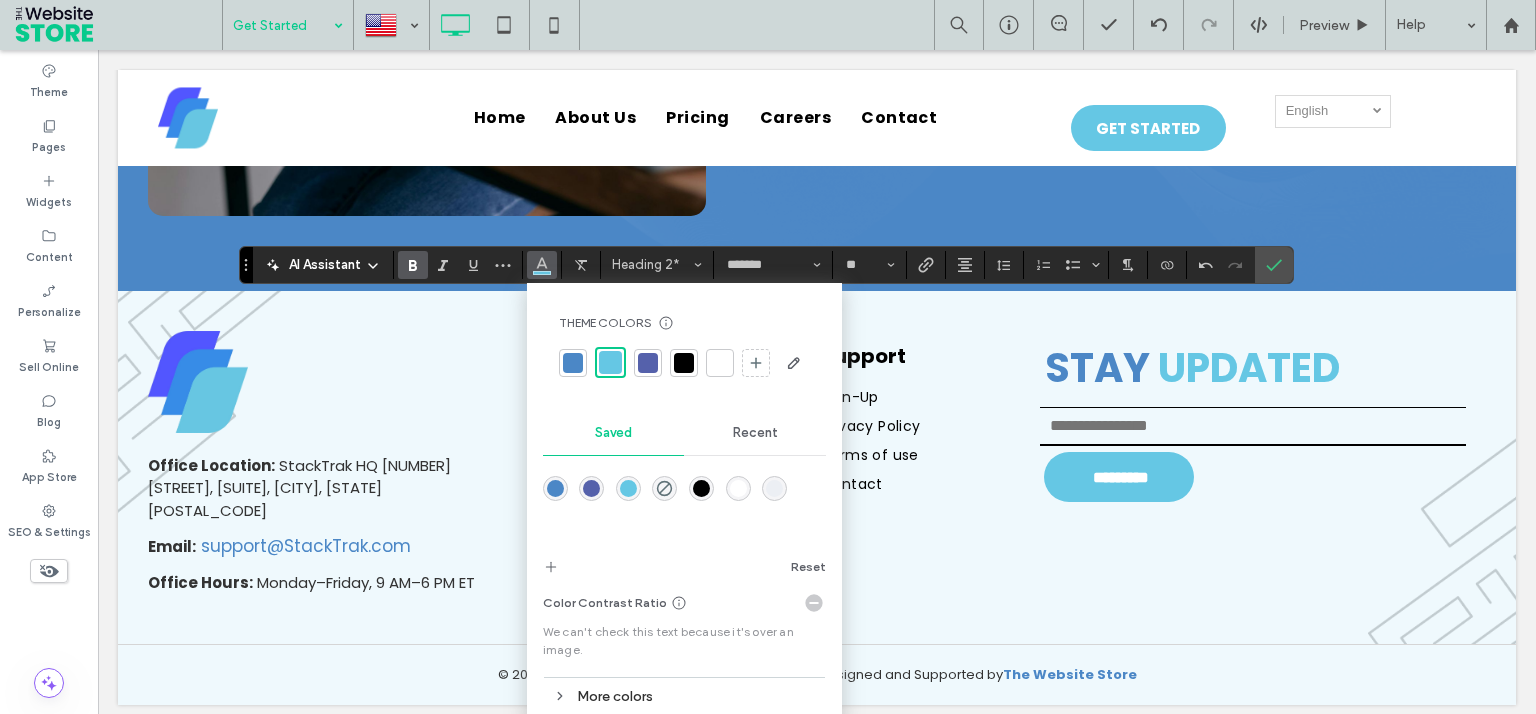 click at bounding box center (720, 363) 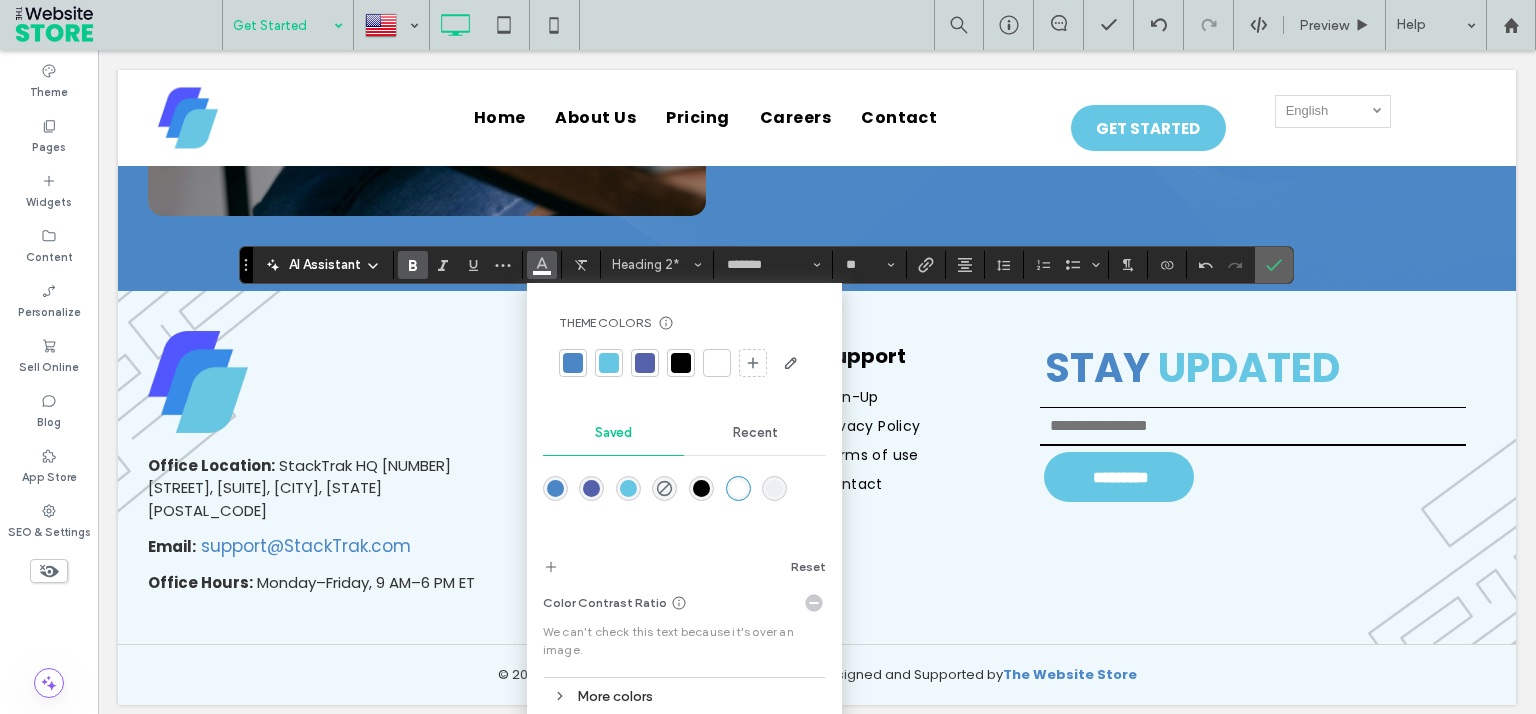 click at bounding box center [1274, 265] 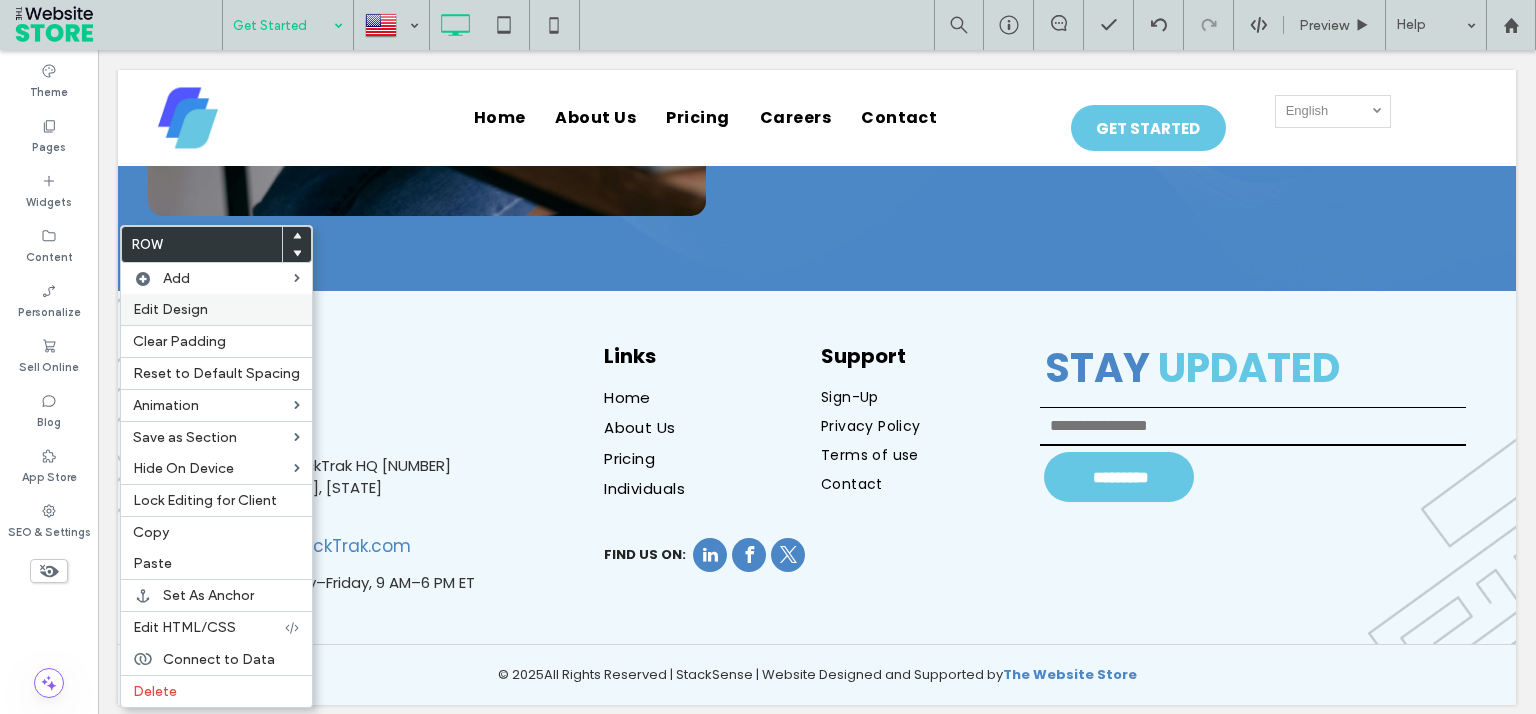 click on "Edit Design" at bounding box center [170, 309] 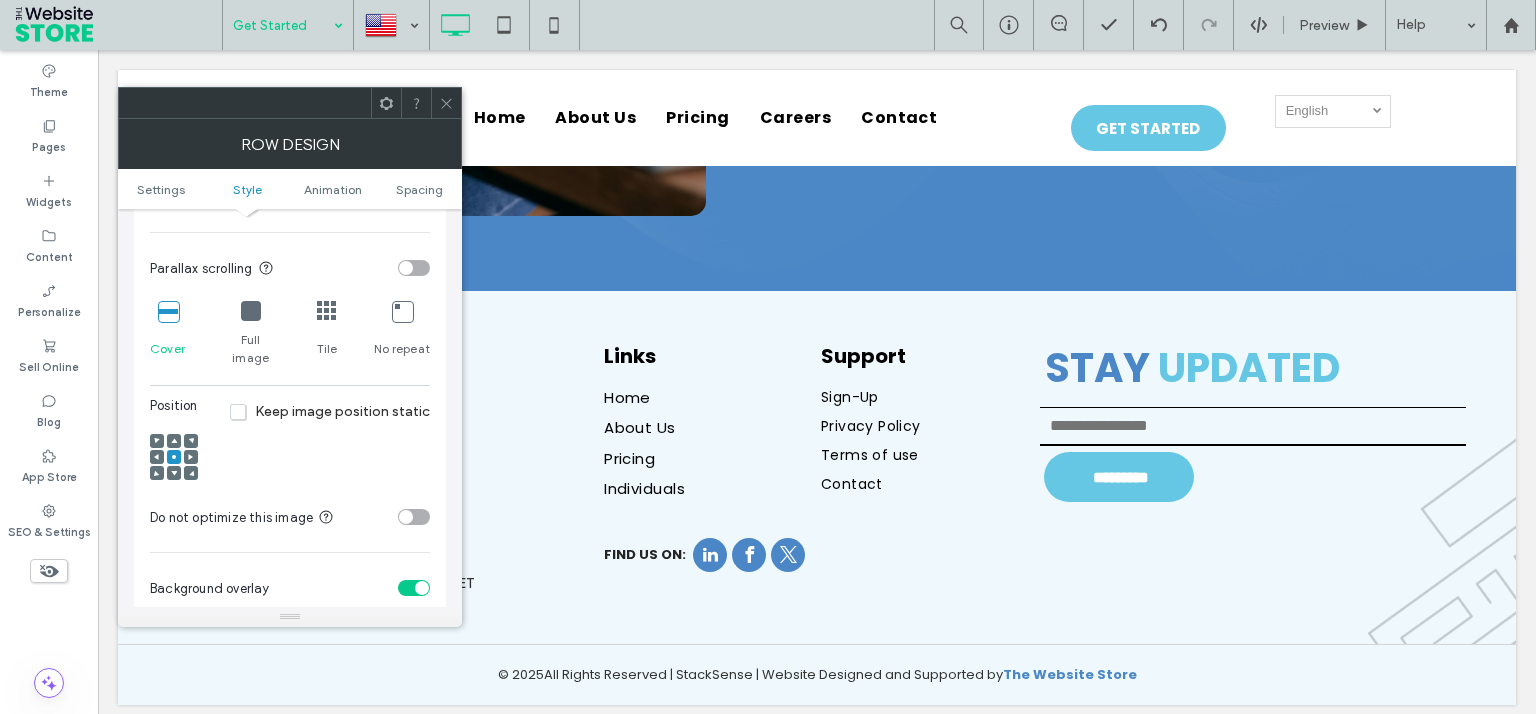scroll, scrollTop: 720, scrollLeft: 0, axis: vertical 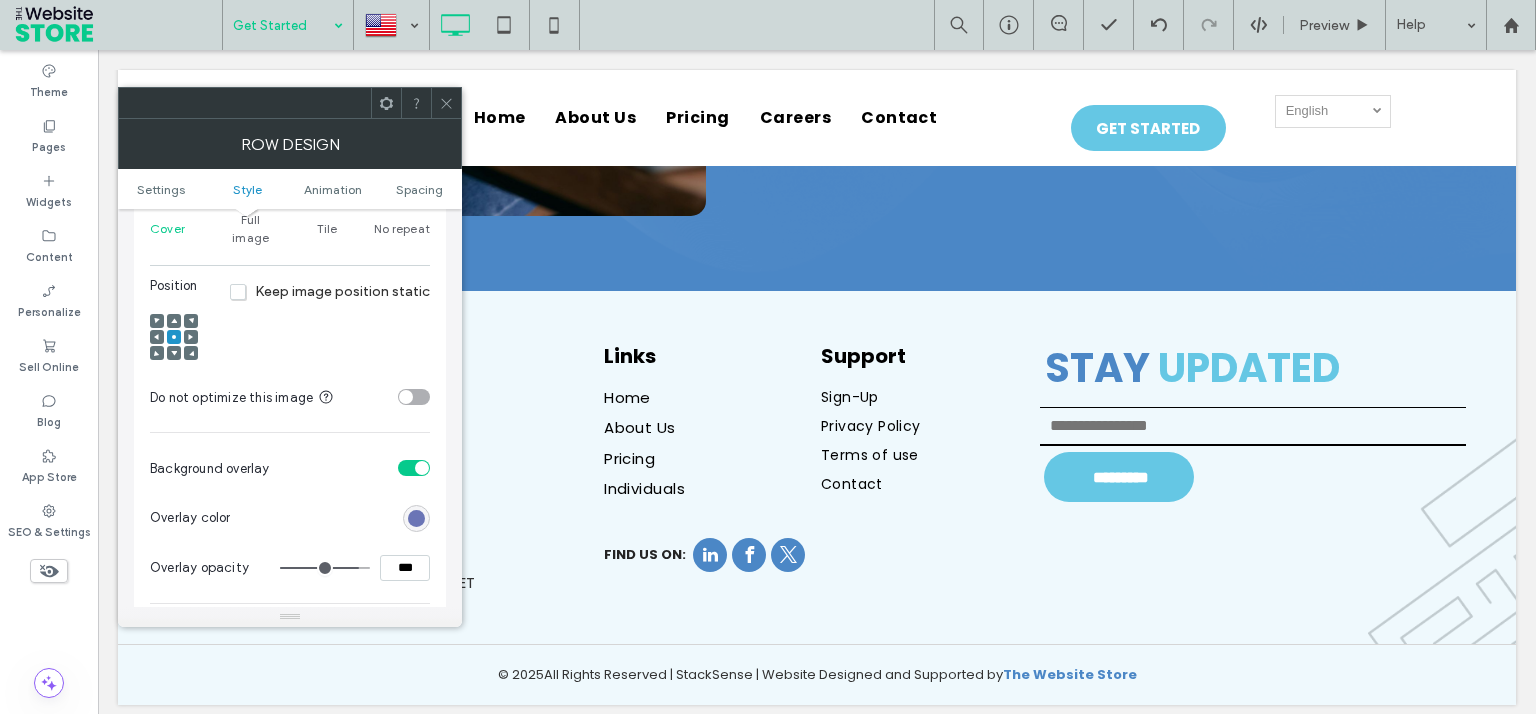 click at bounding box center (416, 518) 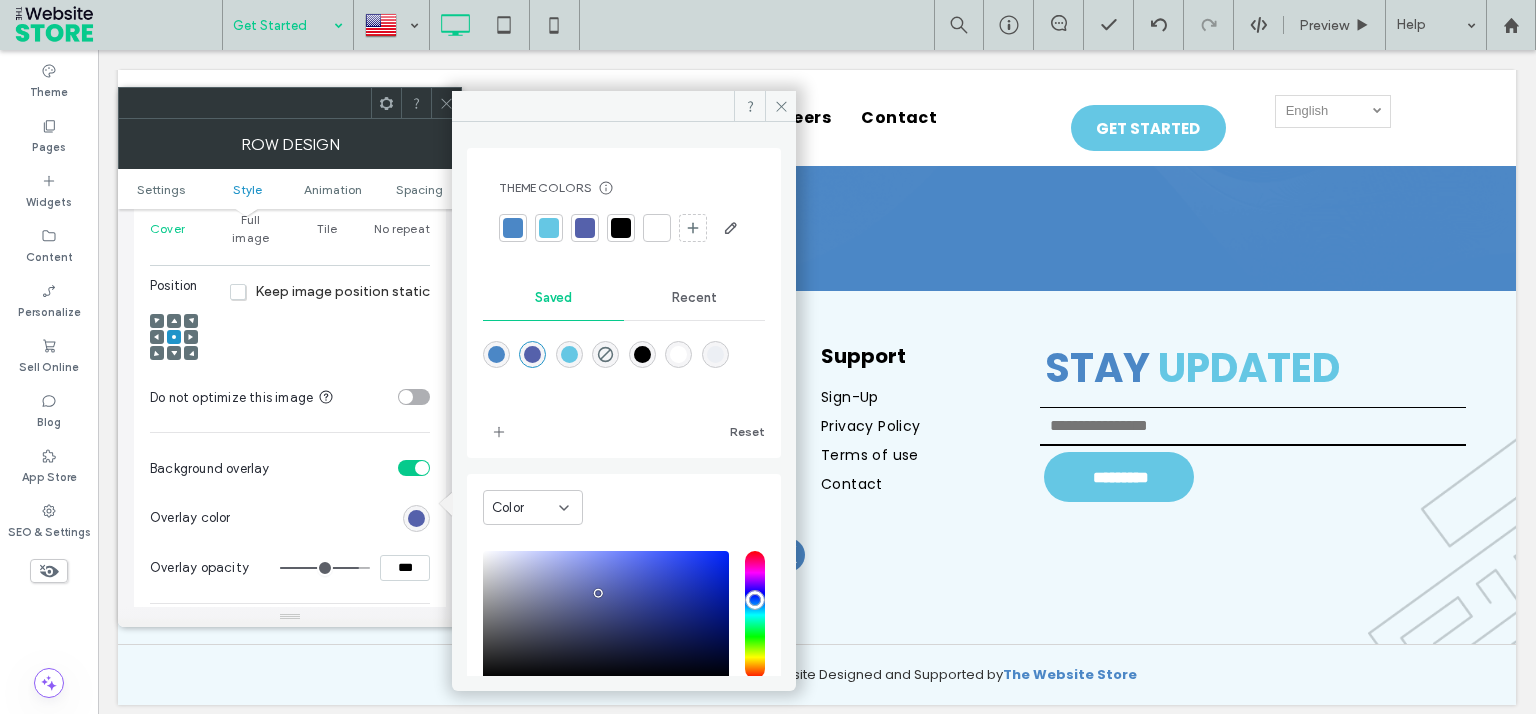 click at bounding box center (621, 228) 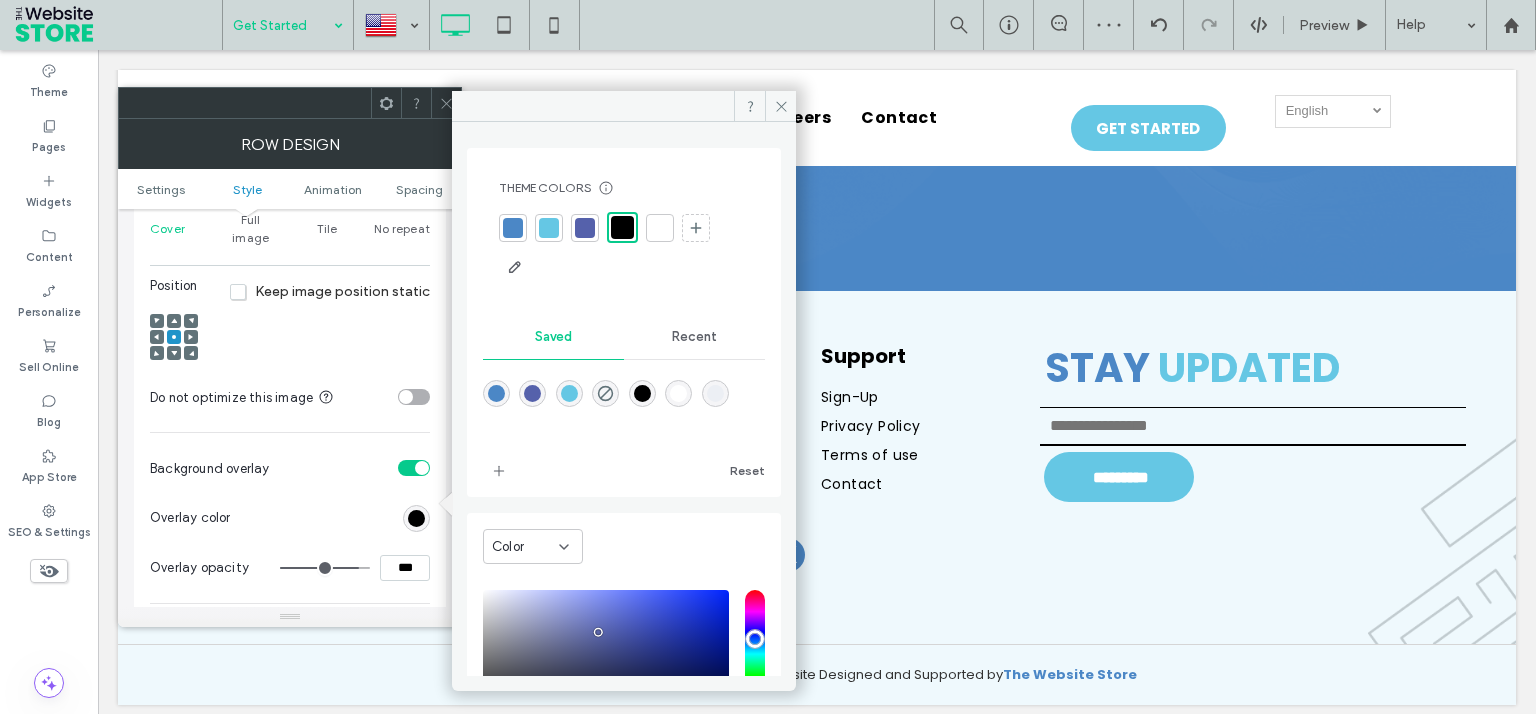 drag, startPoint x: 406, startPoint y: 543, endPoint x: 338, endPoint y: 543, distance: 68 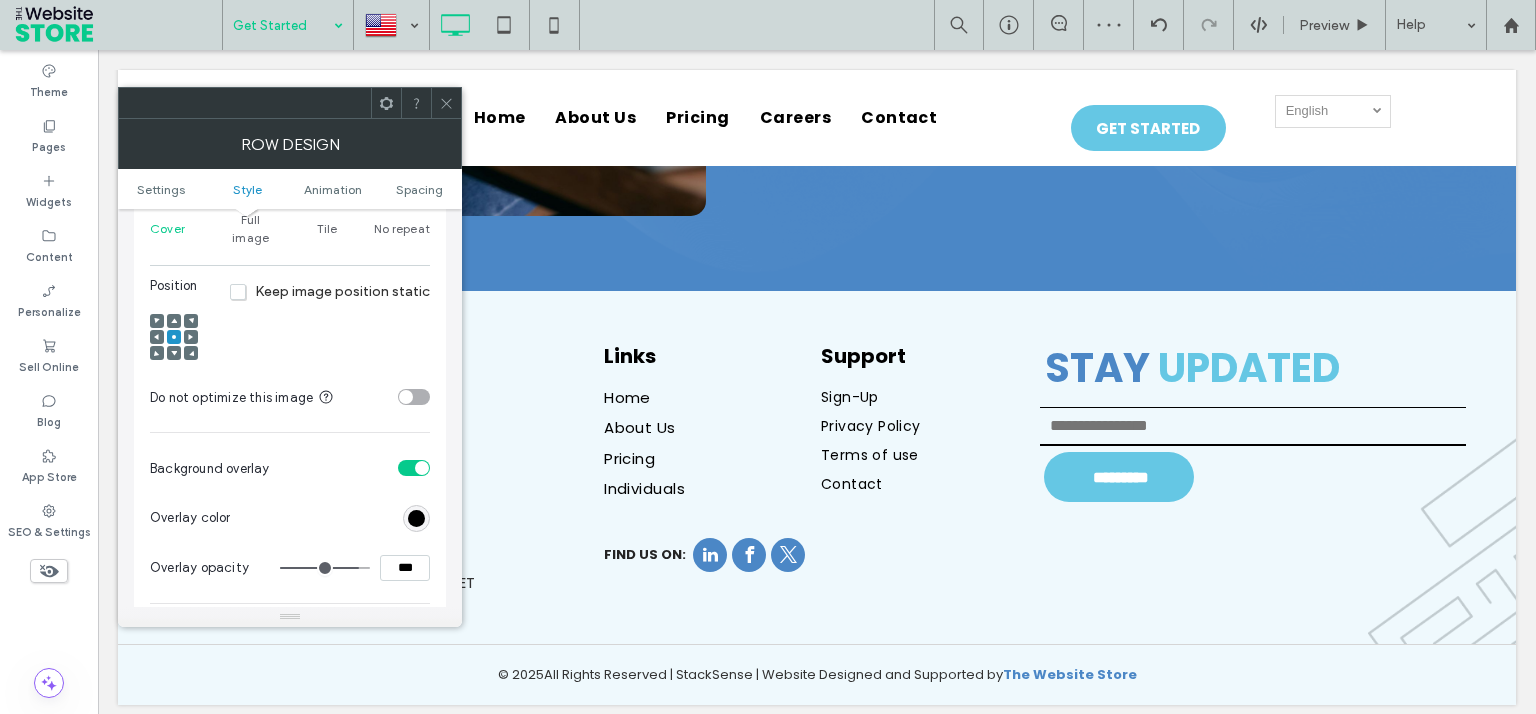 type on "***" 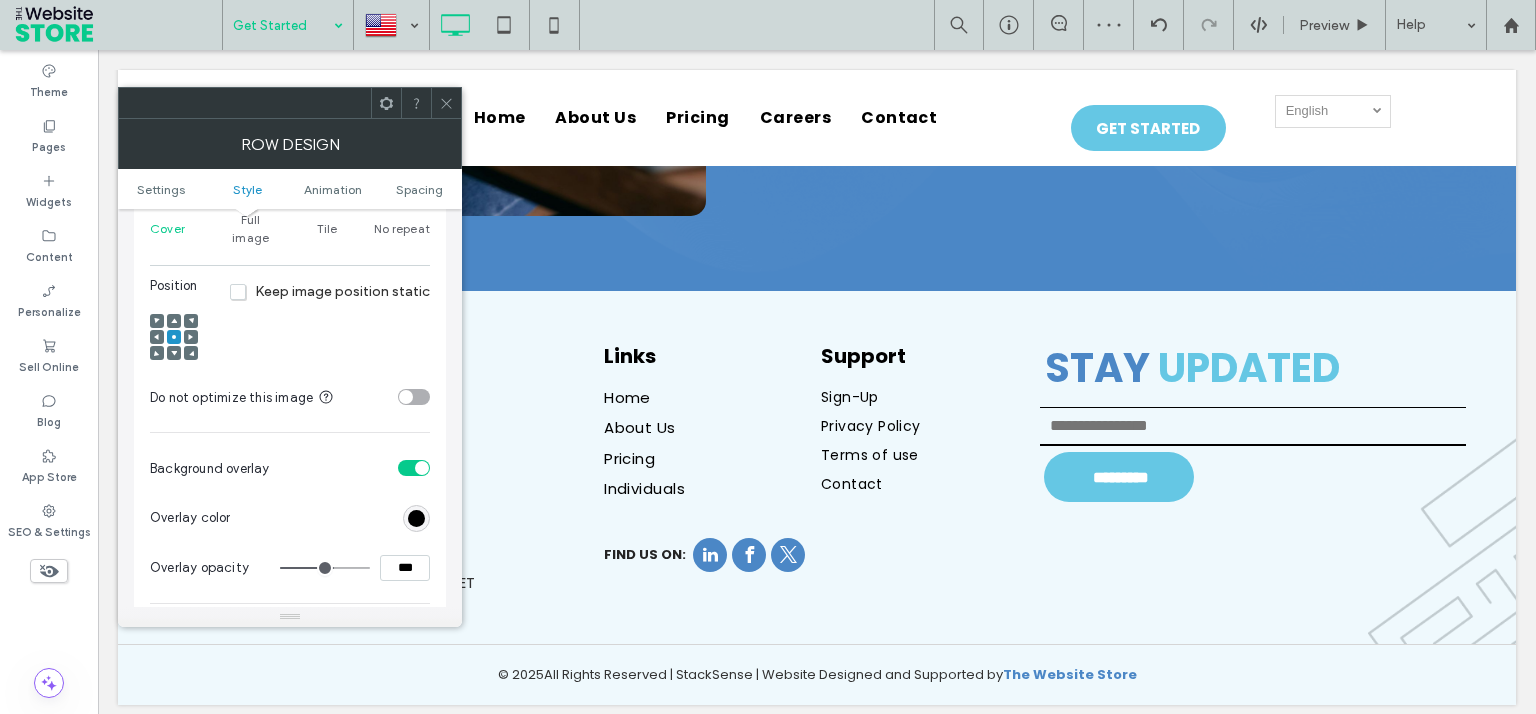 type on "**" 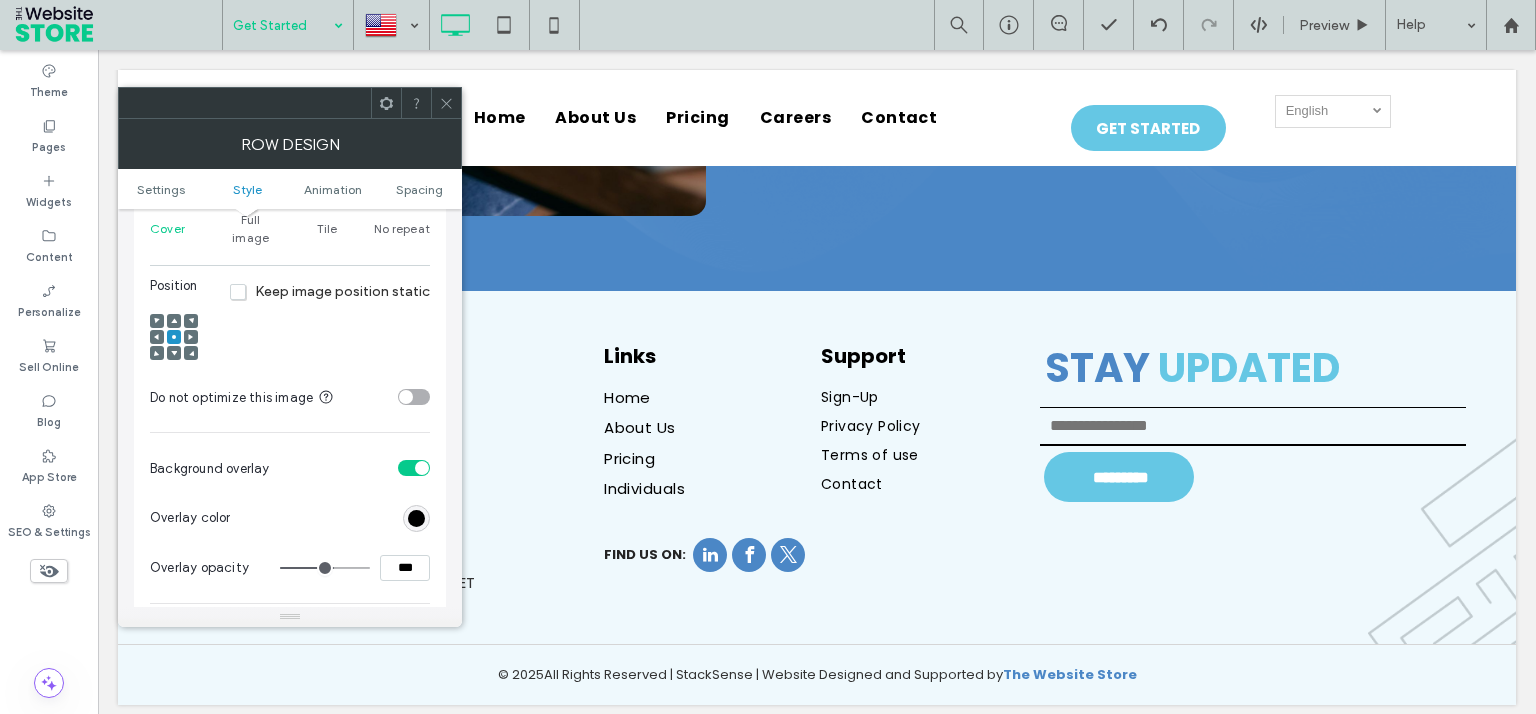 click on "***" at bounding box center (405, 568) 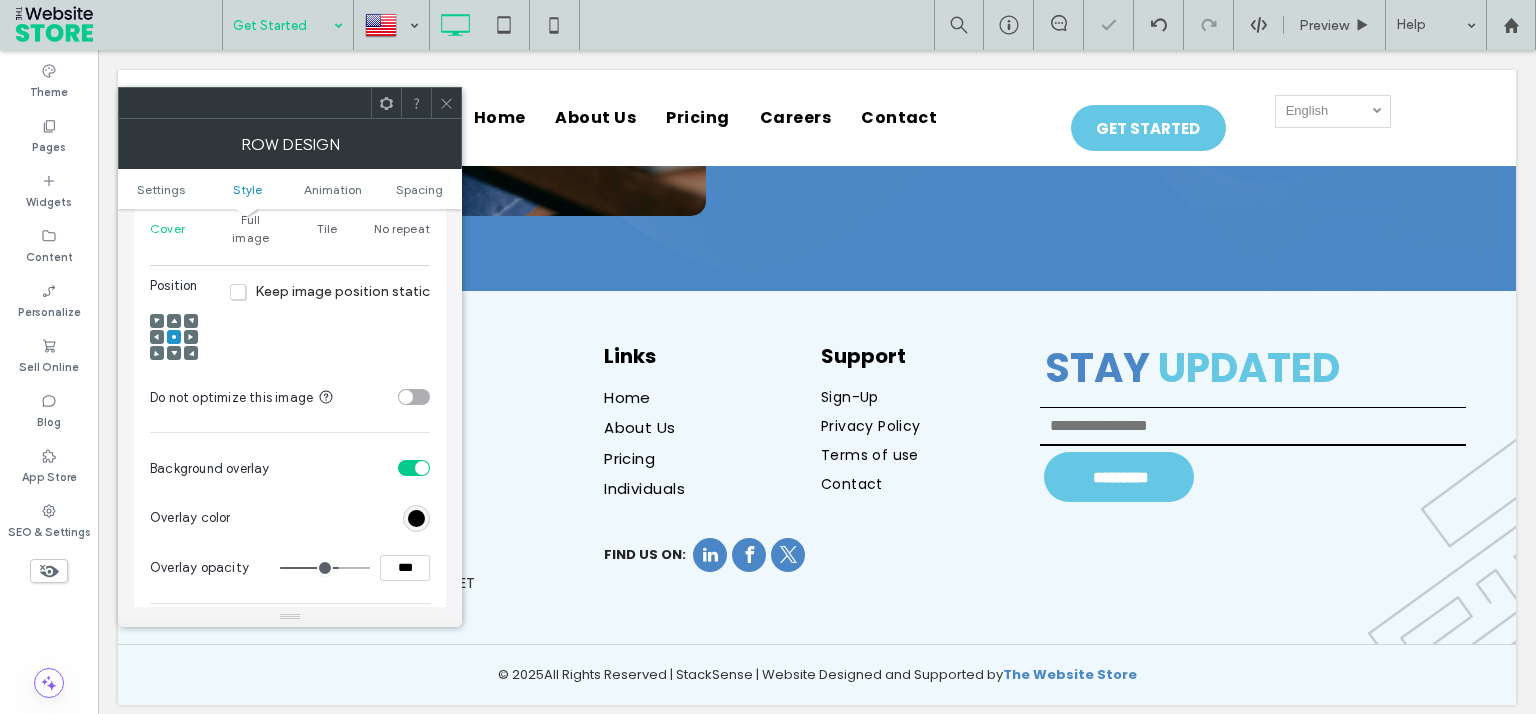 click 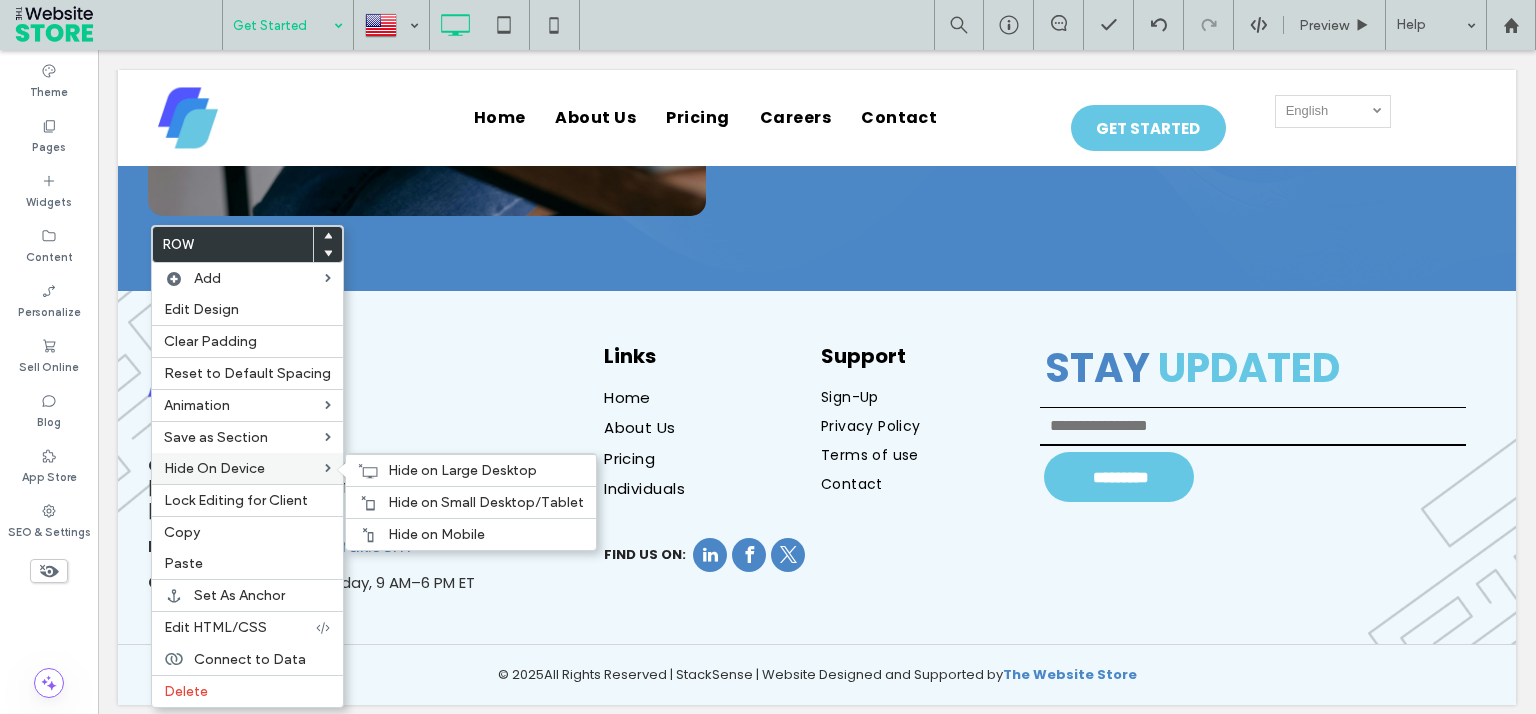 drag, startPoint x: 423, startPoint y: 532, endPoint x: 284, endPoint y: 470, distance: 152.20053 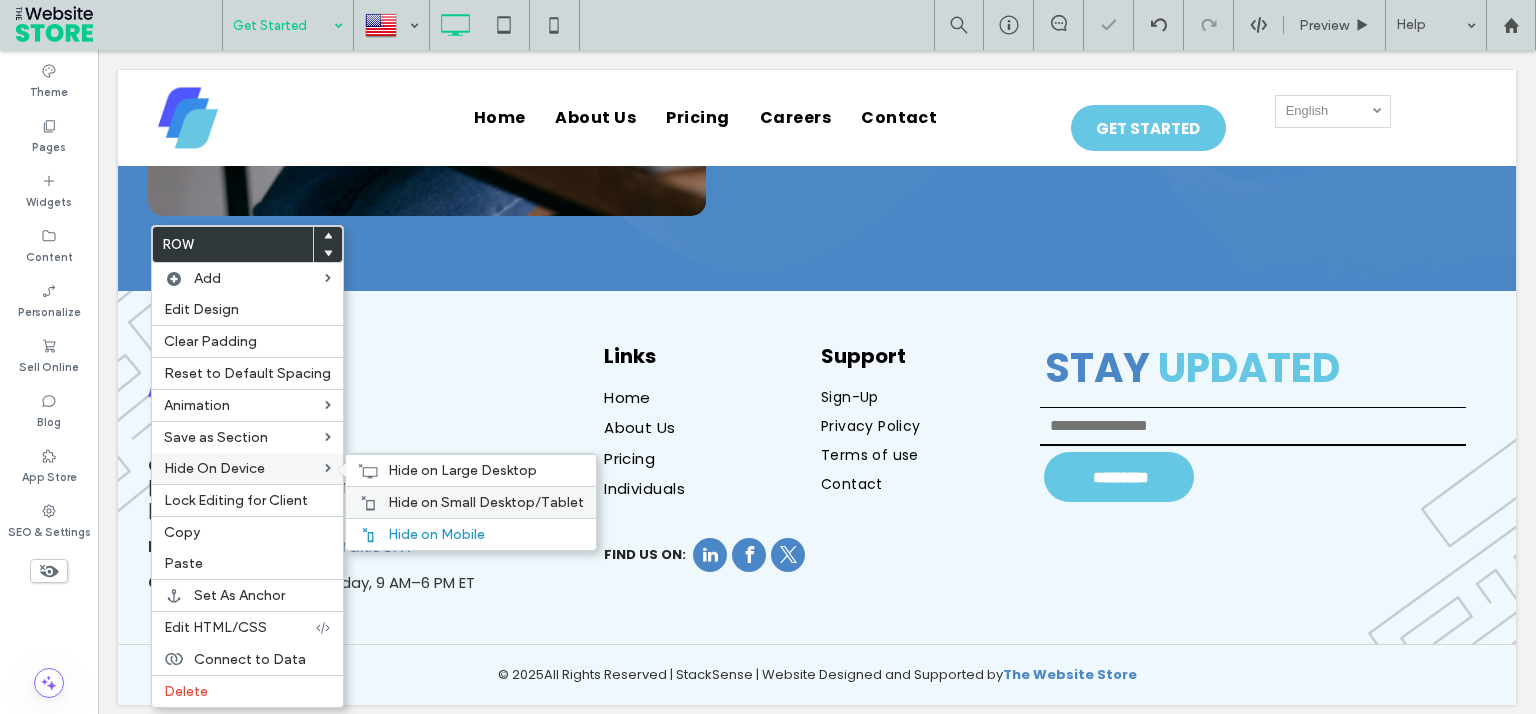 click on "Hide on Small Desktop/Tablet" at bounding box center (486, 502) 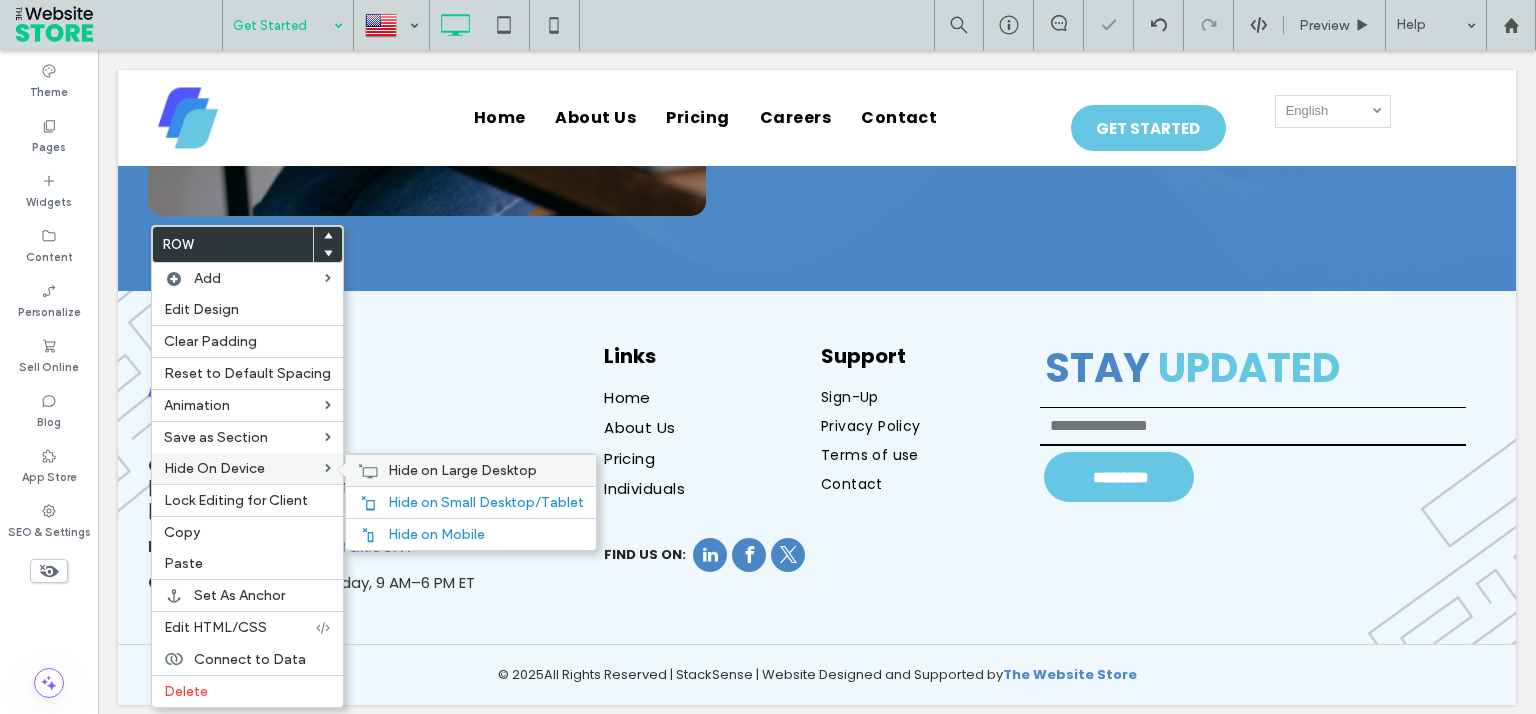 click on "Hide on Large Desktop" at bounding box center (462, 470) 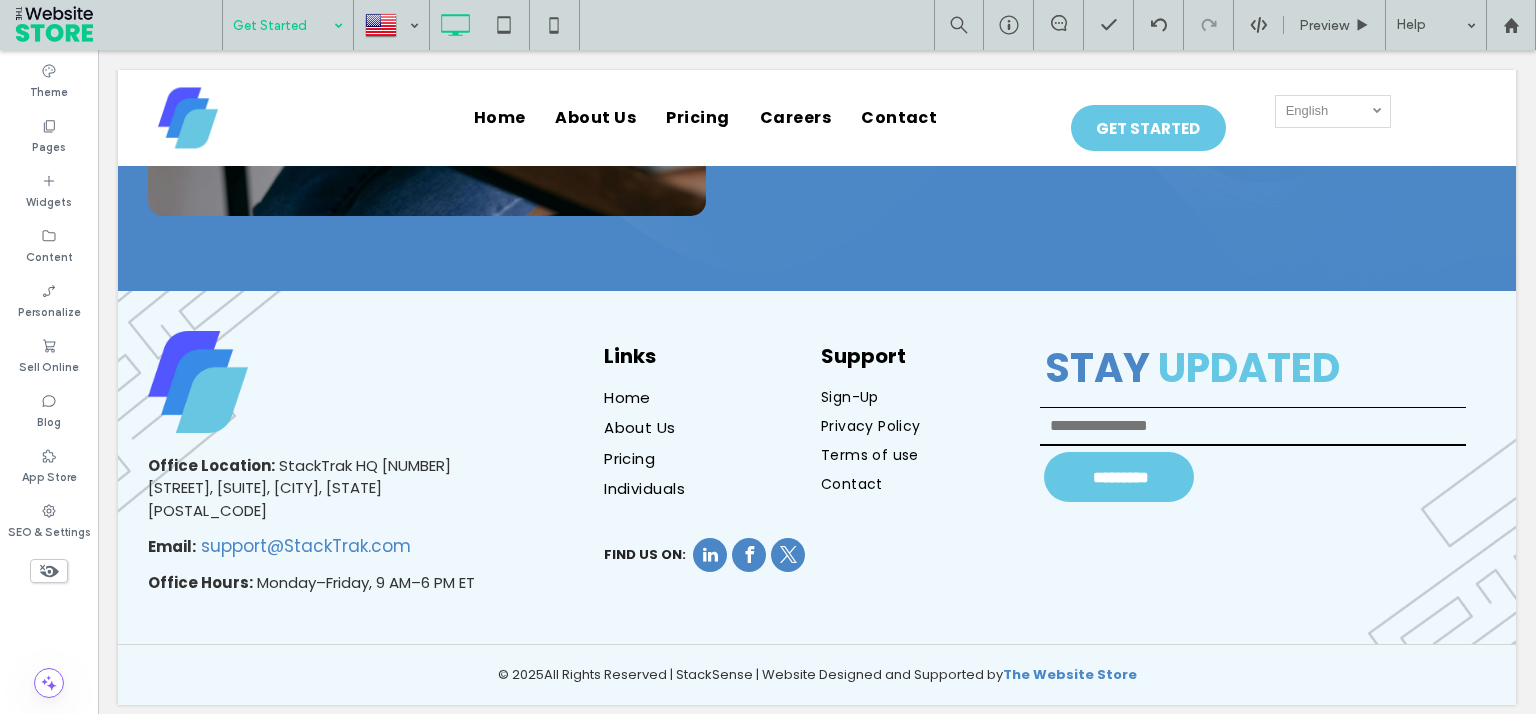 click 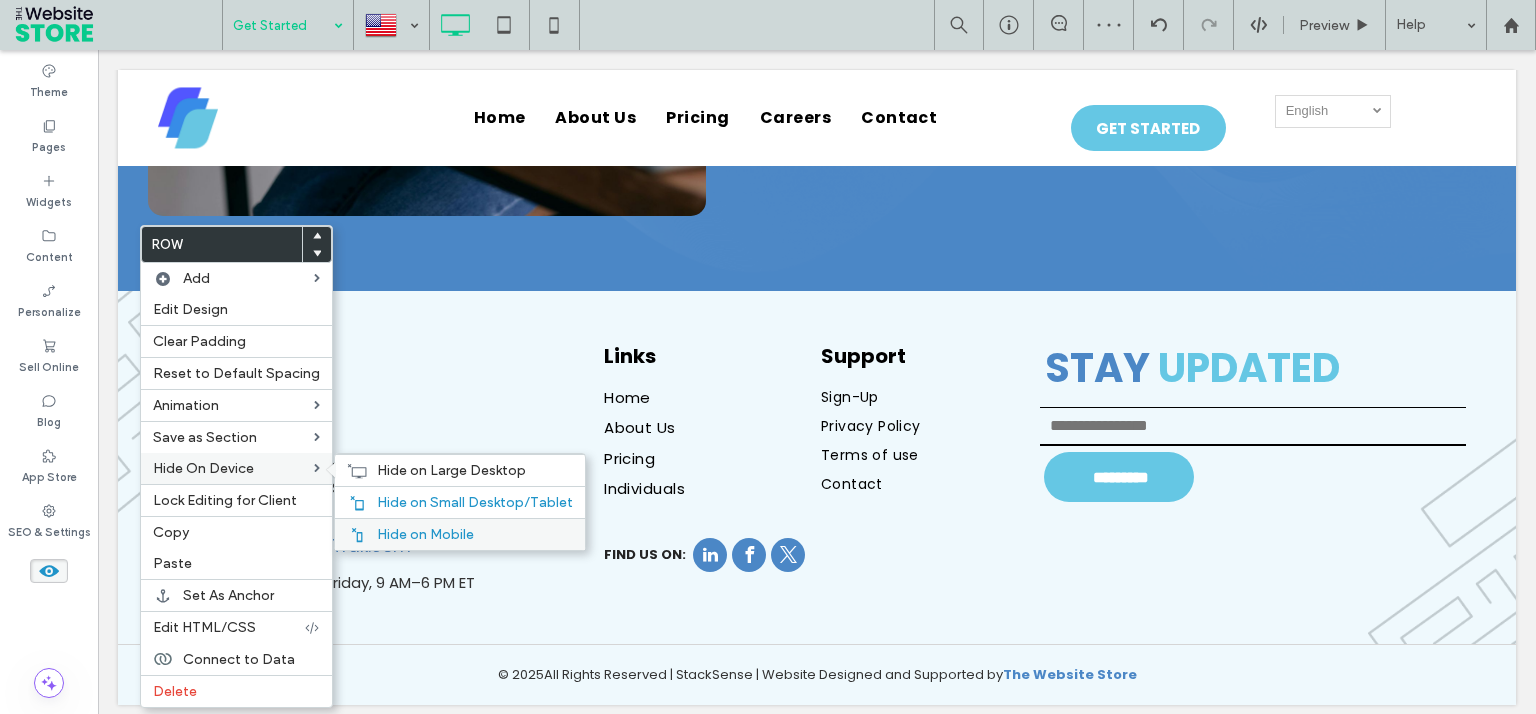 click on "Hide on Mobile" at bounding box center [425, 534] 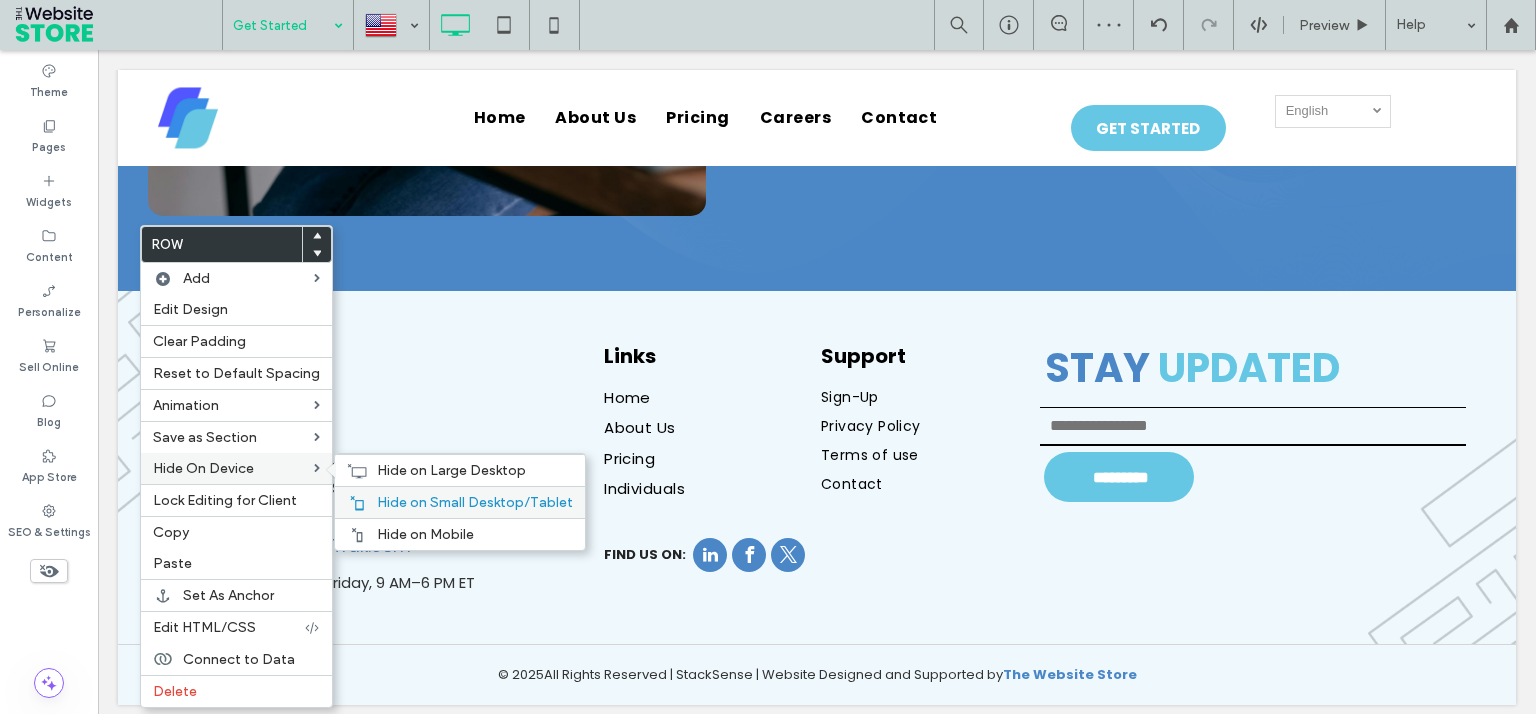 click on "Hide on Small Desktop/Tablet" at bounding box center (475, 502) 